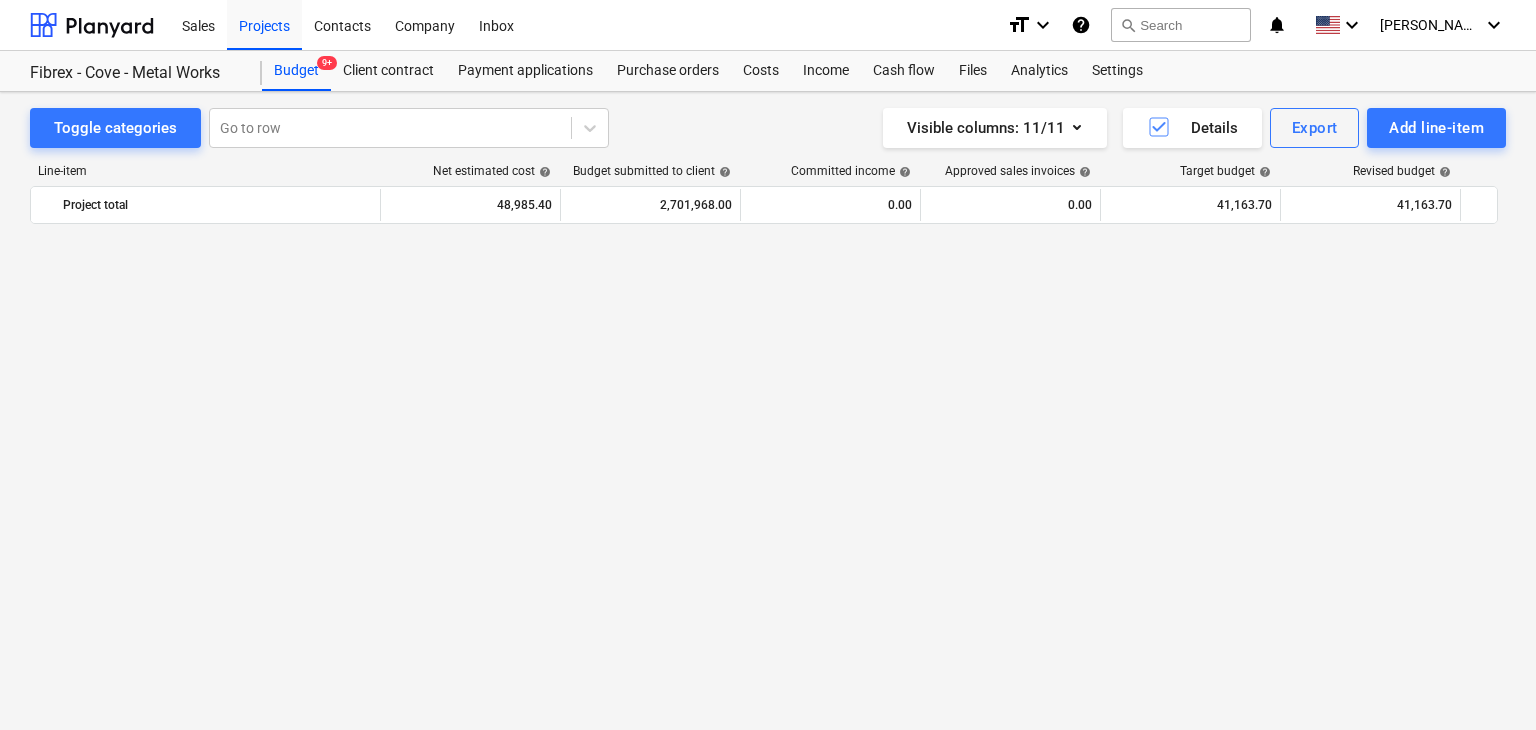 scroll, scrollTop: 0, scrollLeft: 0, axis: both 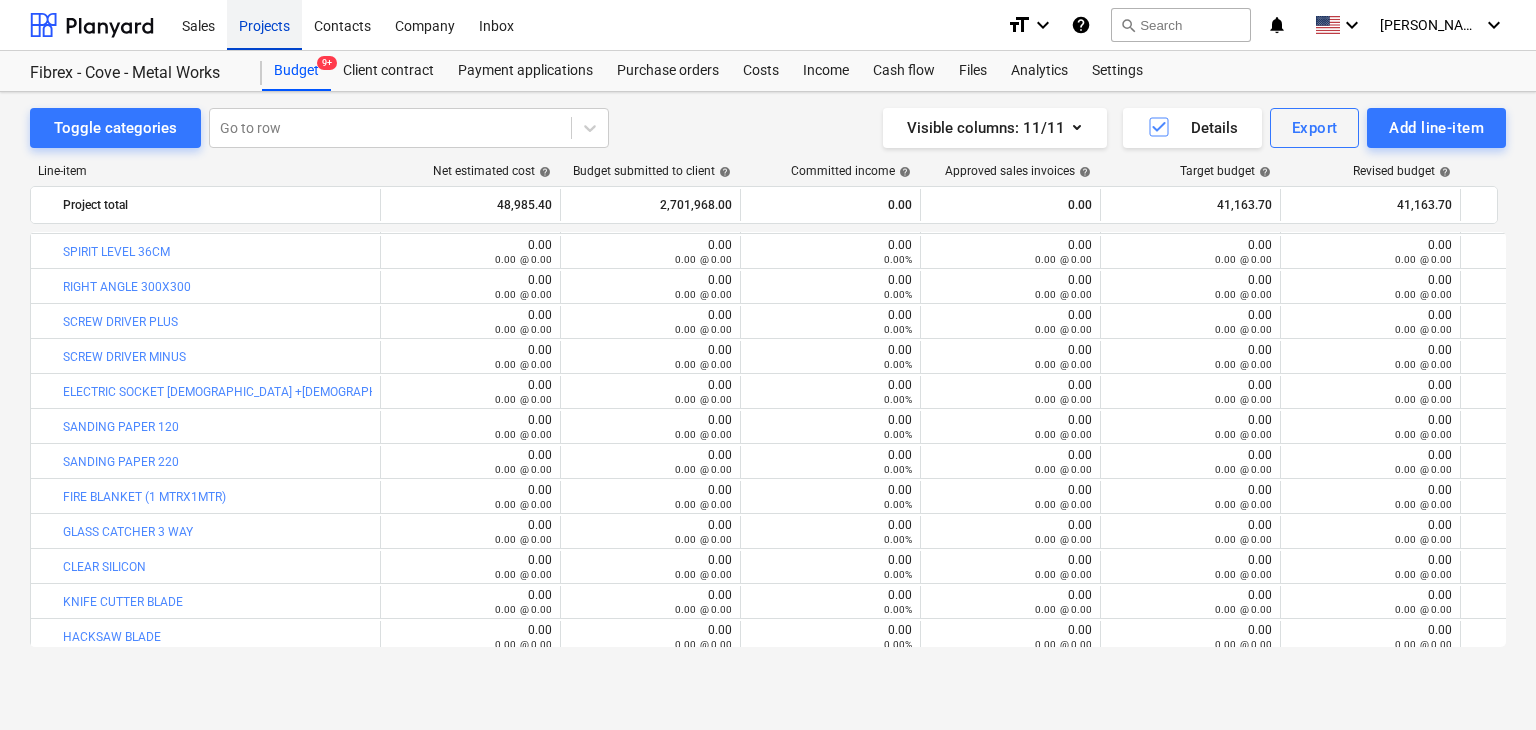 click on "Projects" at bounding box center (264, 24) 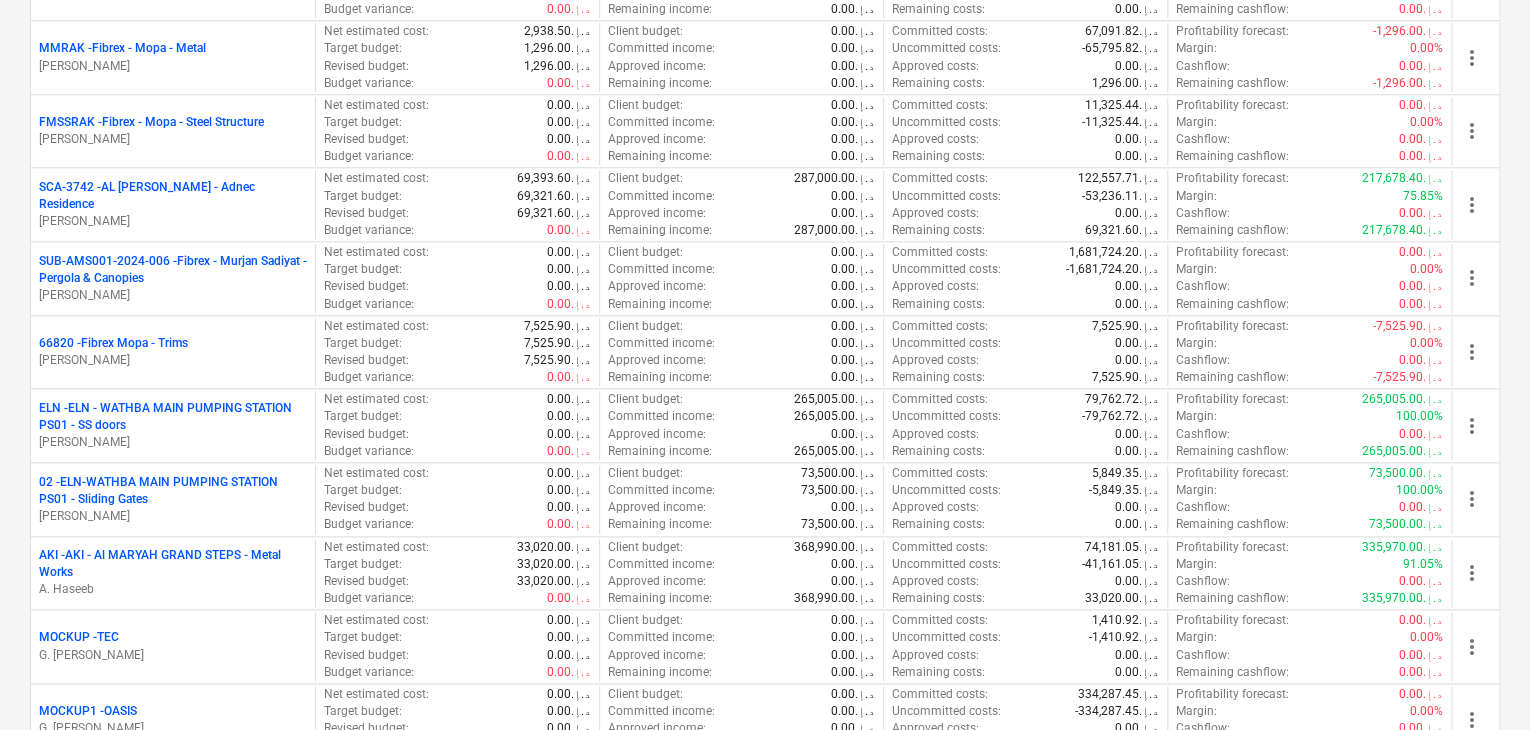 scroll, scrollTop: 1200, scrollLeft: 0, axis: vertical 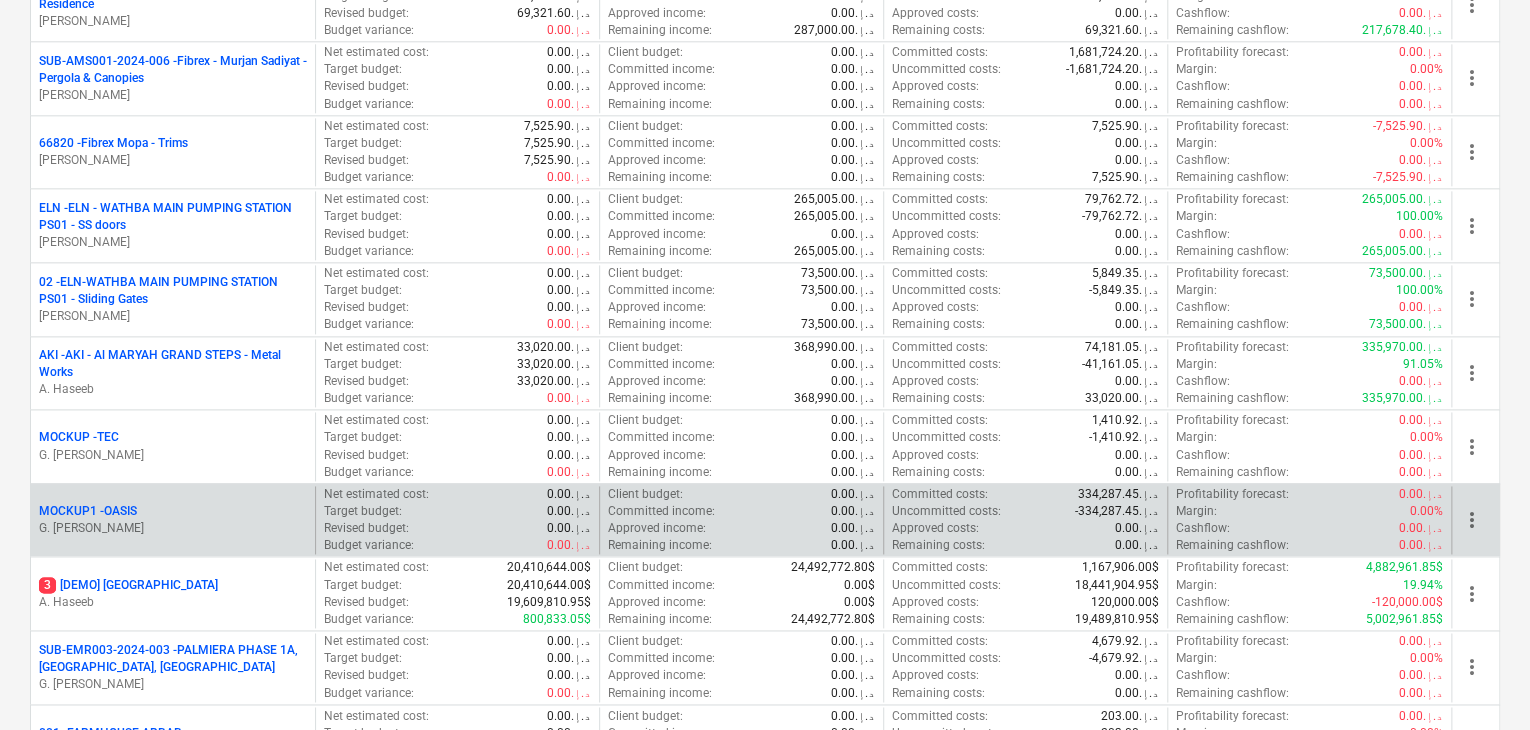 click on "MOCKUP1 -  OASIS" at bounding box center [88, 511] 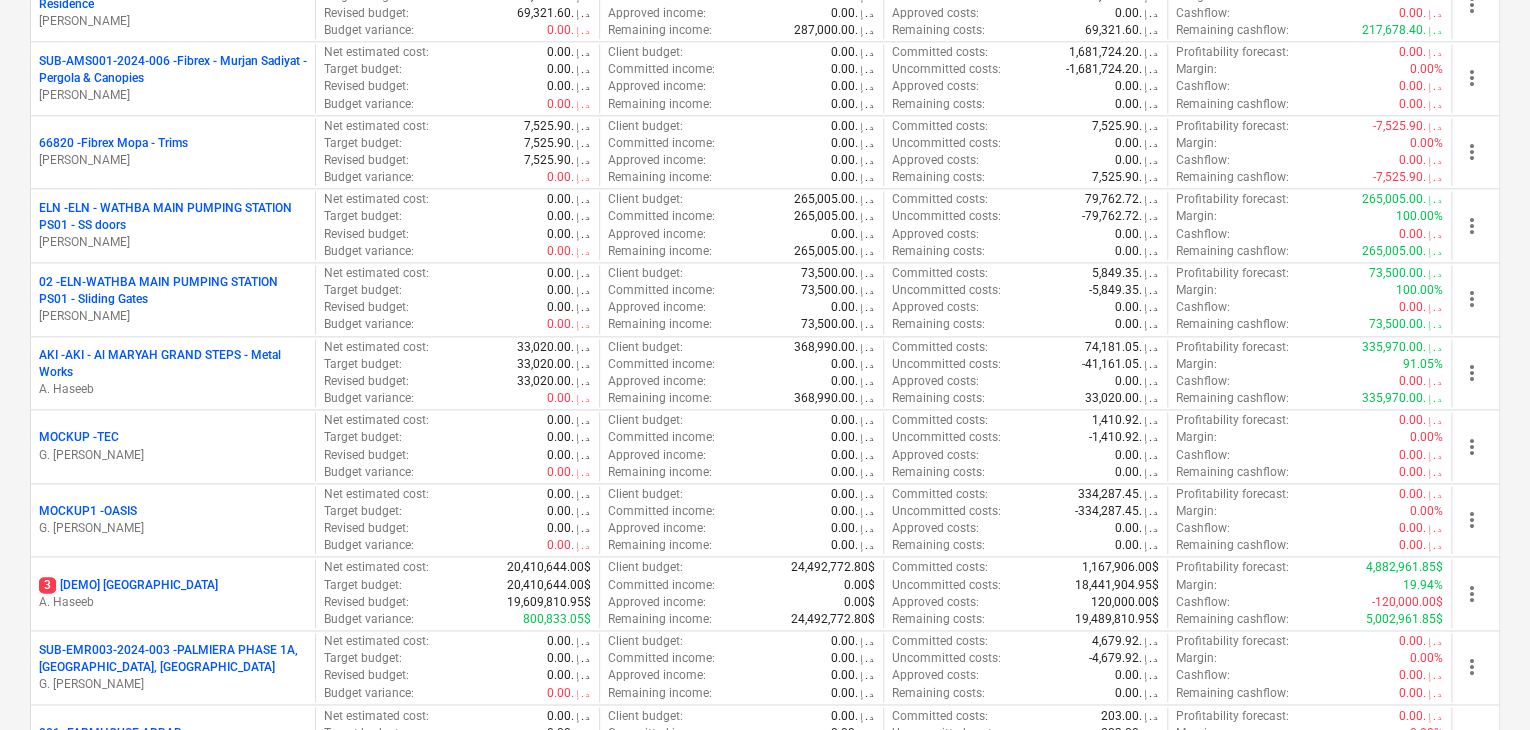 scroll, scrollTop: 0, scrollLeft: 0, axis: both 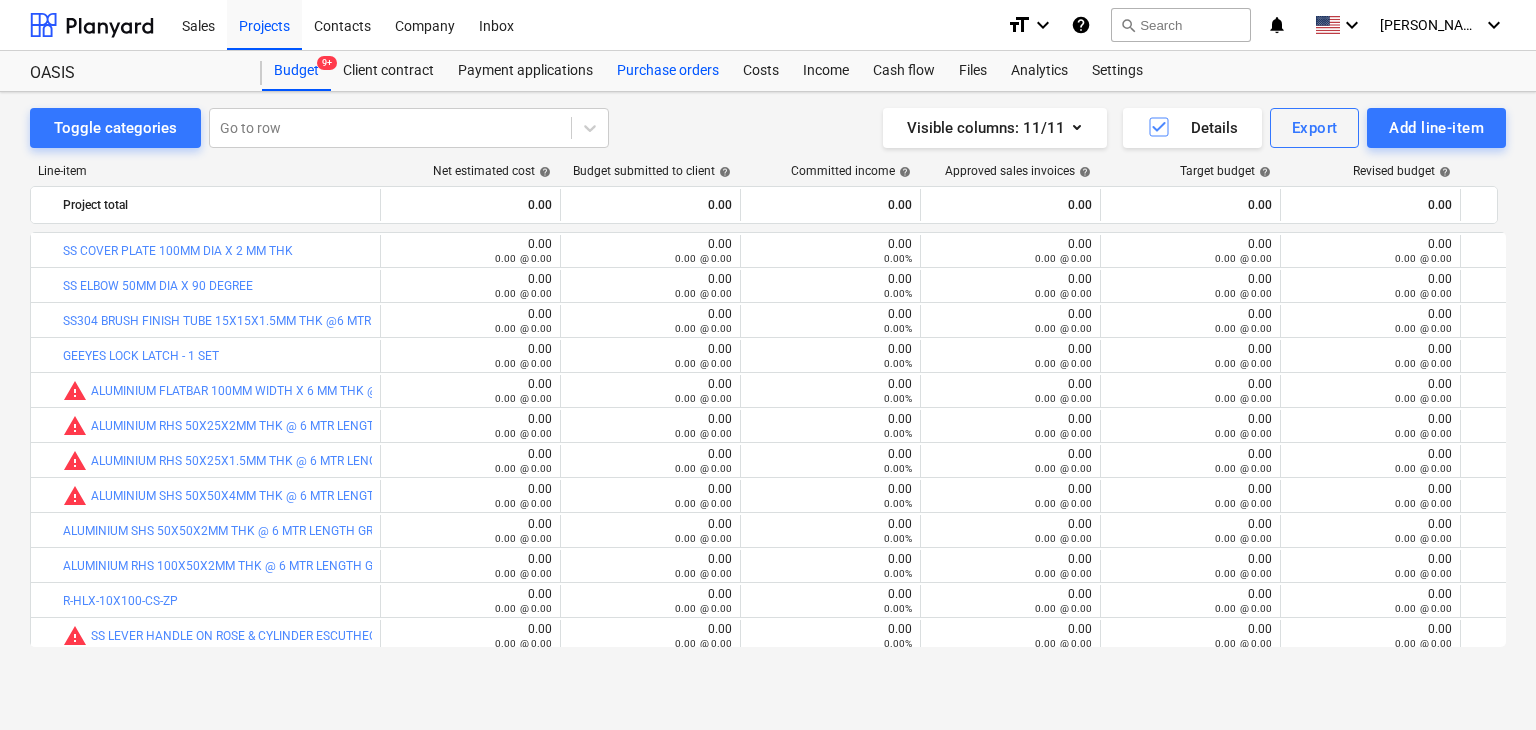 click on "Purchase orders" at bounding box center (668, 71) 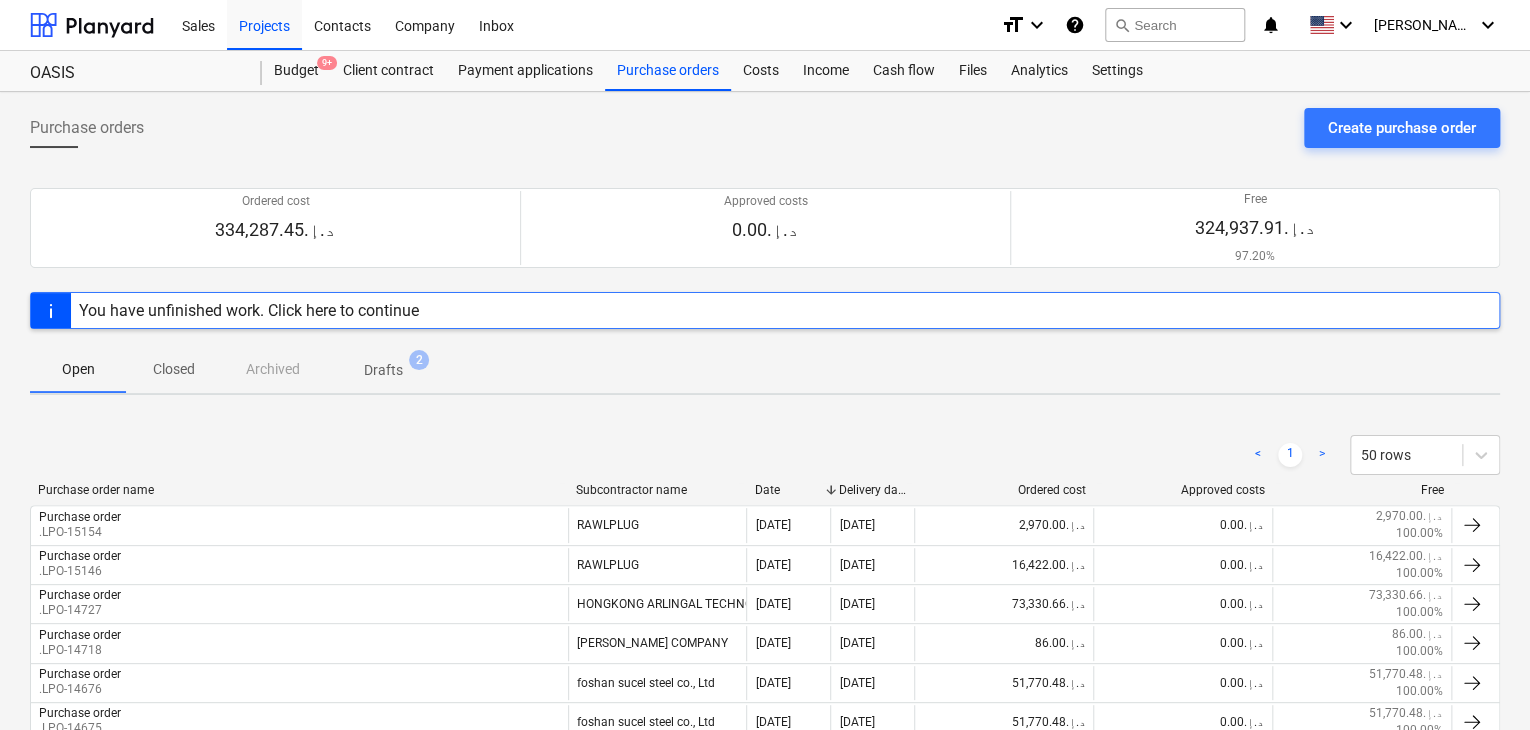 click on "Create purchase order" at bounding box center (1402, 128) 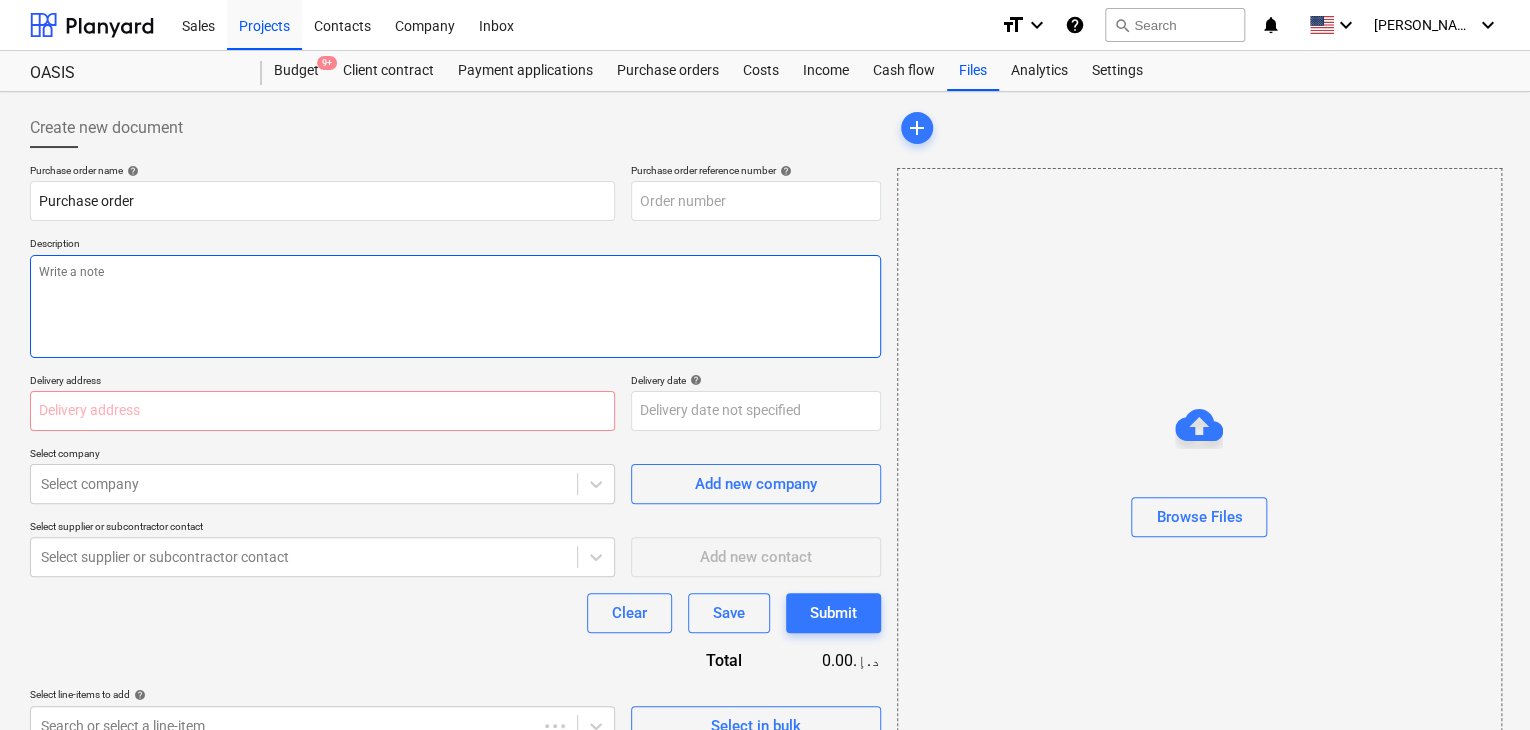 drag, startPoint x: 726, startPoint y: 265, endPoint x: 744, endPoint y: 233, distance: 36.71512 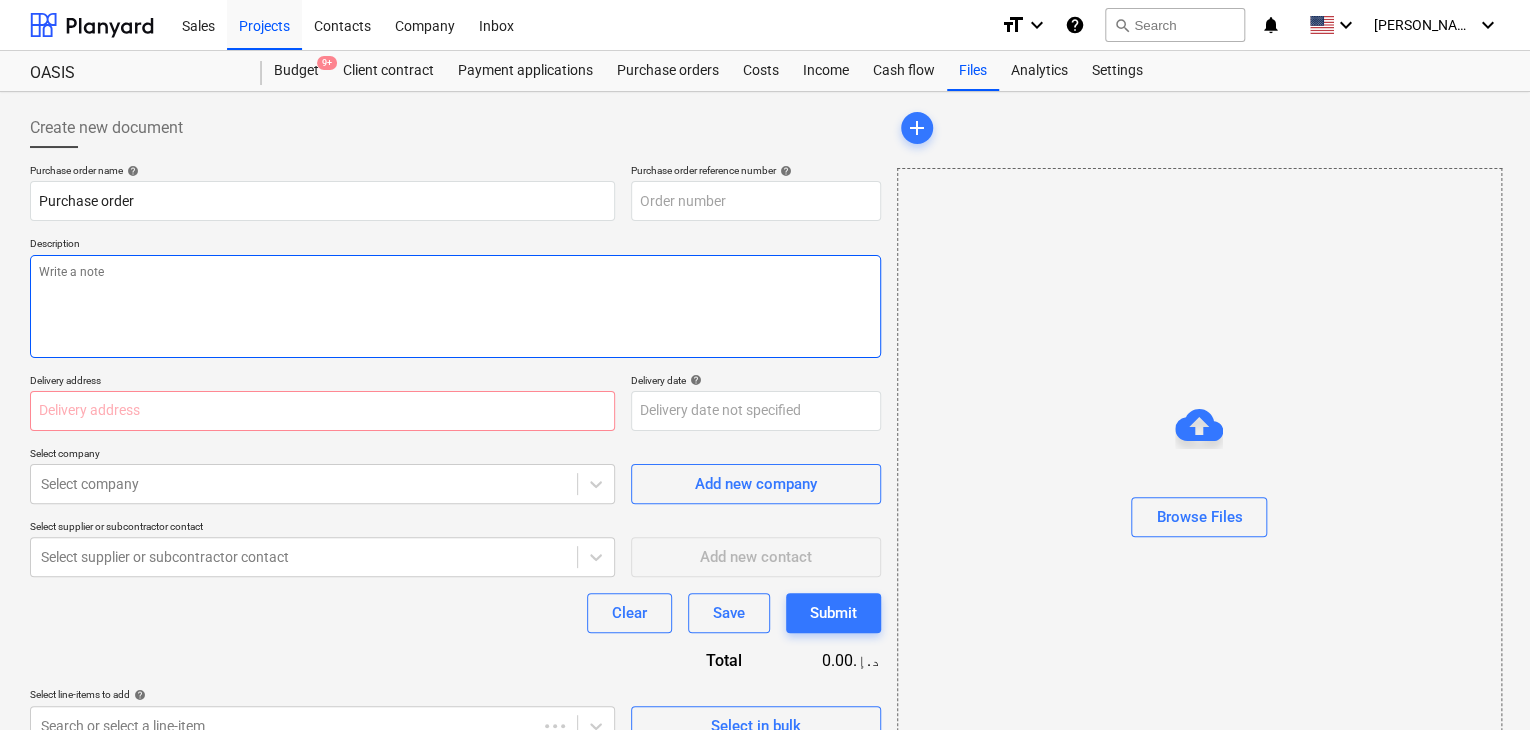 click at bounding box center (455, 306) 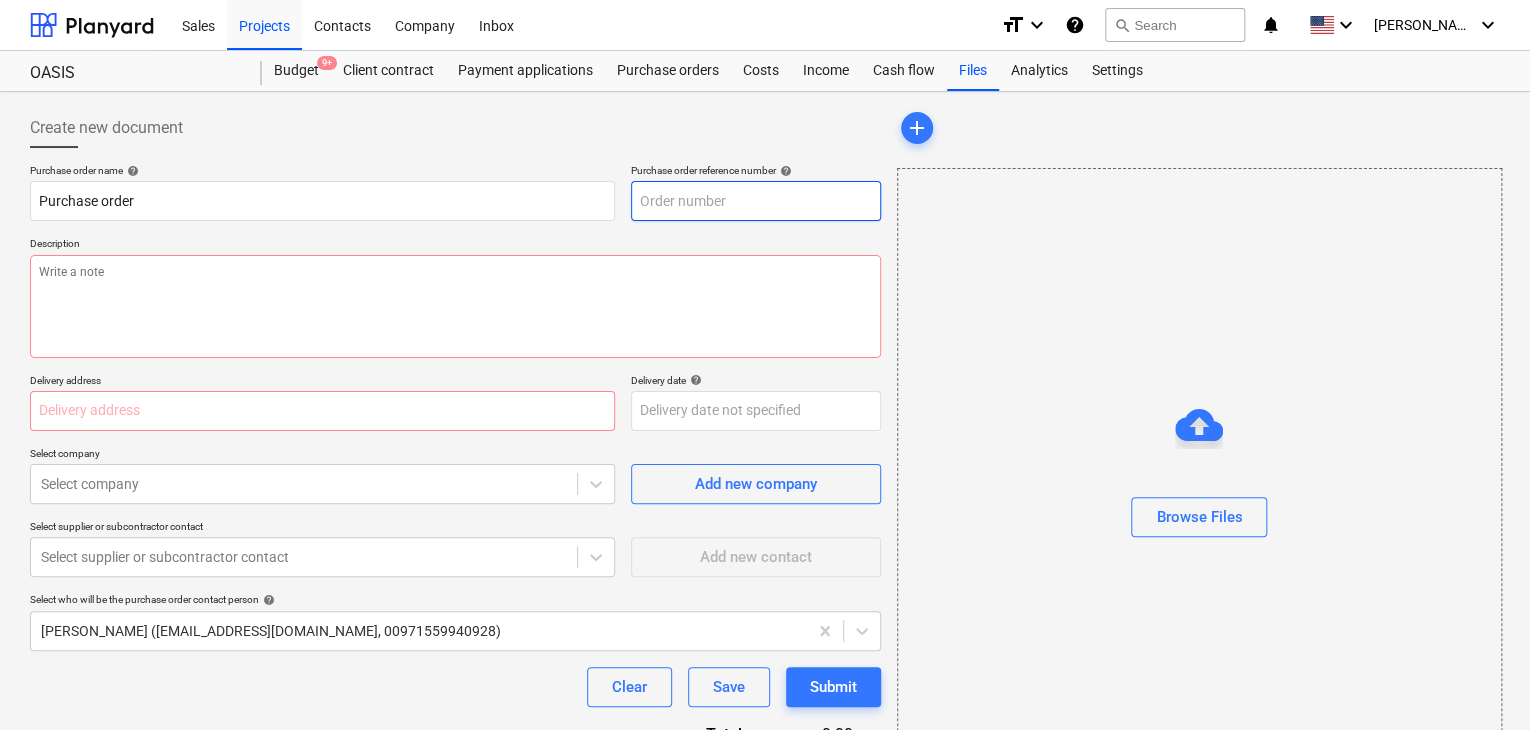 click at bounding box center [756, 201] 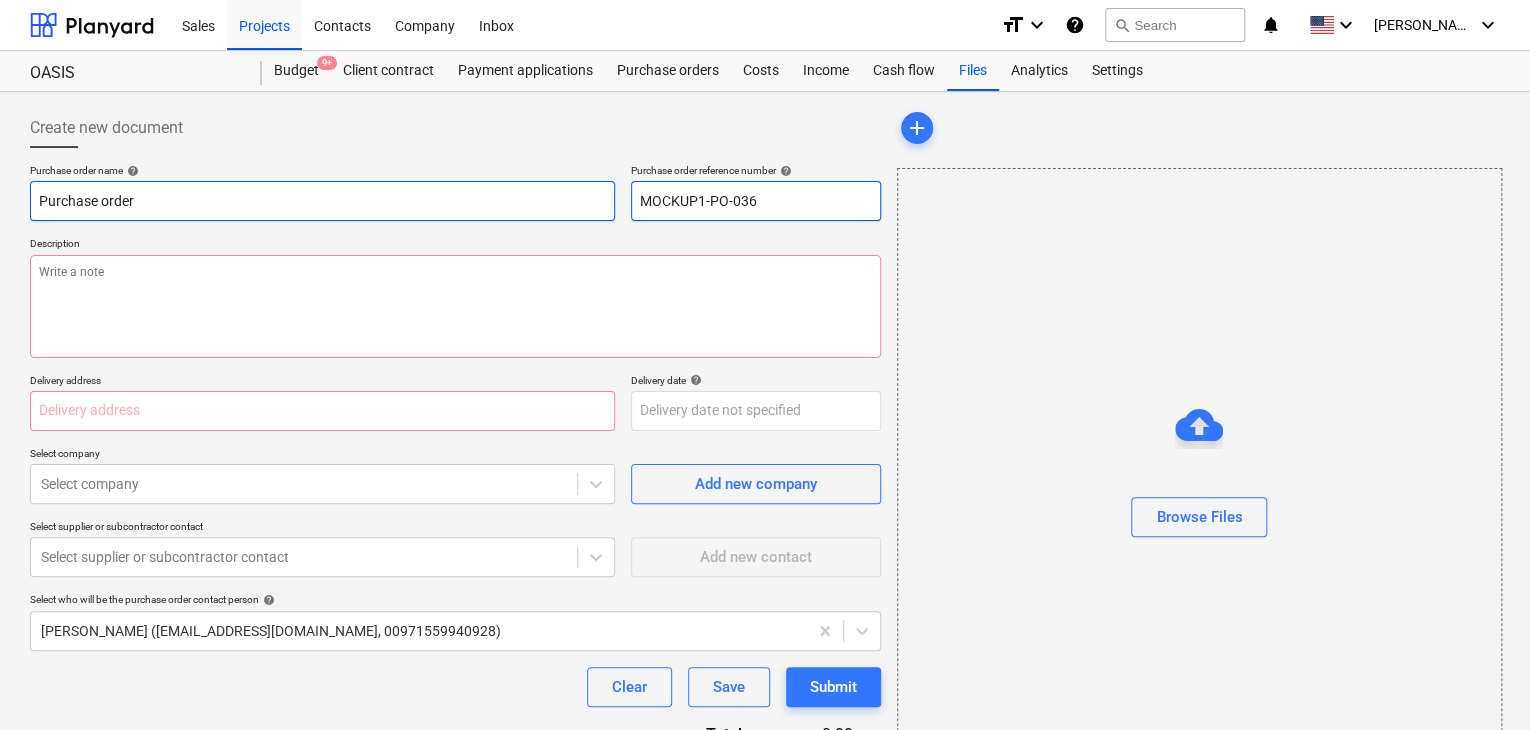 drag, startPoint x: 768, startPoint y: 204, endPoint x: 590, endPoint y: 188, distance: 178.71765 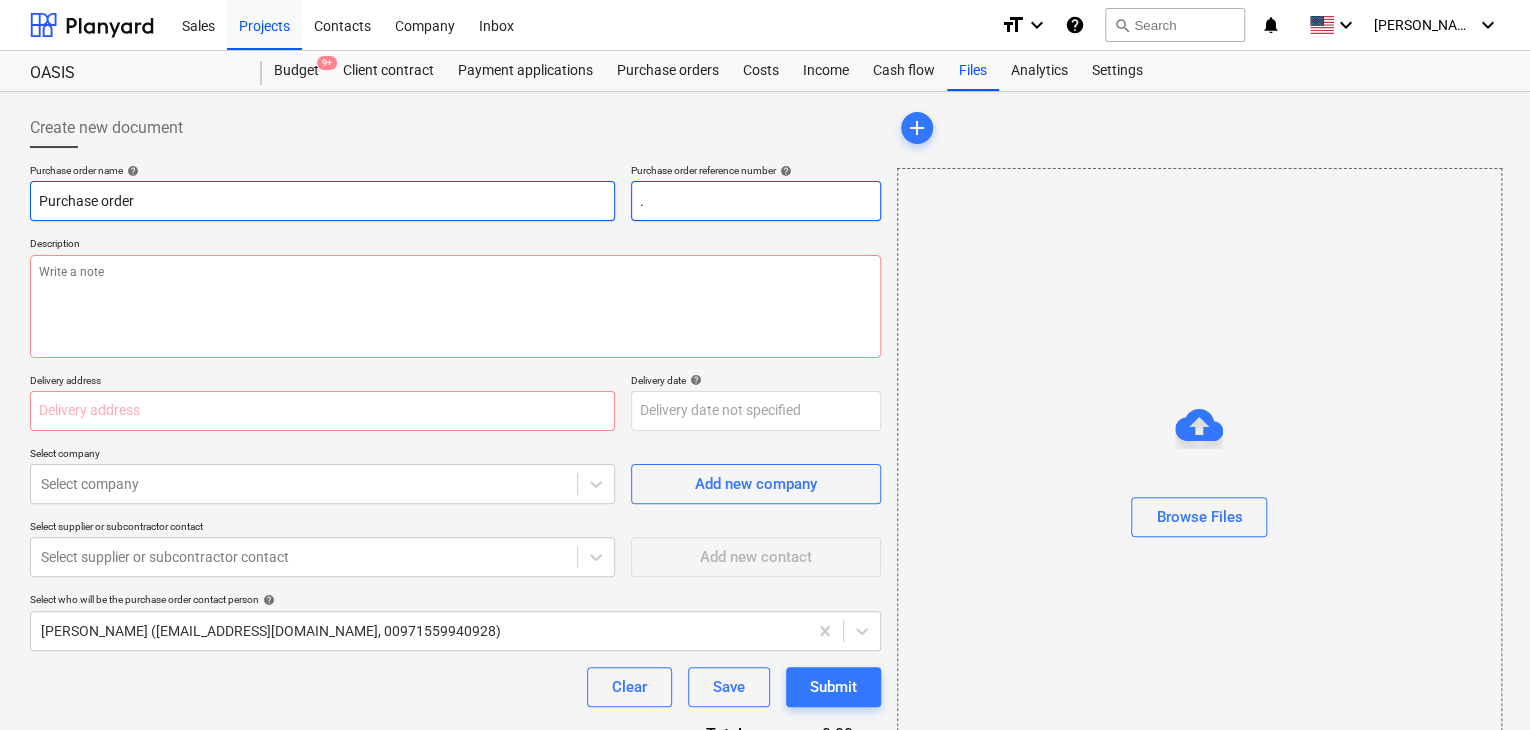 type on "x" 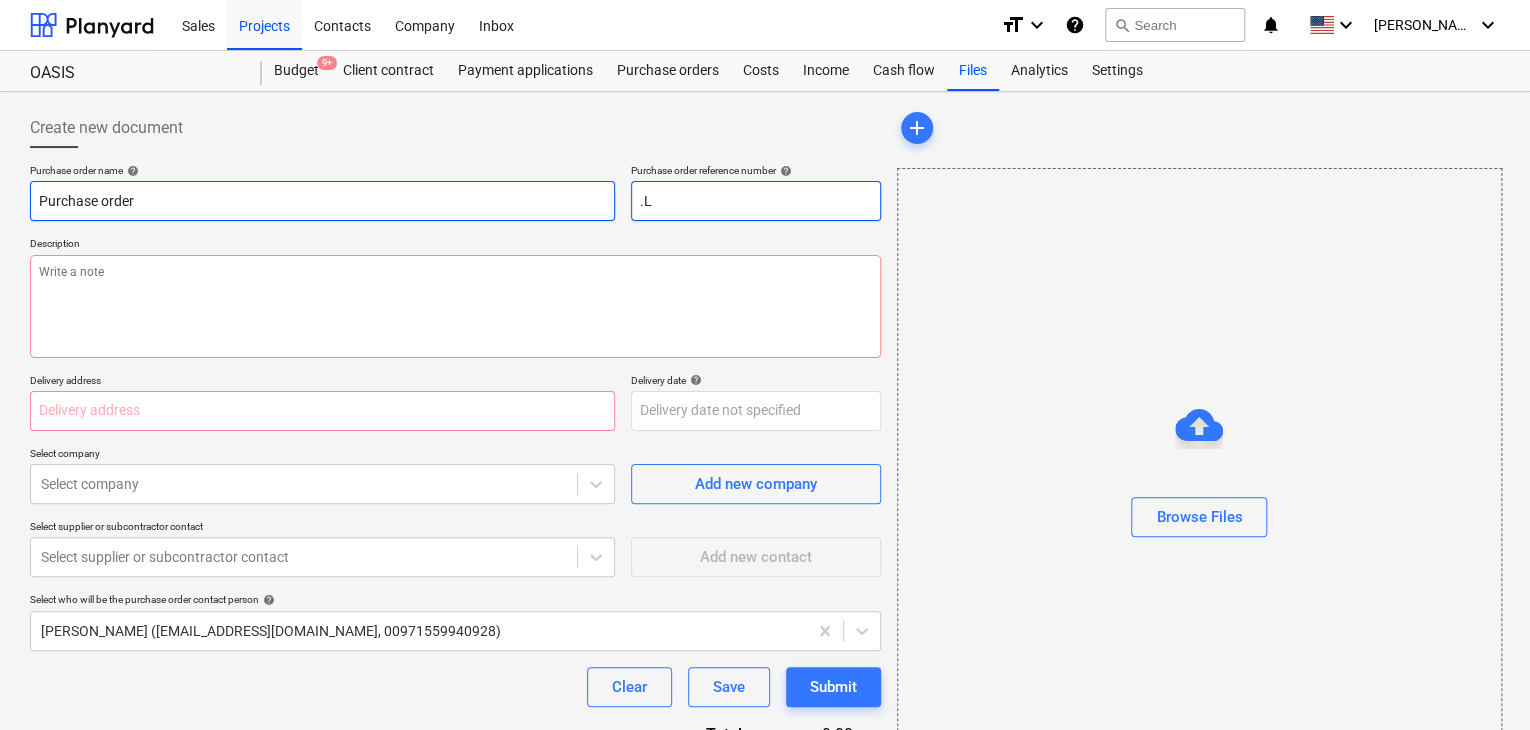 type on "x" 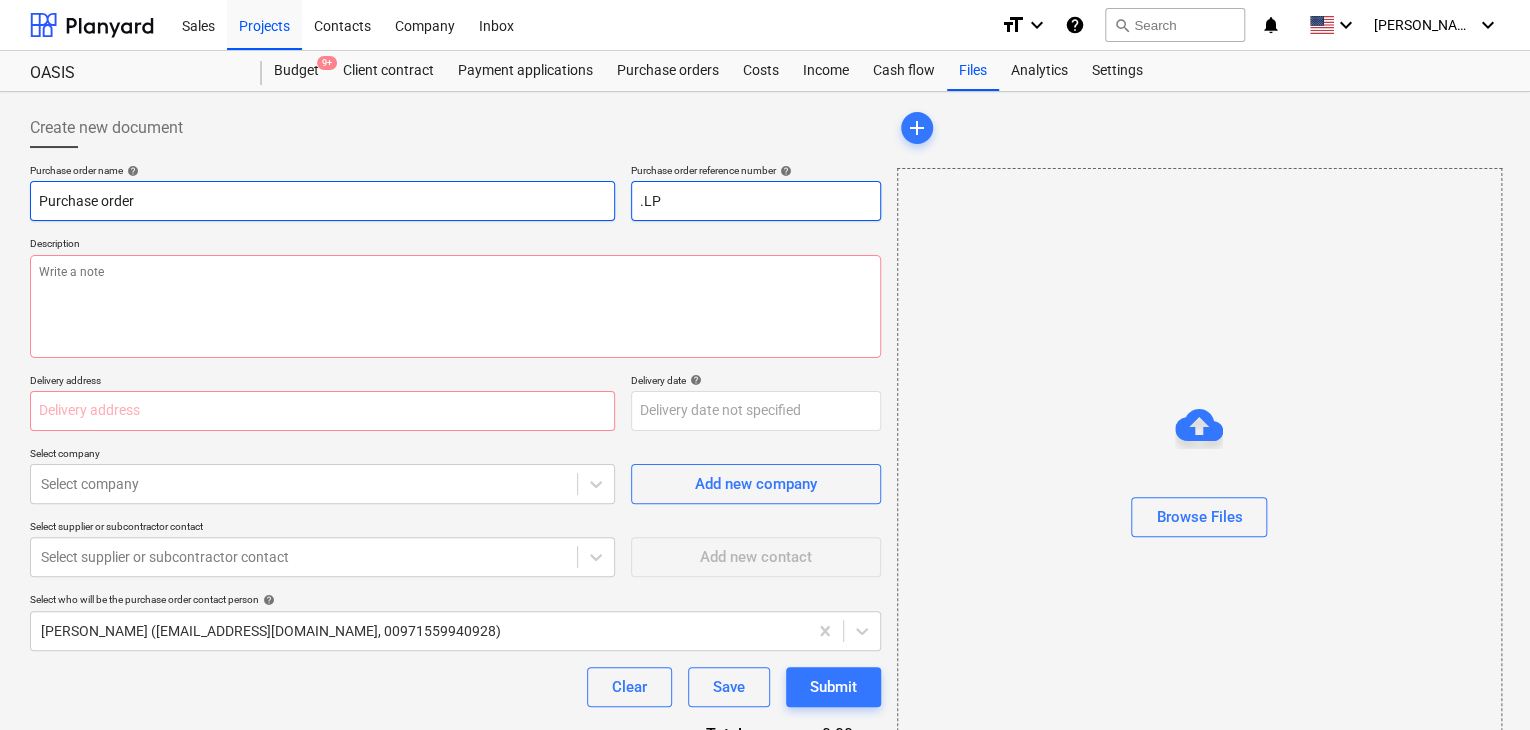 type on "x" 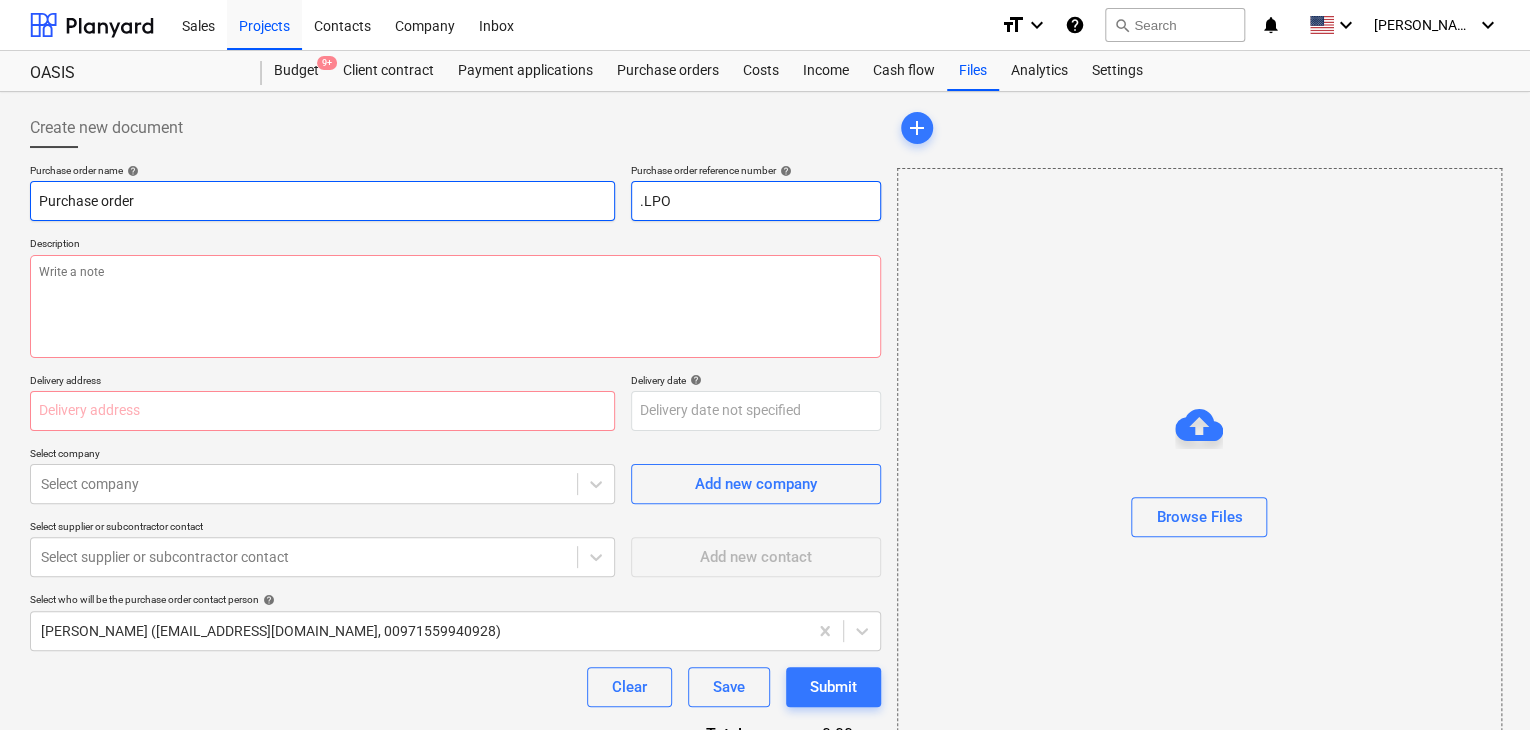 type on "x" 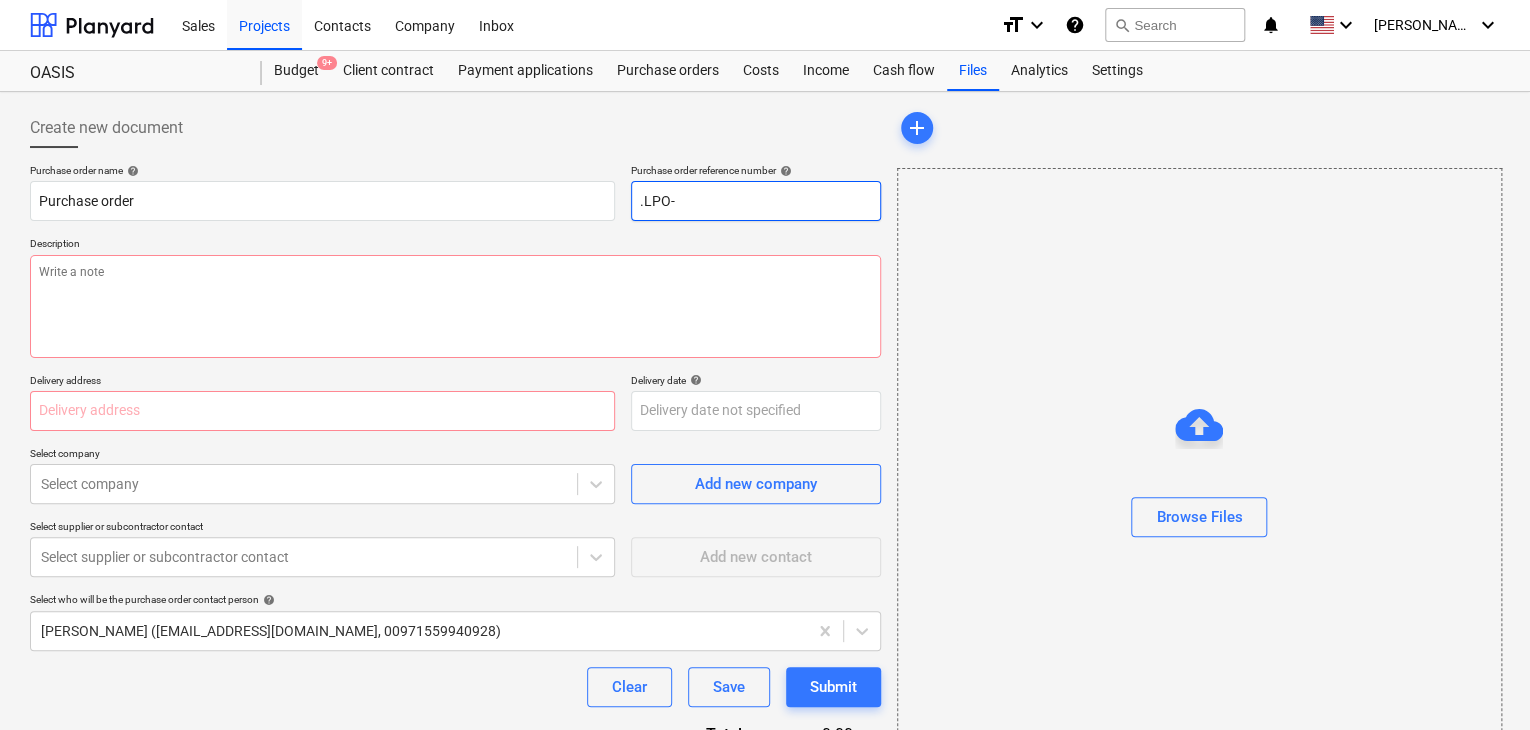 type on "x" 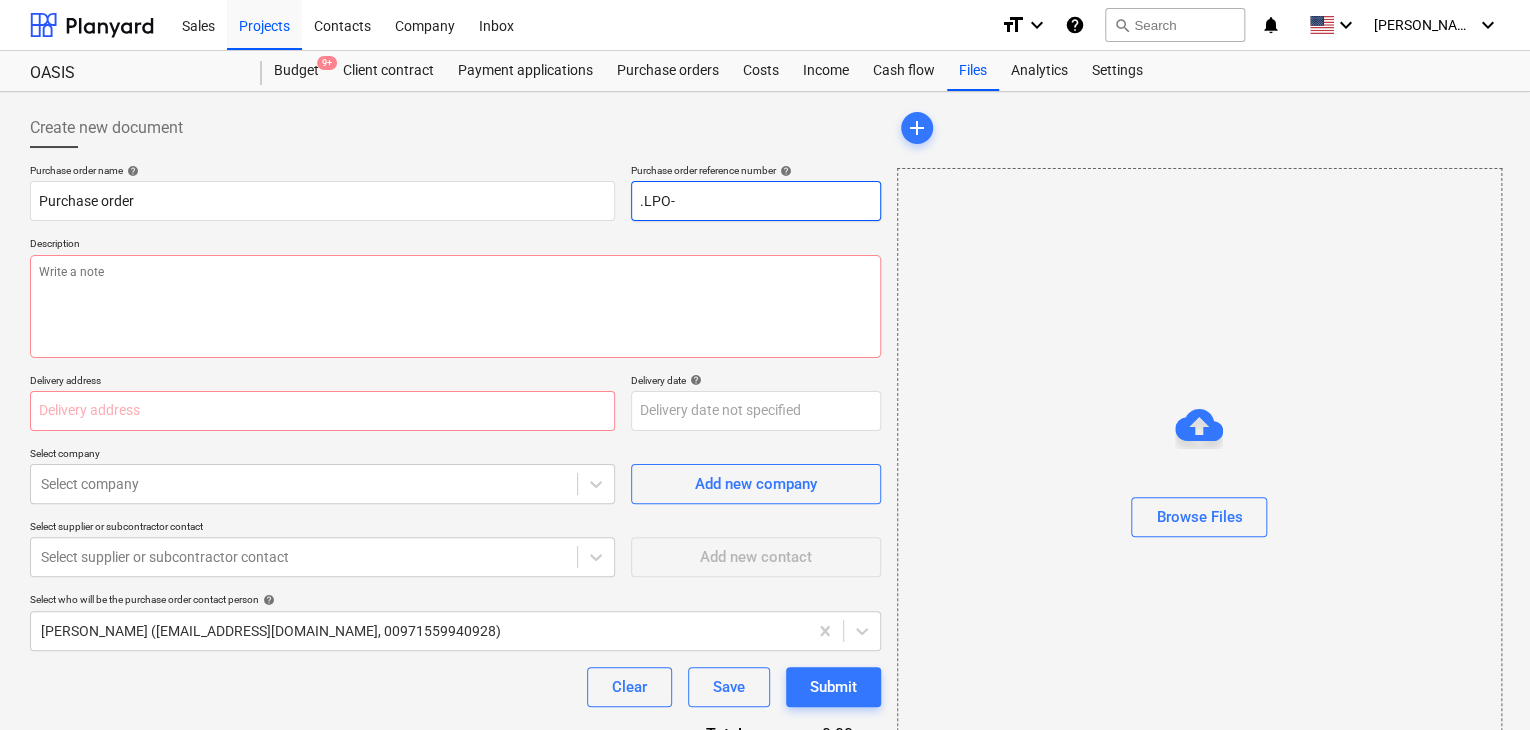 type on ".LPO-1" 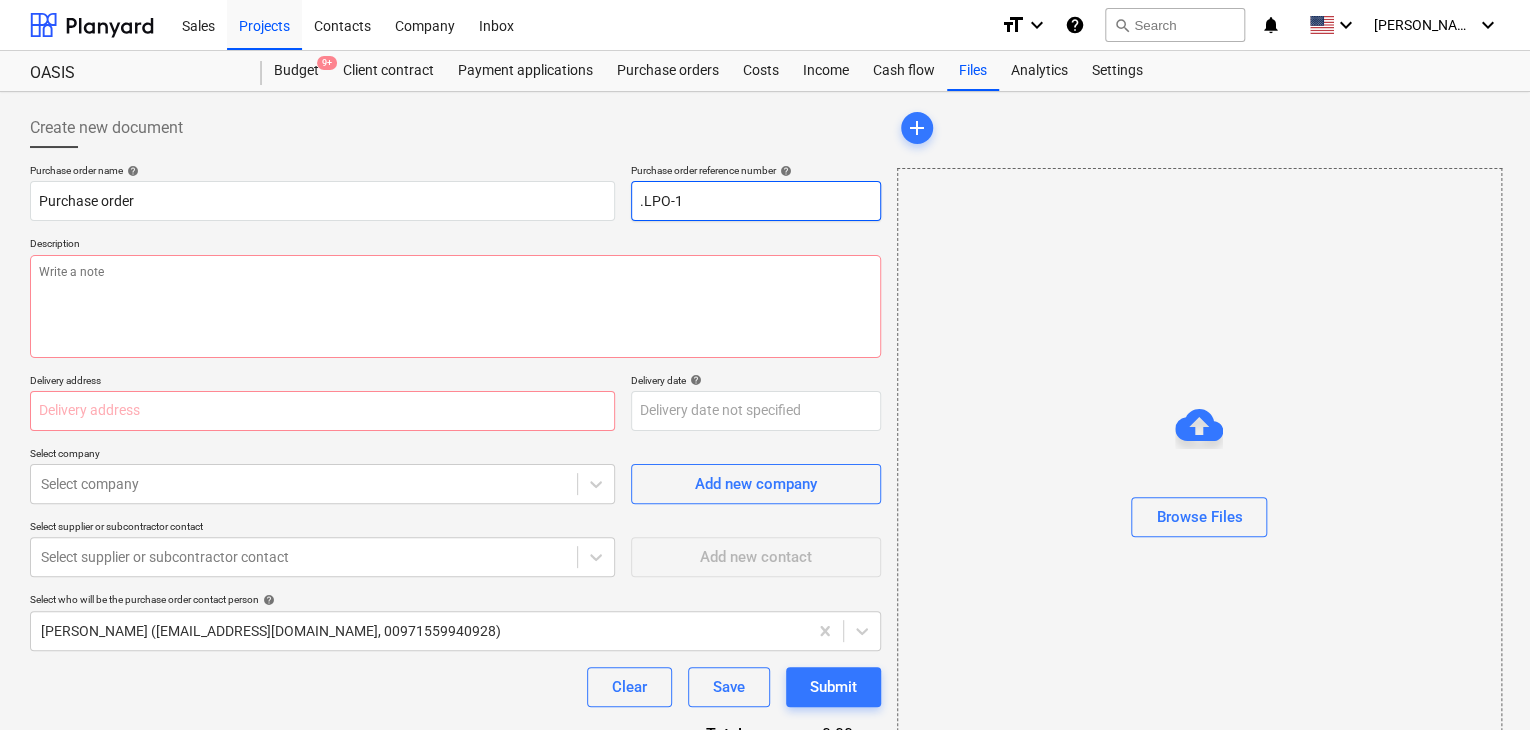 type on "x" 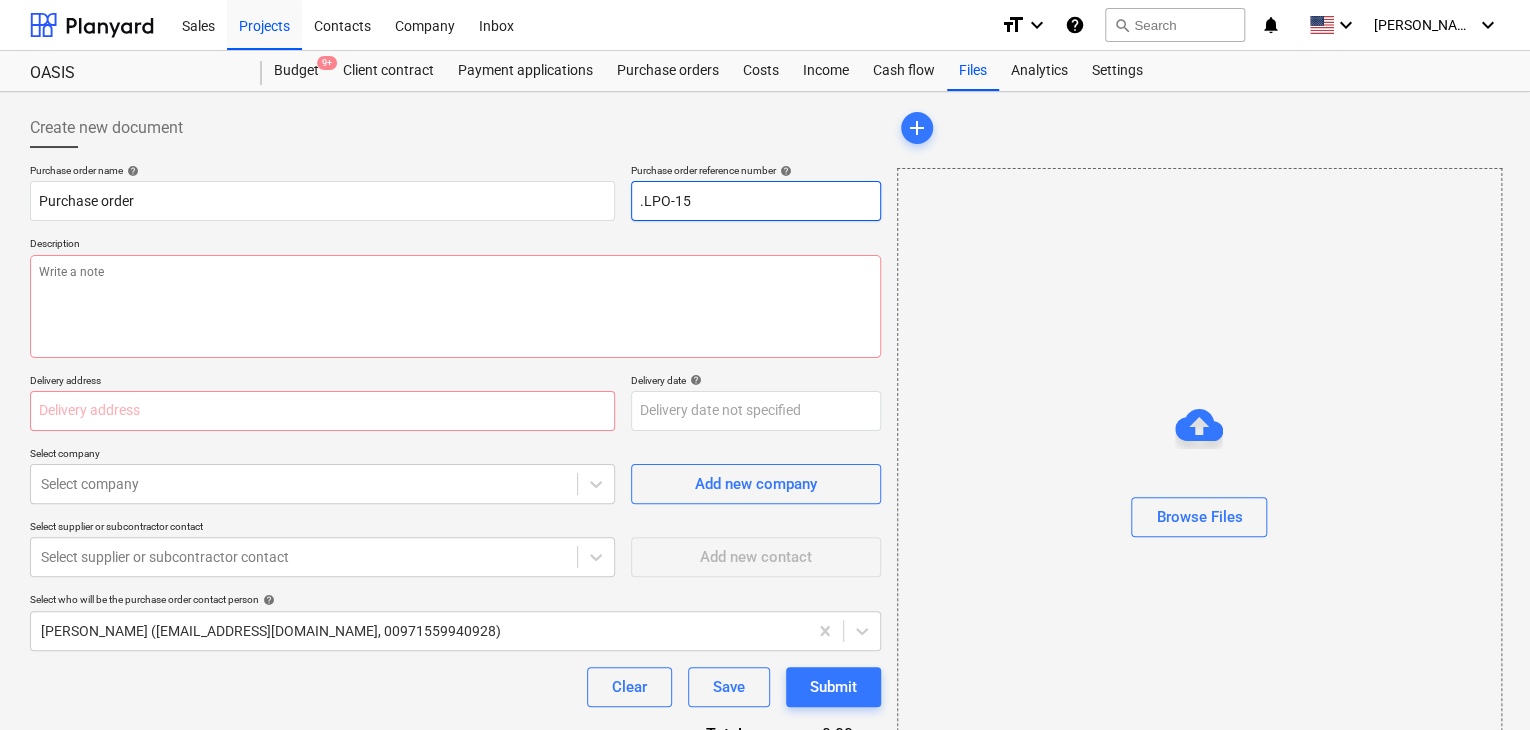 type on "x" 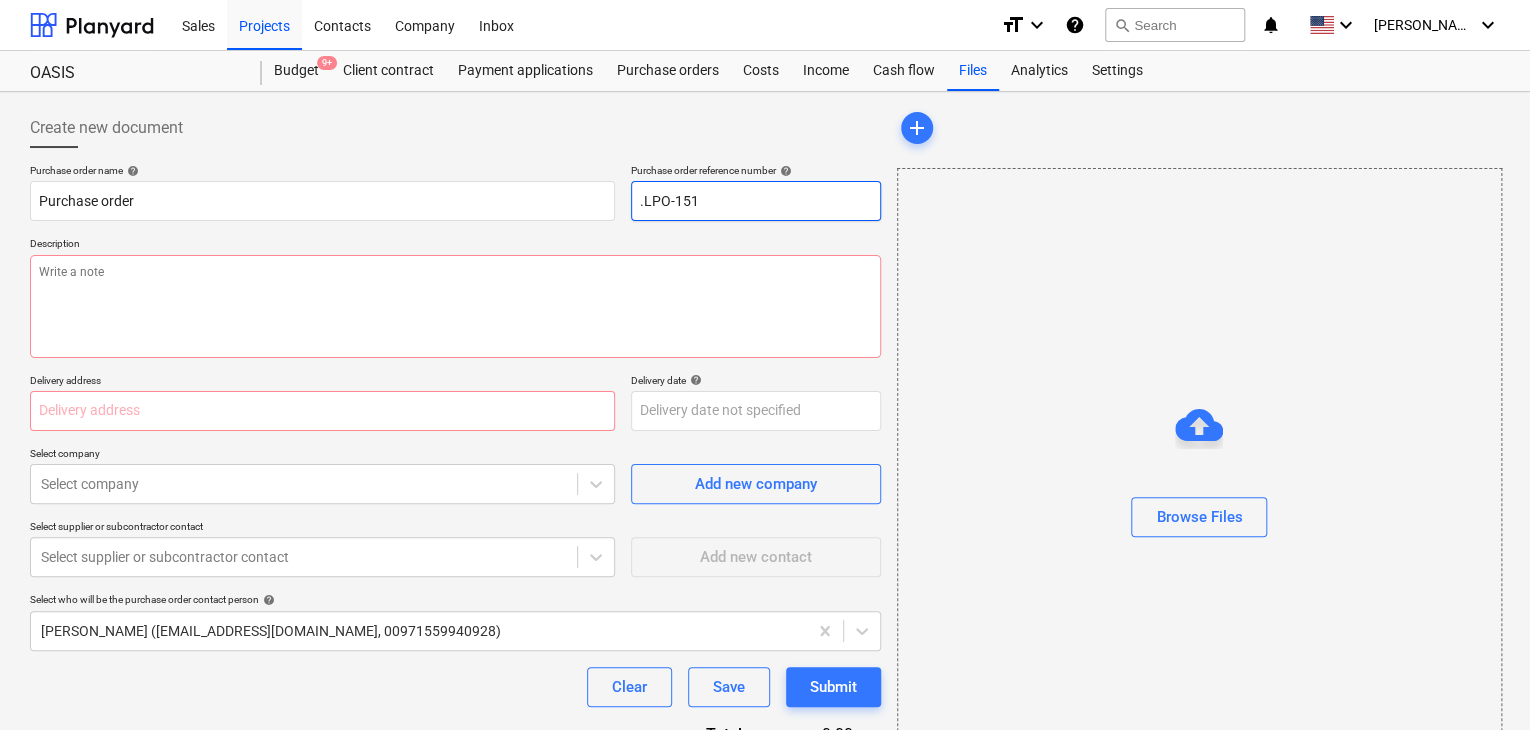 type on "x" 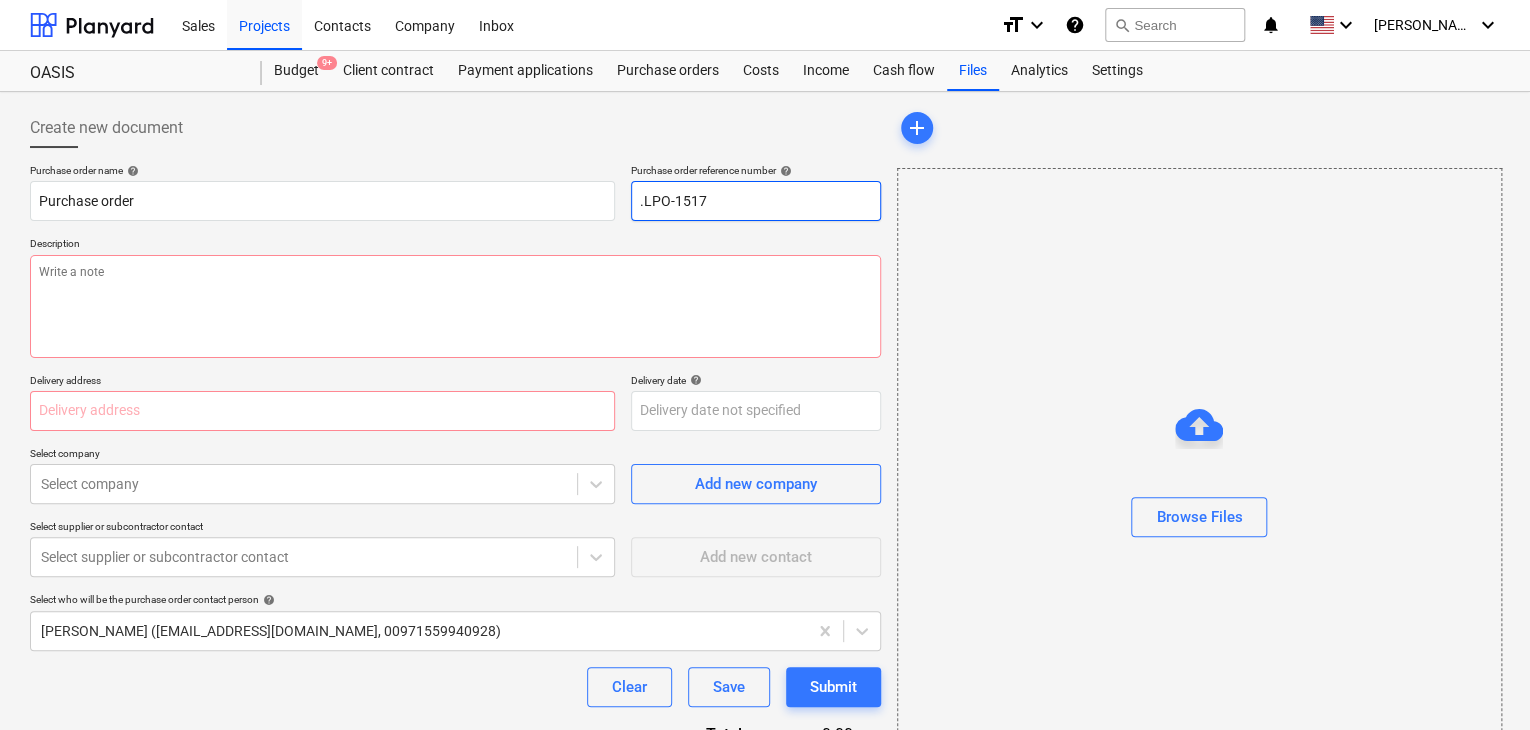 type on "x" 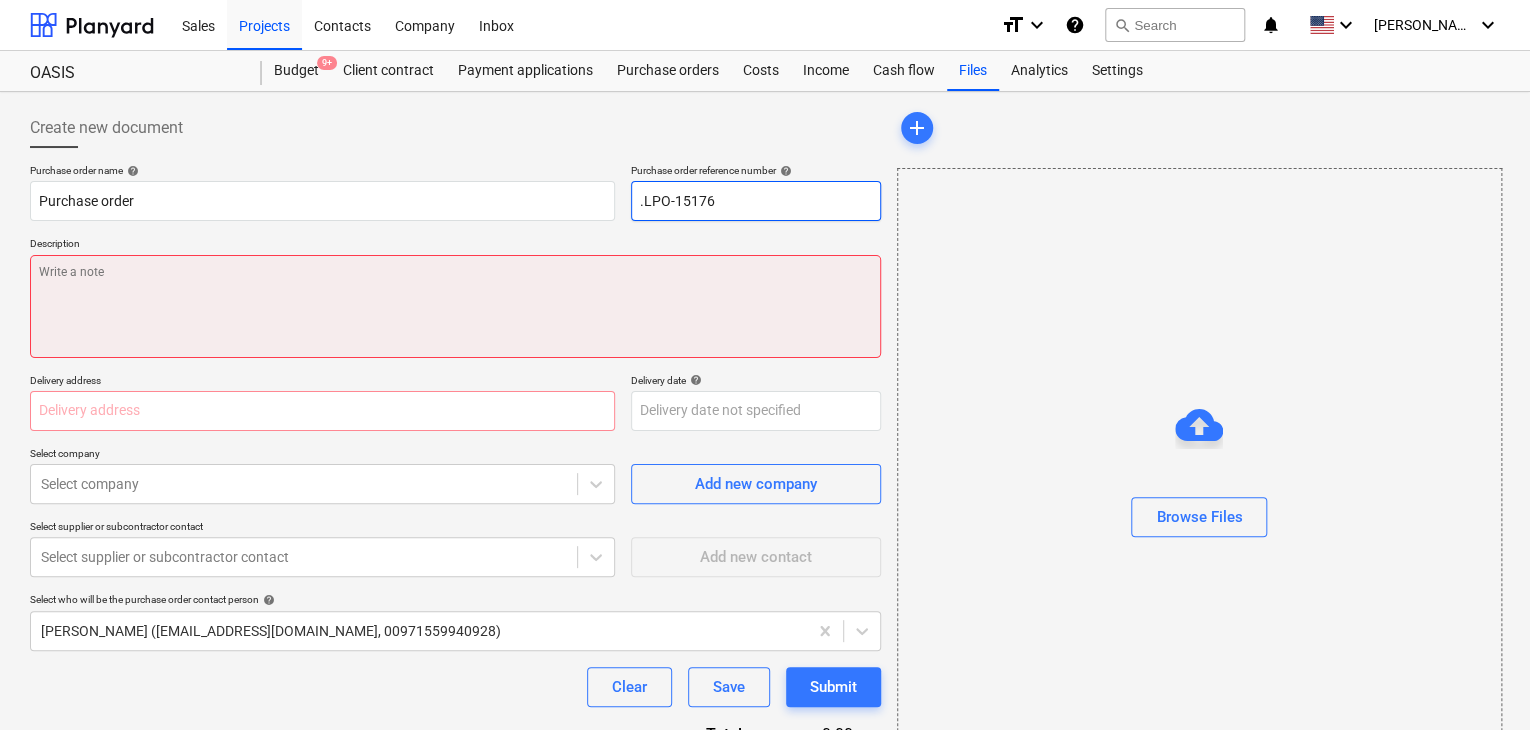 type on ".LPO-15176" 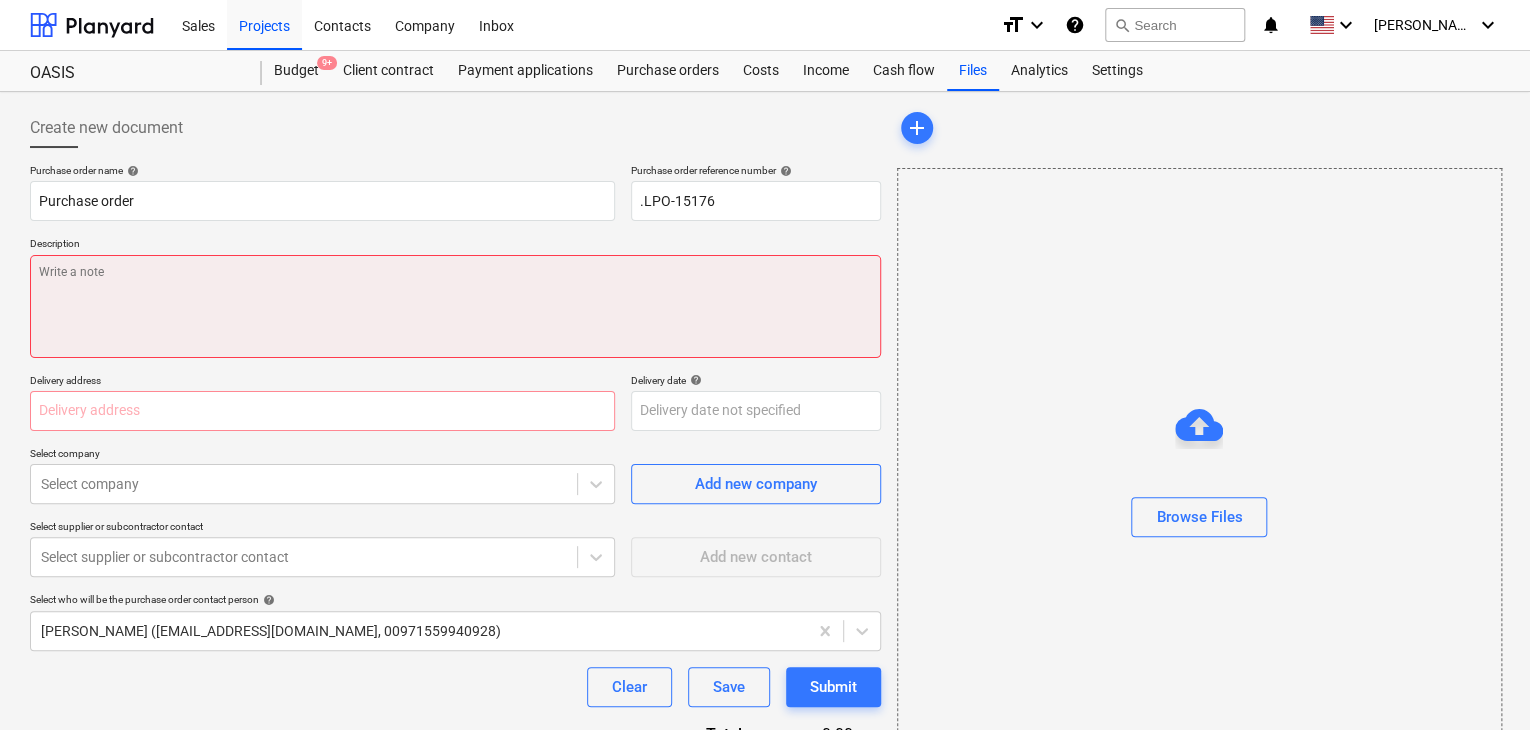 click at bounding box center [455, 306] 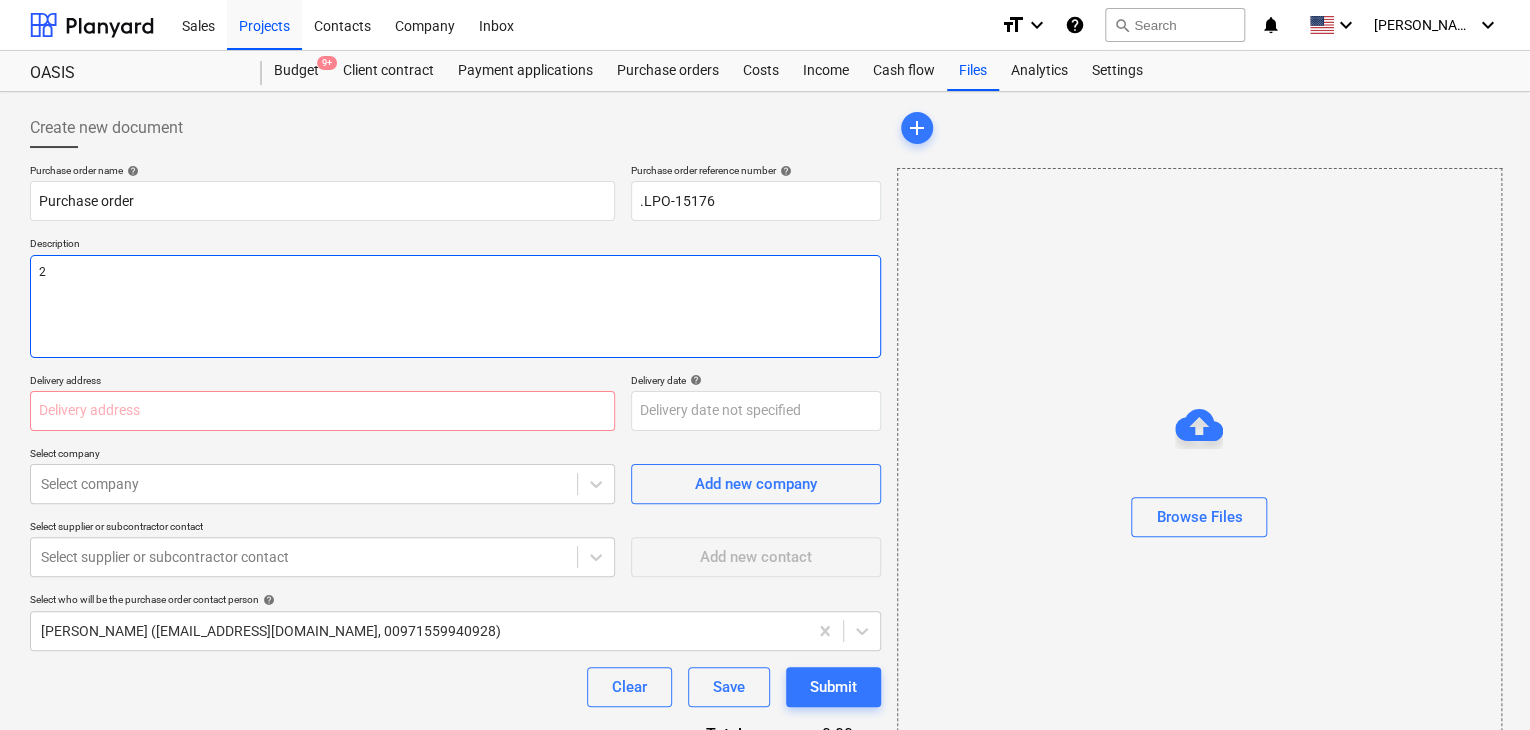 type on "x" 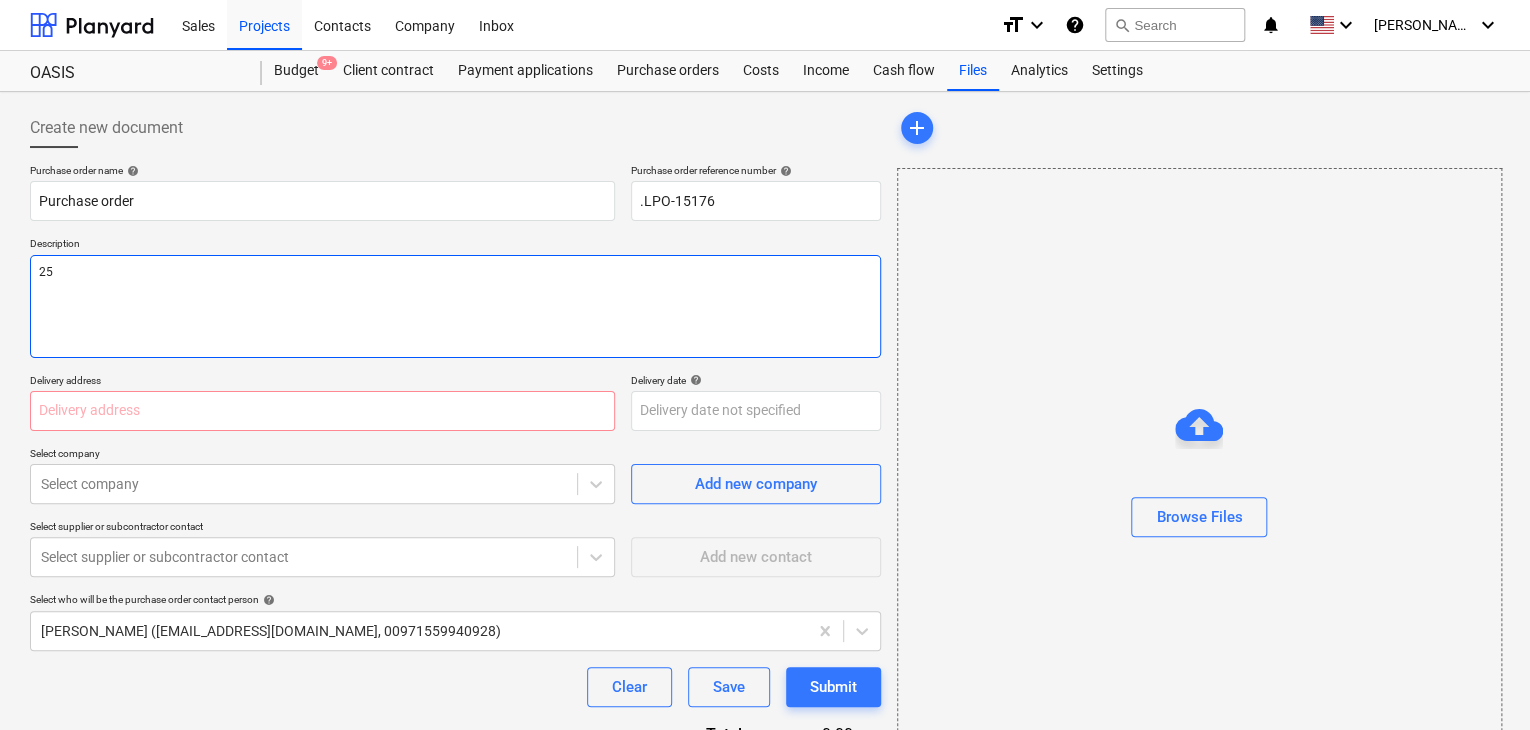 type on "x" 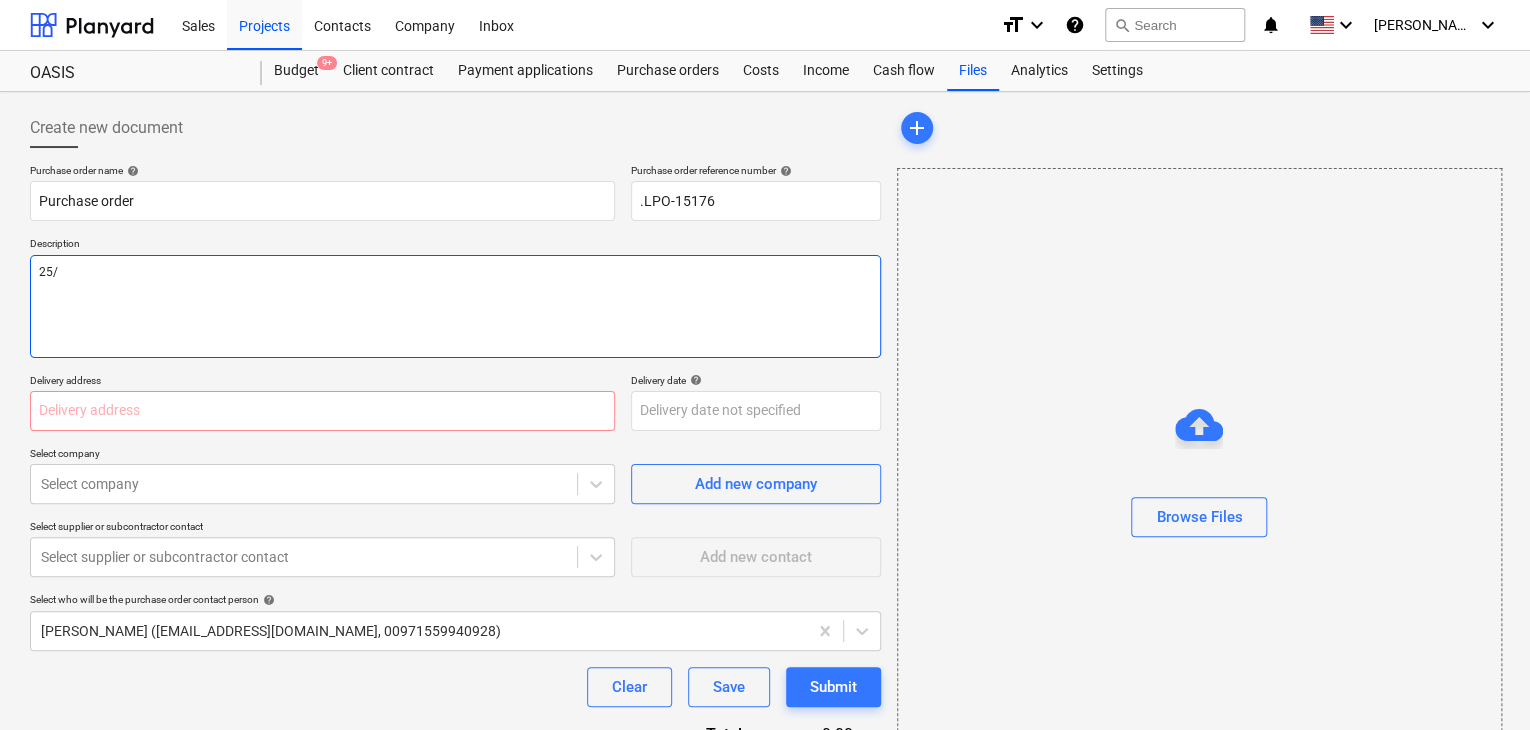 type on "x" 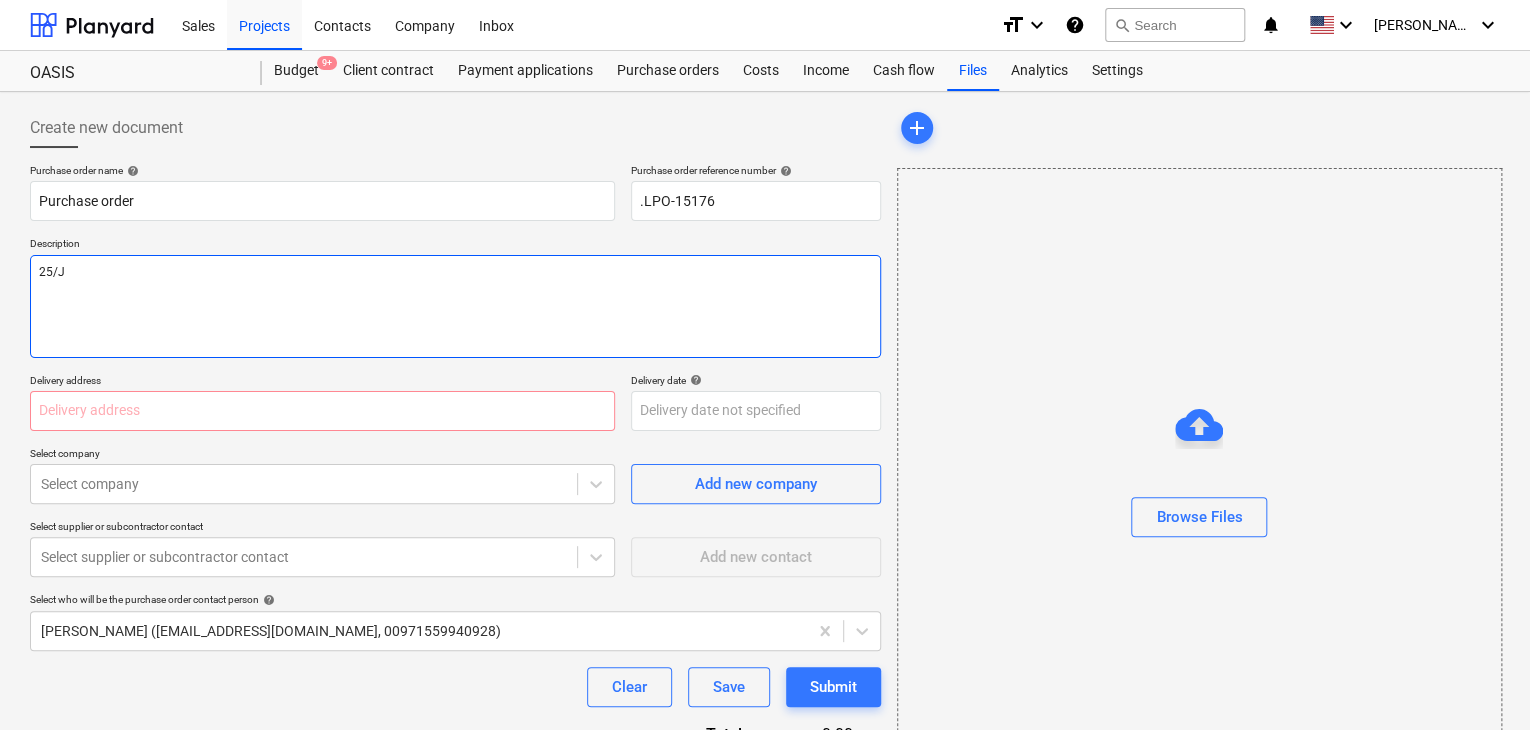 type on "x" 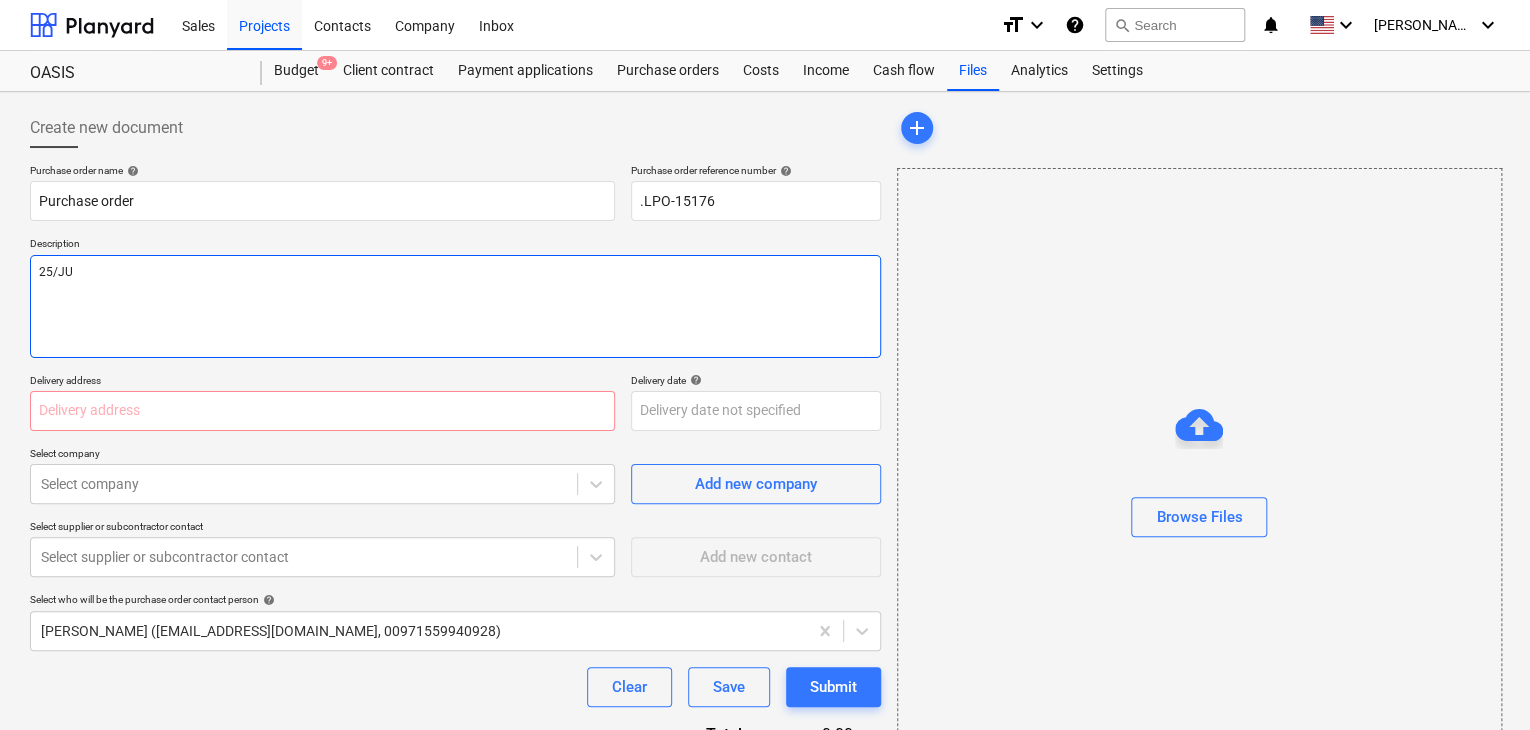 type on "x" 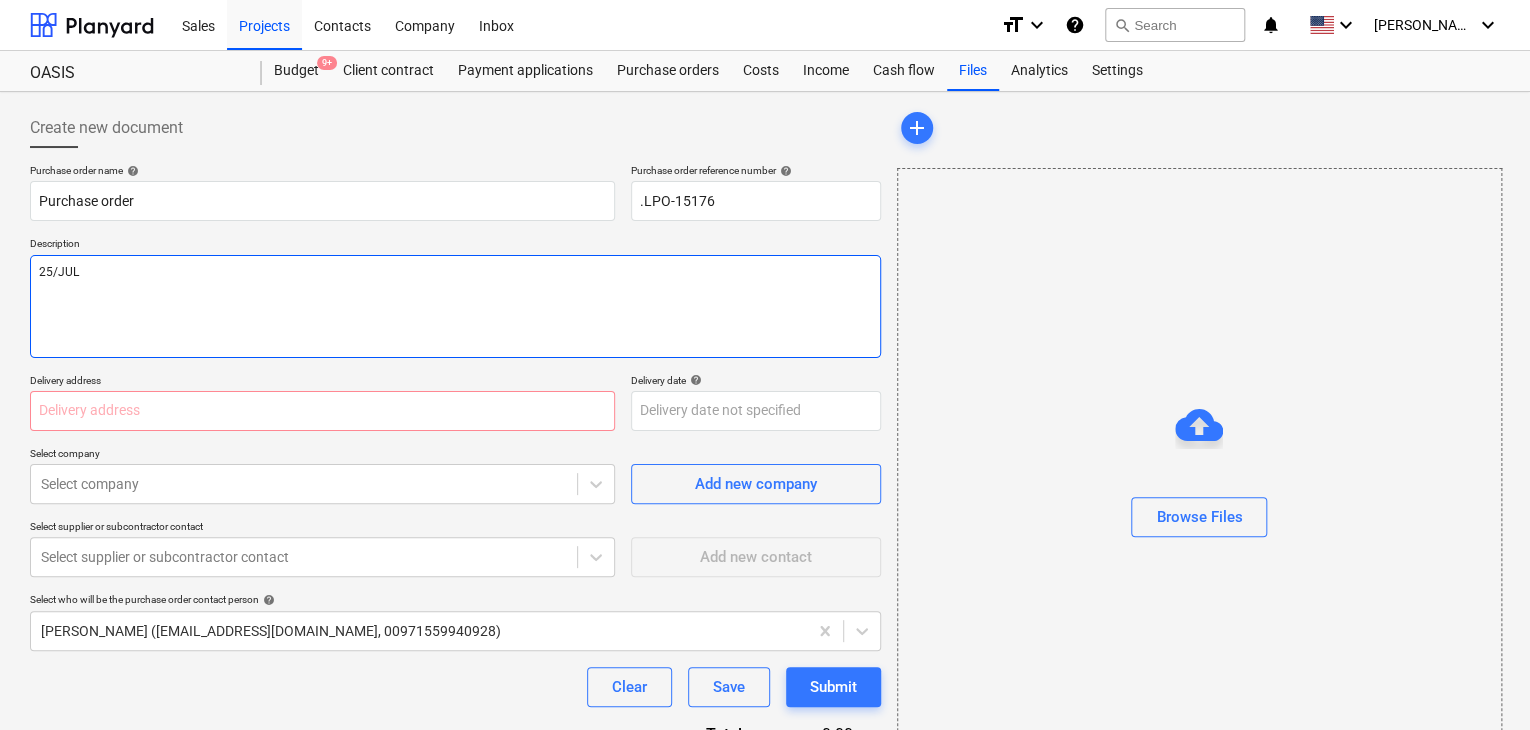 type on "x" 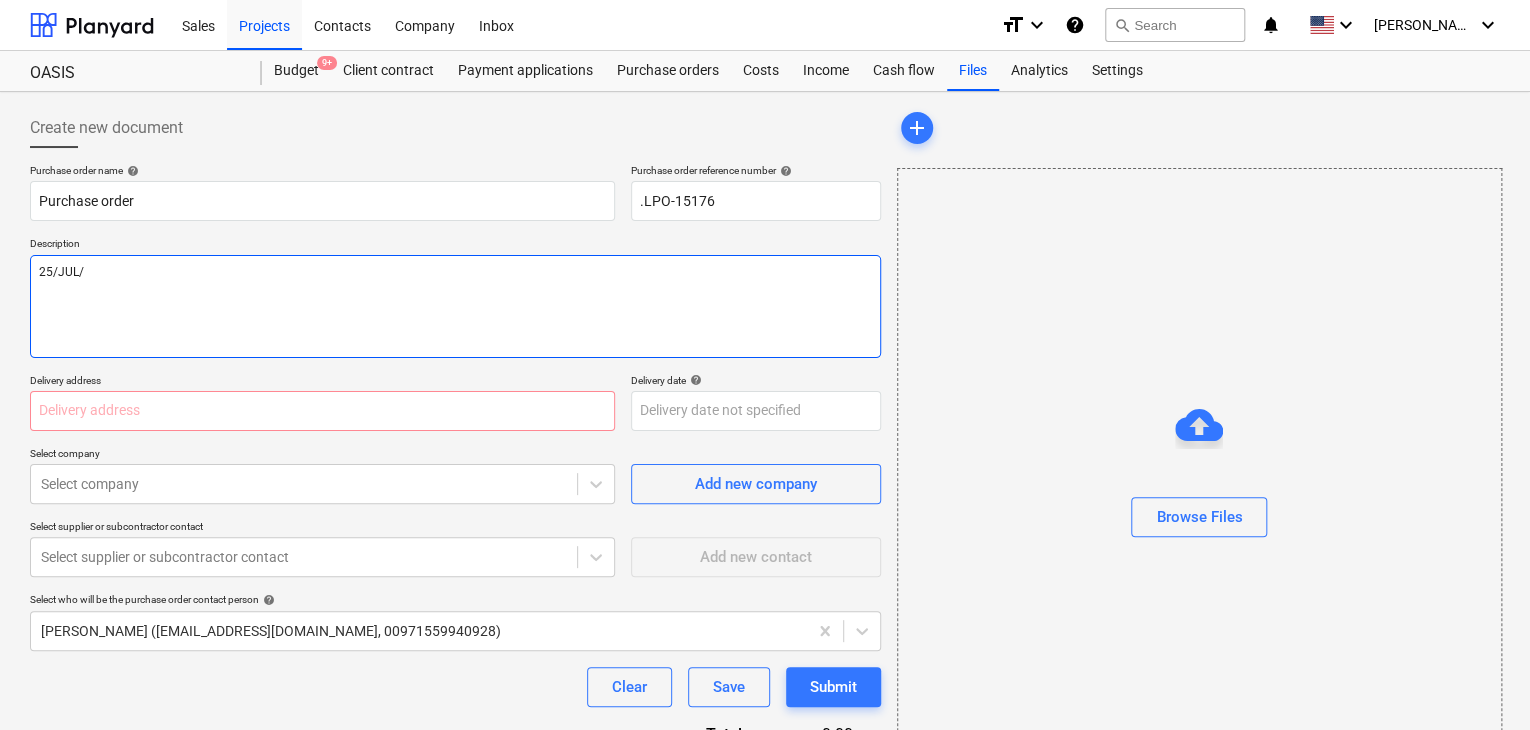 type on "x" 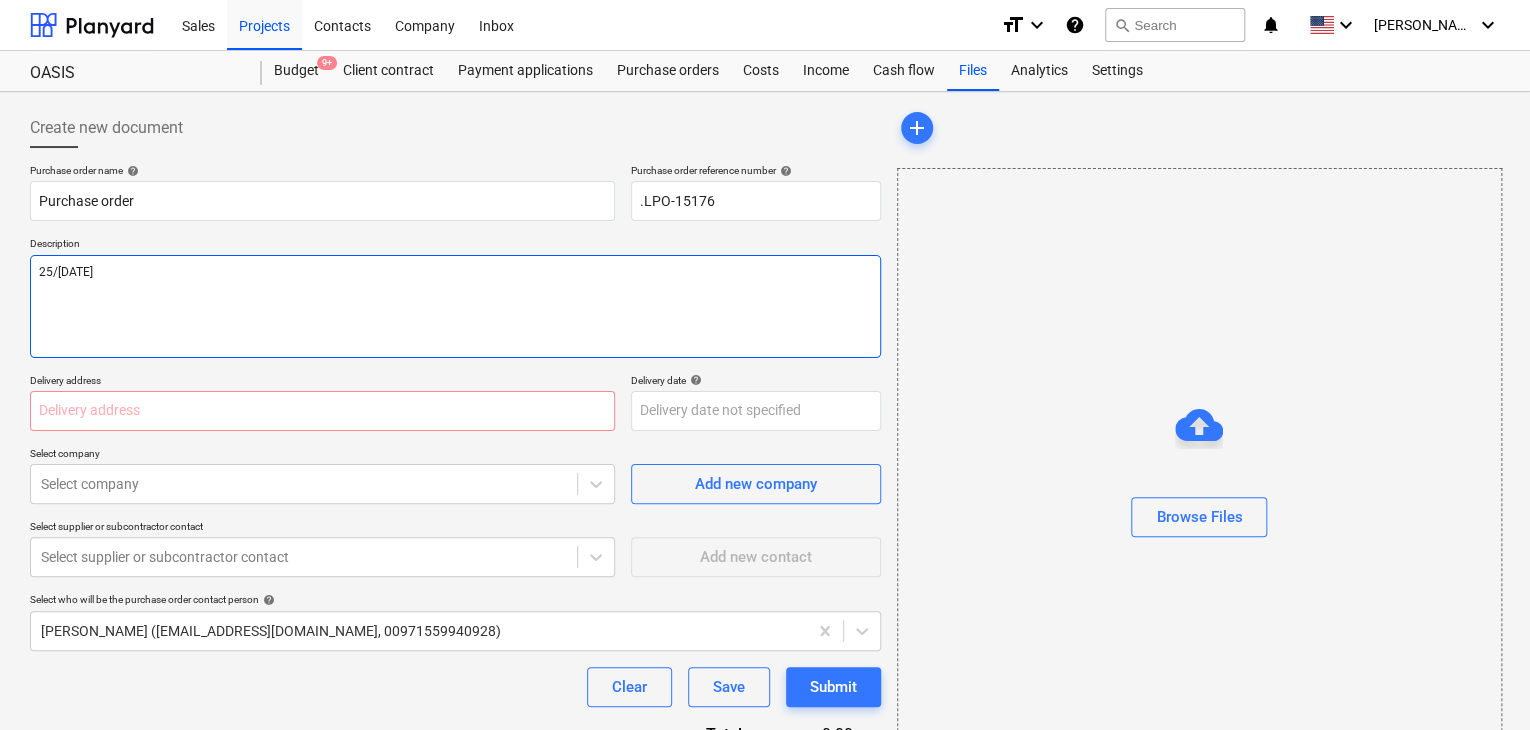 type on "x" 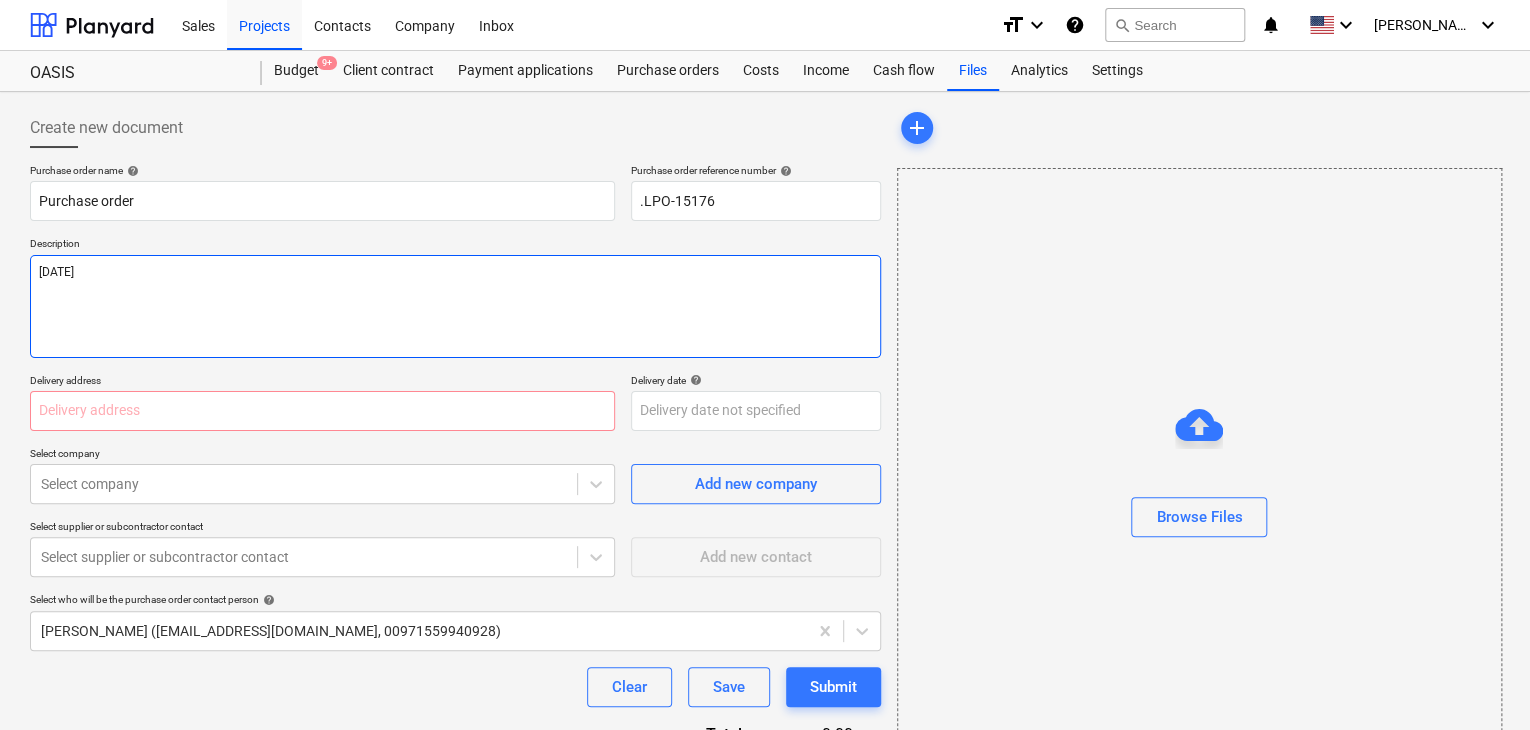 type on "x" 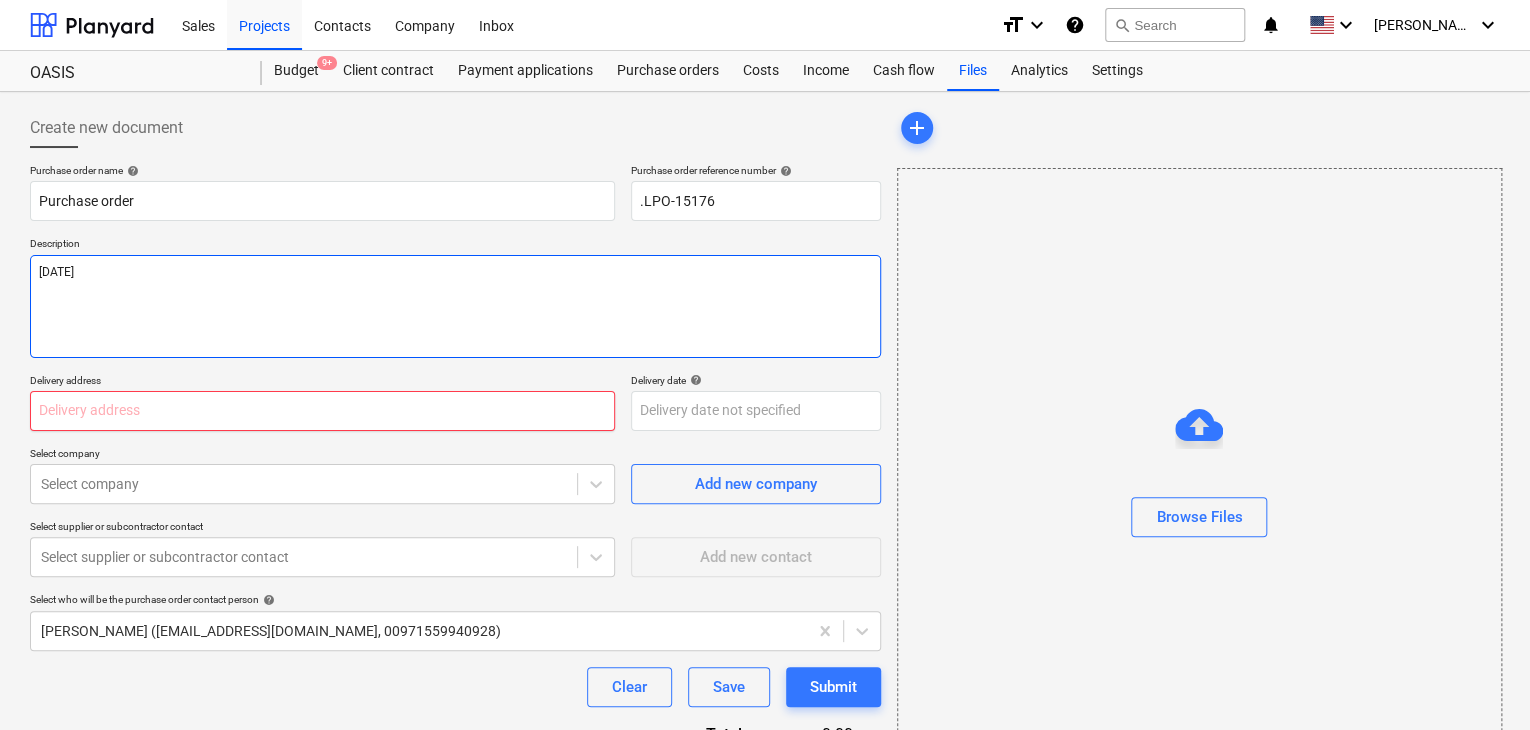 type on "[DATE]" 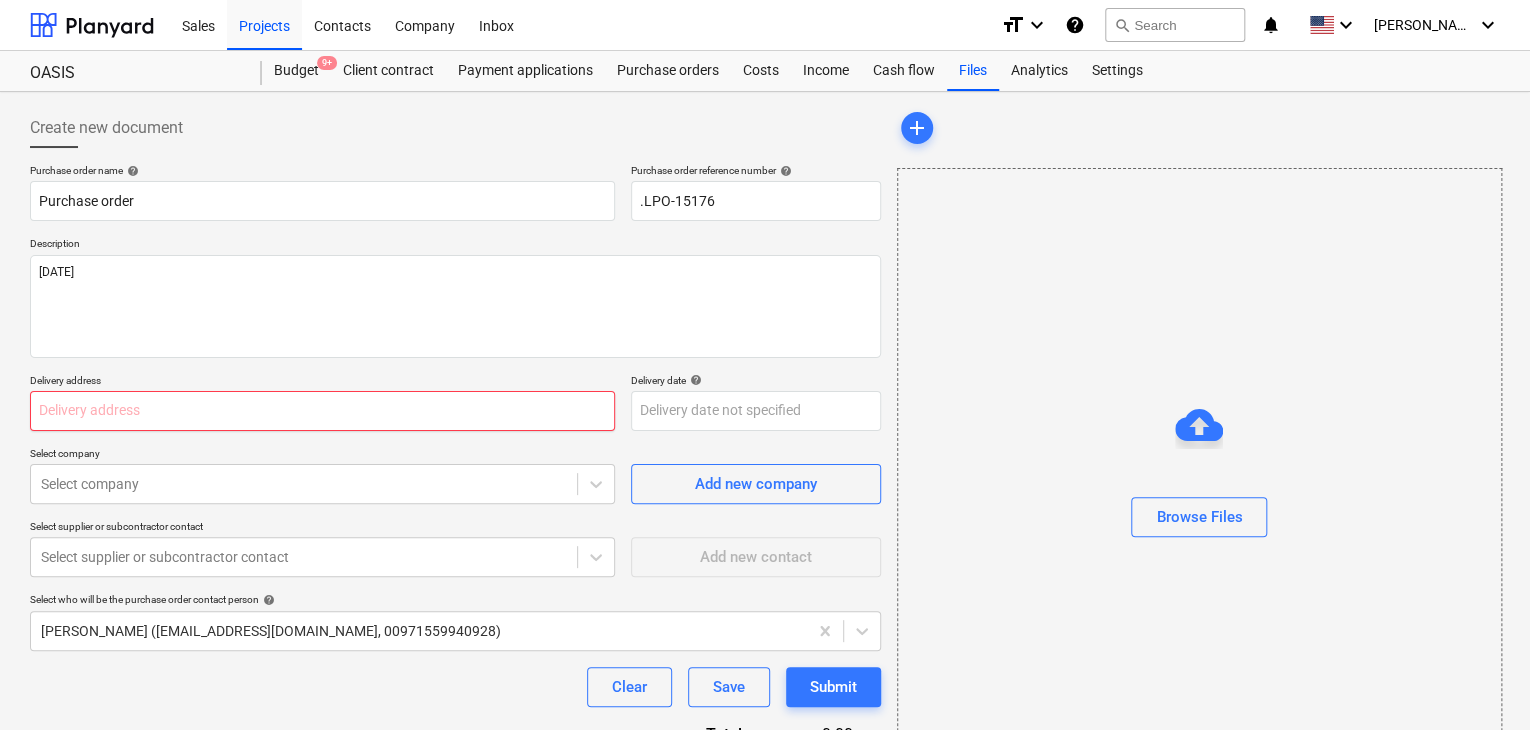 click at bounding box center [322, 411] 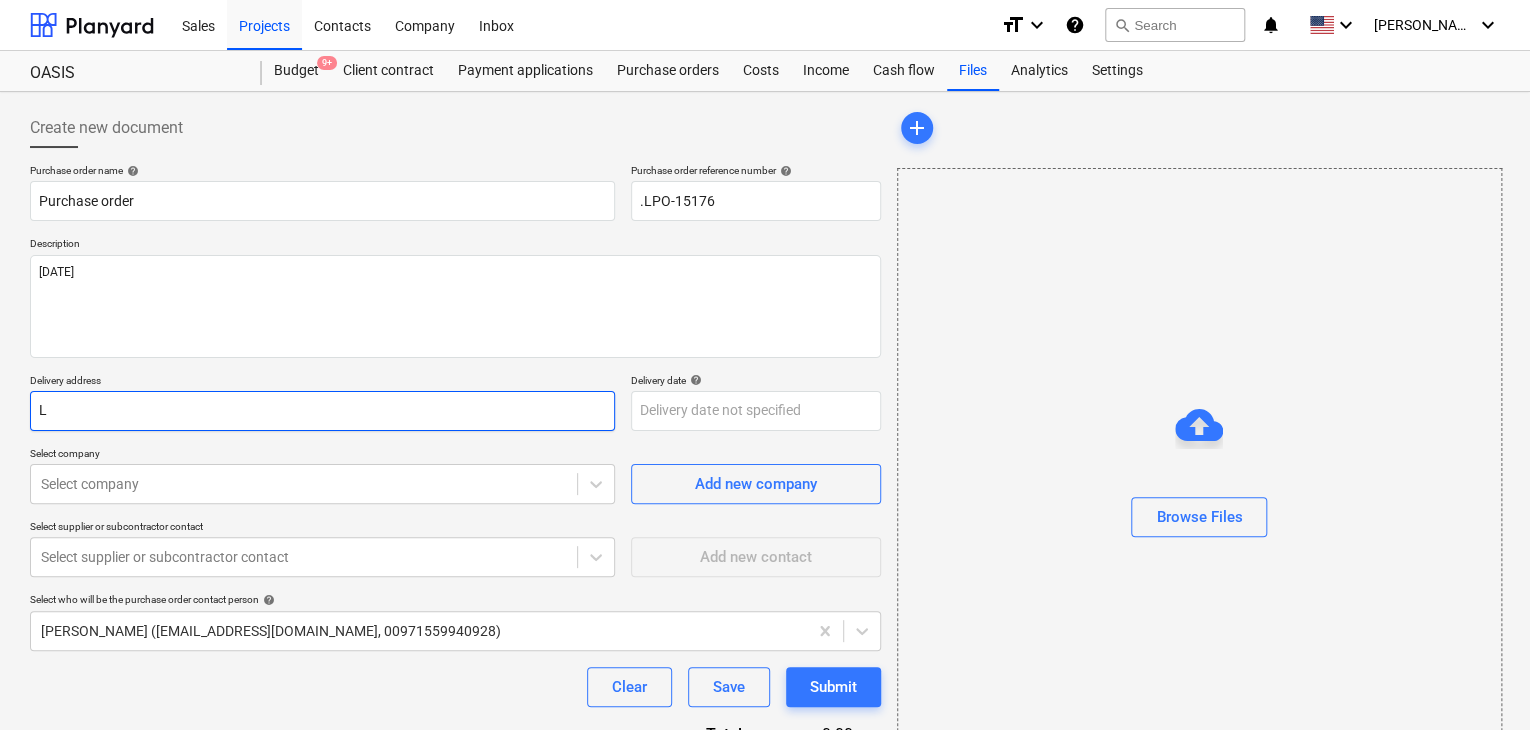 type on "x" 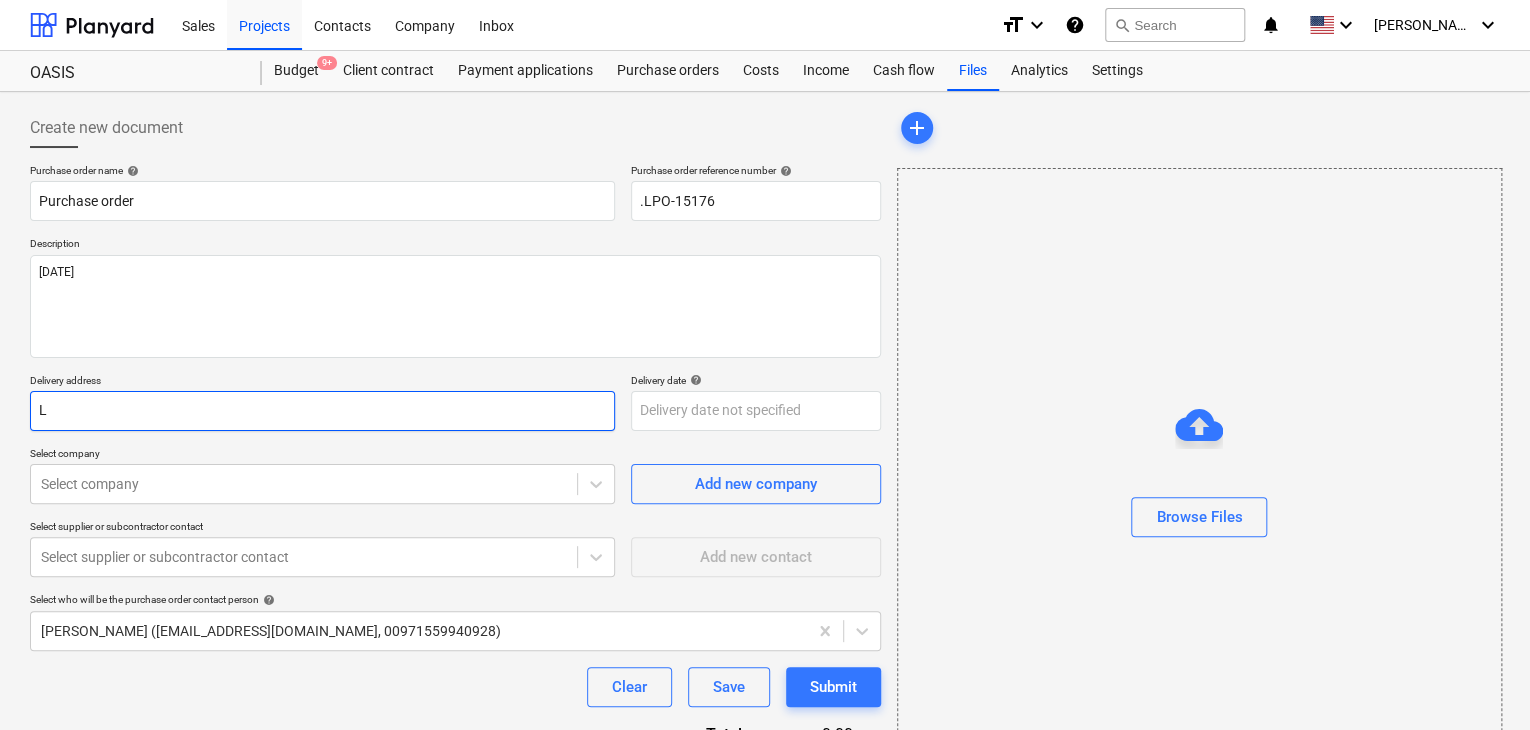 type on "LU" 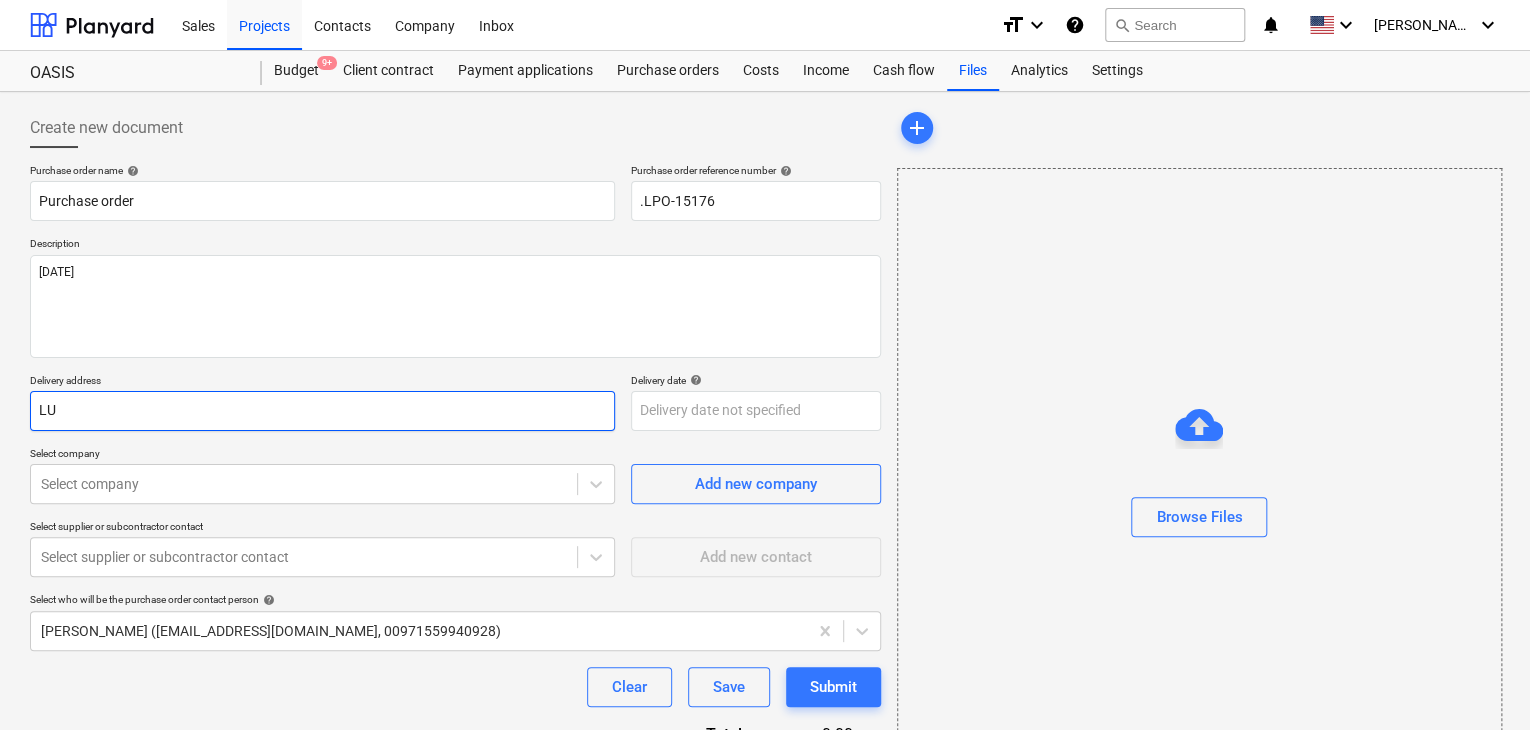 type on "x" 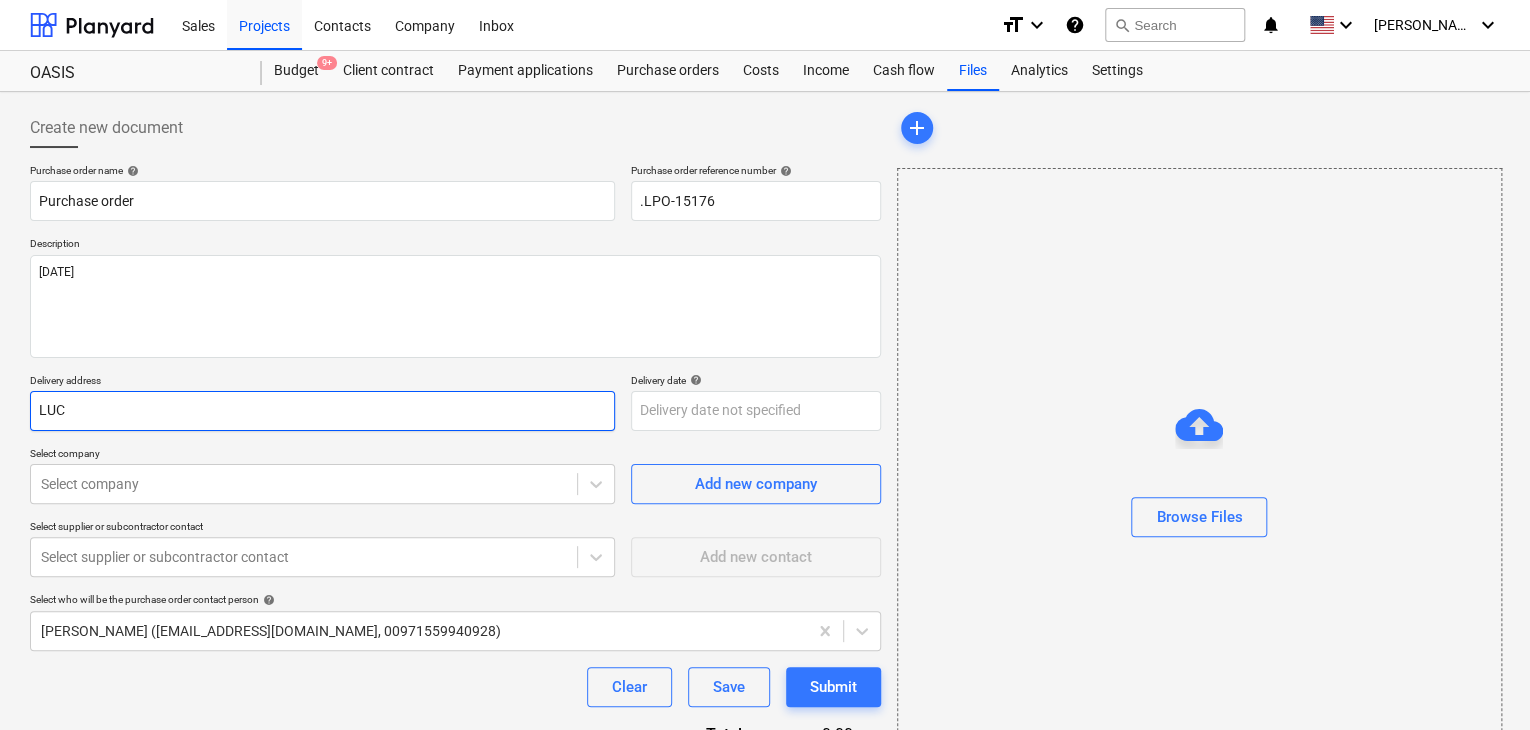 type on "x" 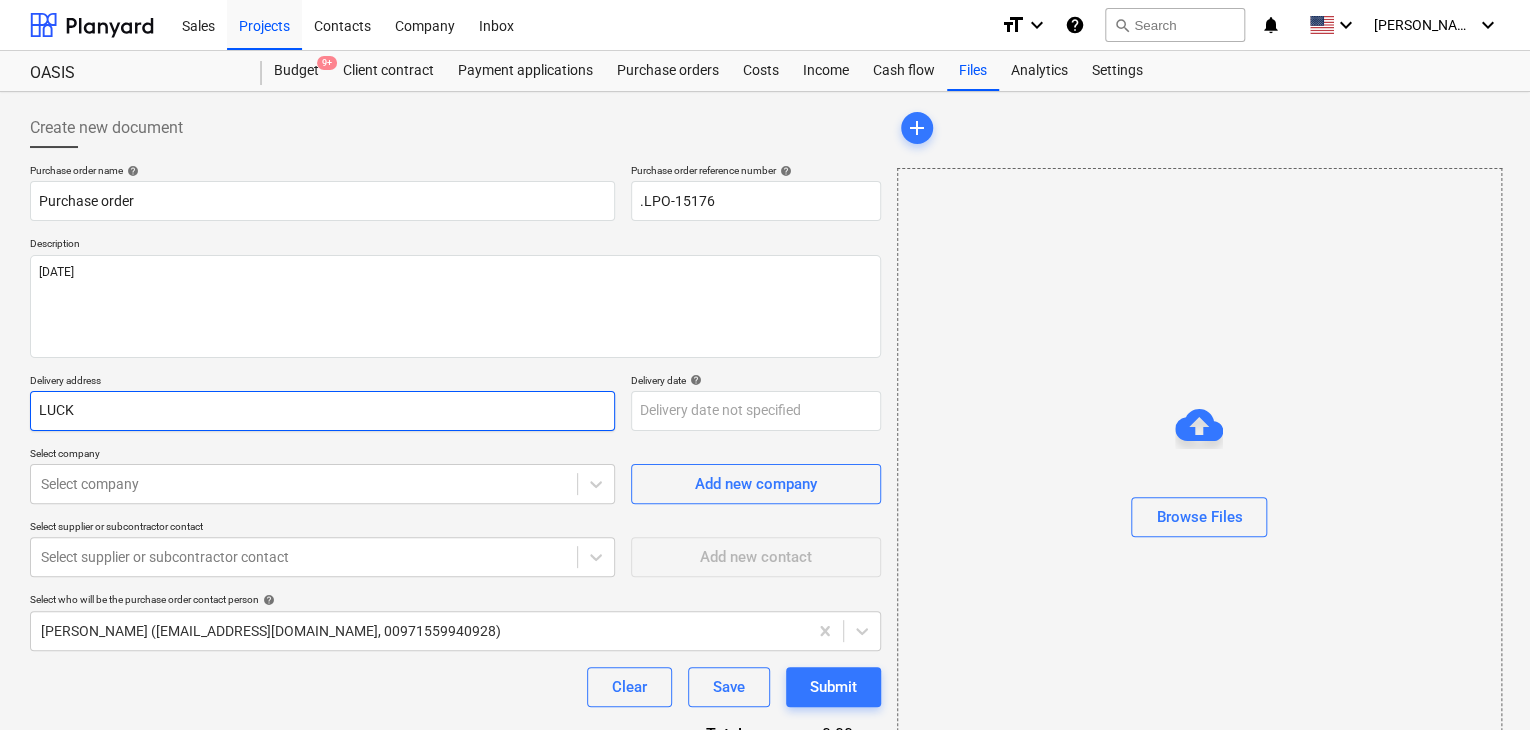 type on "x" 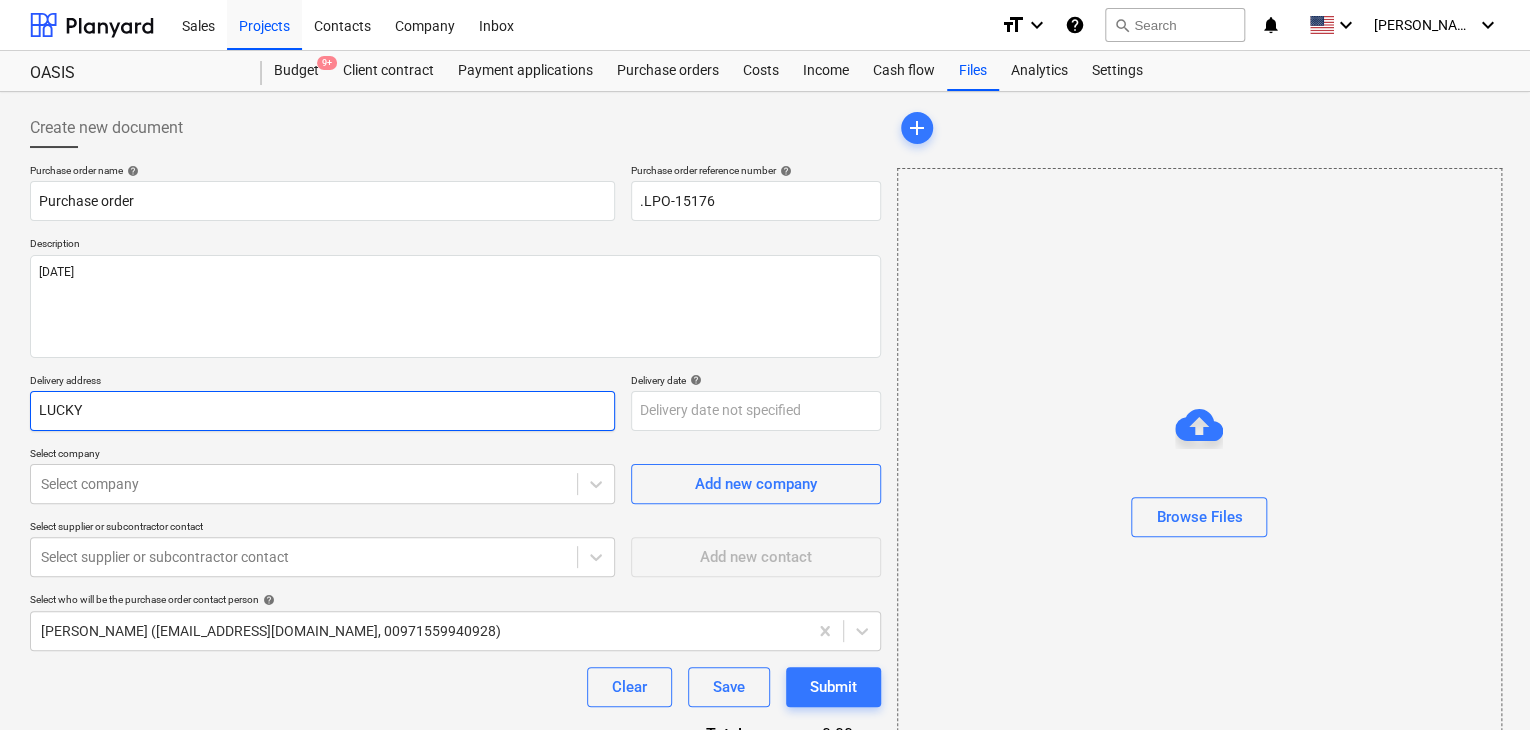 type on "x" 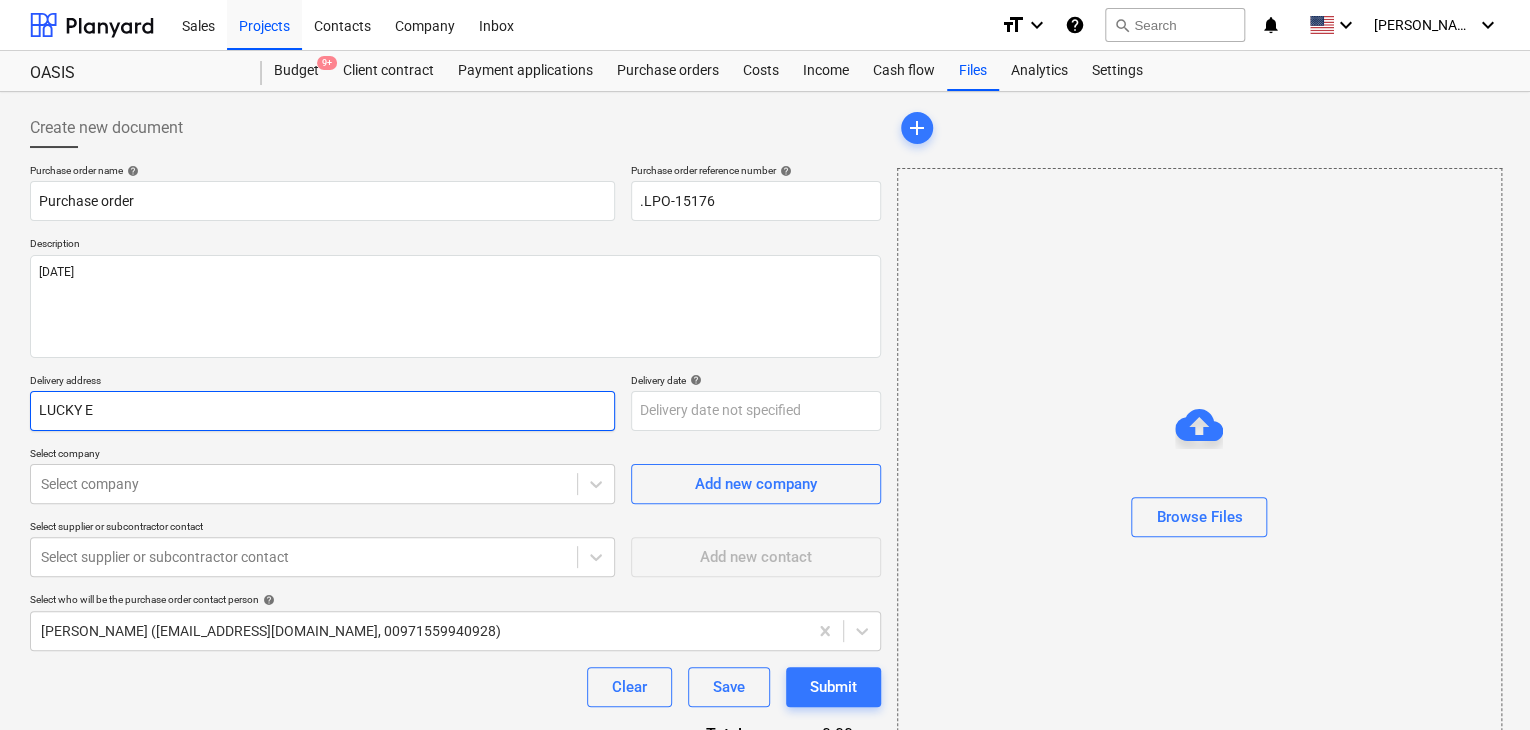 type on "LUCKY EN" 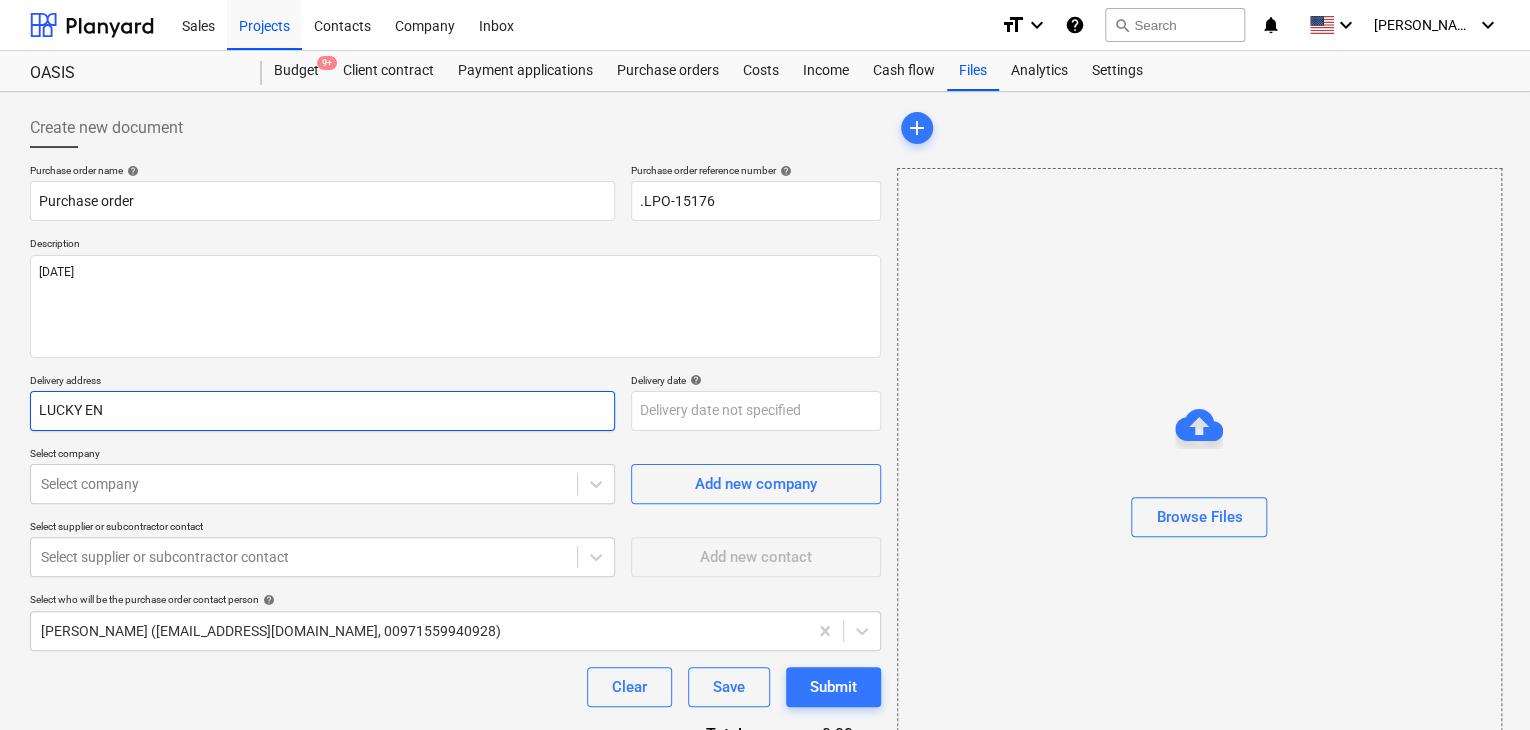type on "x" 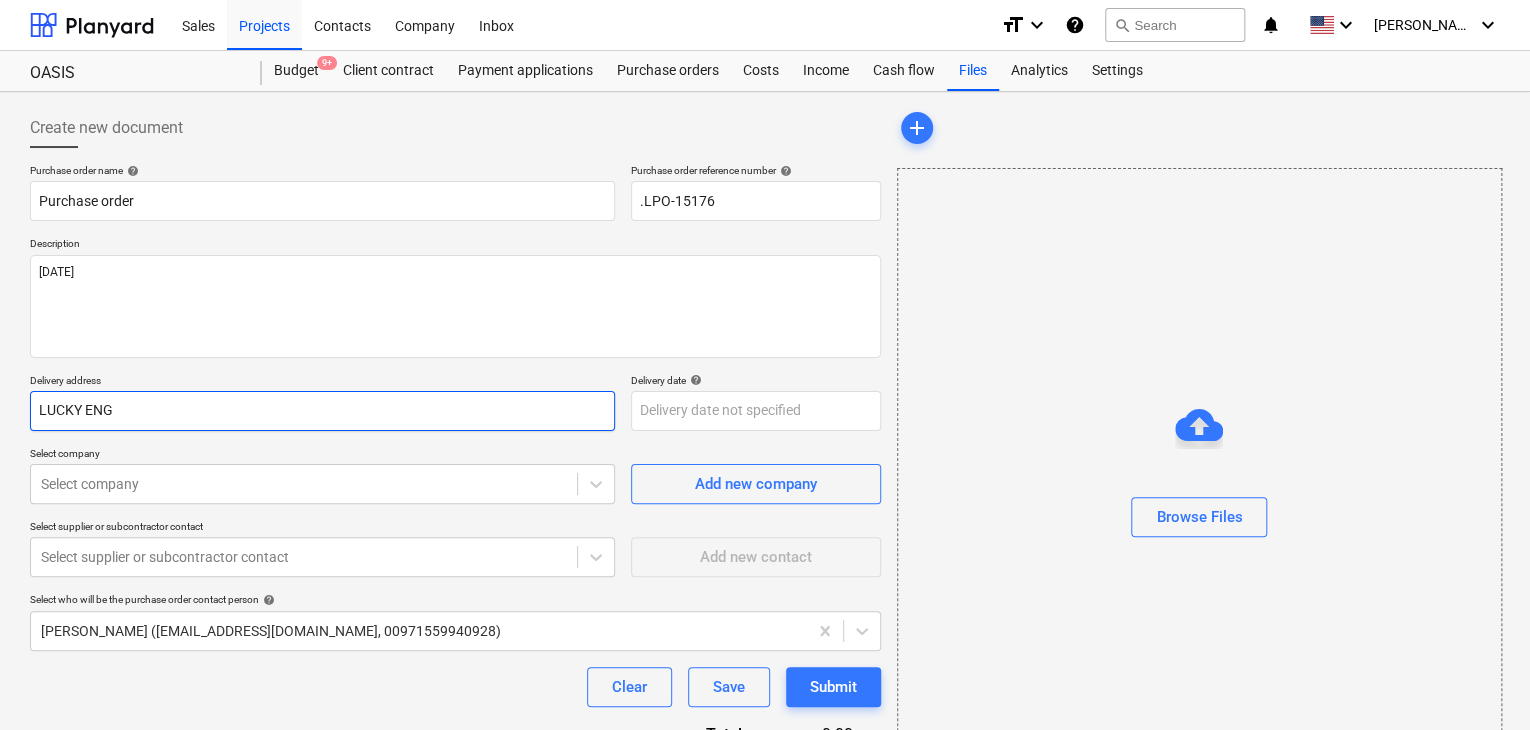 type on "x" 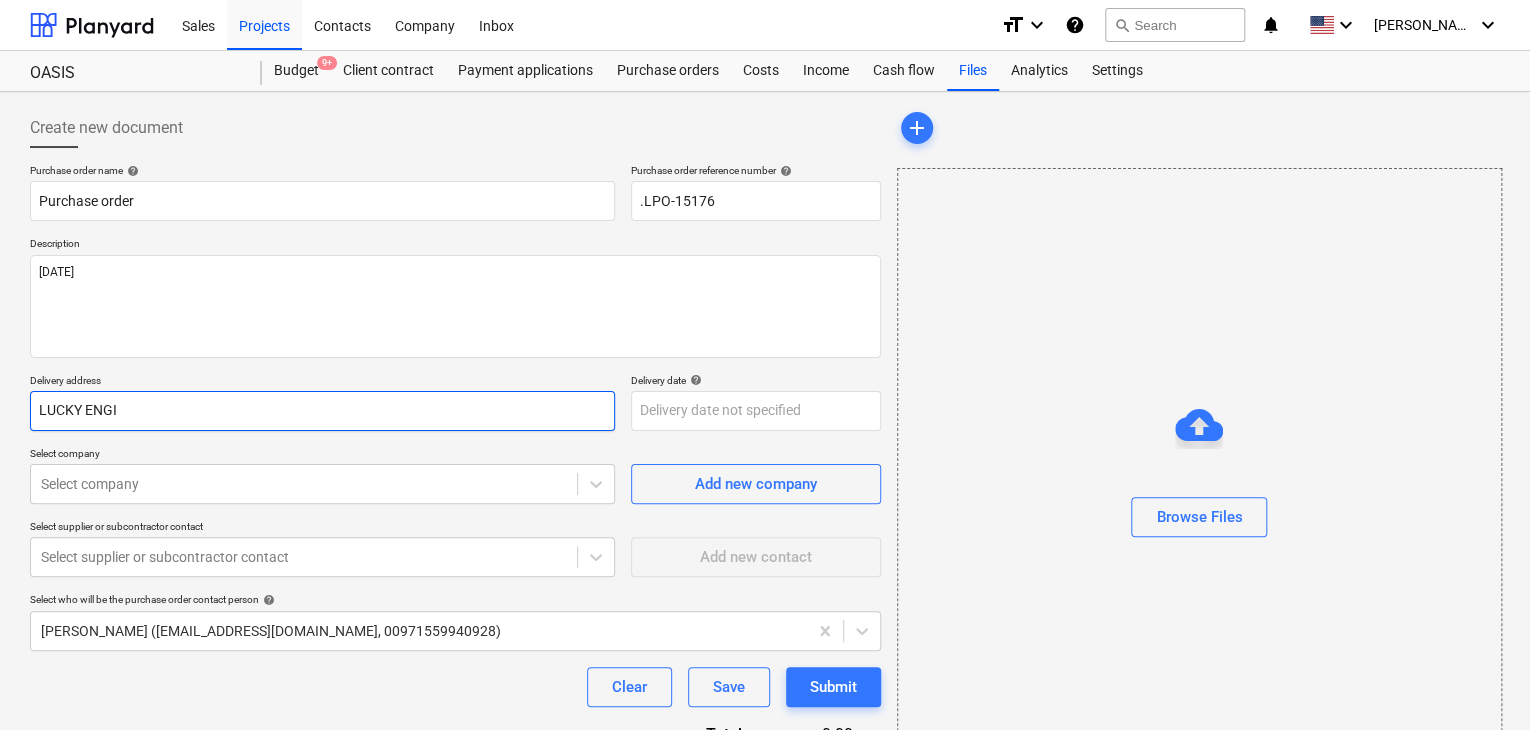 type on "x" 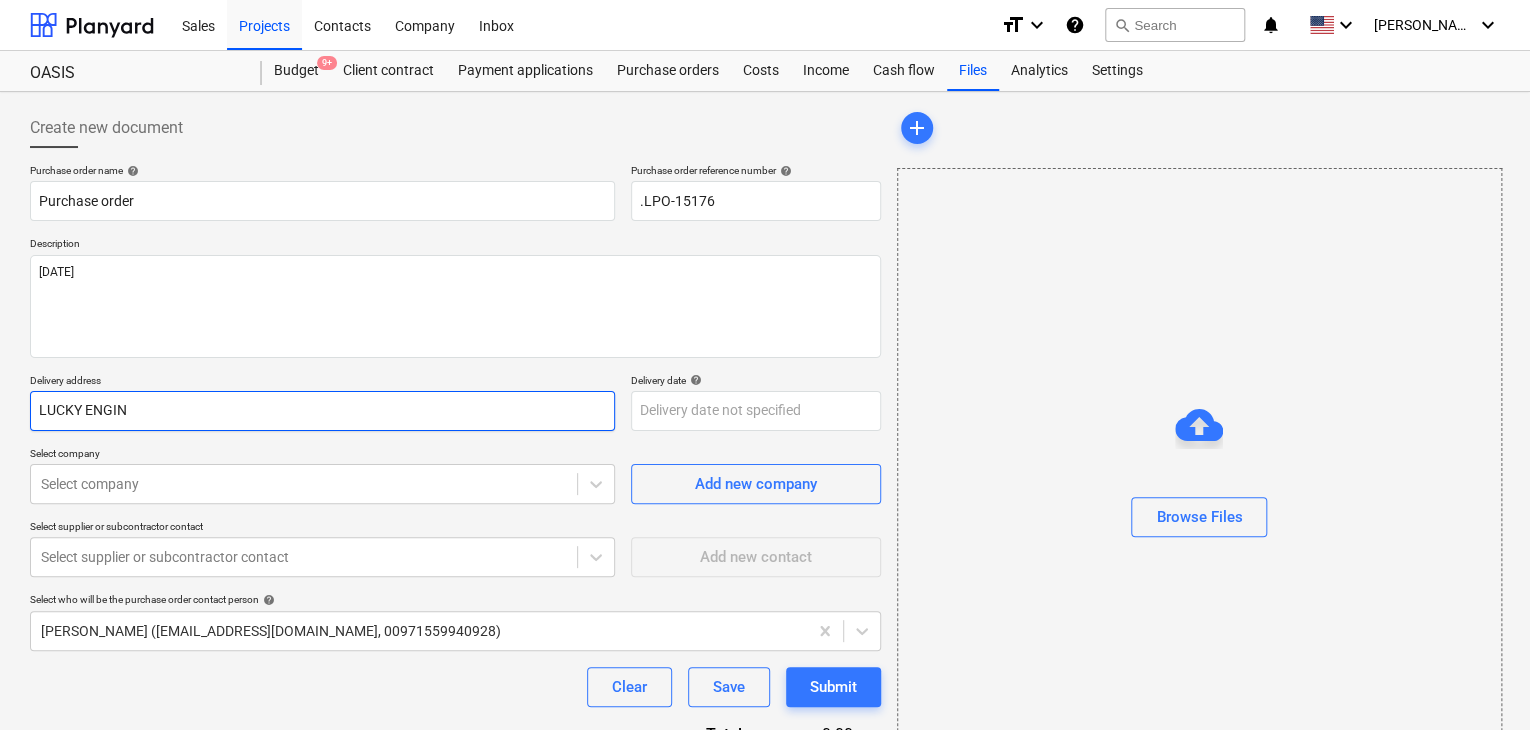 type on "x" 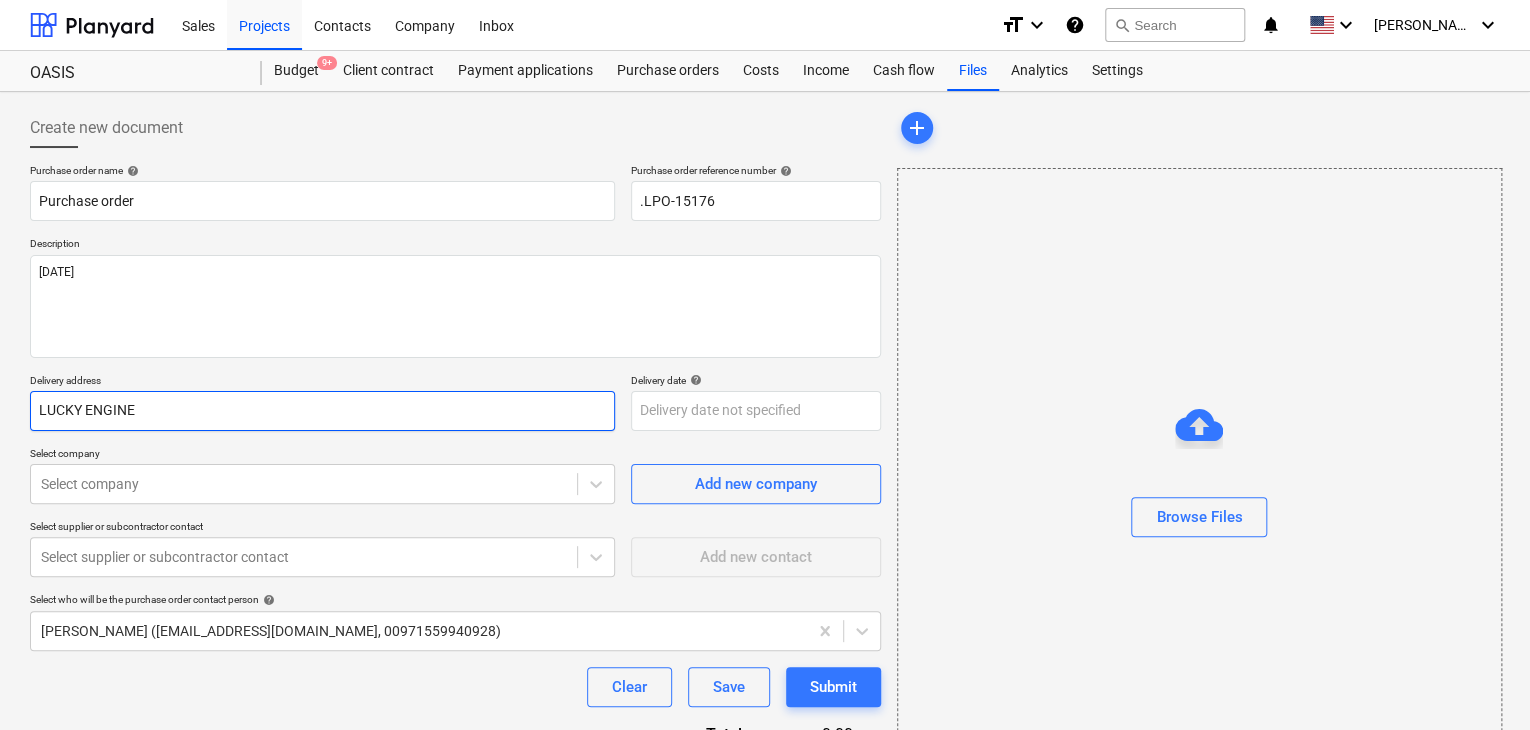 type on "x" 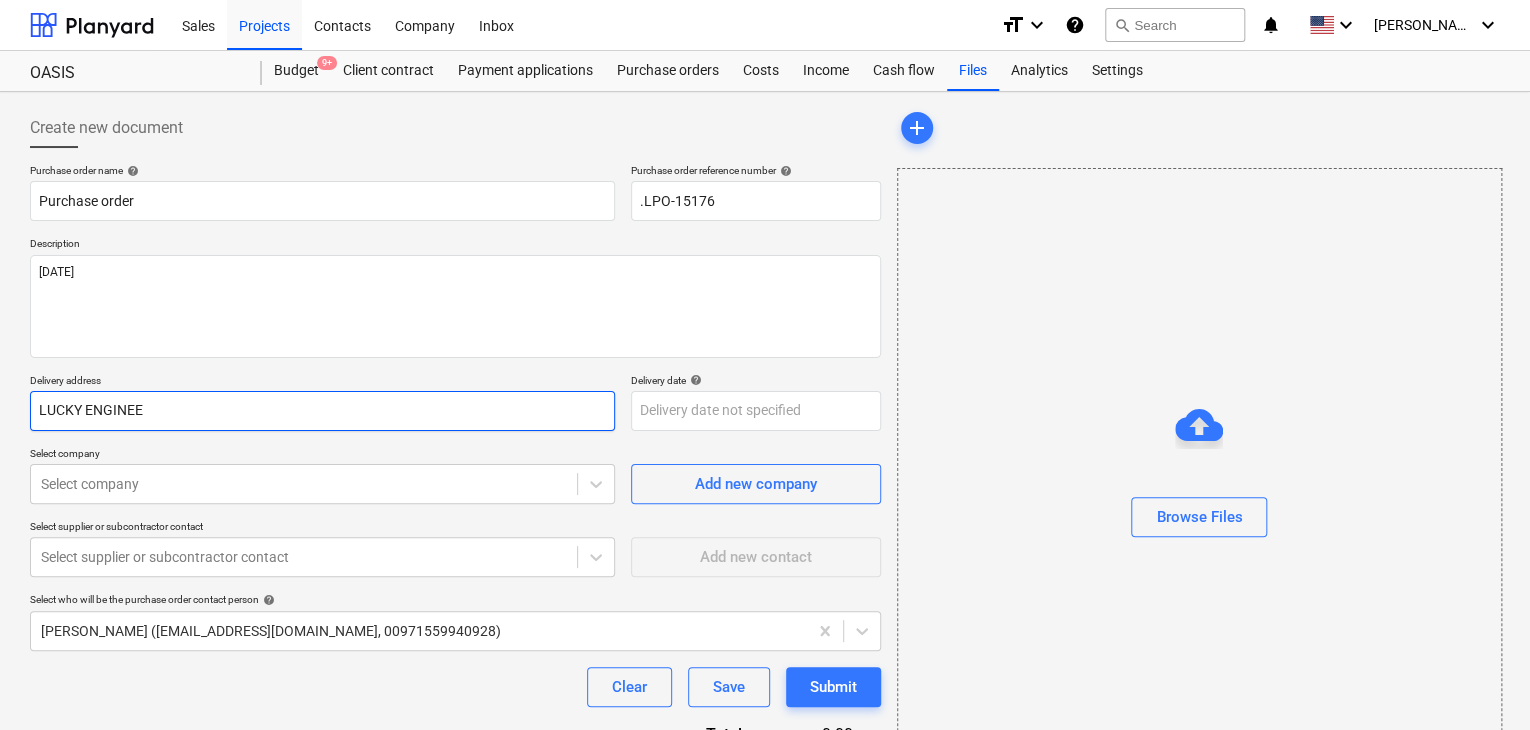 type on "x" 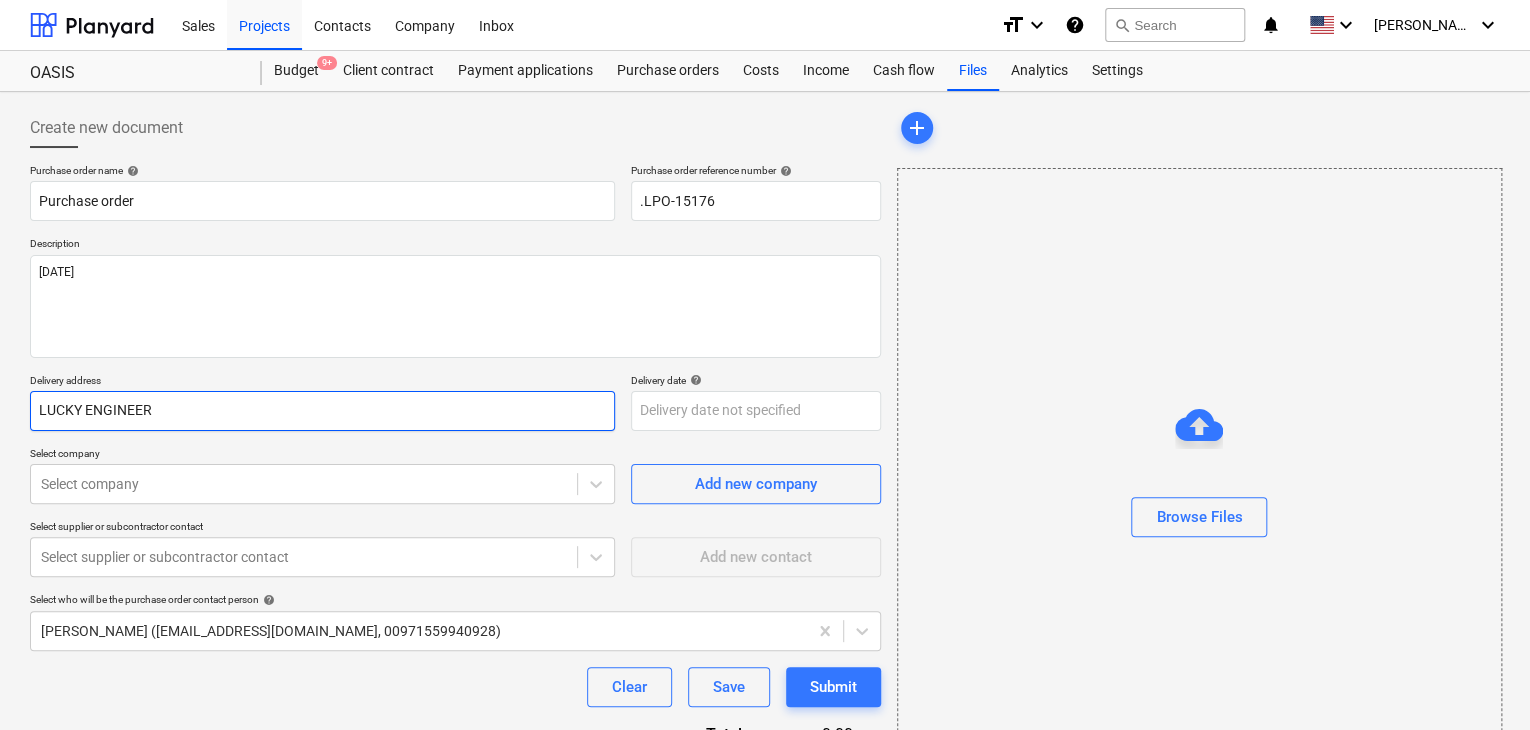 type on "x" 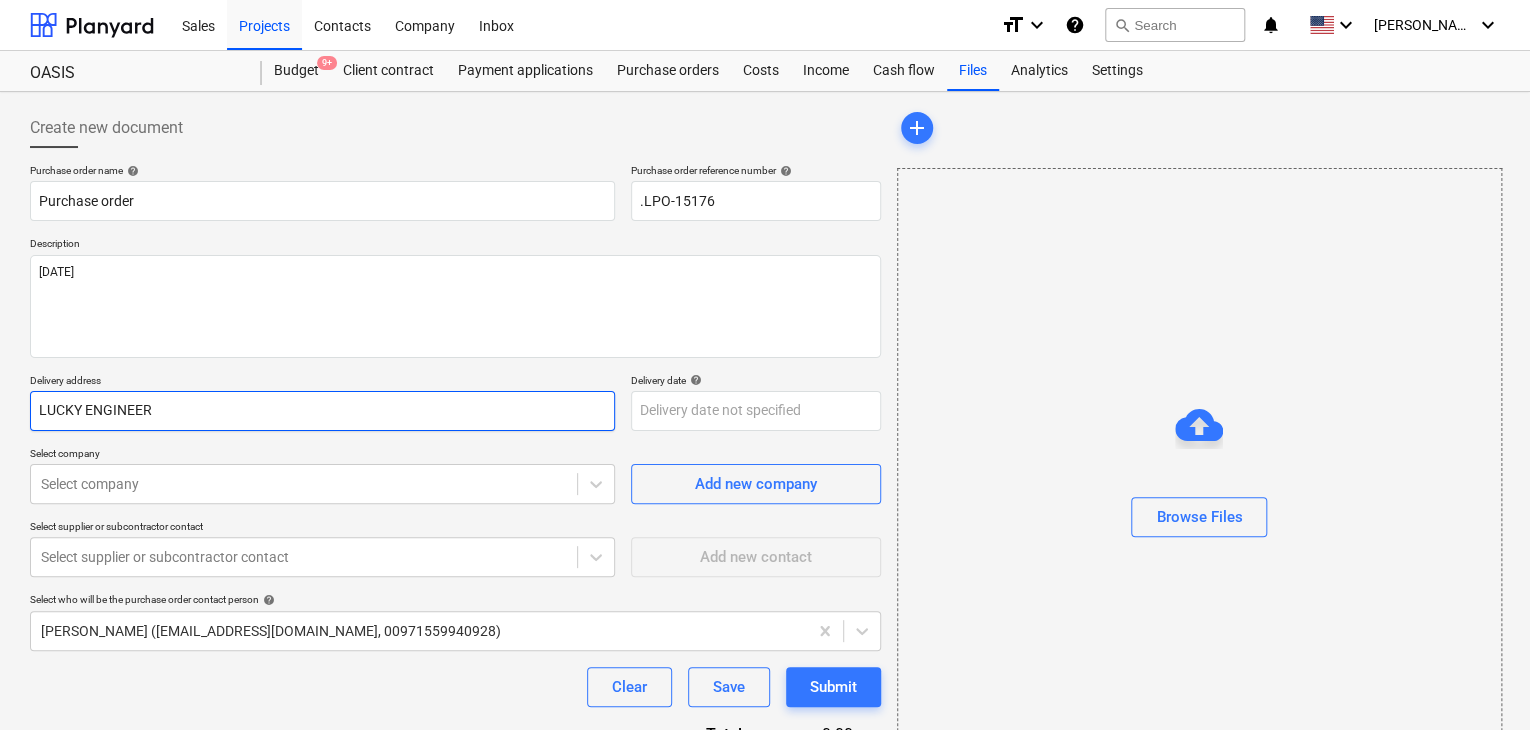 type on "LUCKY ENGINEERI" 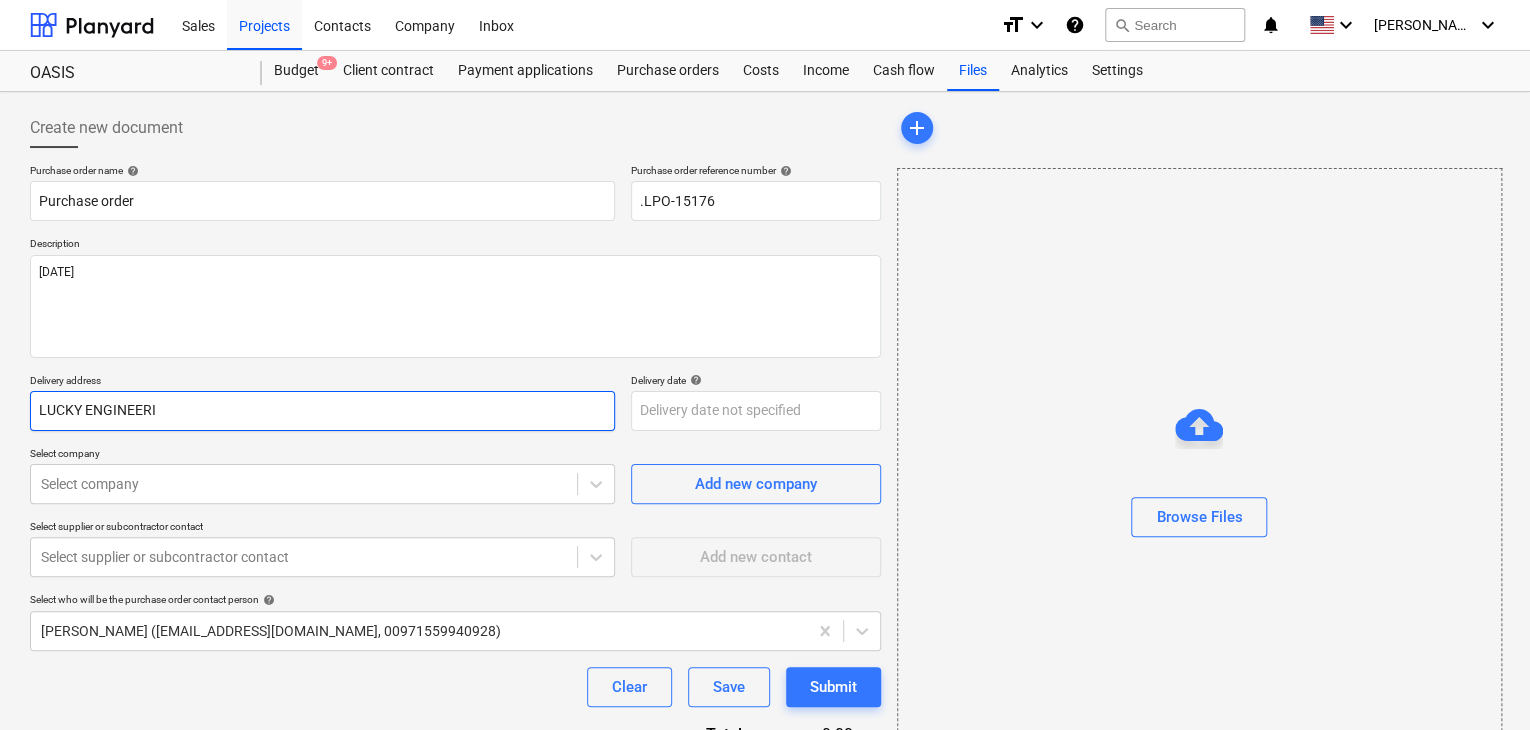 type on "x" 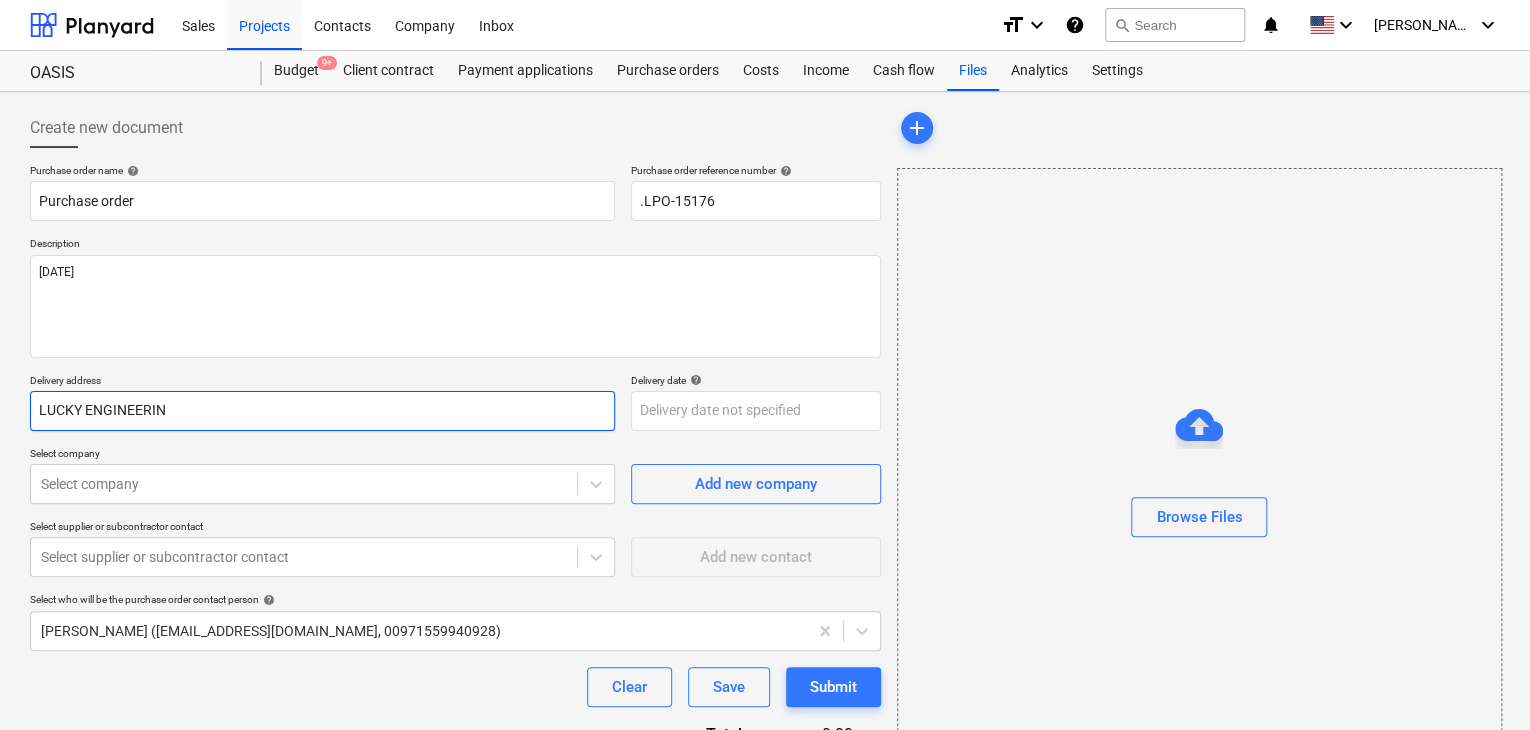 type on "x" 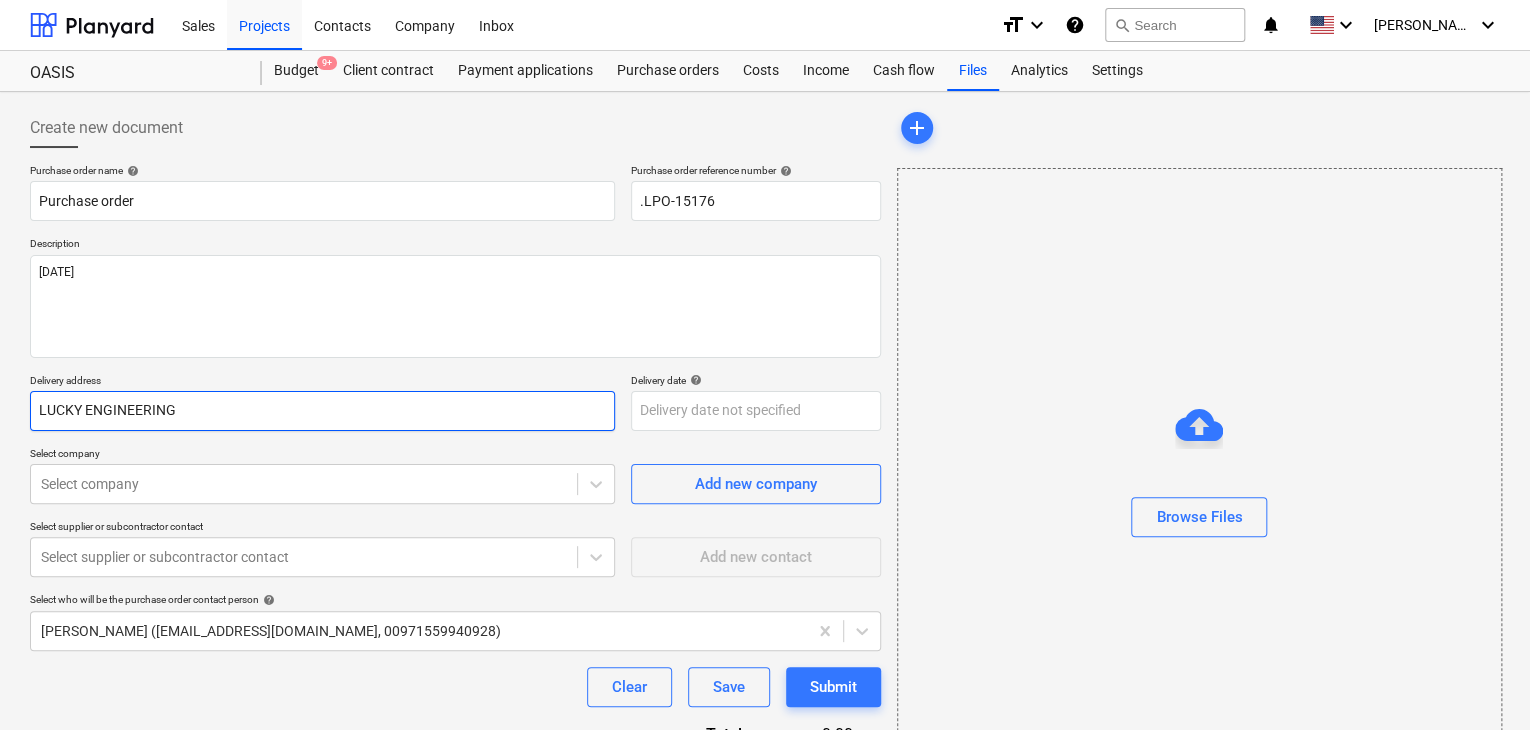 type on "x" 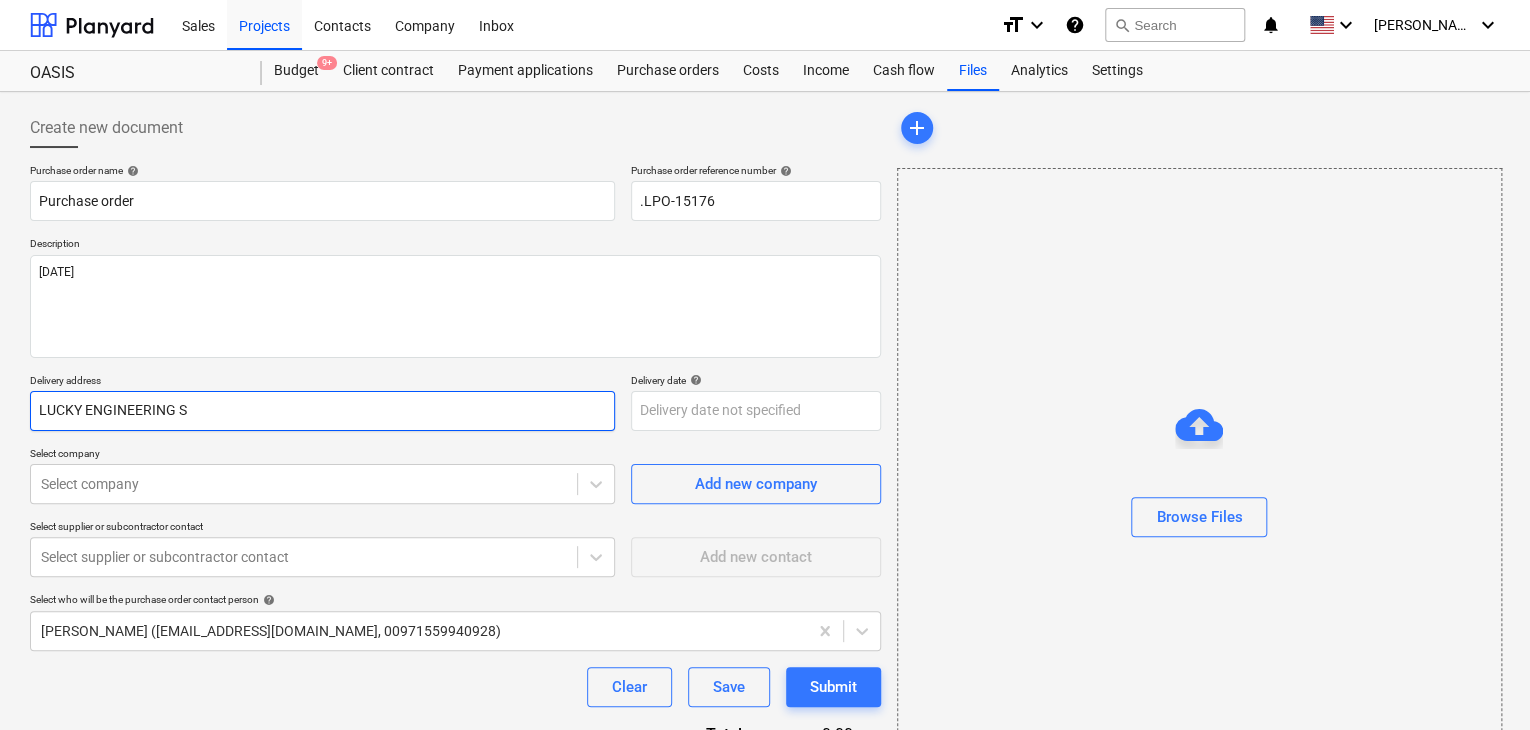 type on "x" 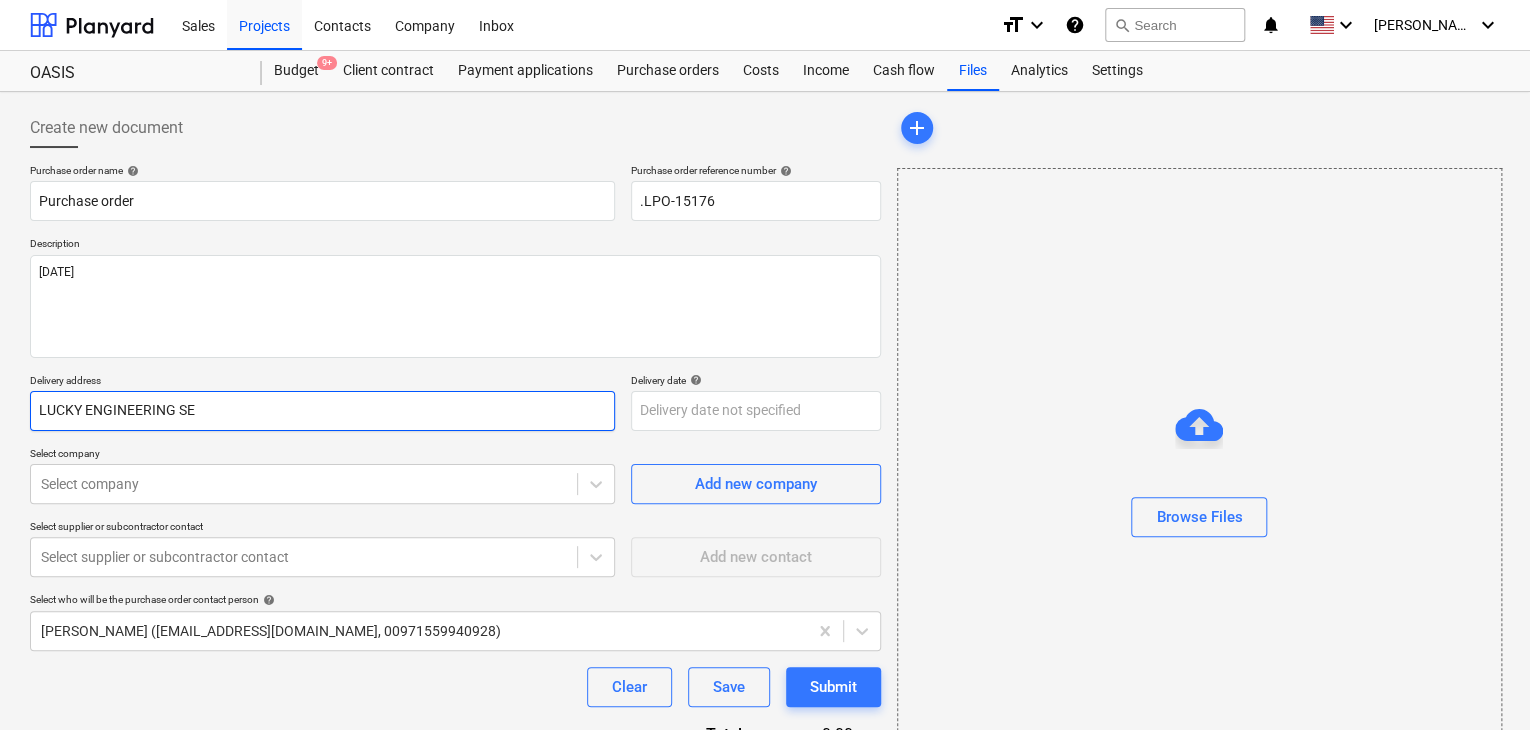 type on "x" 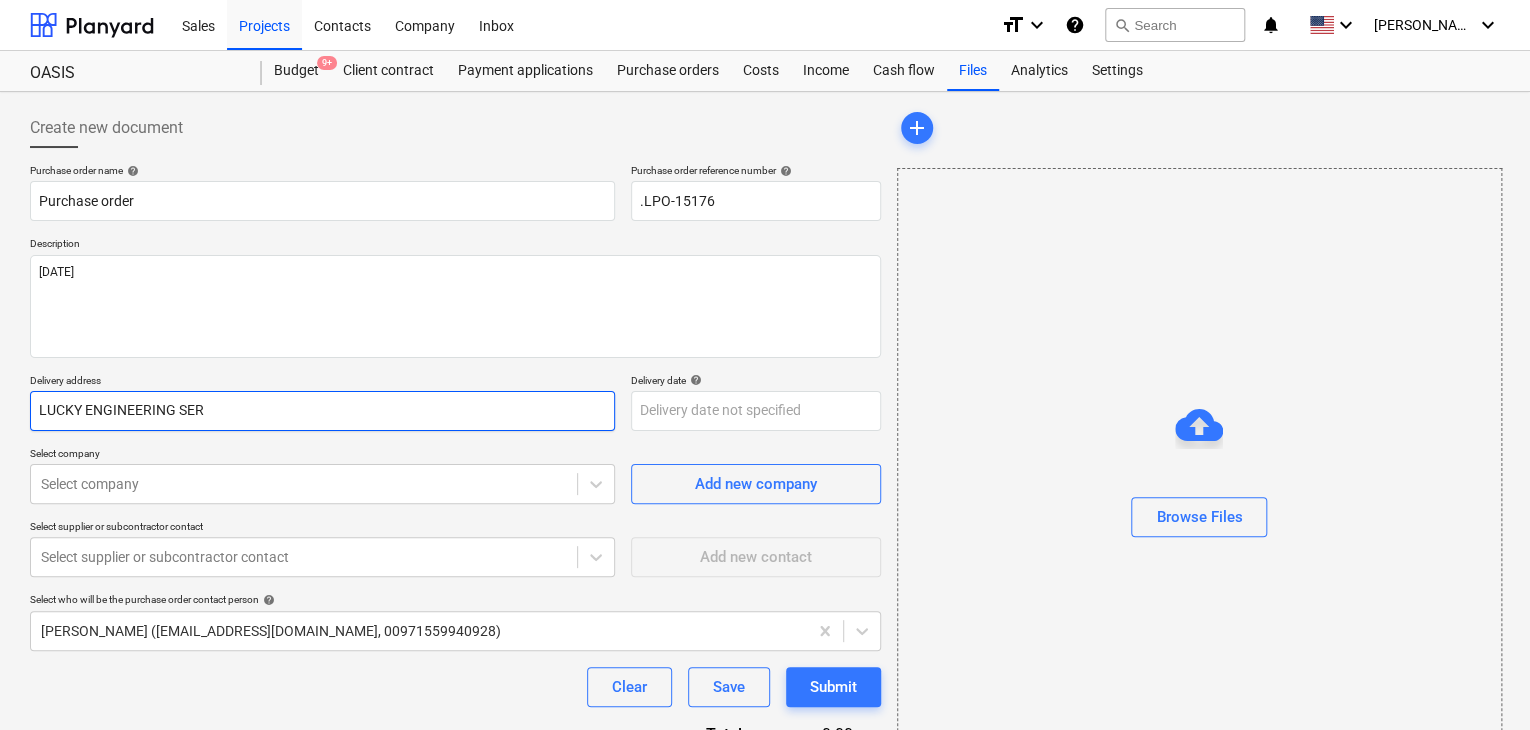 type on "x" 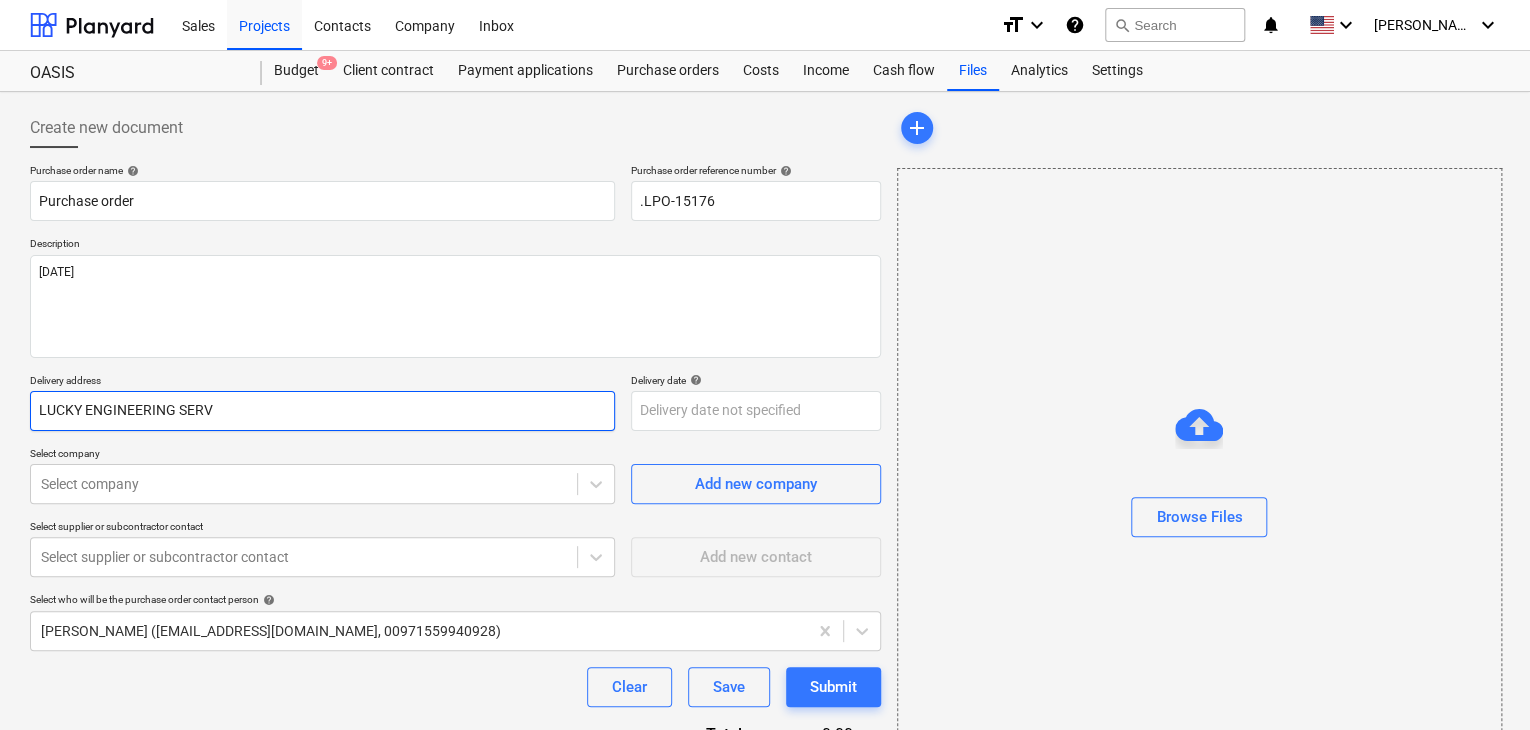 type on "x" 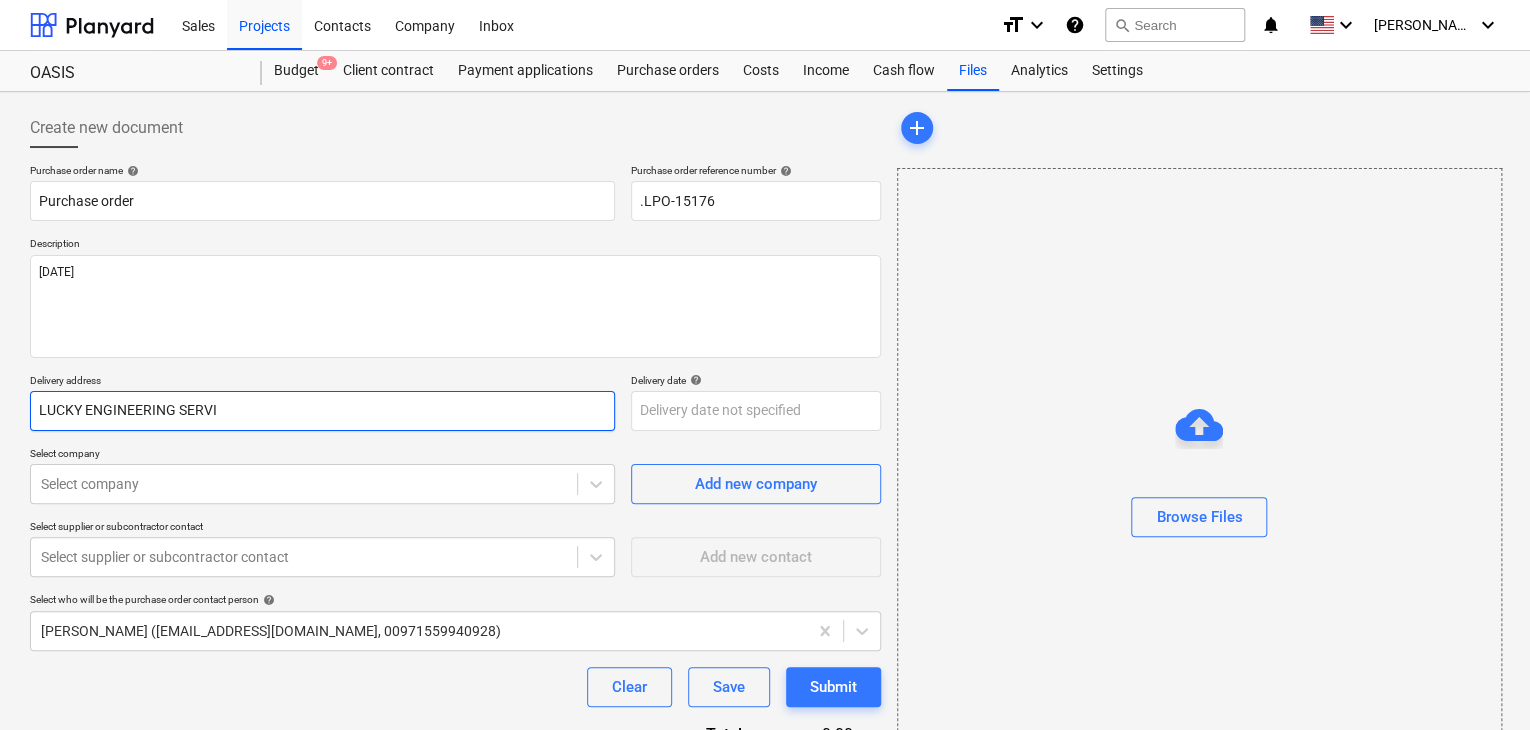 type on "x" 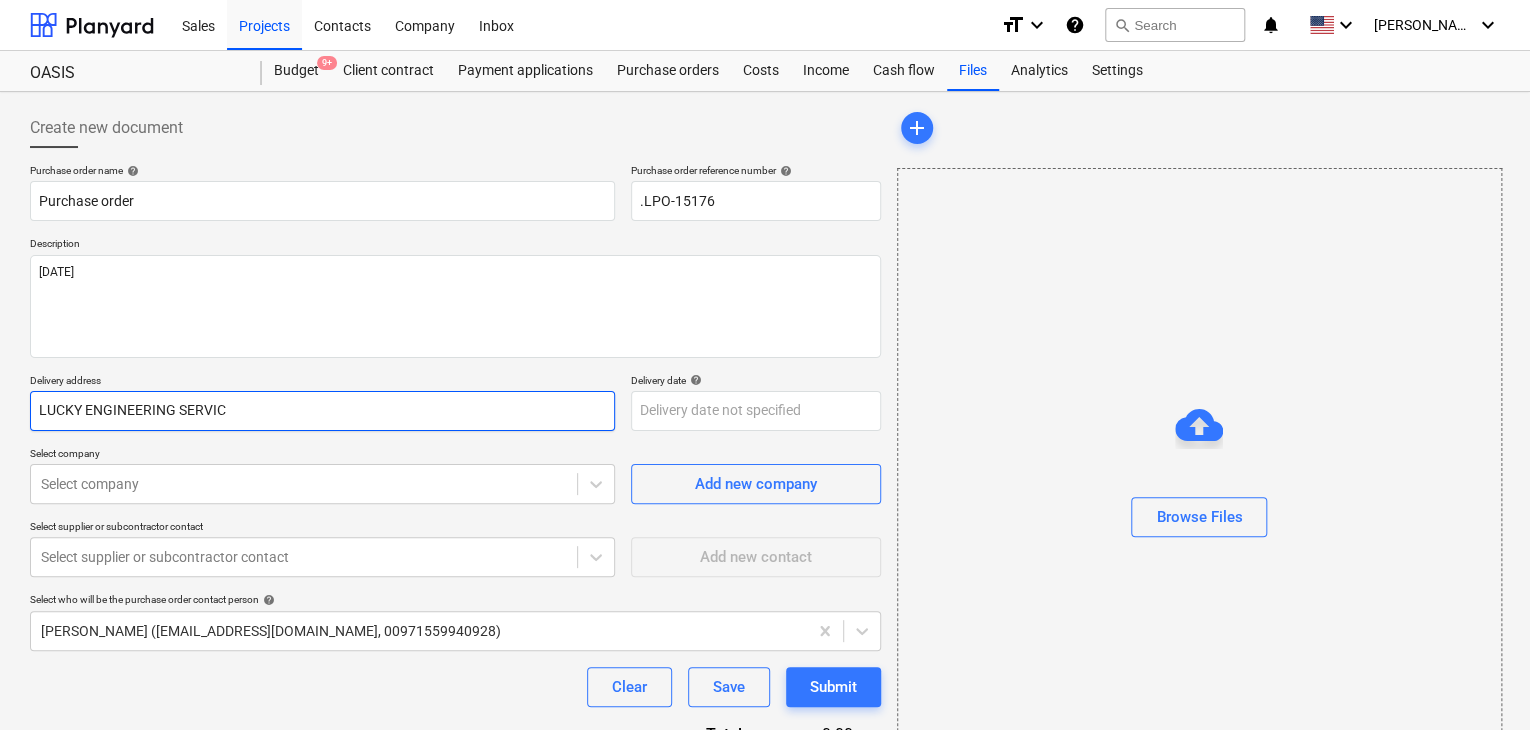 type on "x" 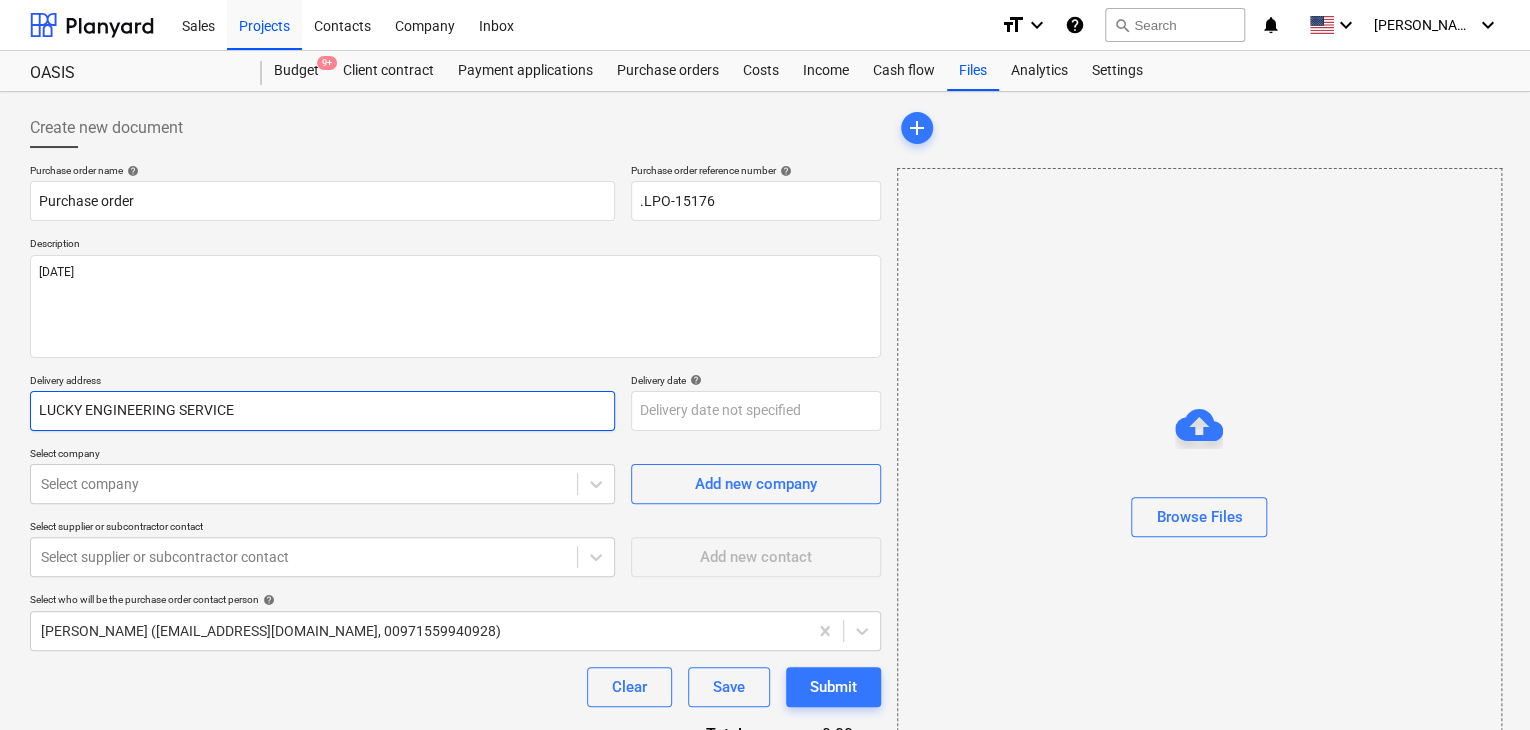 type on "x" 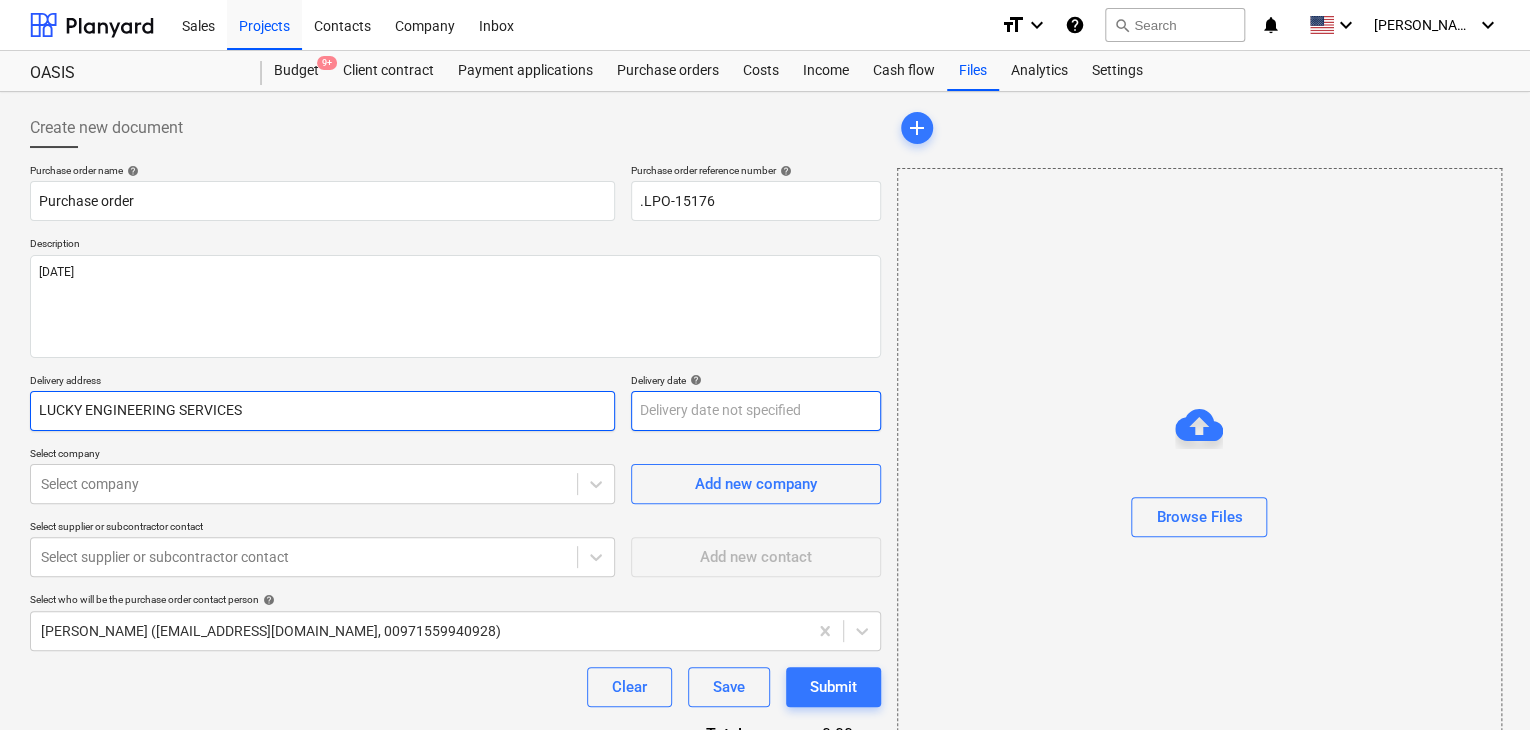 type on "LUCKY ENGINEERING SERVICES" 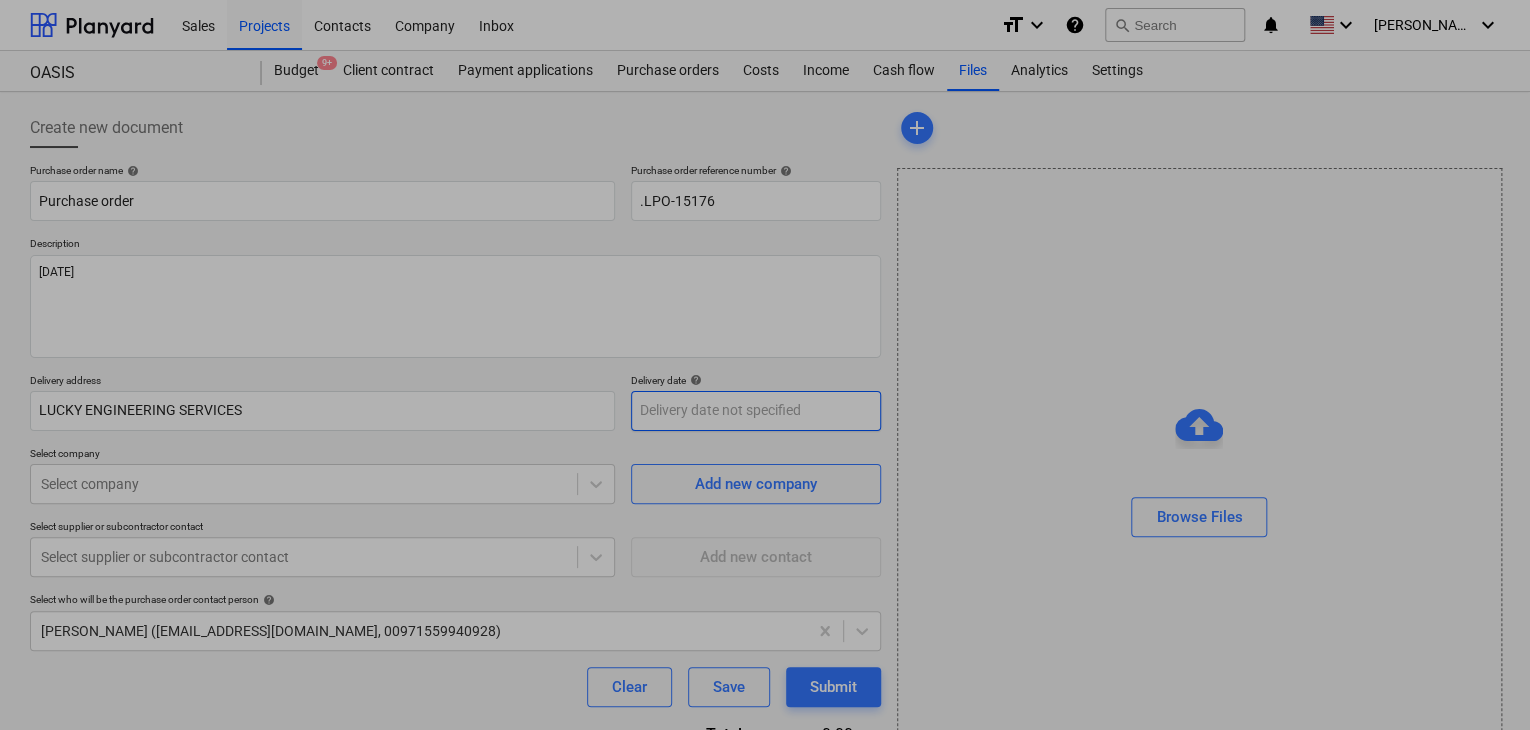 click on "Sales Projects Contacts Company Inbox format_size keyboard_arrow_down help search Search notifications 0 keyboard_arrow_down z. abbas keyboard_arrow_down OASIS Budget 9+ Client contract Payment applications Purchase orders Costs Income Cash flow Files Analytics Settings Create new document Purchase order name help Purchase order Purchase order reference number help .LPO-15176 Description 25/JUL/2025 Delivery address LUCKY ENGINEERING SERVICES Delivery date help Press the down arrow key to interact with the calendar and
select a date. Press the question mark key to get the keyboard shortcuts for changing dates. Select company Select company Add new company Select supplier or subcontractor contact Select supplier or subcontractor contact Add new contact Select who will be the purchase order contact person help zaheer abbas (projects@litcouae.com, 00971559940928) Clear Save Submit Total 0.00د.إ.‏ Select line-items to add help Search or select a line-item Select in bulk add Browse Files
x" at bounding box center (765, 365) 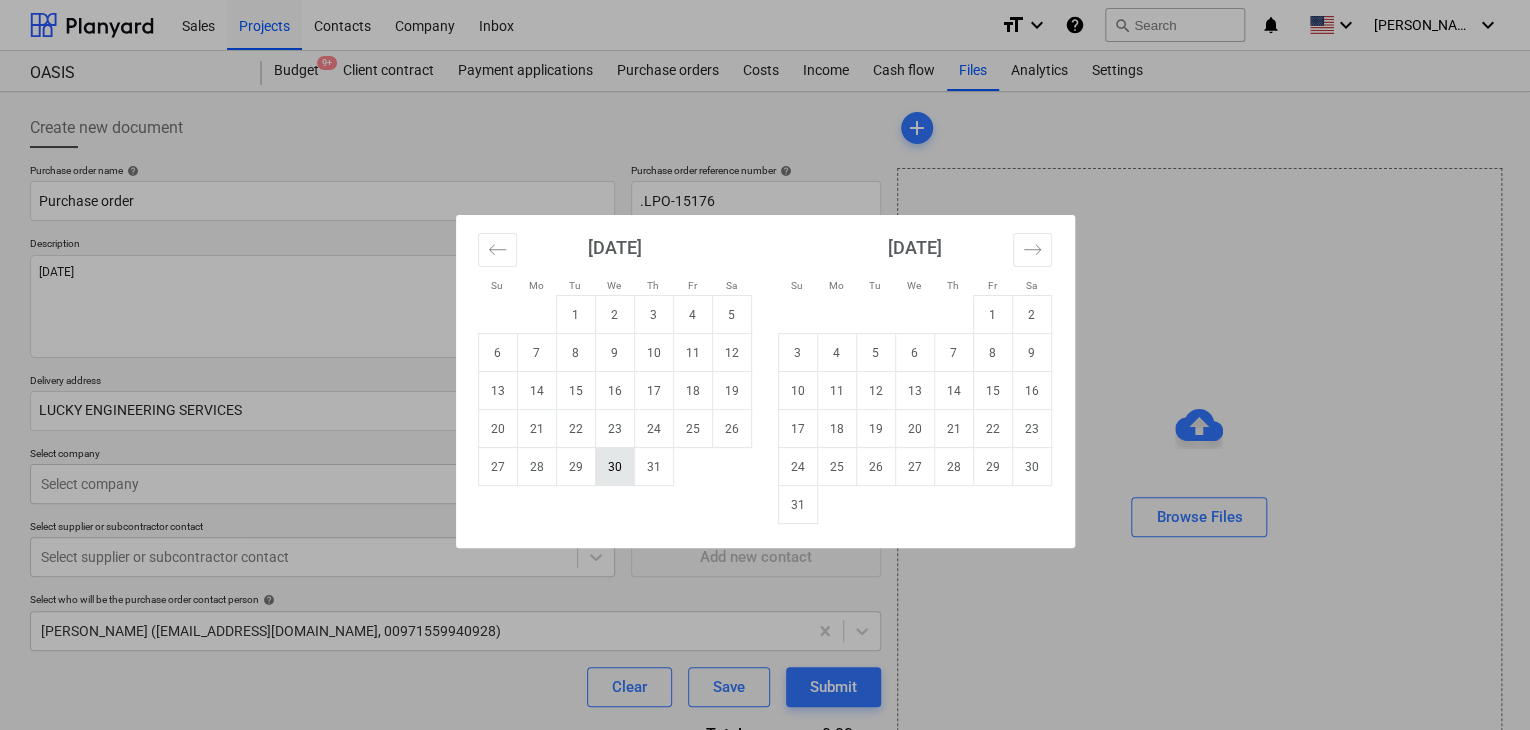 click on "30" at bounding box center [614, 467] 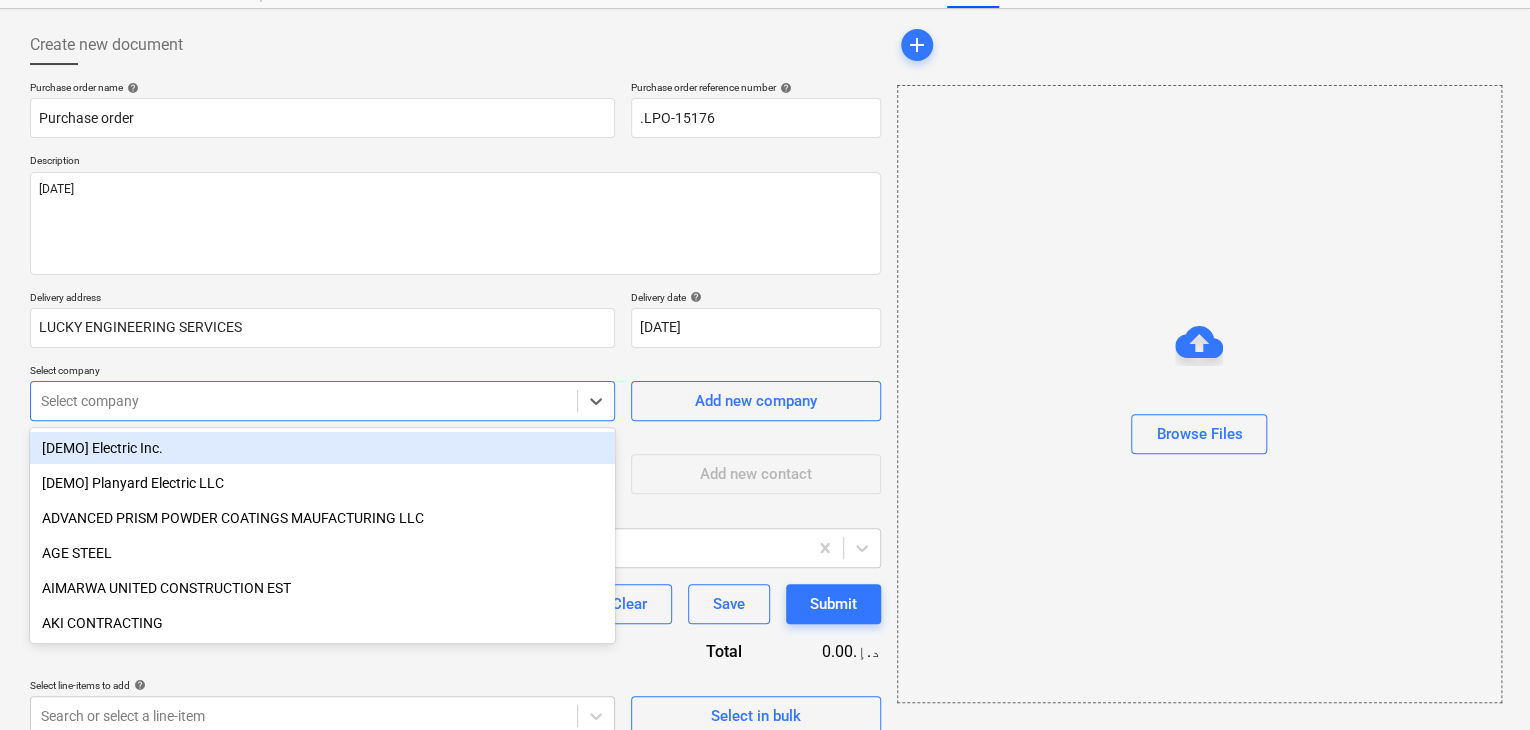 click on "Sales Projects Contacts Company Inbox format_size keyboard_arrow_down help search Search notifications 0 keyboard_arrow_down z. abbas keyboard_arrow_down OASIS Budget 9+ Client contract Payment applications Purchase orders Costs Income Cash flow Files Analytics Settings Create new document Purchase order name help Purchase order Purchase order reference number help .LPO-15176 Description 25/JUL/2025 Delivery address LUCKY ENGINEERING SERVICES Delivery date help 30 Jul 2025 30.07.2025 Press the down arrow key to interact with the calendar and
select a date. Press the question mark key to get the keyboard shortcuts for changing dates. Select company option [DEMO] Electric Inc.   focused, 1 of 203. 203 results available. Use Up and Down to choose options, press Enter to select the currently focused option, press Escape to exit the menu, press Tab to select the option and exit the menu. Select company Add new company Select supplier or subcontractor contact Select supplier or subcontractor contact help" at bounding box center [765, 282] 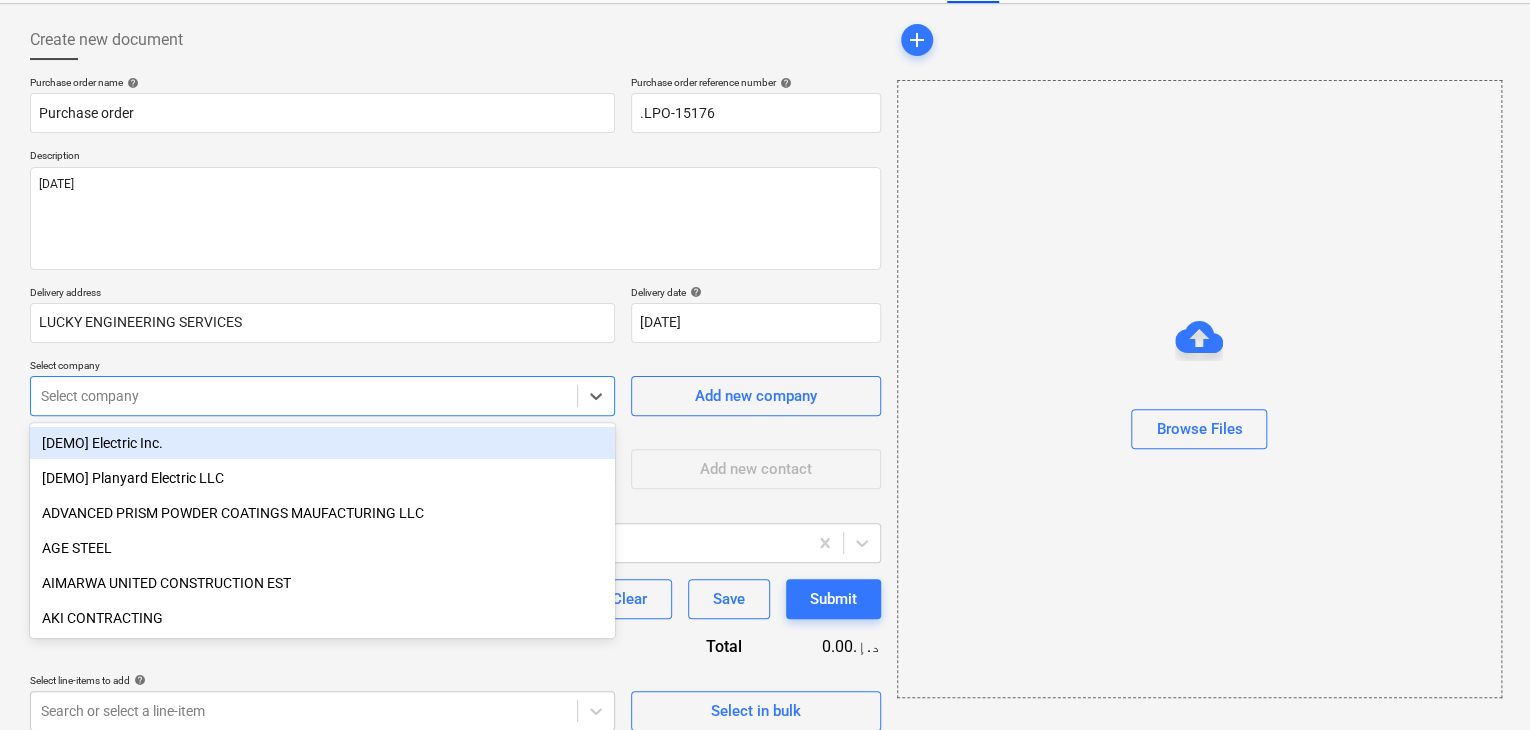 scroll, scrollTop: 93, scrollLeft: 0, axis: vertical 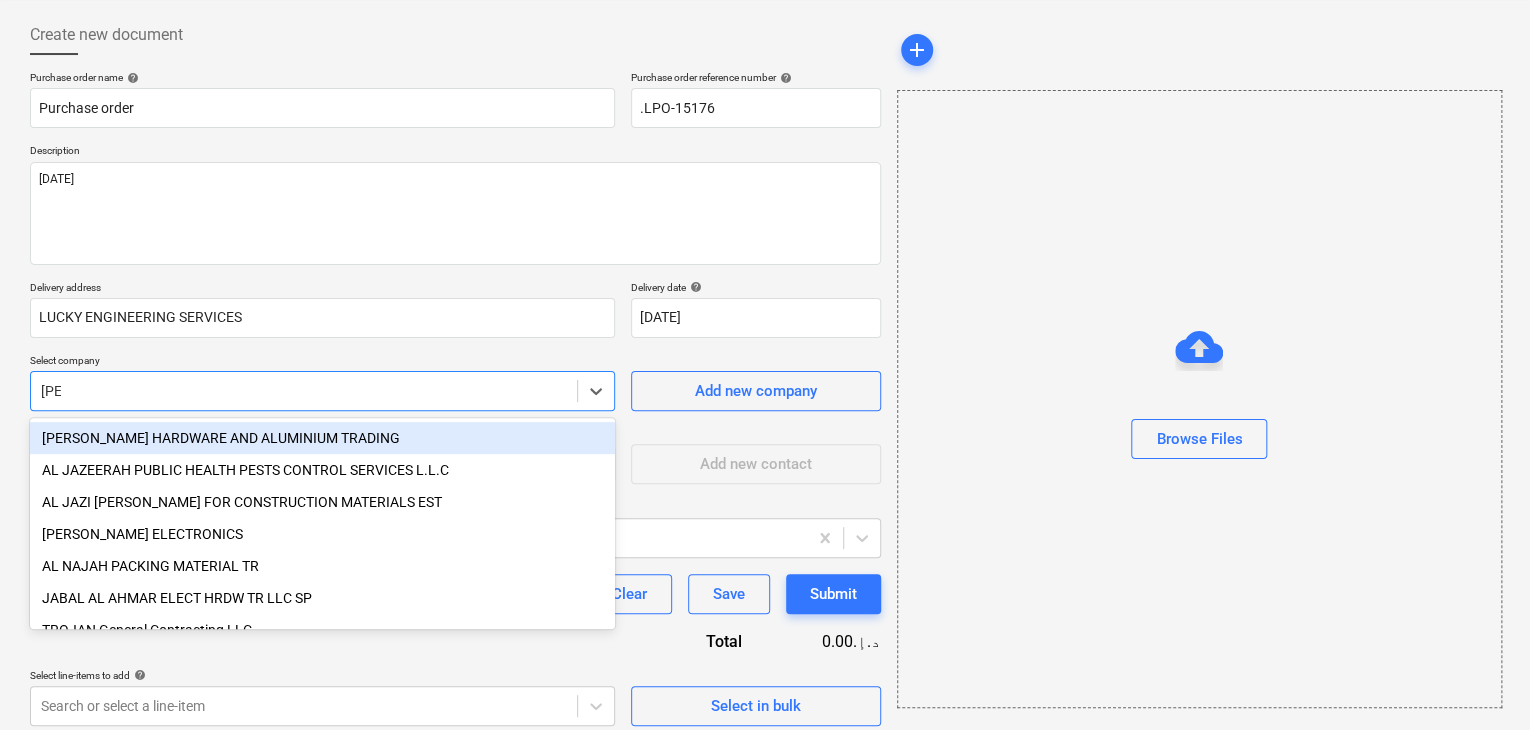 type on "JAB" 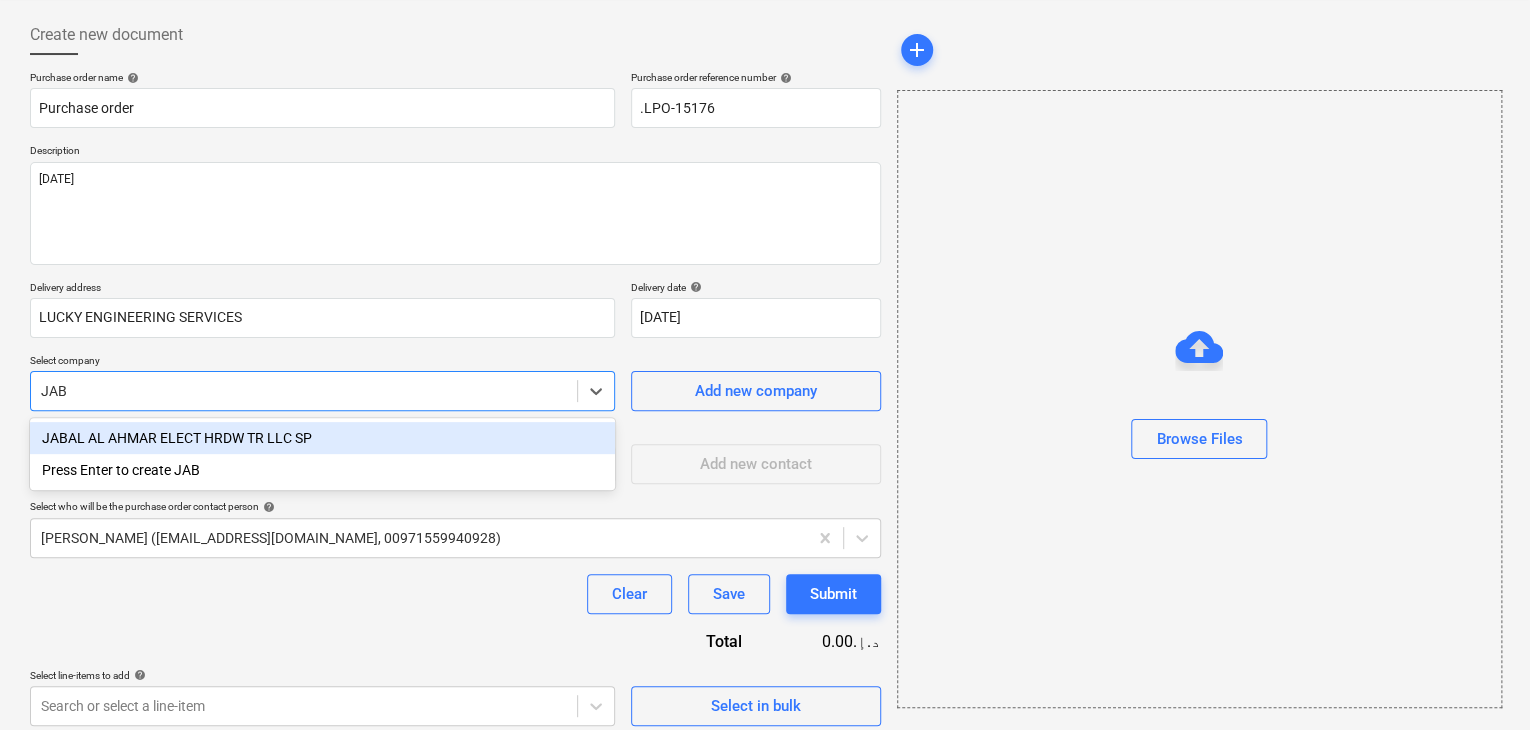 click on "JABAL AL AHMAR ELECT HRDW TR LLC SP" at bounding box center [322, 438] 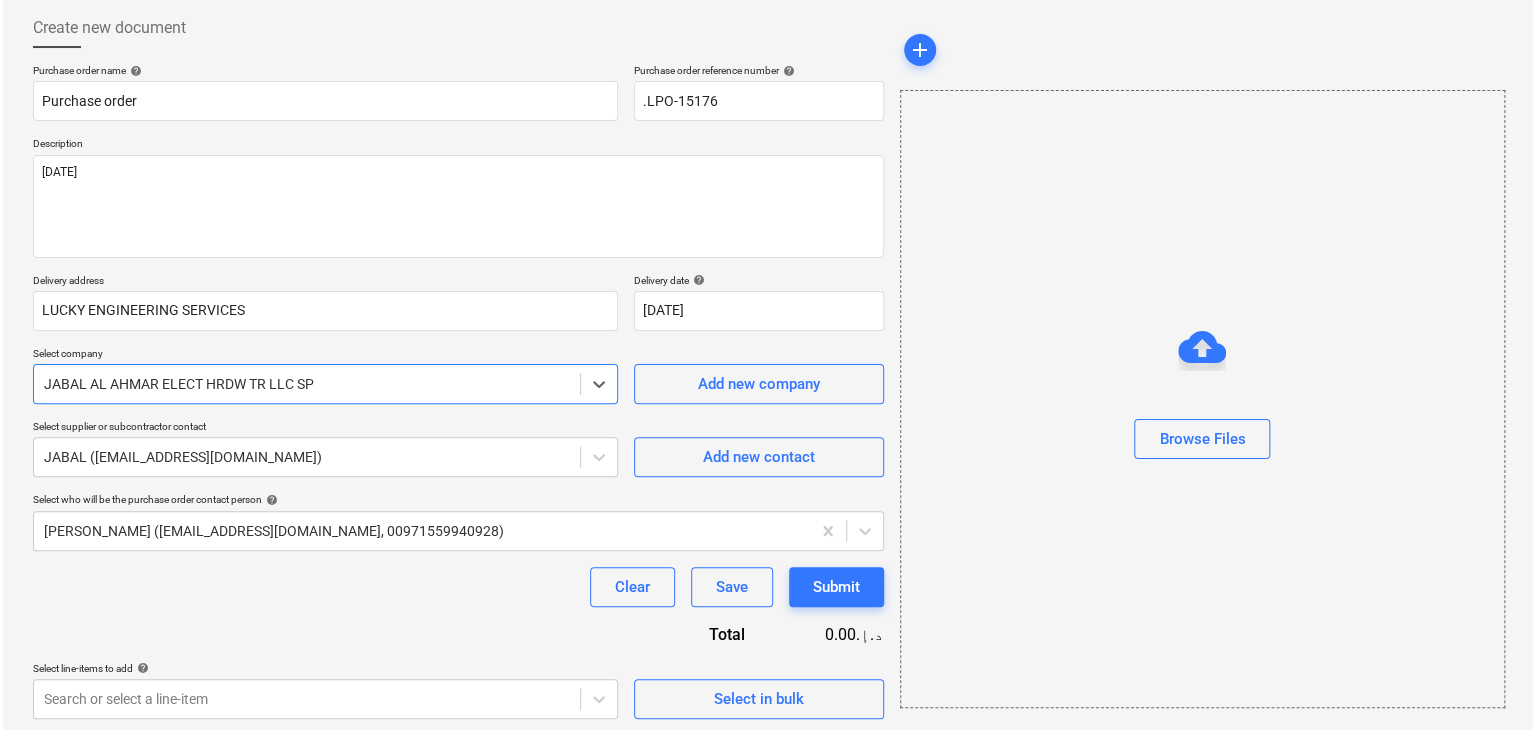 scroll, scrollTop: 104, scrollLeft: 0, axis: vertical 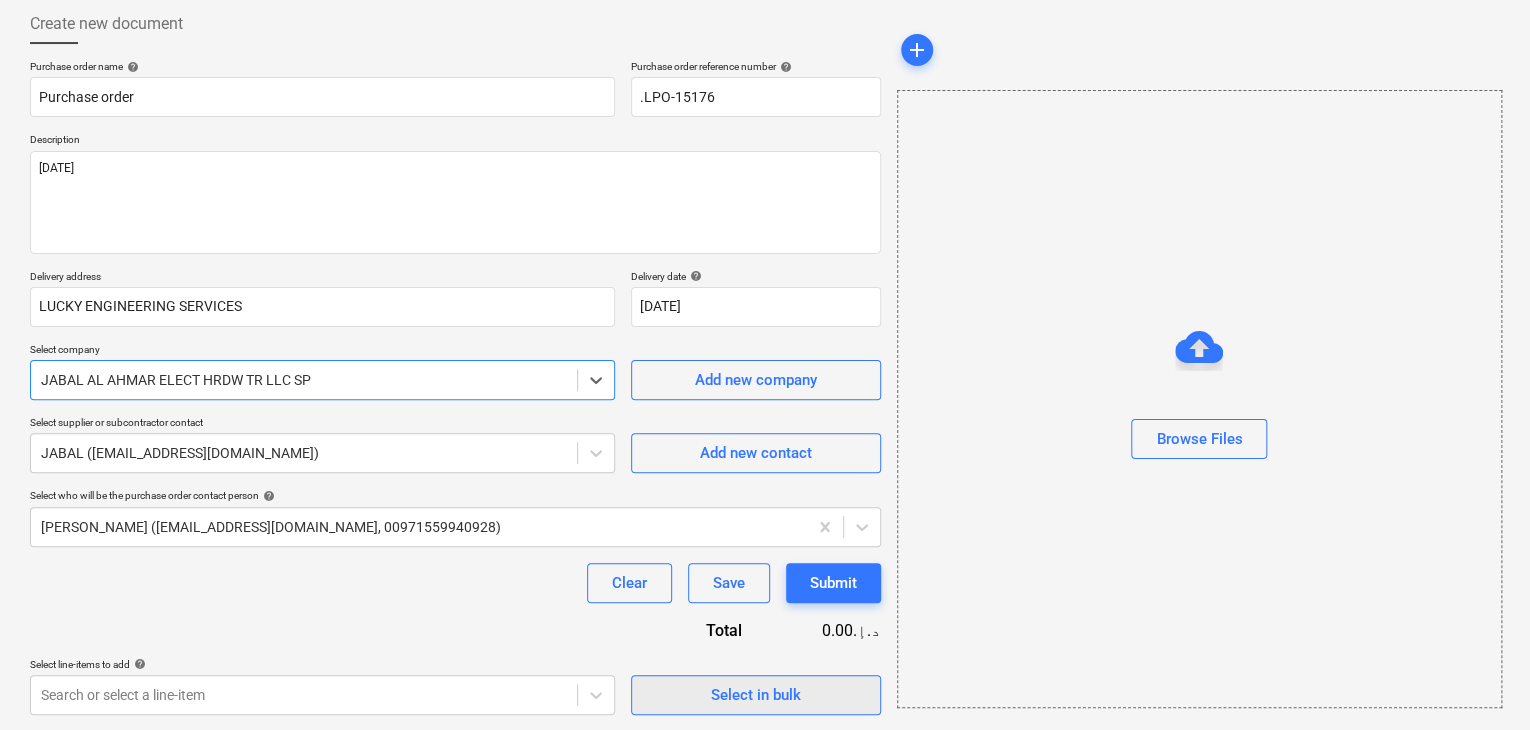 click on "Select in bulk" at bounding box center (756, 695) 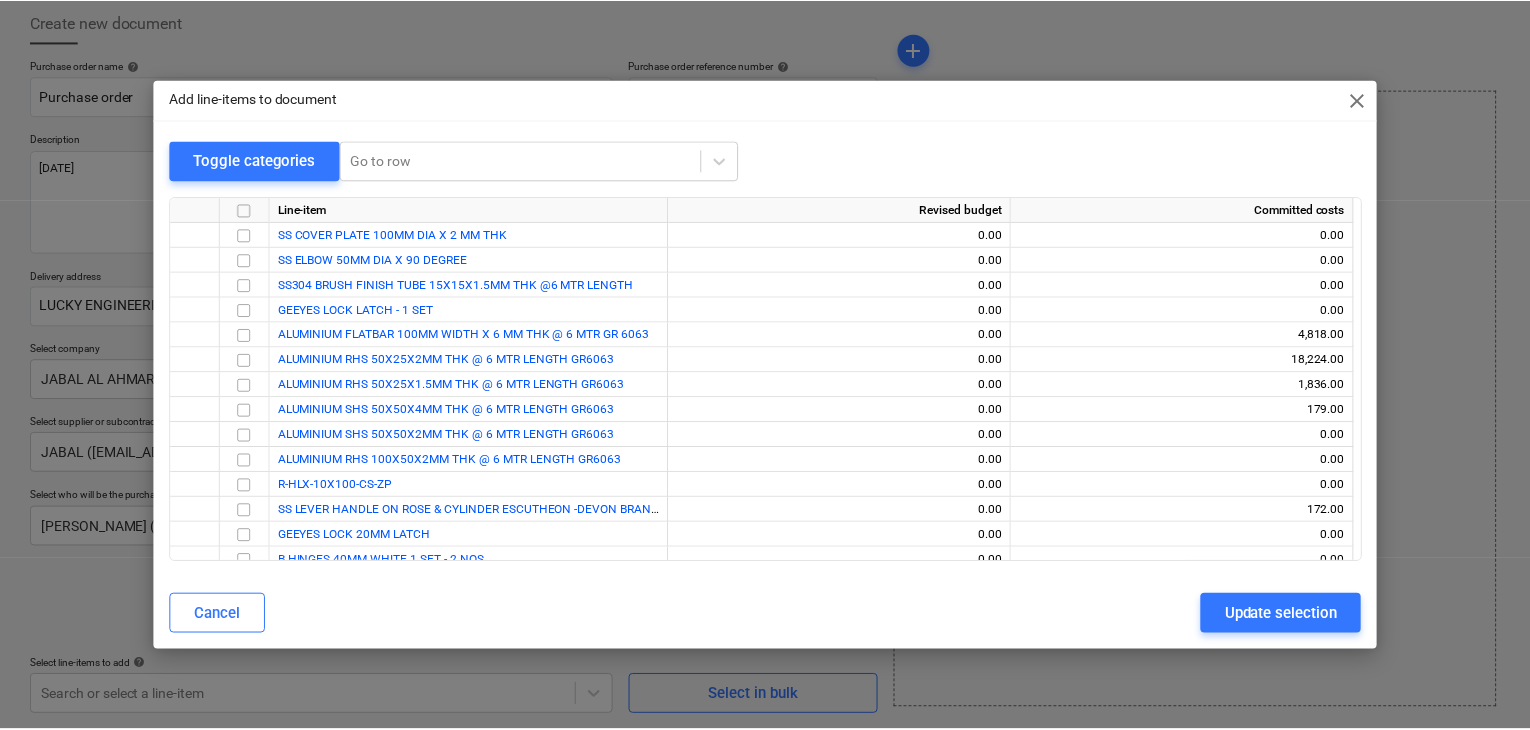 scroll, scrollTop: 812, scrollLeft: 0, axis: vertical 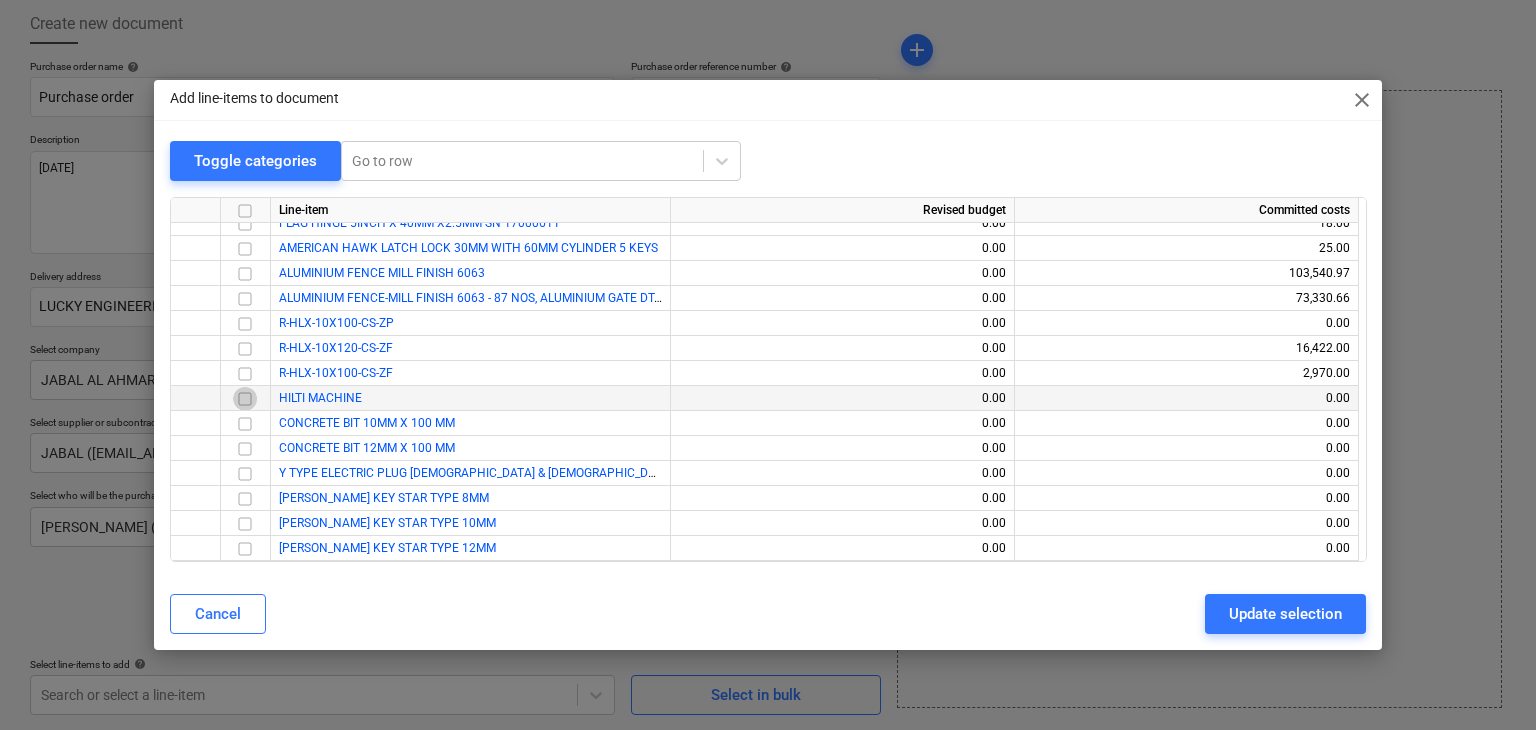 click at bounding box center (245, 399) 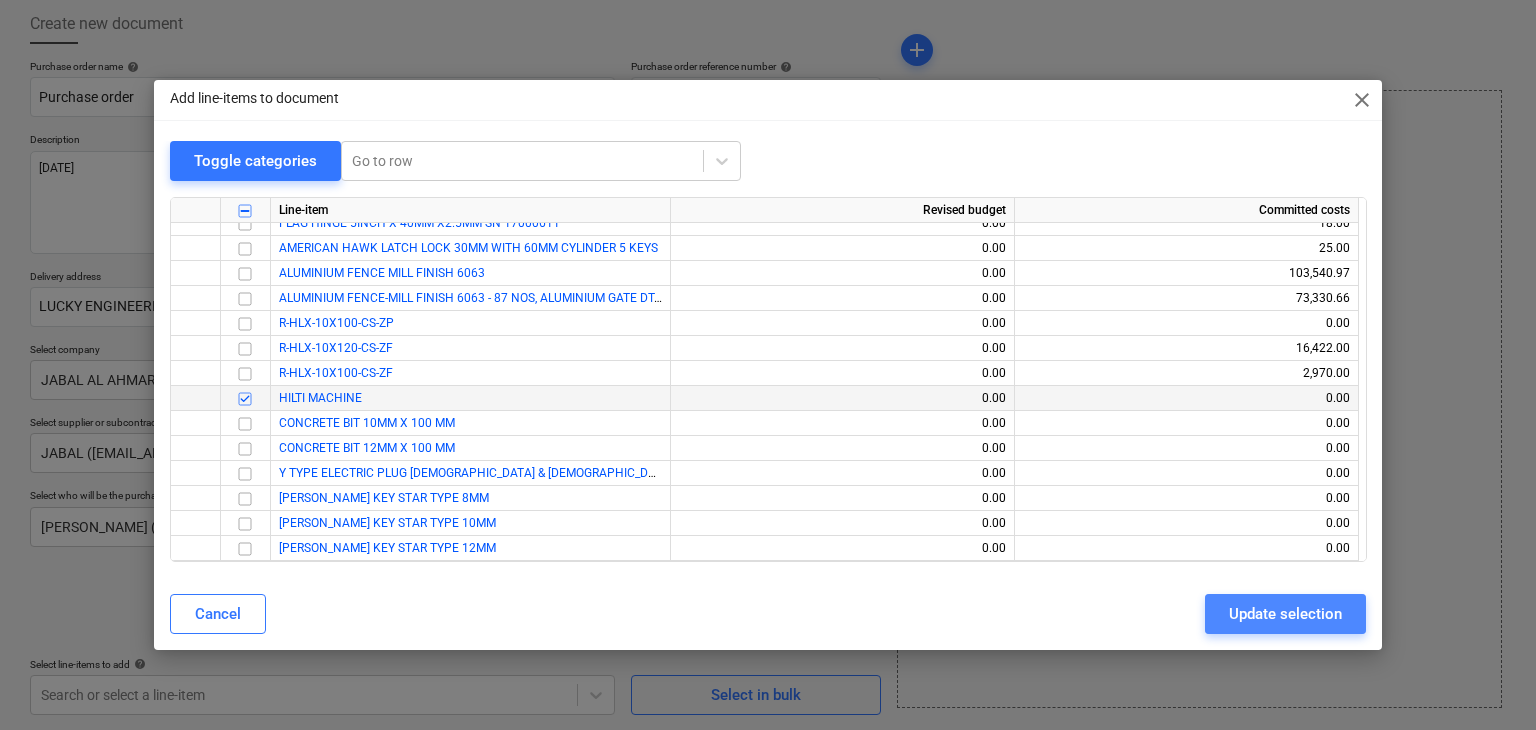click on "Update selection" at bounding box center (1285, 614) 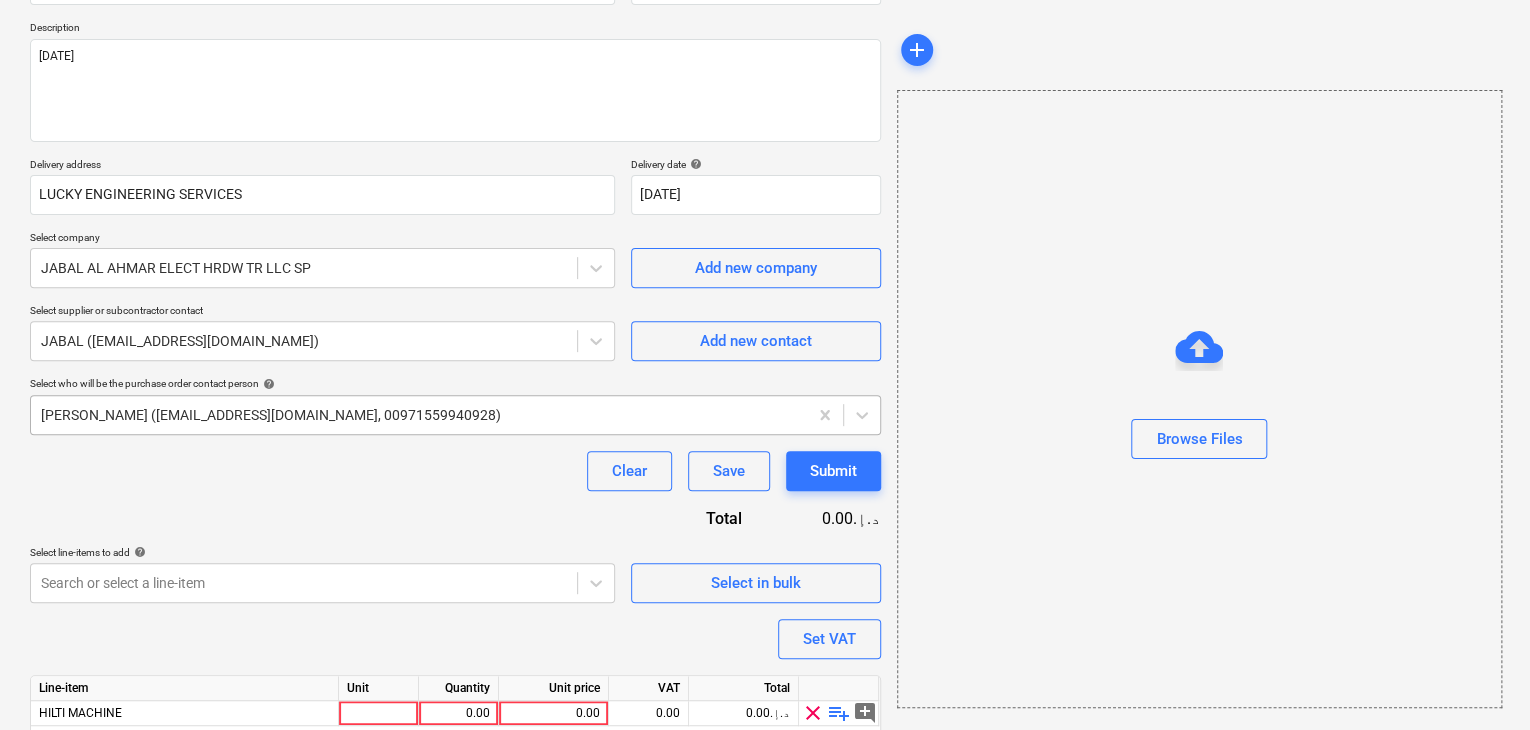 scroll, scrollTop: 292, scrollLeft: 0, axis: vertical 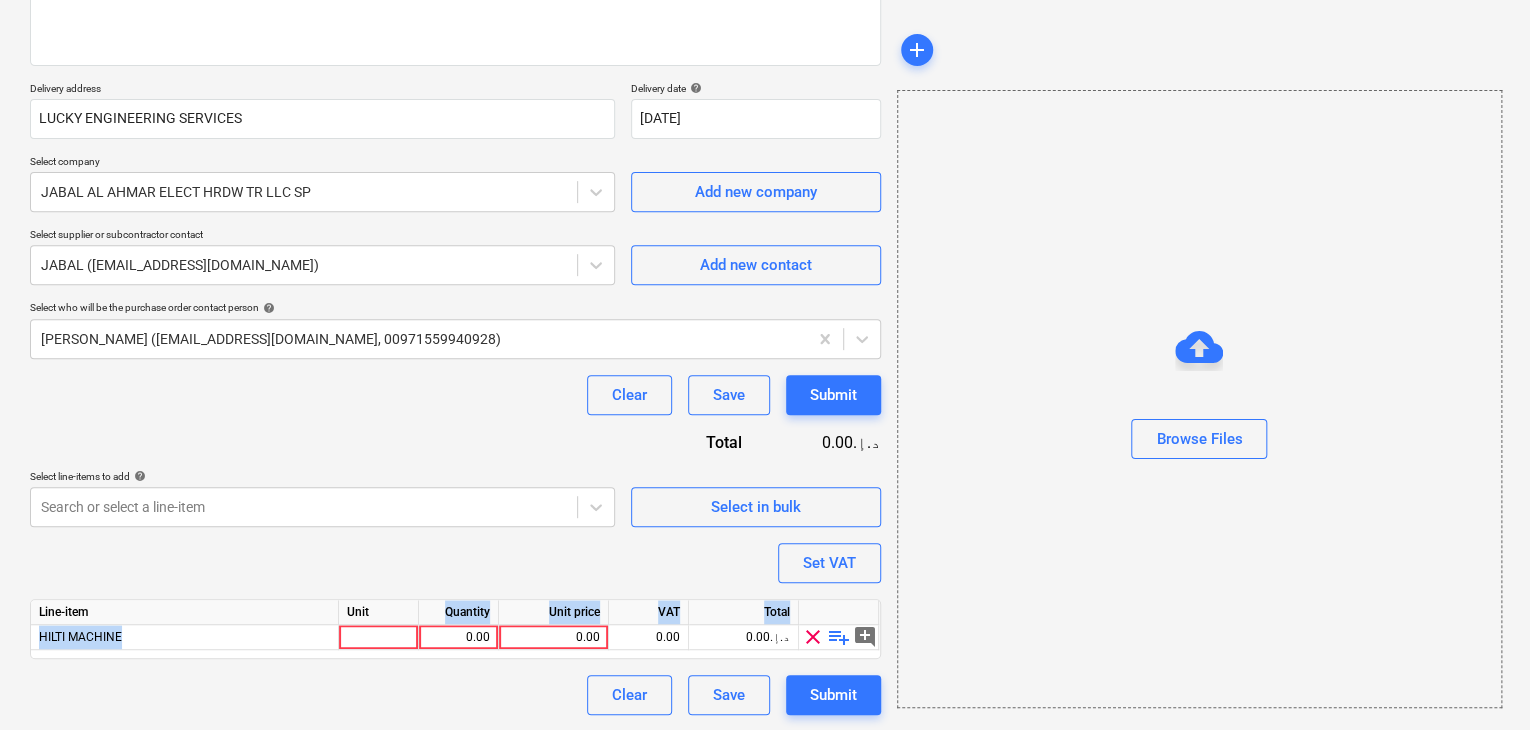 click on "Line-item Unit Quantity Unit price VAT Total  HILTI MACHINE 0.00 0.00 0.00 0.00د.إ.‏ clear playlist_add add_comment" at bounding box center [455, 629] 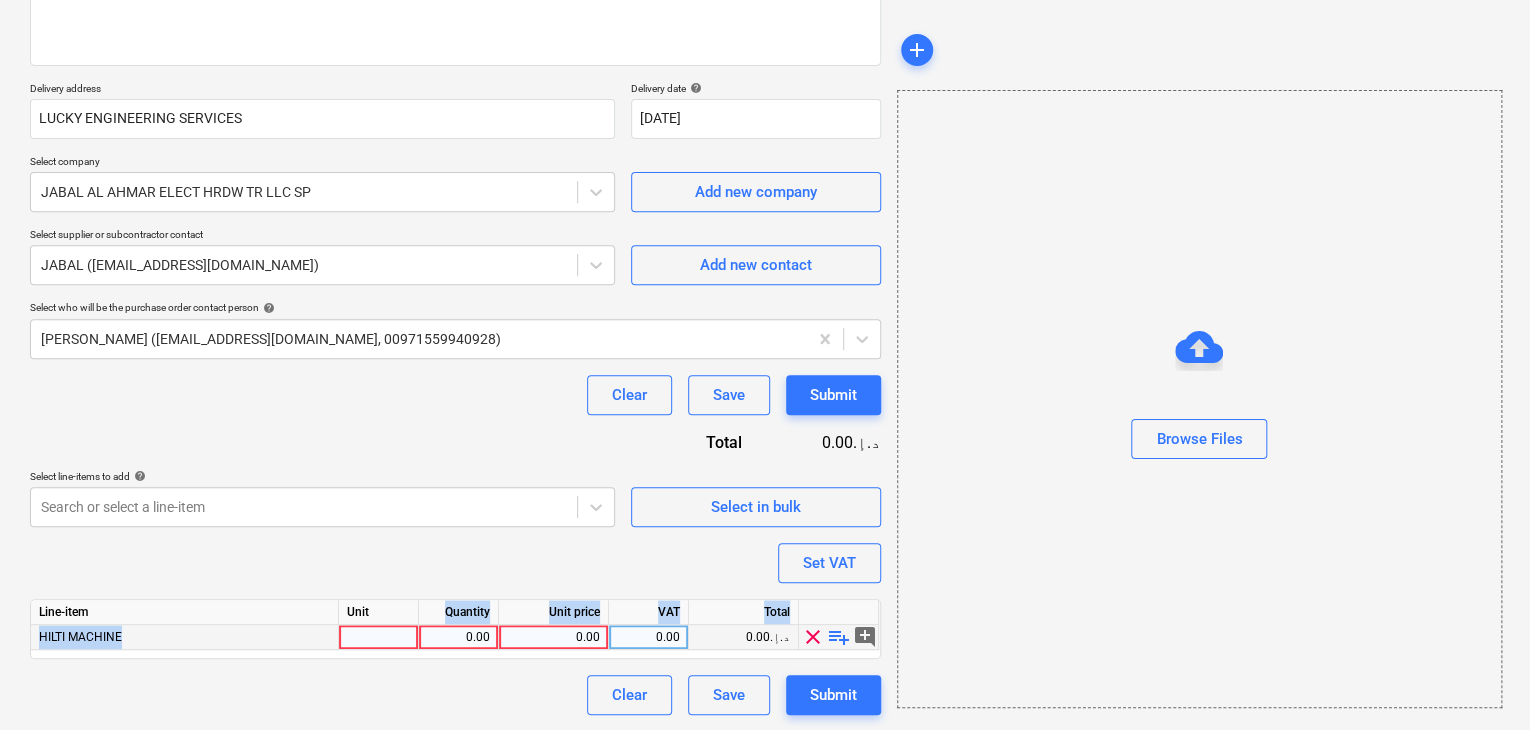 click at bounding box center (379, 637) 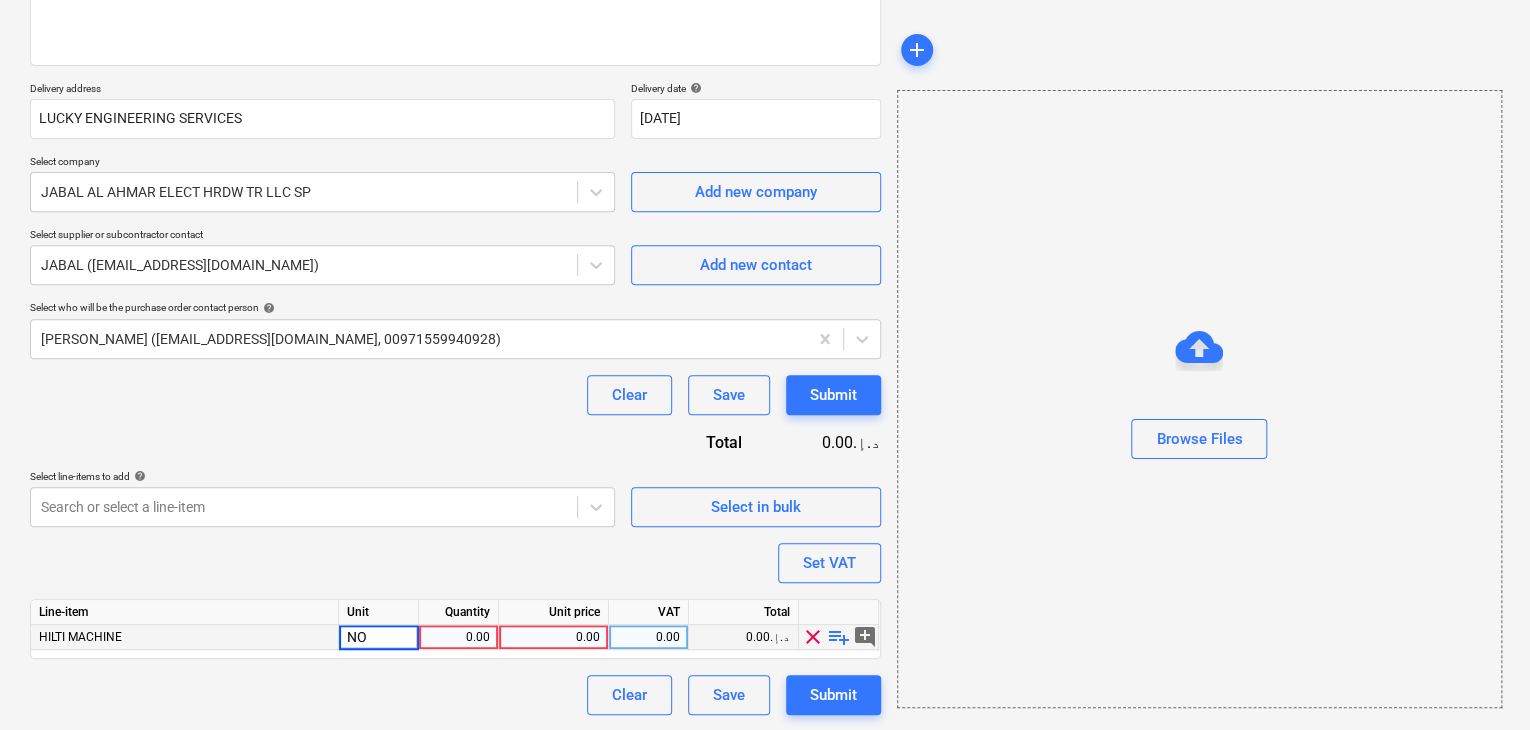 type on "NOS" 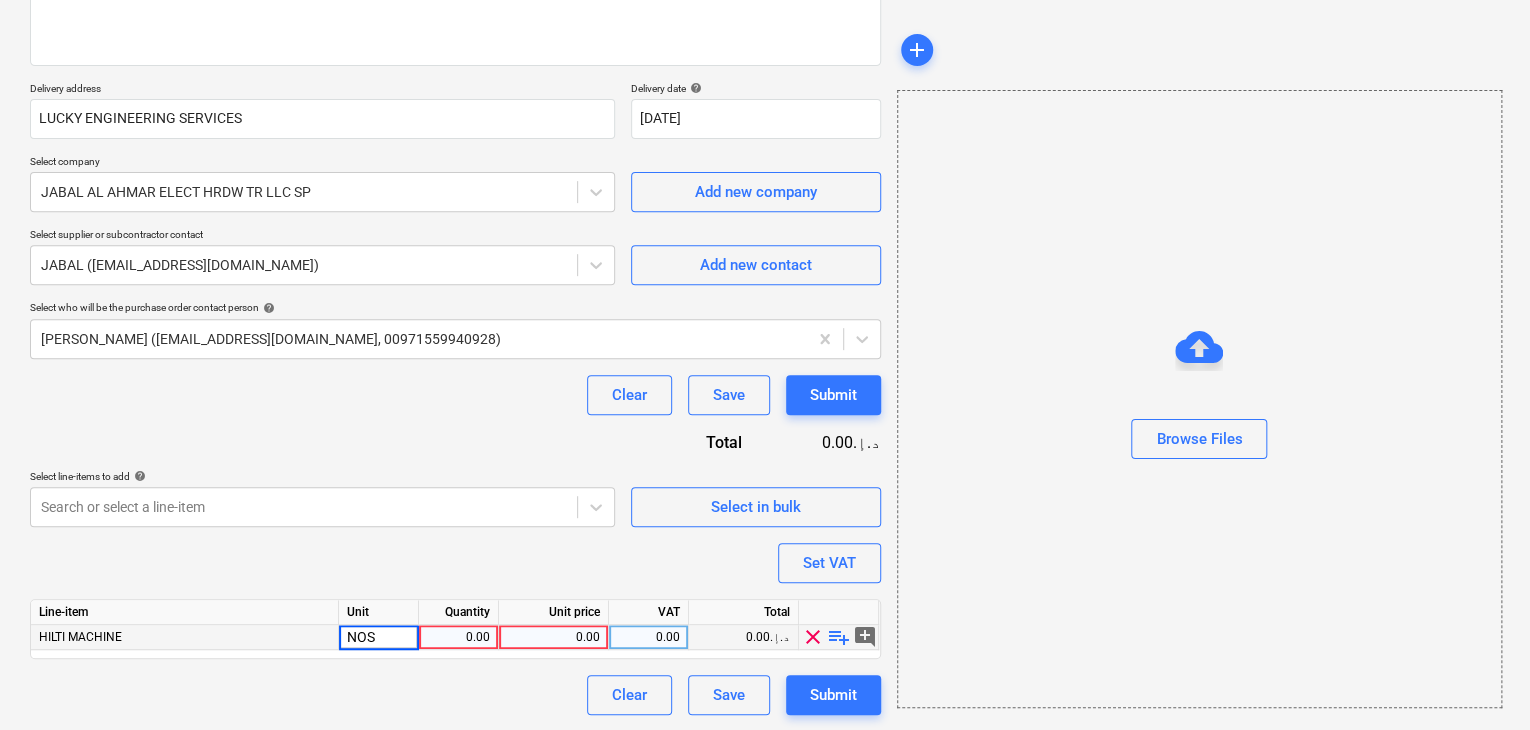type on "x" 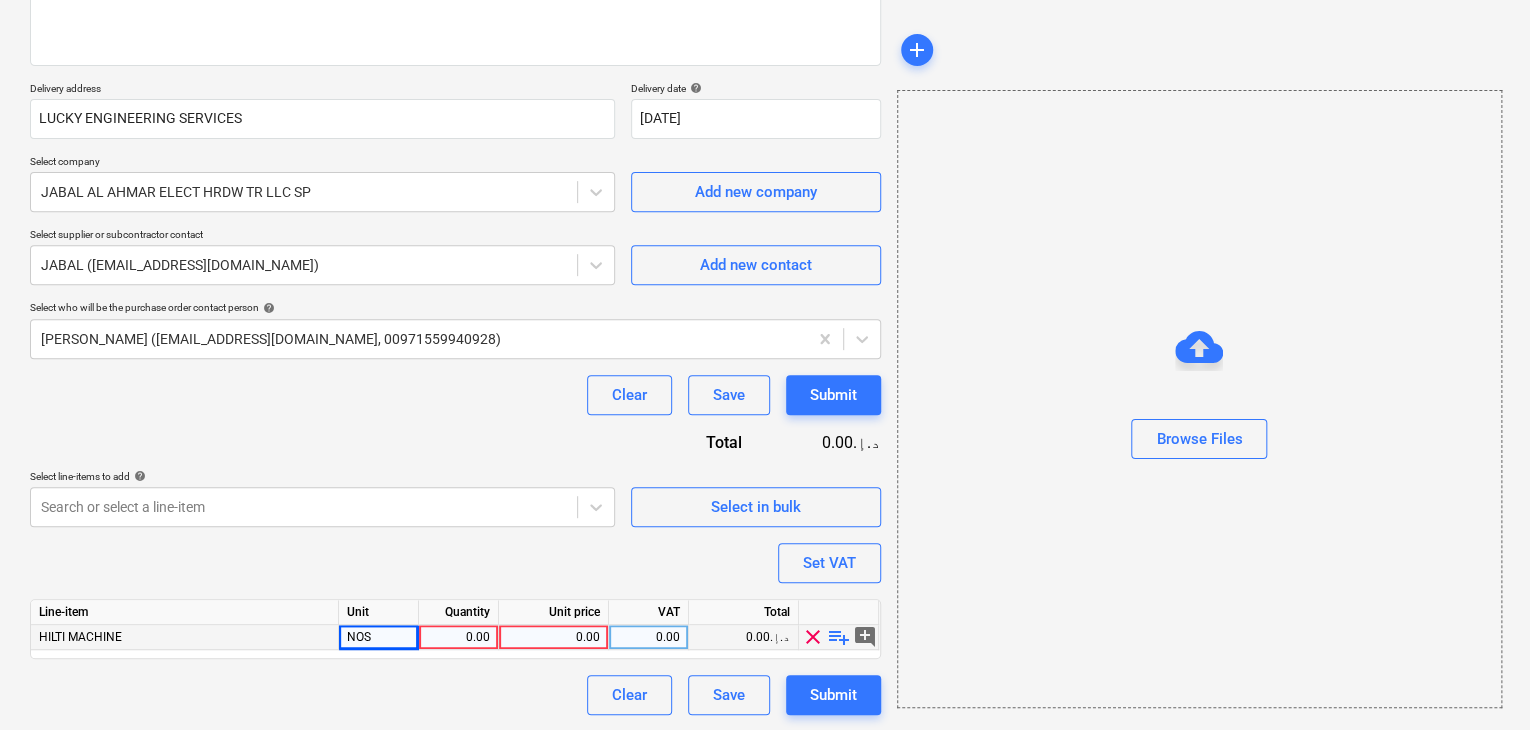 click on "0.00" at bounding box center [458, 637] 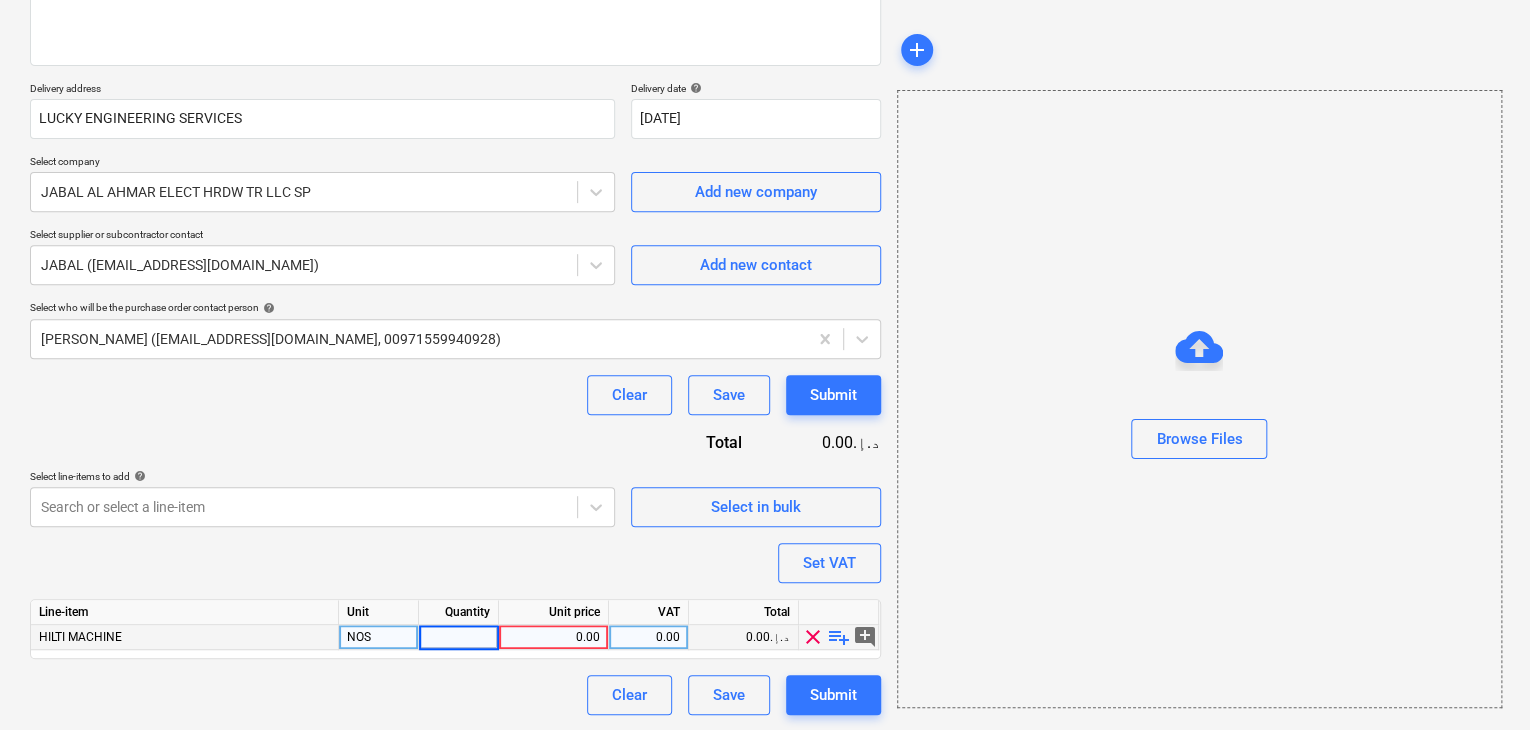 type on "1" 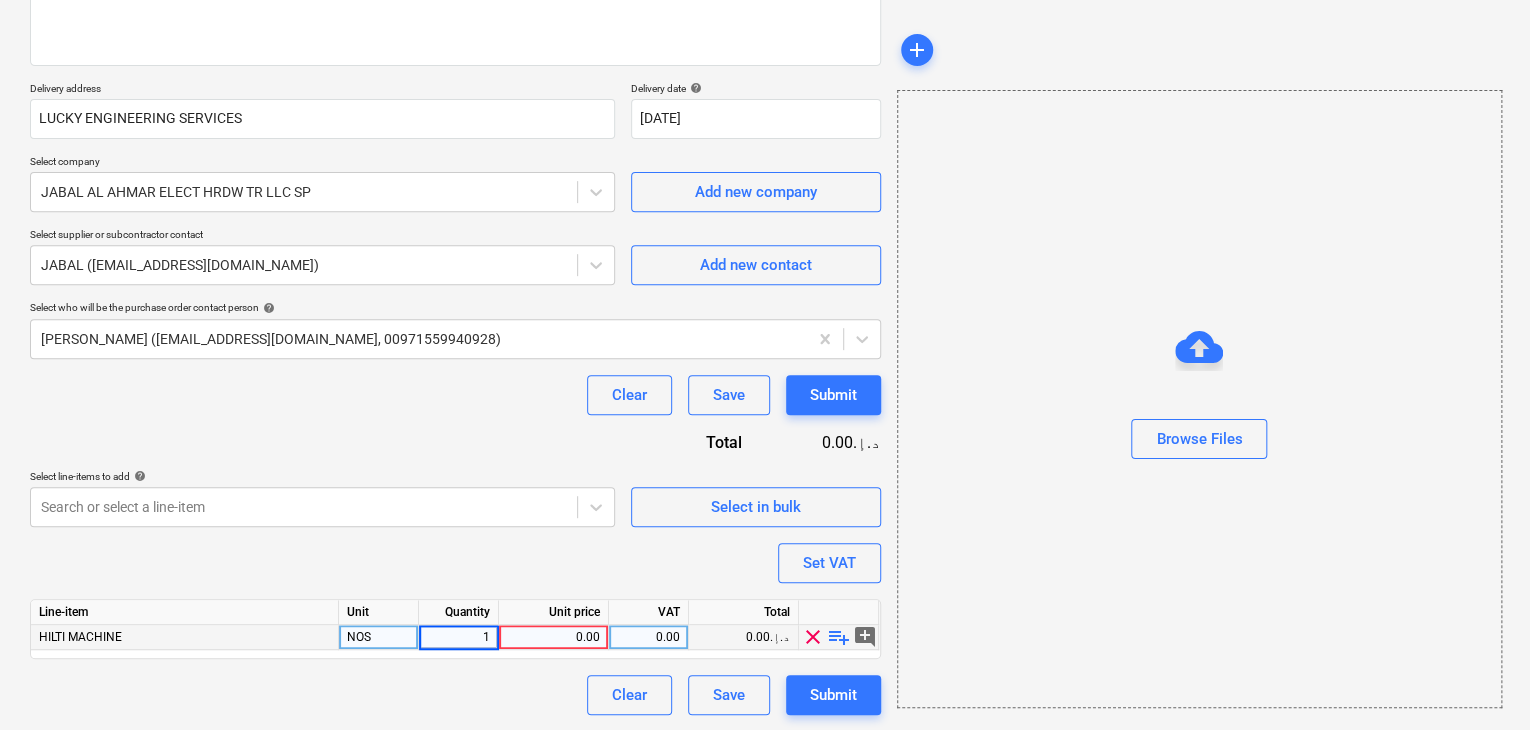 type on "x" 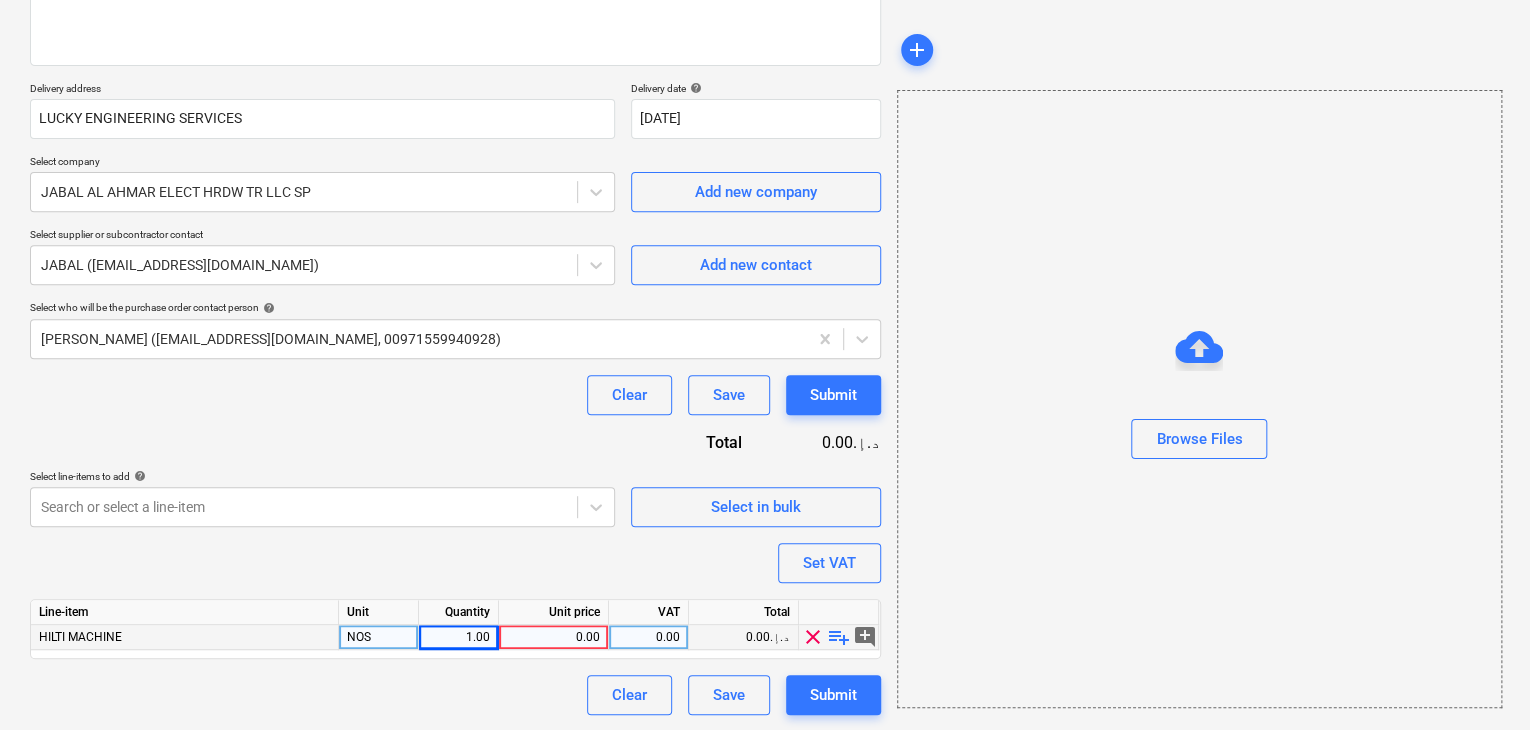click on "0.00" at bounding box center [553, 637] 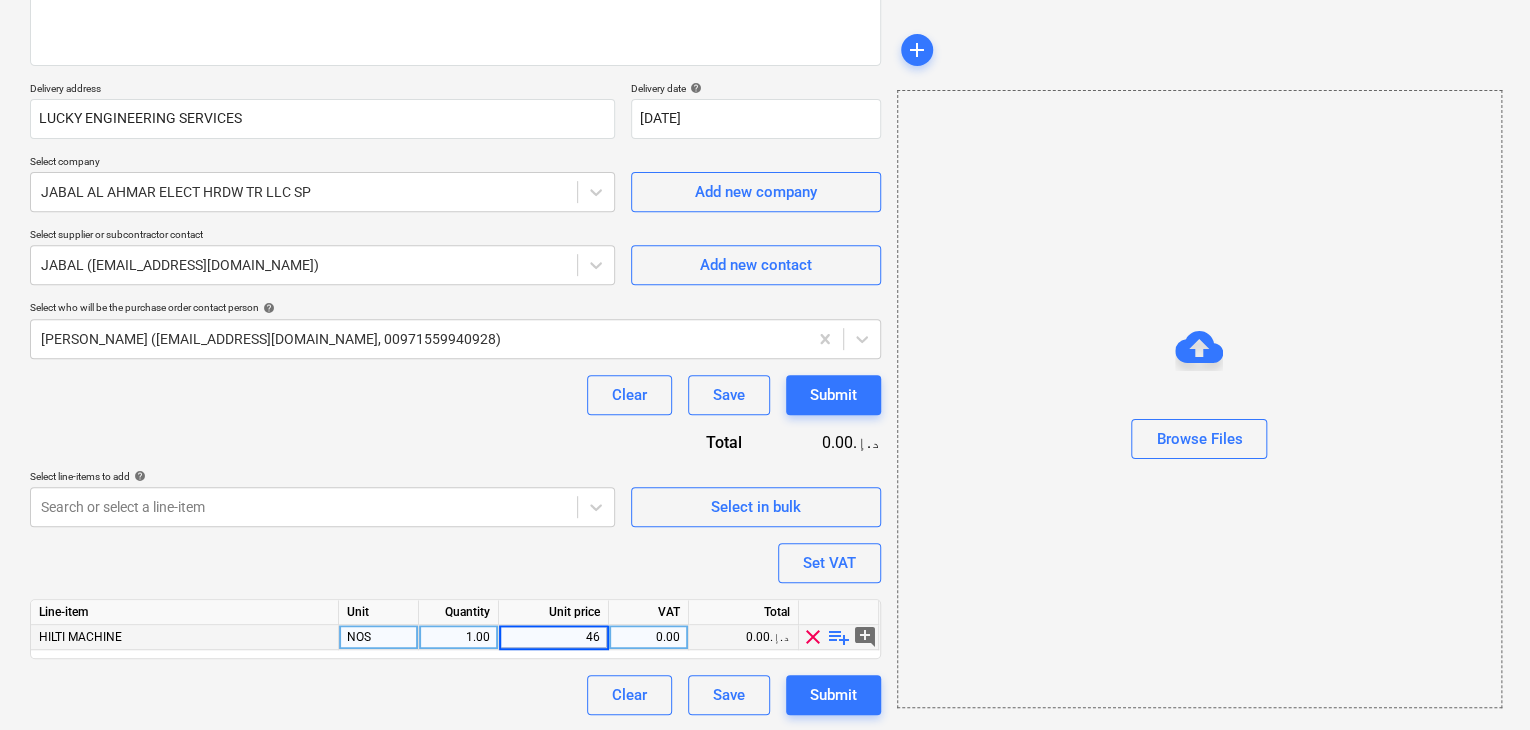 type on "460" 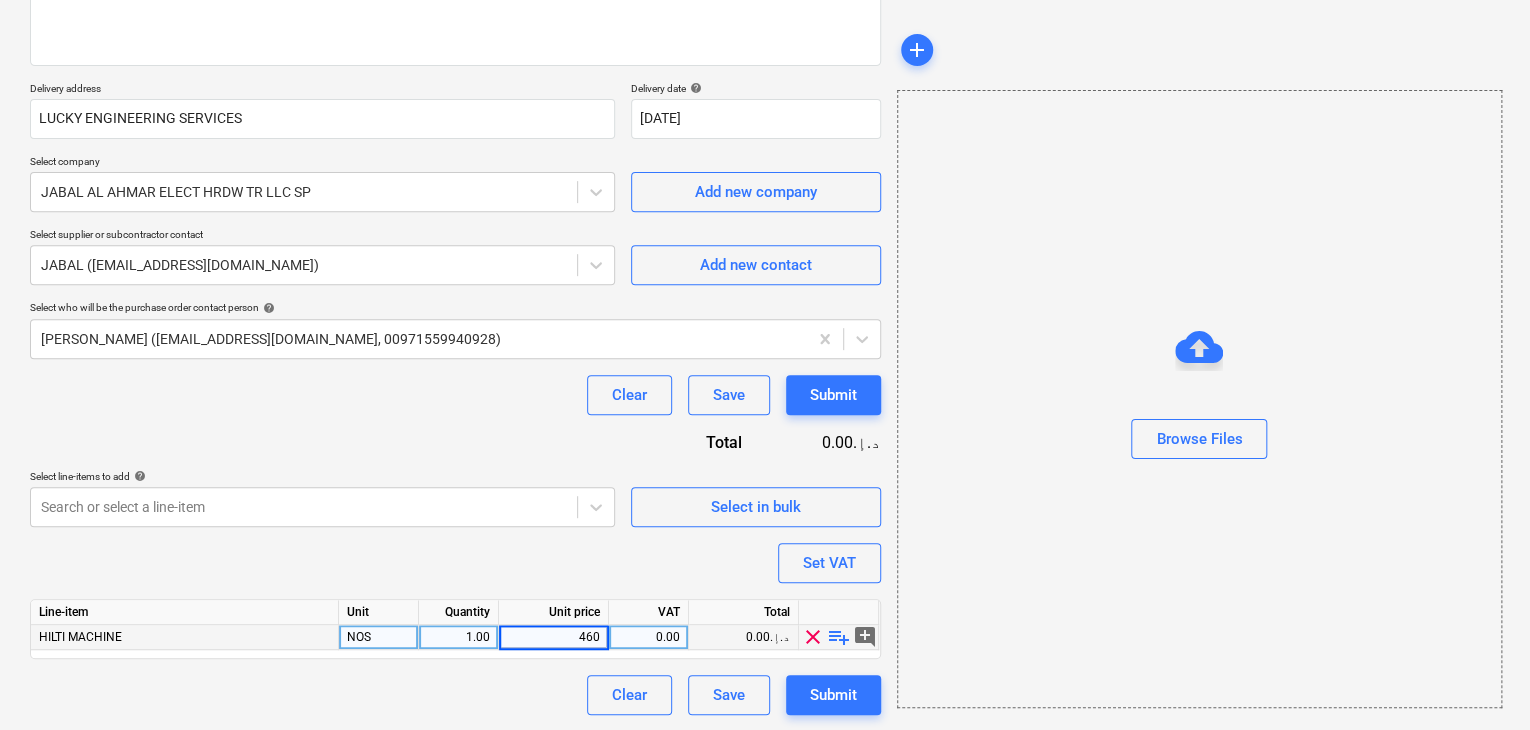type on "x" 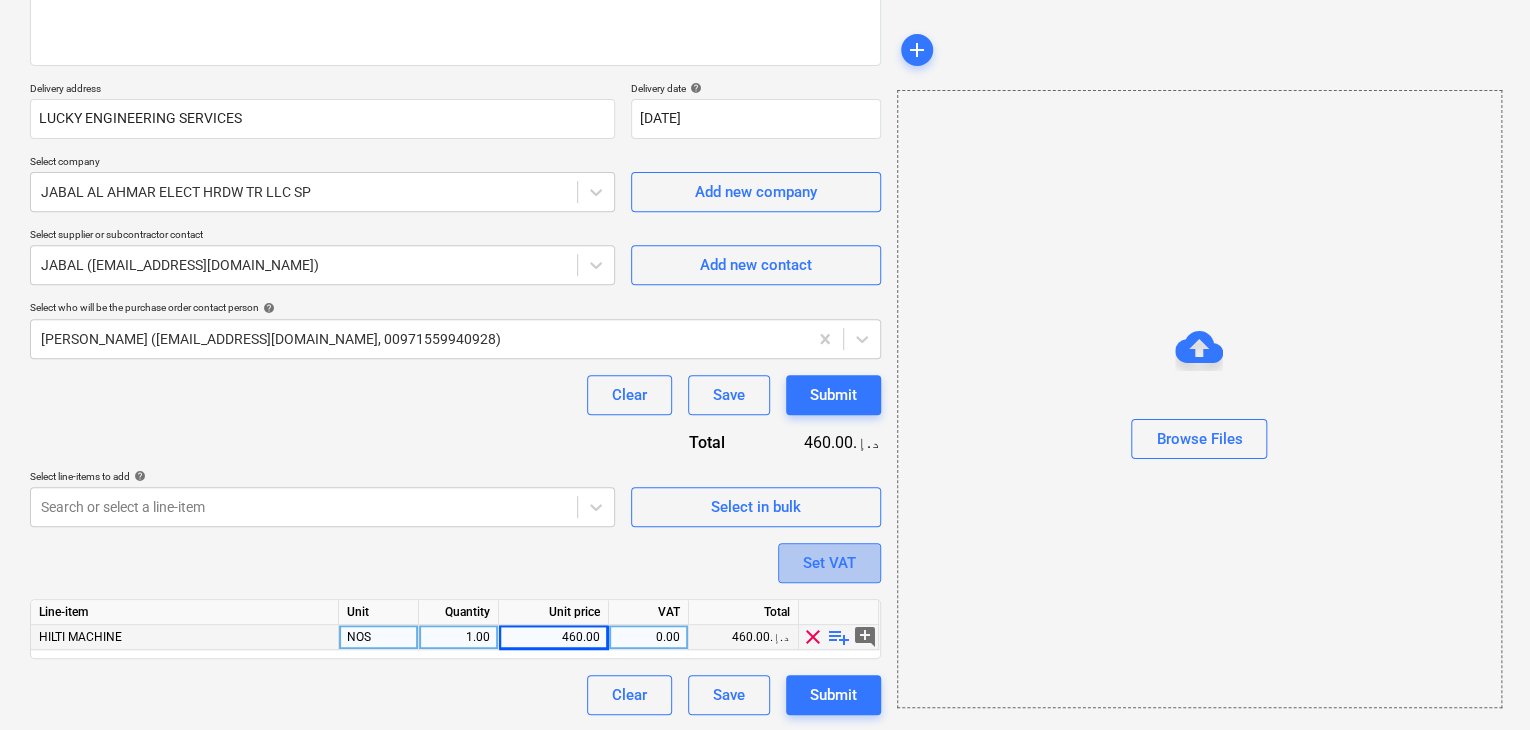 click on "Set VAT" at bounding box center [829, 563] 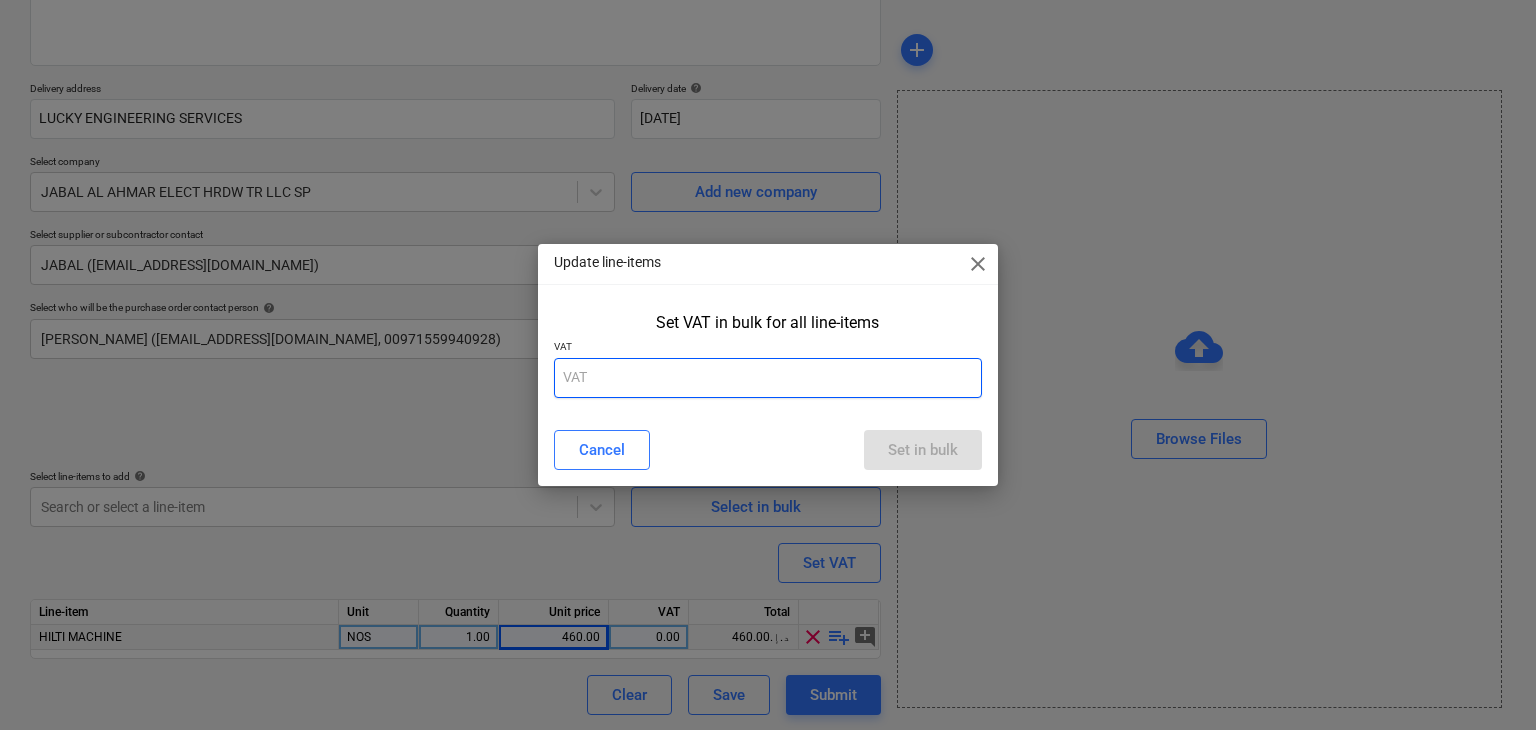 click at bounding box center (768, 378) 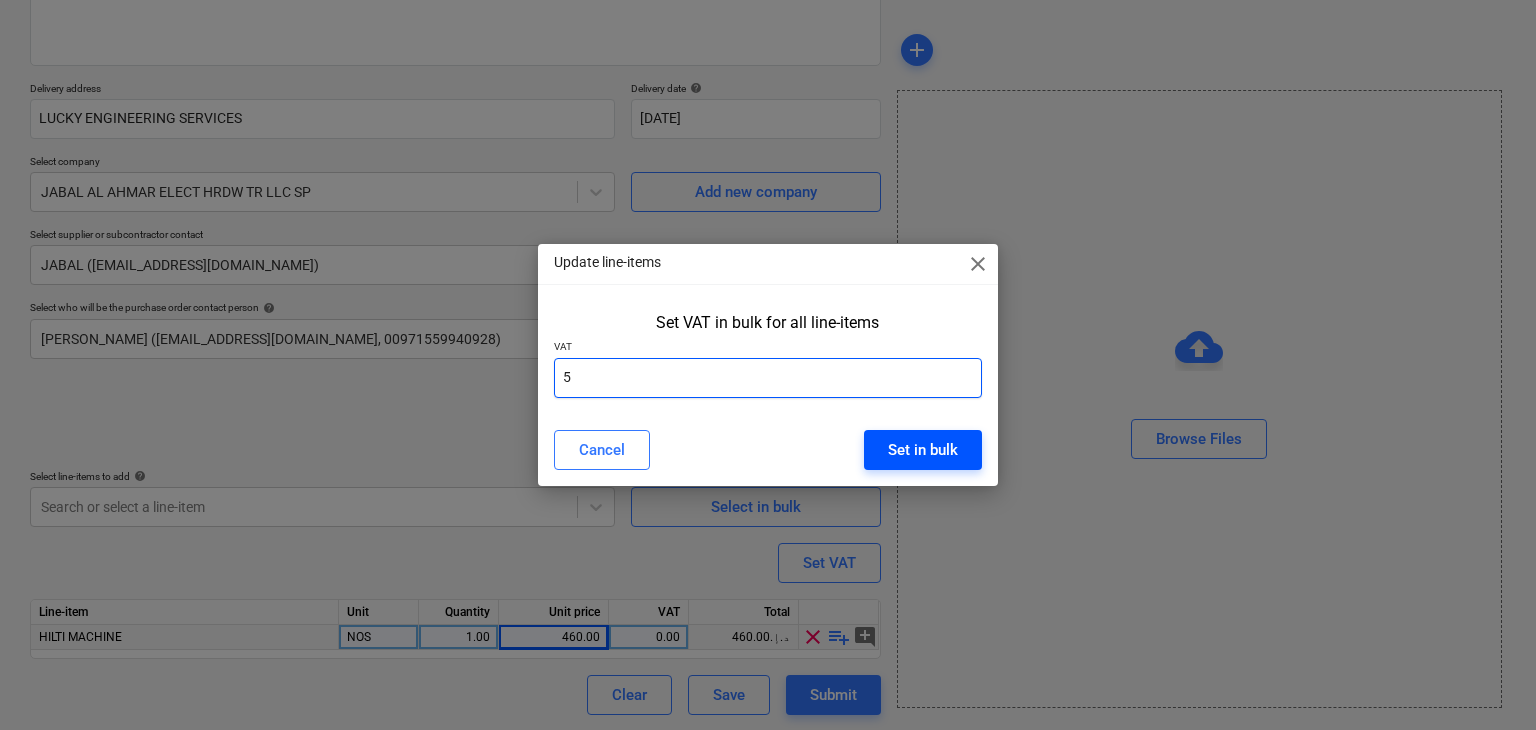 type on "5" 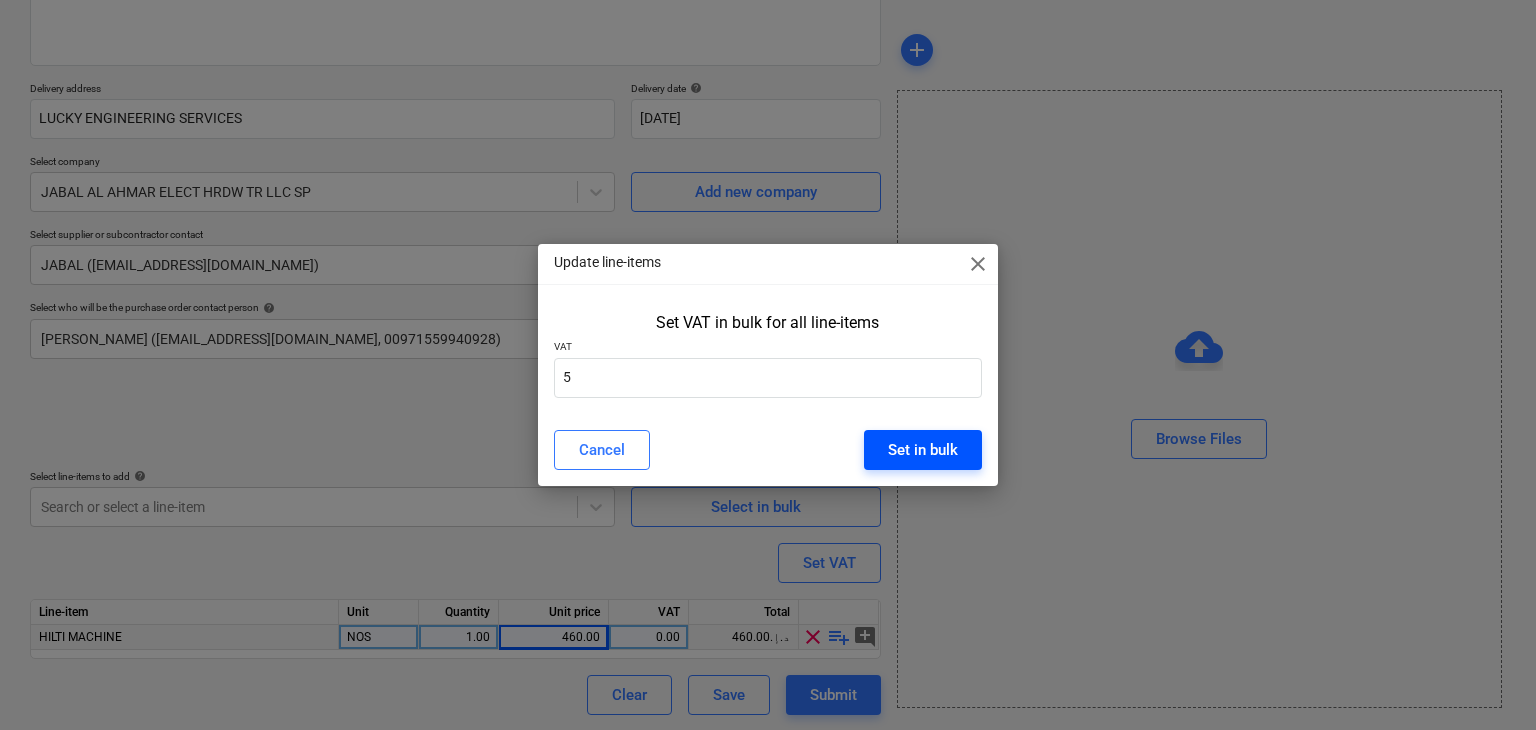 click on "Set in bulk" at bounding box center [923, 450] 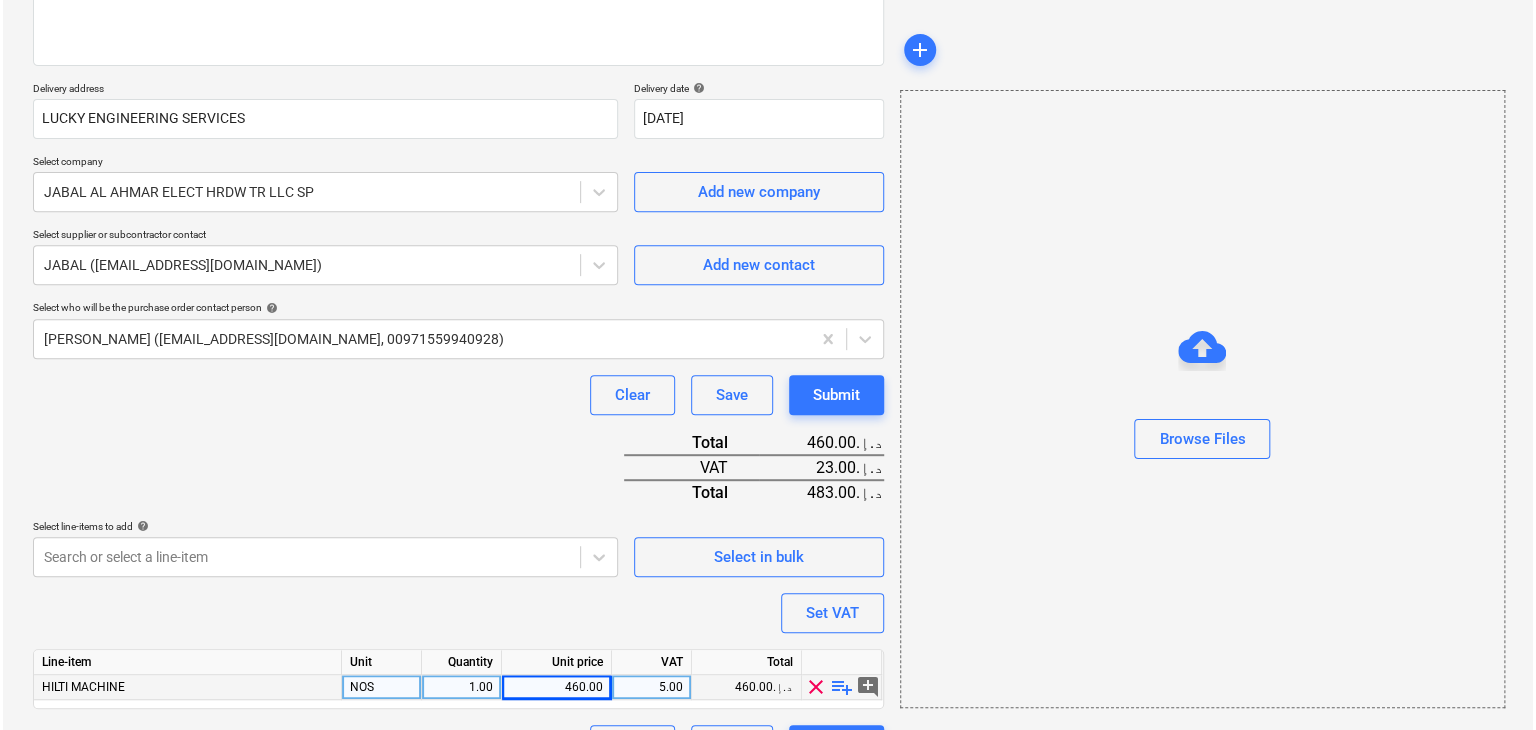 scroll, scrollTop: 342, scrollLeft: 0, axis: vertical 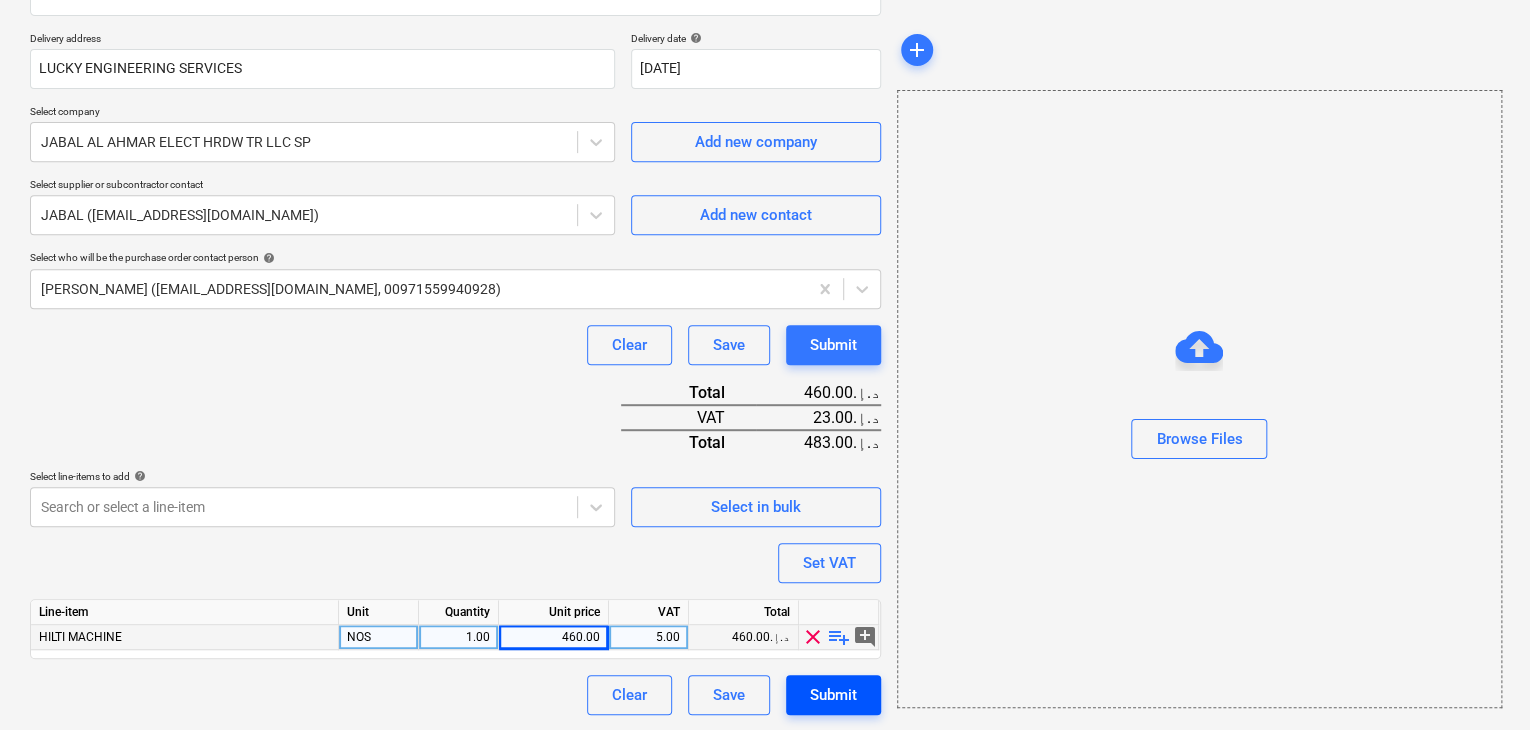 click on "Submit" at bounding box center (833, 695) 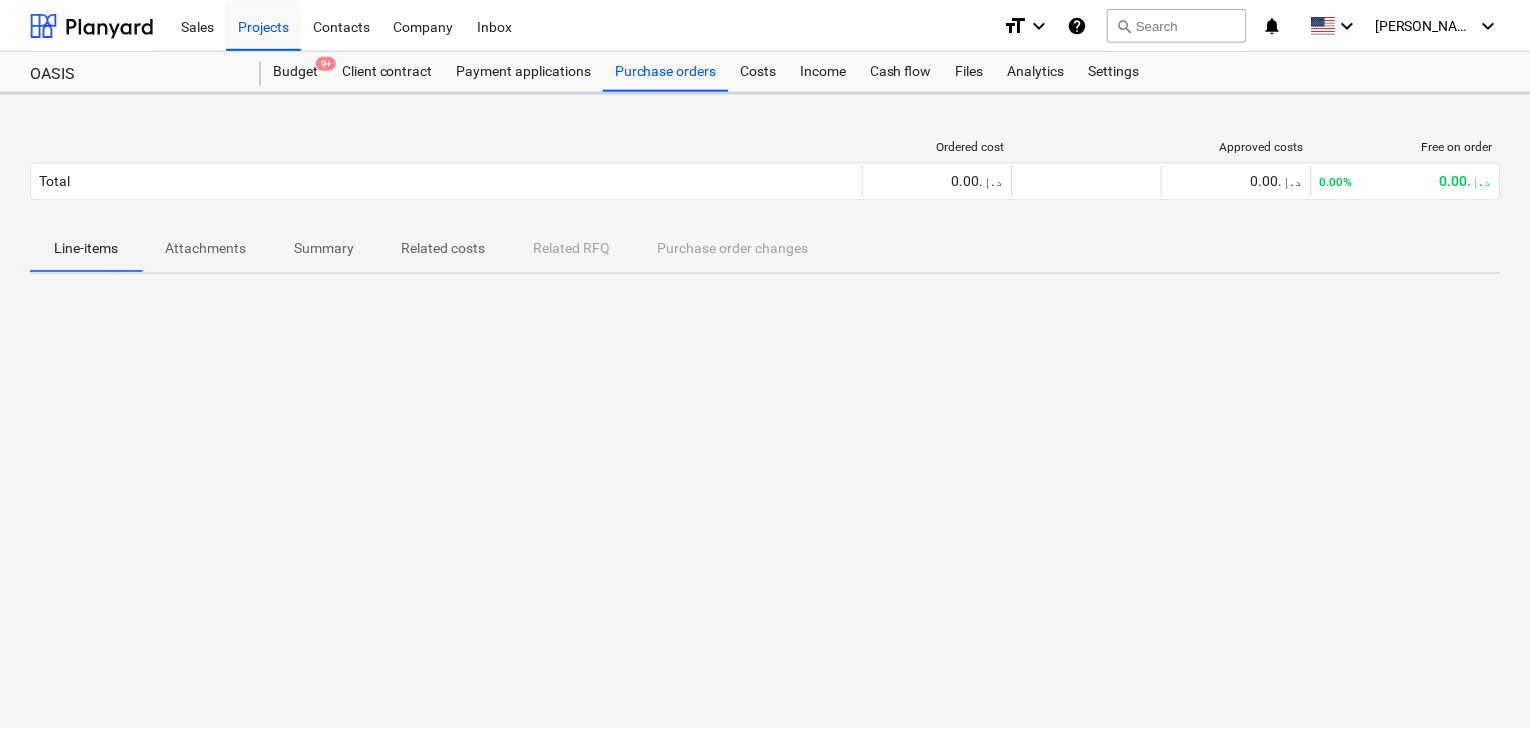 scroll, scrollTop: 0, scrollLeft: 0, axis: both 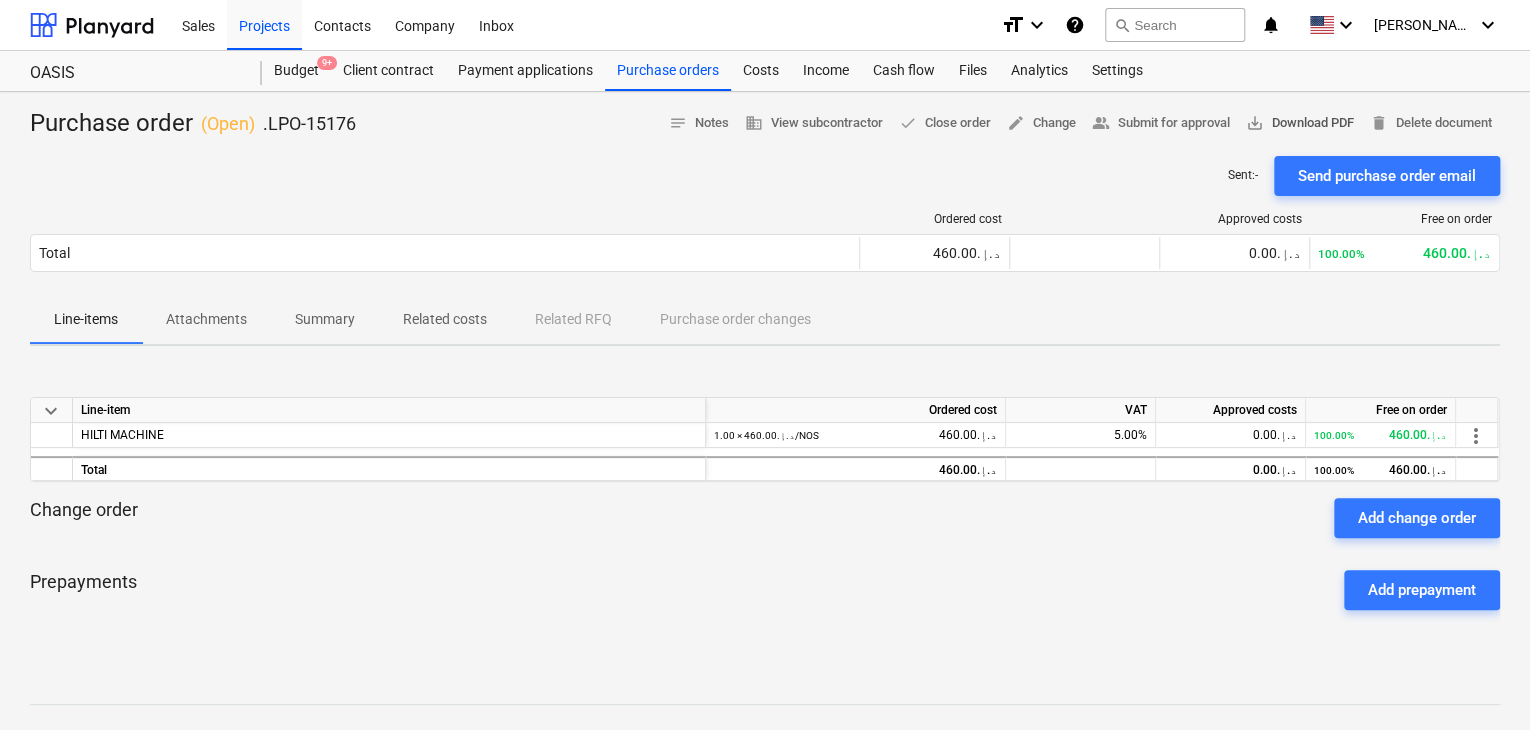 click on "save_alt Download PDF" at bounding box center (1300, 123) 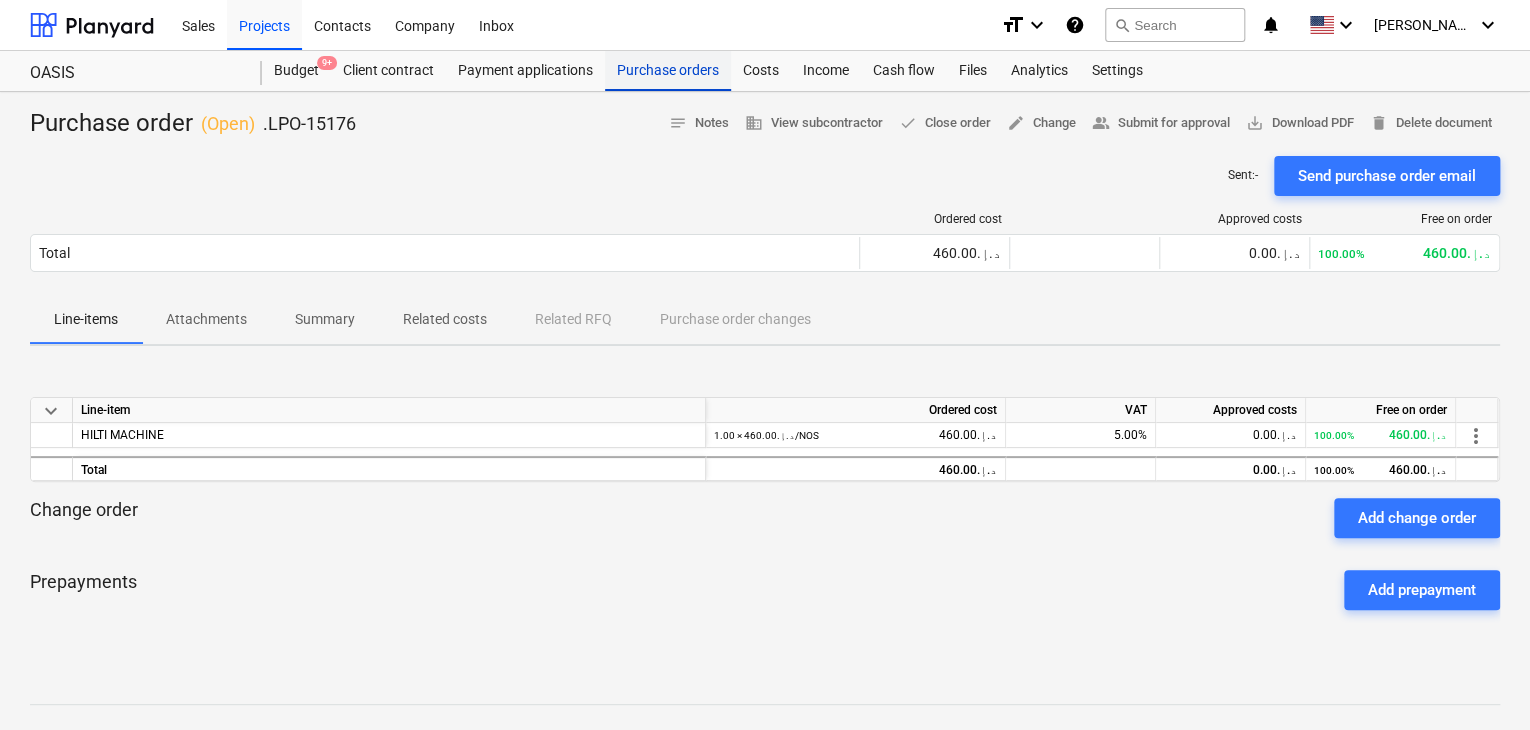 click on "Purchase orders" at bounding box center (668, 71) 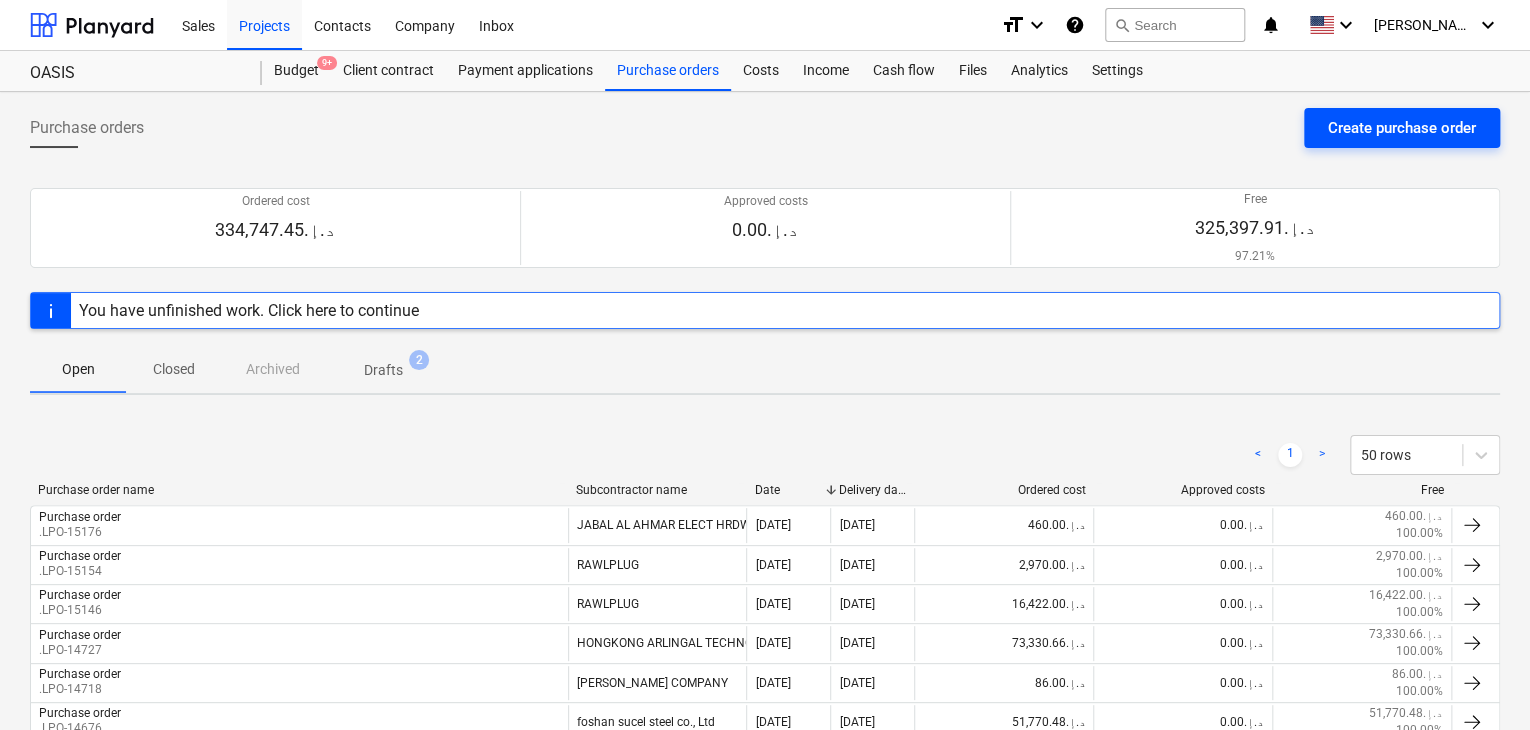 click on "Create purchase order" at bounding box center (1402, 128) 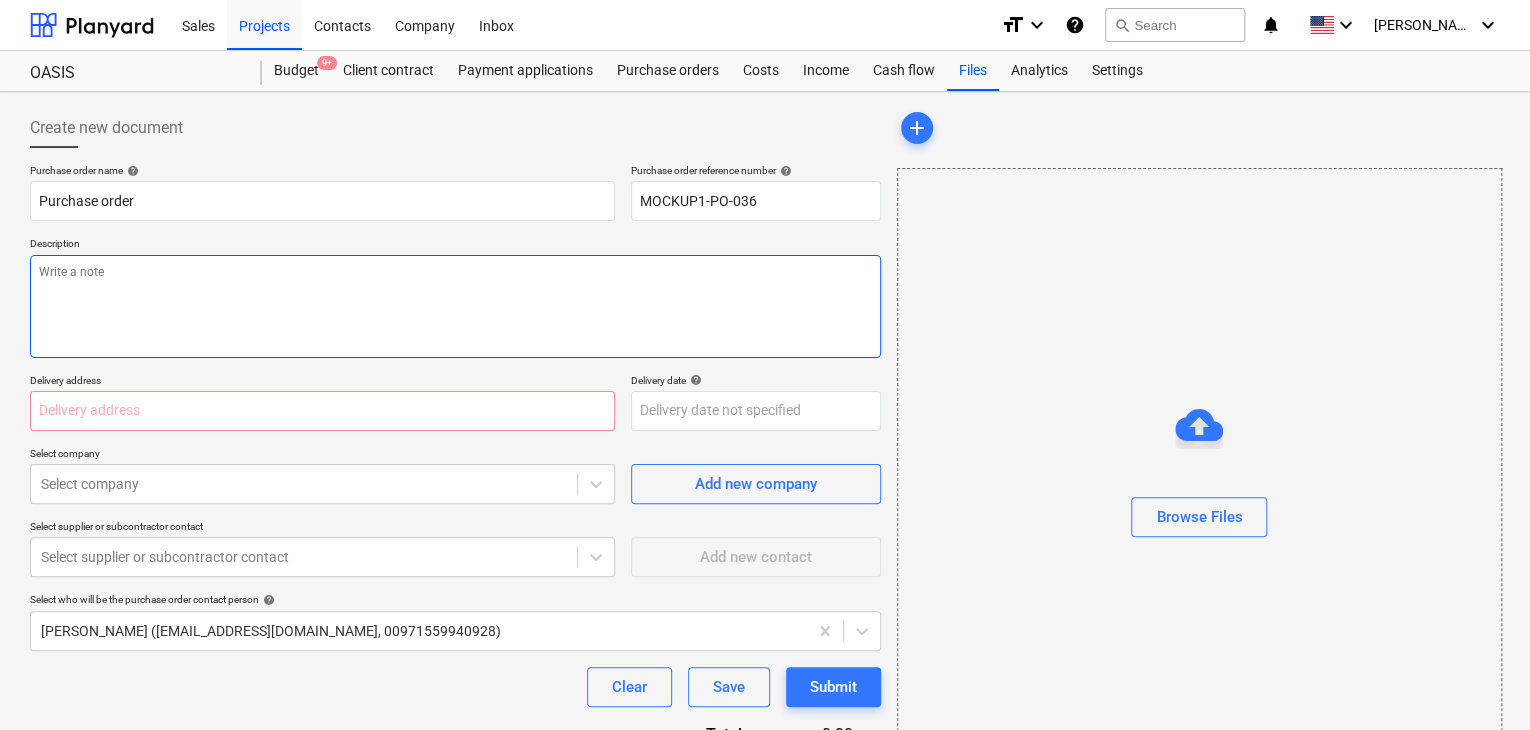 click at bounding box center [455, 306] 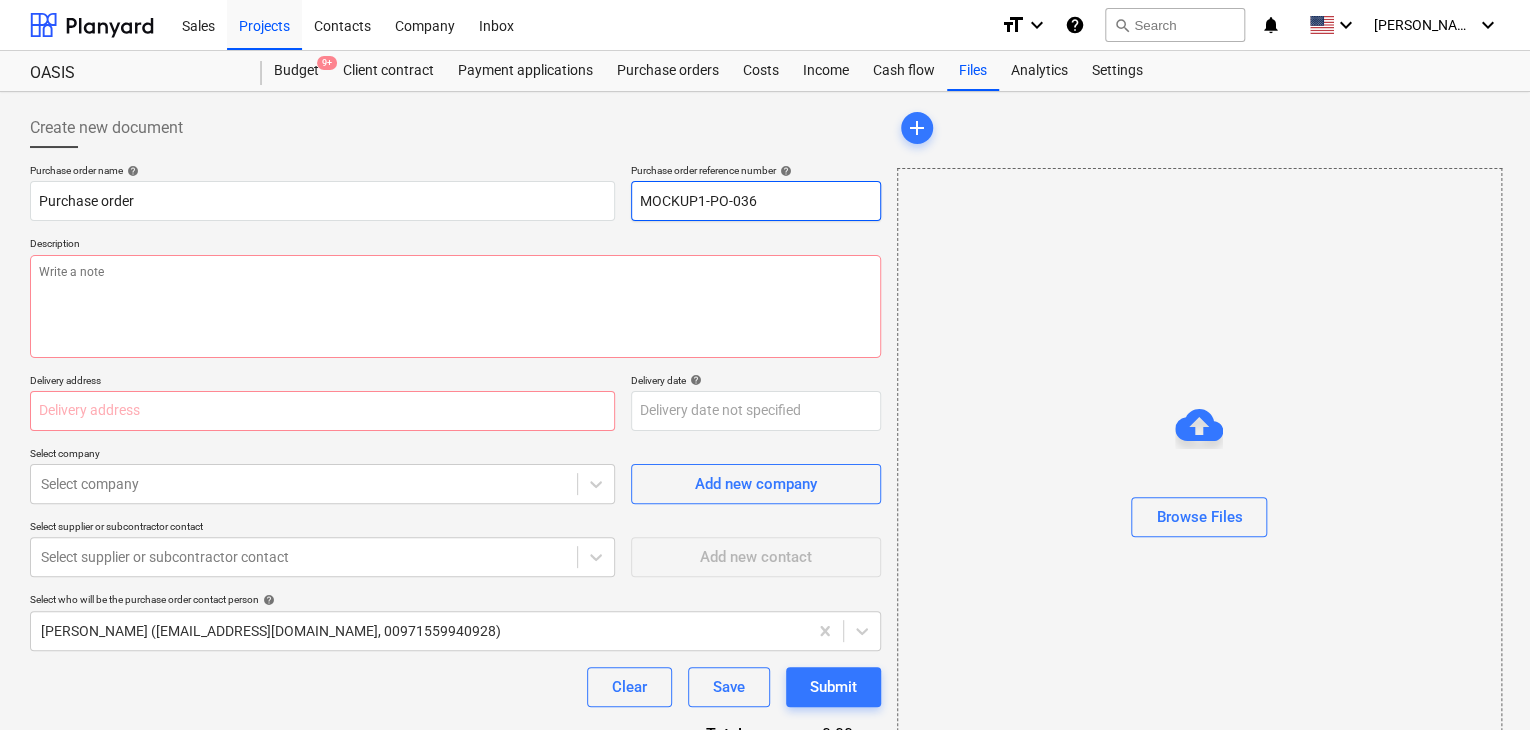 drag, startPoint x: 762, startPoint y: 207, endPoint x: 577, endPoint y: 180, distance: 186.95988 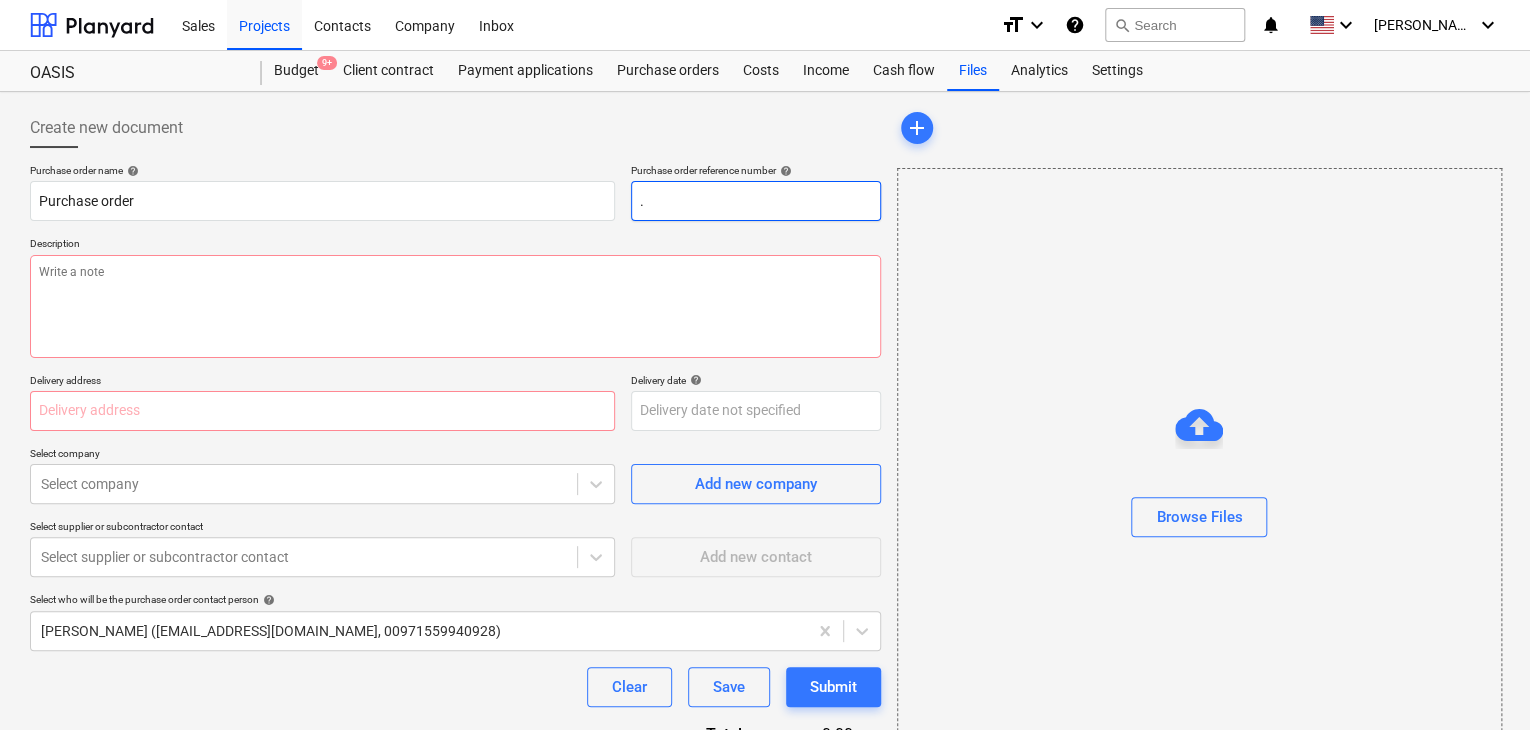 type on "x" 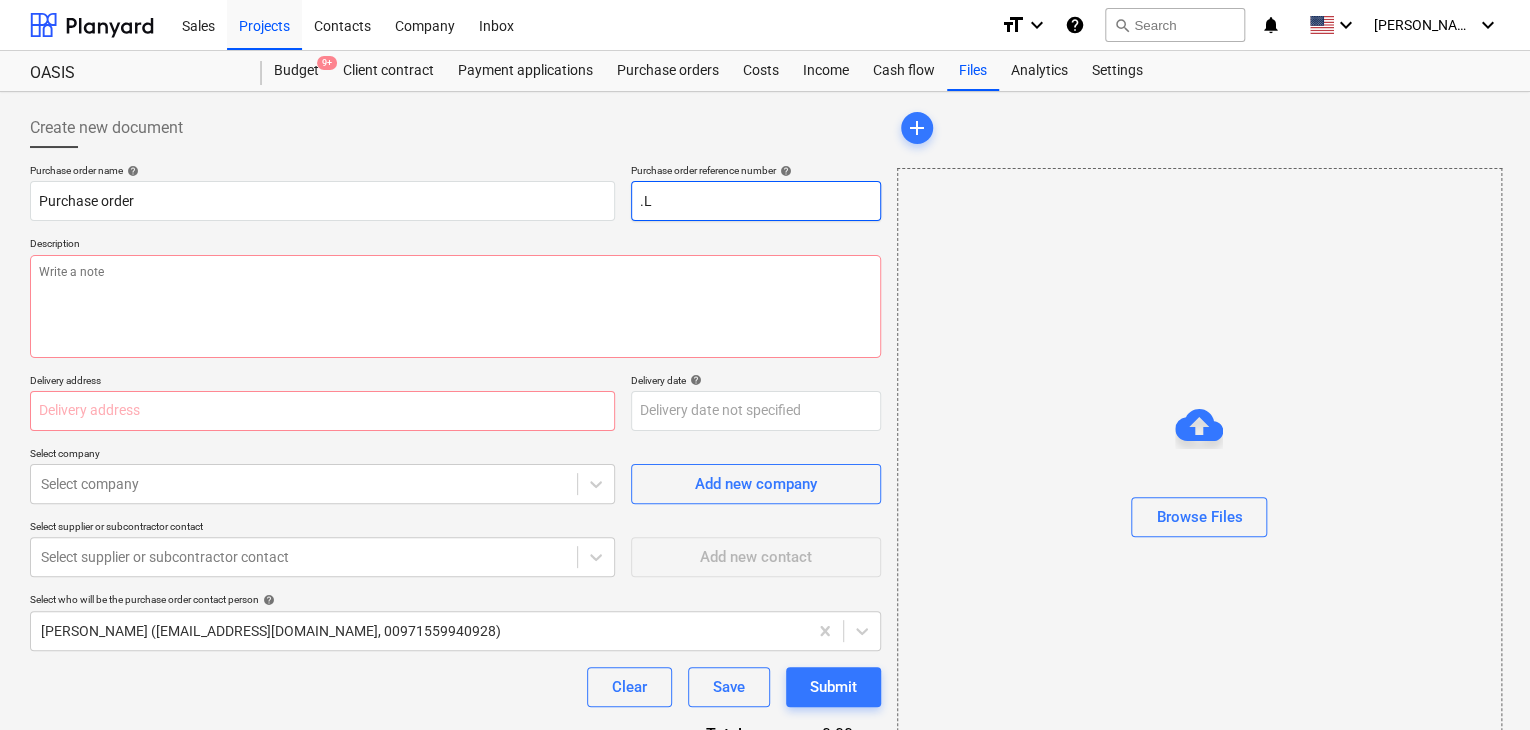 type on "x" 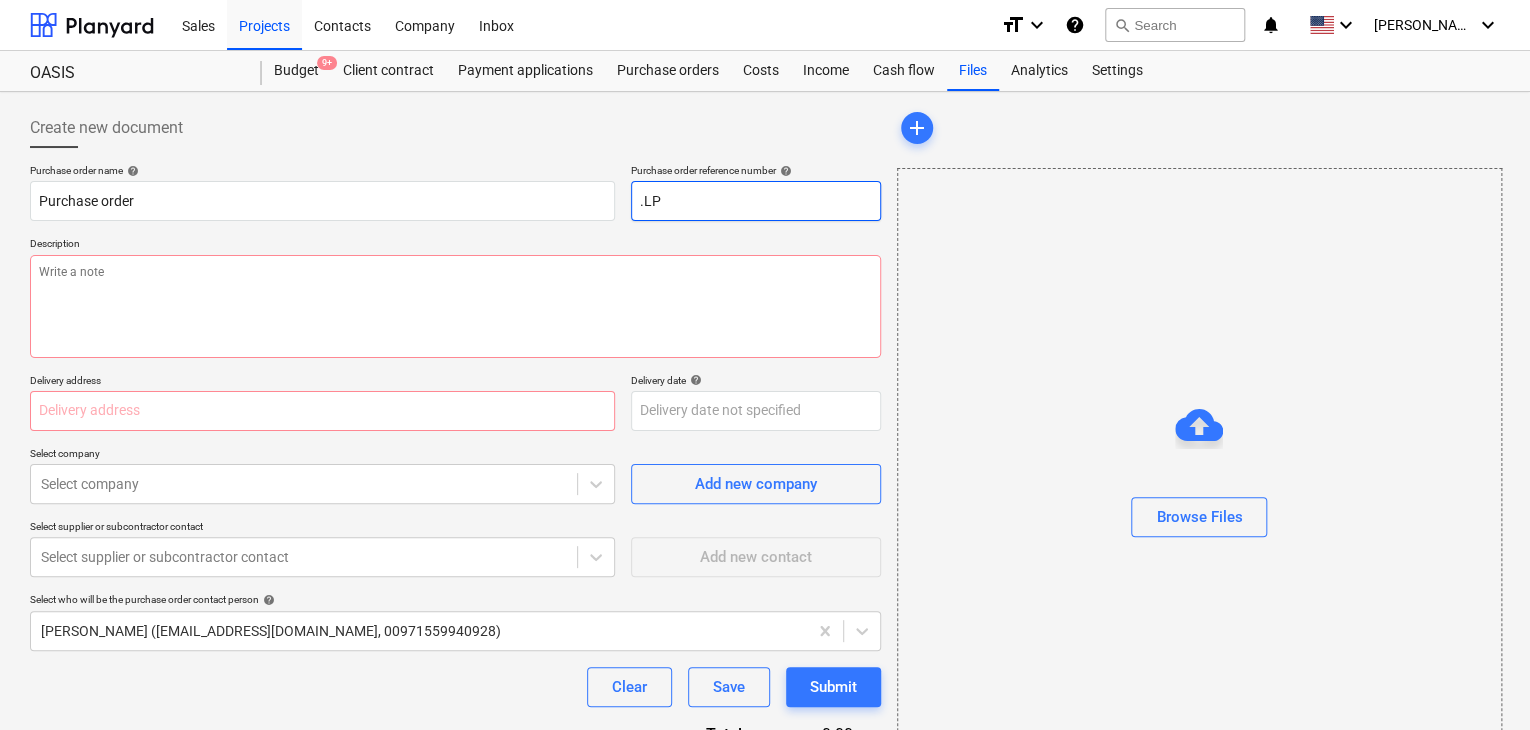 type on "x" 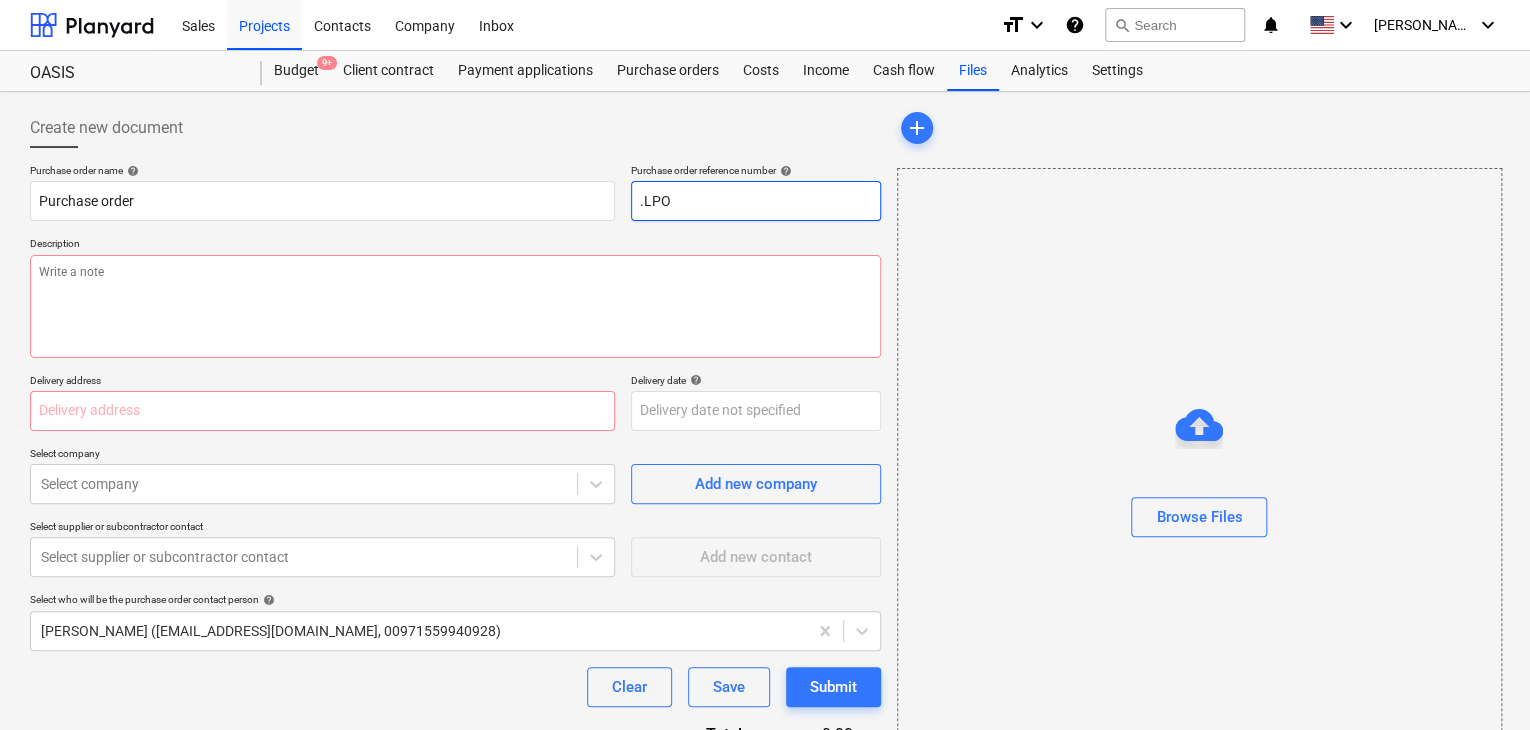 type on "x" 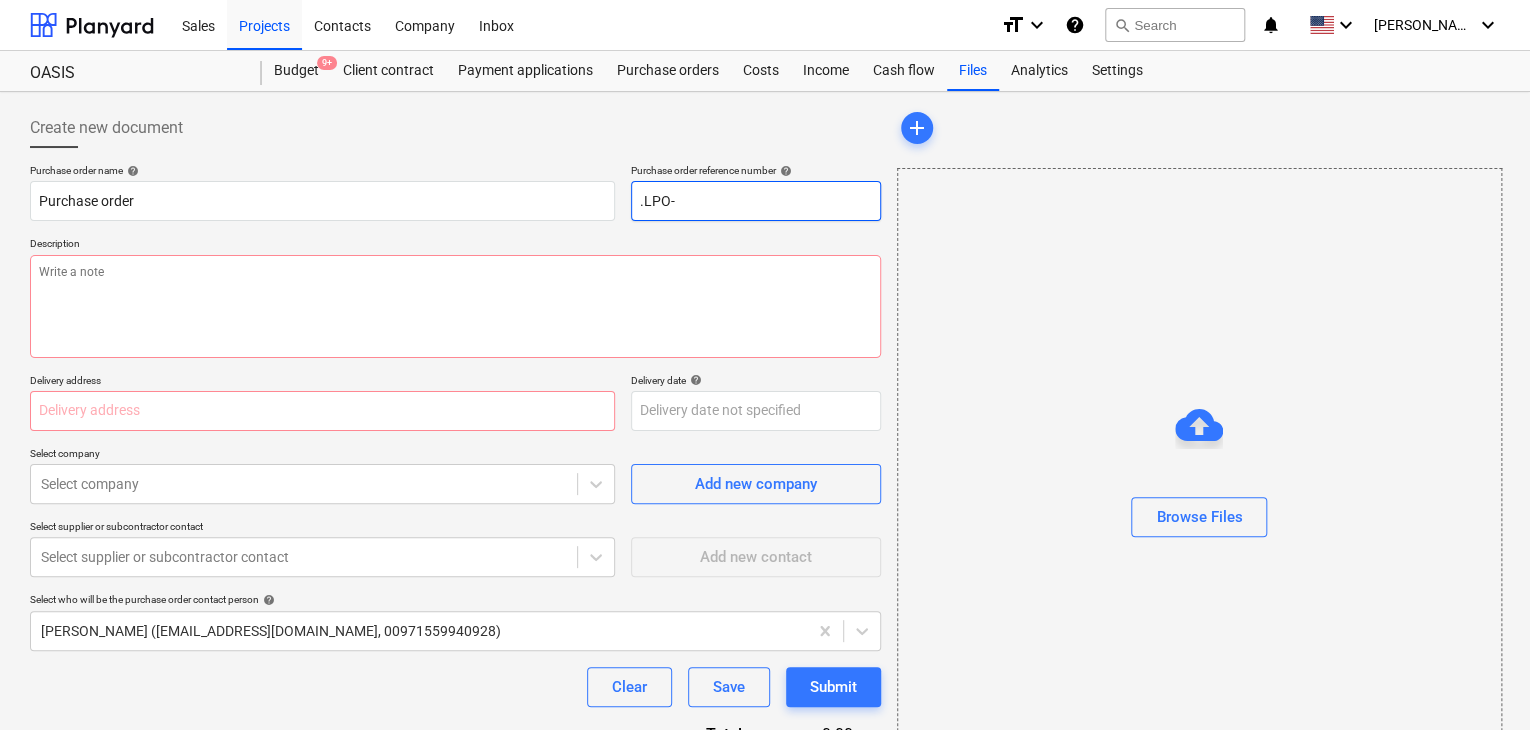 type on "x" 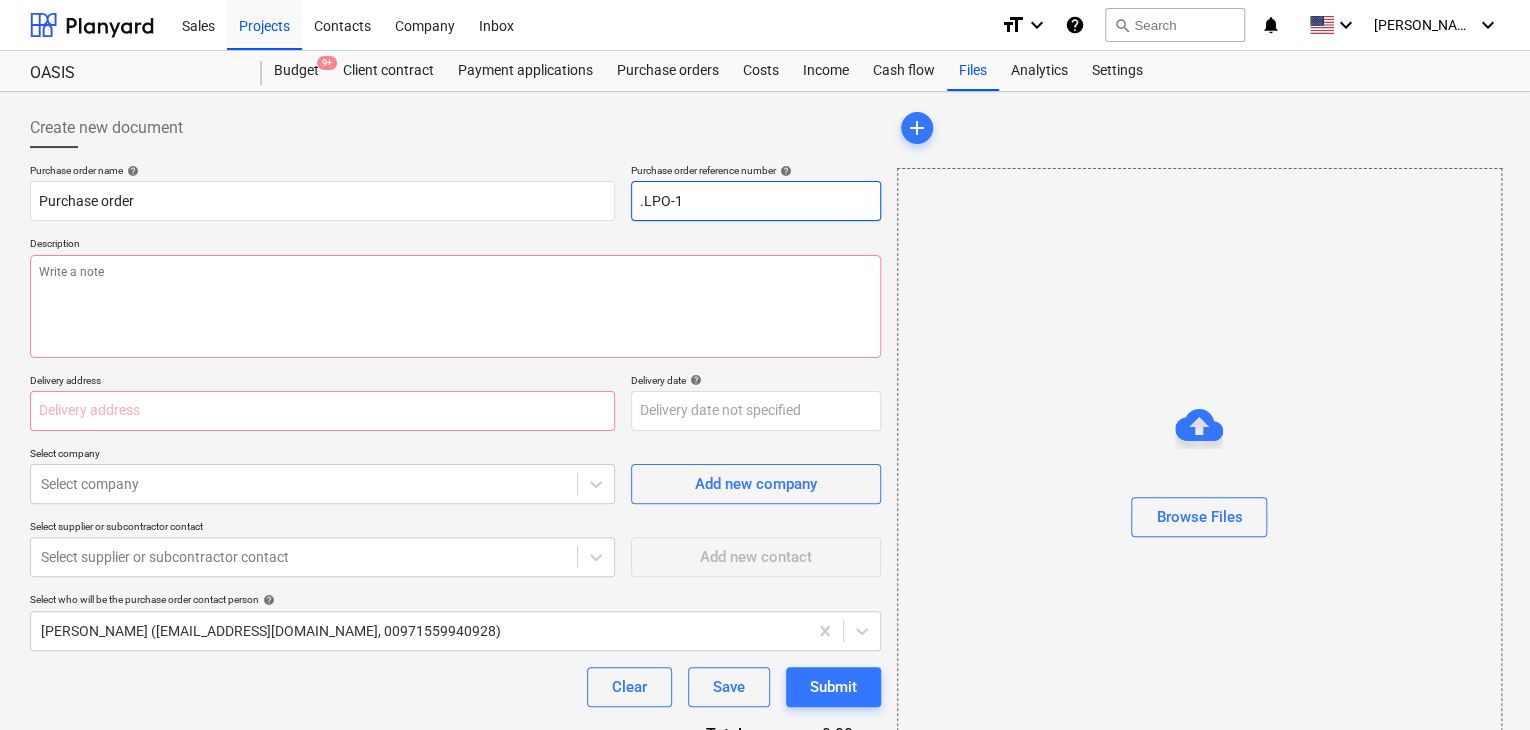 type on "x" 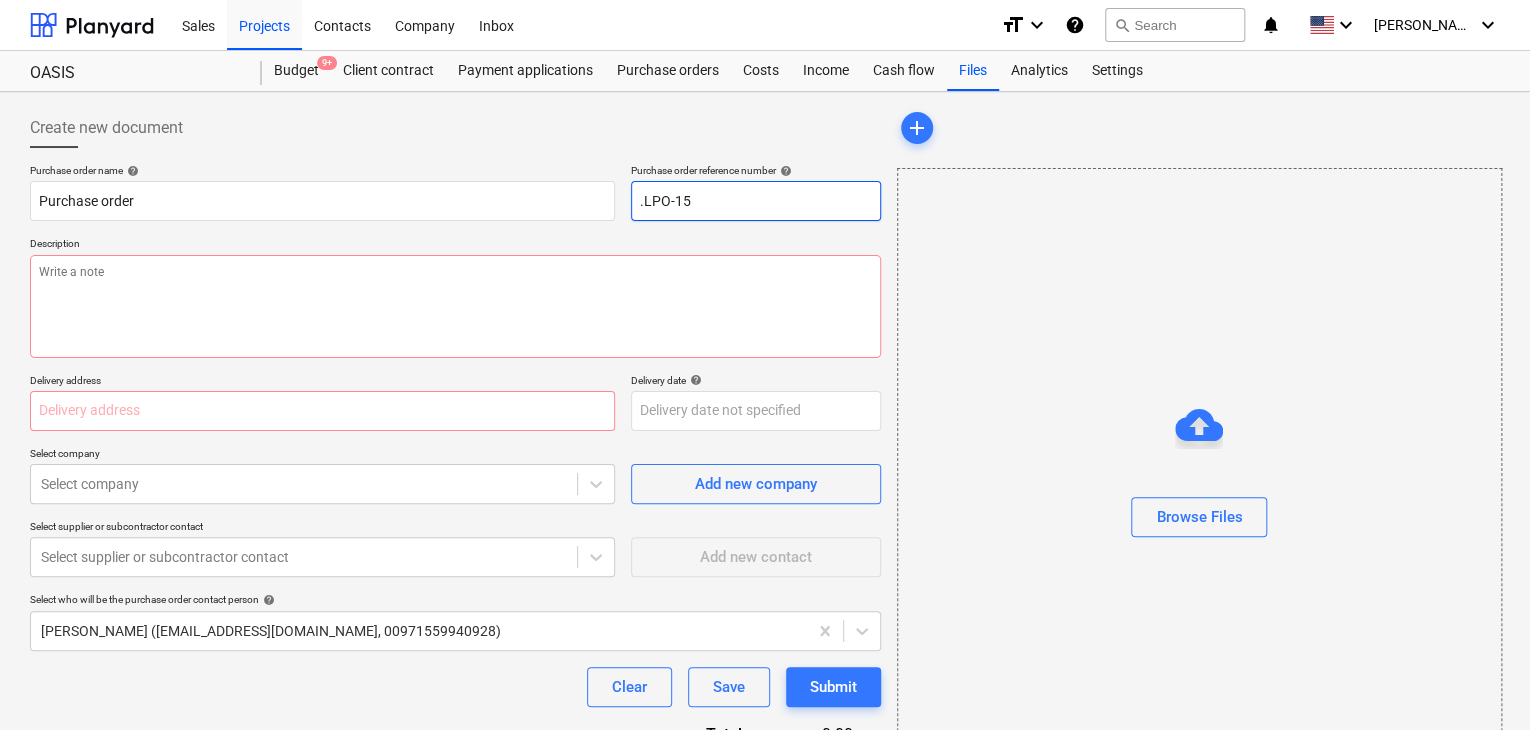 type on "x" 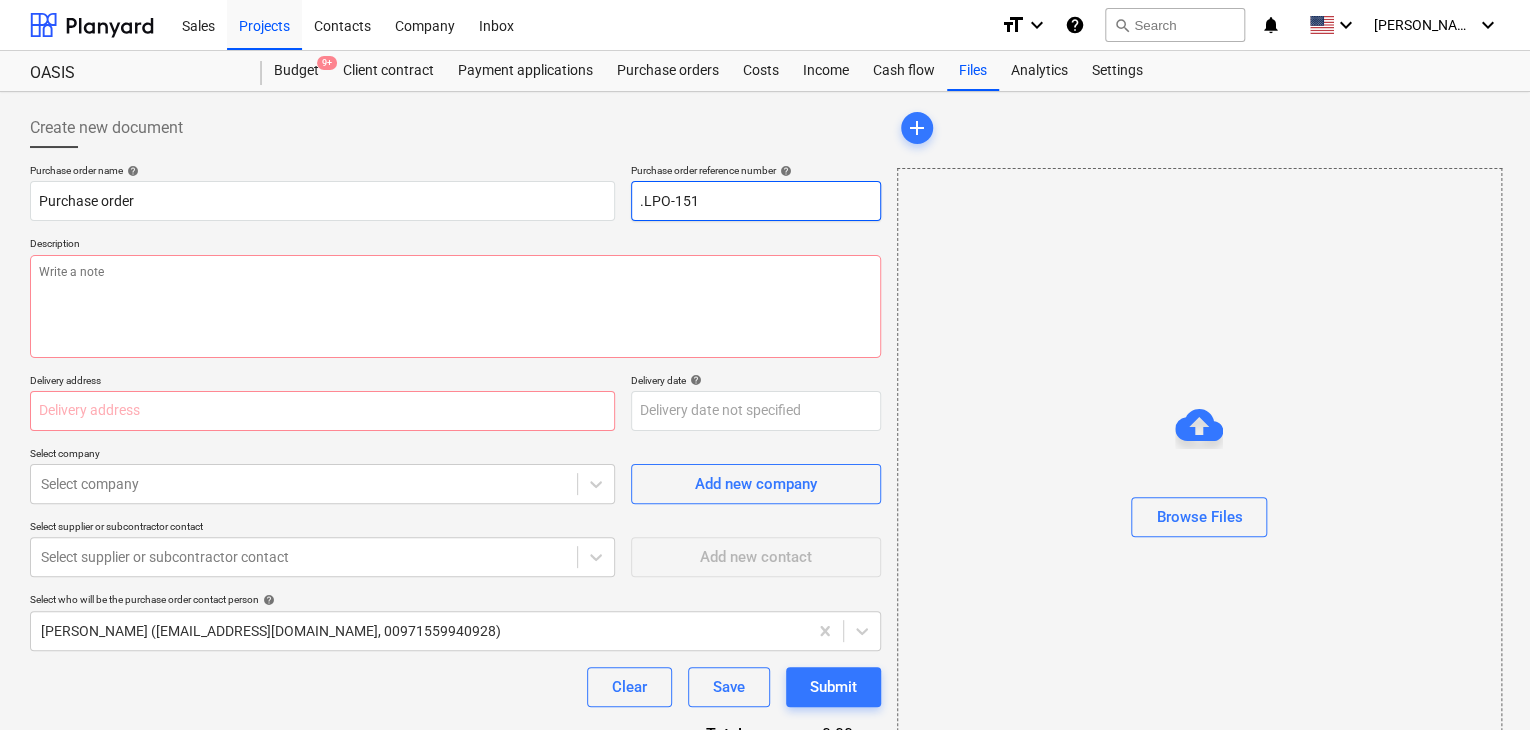 type on "x" 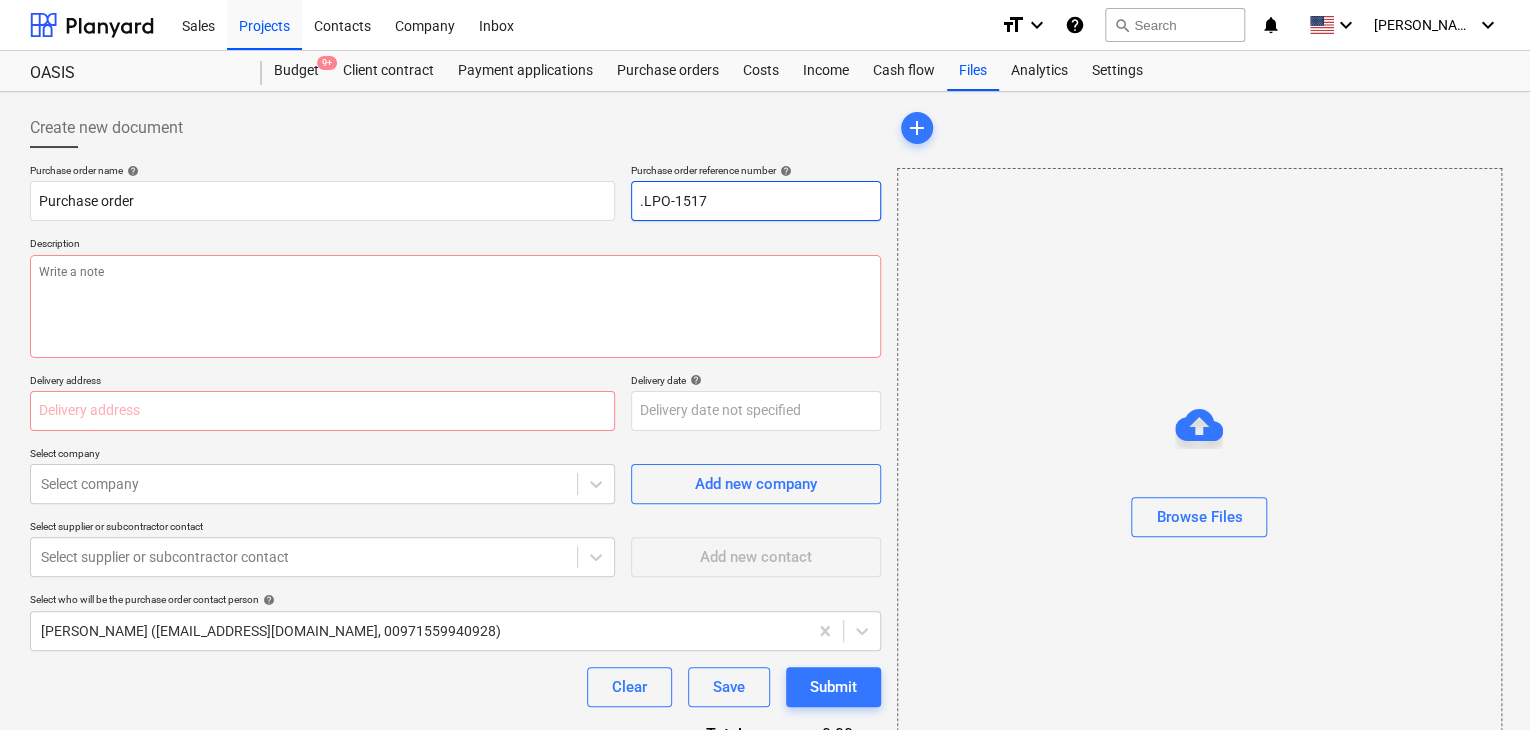 type on "x" 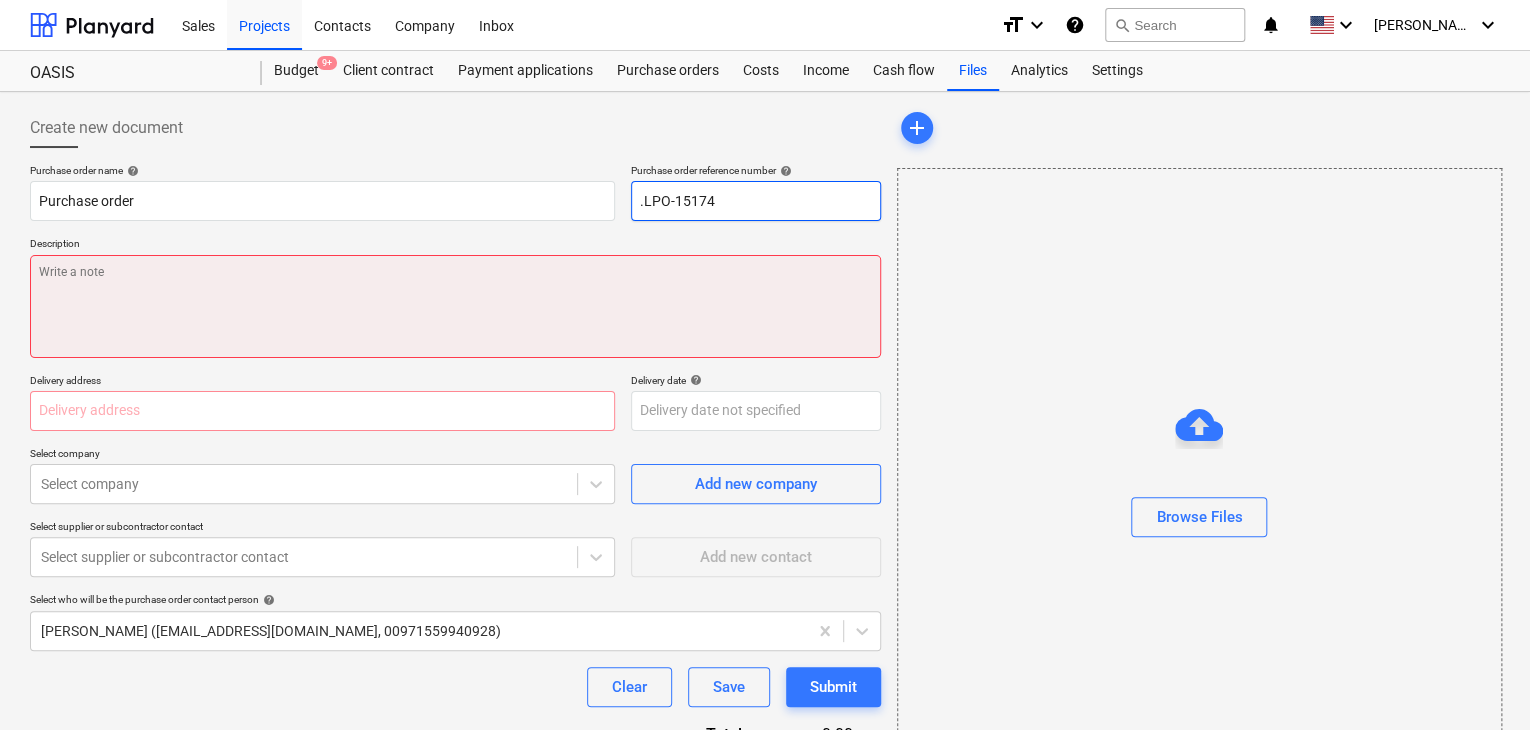 type on ".LPO-15174" 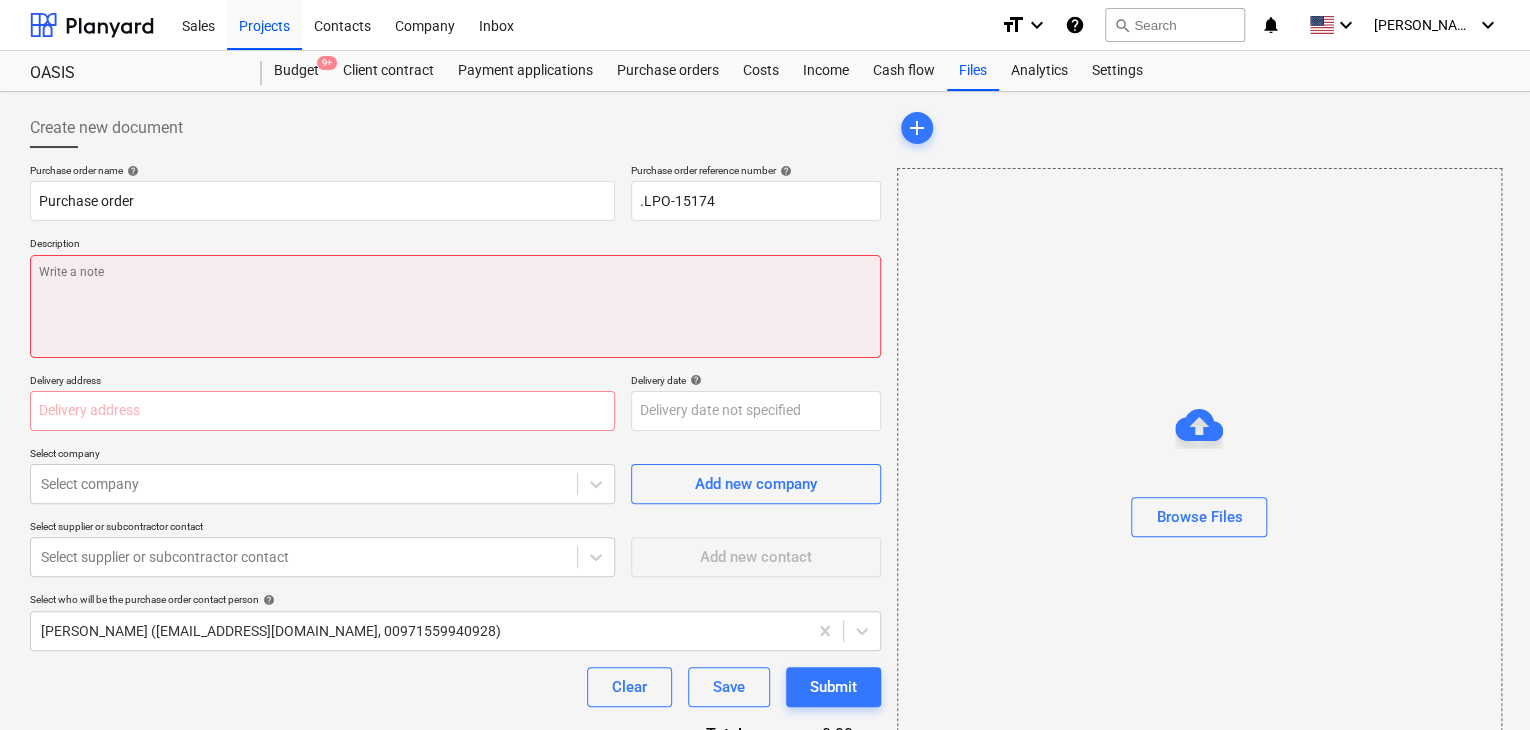 click at bounding box center (455, 306) 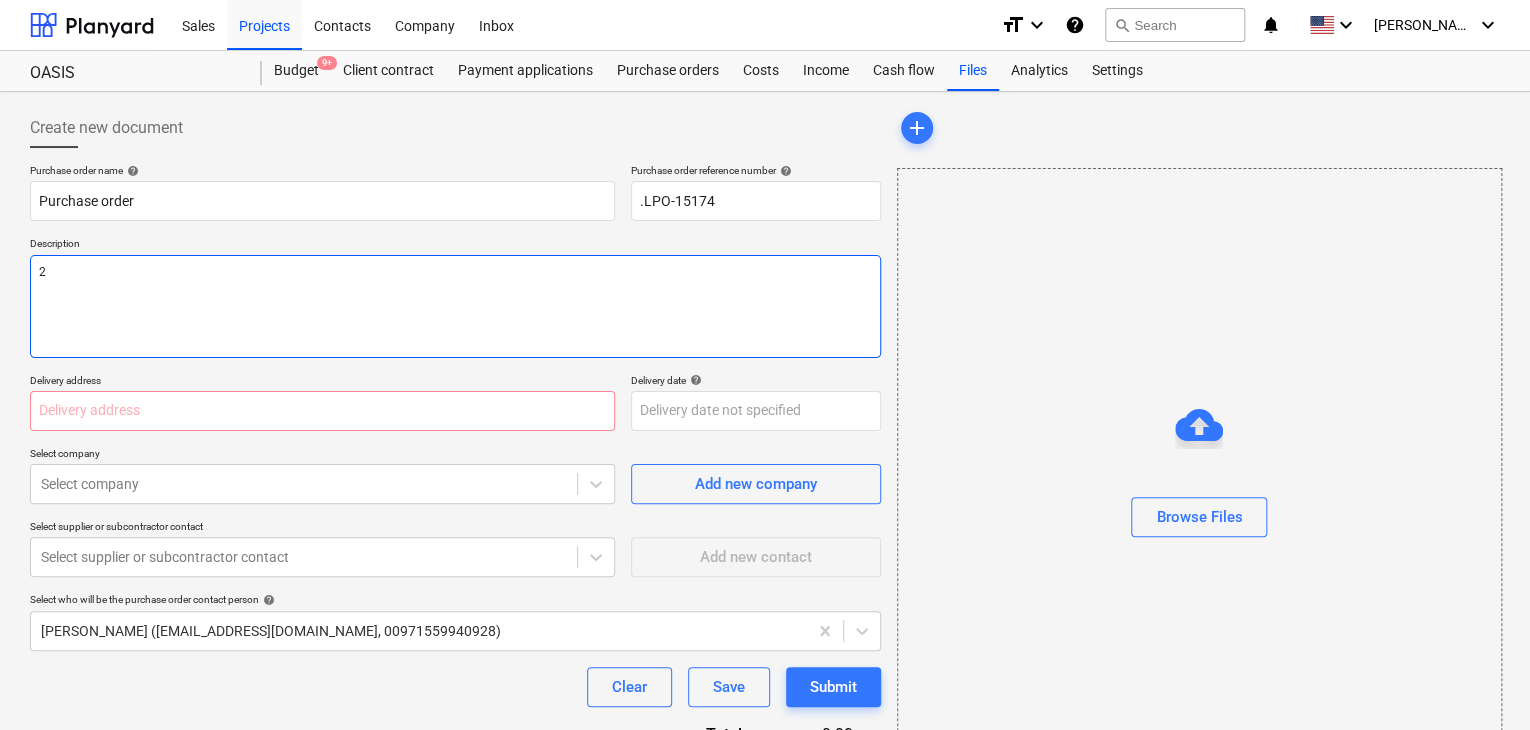 type on "x" 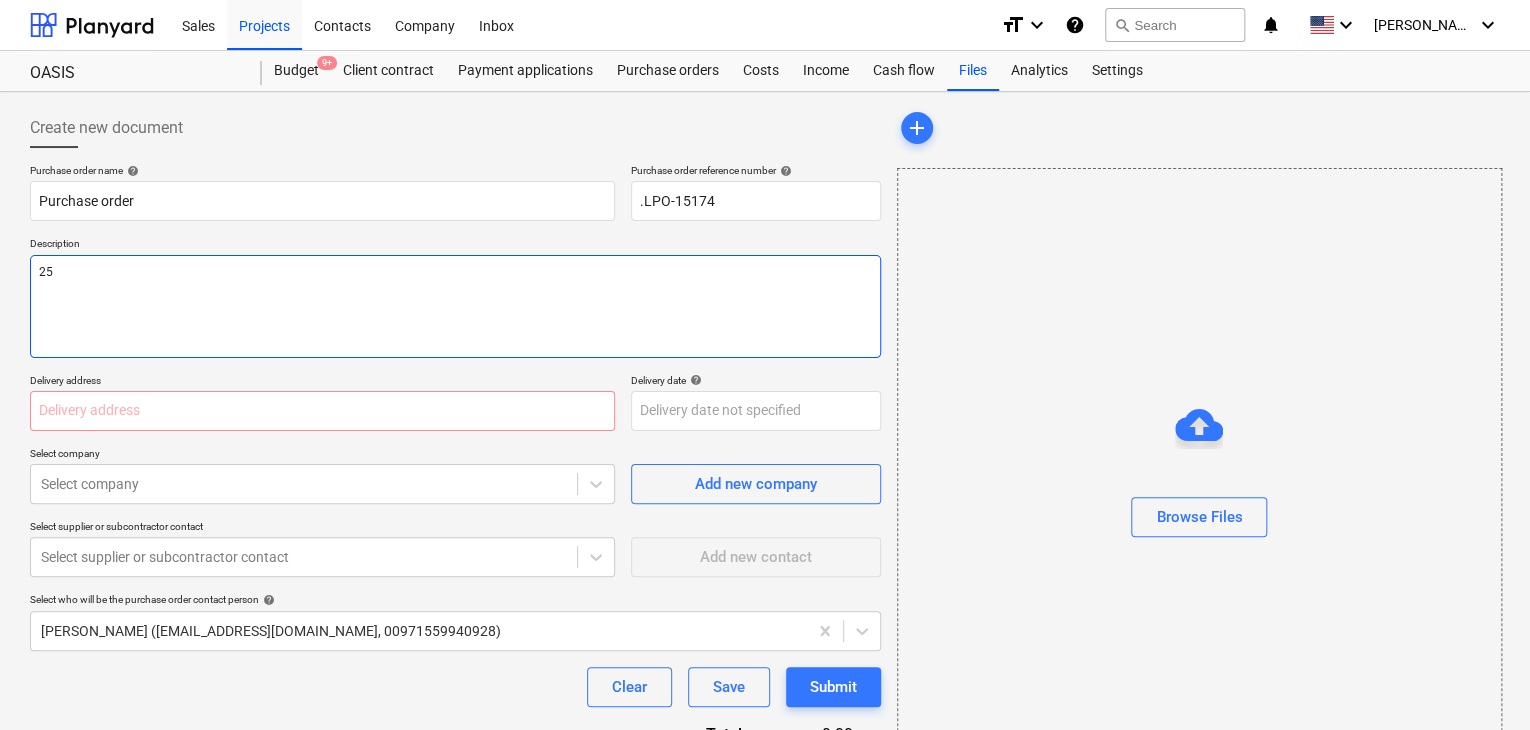 type on "x" 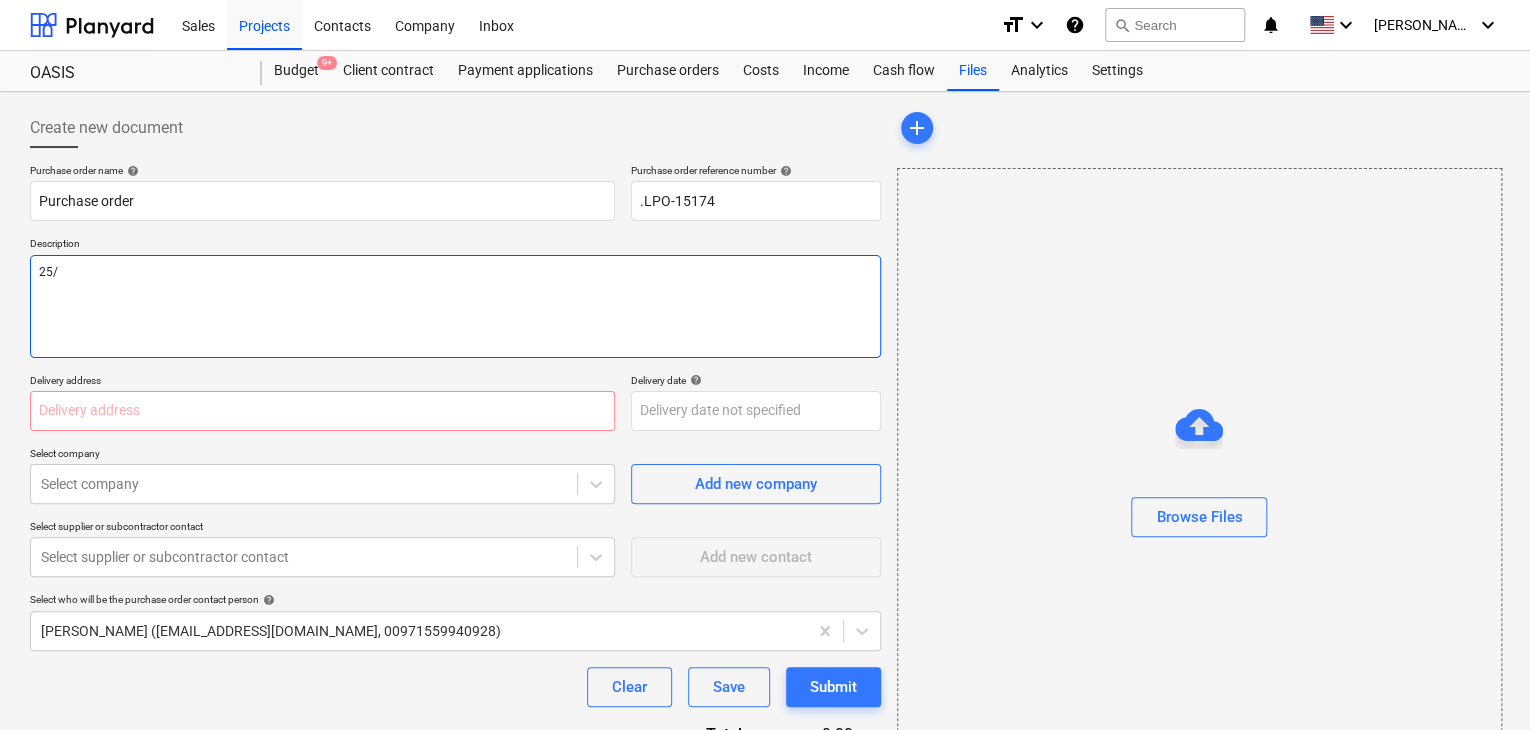 type on "x" 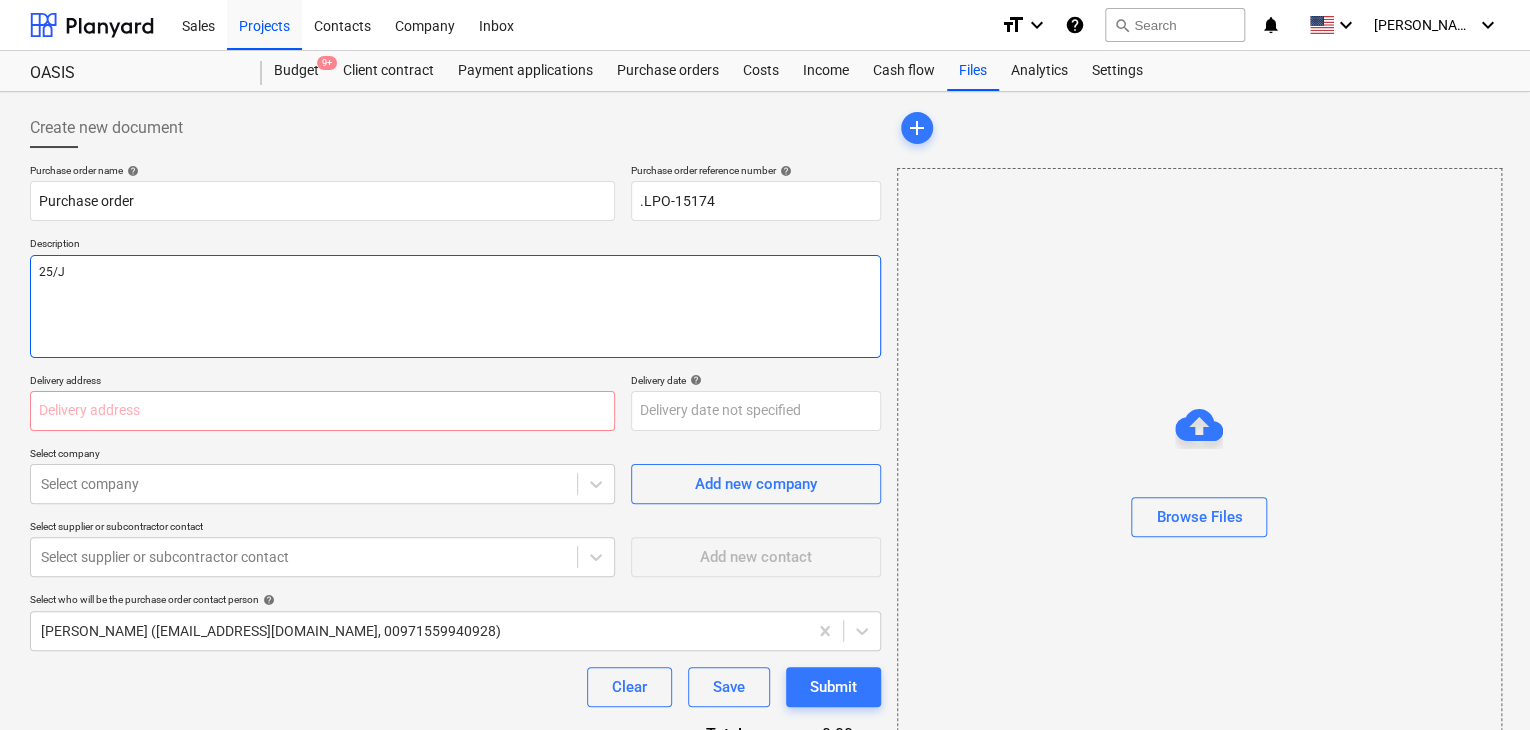 type on "x" 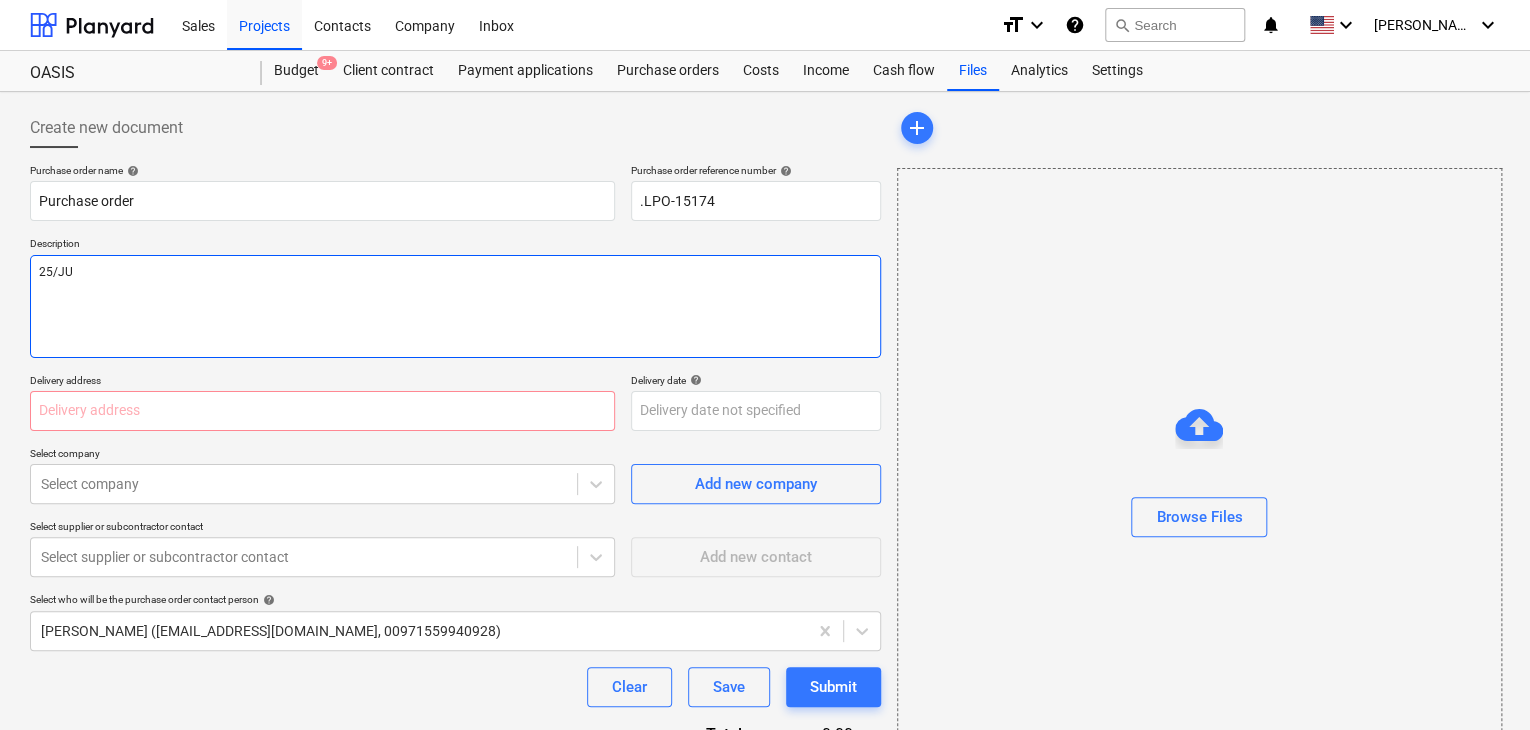 type on "x" 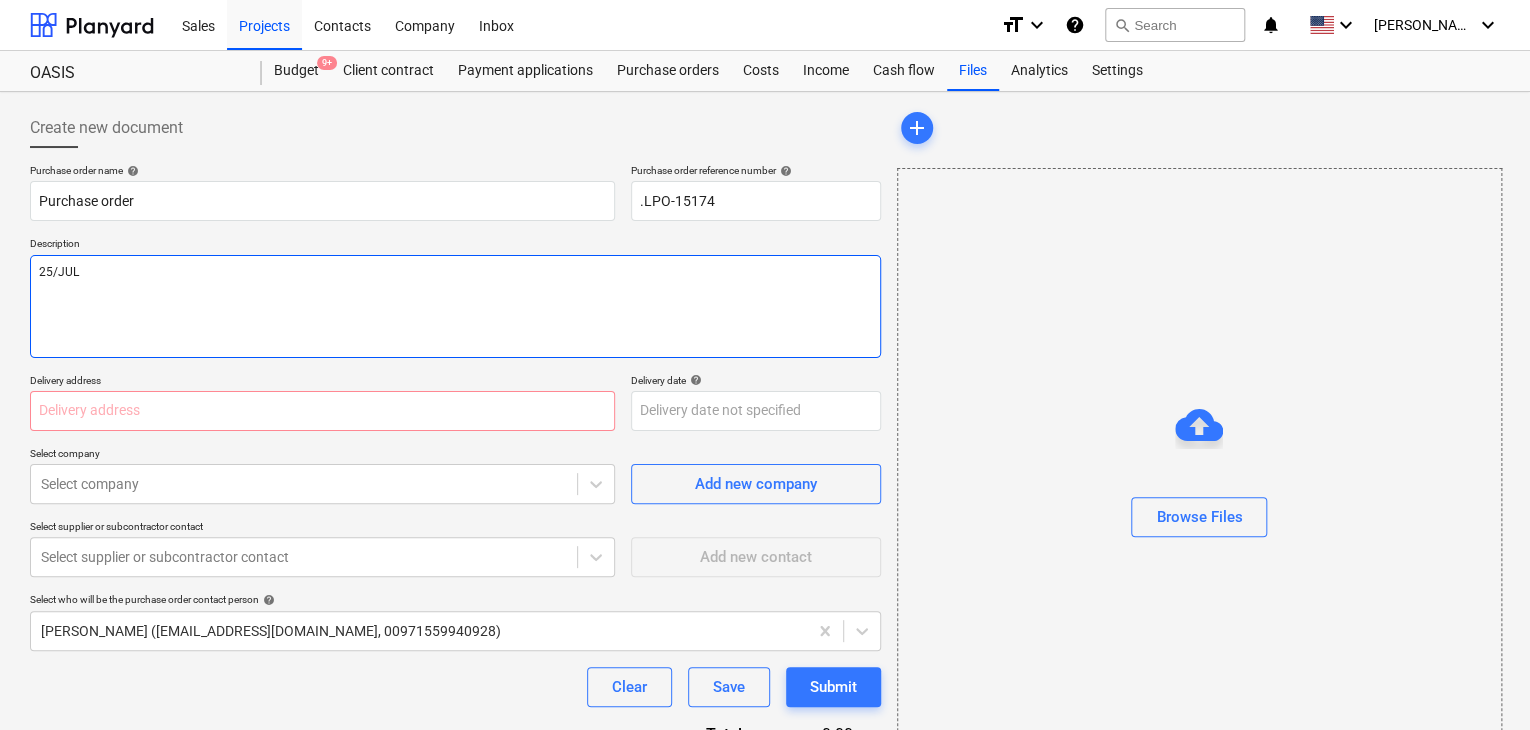 type on "x" 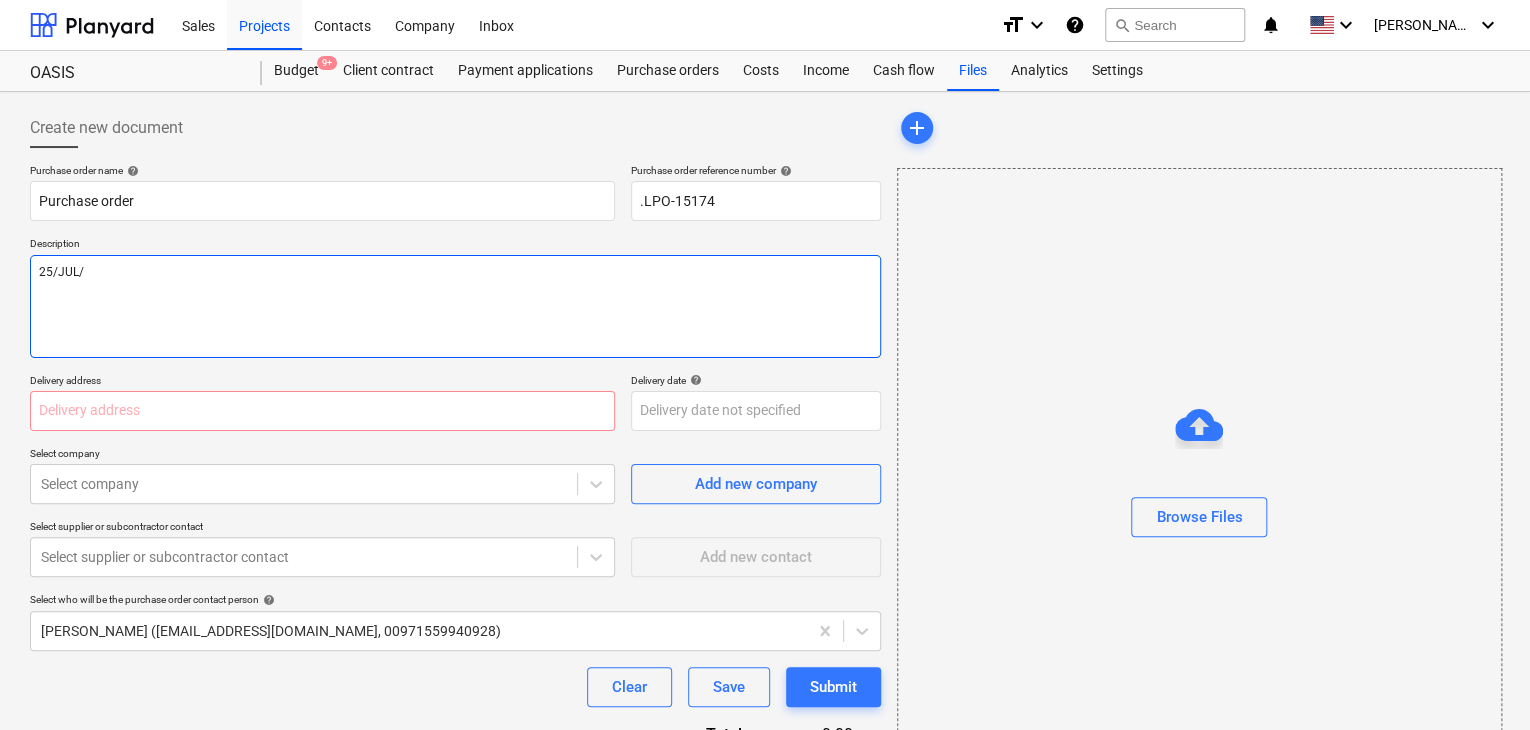 type on "x" 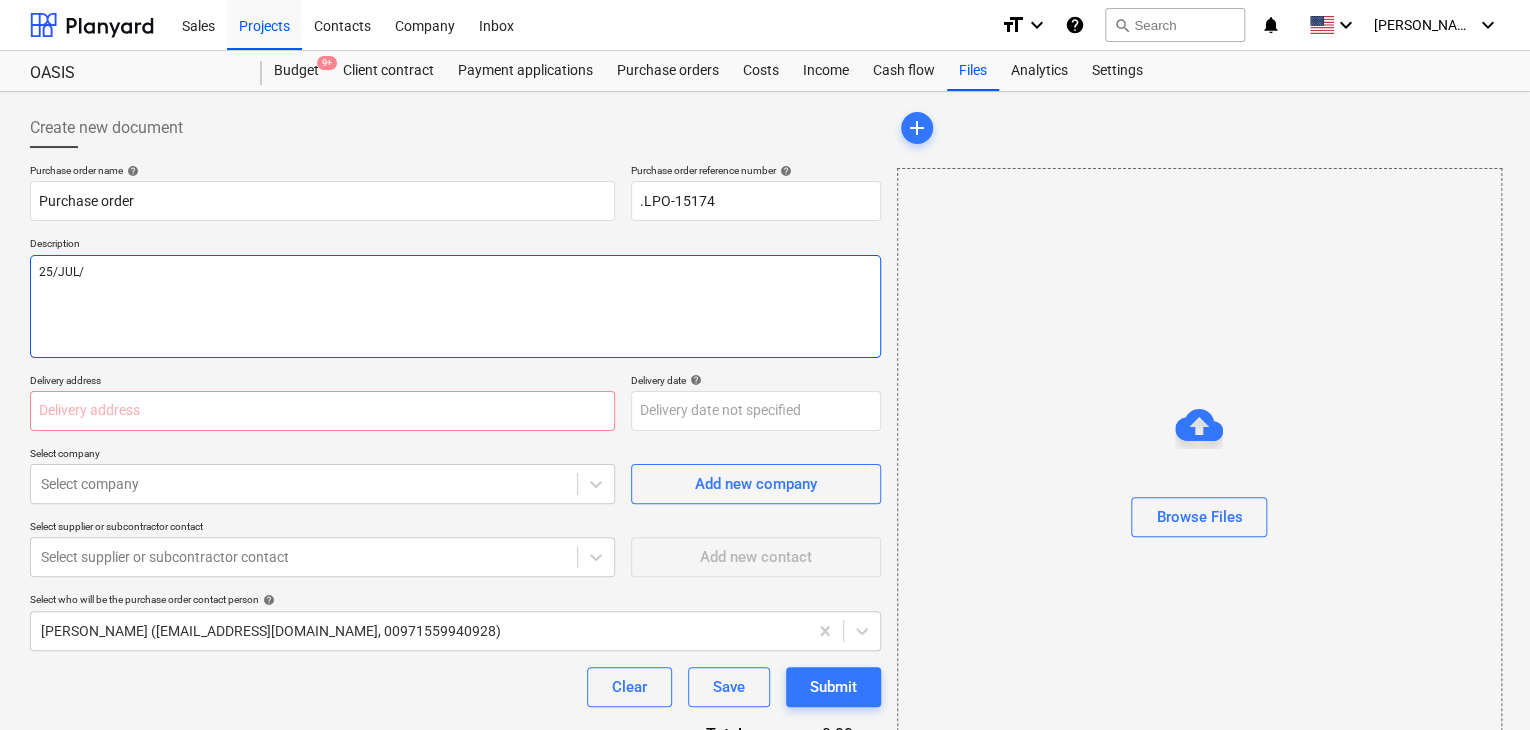 type on "25/[DATE]" 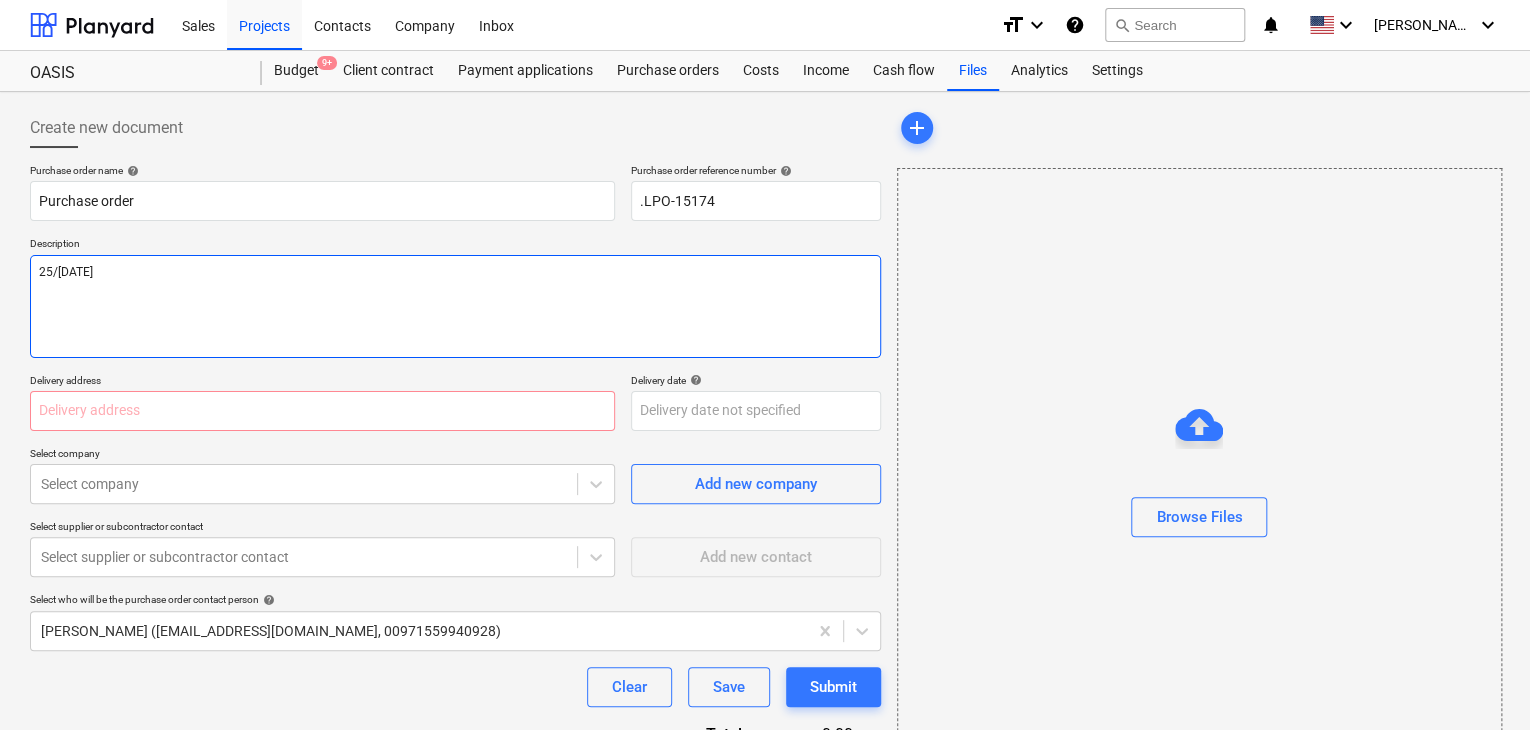 type on "x" 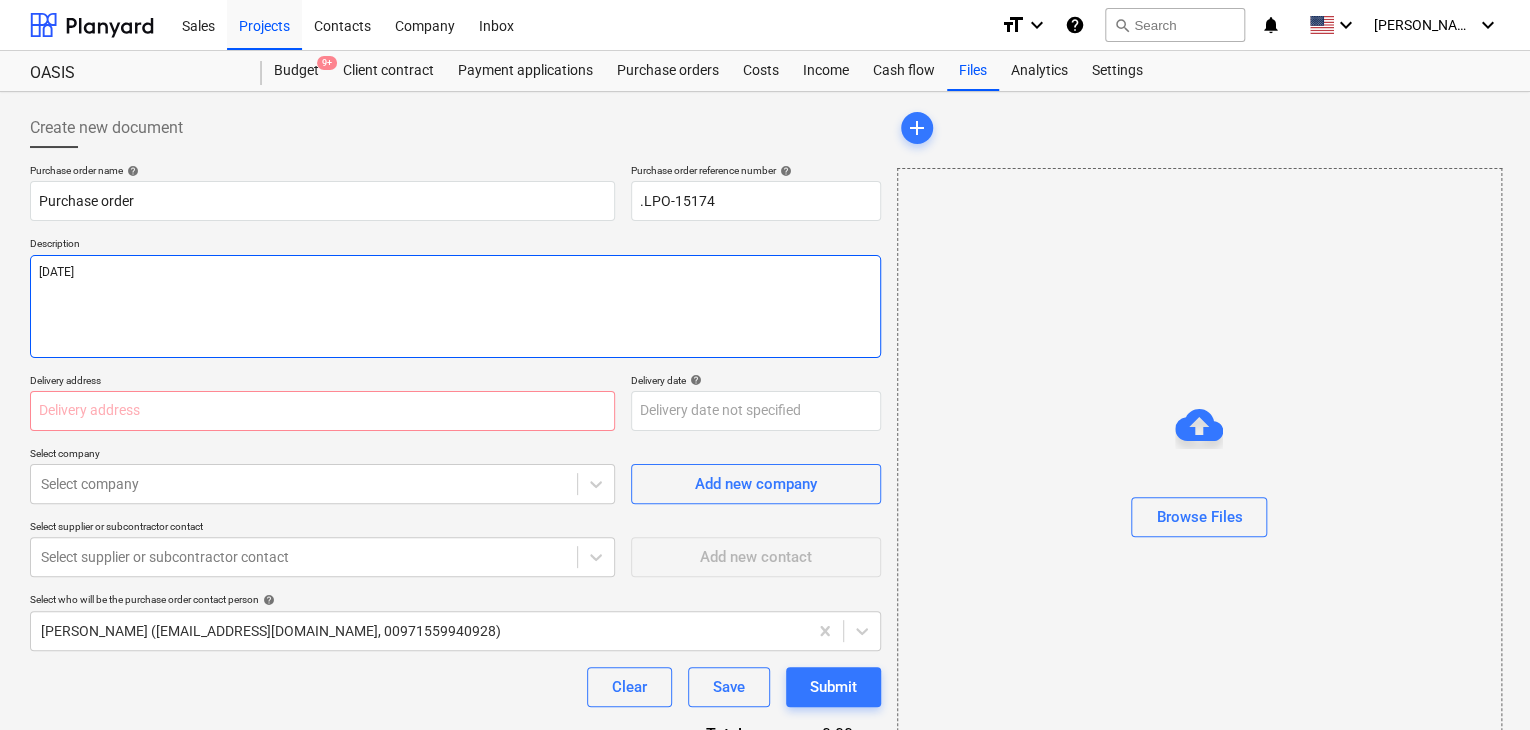 type on "x" 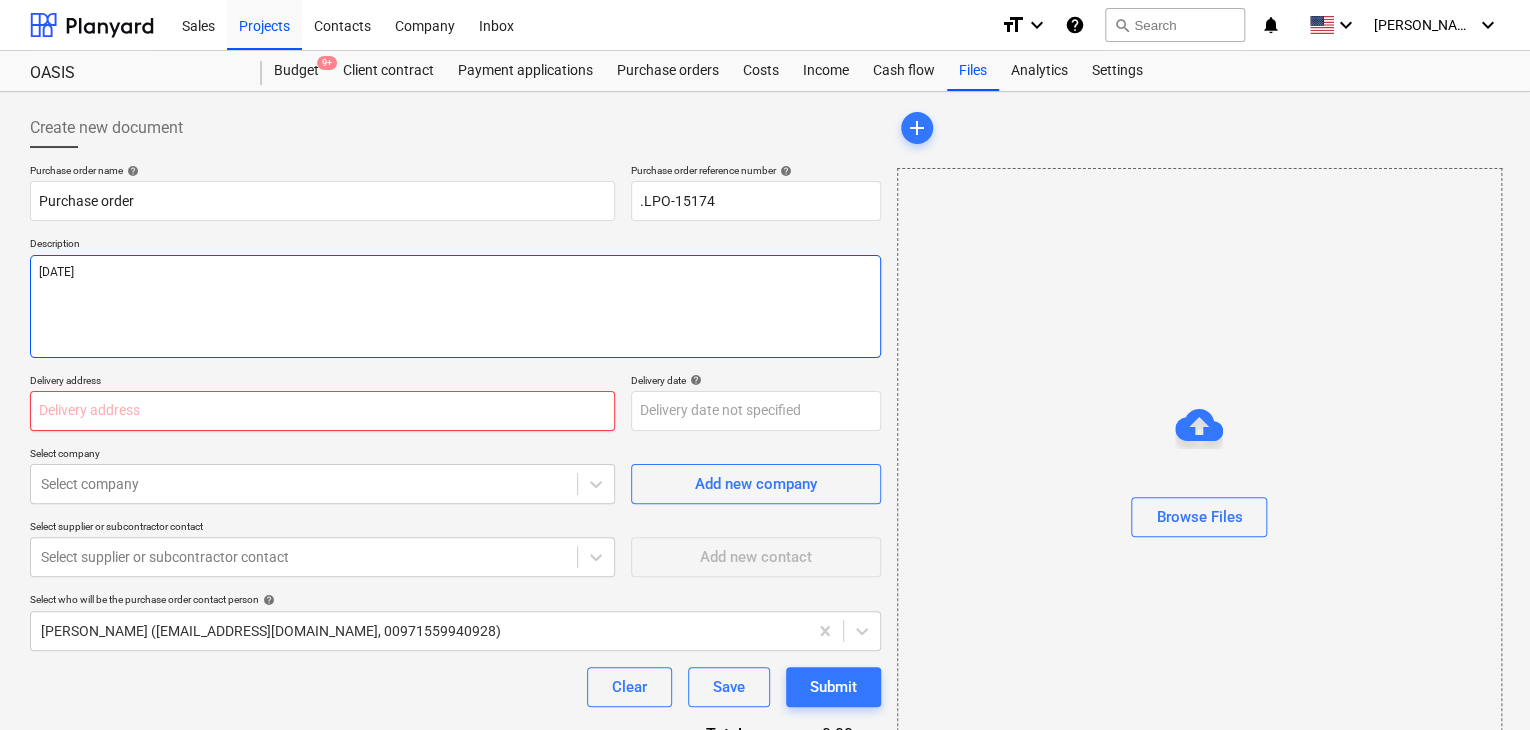 type on "[DATE]" 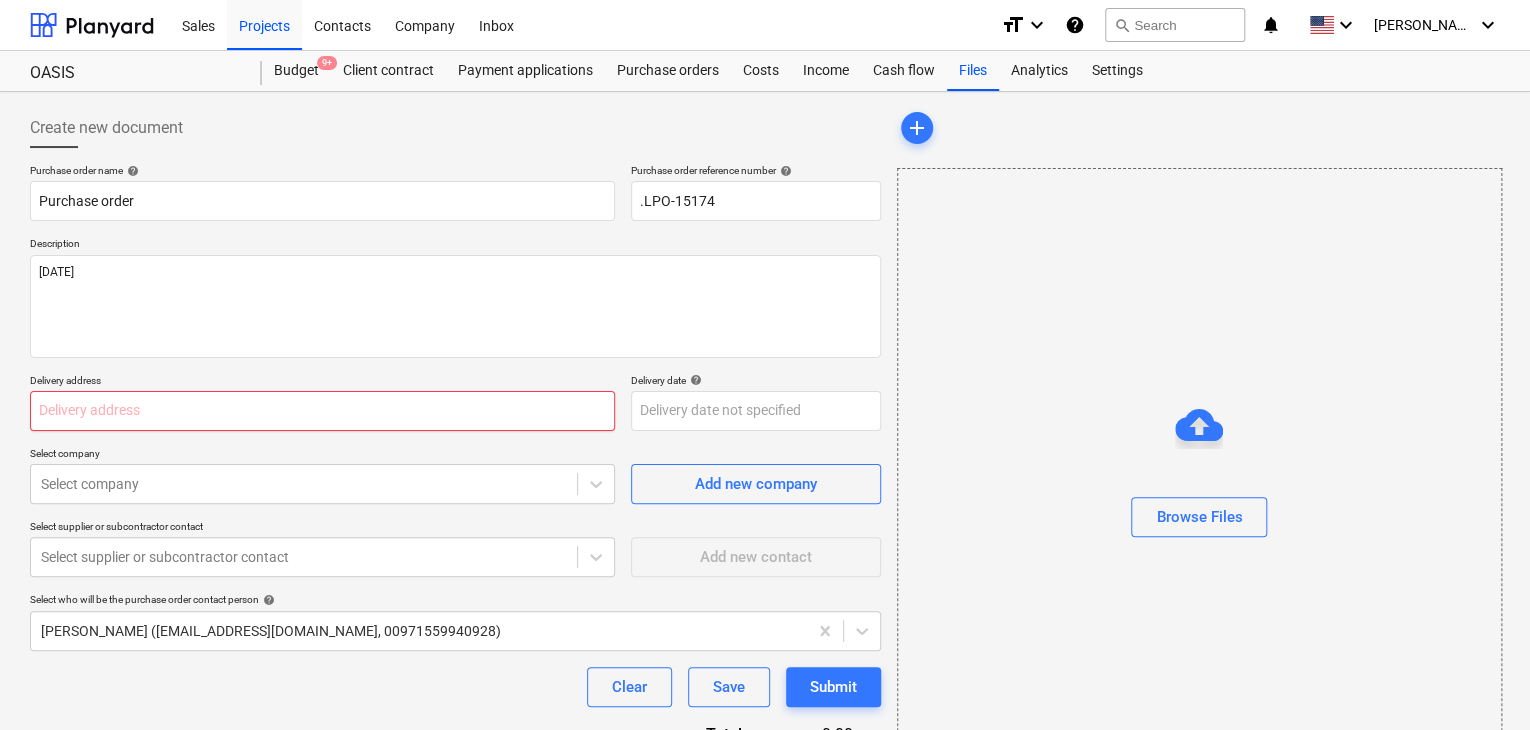 click at bounding box center [322, 411] 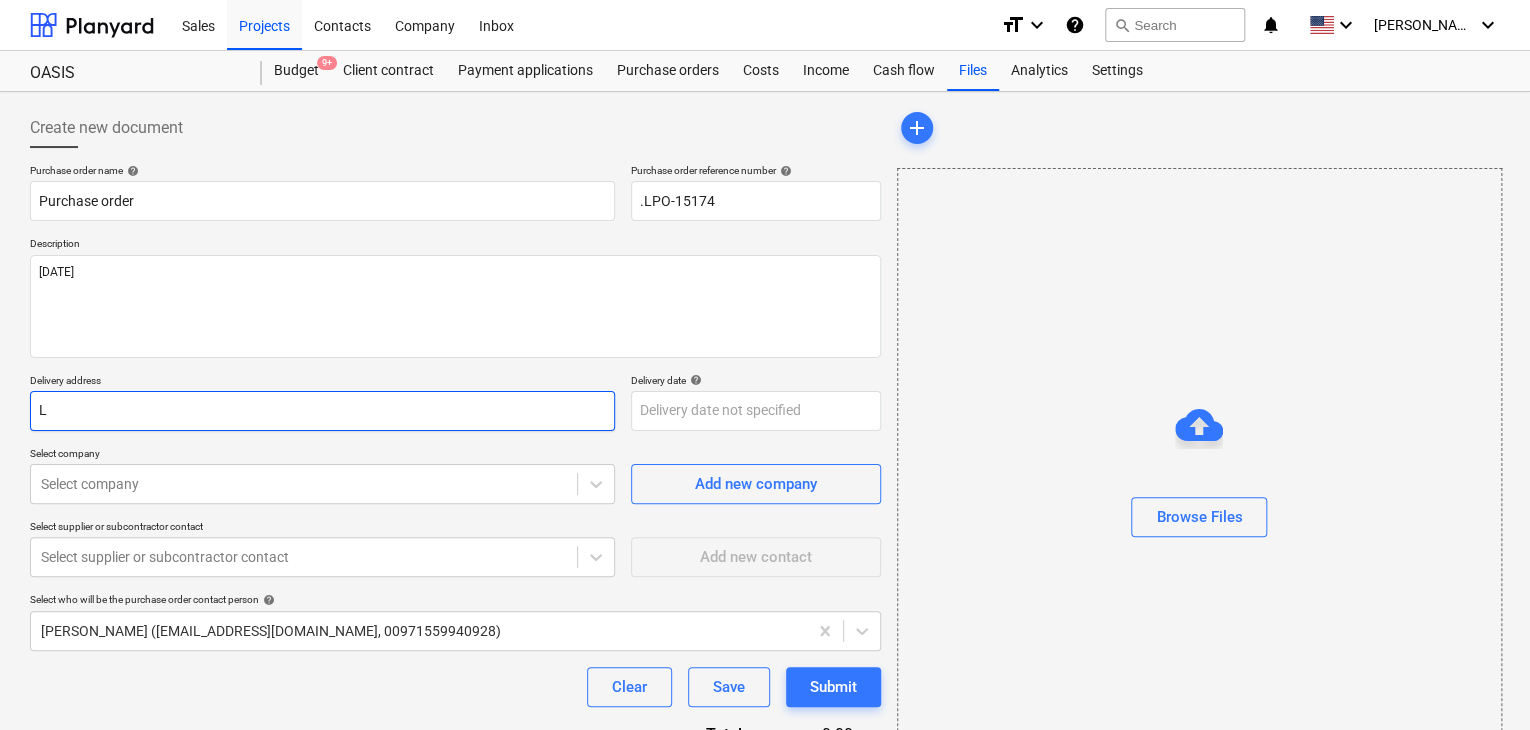 type on "x" 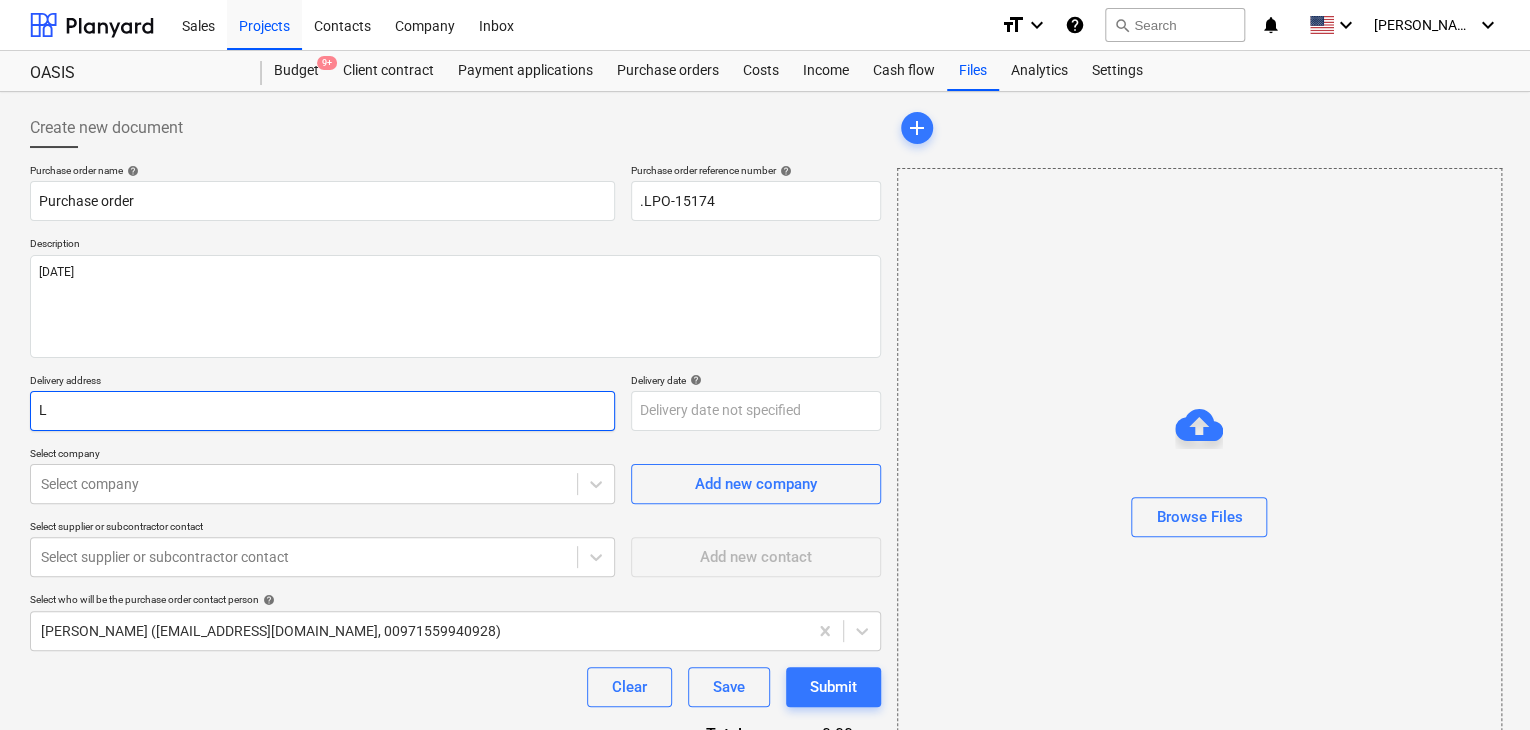 type on "LU" 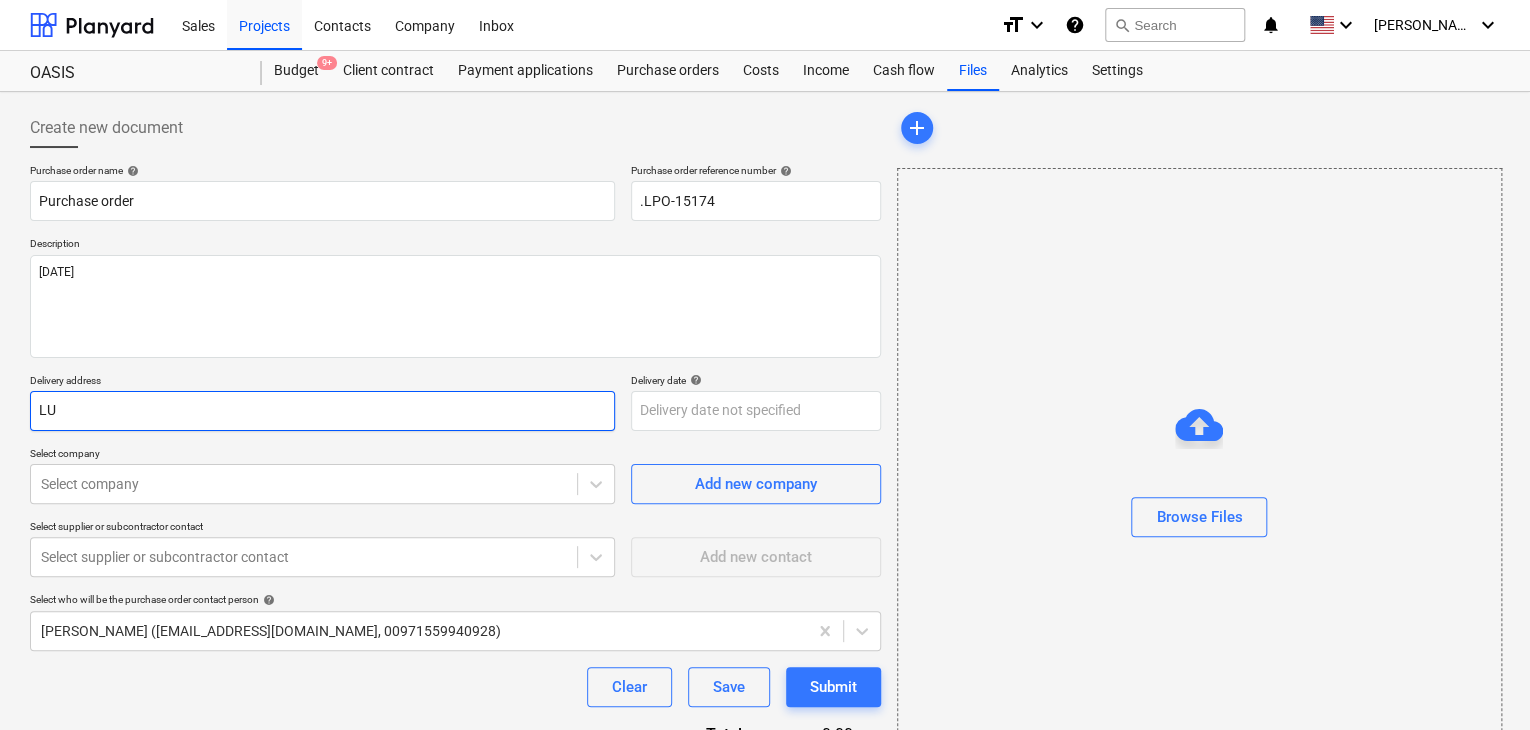 type on "x" 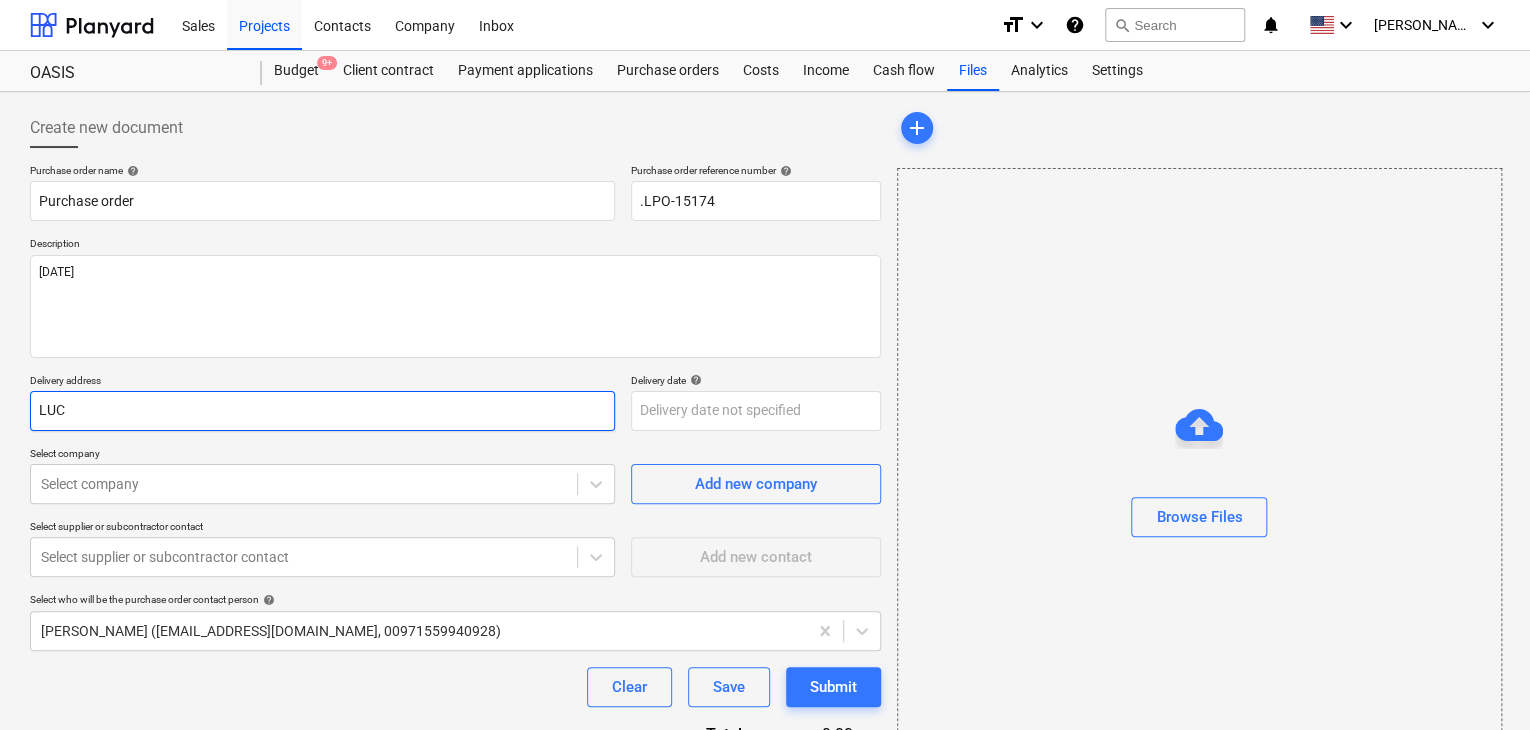 type on "x" 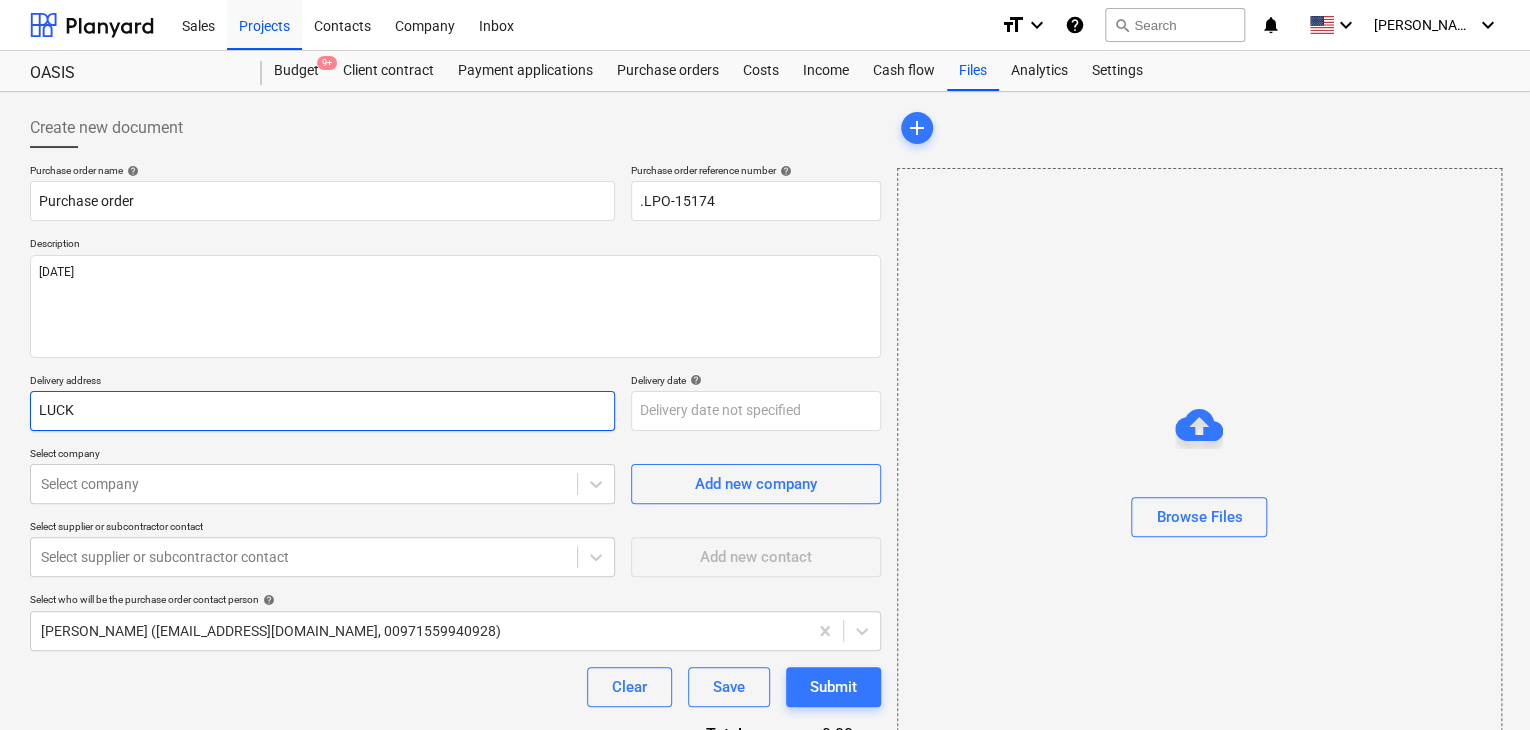 type on "x" 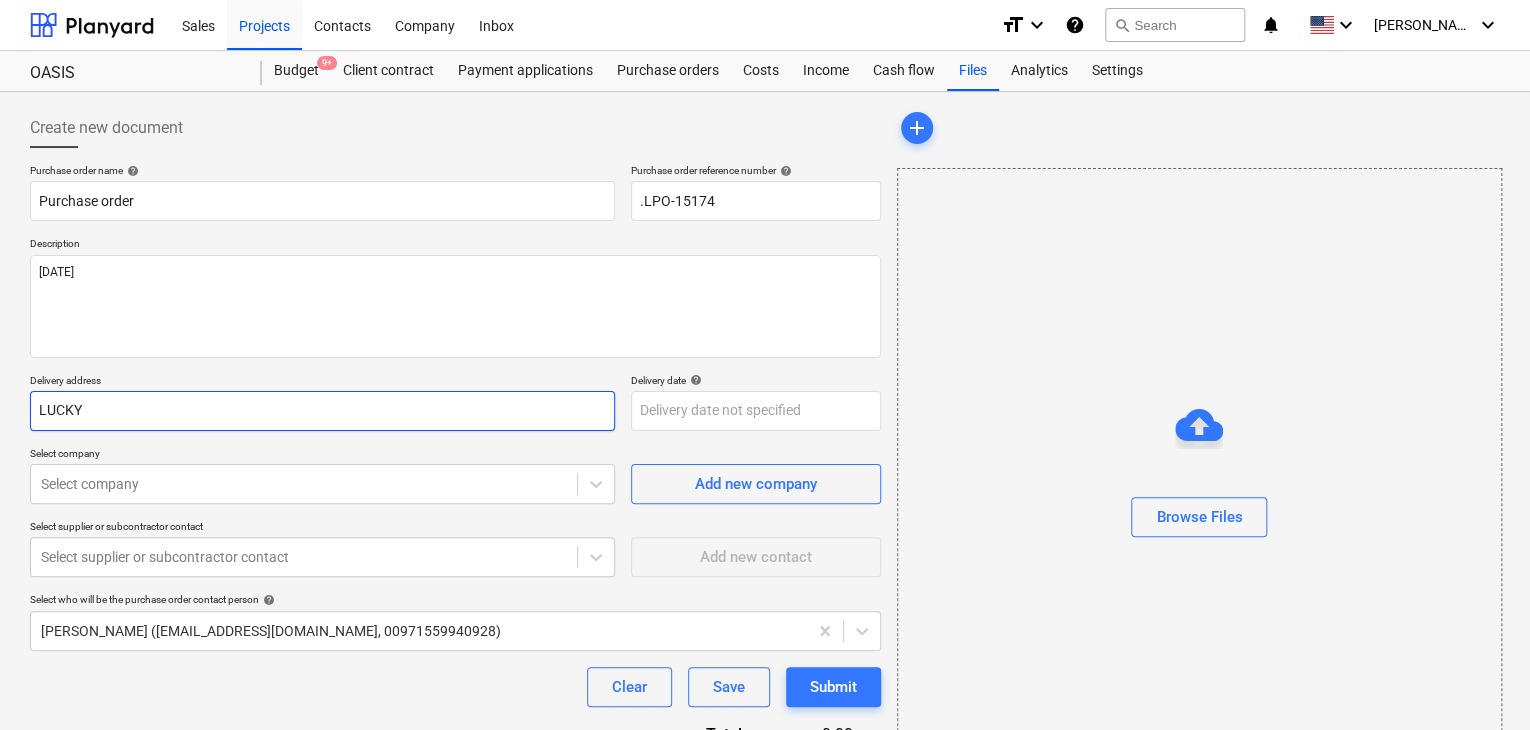 type on "x" 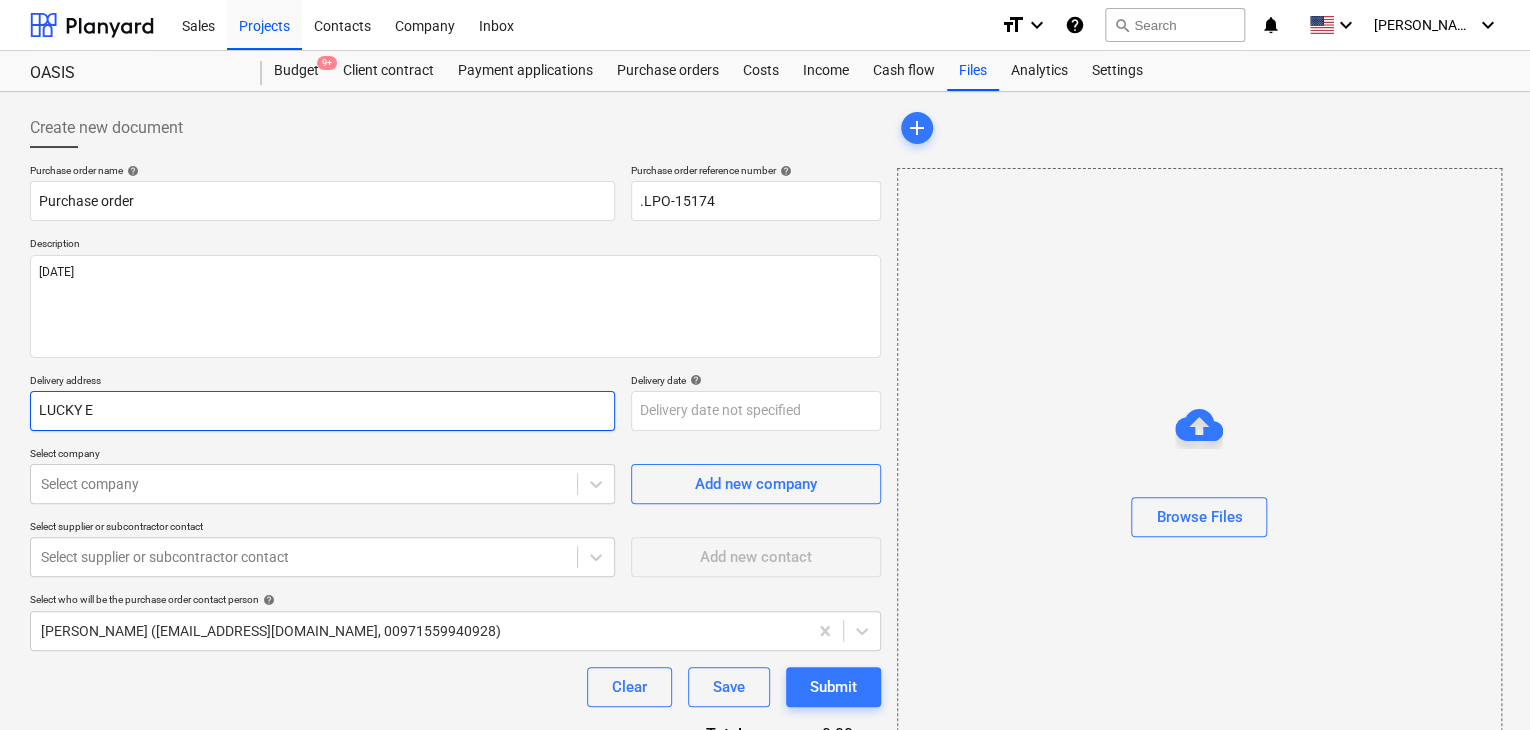 type on "x" 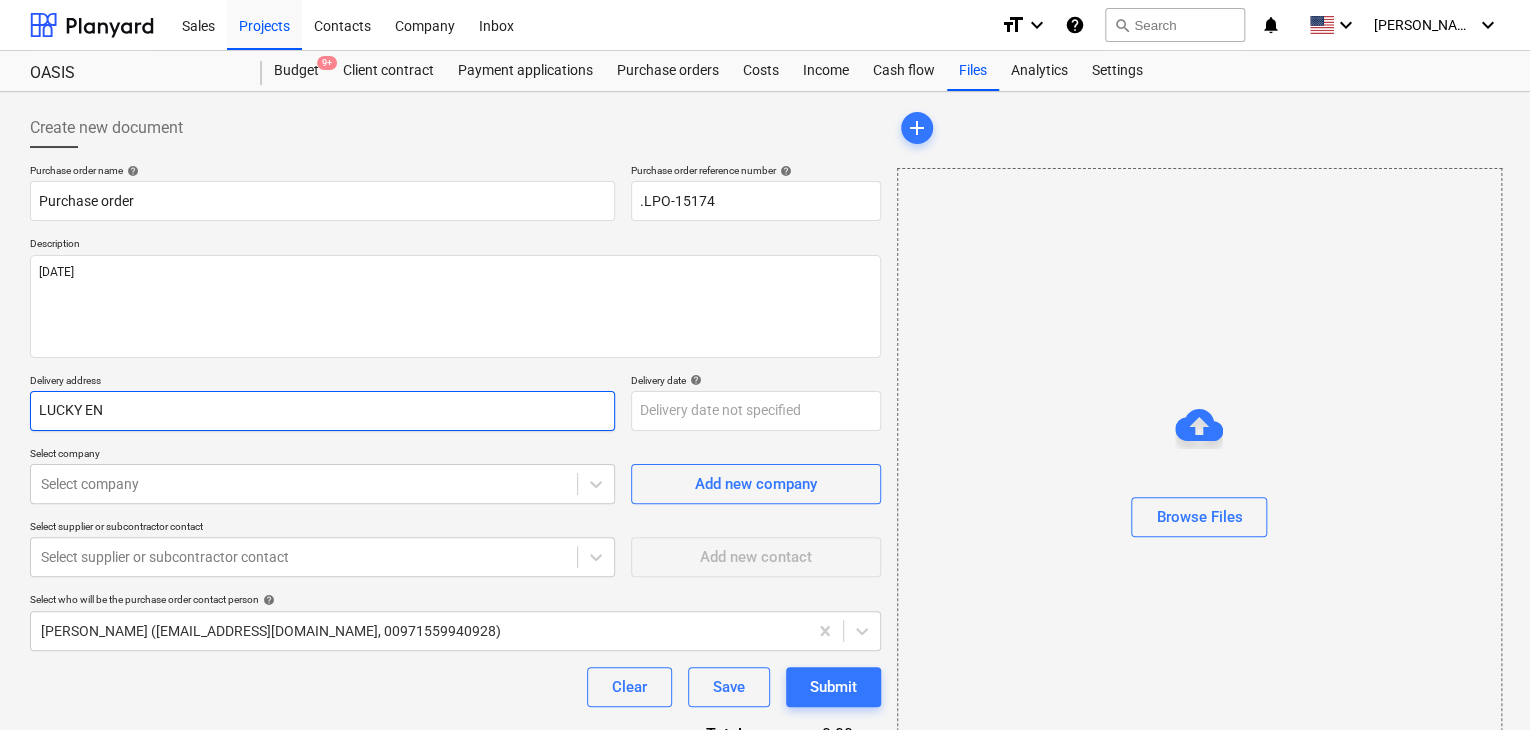 type on "x" 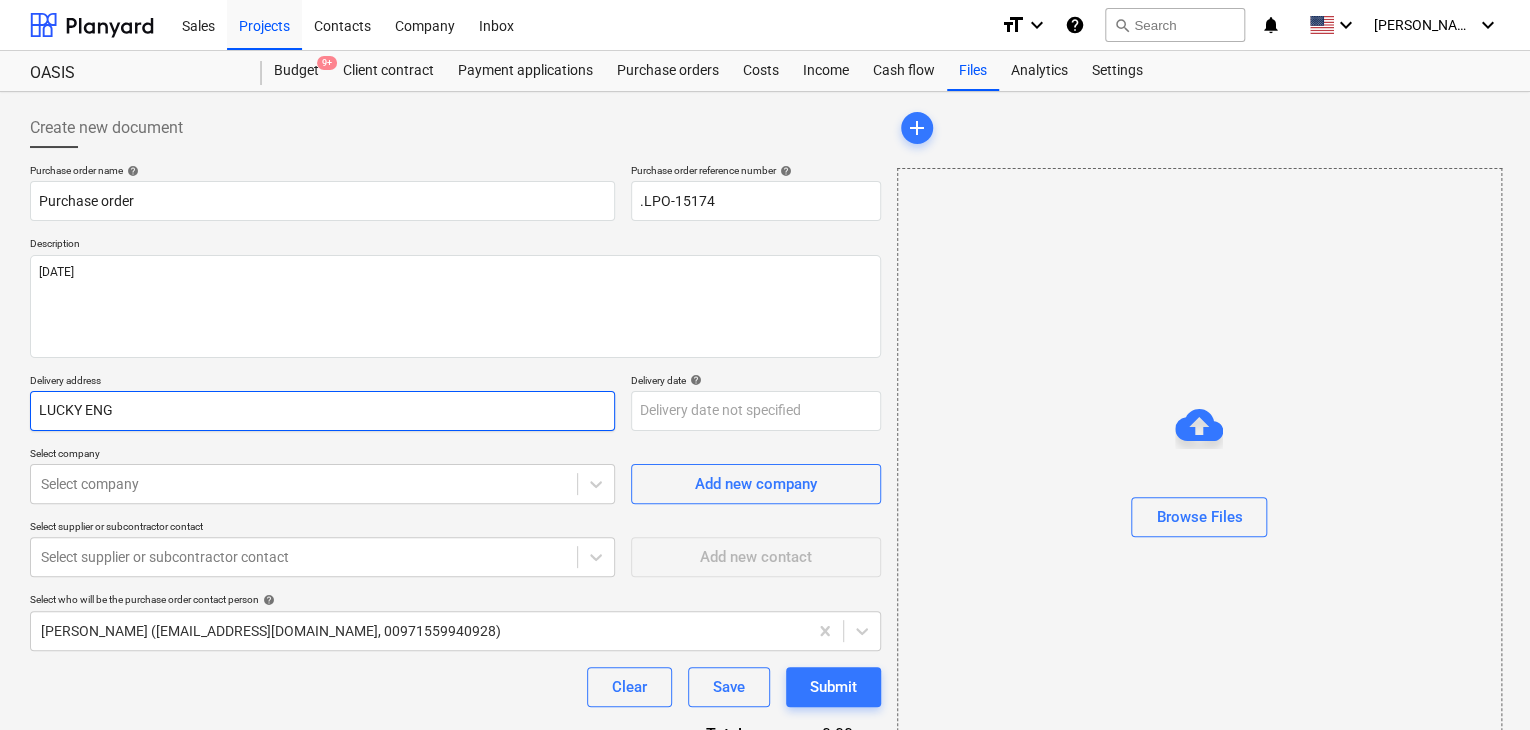 type on "x" 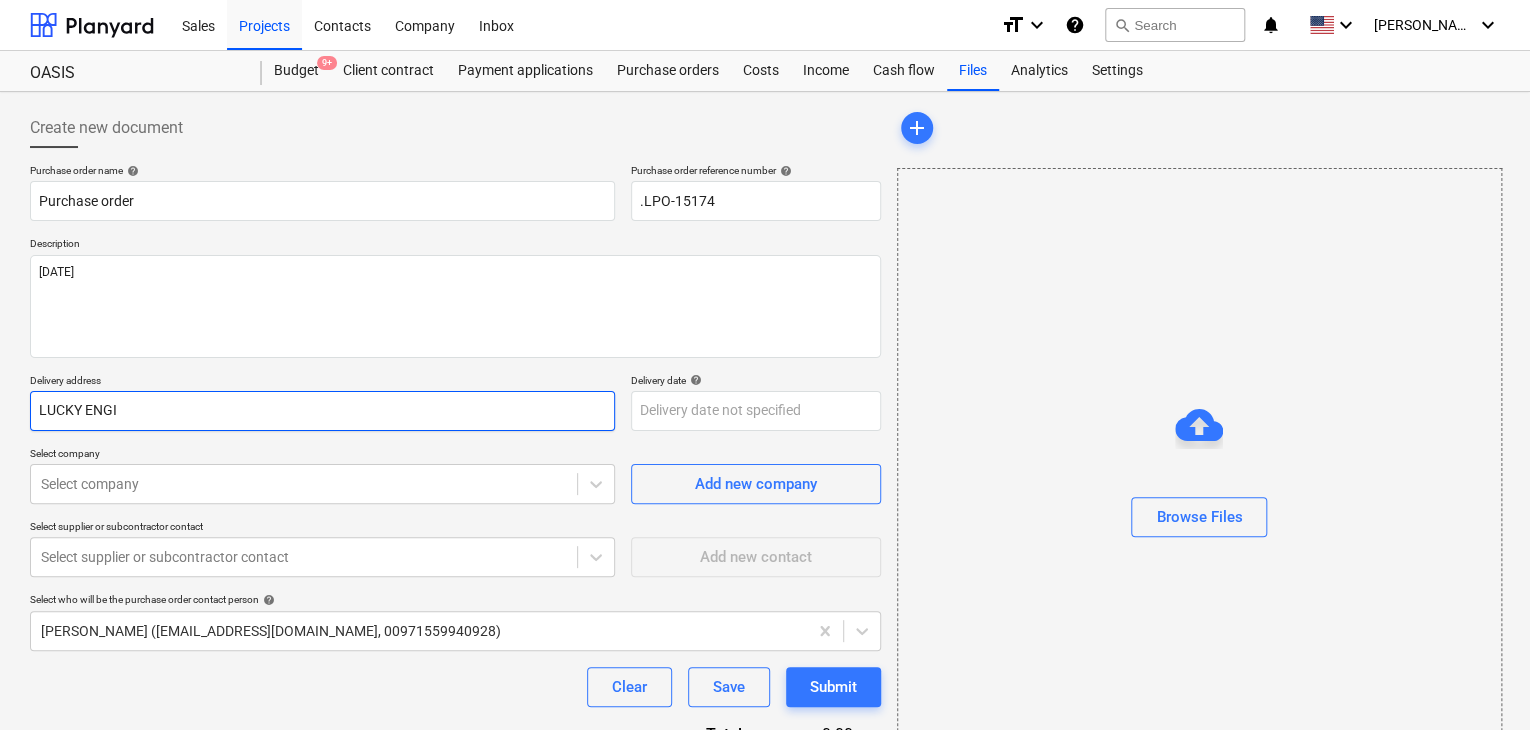 type on "x" 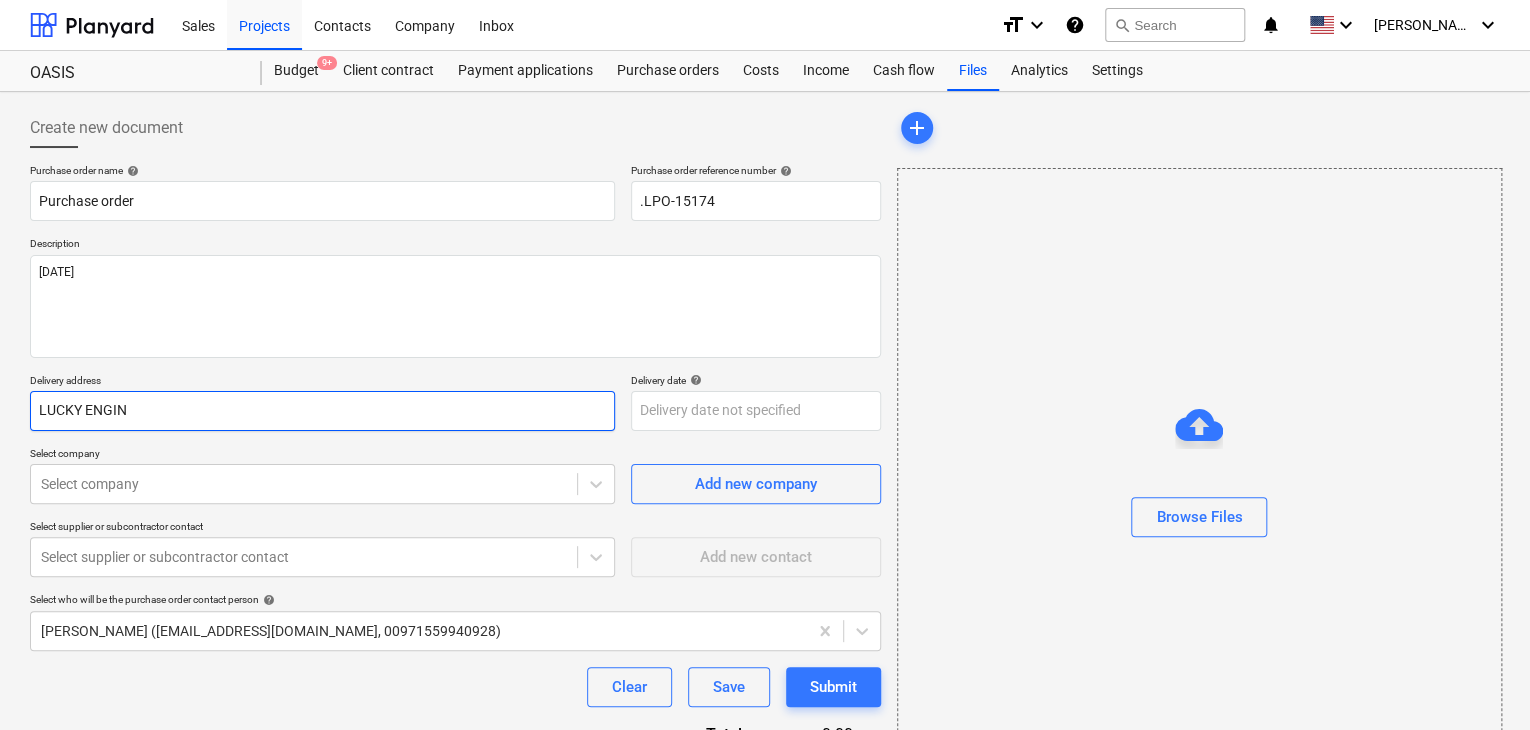 type on "x" 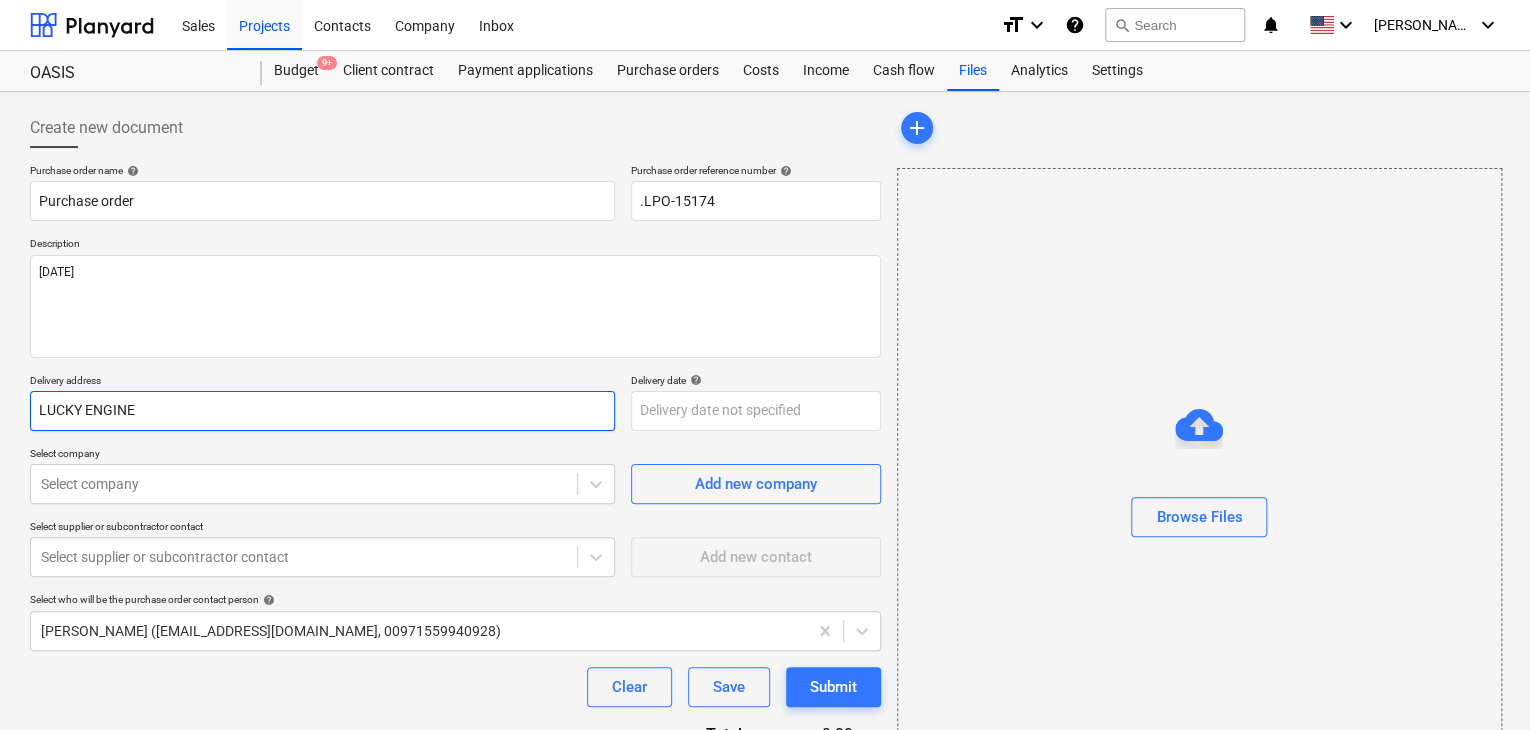 type on "x" 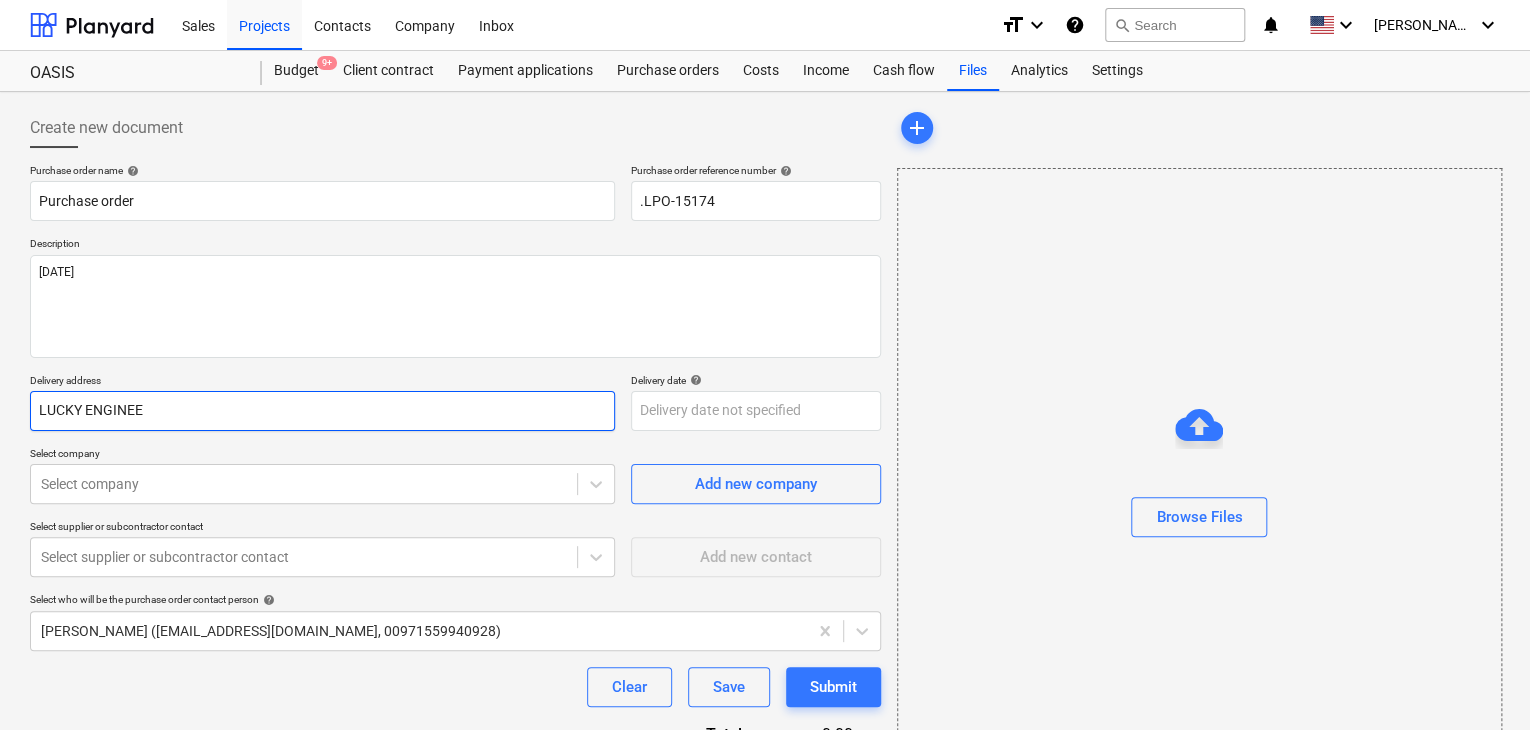 type on "x" 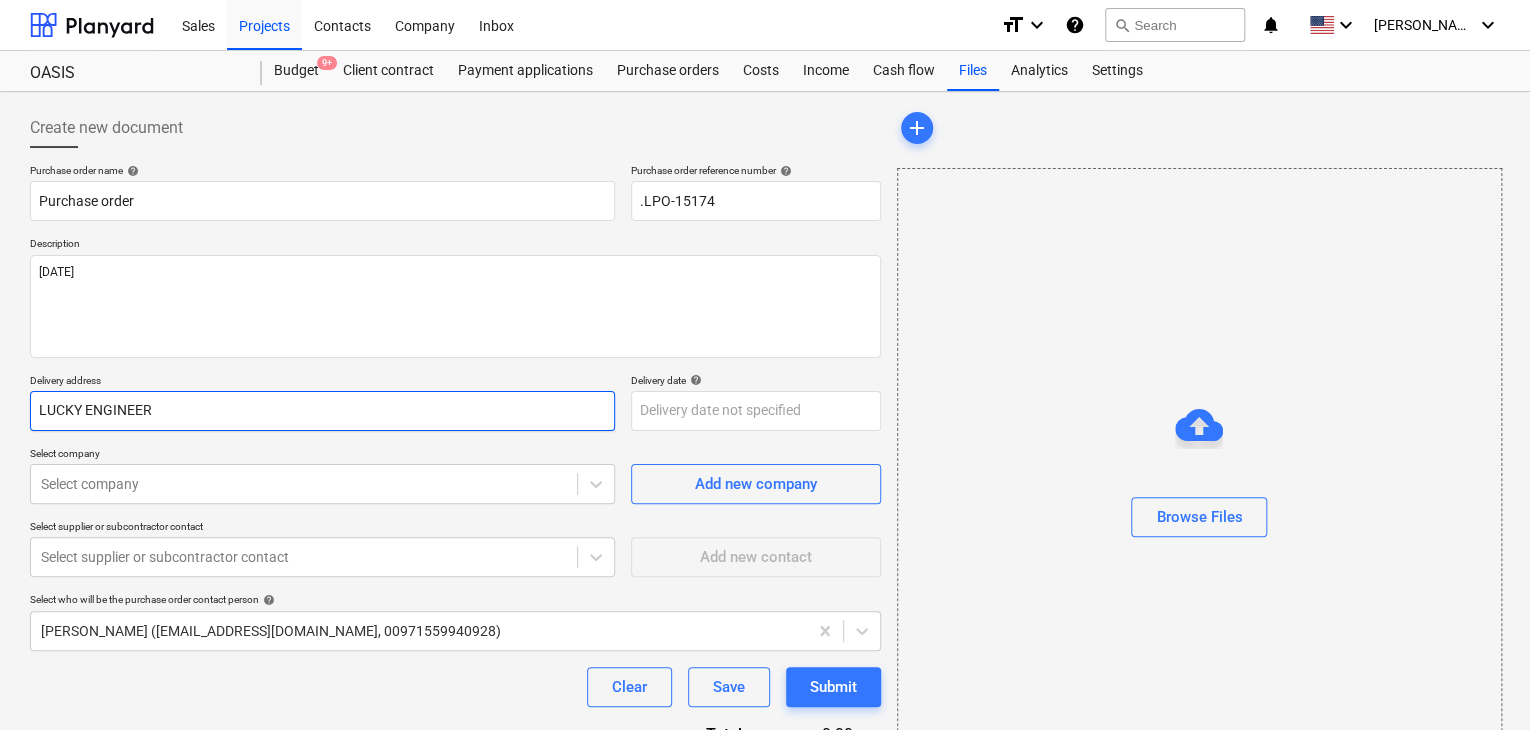 type on "x" 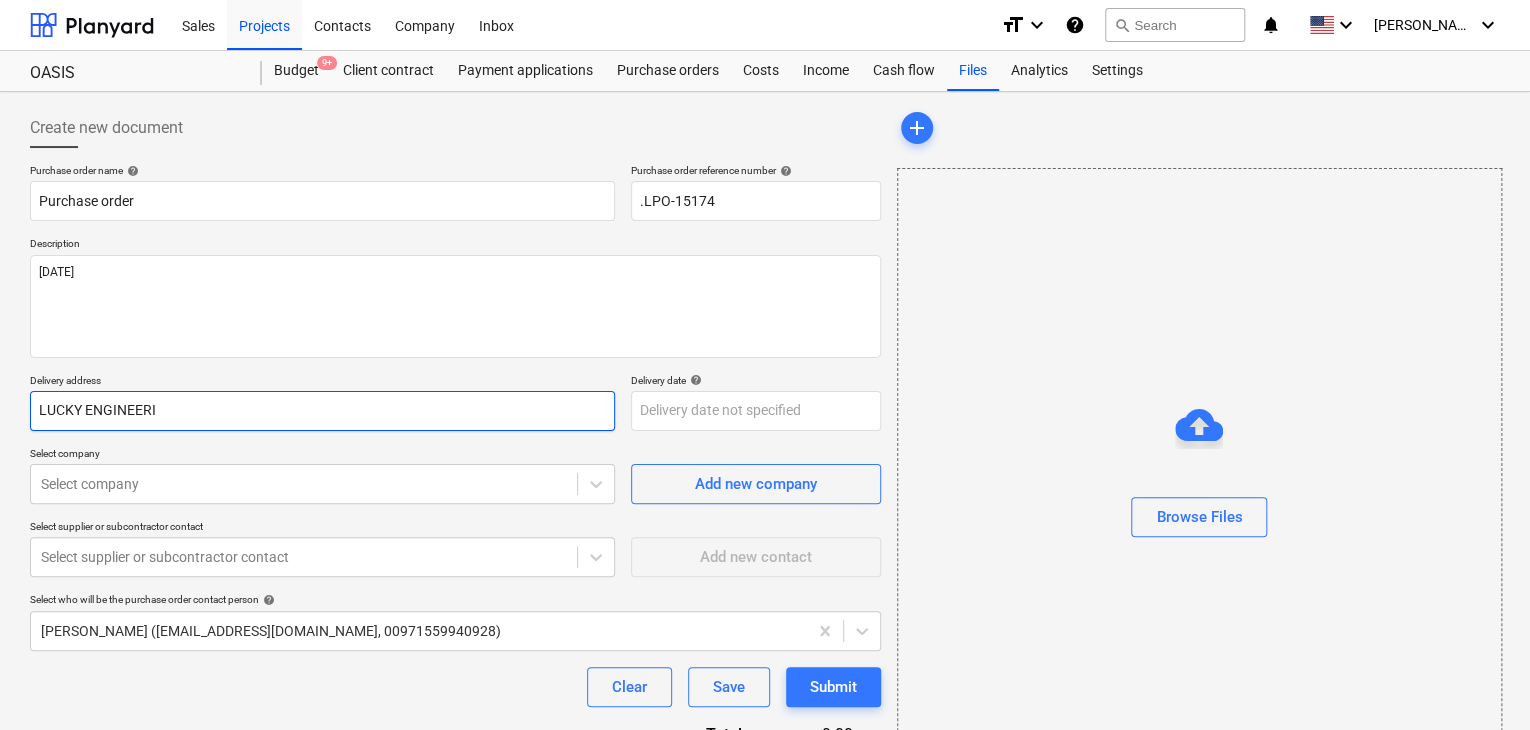 type on "x" 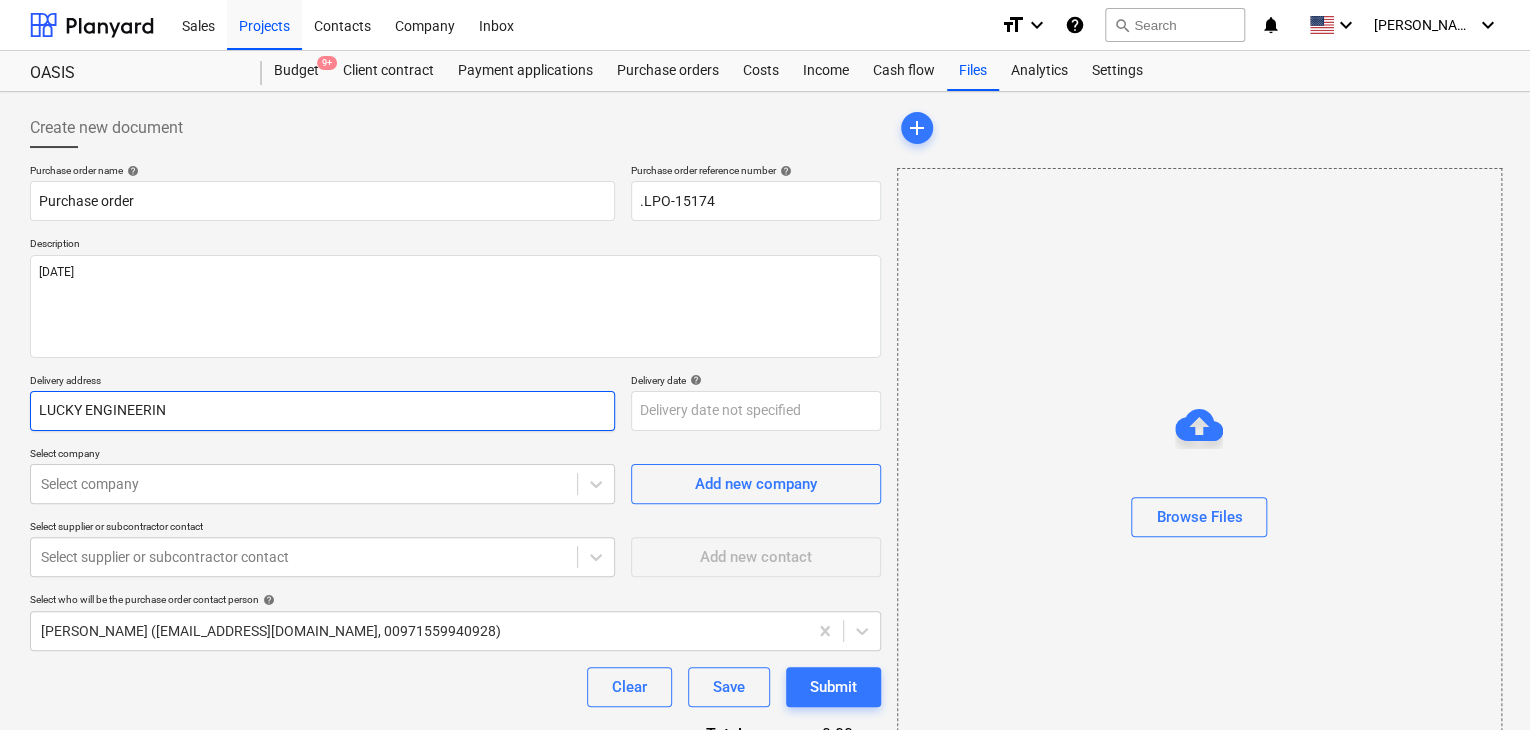 type on "x" 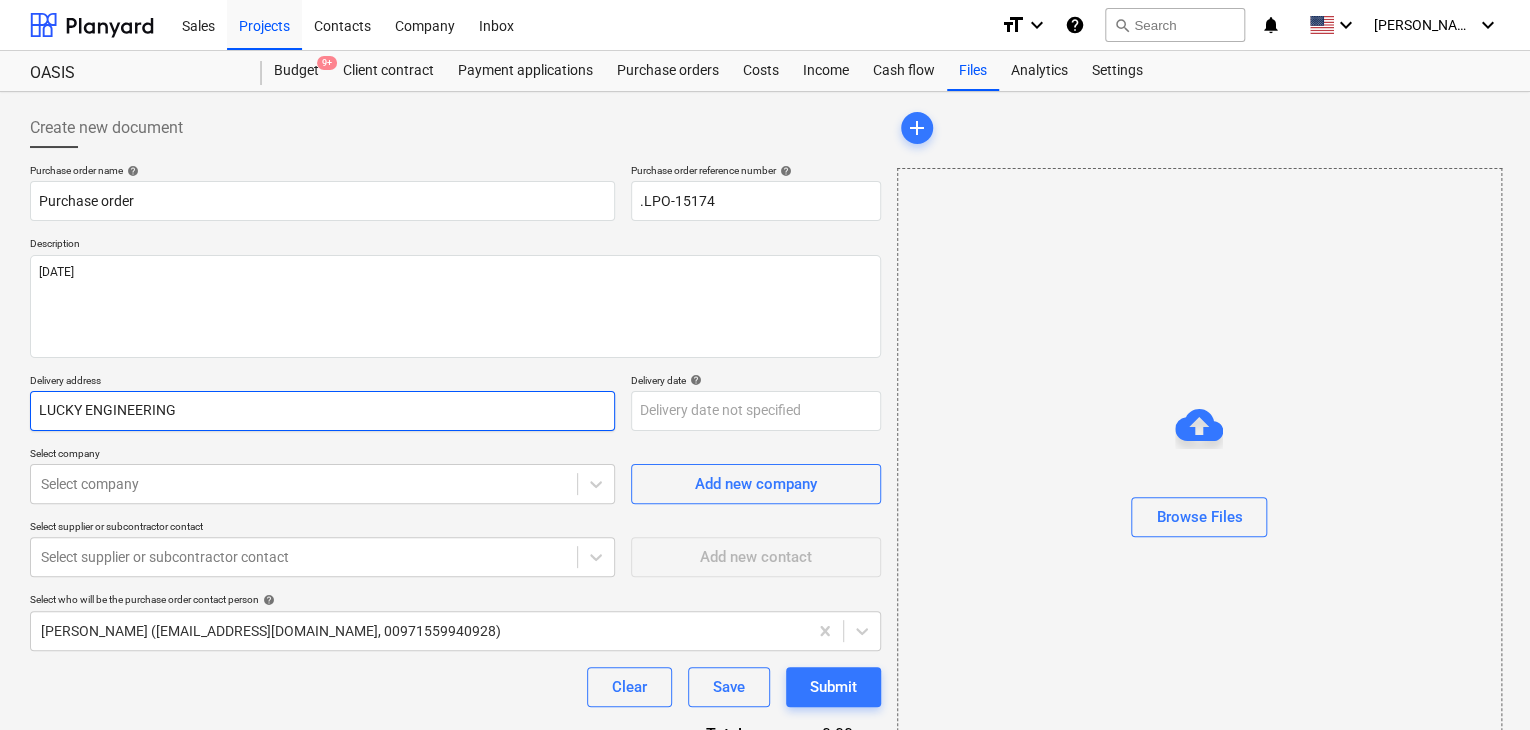 type on "x" 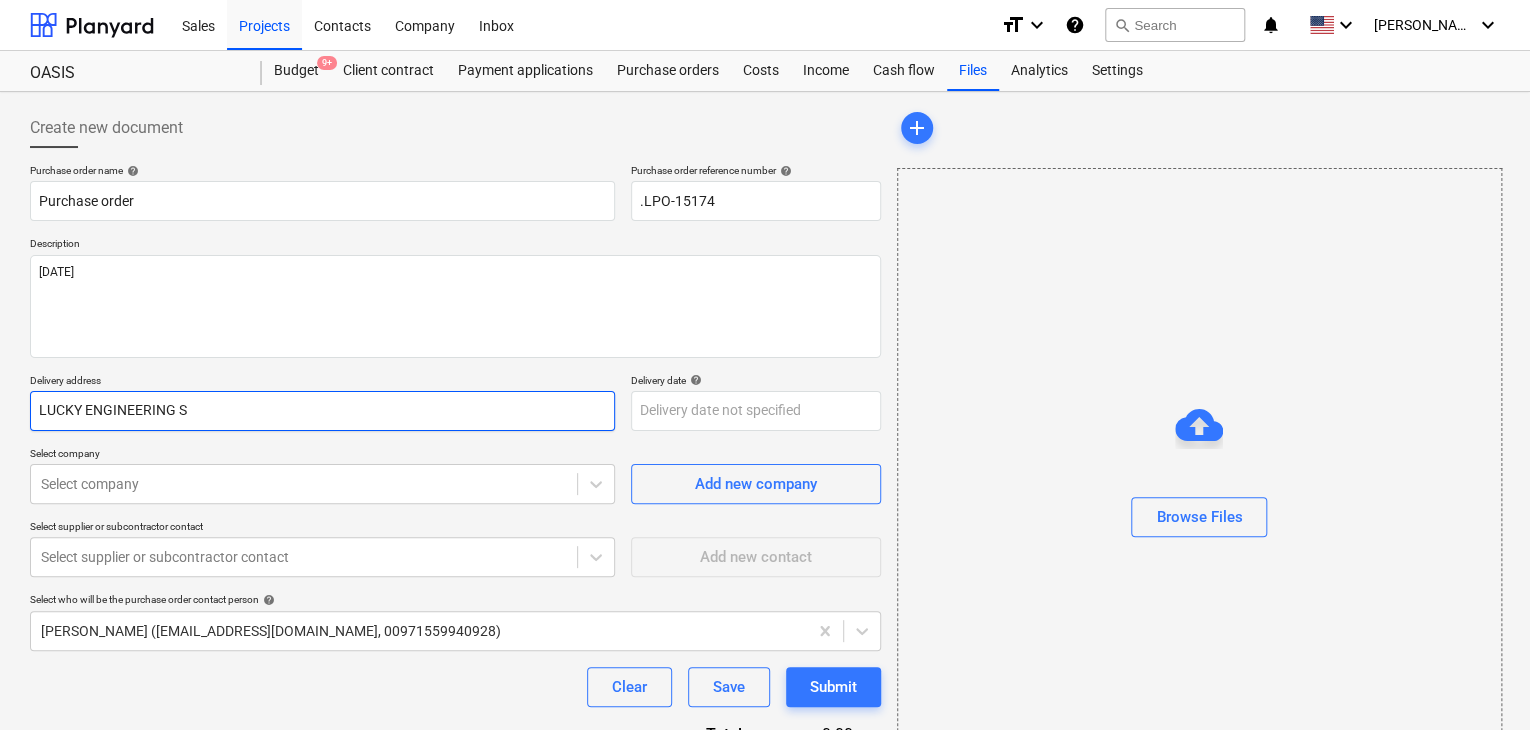 type on "x" 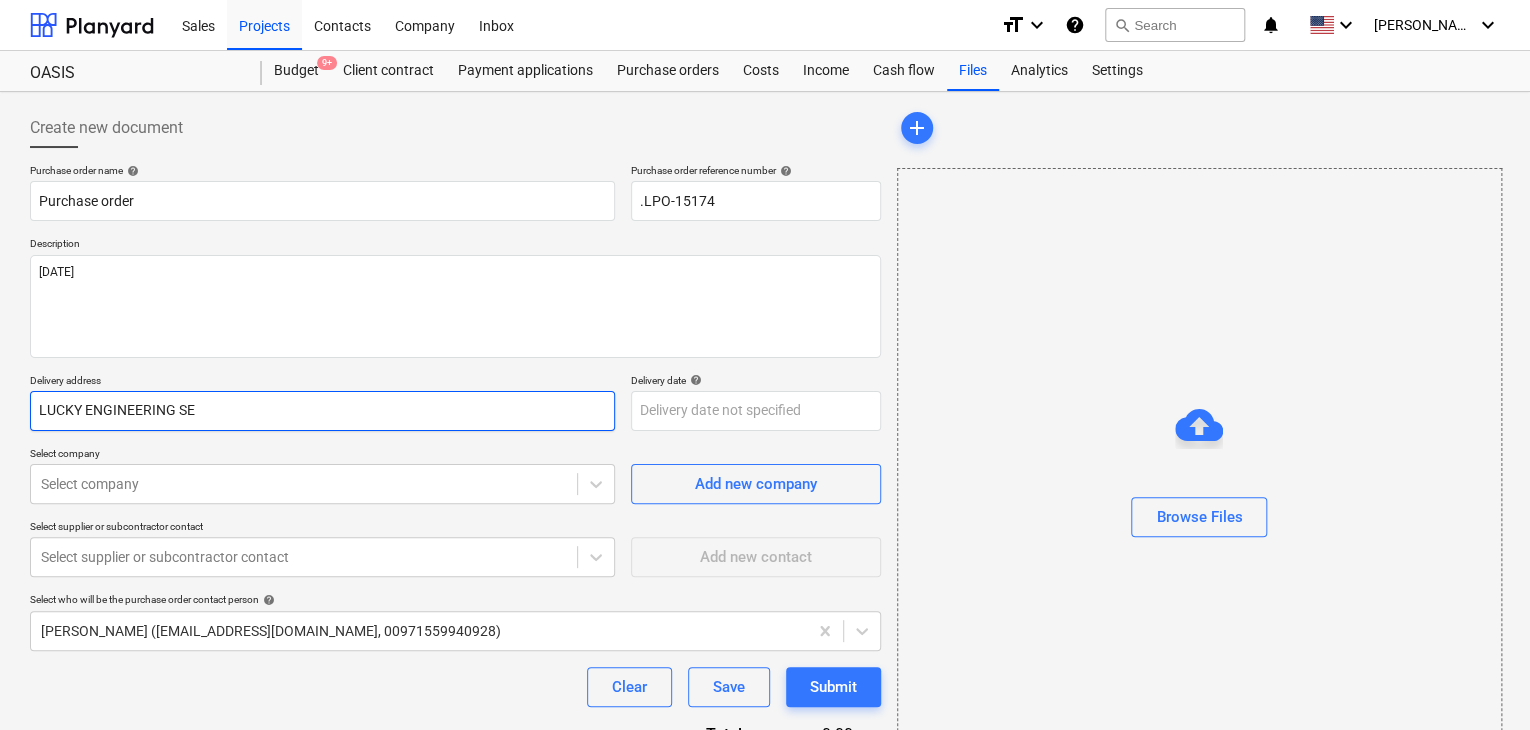 type on "x" 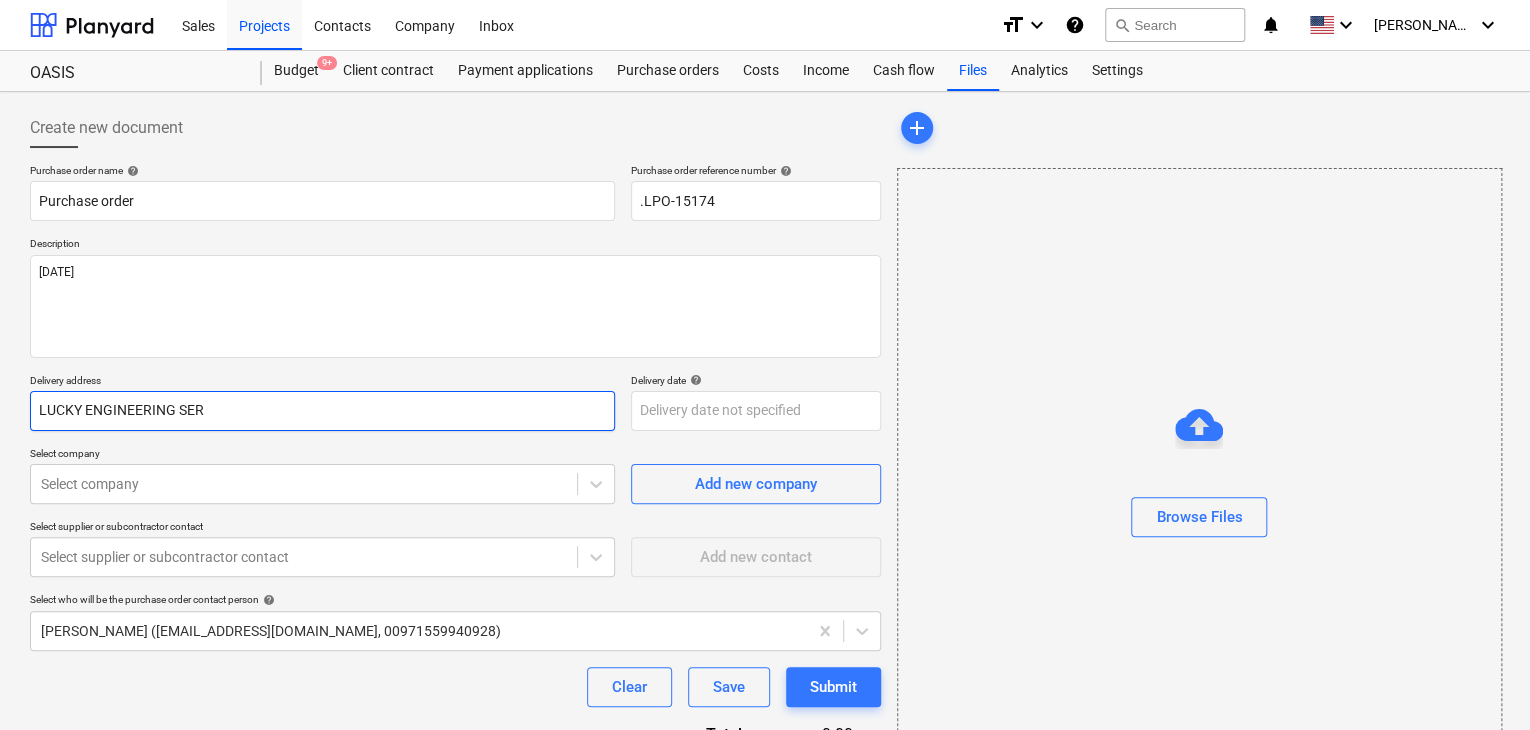 type on "x" 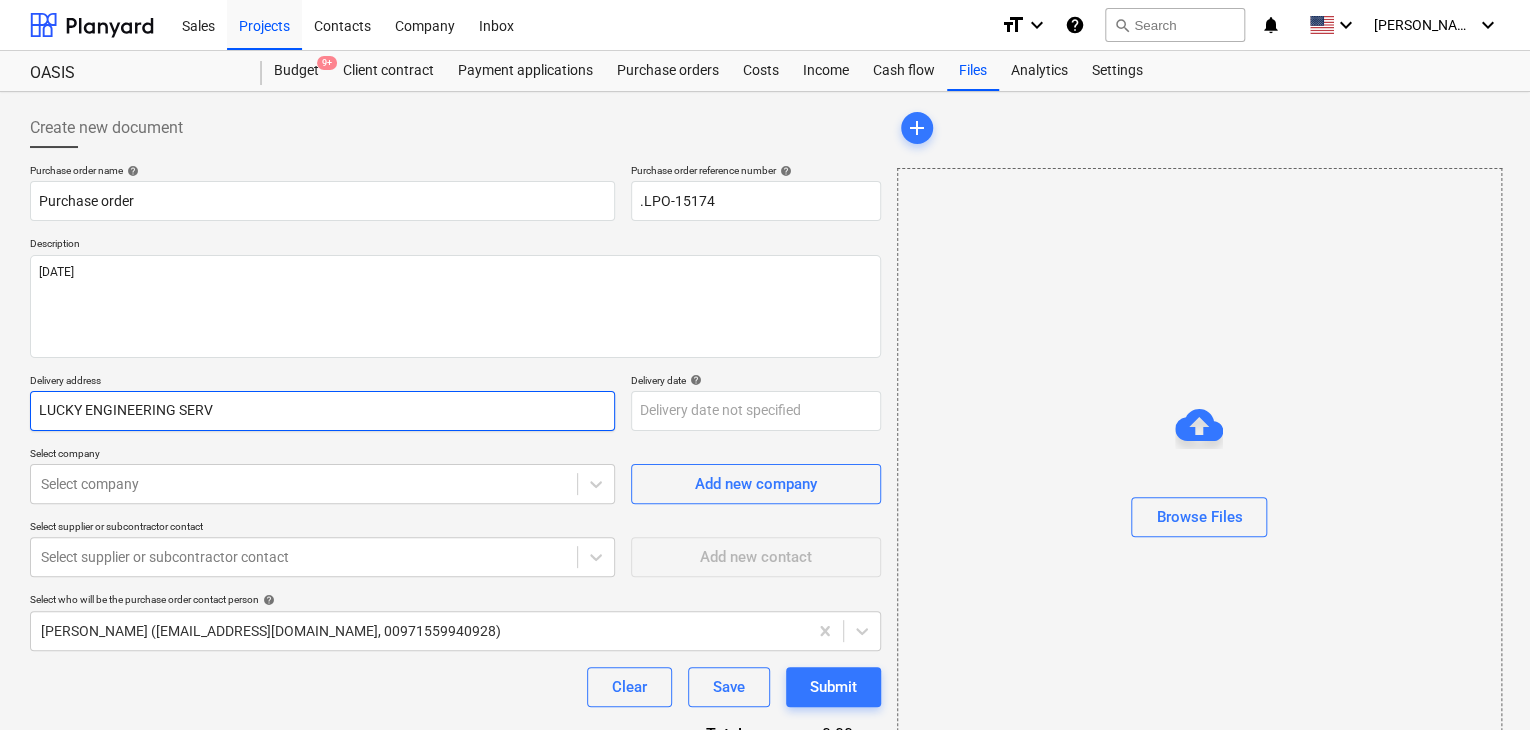 type on "x" 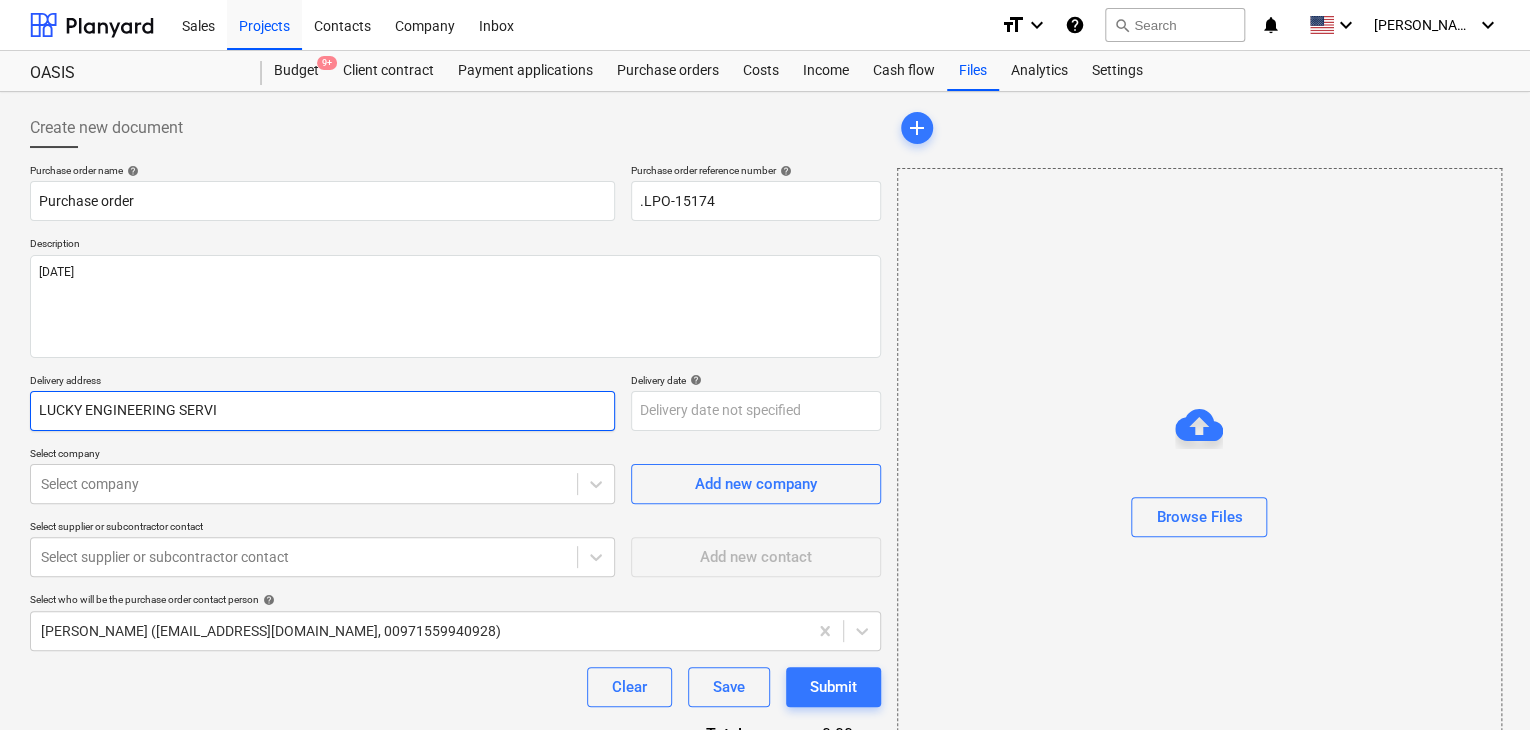 type on "x" 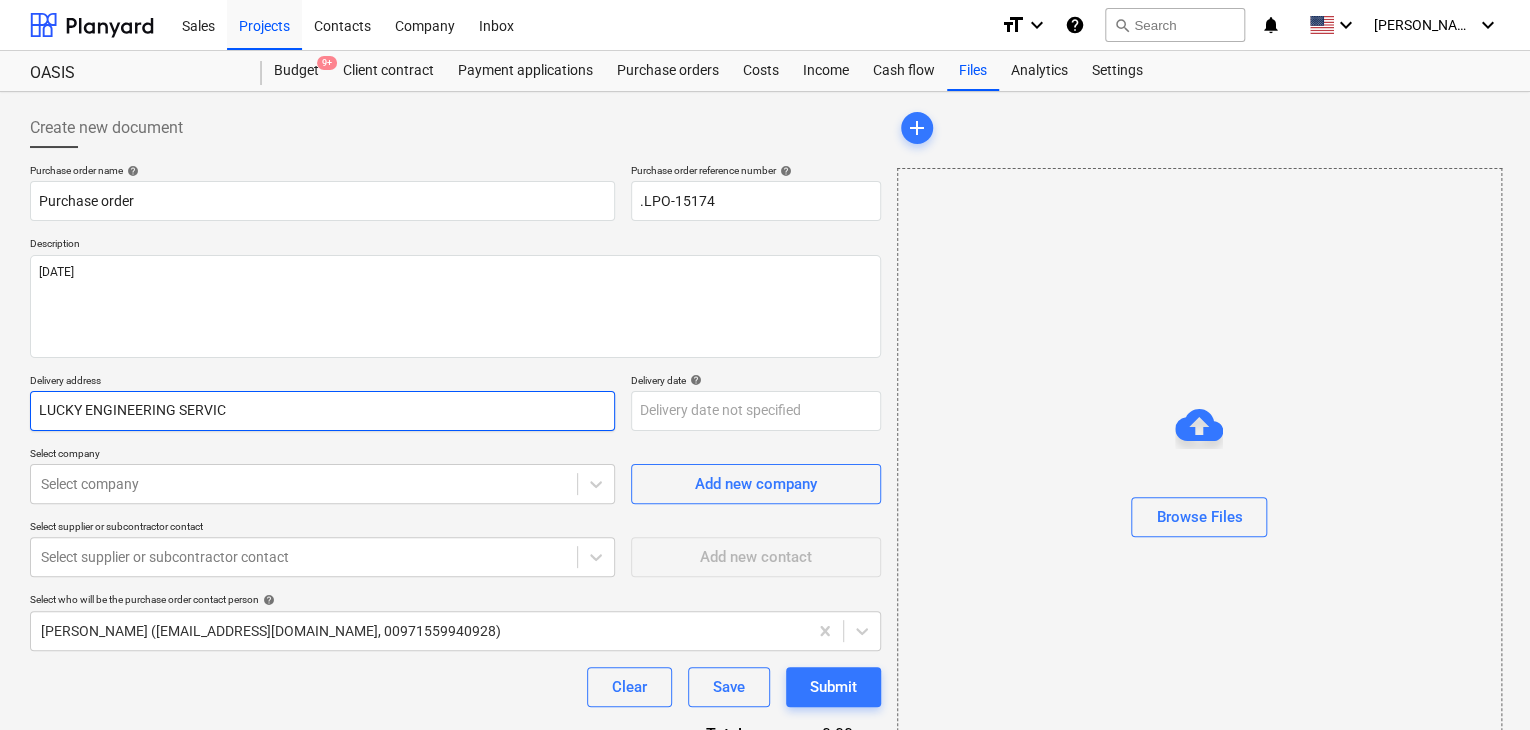type on "x" 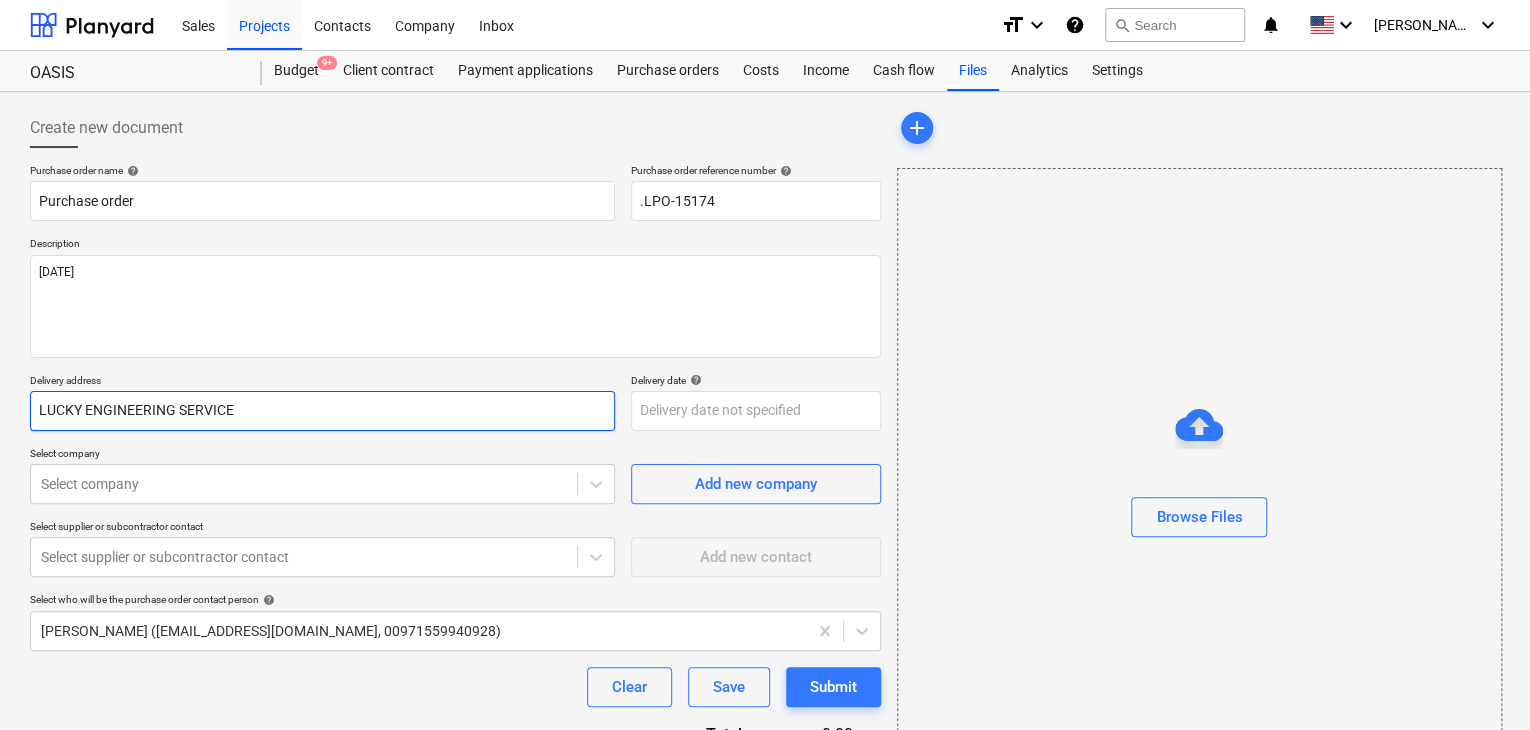 type on "x" 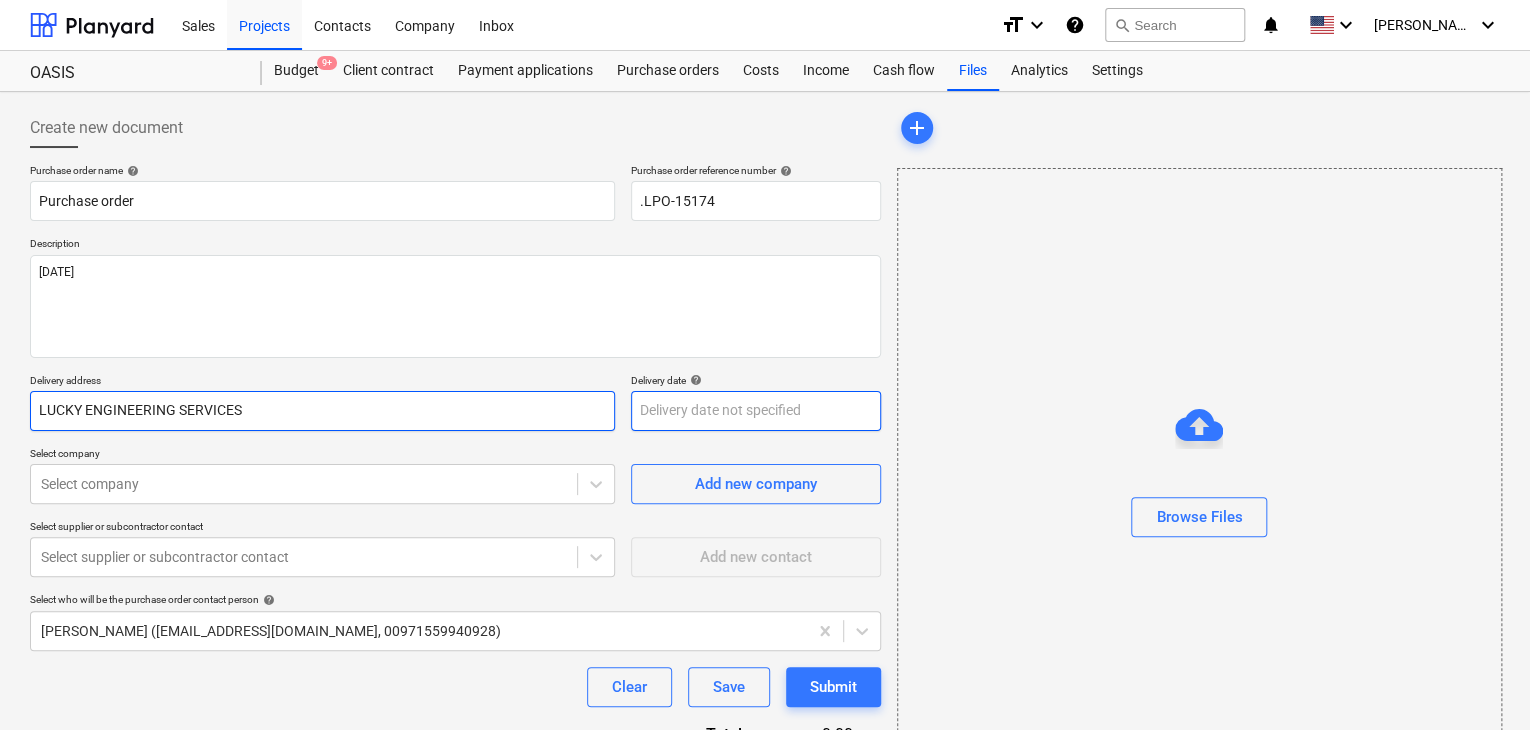type 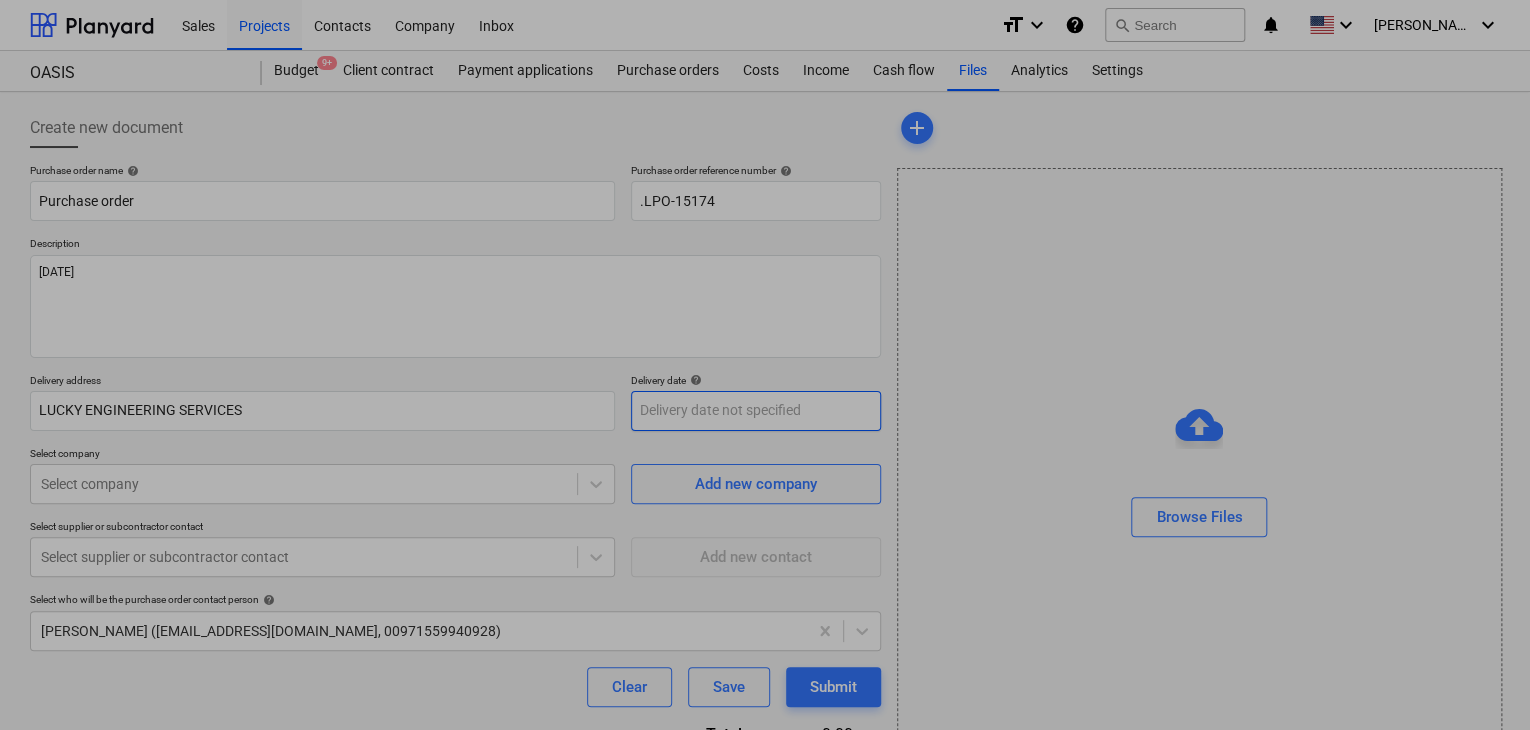 click on "Sales Projects Contacts Company Inbox format_size keyboard_arrow_down help search Search notifications 0 keyboard_arrow_down z. abbas keyboard_arrow_down OASIS Budget 9+ Client contract Payment applications Purchase orders Costs Income Cash flow Files Analytics Settings Create new document Purchase order name help Purchase order Purchase order reference number help .LPO-15174 Description 25/JUL/2025 Delivery address LUCKY ENGINEERING SERVICES Delivery date help Press the down arrow key to interact with the calendar and
select a date. Press the question mark key to get the keyboard shortcuts for changing dates. Select company Select company Add new company Select supplier or subcontractor contact Select supplier or subcontractor contact Add new contact Select who will be the purchase order contact person help zaheer abbas (projects@litcouae.com, 00971559940928) Clear Save Submit Total 0.00د.إ.‏ Select line-items to add help Search or select a line-item Select in bulk add Browse Files
x" at bounding box center [765, 365] 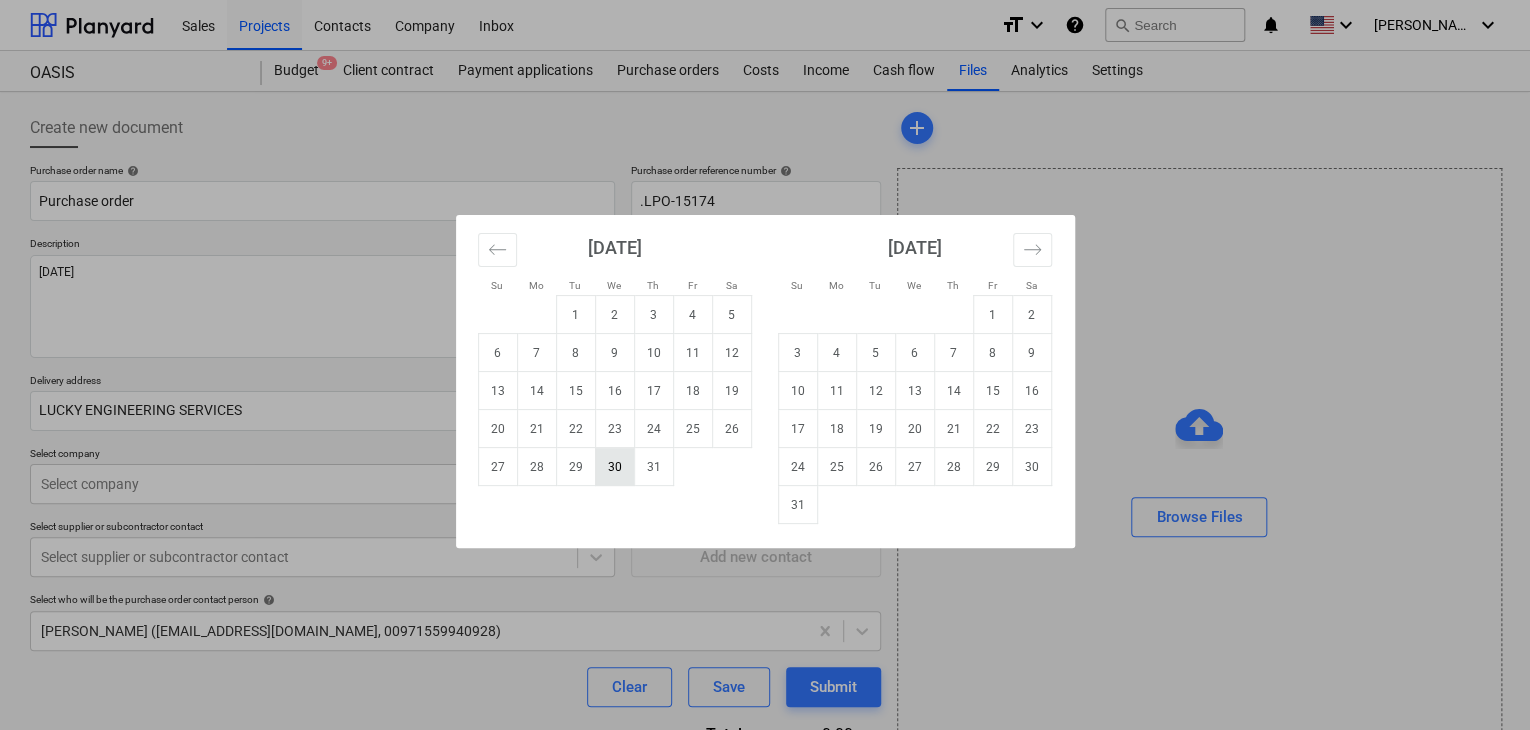 click on "30" at bounding box center (614, 467) 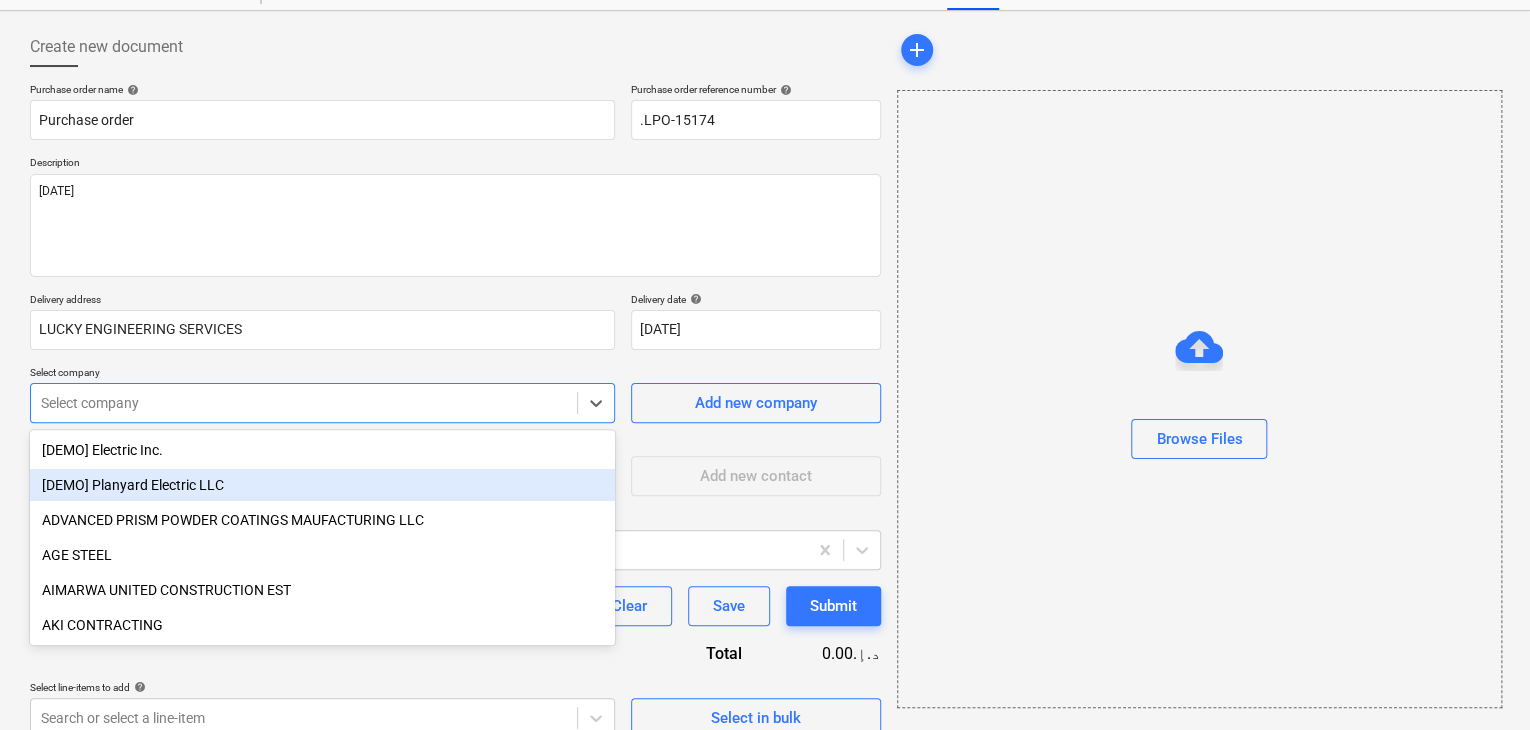 click on "Sales Projects Contacts Company Inbox format_size keyboard_arrow_down help search Search notifications 0 keyboard_arrow_down z. abbas keyboard_arrow_down OASIS Budget 9+ Client contract Payment applications Purchase orders Costs Income Cash flow Files Analytics Settings Create new document Purchase order name help Purchase order Purchase order reference number help .LPO-15174 Description 25/JUL/2025 Delivery address LUCKY ENGINEERING SERVICES Delivery date help 30 Jul 2025 30.07.2025 Press the down arrow key to interact with the calendar and
select a date. Press the question mark key to get the keyboard shortcuts for changing dates. Select company option [DEMO] Planyard Electric LLC   focused, 2 of 203. 203 results available. Use Up and Down to choose options, press Enter to select the currently focused option, press Escape to exit the menu, press Tab to select the option and exit the menu. Select company Add new company Select supplier or subcontractor contact Select supplier or subcontractor contact" at bounding box center [765, 284] 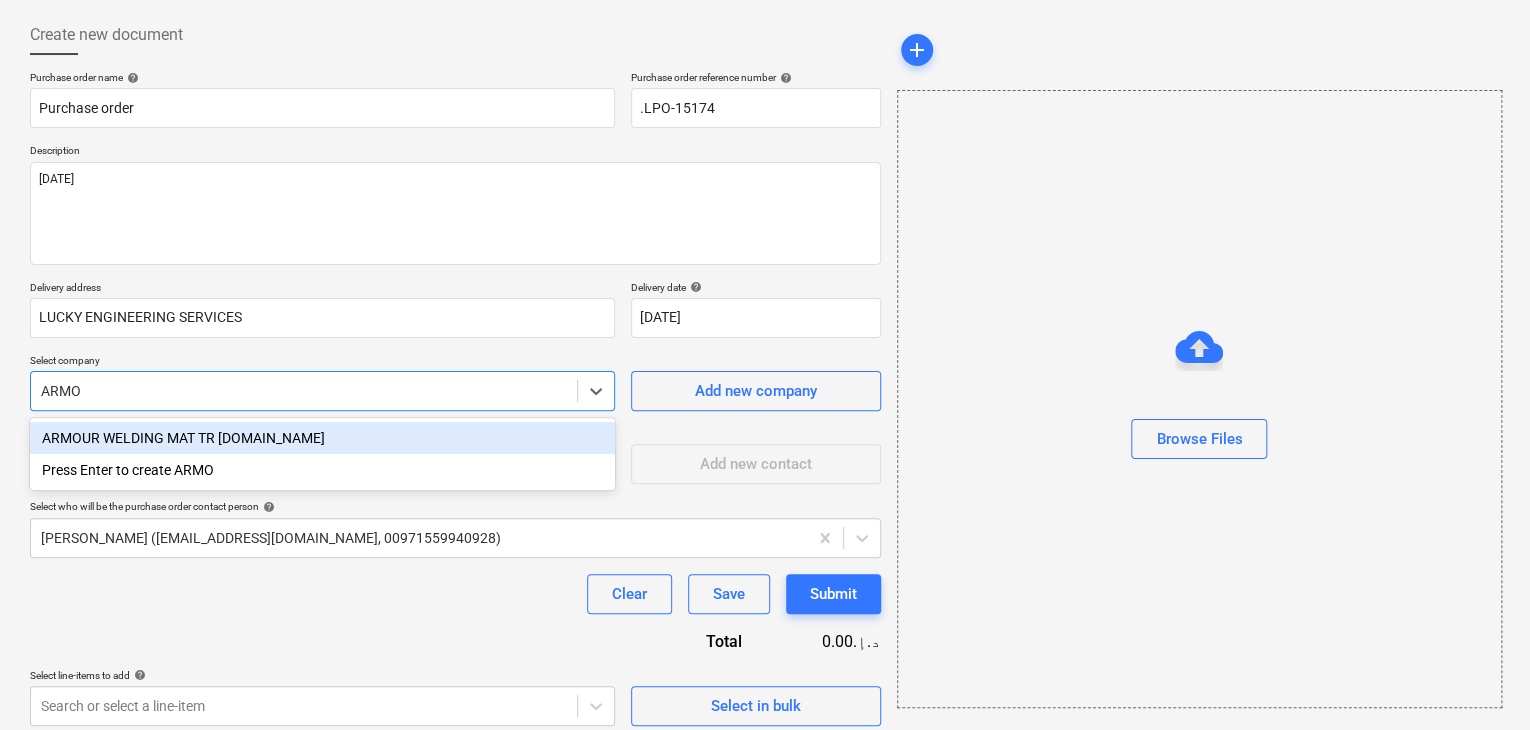 click on "ARMOUR WELDING MAT TR [DOMAIN_NAME]" at bounding box center (322, 438) 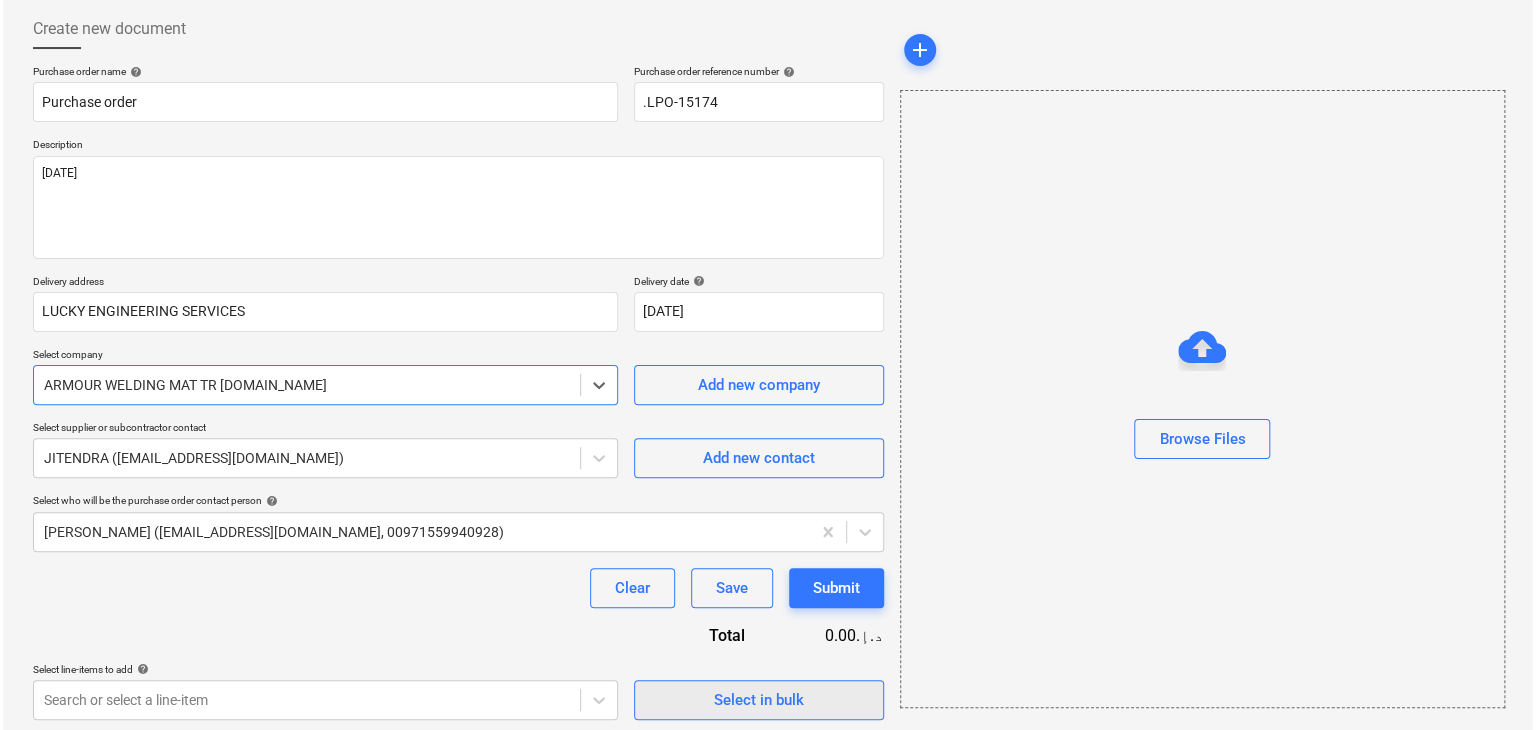 scroll, scrollTop: 104, scrollLeft: 0, axis: vertical 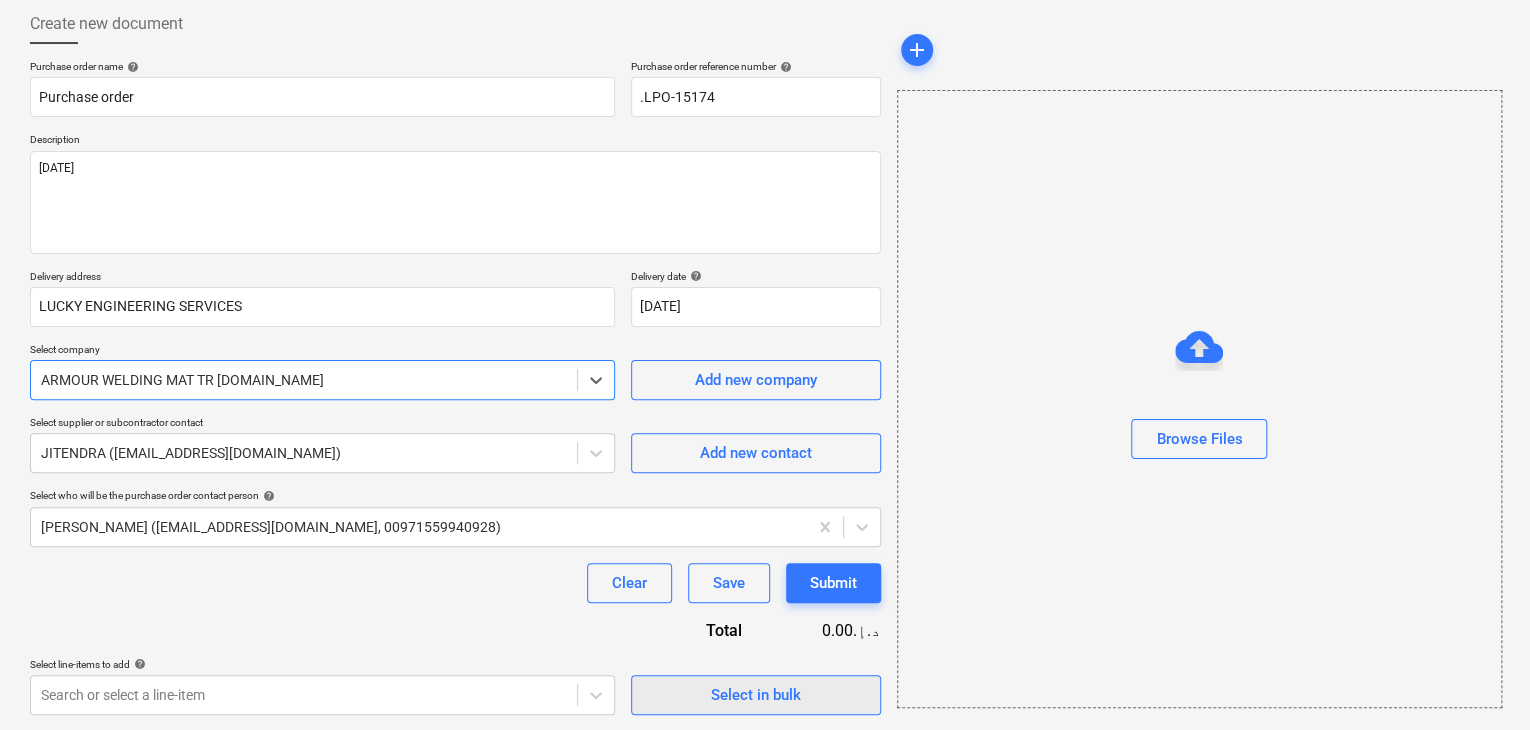 click on "Select in bulk" at bounding box center (756, 695) 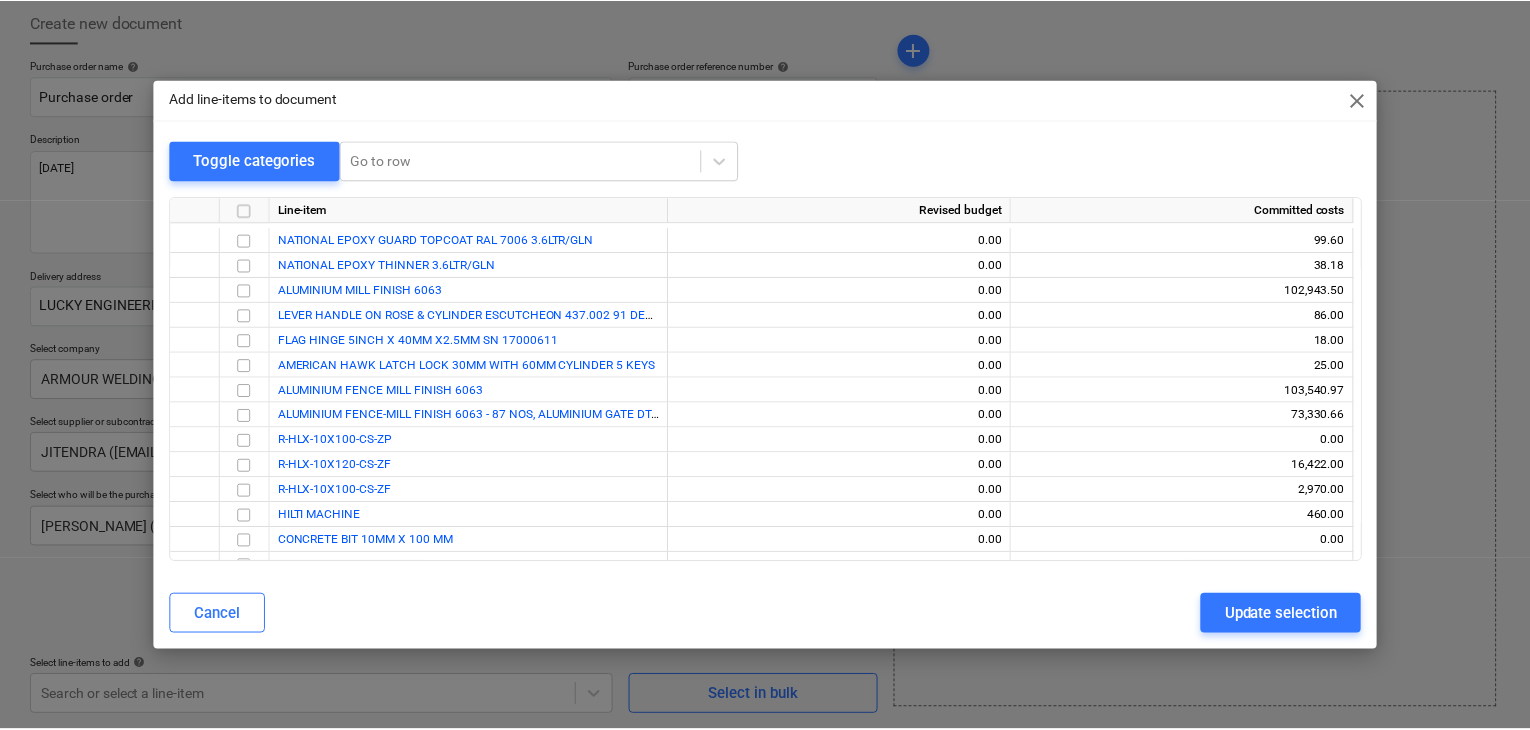 scroll, scrollTop: 812, scrollLeft: 0, axis: vertical 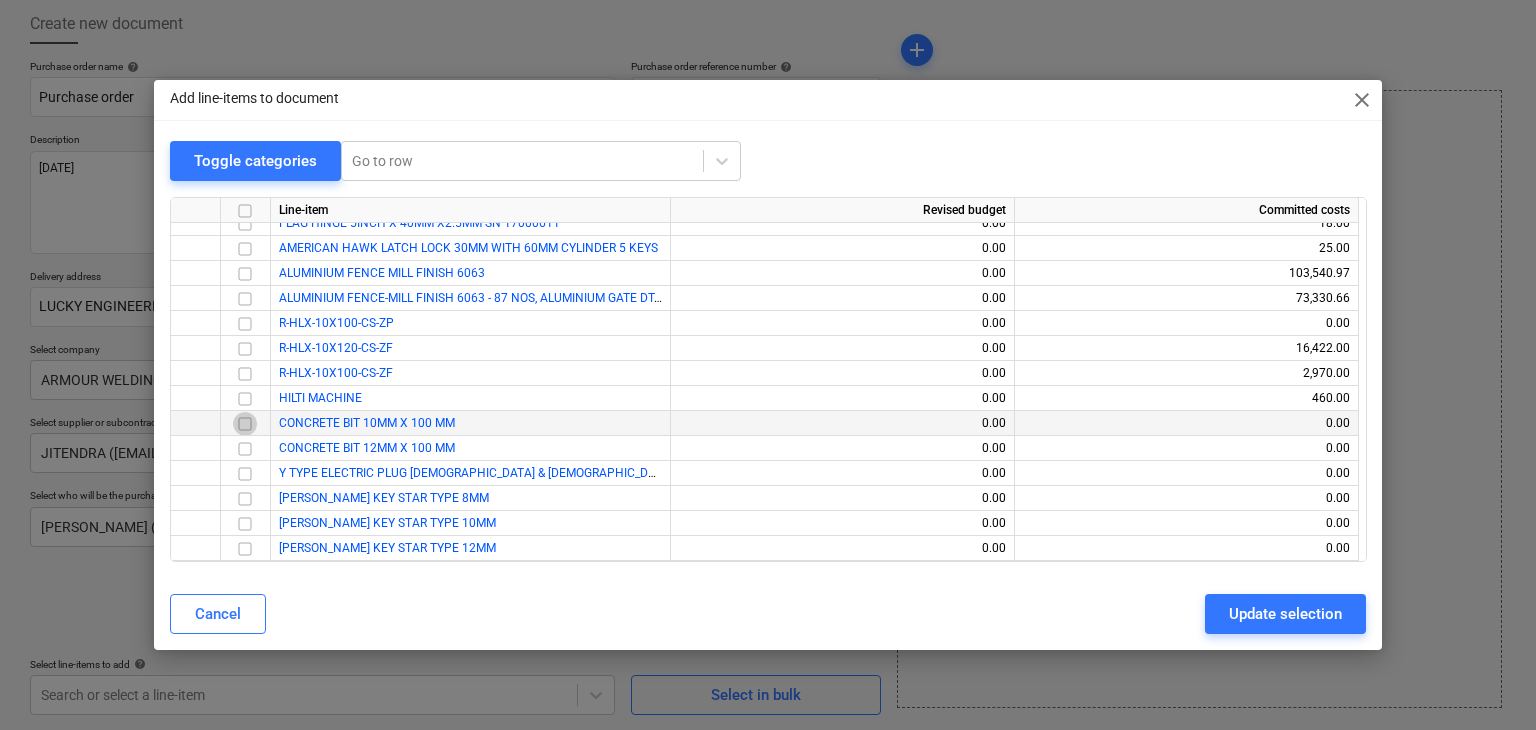 click at bounding box center [245, 424] 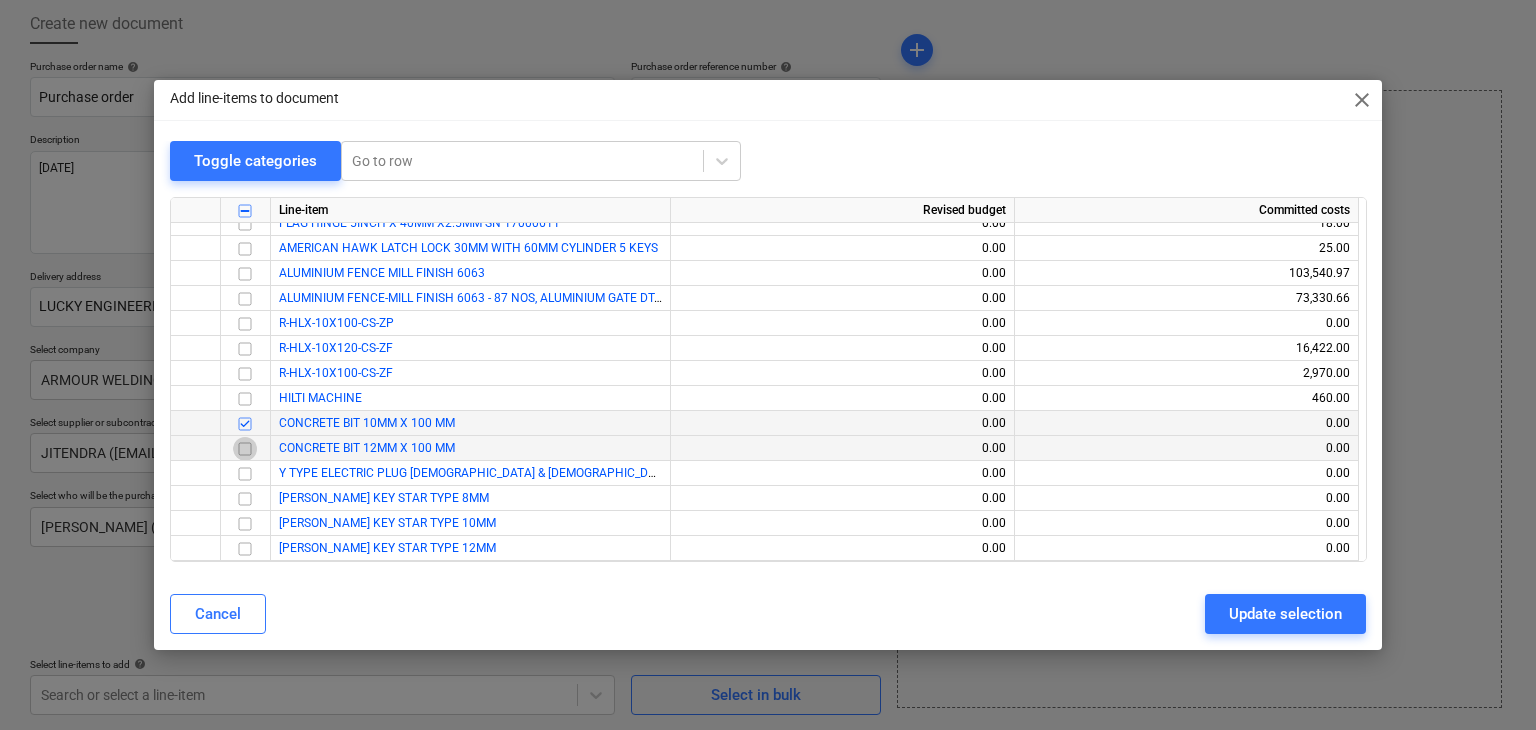 click at bounding box center [245, 449] 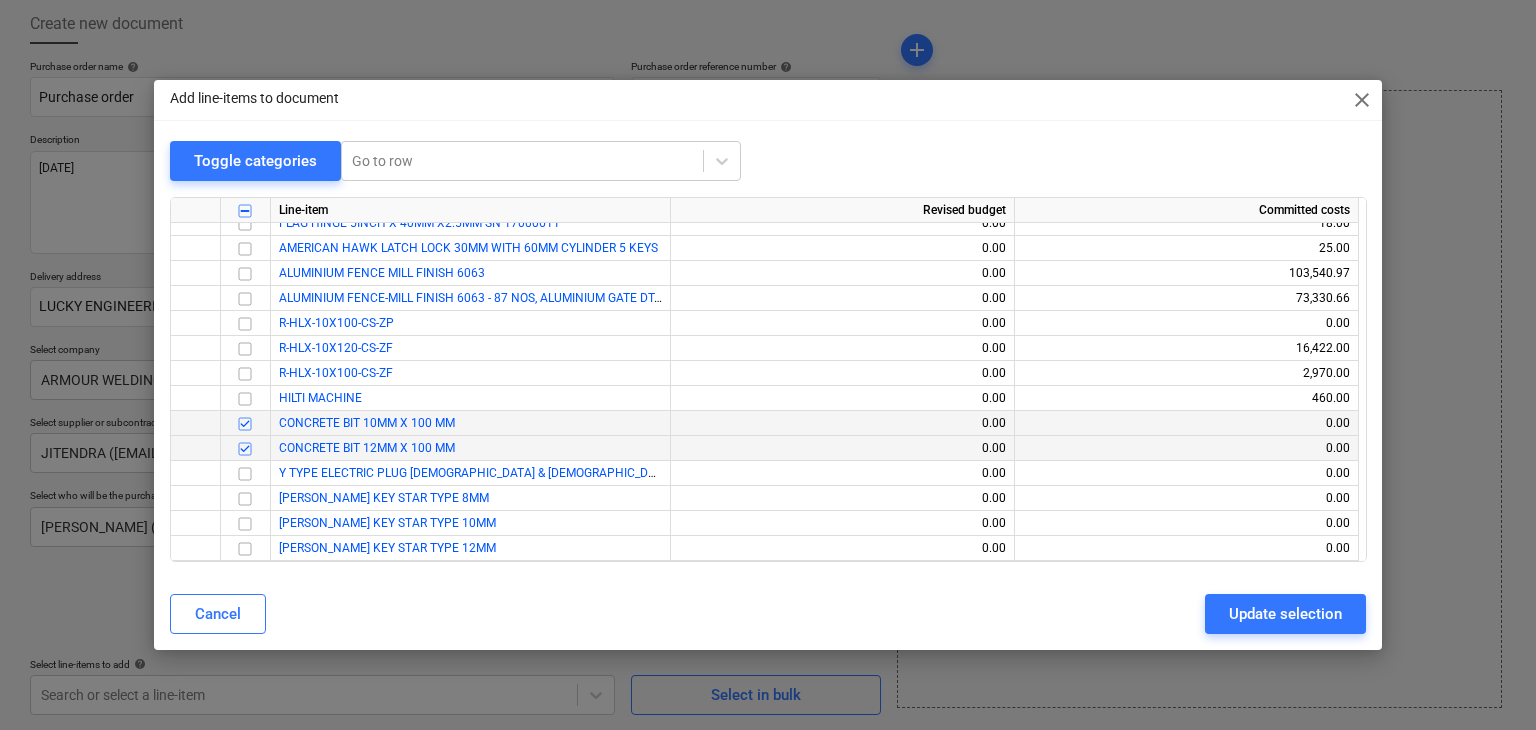 click at bounding box center [245, 474] 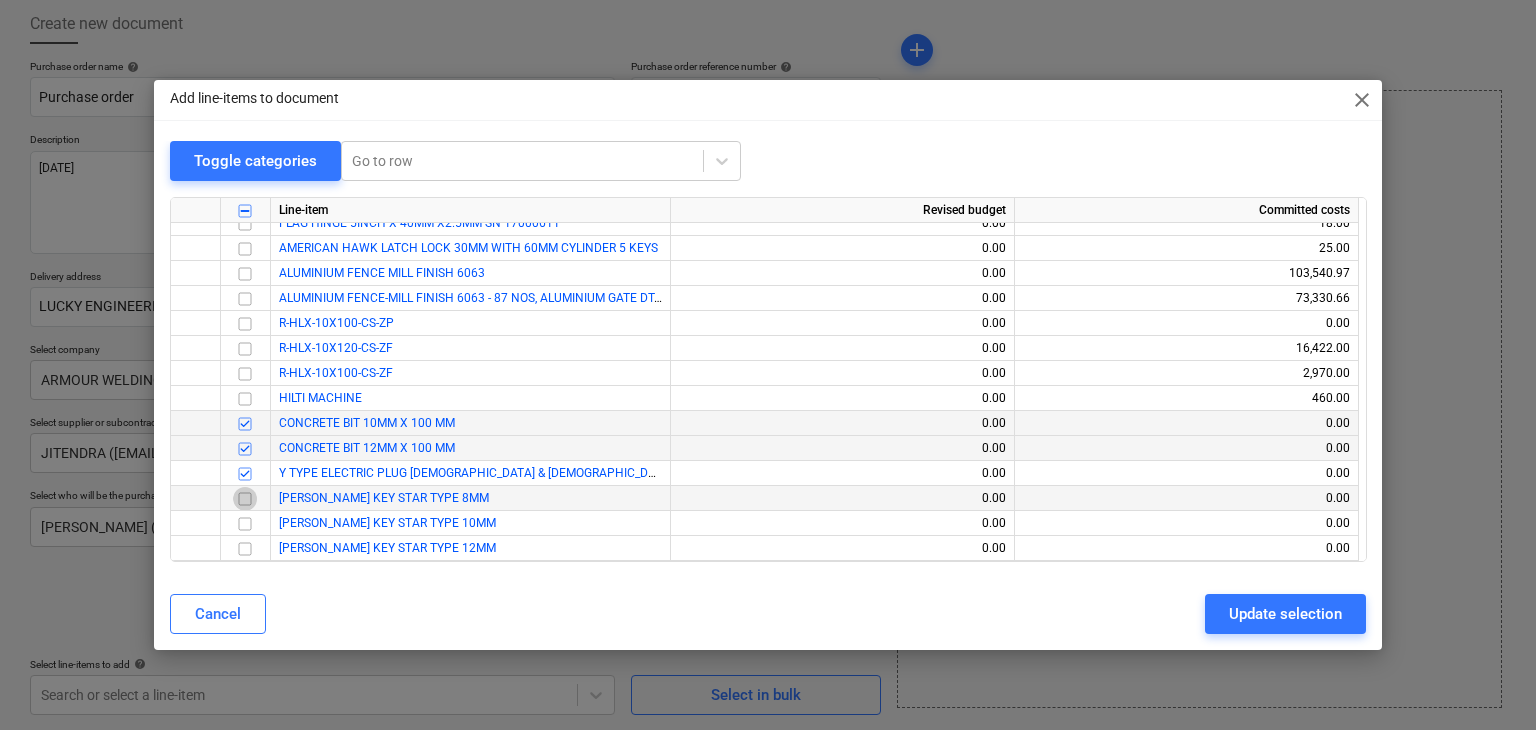 click at bounding box center [245, 499] 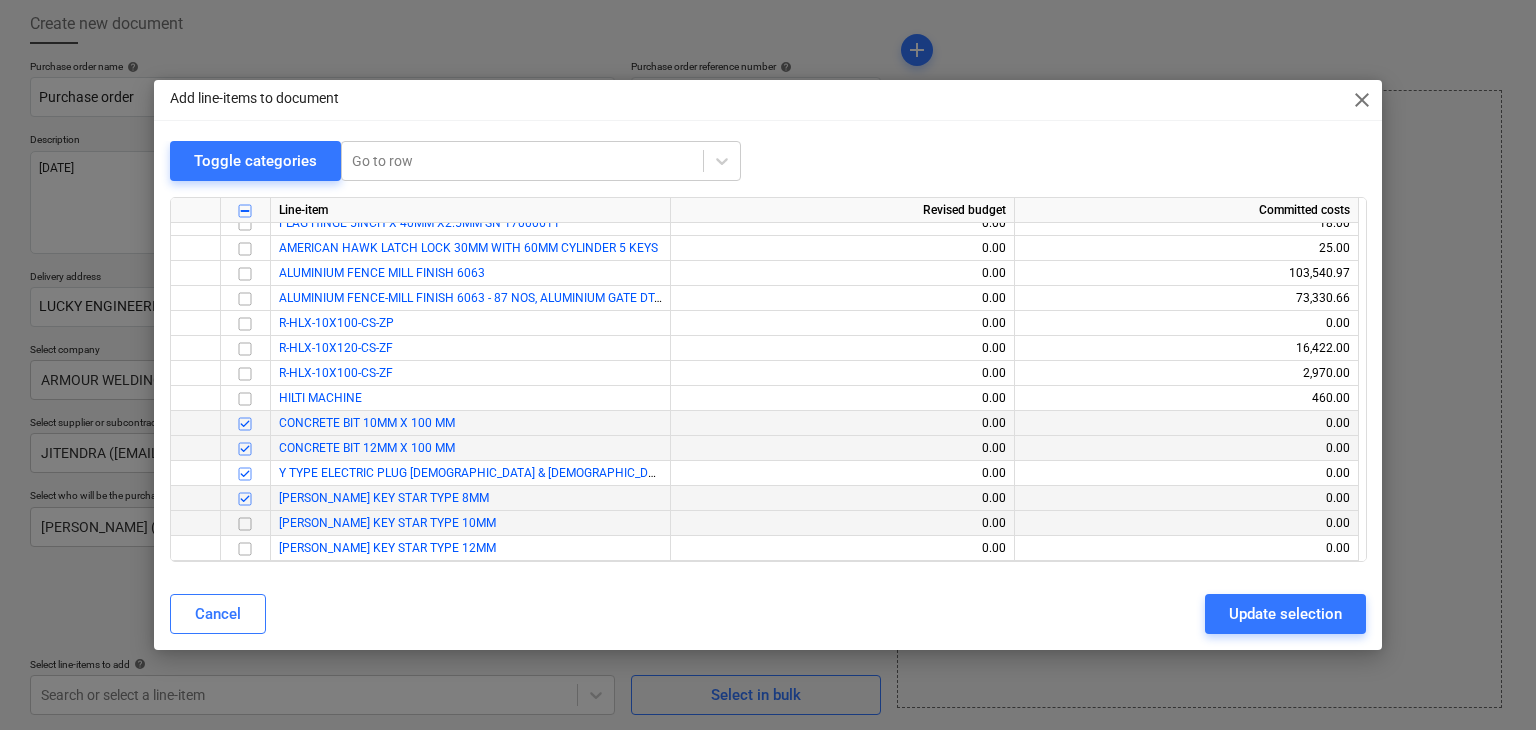 click at bounding box center [245, 524] 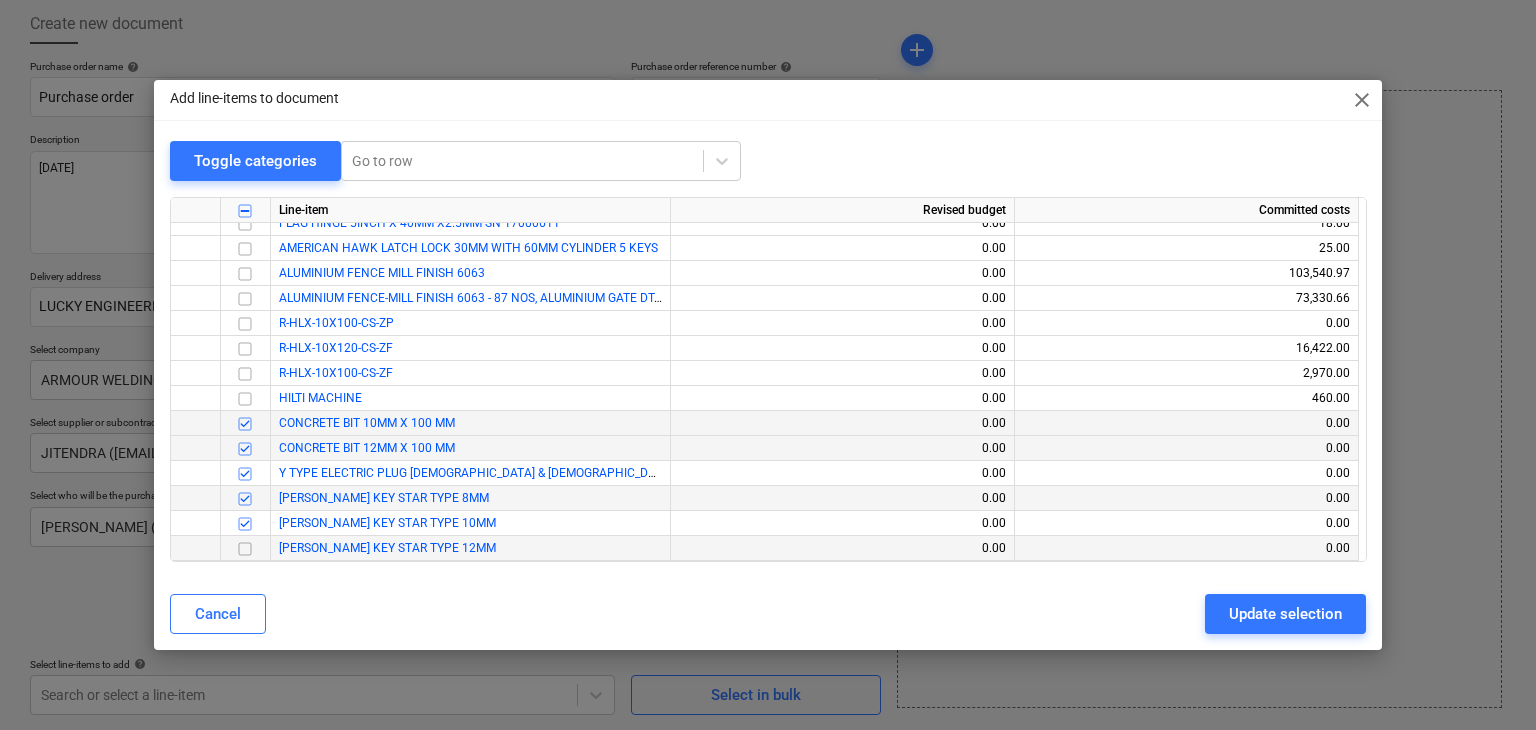 click at bounding box center (245, 549) 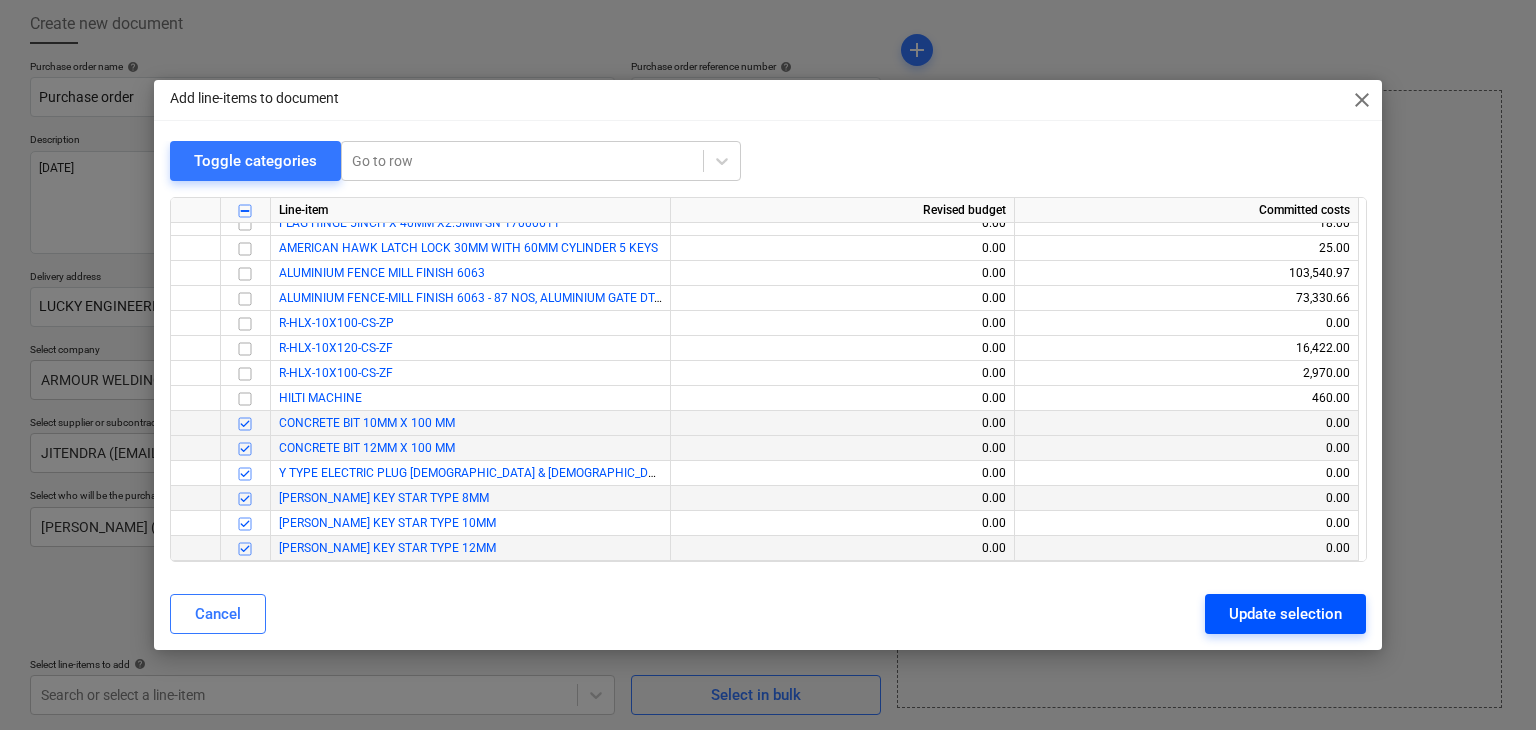 drag, startPoint x: 1264, startPoint y: 590, endPoint x: 1250, endPoint y: 601, distance: 17.804493 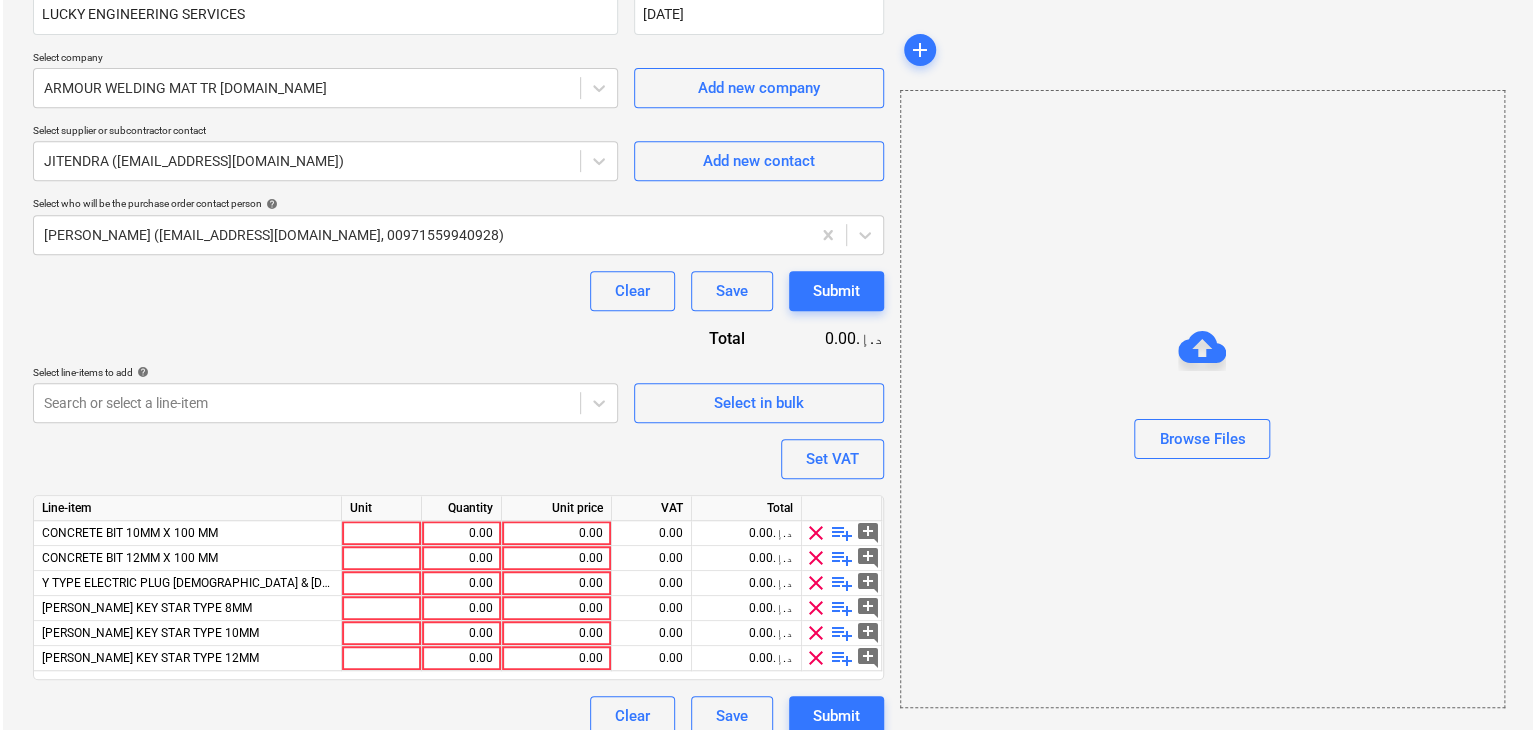 scroll, scrollTop: 417, scrollLeft: 0, axis: vertical 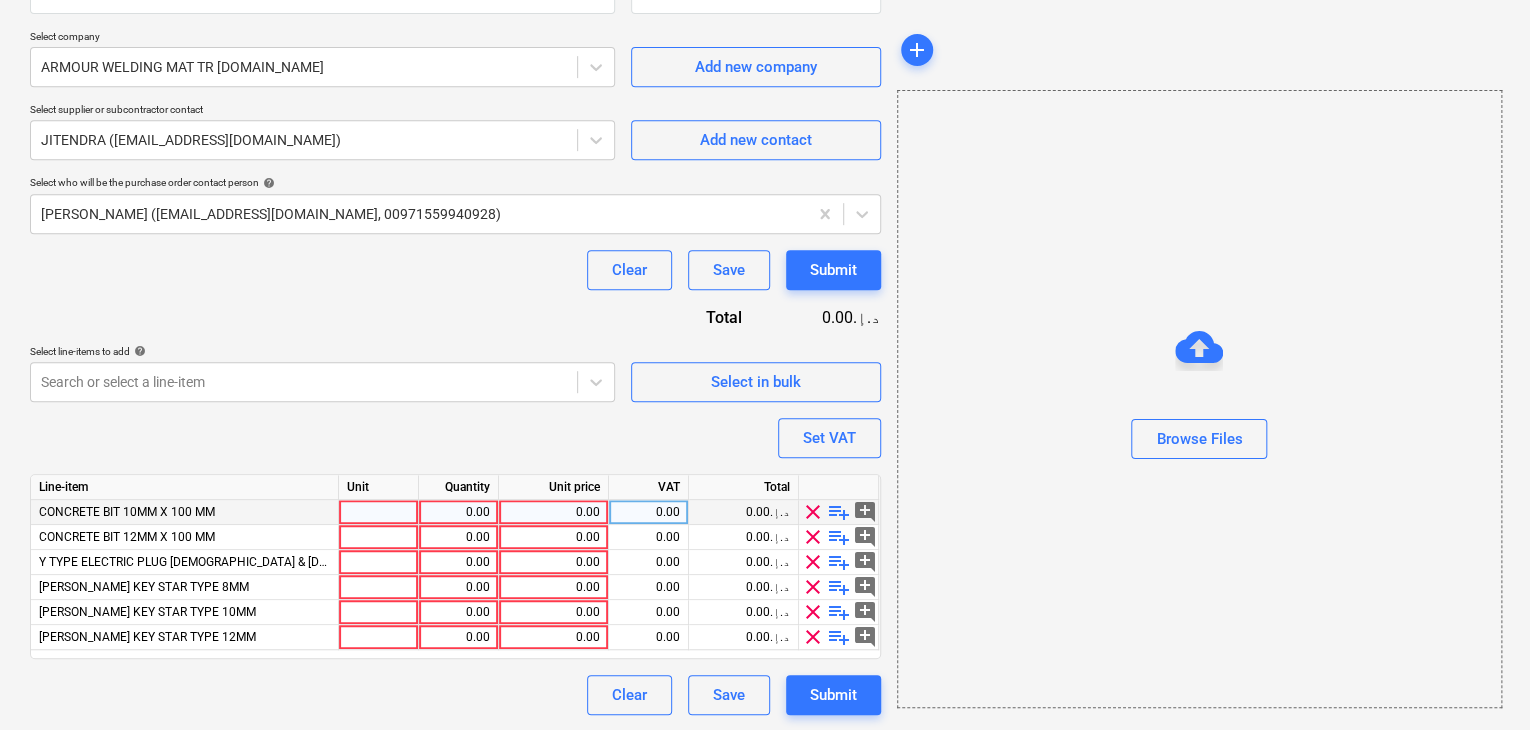 click at bounding box center (379, 512) 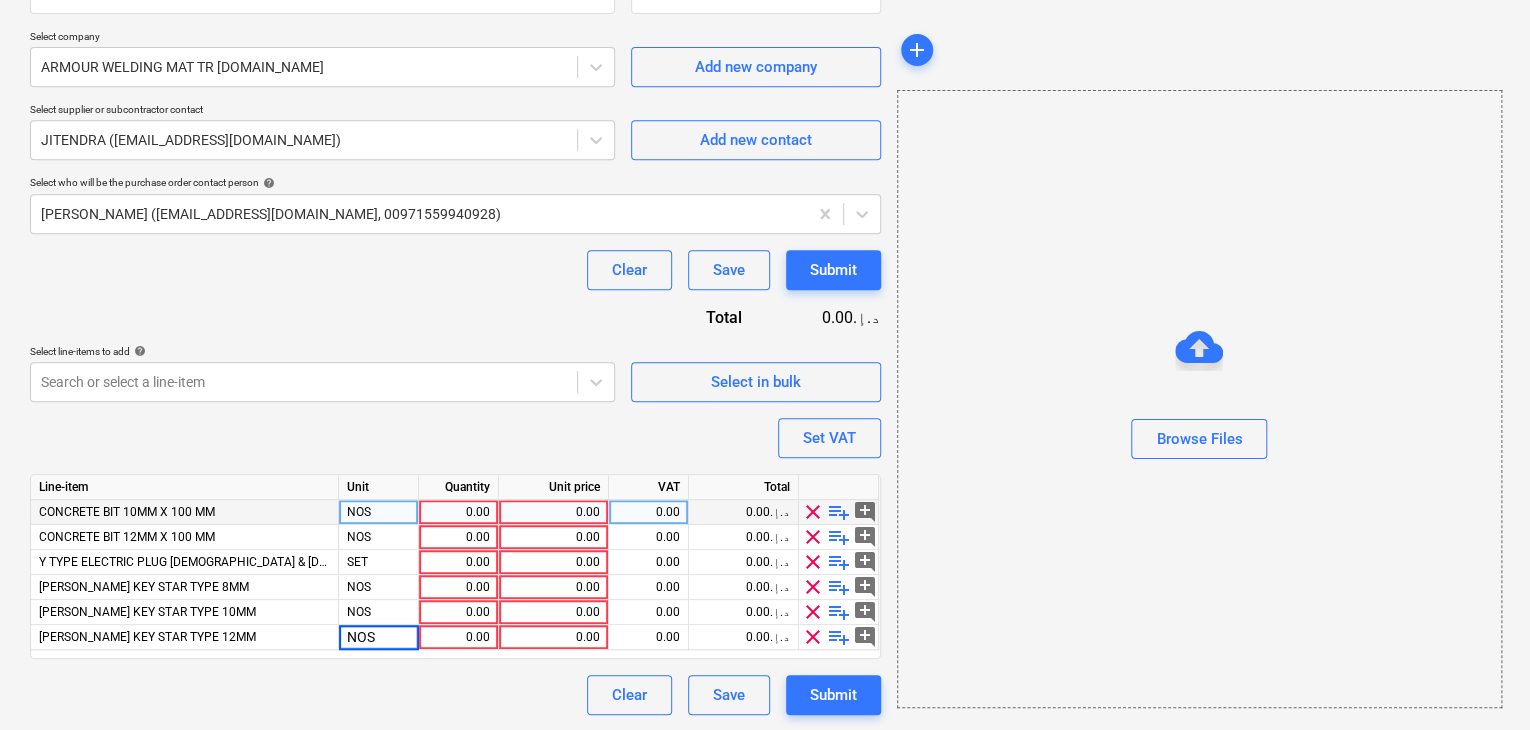 click on "0.00" at bounding box center (458, 512) 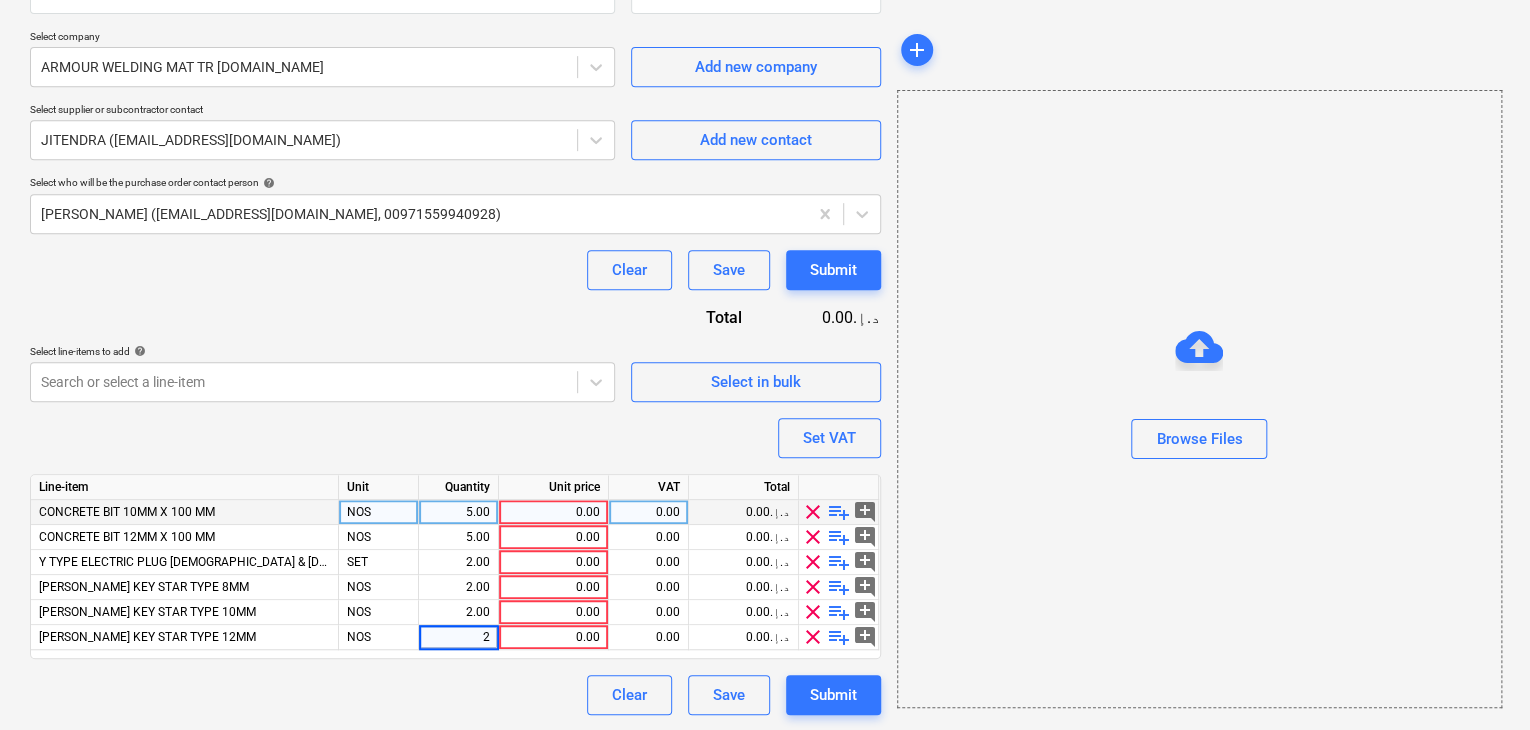 click on "0.00" at bounding box center [553, 512] 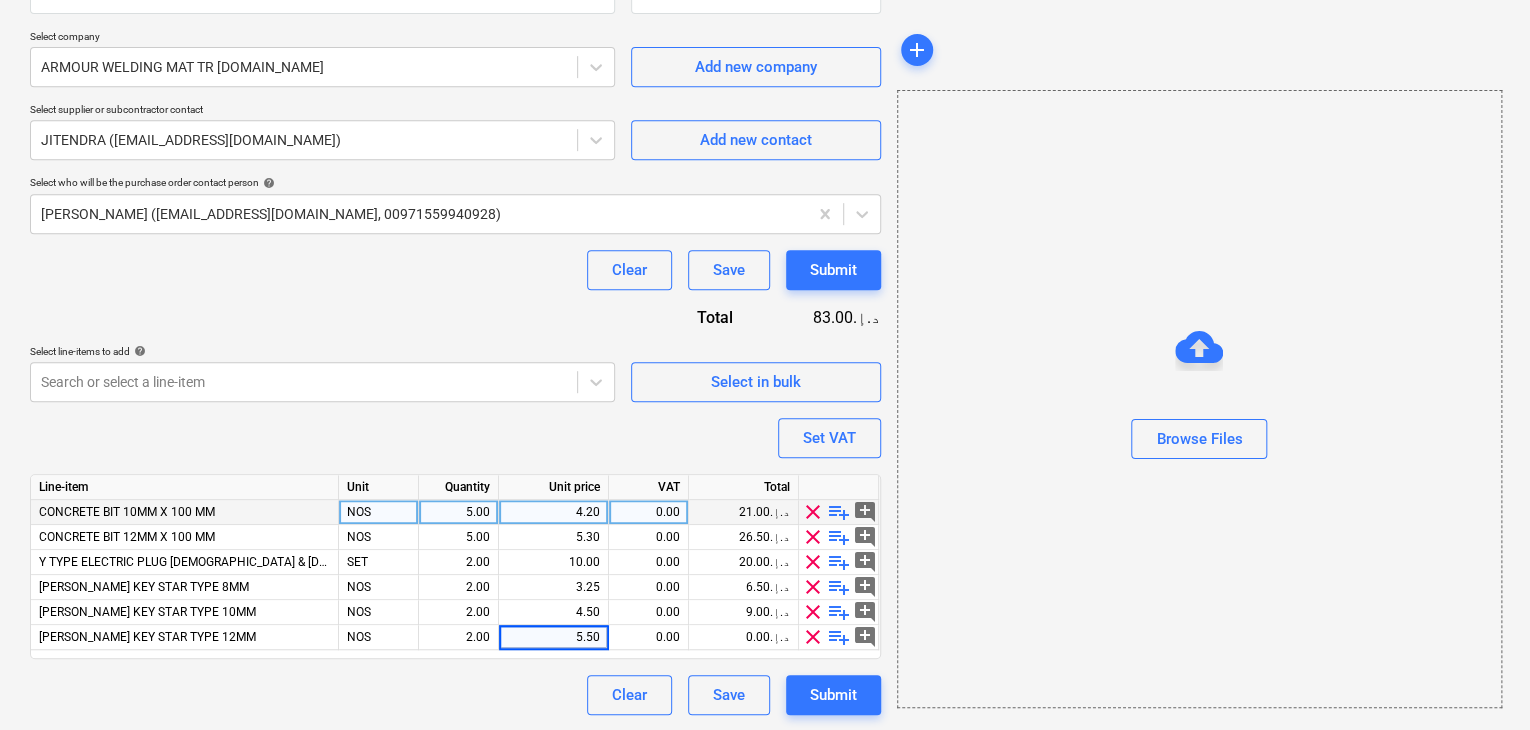 click on "Browse Files" at bounding box center [1199, 399] 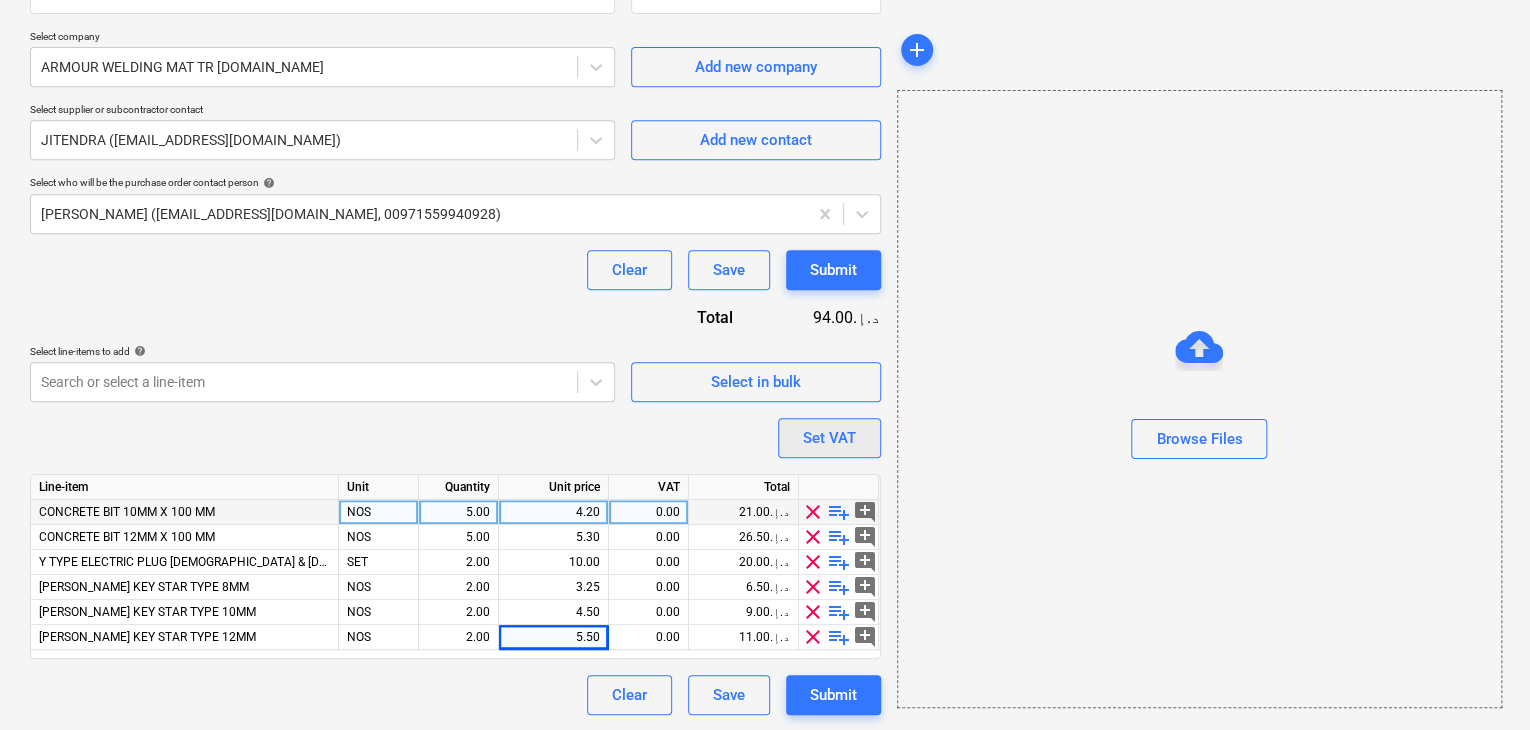 click on "Set VAT" at bounding box center (829, 438) 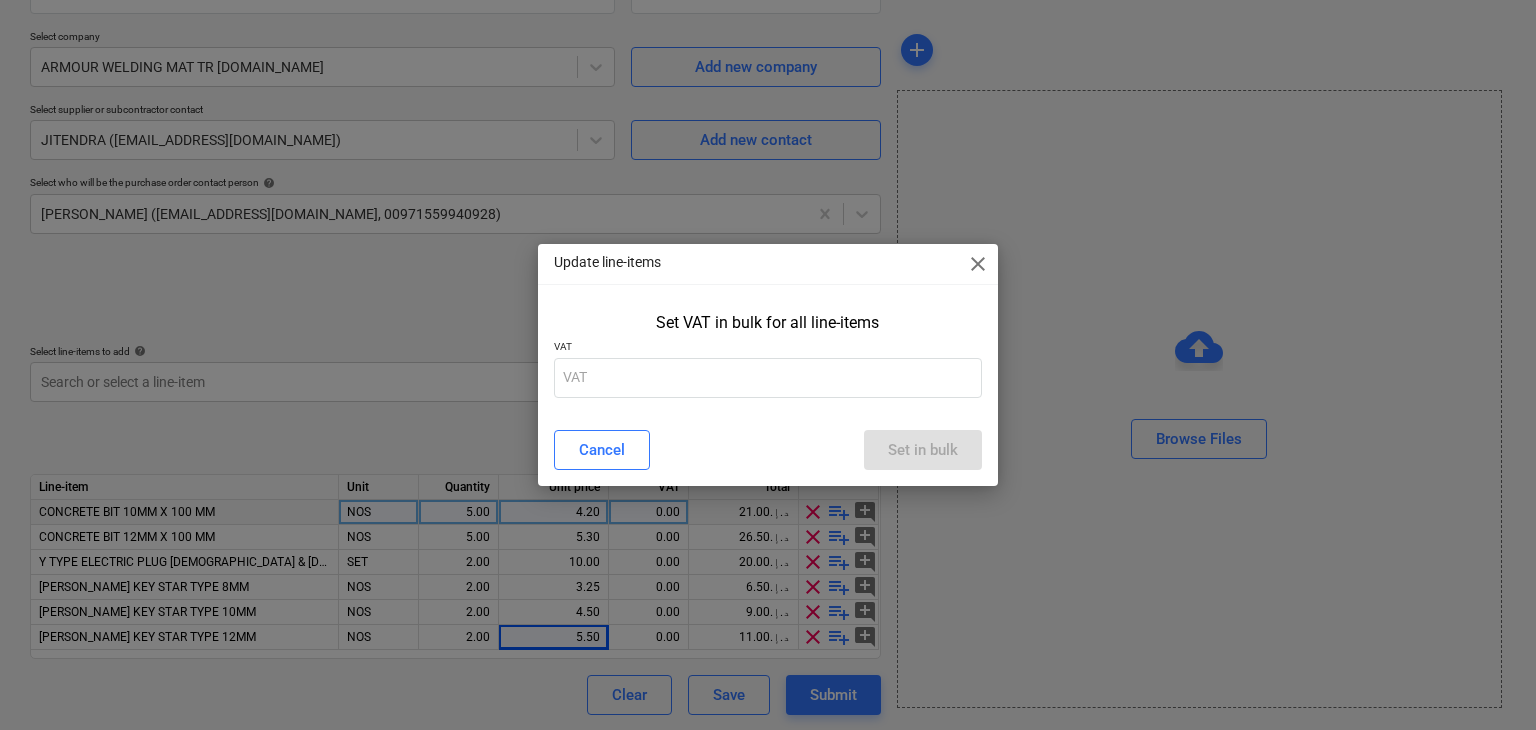 click on "Set VAT in bulk for all line-items VAT" at bounding box center [768, 359] 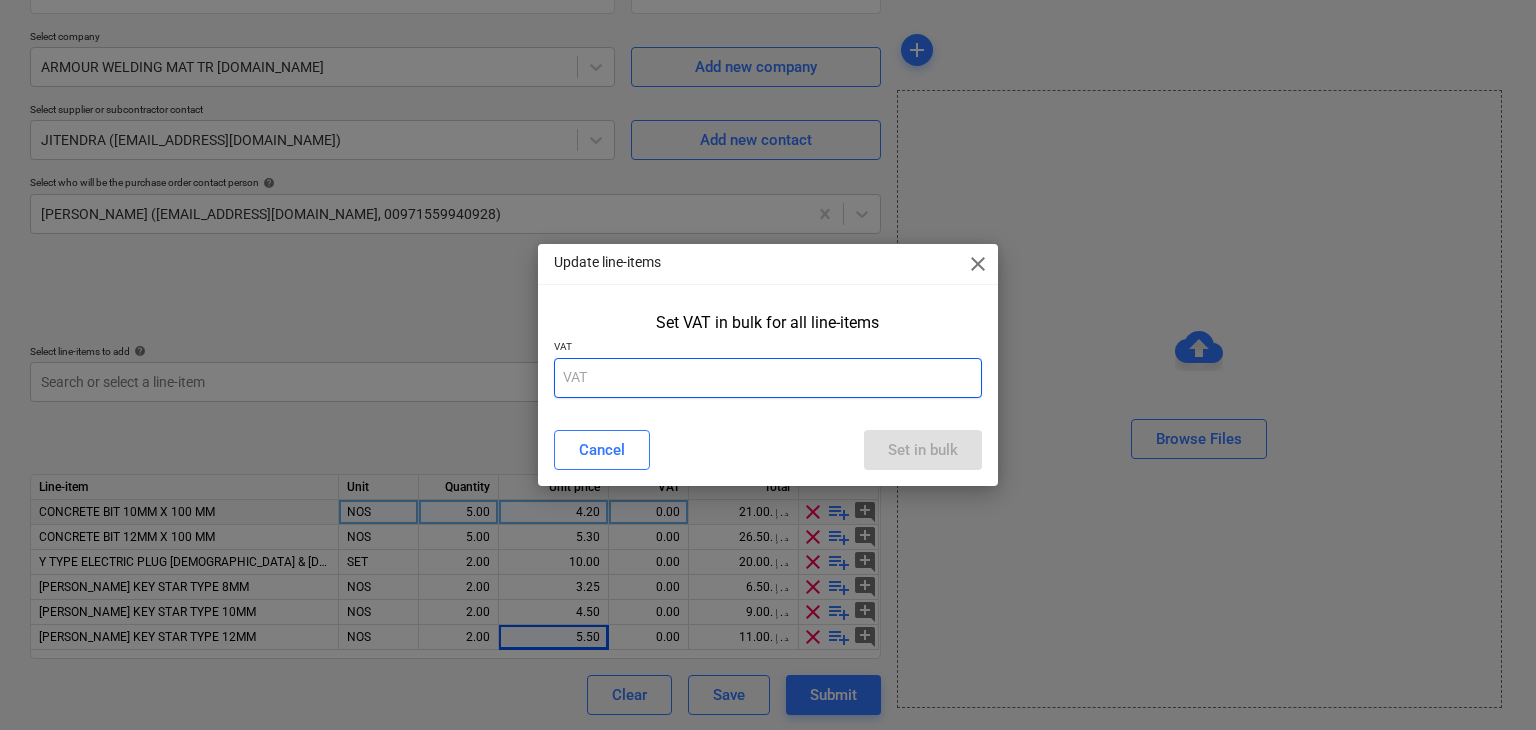 click at bounding box center (768, 378) 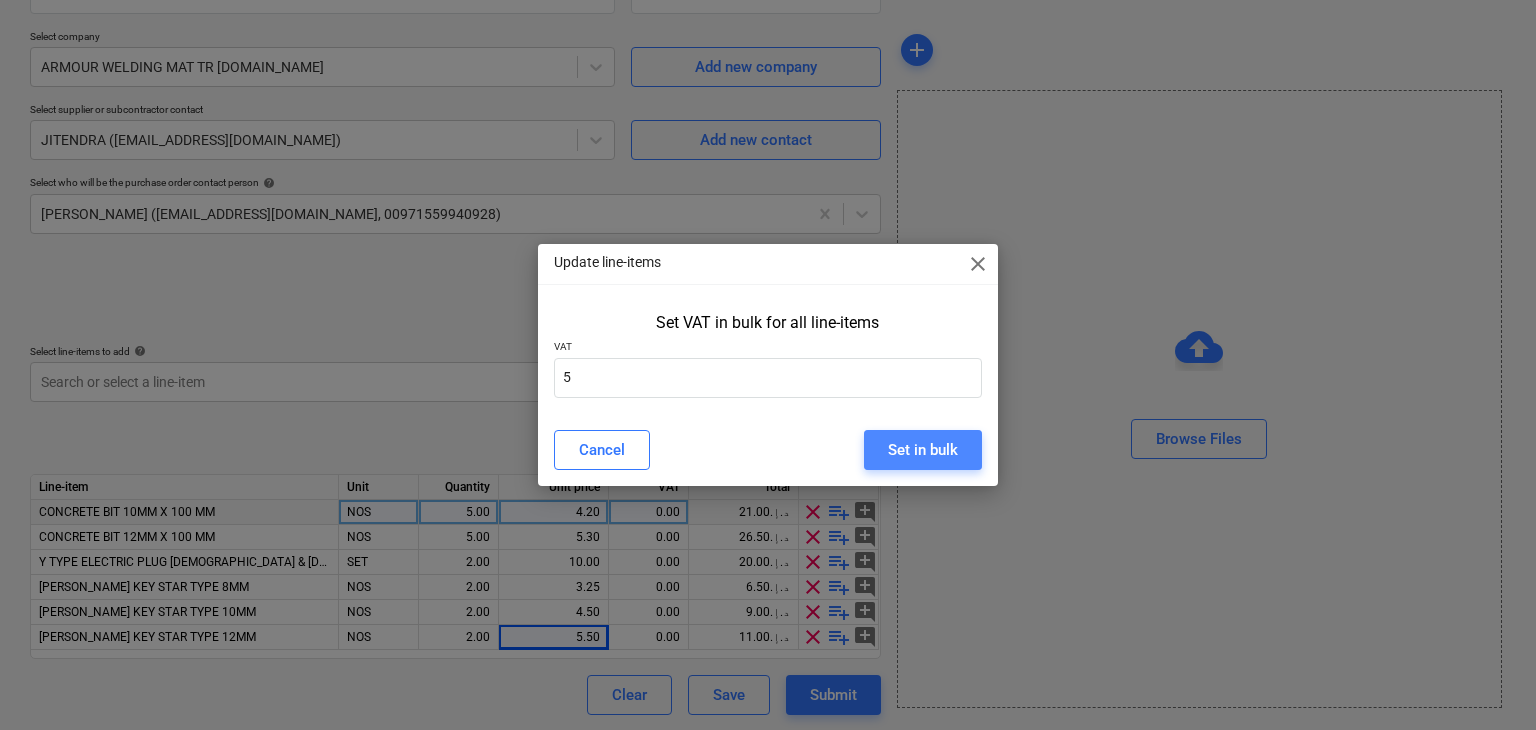 drag, startPoint x: 918, startPoint y: 452, endPoint x: 902, endPoint y: 429, distance: 28.01785 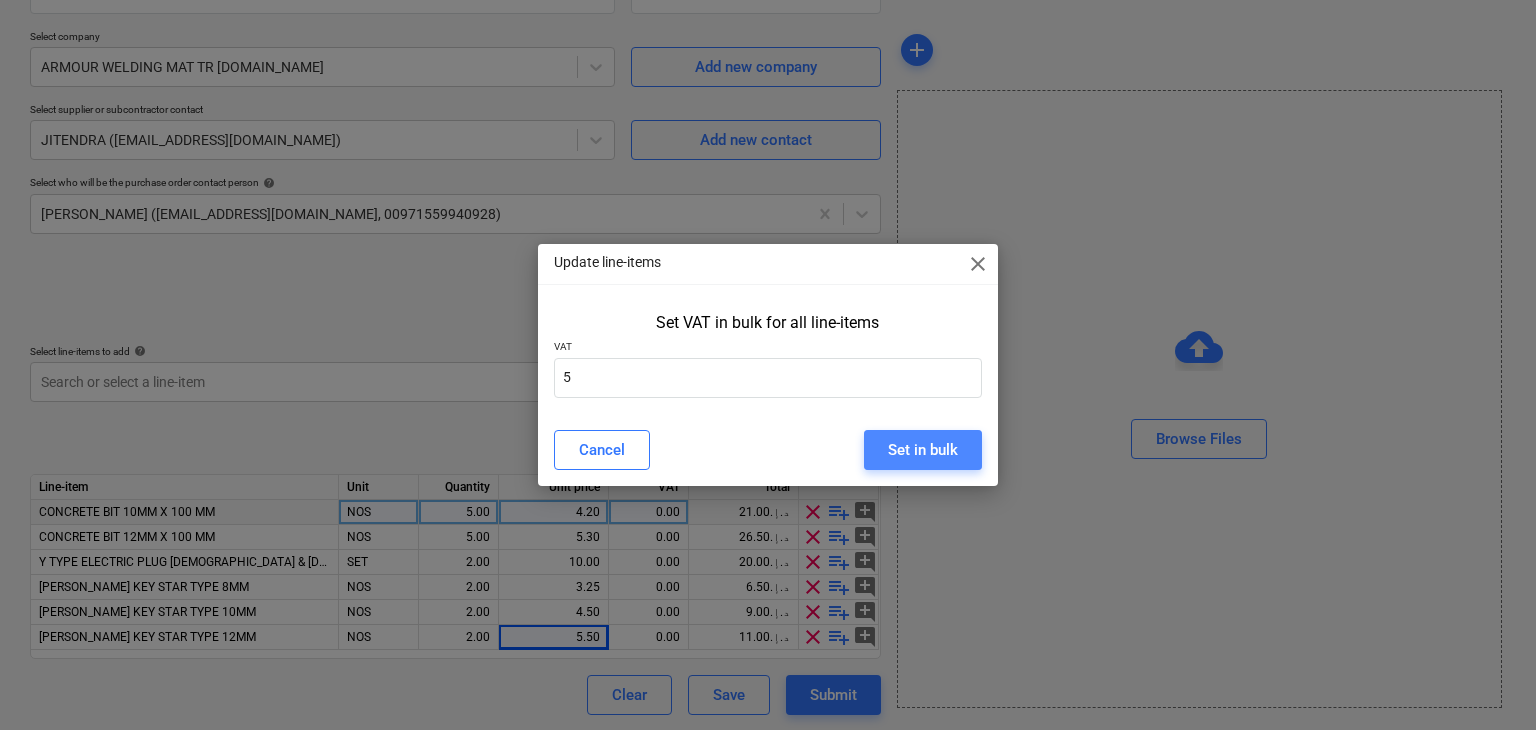 click on "Set in bulk" at bounding box center (923, 450) 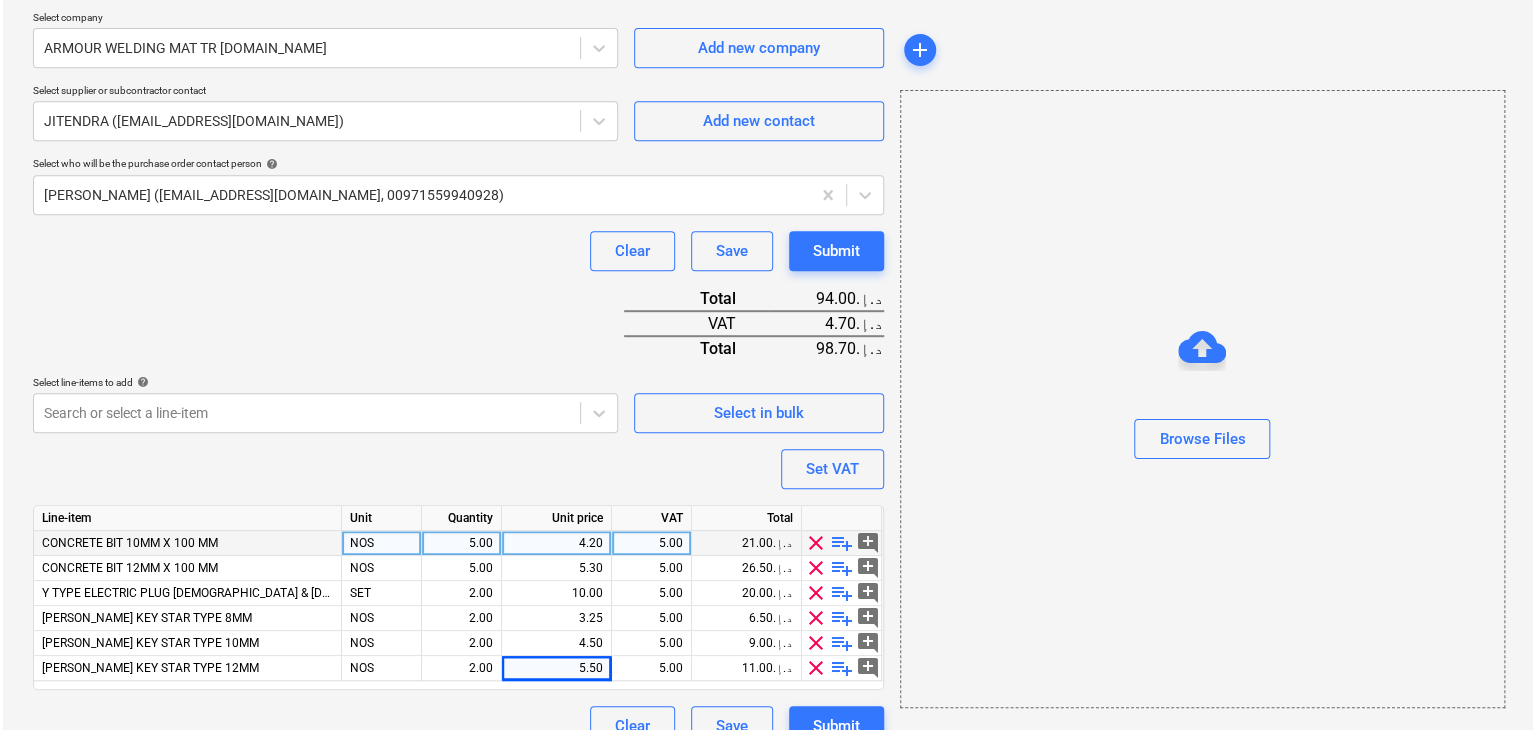scroll, scrollTop: 467, scrollLeft: 0, axis: vertical 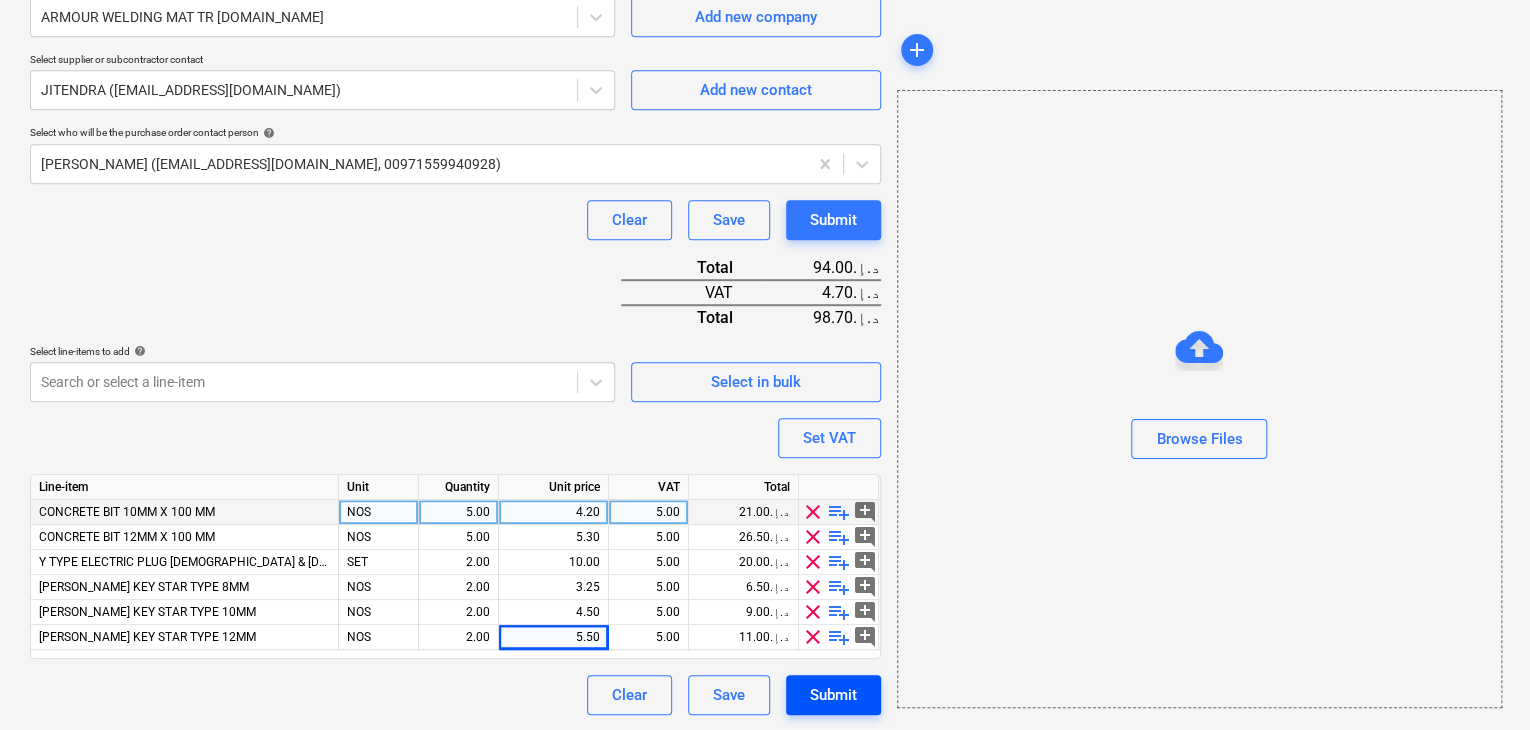 click on "Submit" at bounding box center (833, 695) 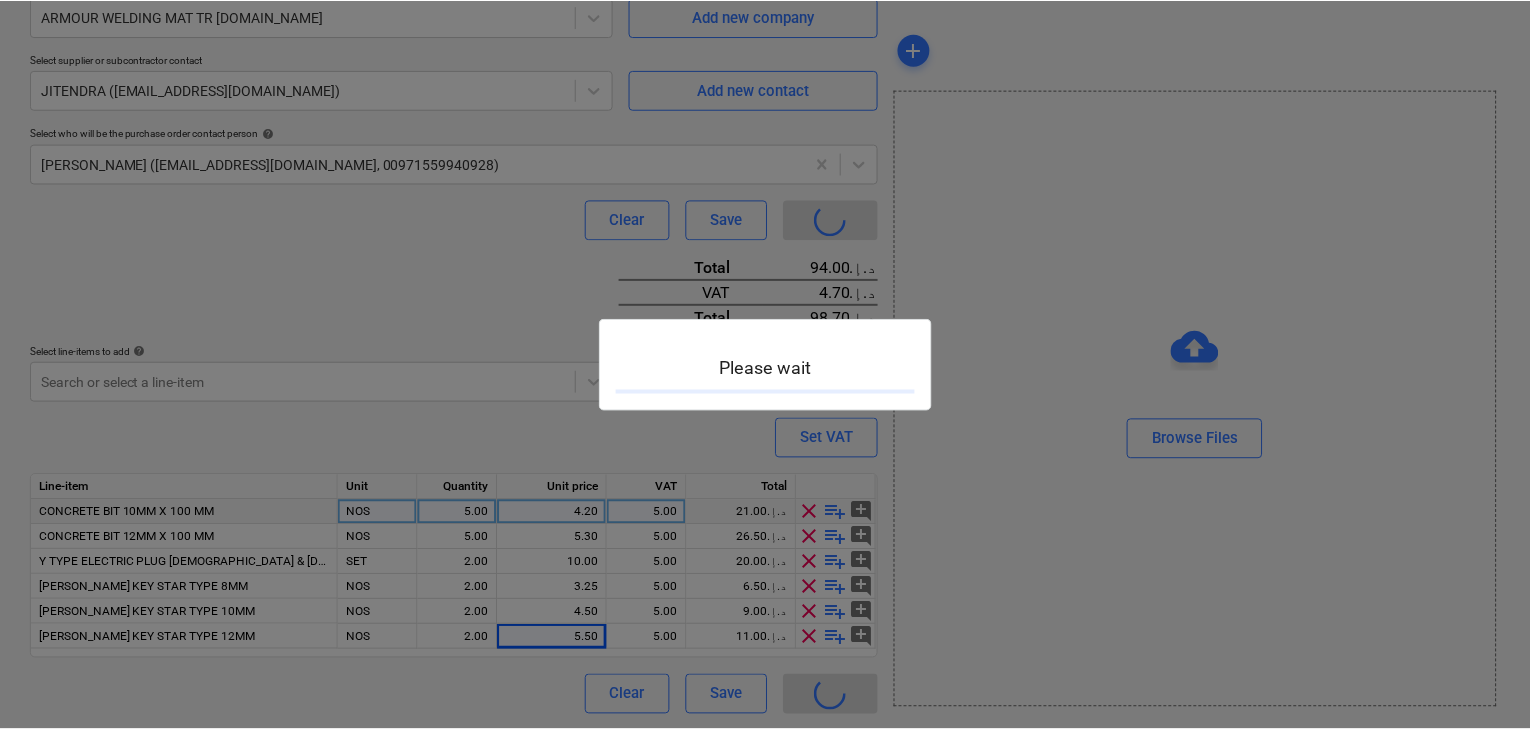 scroll, scrollTop: 0, scrollLeft: 0, axis: both 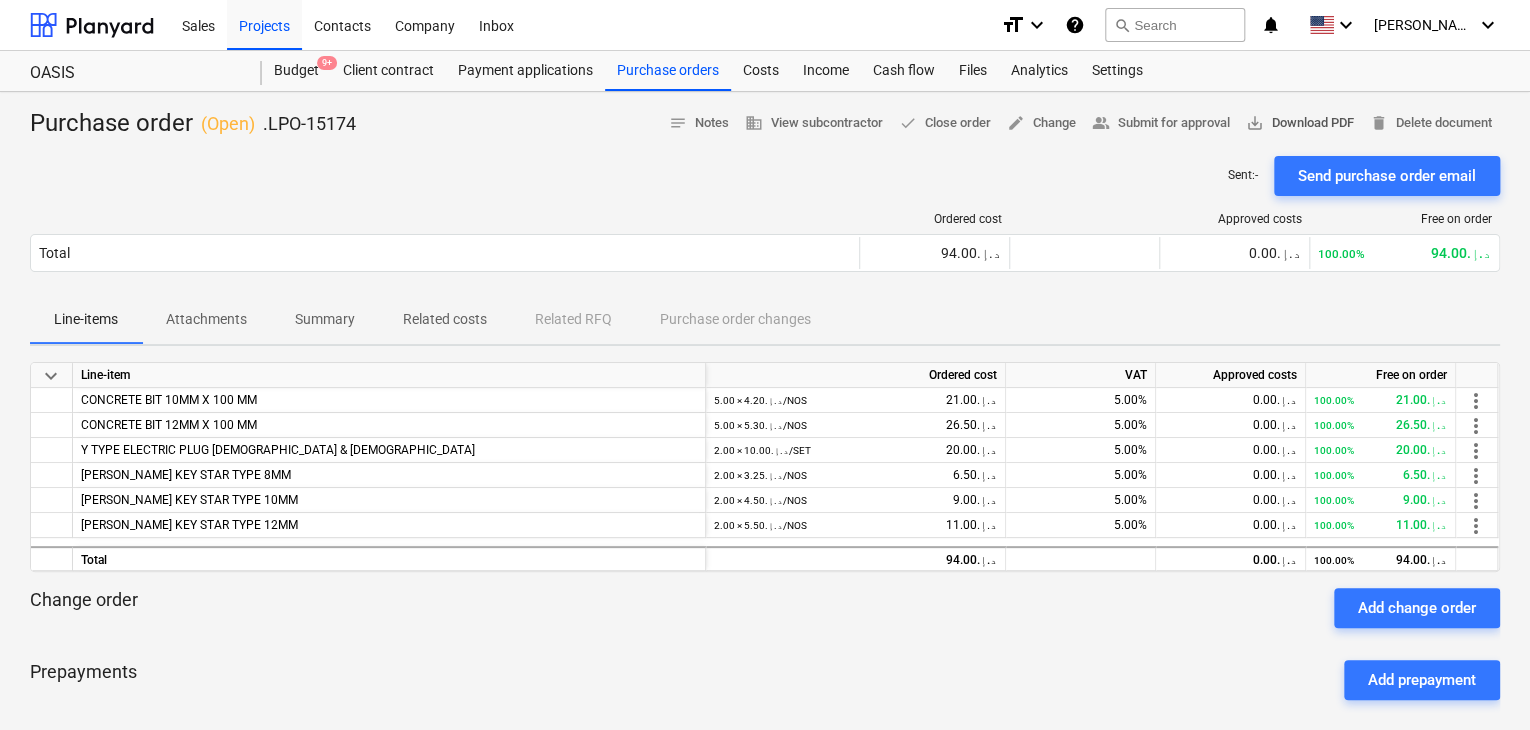 click on "save_alt Download PDF" at bounding box center [1300, 123] 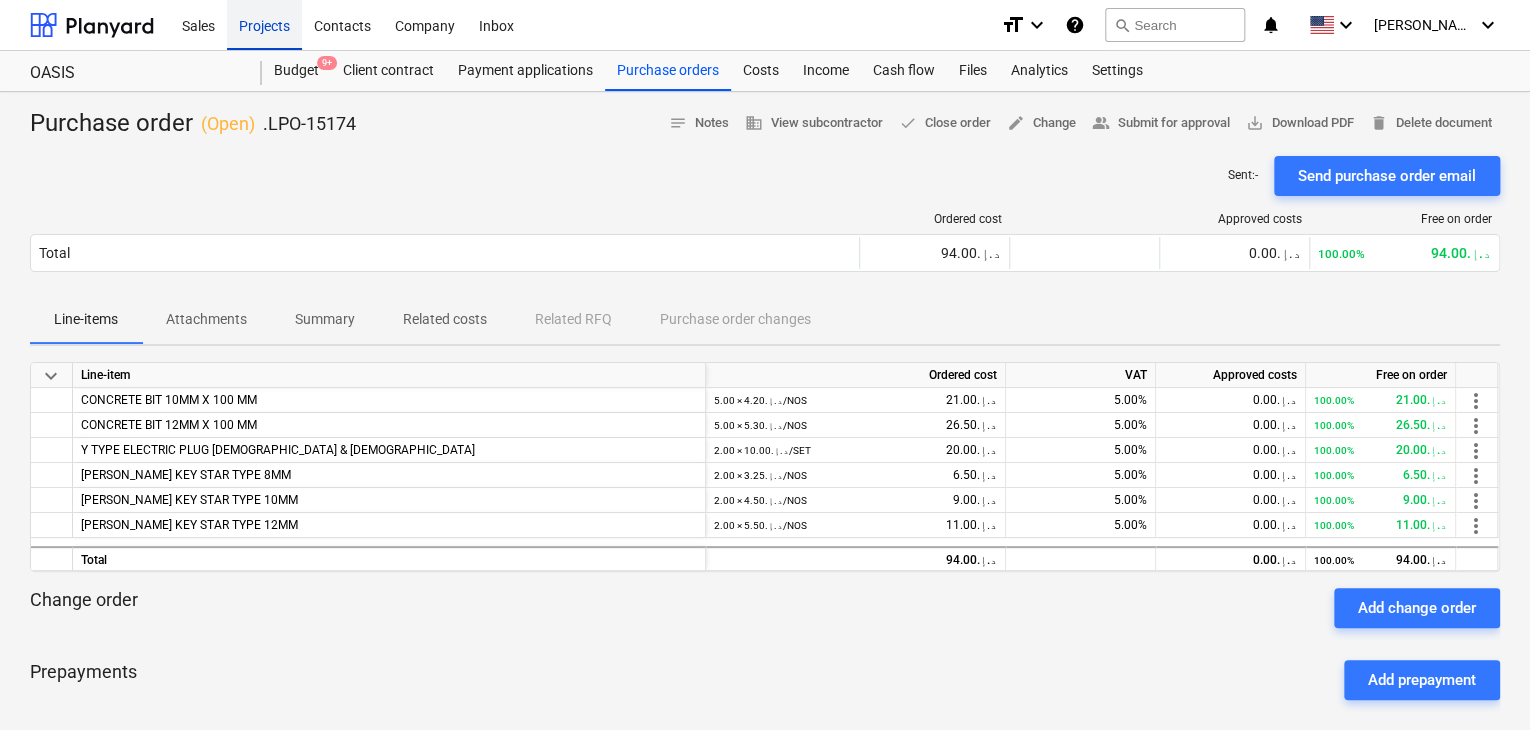 click on "Projects" at bounding box center (264, 24) 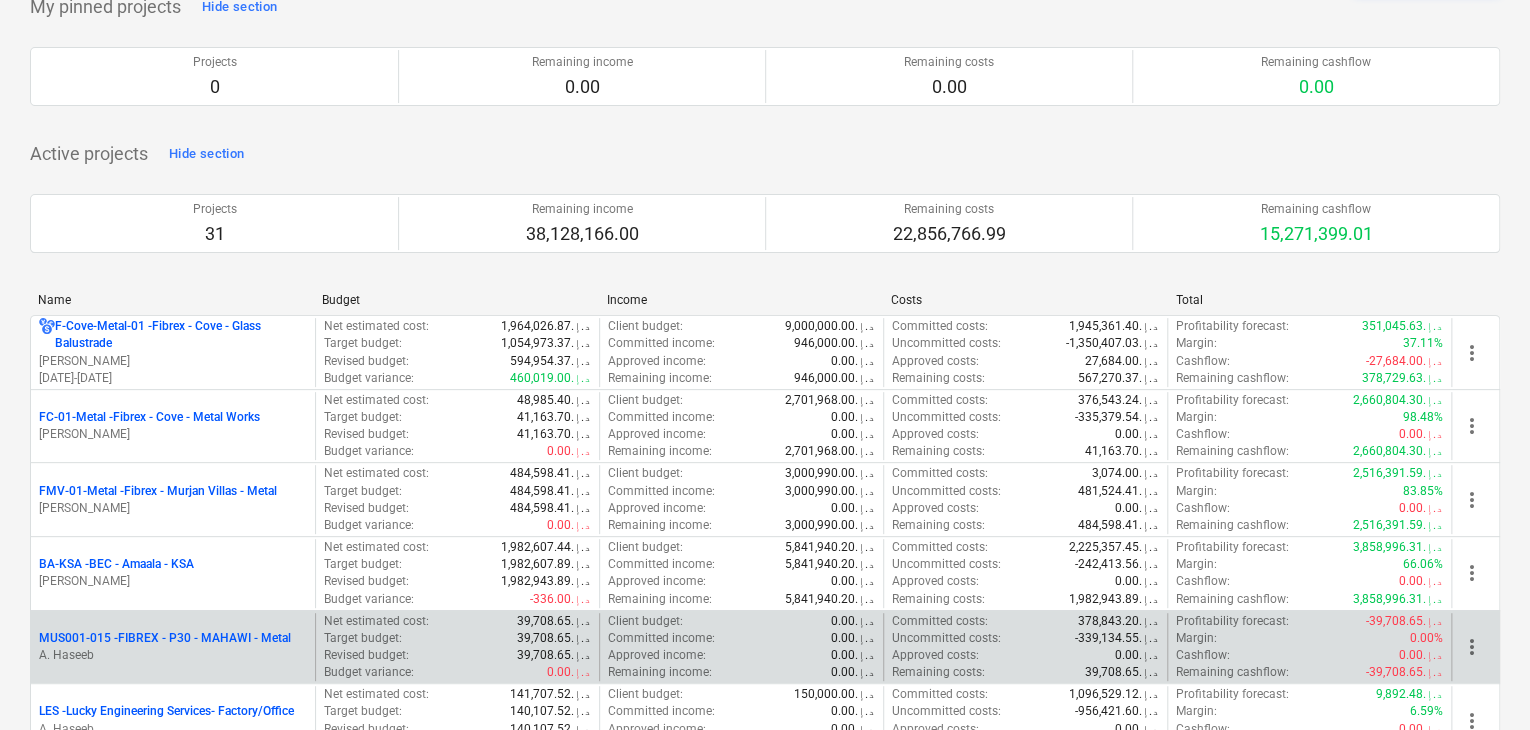 scroll, scrollTop: 200, scrollLeft: 0, axis: vertical 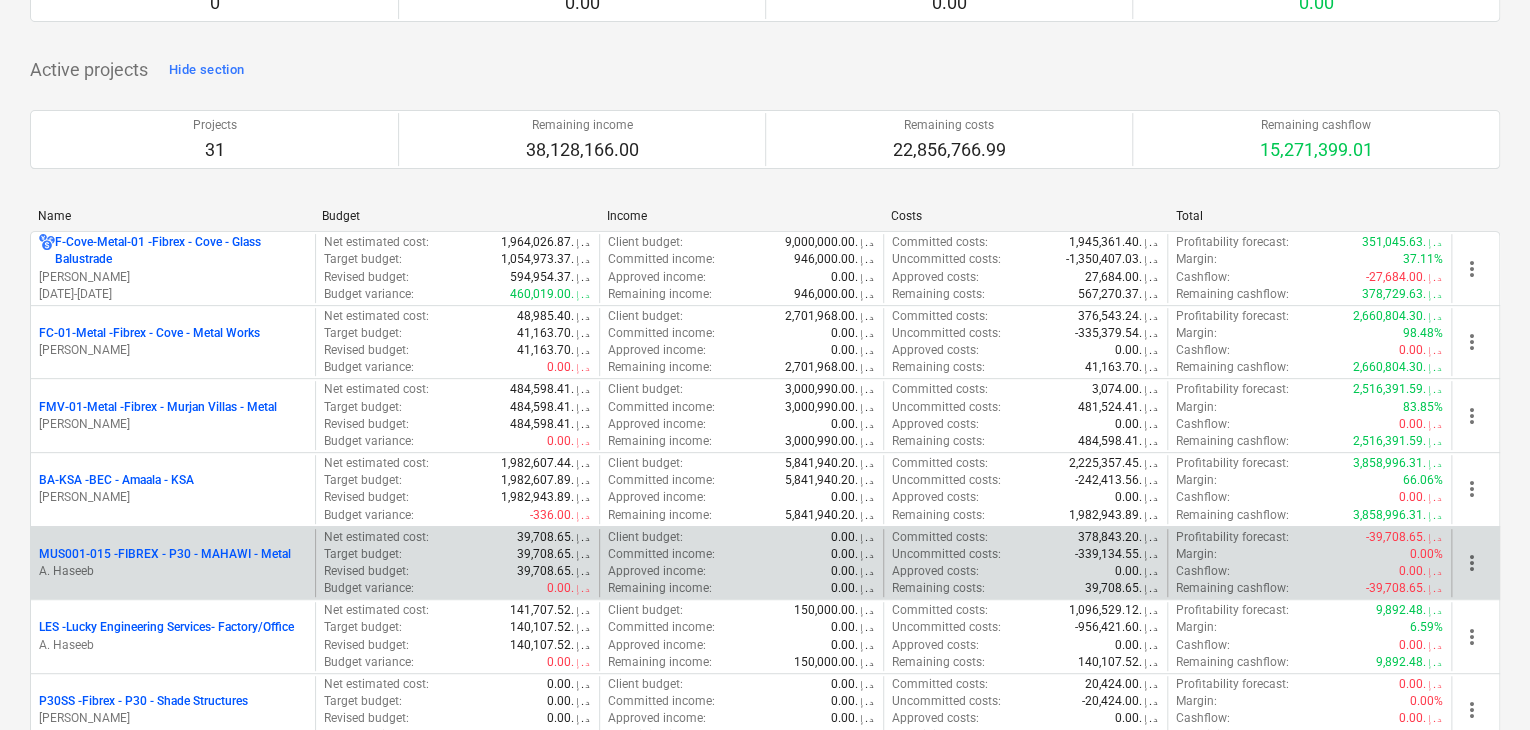 click on "A. Haseeb" at bounding box center [173, 571] 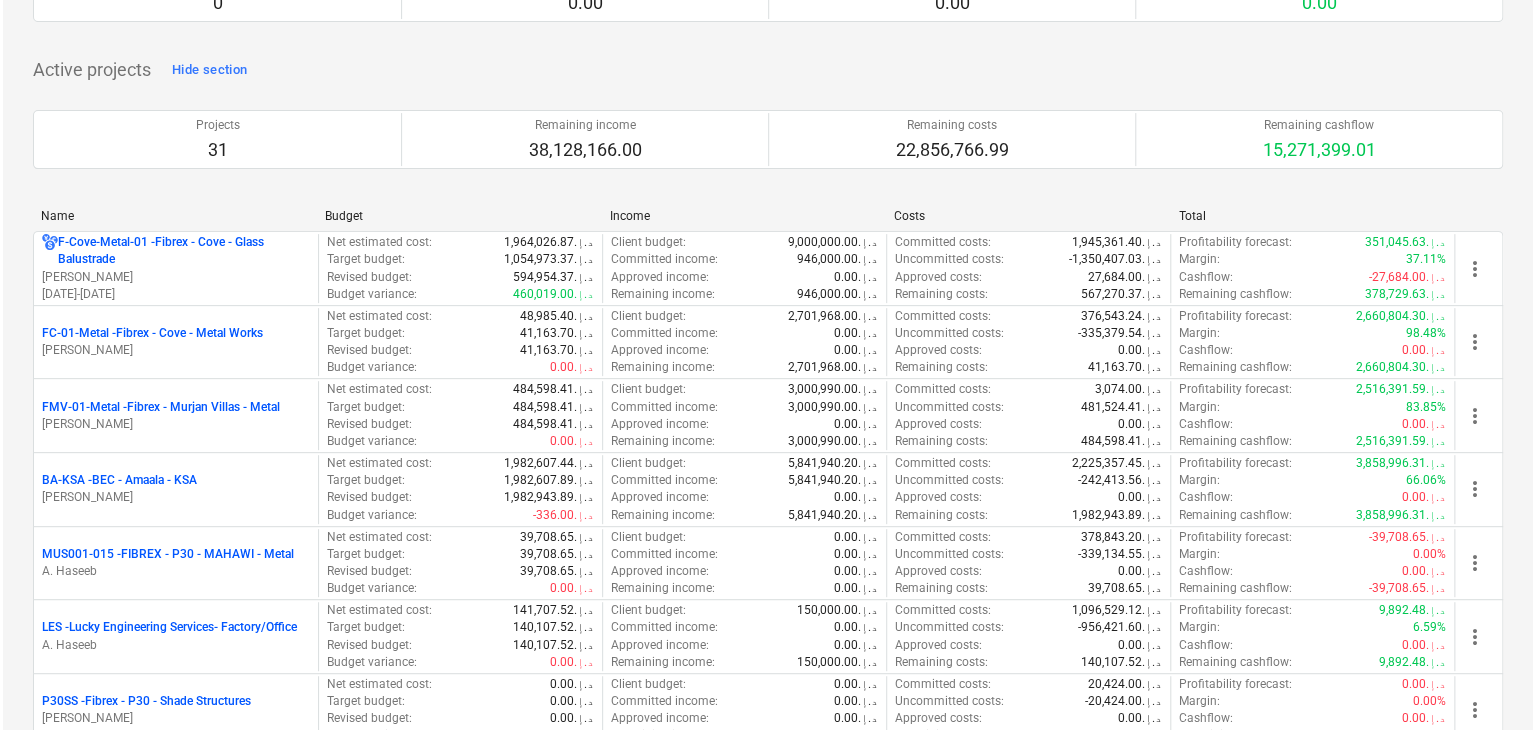 scroll, scrollTop: 0, scrollLeft: 0, axis: both 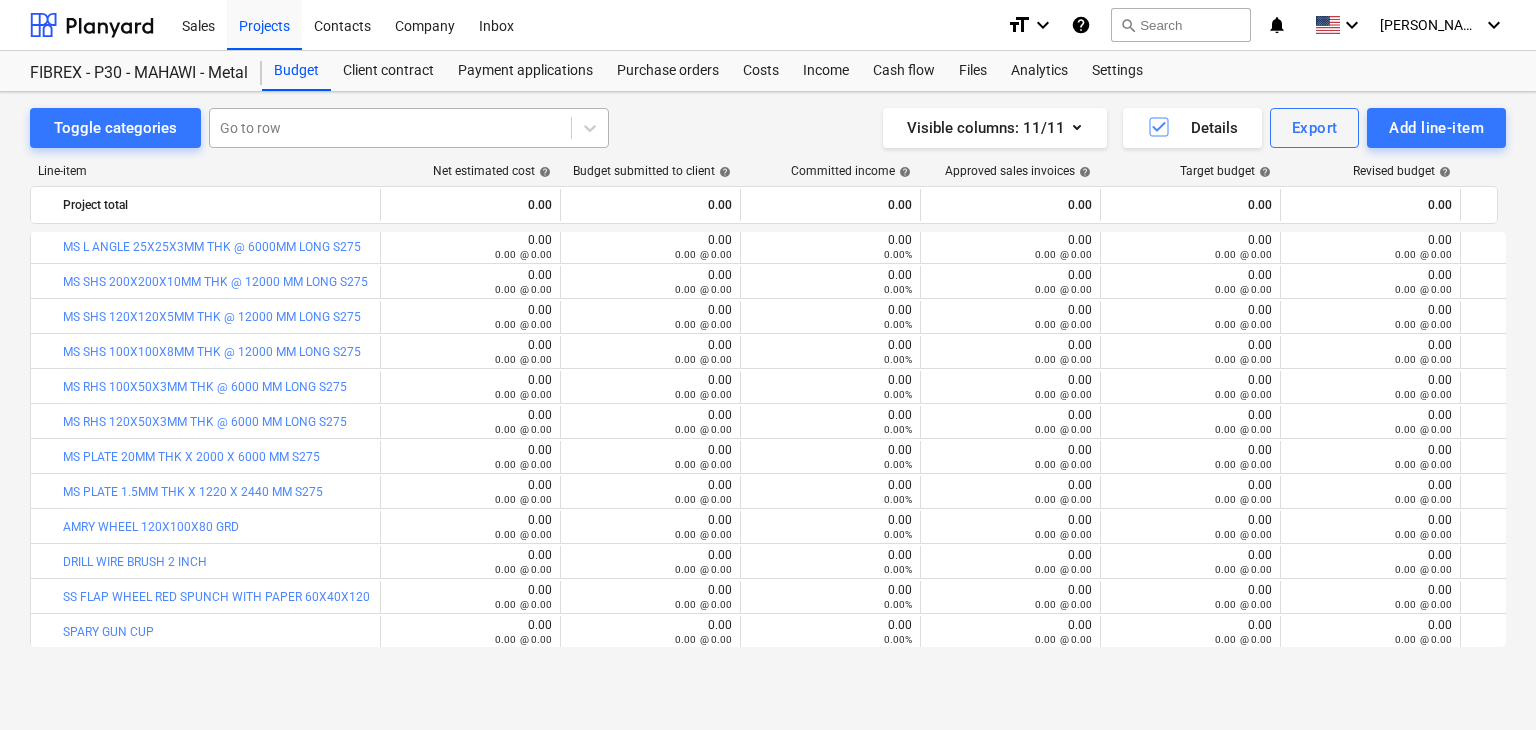 click at bounding box center [390, 128] 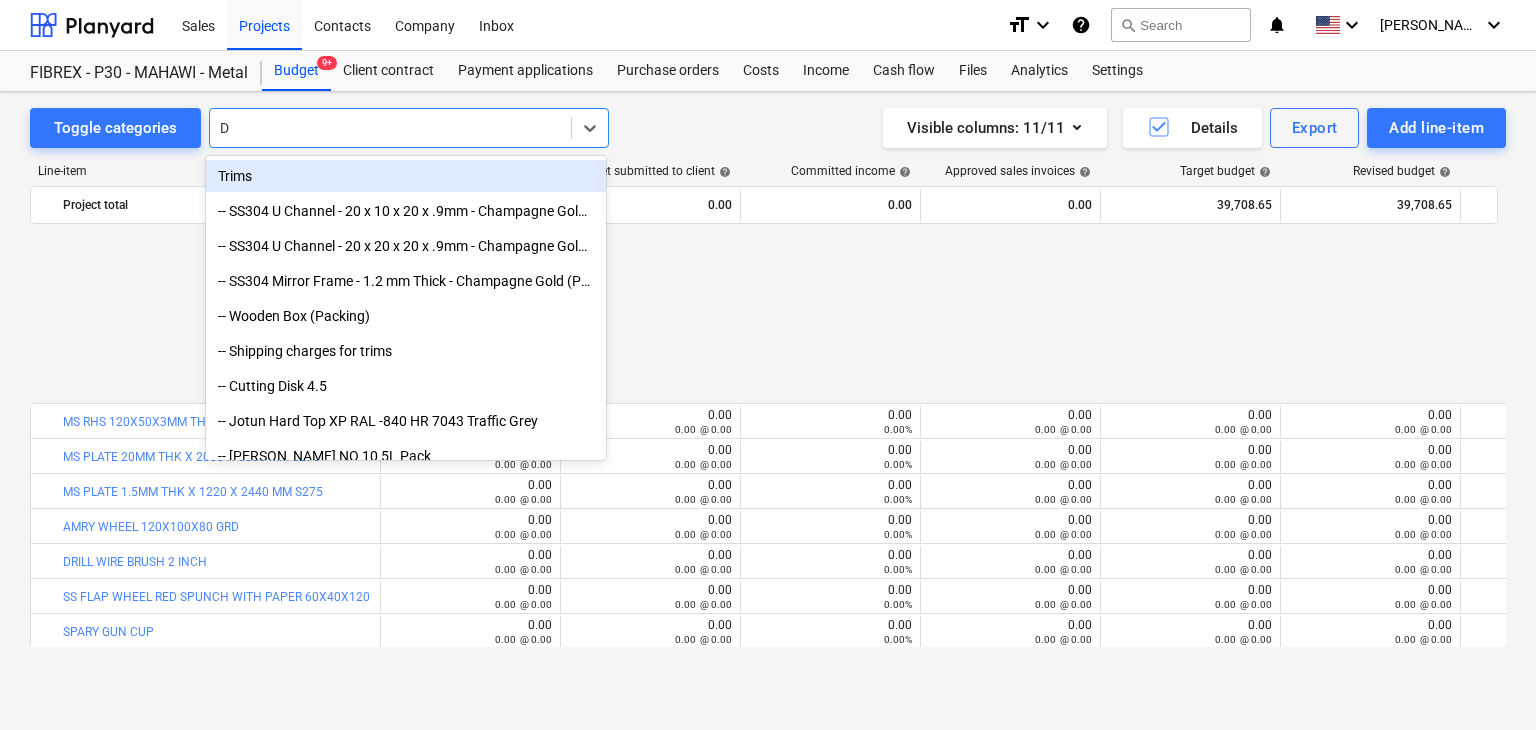 scroll, scrollTop: 10715, scrollLeft: 0, axis: vertical 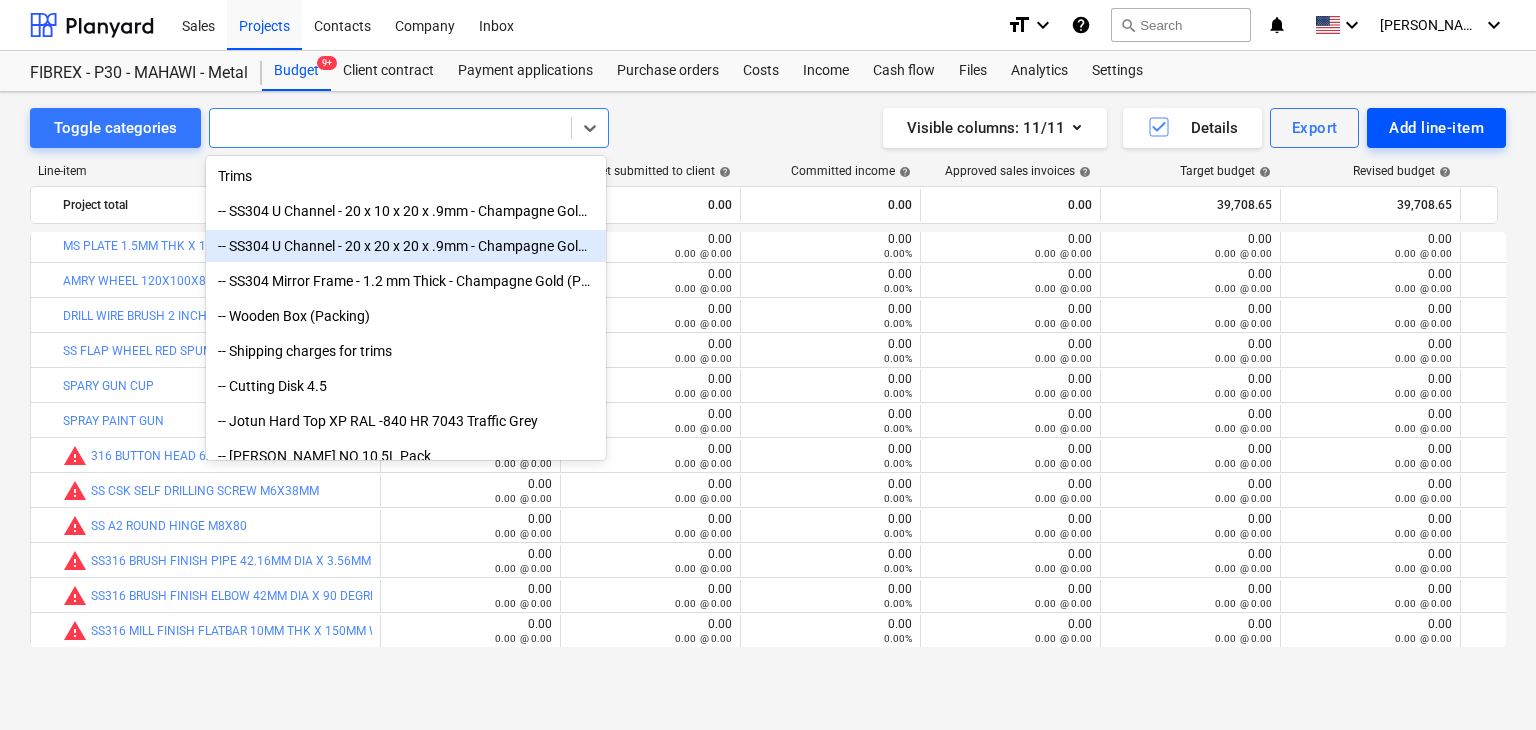click on "Add line-item" at bounding box center [1436, 128] 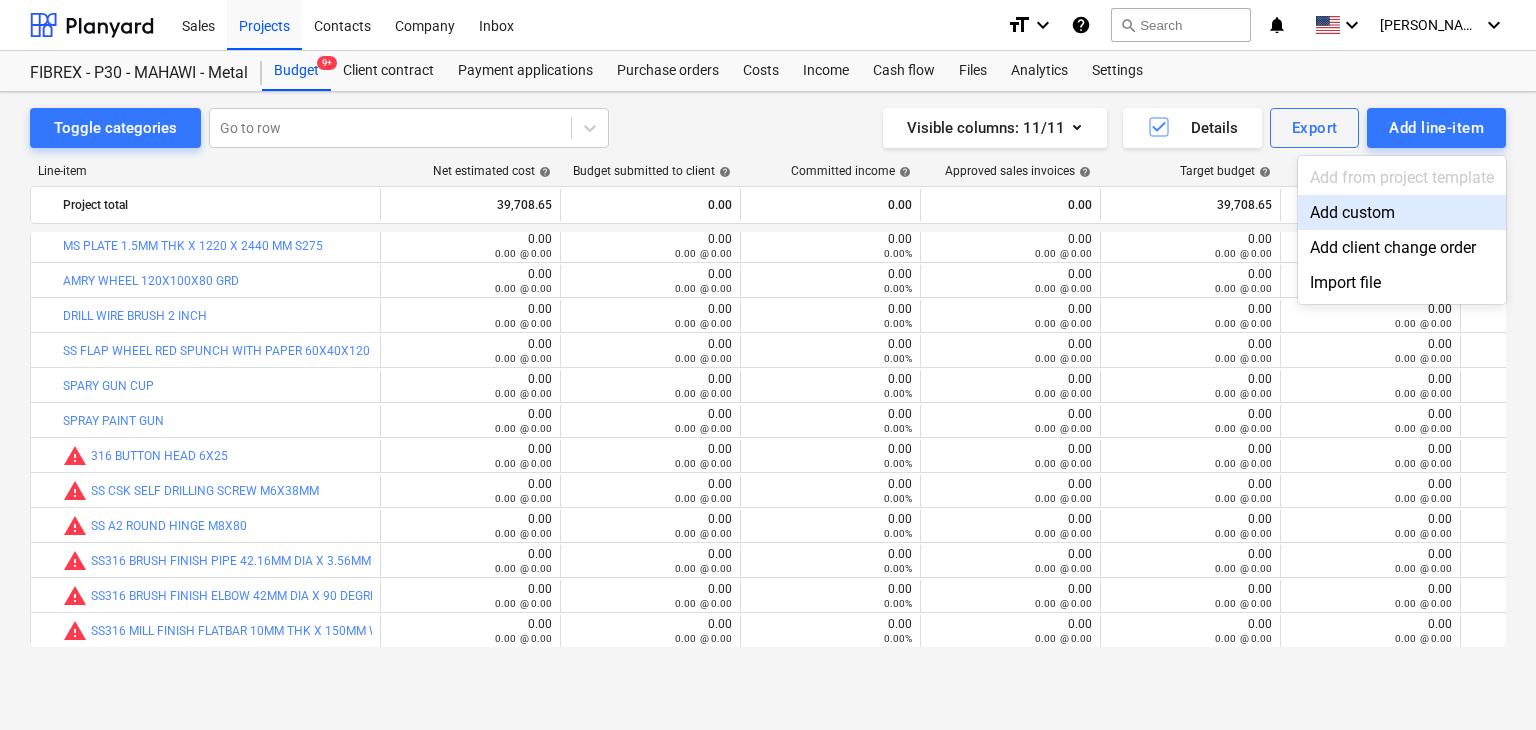 click on "Add custom" at bounding box center [1402, 212] 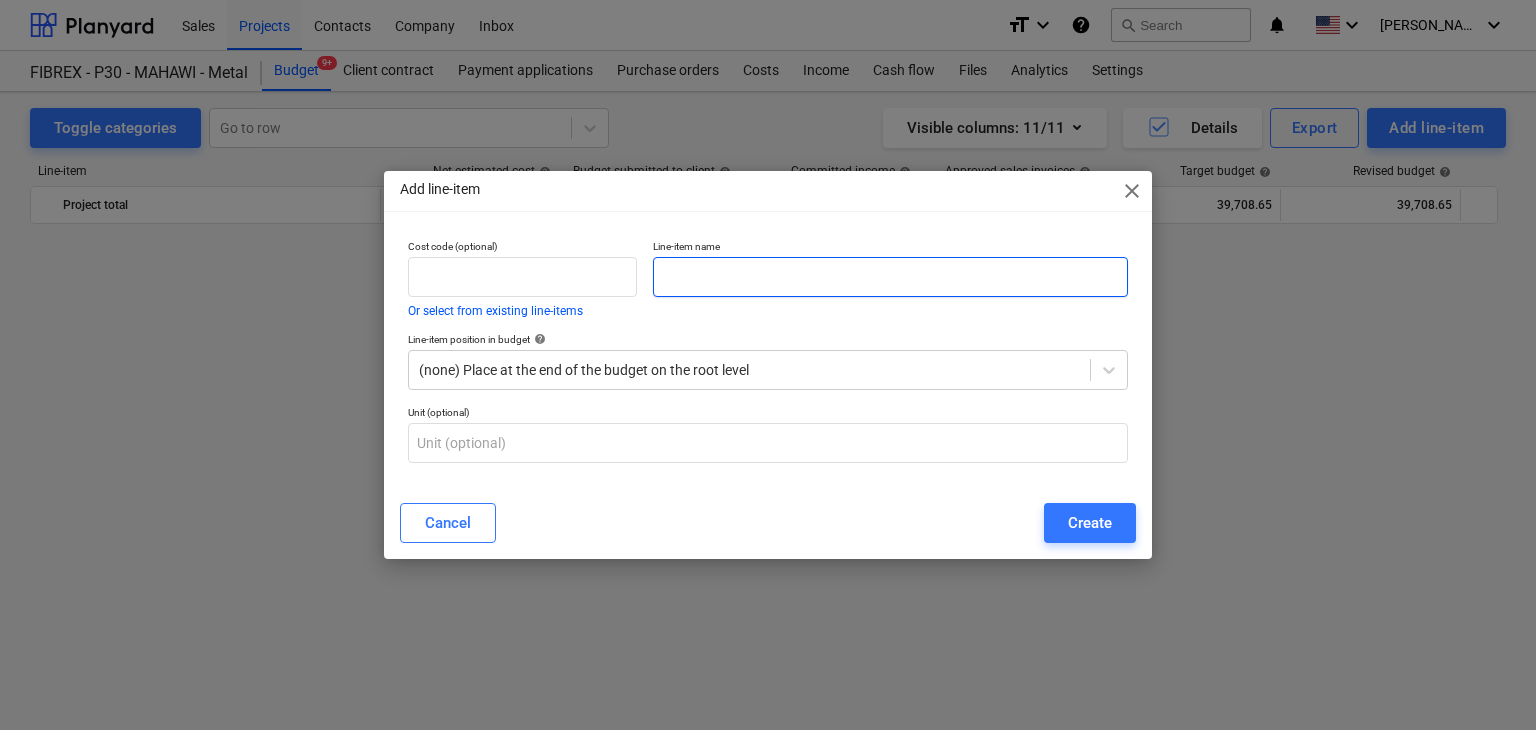 scroll, scrollTop: 10715, scrollLeft: 0, axis: vertical 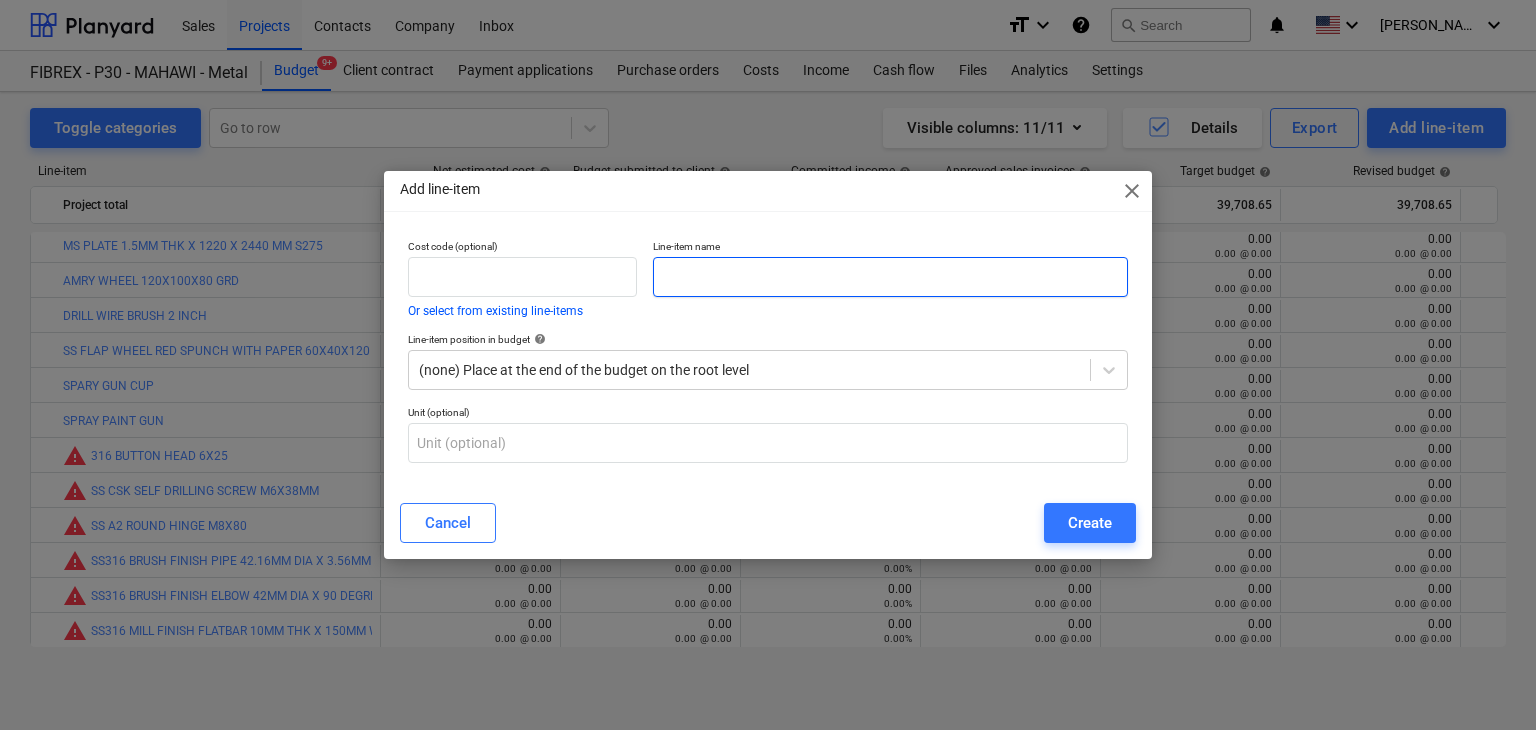 click at bounding box center (890, 277) 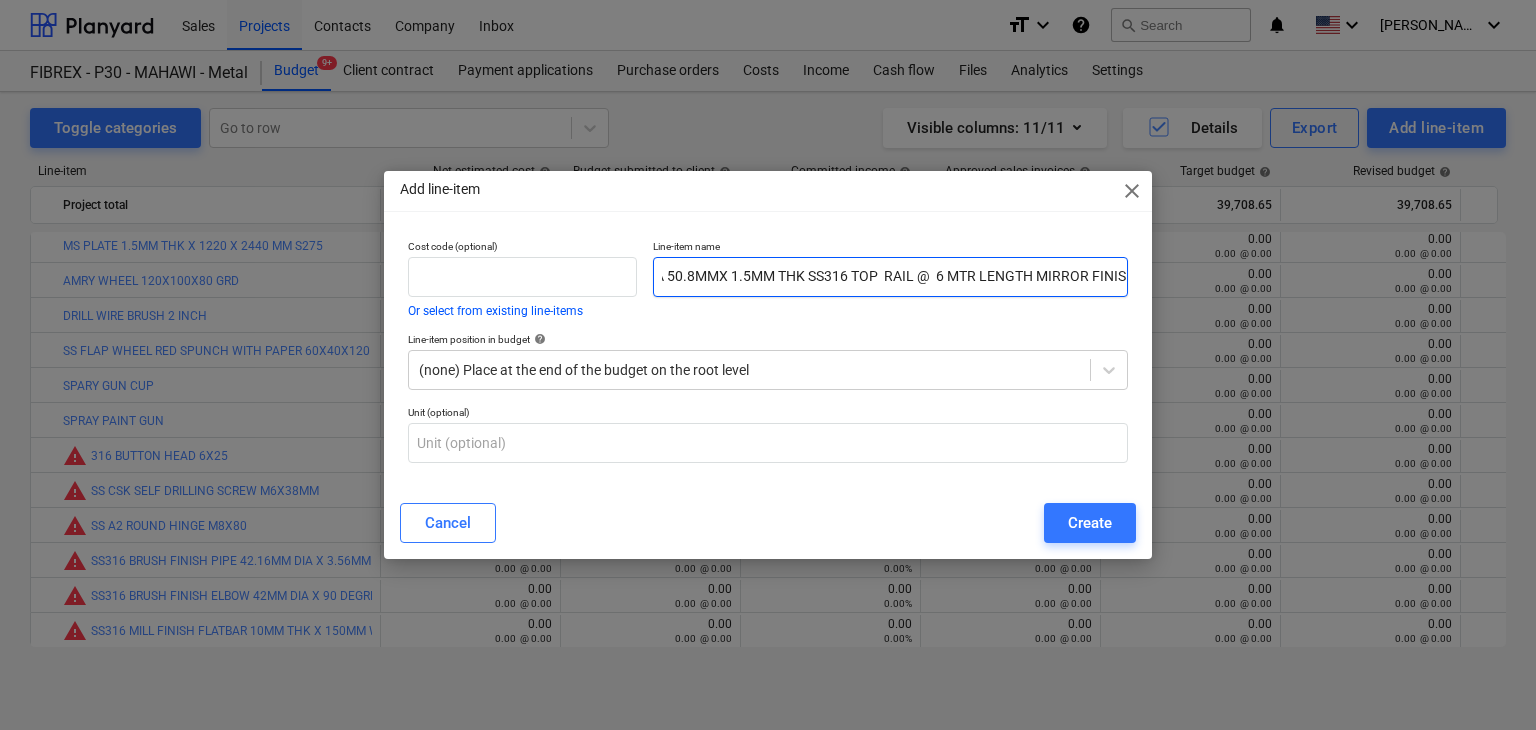 scroll, scrollTop: 0, scrollLeft: 30, axis: horizontal 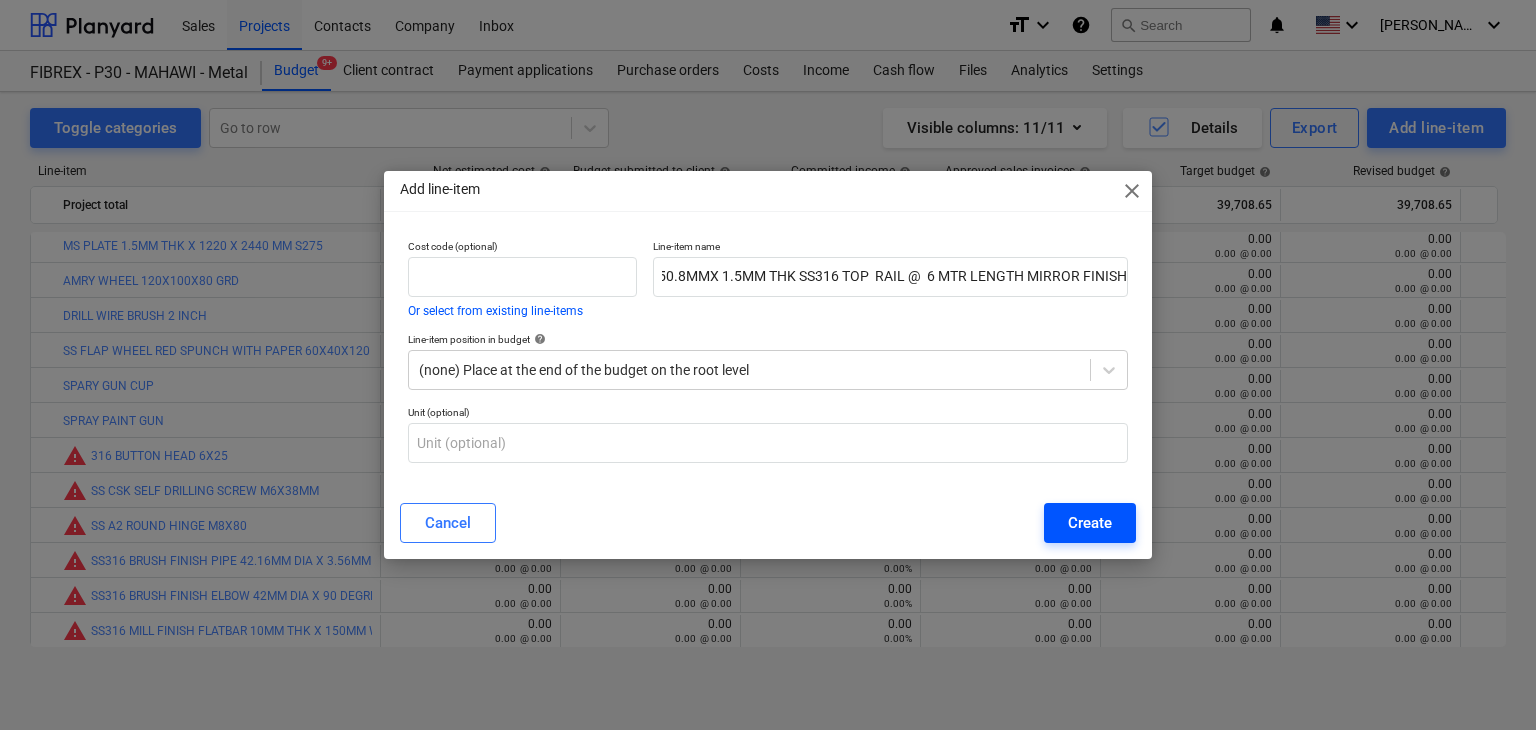 click on "Create" at bounding box center (1090, 523) 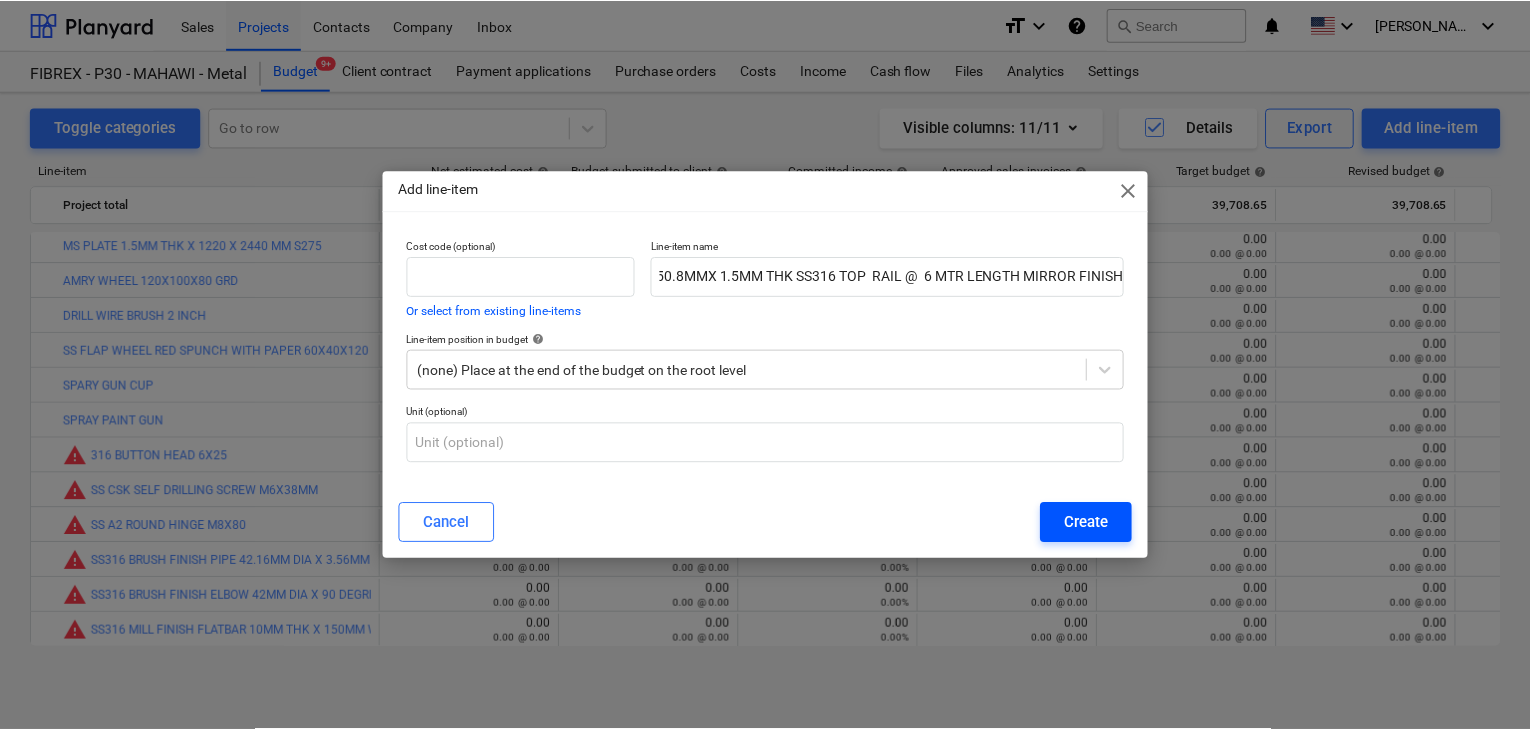 scroll, scrollTop: 0, scrollLeft: 0, axis: both 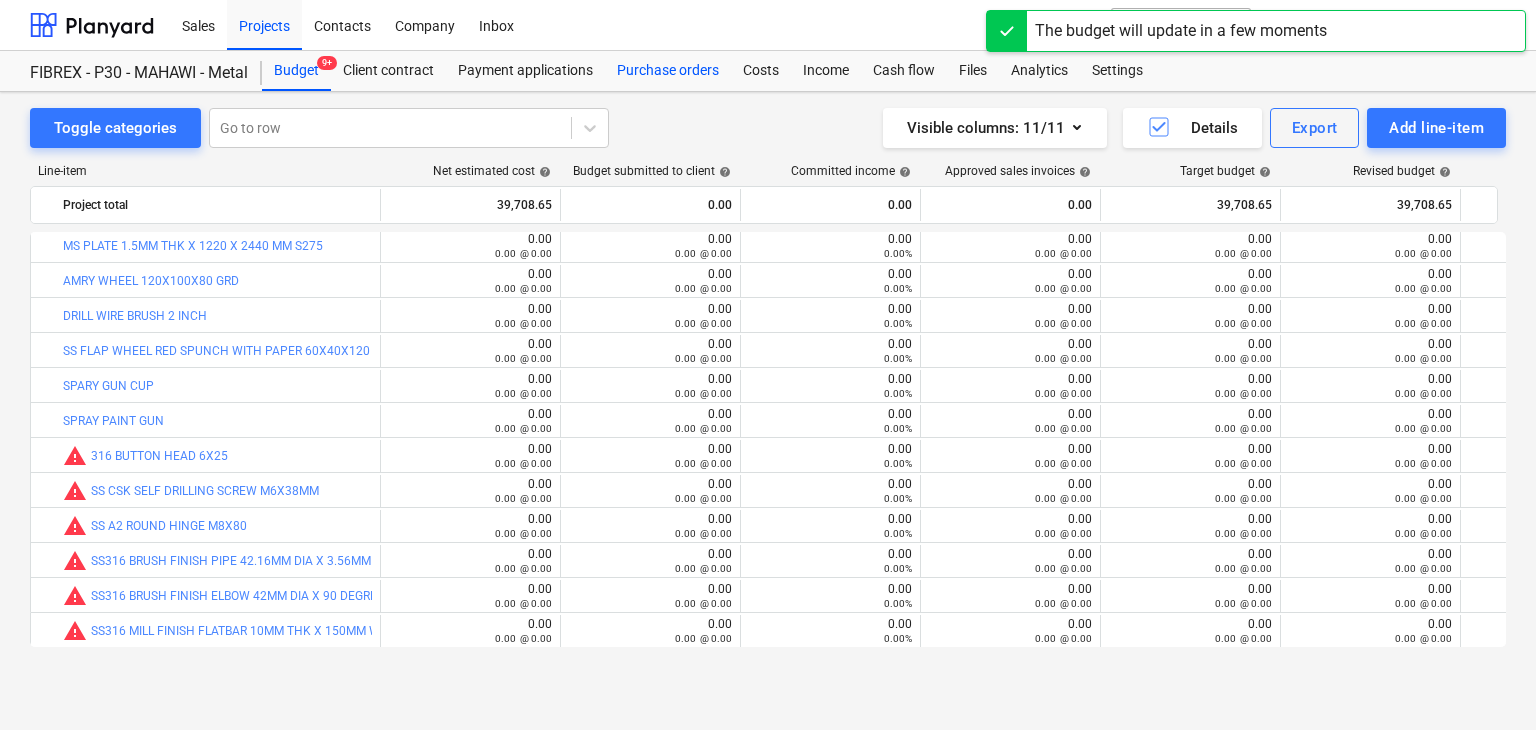 click on "Purchase orders" at bounding box center (668, 71) 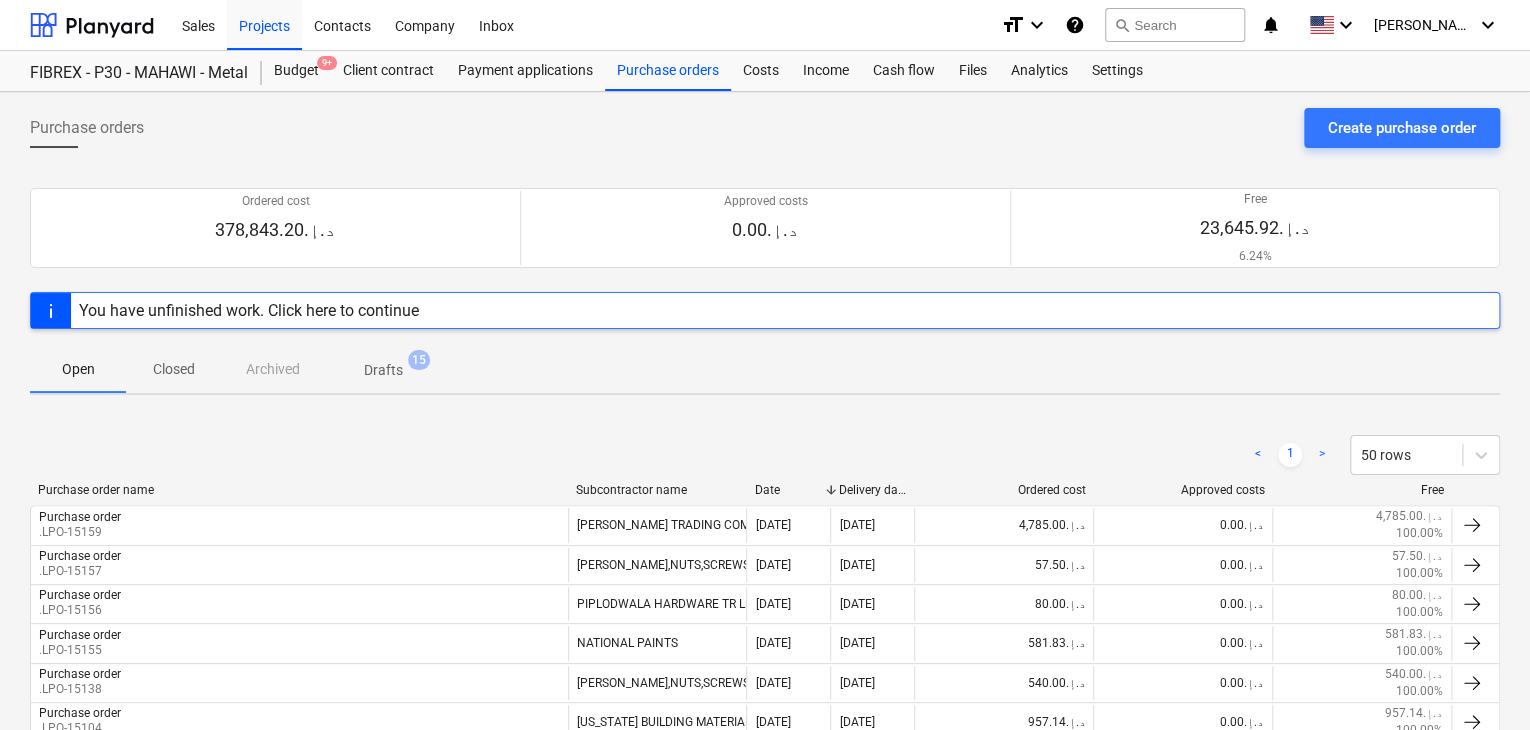 click on "Create purchase order" at bounding box center [1402, 128] 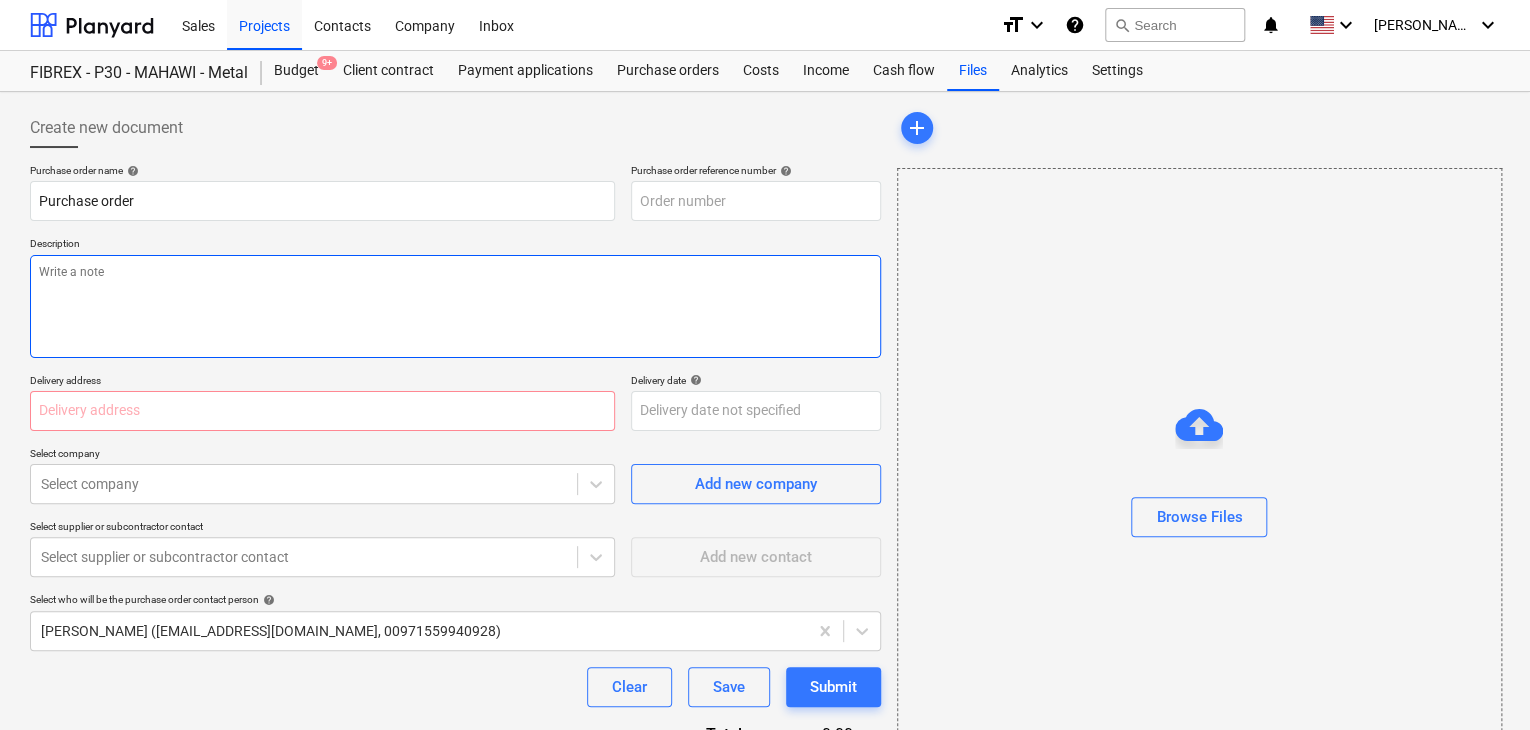 click at bounding box center (455, 306) 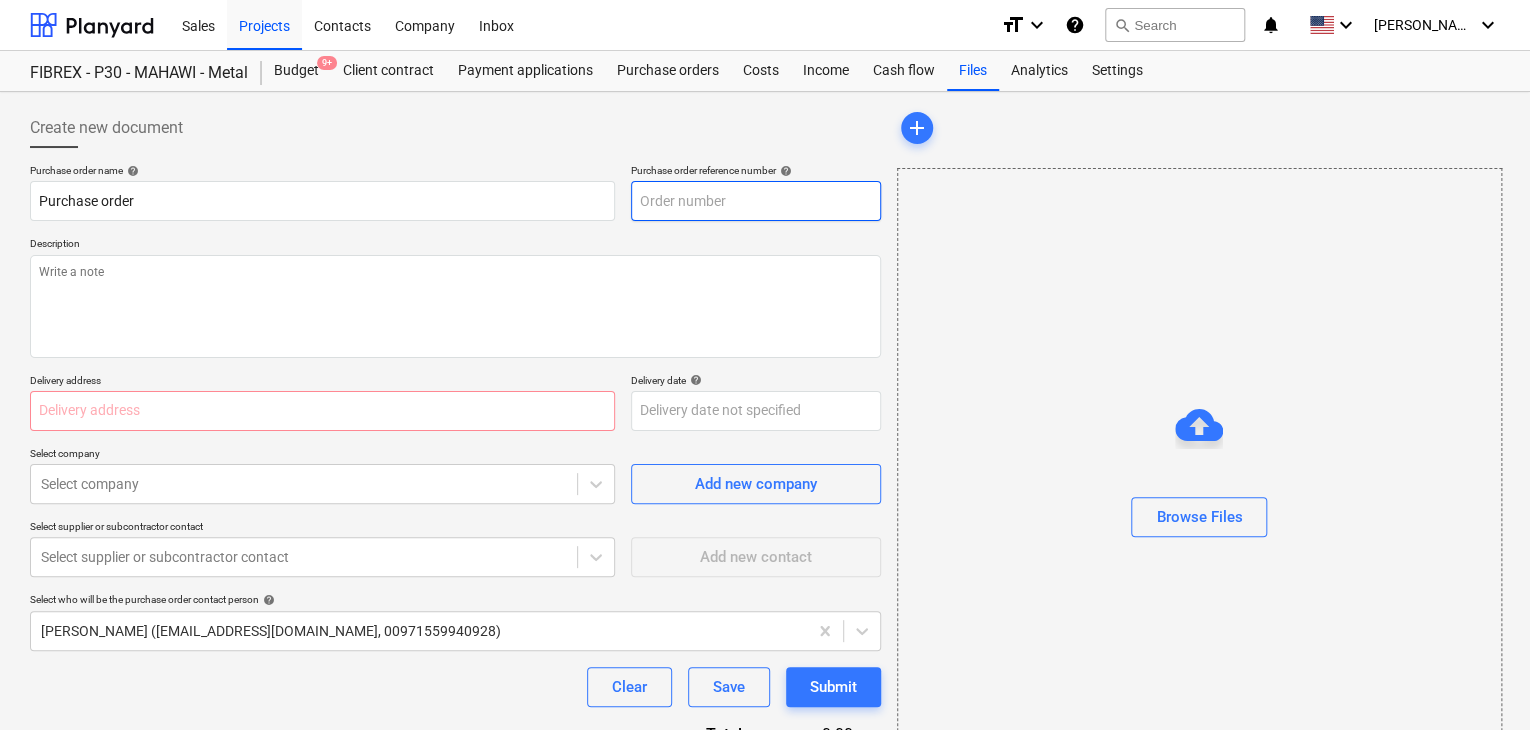 click at bounding box center [756, 201] 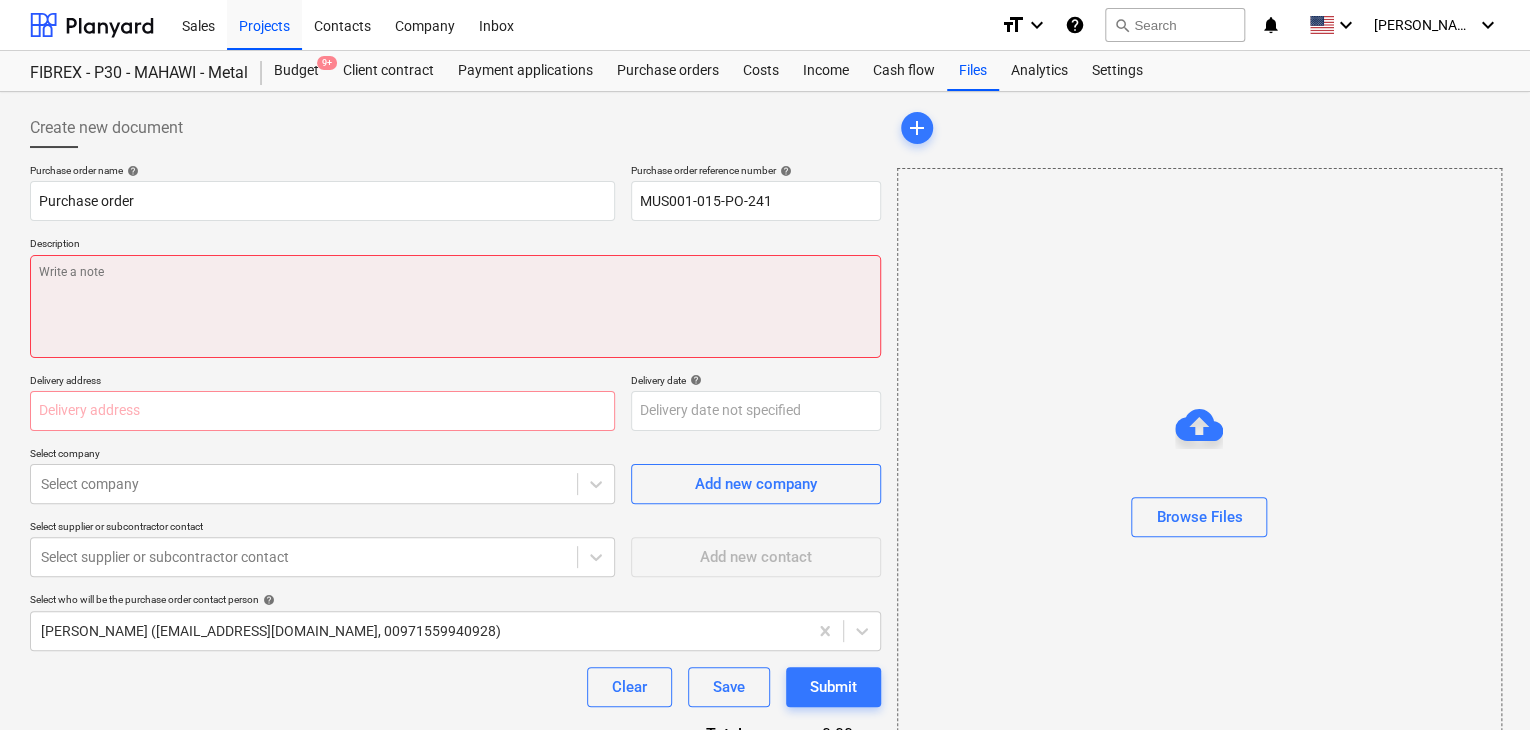 click at bounding box center [455, 306] 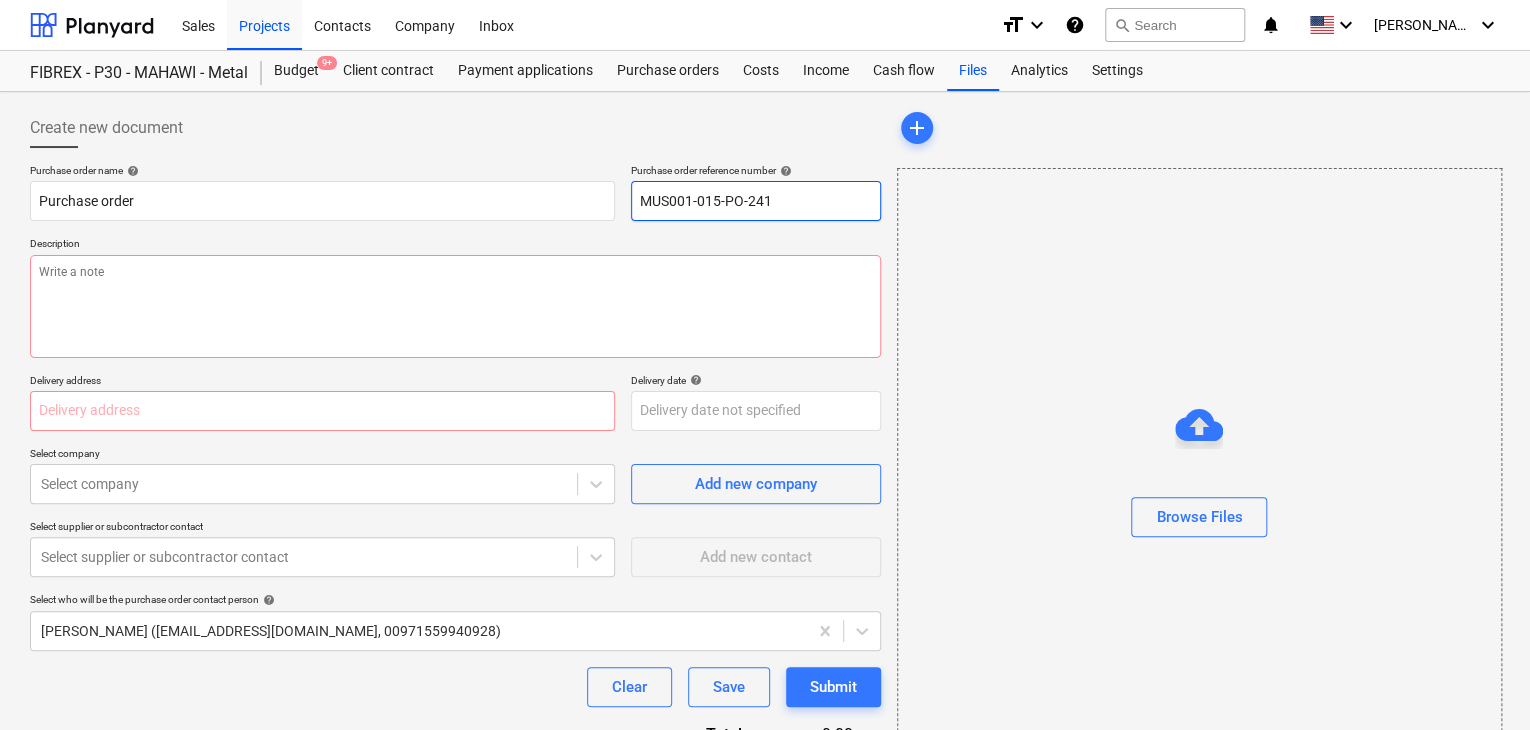 drag, startPoint x: 774, startPoint y: 199, endPoint x: 554, endPoint y: 175, distance: 221.30522 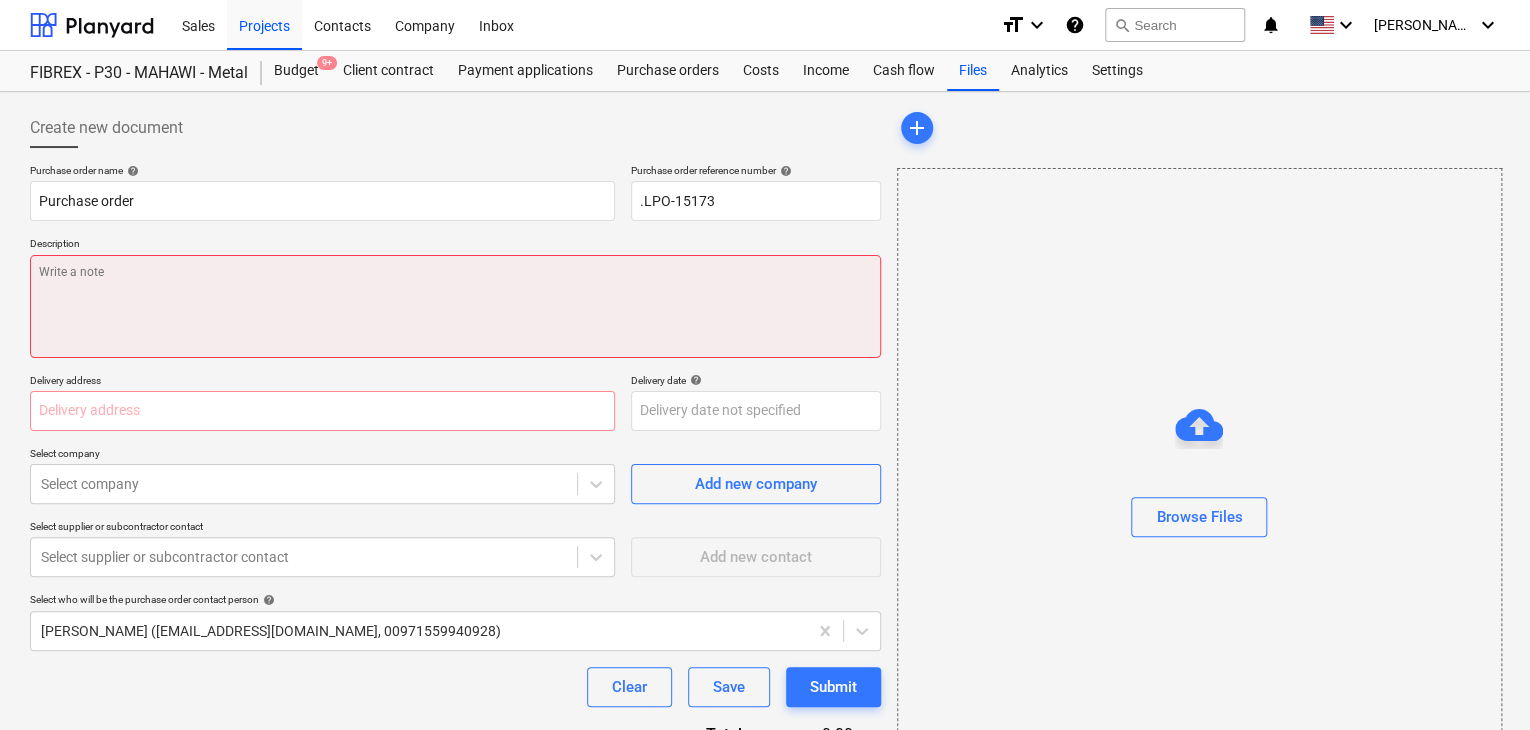 click at bounding box center (455, 306) 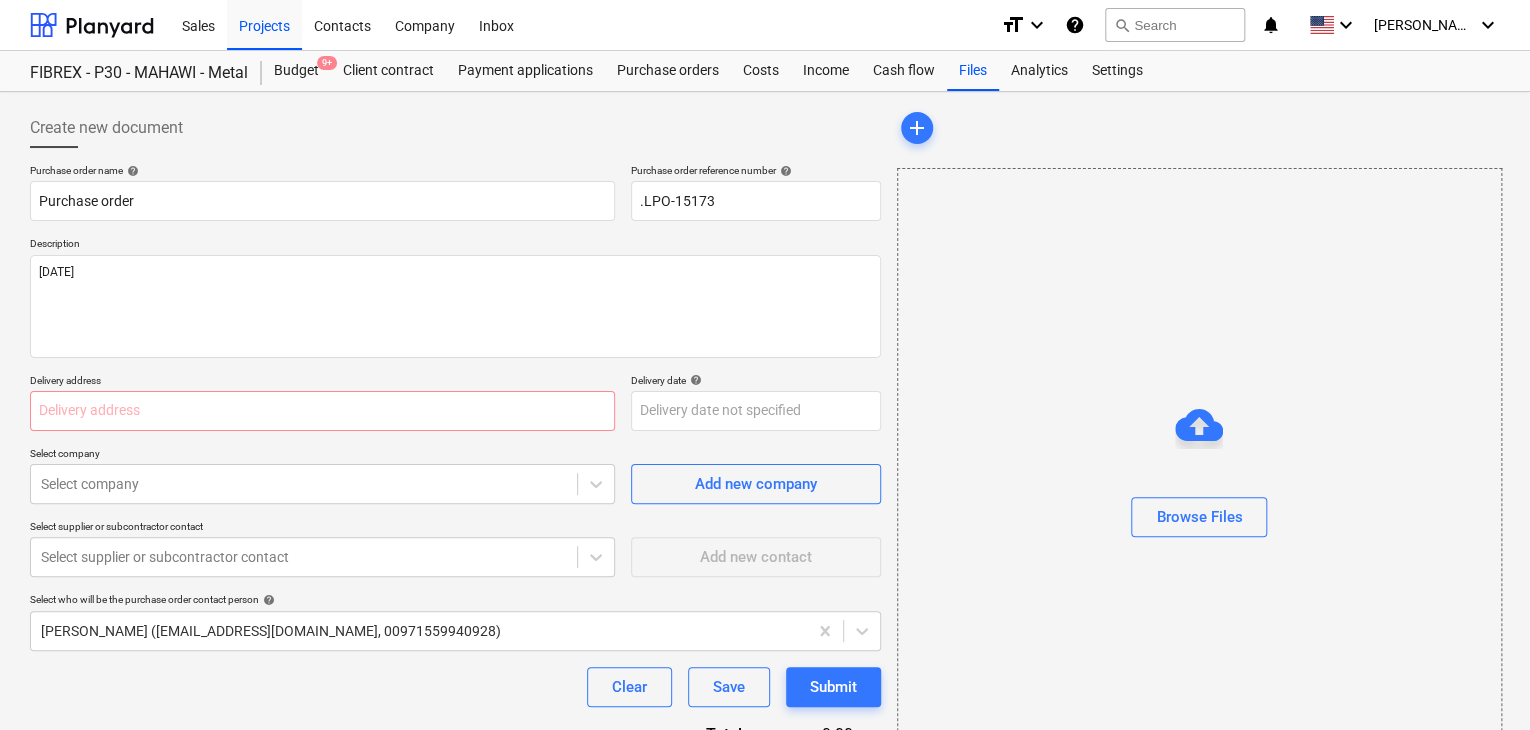 click on "Purchase order name help Purchase order Purchase order reference number help .LPO-15173 Description 25/JUL/2025 Delivery address Delivery date help Press the down arrow key to interact with the calendar and
select a date. Press the question mark key to get the keyboard shortcuts for changing dates. Select company Select company Add new company Select supplier or subcontractor contact Select supplier or subcontractor contact Add new contact Select who will be the purchase order contact person help zaheer abbas (projects@litcouae.com, 00971559940928) Clear Save Submit Total 0.00د.إ.‏ Select line-items to add help Search or select a line-item Select in bulk" at bounding box center [455, 491] 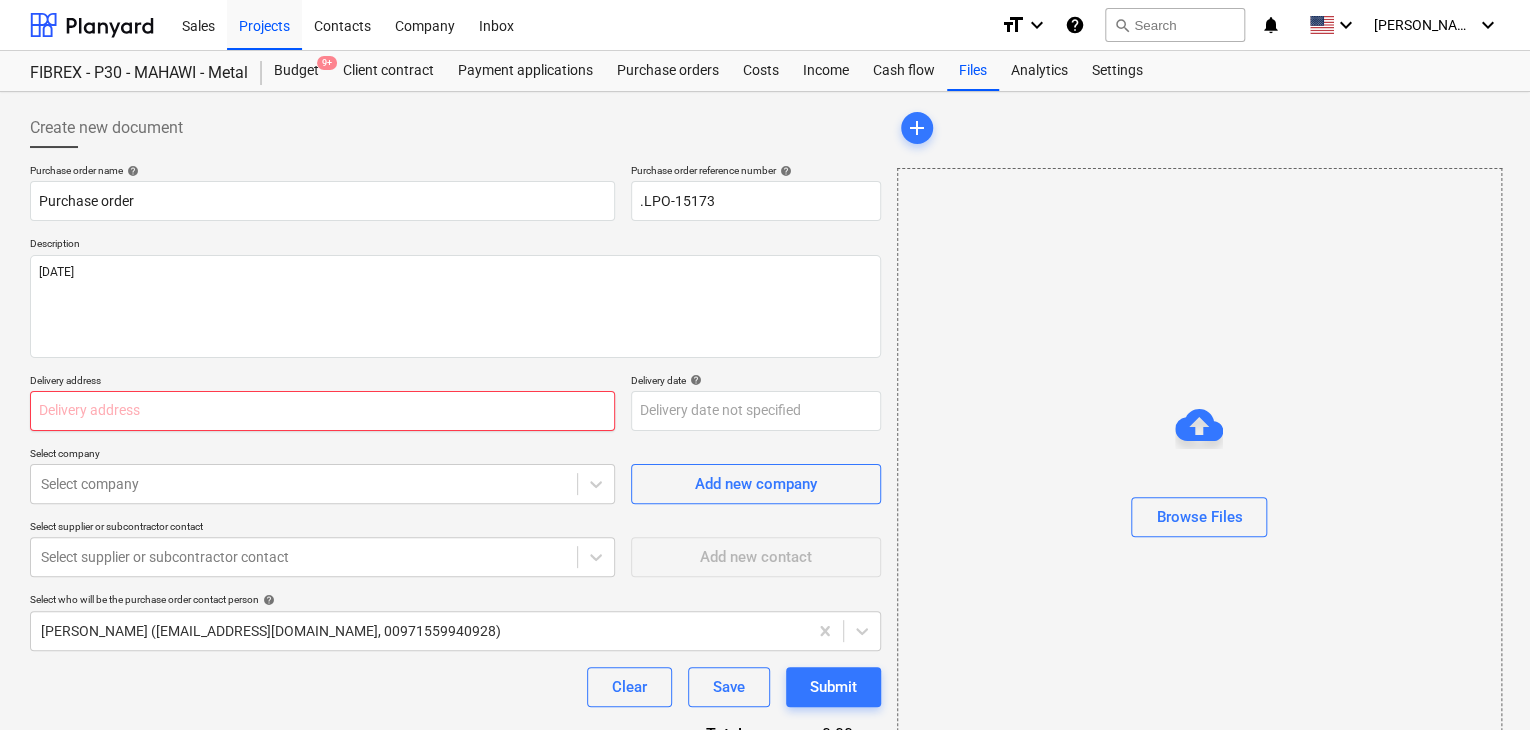 click at bounding box center [322, 411] 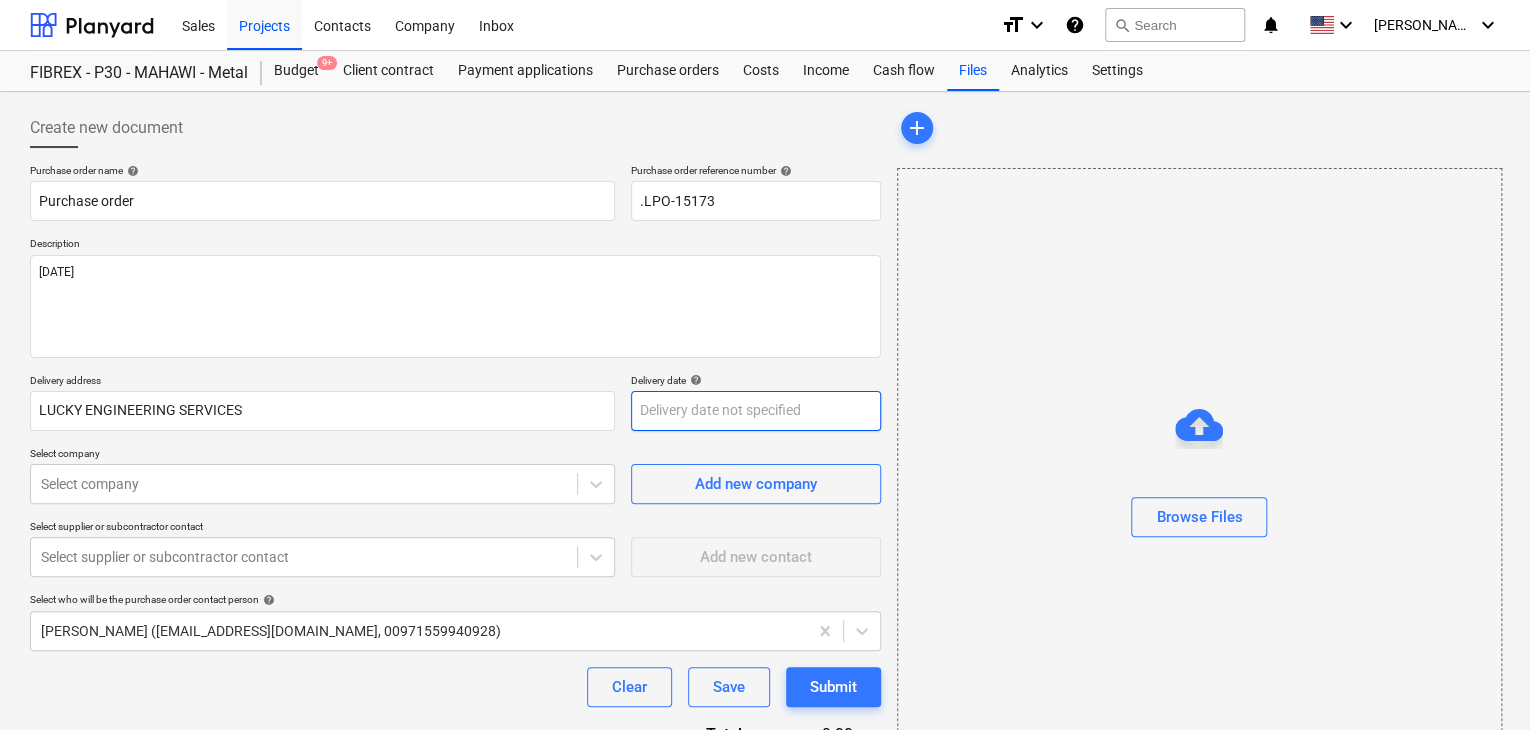 click on "Sales Projects Contacts Company Inbox format_size keyboard_arrow_down help search Search notifications 0 keyboard_arrow_down z. abbas keyboard_arrow_down FIBREX - P30 - MAHAWI - Metal Budget 9+ Client contract Payment applications Purchase orders Costs Income Cash flow Files Analytics Settings Create new document Purchase order name help Purchase order Purchase order reference number help .LPO-15173 Description 25/JUL/2025 Delivery address LUCKY ENGINEERING SERVICES Delivery date help Press the down arrow key to interact with the calendar and
select a date. Press the question mark key to get the keyboard shortcuts for changing dates. Select company Select company Add new company Select supplier or subcontractor contact Select supplier or subcontractor contact Add new contact Select who will be the purchase order contact person help zaheer abbas (projects@litcouae.com, 00971559940928) Clear Save Submit Total 0.00د.إ.‏ Select line-items to add help Search or select a line-item Select in bulk add" at bounding box center [765, 365] 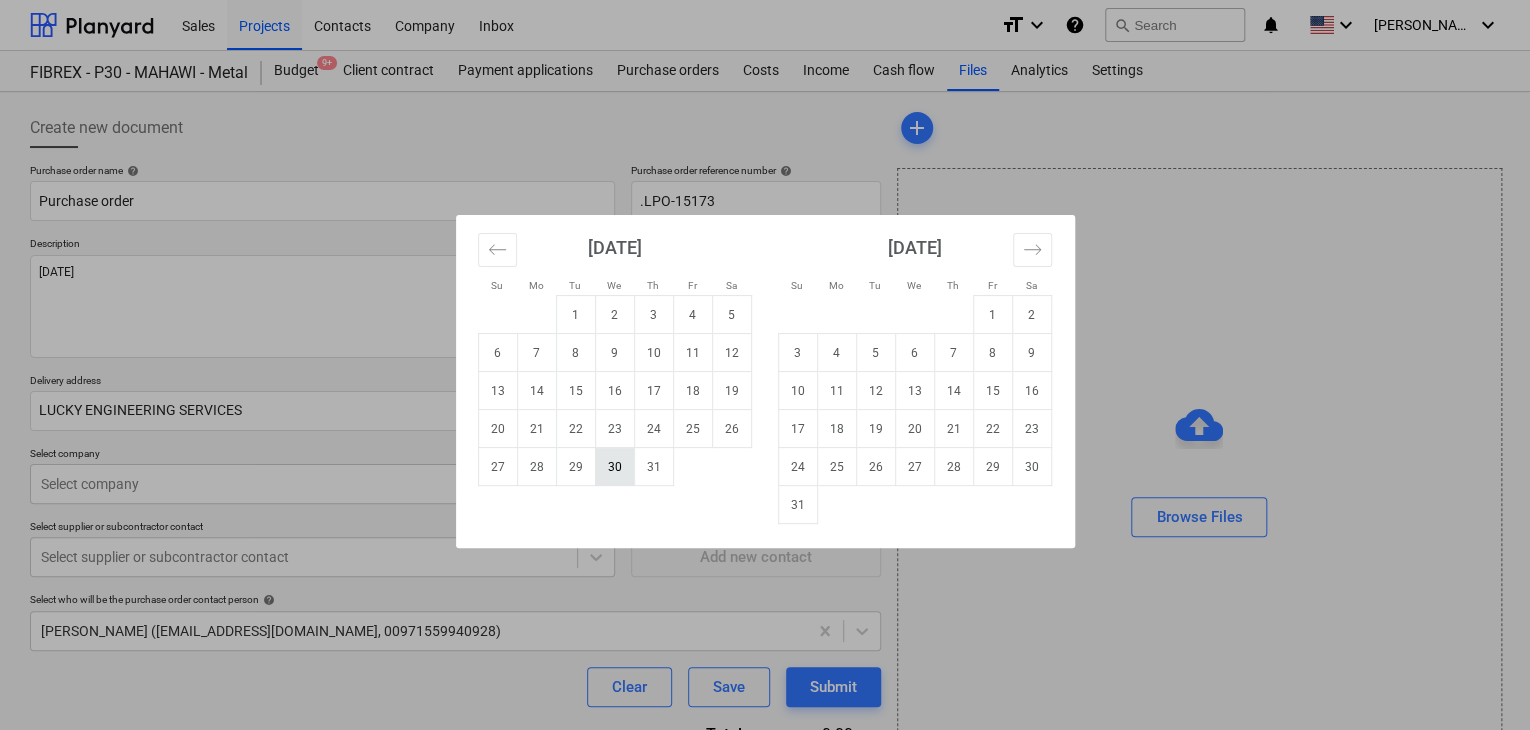 click on "30" at bounding box center (614, 467) 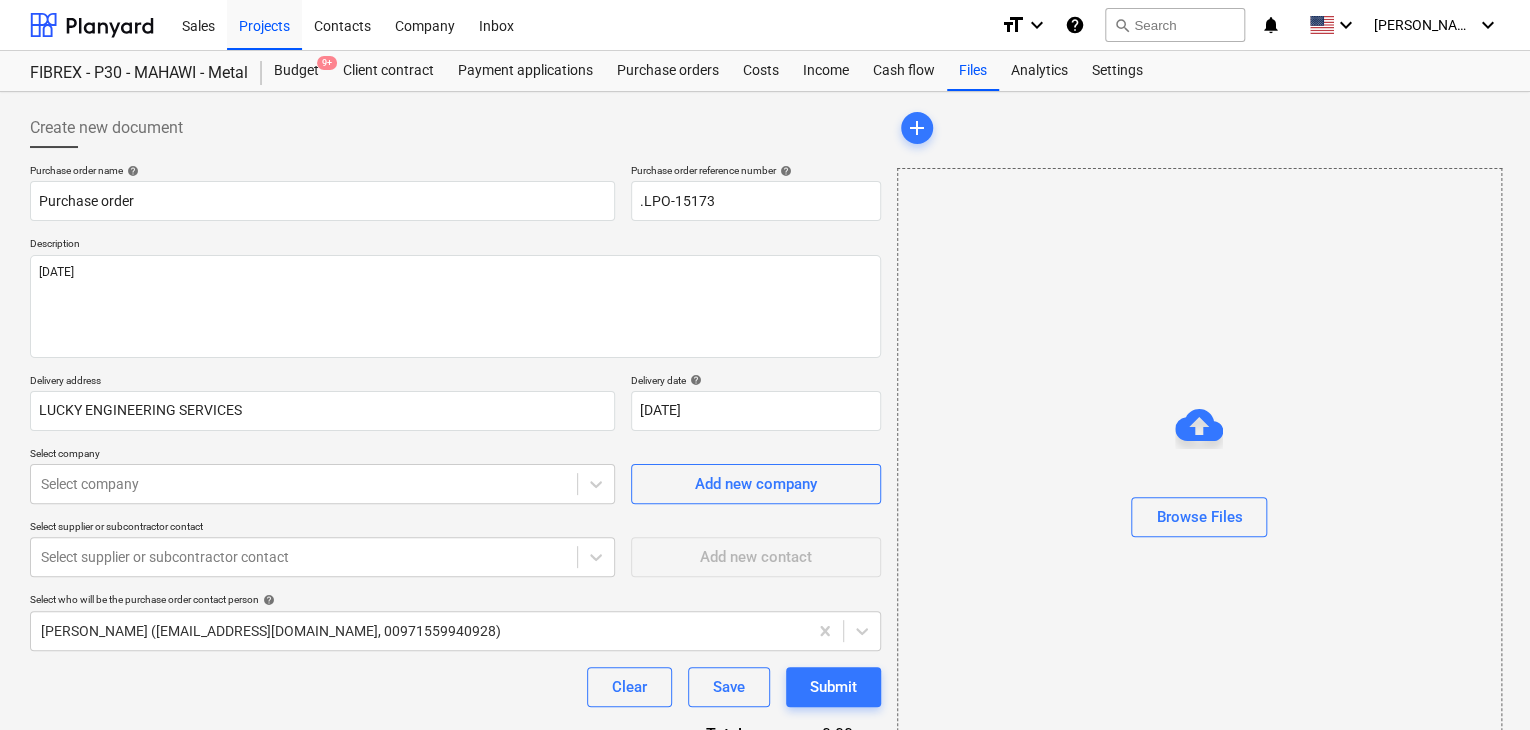 click on "Select company" at bounding box center [322, 455] 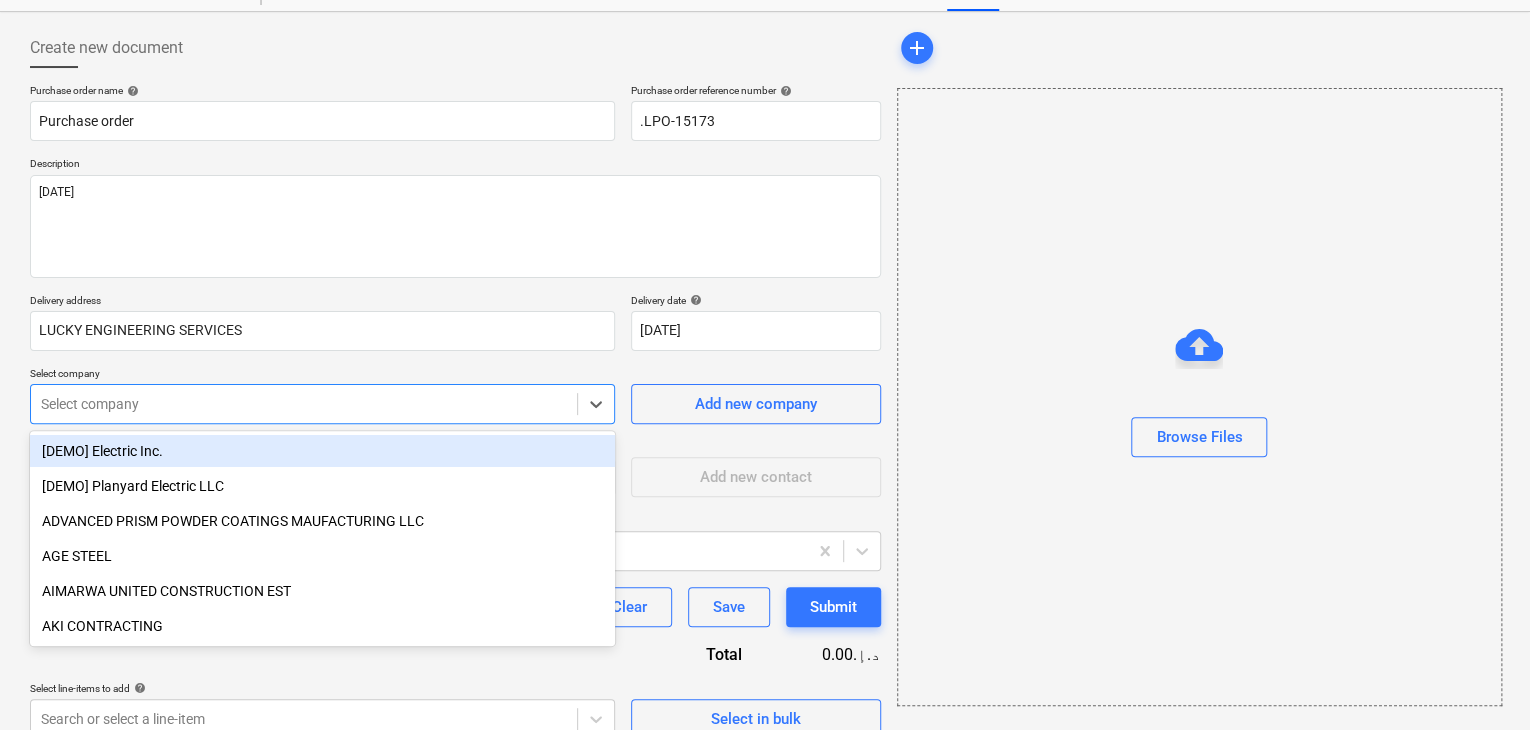click on "Sales Projects Contacts Company Inbox format_size keyboard_arrow_down help search Search notifications 0 keyboard_arrow_down z. abbas keyboard_arrow_down FIBREX - P30 - MAHAWI - Metal Budget 9+ Client contract Payment applications Purchase orders Costs Income Cash flow Files Analytics Settings Create new document Purchase order name help Purchase order Purchase order reference number help .LPO-15173 Description 25/JUL/2025 Delivery address LUCKY ENGINEERING SERVICES Delivery date help 30 Jul 2025 30.07.2025 Press the down arrow key to interact with the calendar and
select a date. Press the question mark key to get the keyboard shortcuts for changing dates. Select company option [DEMO] Electric Inc.   focused, 1 of 203. 203 results available. Use Up and Down to choose options, press Enter to select the currently focused option, press Escape to exit the menu, press Tab to select the option and exit the menu. Select company Add new company Select supplier or subcontractor contact Add new contact help add" at bounding box center (765, 285) 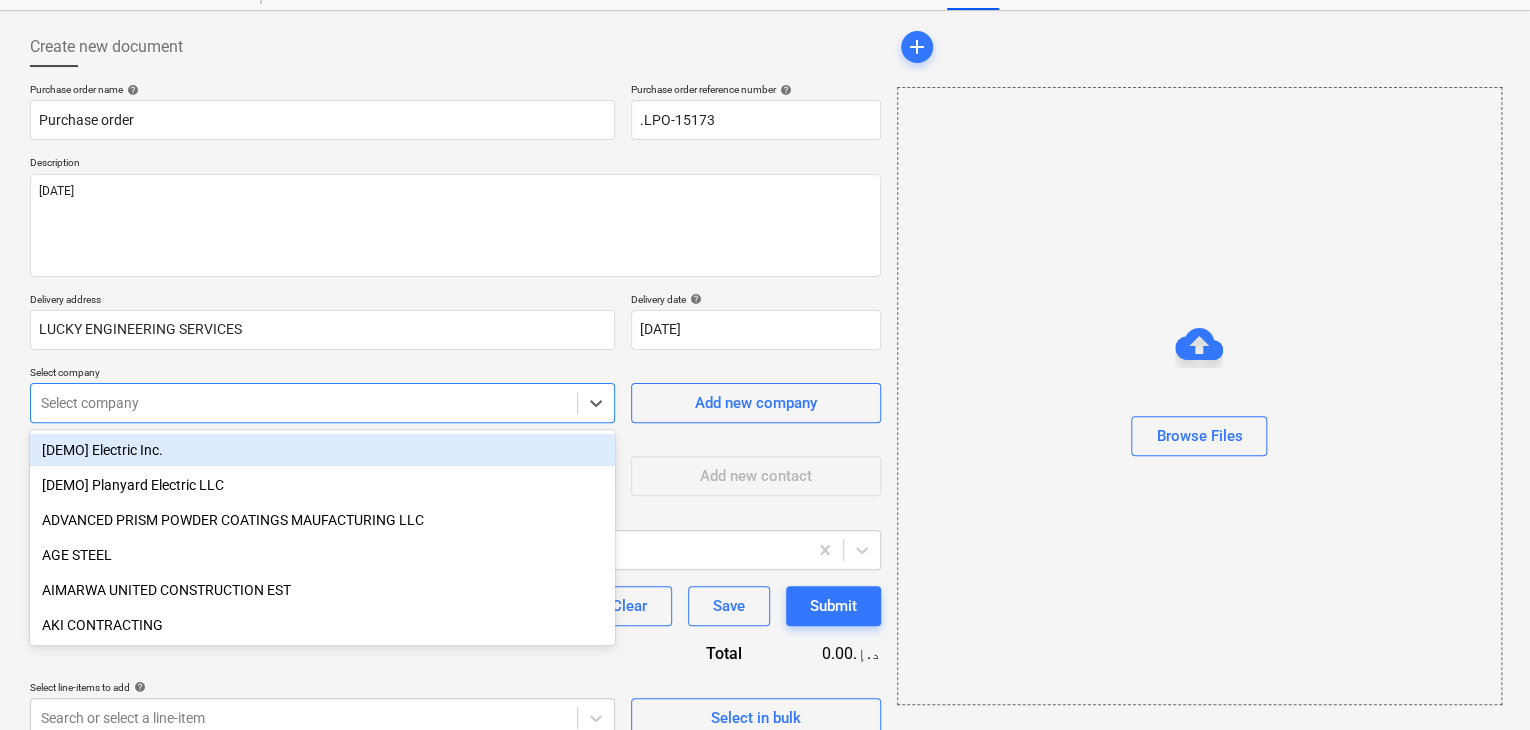 scroll, scrollTop: 93, scrollLeft: 0, axis: vertical 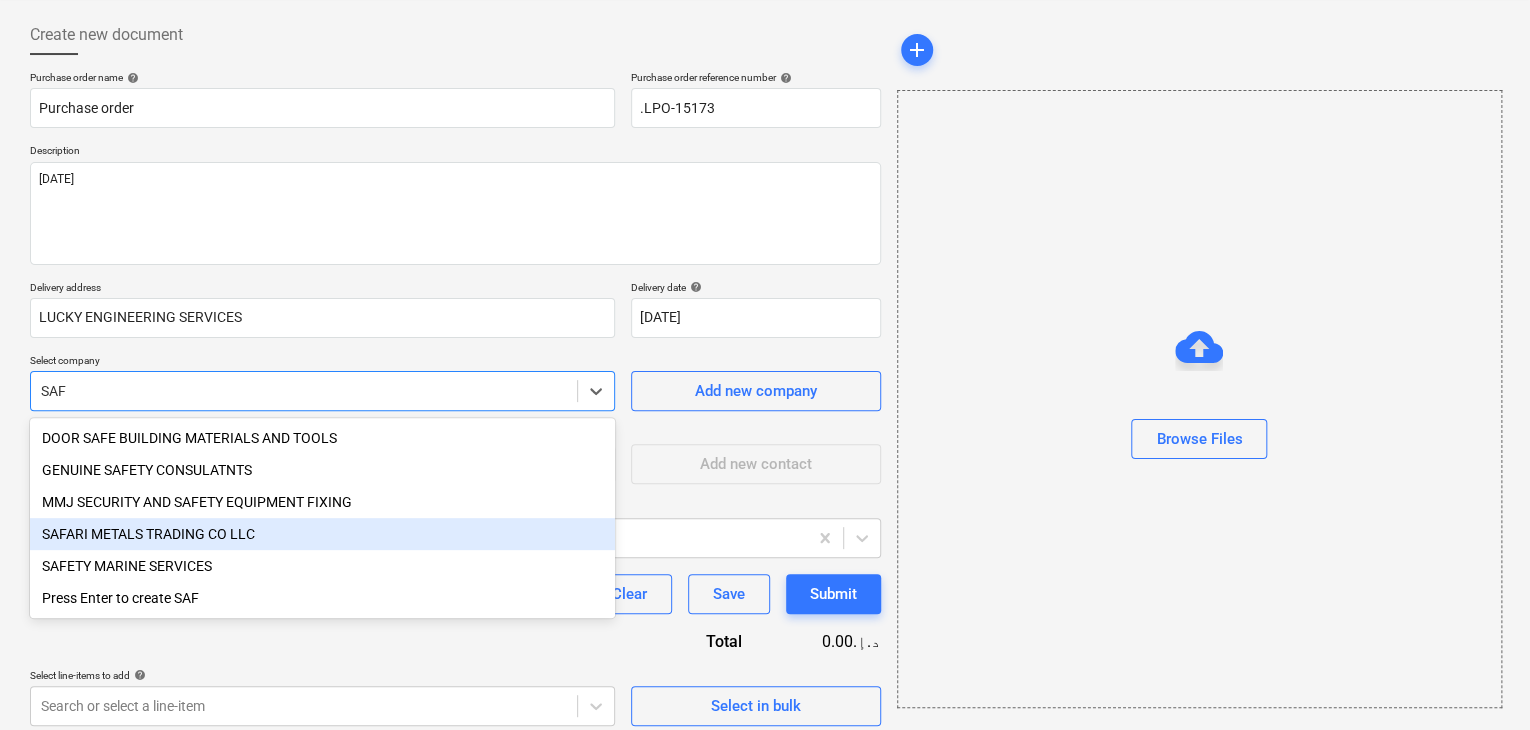 click on "SAFARI METALS TRADING CO LLC" at bounding box center (322, 534) 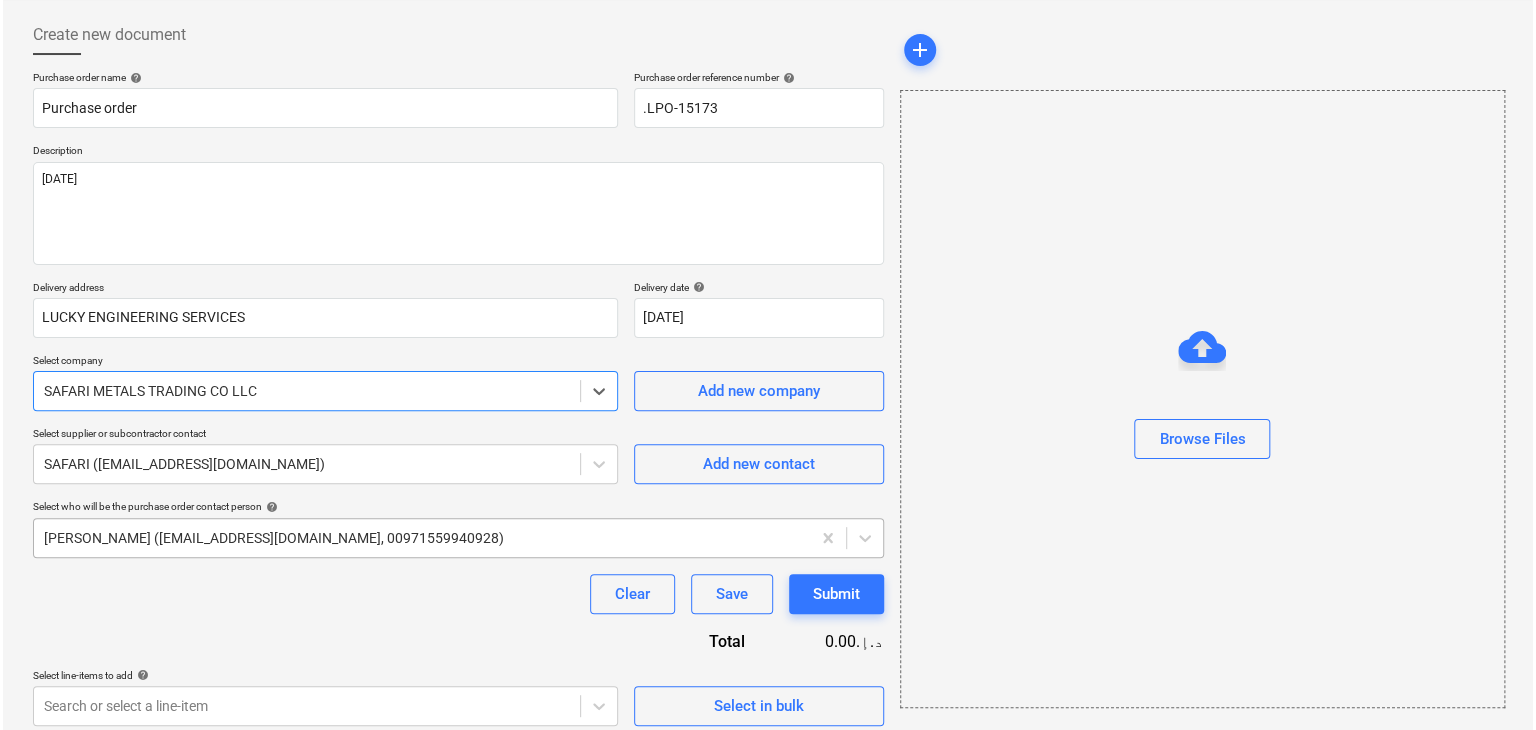 scroll, scrollTop: 104, scrollLeft: 0, axis: vertical 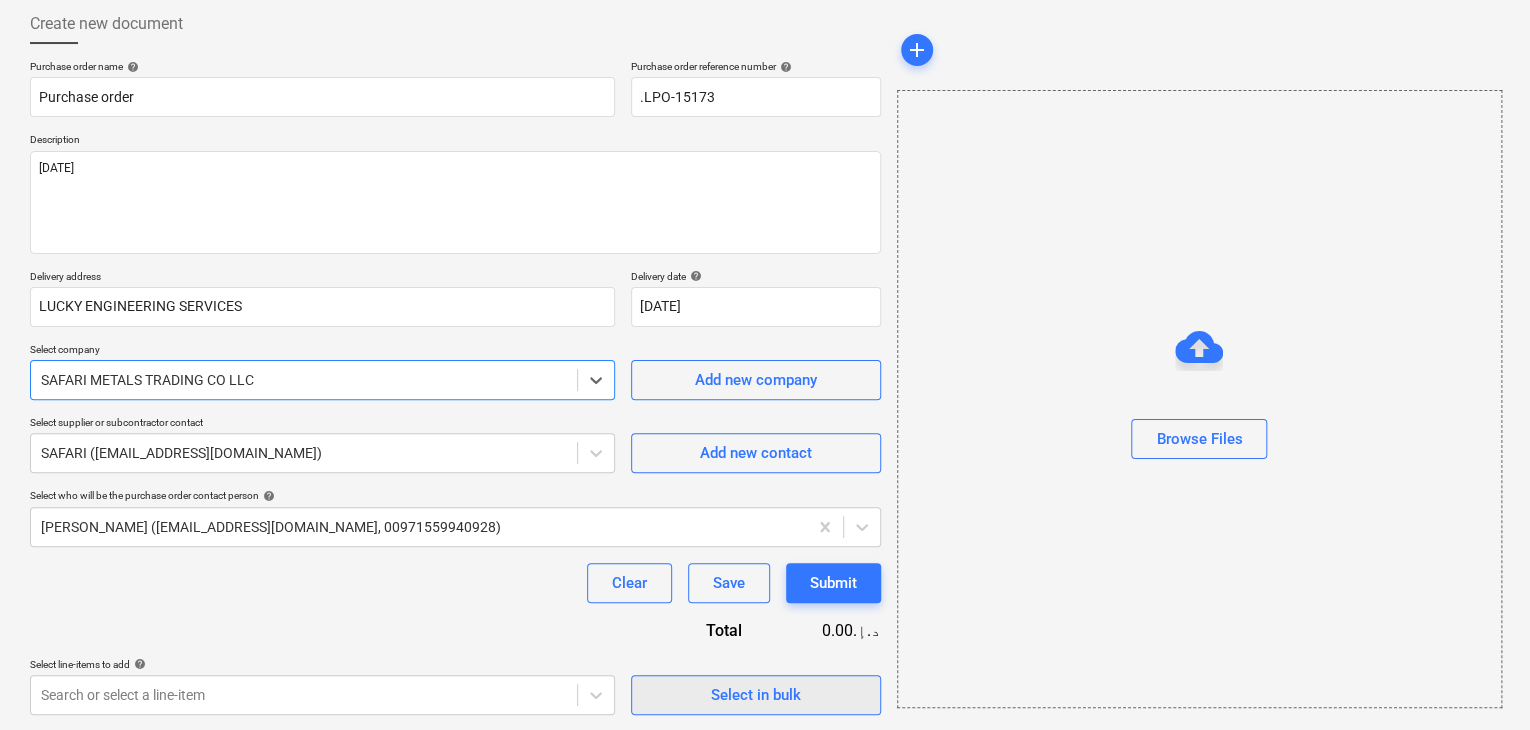 click on "Select in bulk" at bounding box center (756, 695) 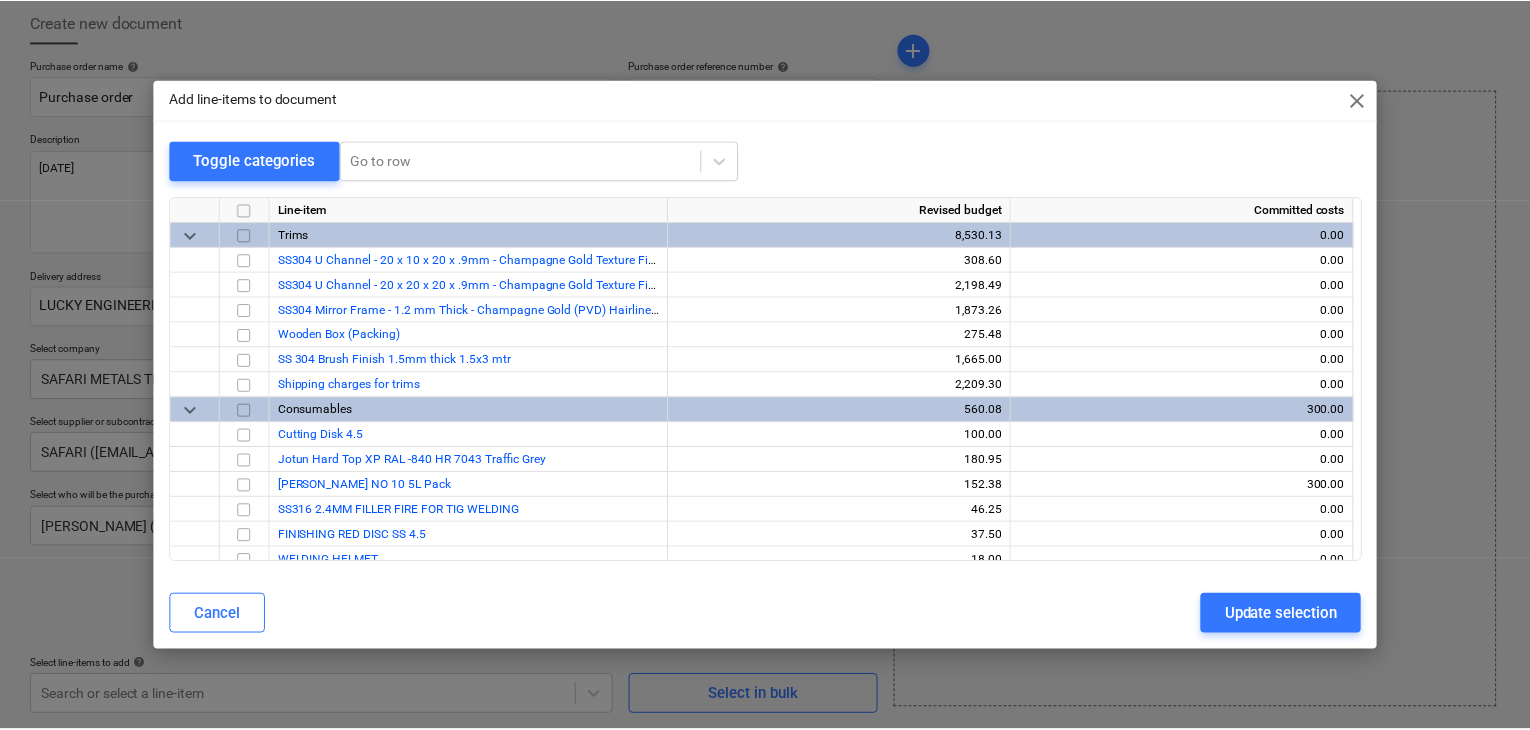 scroll, scrollTop: 7636, scrollLeft: 0, axis: vertical 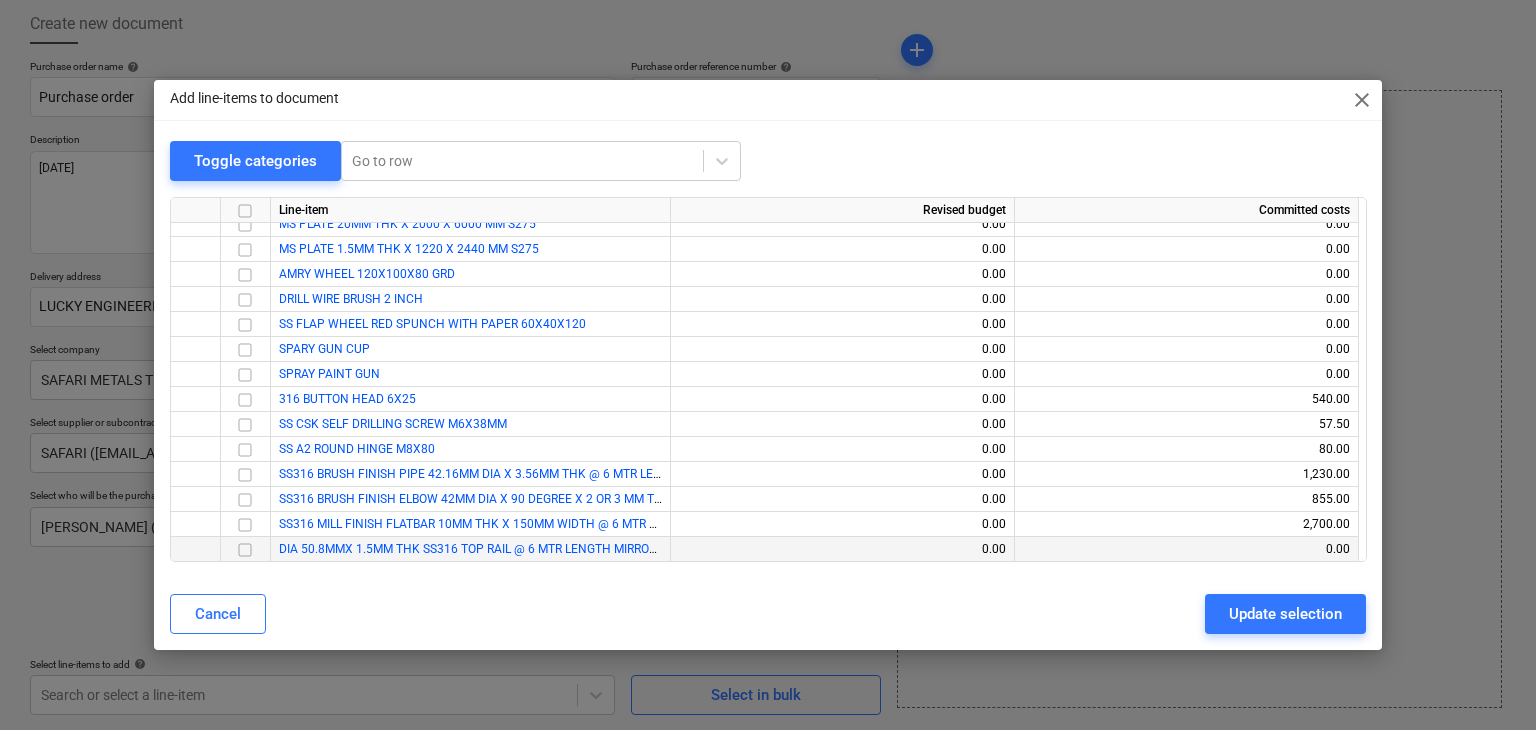 click at bounding box center (245, 550) 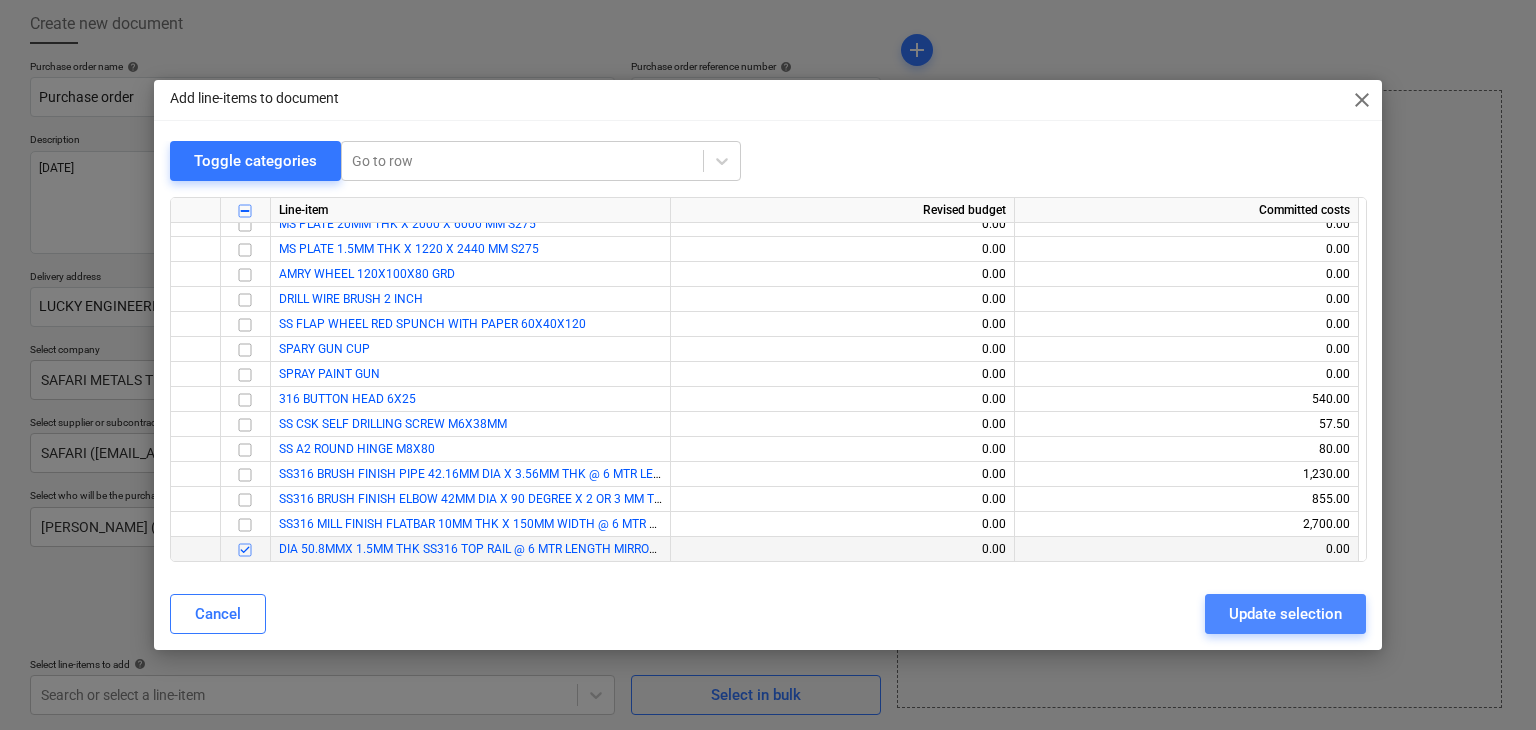 click on "Update selection" at bounding box center [1285, 614] 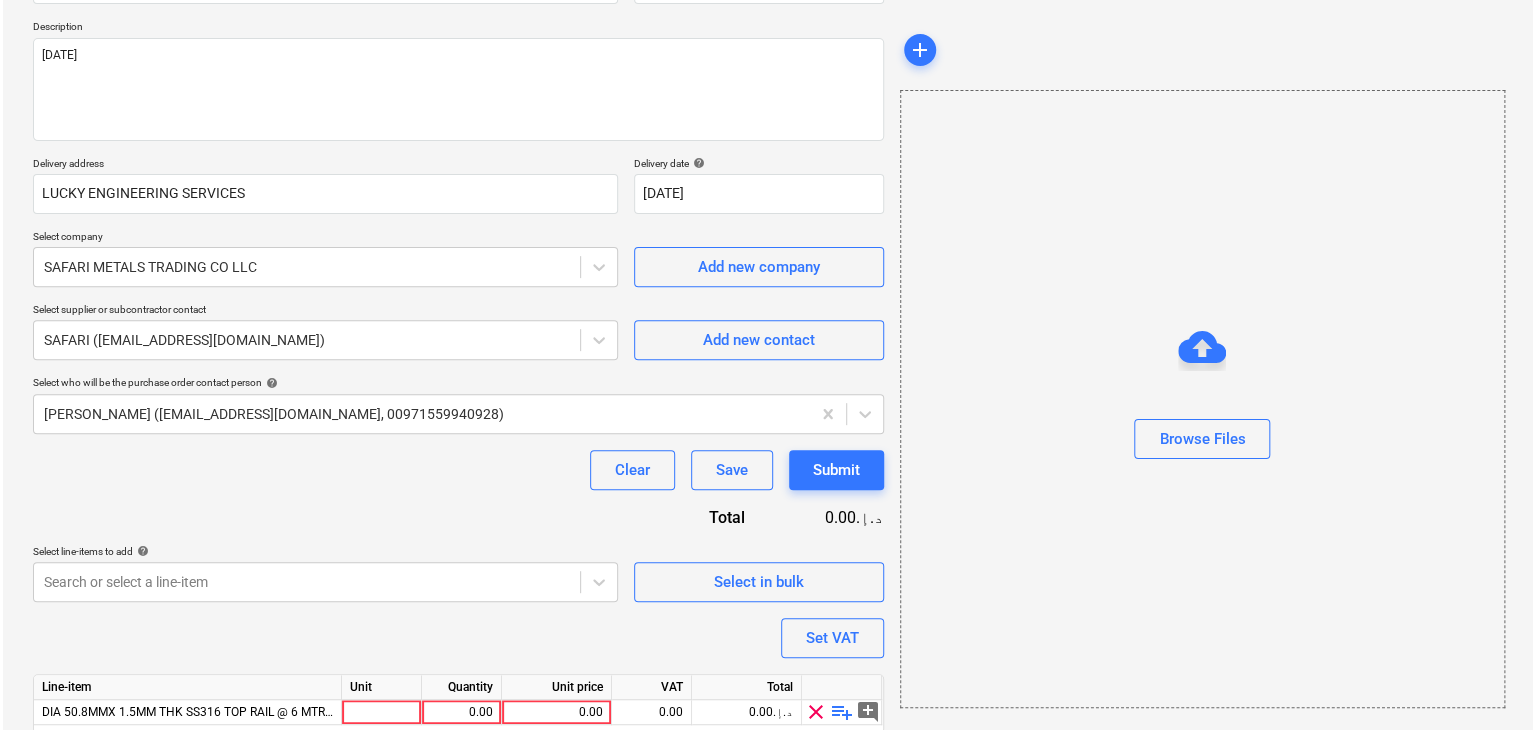scroll, scrollTop: 292, scrollLeft: 0, axis: vertical 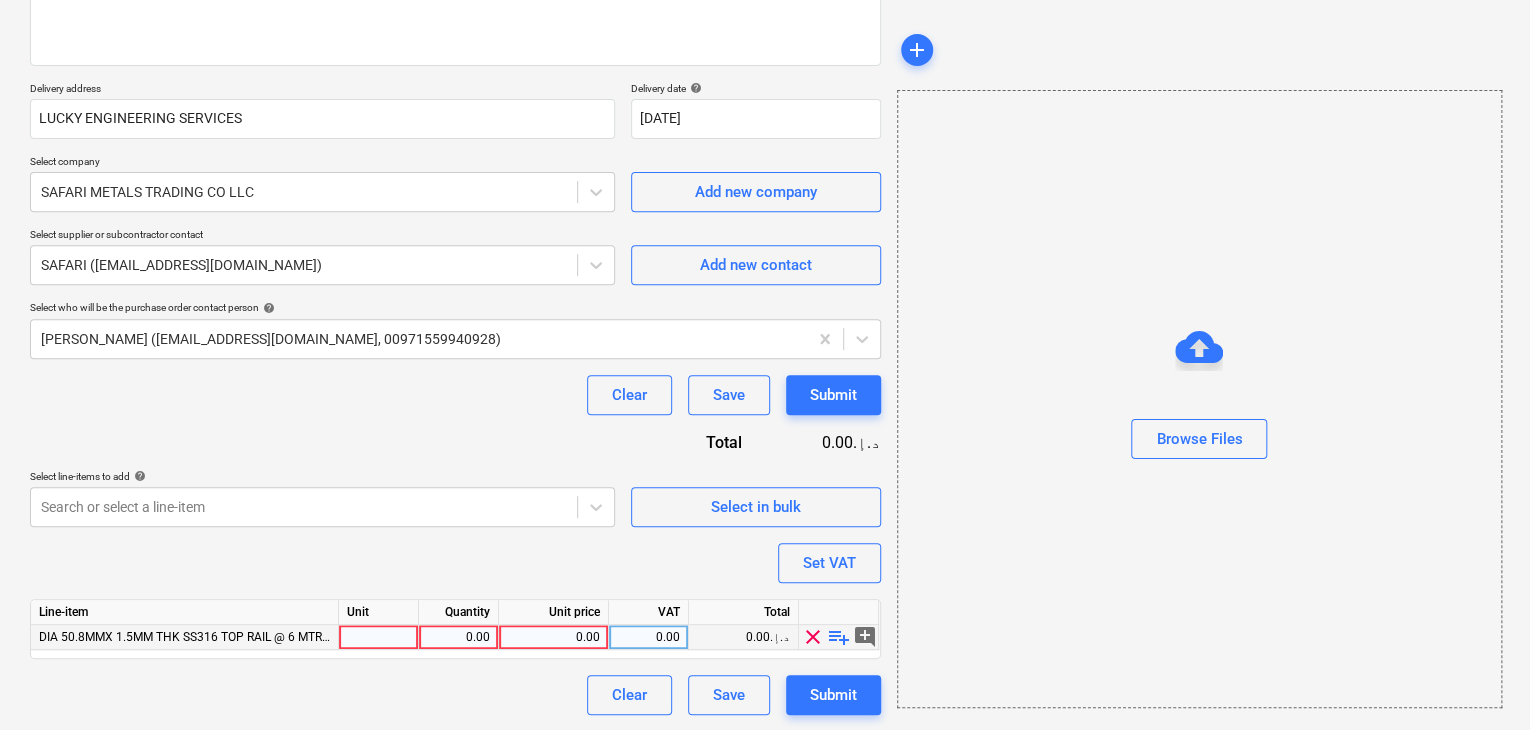 click at bounding box center (379, 637) 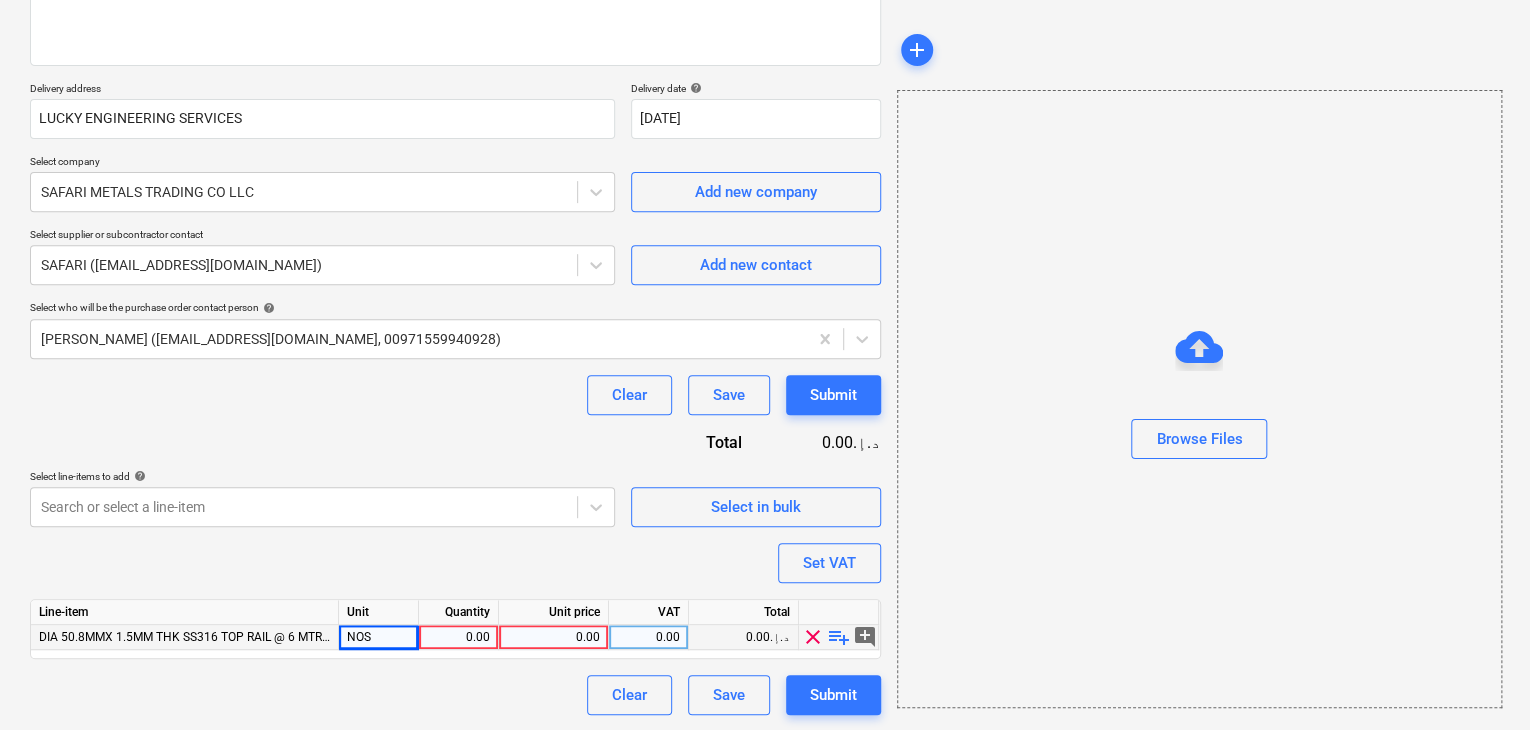 click on "0.00" at bounding box center [458, 637] 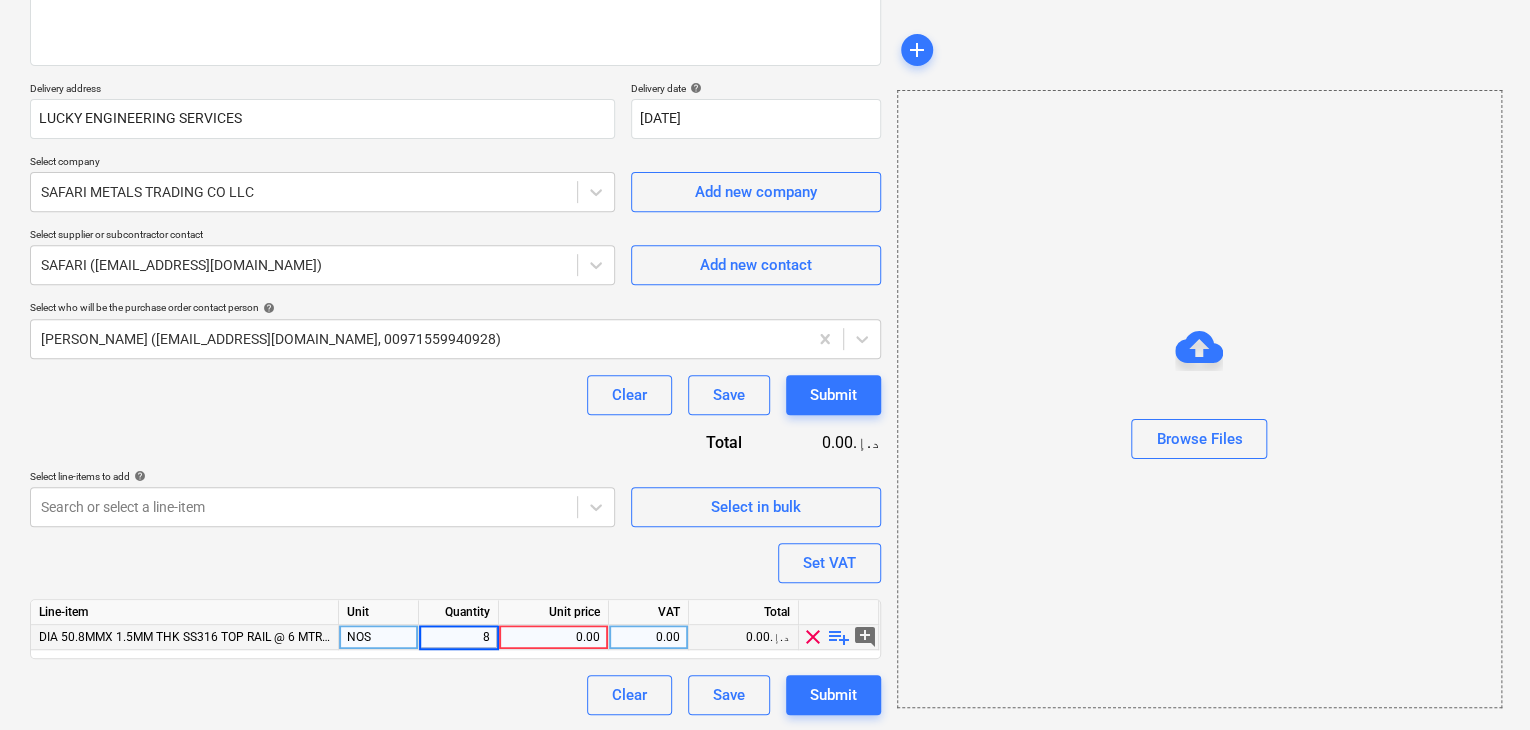 click on "0.00" at bounding box center [553, 637] 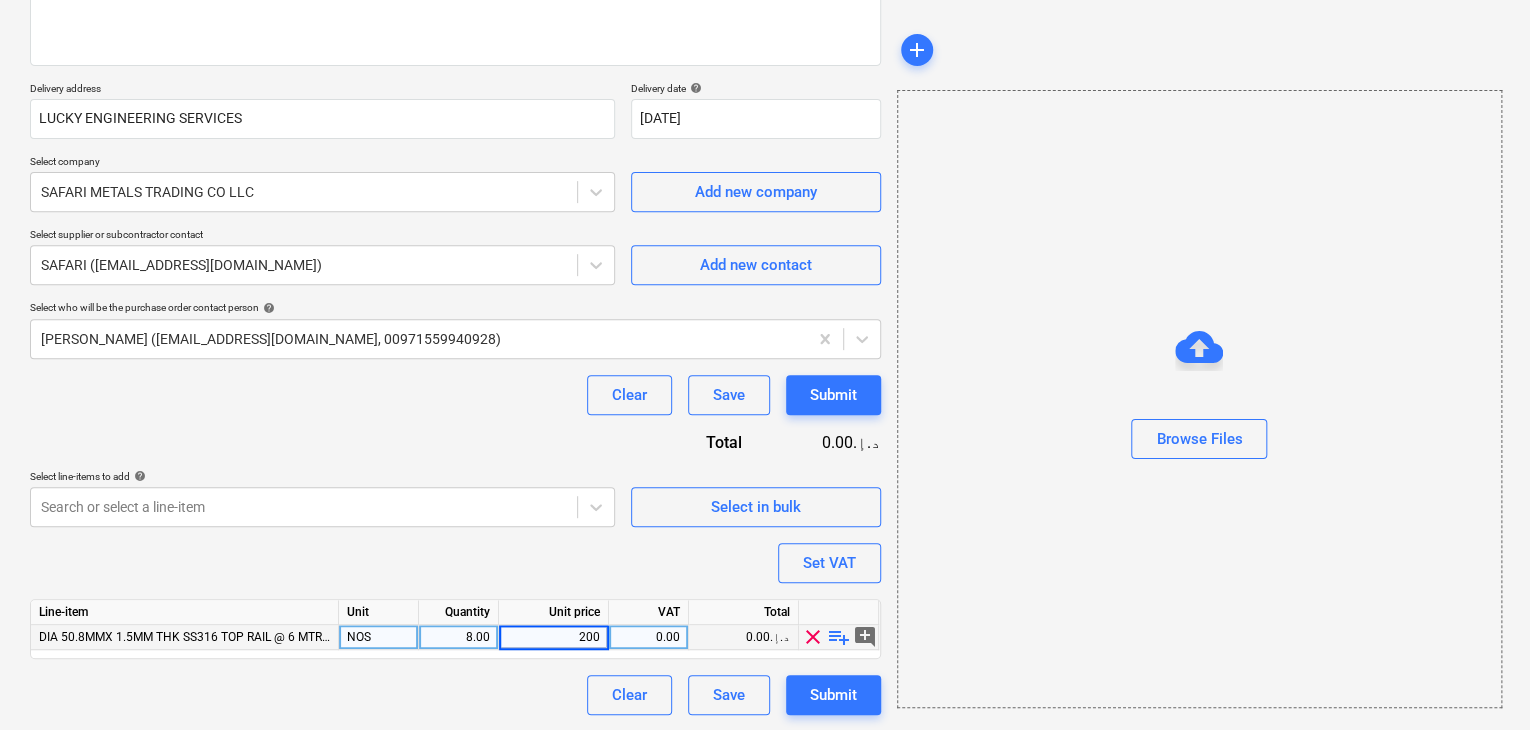 click on "Browse Files" at bounding box center (1199, 399) 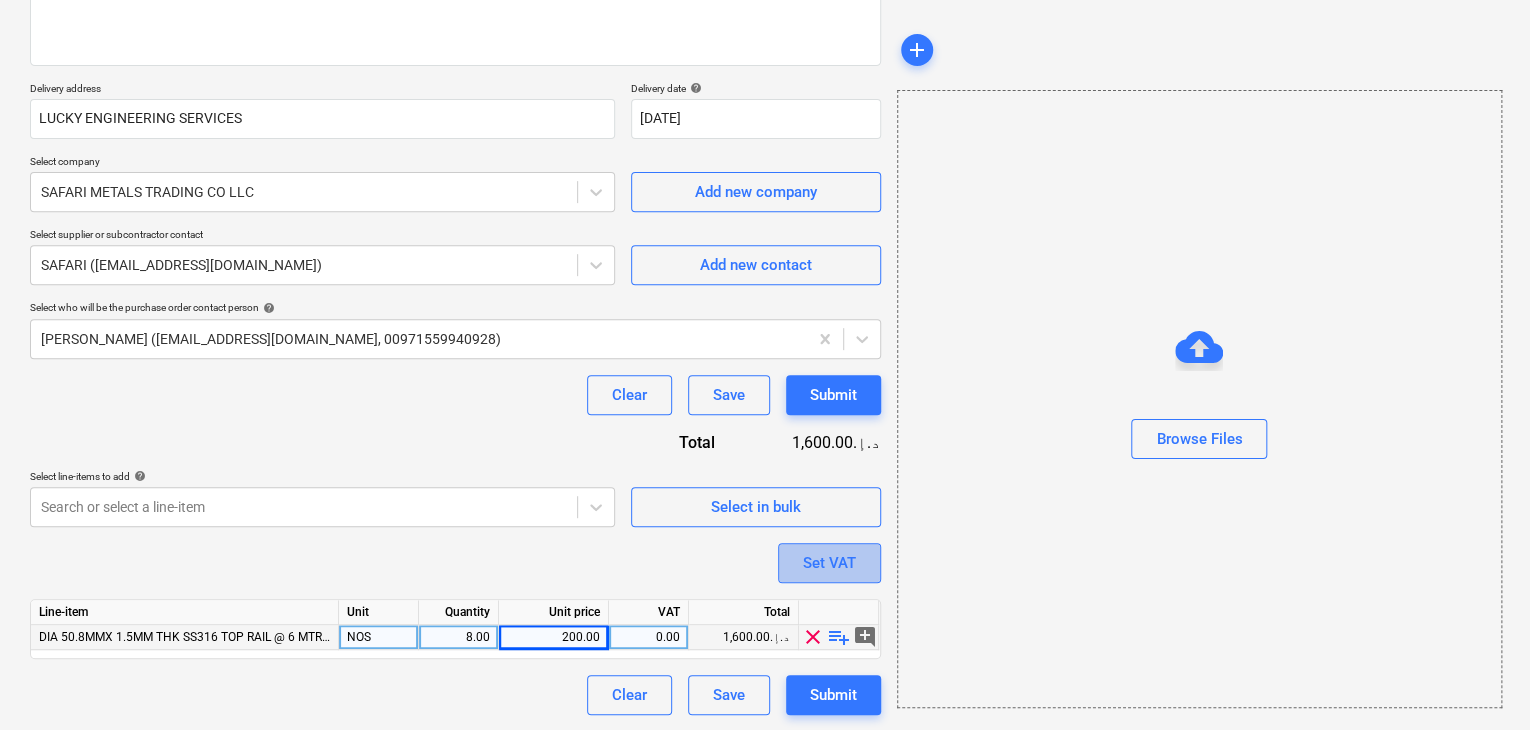 click on "Set VAT" at bounding box center (829, 563) 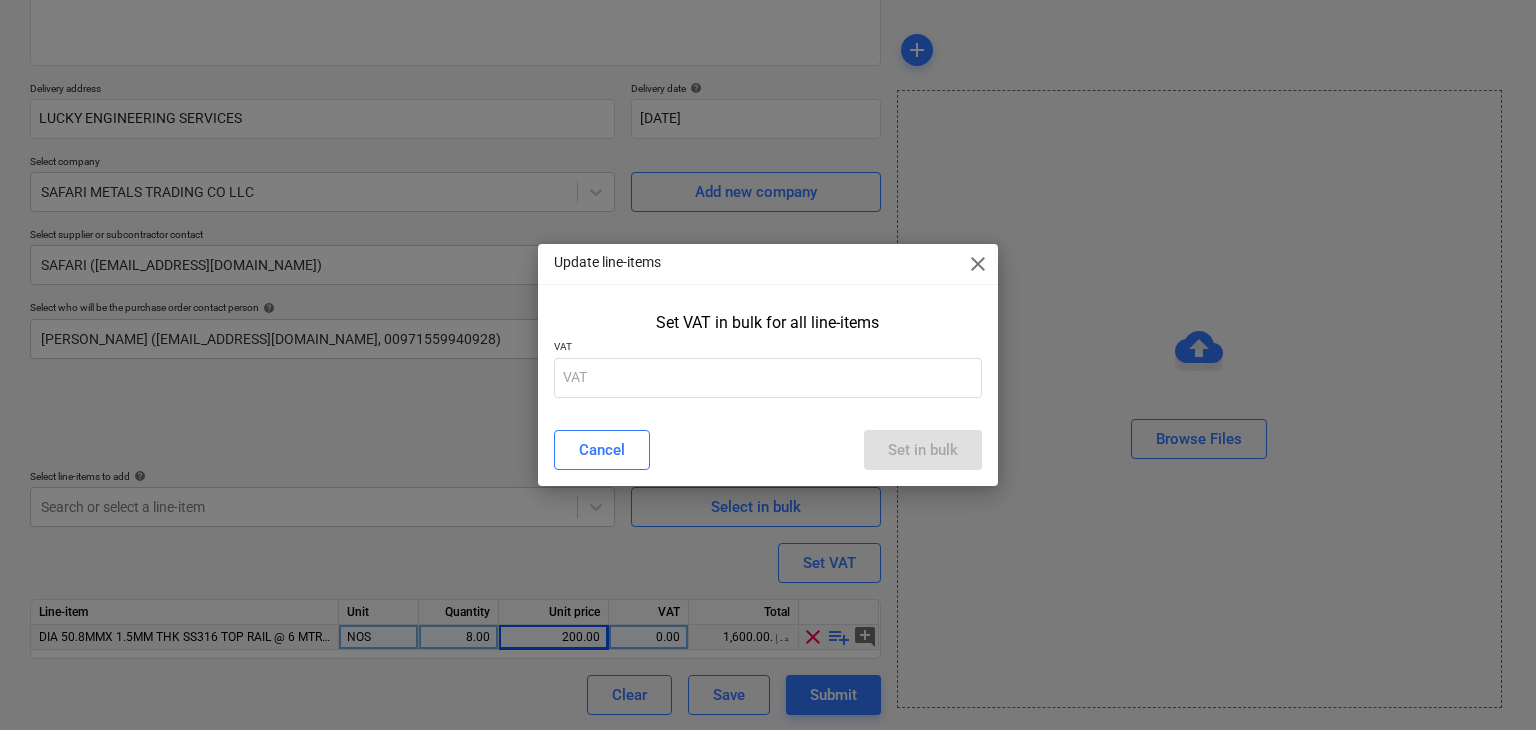 click on "VAT" at bounding box center [768, 348] 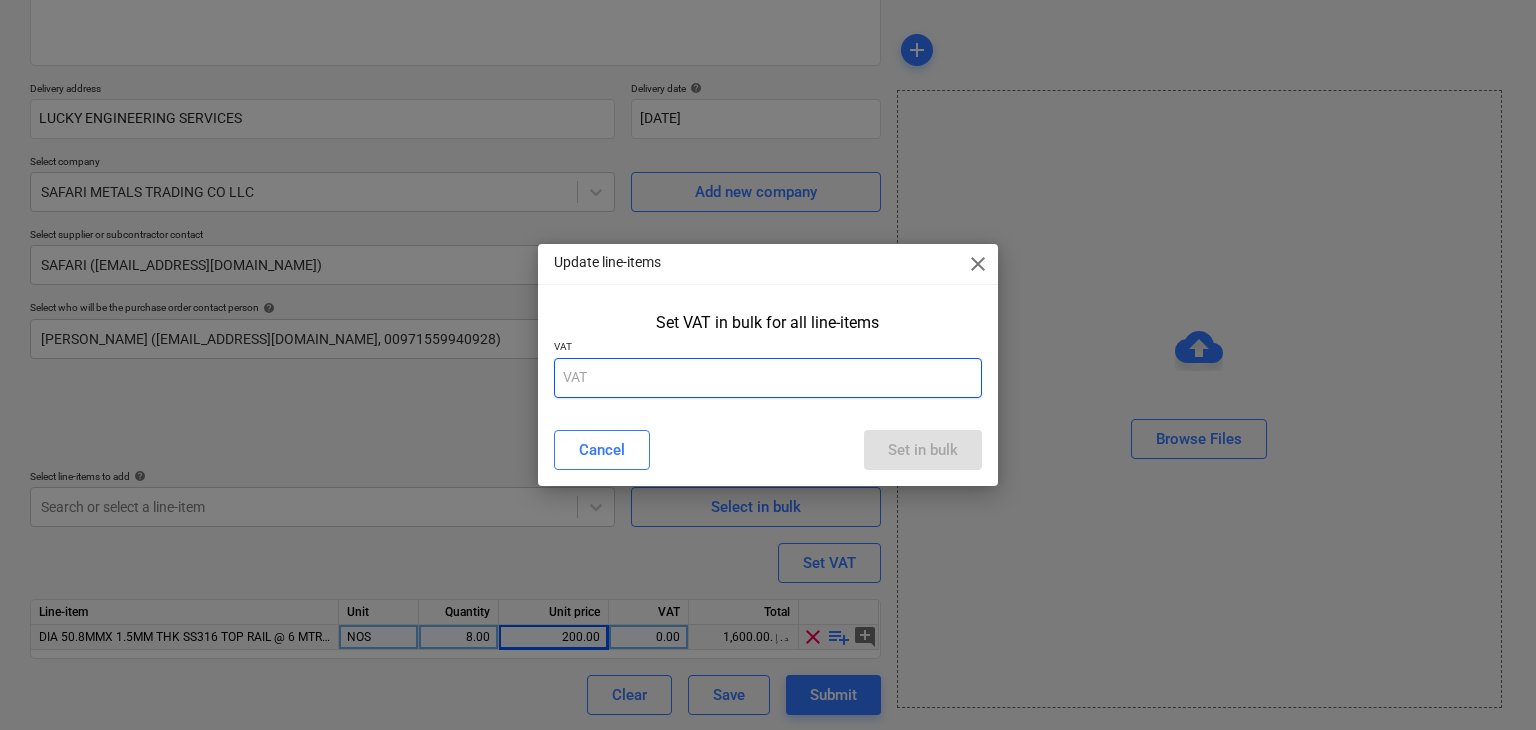 click at bounding box center (768, 378) 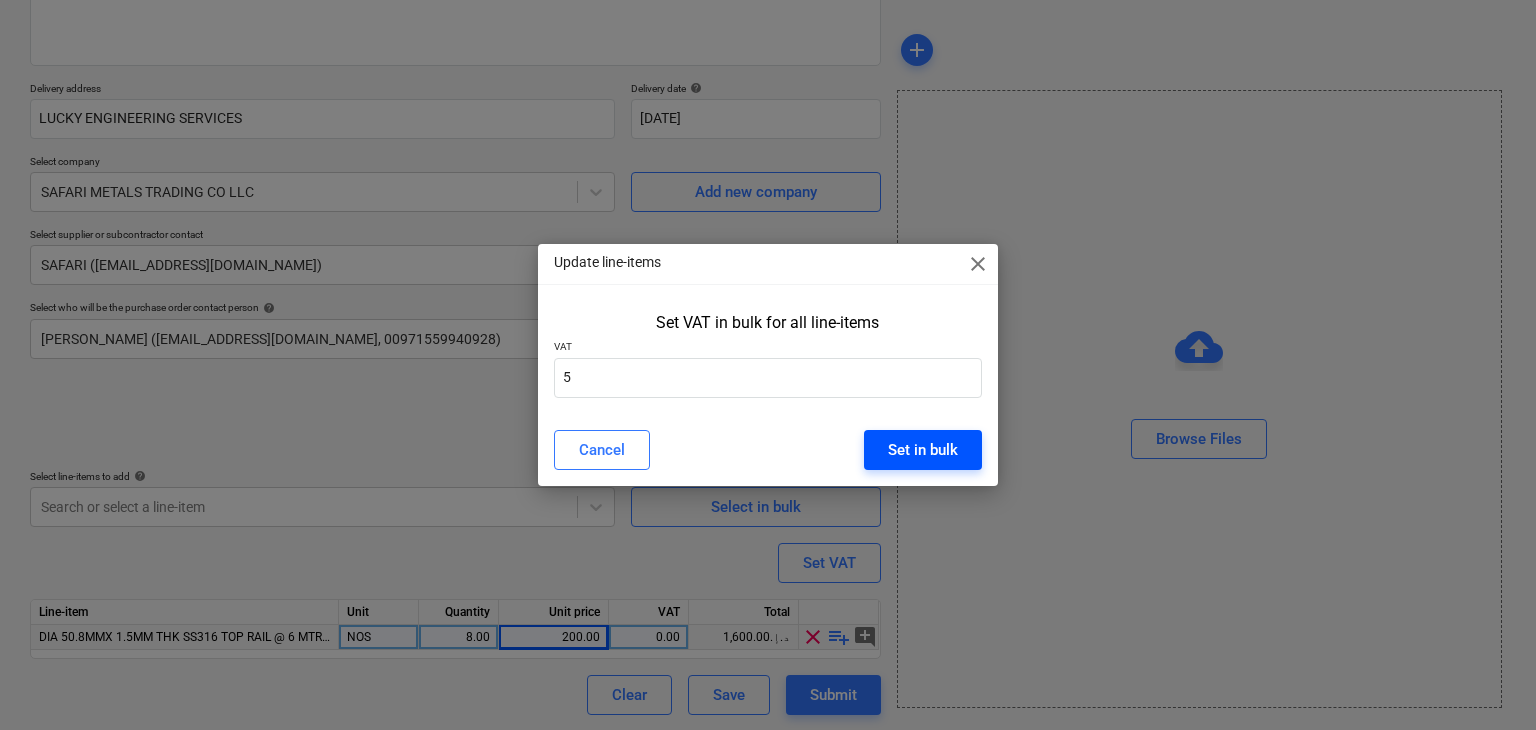 click on "Set in bulk" at bounding box center (923, 450) 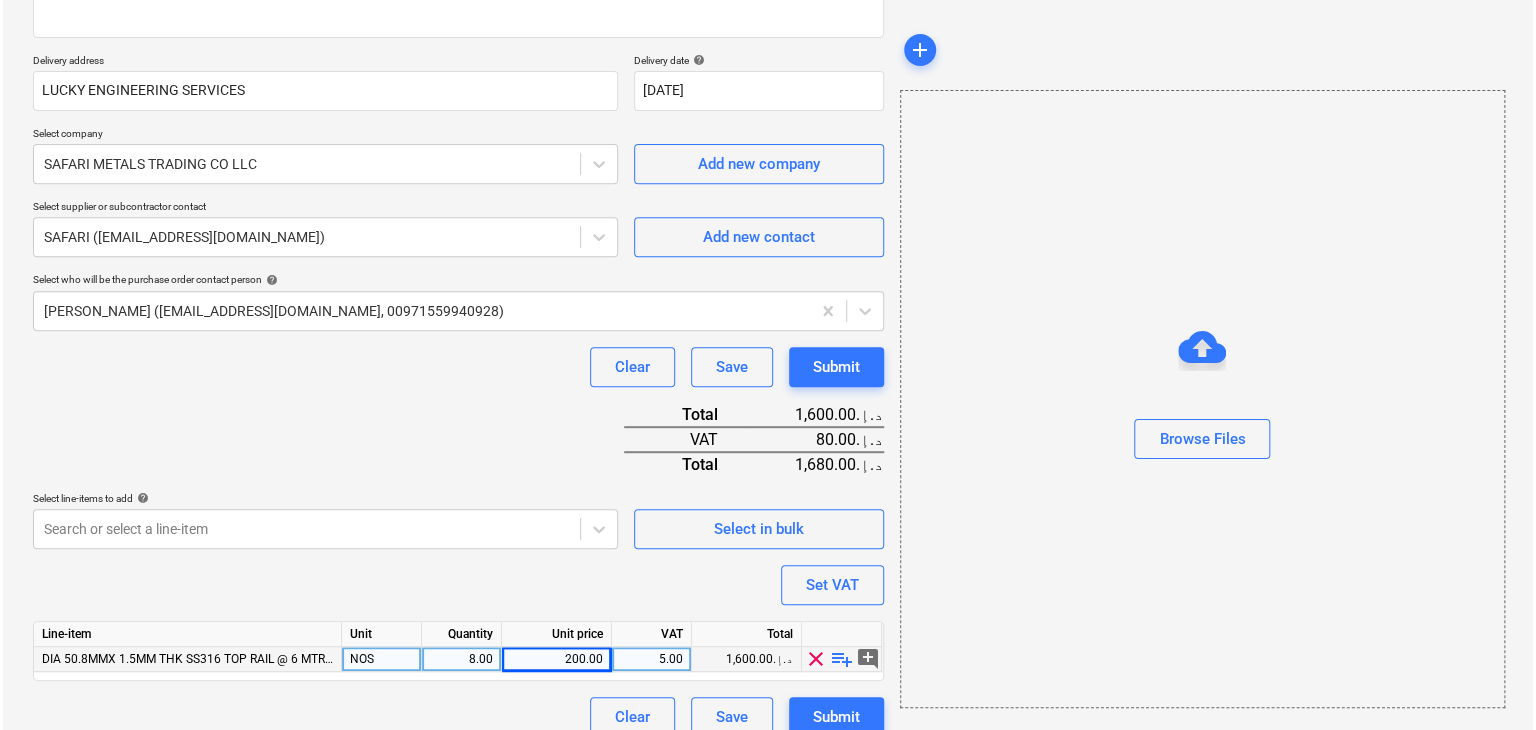 scroll, scrollTop: 342, scrollLeft: 0, axis: vertical 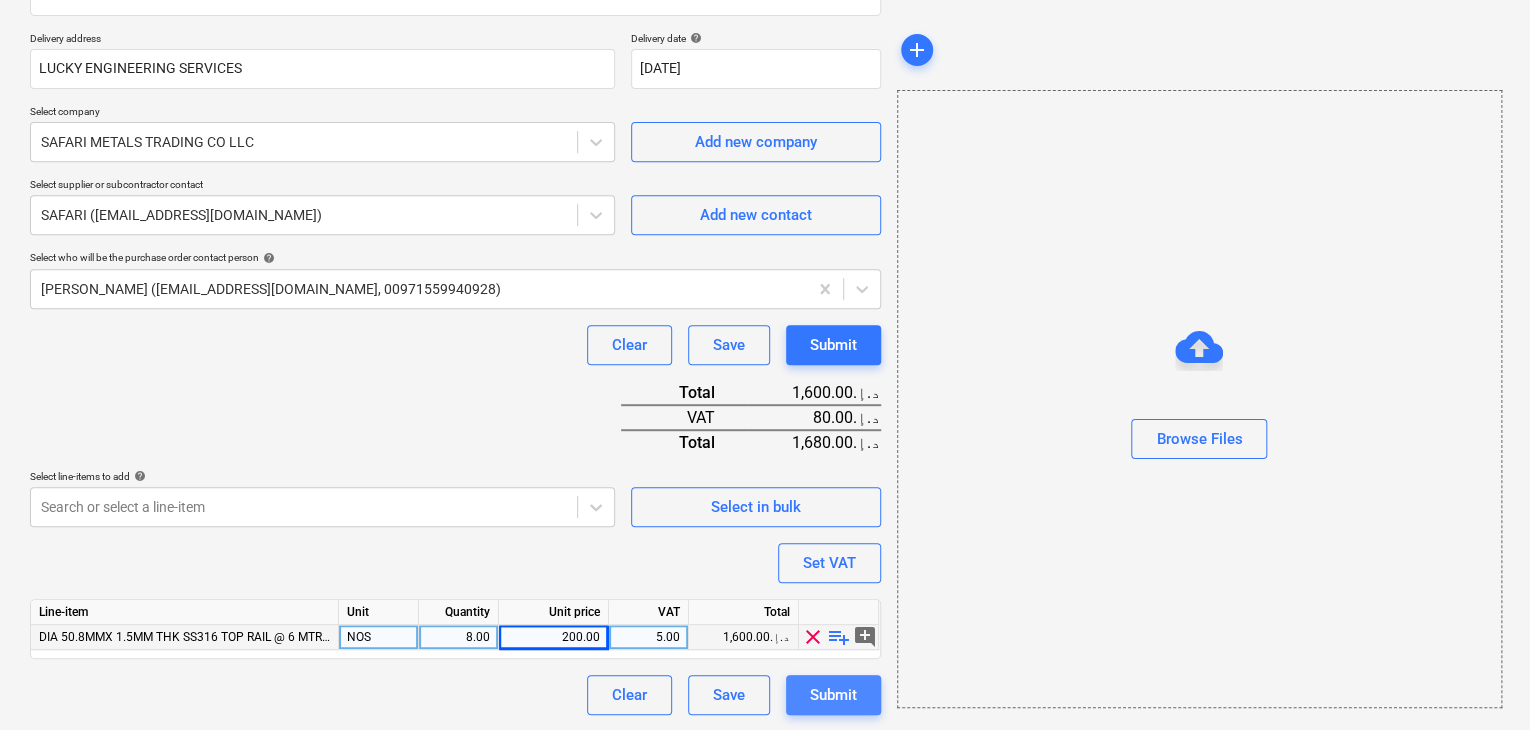click on "Submit" at bounding box center [833, 695] 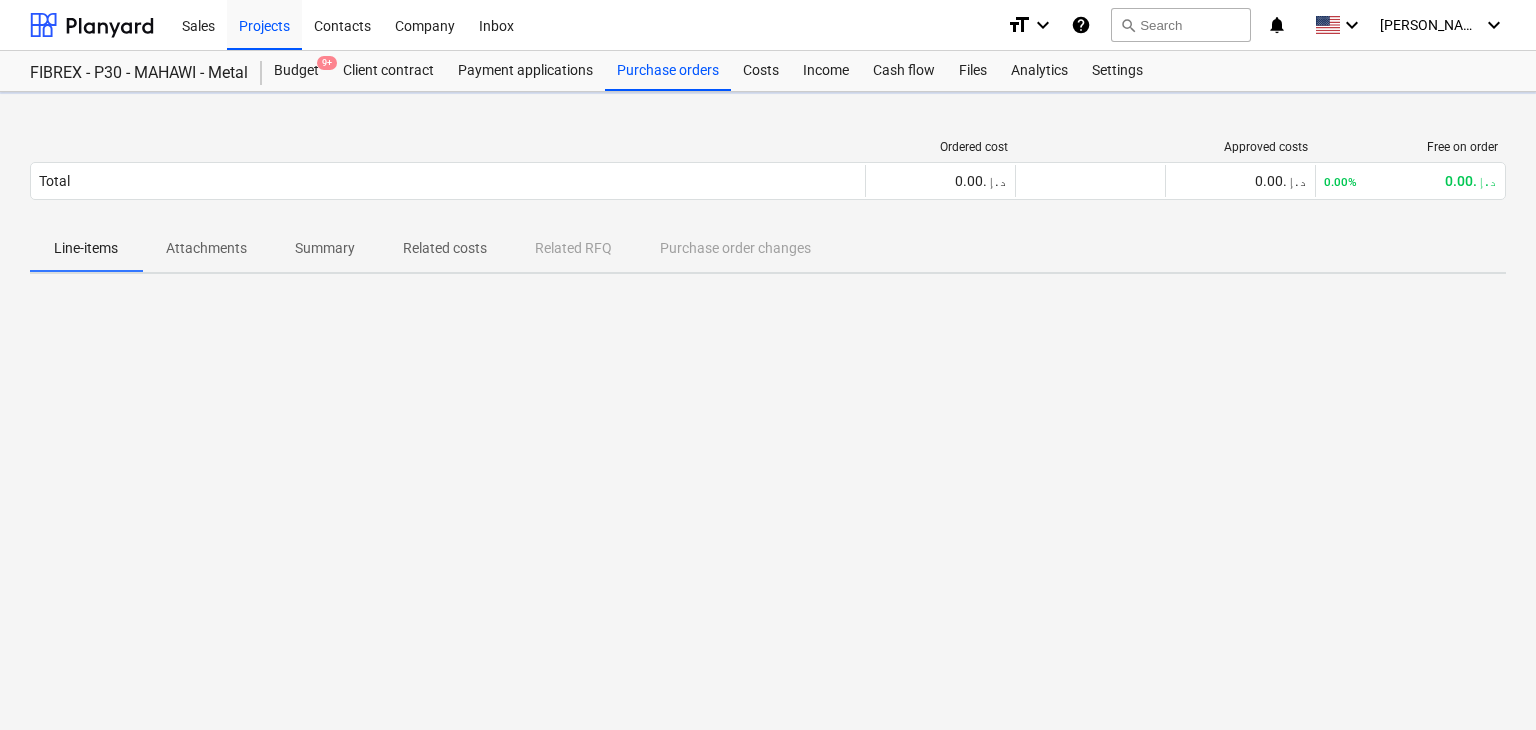 scroll, scrollTop: 0, scrollLeft: 0, axis: both 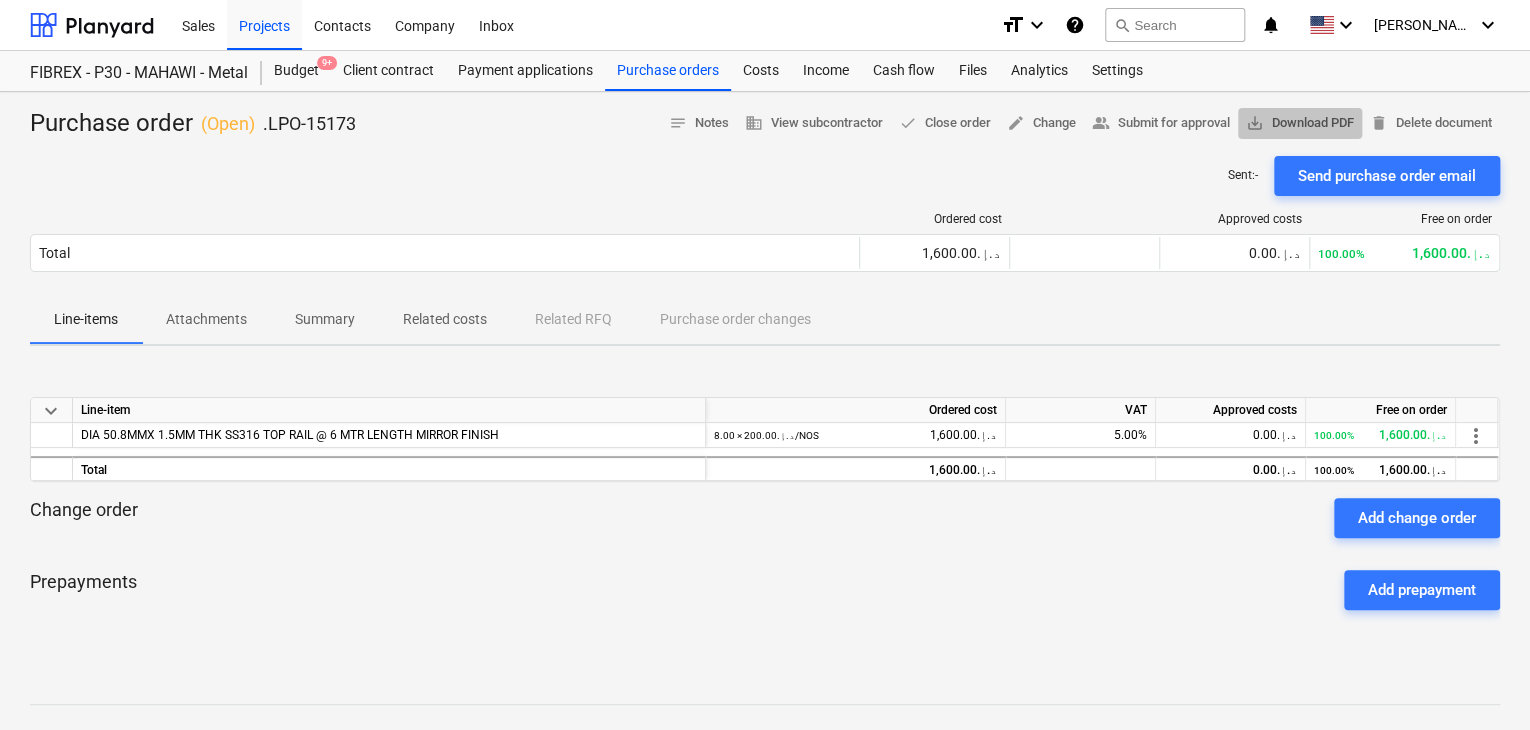 click on "save_alt Download PDF" at bounding box center (1300, 123) 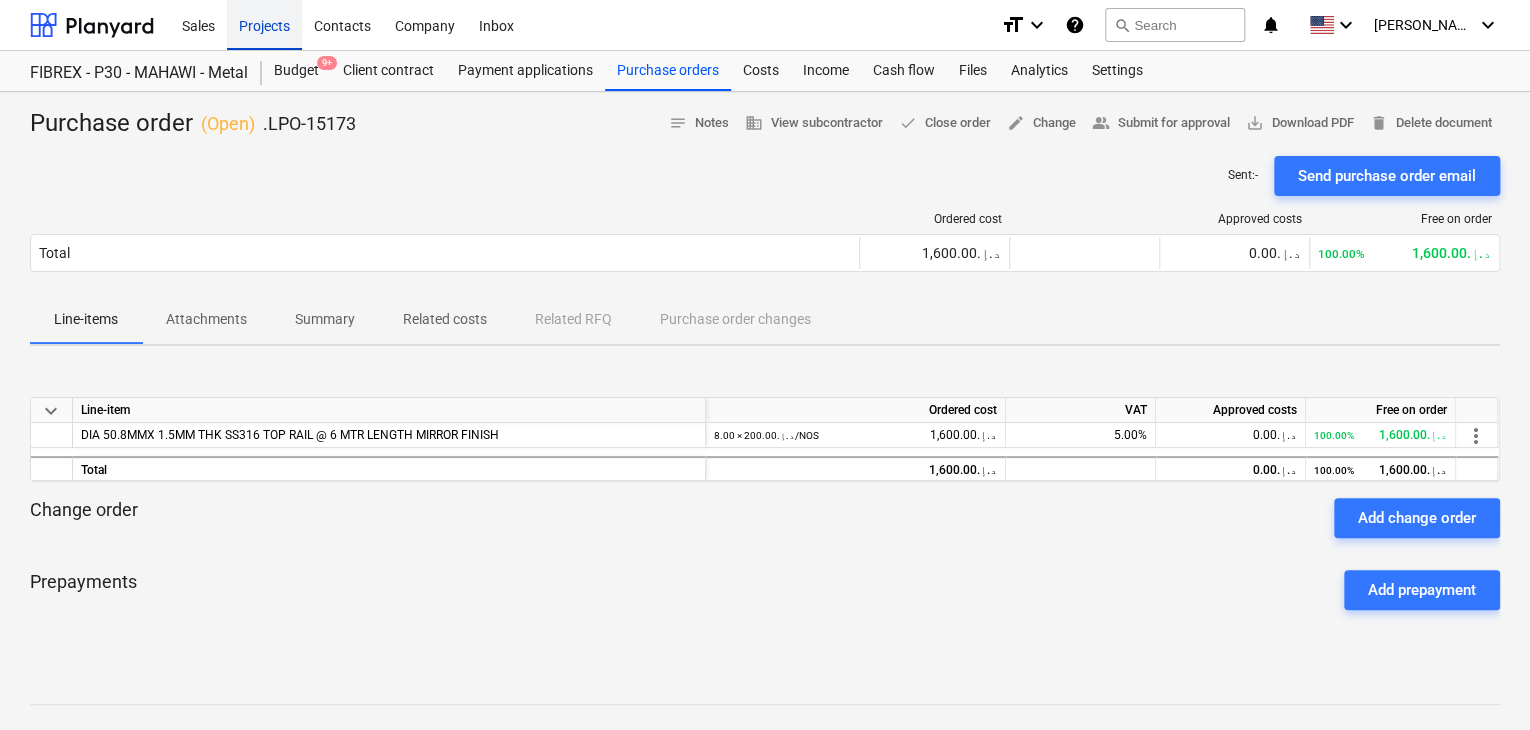 click on "Projects" at bounding box center [264, 24] 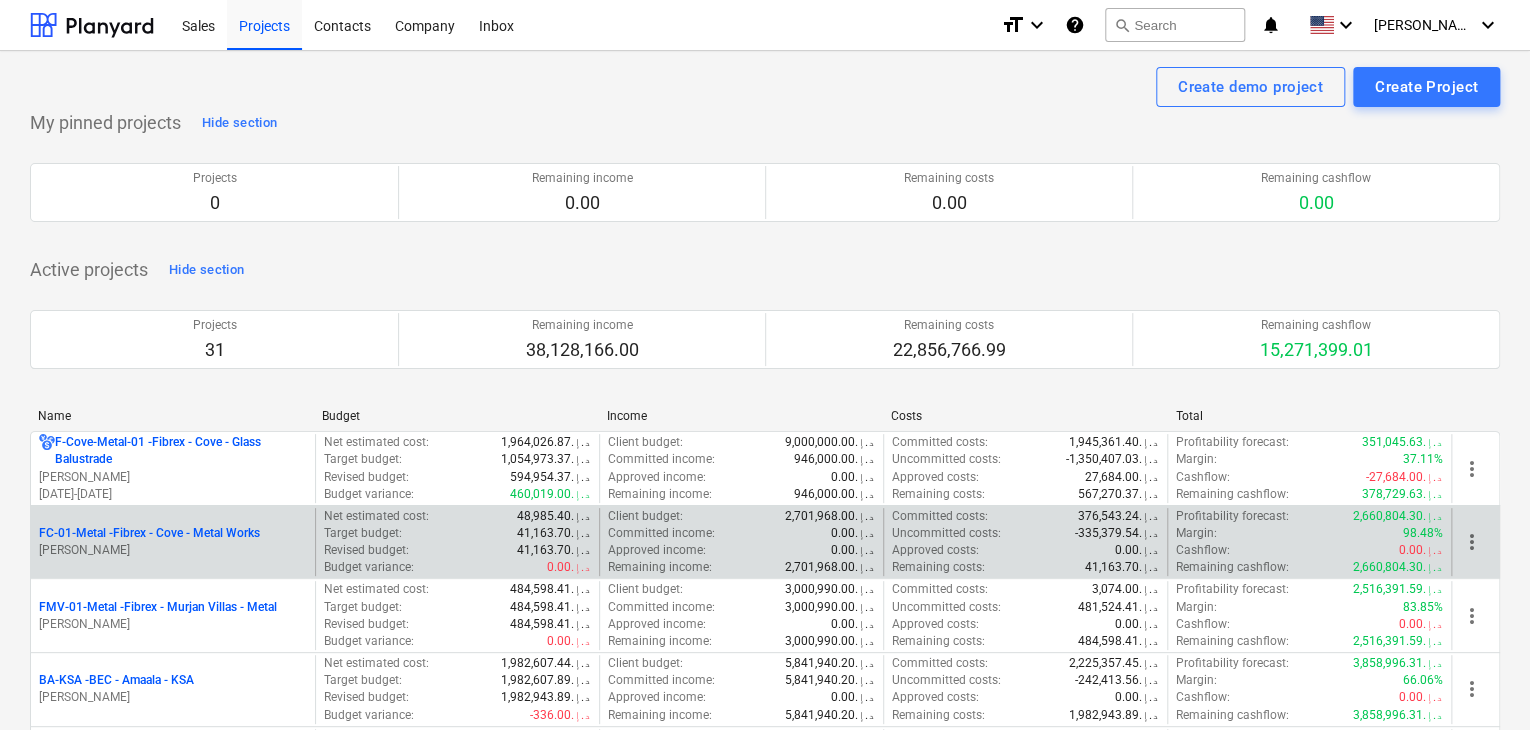 click on "FC-01-Metal -  Fibrex - Cove - Metal Works" at bounding box center [149, 533] 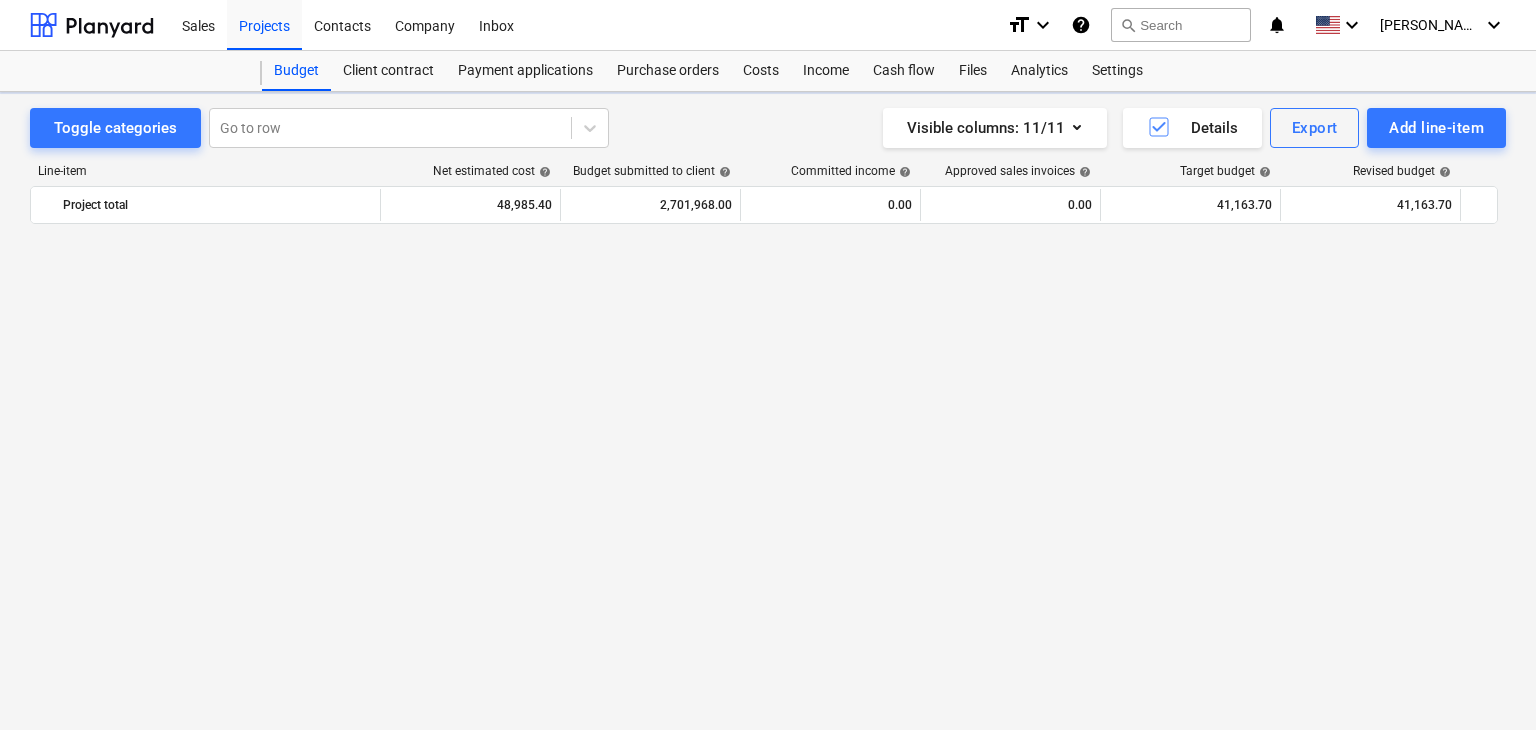 scroll, scrollTop: 10715, scrollLeft: 0, axis: vertical 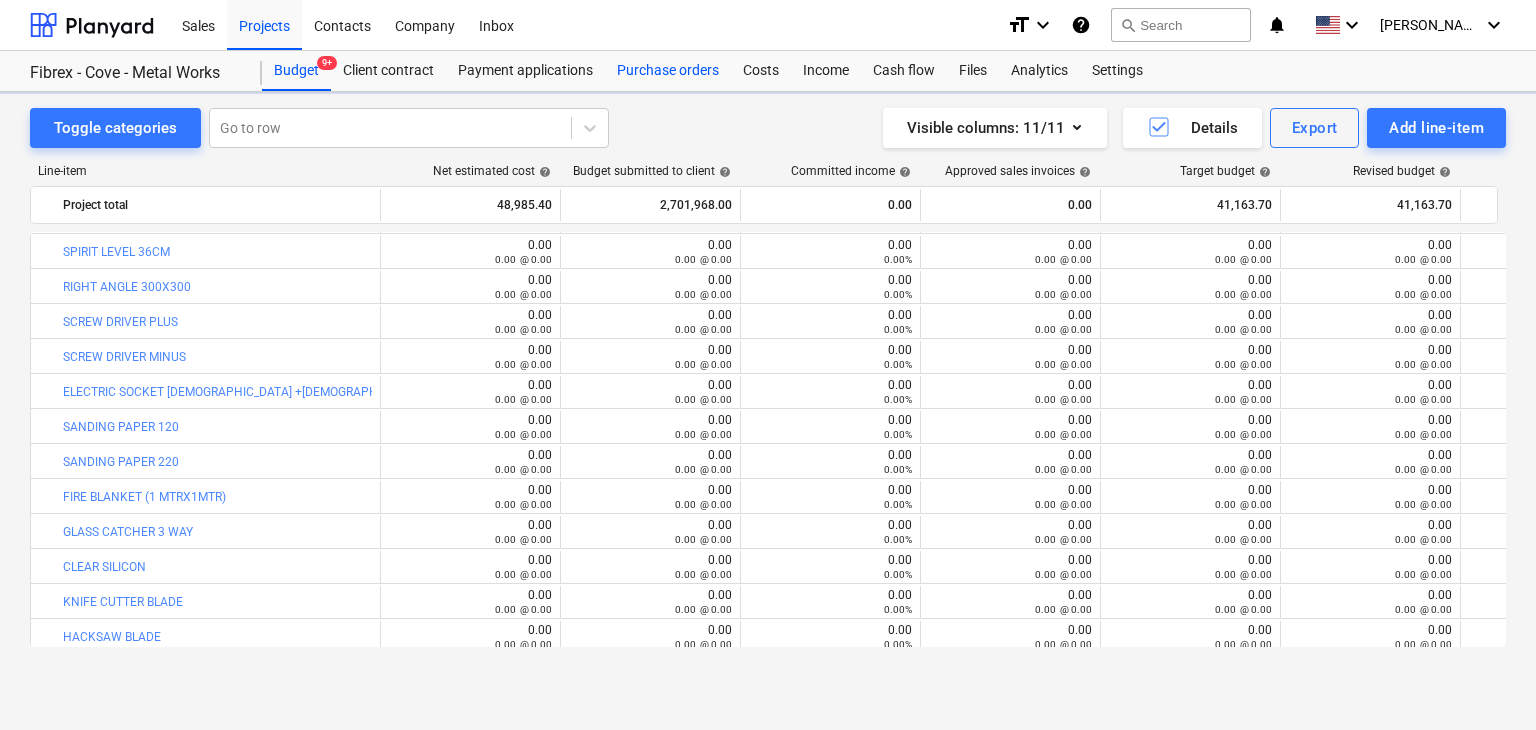 click on "Purchase orders" at bounding box center [668, 71] 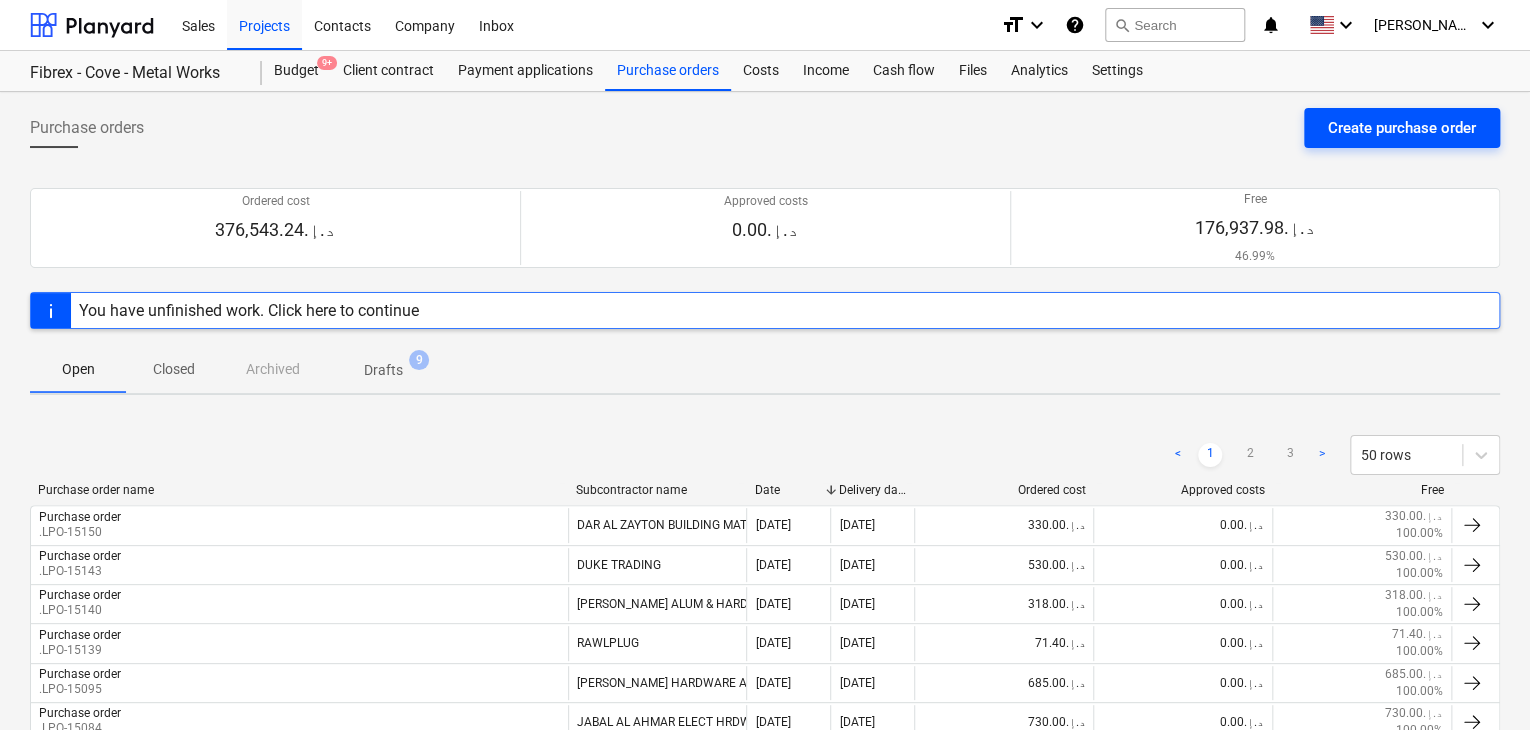 click on "Create purchase order" at bounding box center (1402, 128) 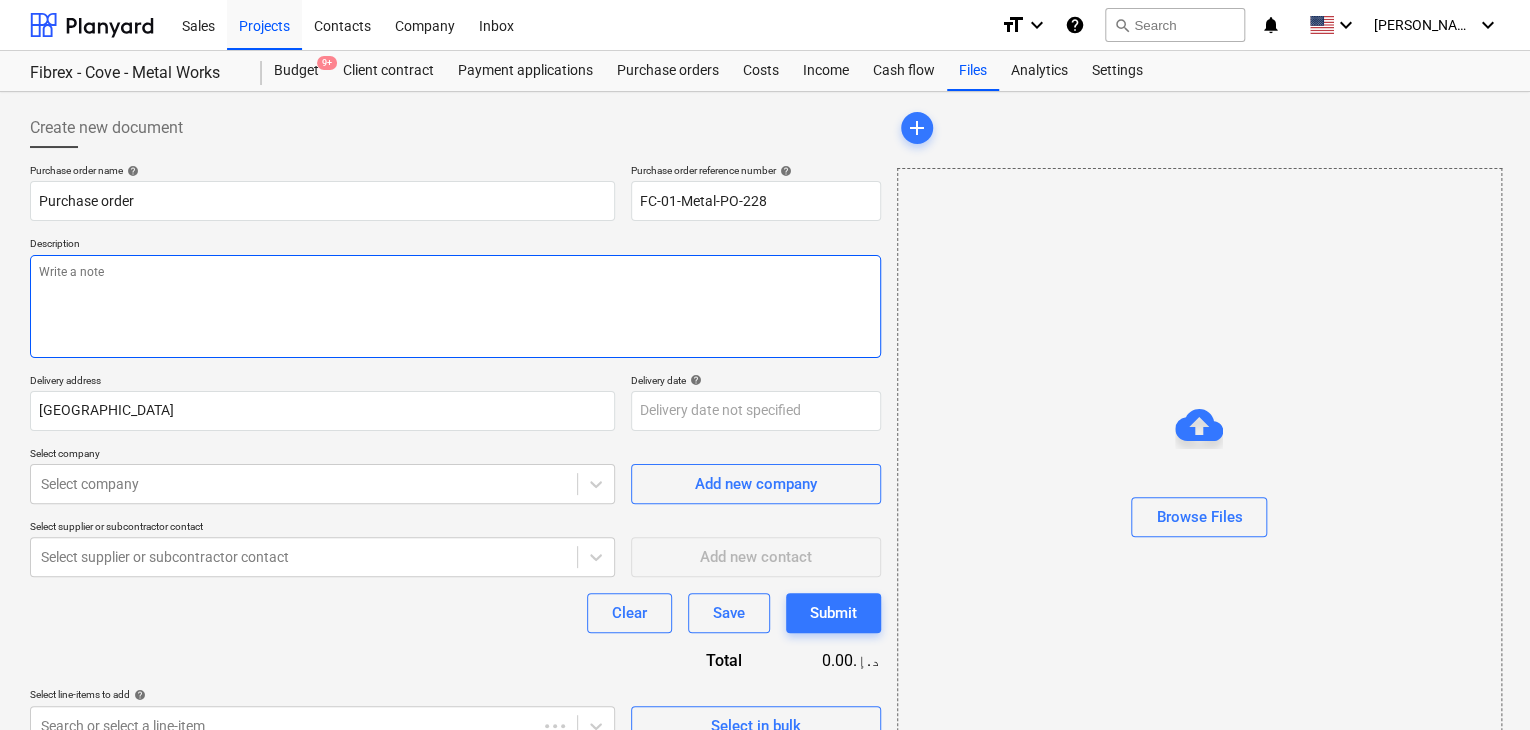 click at bounding box center (455, 306) 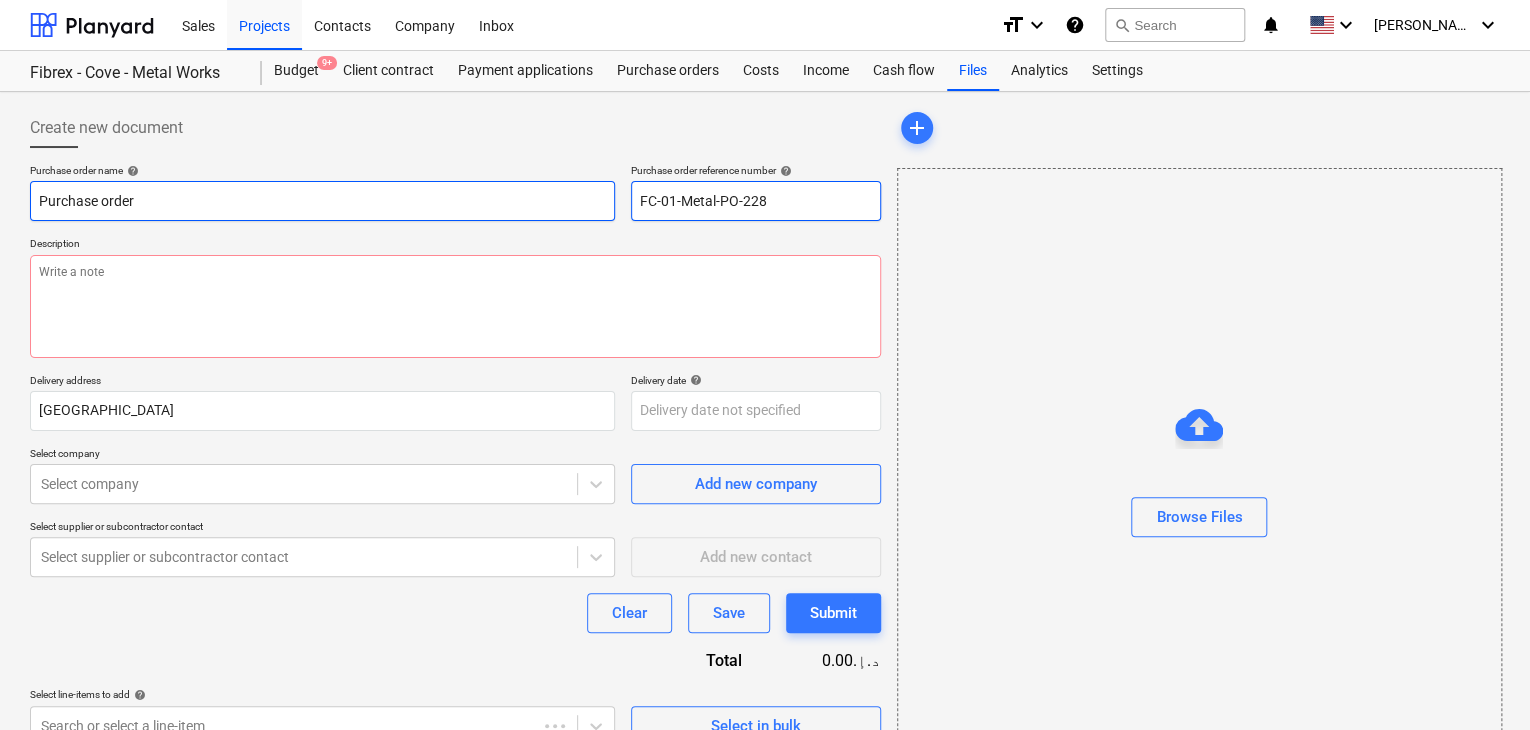 drag, startPoint x: 772, startPoint y: 194, endPoint x: 598, endPoint y: 184, distance: 174.28712 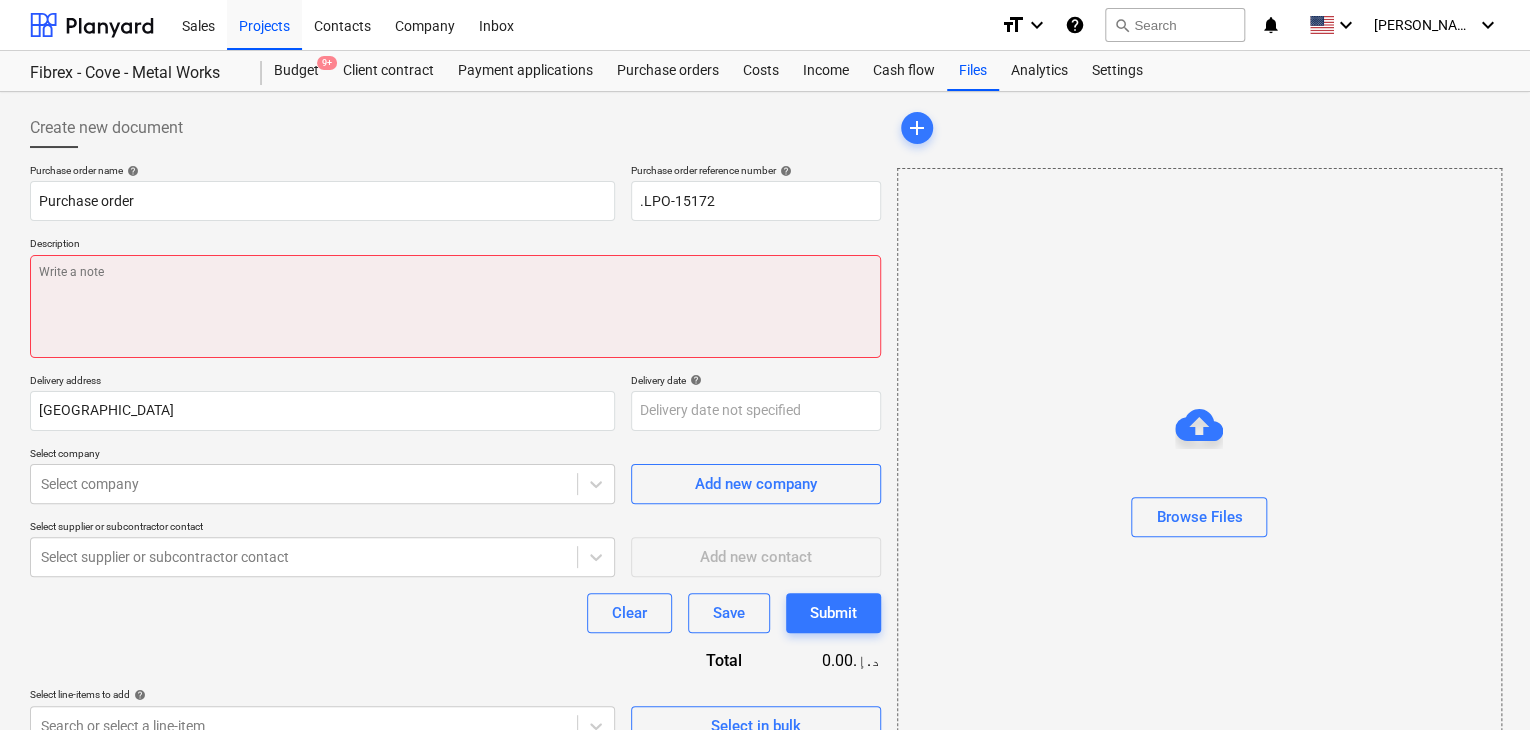 click at bounding box center (455, 306) 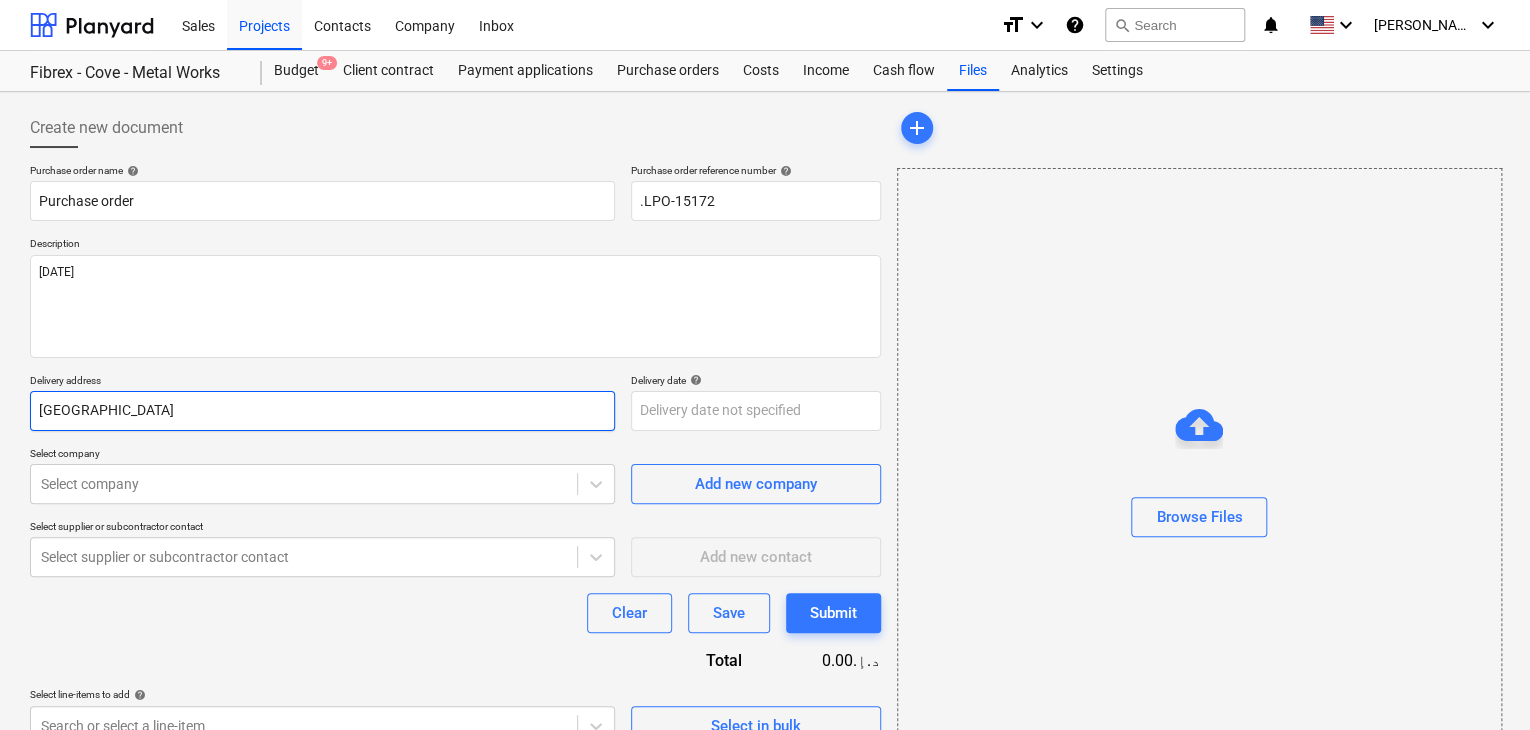 click on "[GEOGRAPHIC_DATA]" at bounding box center [322, 411] 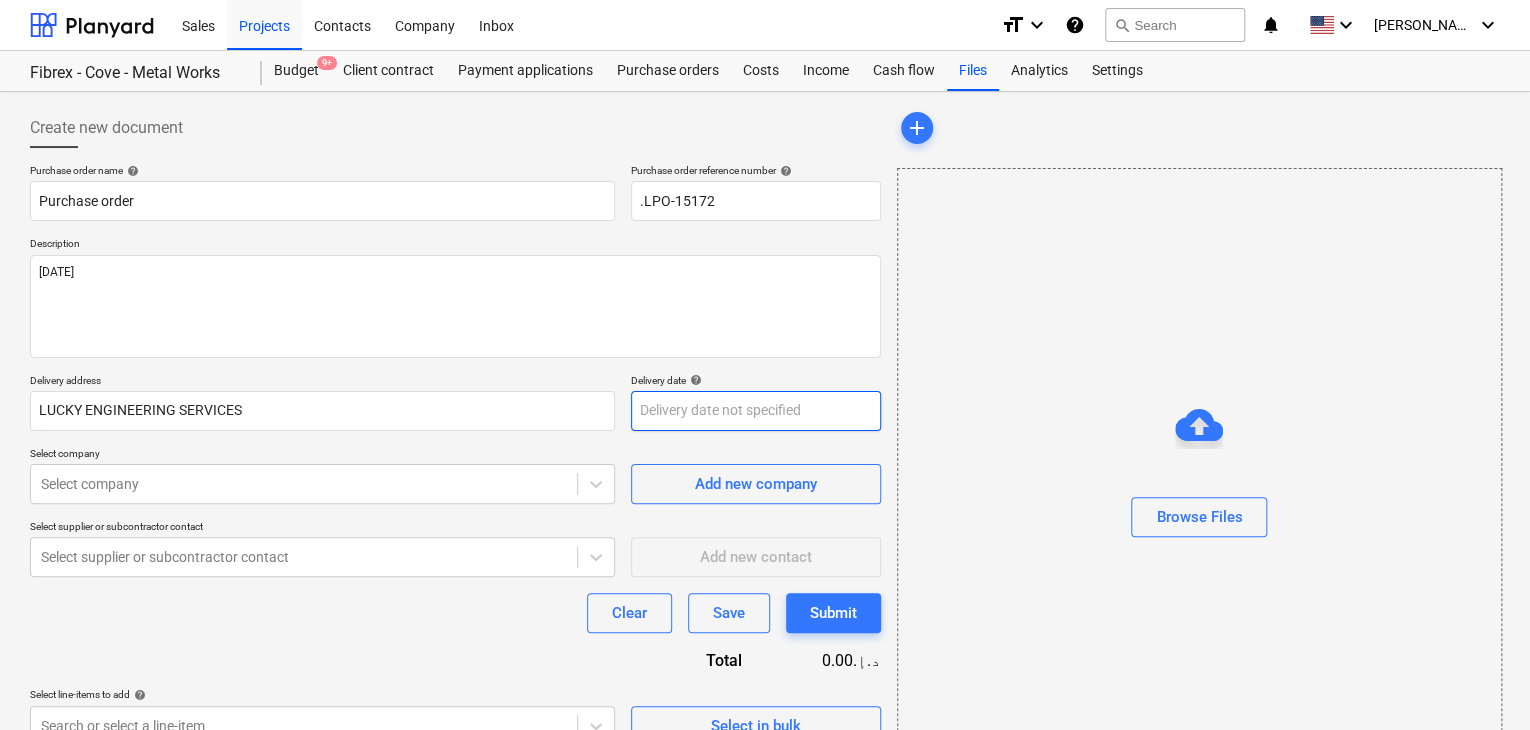 click on "Sales Projects Contacts Company Inbox format_size keyboard_arrow_down help search Search notifications 0 keyboard_arrow_down z. abbas keyboard_arrow_down Fibrex - Cove - Metal Works Budget 9+ Client contract Payment applications Purchase orders Costs Income Cash flow Files Analytics Settings Create new document Purchase order name help Purchase order Purchase order reference number help .LPO-15172 Description 25/JUL/2025 Delivery address LUCKY ENGINEERING SERVICES Delivery date help Press the down arrow key to interact with the calendar and
select a date. Press the question mark key to get the keyboard shortcuts for changing dates. Select company Select company Add new company Select supplier or subcontractor contact Select supplier or subcontractor contact Add new contact Clear Save Submit Total 0.00د.إ.‏ Select line-items to add help Search or select a line-item Select in bulk add Browse Files
x" at bounding box center (765, 365) 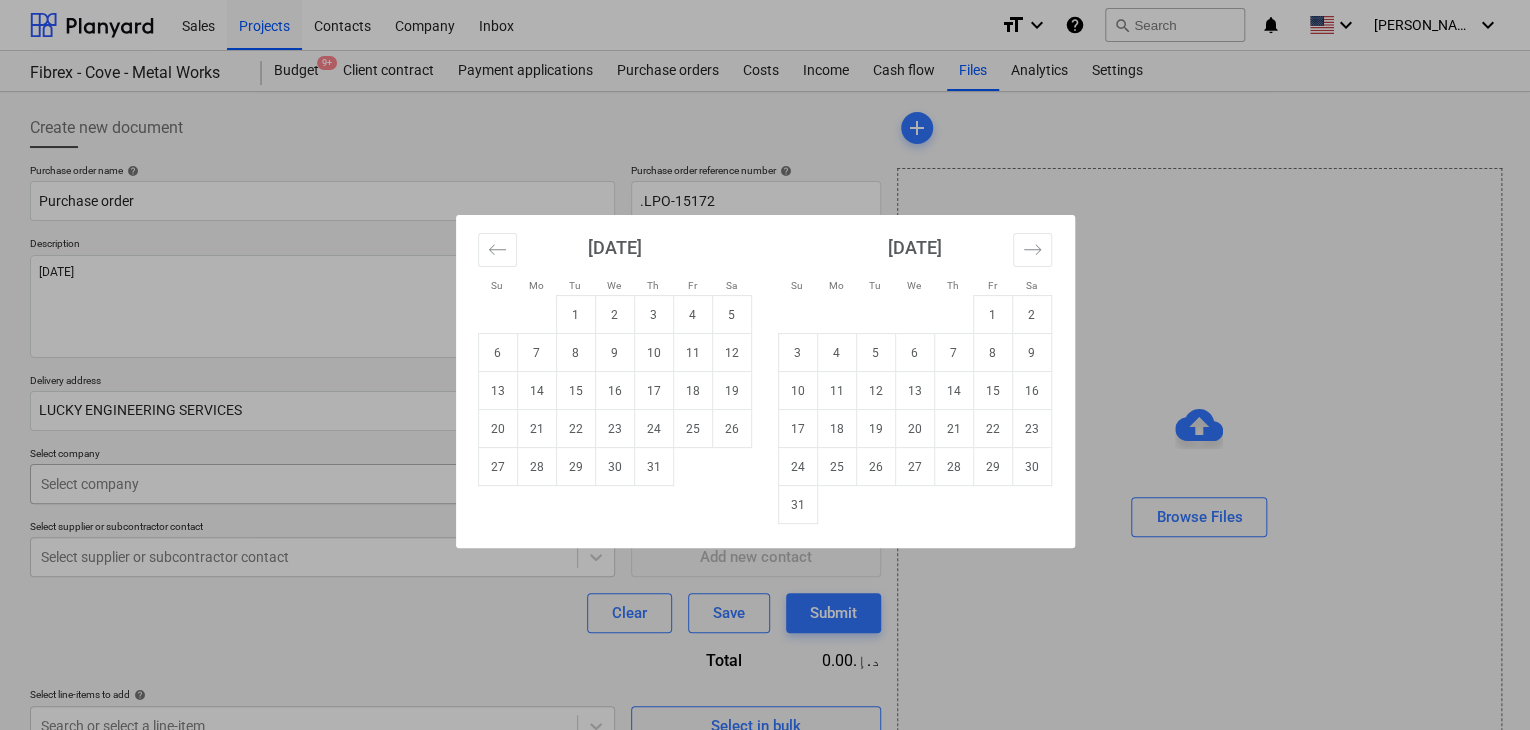 drag, startPoint x: 619, startPoint y: 466, endPoint x: 152, endPoint y: 465, distance: 467.00107 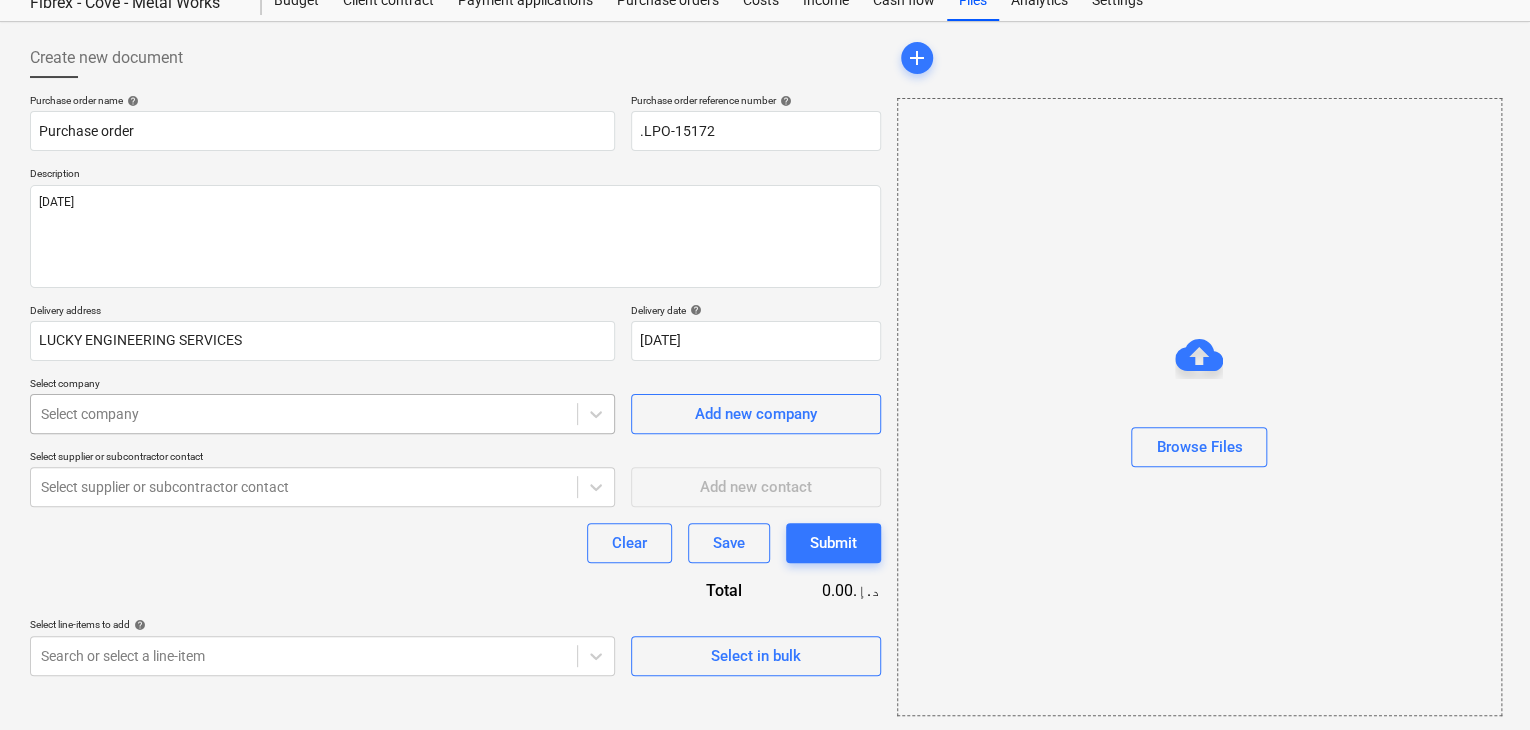 click on "Sales Projects Contacts Company Inbox format_size keyboard_arrow_down help search Search notifications 0 keyboard_arrow_down z. abbas keyboard_arrow_down Fibrex - Cove - Metal Works Budget 9+ Client contract Payment applications Purchase orders Costs Income Cash flow Files Analytics Settings Create new document Purchase order name help Purchase order Purchase order reference number help .LPO-15172 Description 25/JUL/2025 Delivery address LUCKY ENGINEERING SERVICES Delivery date help 30 Jul 2025 30.07.2025 Press the down arrow key to interact with the calendar and
select a date. Press the question mark key to get the keyboard shortcuts for changing dates. Select company Select company Add new company Select supplier or subcontractor contact Select supplier or subcontractor contact Add new contact Clear Save Submit Total 0.00د.إ.‏ Select line-items to add help Search or select a line-item Select in bulk add Browse Files
x" at bounding box center [765, 295] 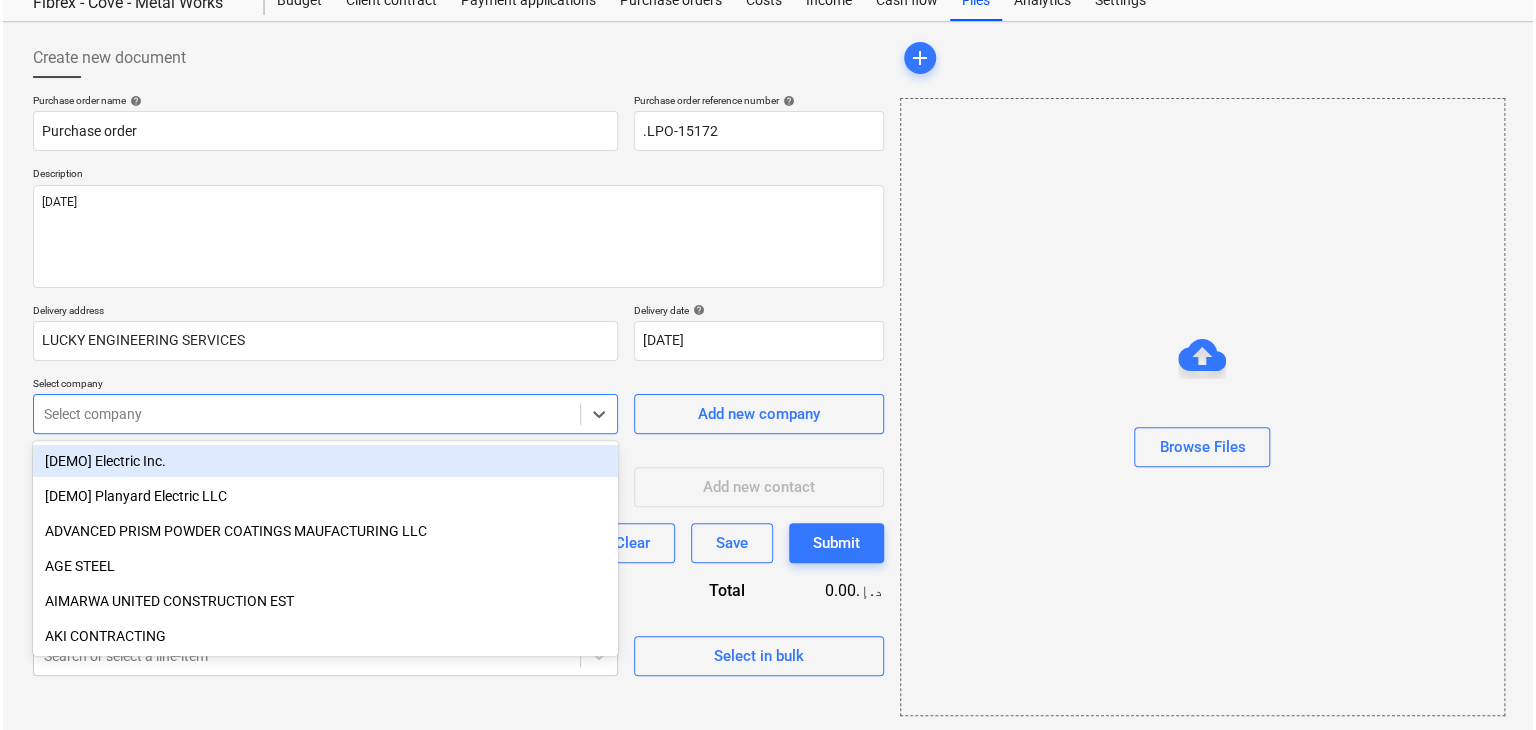 scroll, scrollTop: 71, scrollLeft: 0, axis: vertical 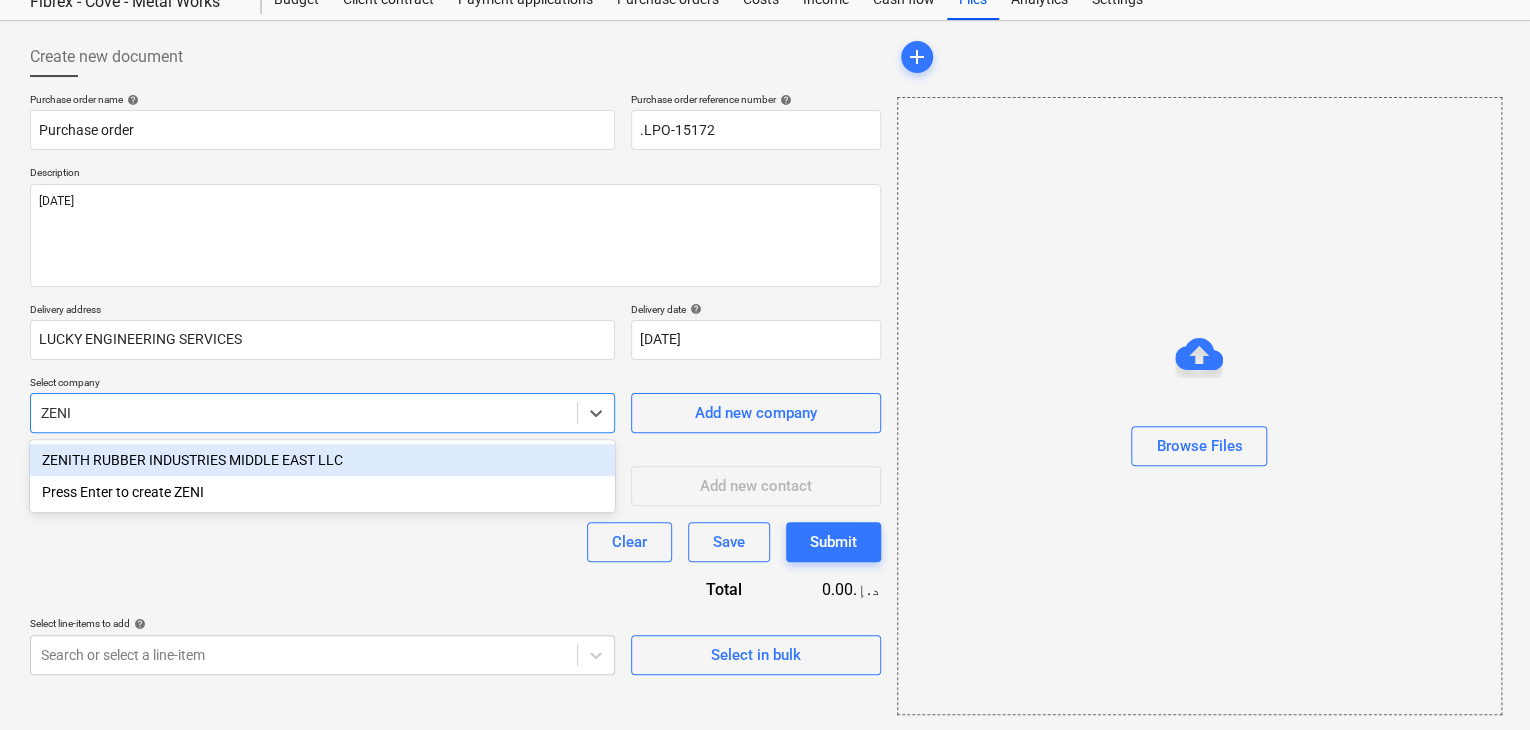 click on "ZENITH RUBBER INDUSTRIES MIDDLE EAST LLC" at bounding box center [322, 460] 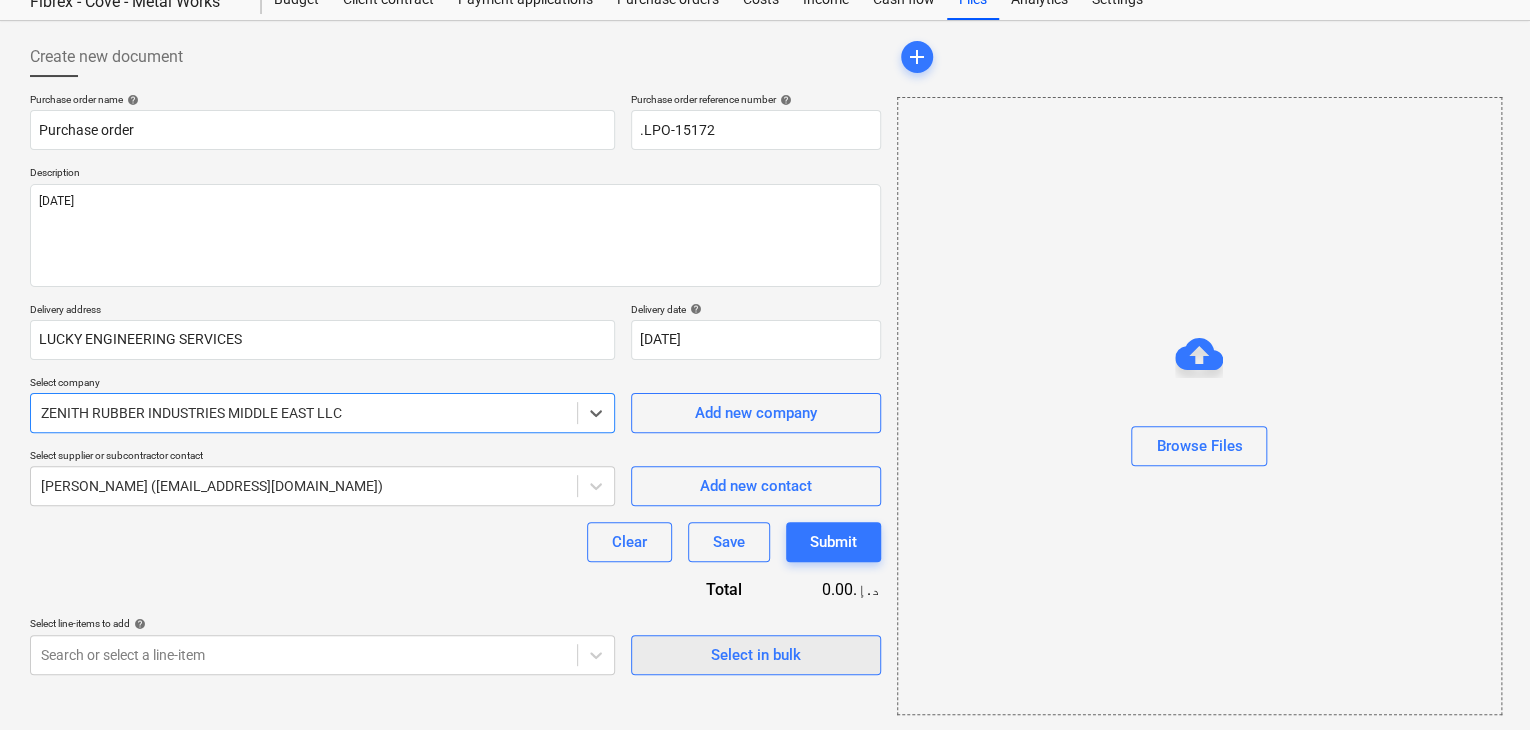 click on "Select in bulk" at bounding box center (756, 655) 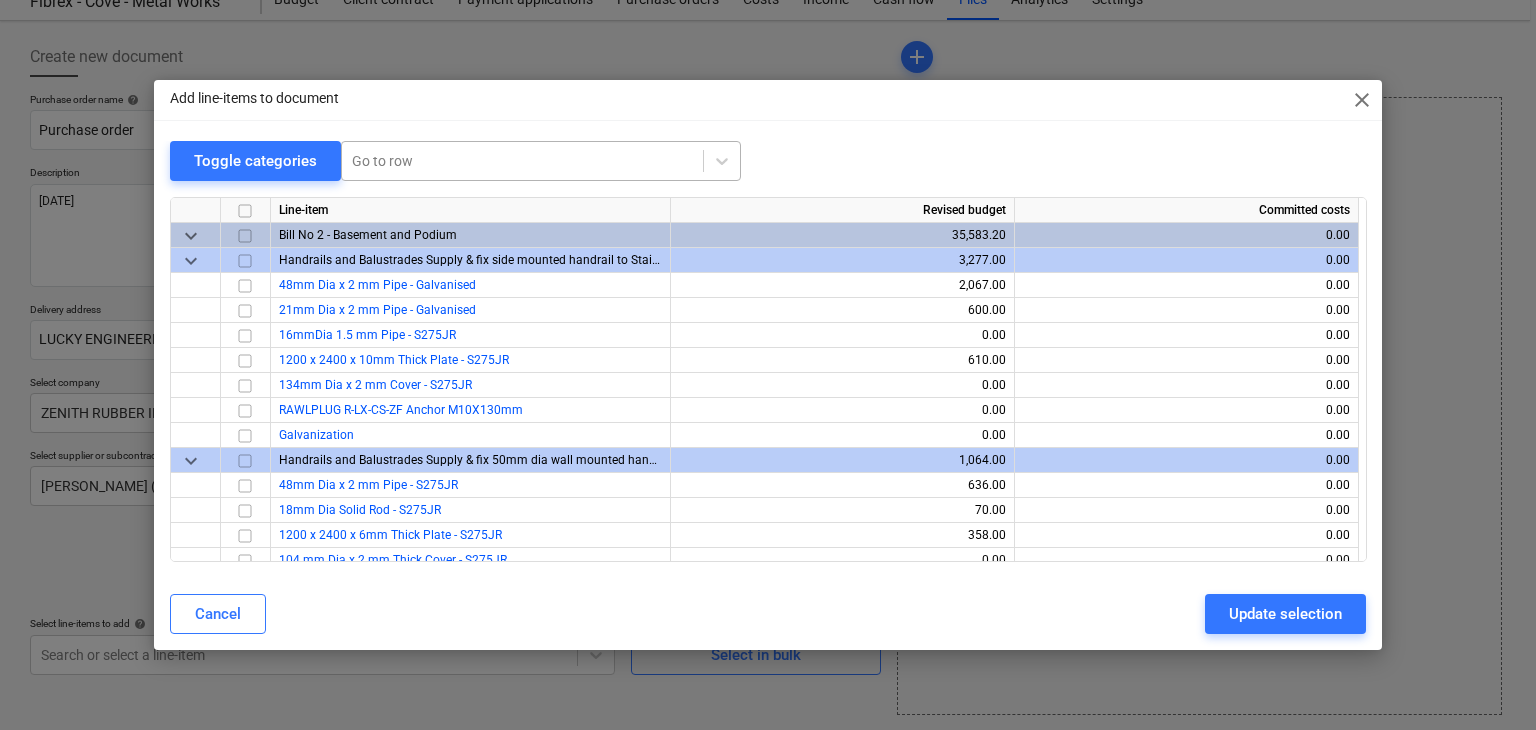 click at bounding box center [522, 161] 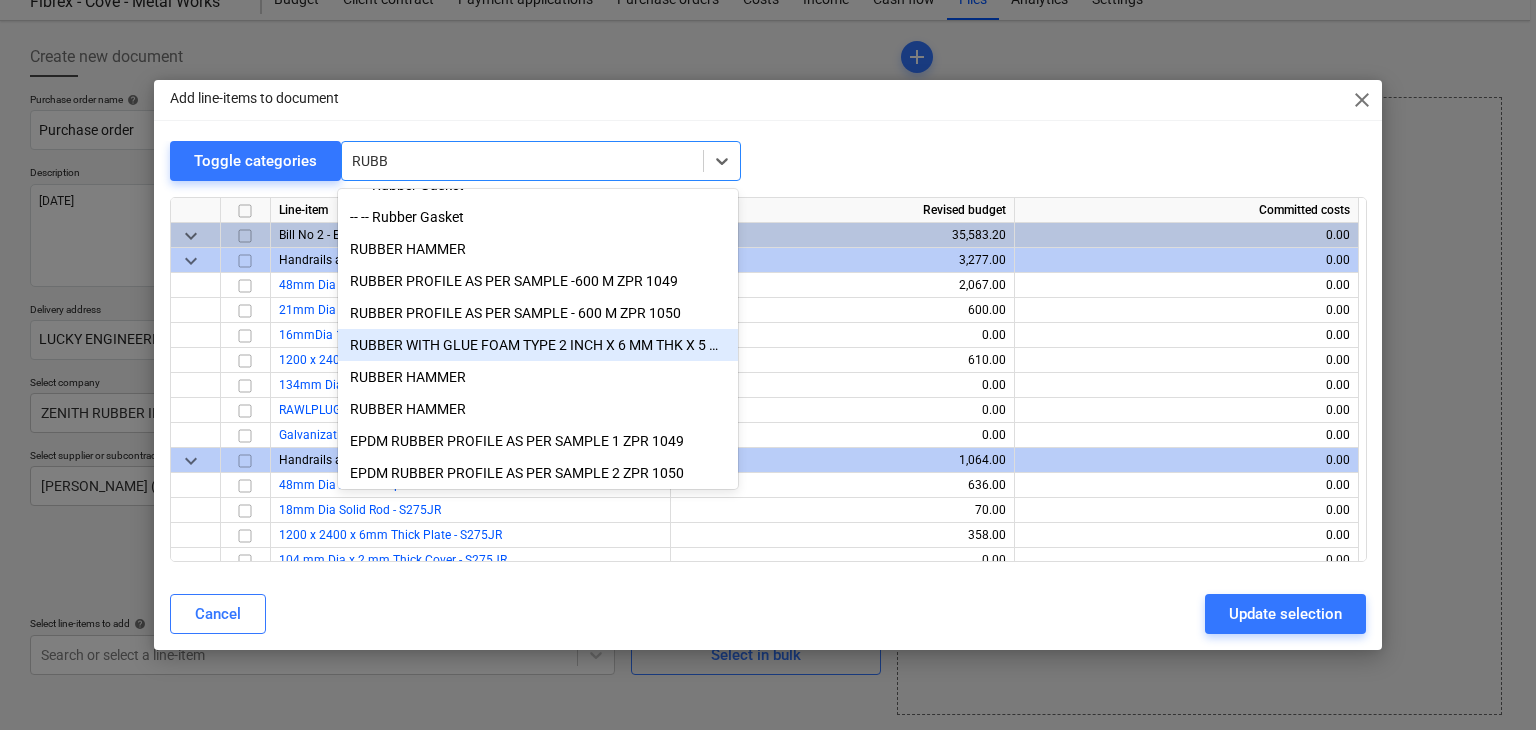 scroll, scrollTop: 36, scrollLeft: 0, axis: vertical 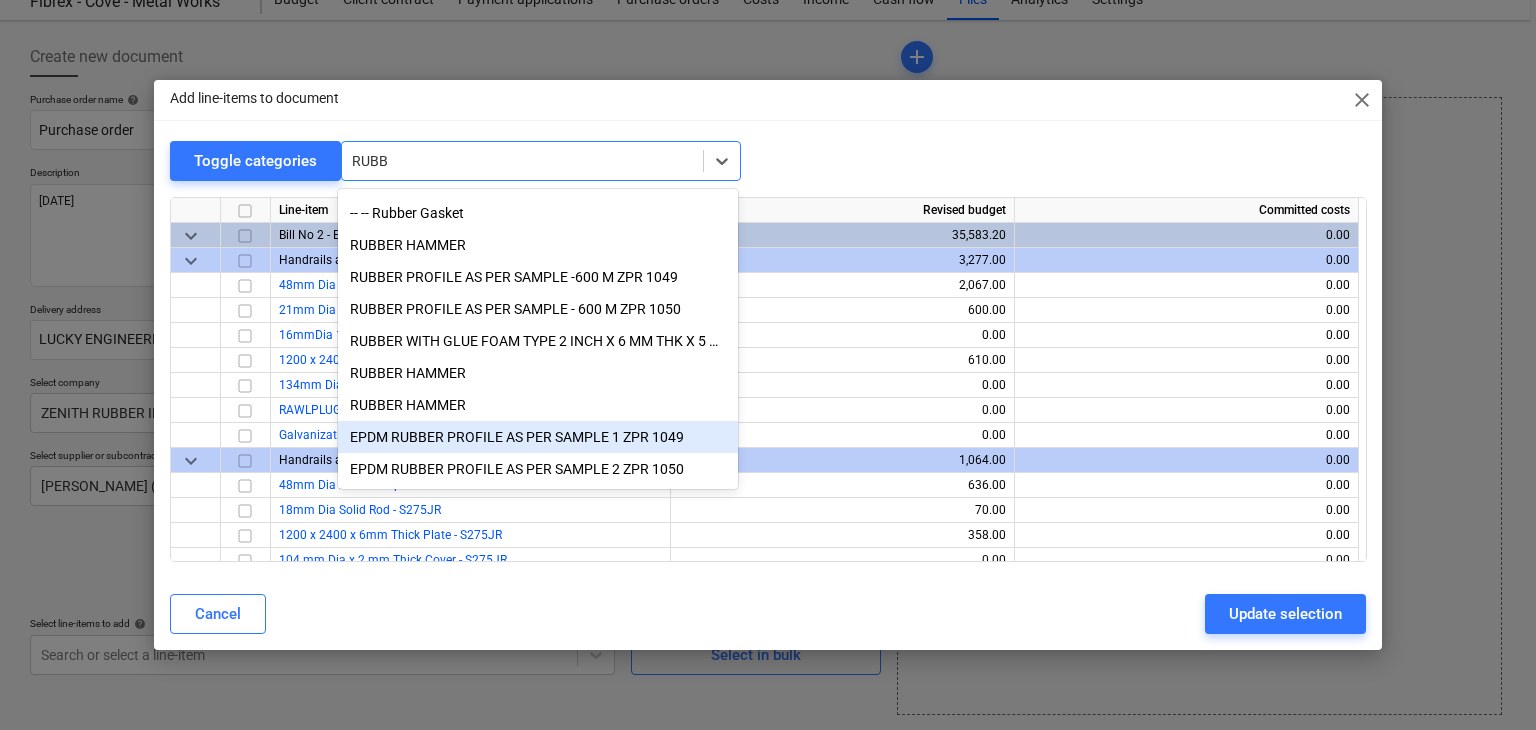 click on "EPDM RUBBER PROFILE AS PER SAMPLE 1 ZPR 1049" at bounding box center (538, 437) 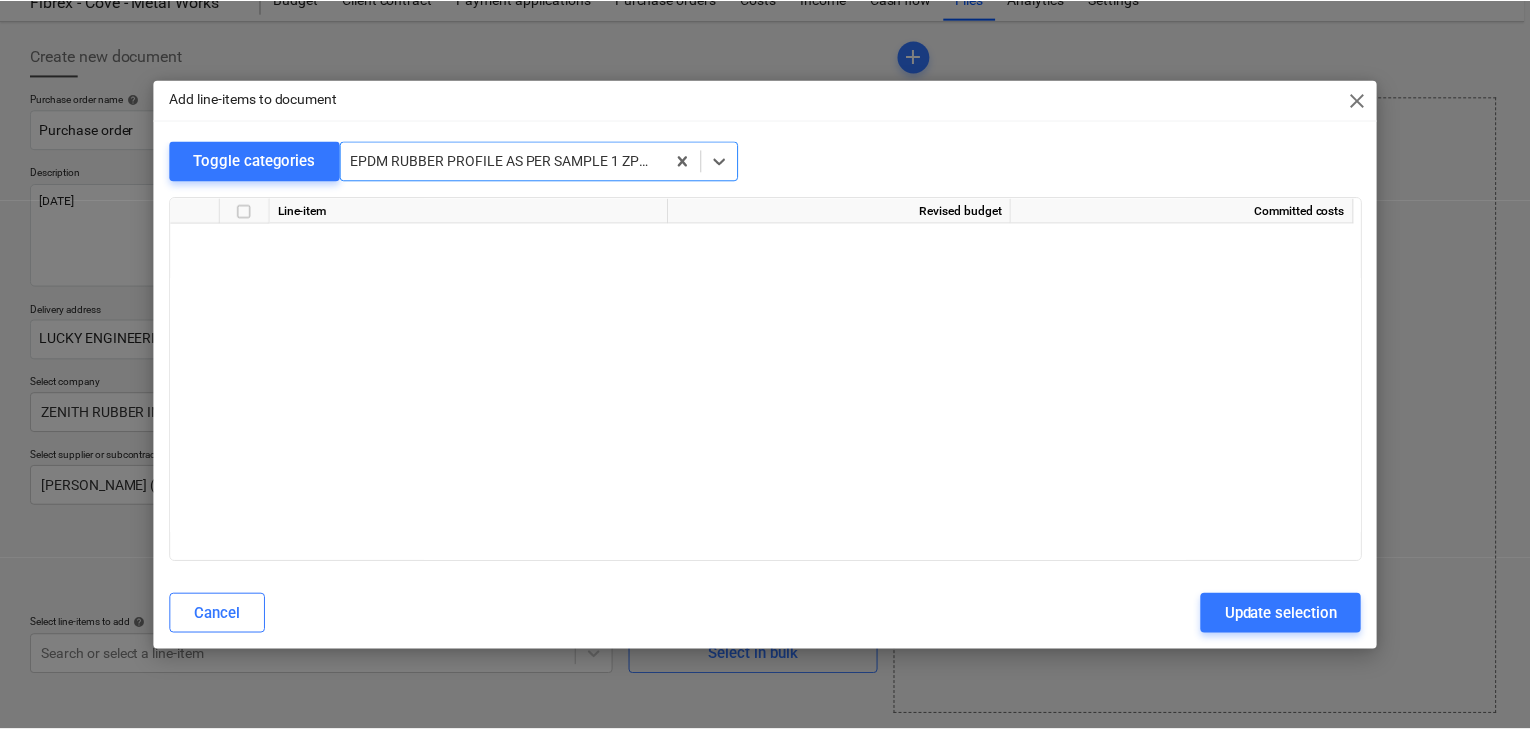 scroll, scrollTop: 21100, scrollLeft: 0, axis: vertical 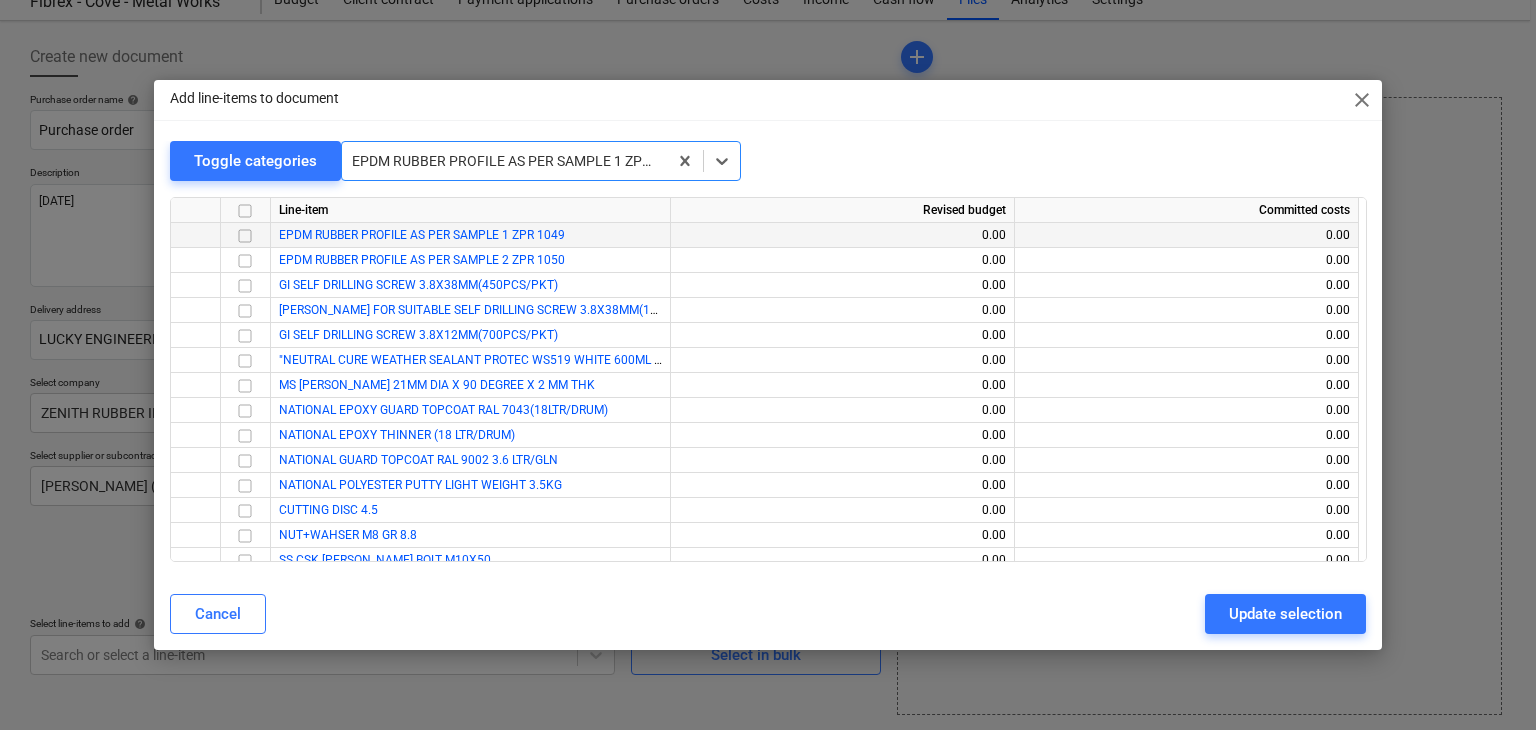 click at bounding box center (245, 236) 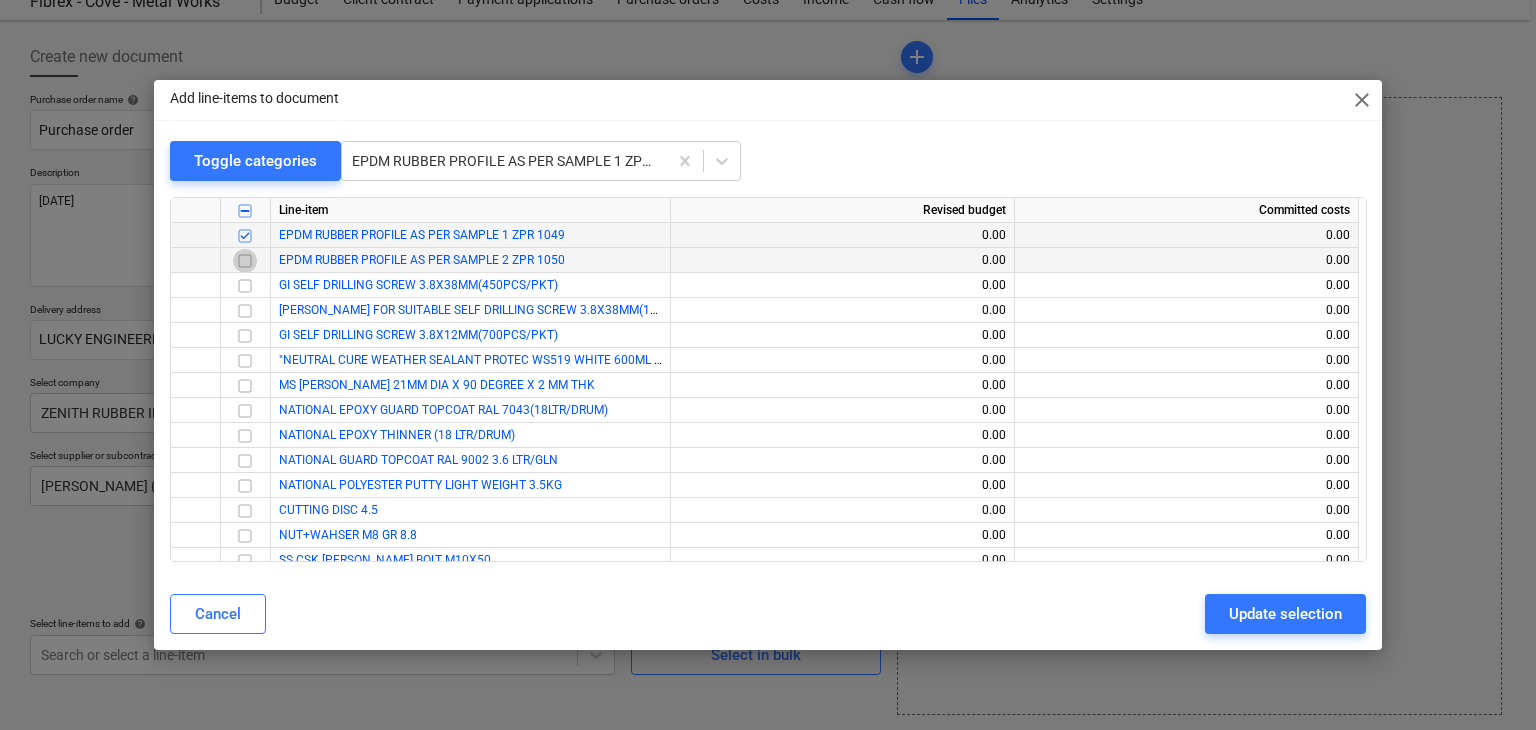 click at bounding box center (245, 261) 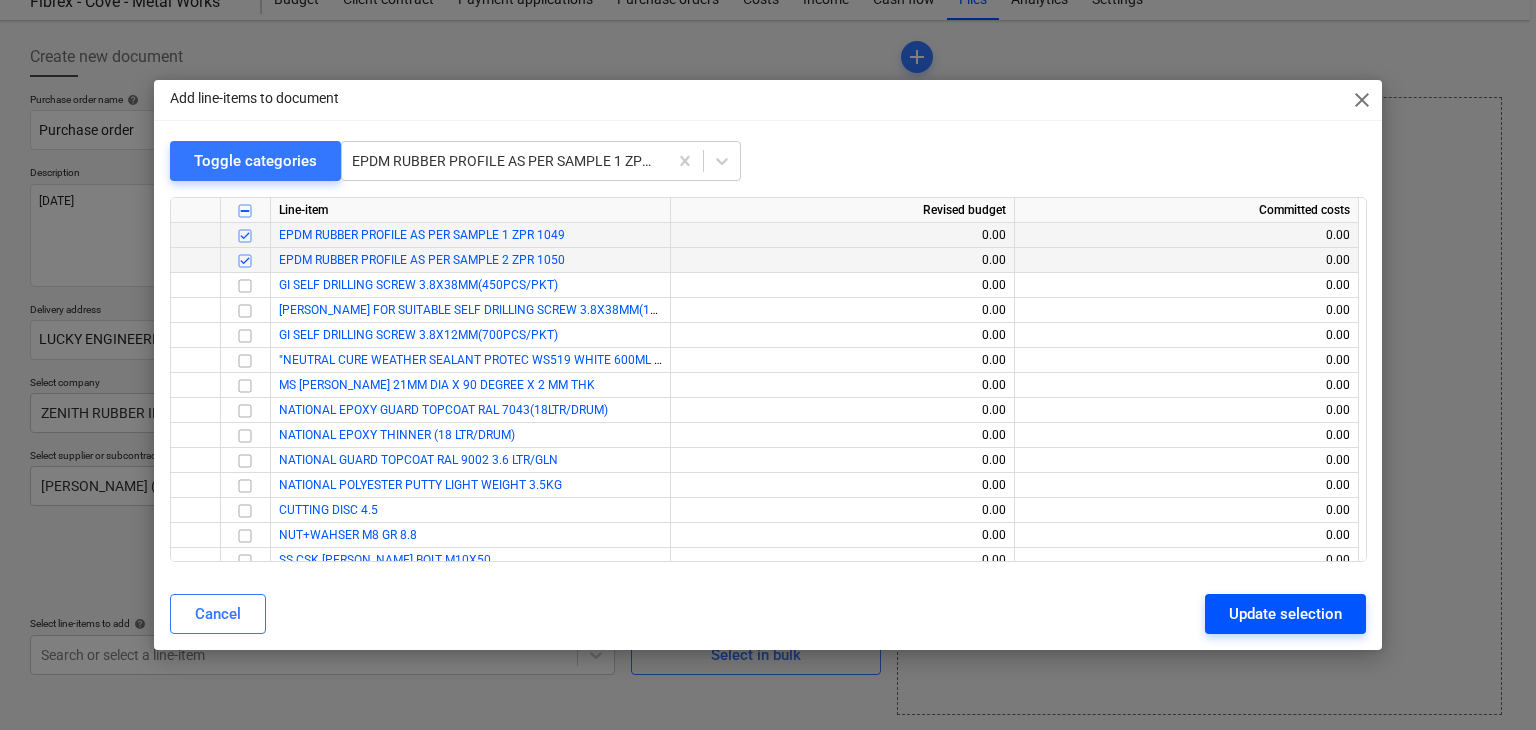 click on "Update selection" at bounding box center (1285, 614) 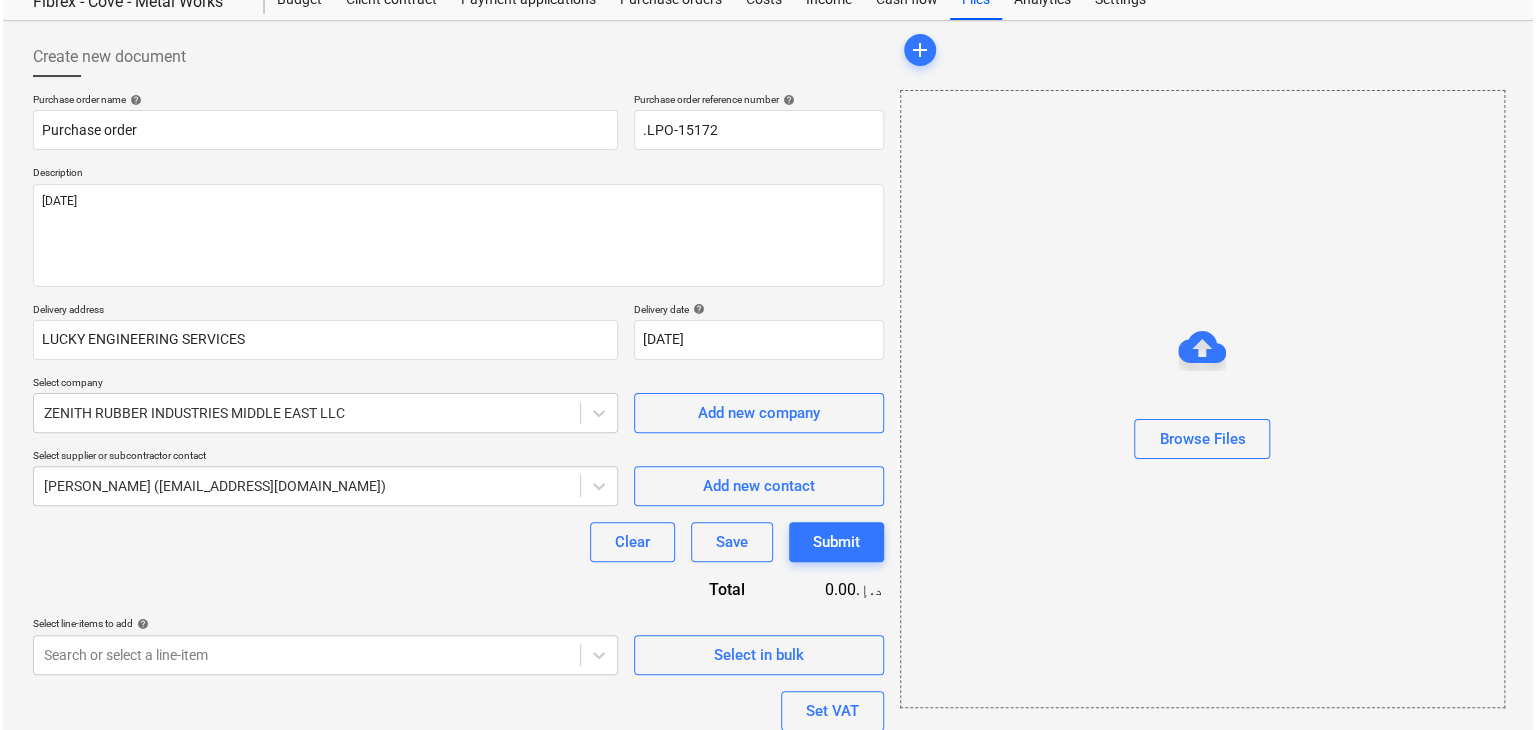 scroll, scrollTop: 244, scrollLeft: 0, axis: vertical 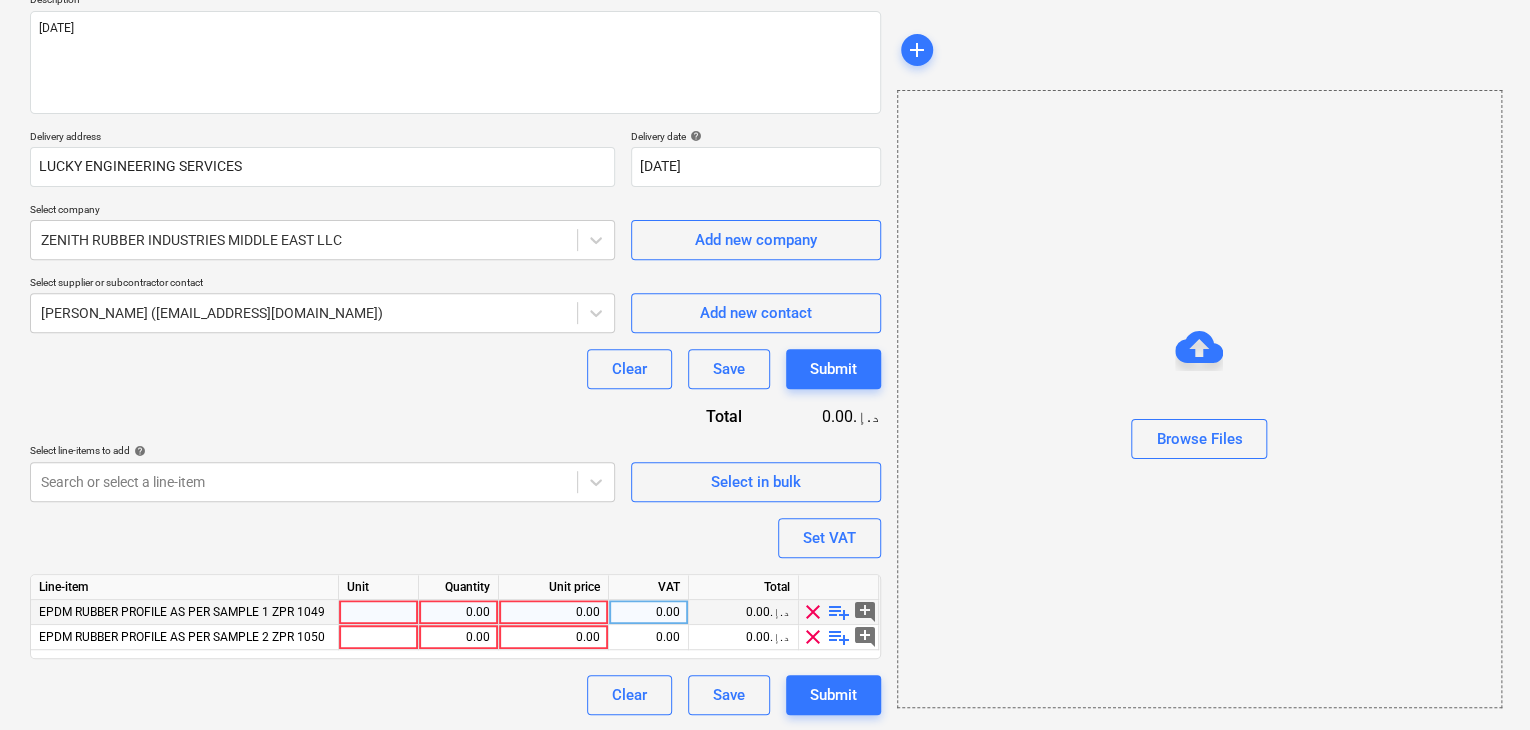 click at bounding box center (379, 612) 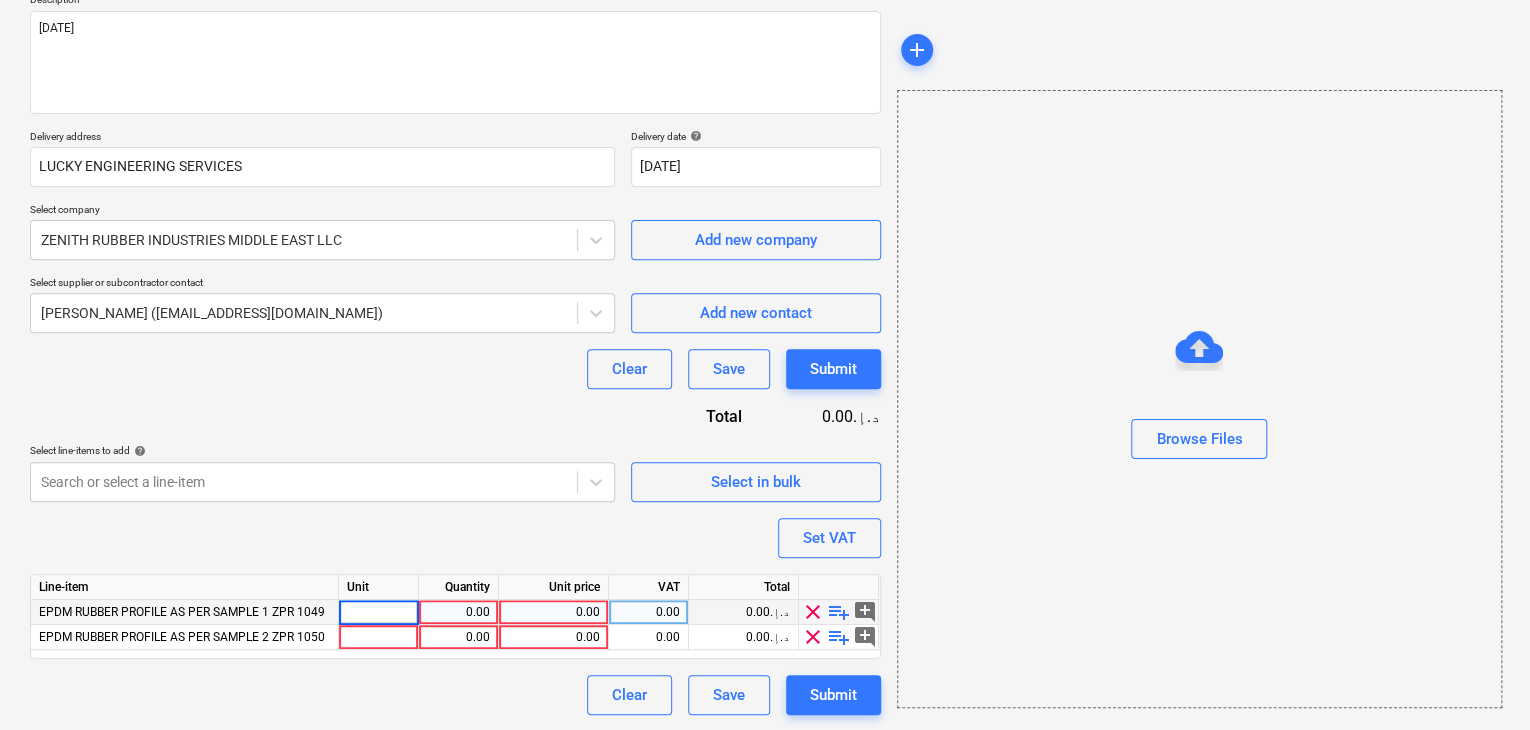click at bounding box center (378, 612) 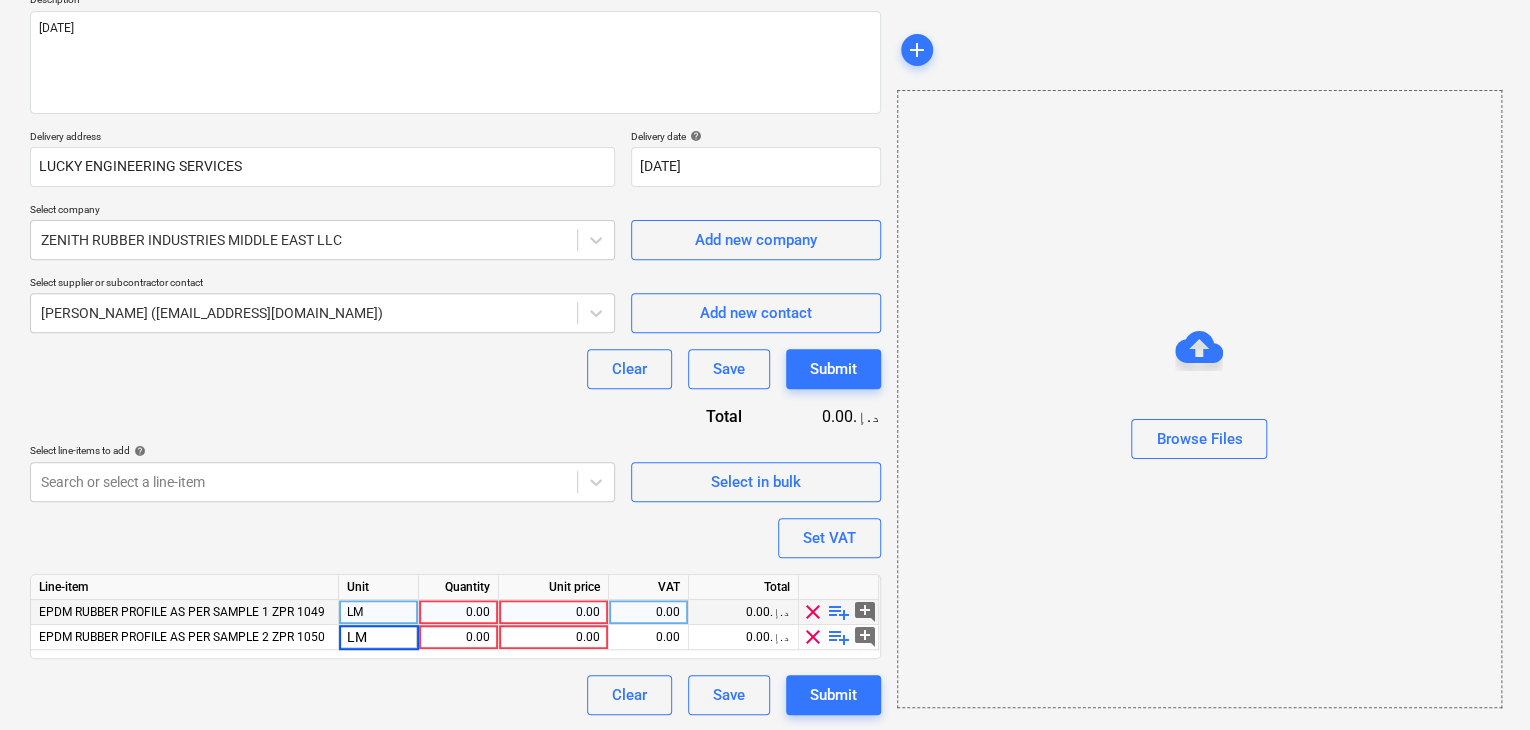 click on "0.00" at bounding box center [458, 612] 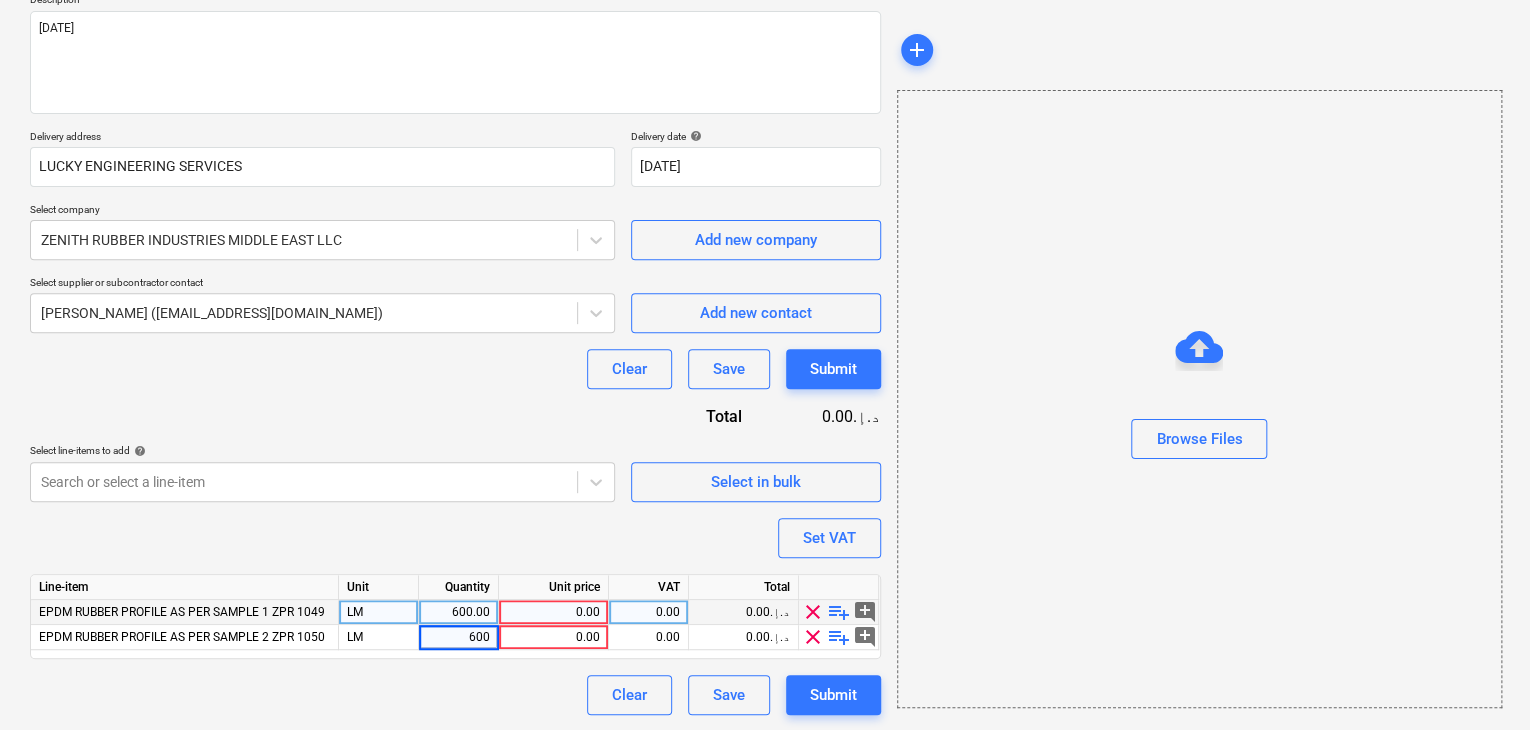 click on "0.00" at bounding box center (553, 612) 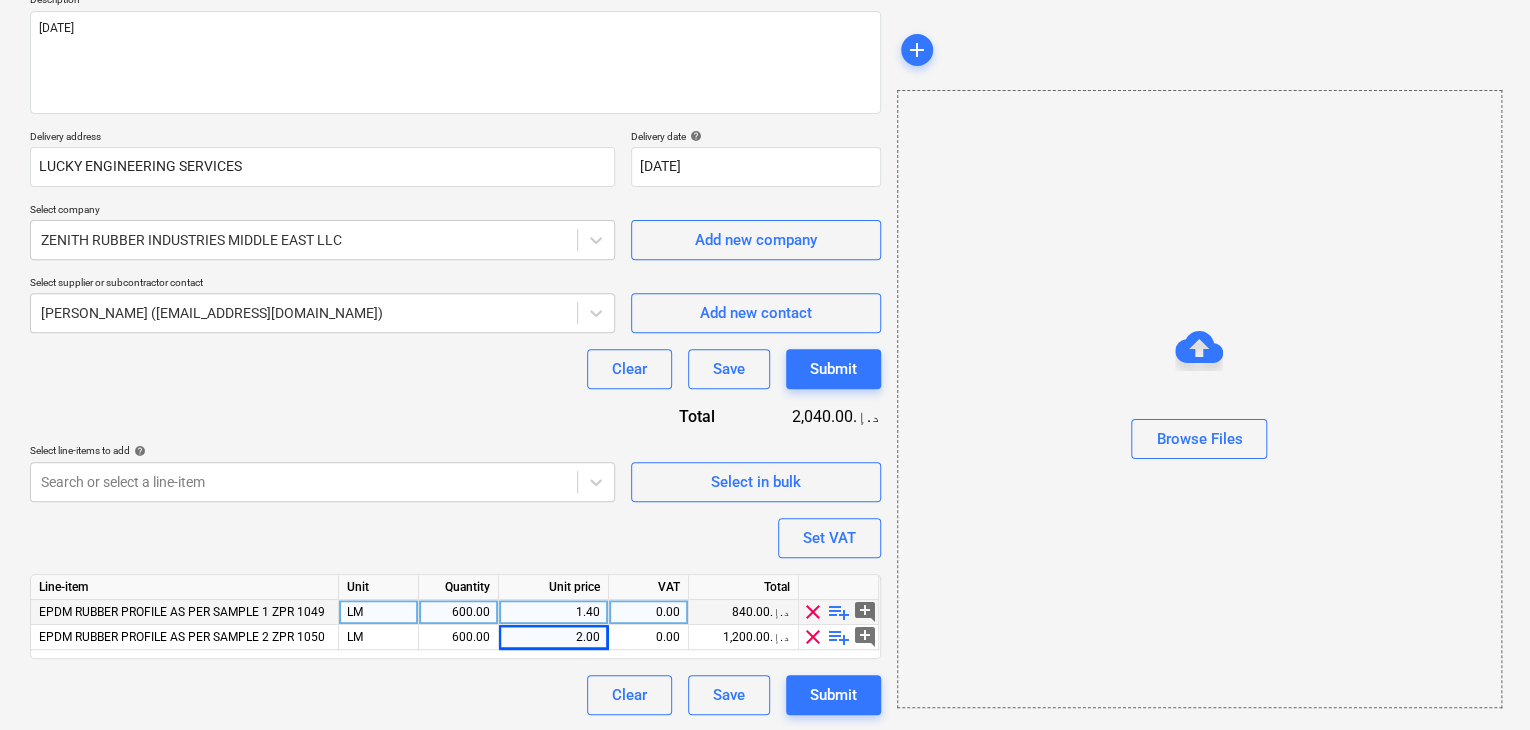 drag, startPoint x: 994, startPoint y: 621, endPoint x: 848, endPoint y: 571, distance: 154.32434 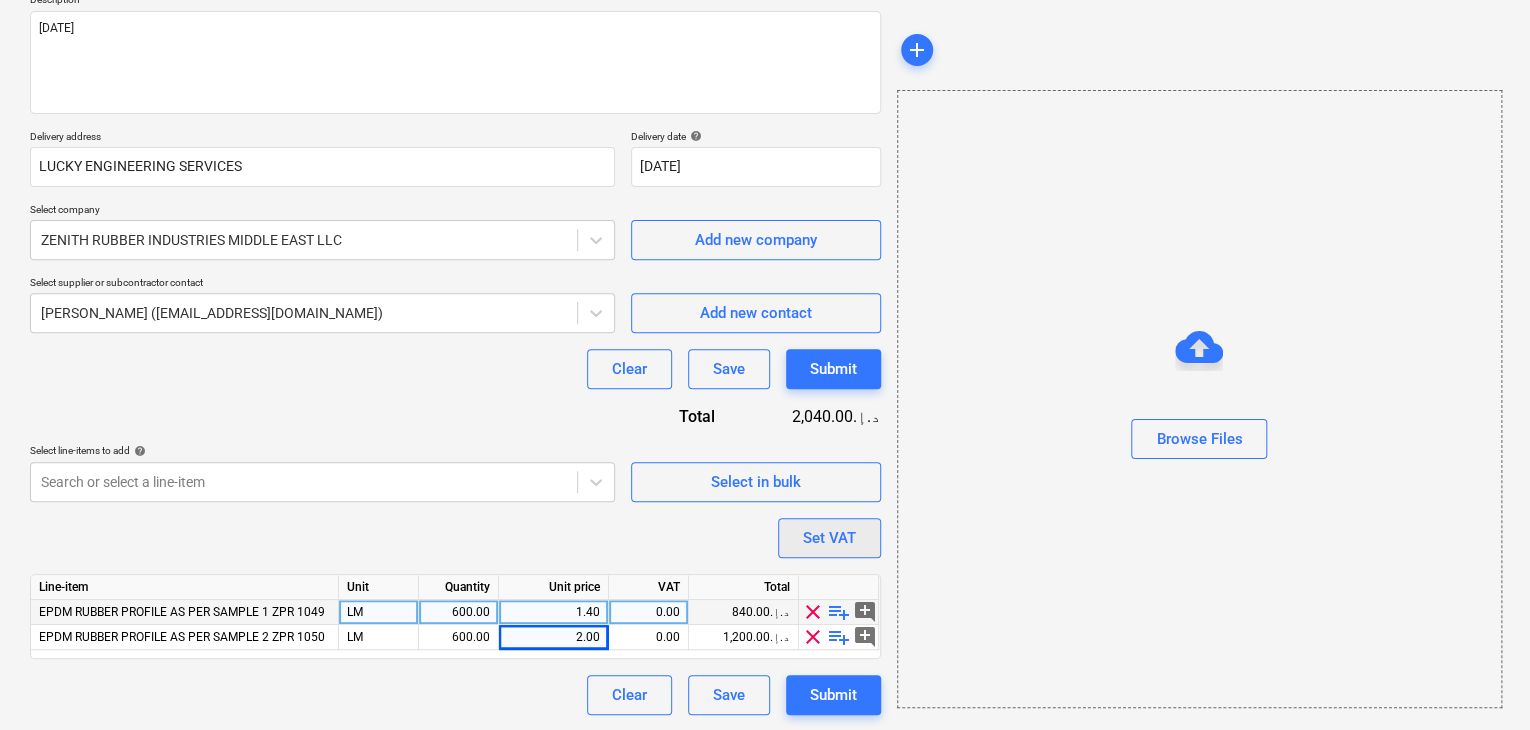 click on "Set VAT" at bounding box center (829, 538) 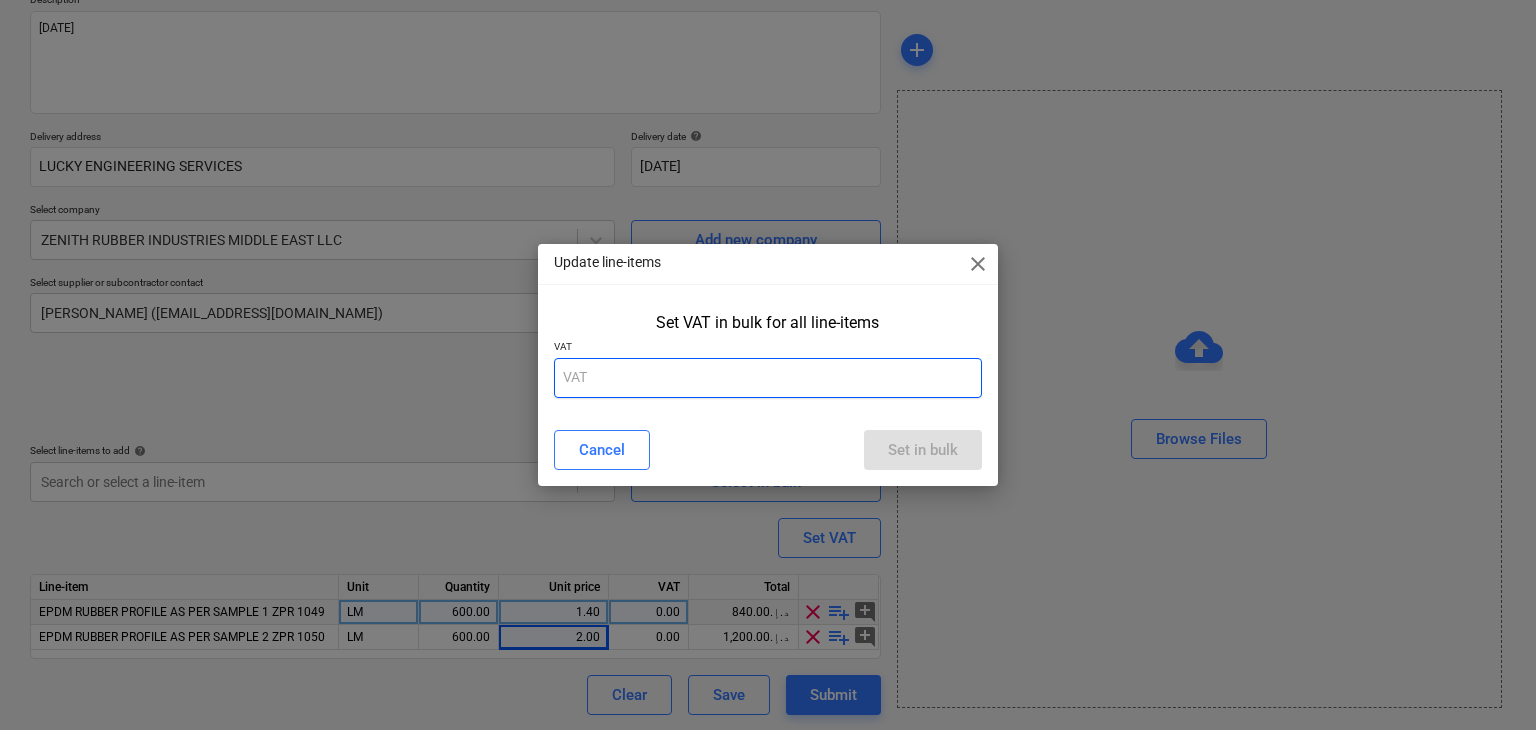 click at bounding box center (768, 378) 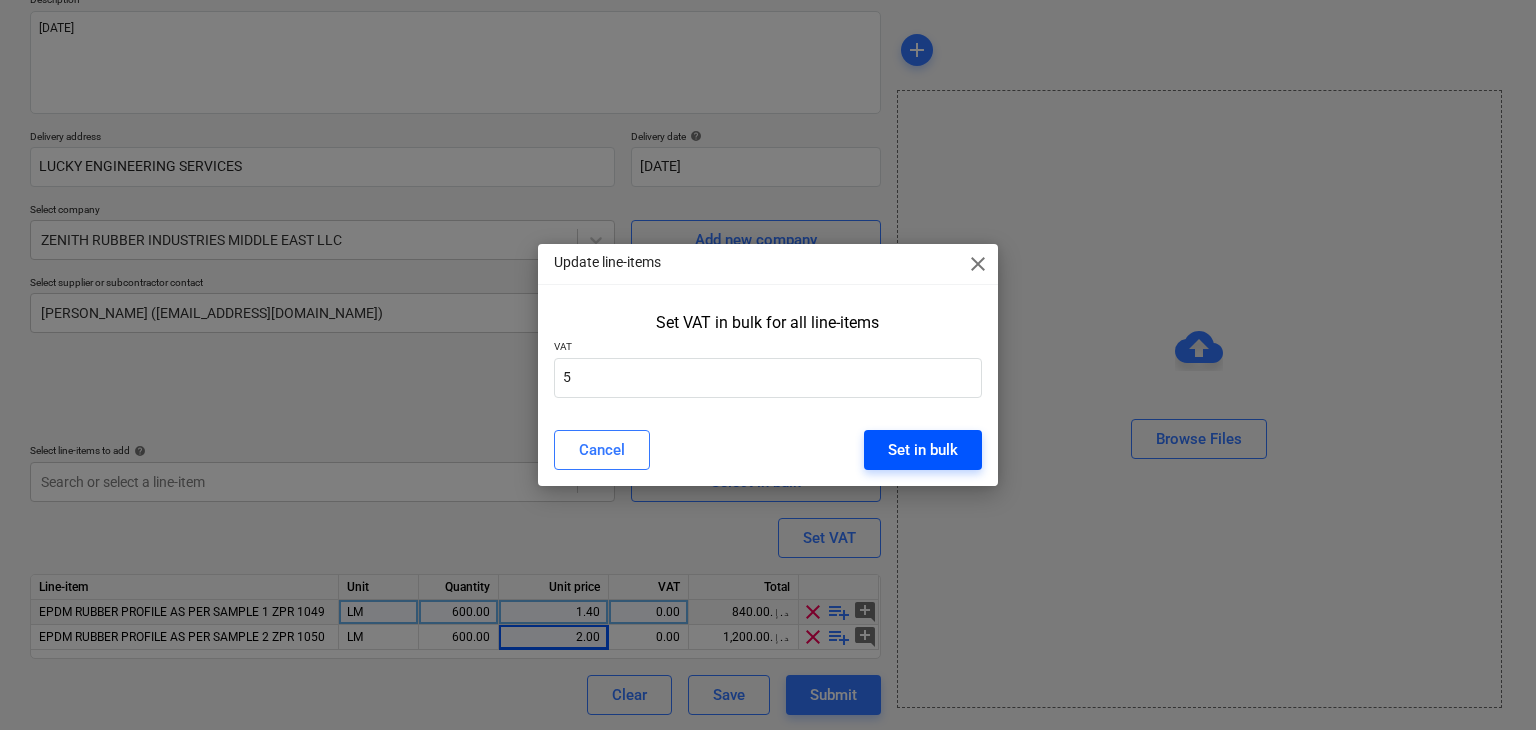click on "Set in bulk" at bounding box center [923, 450] 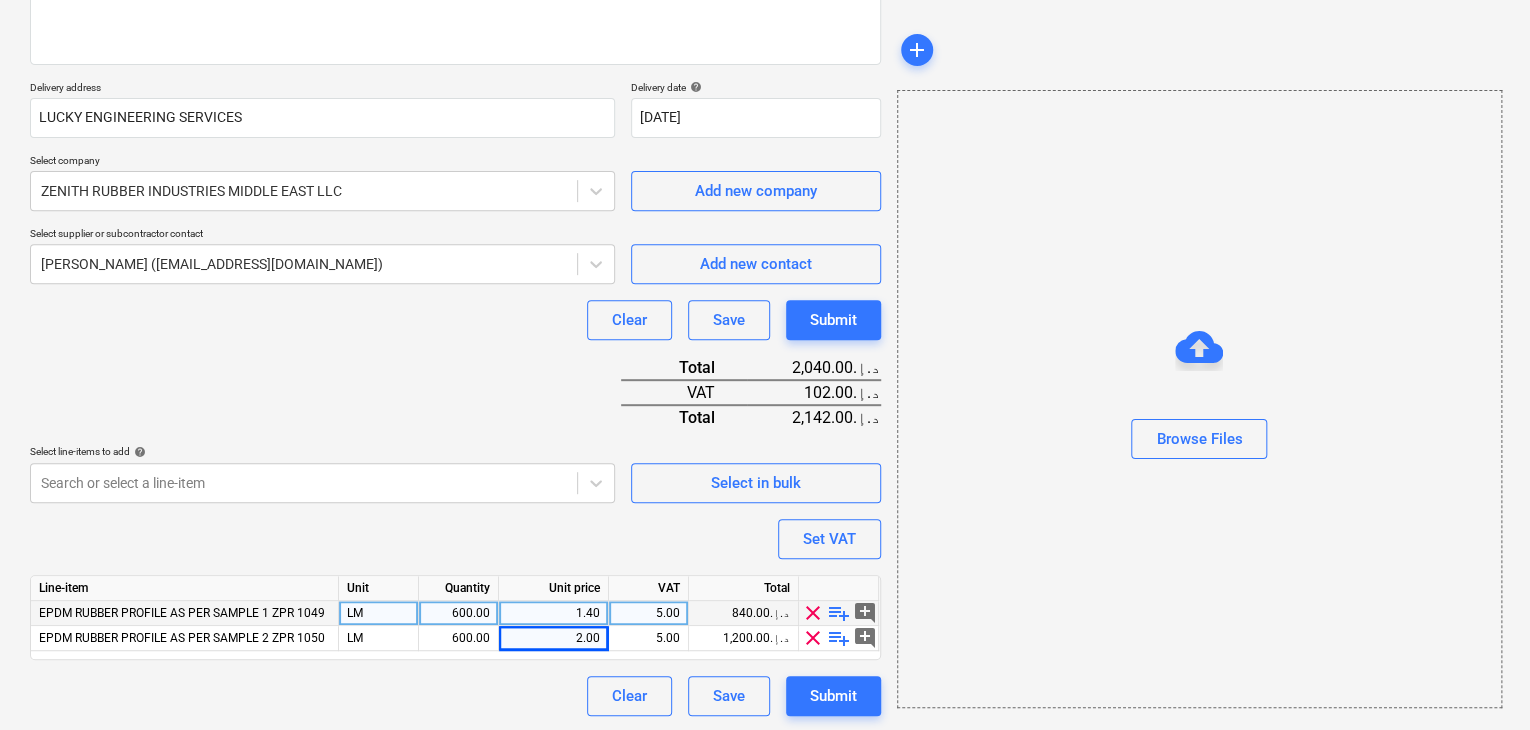 scroll, scrollTop: 294, scrollLeft: 0, axis: vertical 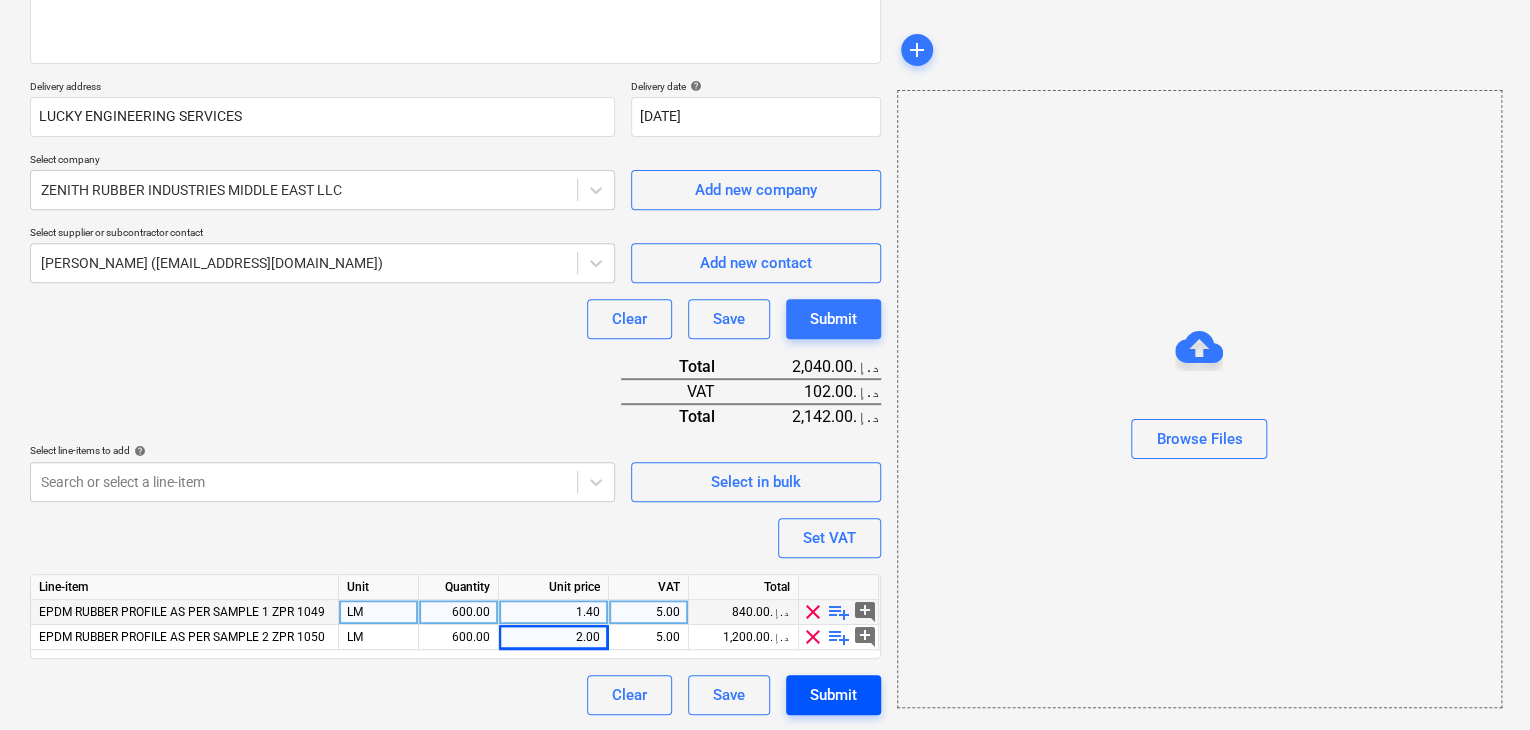 click on "Submit" at bounding box center (833, 695) 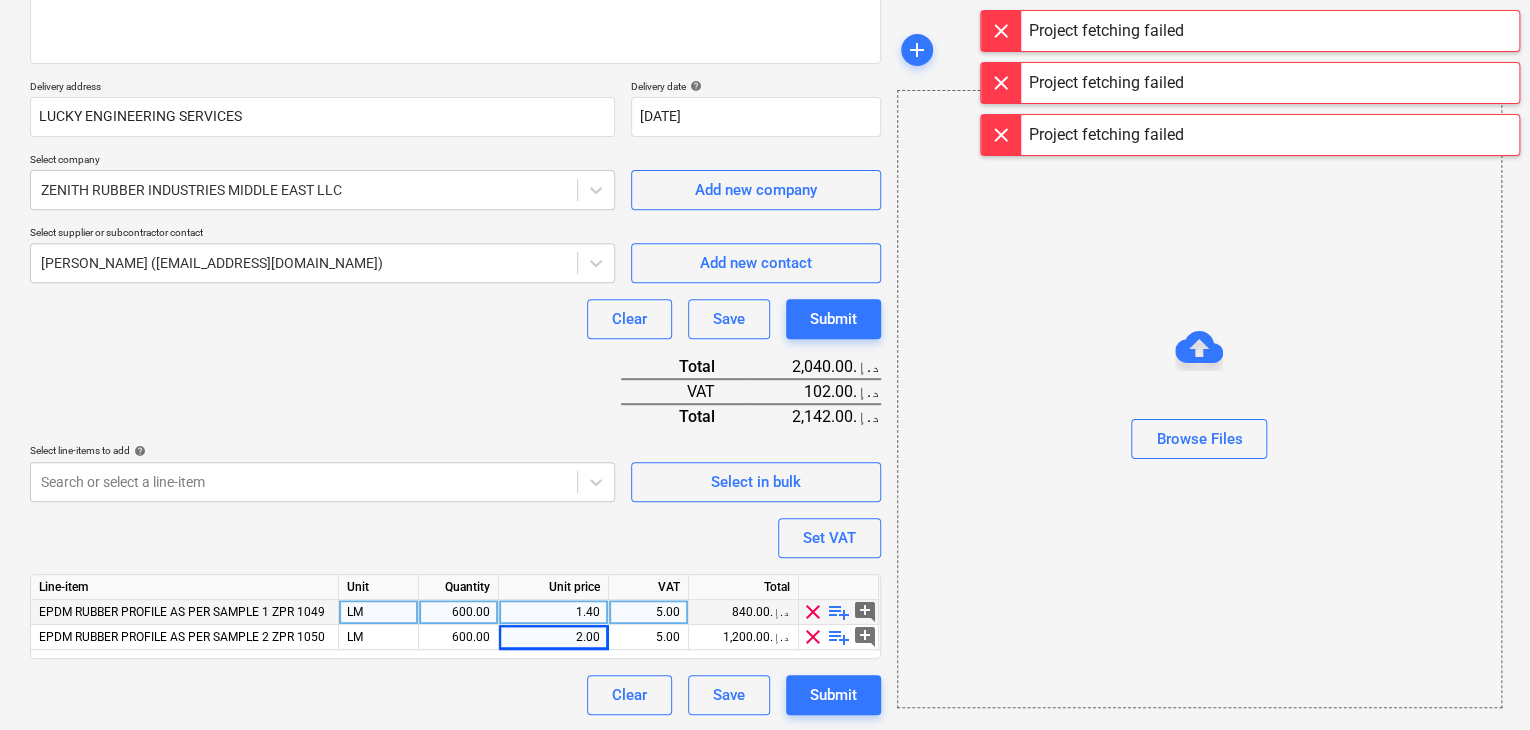 click at bounding box center [1001, 31] 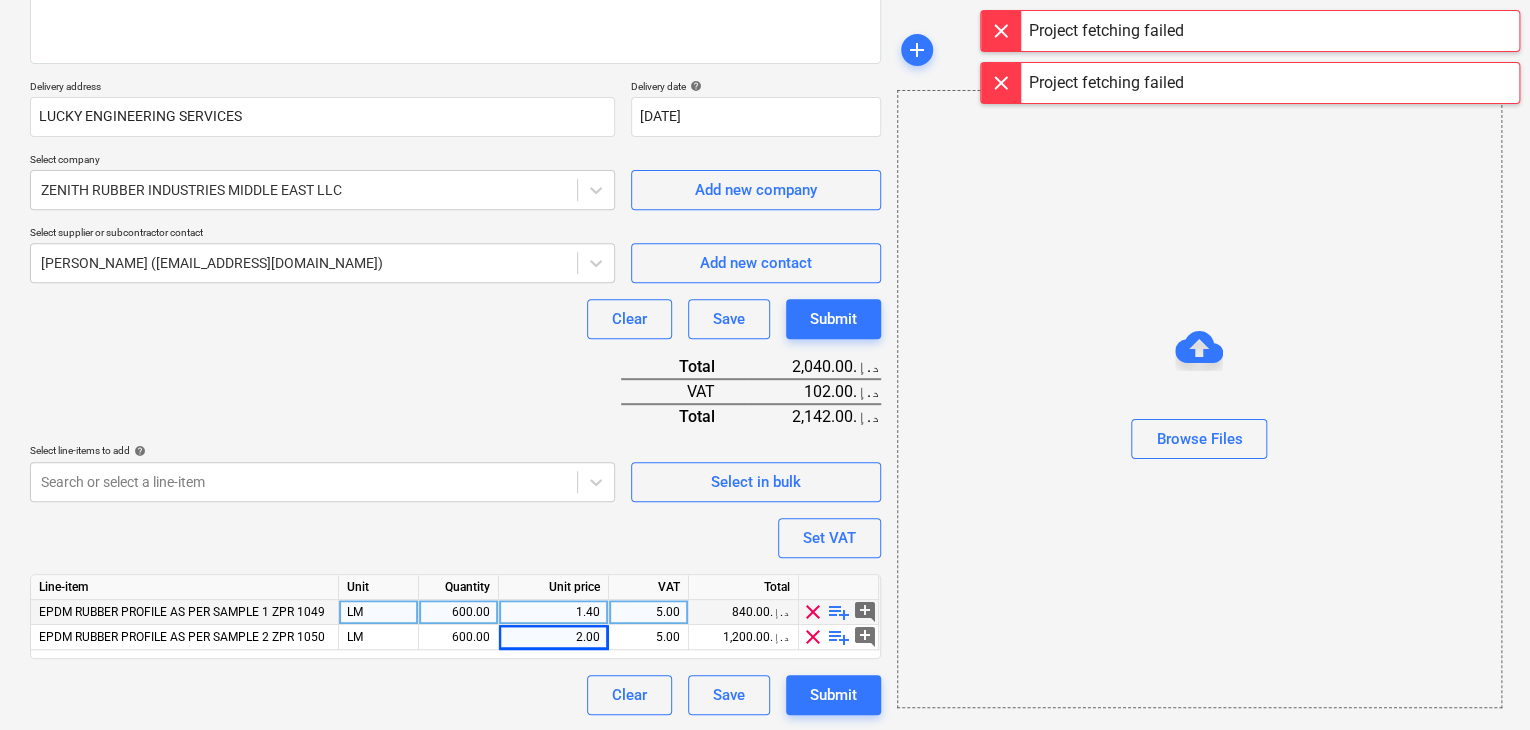 click at bounding box center (1001, 31) 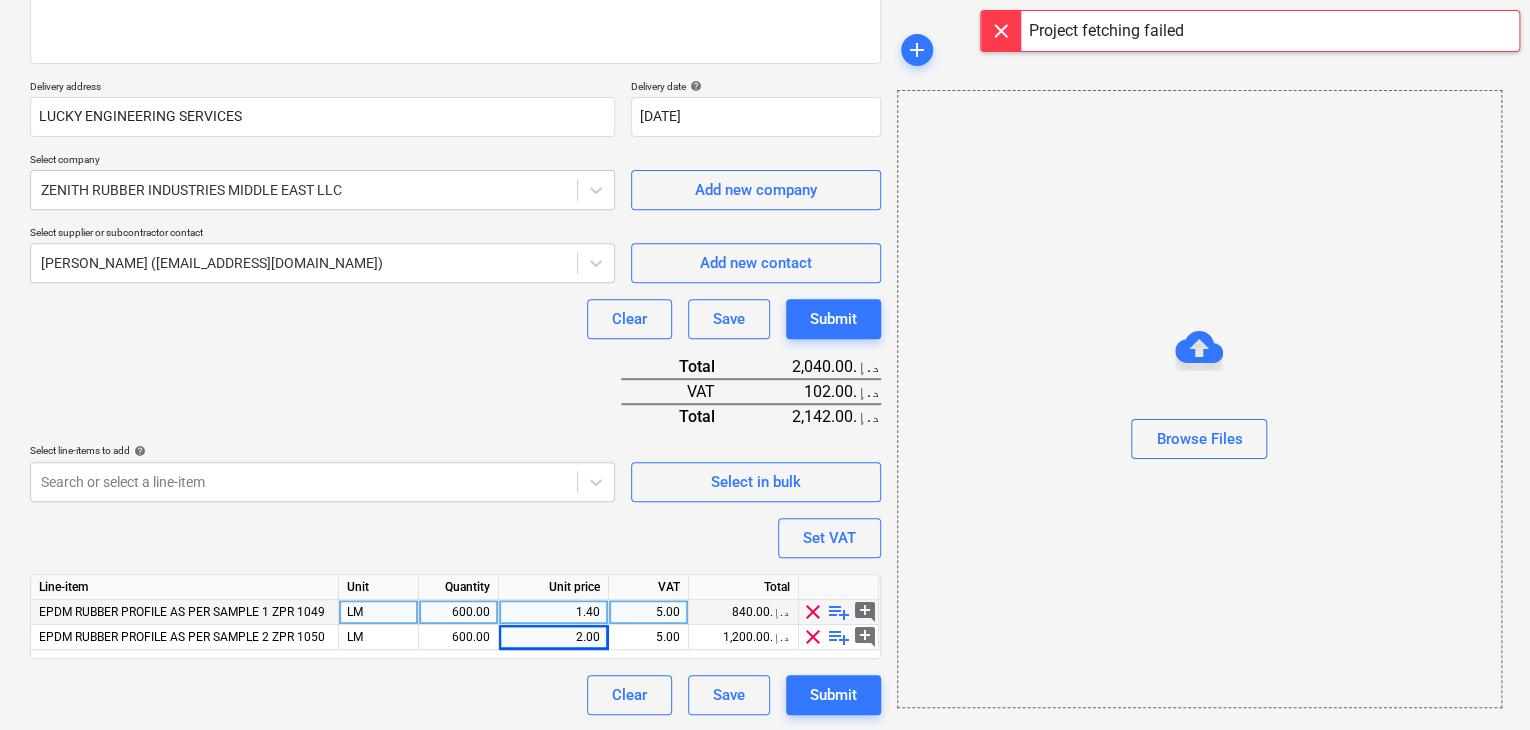 click at bounding box center [1001, 31] 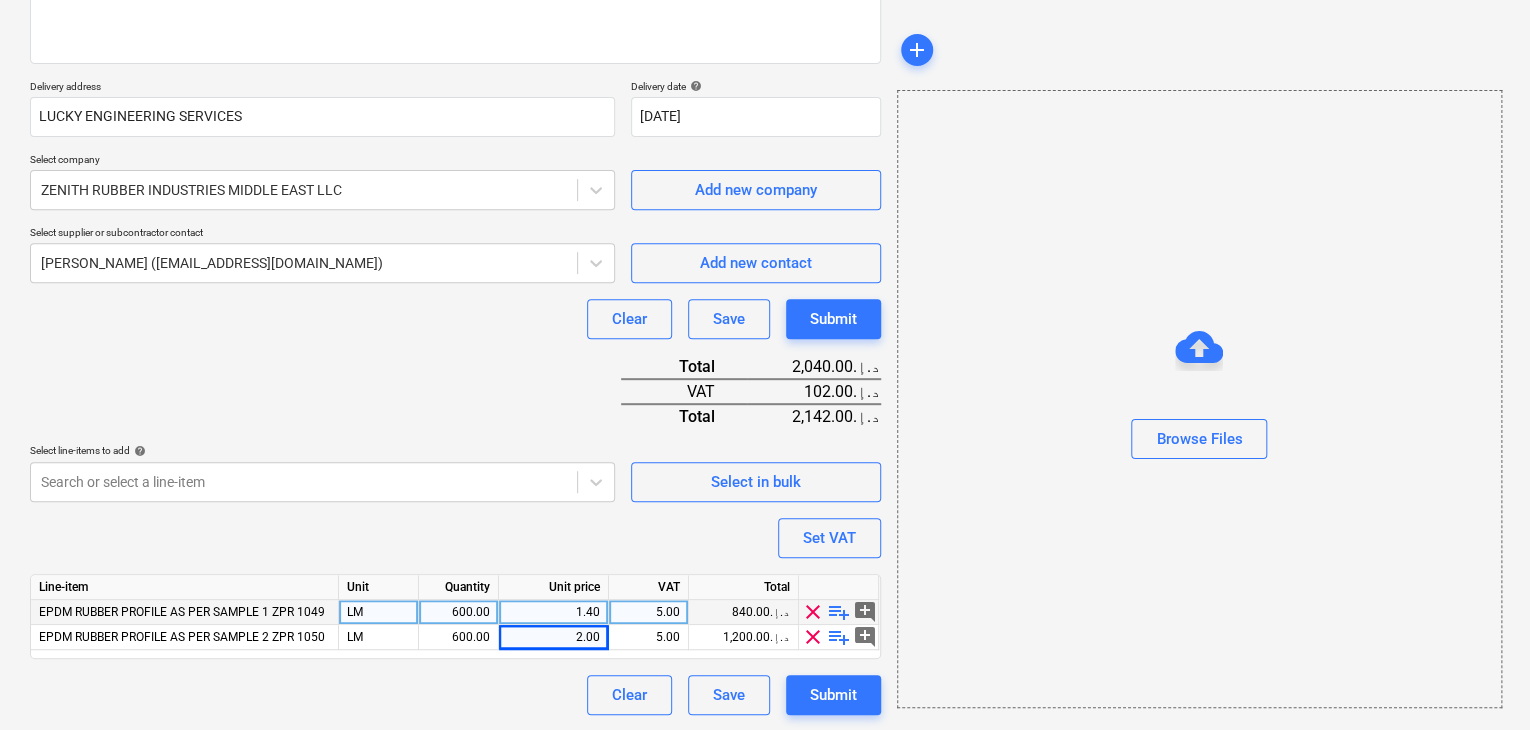 click on "Browse Files" at bounding box center [1199, 399] 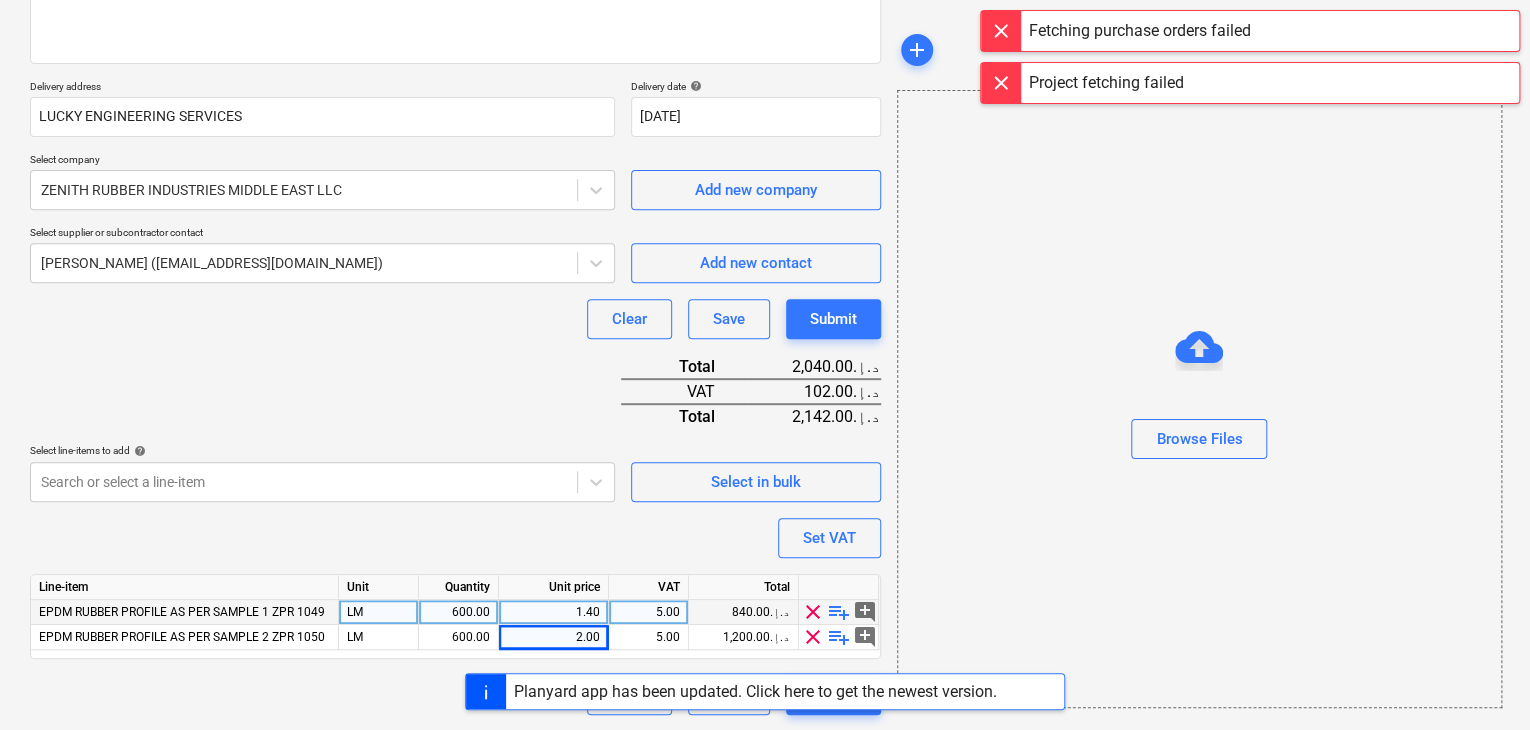 click on "Planyard app has been updated. Click here to get the newest version." at bounding box center [755, 691] 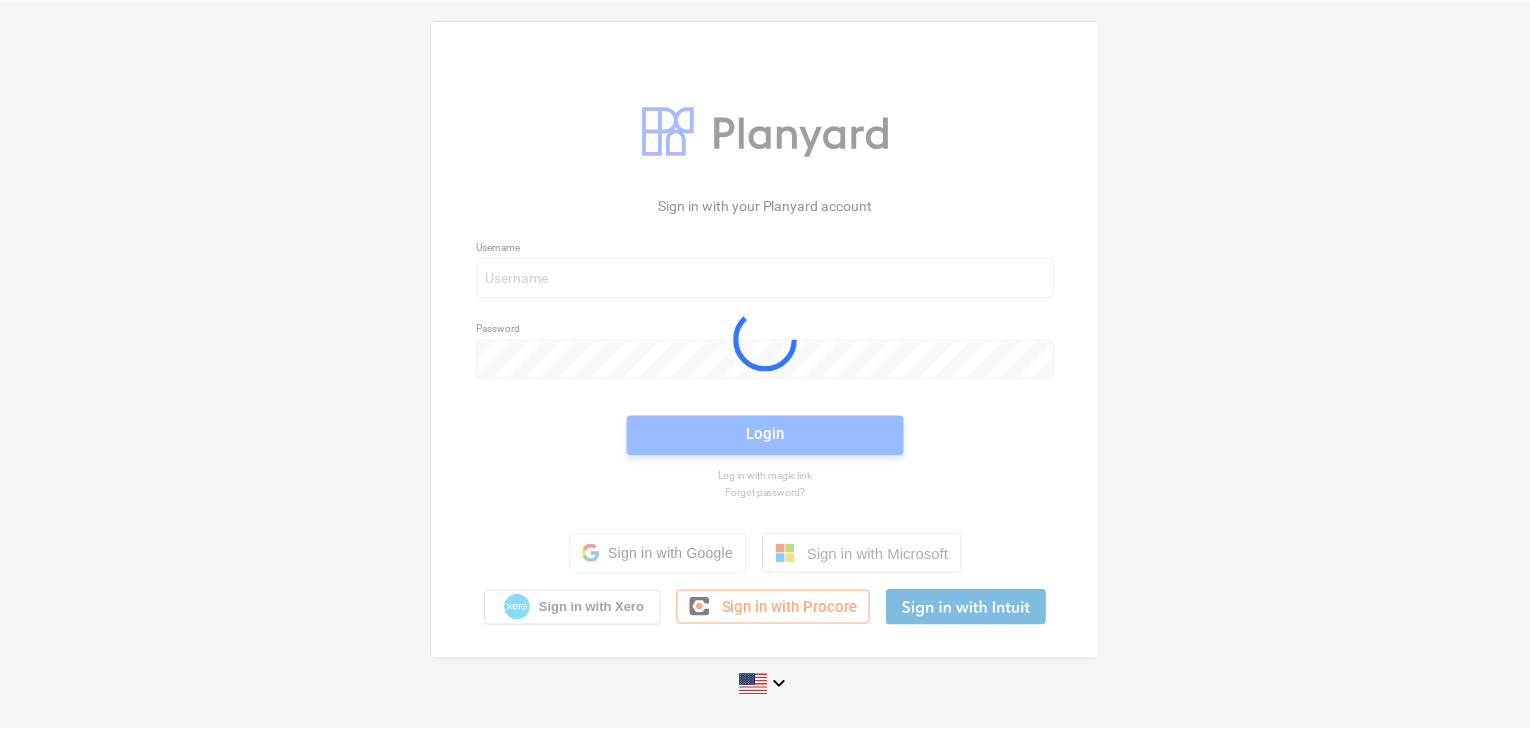 scroll, scrollTop: 0, scrollLeft: 0, axis: both 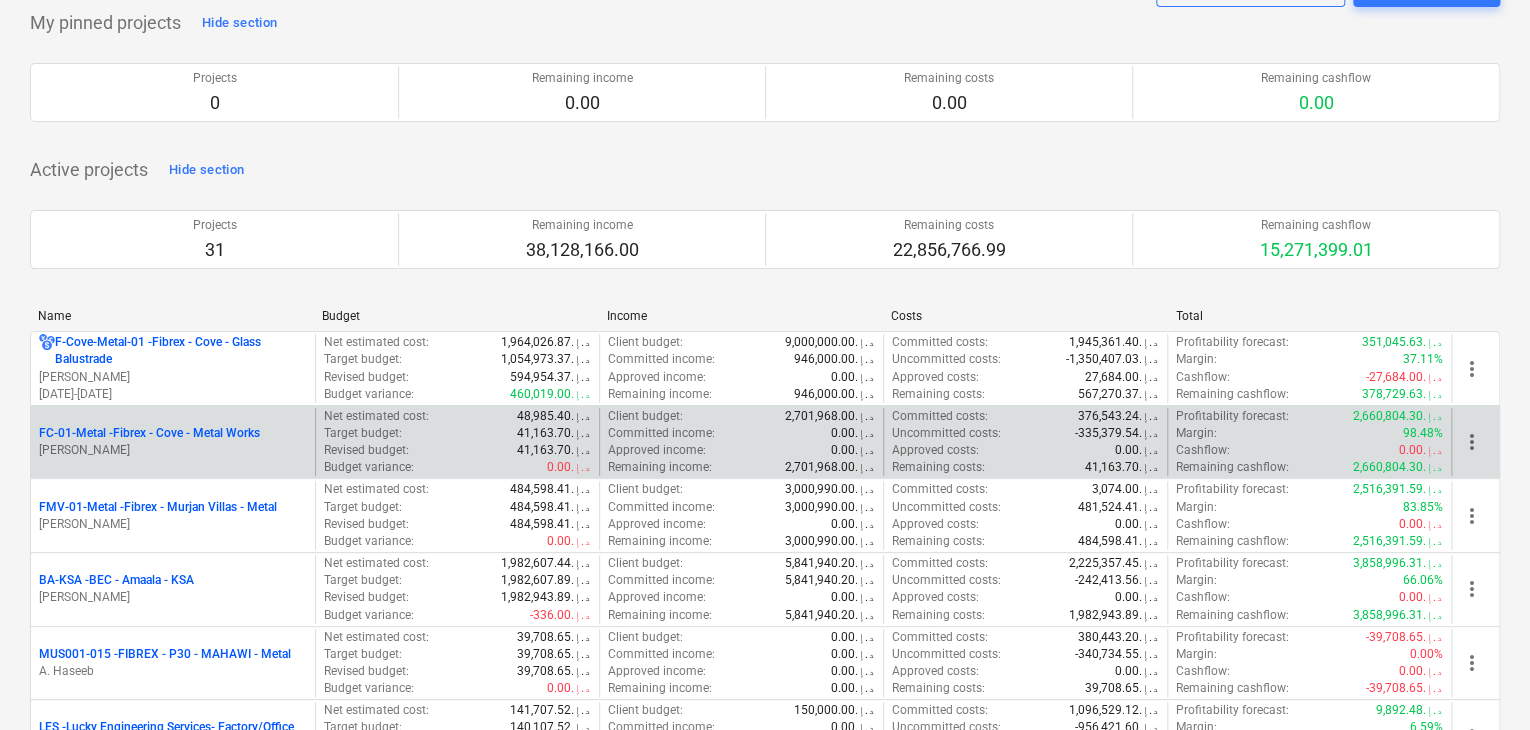 click on "FC-01-Metal -  Fibrex - Cove - Metal Works" at bounding box center (149, 433) 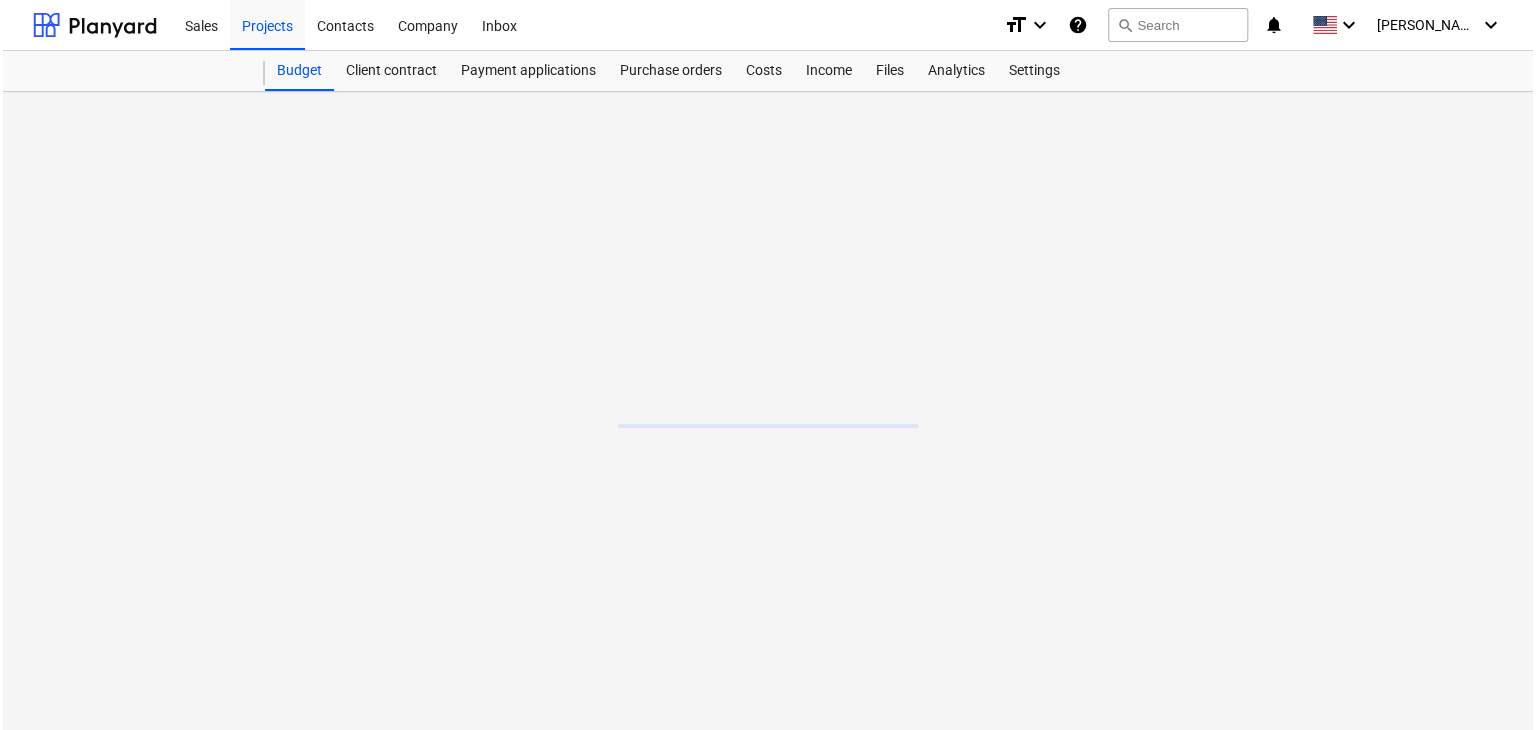 scroll, scrollTop: 0, scrollLeft: 0, axis: both 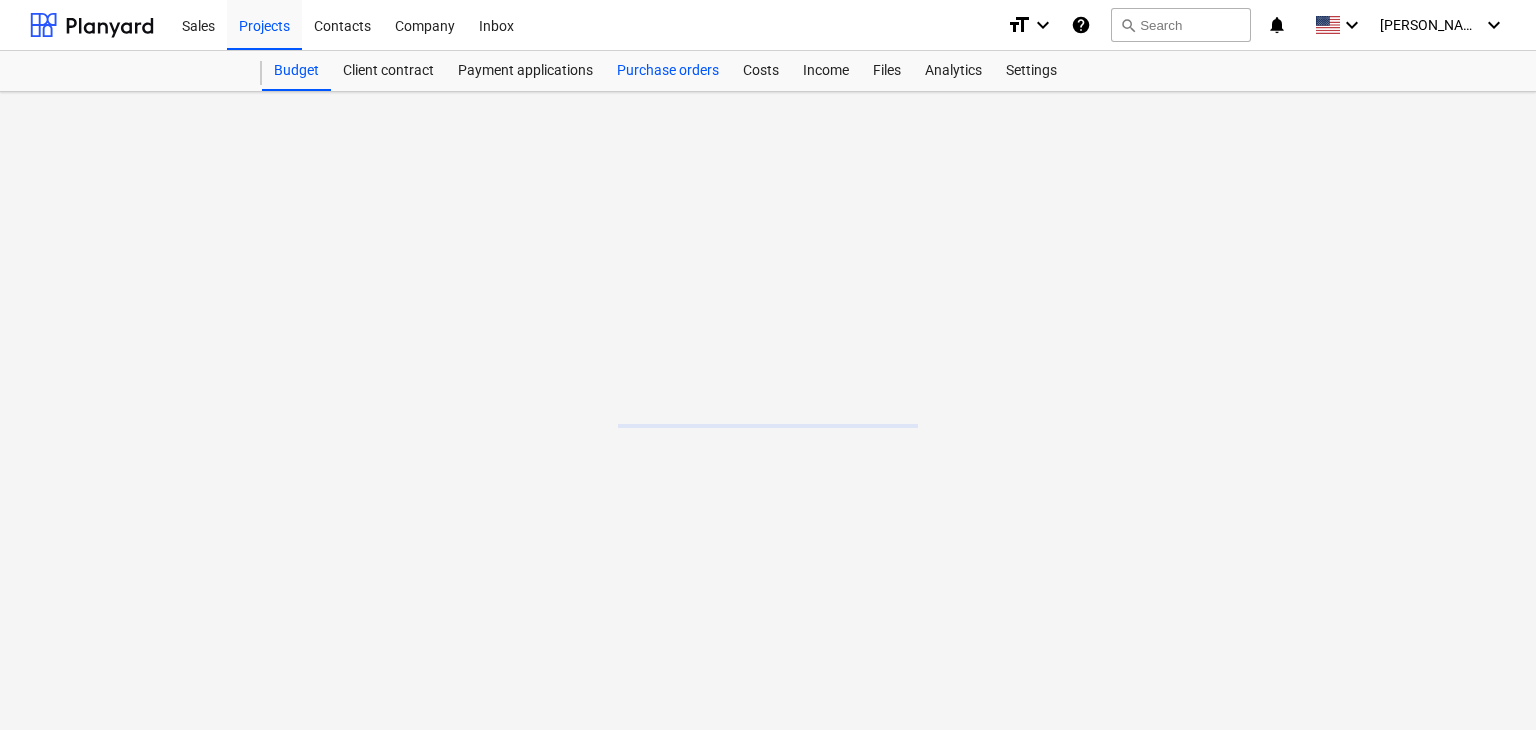 click on "Purchase orders" at bounding box center (668, 71) 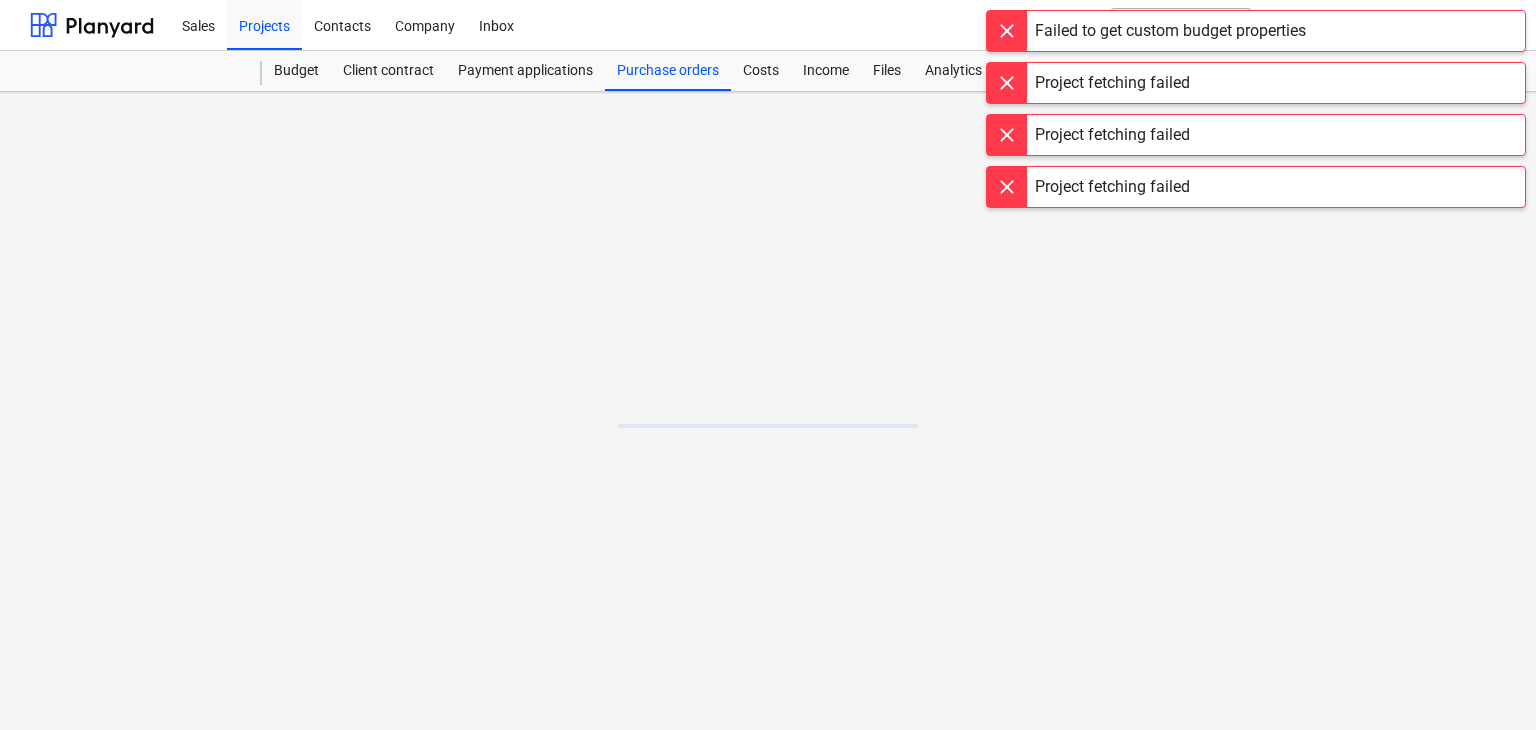 click at bounding box center (1007, 31) 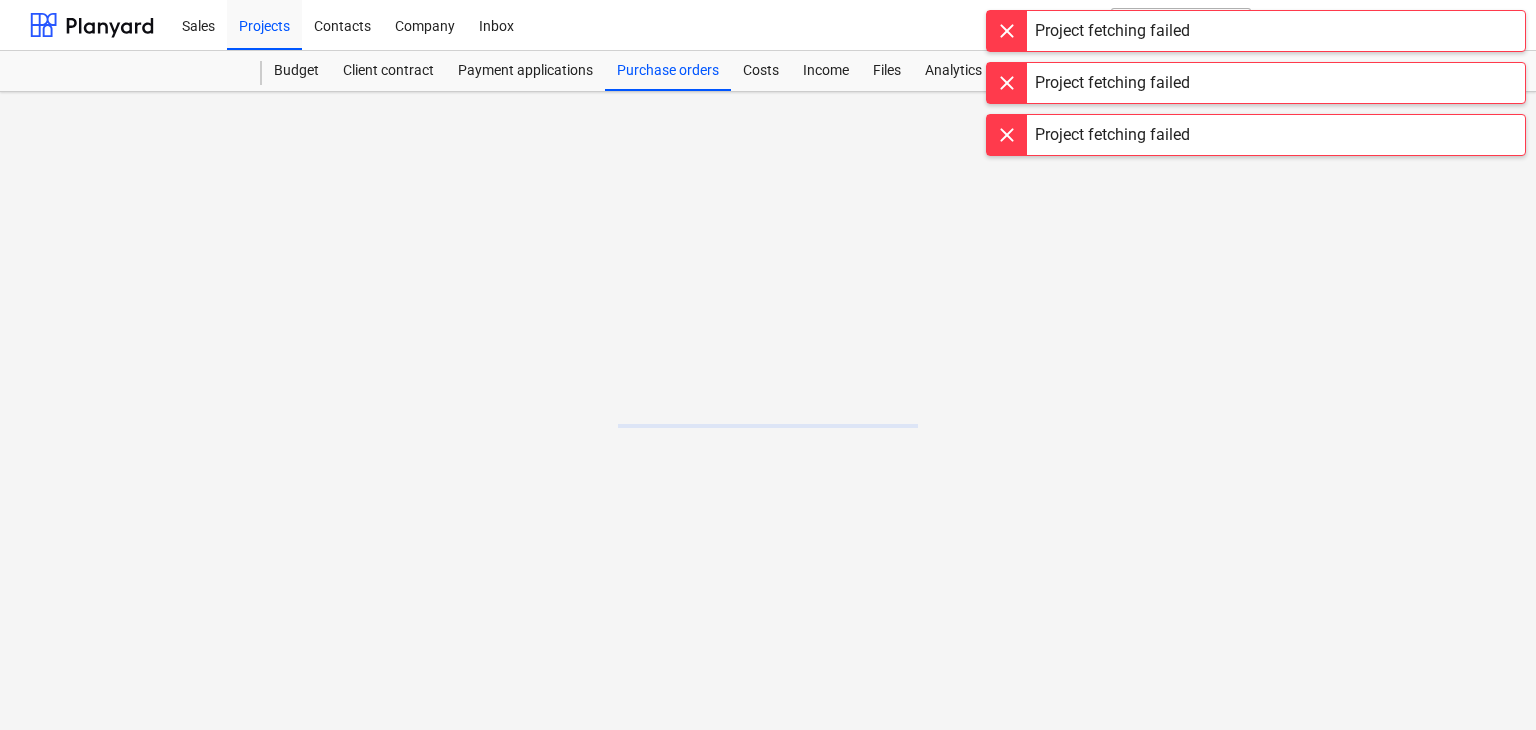 click at bounding box center [1007, 31] 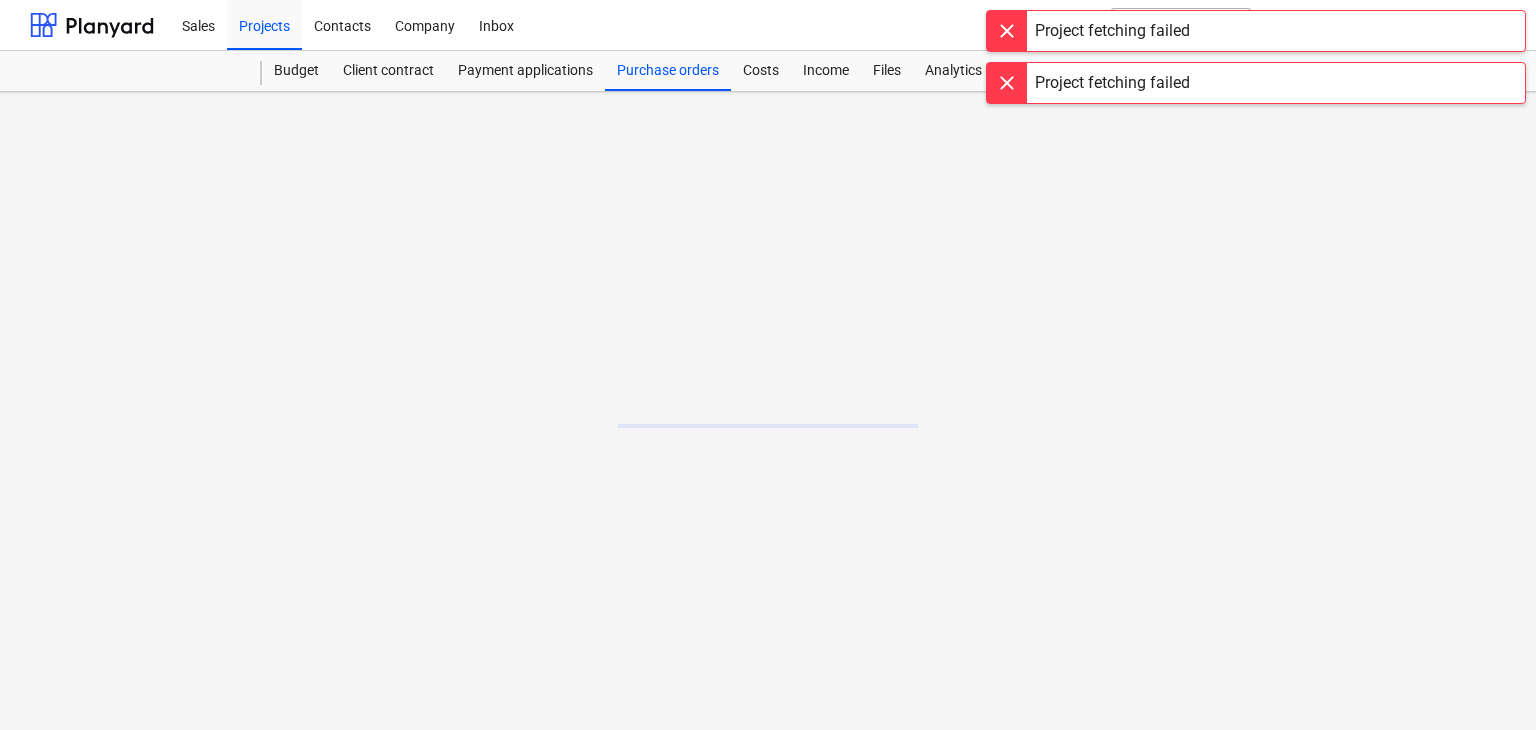 click at bounding box center [1007, 31] 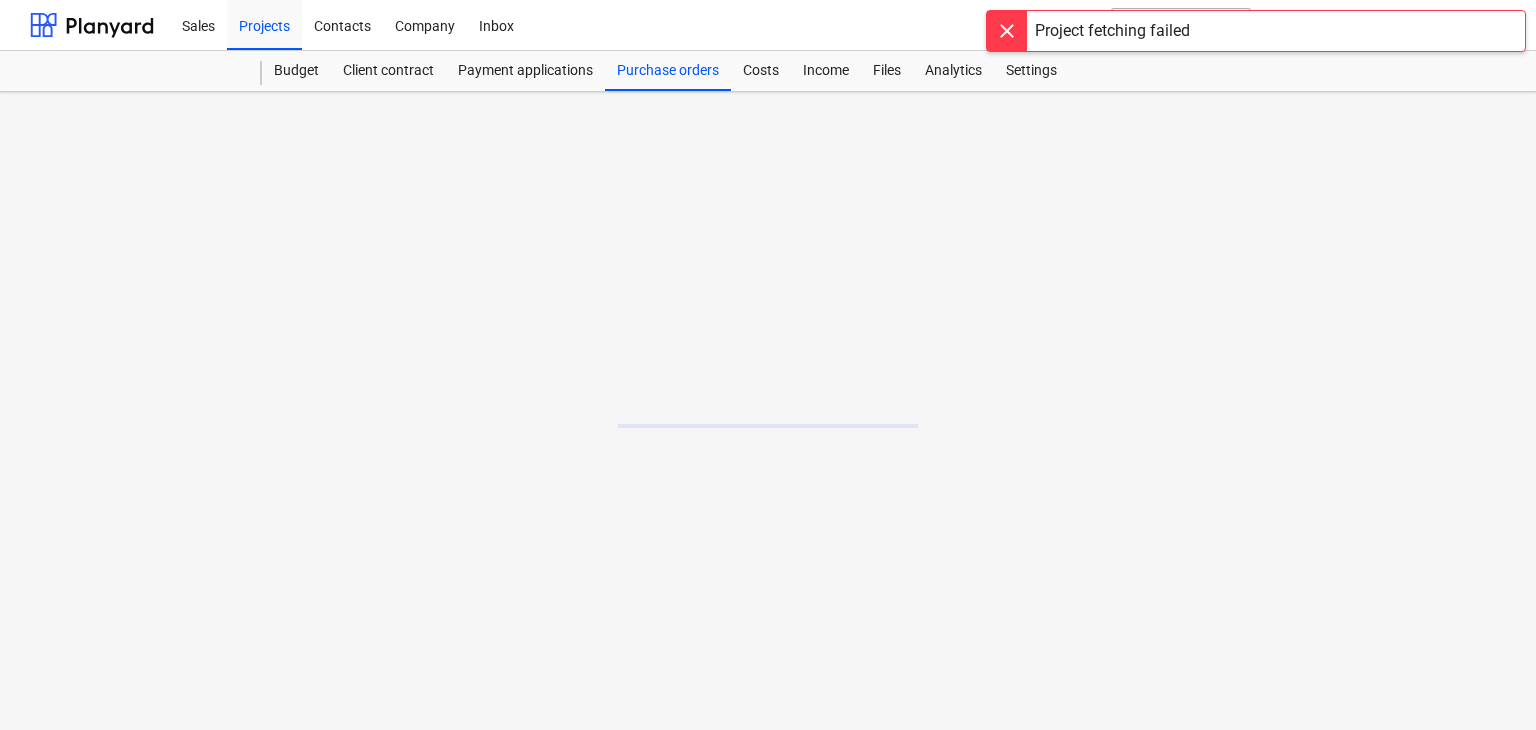 click at bounding box center [1007, 31] 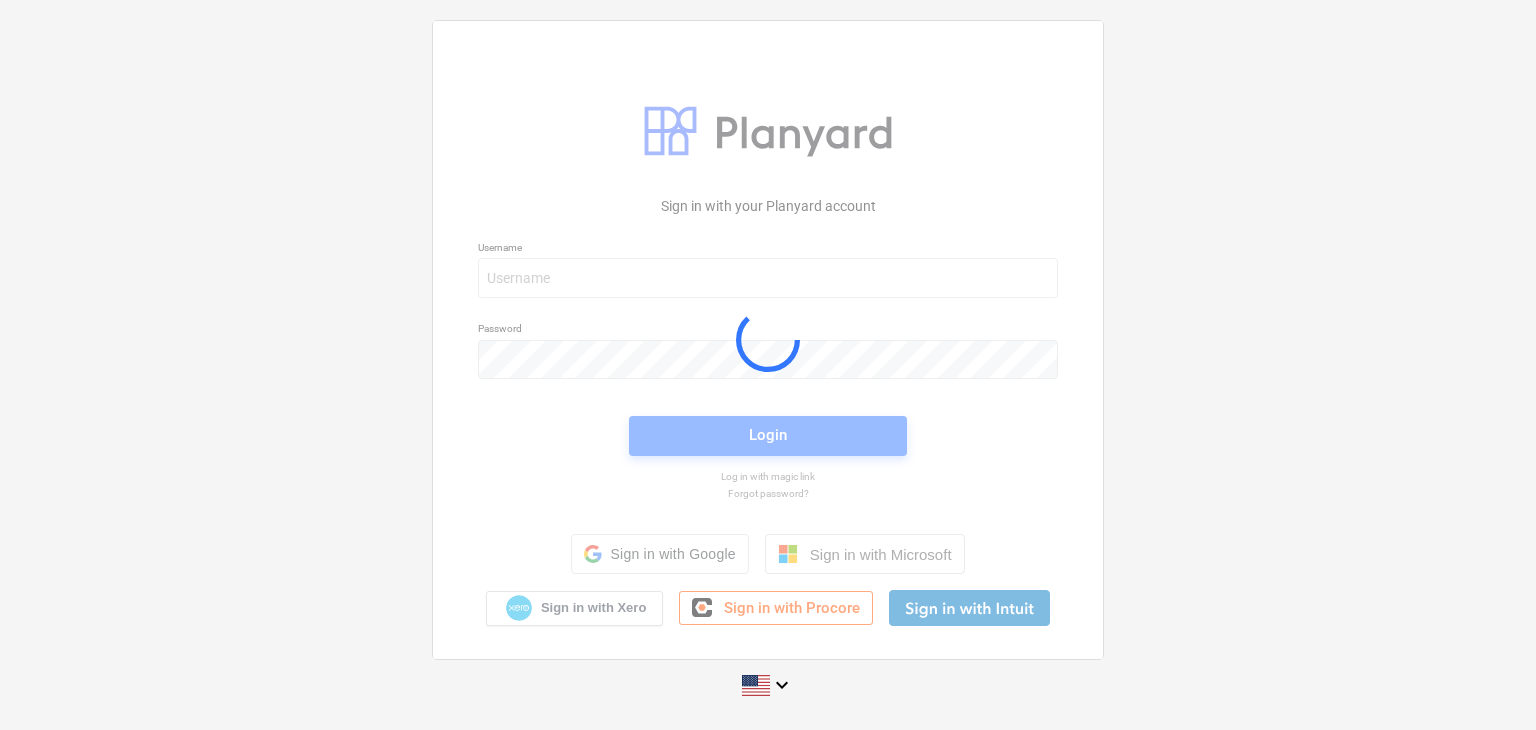 scroll, scrollTop: 0, scrollLeft: 0, axis: both 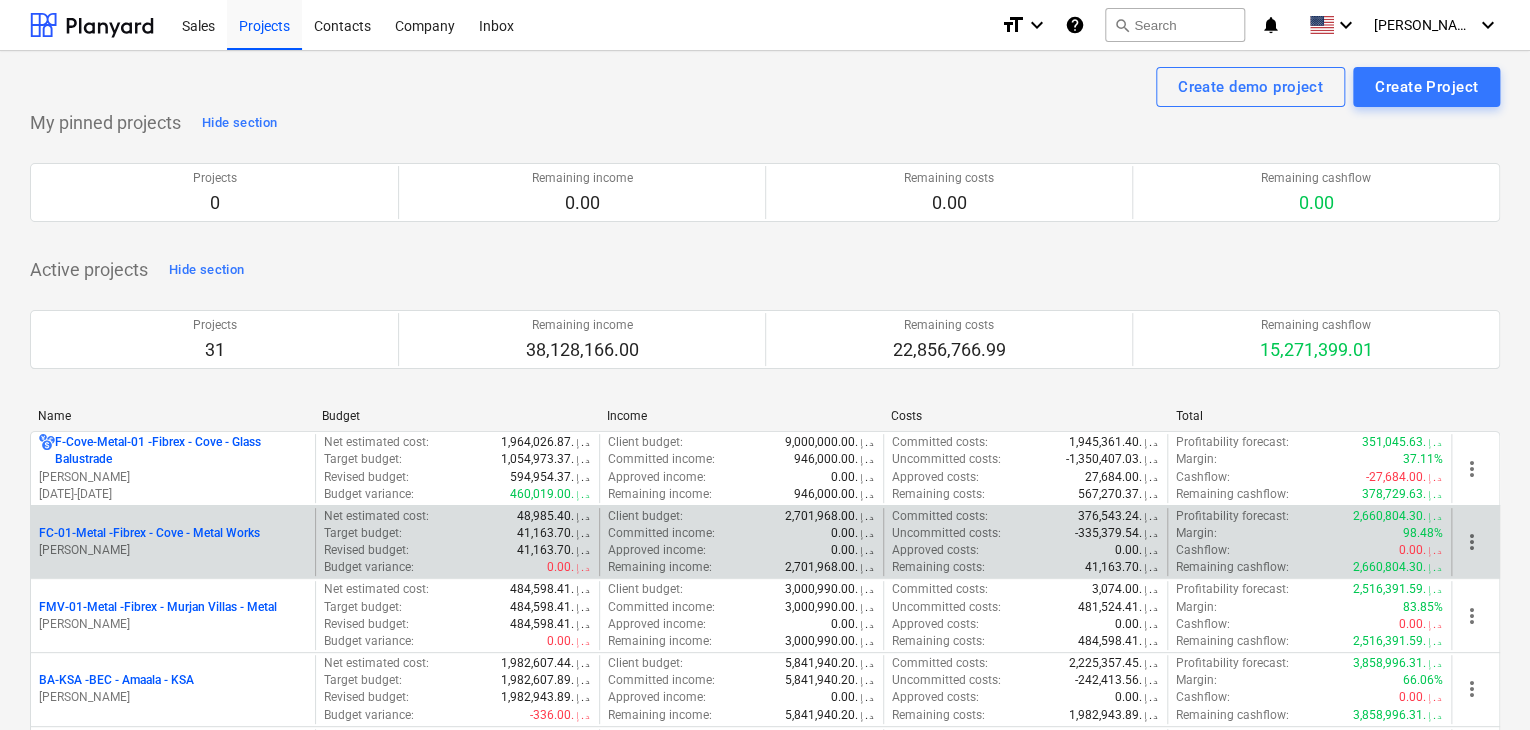 click on "[PERSON_NAME]" at bounding box center [173, 550] 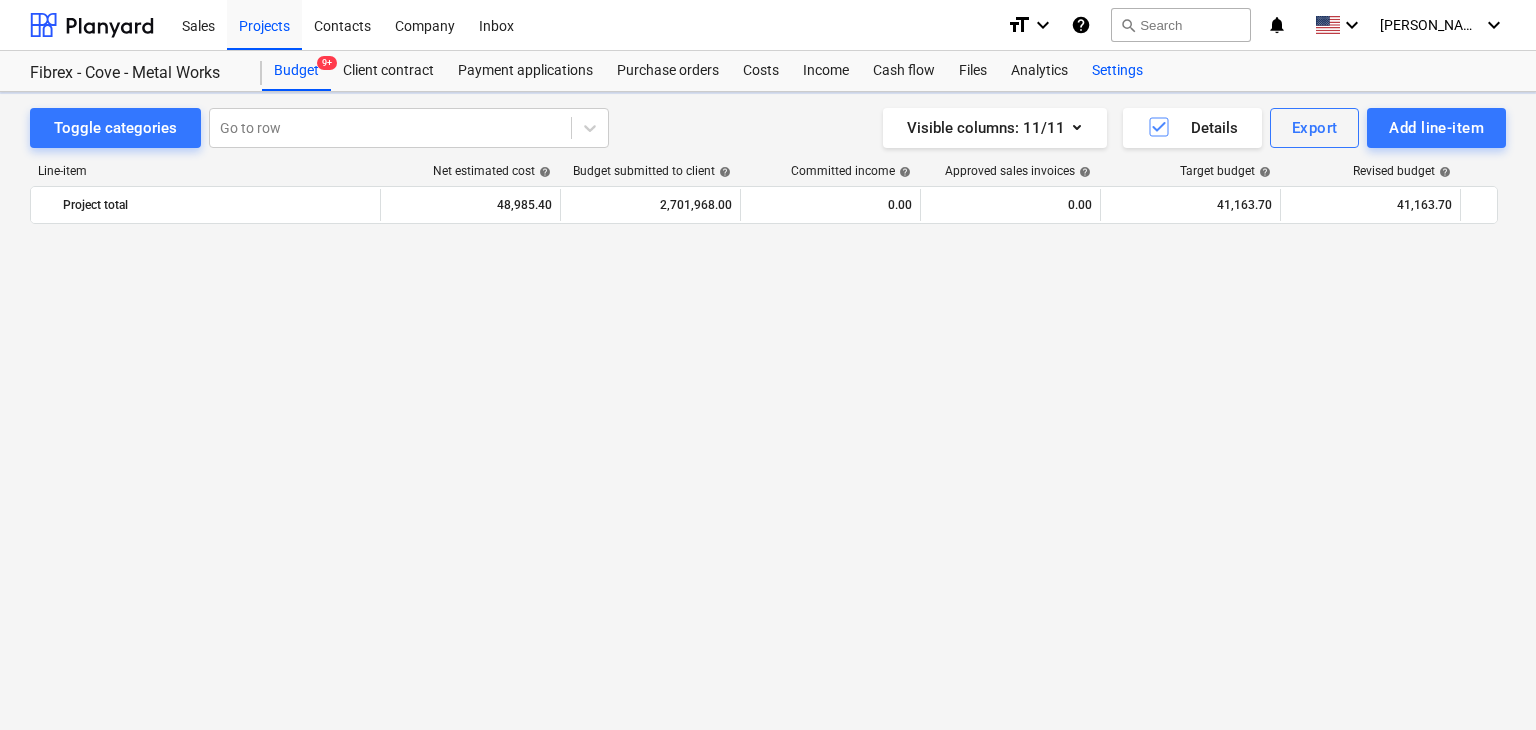 scroll, scrollTop: 24569, scrollLeft: 0, axis: vertical 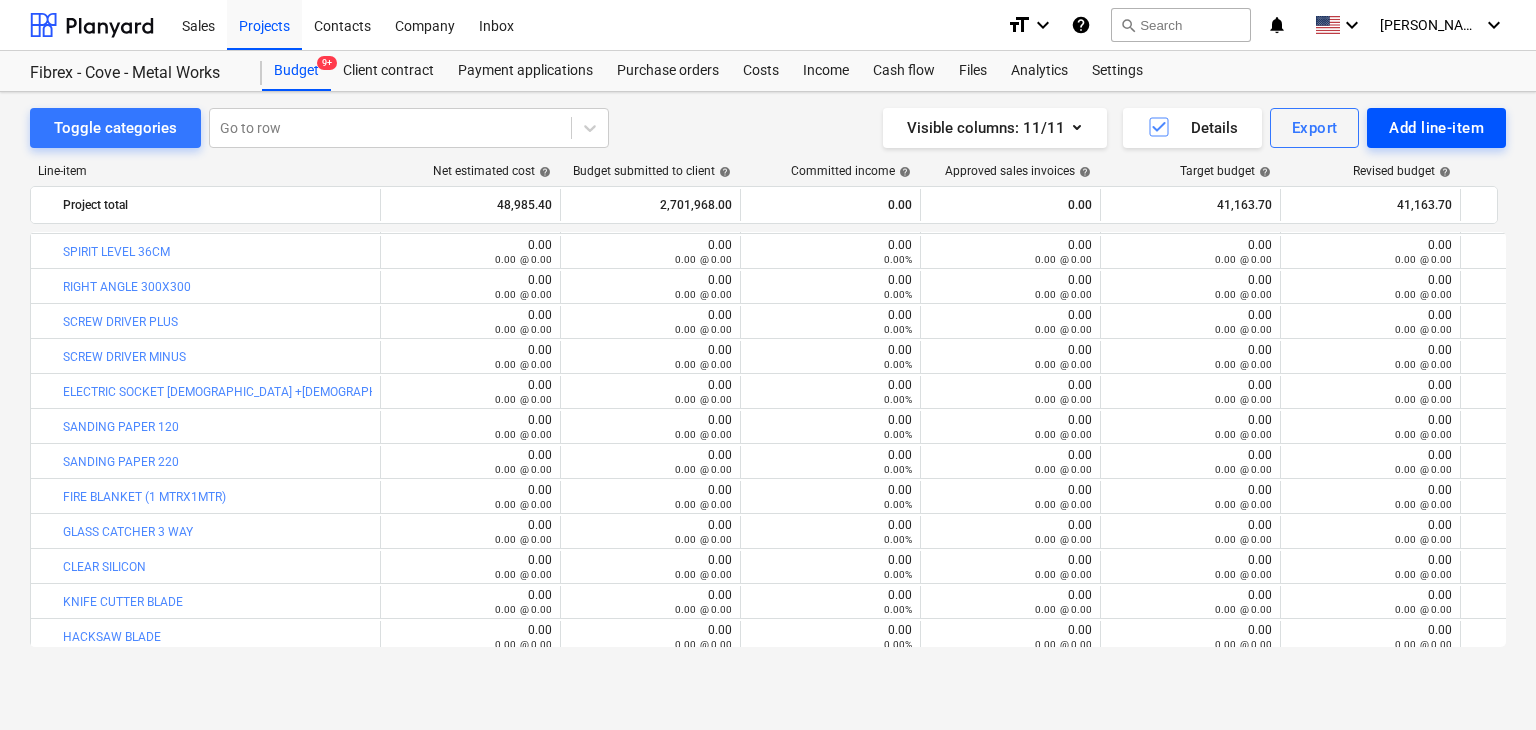 click on "Add line-item" at bounding box center (1436, 128) 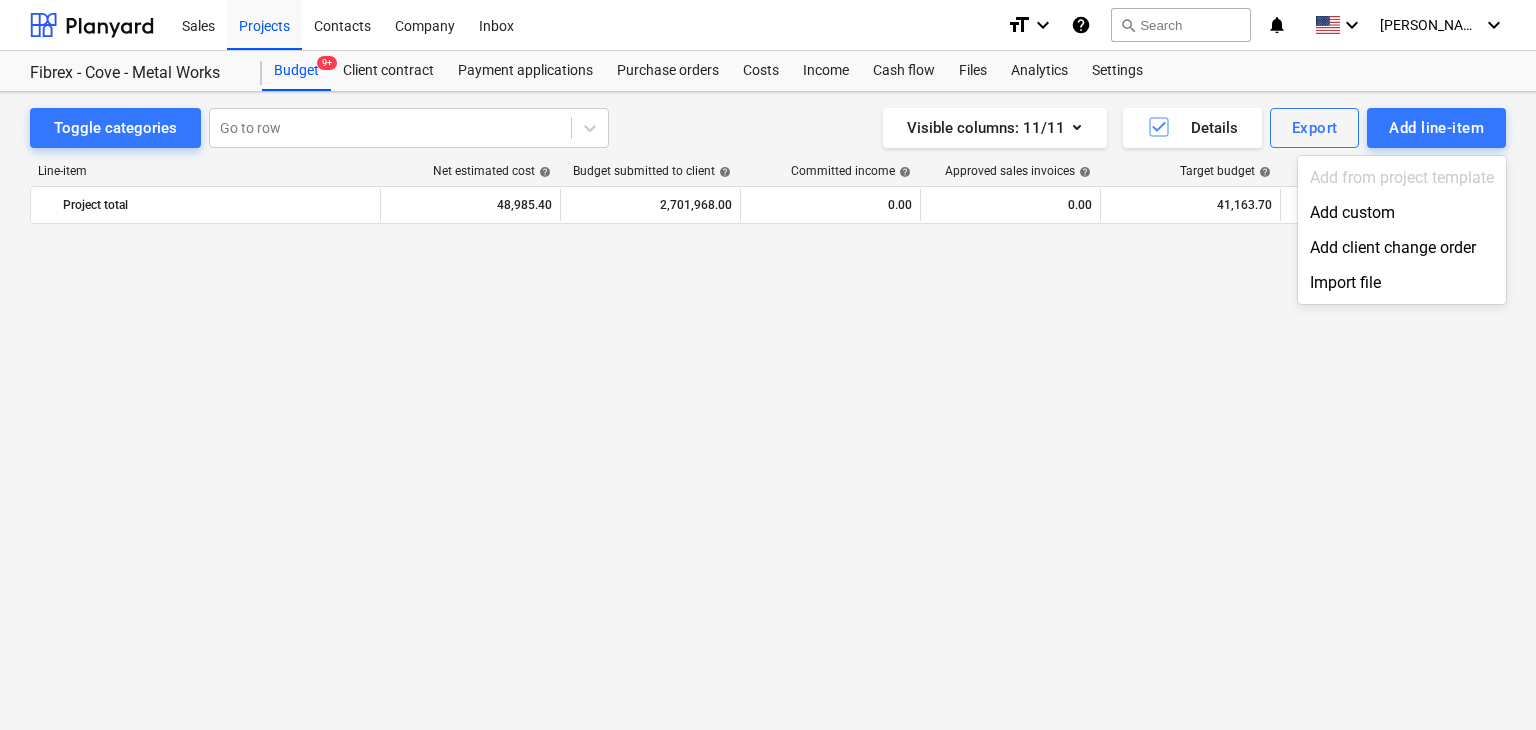 scroll, scrollTop: 24569, scrollLeft: 0, axis: vertical 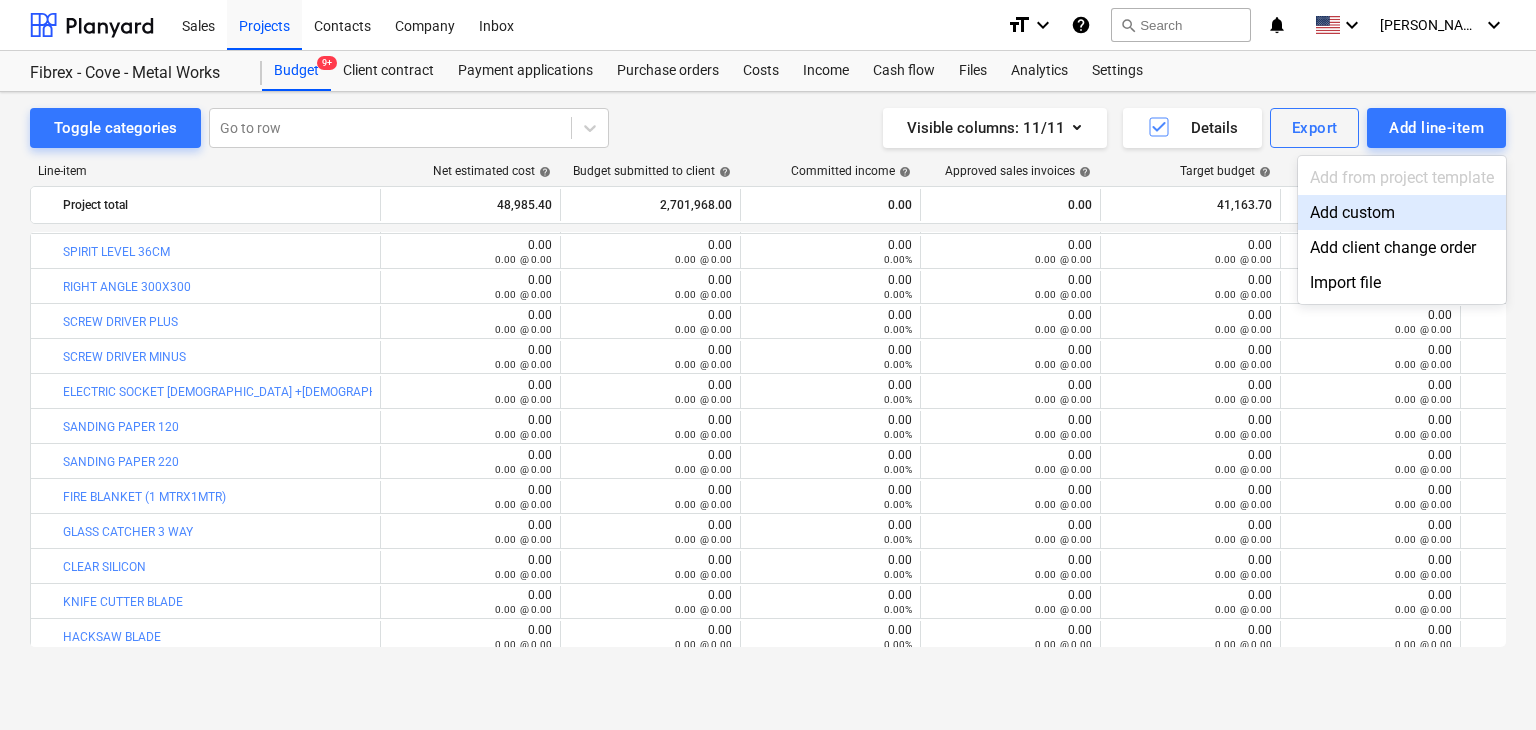 click on "Add custom" at bounding box center [1402, 212] 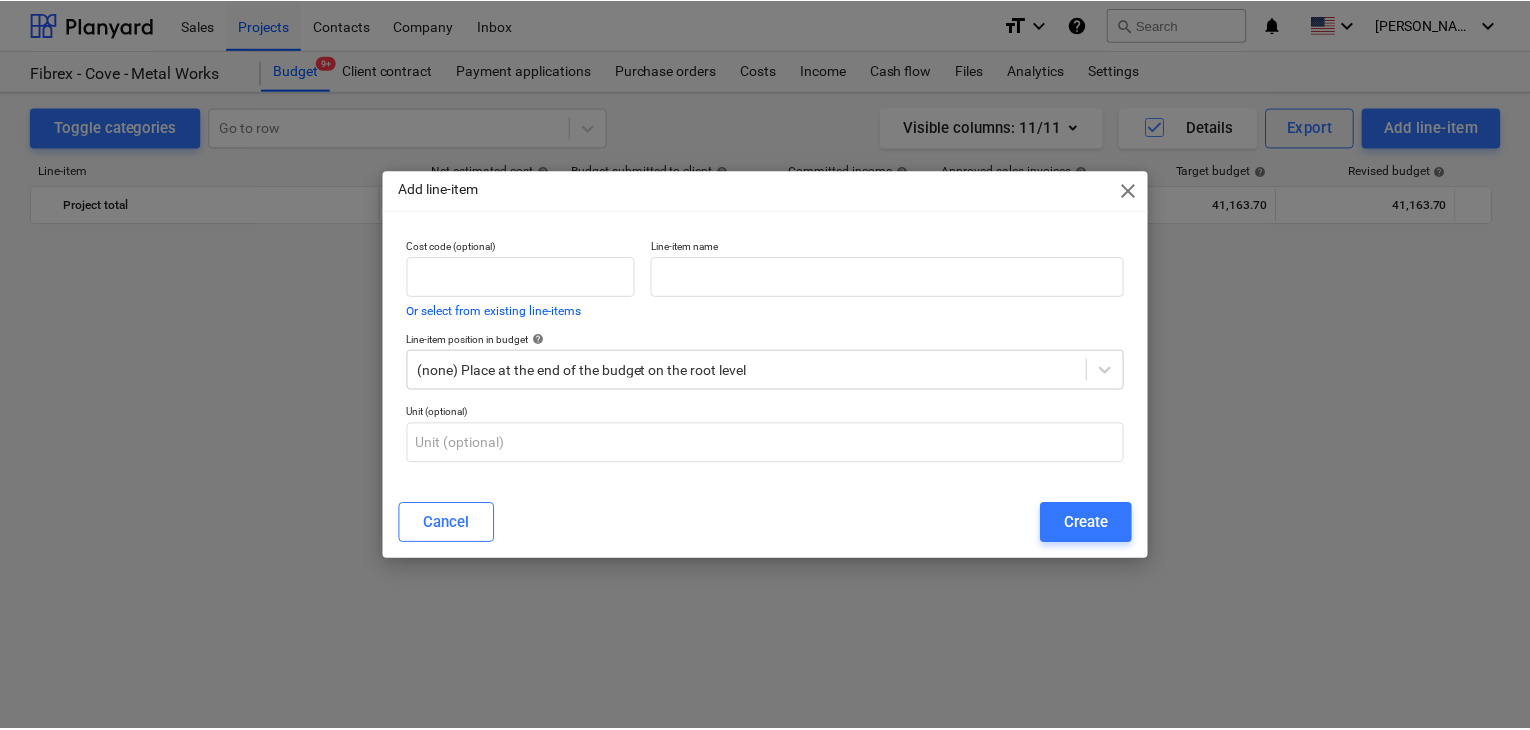 scroll, scrollTop: 24569, scrollLeft: 0, axis: vertical 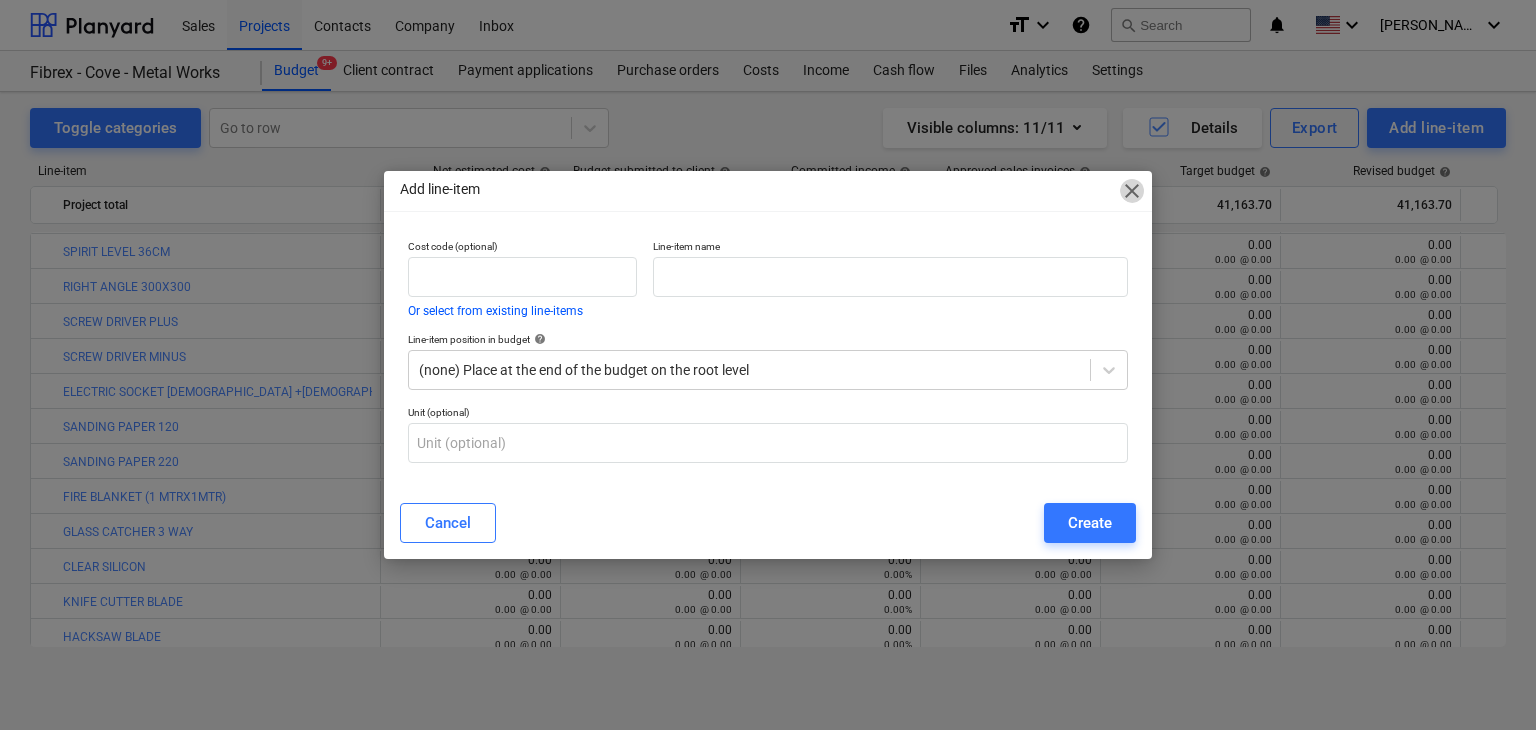 click on "close" at bounding box center [1132, 191] 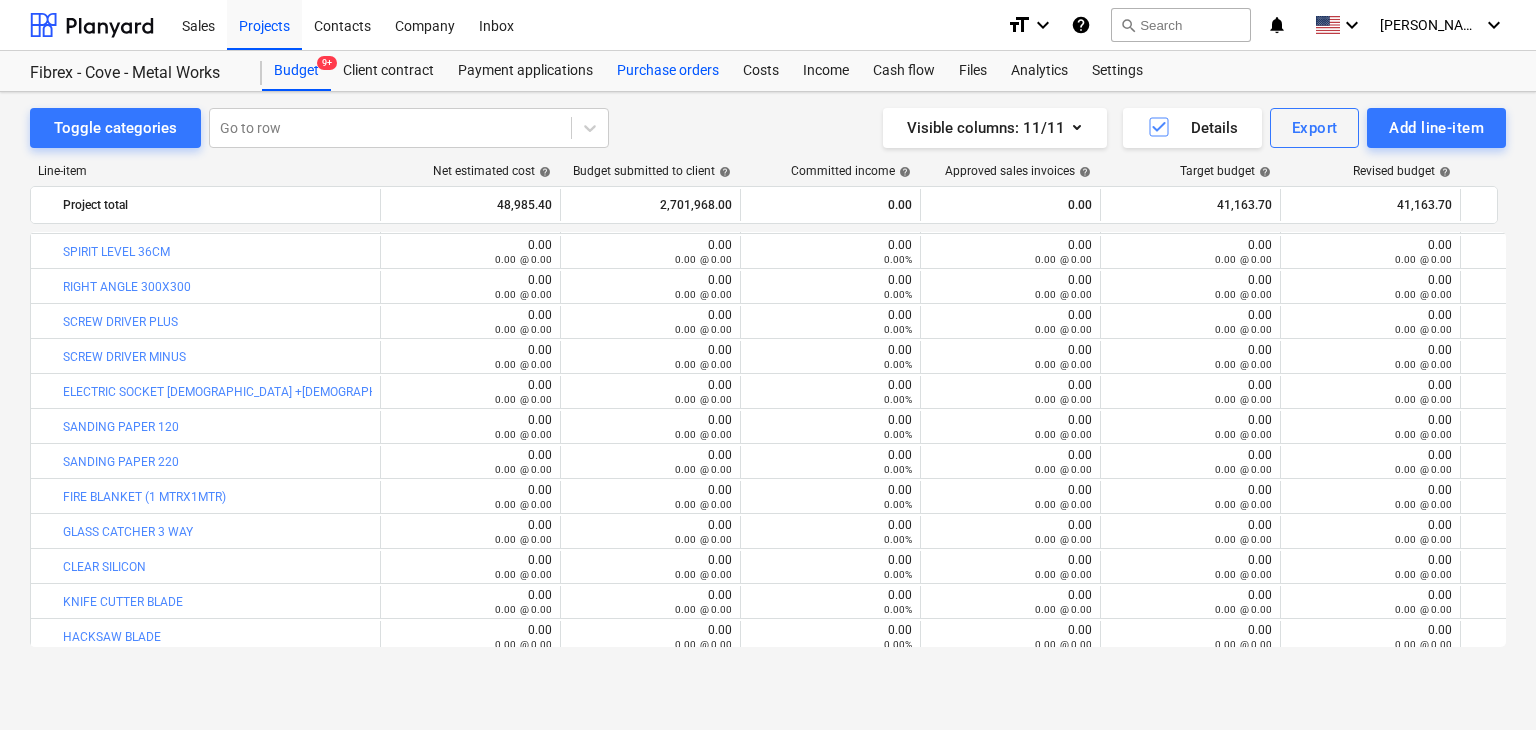 click on "Purchase orders" at bounding box center [668, 71] 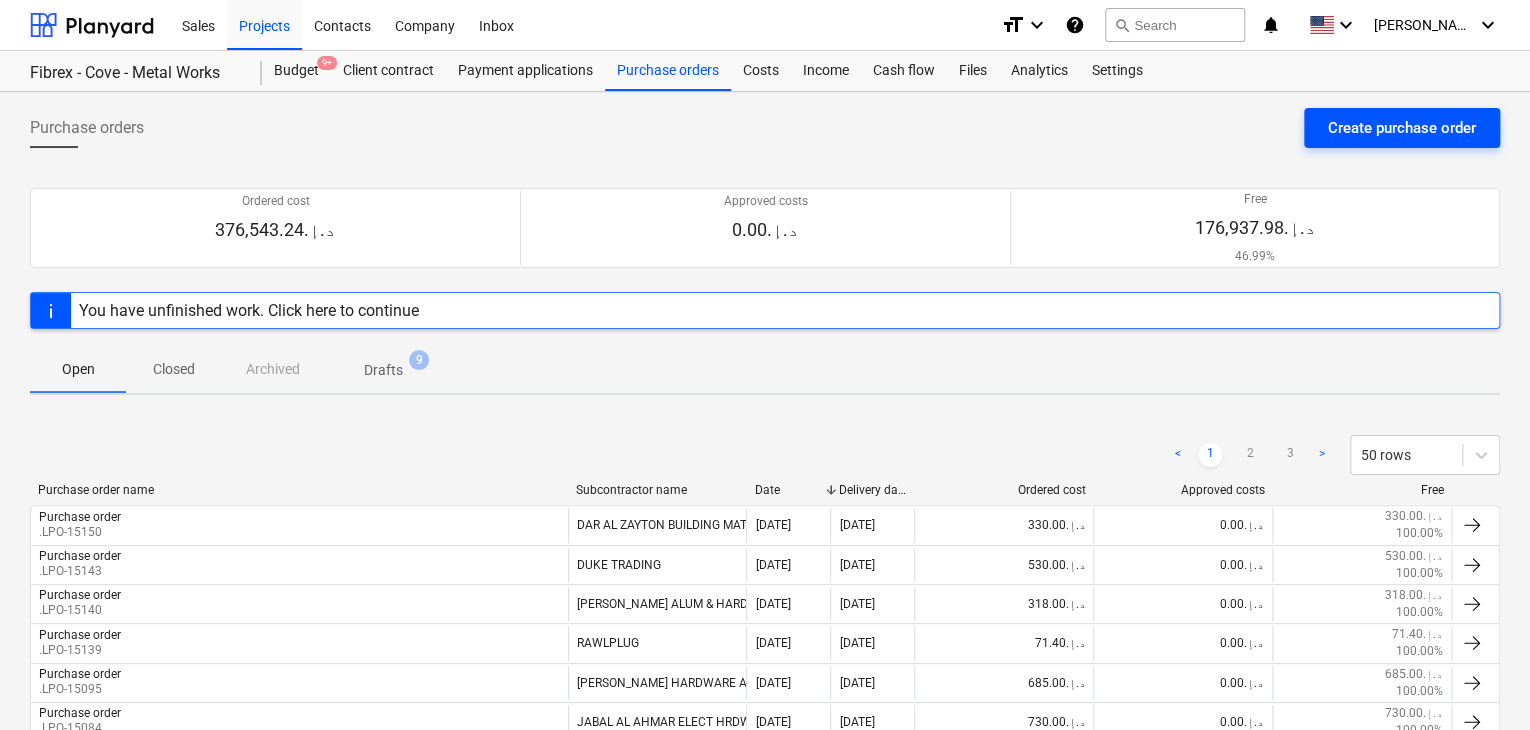 click on "Create purchase order" at bounding box center (1402, 128) 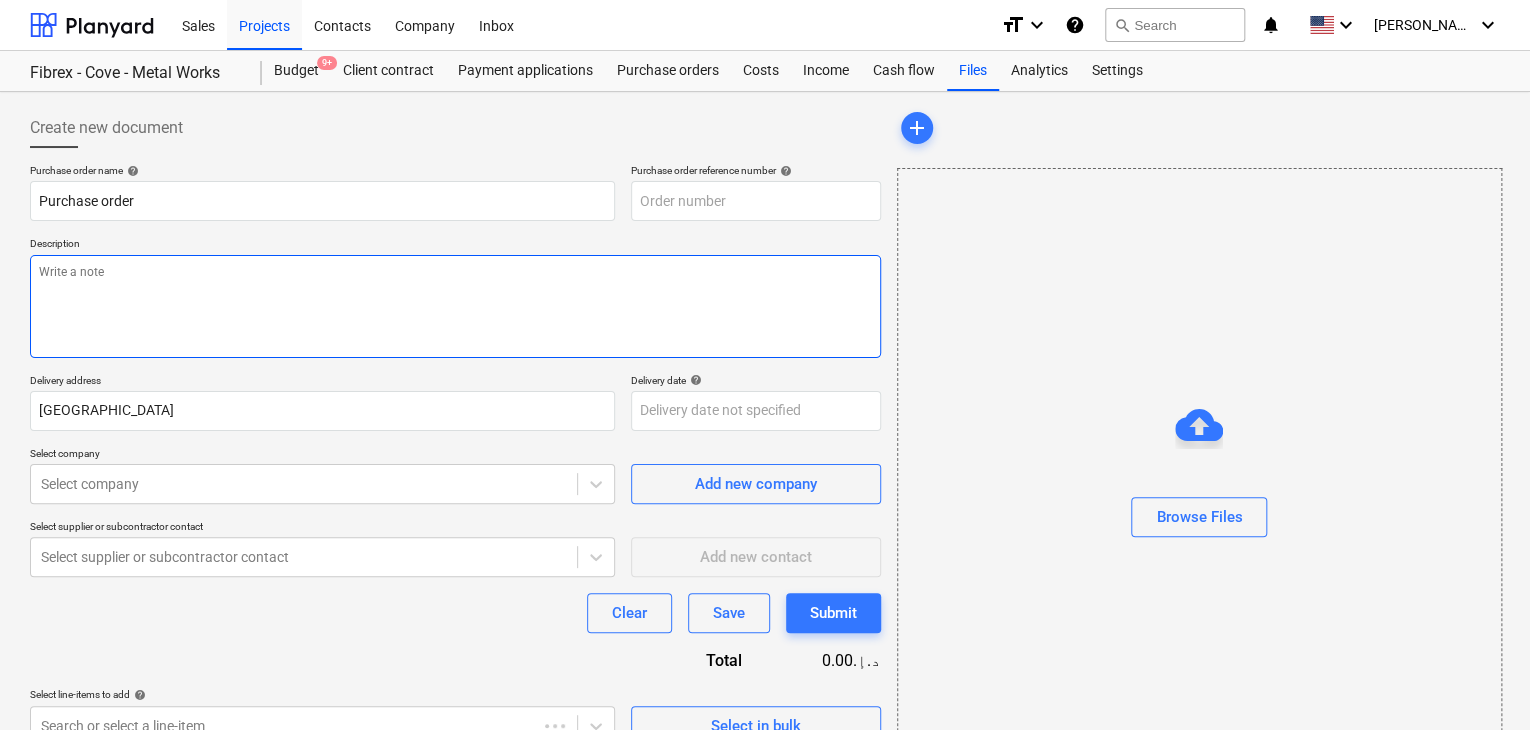 type on "x" 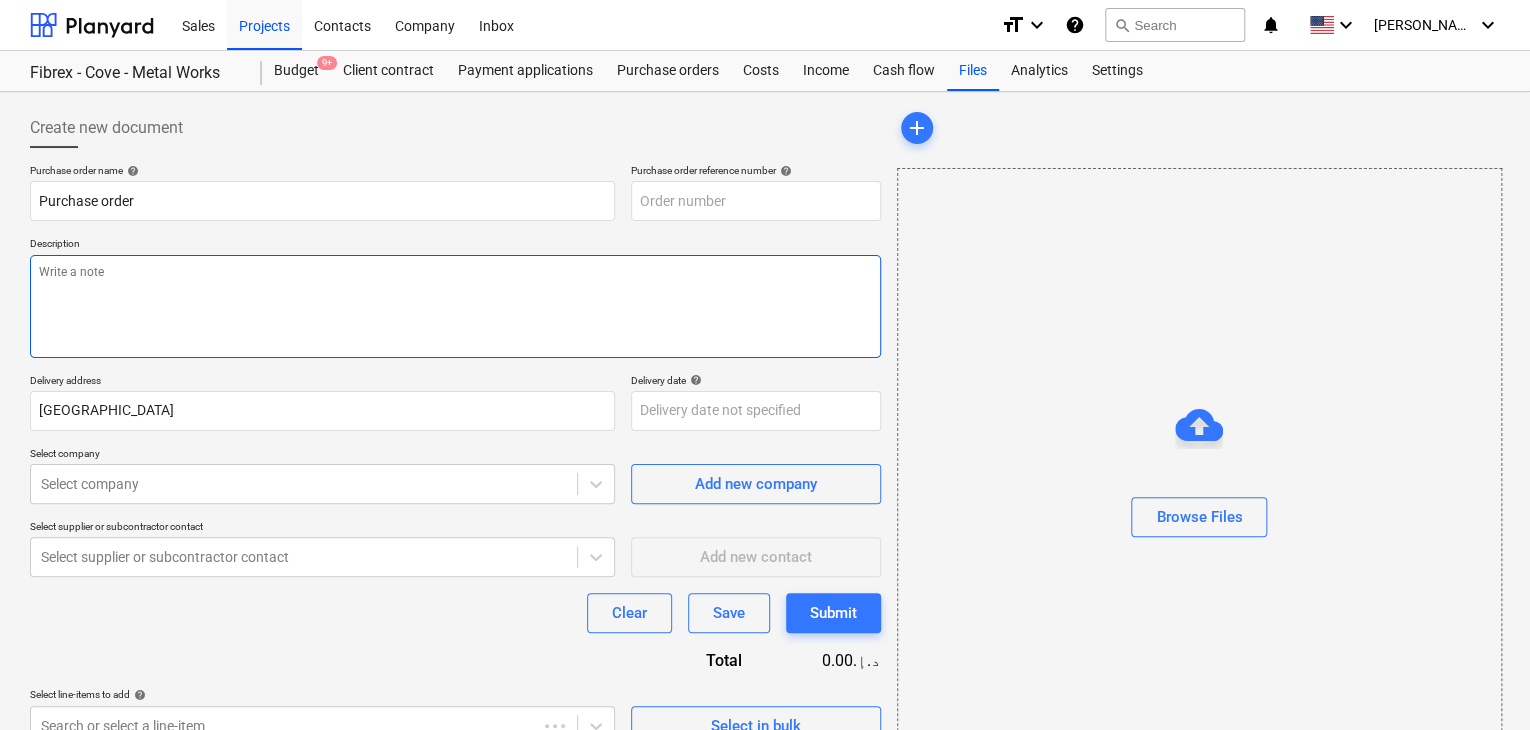 type on "FC-01-Metal-PO-229" 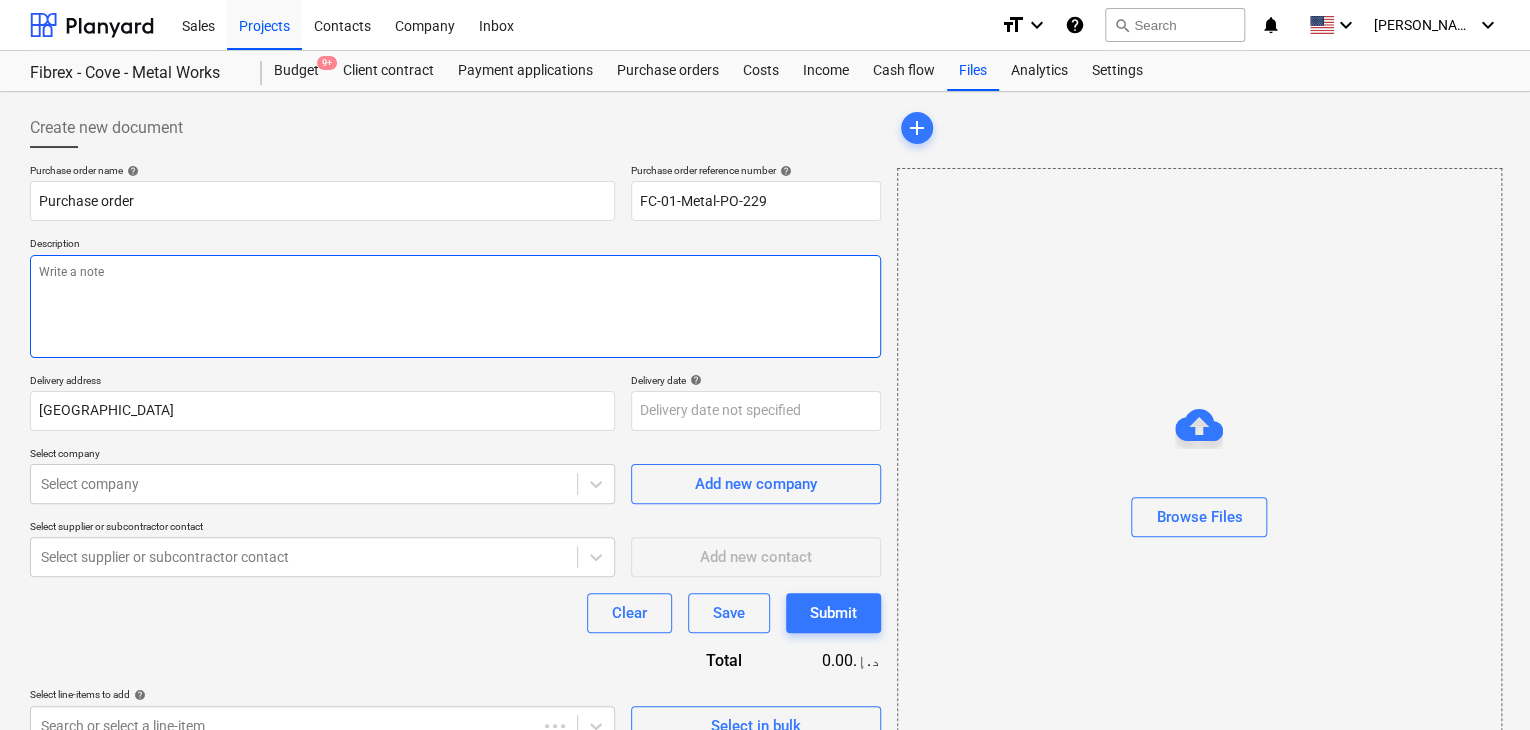 click at bounding box center (455, 306) 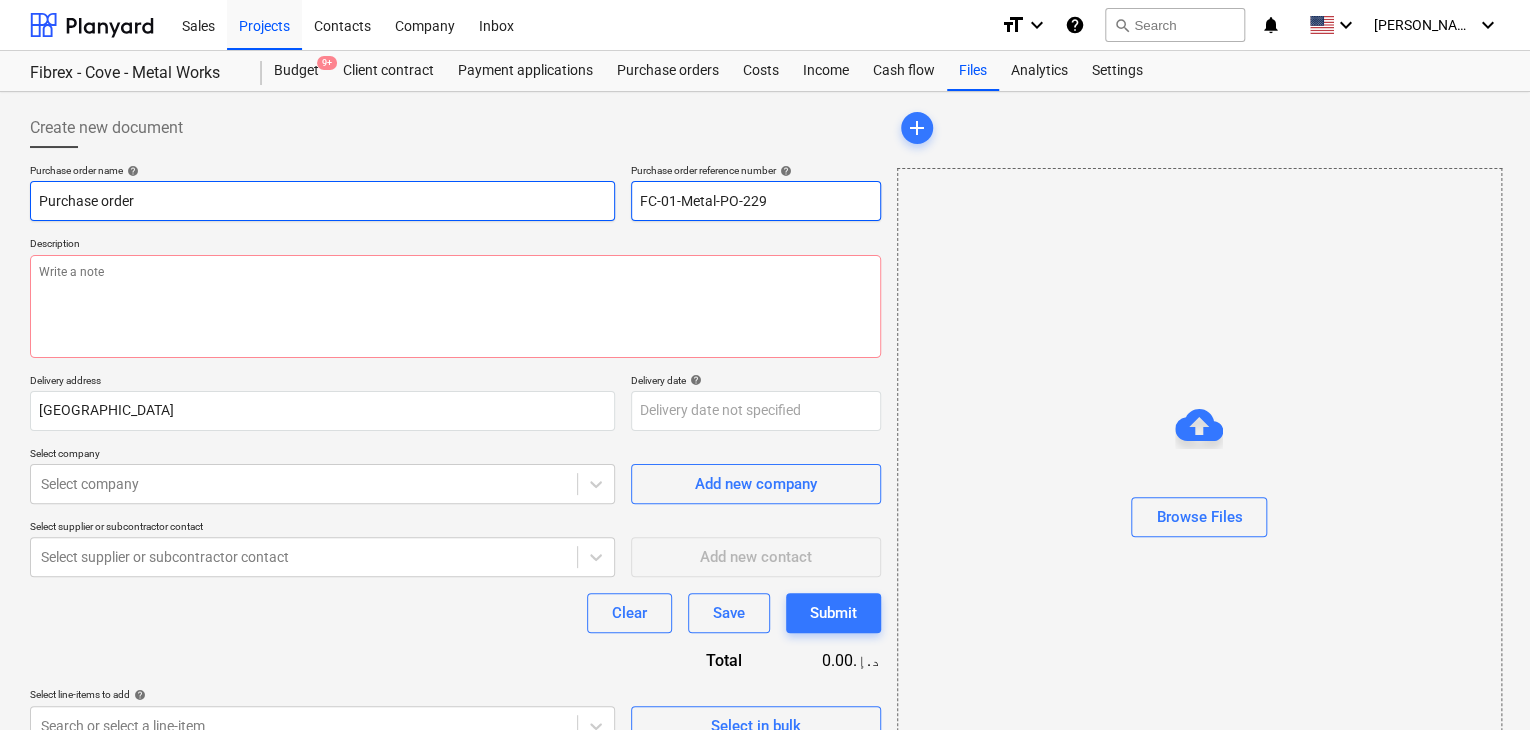 drag, startPoint x: 805, startPoint y: 208, endPoint x: 578, endPoint y: 187, distance: 227.9693 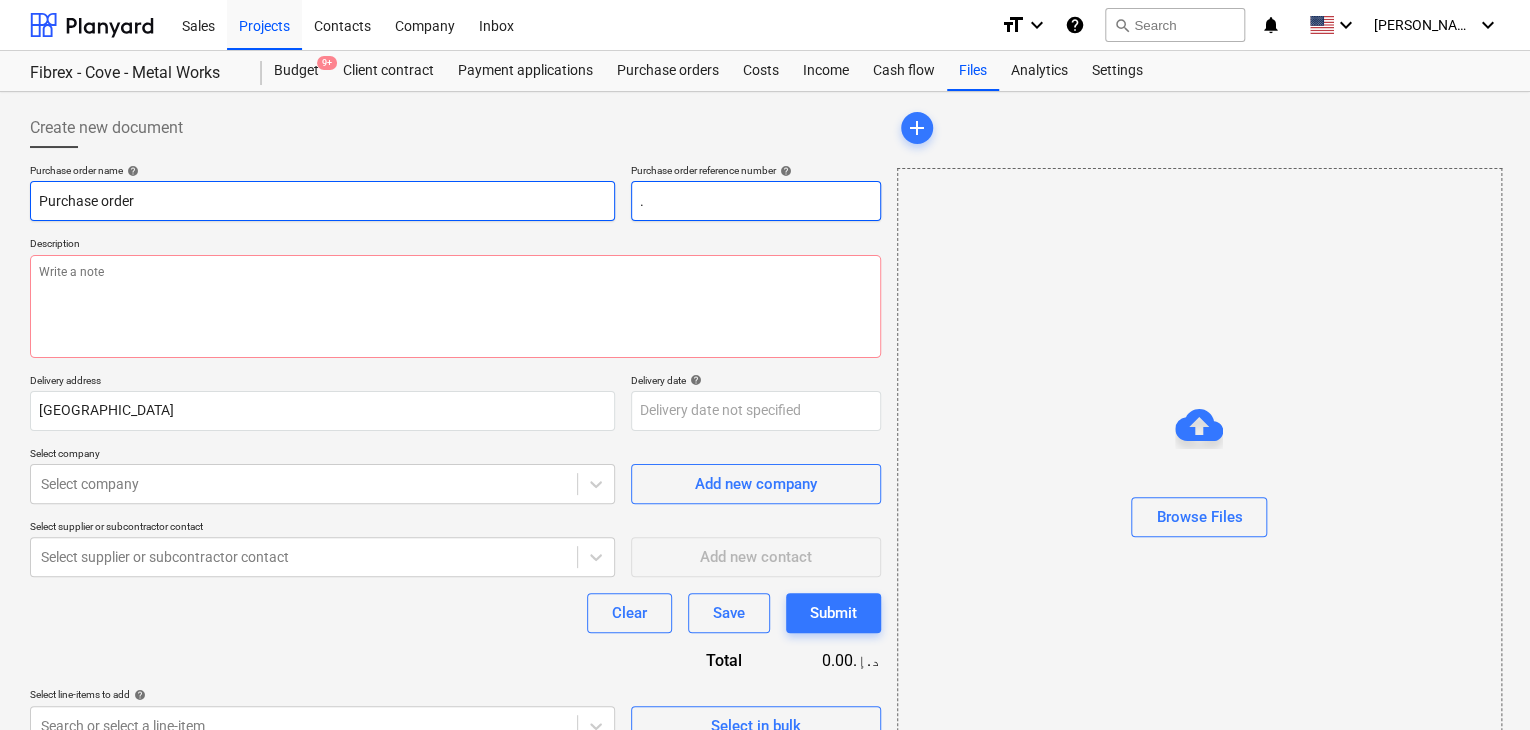 type on "x" 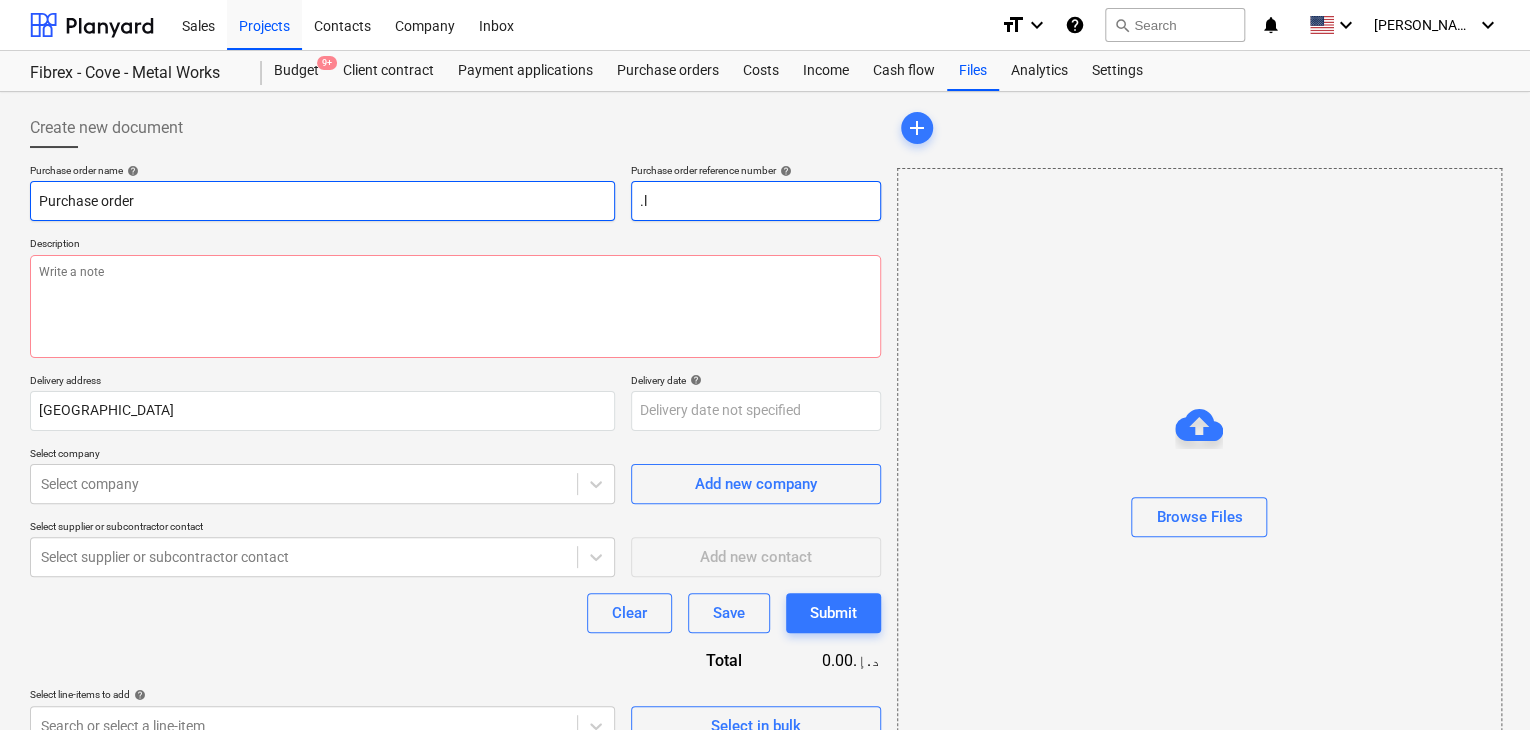 type on "x" 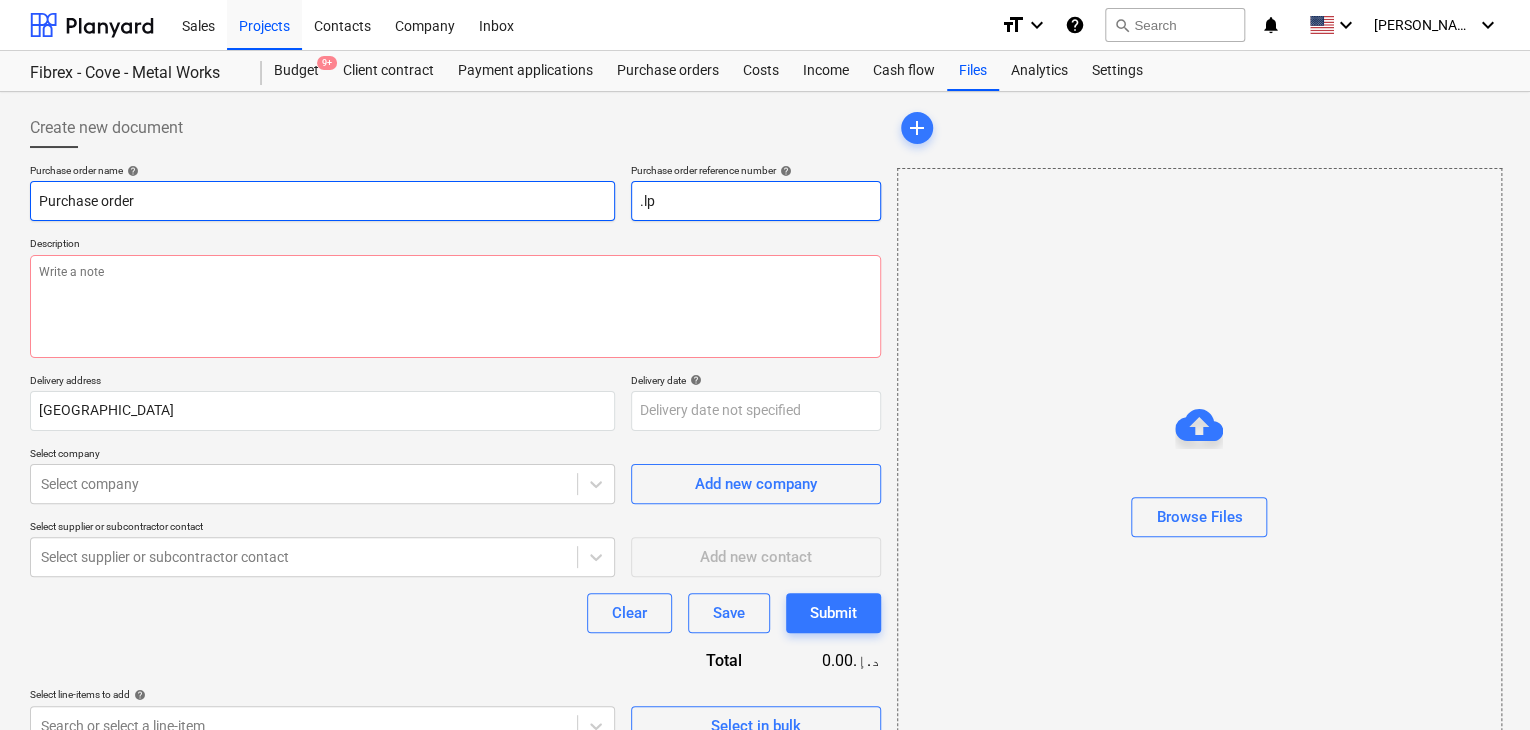 type on "x" 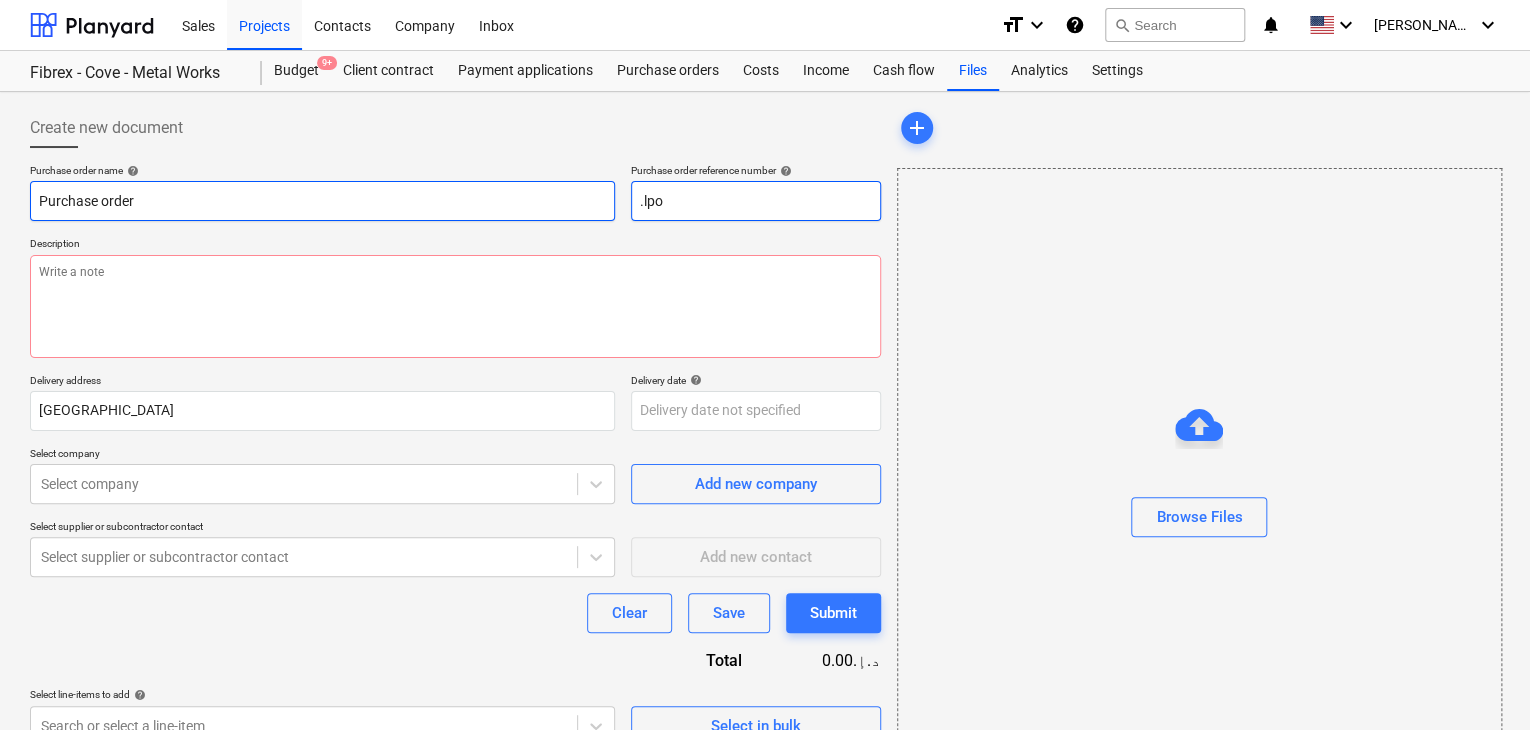 type on "x" 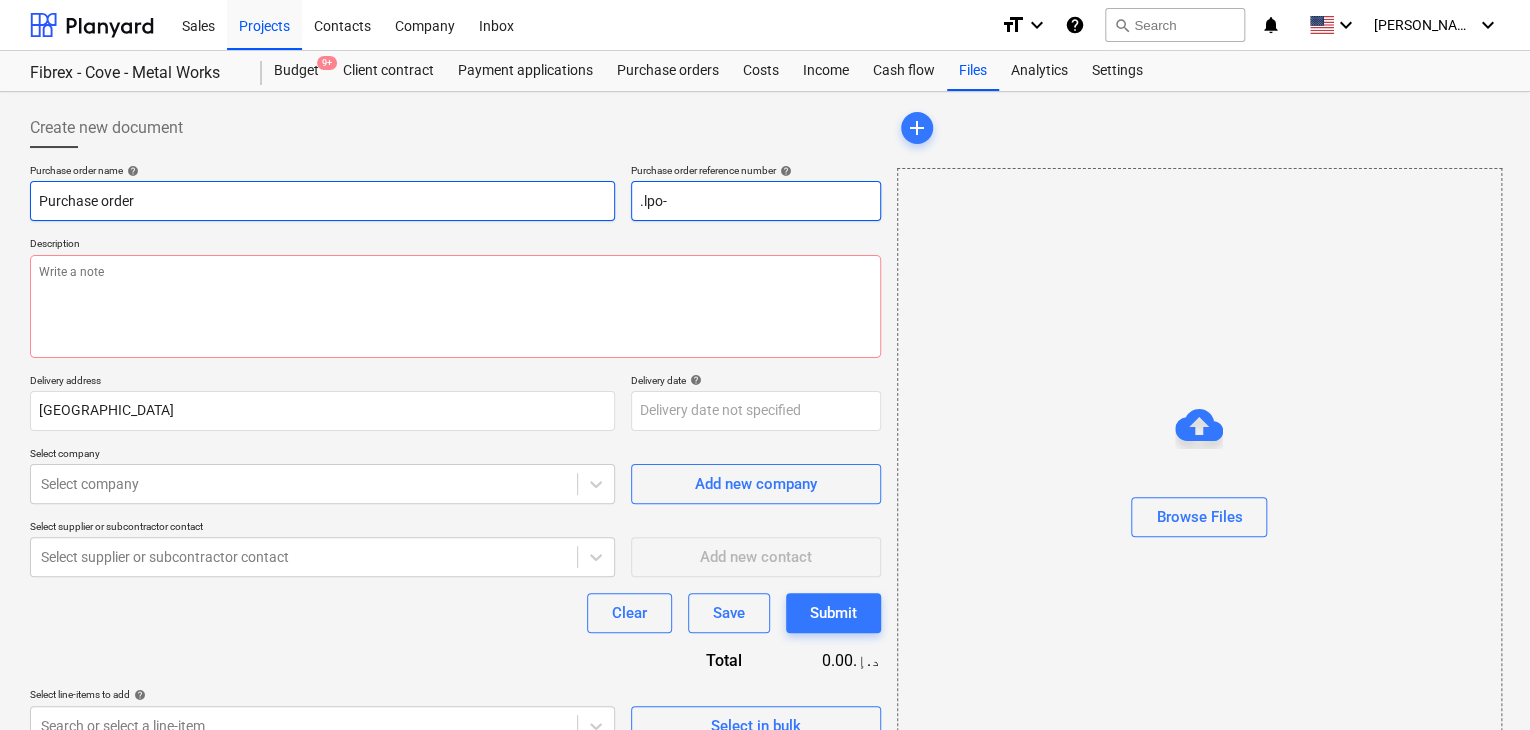 type on "x" 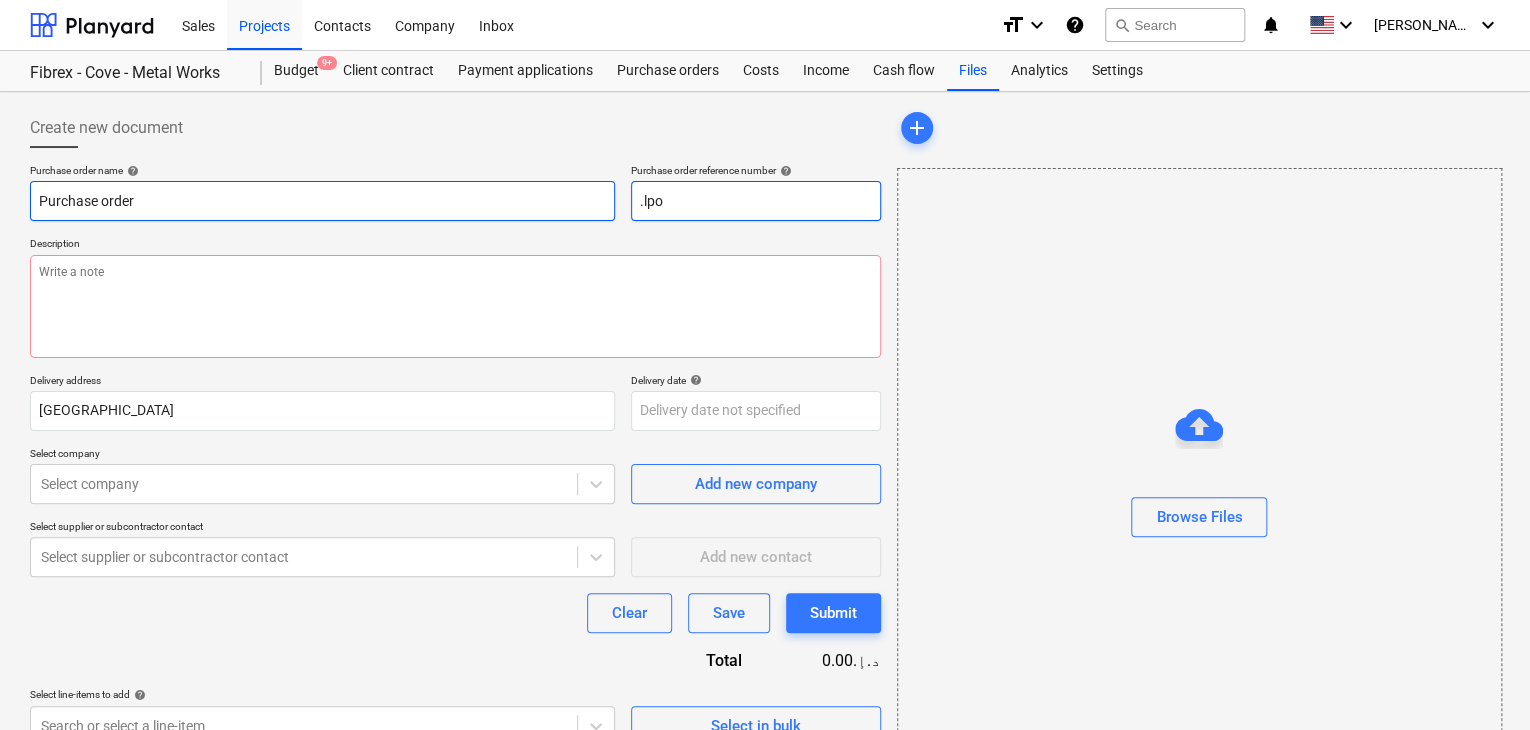 type on "x" 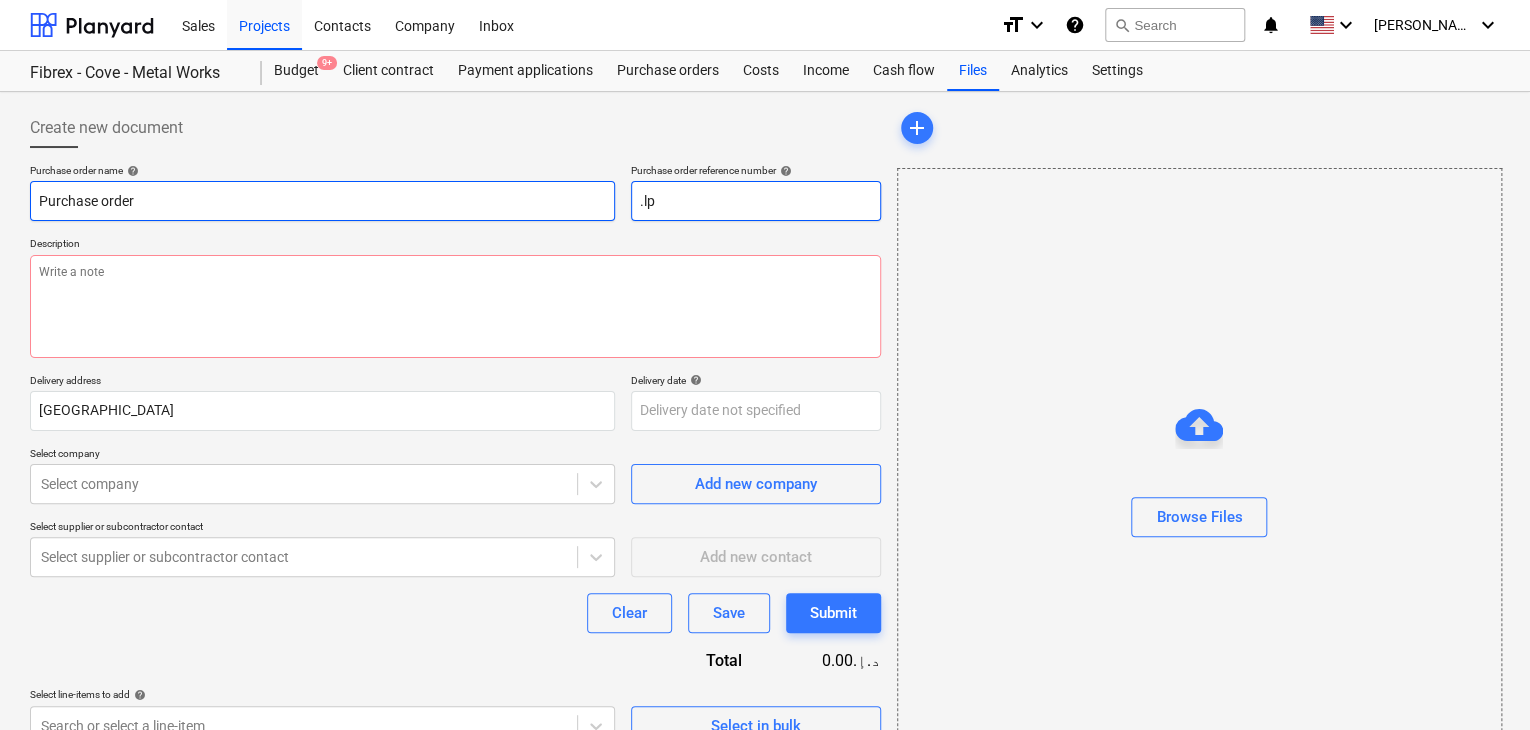 type on "x" 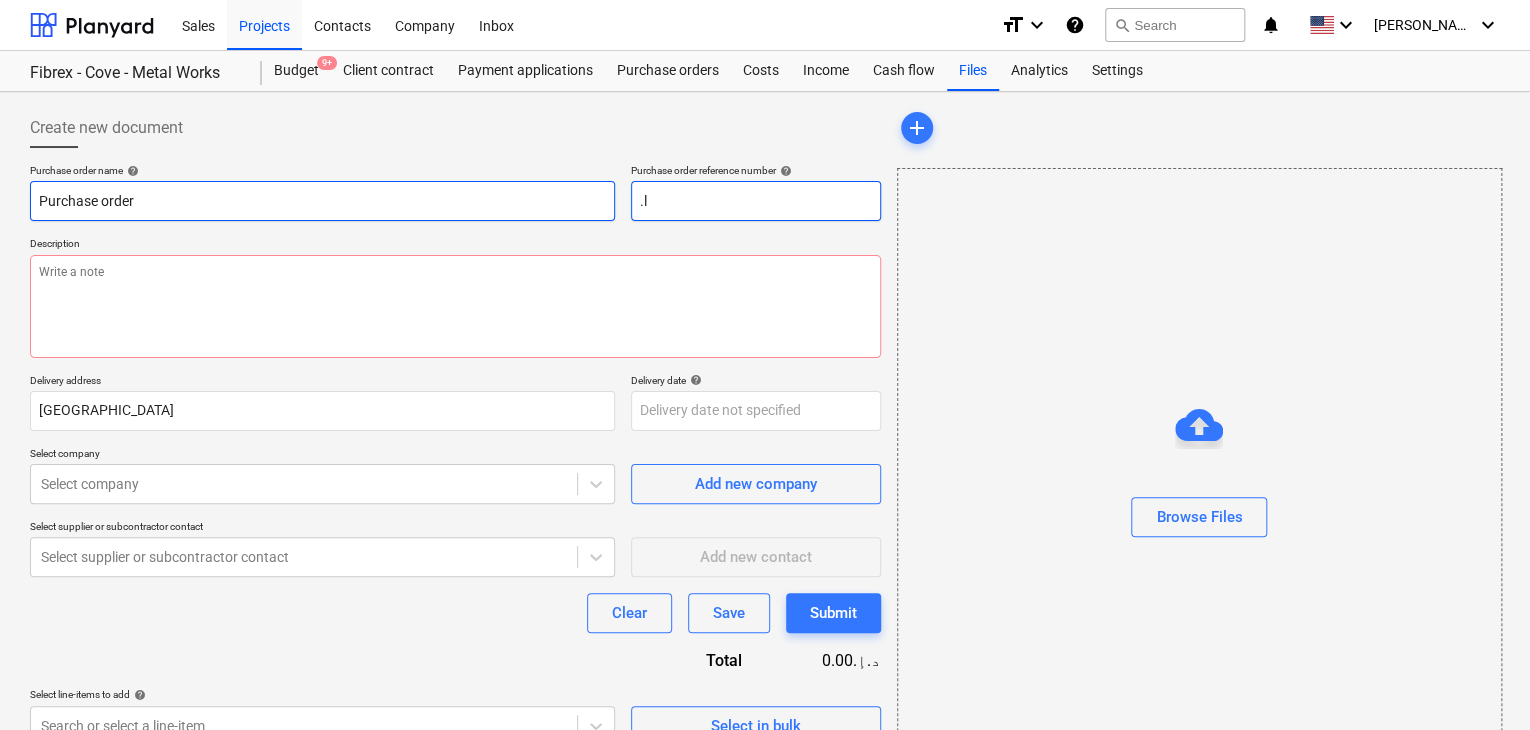 type on "x" 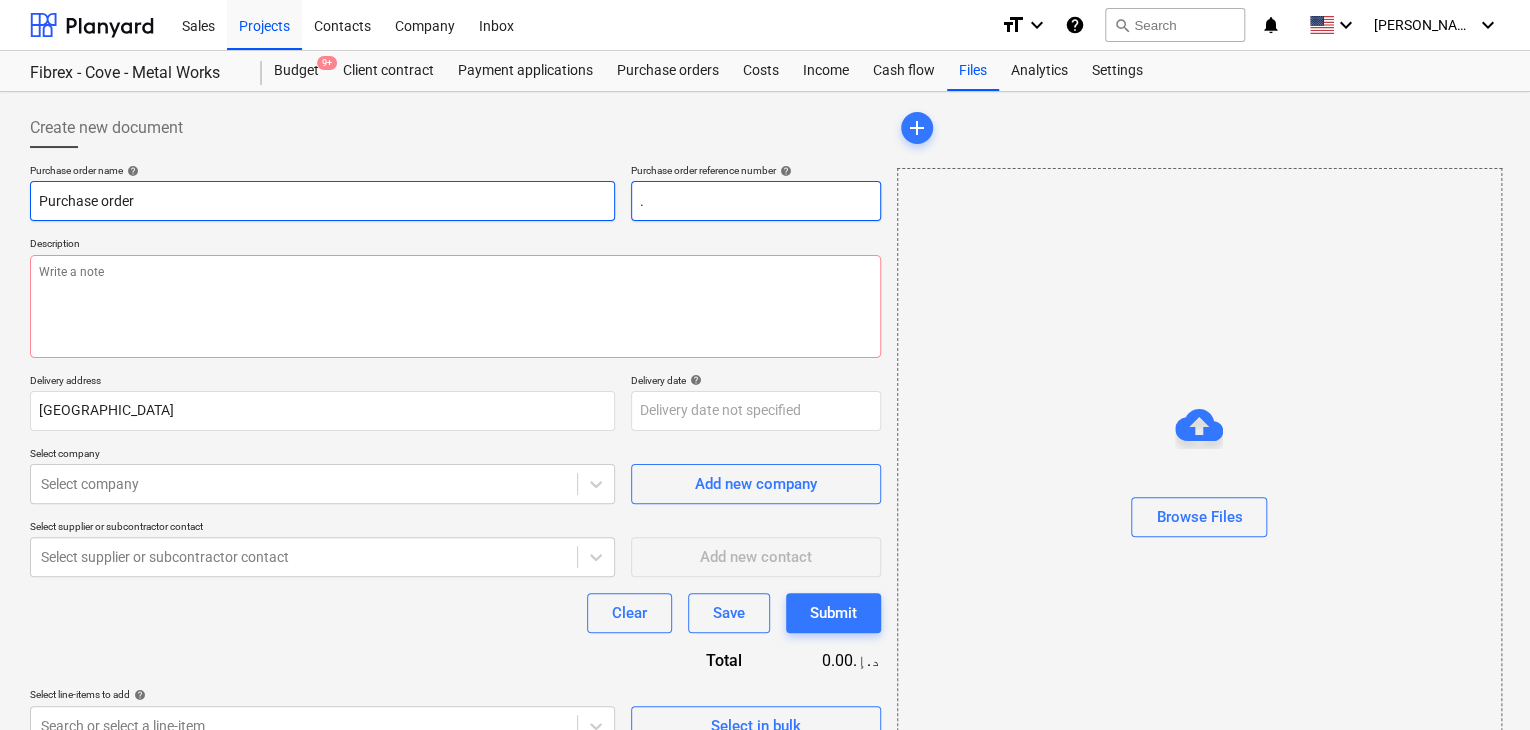 type on "x" 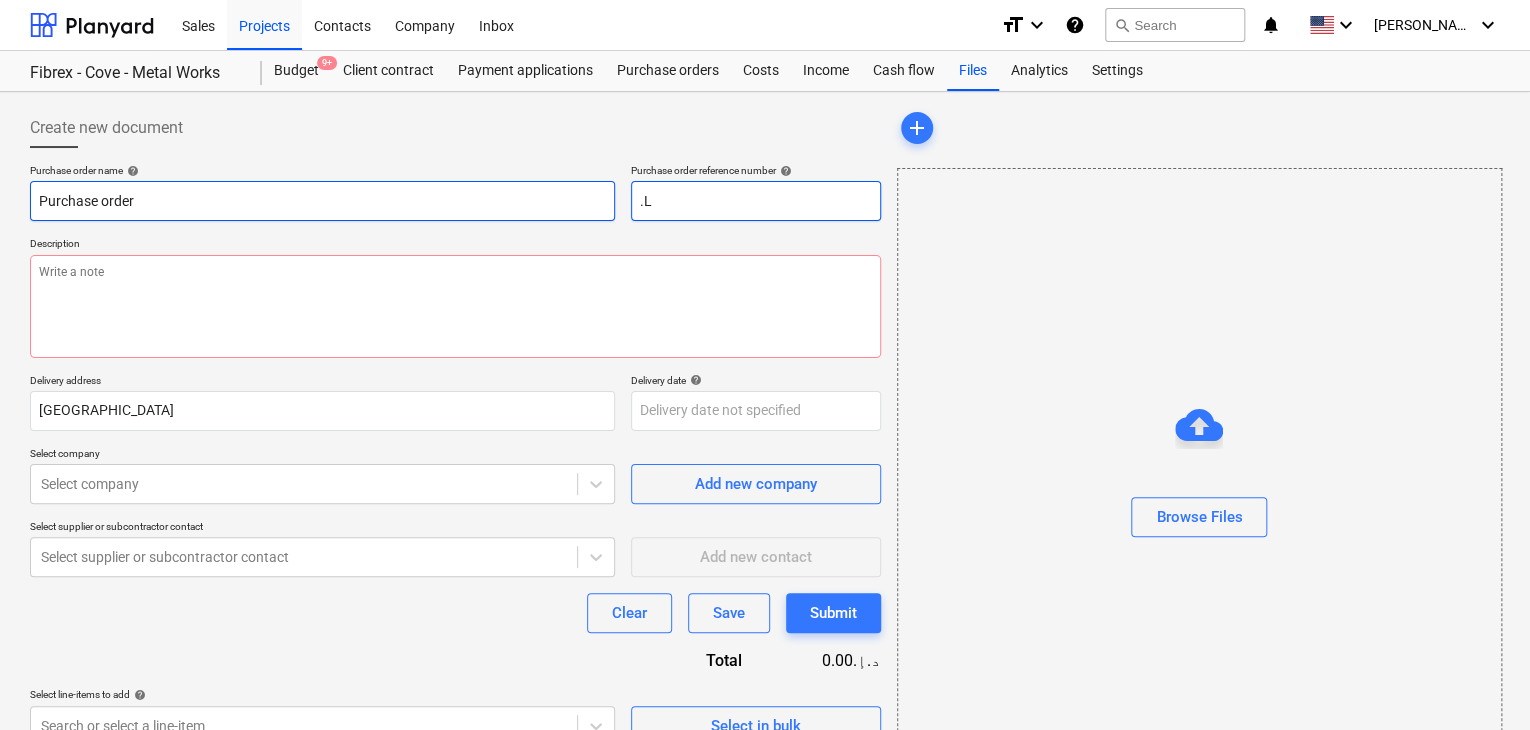 type on "x" 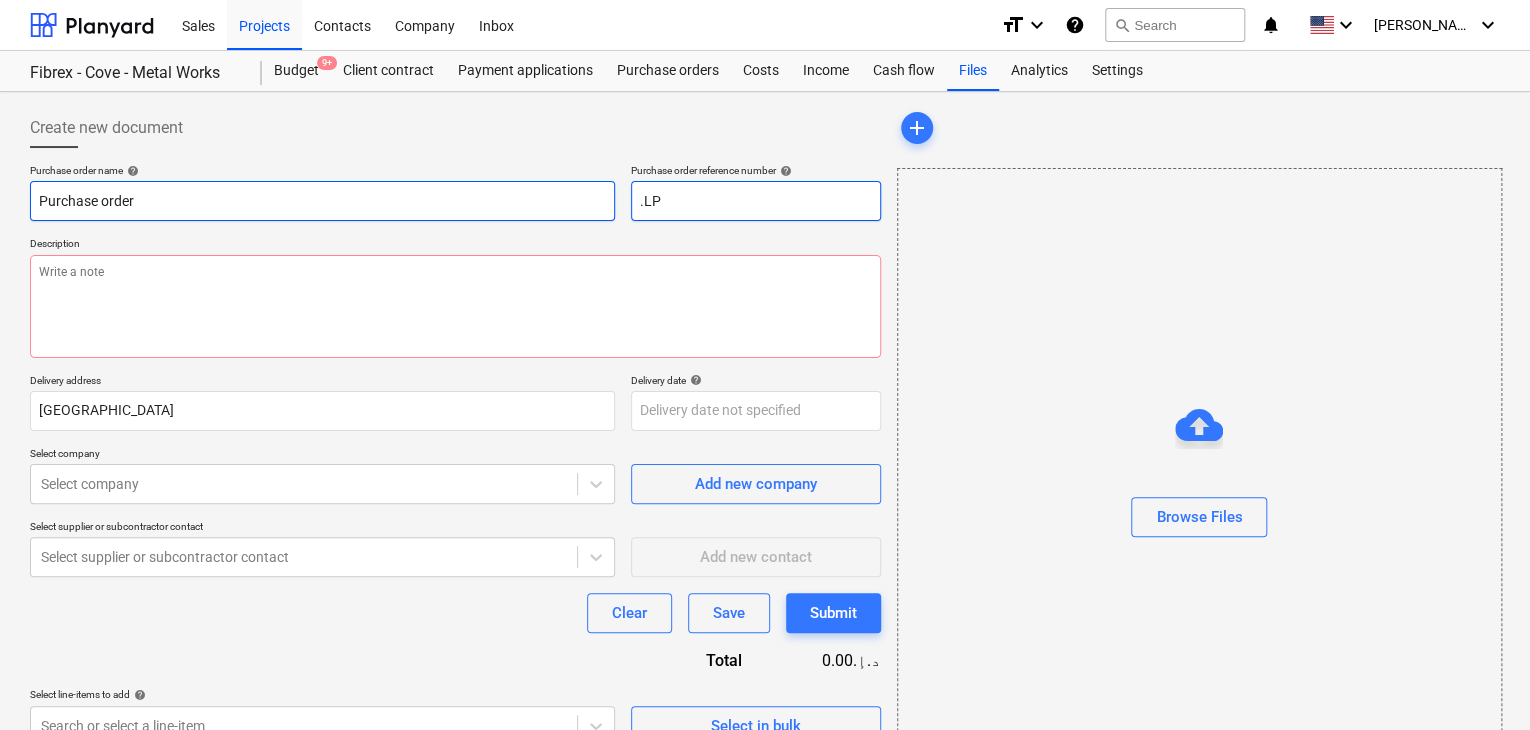 type on "x" 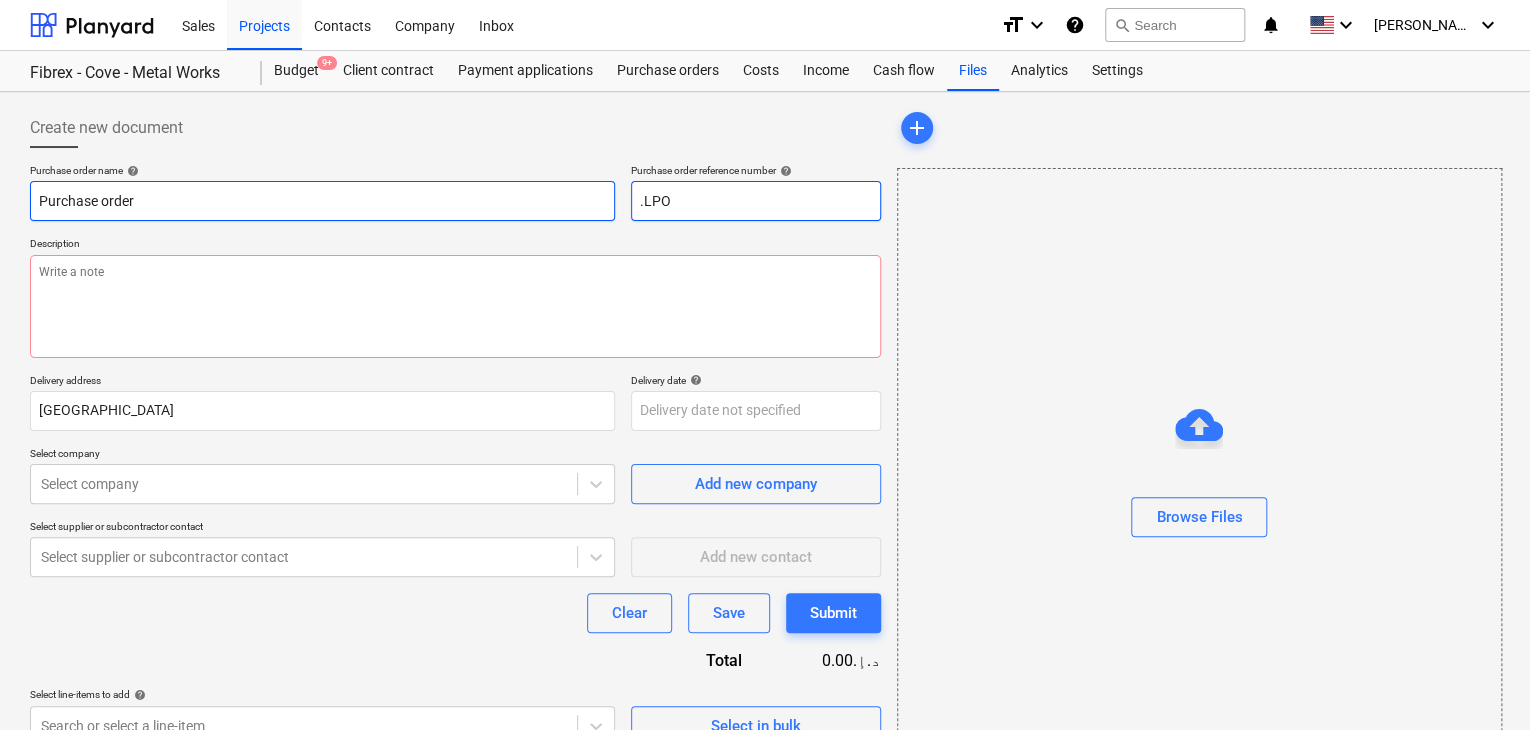 type on "x" 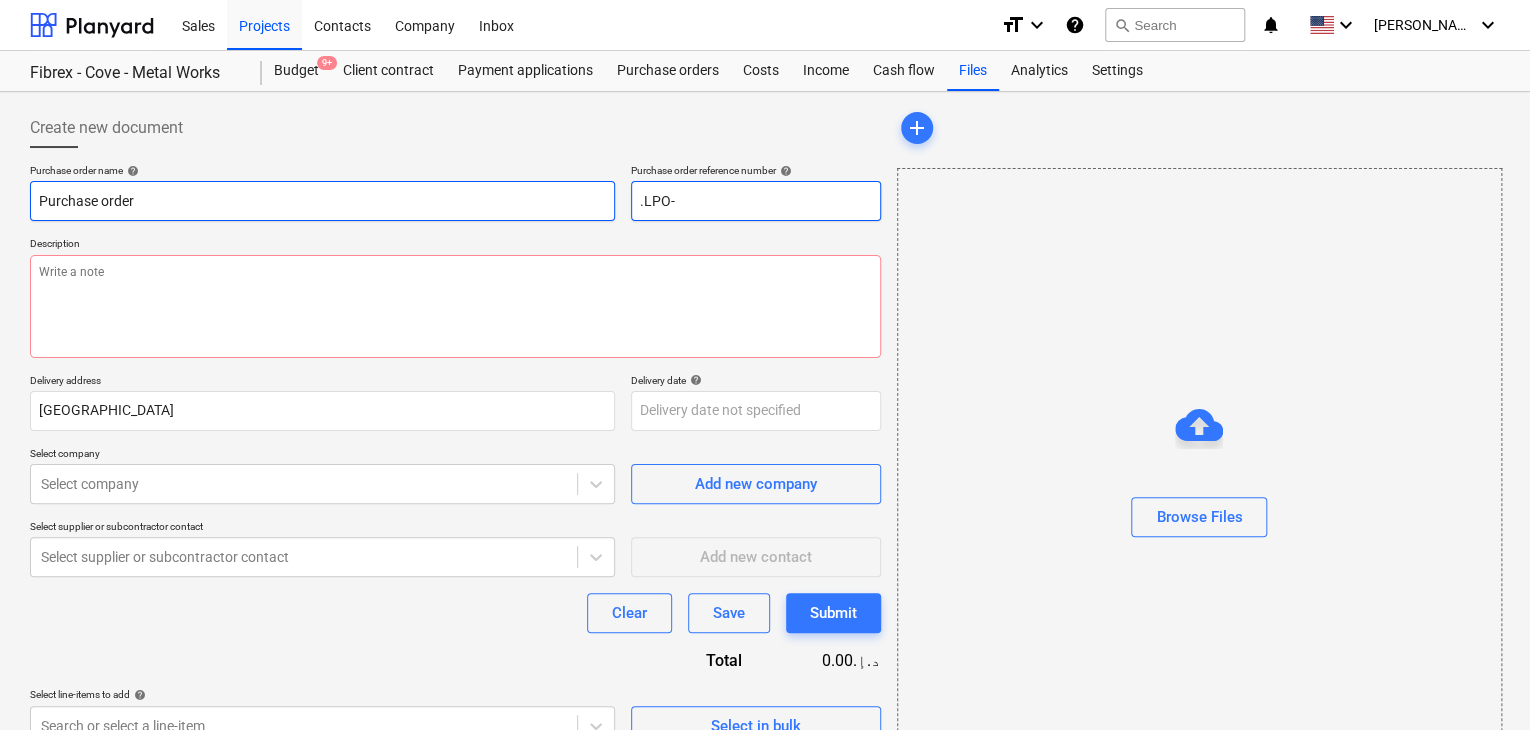 type on "x" 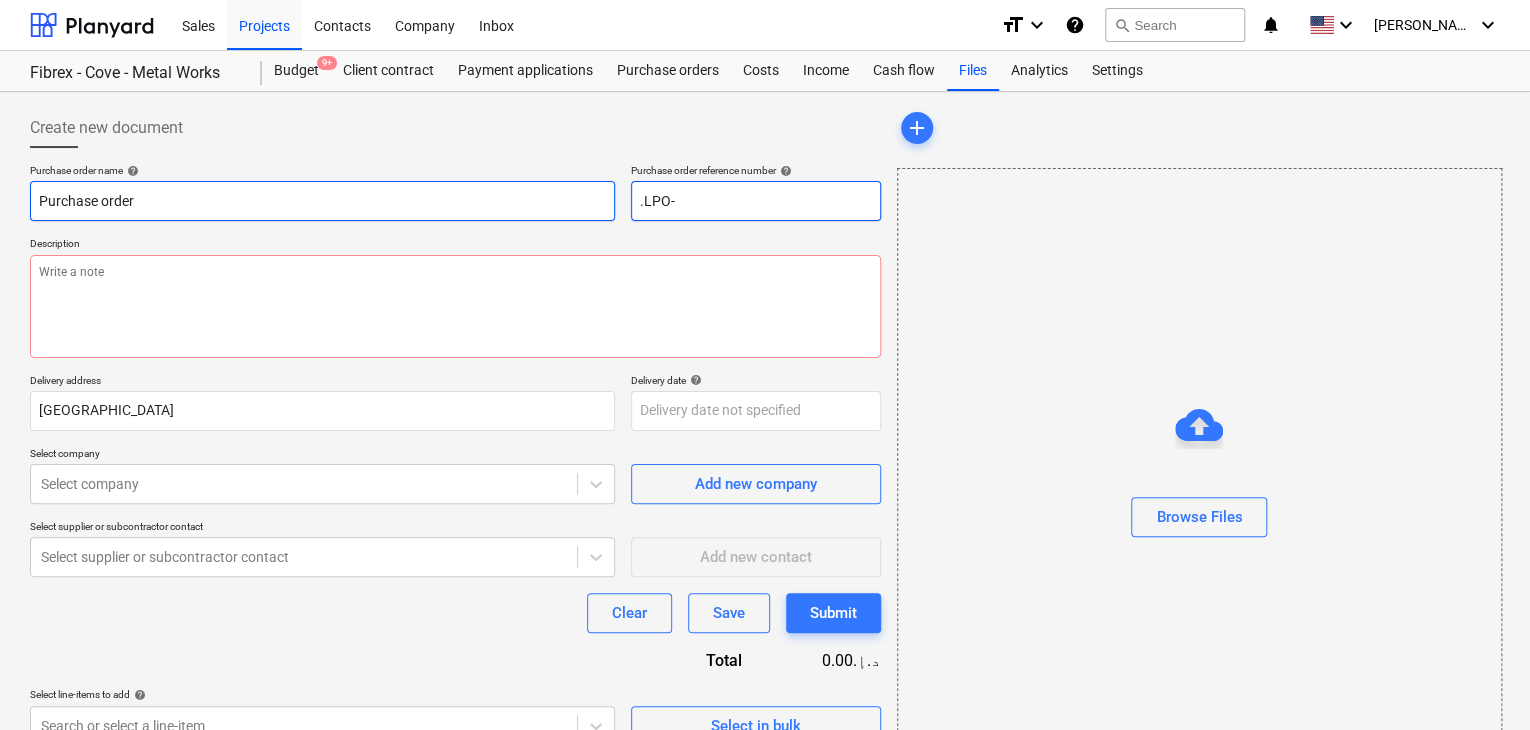 type on ".LPO-1" 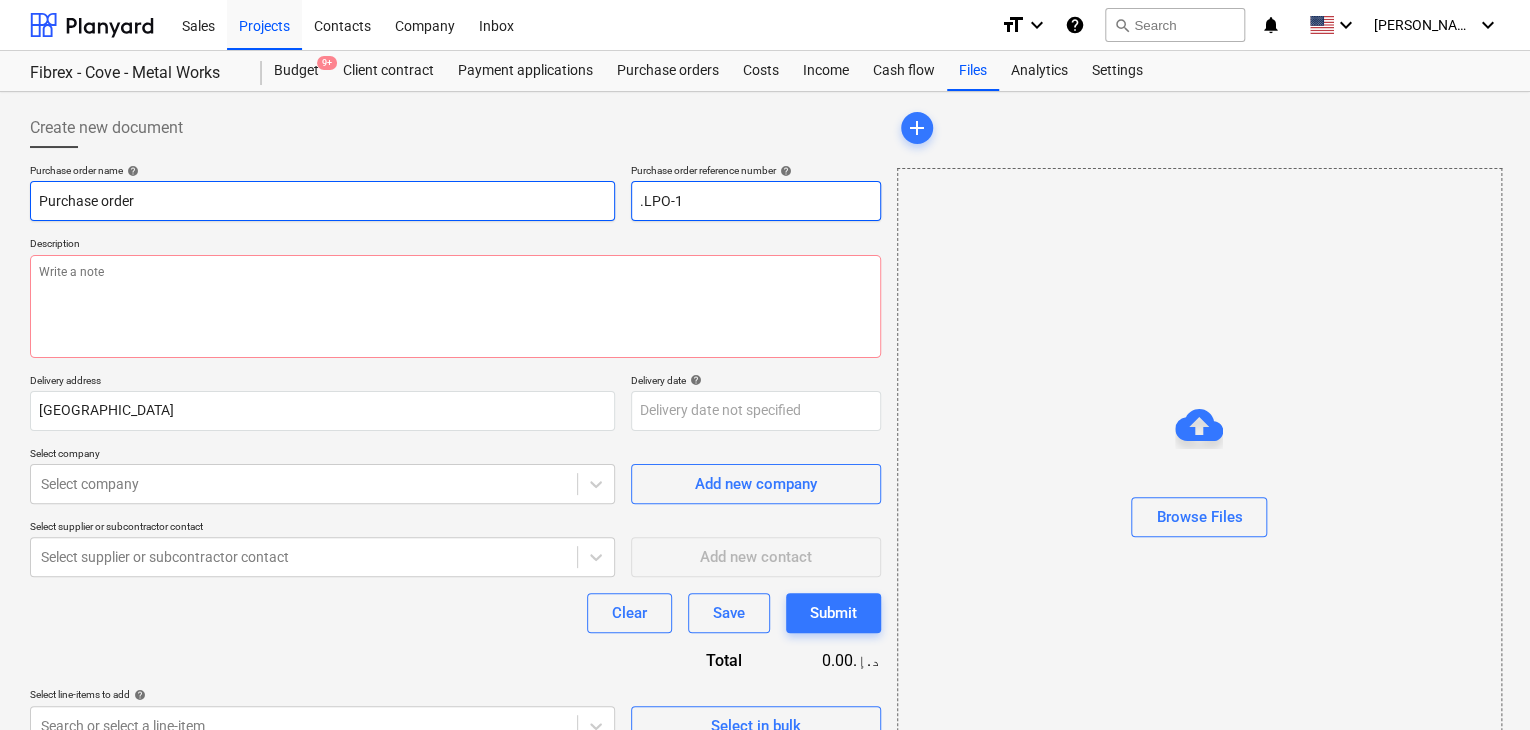 type on "x" 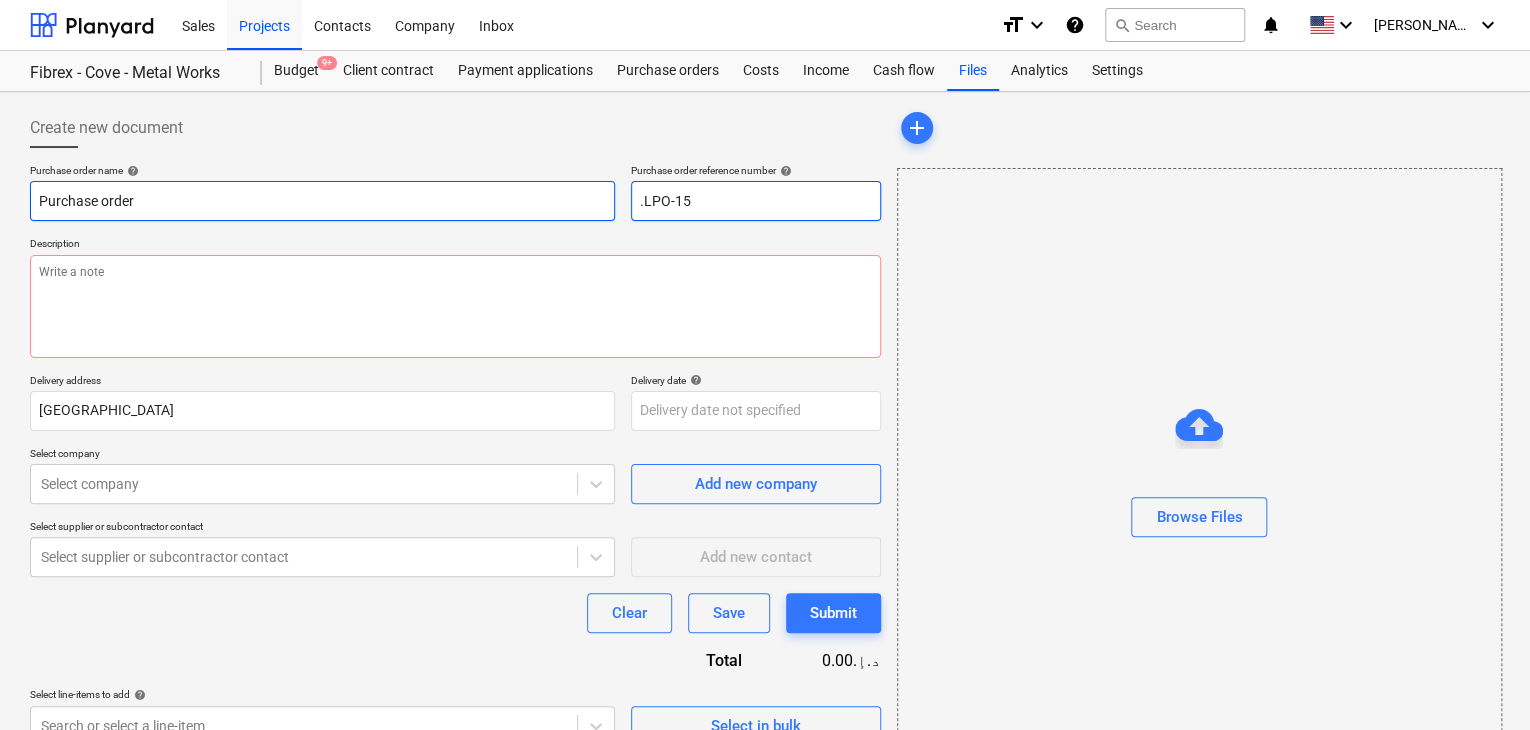 type on "x" 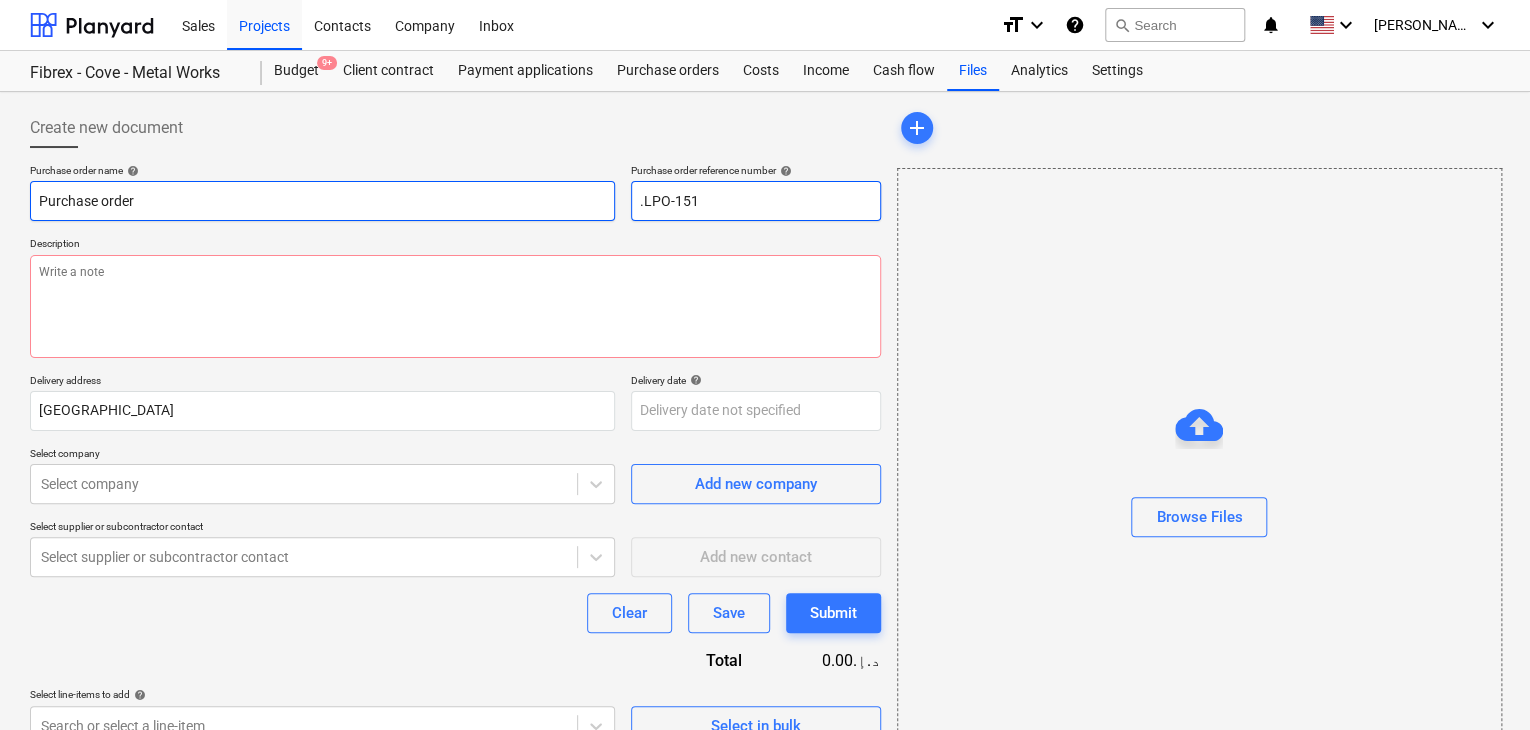 type on "x" 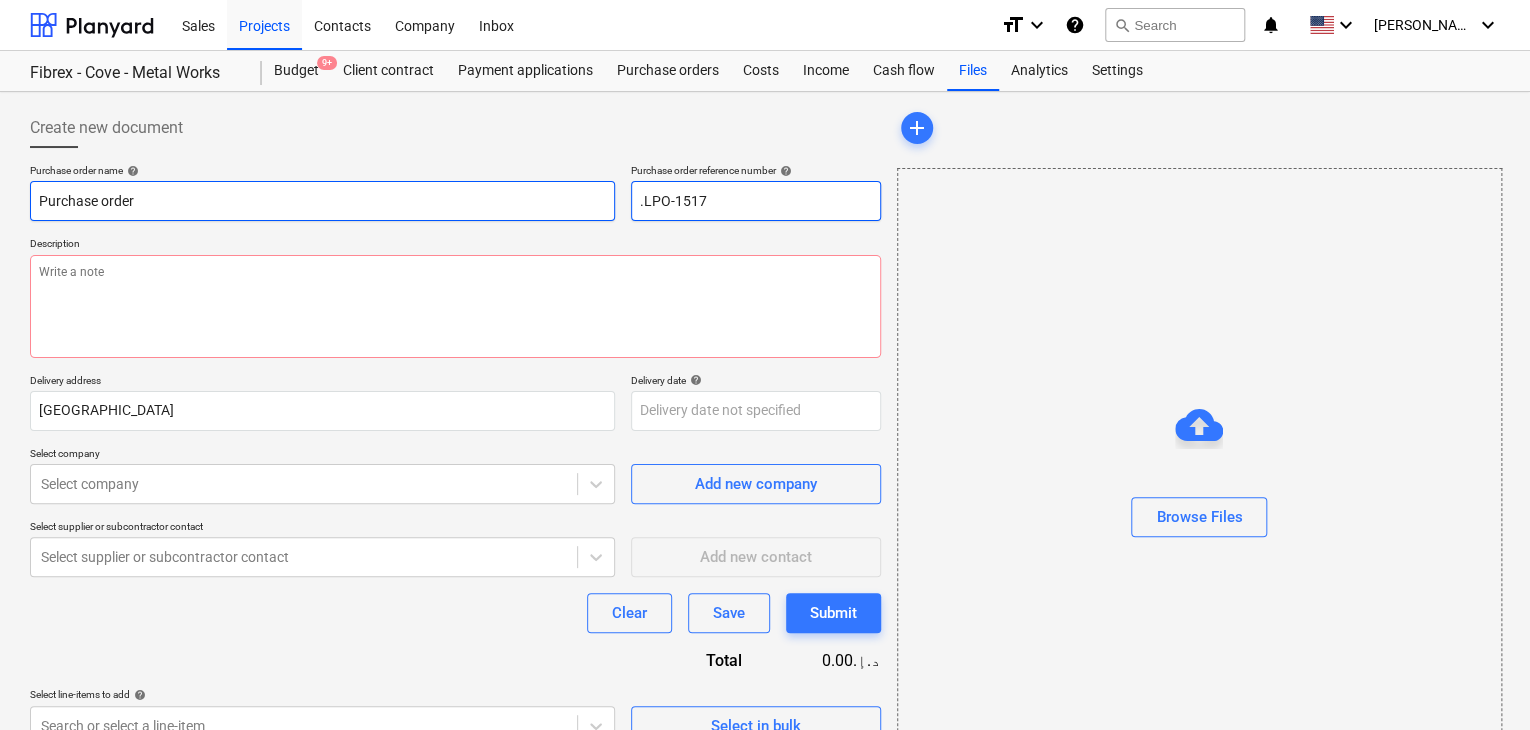 type on "x" 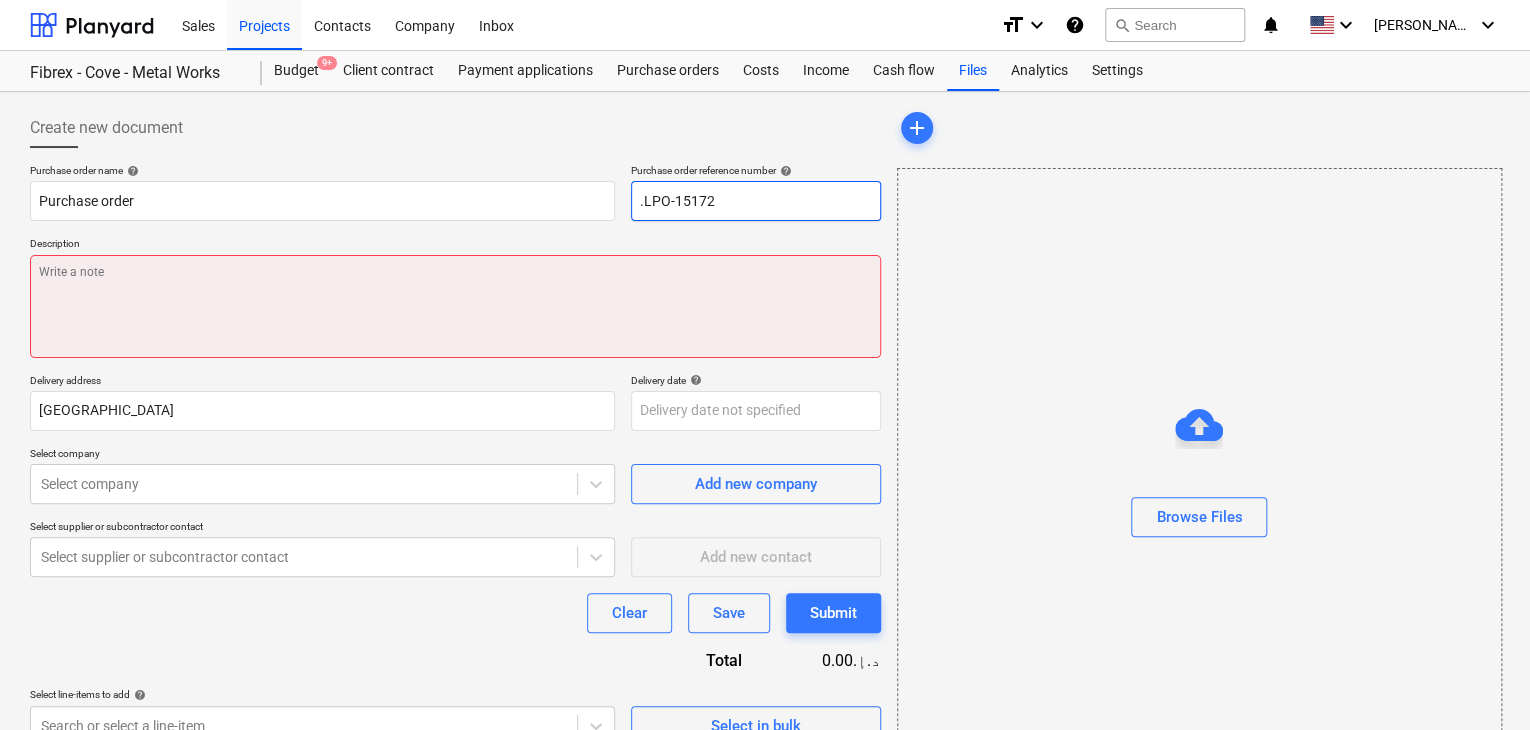 type on ".LPO-15172" 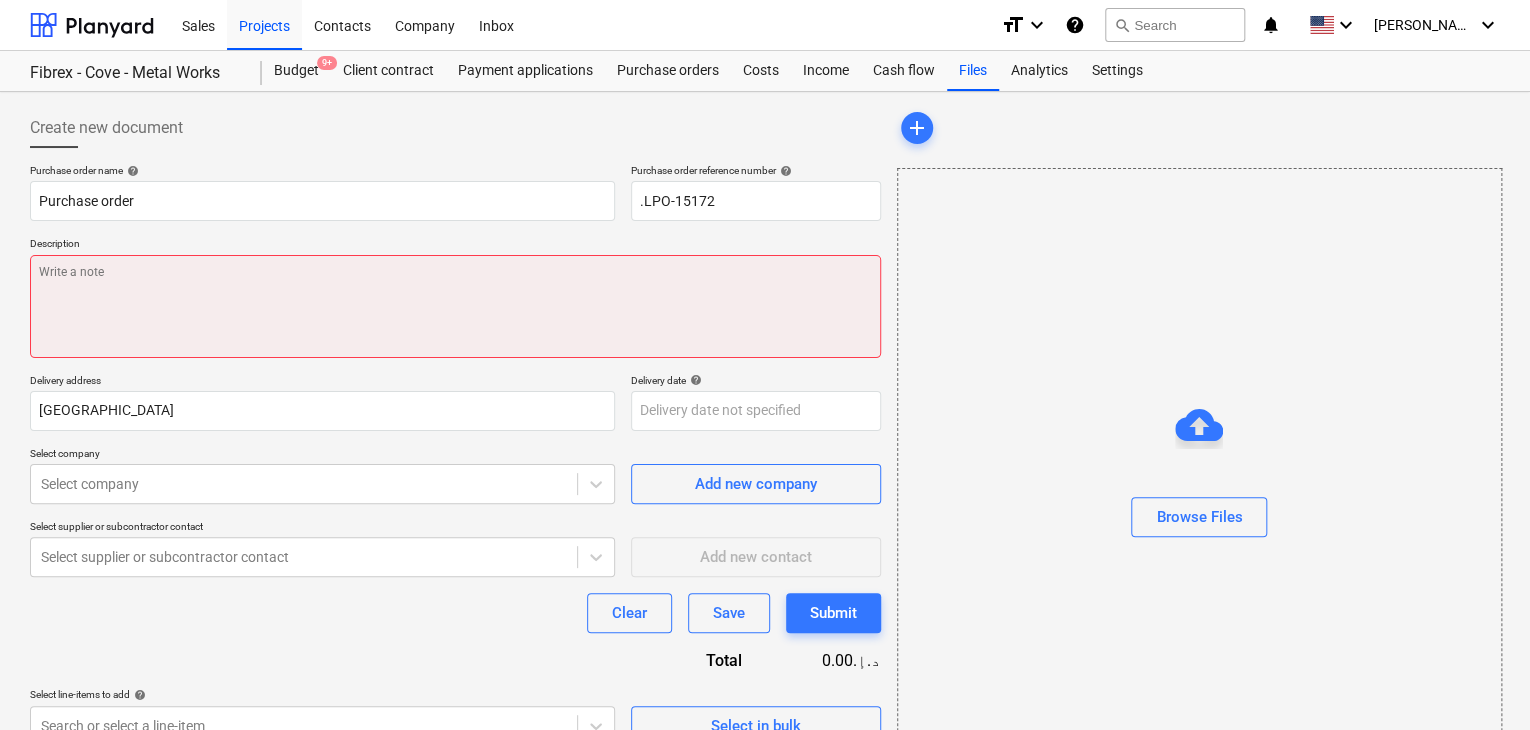 click at bounding box center [455, 306] 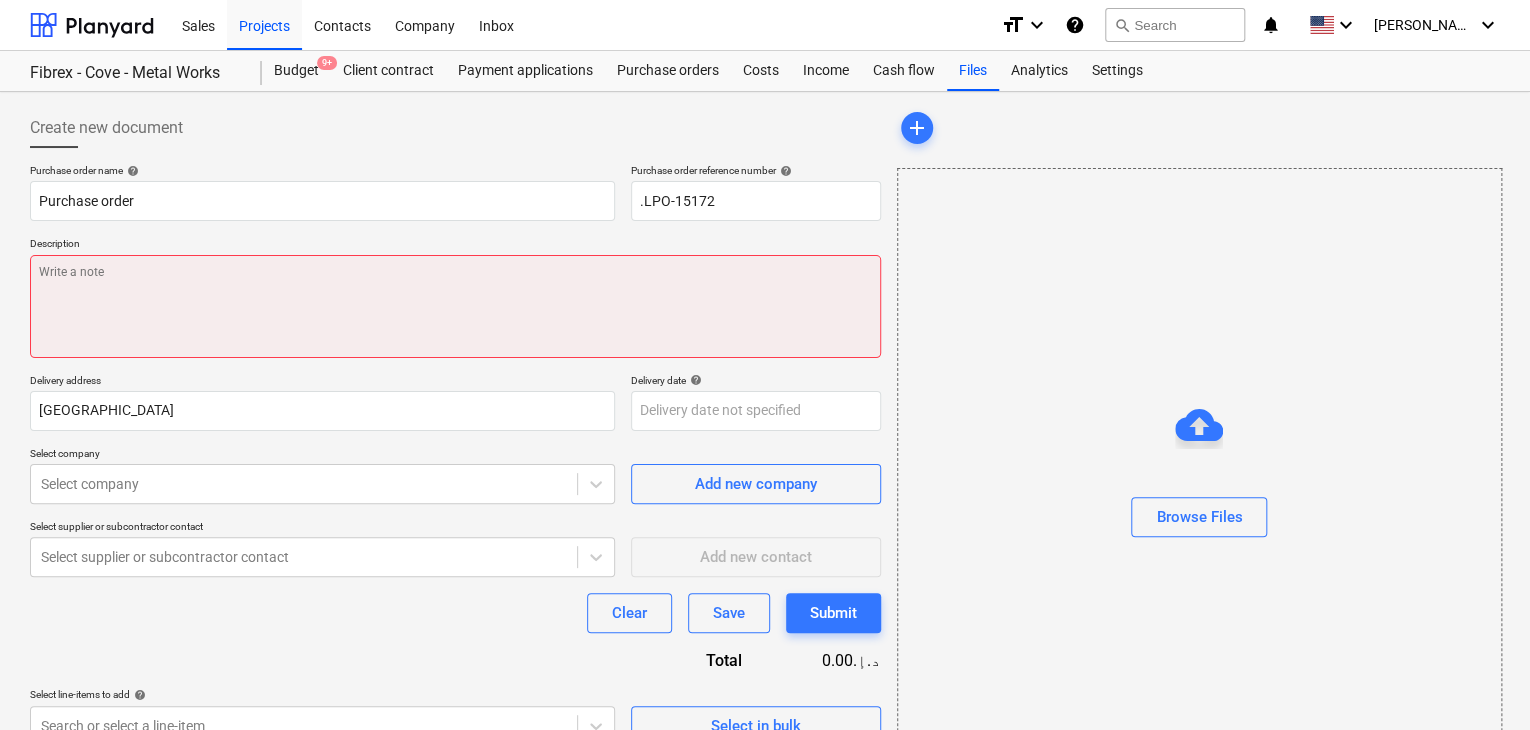 type on "x" 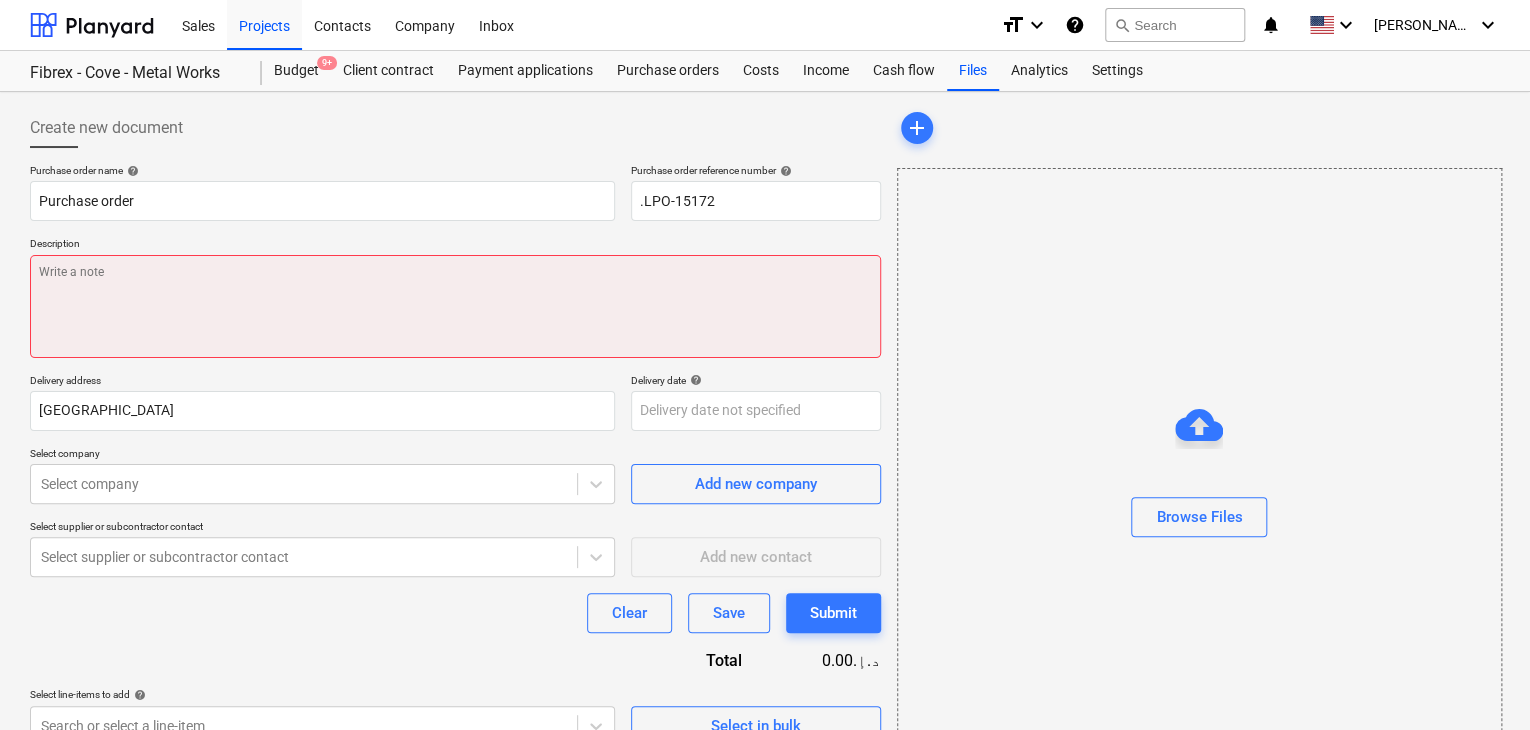 type on "2" 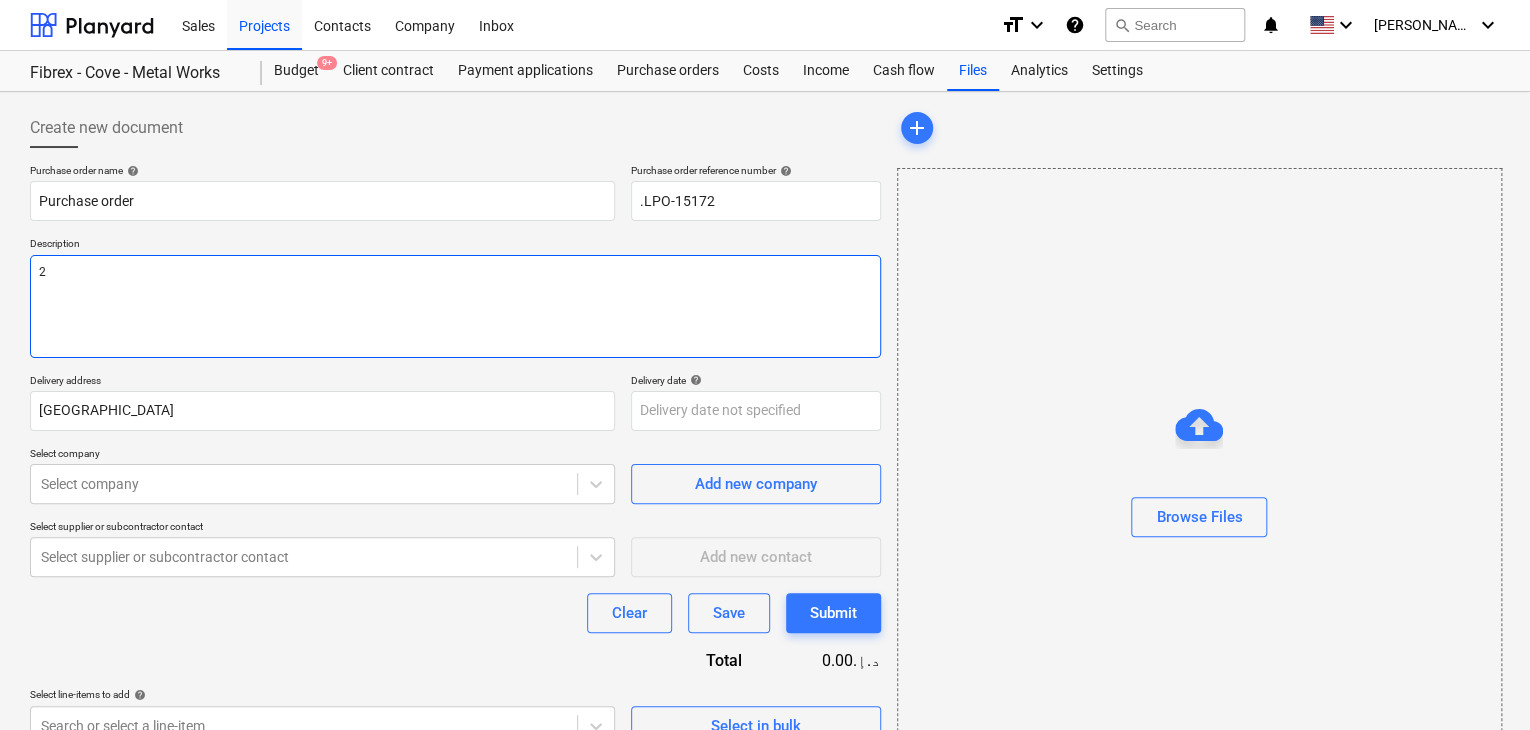 type on "x" 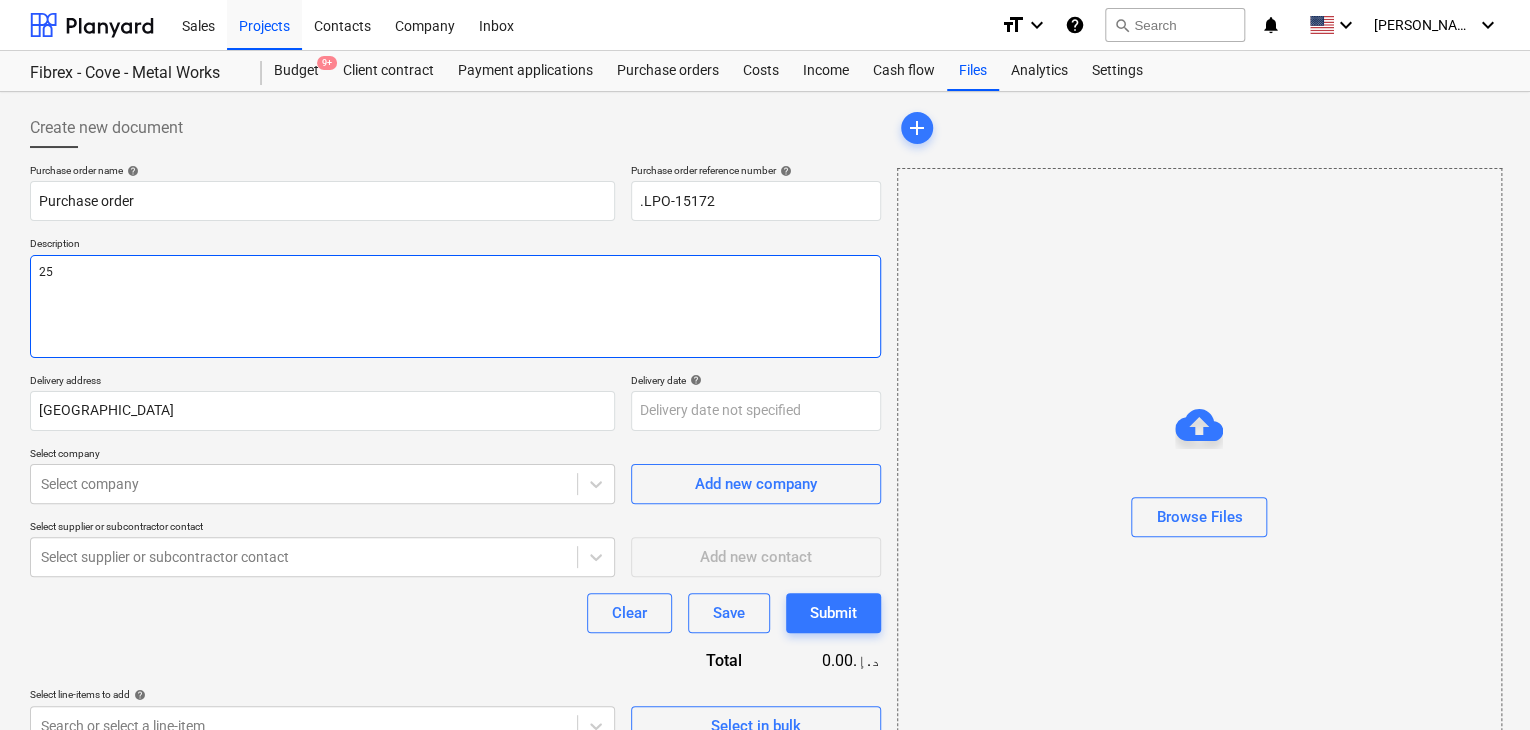 type on "x" 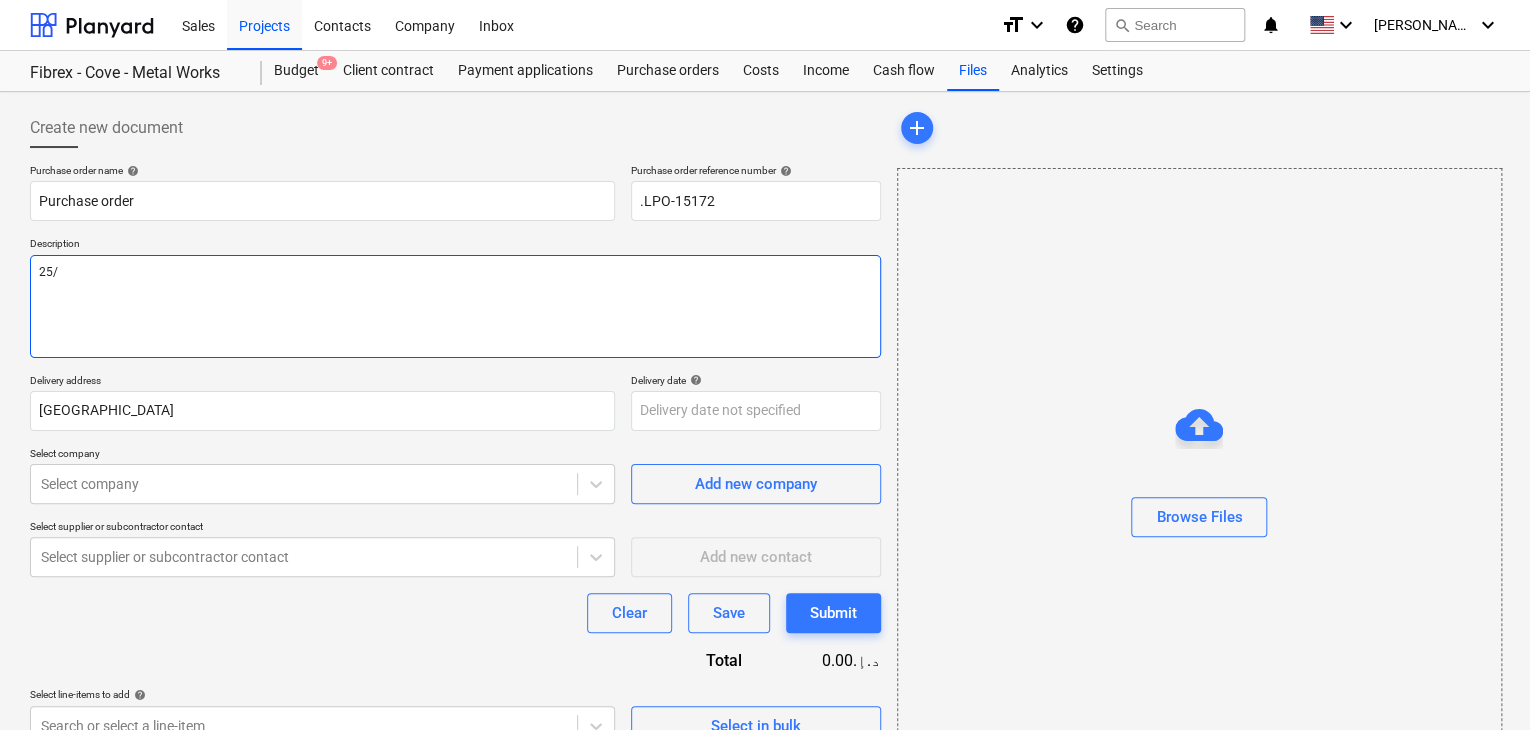 type on "x" 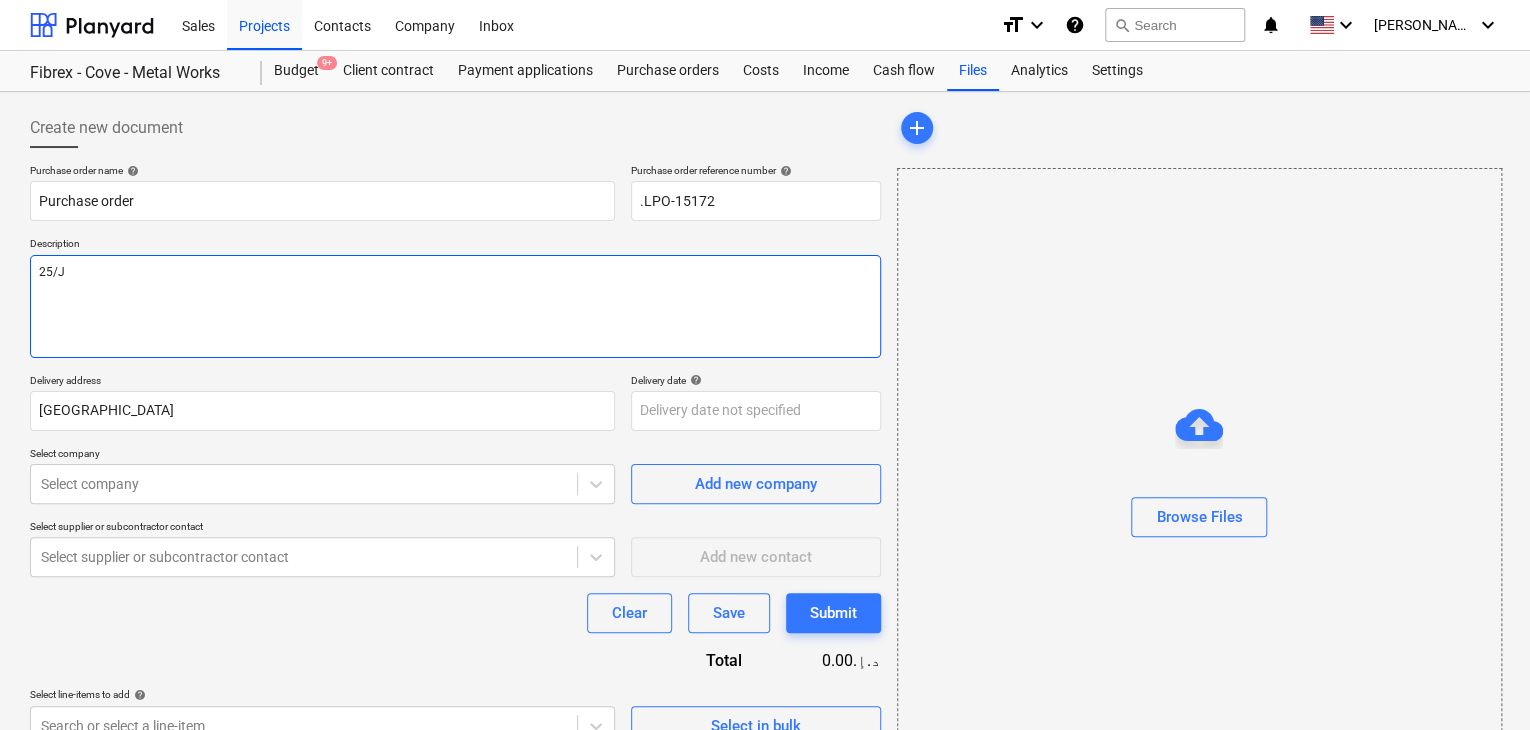 type on "x" 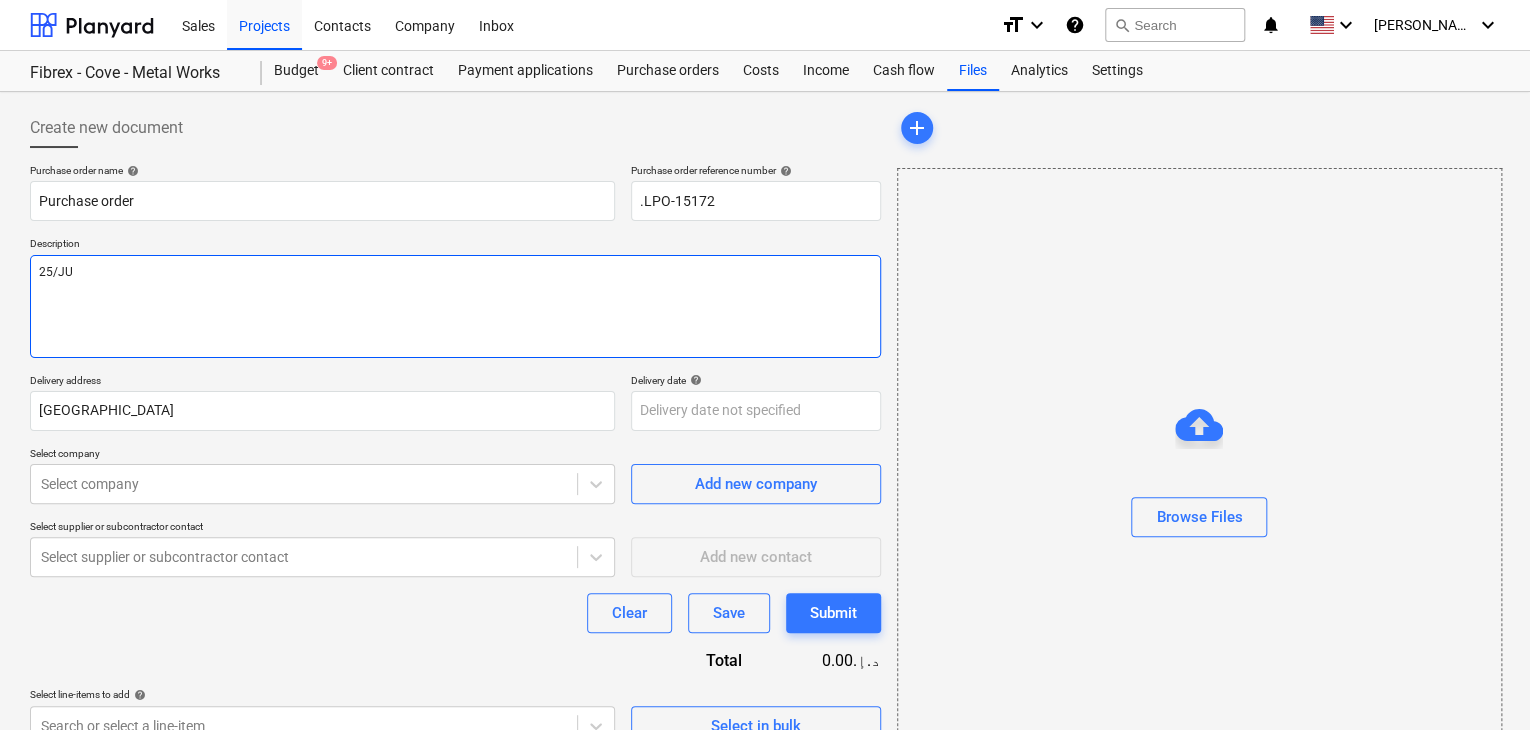 type on "x" 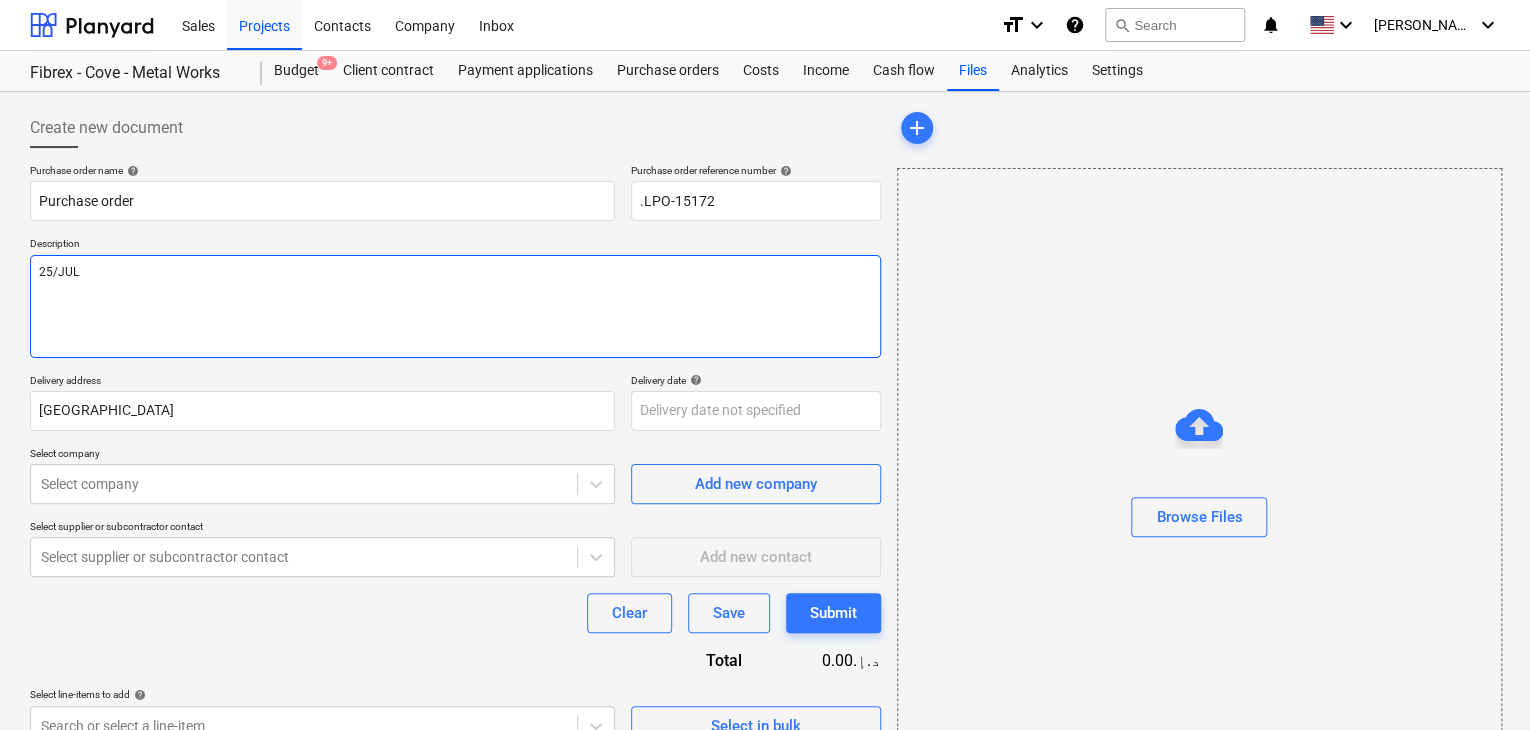 type on "x" 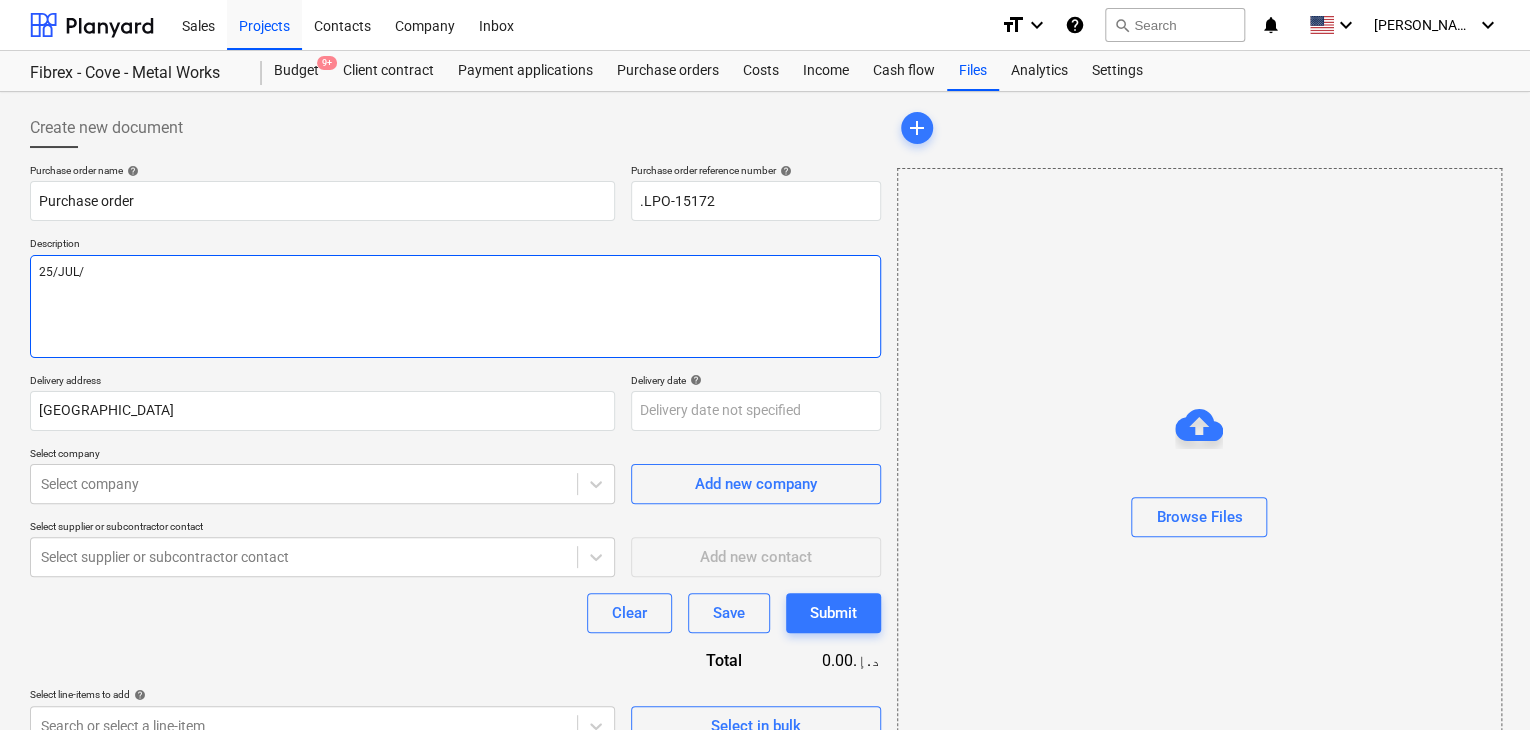 type on "x" 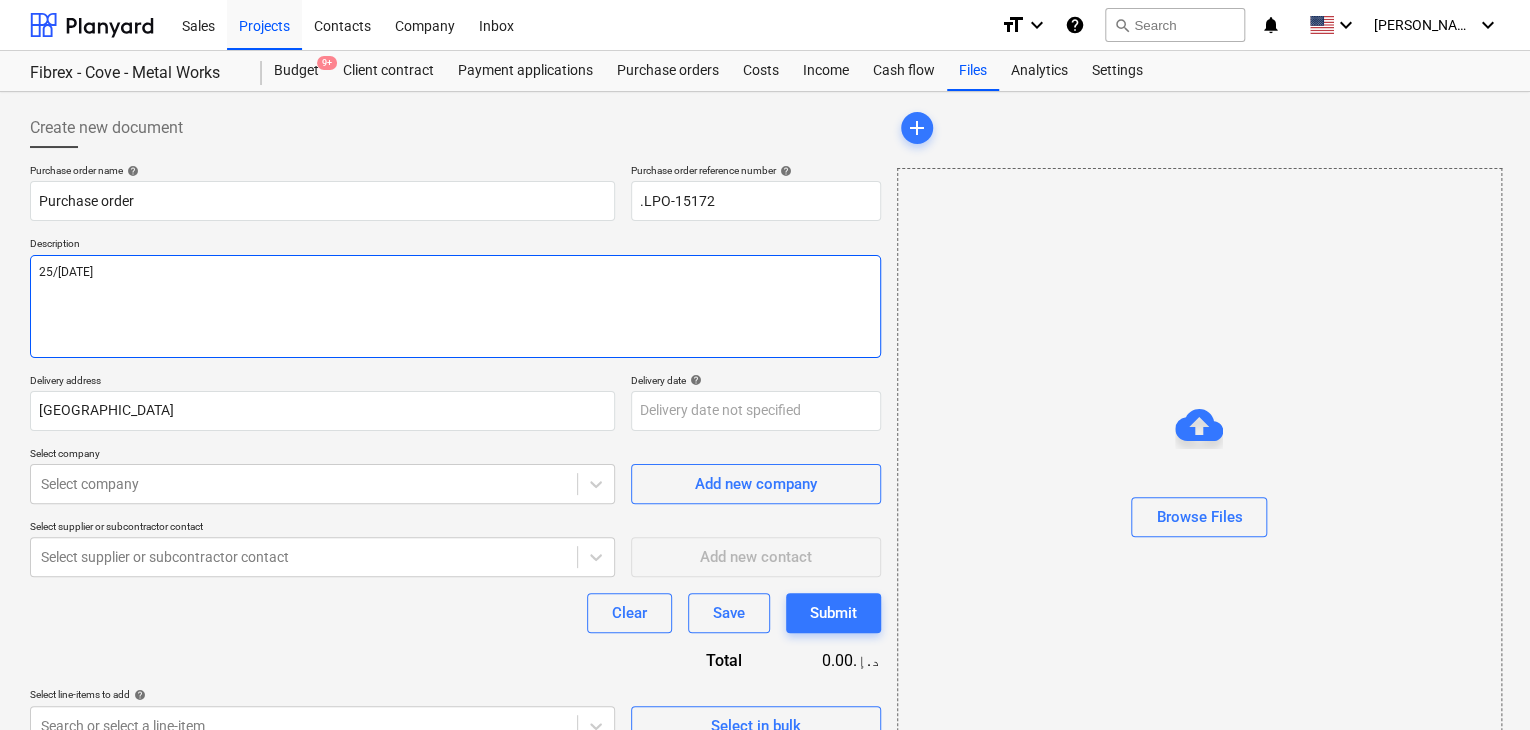type on "x" 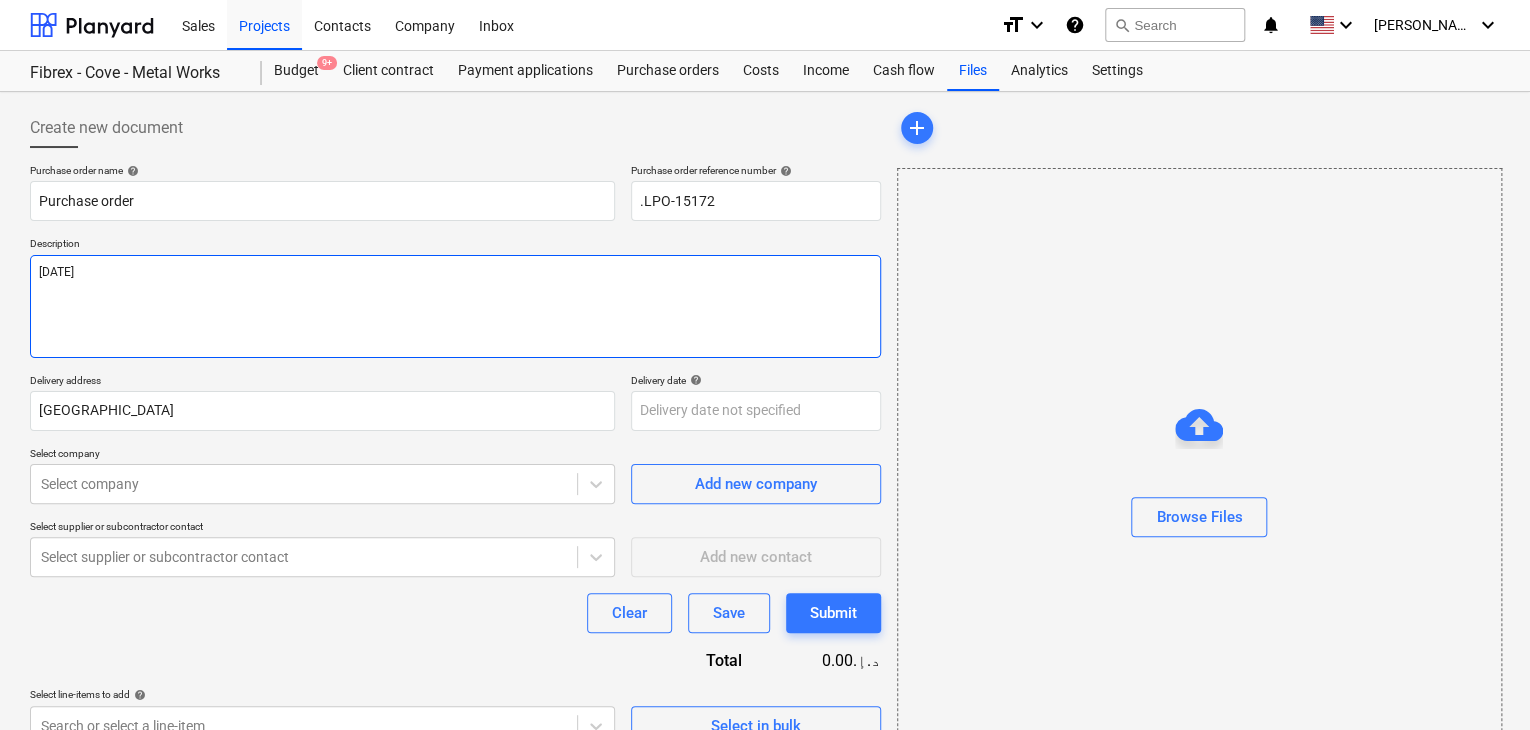 type on "x" 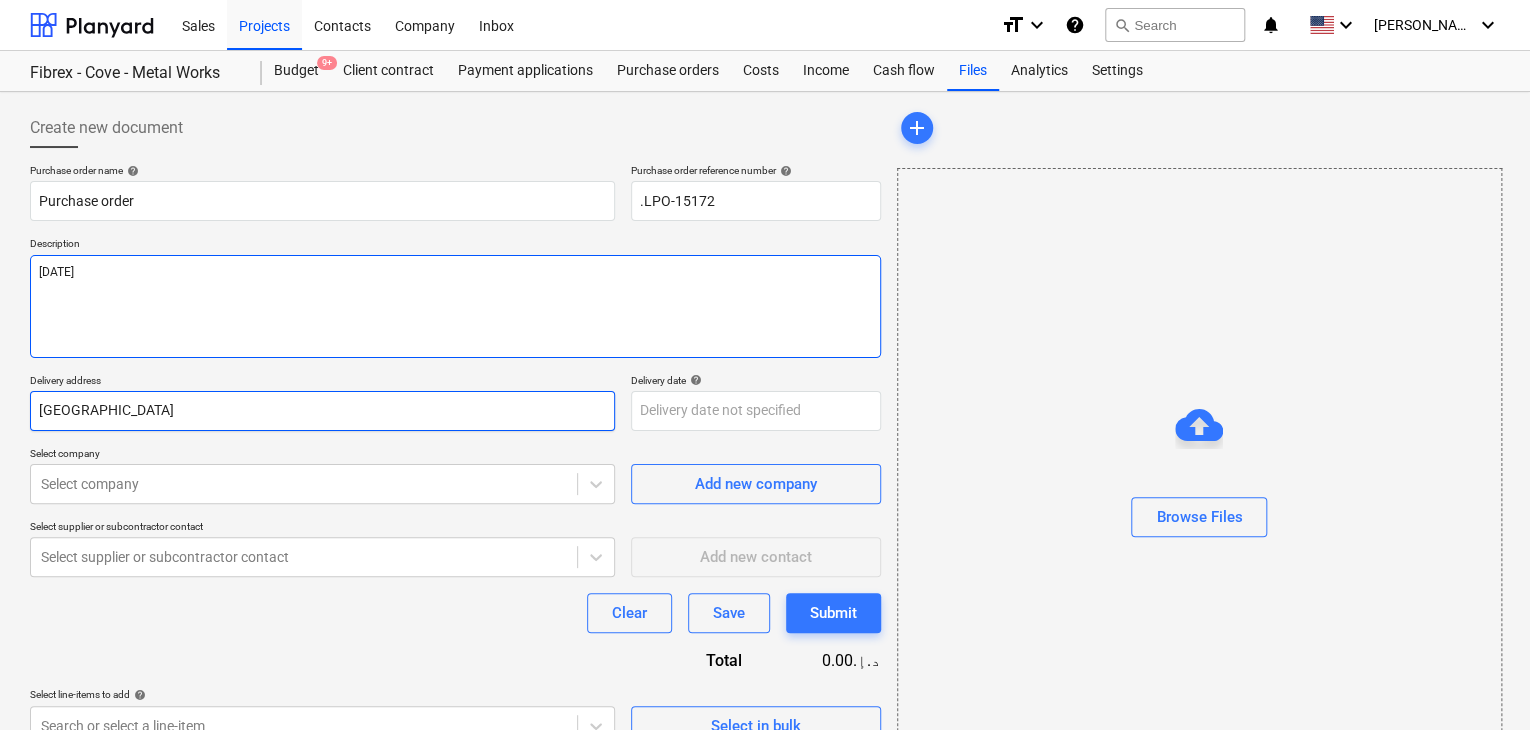 type on "[DATE]" 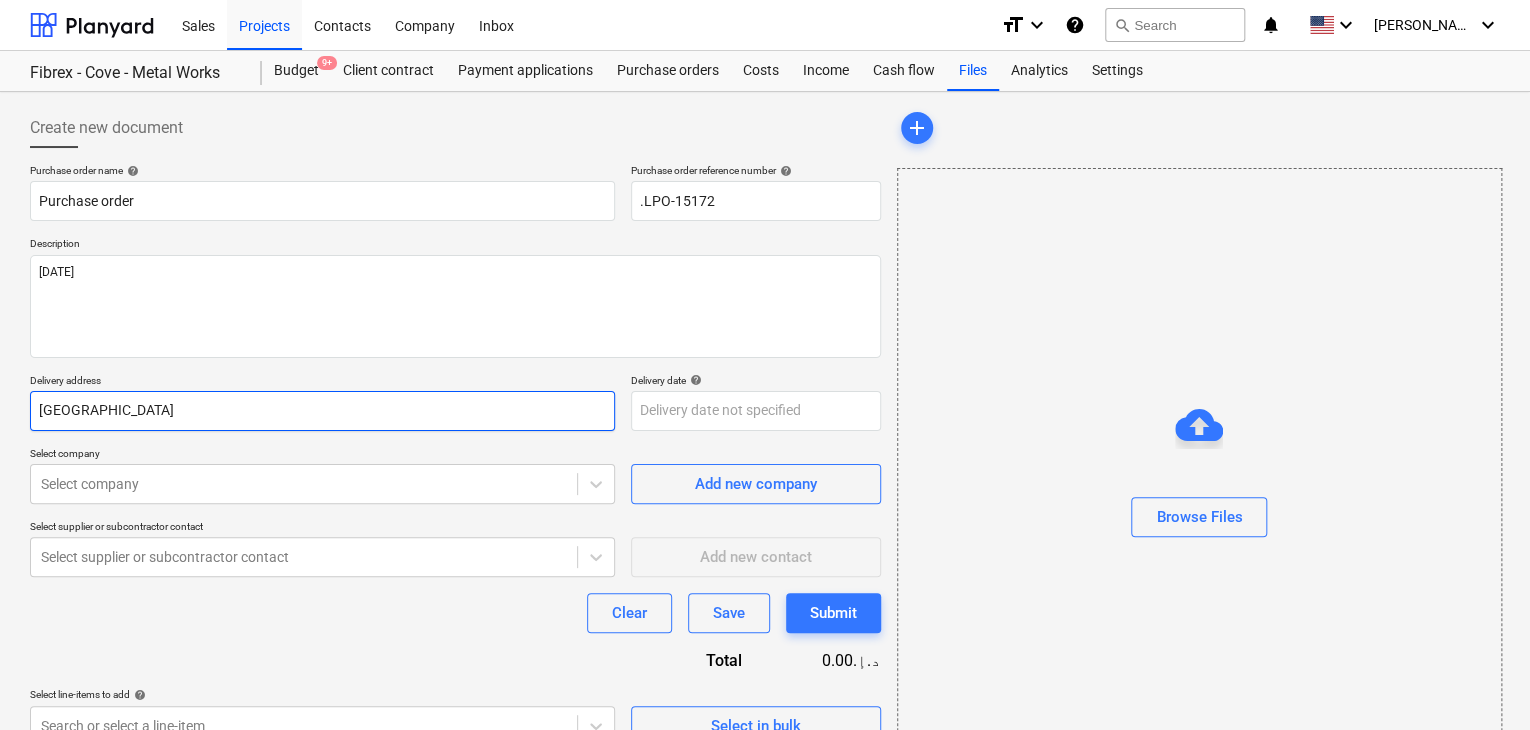 click on "[GEOGRAPHIC_DATA]" at bounding box center [322, 411] 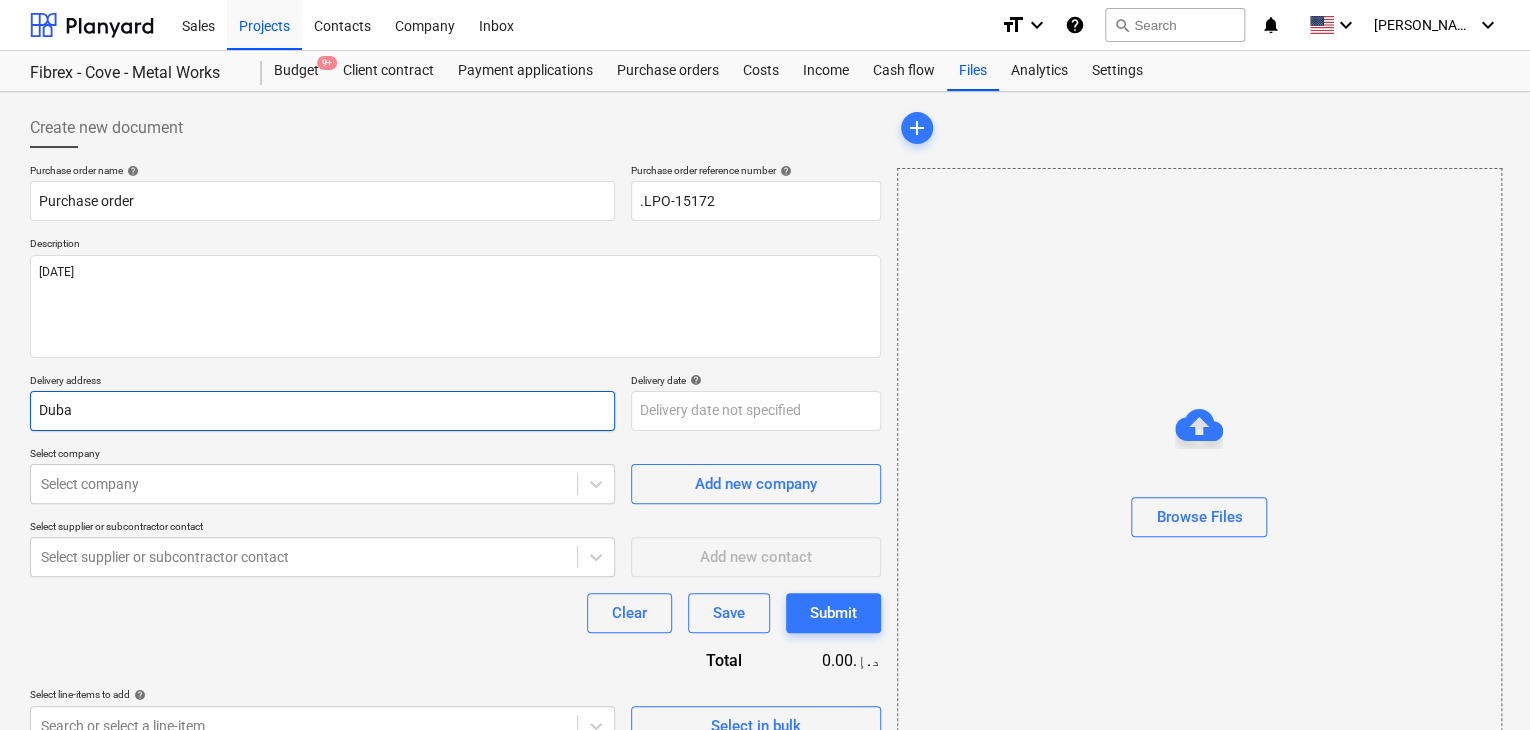 type on "x" 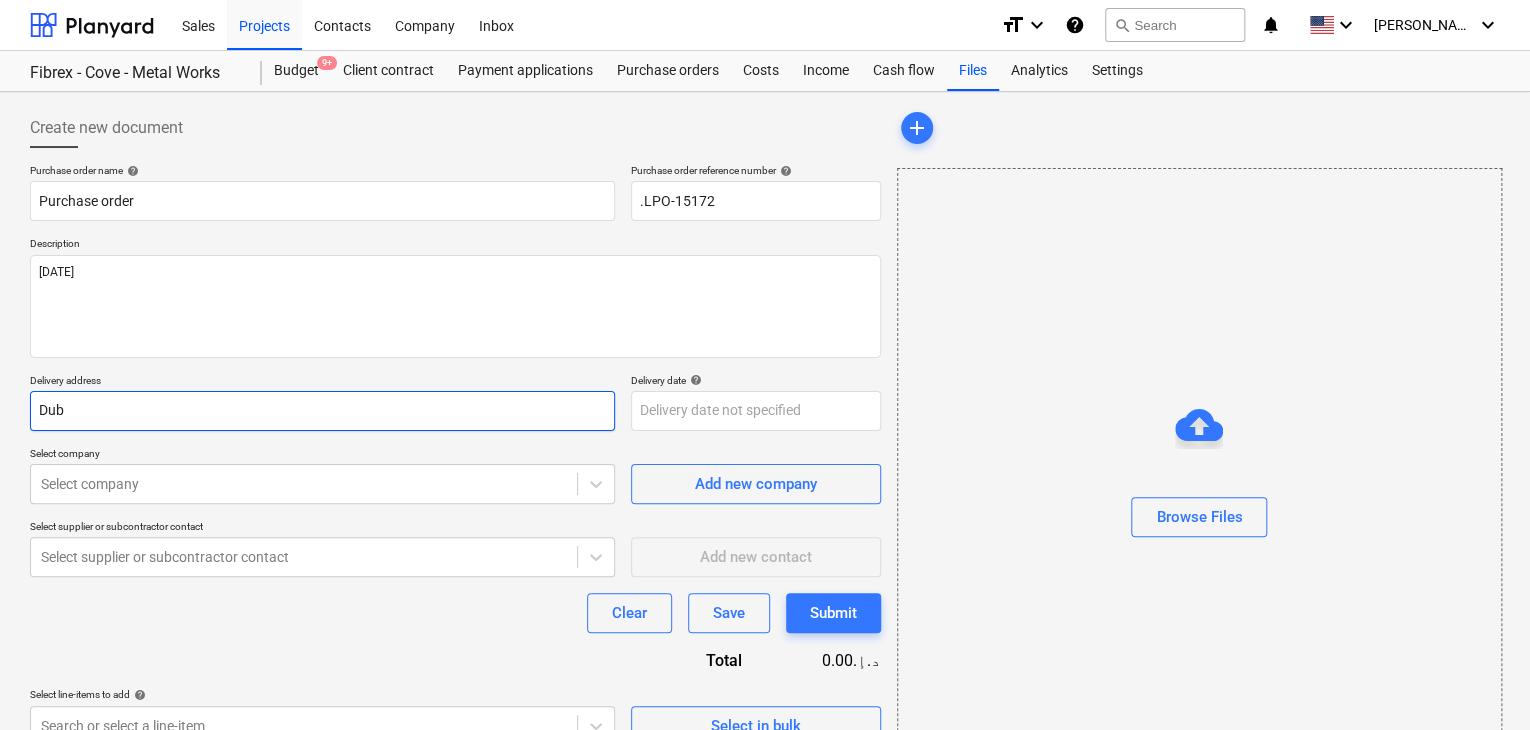 type on "x" 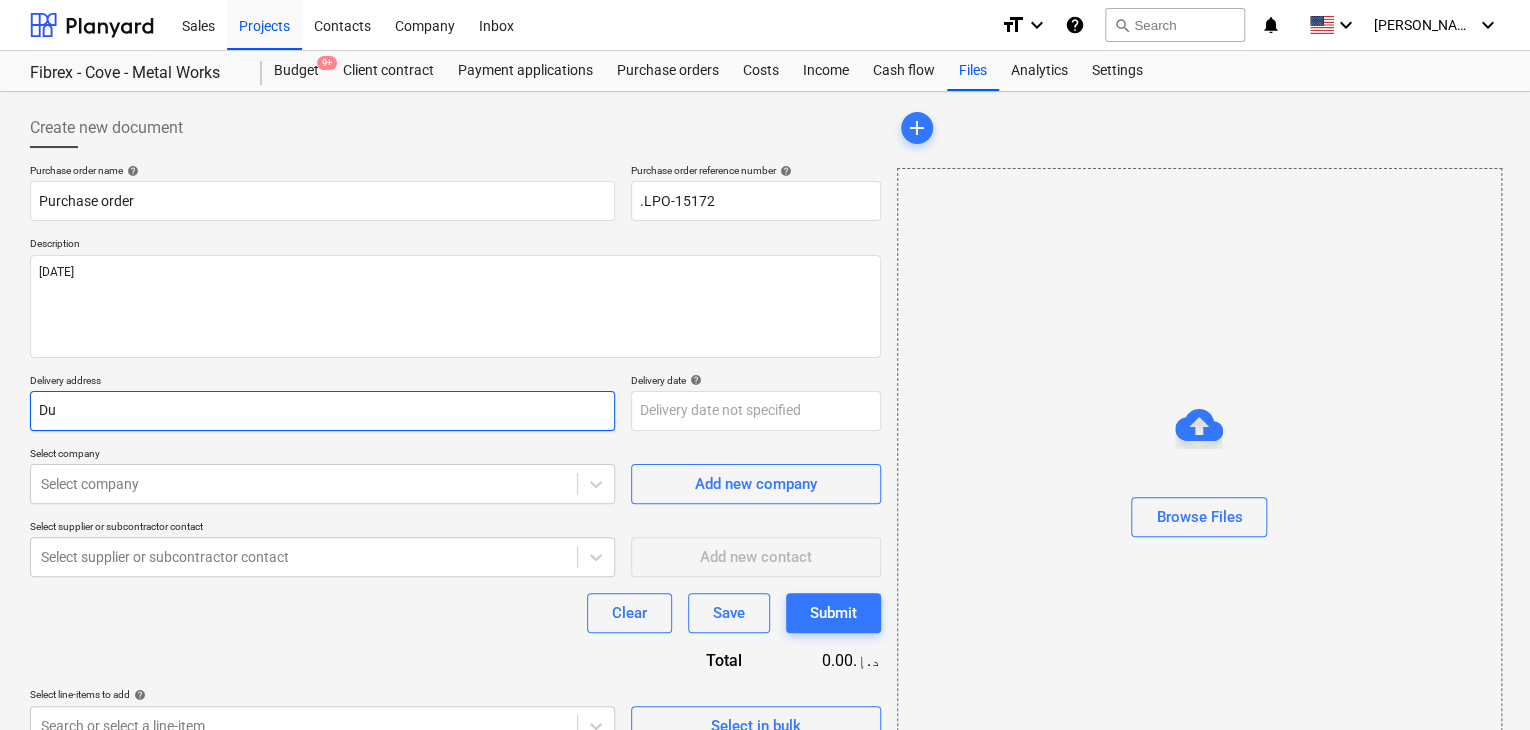 type on "x" 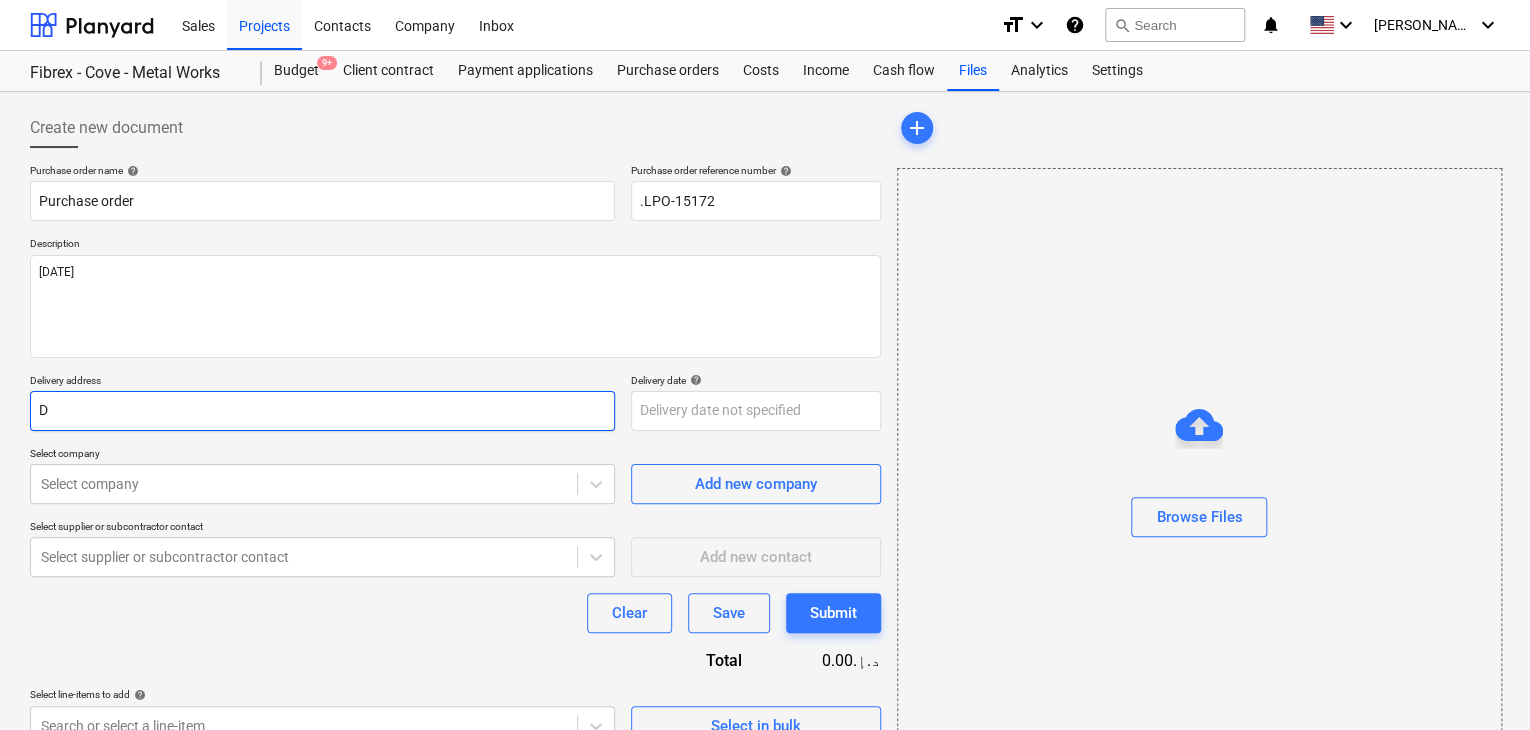 type on "x" 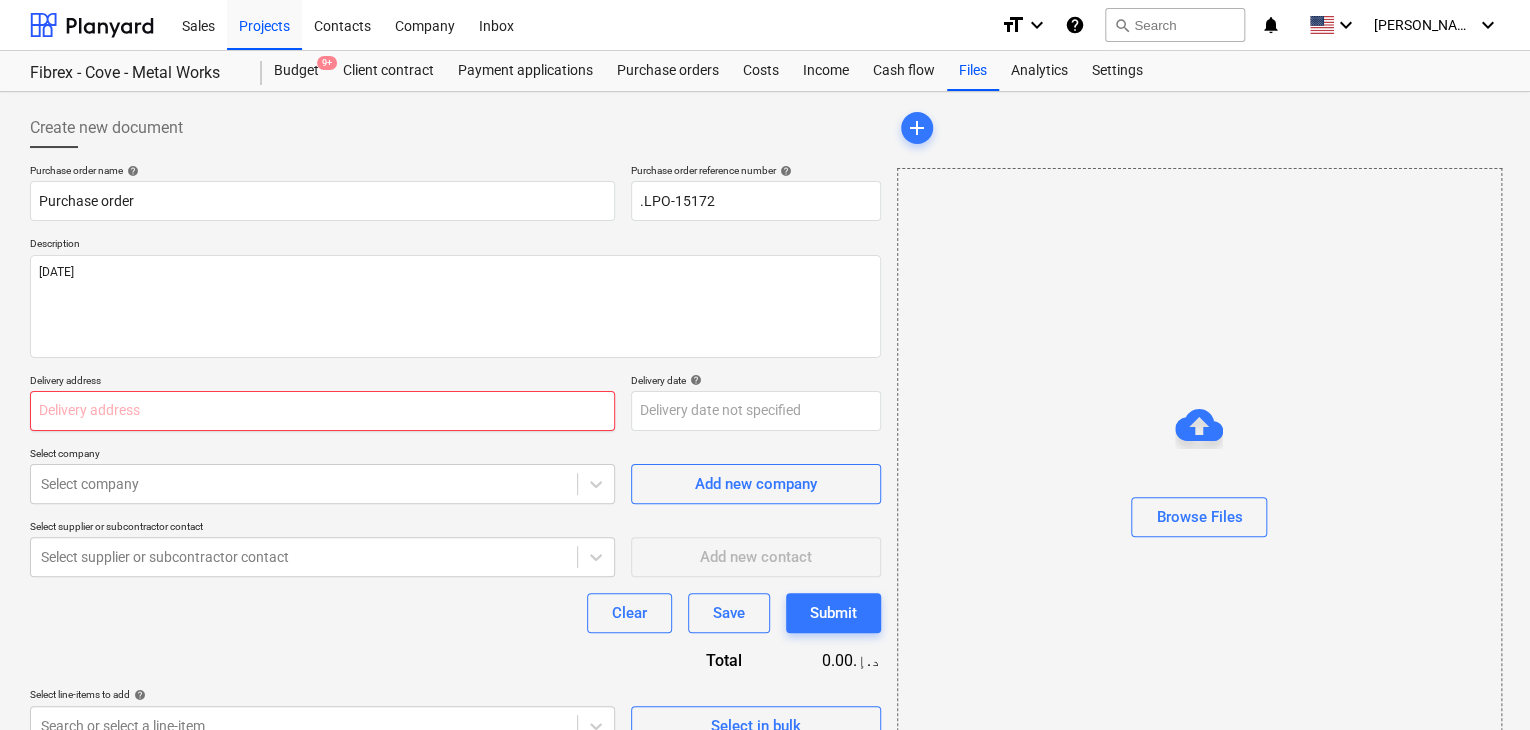 type on "x" 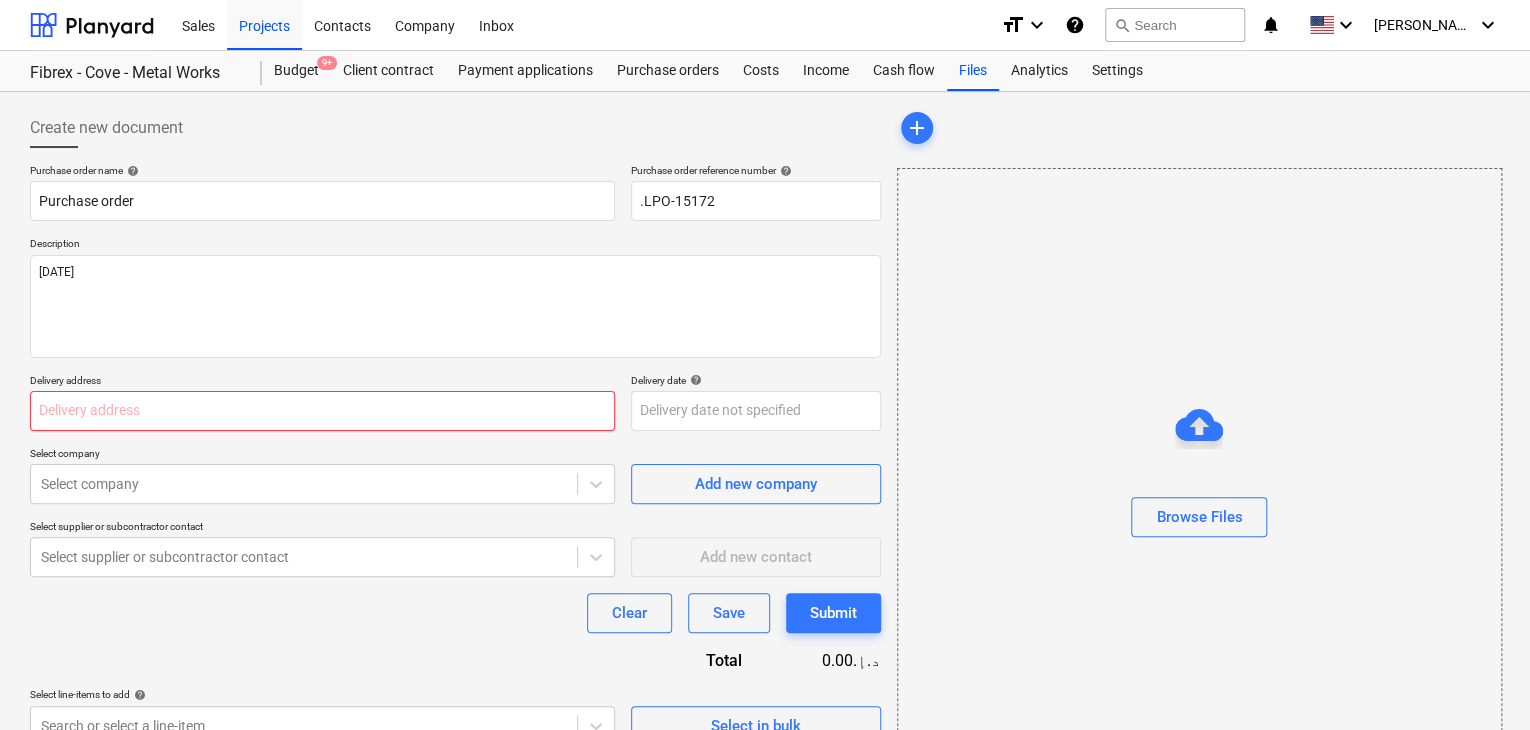 type on "L" 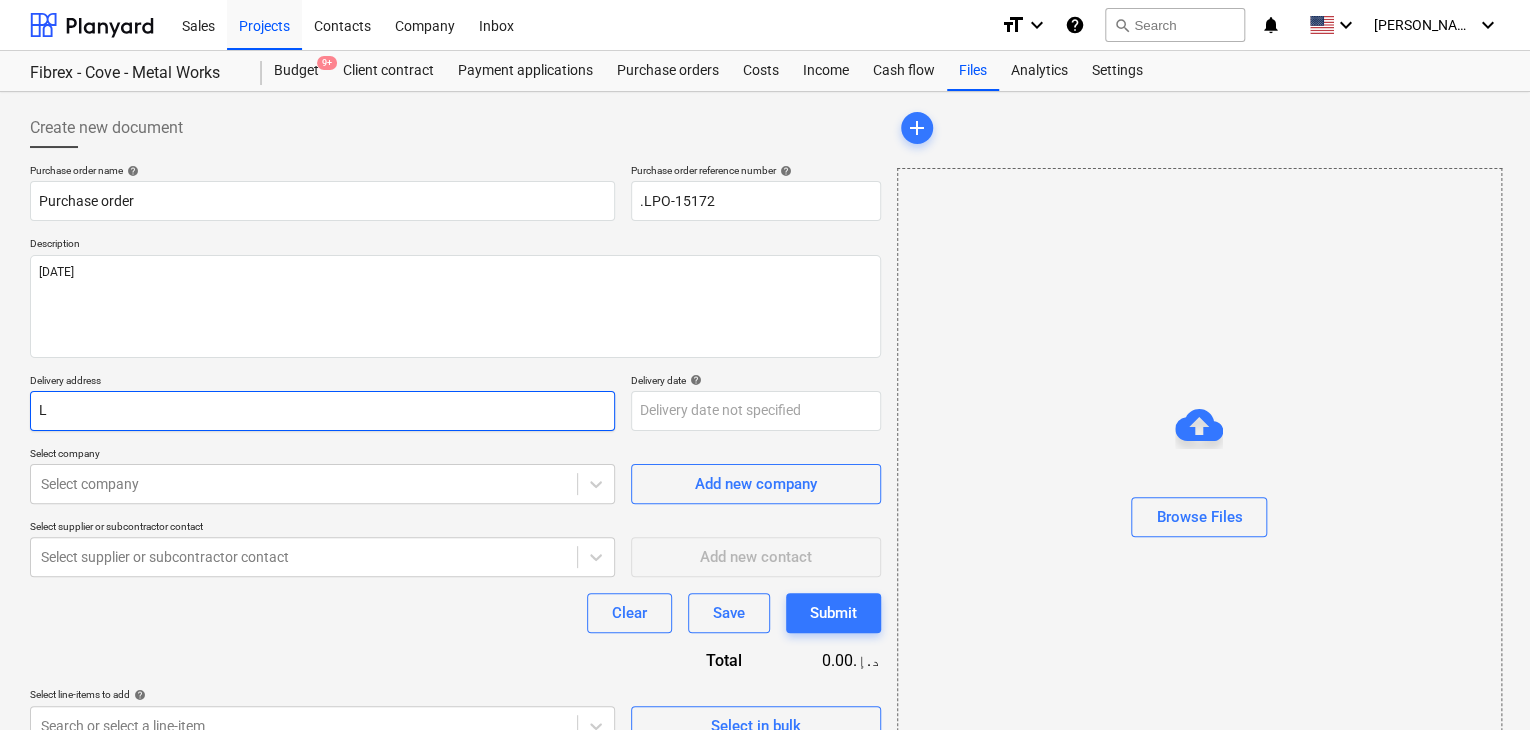 type on "x" 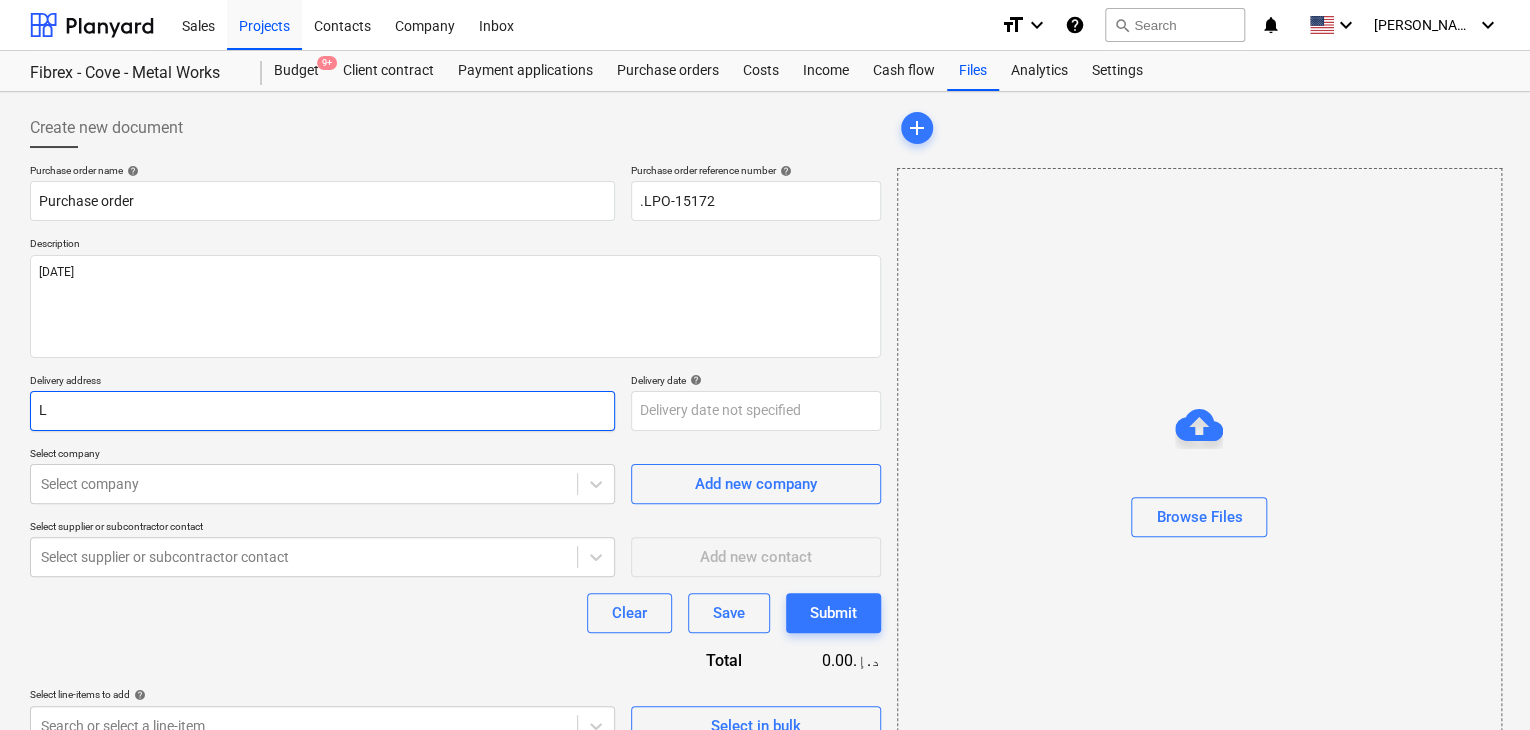 type on "LU" 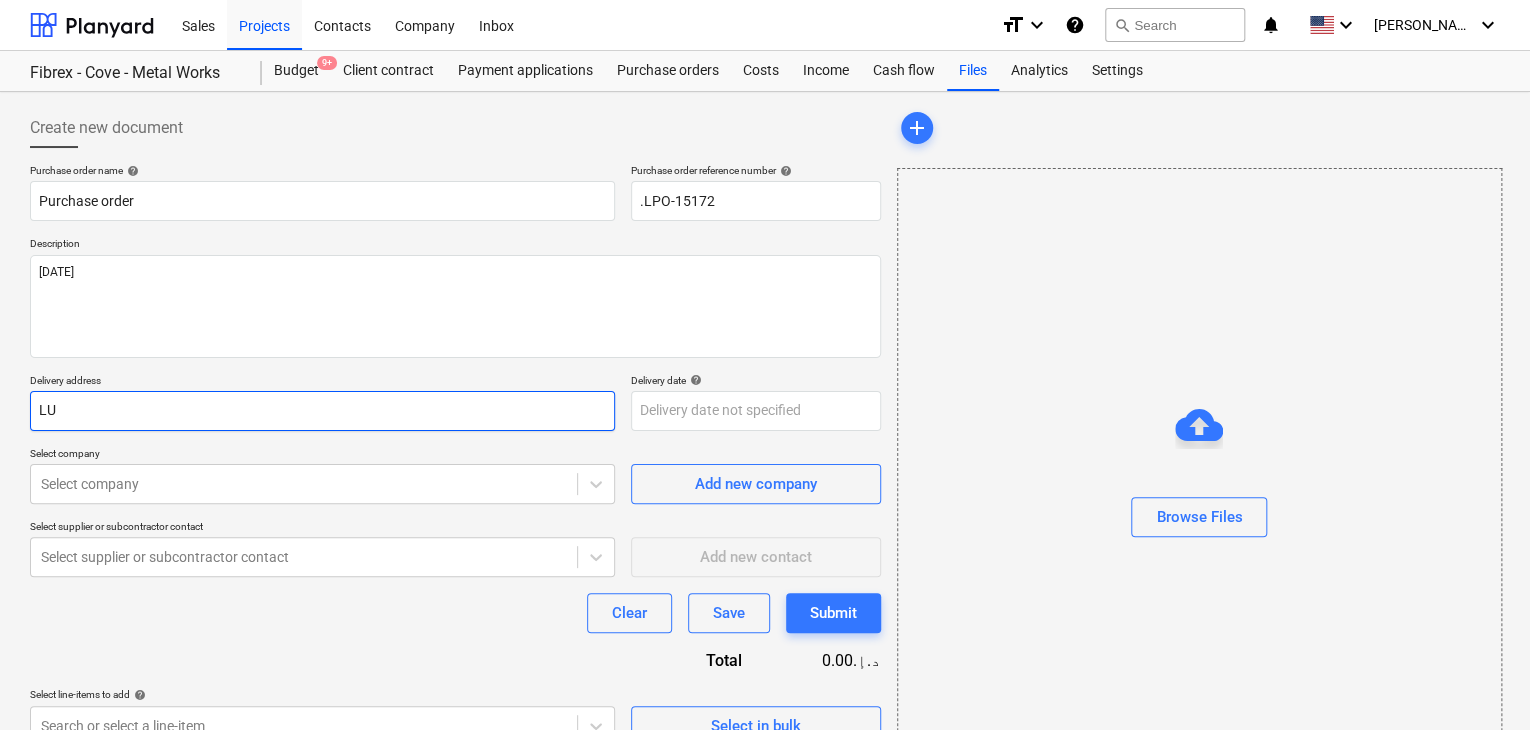 type on "x" 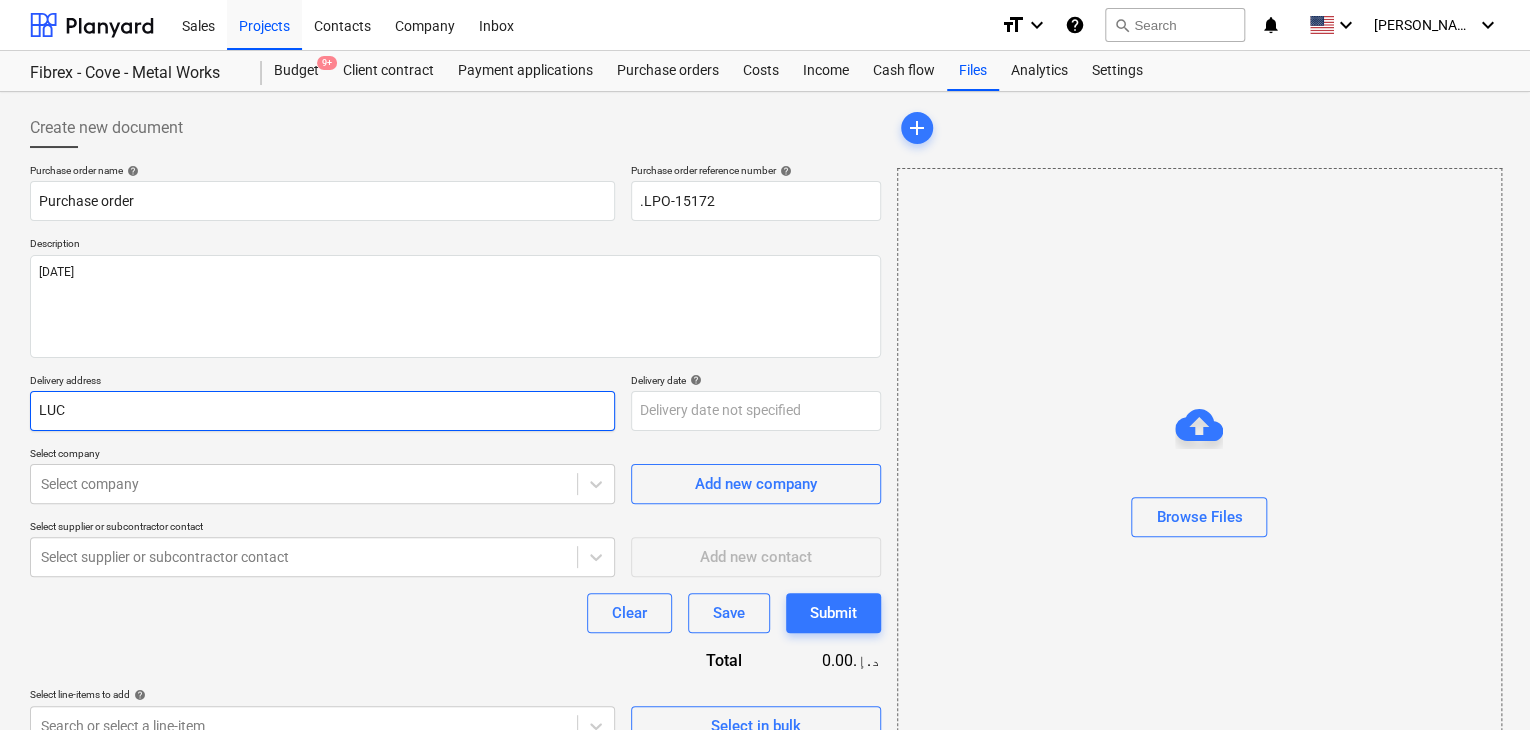 type on "x" 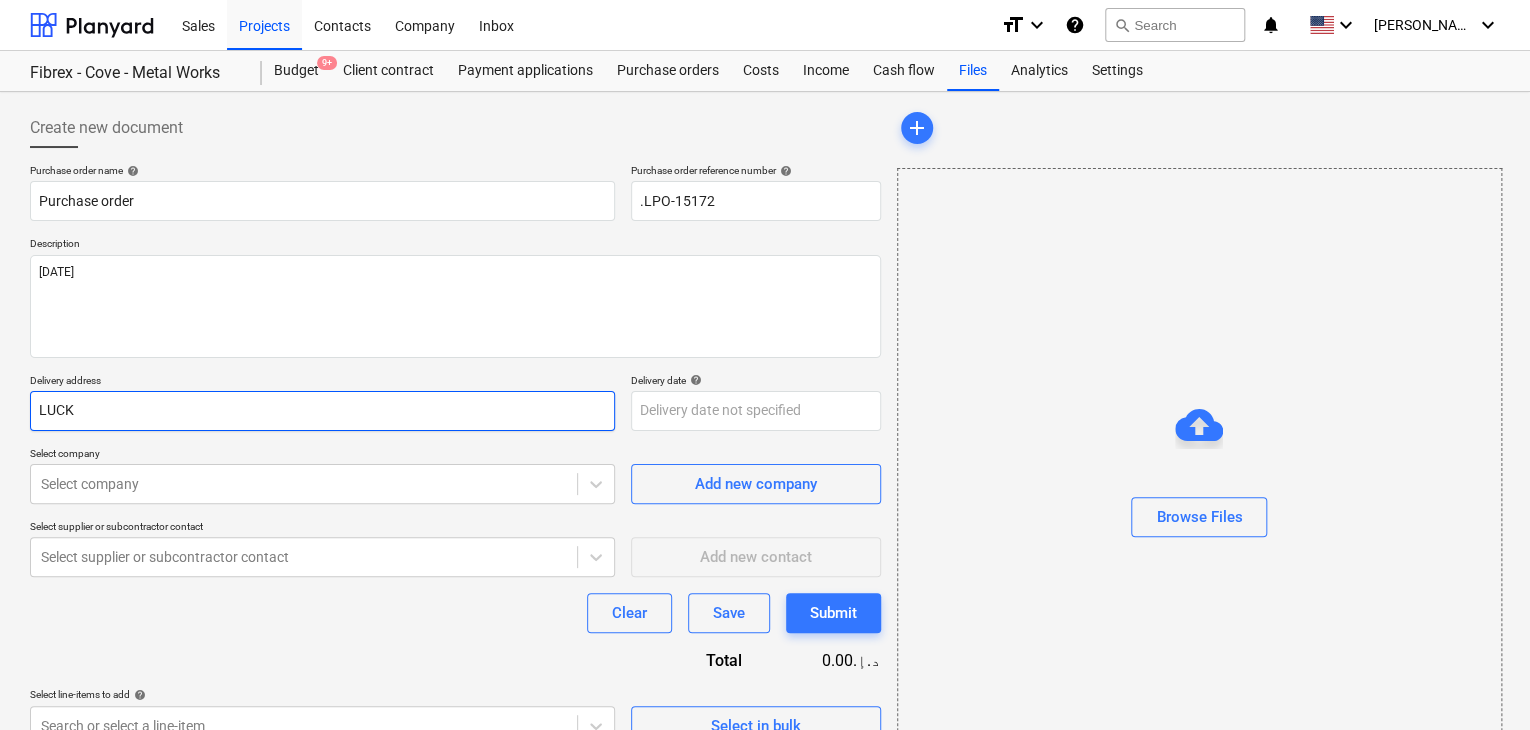type on "x" 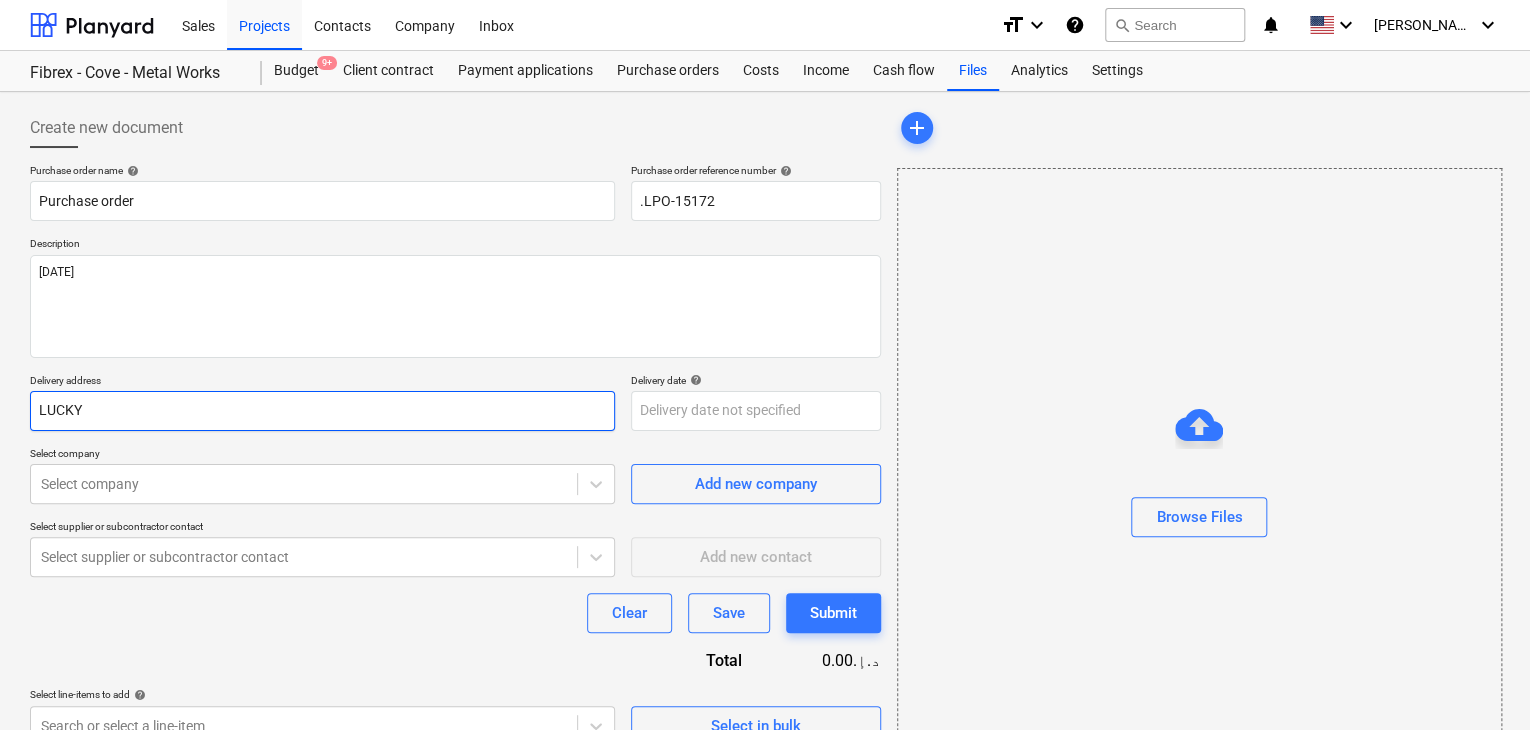 type on "x" 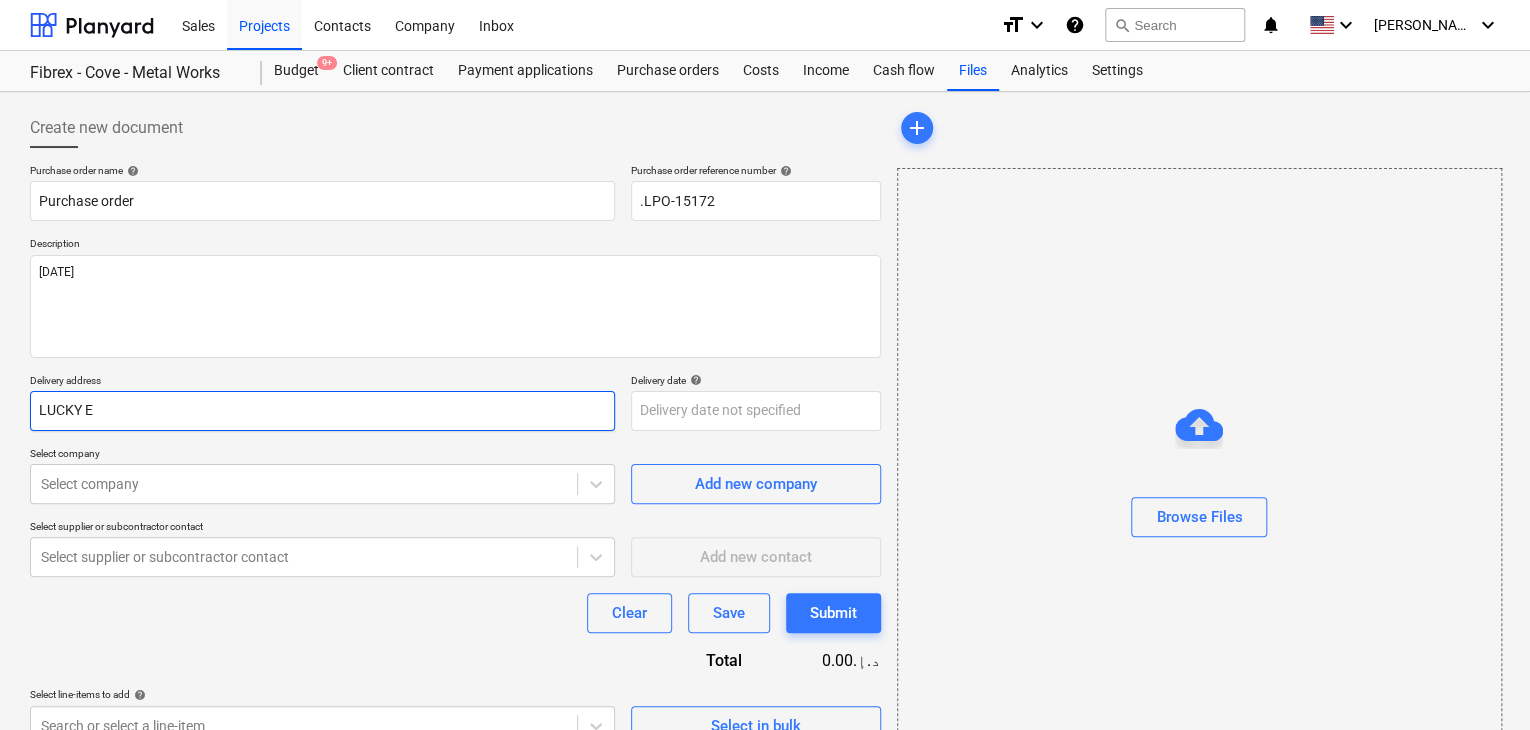 type on "x" 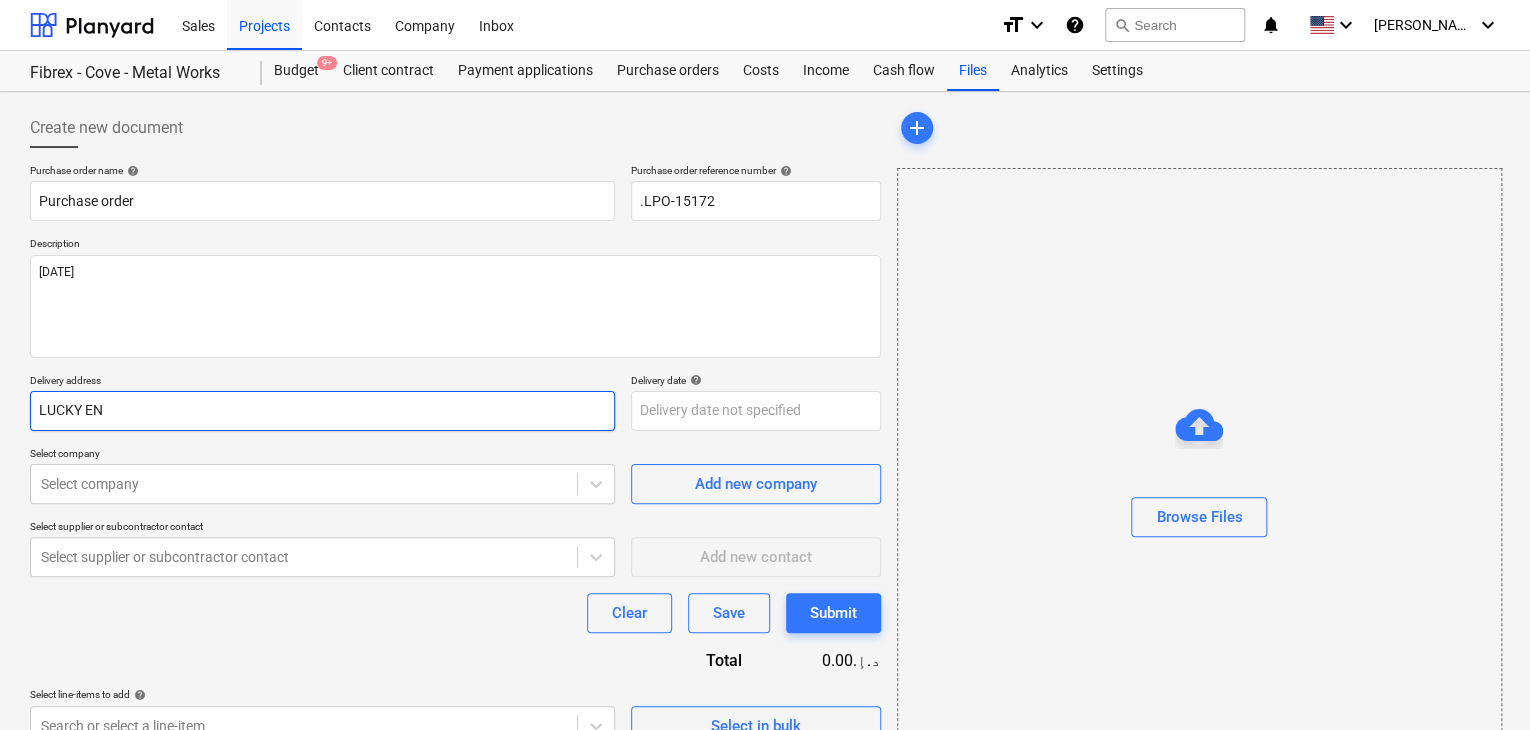 type on "x" 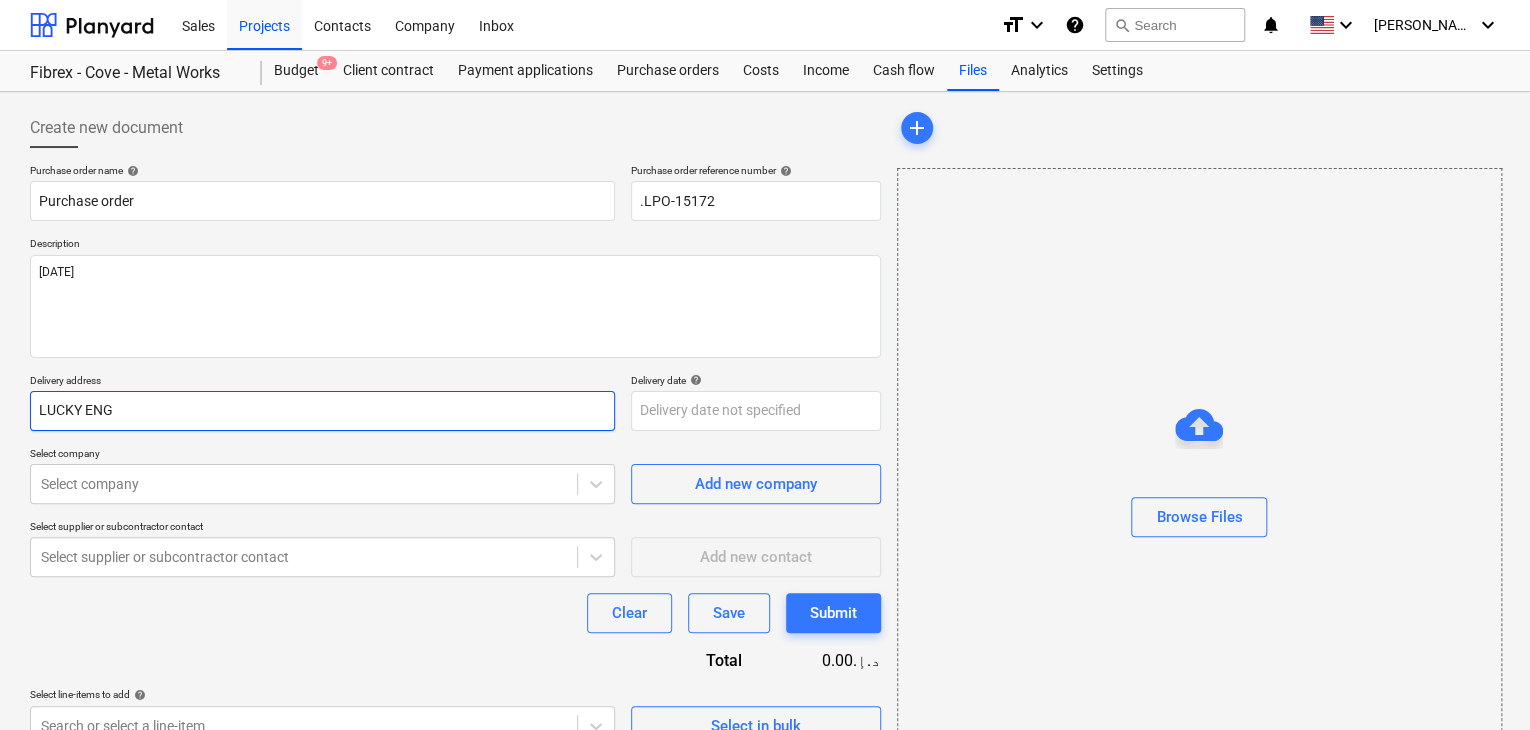 type on "x" 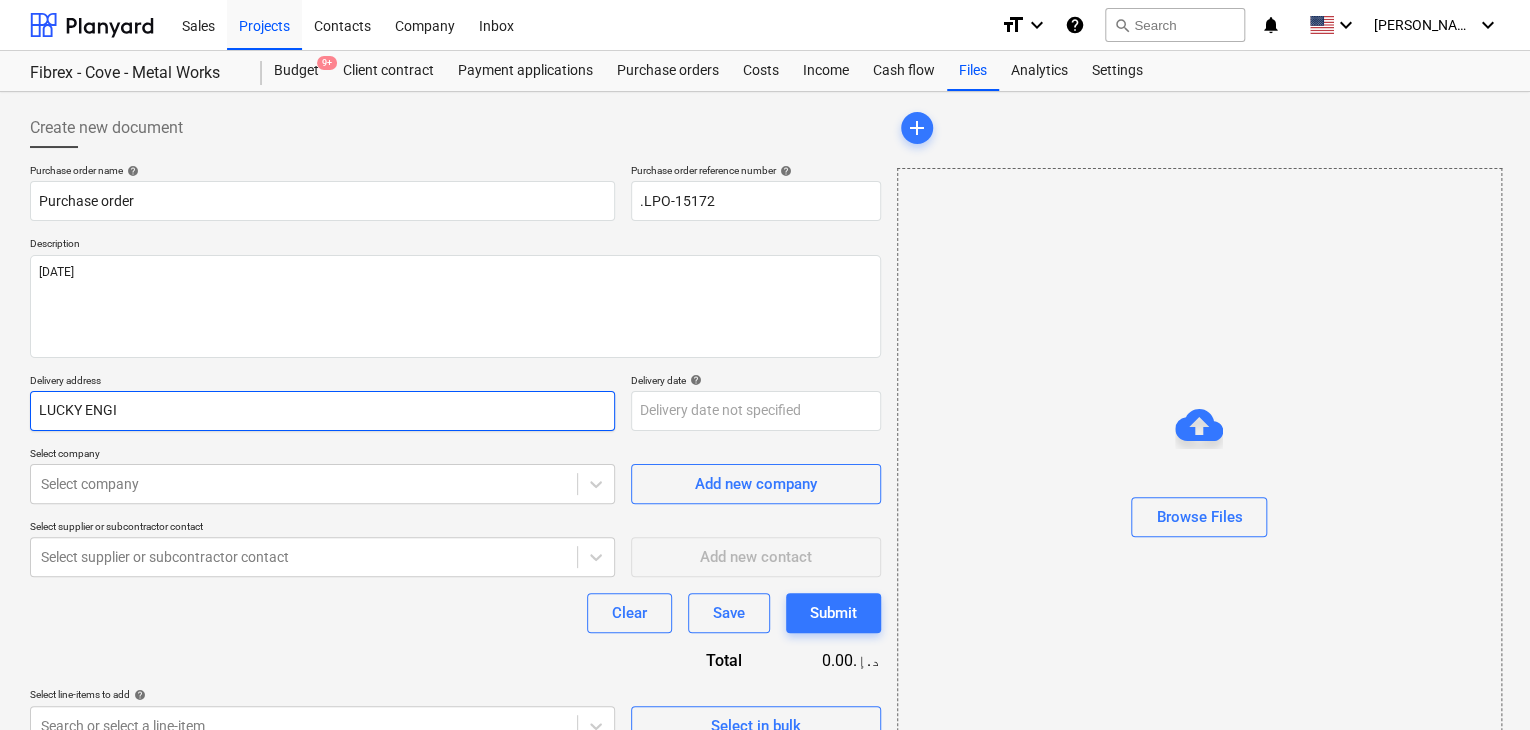 type on "x" 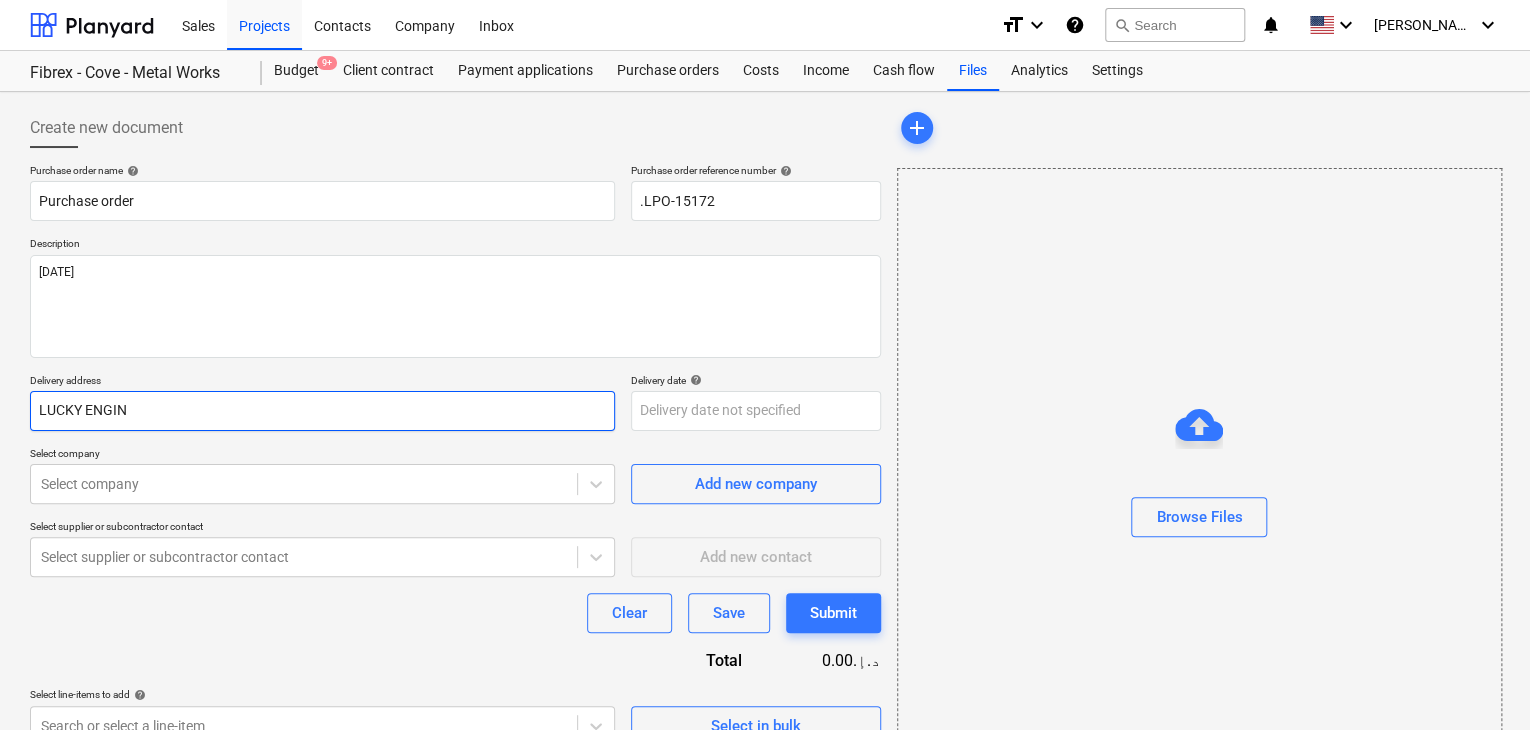 type on "x" 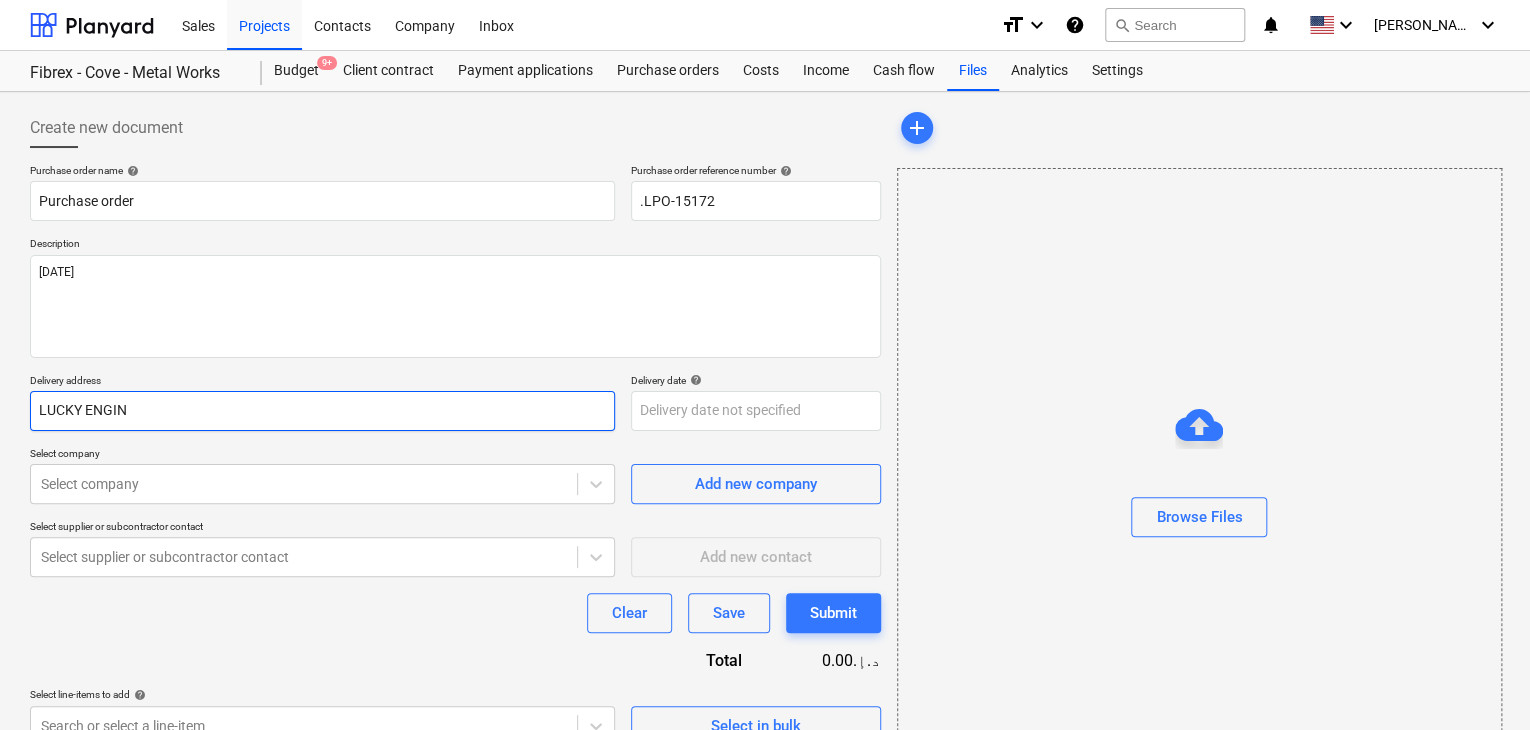 type on "LUCKY ENGI" 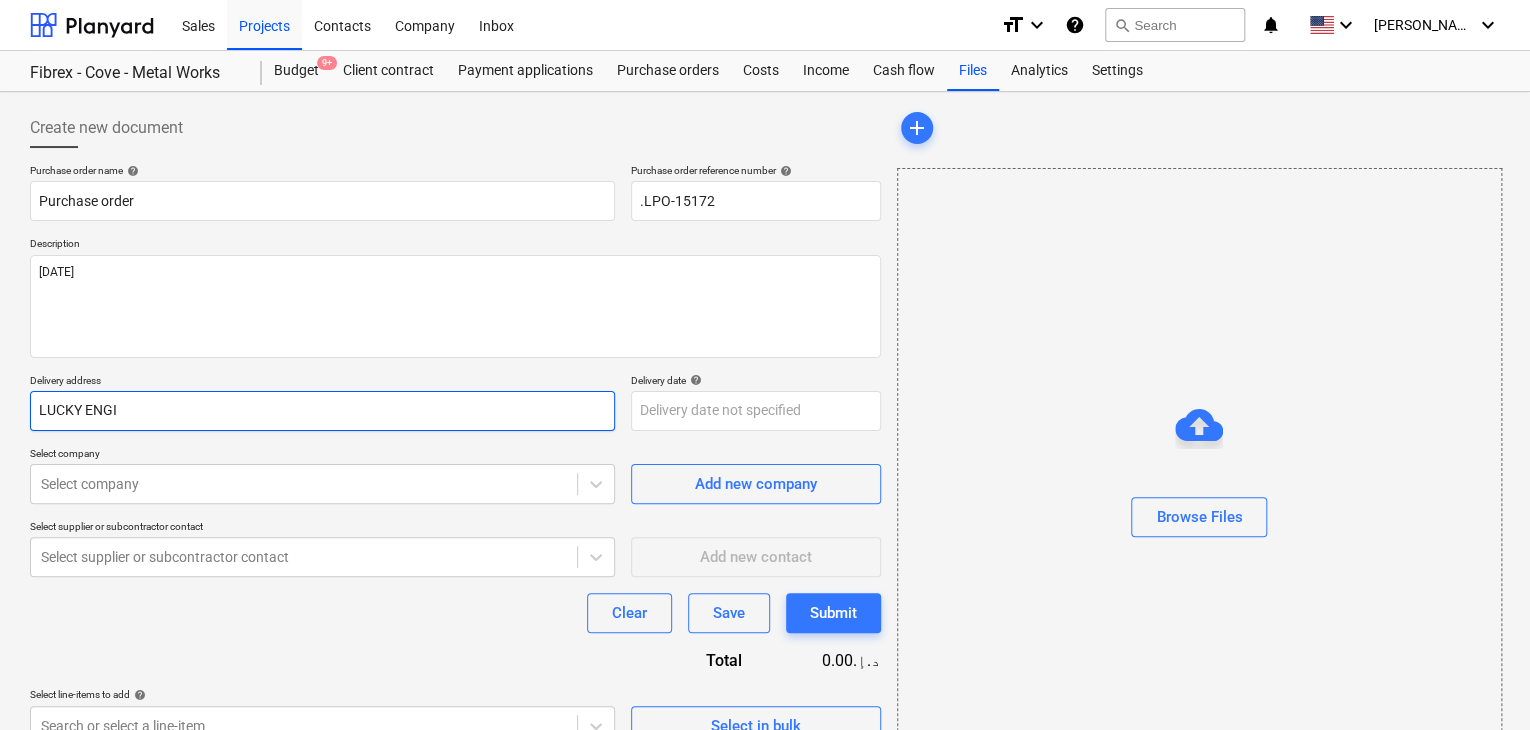 type on "x" 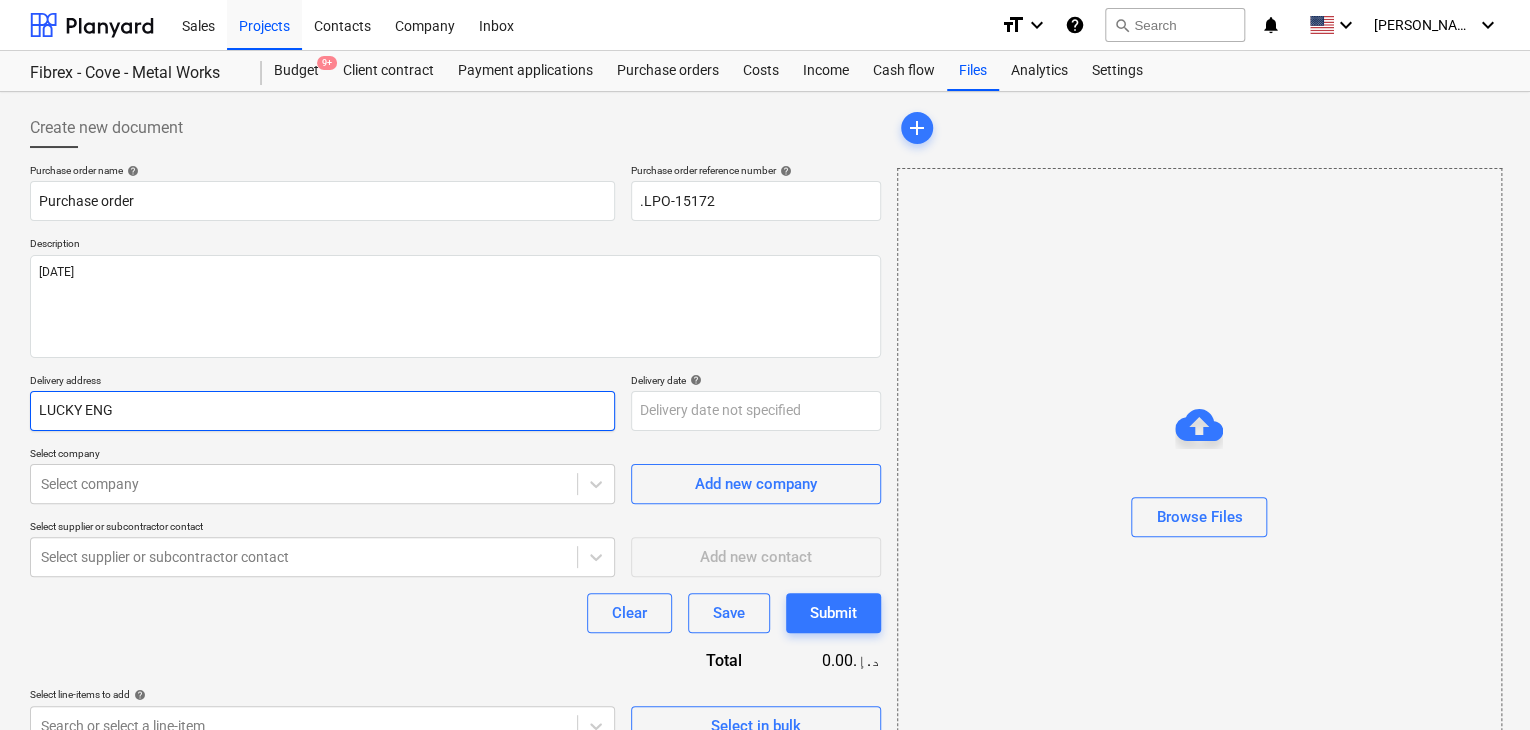 type on "x" 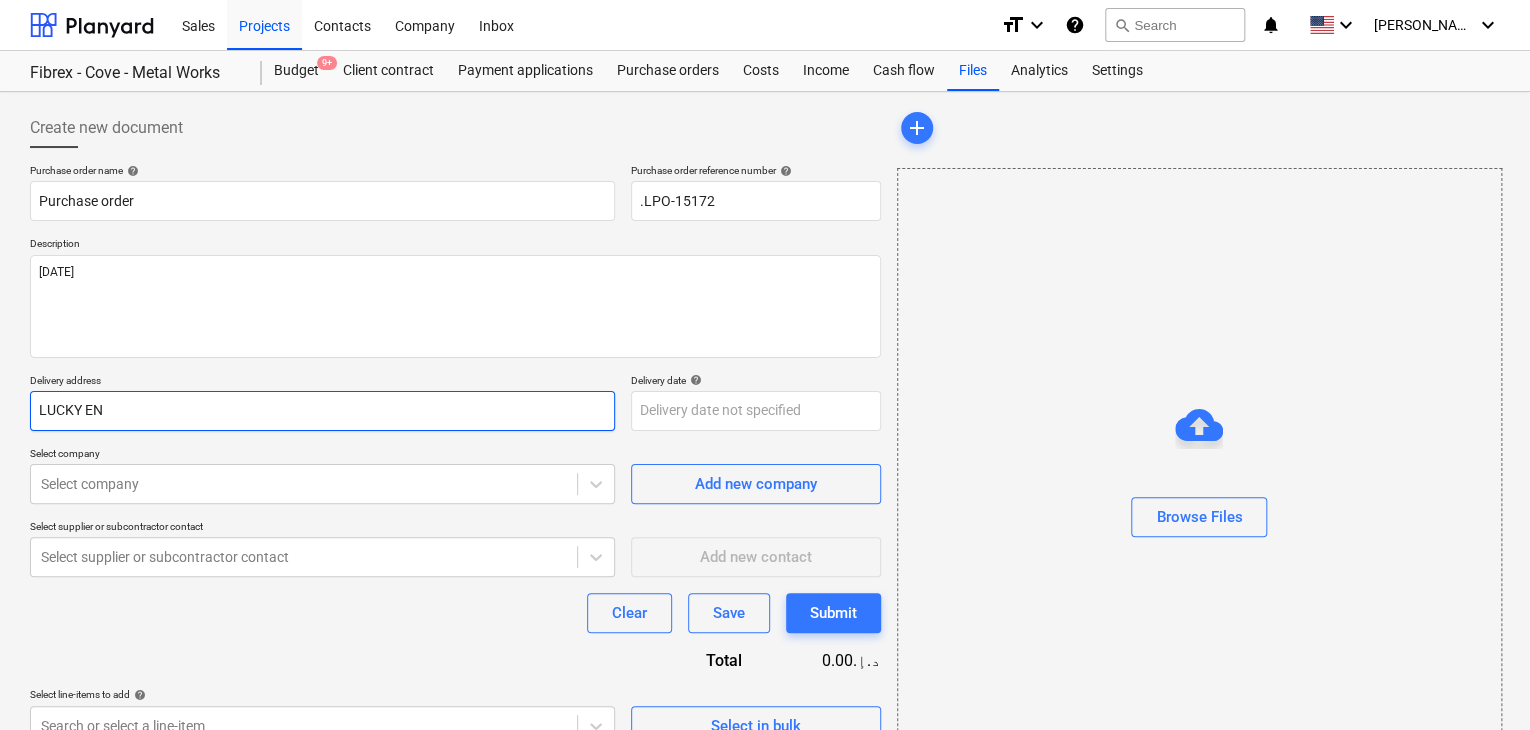 type on "x" 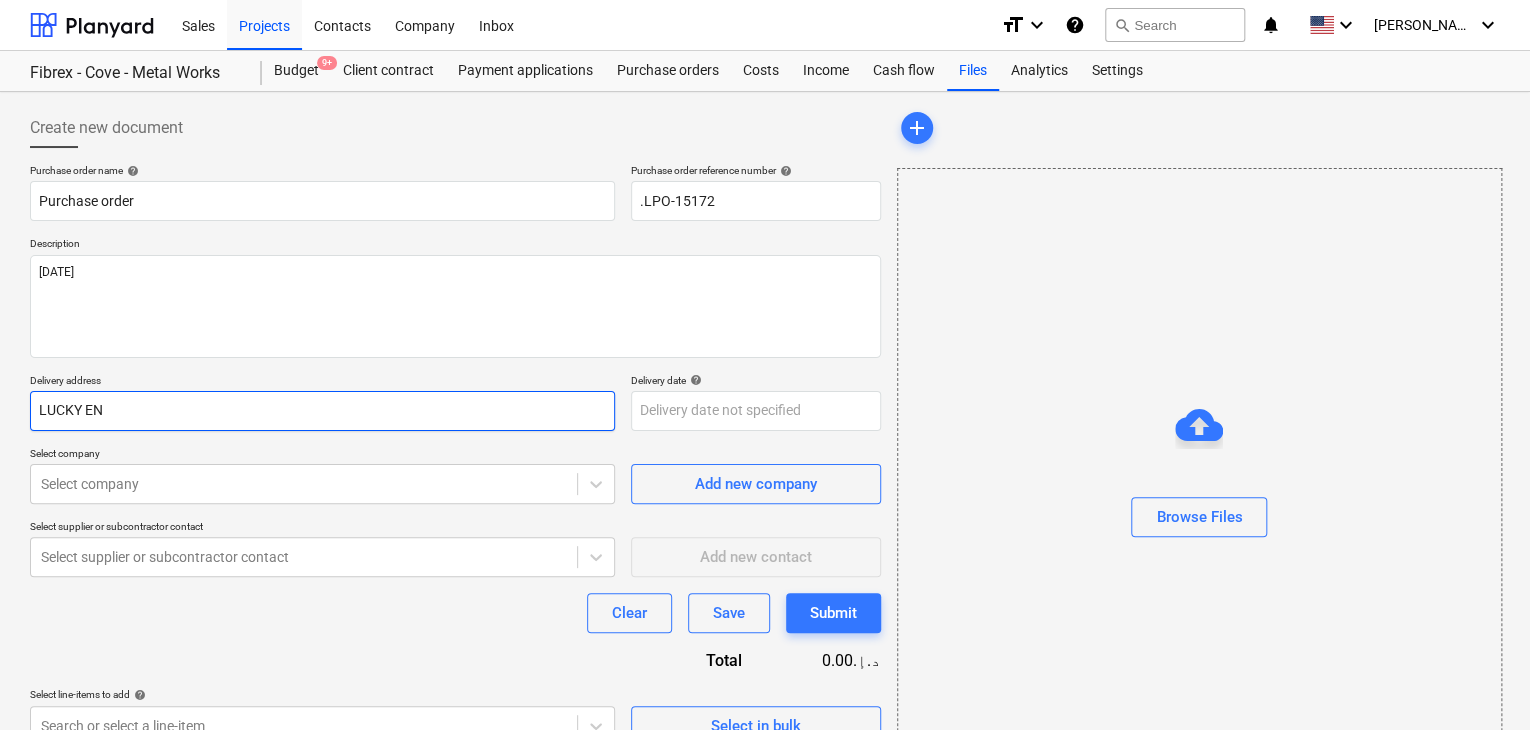 type on "LUCKY ENI" 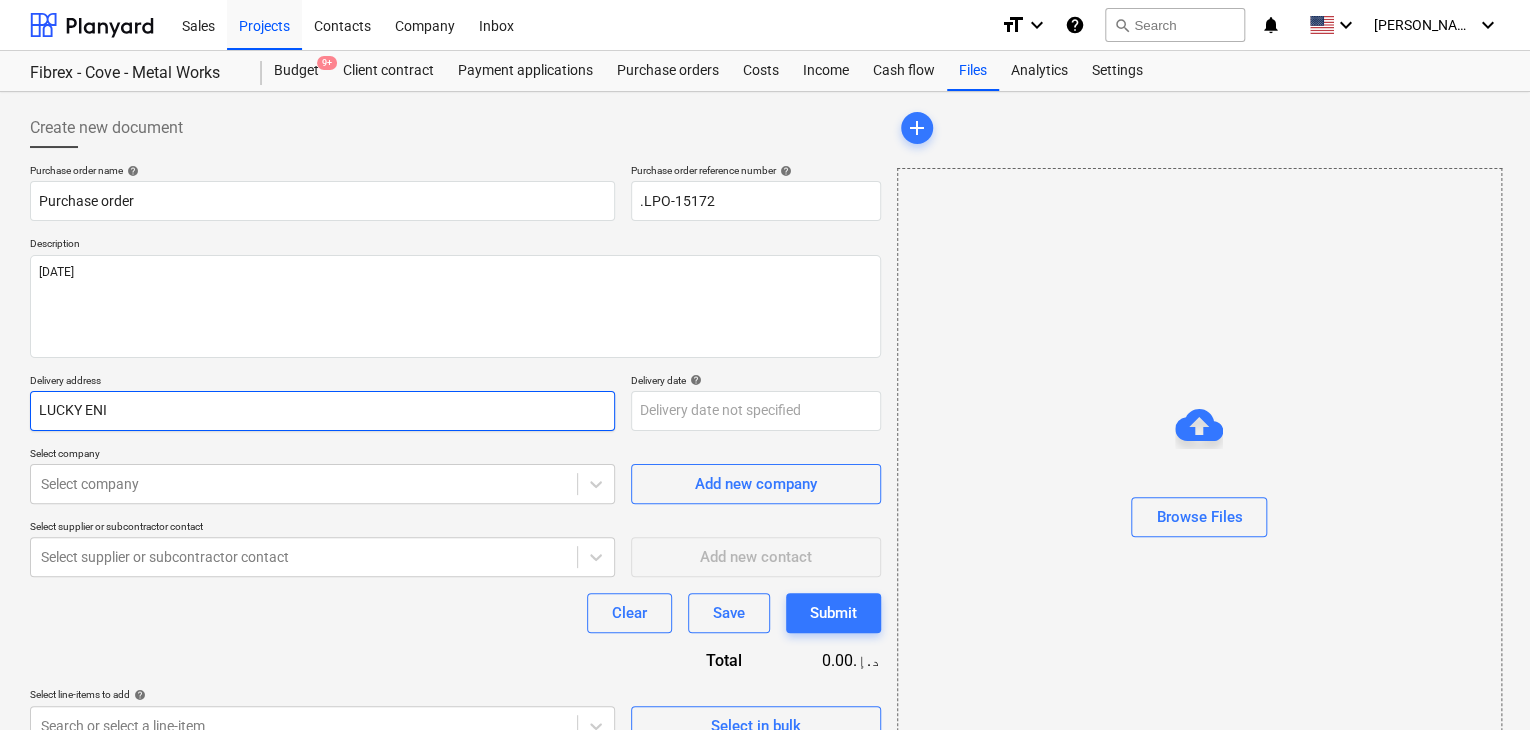 type on "x" 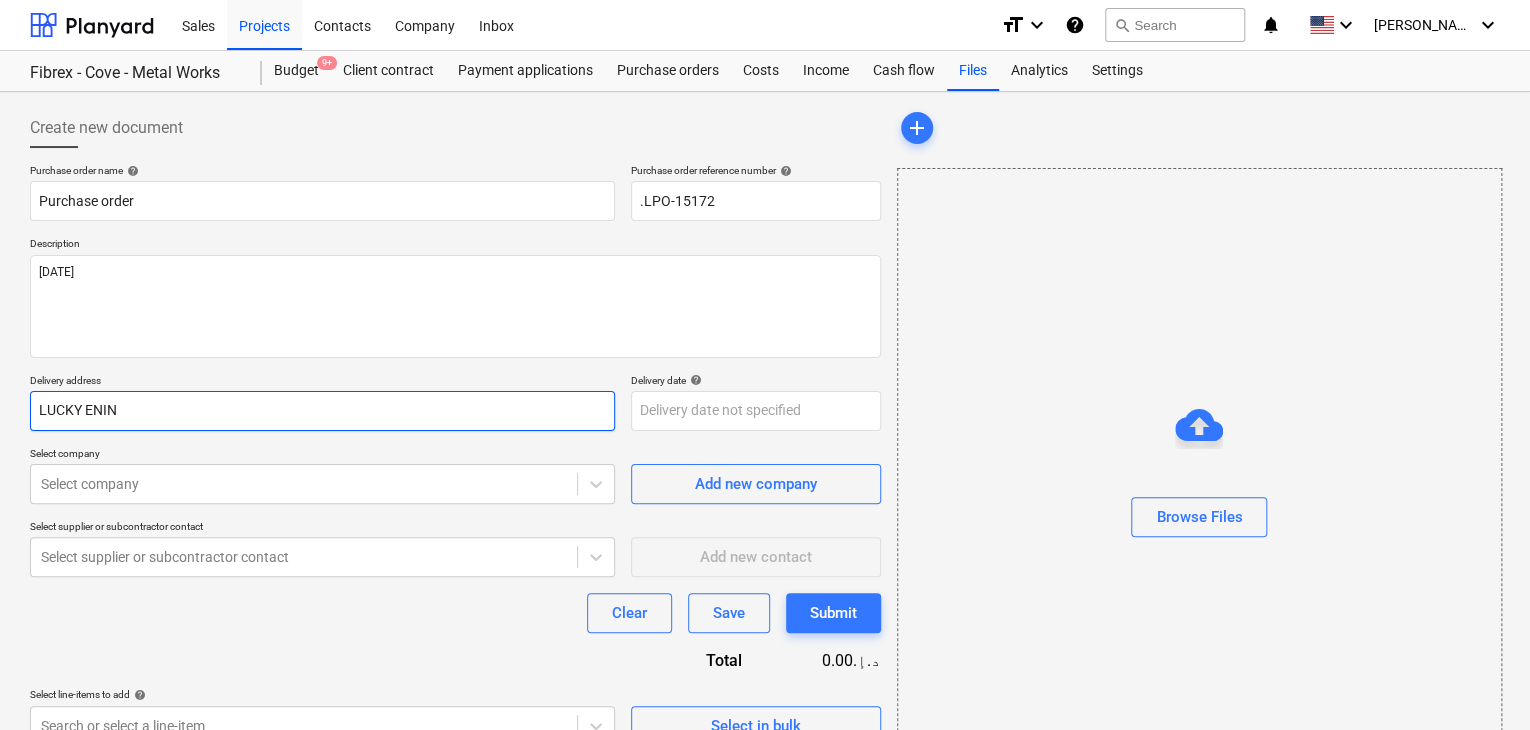 type on "x" 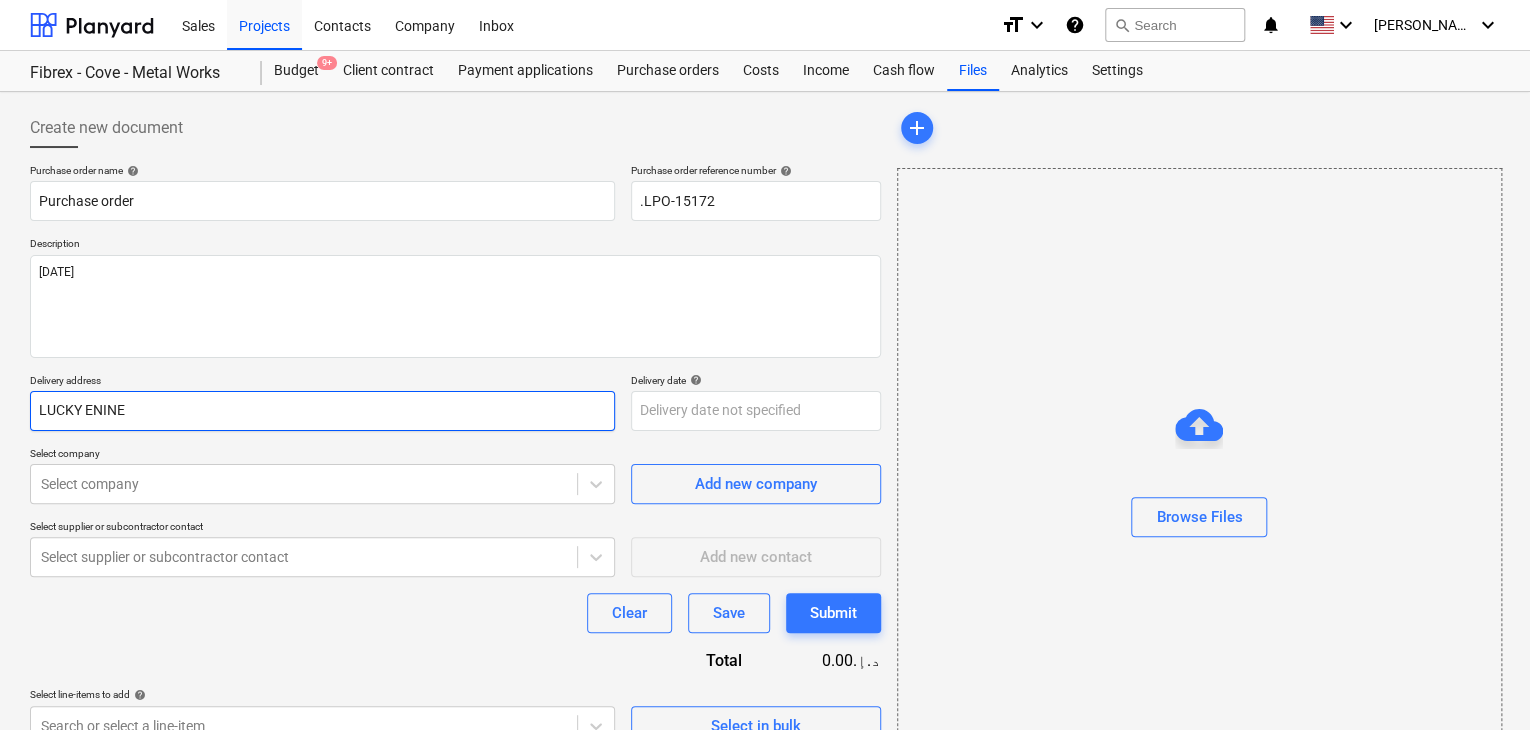 type on "x" 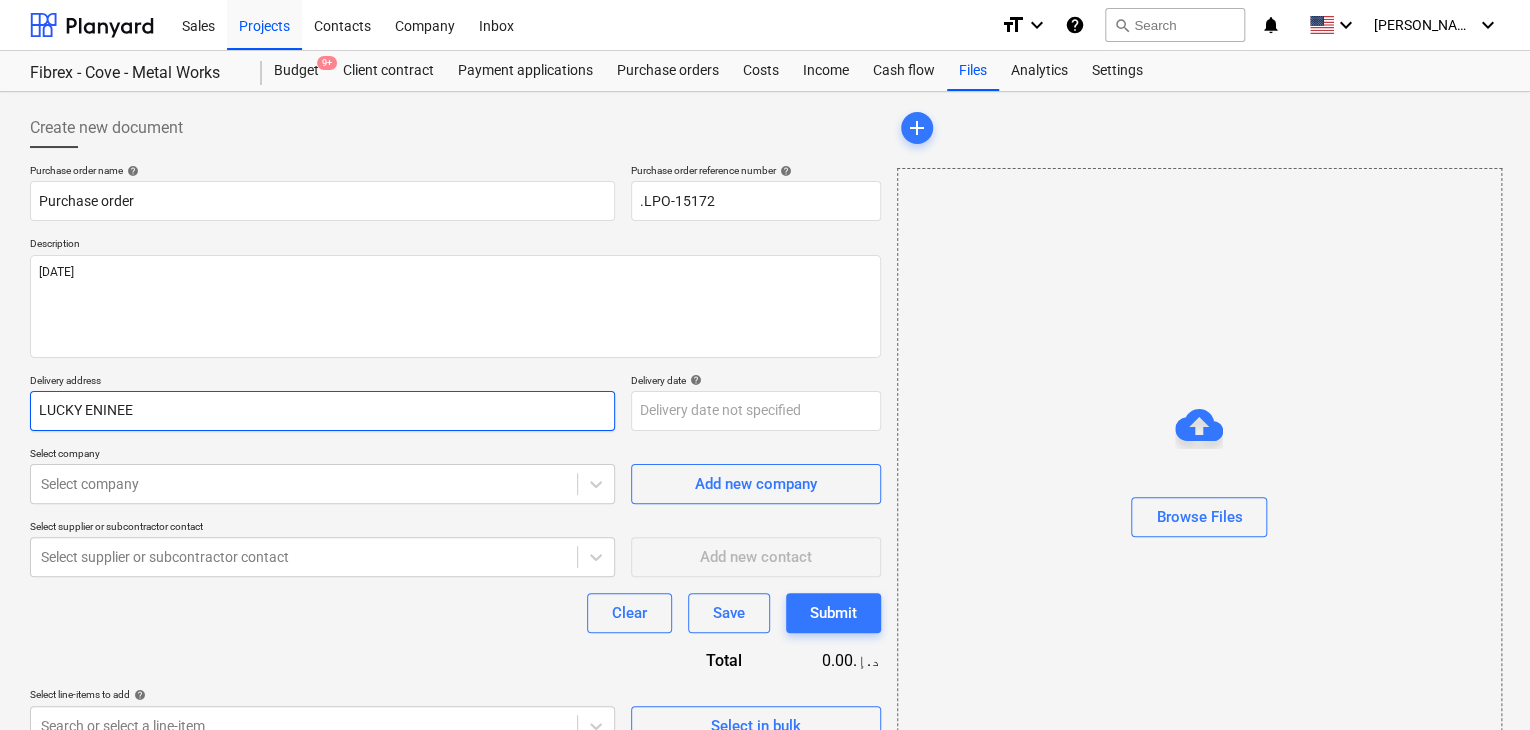 type on "x" 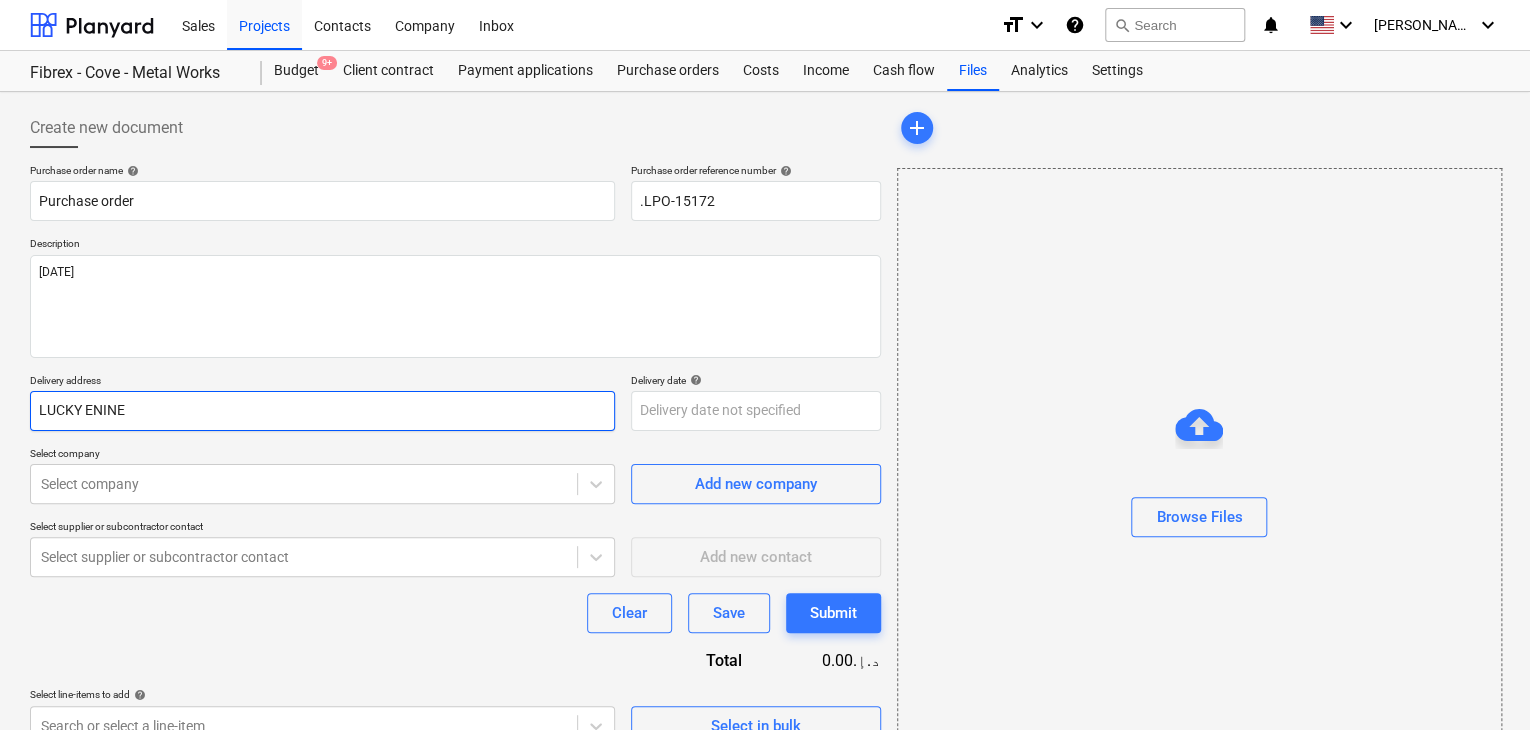 type on "x" 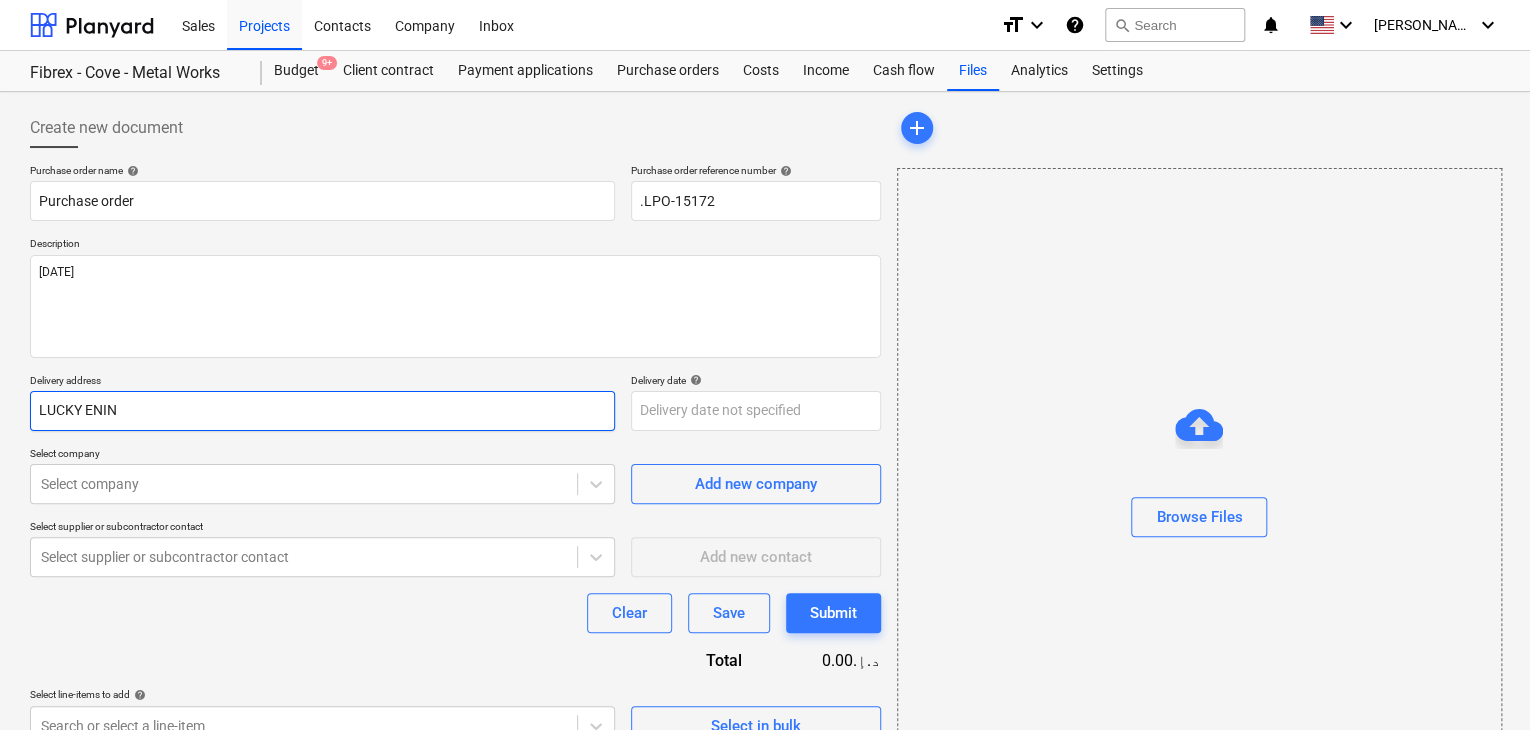 type on "x" 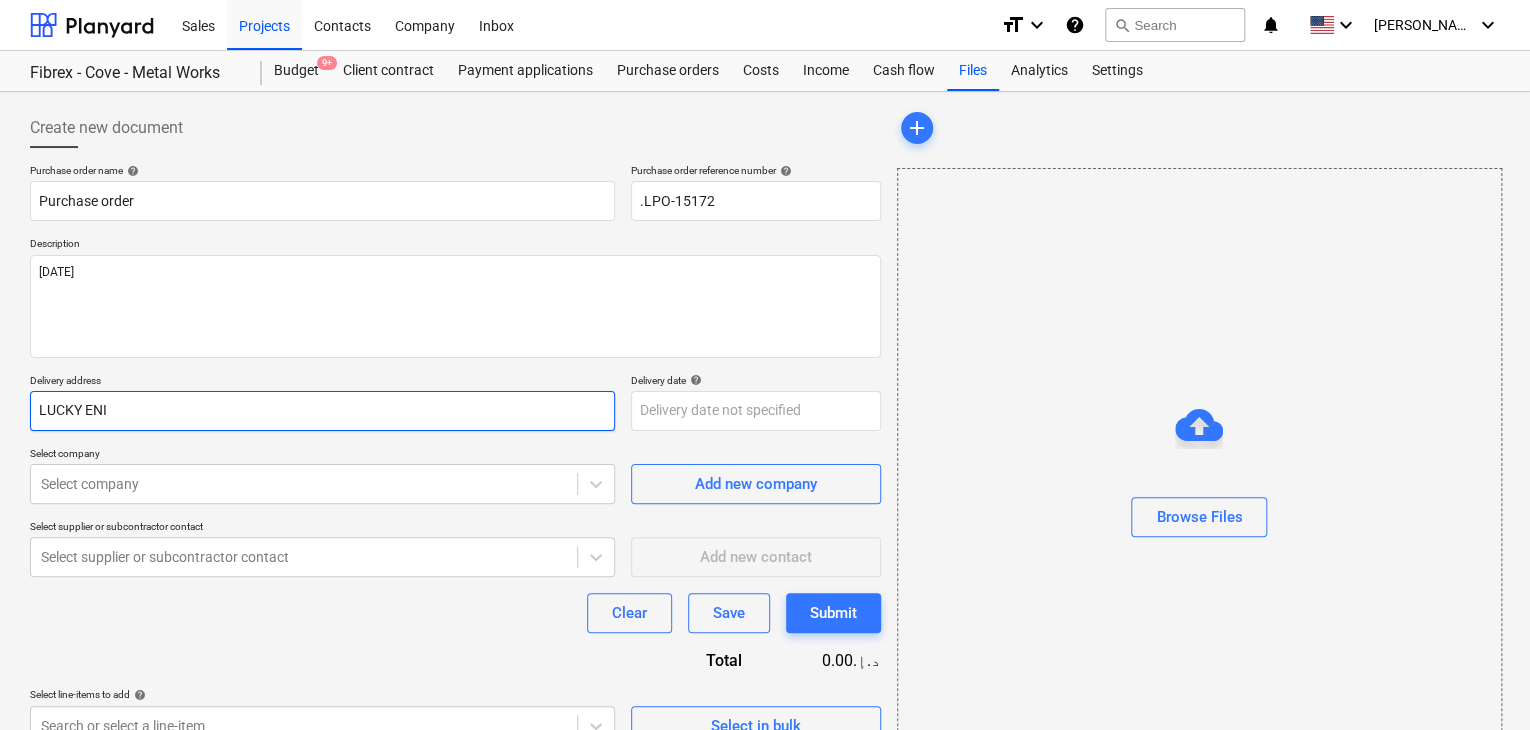 type on "x" 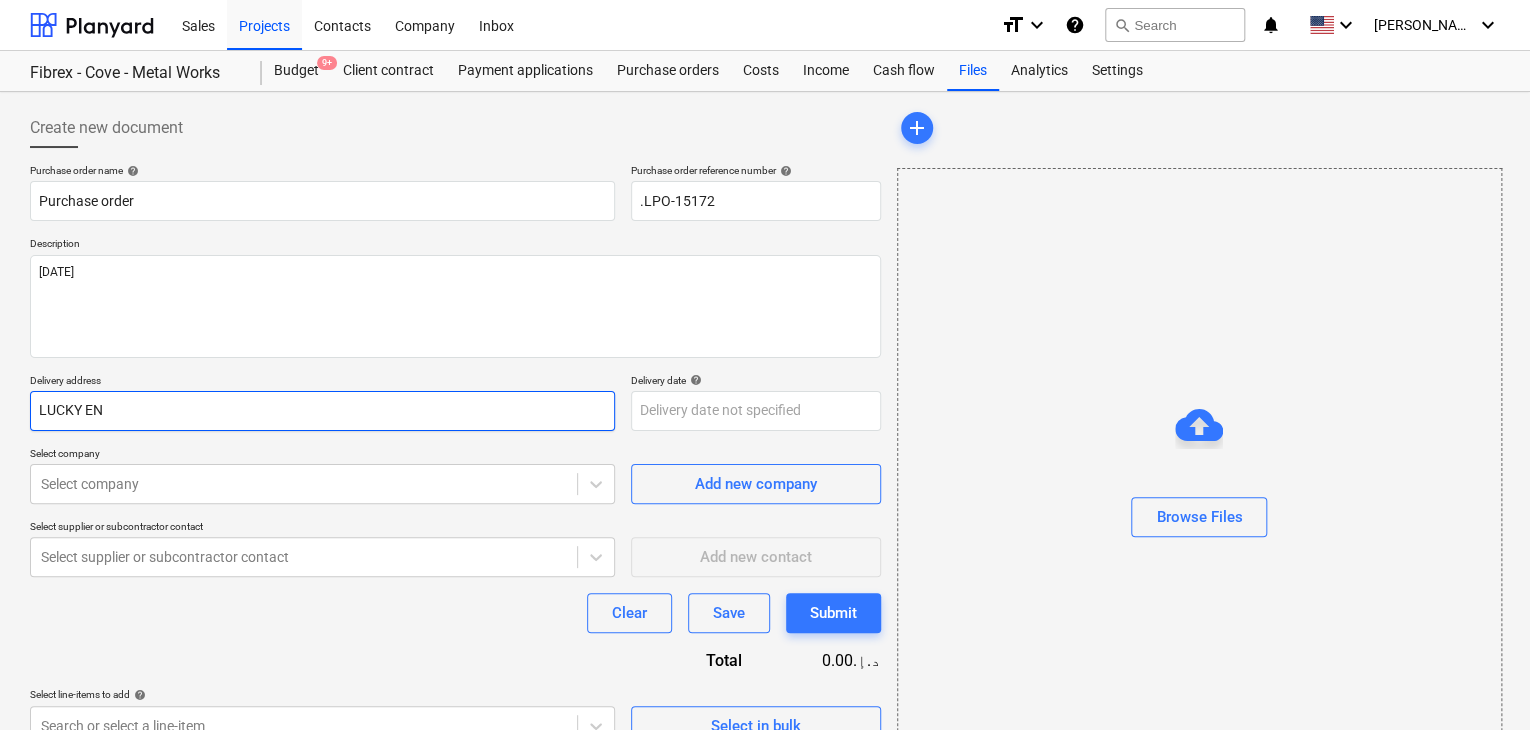 type on "x" 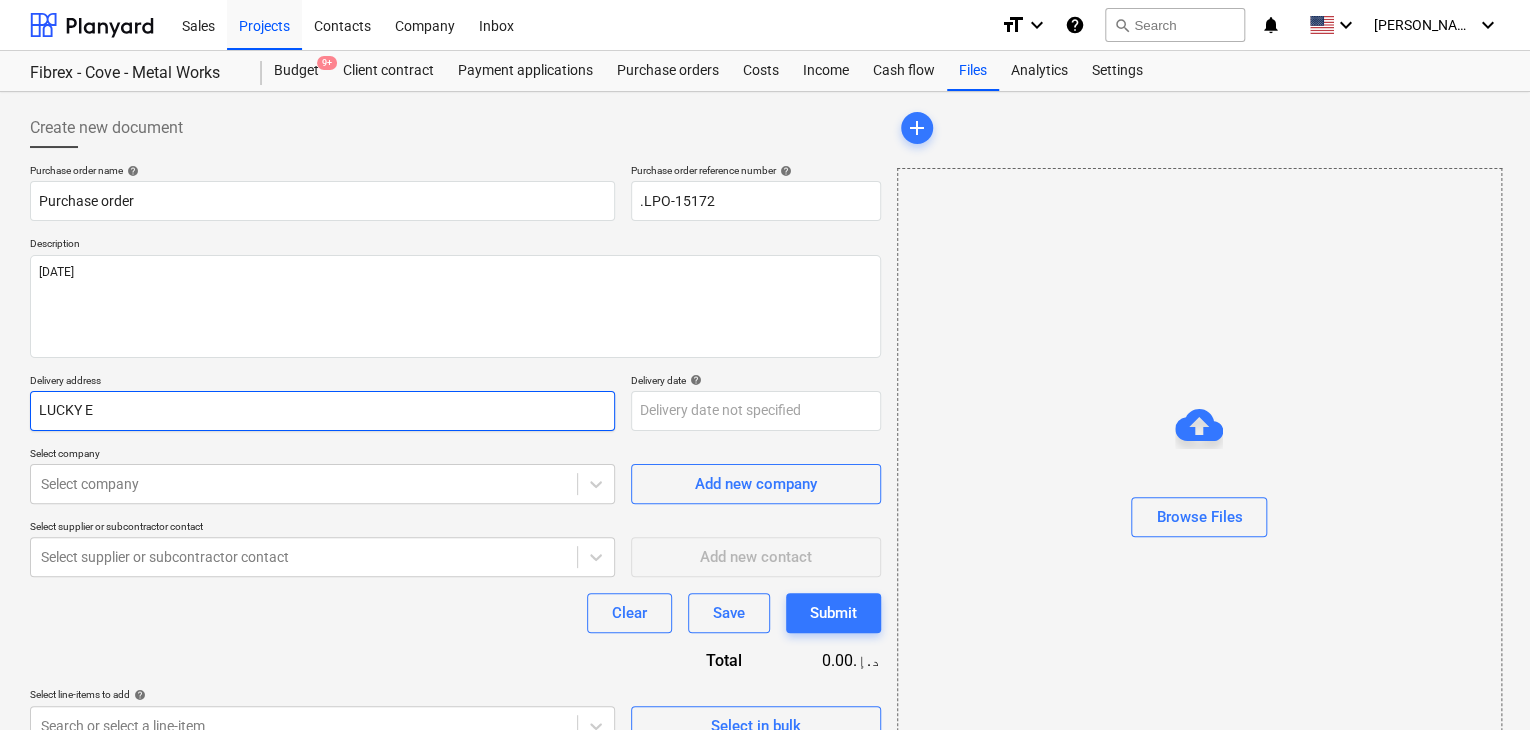 type on "x" 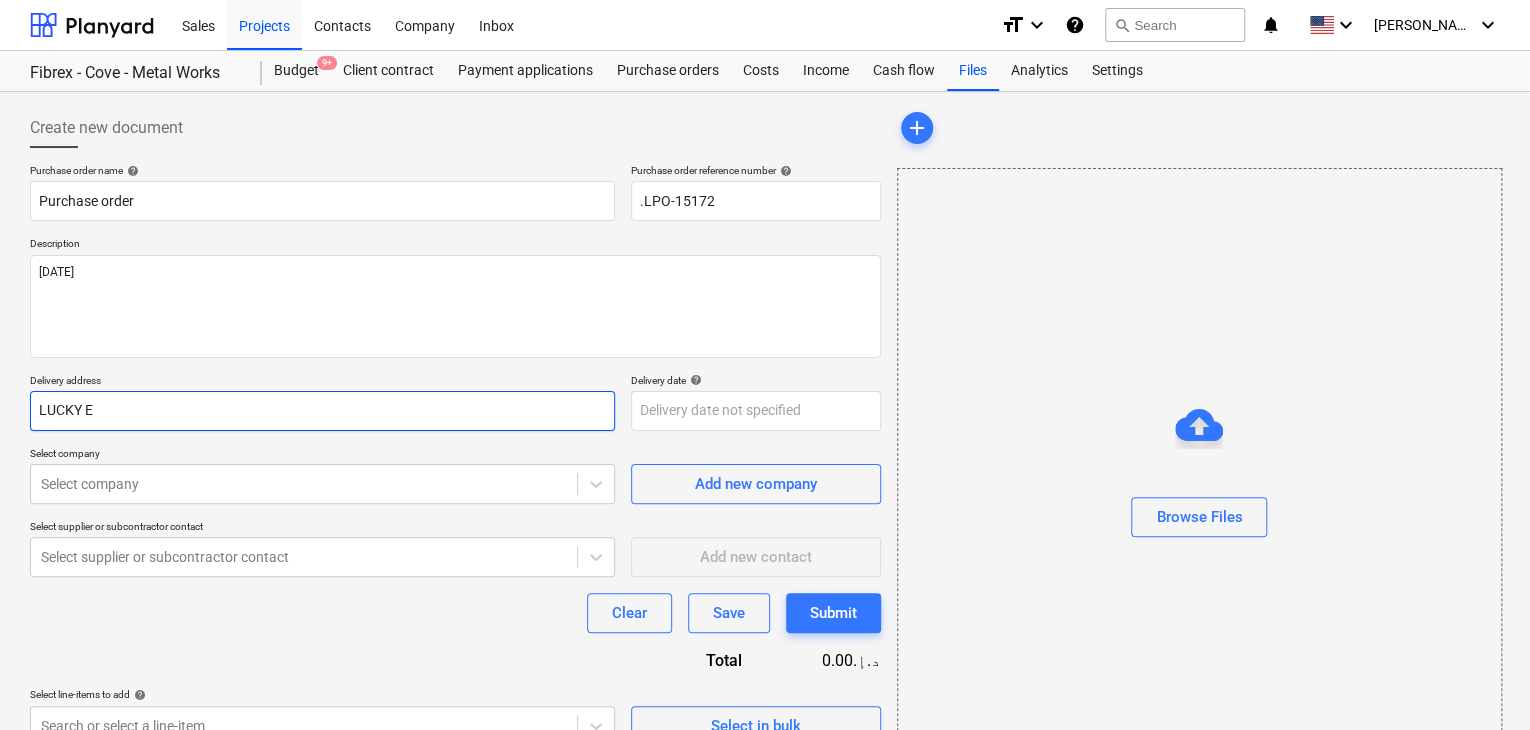 type on "LUCKY EN" 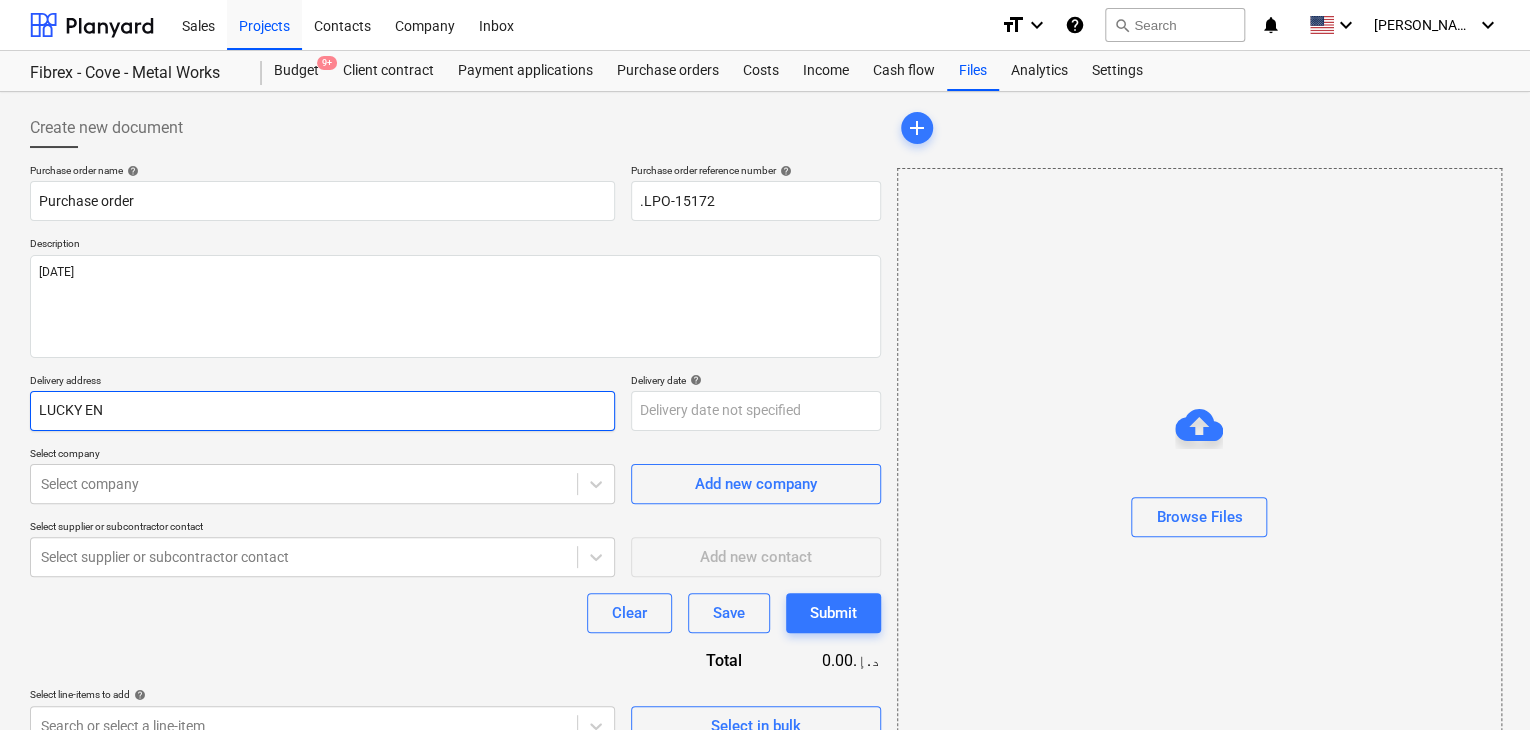 type on "x" 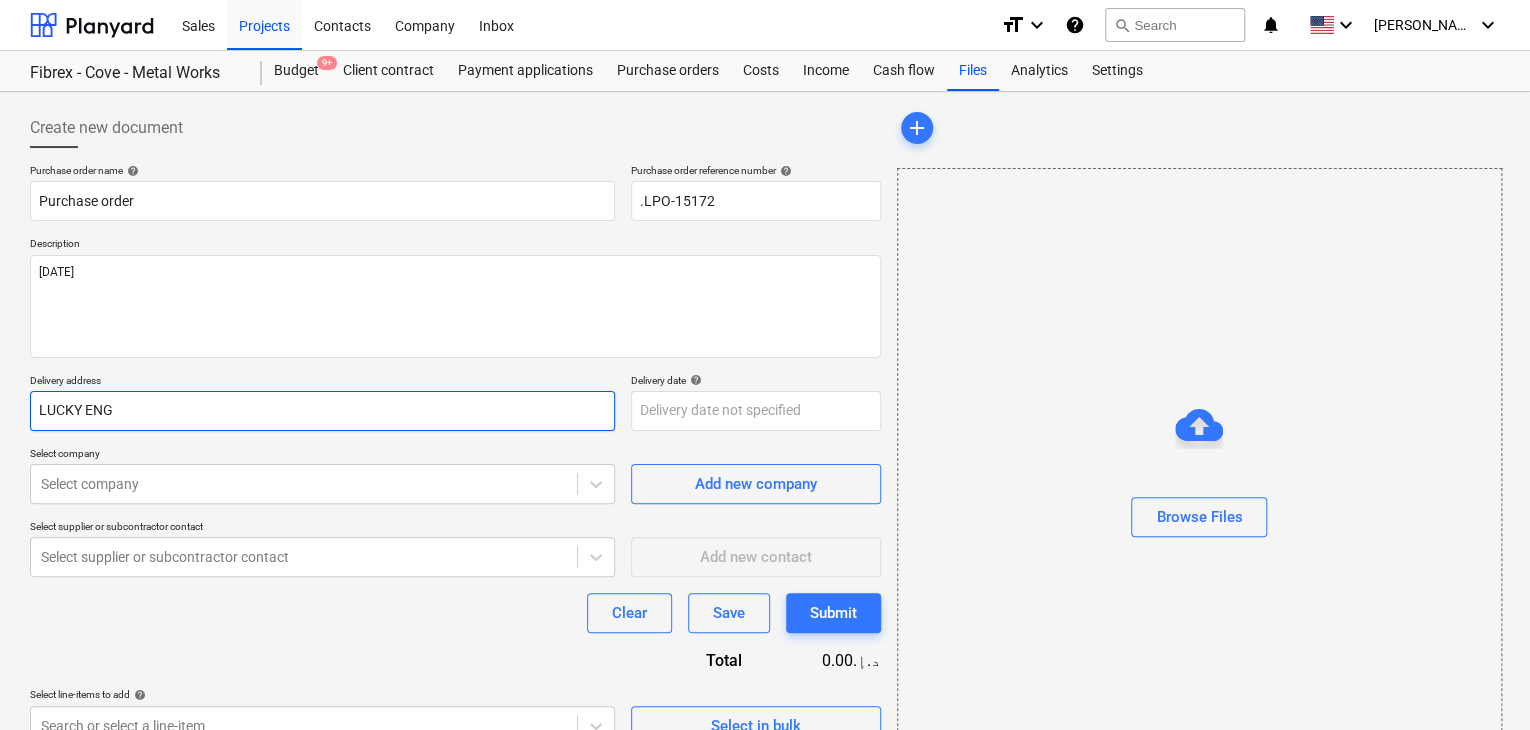 type on "x" 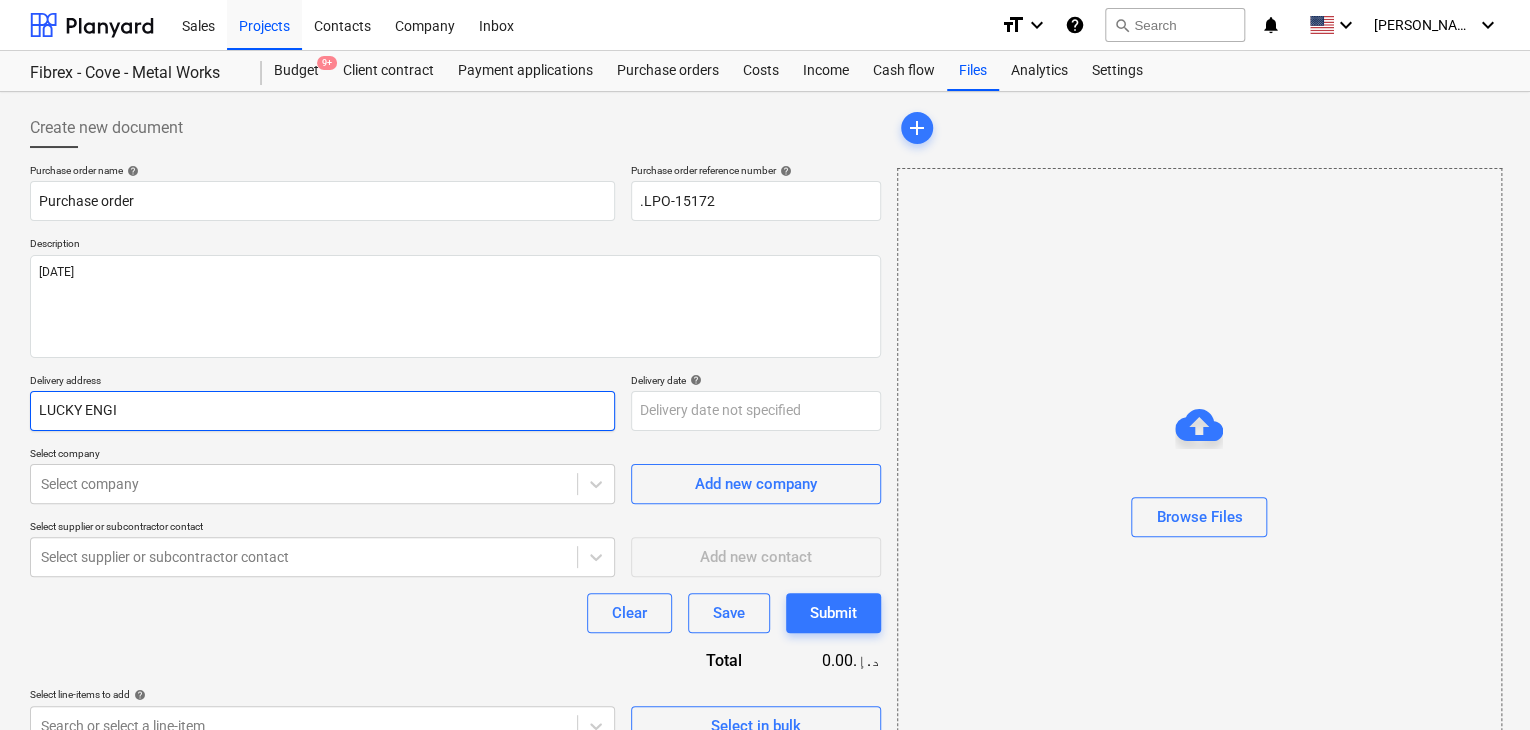 type on "x" 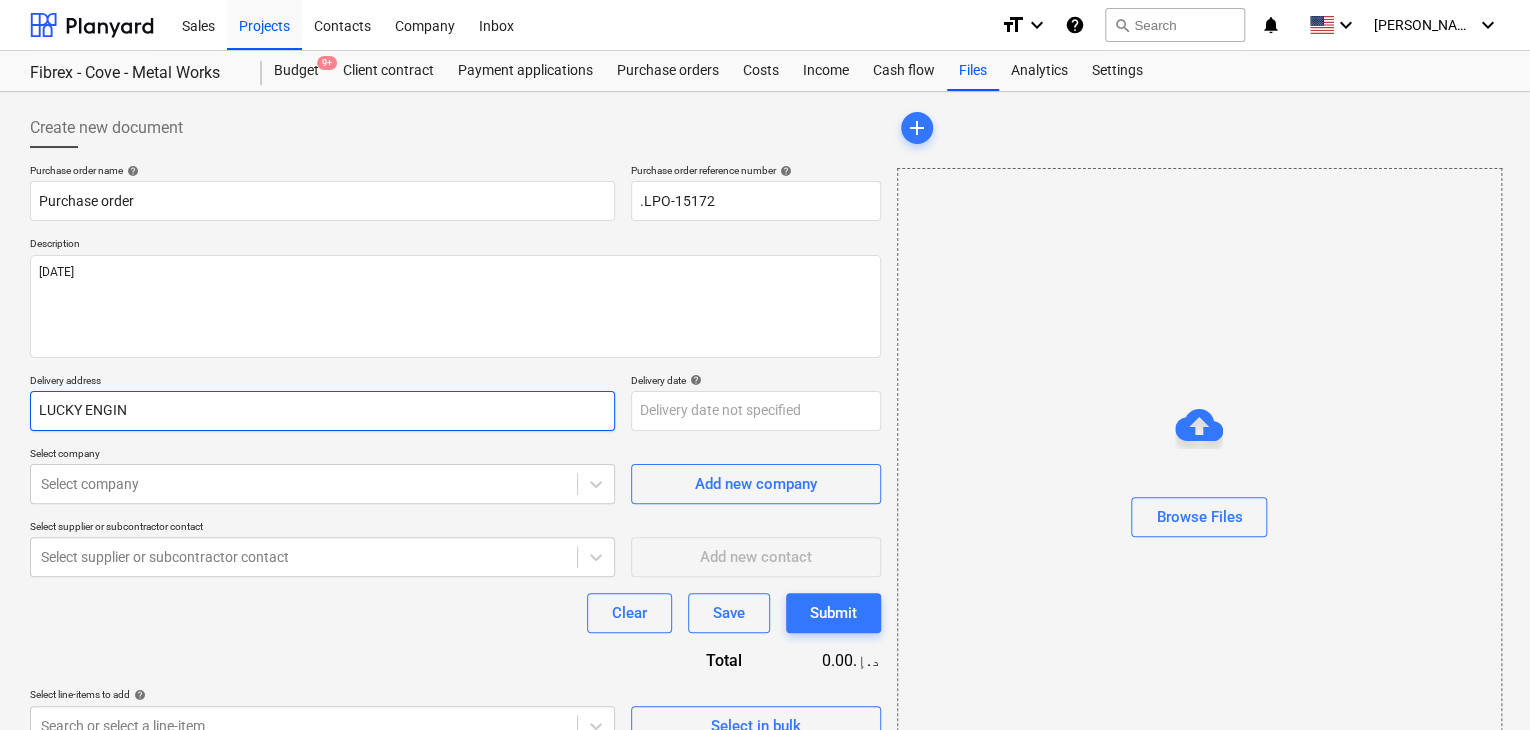 type on "x" 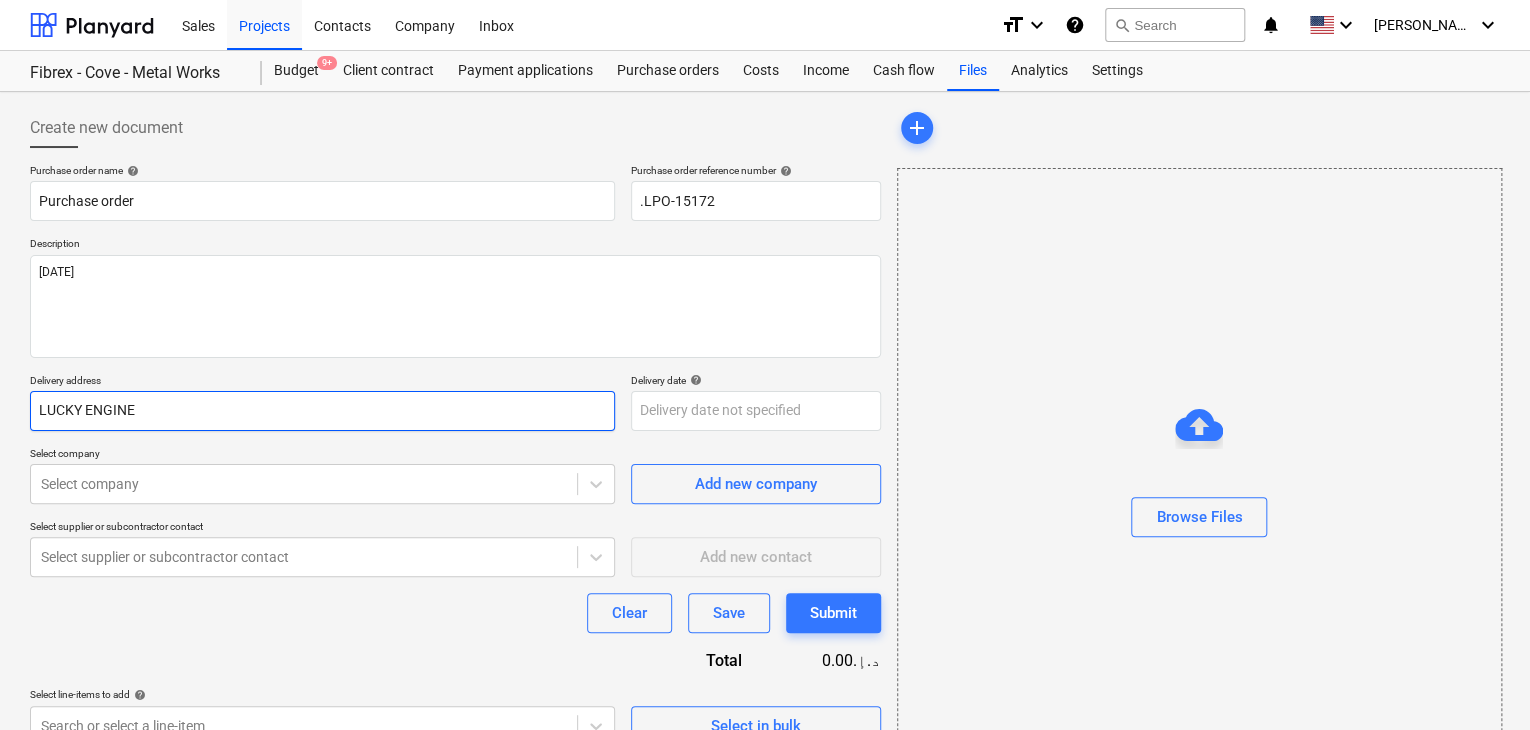 type on "x" 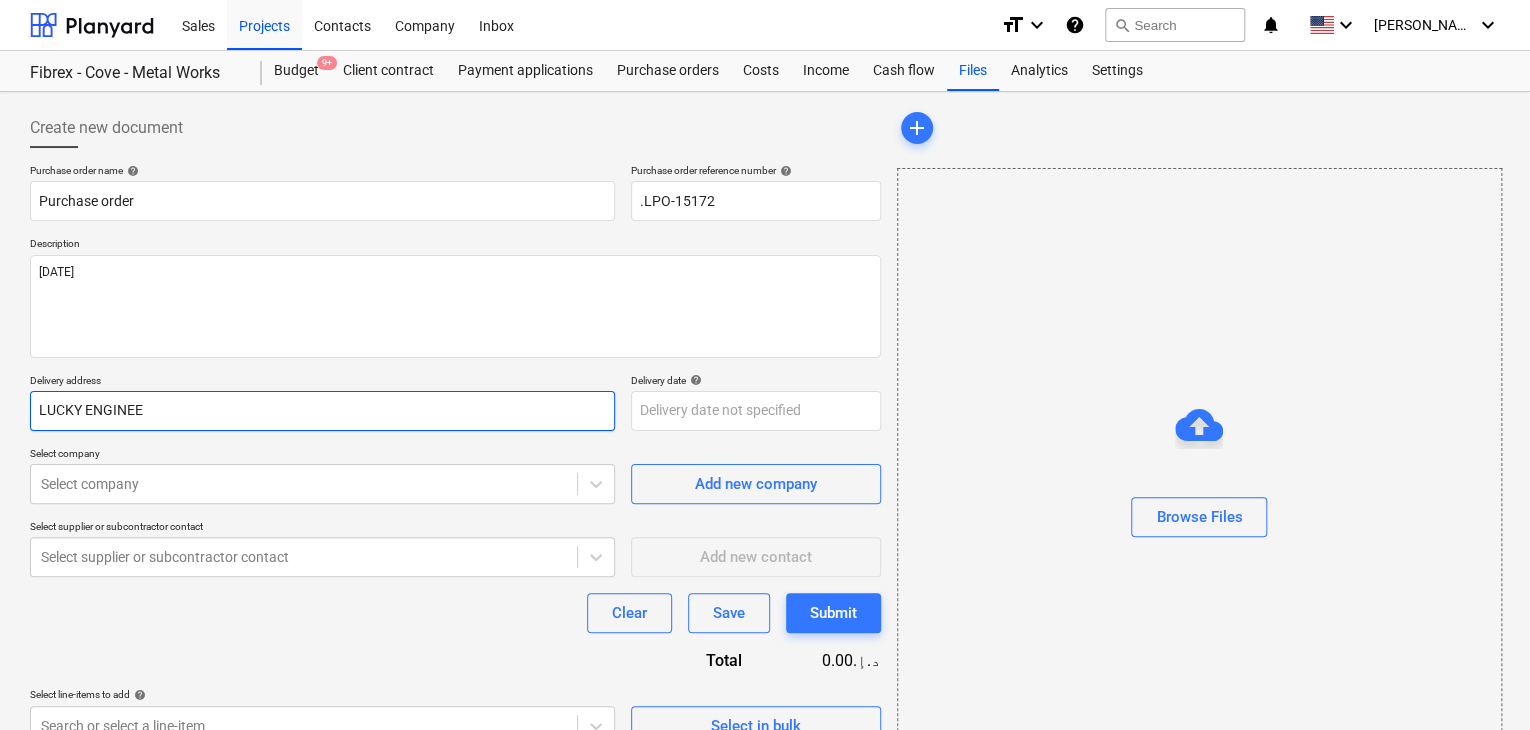 type on "x" 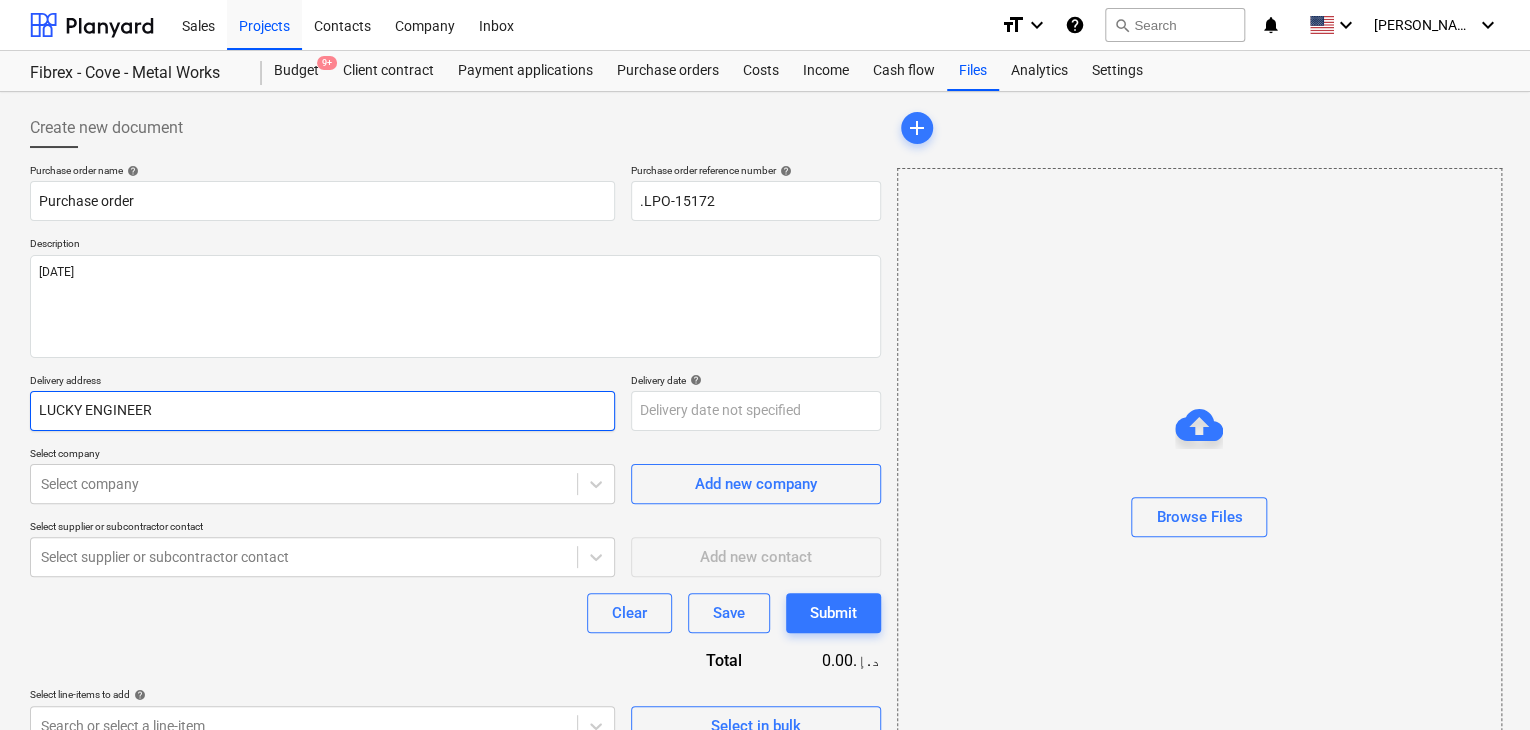 type on "x" 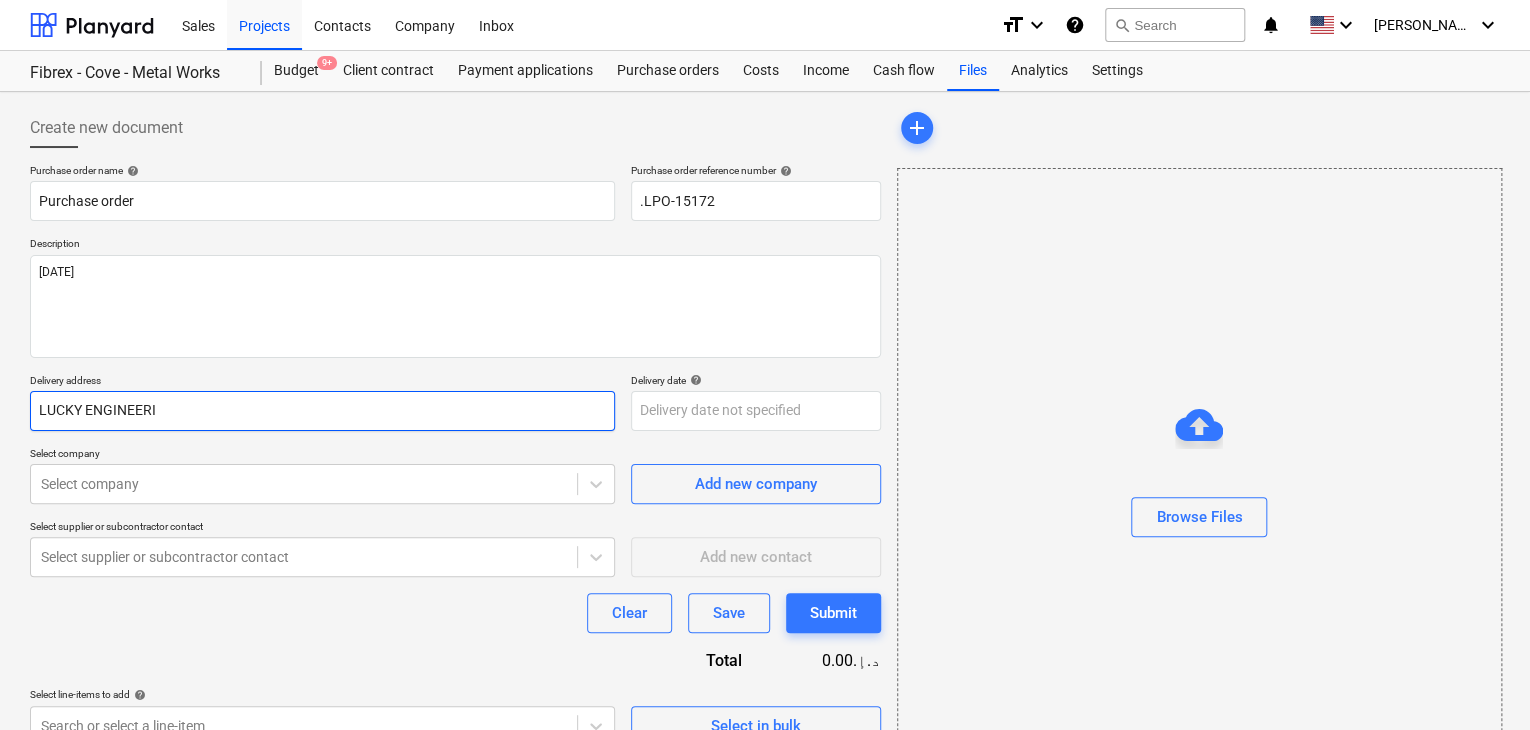 type on "x" 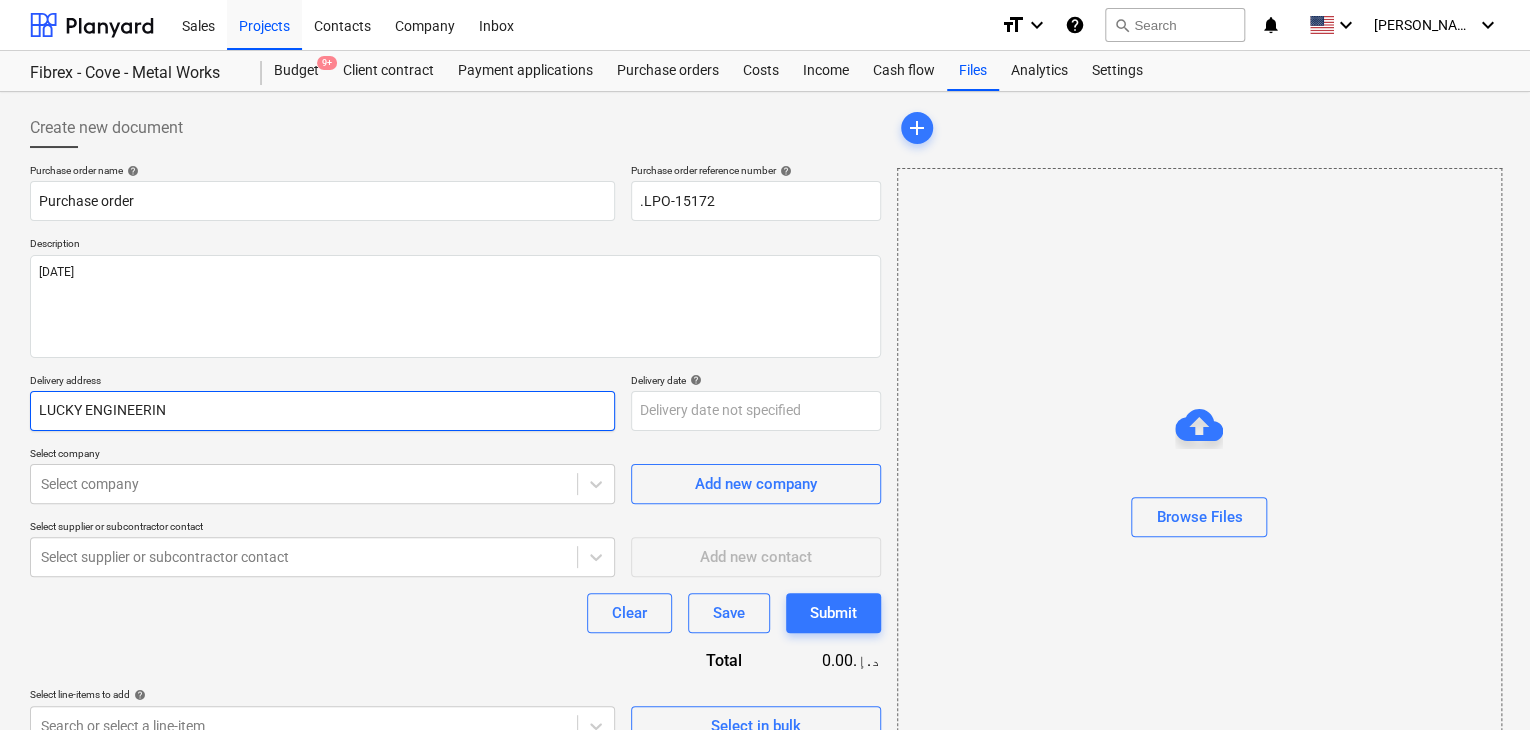 type on "x" 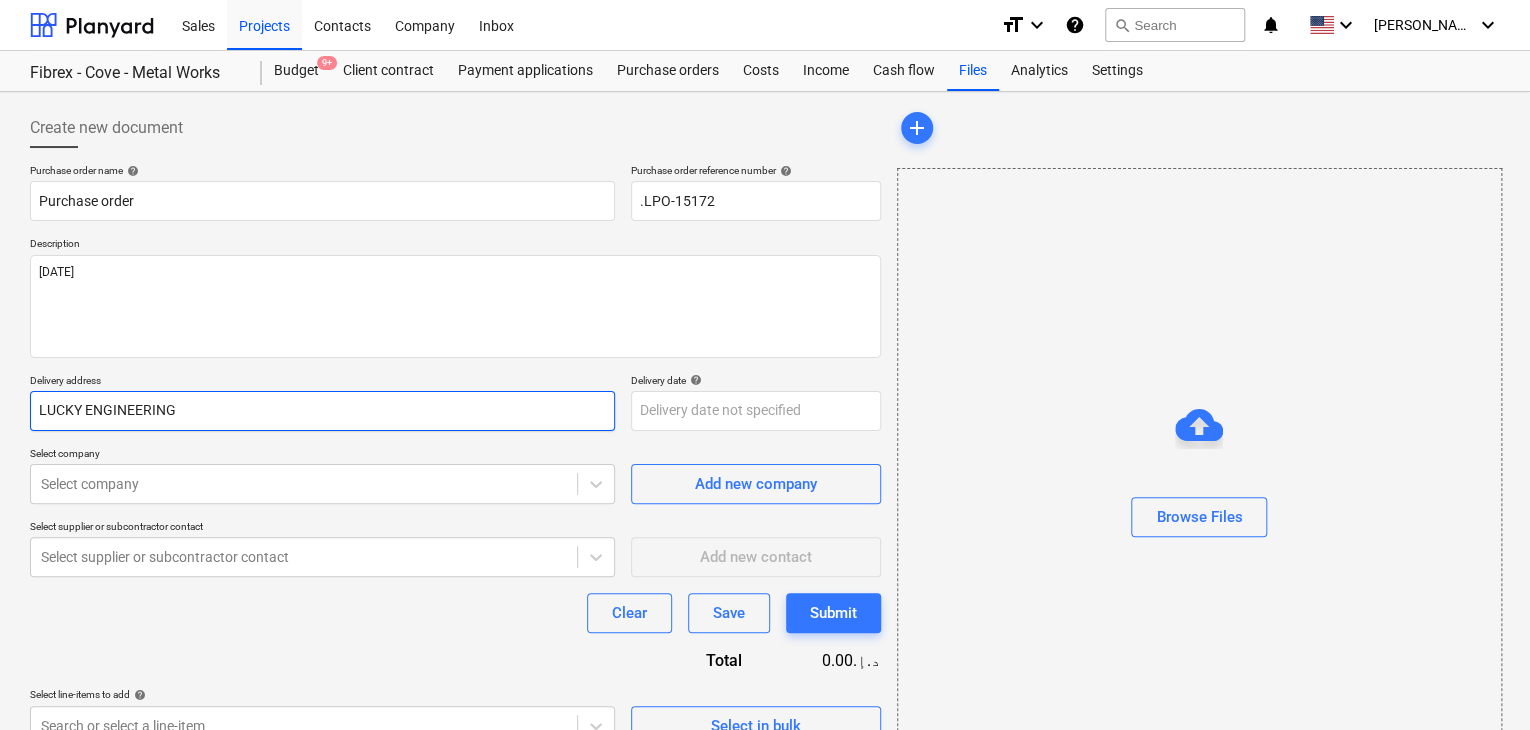 type on "x" 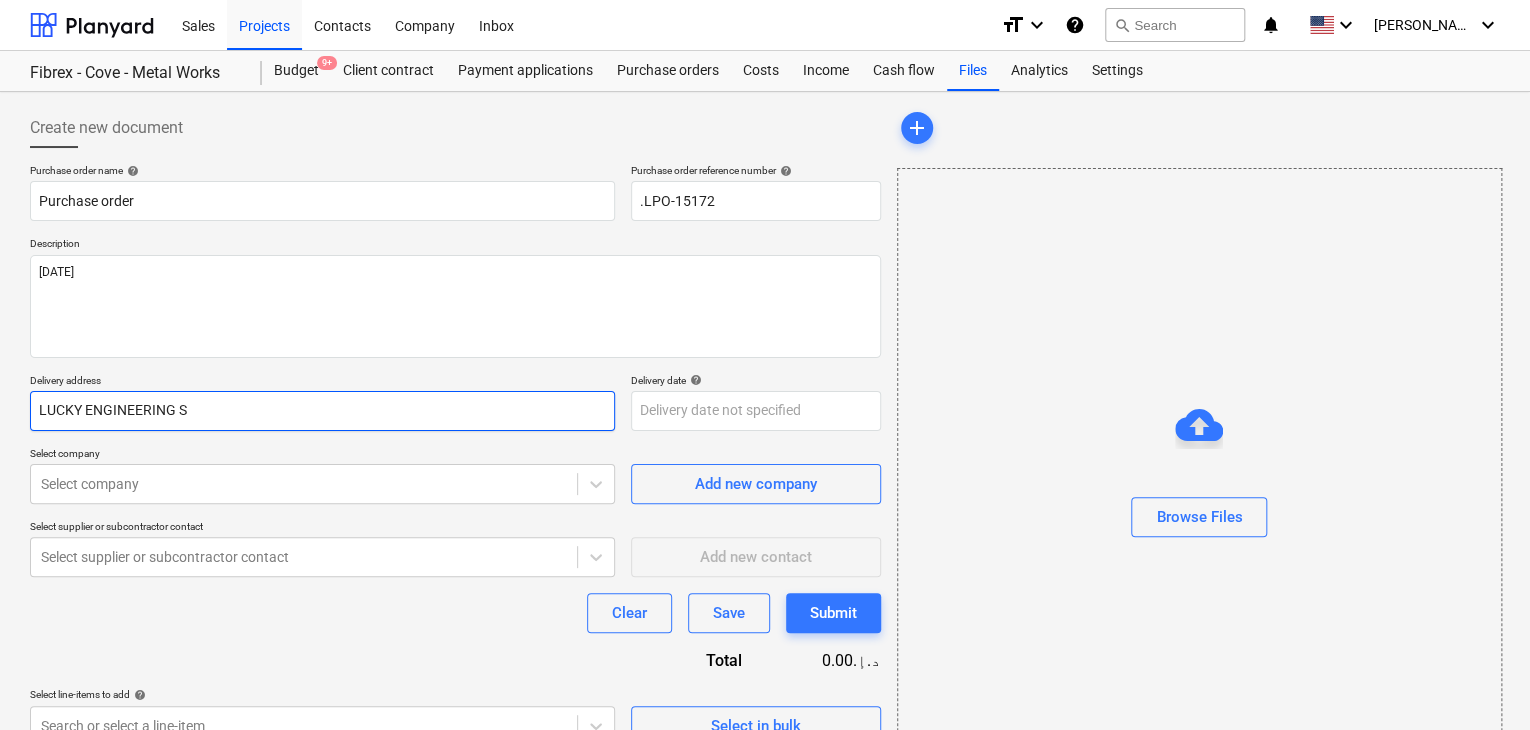 type on "x" 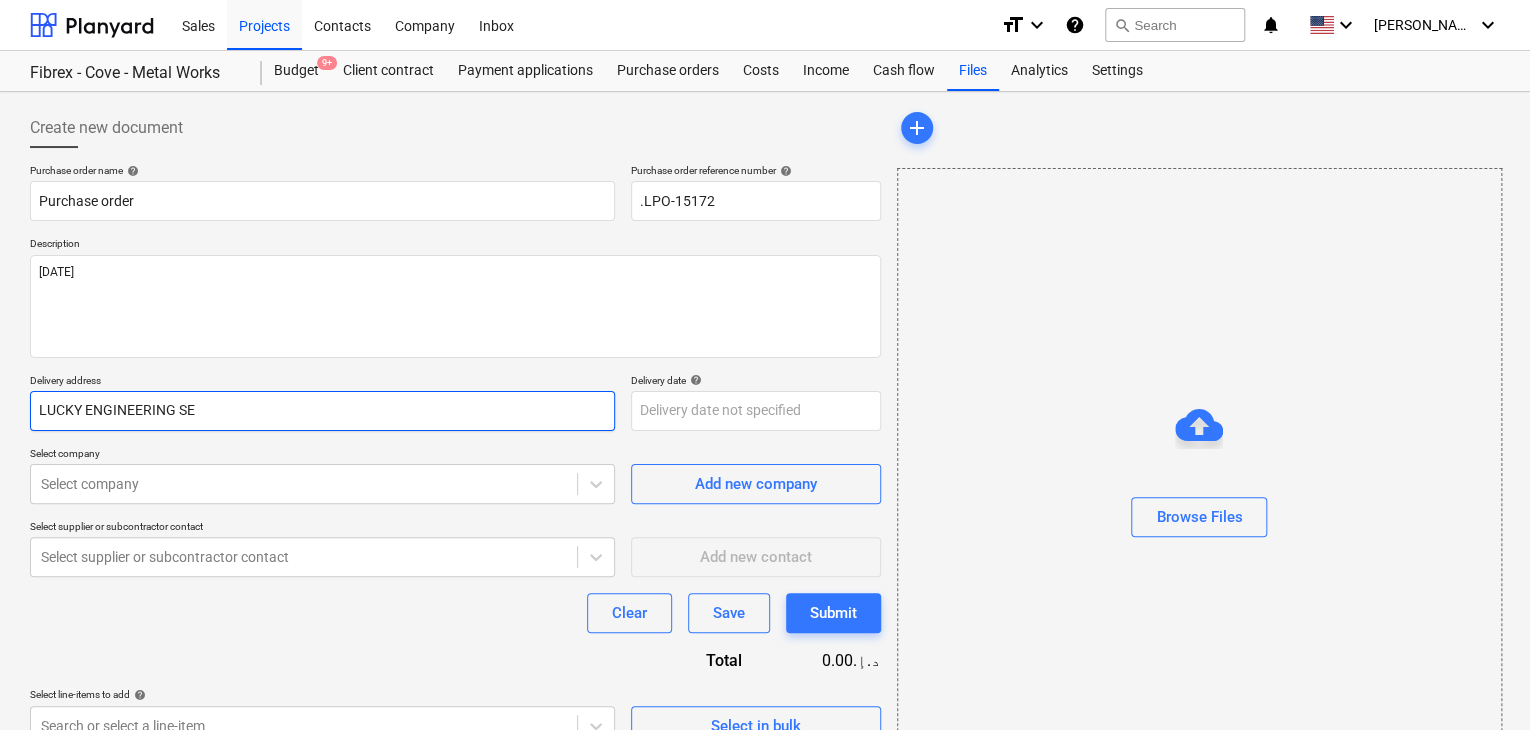 type on "x" 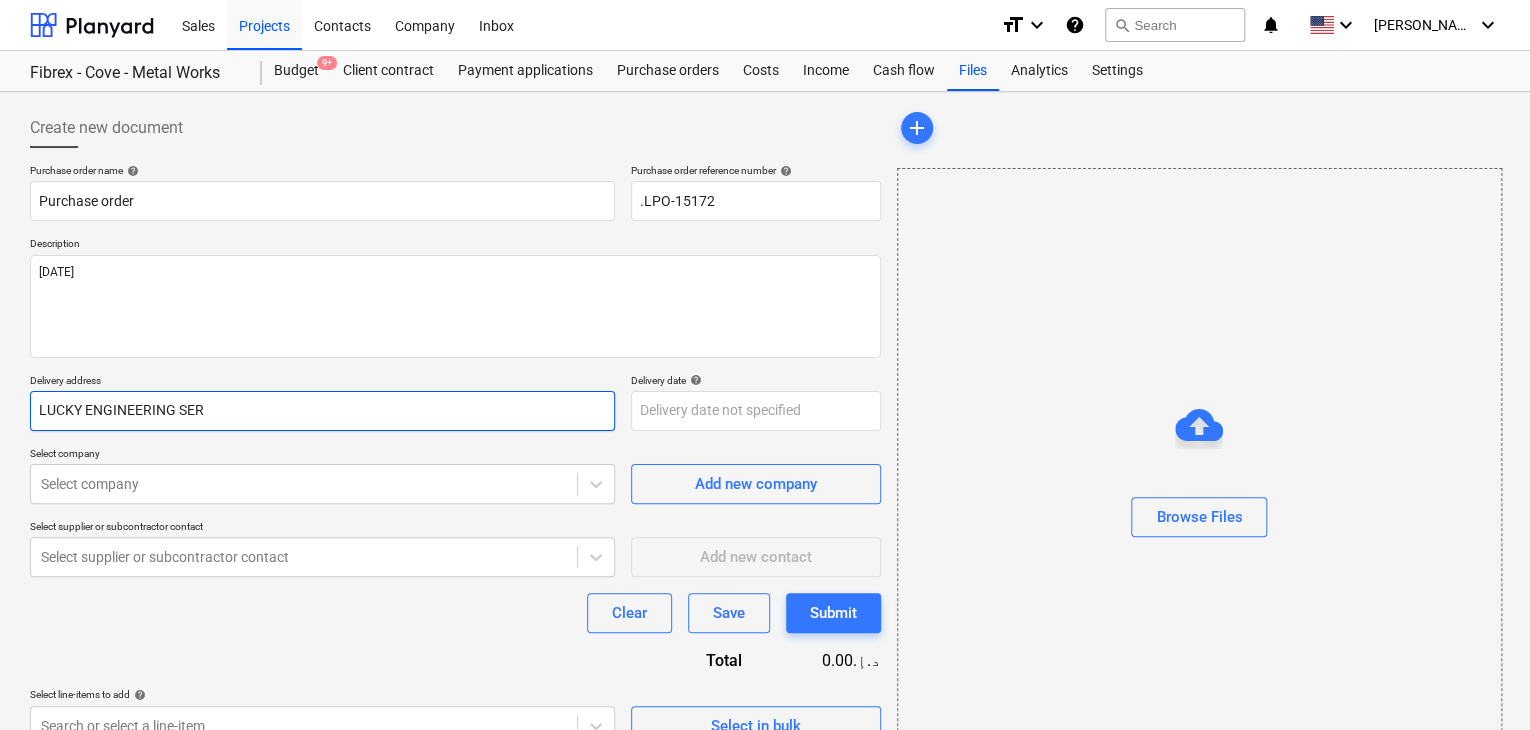 type on "LUCKY ENGINEERING SERV" 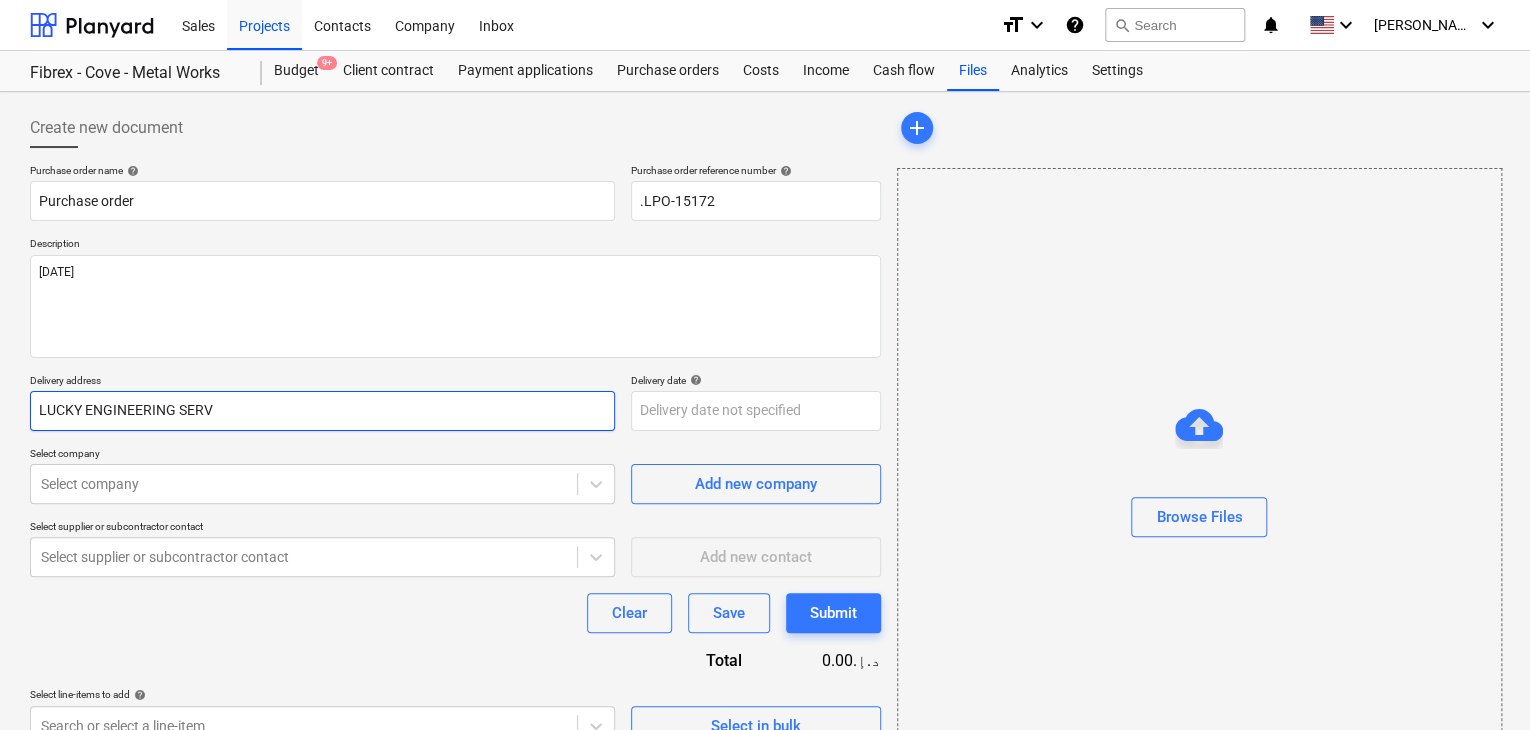 type on "x" 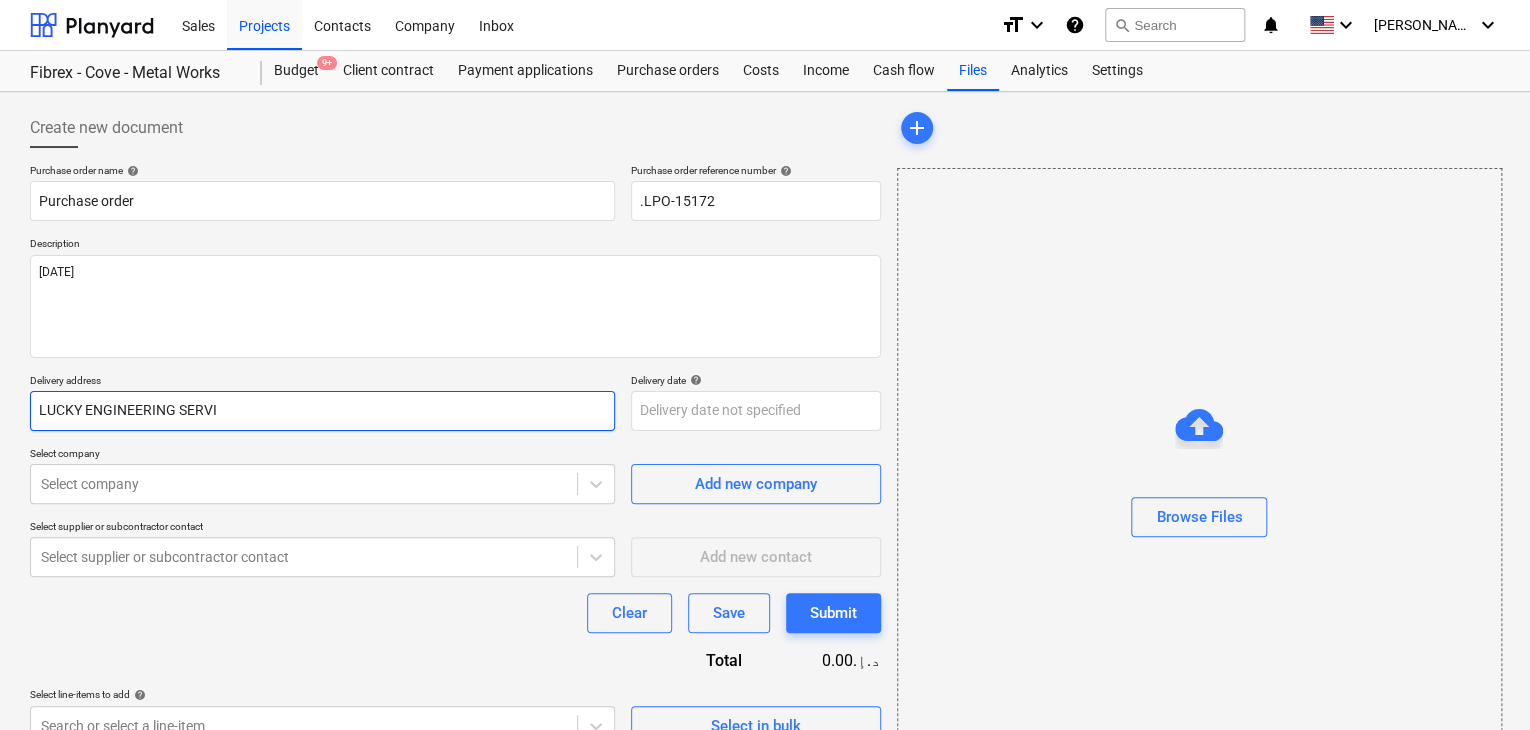 type on "x" 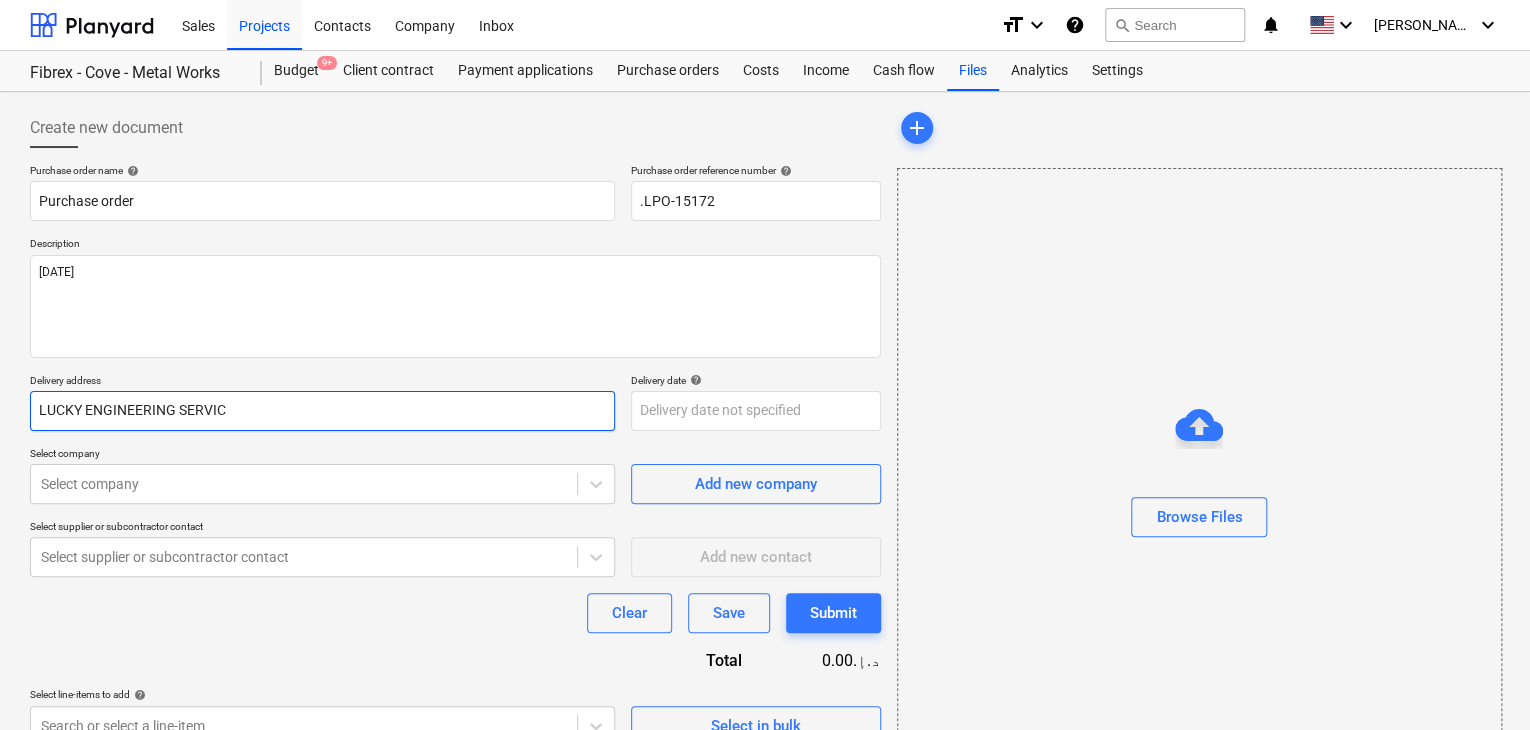 type on "x" 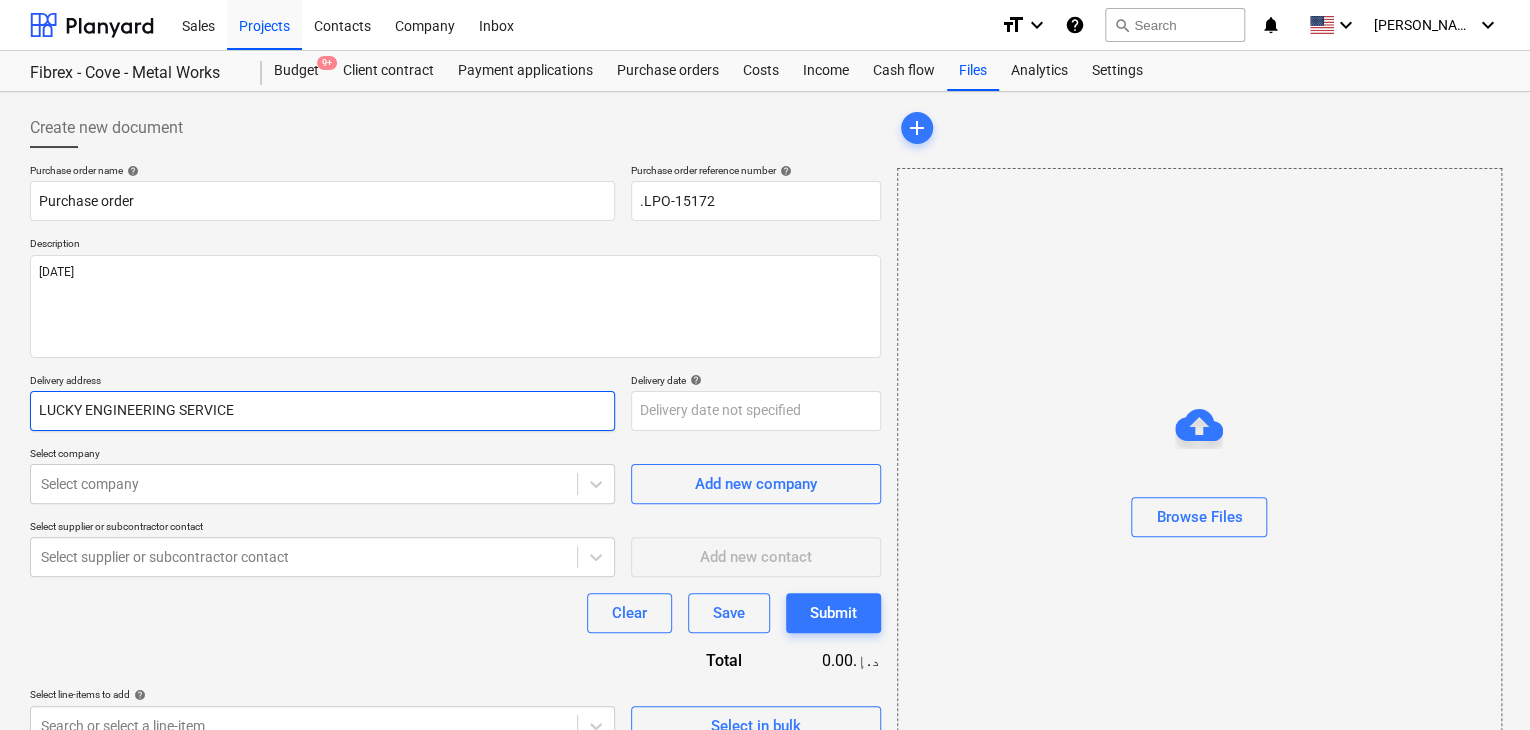 type on "x" 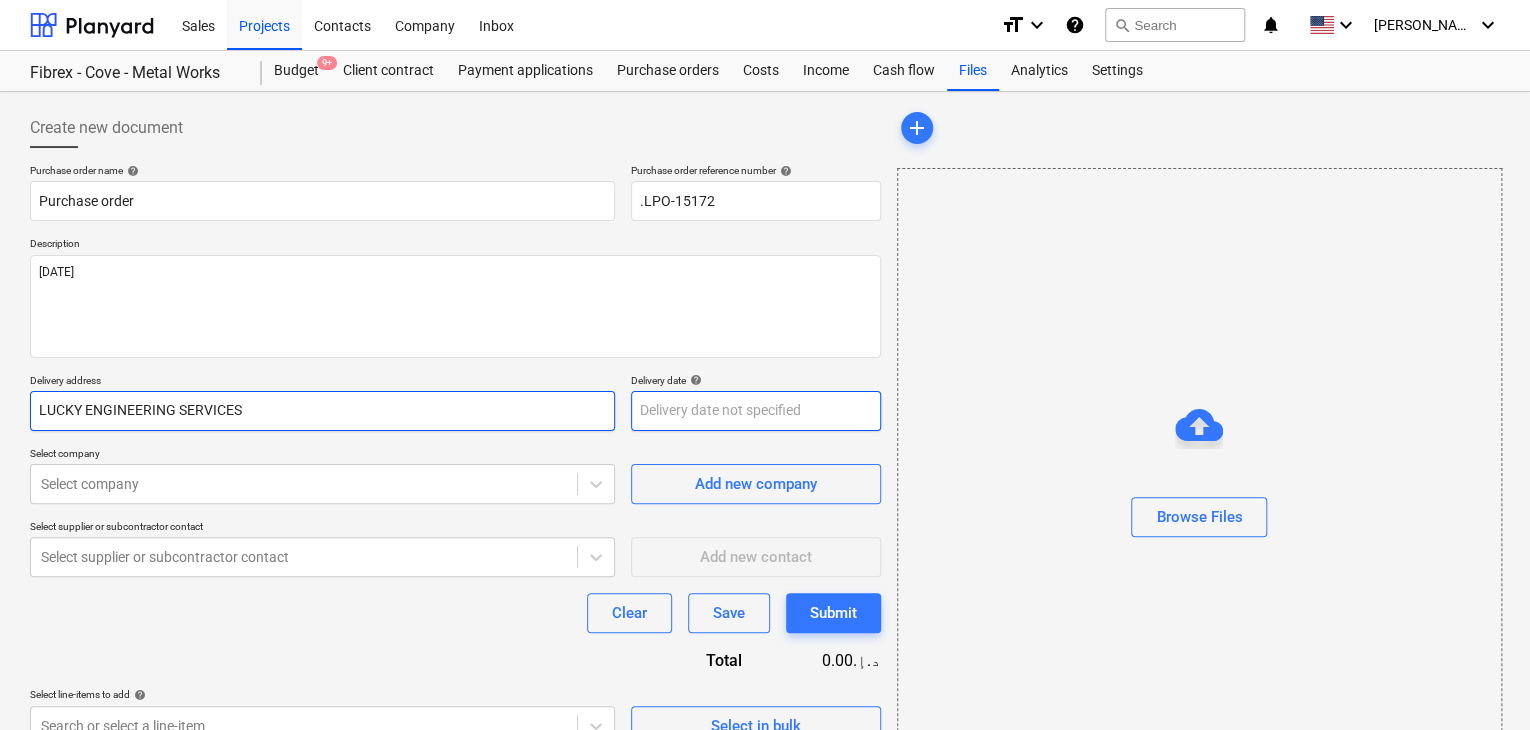 type on "LUCKY ENGINEERING SERVICES" 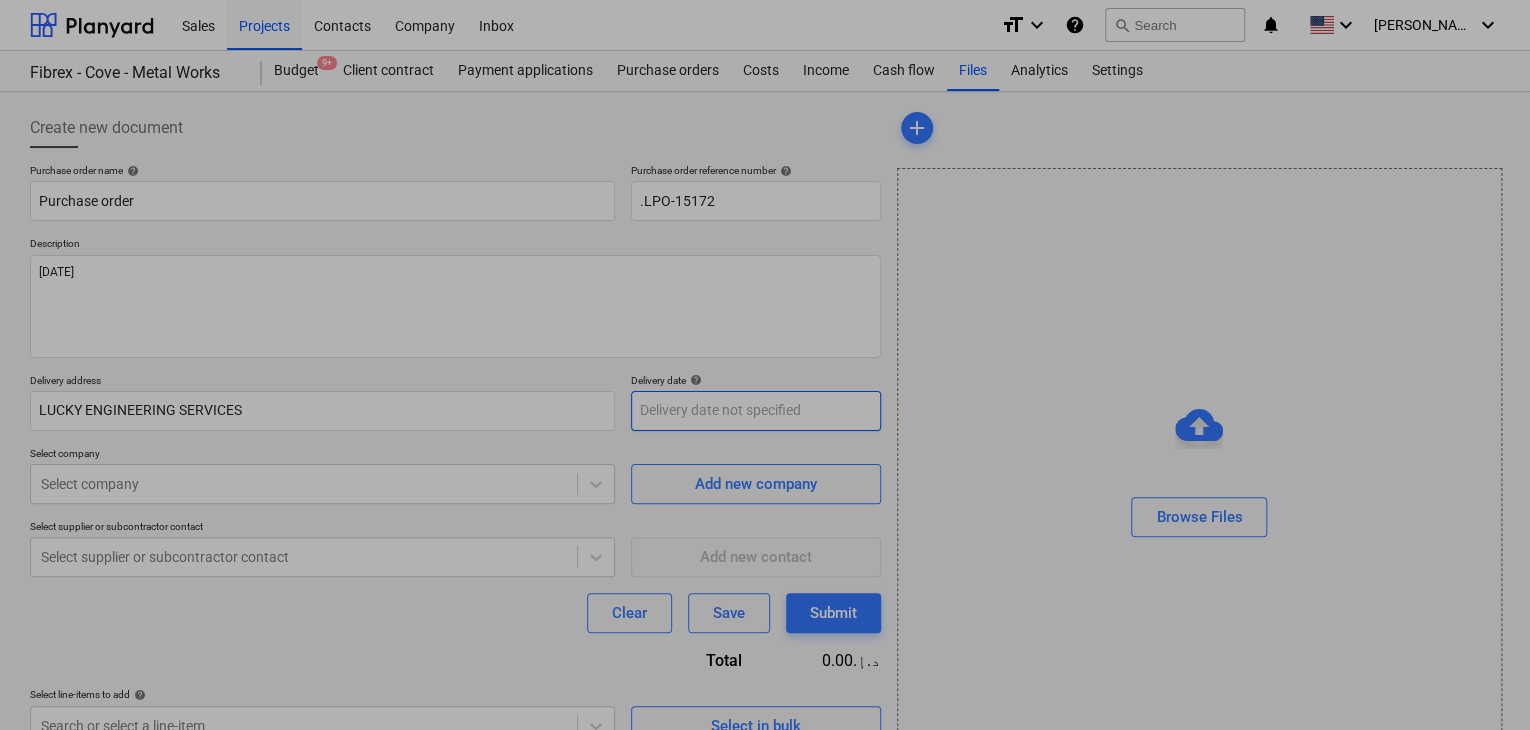 click on "Sales Projects Contacts Company Inbox format_size keyboard_arrow_down help search Search notifications 0 keyboard_arrow_down [PERSON_NAME] keyboard_arrow_down Fibrex - Cove - Metal Works Budget 9+ Client contract Payment applications Purchase orders Costs Income Cash flow Files Analytics Settings Create new document Purchase order name help Purchase order Purchase order reference number help .LPO-15172 Description [DATE] Delivery address LUCKY ENGINEERING SERVICES Delivery date help Press the down arrow key to interact with the calendar and
select a date. Press the question mark key to get the keyboard shortcuts for changing dates. Select company Select company Add new company Select supplier or subcontractor contact Select supplier or subcontractor contact Add new contact Clear Save Submit Total 0.00د.إ.‏ Select line-items to add help Search or select a line-item Select in bulk add Browse Files
x Su Mo Tu We Th Fr Sa Su Mo Tu We Th Fr Sa [DATE] 1 2 3 4 5 6 7 8 9 10 11 12 13 14 15 1" at bounding box center (765, 365) 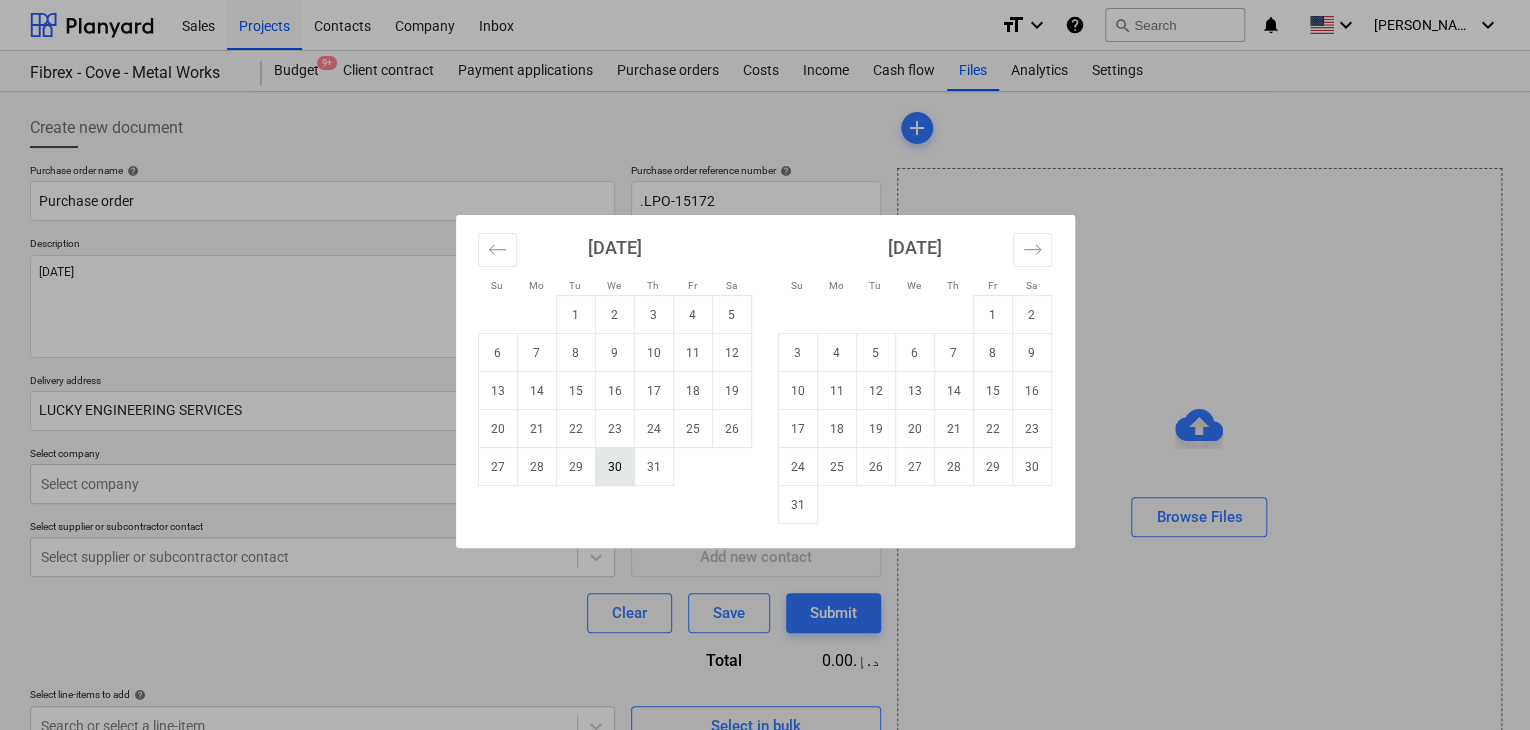 click on "30" at bounding box center (614, 467) 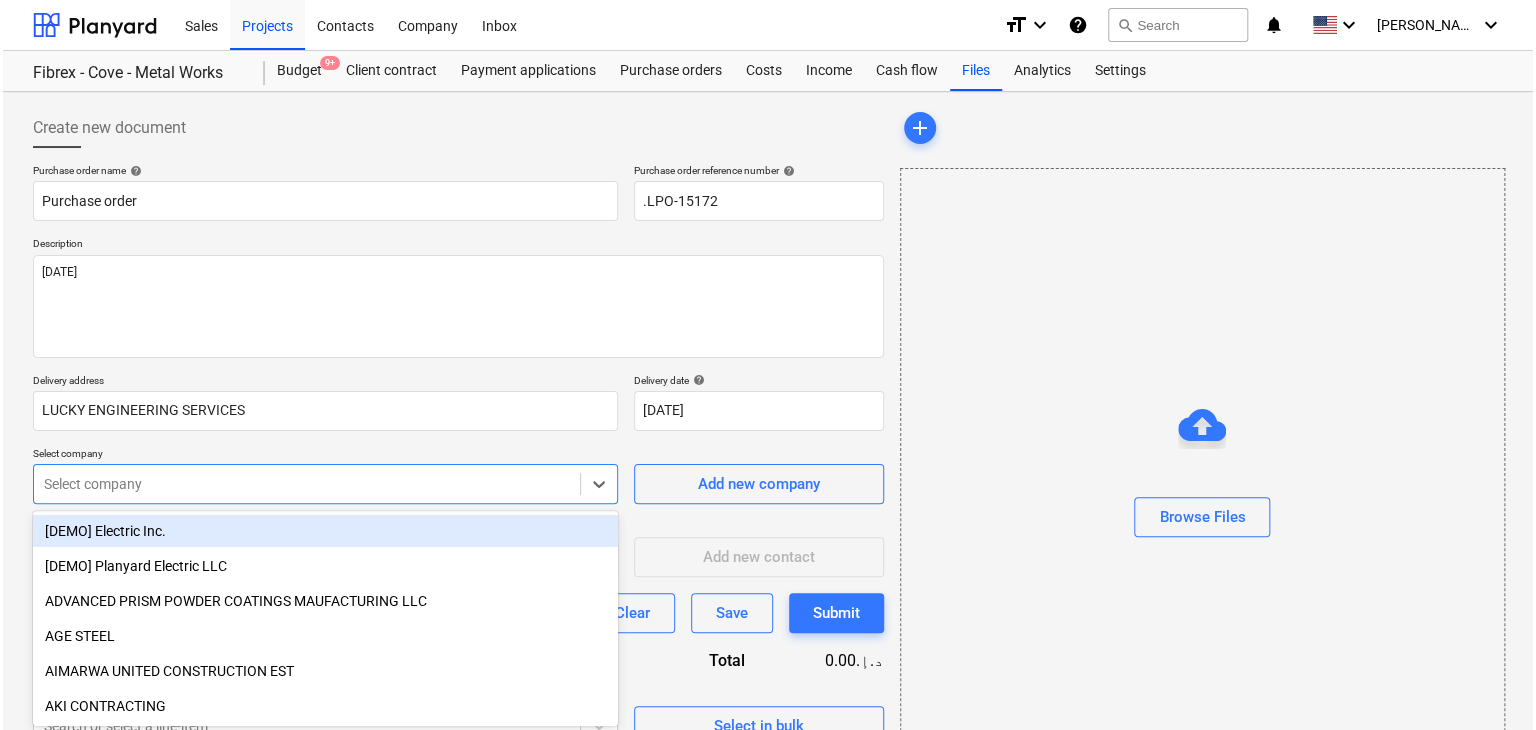 scroll, scrollTop: 71, scrollLeft: 0, axis: vertical 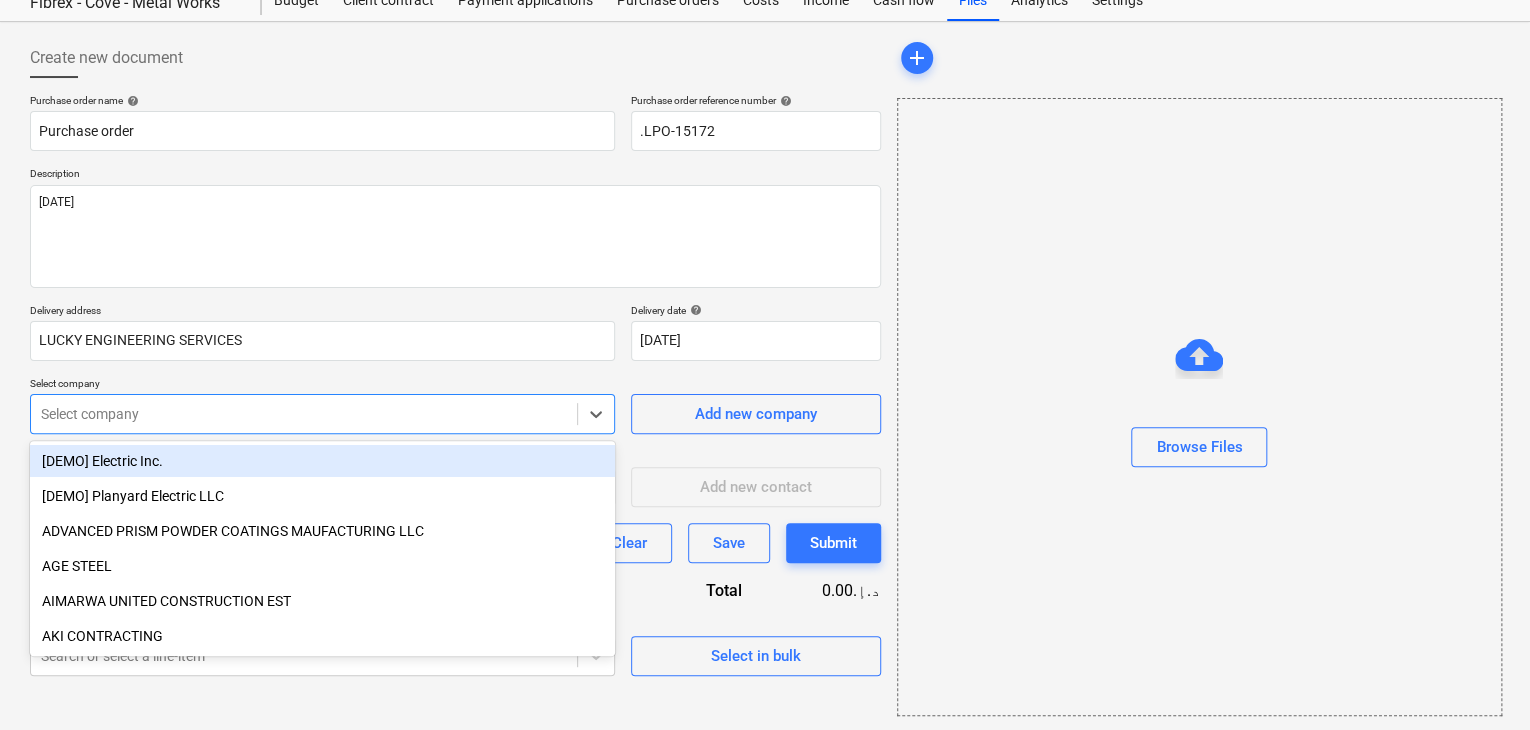 click on "Sales Projects Contacts Company Inbox format_size keyboard_arrow_down help search Search notifications 0 keyboard_arrow_down [PERSON_NAME] keyboard_arrow_down Fibrex - Cove - Metal Works Budget 9+ Client contract Payment applications Purchase orders Costs Income Cash flow Files Analytics Settings Create new document Purchase order name help Purchase order Purchase order reference number help .LPO-15172 Description [DATE] Delivery address LUCKY ENGINEERING SERVICES Delivery date help [DATE] [DATE] Press the down arrow key to interact with the calendar and
select a date. Press the question mark key to get the keyboard shortcuts for changing dates. Select company option [DEMO] Electric Inc.   focused, 1 of 203. 203 results available. Use Up and Down to choose options, press Enter to select the currently focused option, press Escape to exit the menu, press Tab to select the option and exit the menu. Select company Add new company Select supplier or subcontractor contact Add new contact Clear Save" at bounding box center (765, 295) 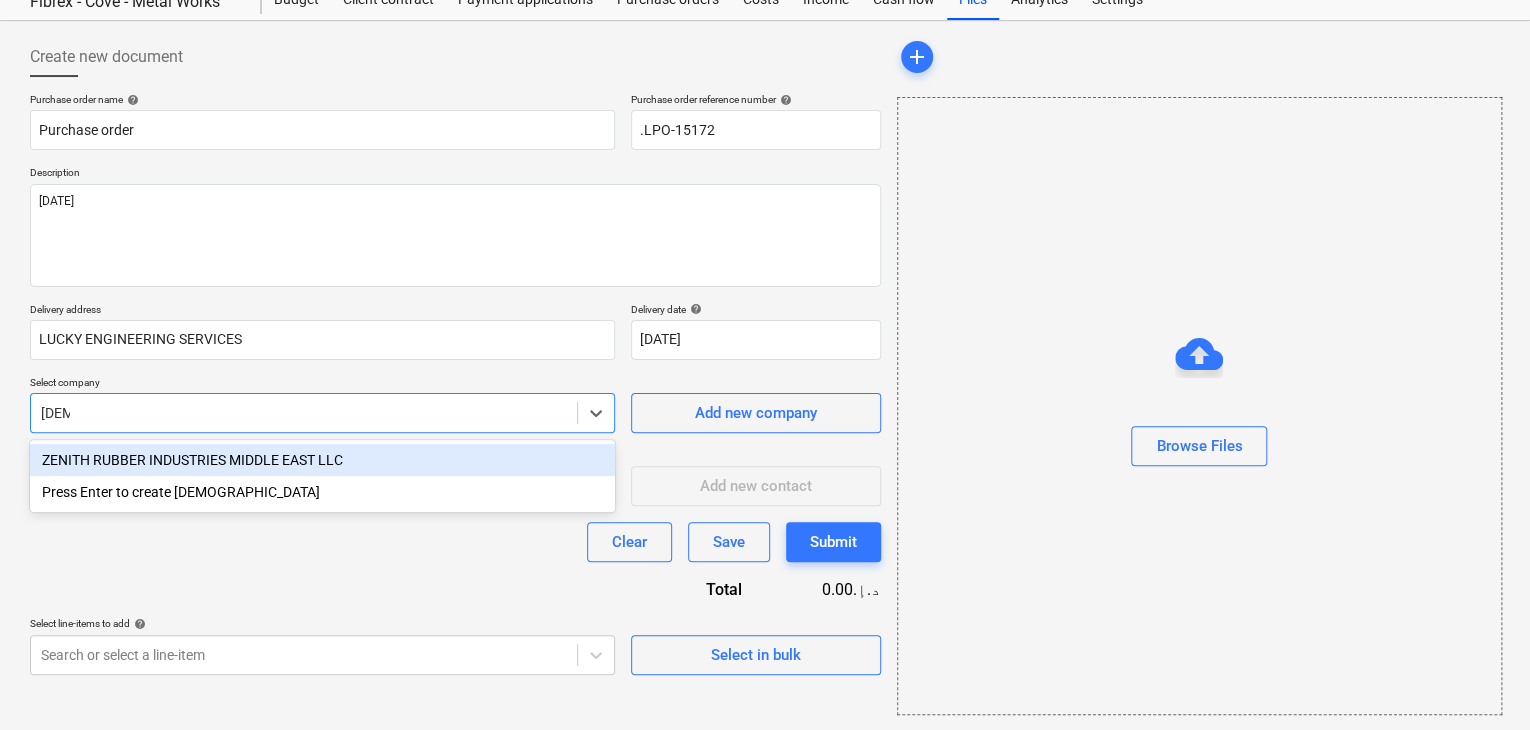 type on "ZENI" 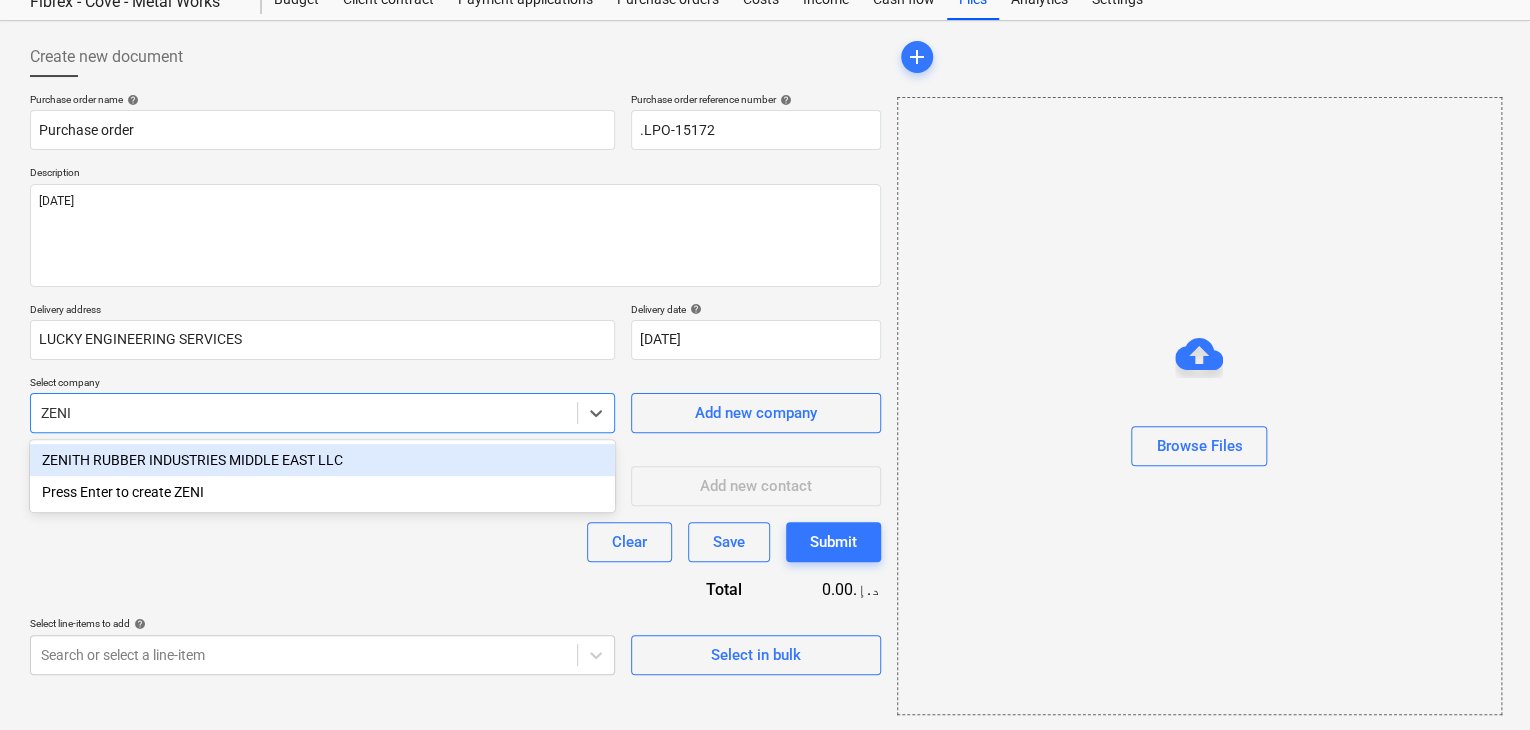 click on "ZENITH RUBBER INDUSTRIES MIDDLE EAST LLC" at bounding box center [322, 460] 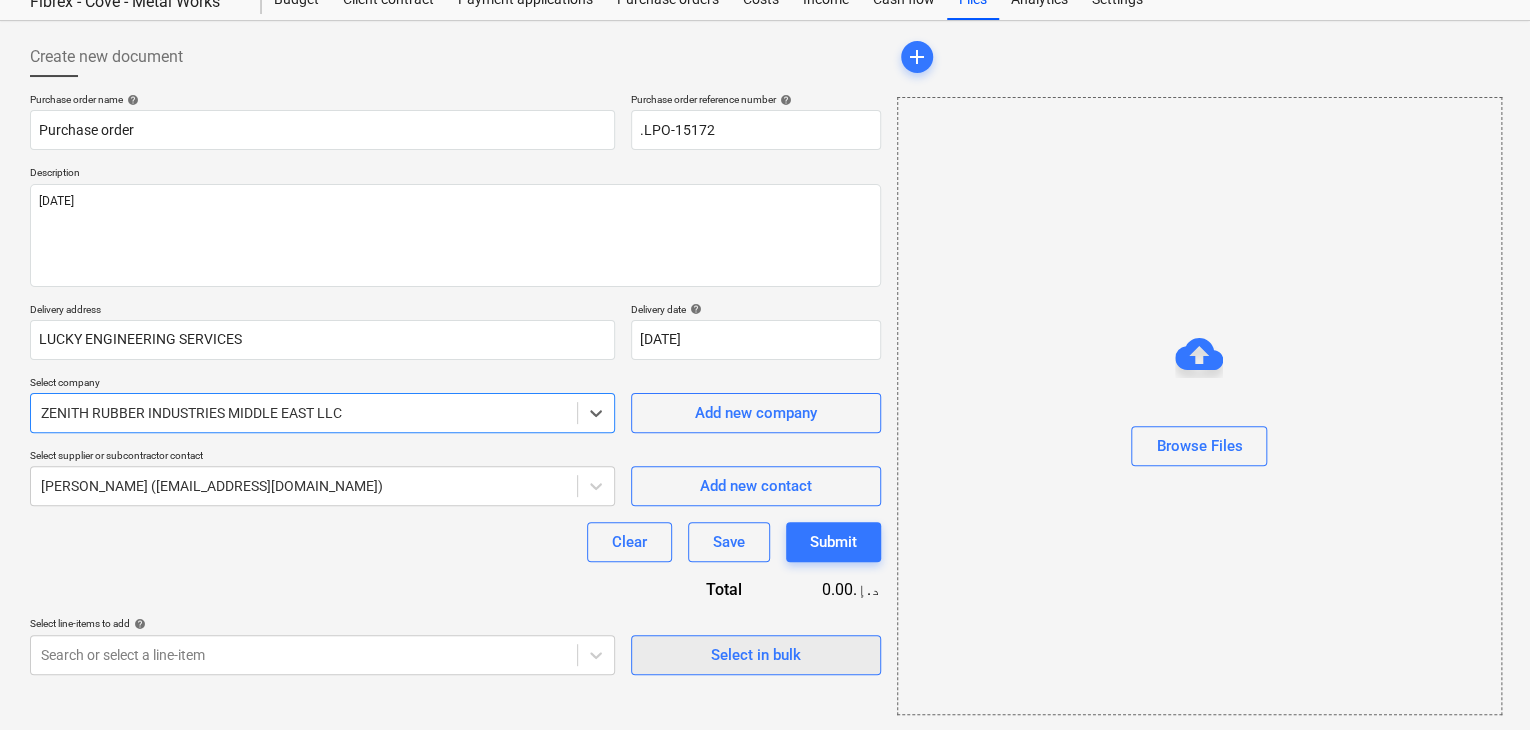 click on "Select in bulk" at bounding box center [756, 655] 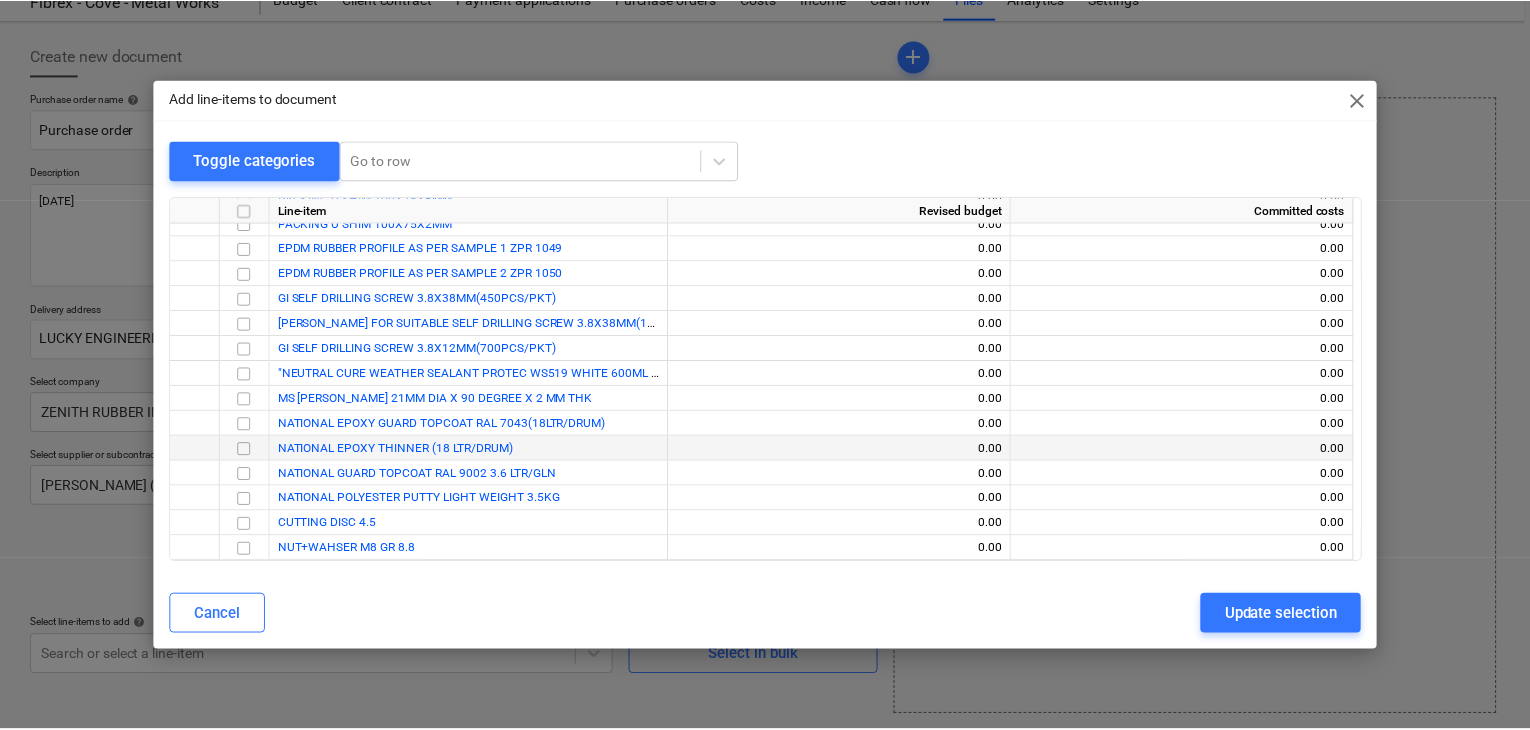 scroll, scrollTop: 20987, scrollLeft: 0, axis: vertical 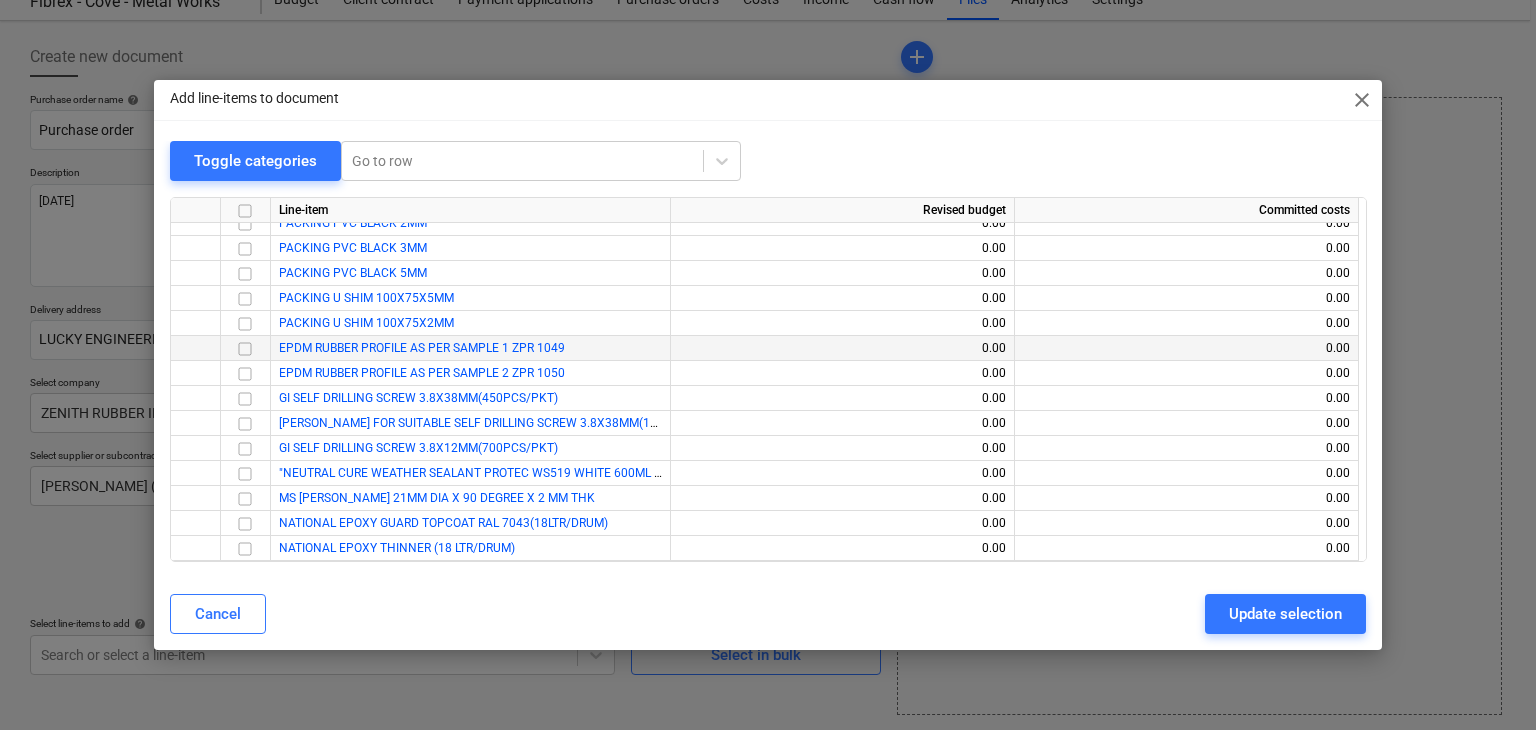 click at bounding box center (245, 349) 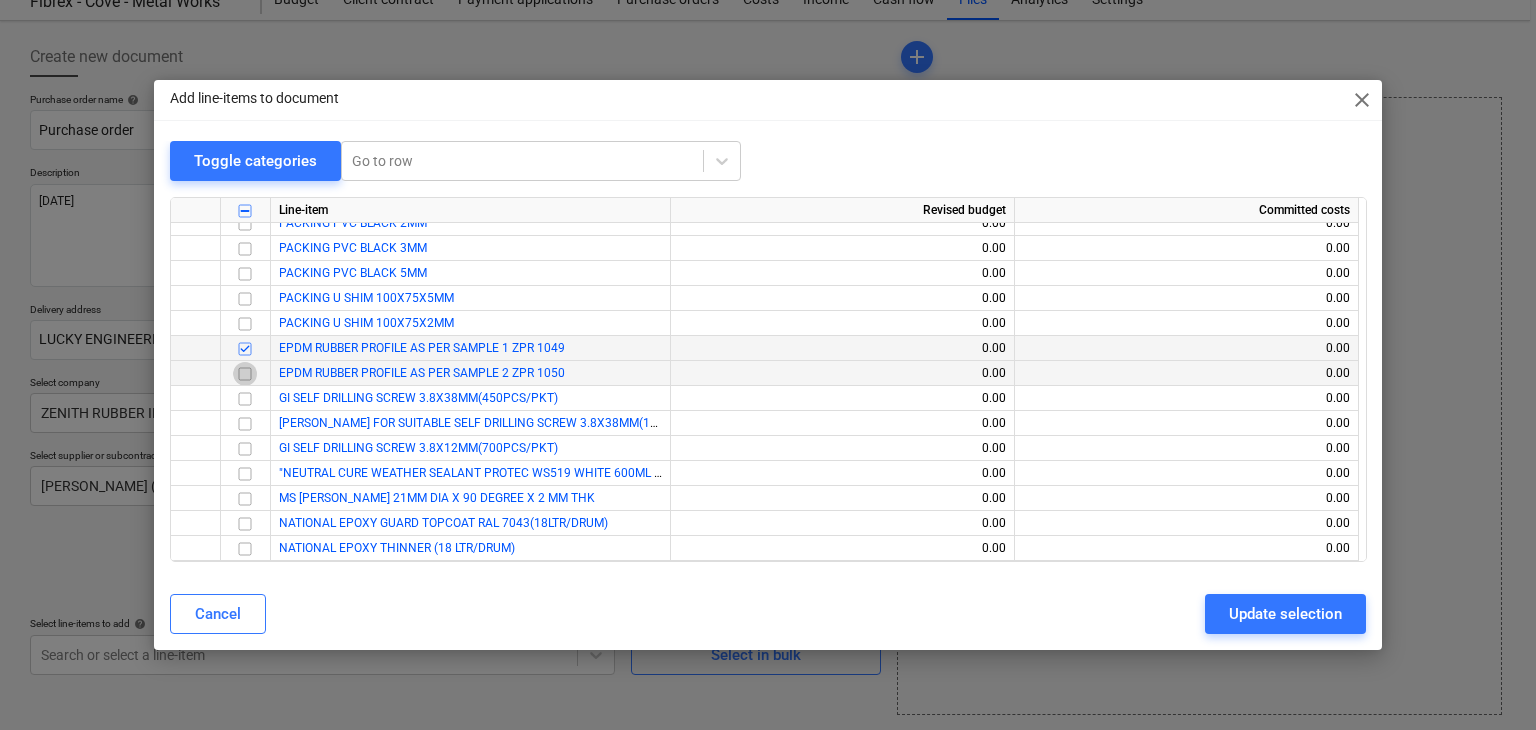 click at bounding box center [245, 374] 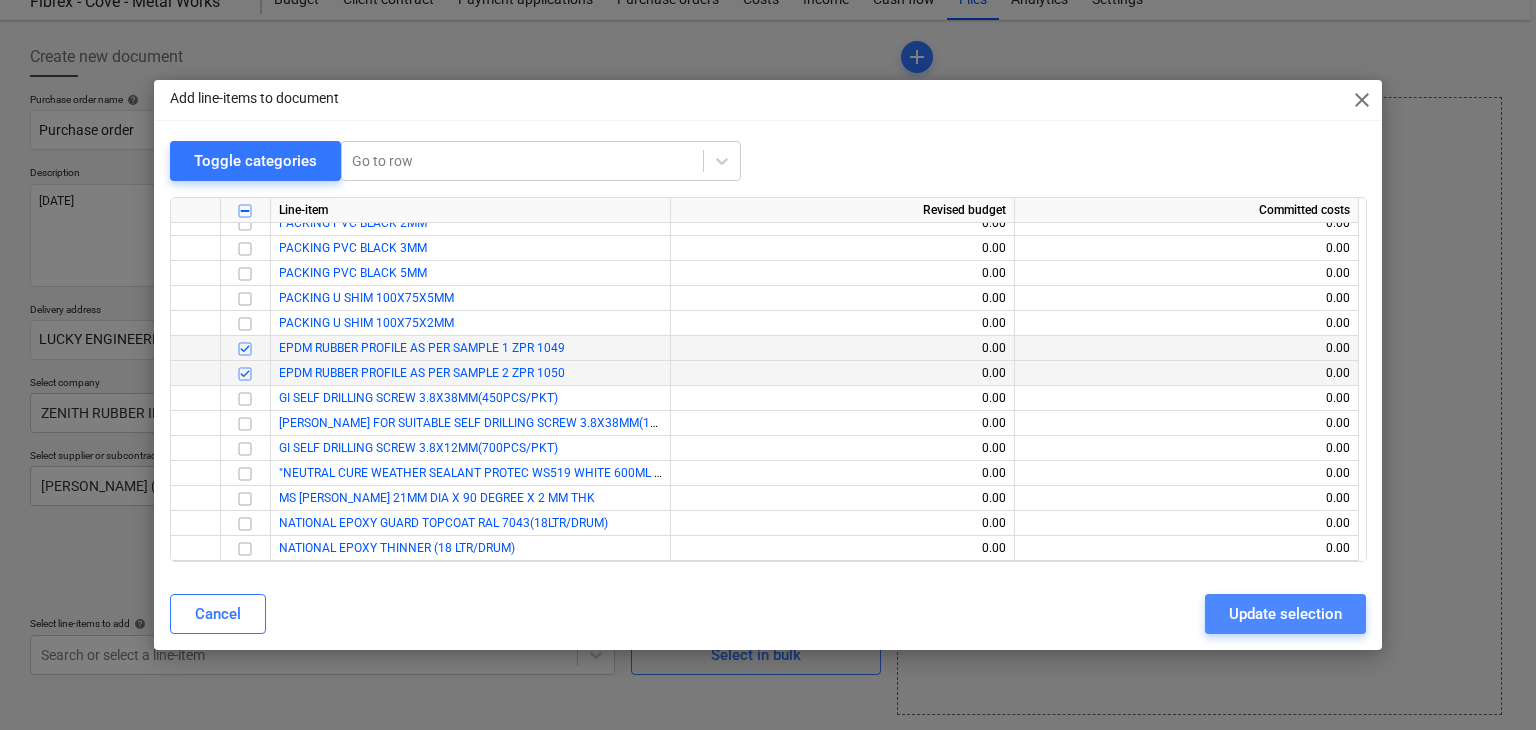 click on "Update selection" at bounding box center (1285, 614) 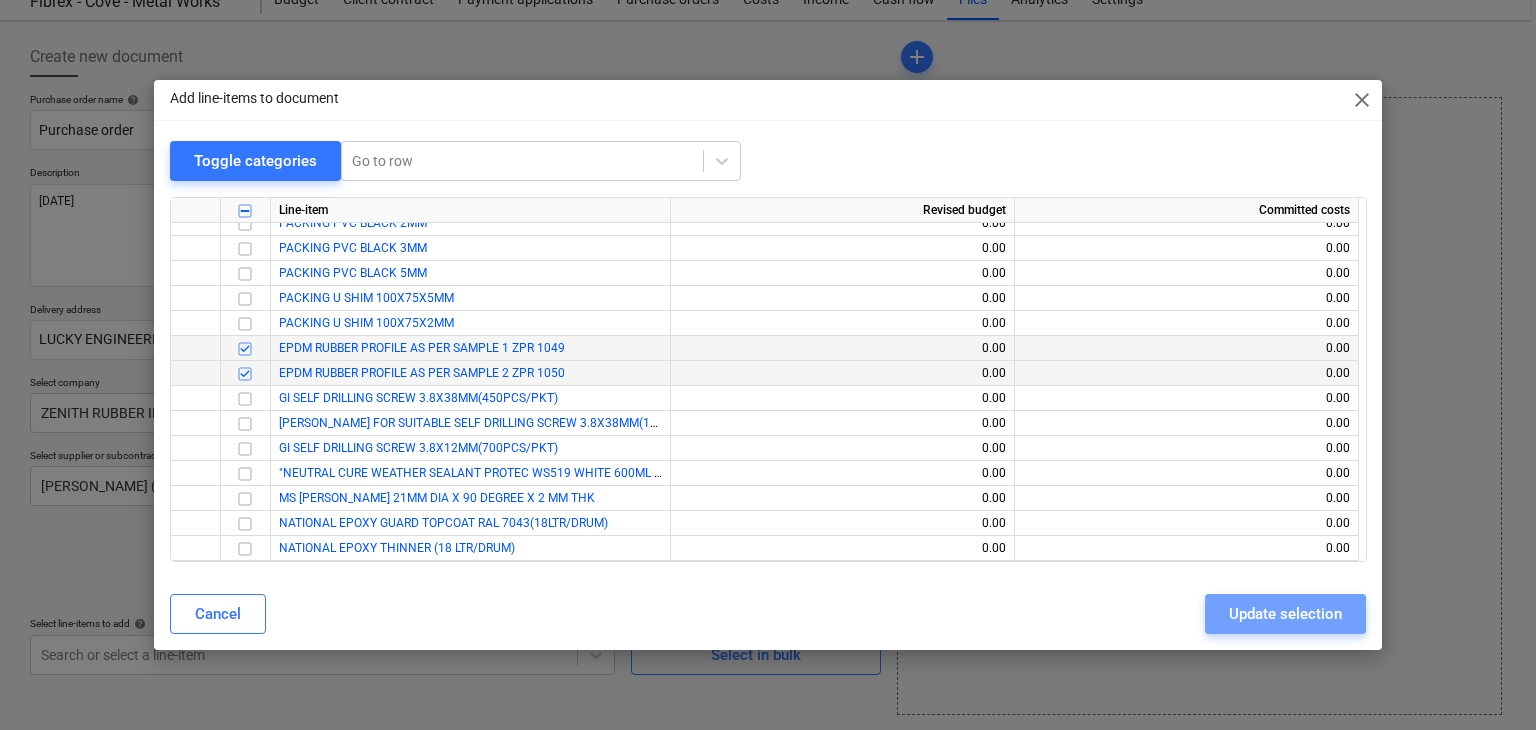 type on "x" 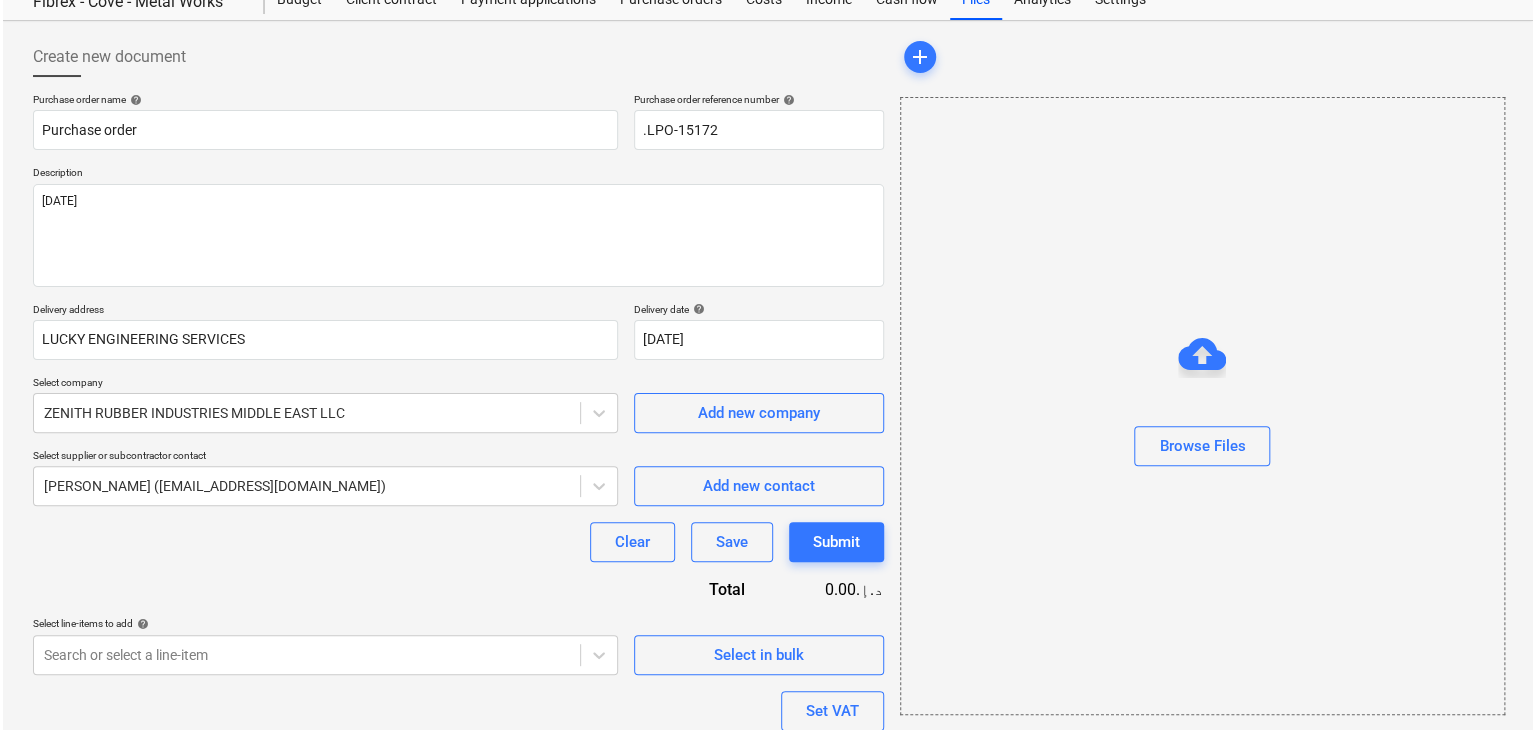 scroll, scrollTop: 244, scrollLeft: 0, axis: vertical 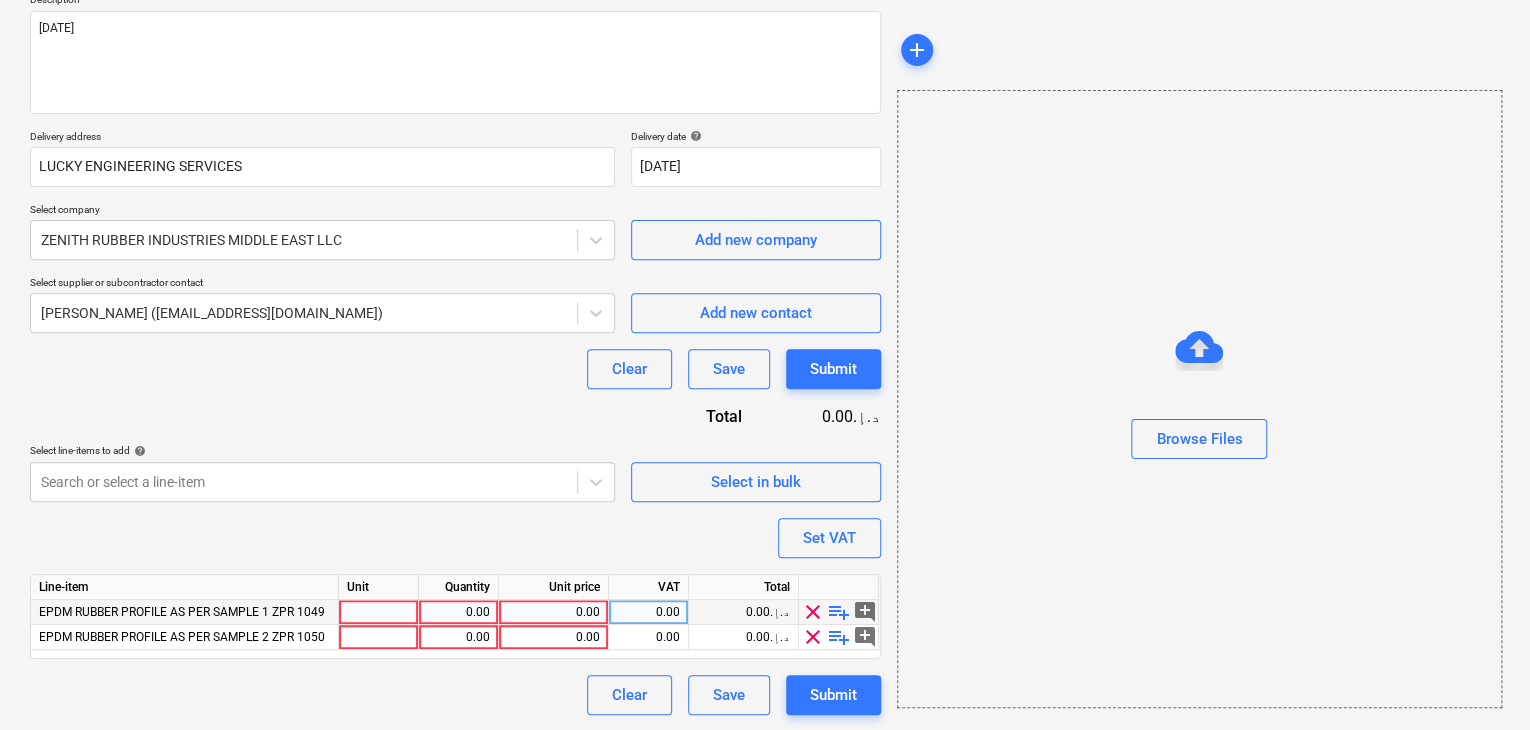 click at bounding box center (379, 612) 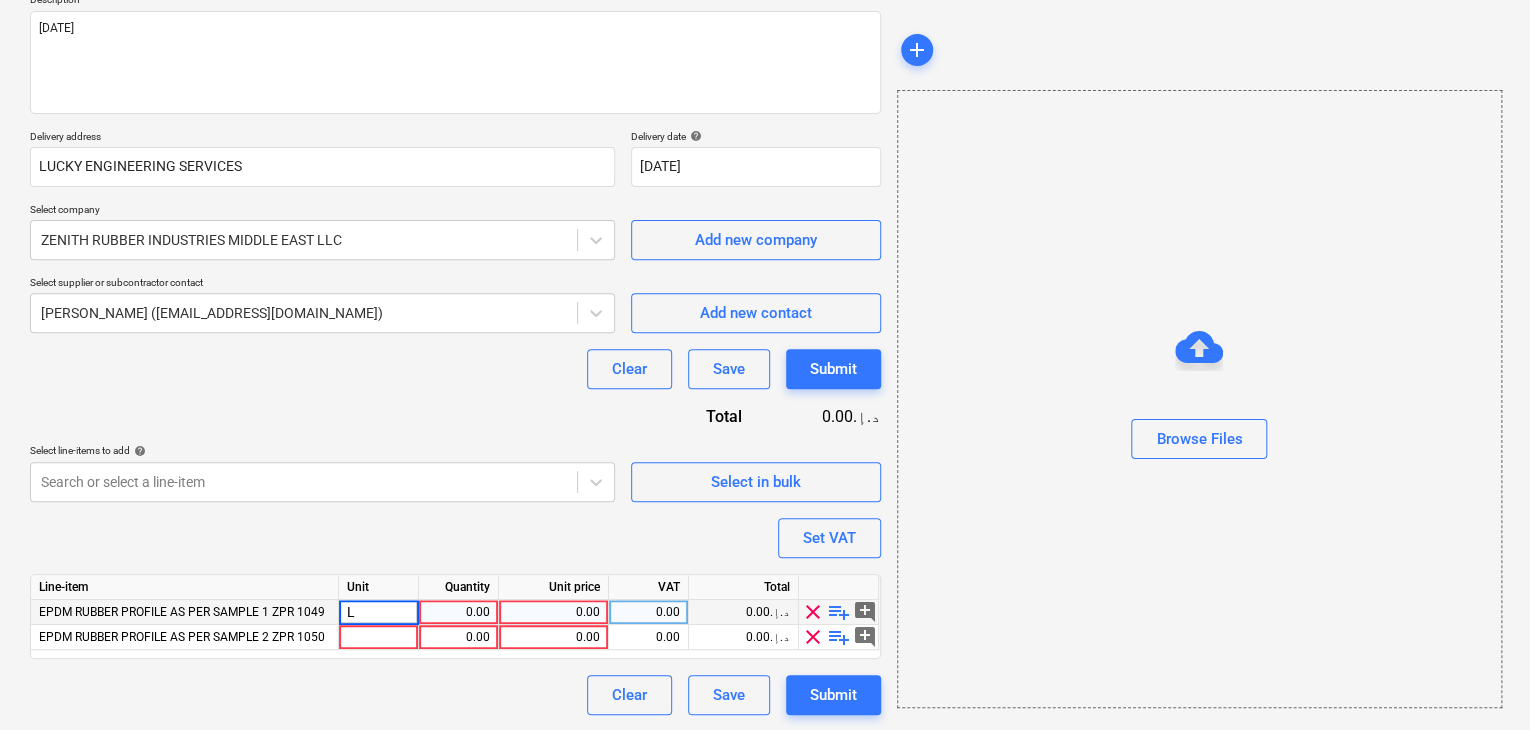 type on "LM" 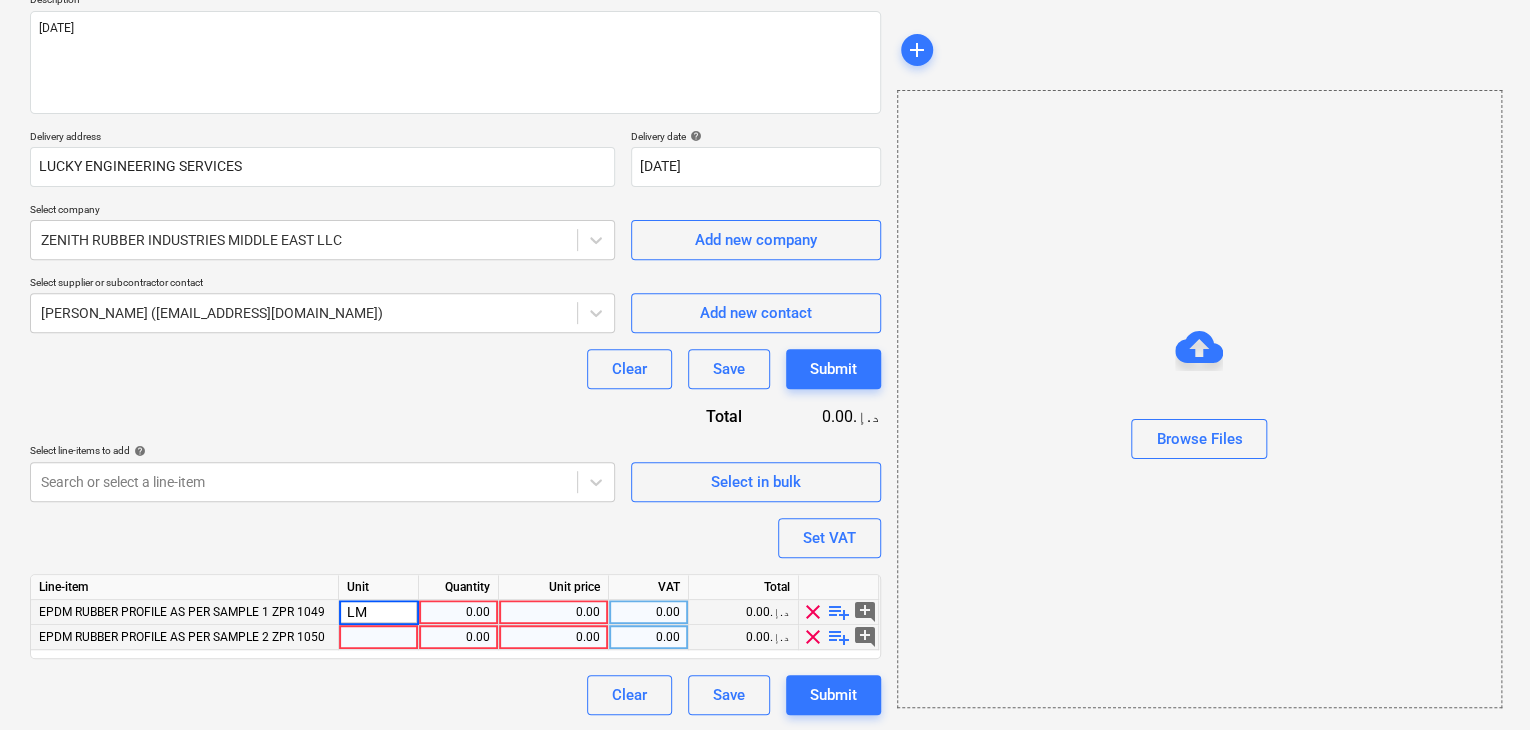 type on "x" 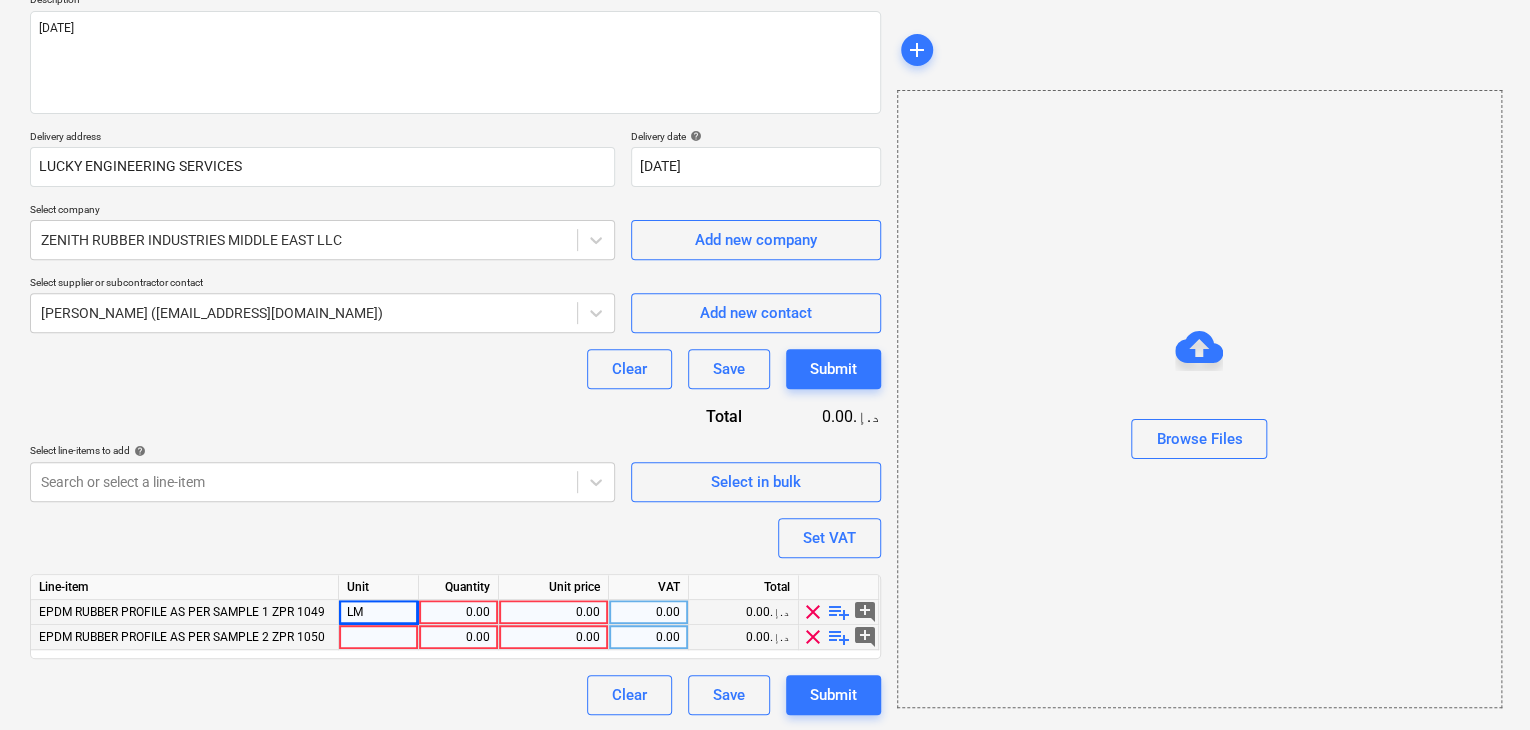 click at bounding box center [379, 637] 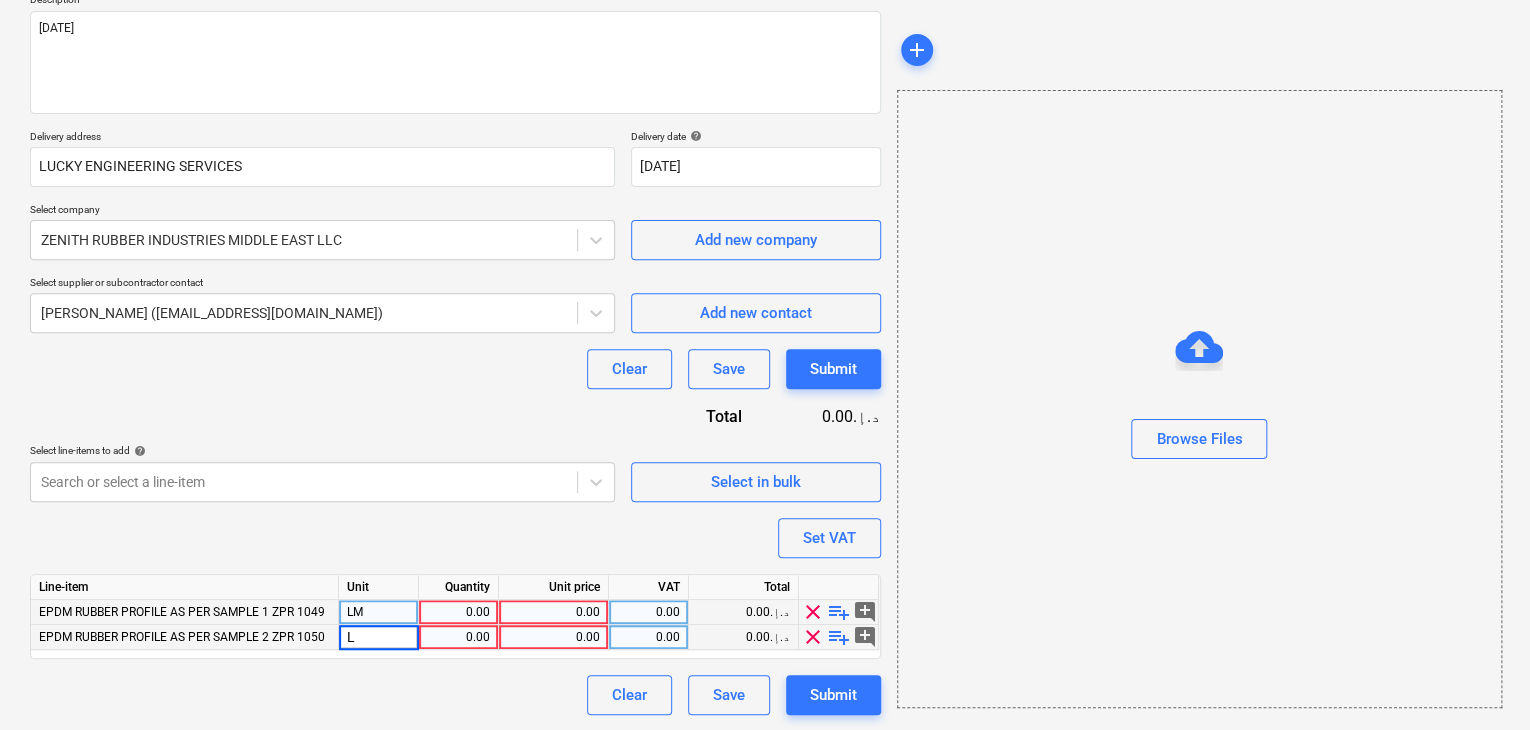 type on "LM" 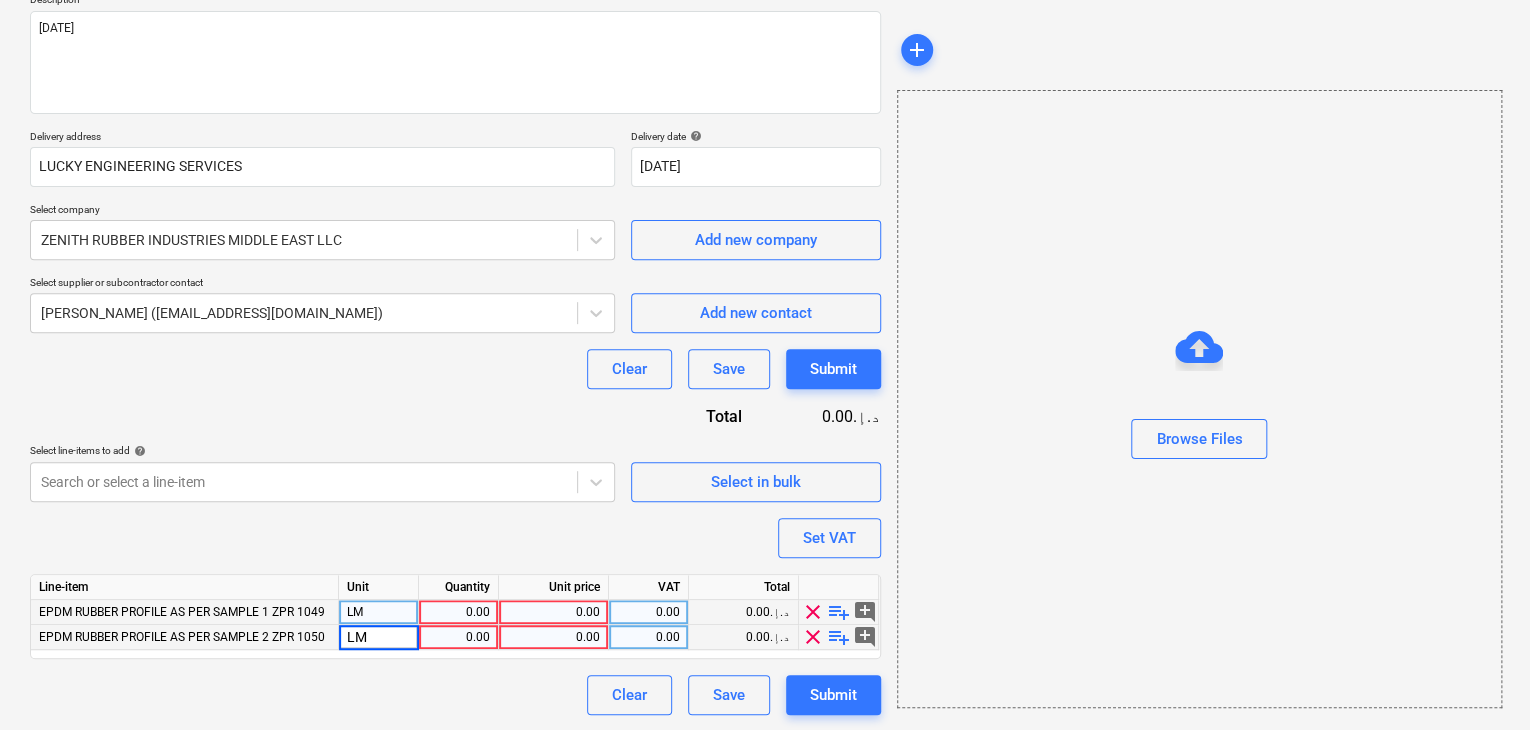 type on "x" 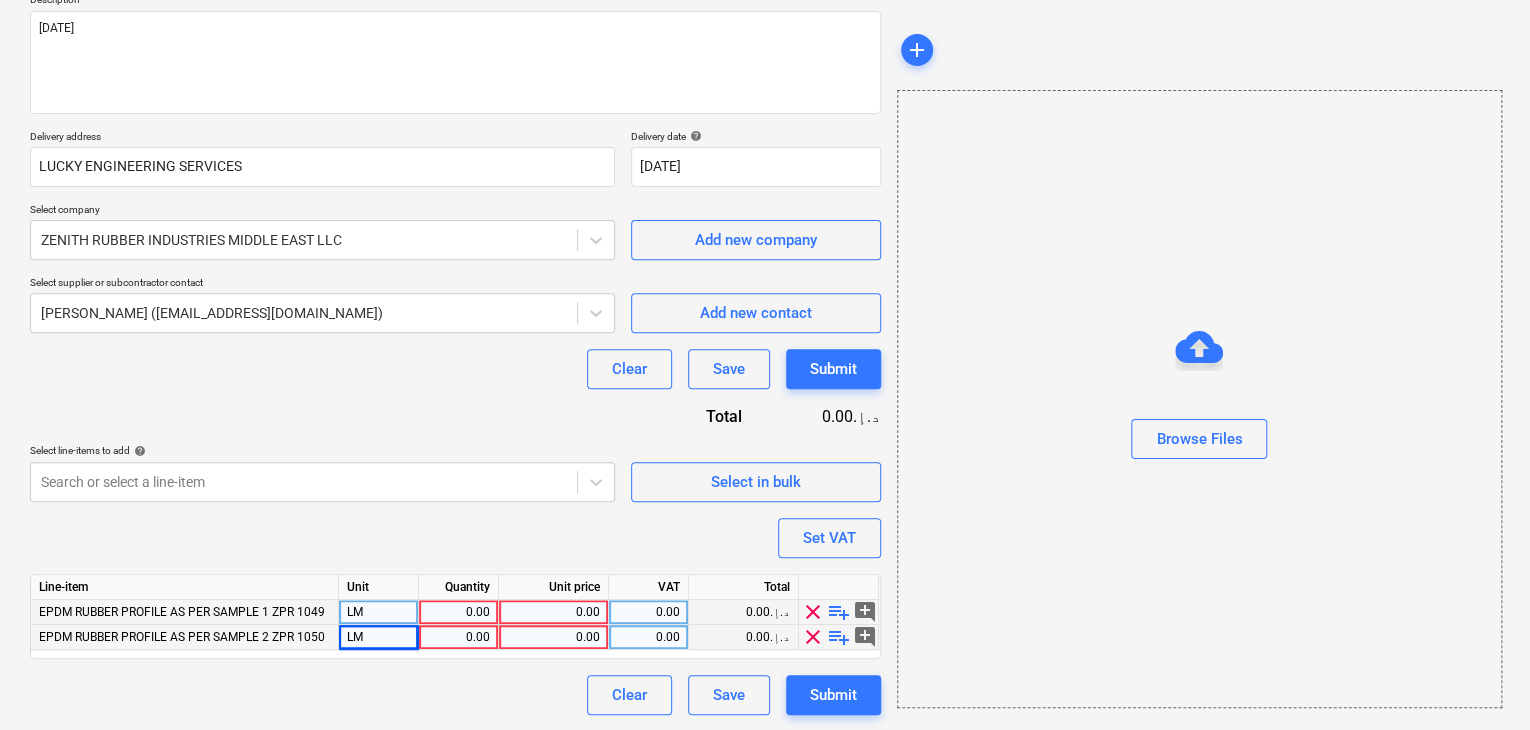 click on "0.00" at bounding box center [458, 612] 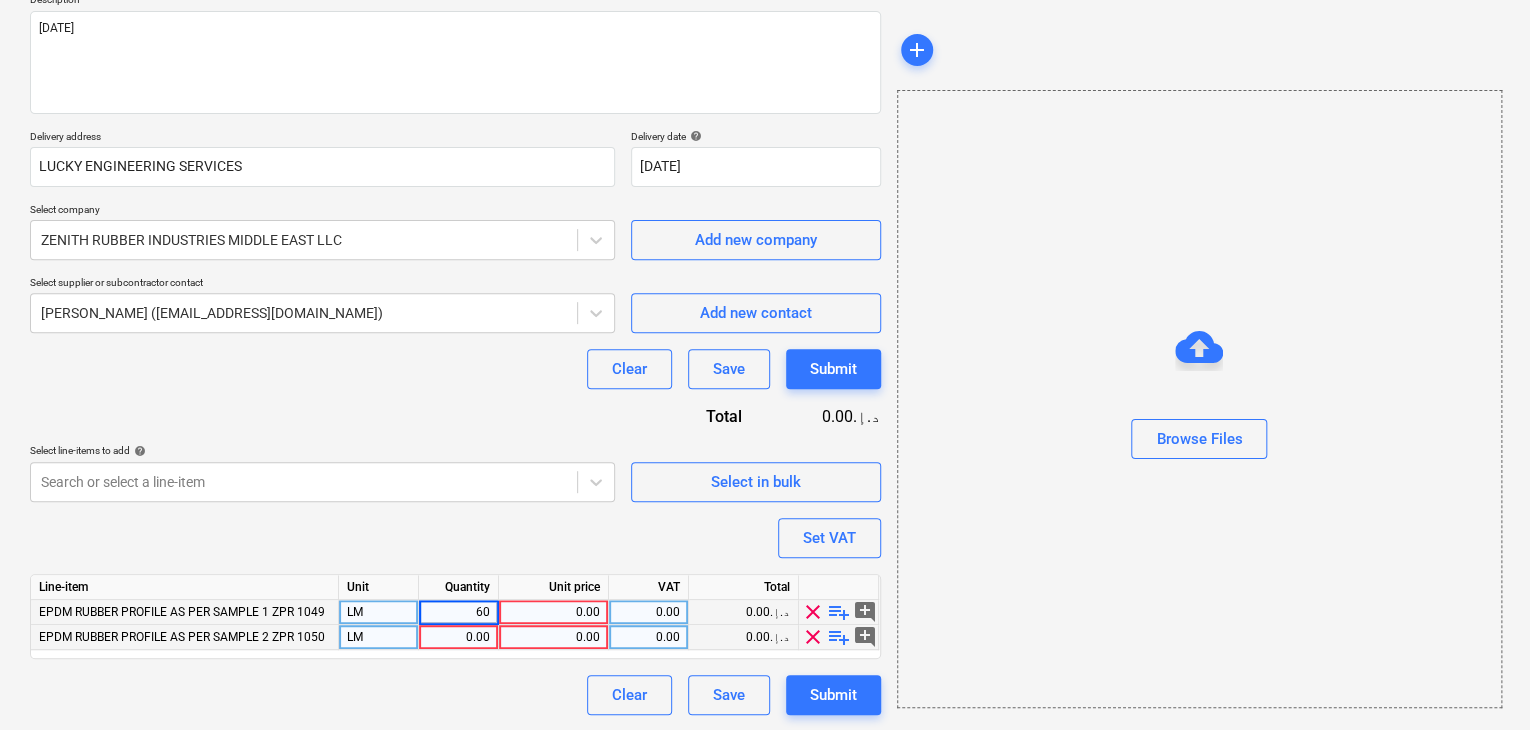 type on "600" 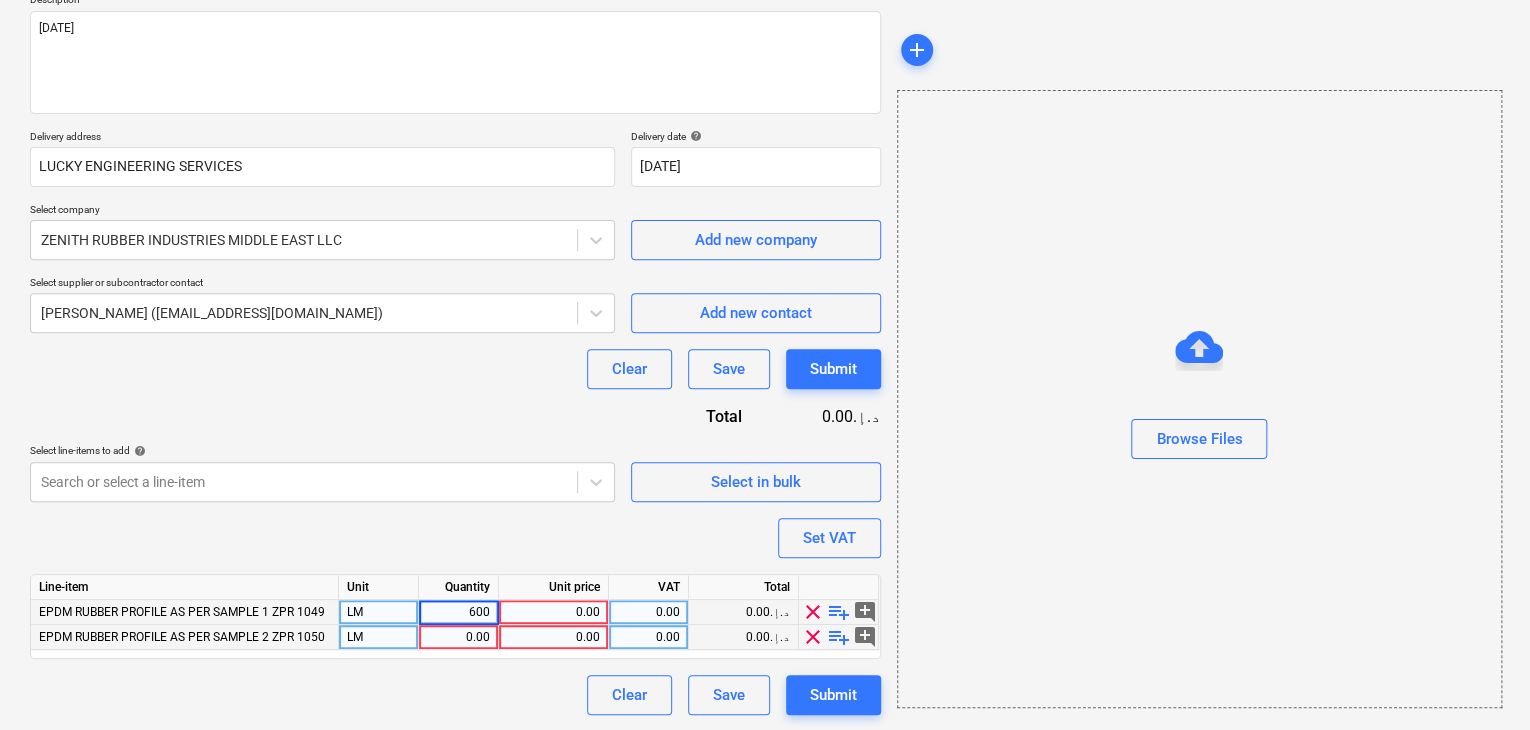 type on "x" 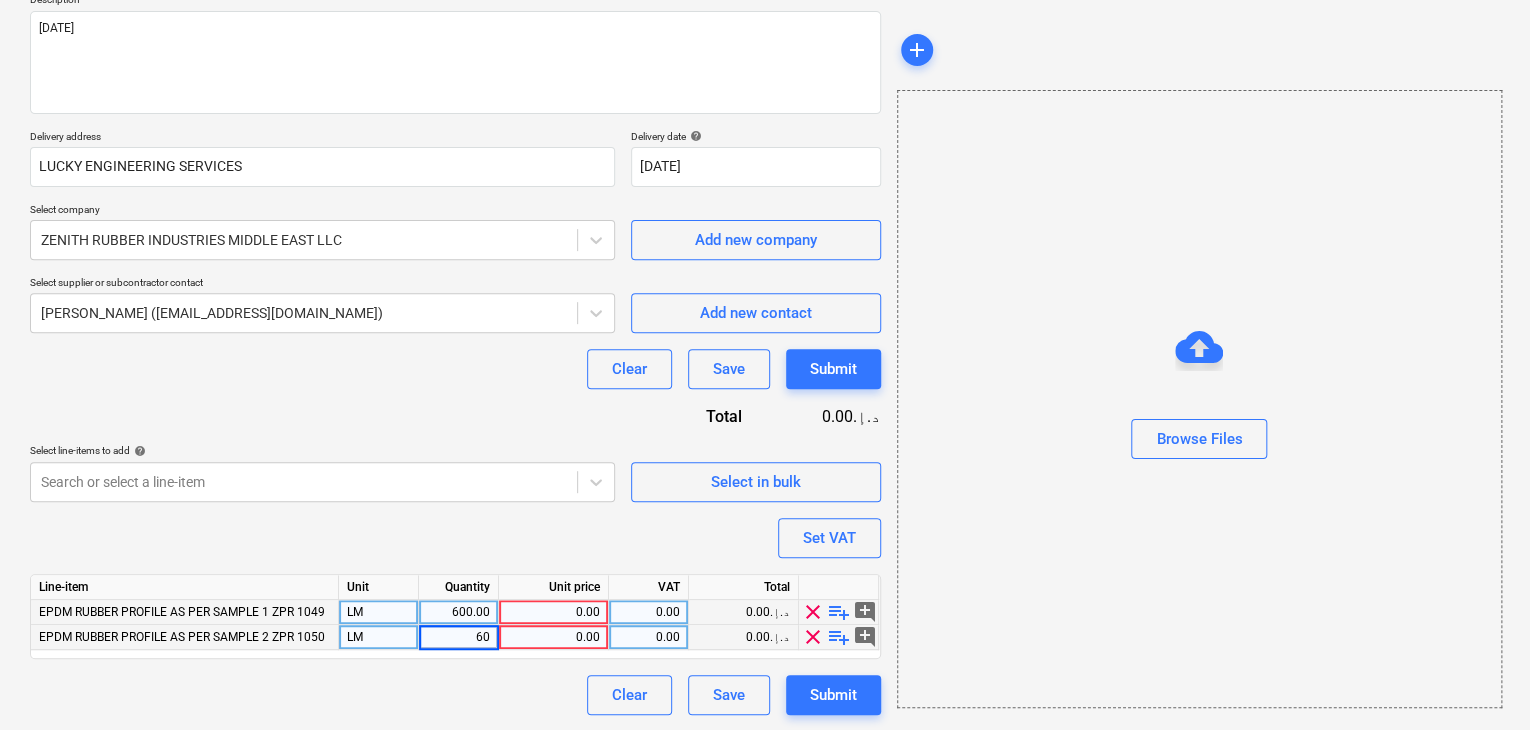 type on "600" 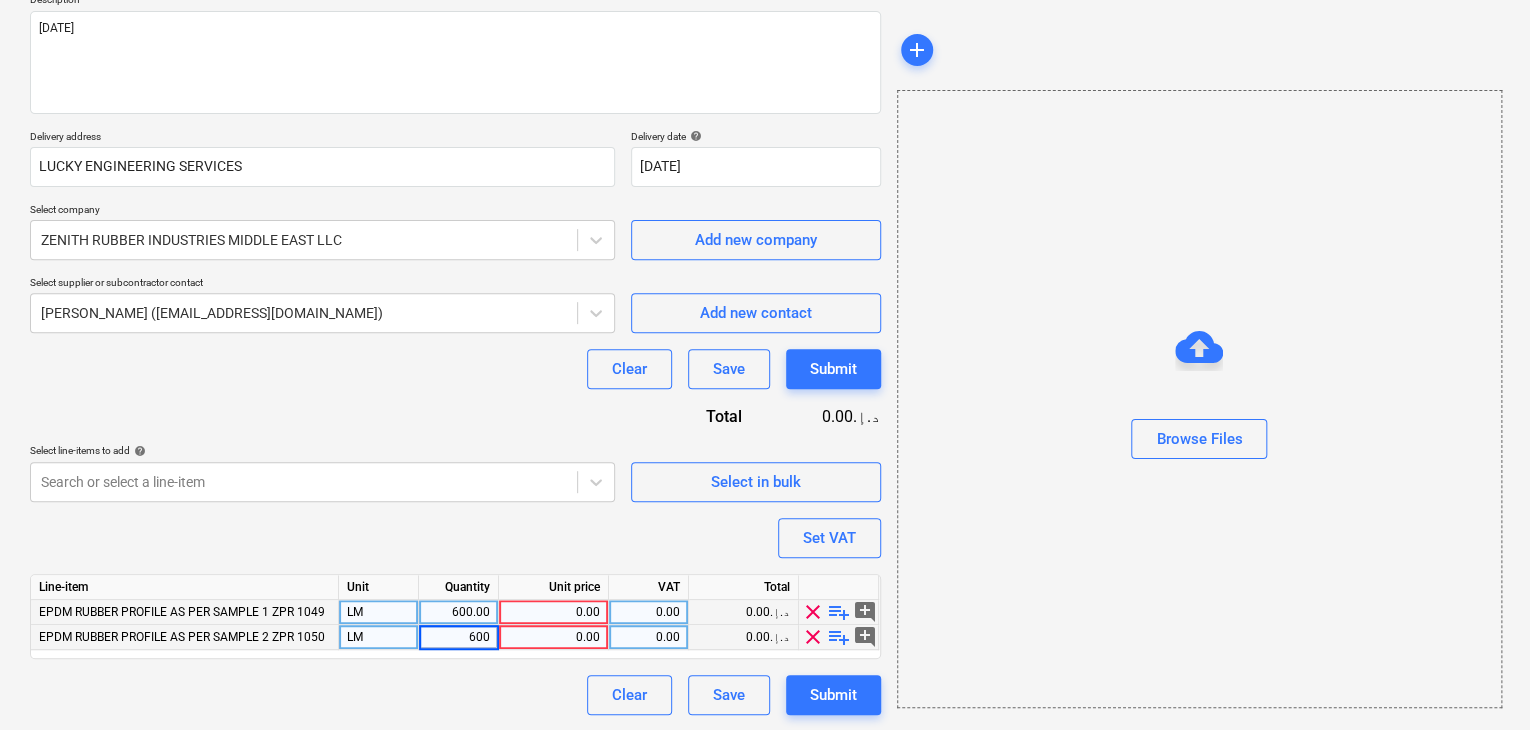 type on "x" 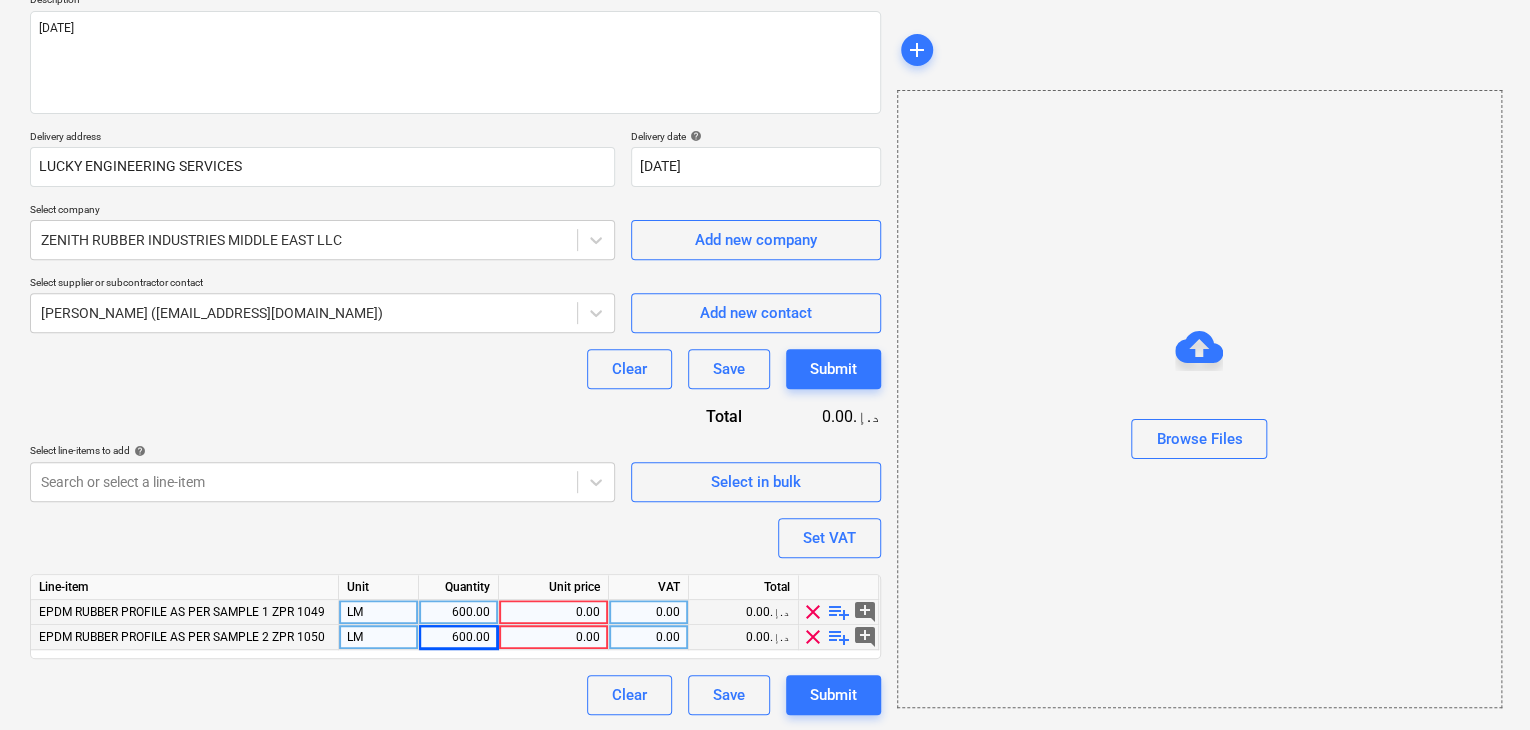 click on "0.00" at bounding box center [553, 612] 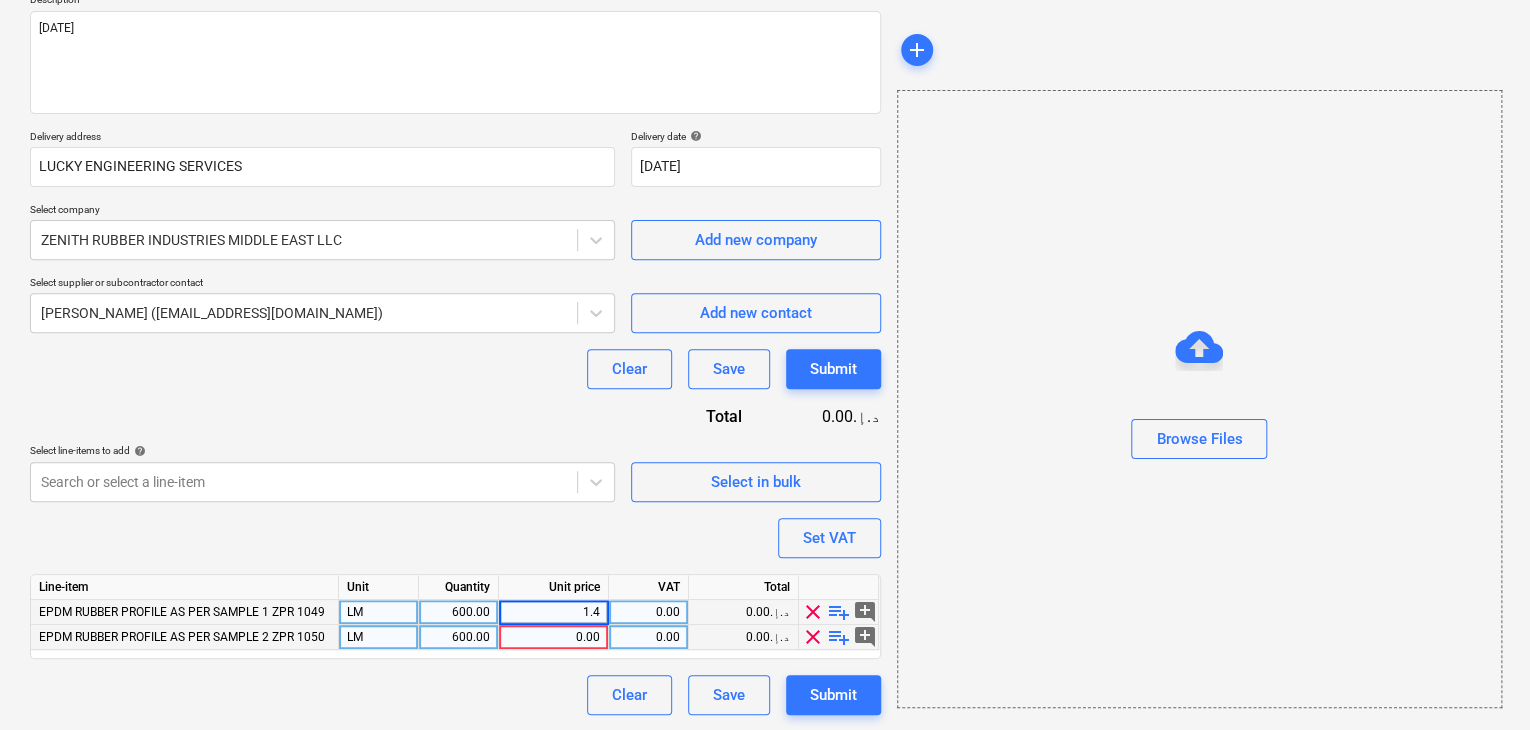 type on "1.40" 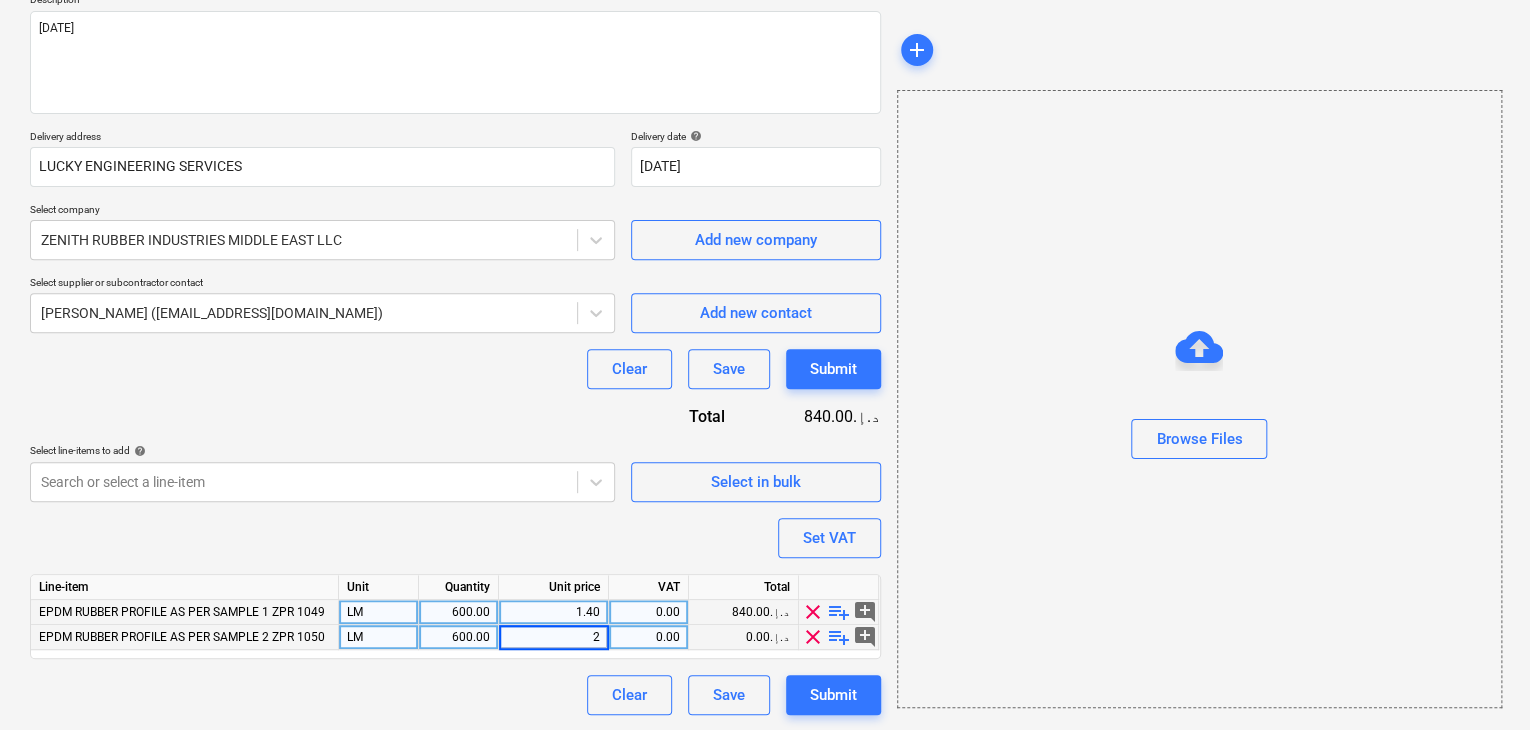 type on "x" 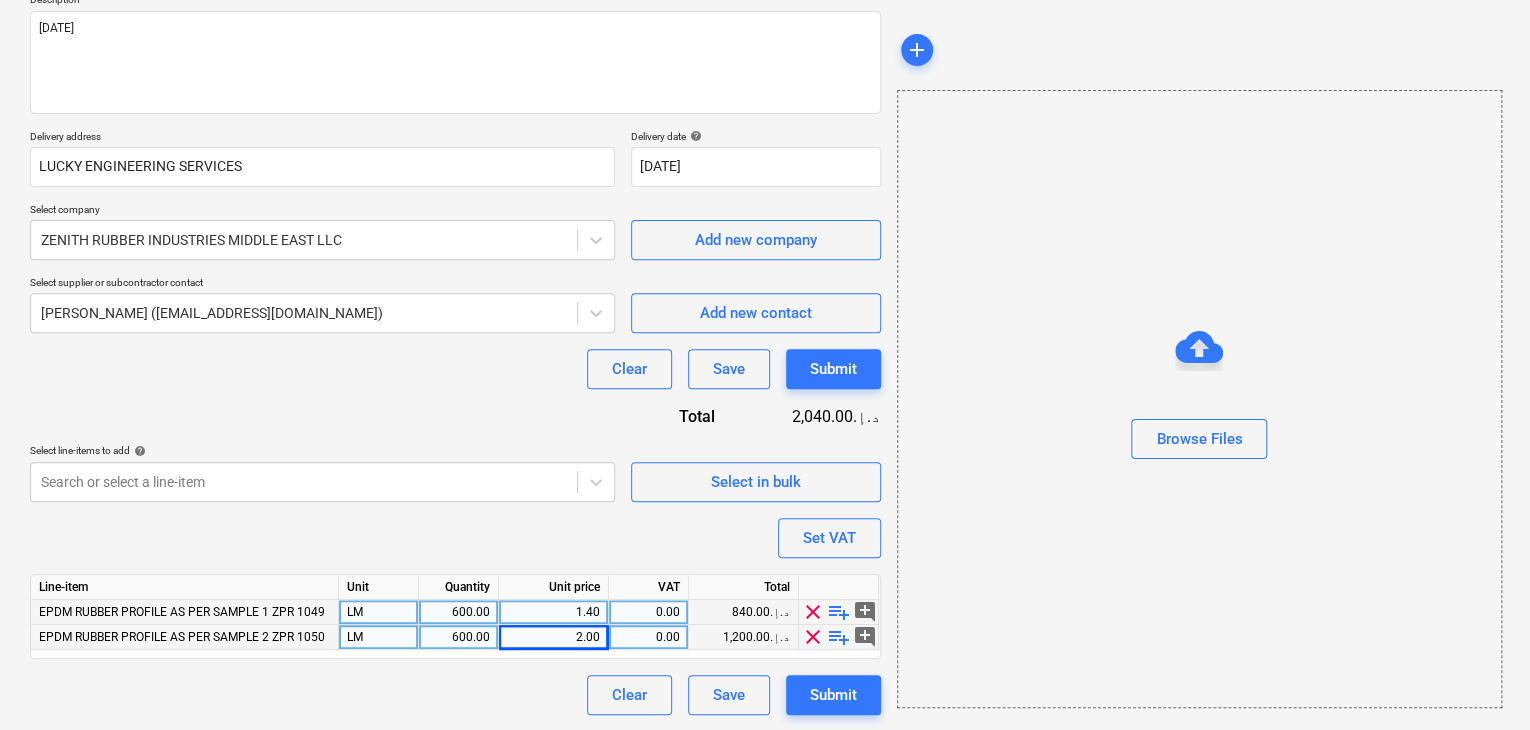 click on "Browse Files" at bounding box center [1199, 399] 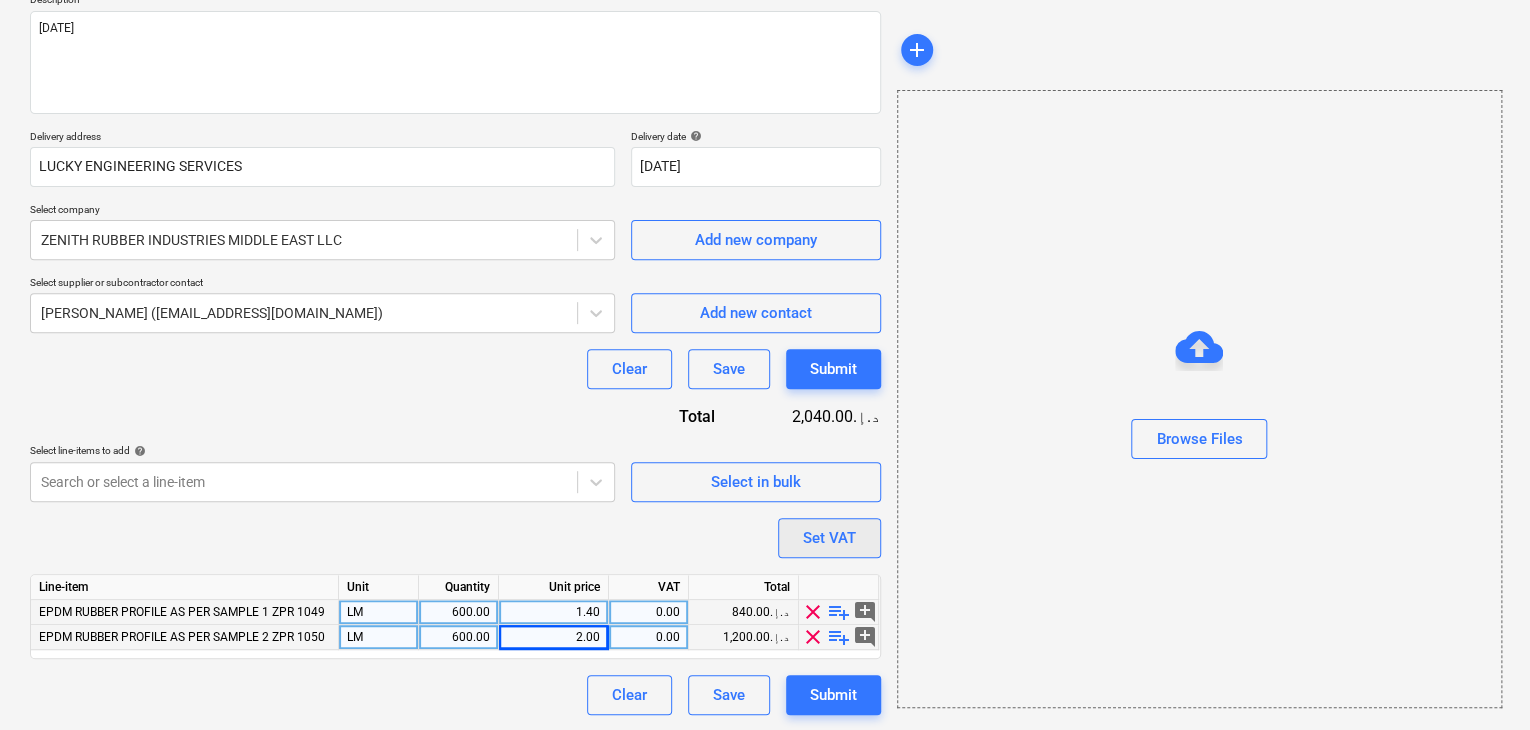 click on "Set VAT" at bounding box center [829, 538] 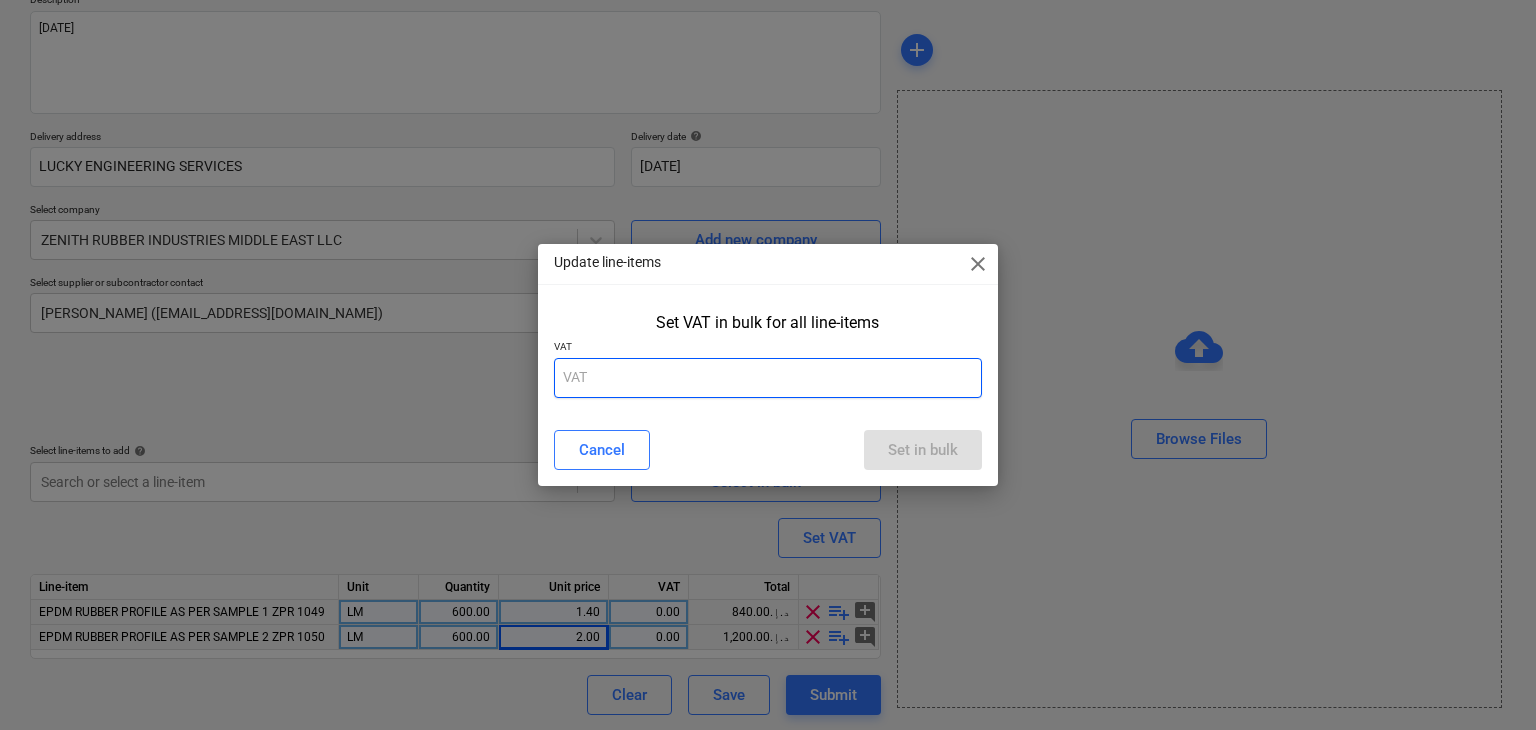 click at bounding box center (768, 378) 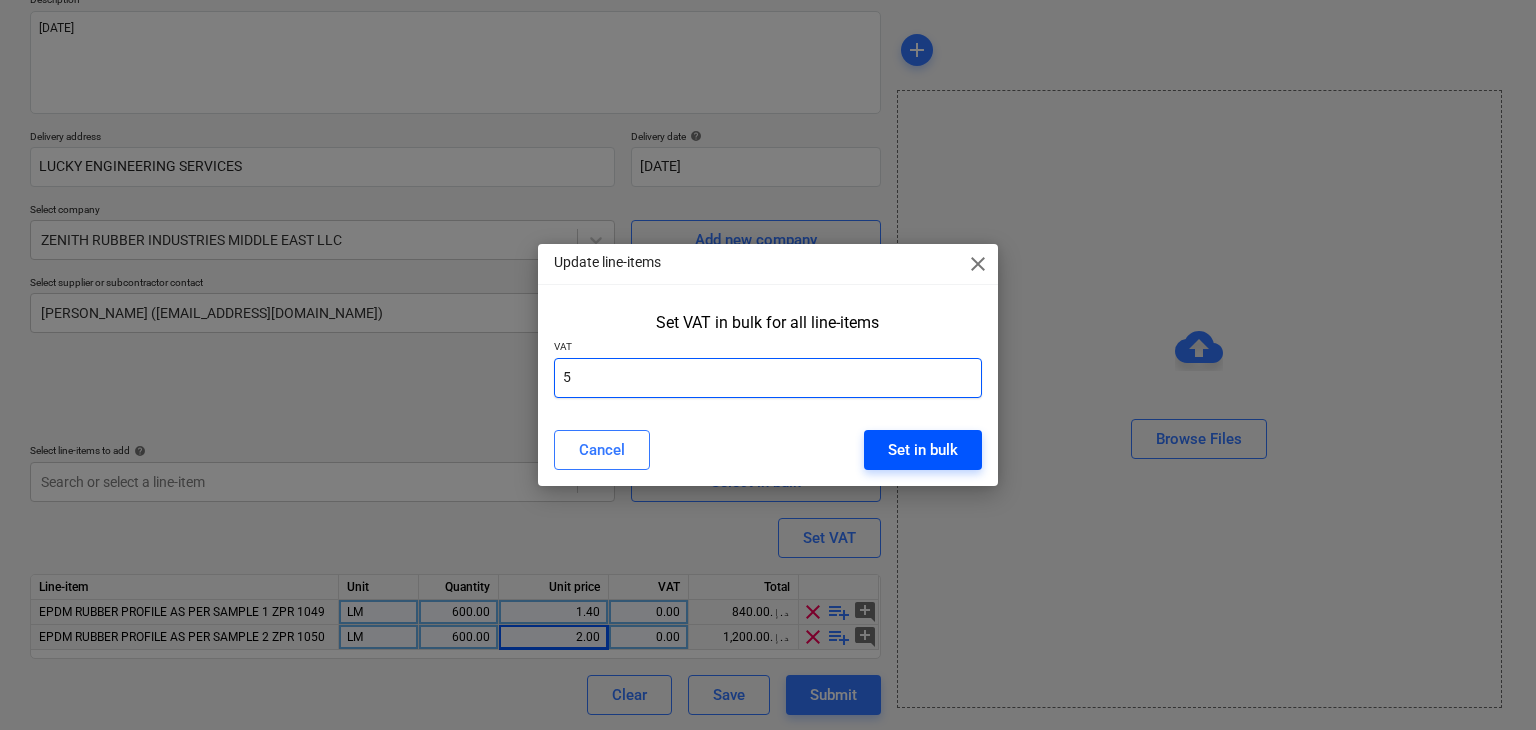 type on "5" 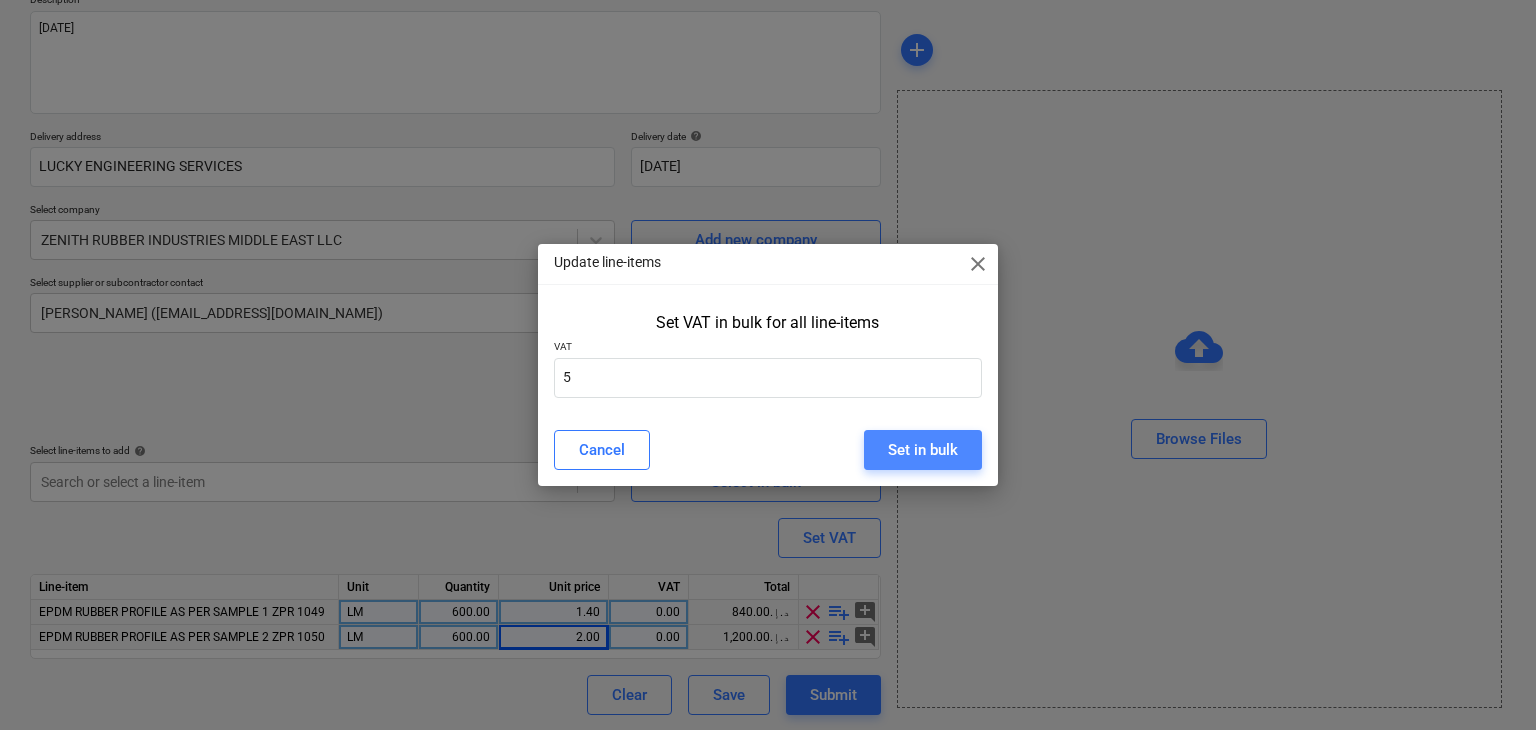 click on "Set in bulk" at bounding box center (923, 450) 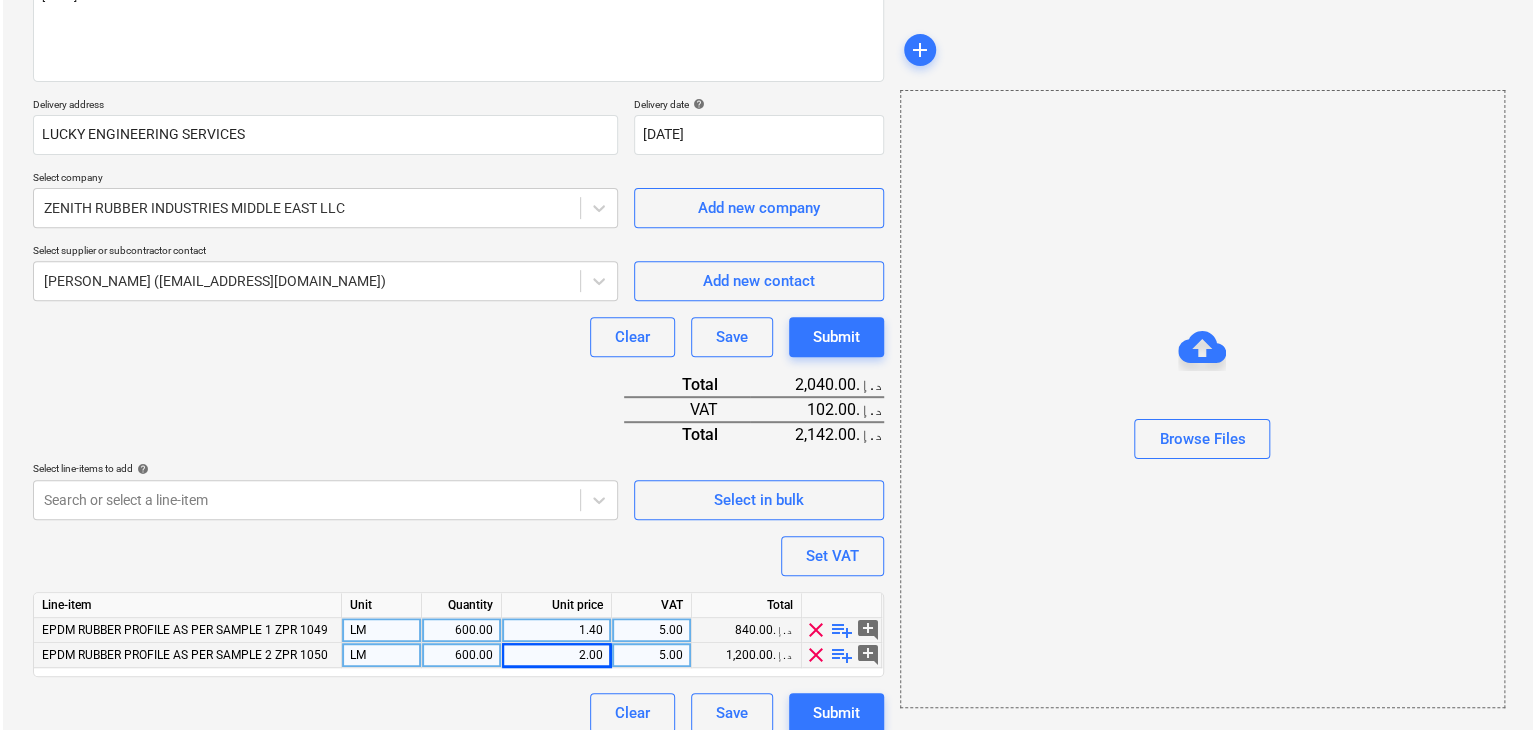 scroll, scrollTop: 294, scrollLeft: 0, axis: vertical 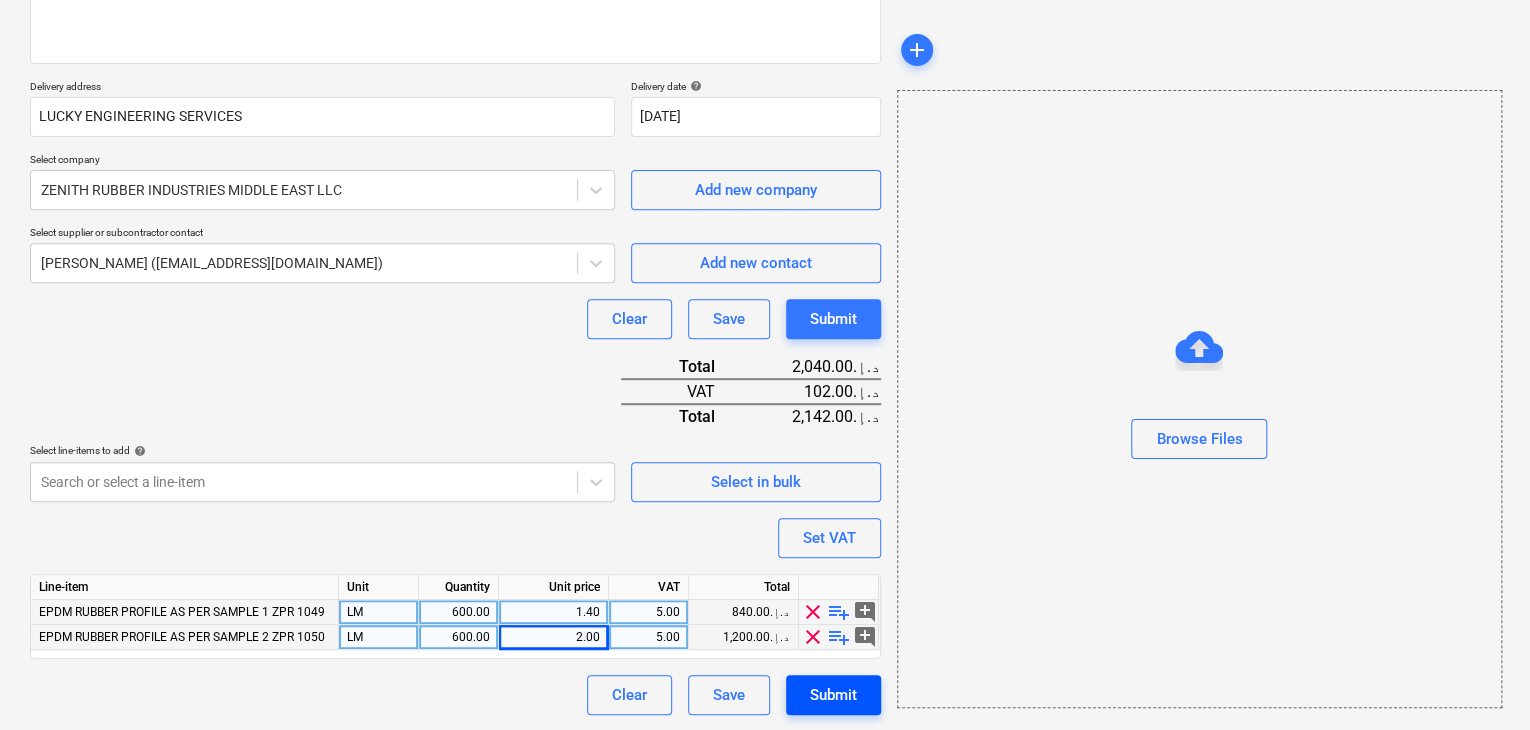 click on "Submit" at bounding box center (833, 695) 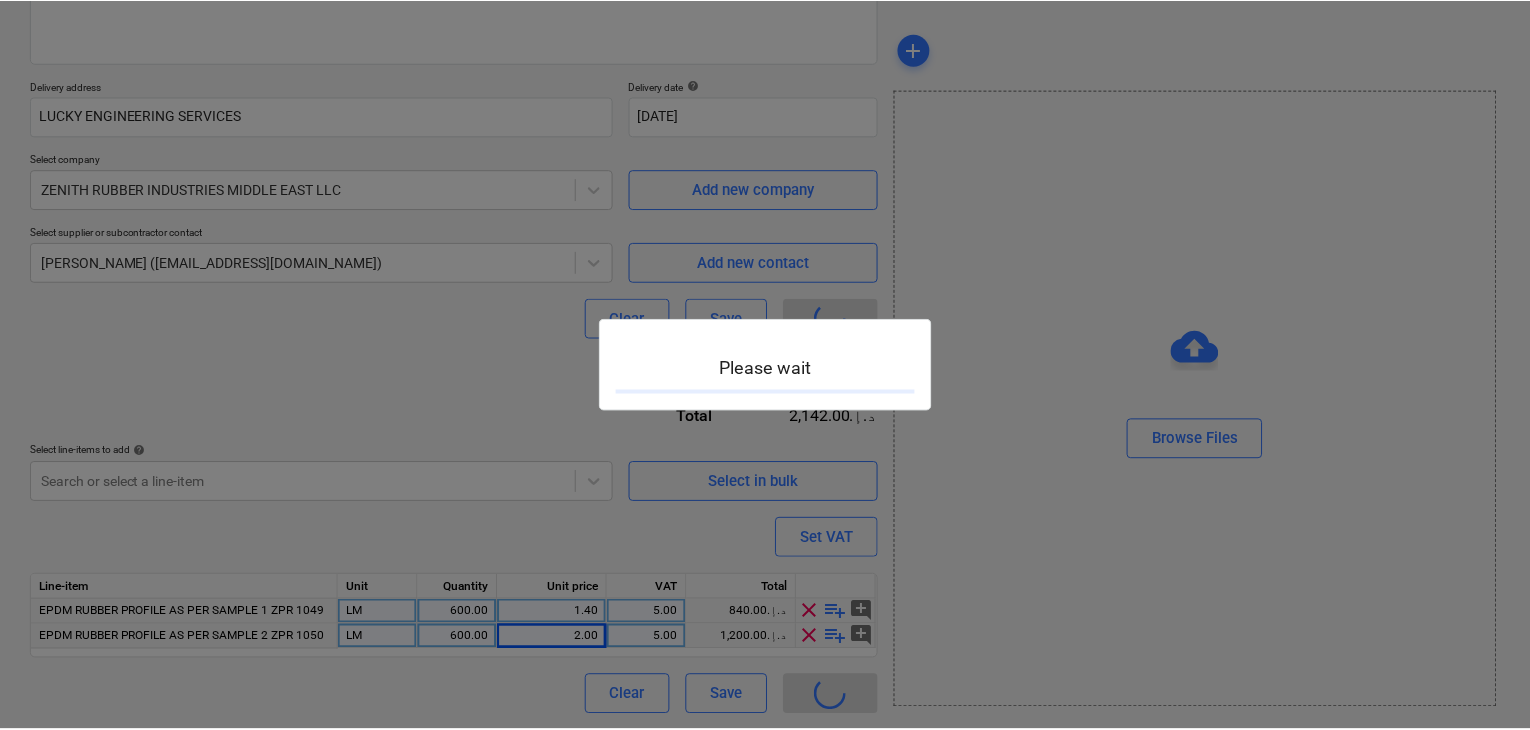 scroll, scrollTop: 0, scrollLeft: 0, axis: both 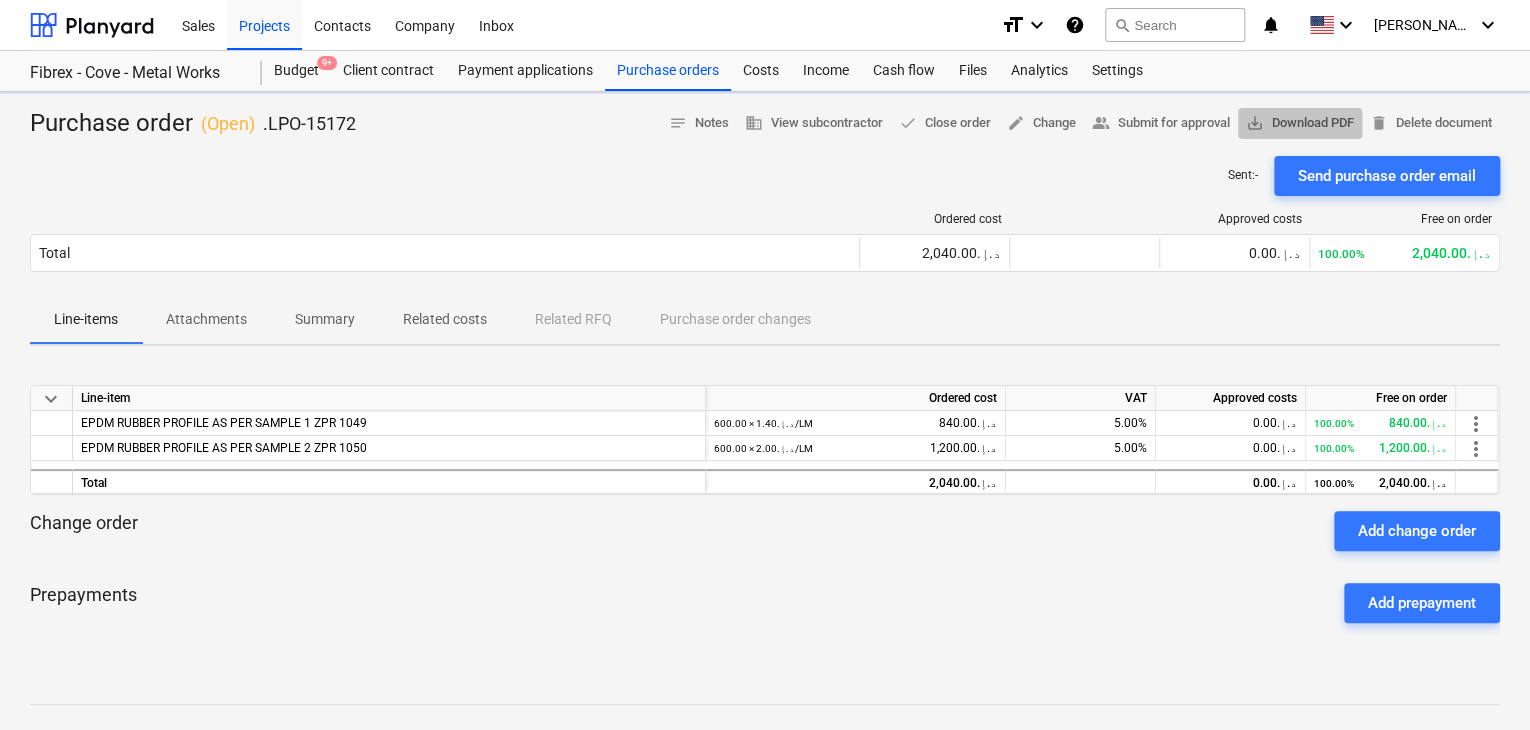 click on "save_alt Download PDF" at bounding box center [1300, 123] 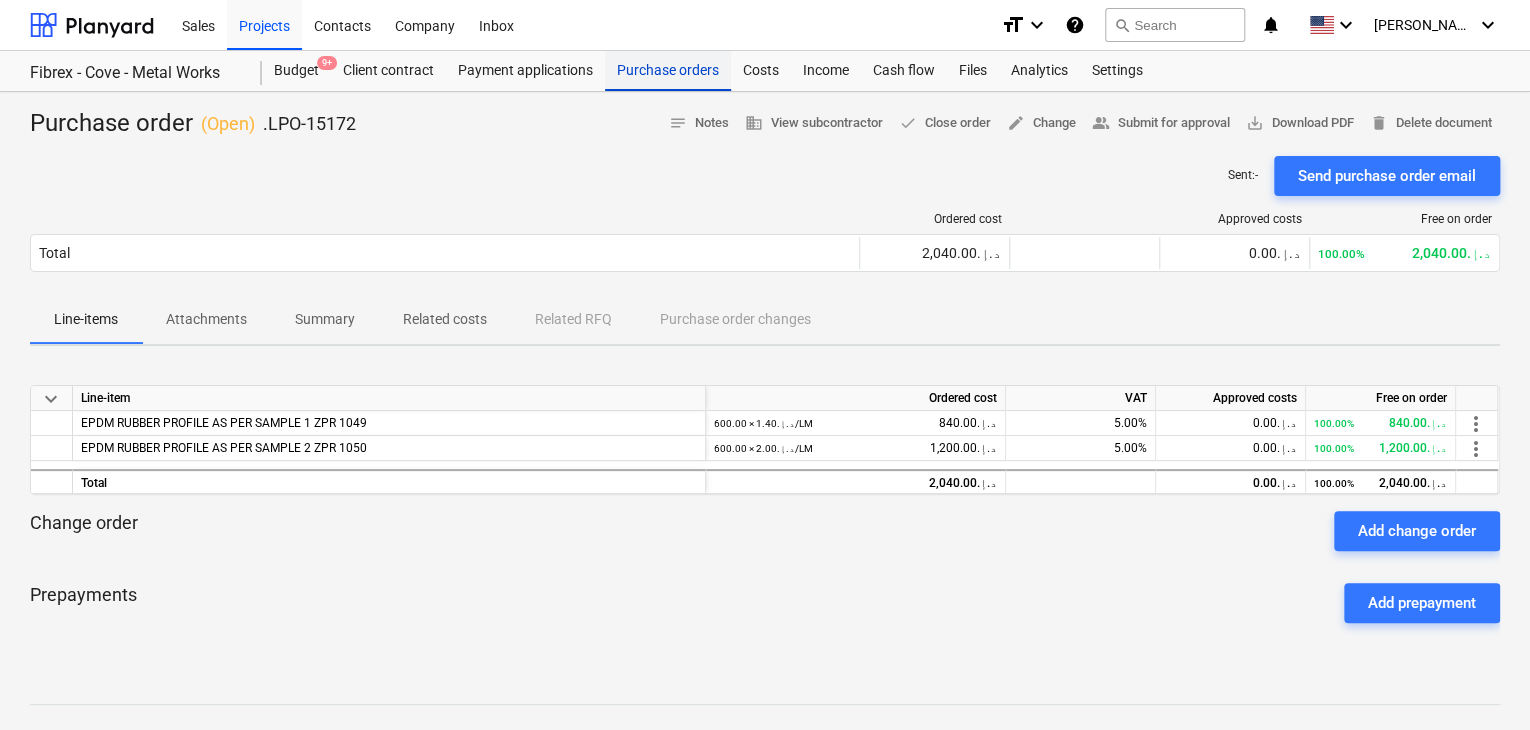 click on "Purchase orders" at bounding box center [668, 71] 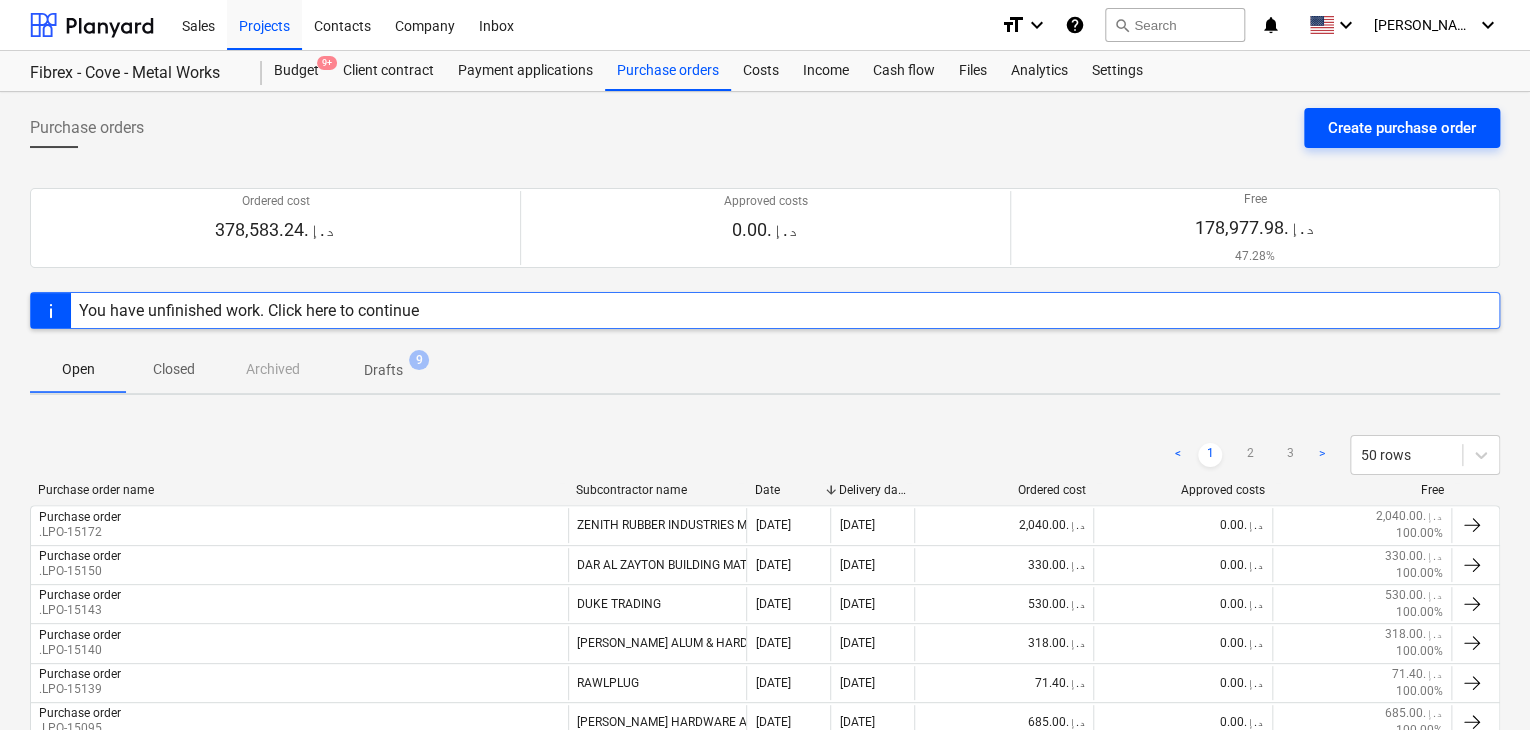 click on "Create purchase order" at bounding box center [1402, 128] 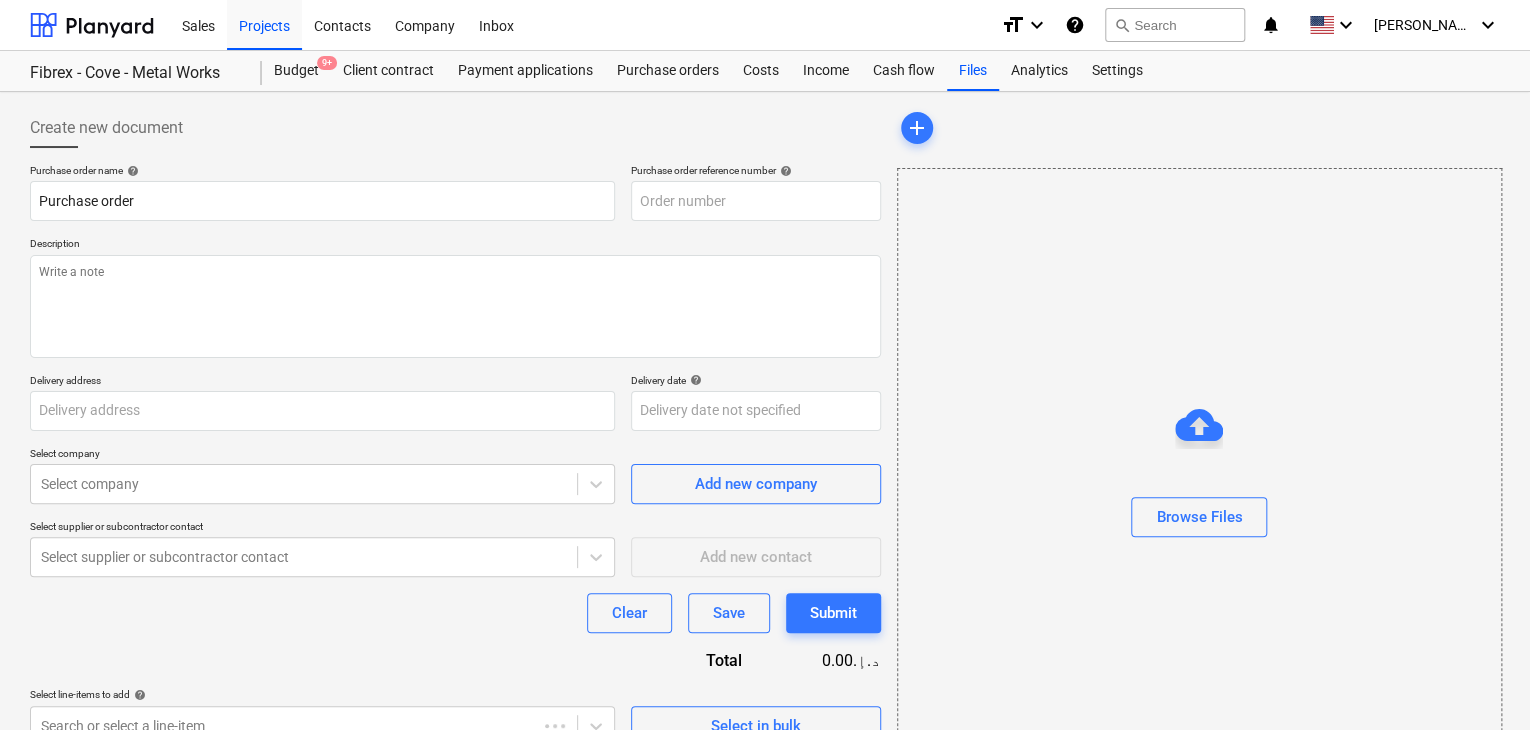 type on "x" 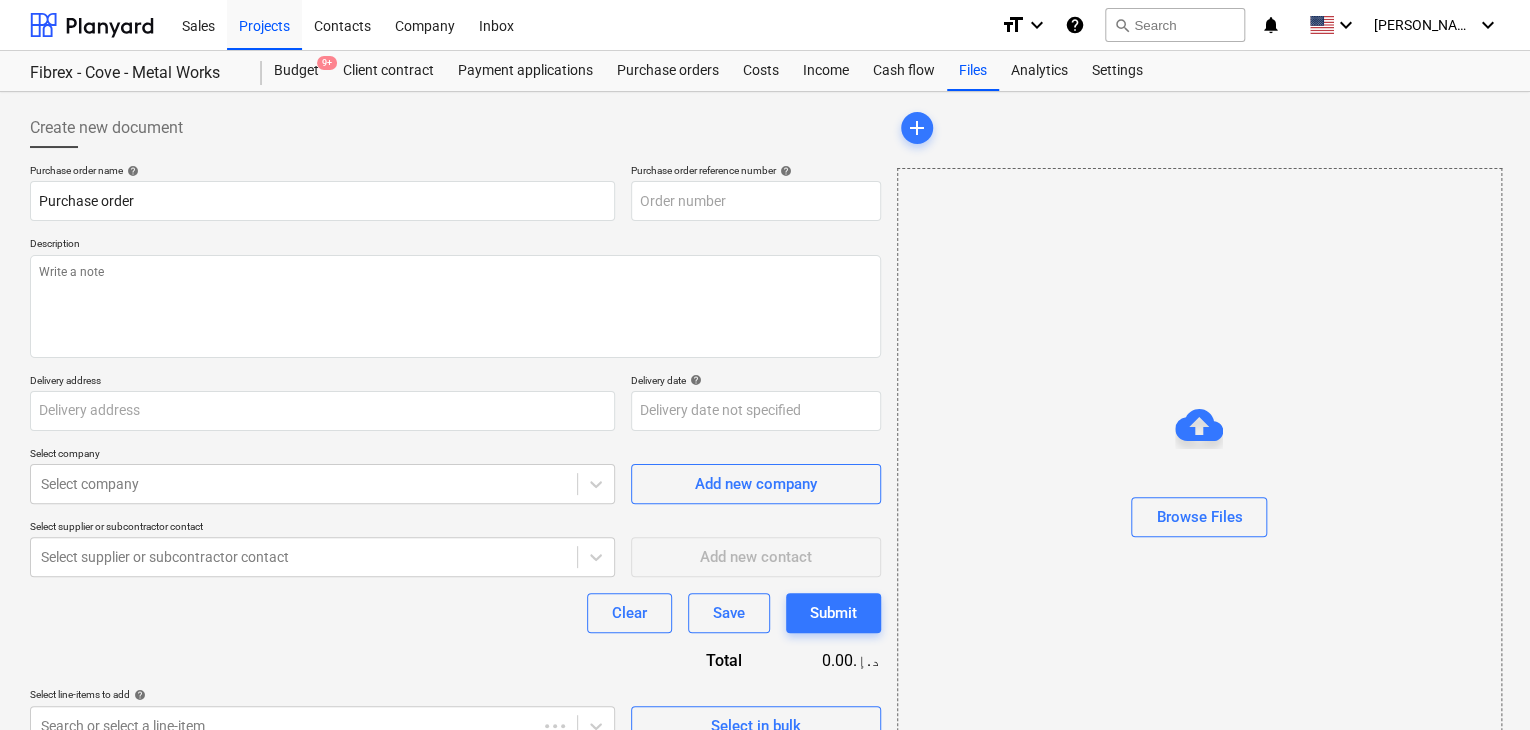 type on "FC-01-Metal-PO-229" 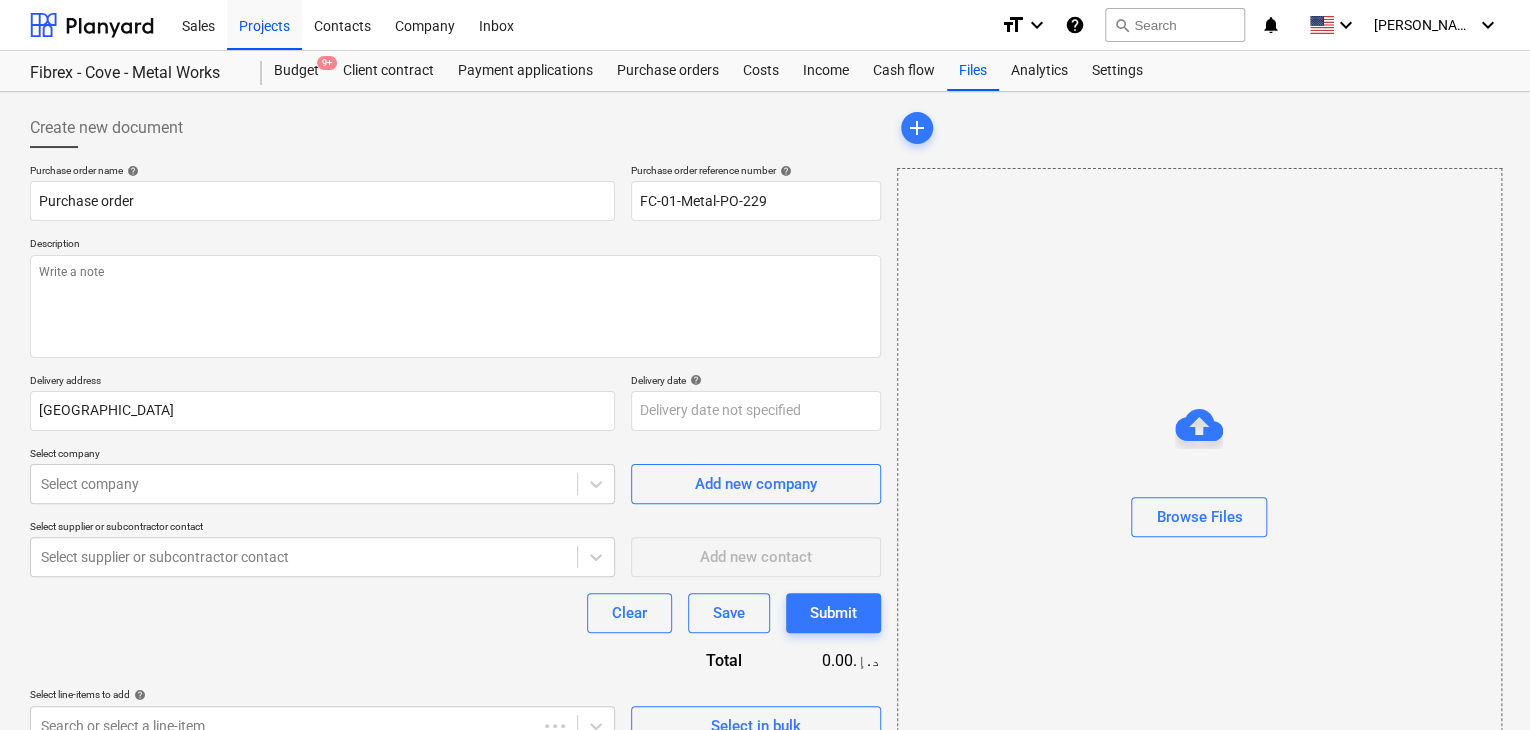 click on "Description" at bounding box center (455, 245) 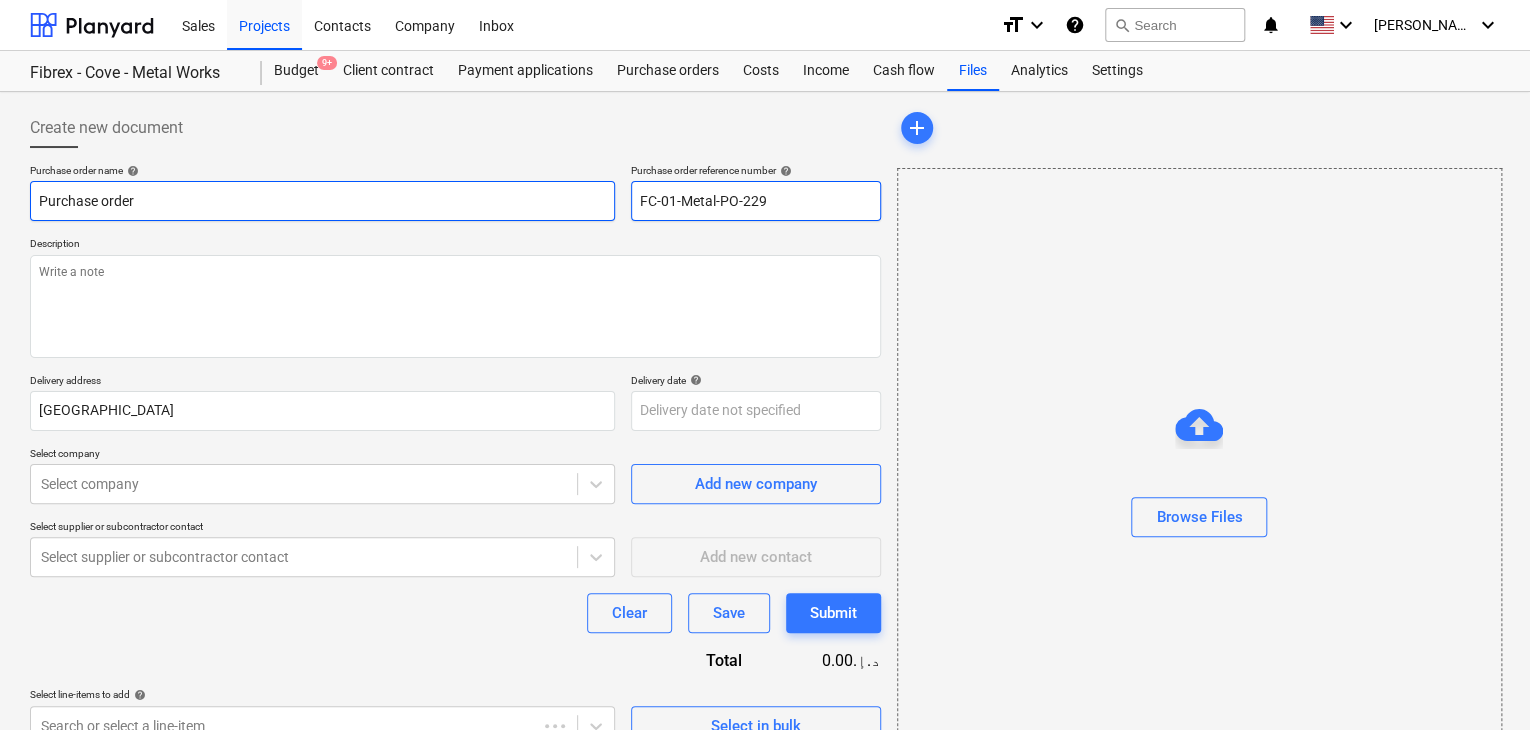 drag, startPoint x: 779, startPoint y: 202, endPoint x: 561, endPoint y: 183, distance: 218.82642 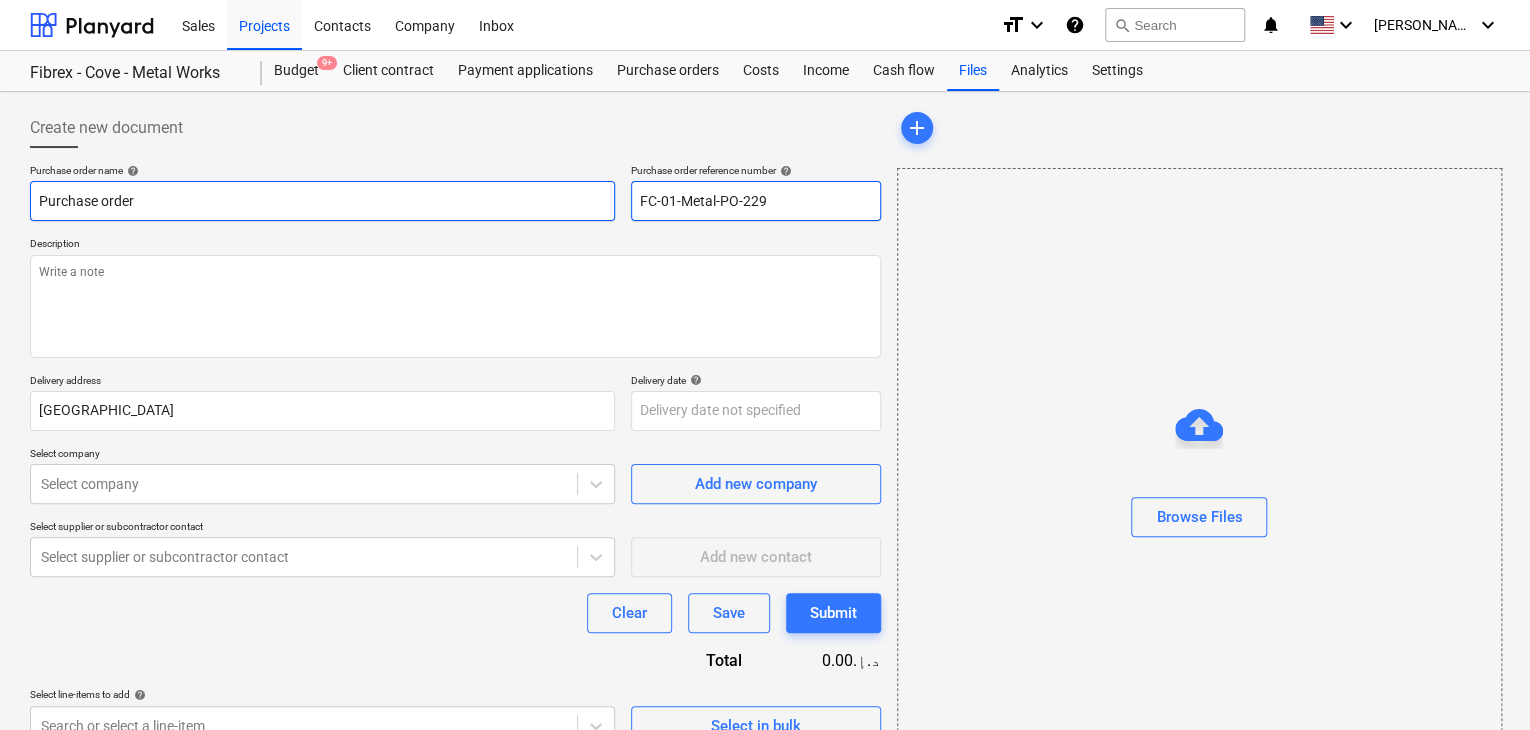 type on "x" 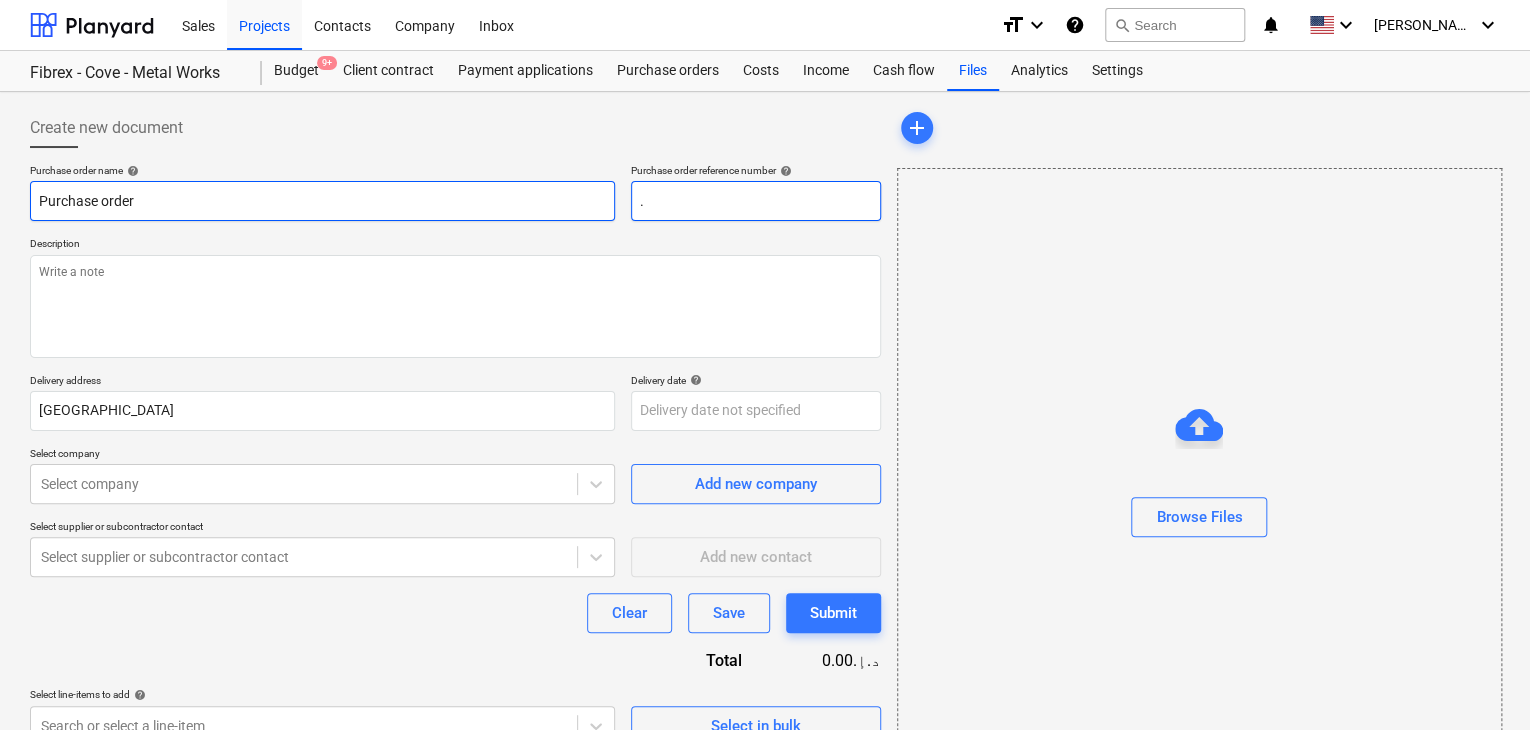 type on "x" 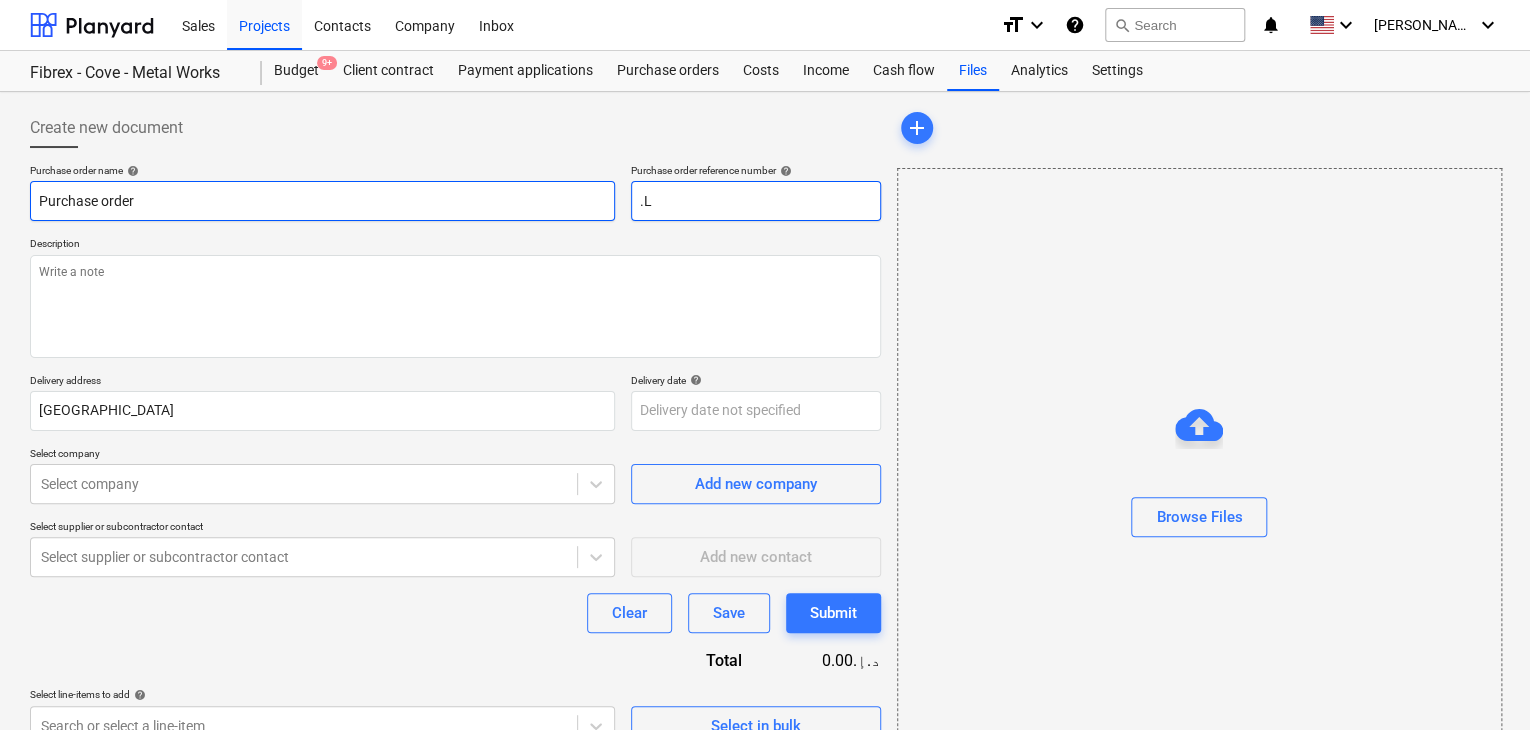 type on "x" 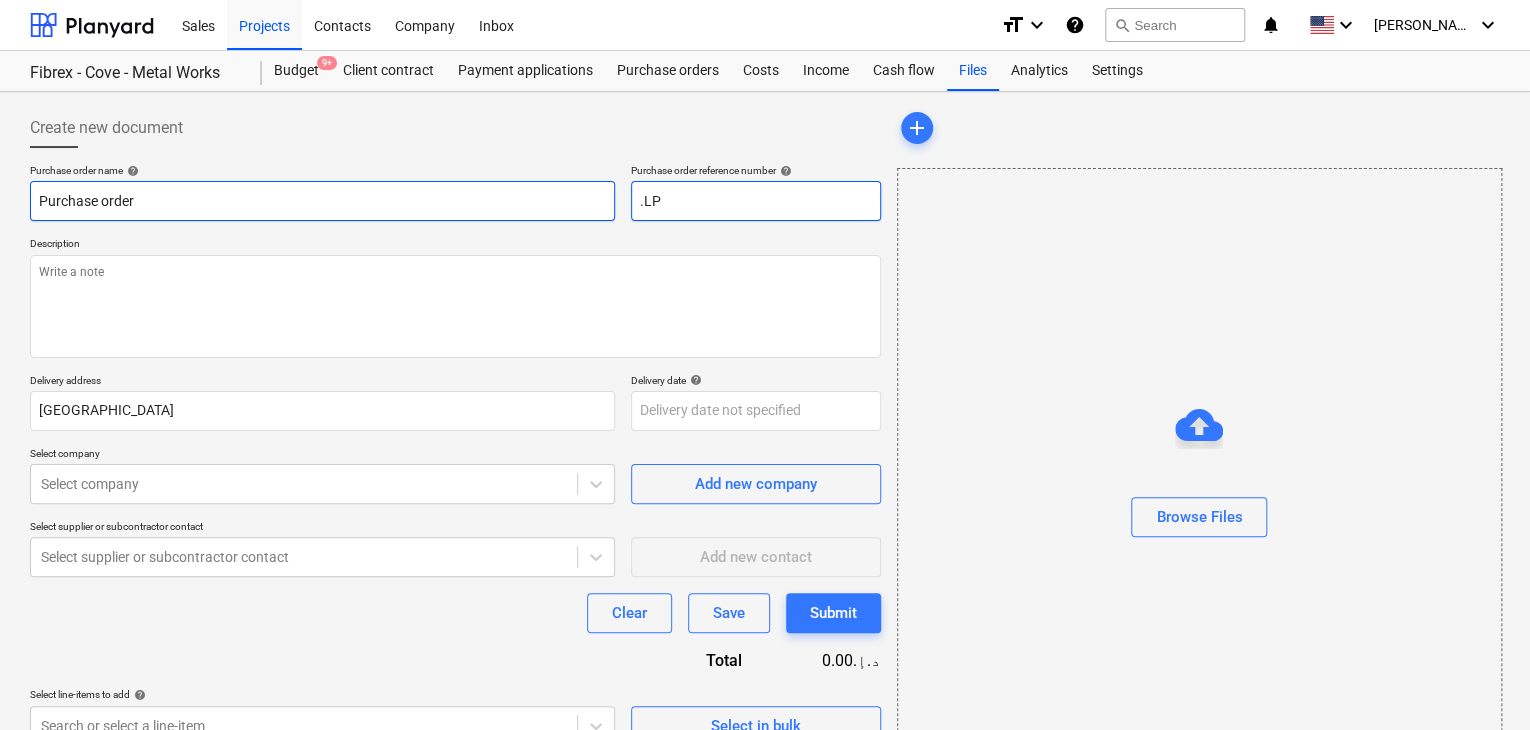 type on "x" 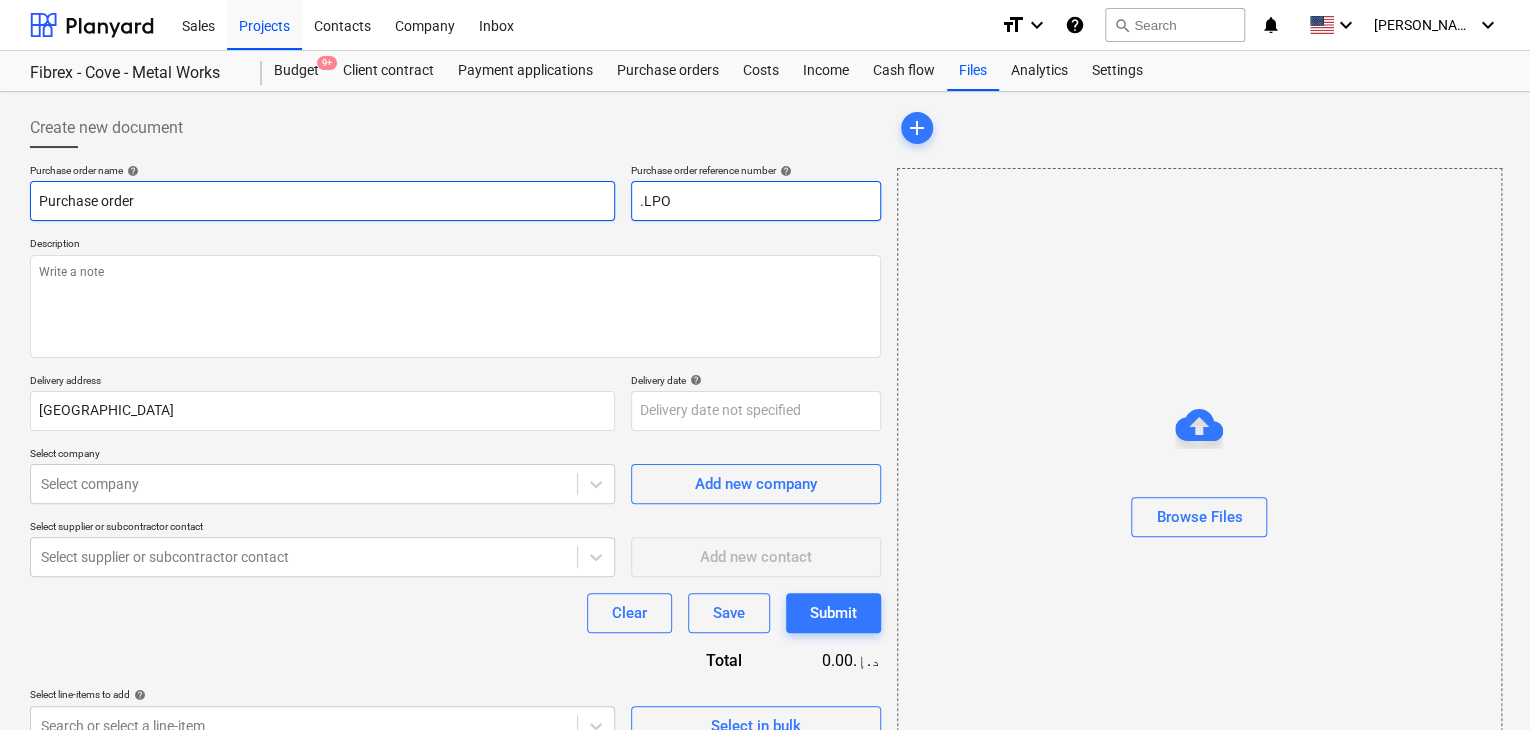 type on "x" 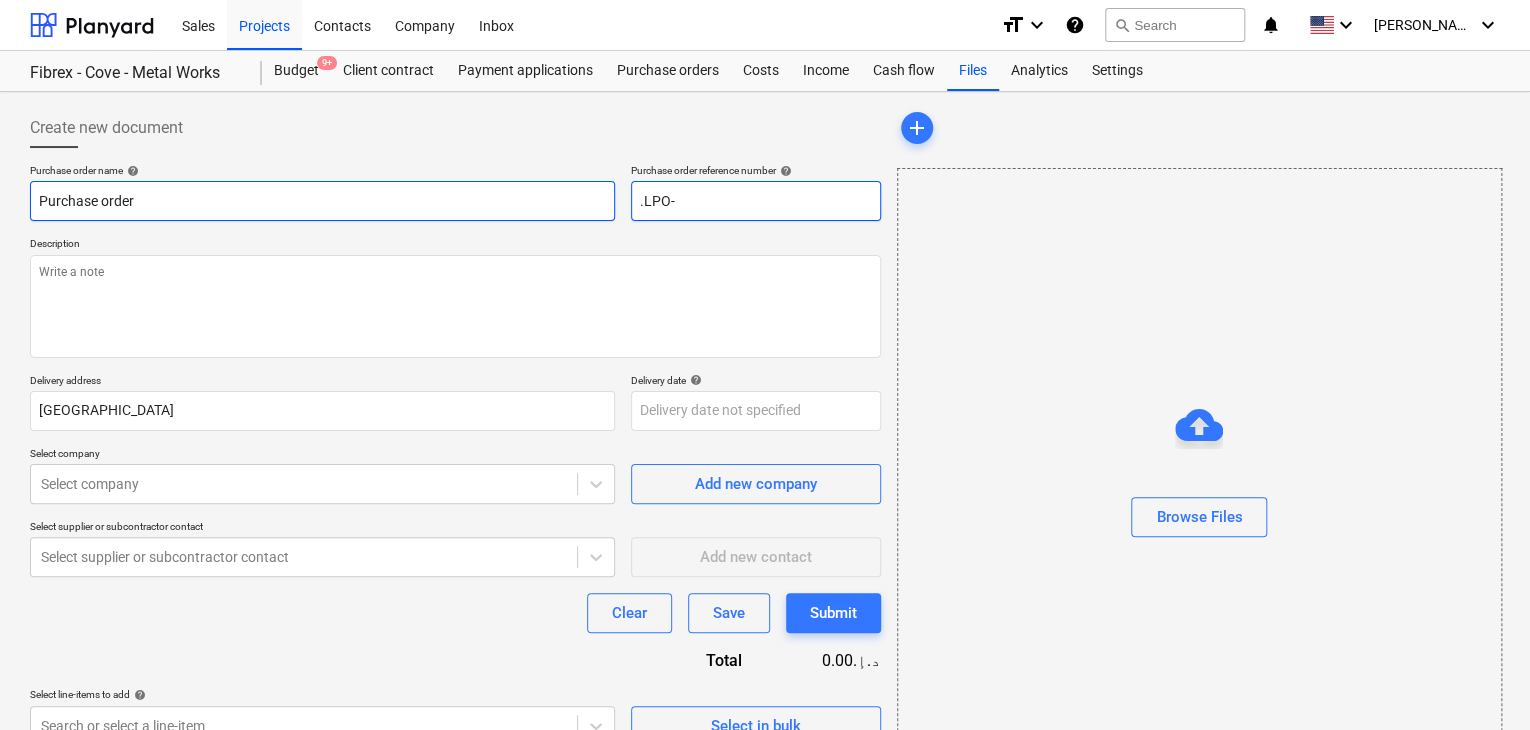 type on "x" 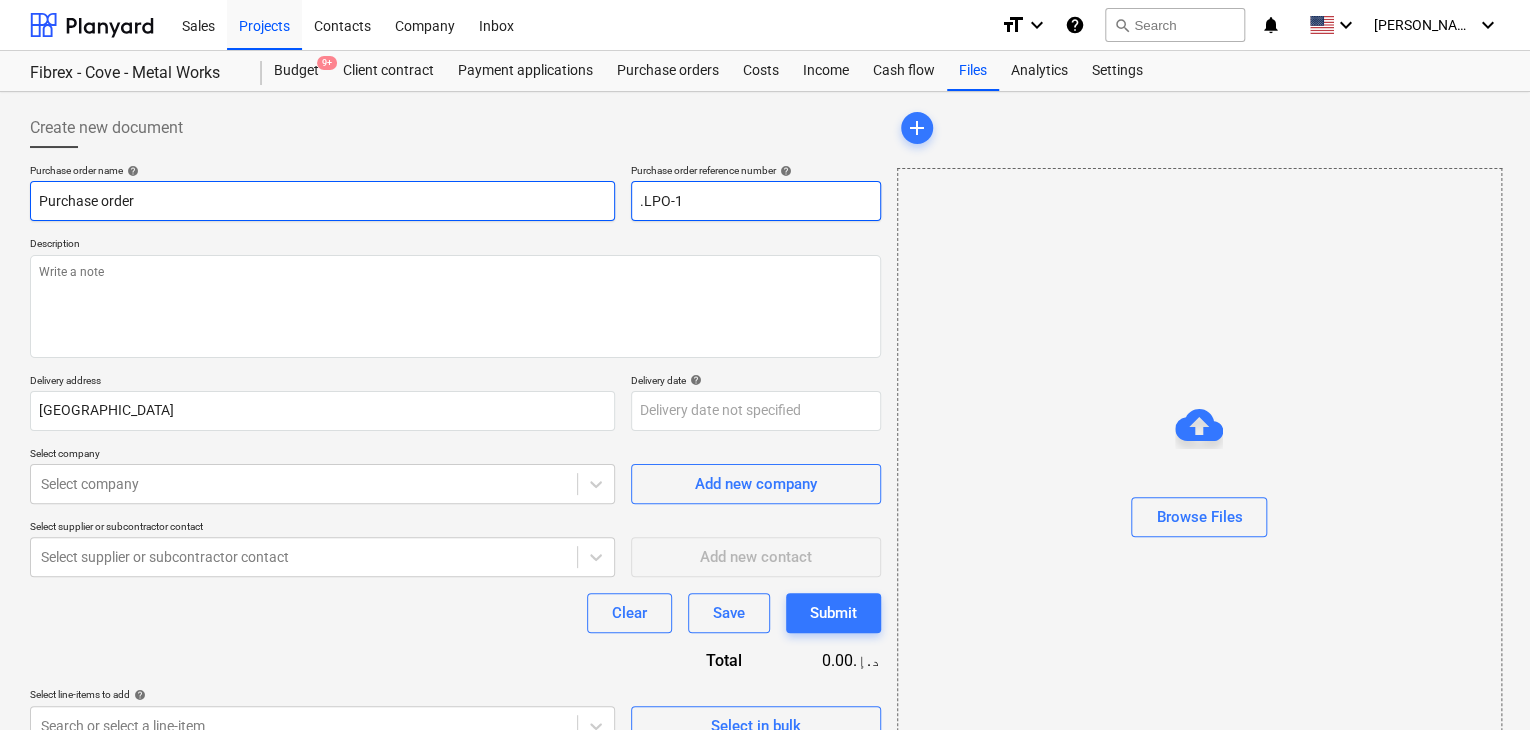 type on "x" 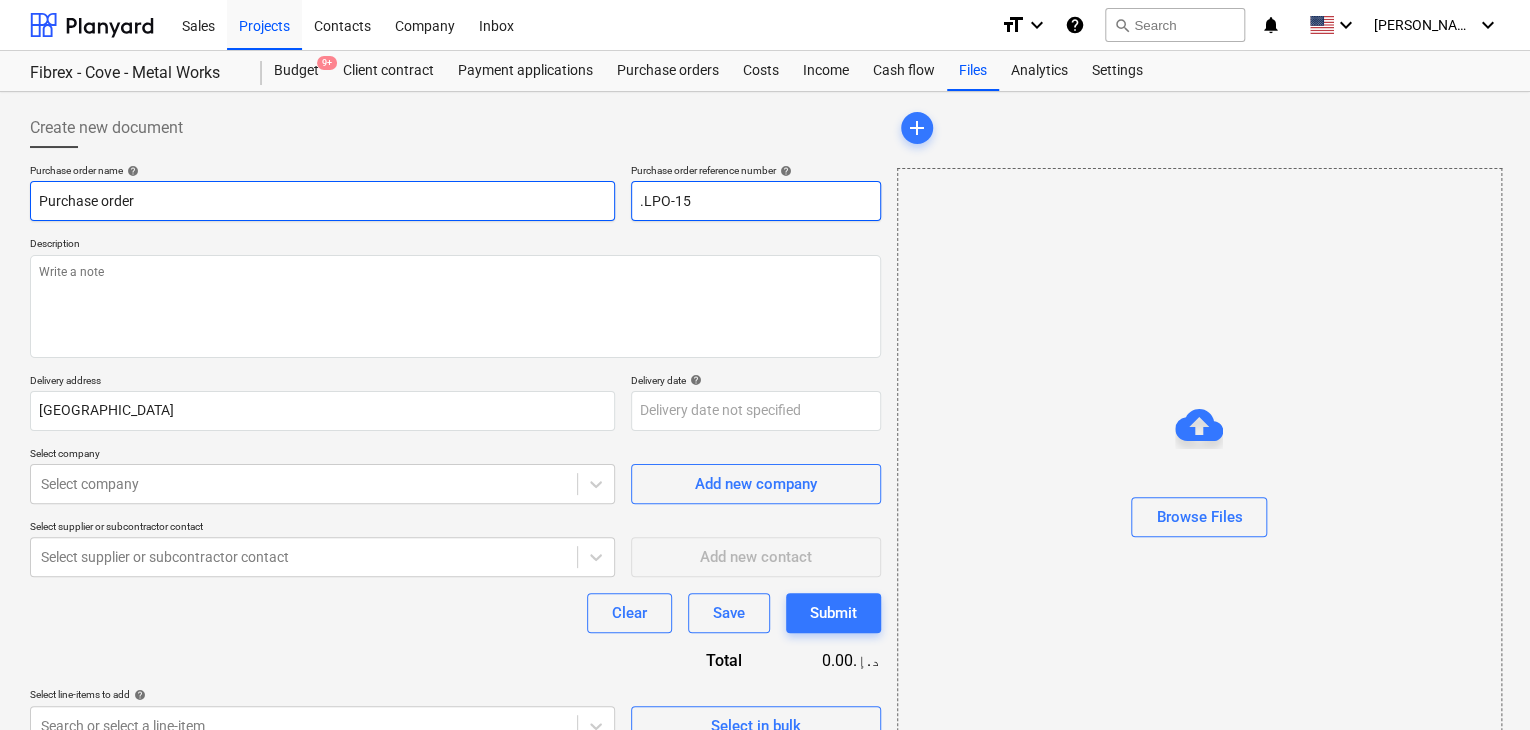 type on "x" 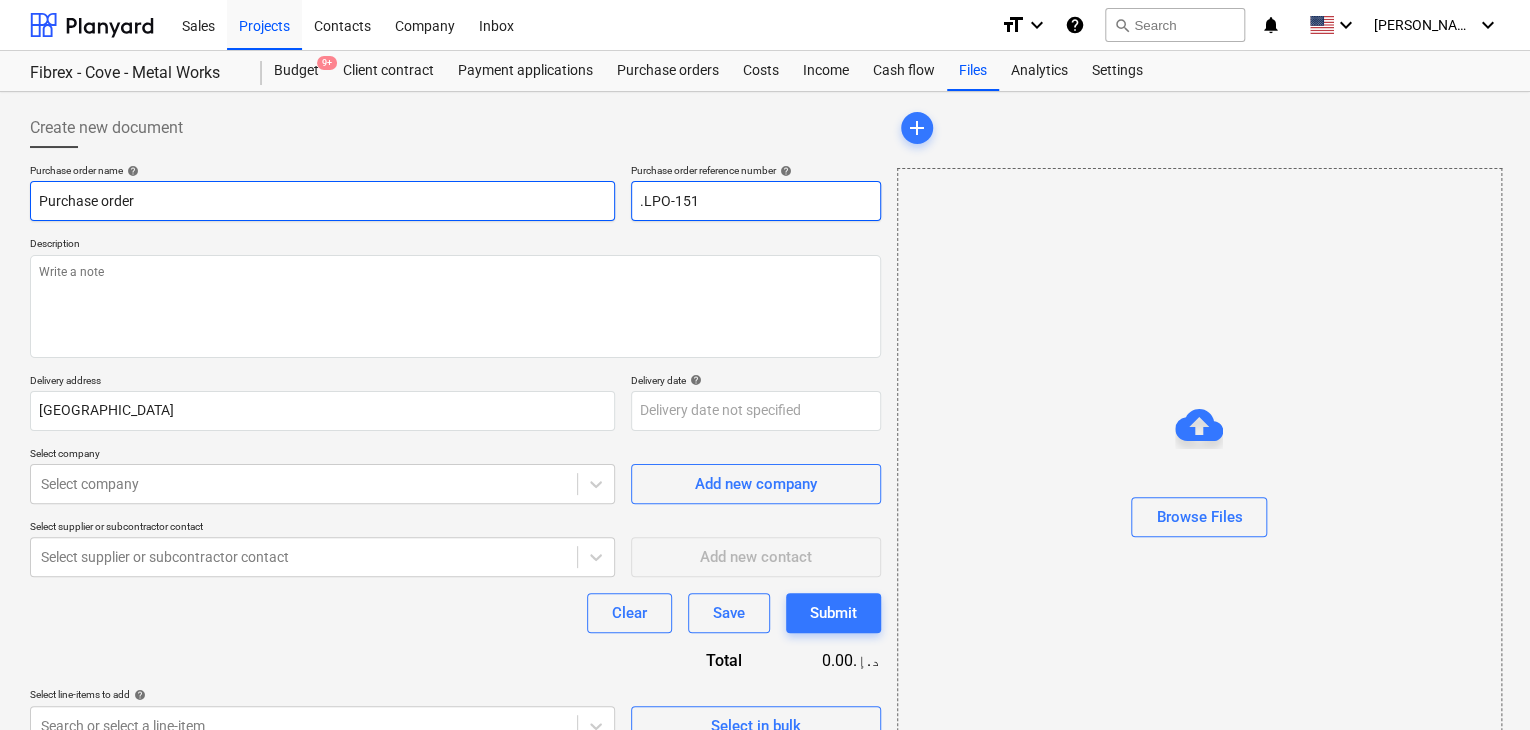type on "x" 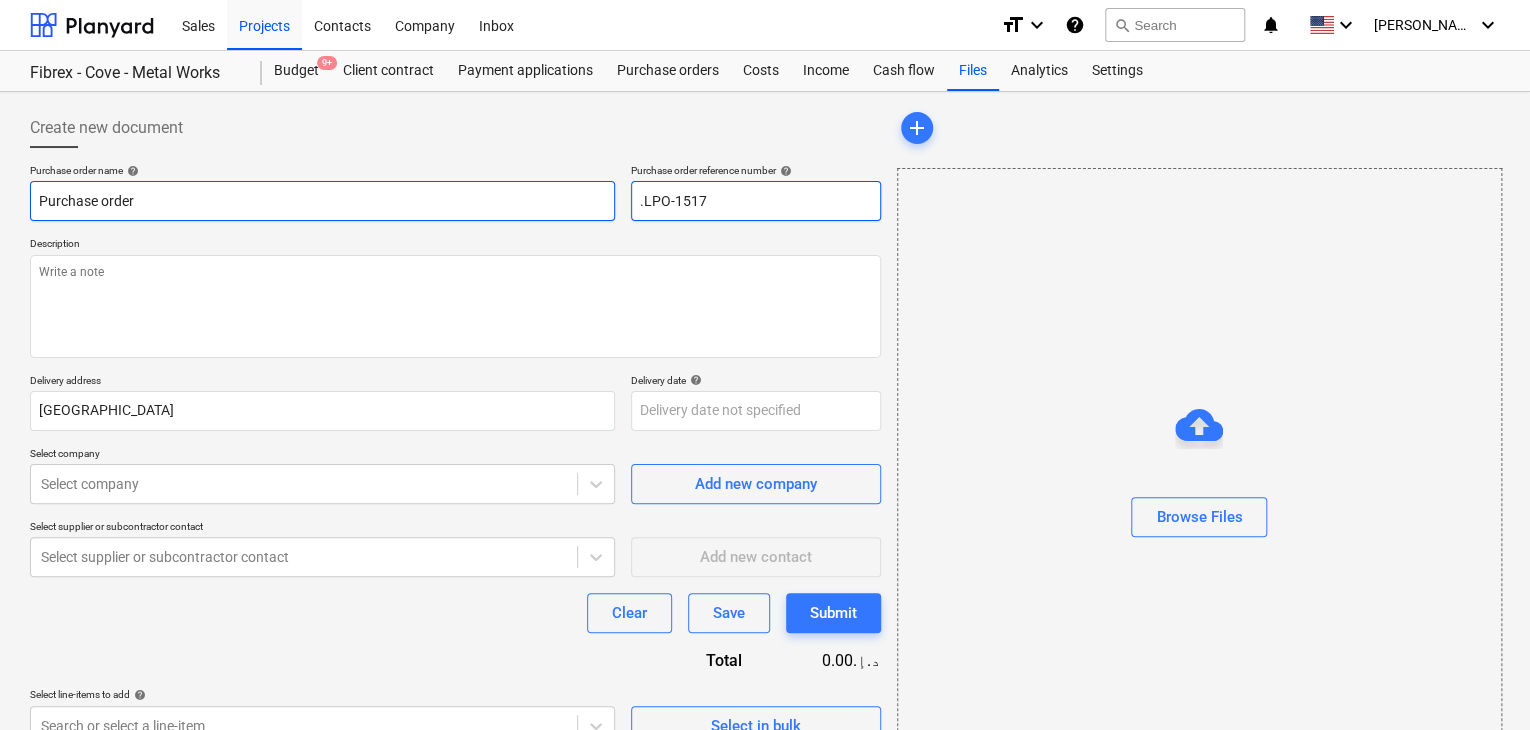 type on "x" 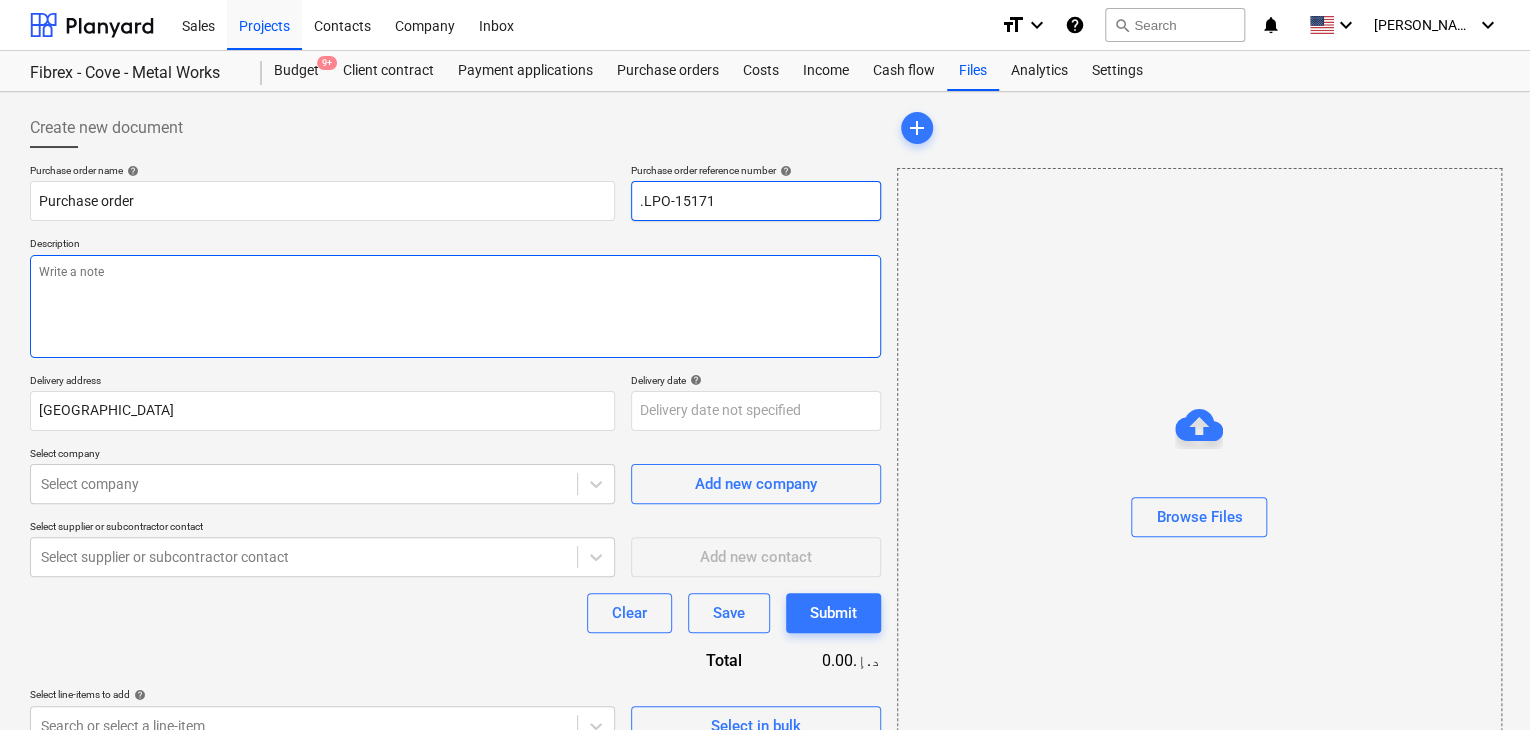 type on ".LPO-15171" 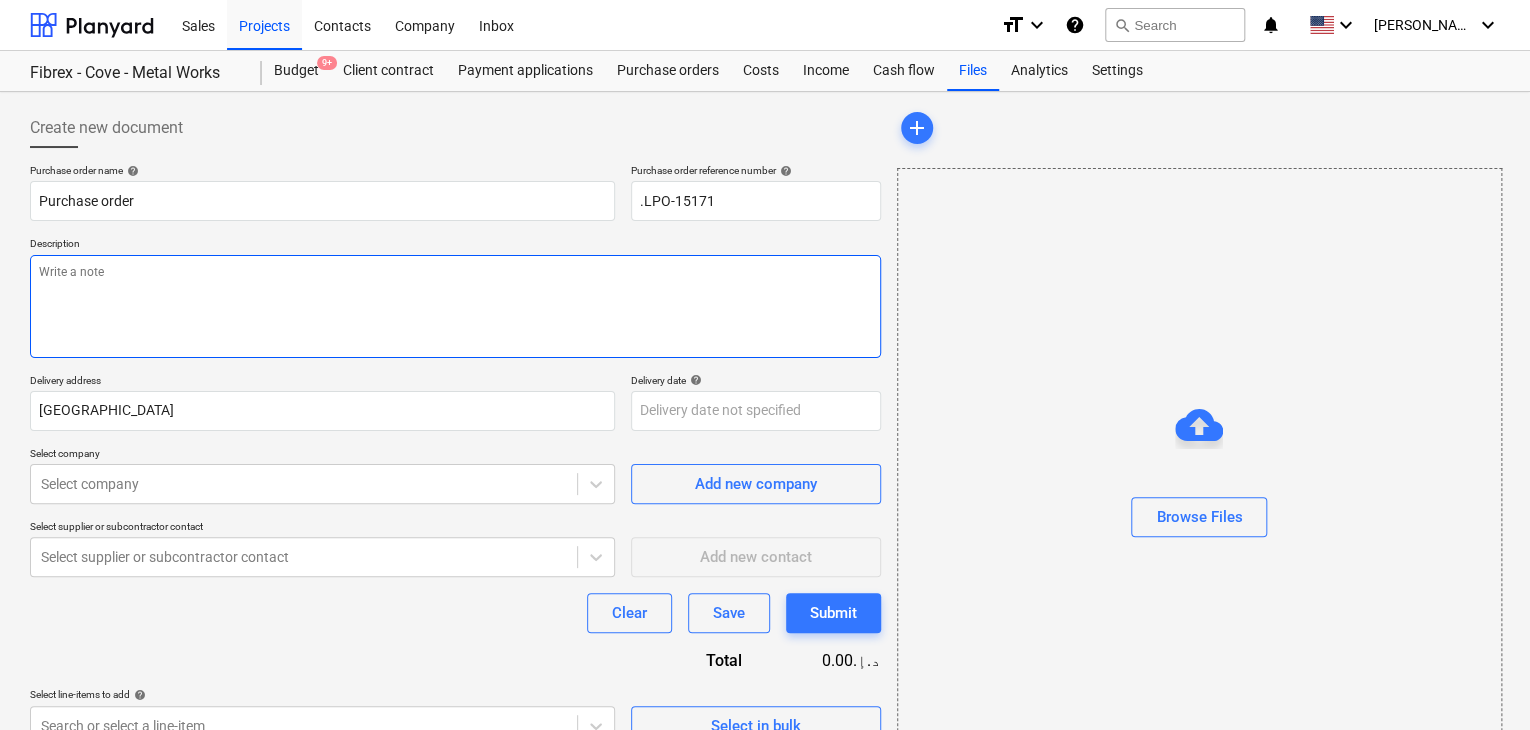 click at bounding box center [455, 306] 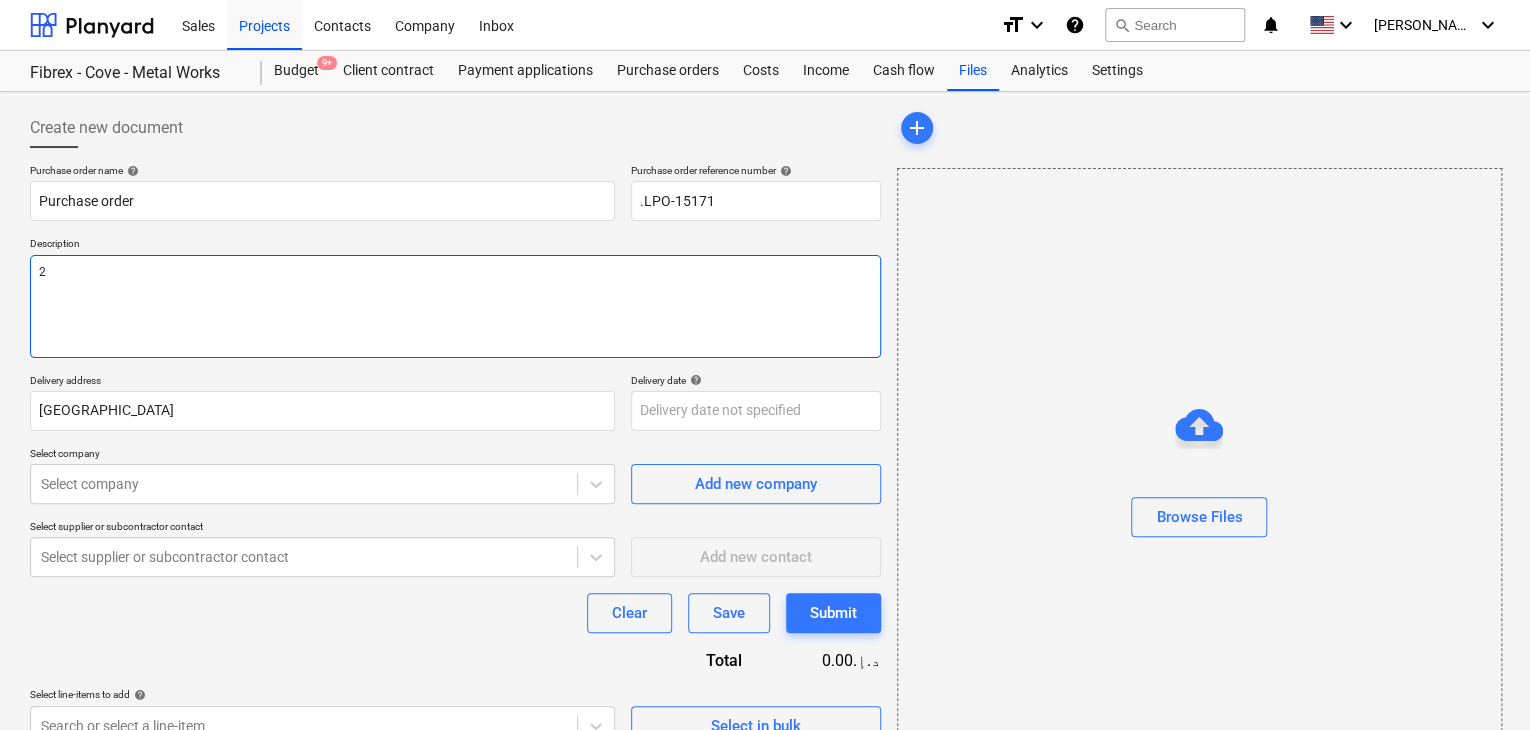 type on "x" 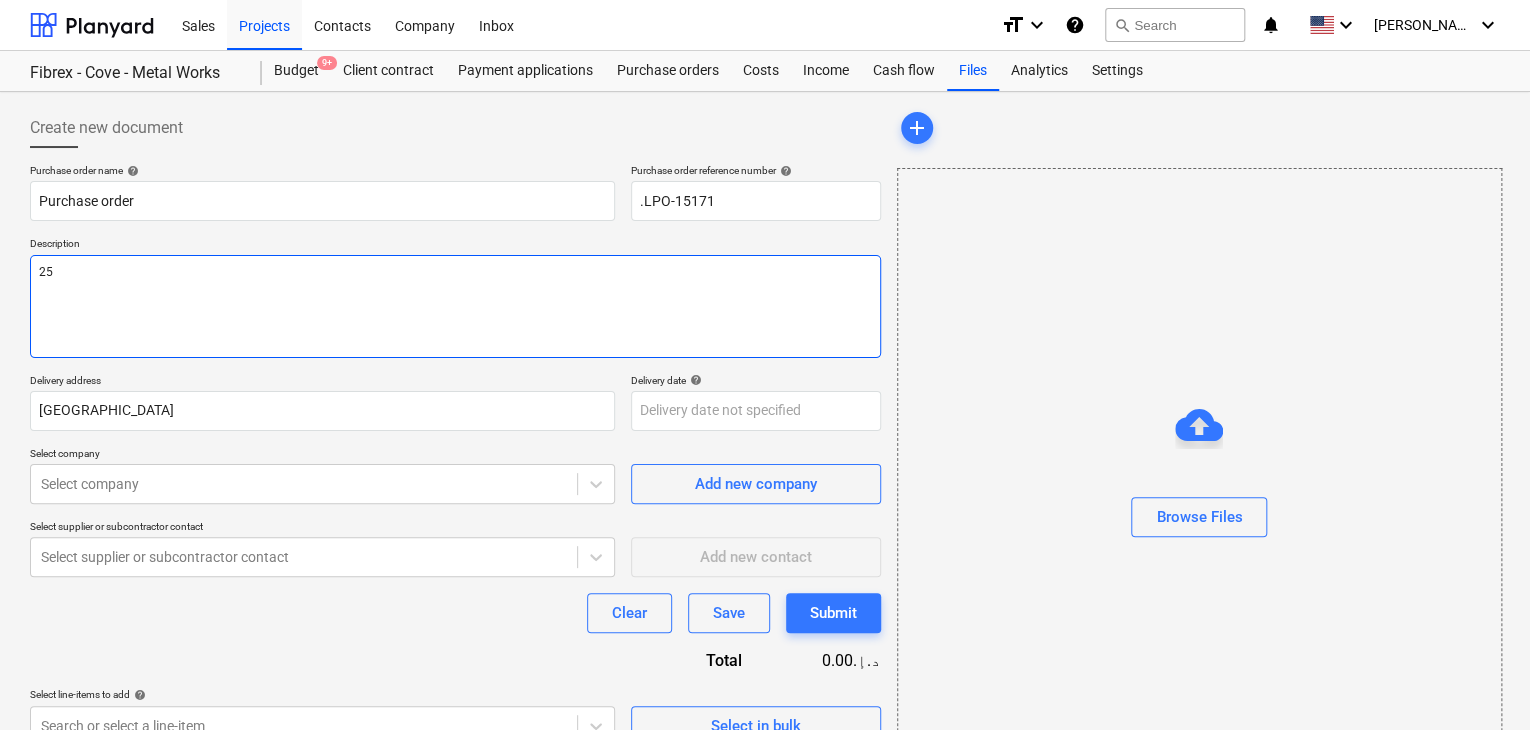 type on "x" 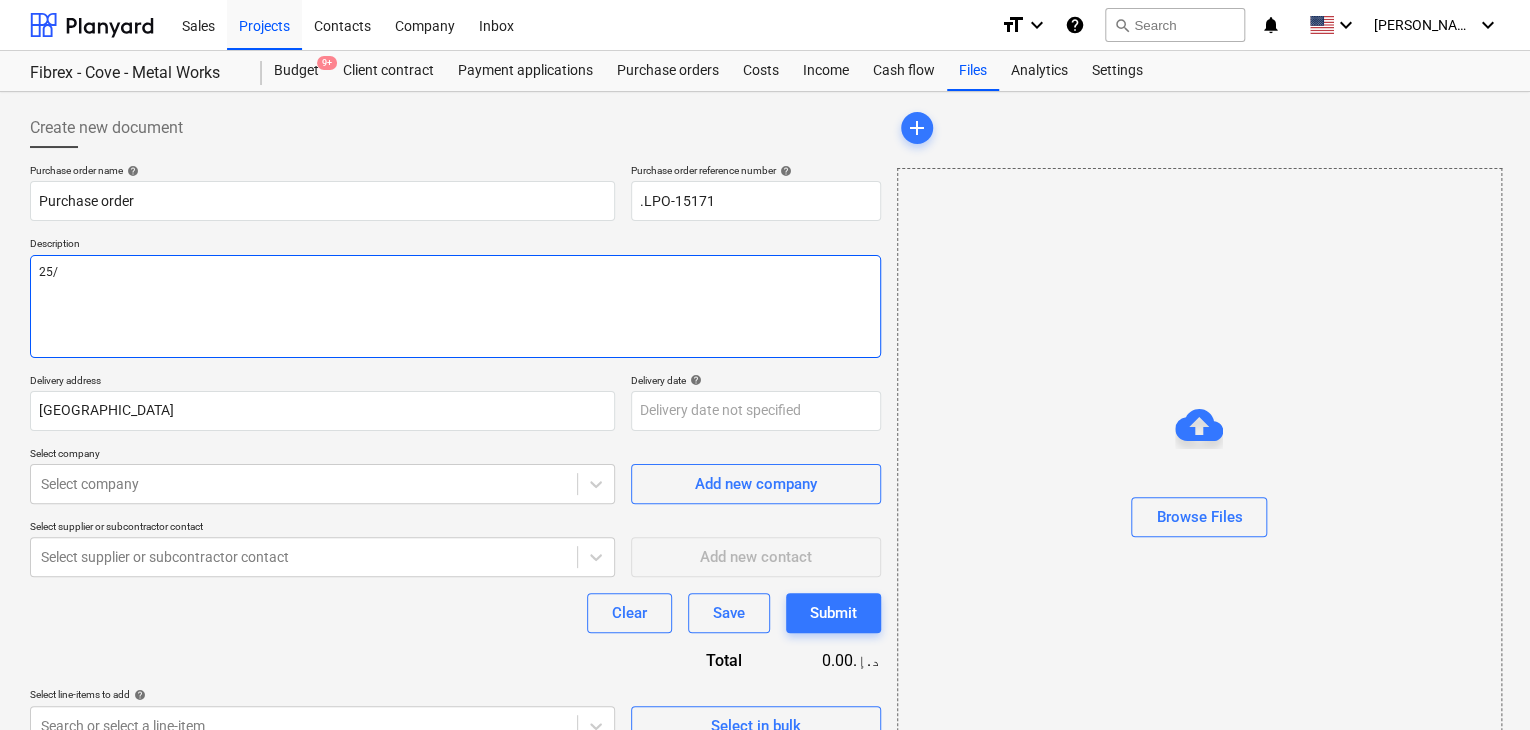 type on "x" 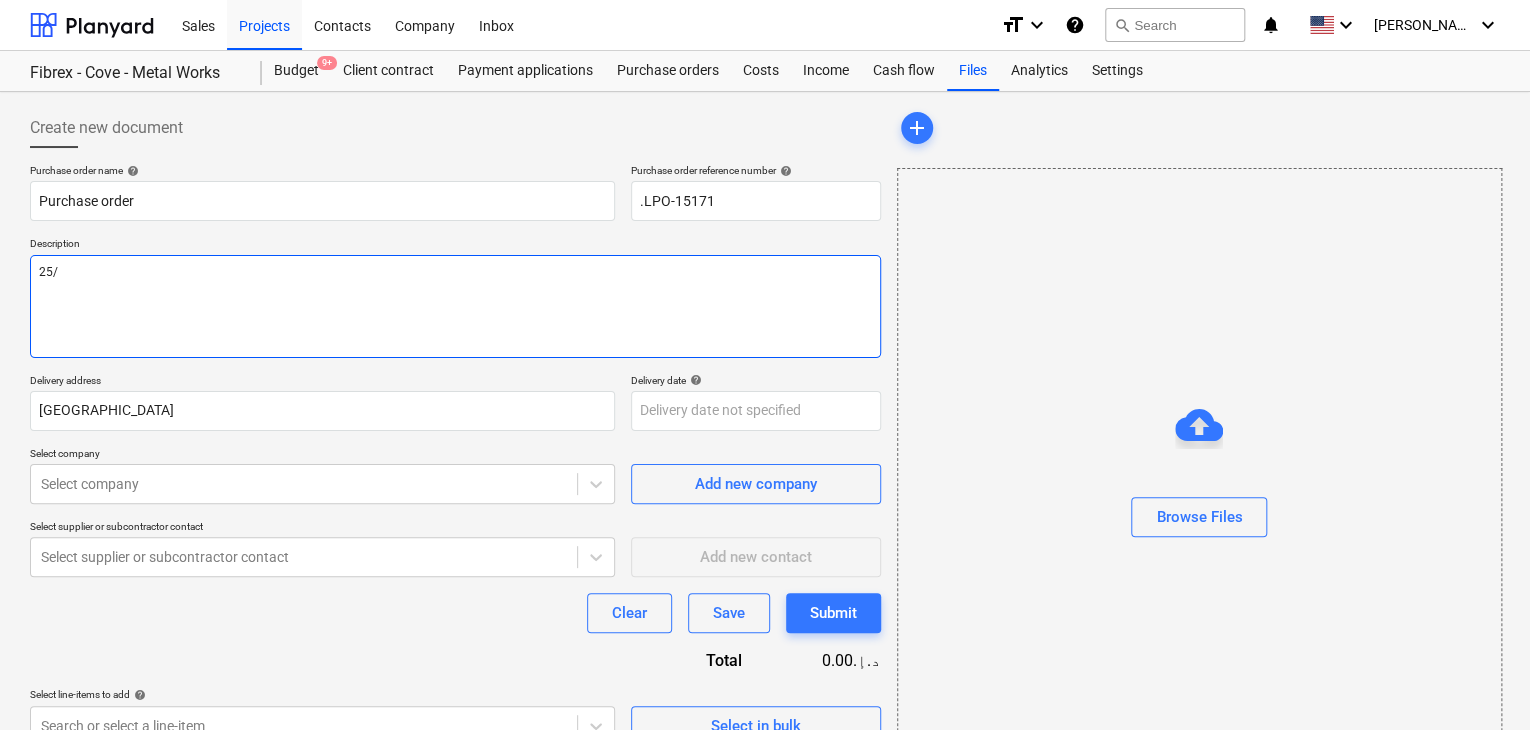 type on "25/J" 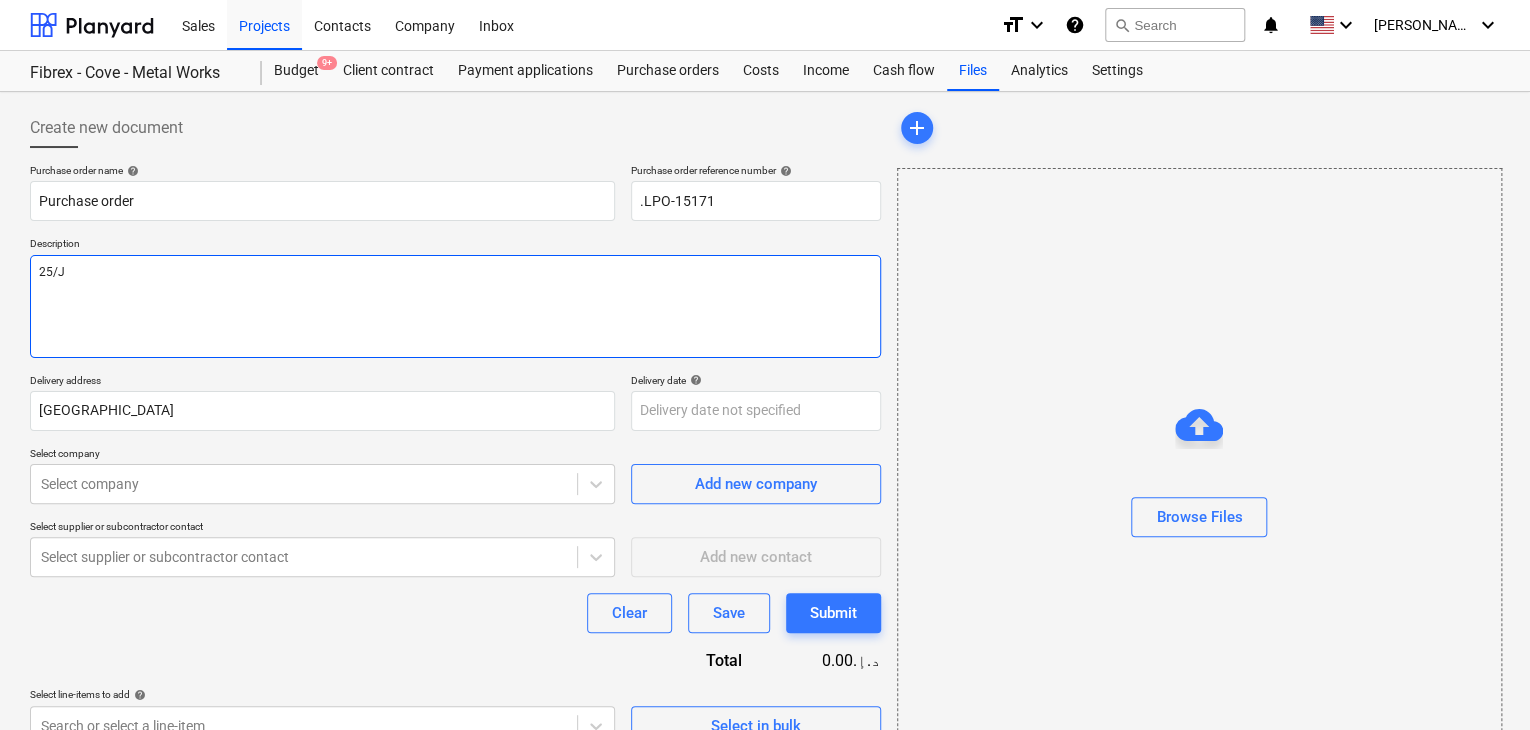 type 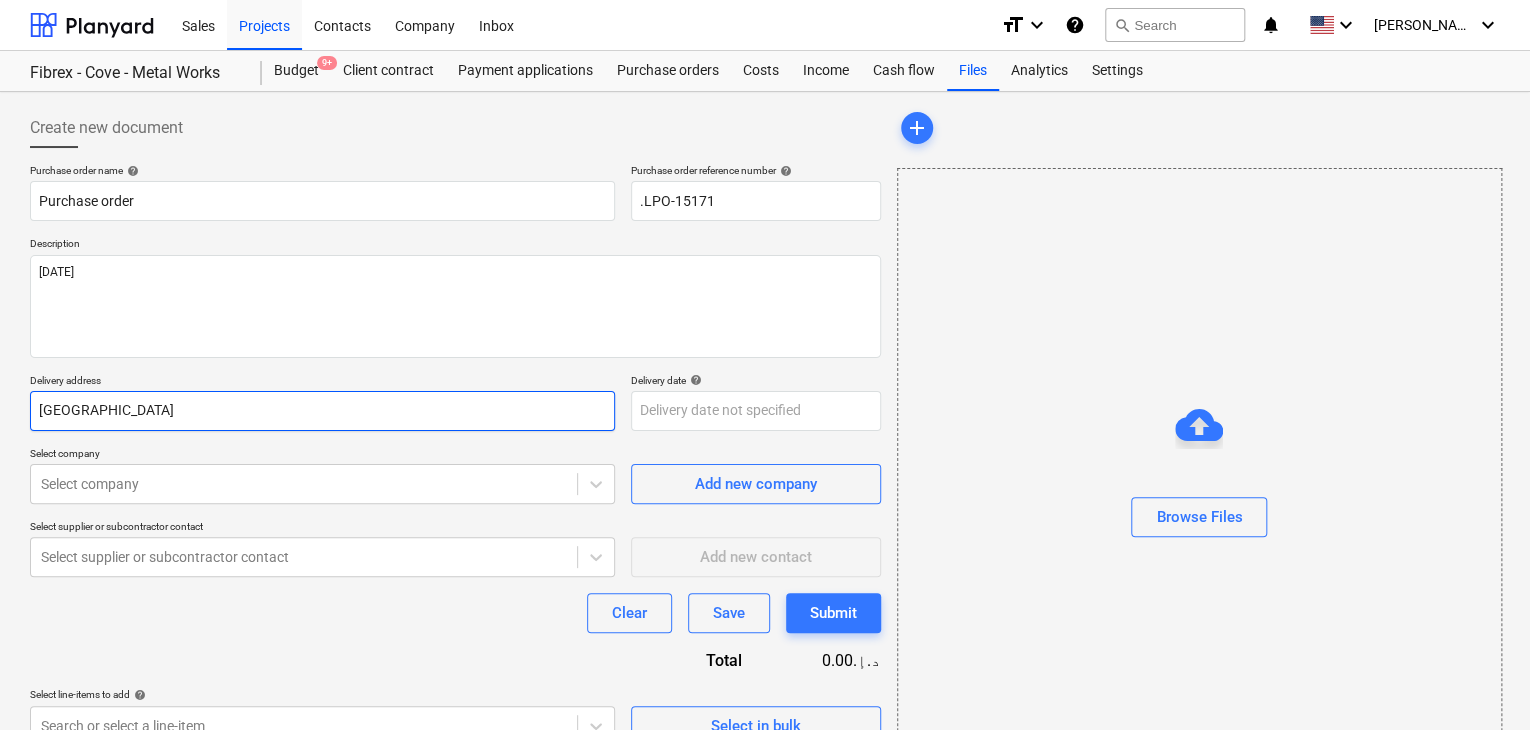 click on "[GEOGRAPHIC_DATA]" at bounding box center (322, 411) 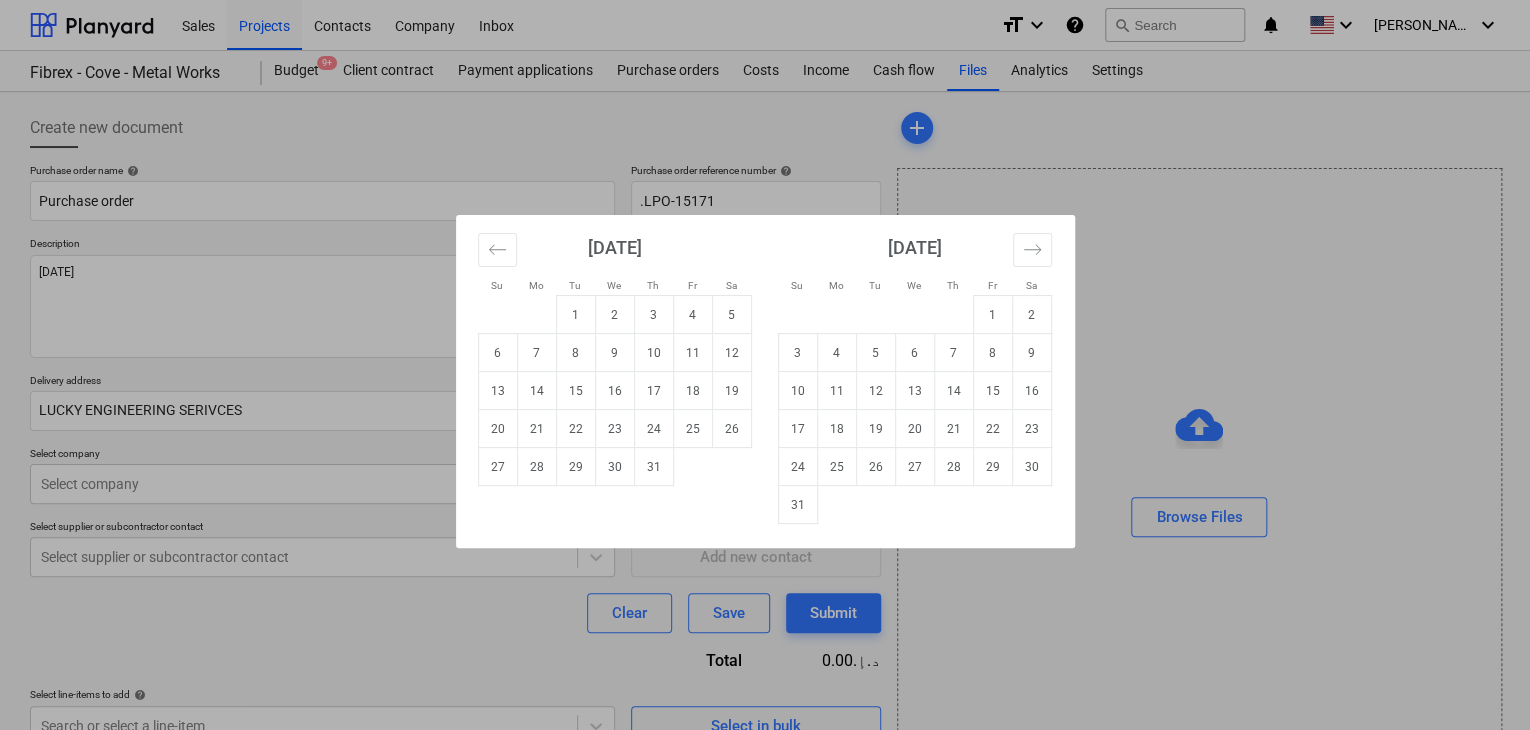 click on "Sales Projects Contacts Company Inbox format_size keyboard_arrow_down help search Search notifications 0 keyboard_arrow_down [PERSON_NAME] keyboard_arrow_down Fibrex - Cove - Metal Works Budget 9+ Client contract Payment applications Purchase orders Costs Income Cash flow Files Analytics Settings Create new document Purchase order name help Purchase order Purchase order reference number help .LPO-15171 Description [DATE] Delivery address LUCKY ENGINEERING SERIVCES Delivery date help Press the down arrow key to interact with the calendar and
select a date. Press the question mark key to get the keyboard shortcuts for changing dates. Select company Select company Add new company Select supplier or subcontractor contact Select supplier or subcontractor contact Add new contact Clear Save Submit Total 0.00د.إ.‏ Select line-items to add help Search or select a line-item Select in bulk add Browse Files
x Su Mo Tu We Th Fr Sa Su Mo Tu We Th Fr Sa [DATE] 1 2 3 4 5 6 7 8 9 10 11 12 13 14 15 1" at bounding box center (765, 365) 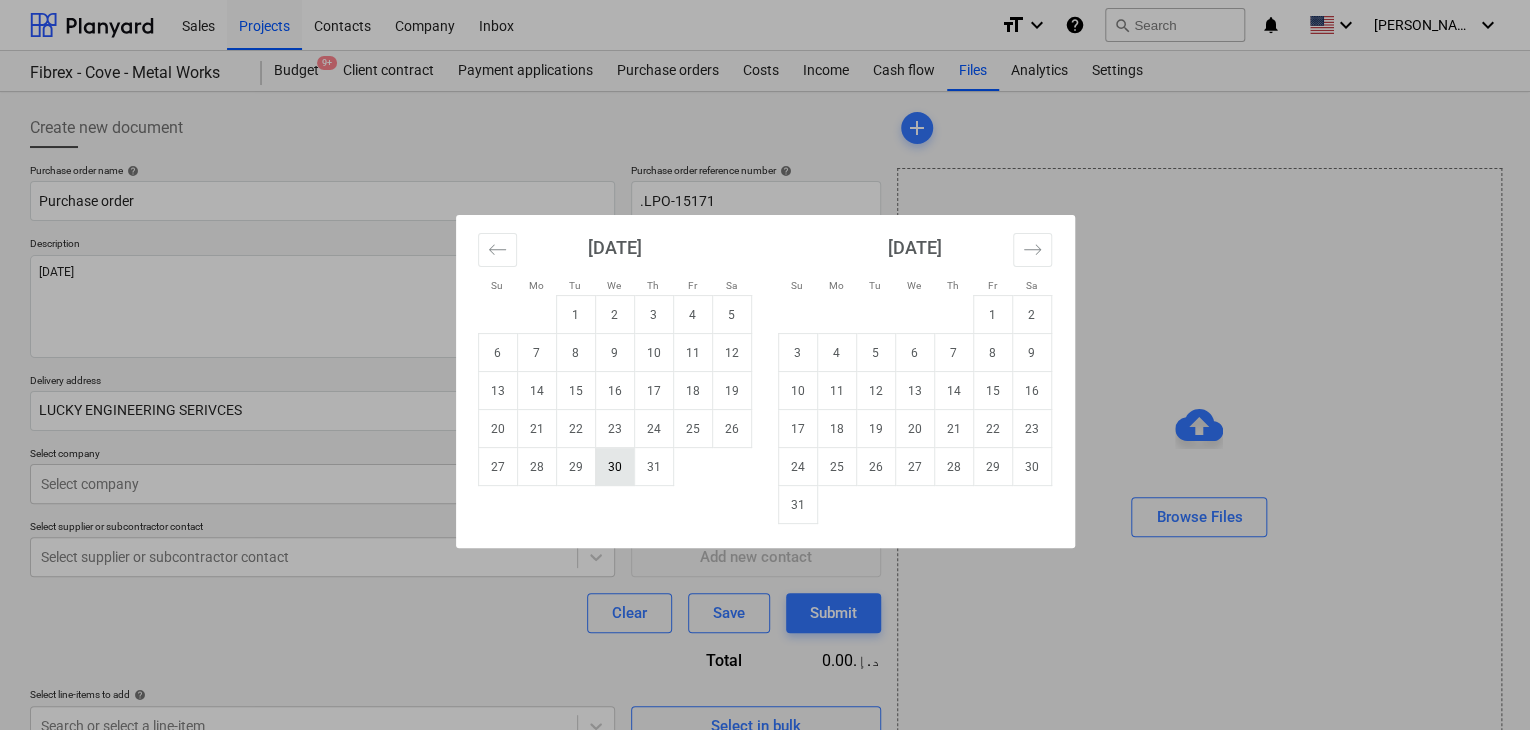 click on "30" at bounding box center [614, 467] 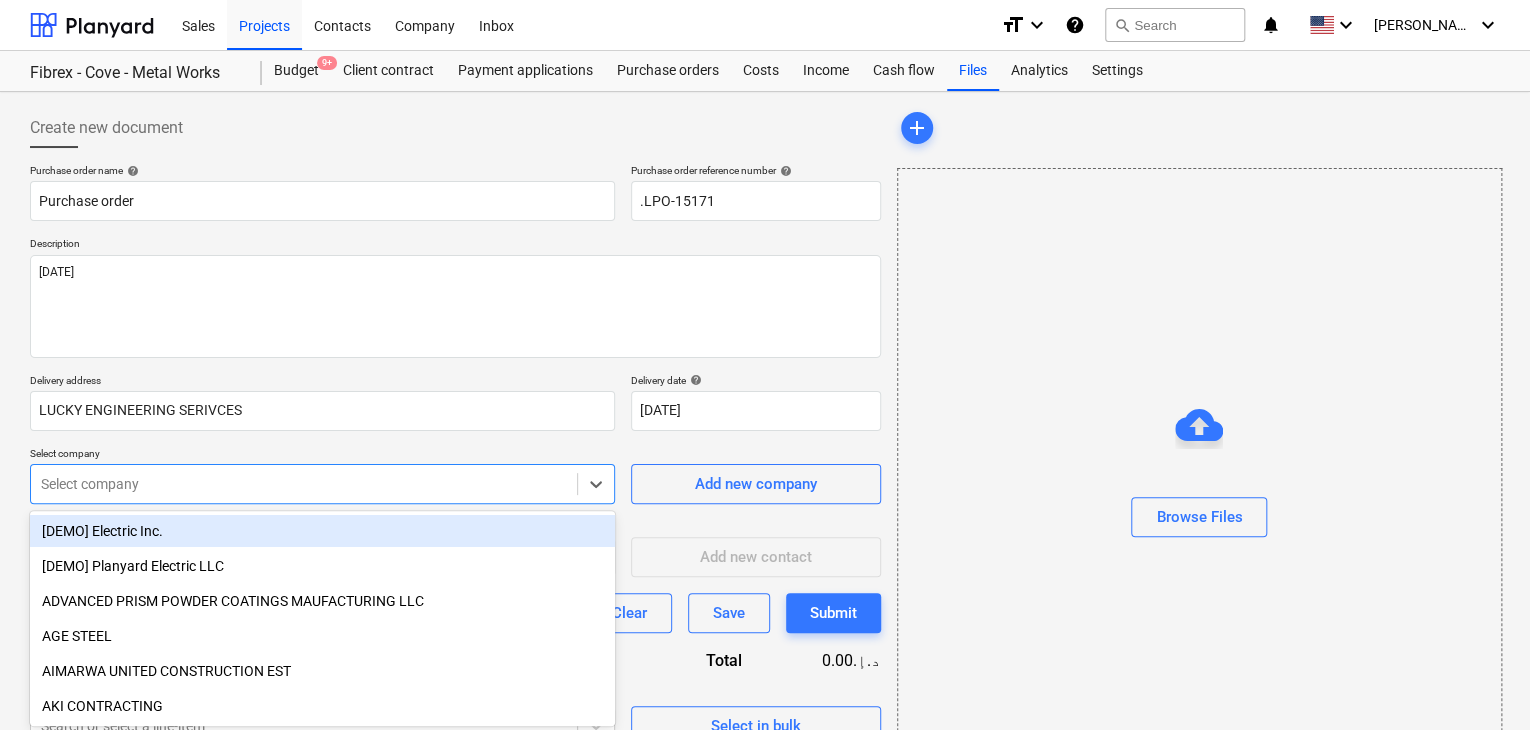 click on "Sales Projects Contacts Company Inbox format_size keyboard_arrow_down help search Search notifications 0 keyboard_arrow_down [PERSON_NAME] keyboard_arrow_down Fibrex - Cove - Metal Works Budget 9+ Client contract Payment applications Purchase orders Costs Income Cash flow Files Analytics Settings Create new document Purchase order name help Purchase order Purchase order reference number help .LPO-15171 Description [DATE] Delivery address LUCKY ENGINEERING SERIVCES Delivery date help [DATE] [DATE] Press the down arrow key to interact with the calendar and
select a date. Press the question mark key to get the keyboard shortcuts for changing dates. Select company option [DEMO] Electric Inc.   focused, 1 of 203. 203 results available. Use Up and Down to choose options, press Enter to select the currently focused option, press Escape to exit the menu, press Tab to select the option and exit the menu. Select company Add new company Select supplier or subcontractor contact Add new contact Clear Save" at bounding box center [765, 365] 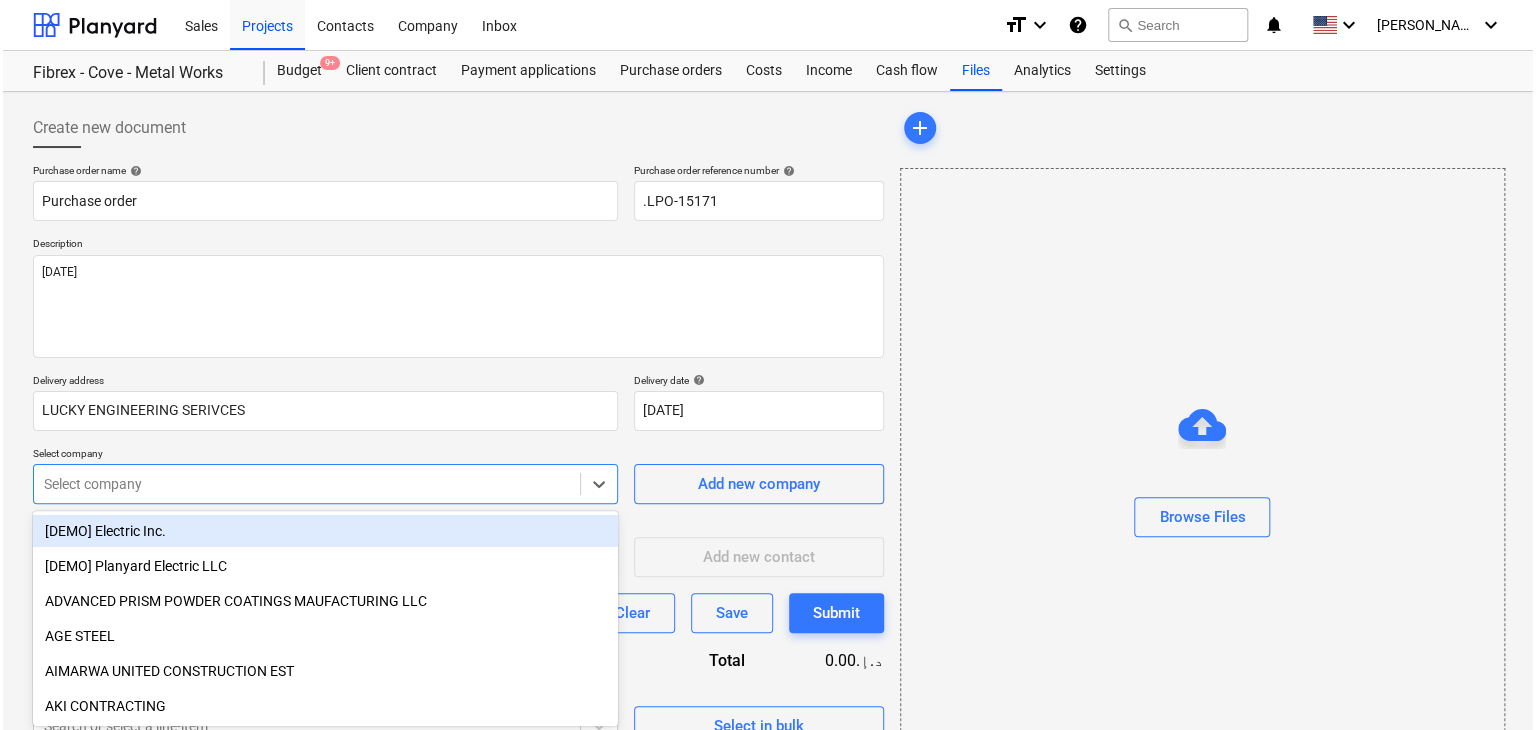 scroll, scrollTop: 71, scrollLeft: 0, axis: vertical 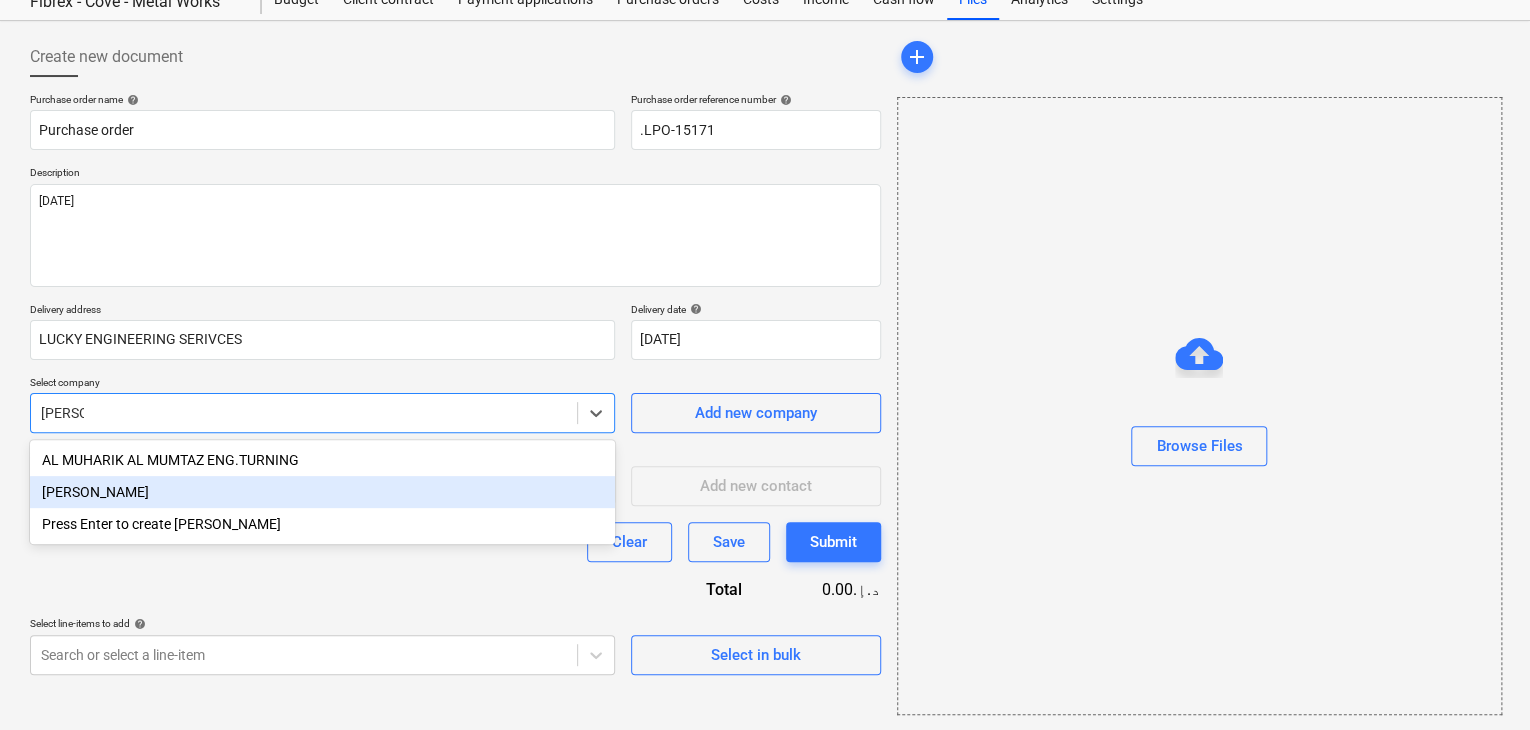 click on "[PERSON_NAME]" at bounding box center (322, 492) 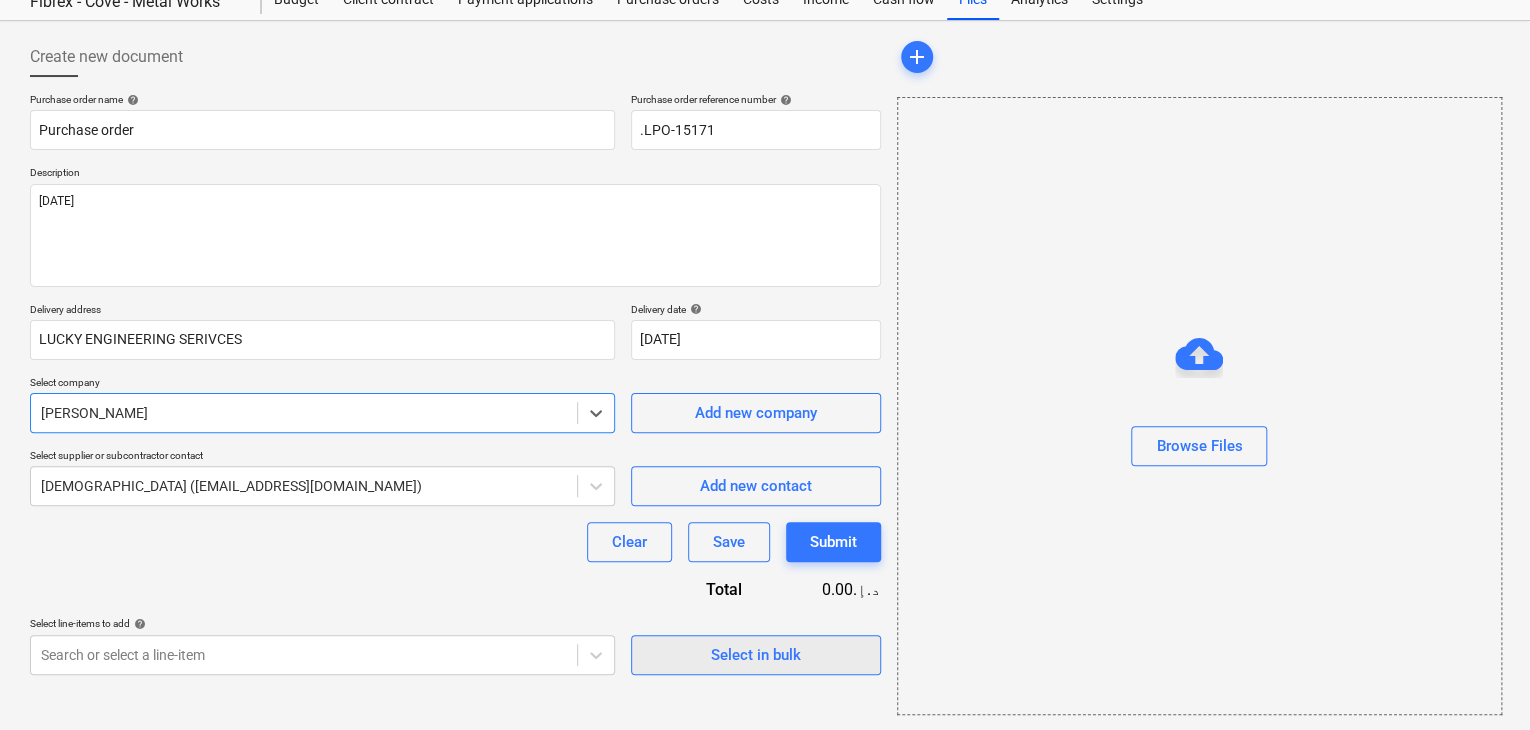 click on "Select in bulk" at bounding box center (756, 655) 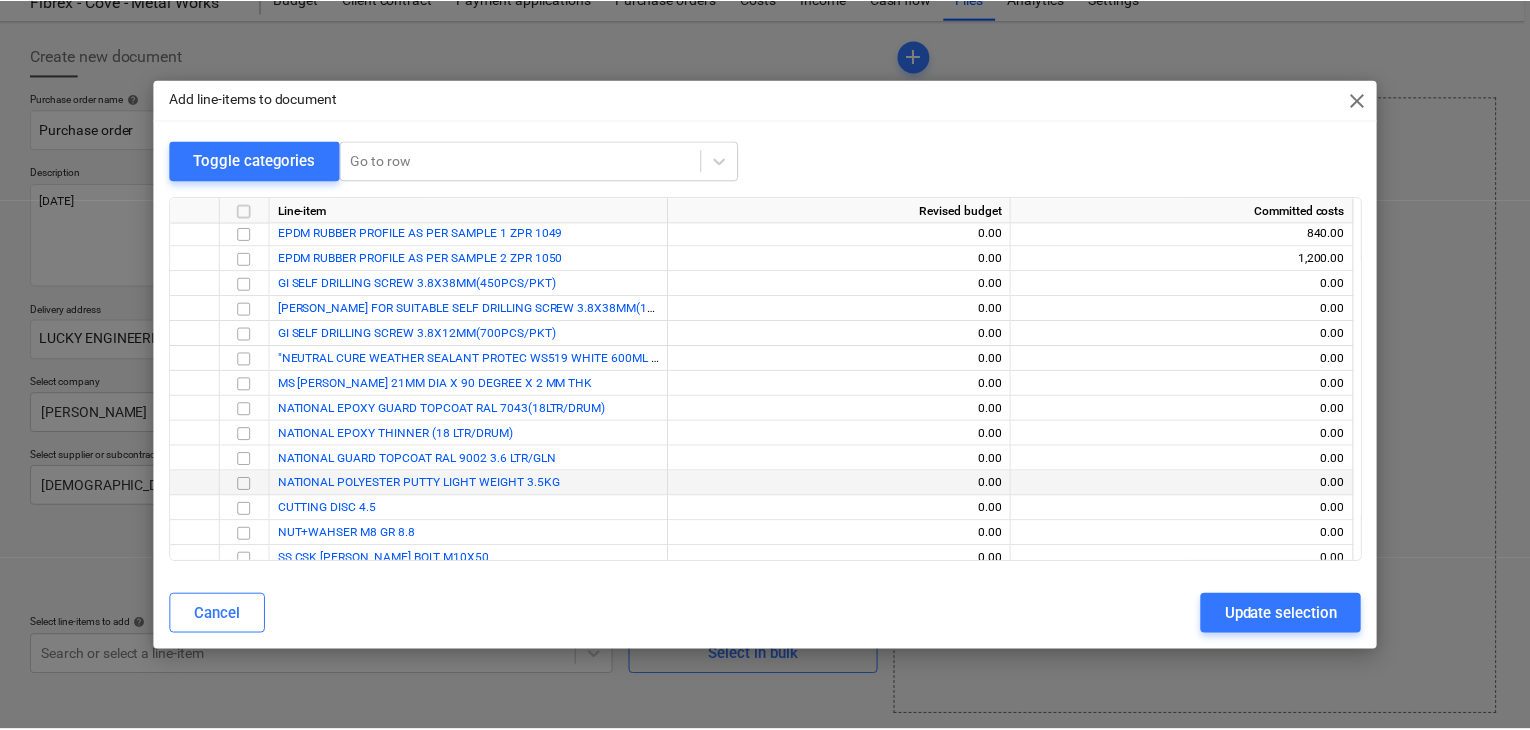 scroll, scrollTop: 20987, scrollLeft: 0, axis: vertical 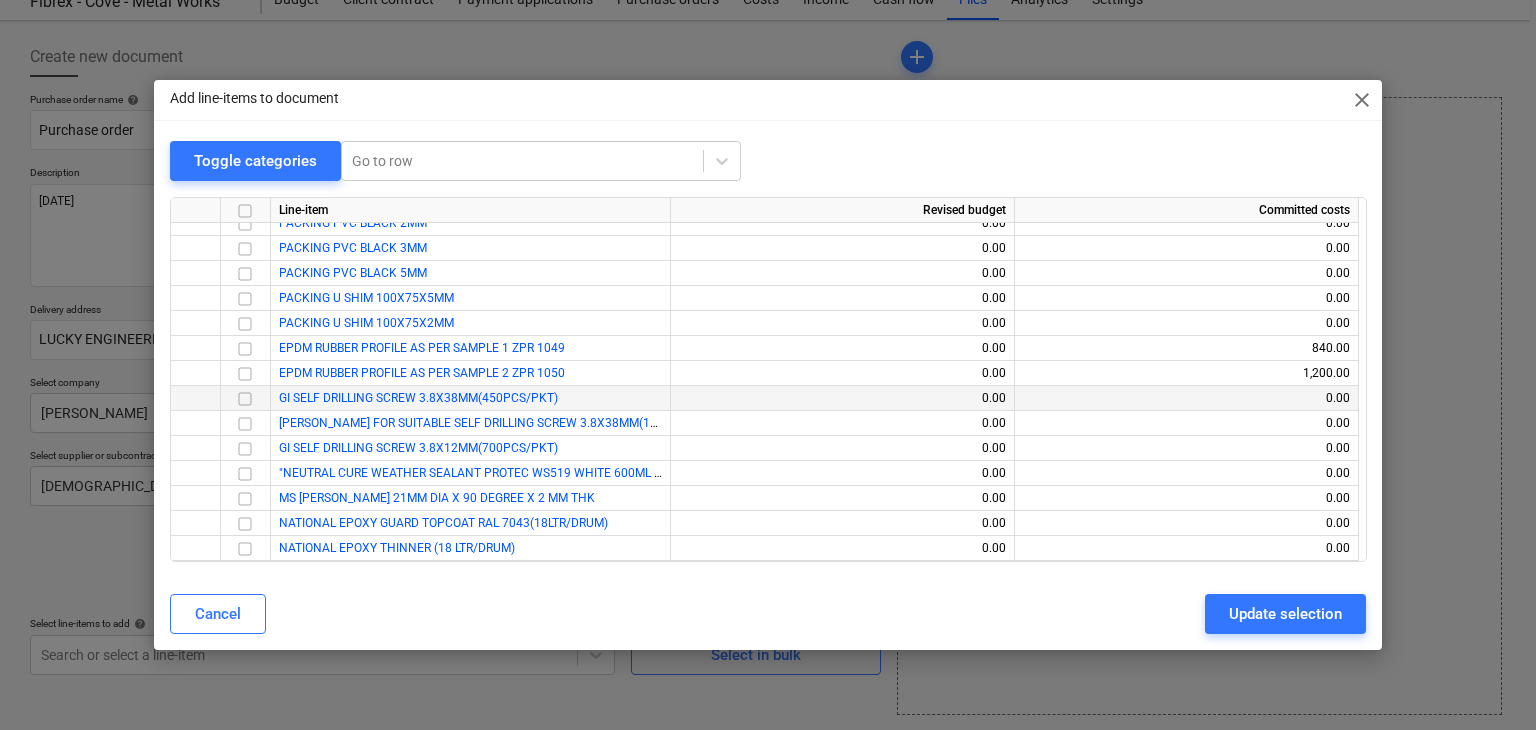 click at bounding box center (245, 399) 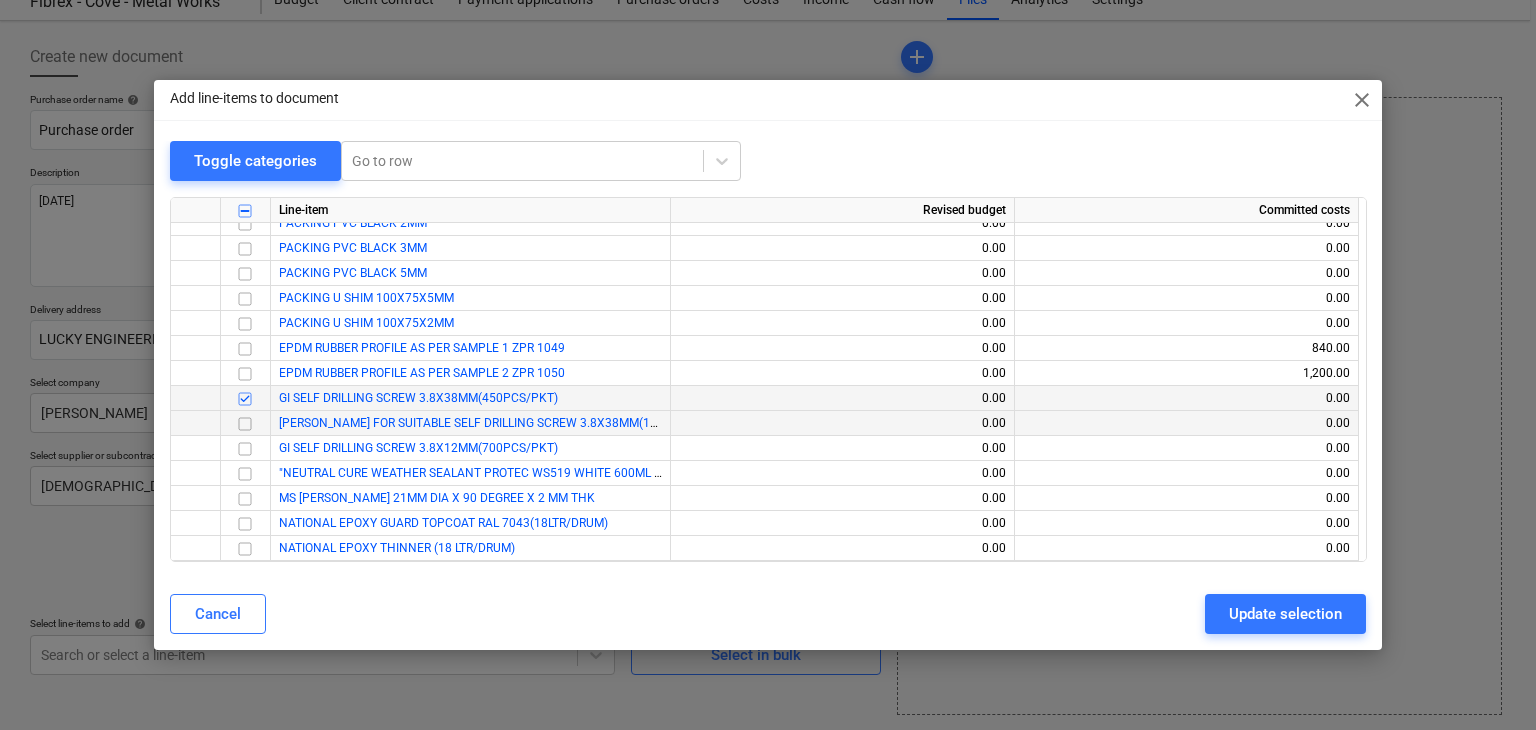 click at bounding box center [245, 424] 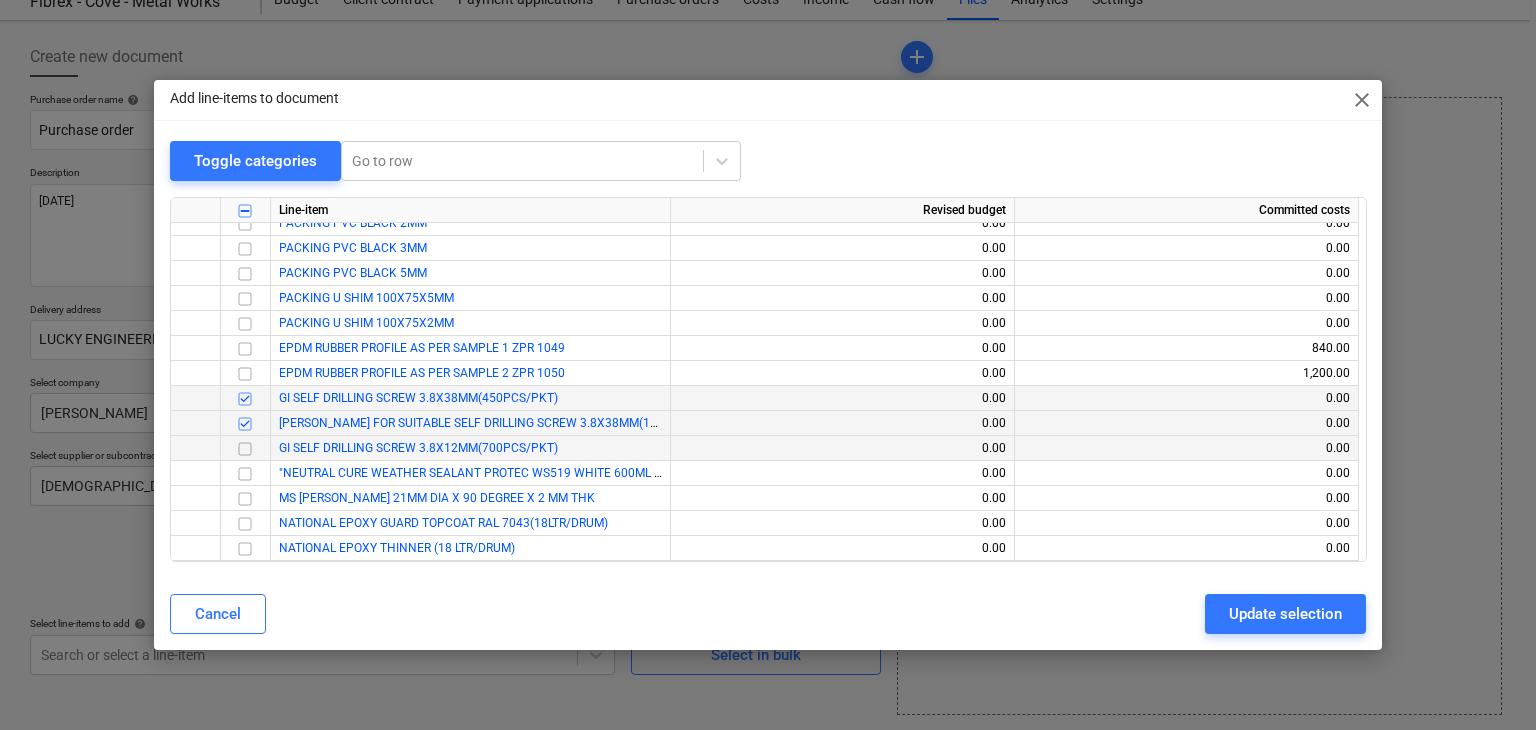 click at bounding box center (245, 449) 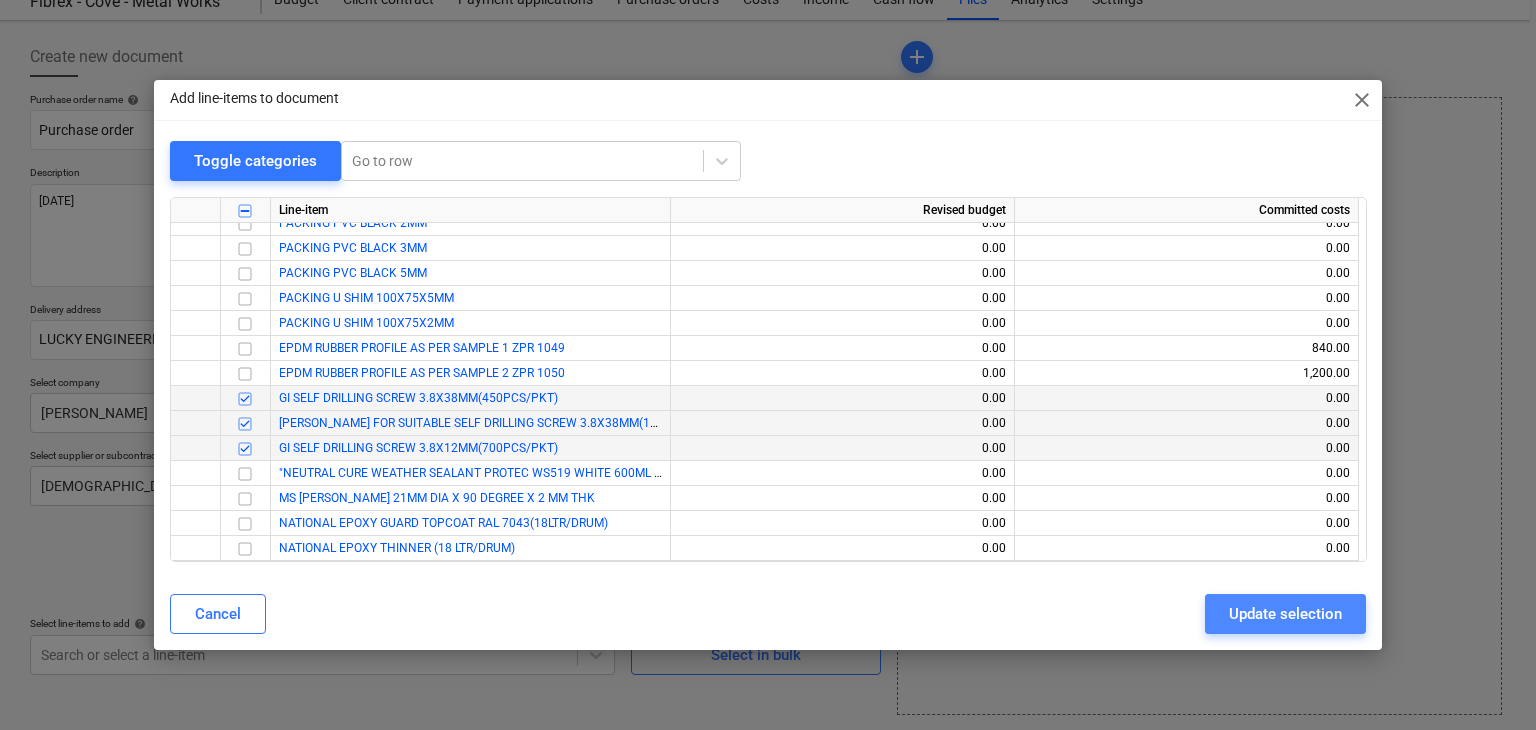 click on "Update selection" at bounding box center [1285, 614] 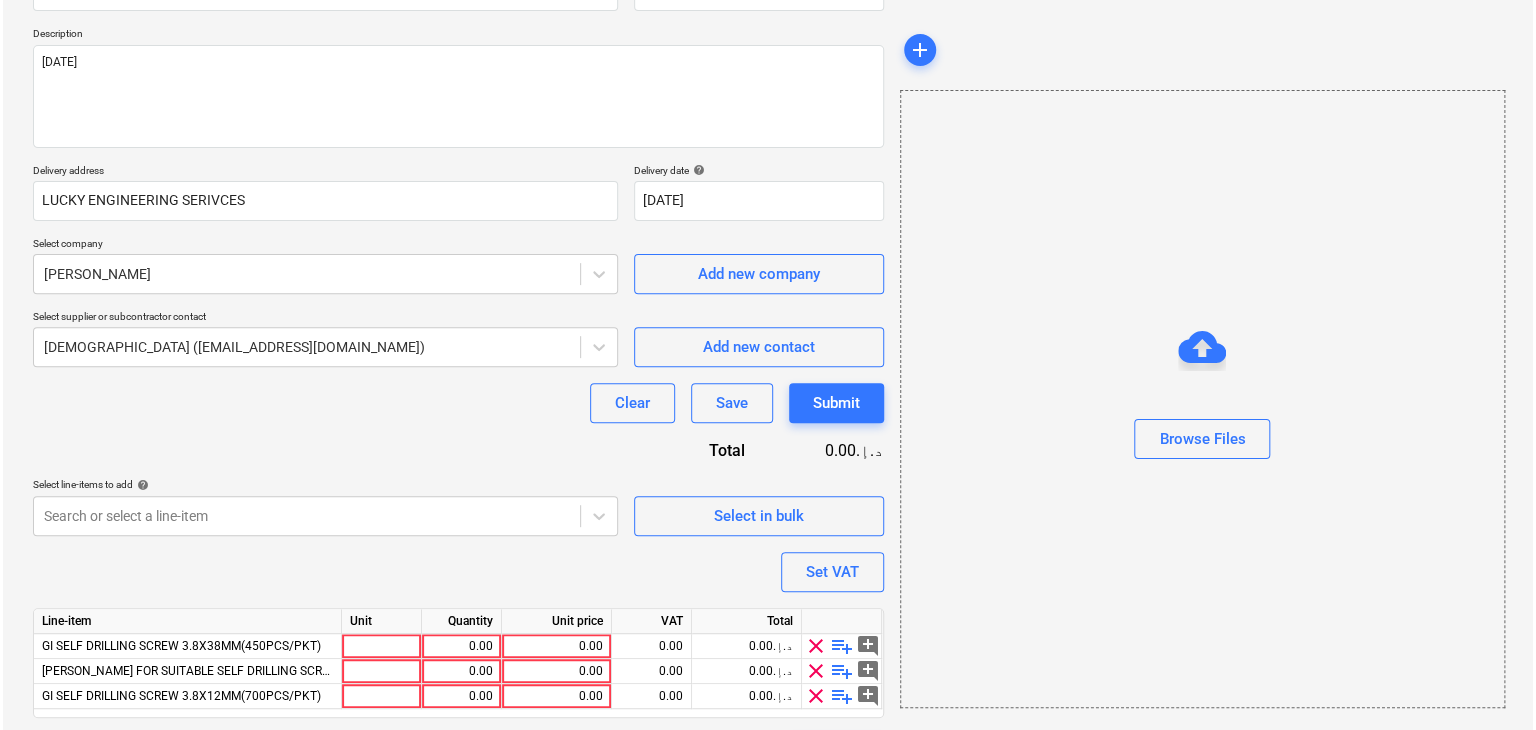 scroll, scrollTop: 269, scrollLeft: 0, axis: vertical 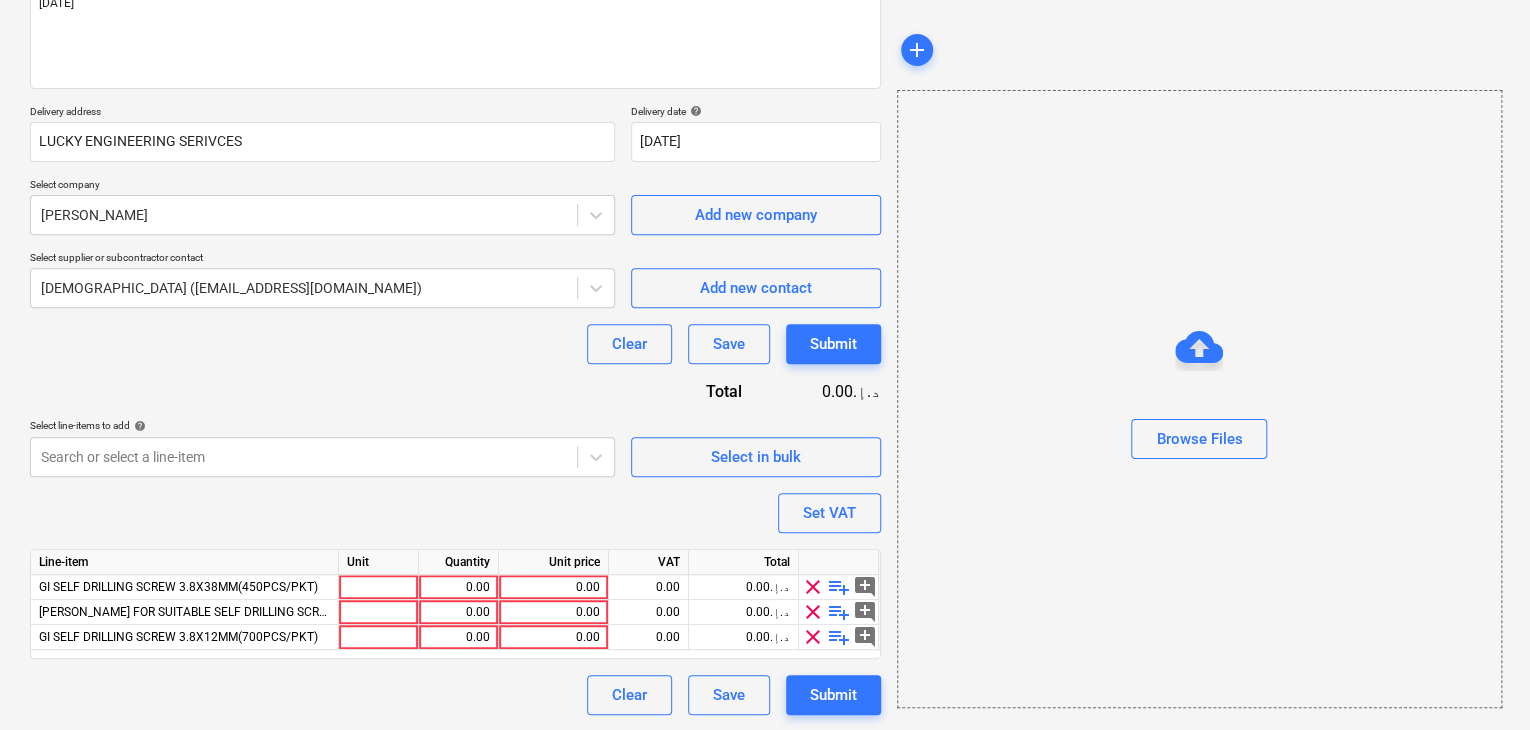 click on "Line-item" at bounding box center (185, 562) 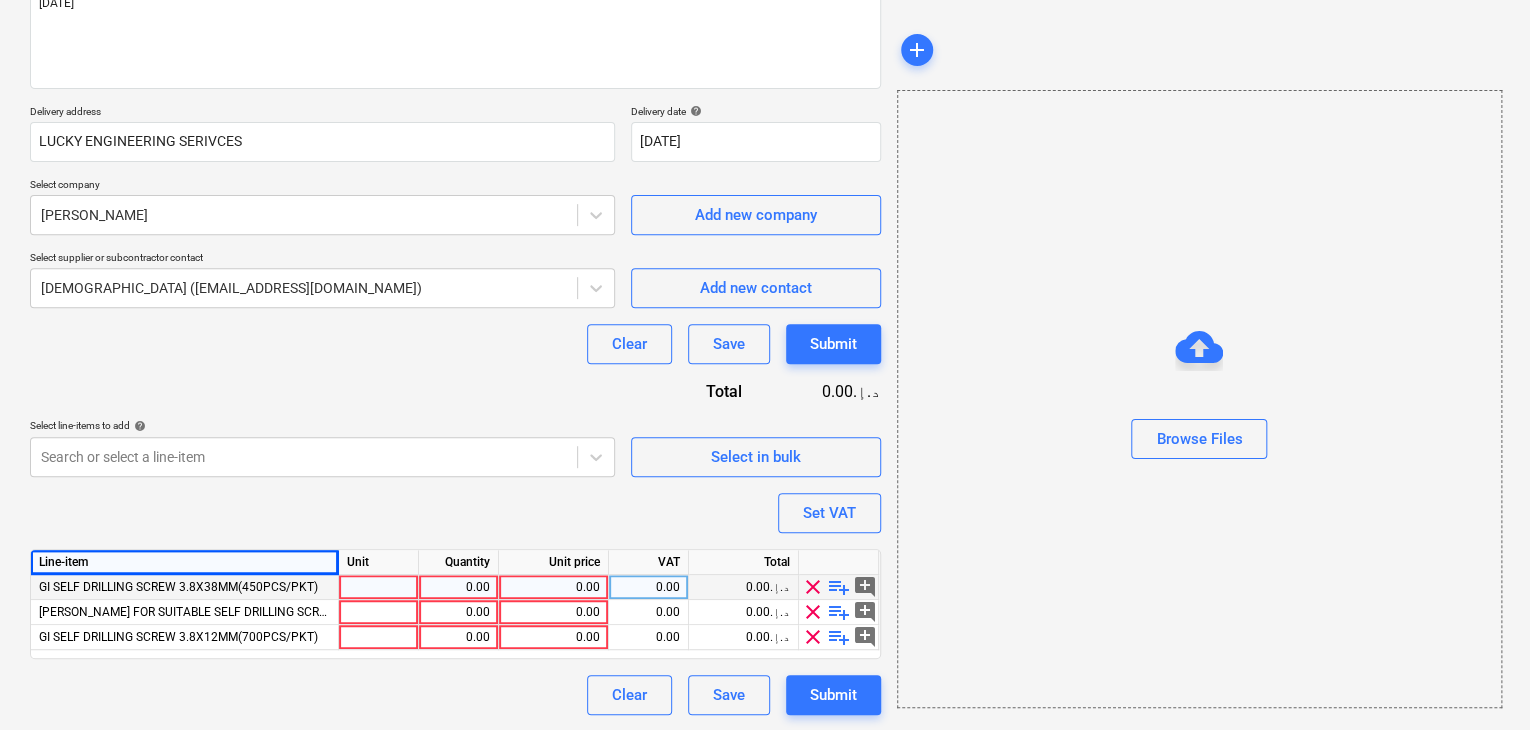 click at bounding box center [379, 587] 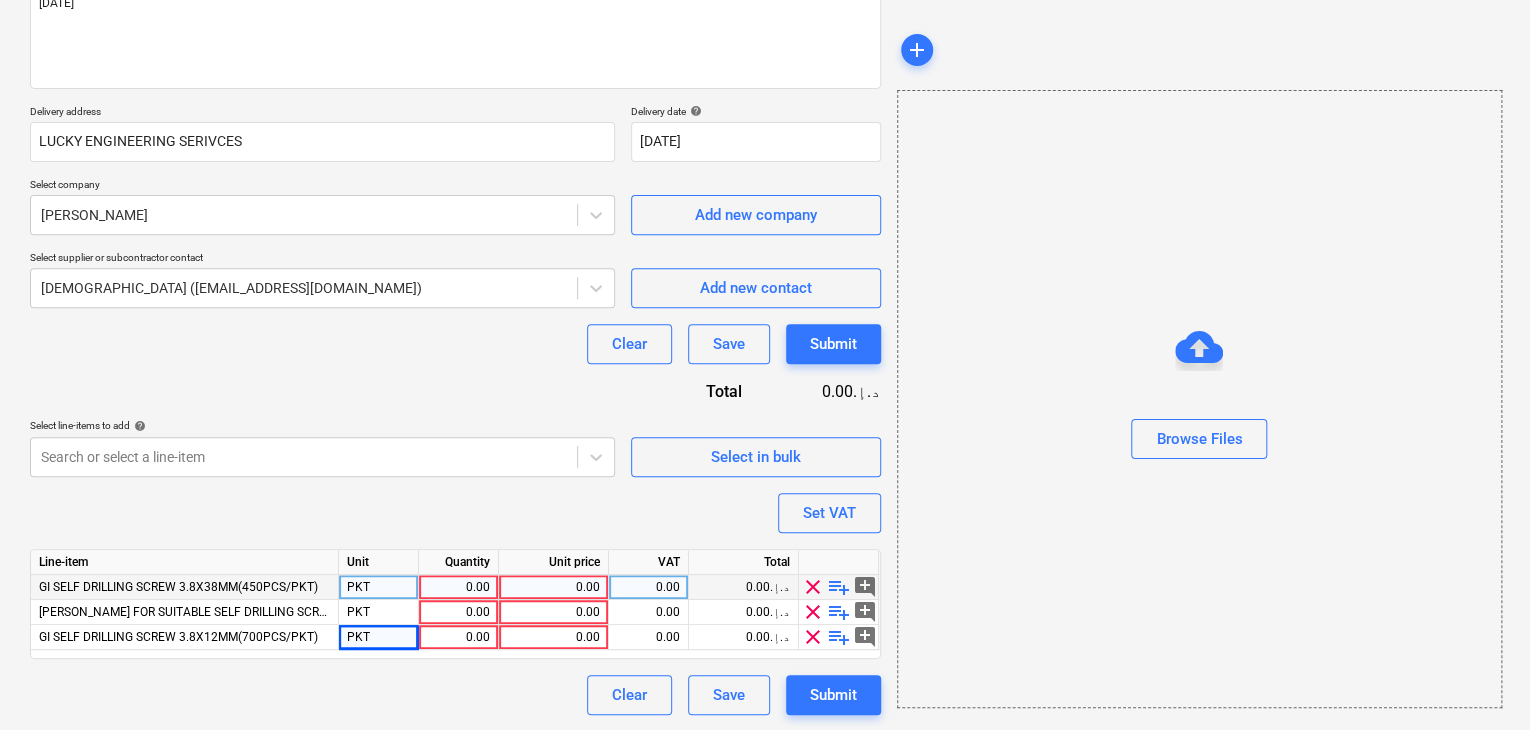 click on "0.00" at bounding box center [458, 587] 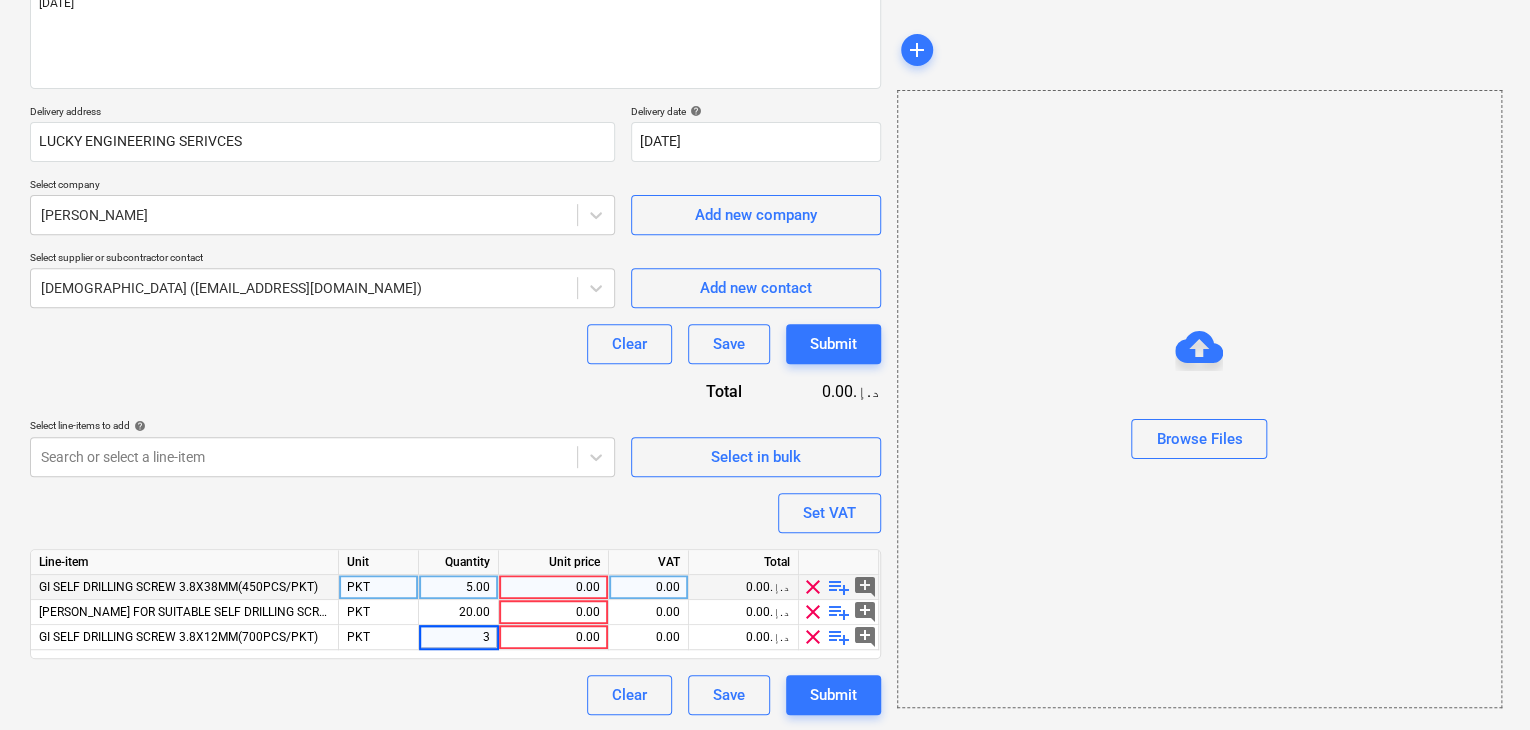 click on "0.00" at bounding box center (553, 587) 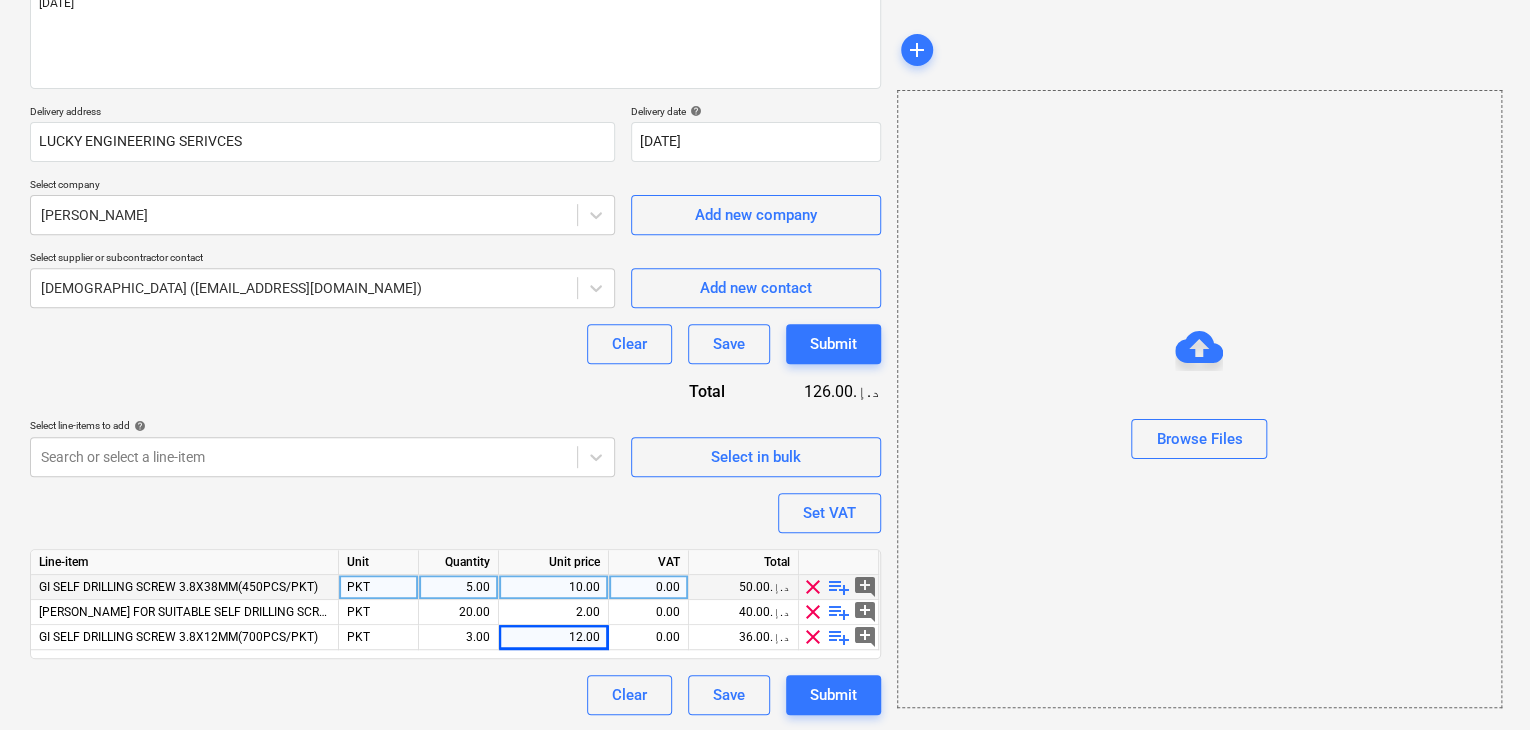 click on "Browse Files" at bounding box center (1199, 399) 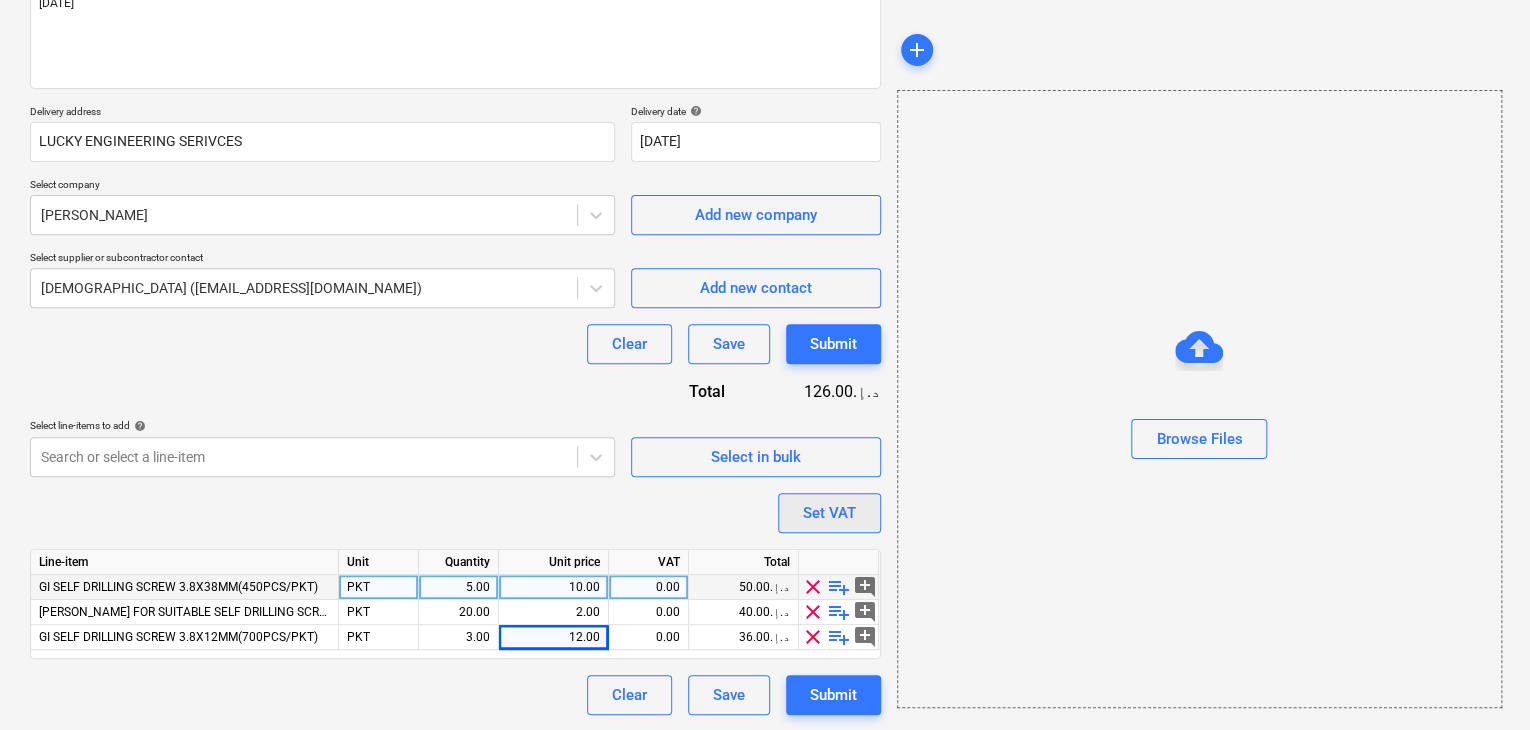 click on "Set VAT" at bounding box center [829, 513] 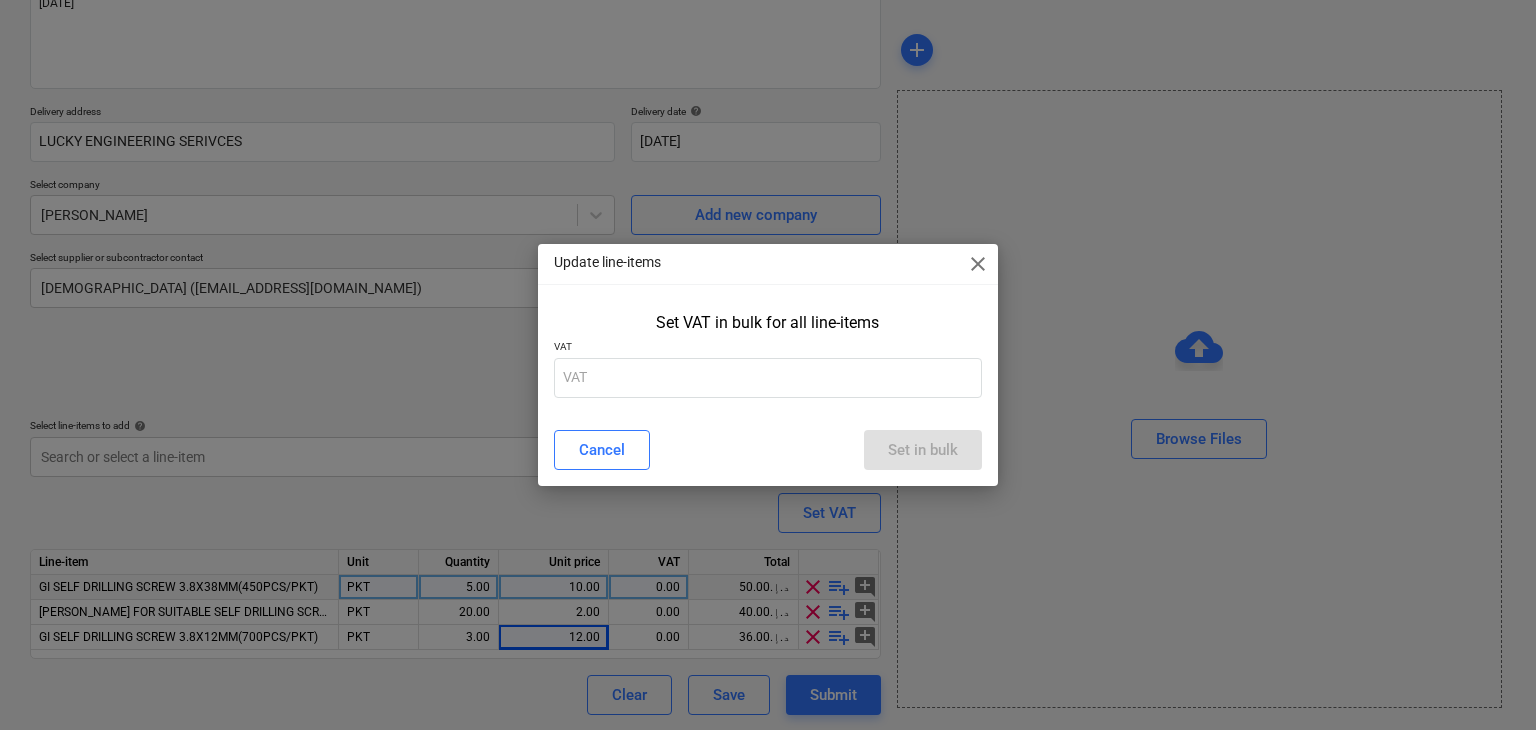 click on "close" at bounding box center (978, 264) 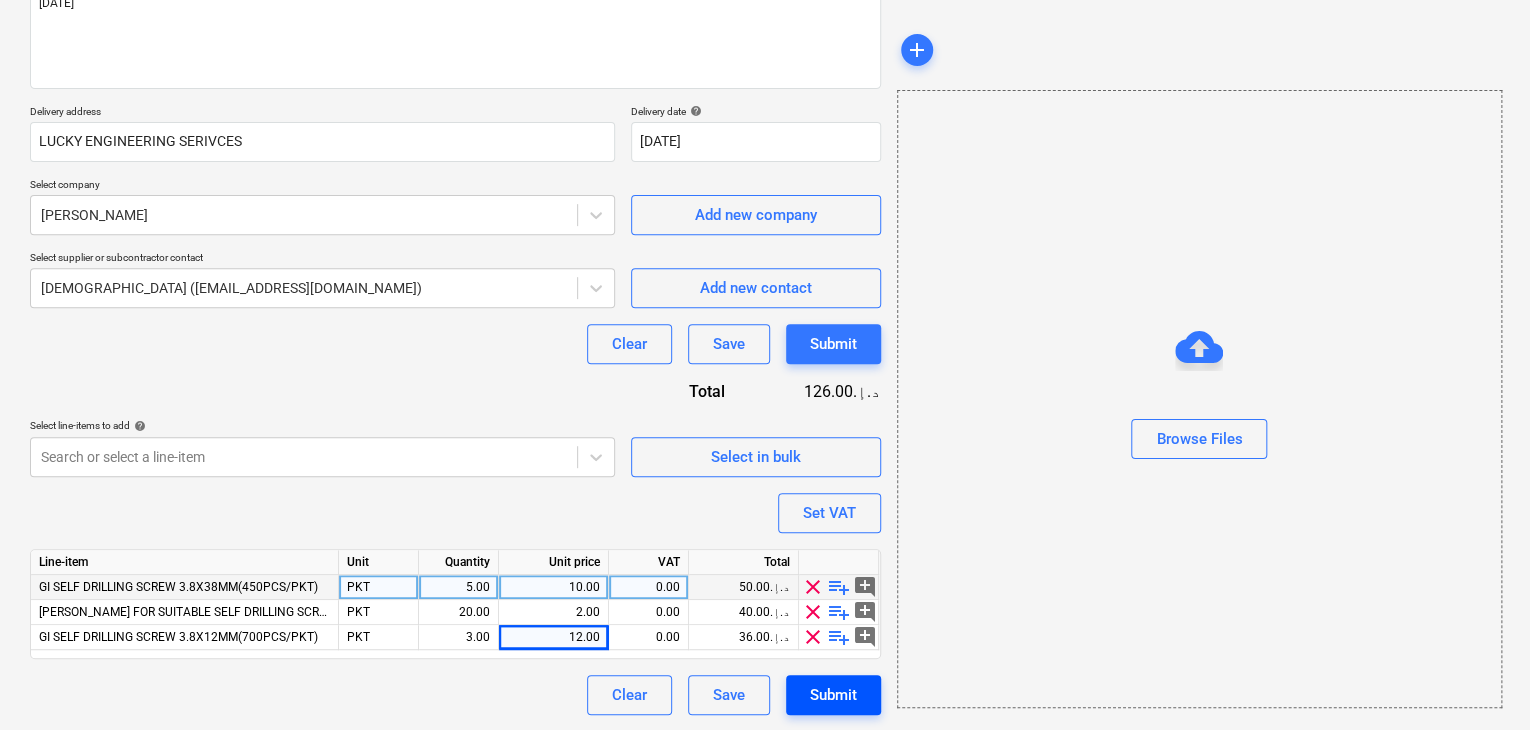 click on "Submit" at bounding box center [833, 695] 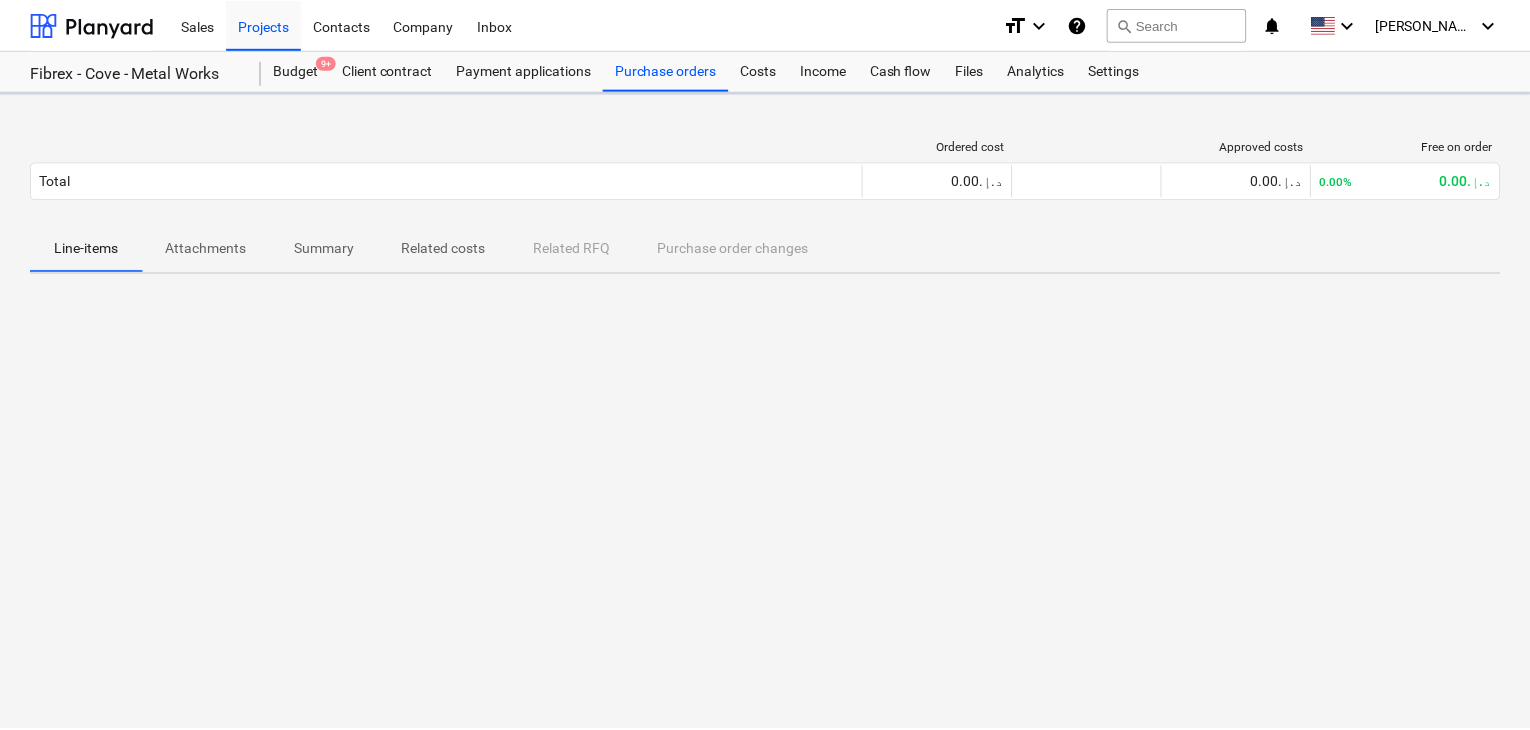 scroll, scrollTop: 0, scrollLeft: 0, axis: both 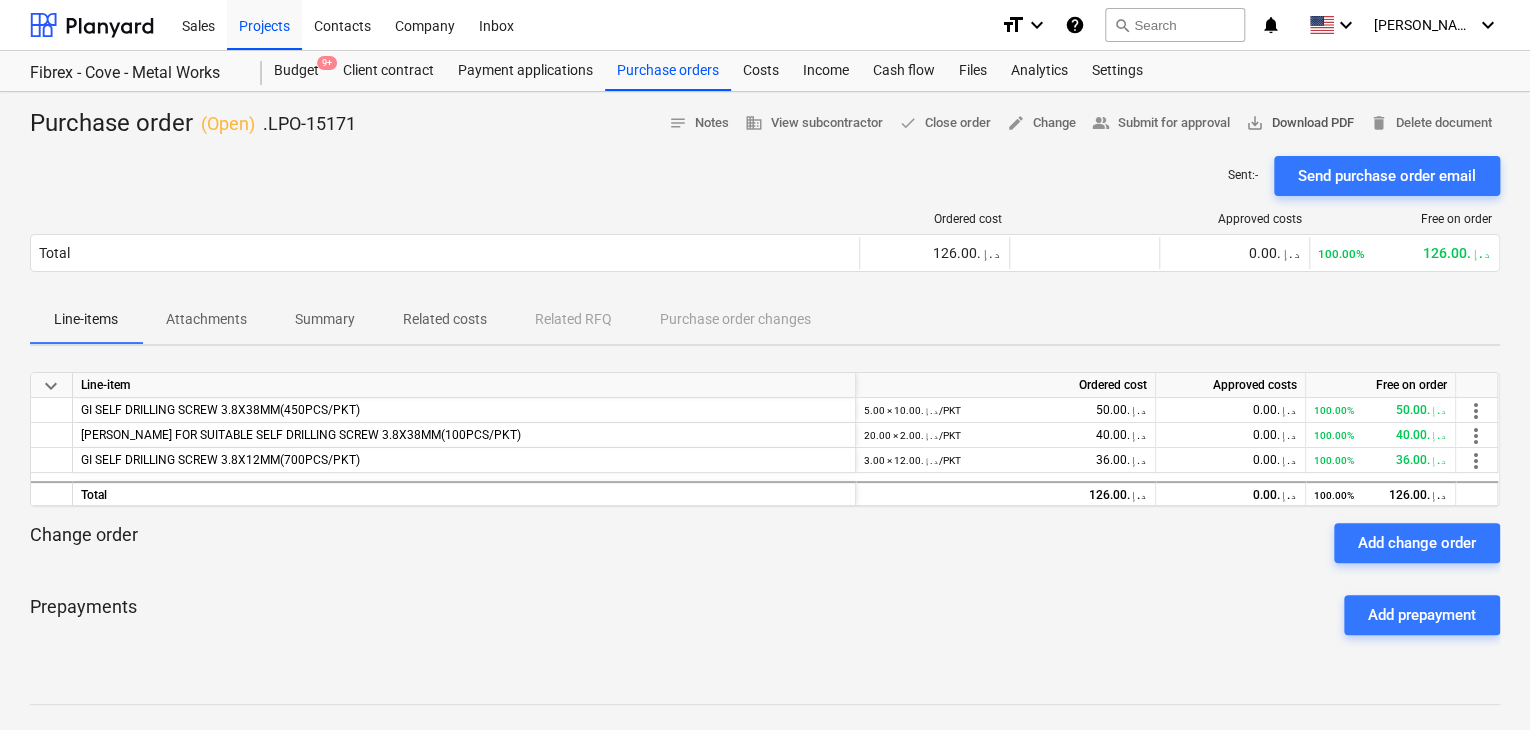 click on "save_alt Download PDF" at bounding box center [1300, 123] 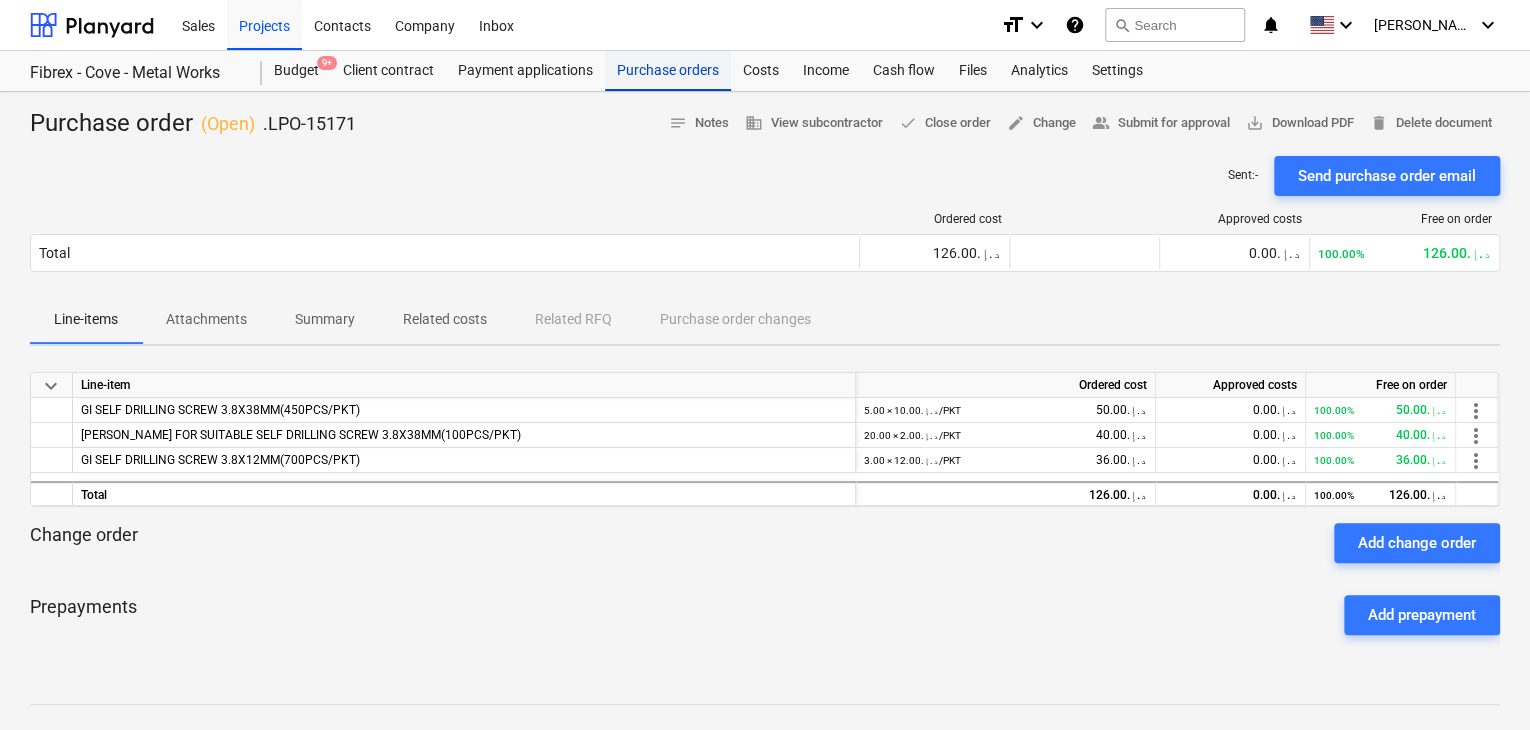 click on "Purchase orders" at bounding box center (668, 71) 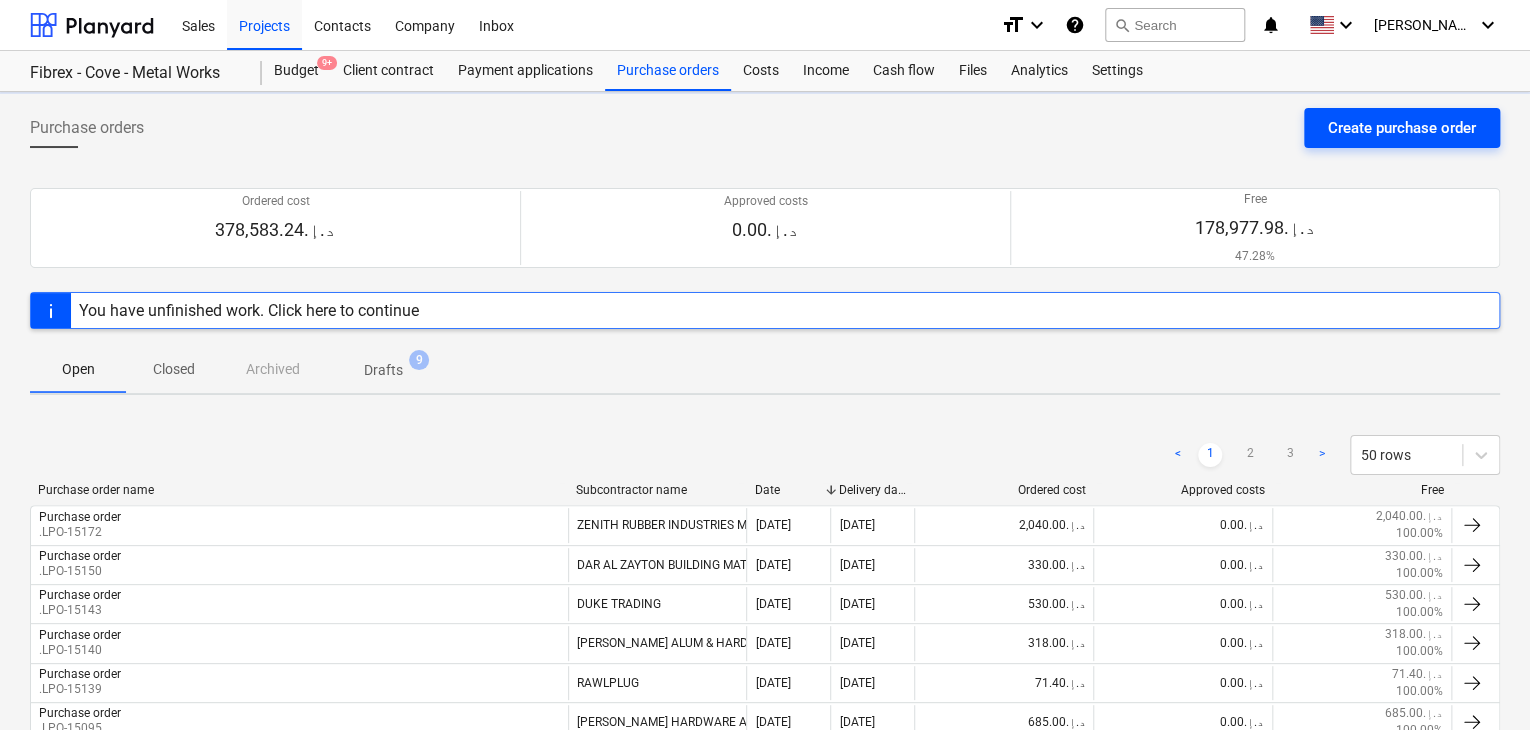 click on "Create purchase order" at bounding box center (1402, 128) 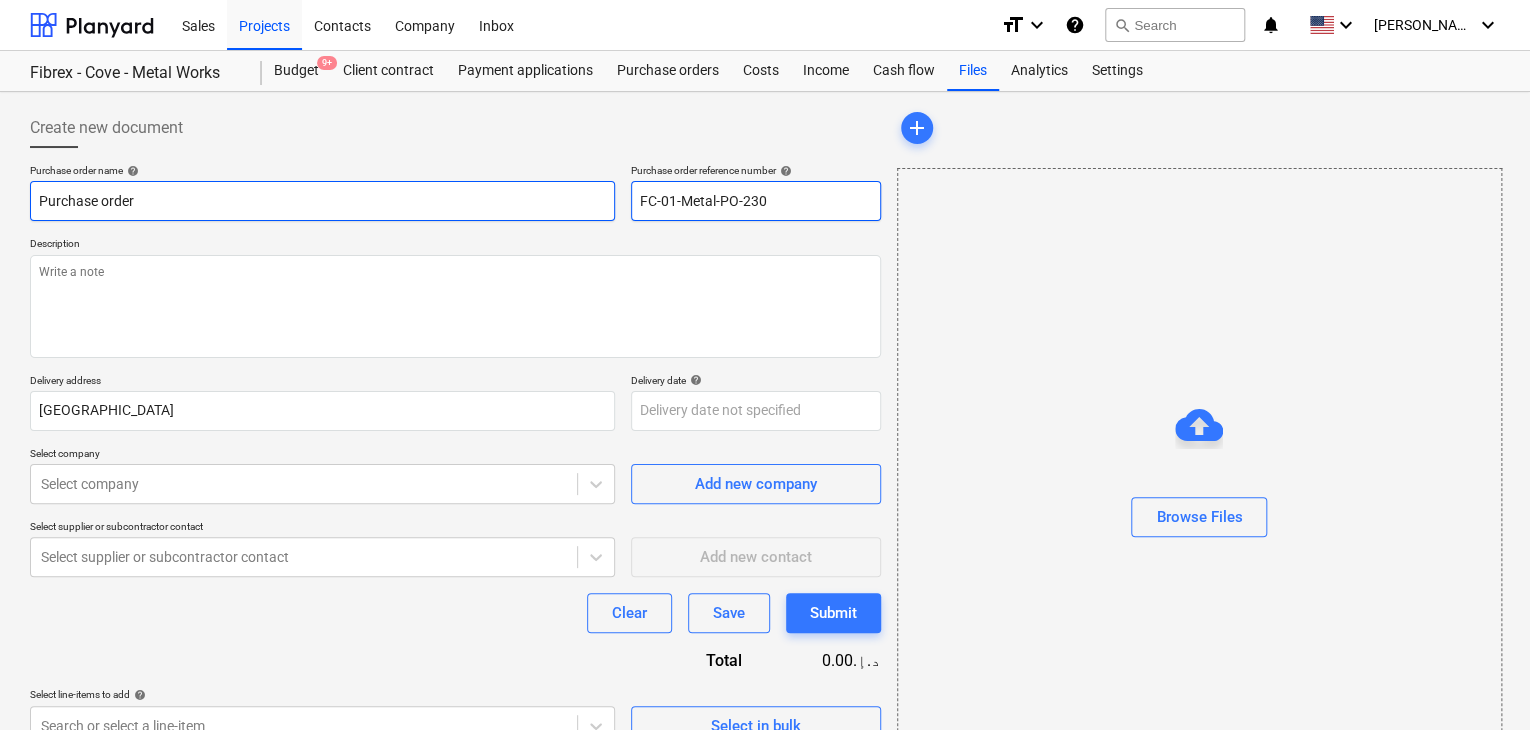 drag, startPoint x: 767, startPoint y: 197, endPoint x: 575, endPoint y: 191, distance: 192.09373 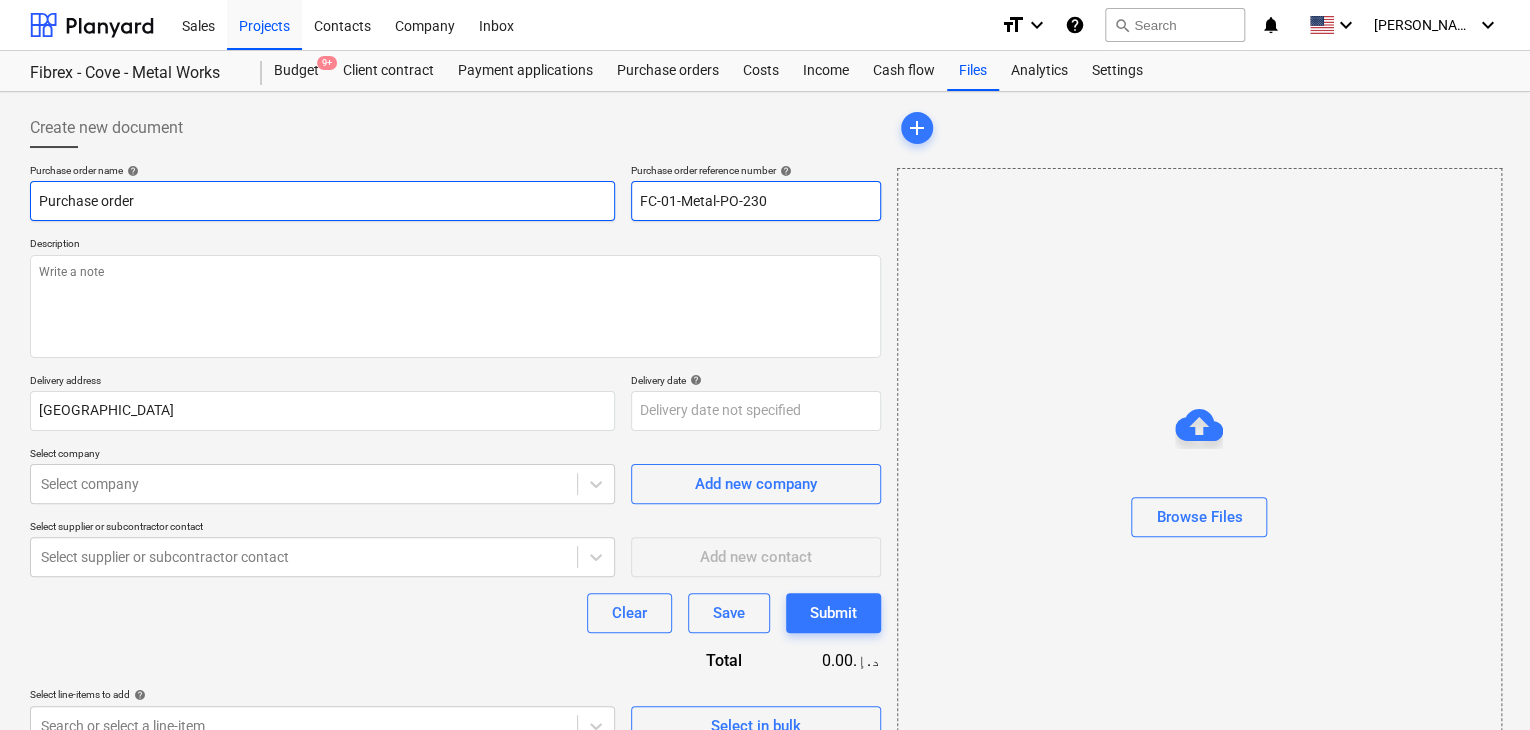 click on "Purchase order name help Purchase order Purchase order reference number help FC-01-Metal-PO-230" at bounding box center [455, 192] 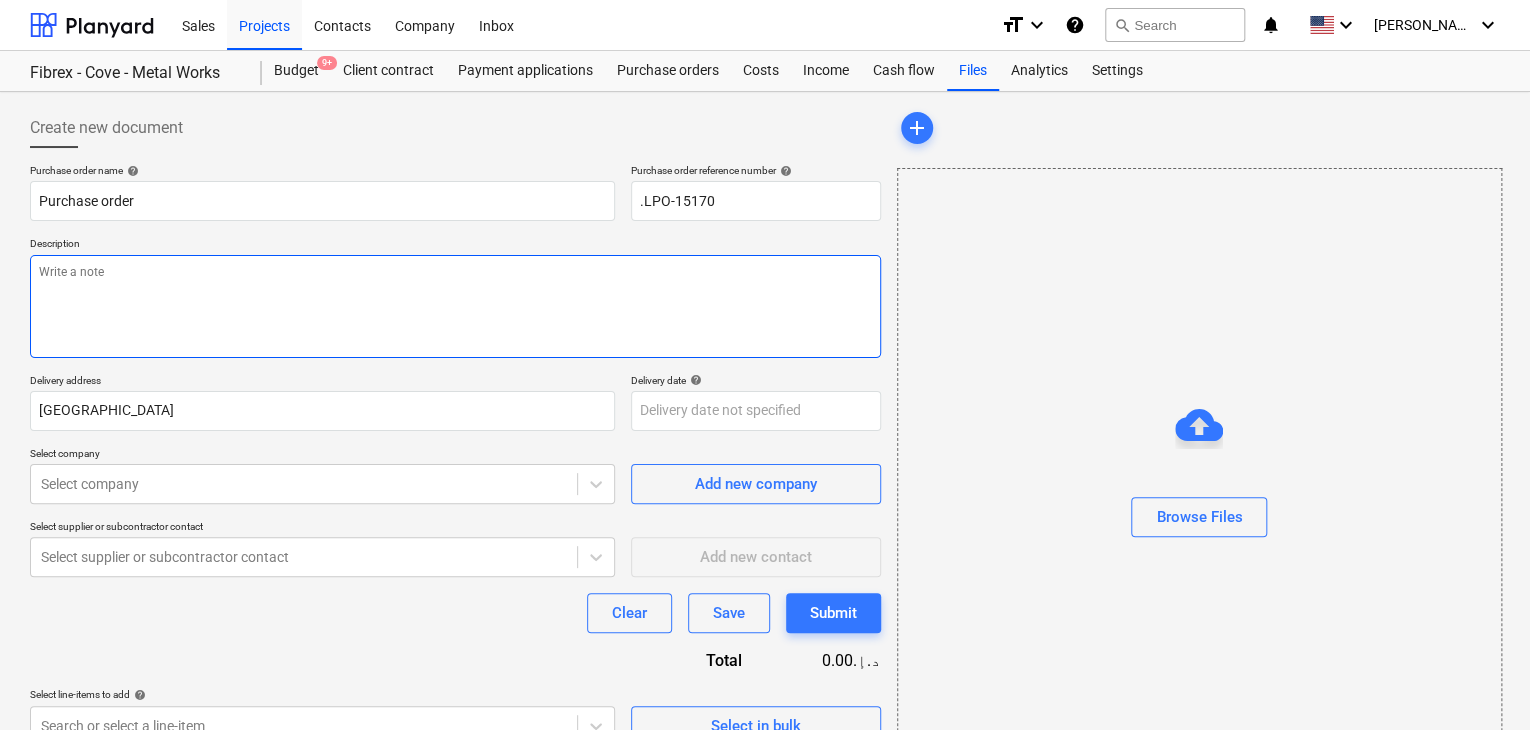 click at bounding box center [455, 306] 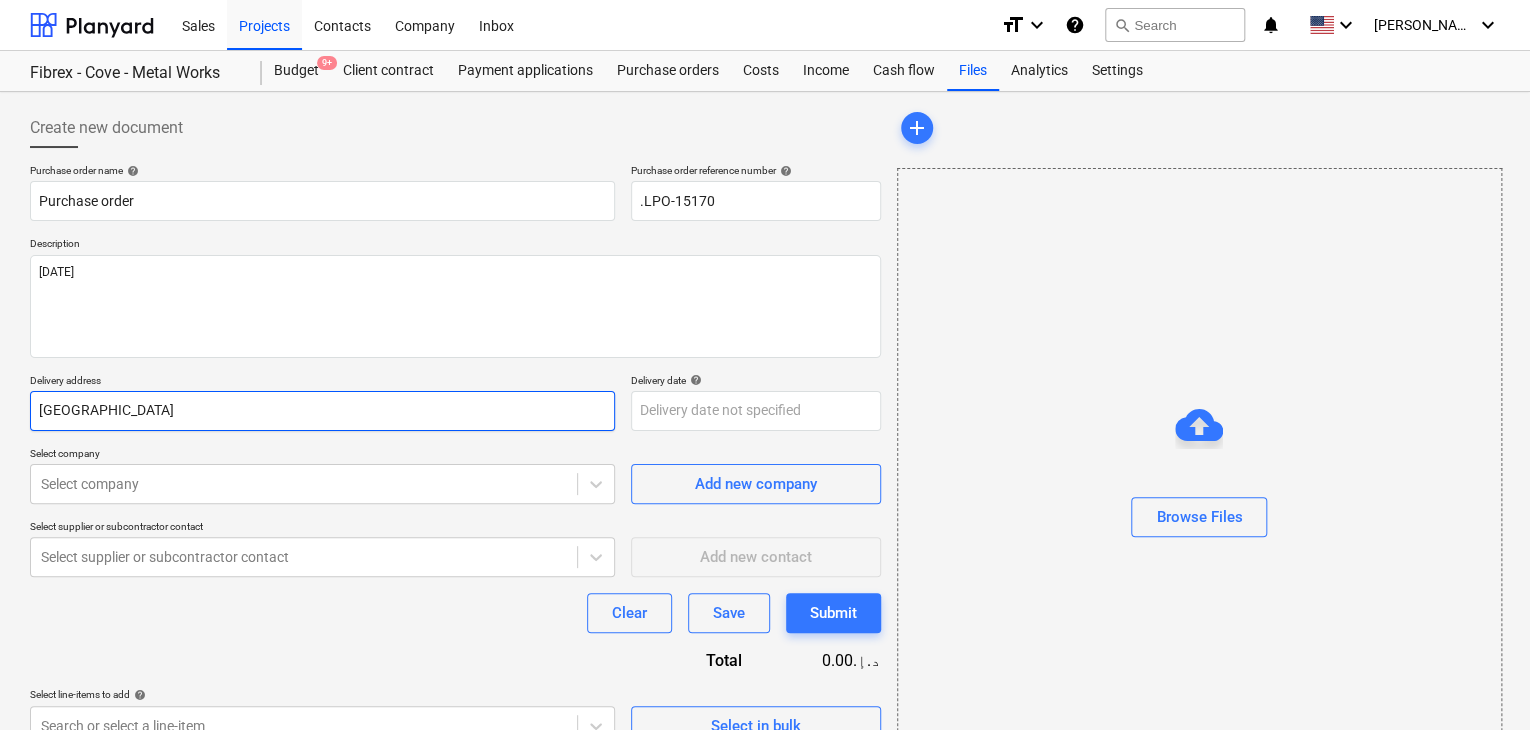 click on "[GEOGRAPHIC_DATA]" at bounding box center [322, 411] 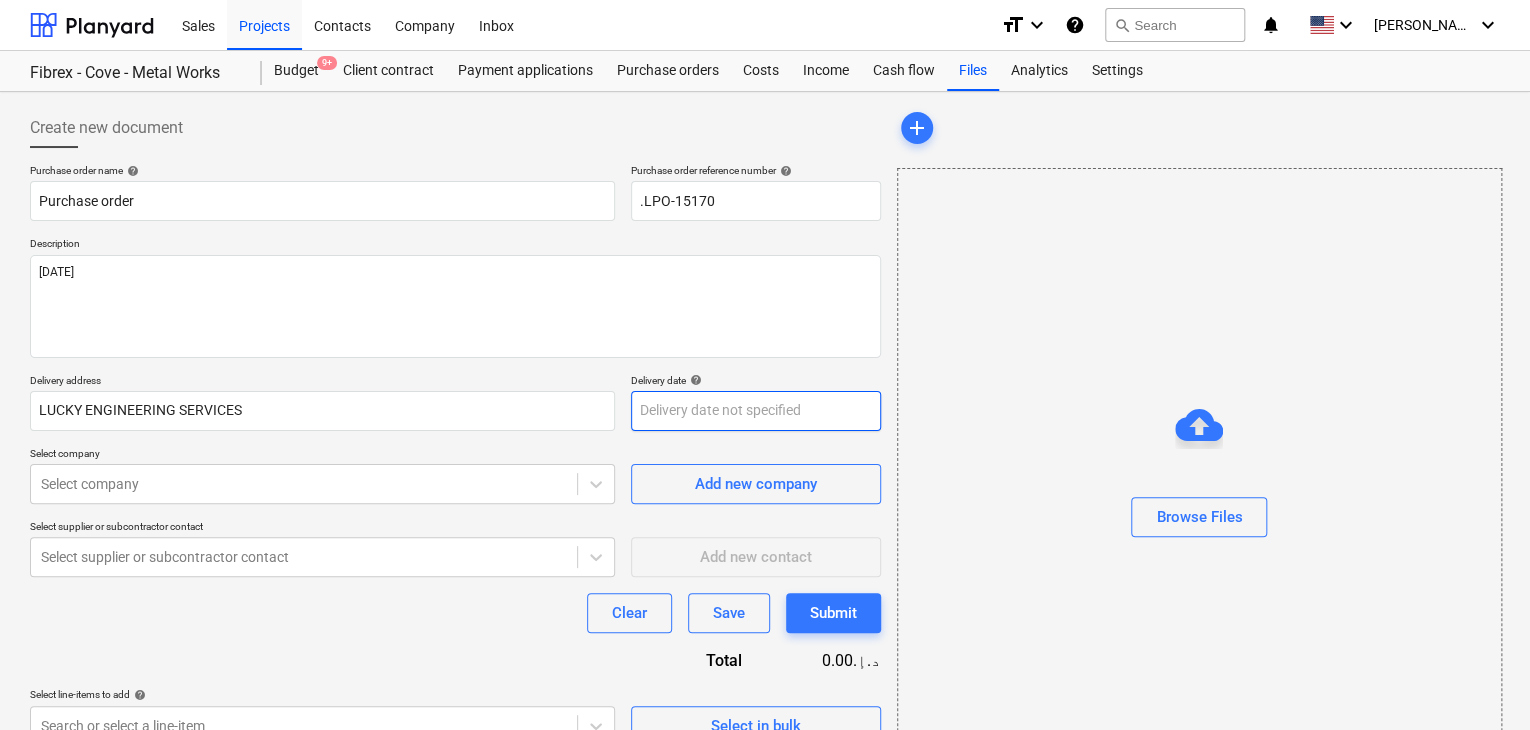 click on "Sales Projects Contacts Company Inbox format_size keyboard_arrow_down help search Search notifications 0 keyboard_arrow_down [PERSON_NAME] keyboard_arrow_down Fibrex - Cove - Metal Works Fibrex - Cove - Metal Works Budget 9+ Client contract Payment applications Purchase orders Costs Income Cash flow Files Analytics Settings Create new document Purchase order name help Purchase order Purchase order reference number help .LPO-15170 Description [DATE] Delivery address LUCKY ENGINEERING SERVICES Delivery date help Press the down arrow key to interact with the calendar and
select a date. Press the question mark key to get the keyboard shortcuts for changing dates. Select company Select company Add new company Select supplier or subcontractor contact Select supplier or subcontractor contact Add new contact Clear Save Submit Total 0.00د.إ.‏ Select line-items to add help Search or select a line-item Select in bulk add Browse Files
x" at bounding box center [765, 365] 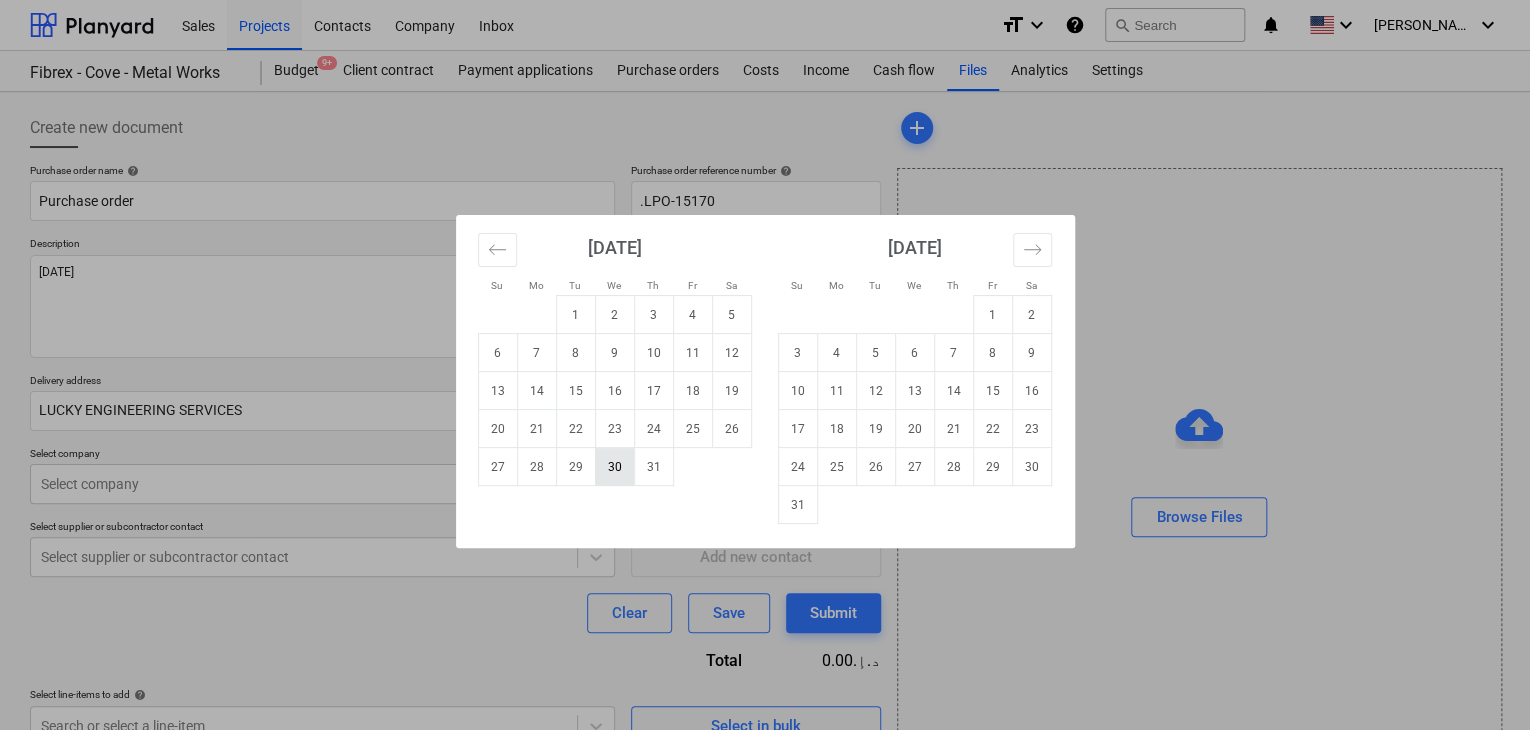 click on "30" at bounding box center [614, 467] 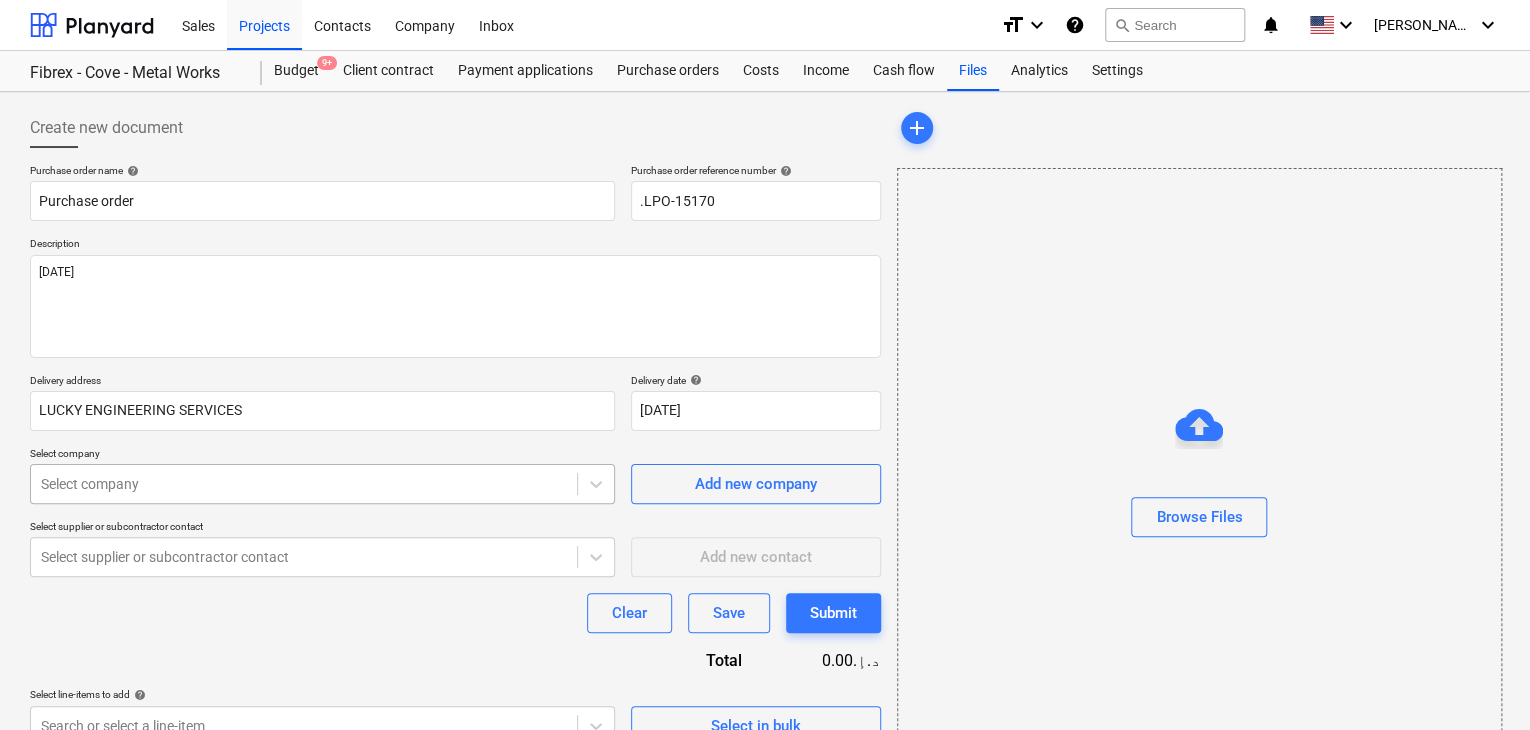 click on "Sales Projects Contacts Company Inbox format_size keyboard_arrow_down help search Search notifications 0 keyboard_arrow_down [PERSON_NAME] keyboard_arrow_down Fibrex - Cove - Metal Works Fibrex - Cove - Metal Works Budget 9+ Client contract Payment applications Purchase orders Costs Income Cash flow Files Analytics Settings Create new document Purchase order name help Purchase order Purchase order reference number help .LPO-15170 Description [DATE] Delivery address LUCKY ENGINEERING SERVICES Delivery date help [DATE] [DATE] Press the down arrow key to interact with the calendar and
select a date. Press the question mark key to get the keyboard shortcuts for changing dates. Select company Select company Add new company Select supplier or subcontractor contact Select supplier or subcontractor contact Add new contact Clear Save Submit Total 0.00د.إ.‏ Select line-items to add help Search or select a line-item Select in bulk add Browse Files
x" at bounding box center [765, 365] 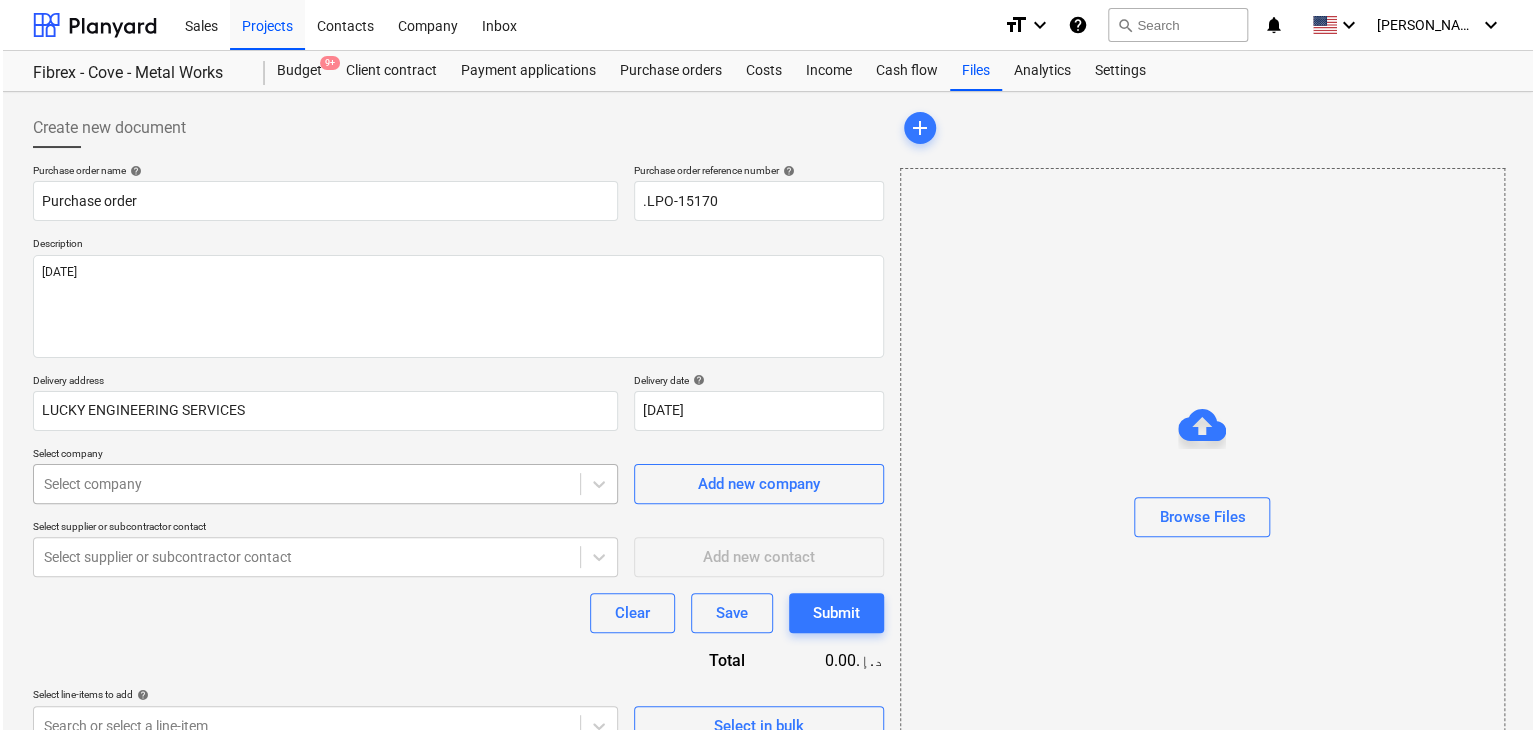 scroll, scrollTop: 71, scrollLeft: 0, axis: vertical 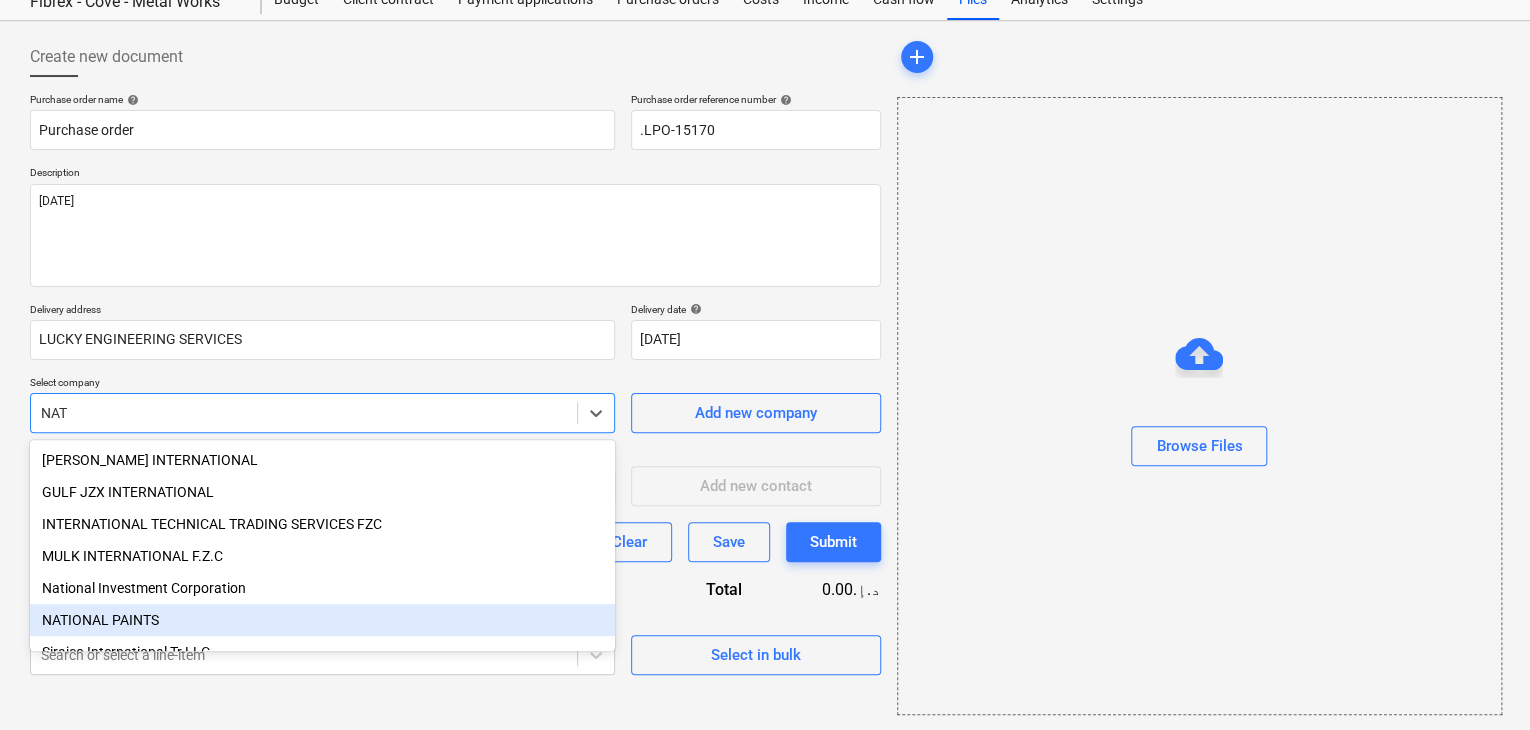 click on "NATIONAL PAINTS" at bounding box center (322, 620) 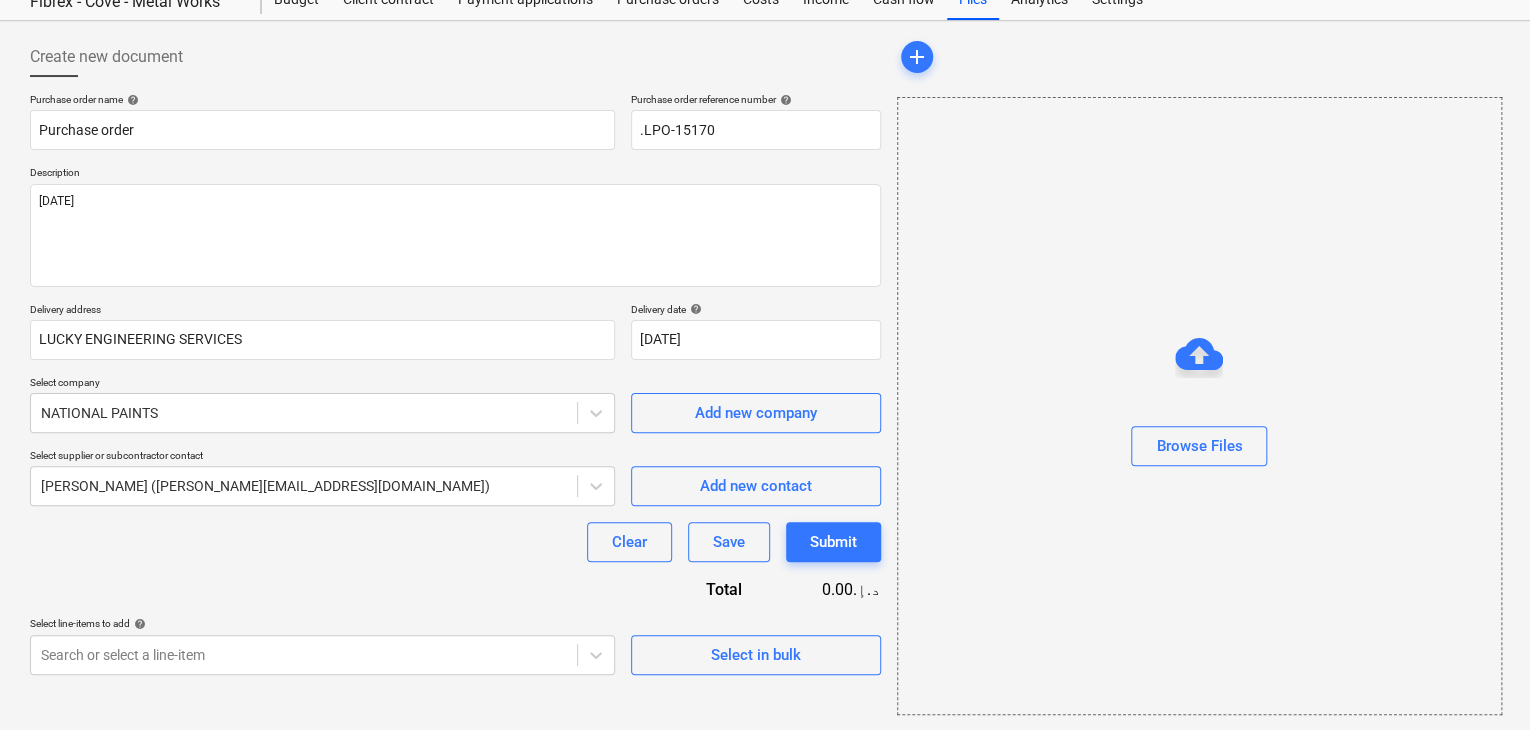 click on "Create new document Purchase order name help Purchase order Purchase order reference number help .LPO-15170 Description [DATE] Delivery address LUCKY ENGINEERING SERVICES Delivery date help [DATE] [DATE] Press the down arrow key to interact with the calendar and
select a date. Press the question mark key to get the keyboard shortcuts for changing dates. Select company NATIONAL PAINTS   Add new company Select supplier or subcontractor contact [PERSON_NAME] S ([PERSON_NAME][EMAIL_ADDRESS][DOMAIN_NAME]) Add new contact Clear Save Submit Total 0.00د.إ.‏ Select line-items to add help Search or select a line-item Select in bulk" at bounding box center [455, 376] 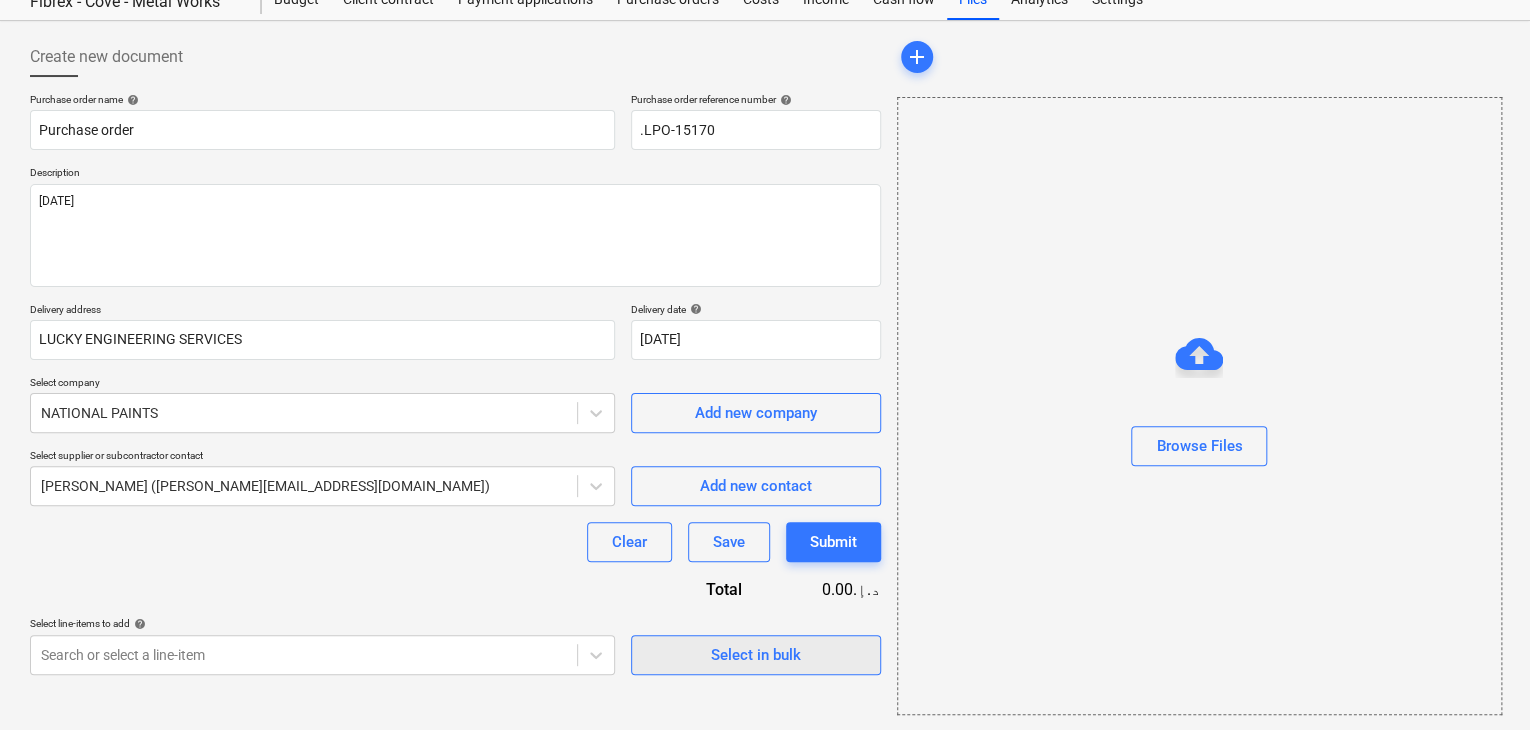 click on "Select in bulk" at bounding box center (756, 655) 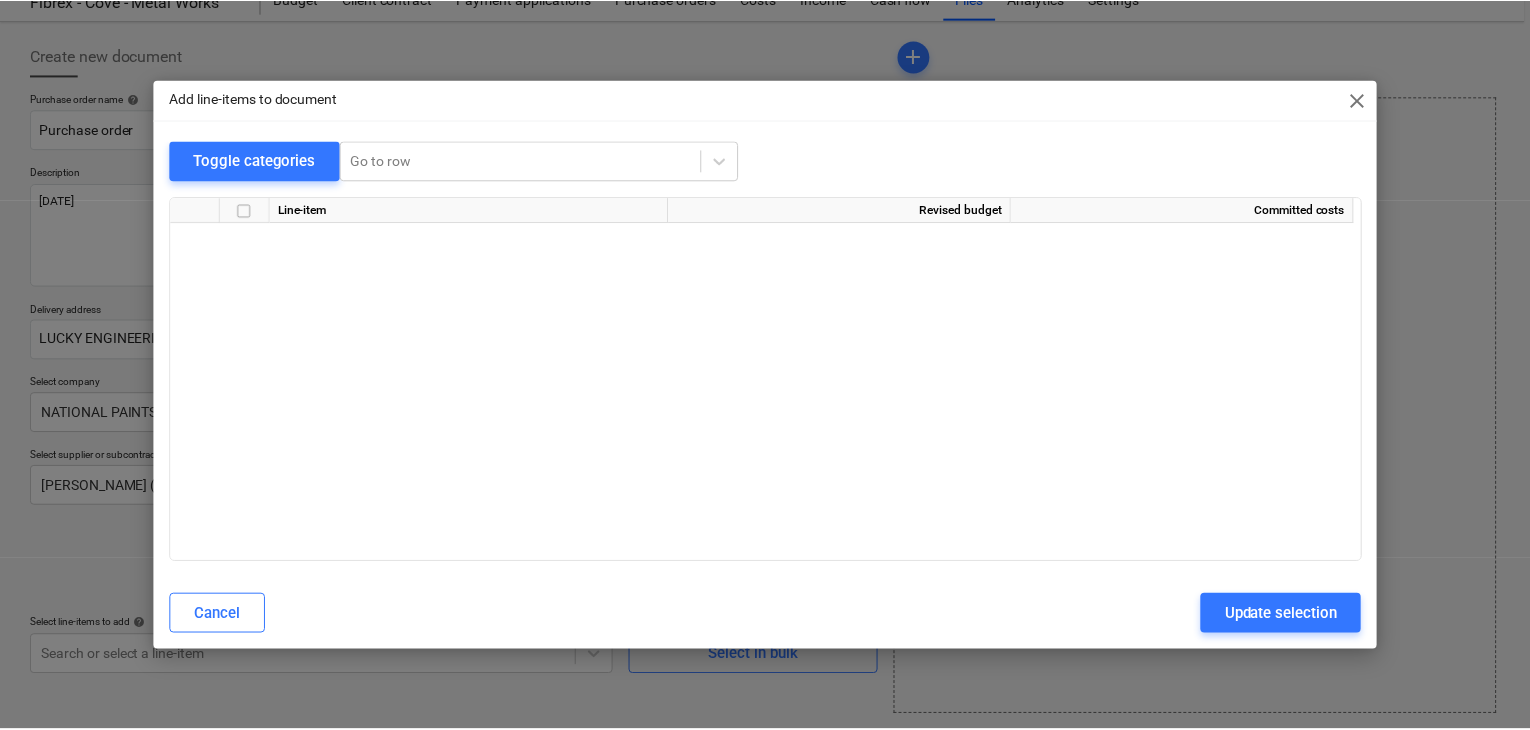 scroll, scrollTop: 21187, scrollLeft: 0, axis: vertical 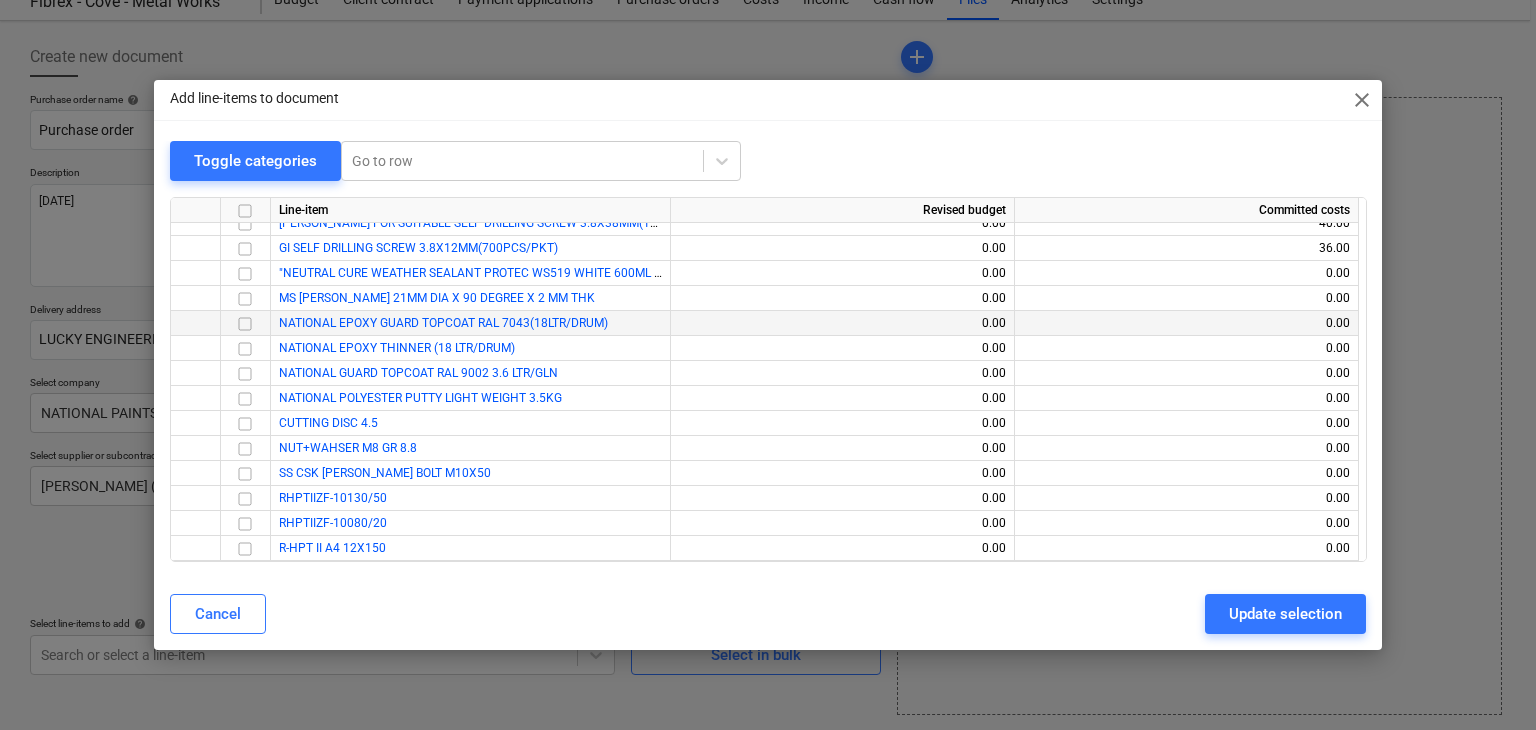 click at bounding box center (245, 324) 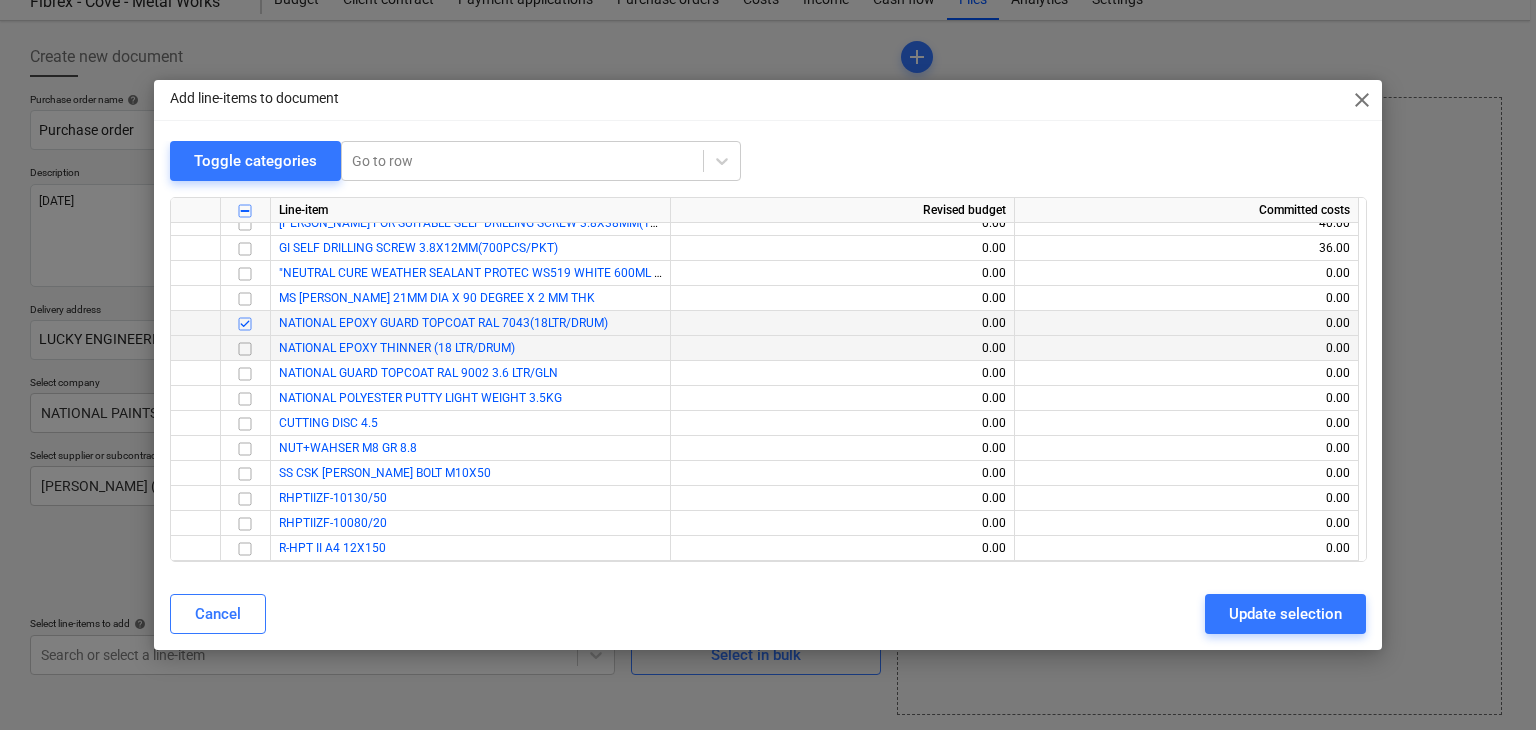 click at bounding box center (245, 349) 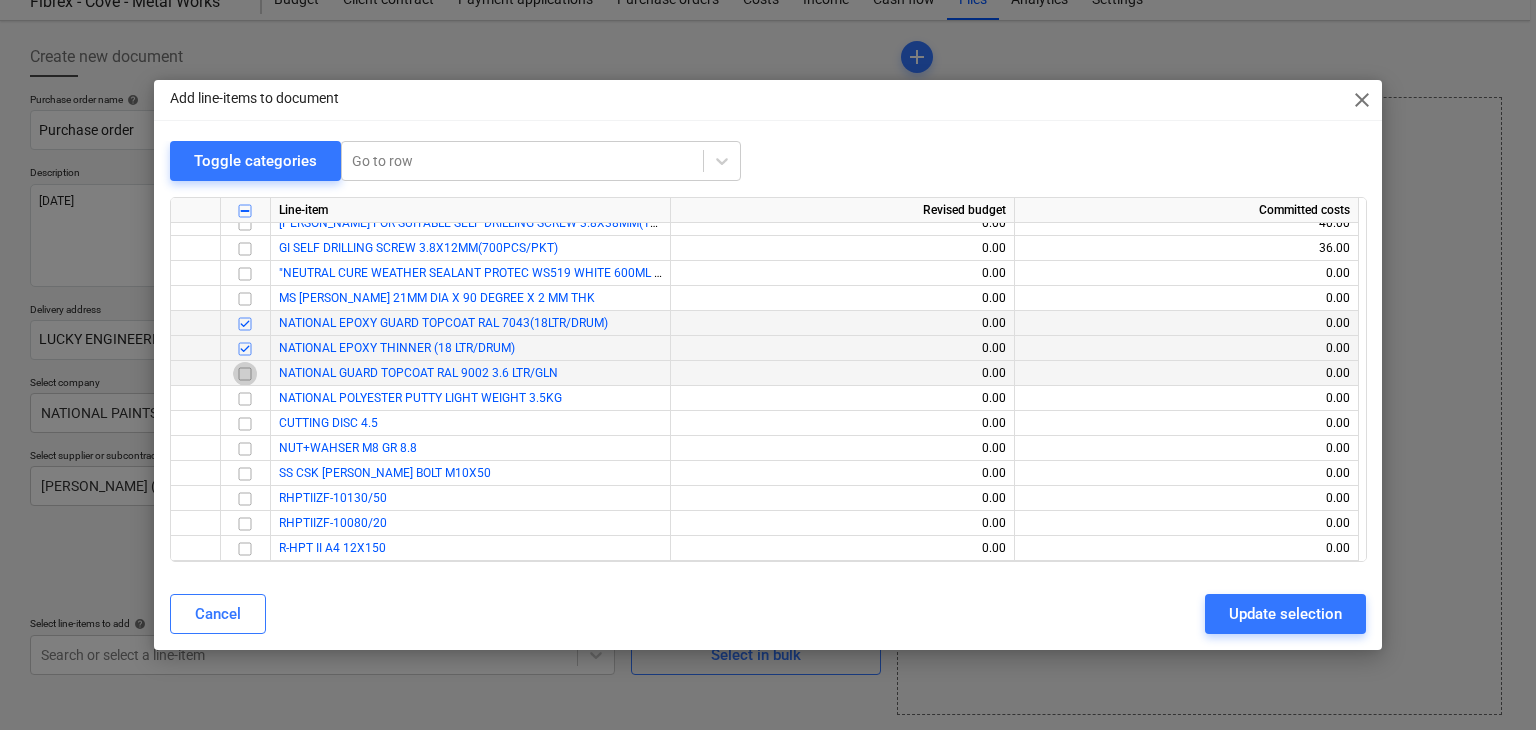 click at bounding box center [245, 374] 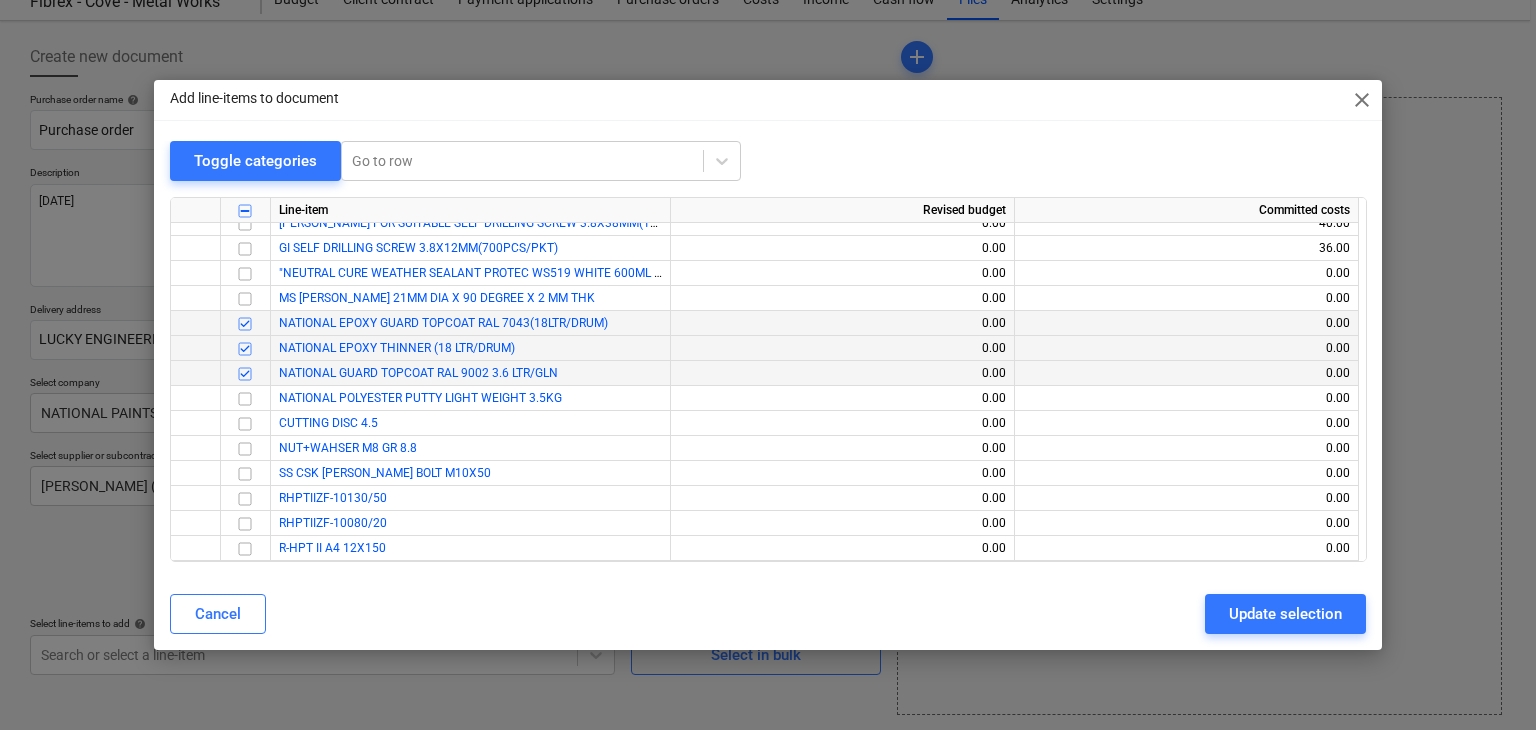 click at bounding box center (245, 399) 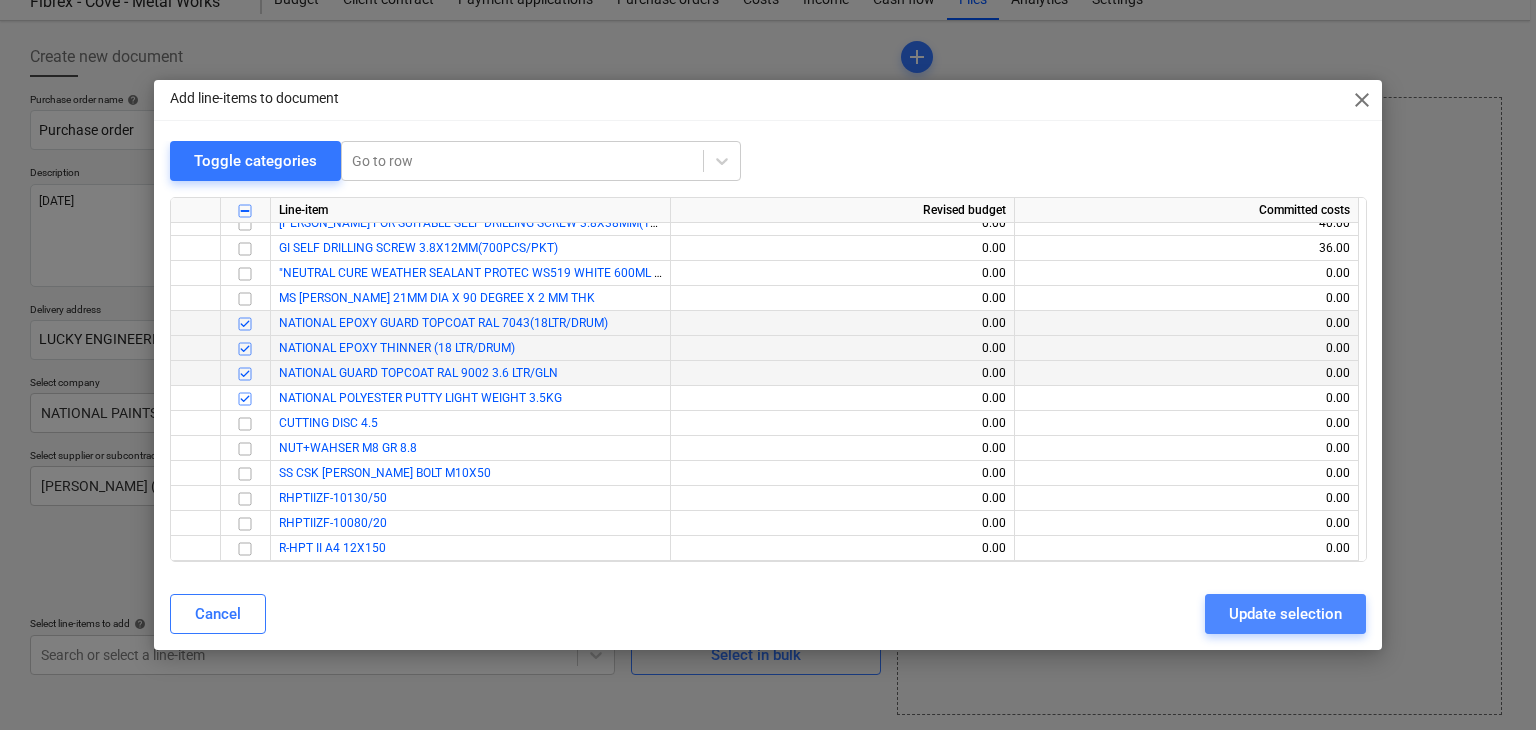 click on "Update selection" at bounding box center (1285, 614) 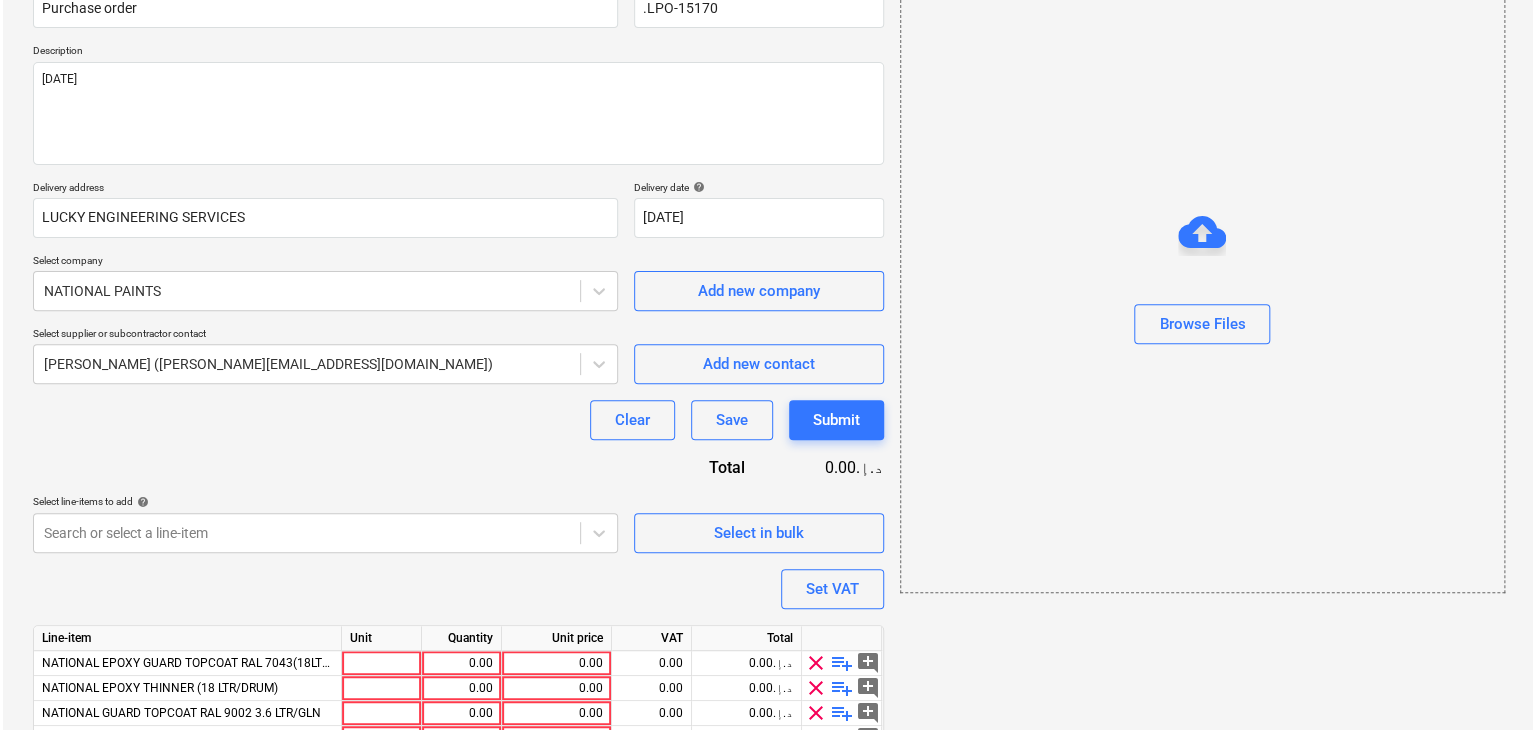 scroll, scrollTop: 294, scrollLeft: 0, axis: vertical 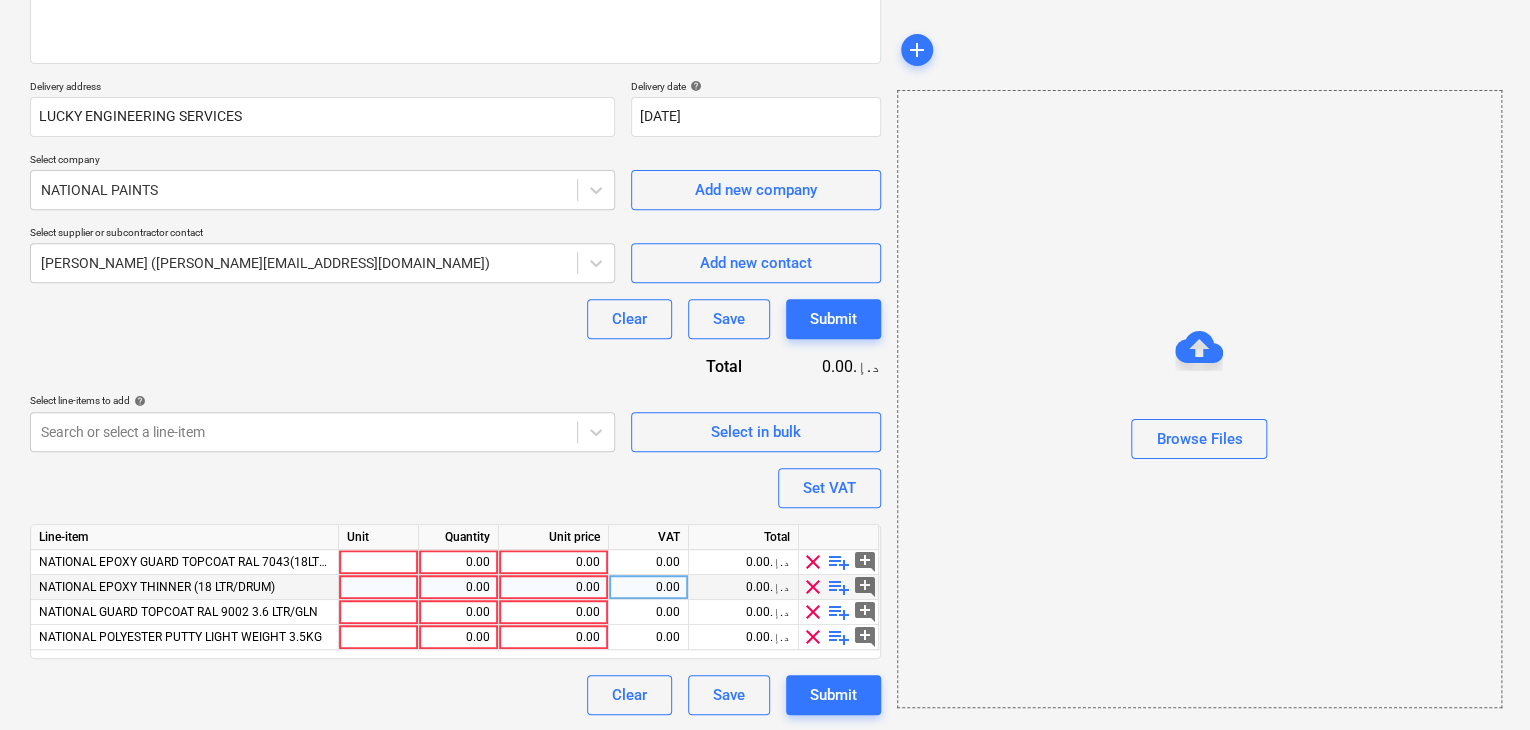 click at bounding box center (379, 587) 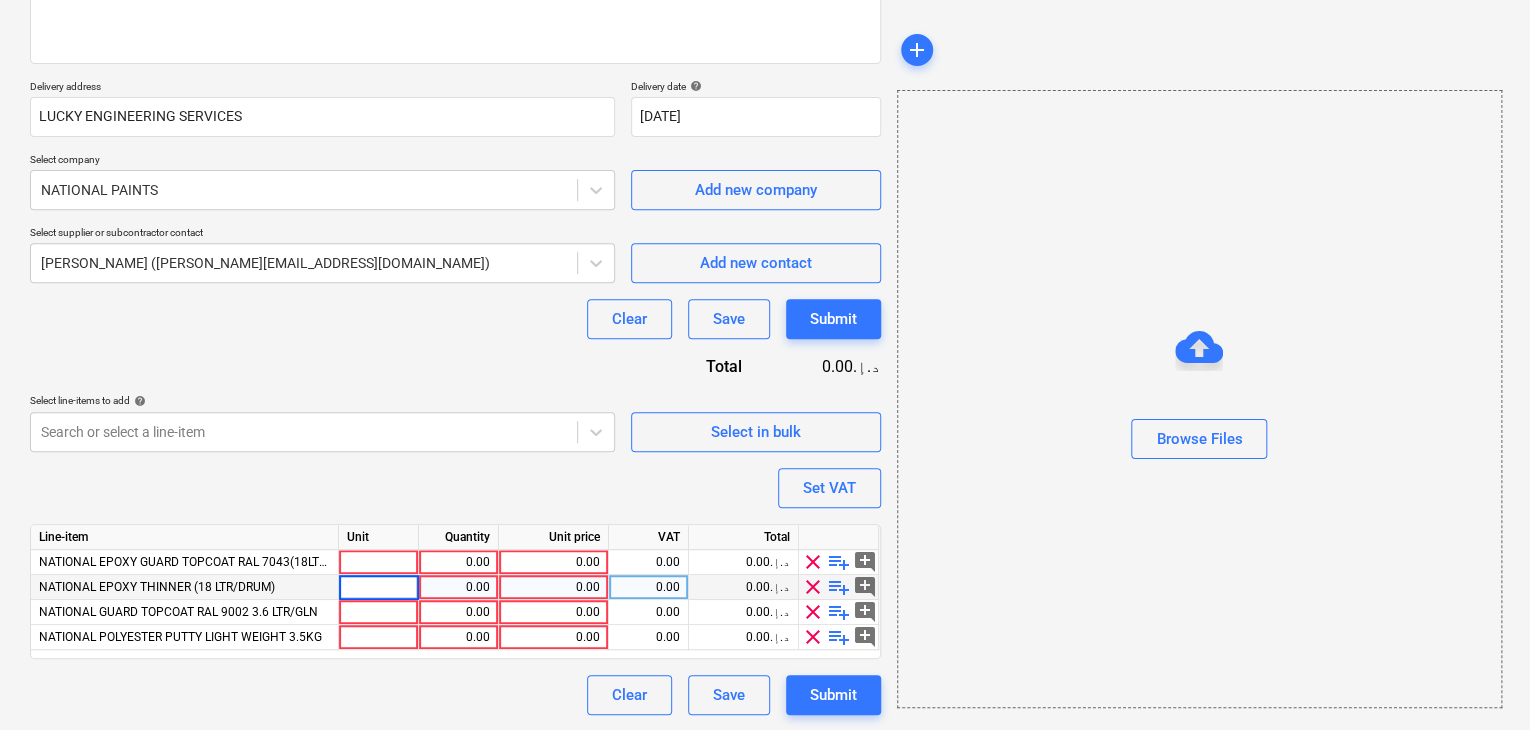 click on "Unit" at bounding box center (379, 537) 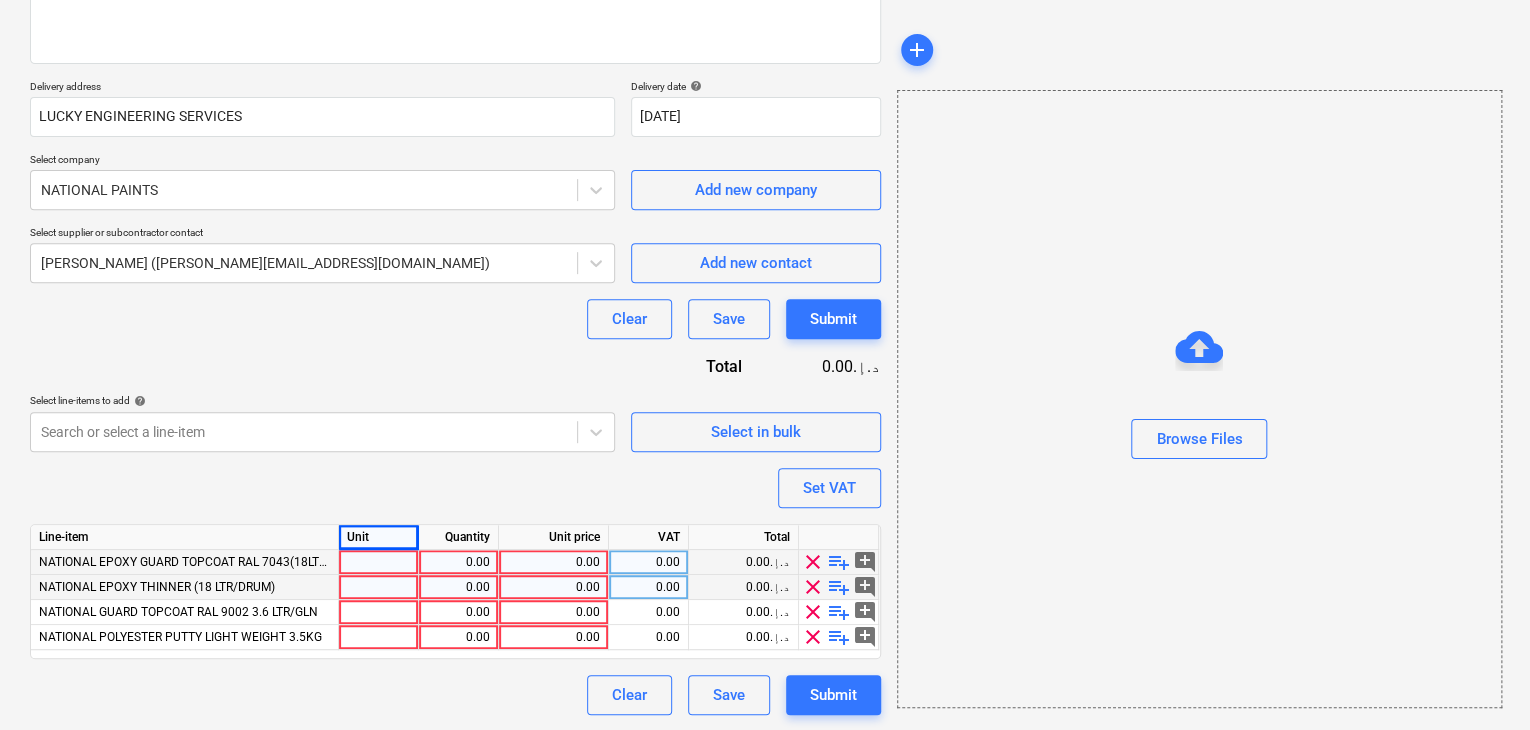 click at bounding box center (379, 562) 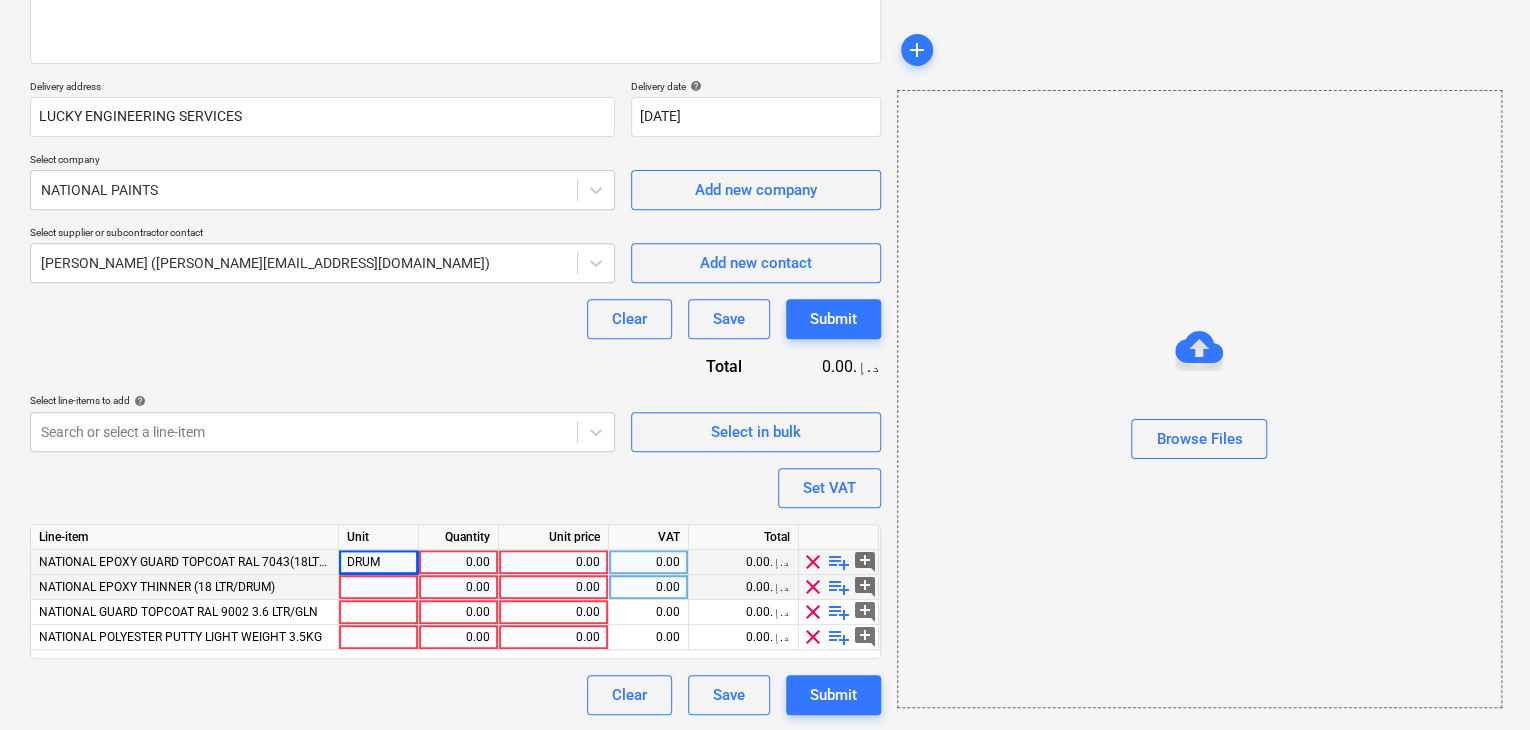 click at bounding box center (379, 587) 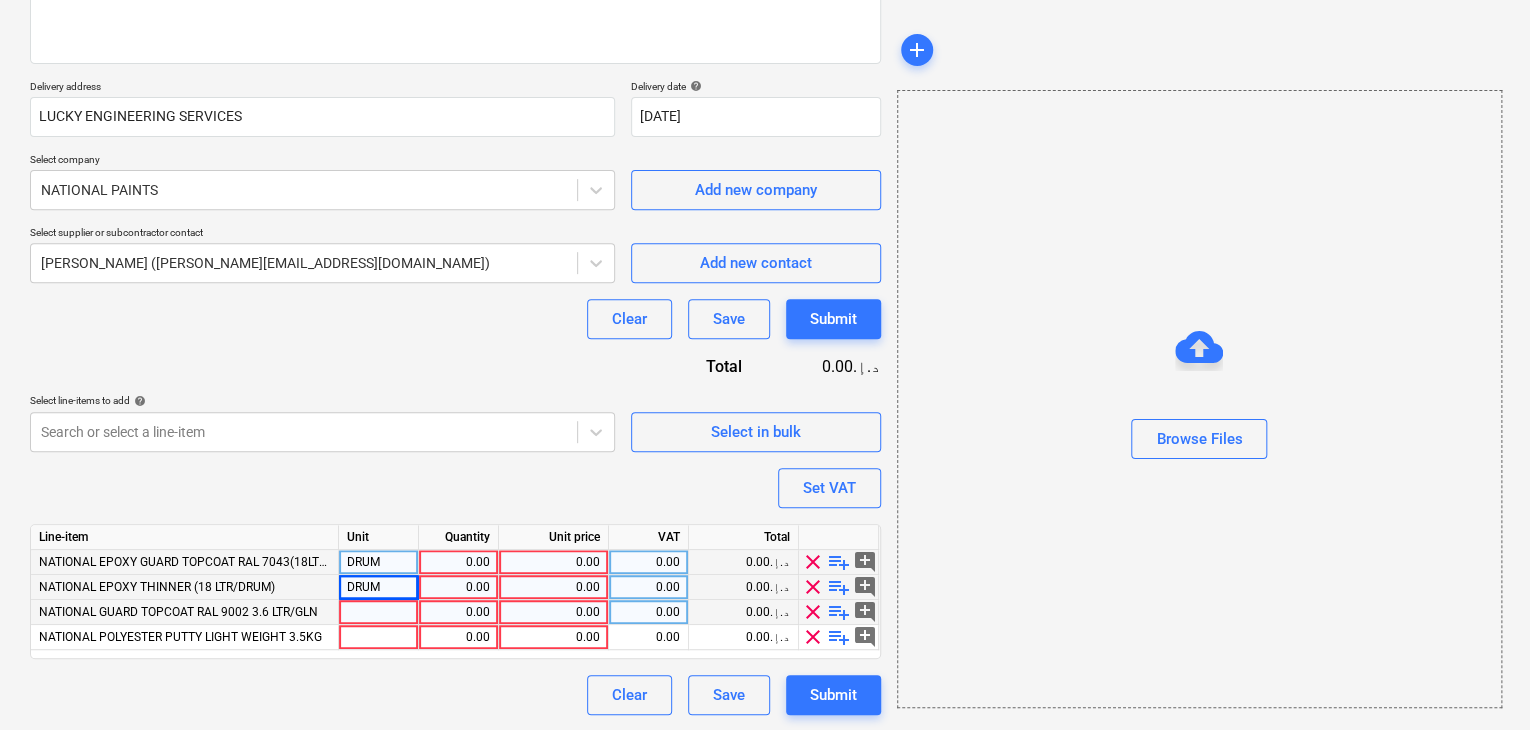 click at bounding box center [379, 612] 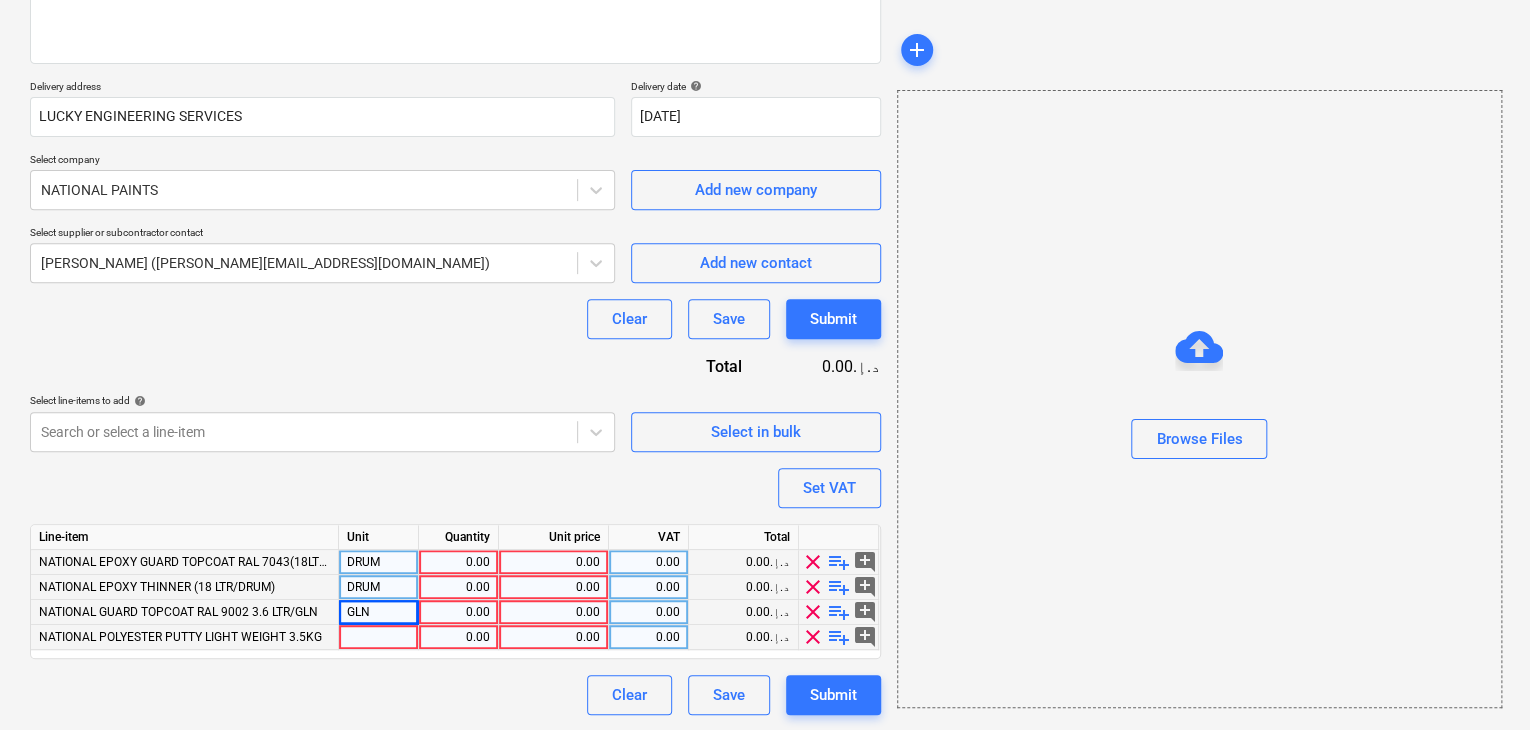 click at bounding box center [379, 637] 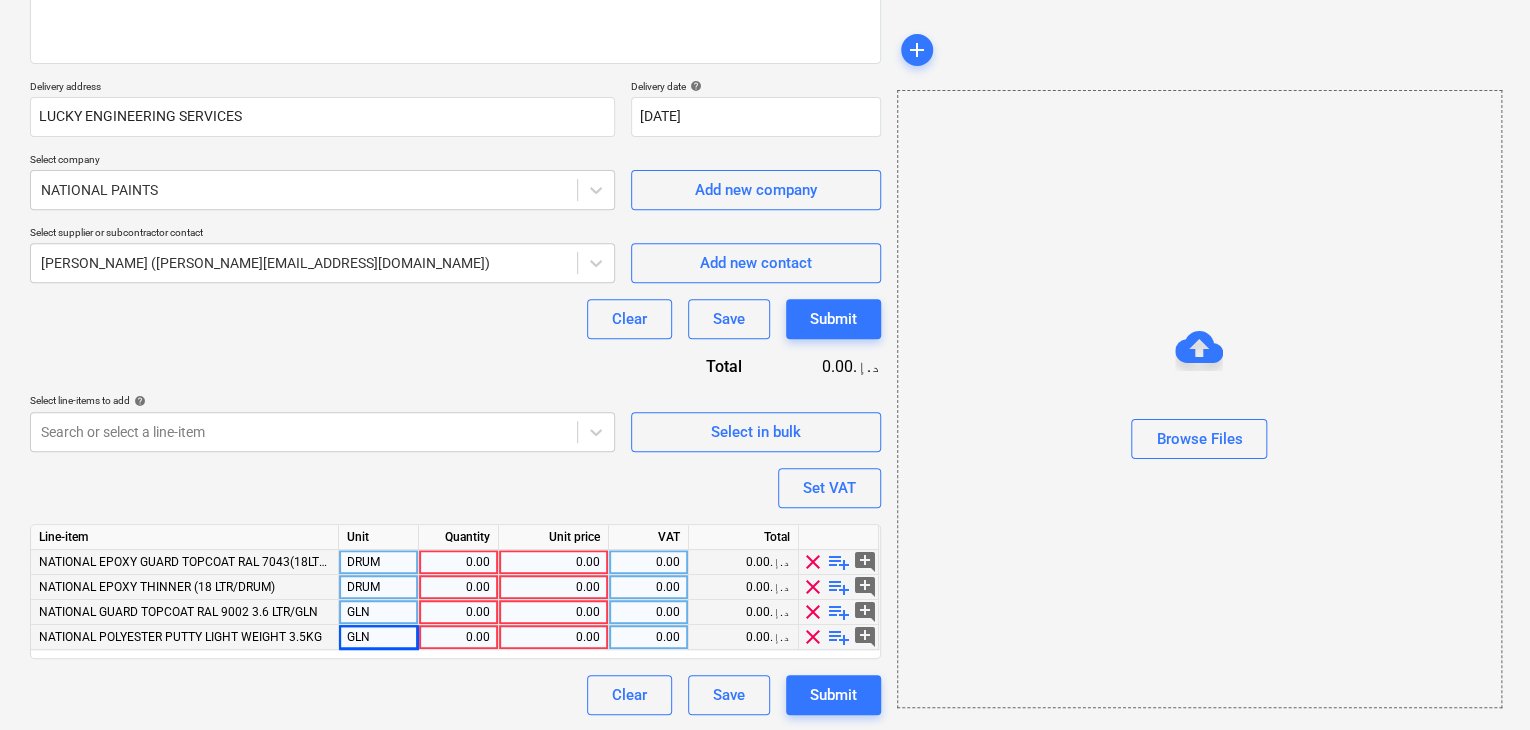 click on "0.00" at bounding box center [458, 562] 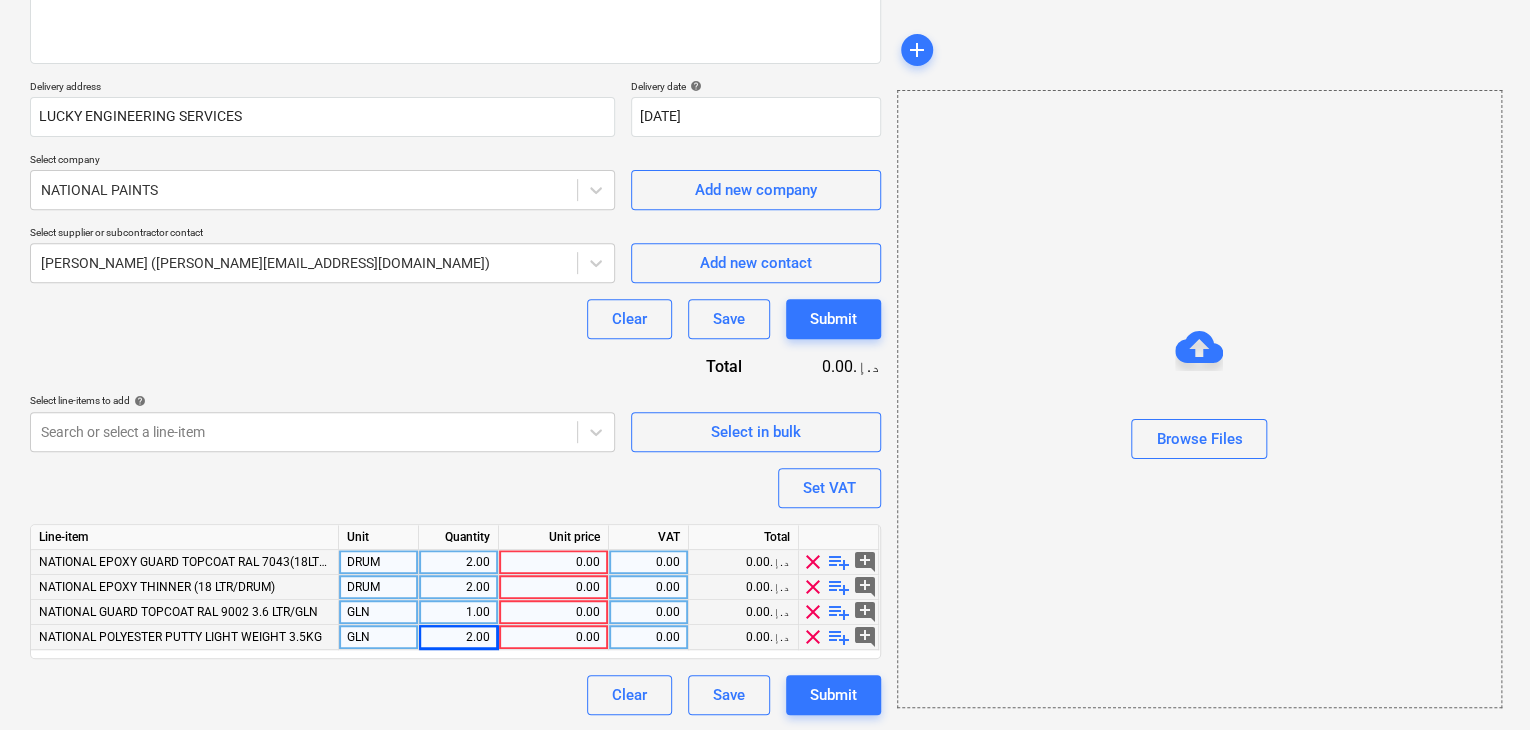 click on "0.00" at bounding box center (553, 562) 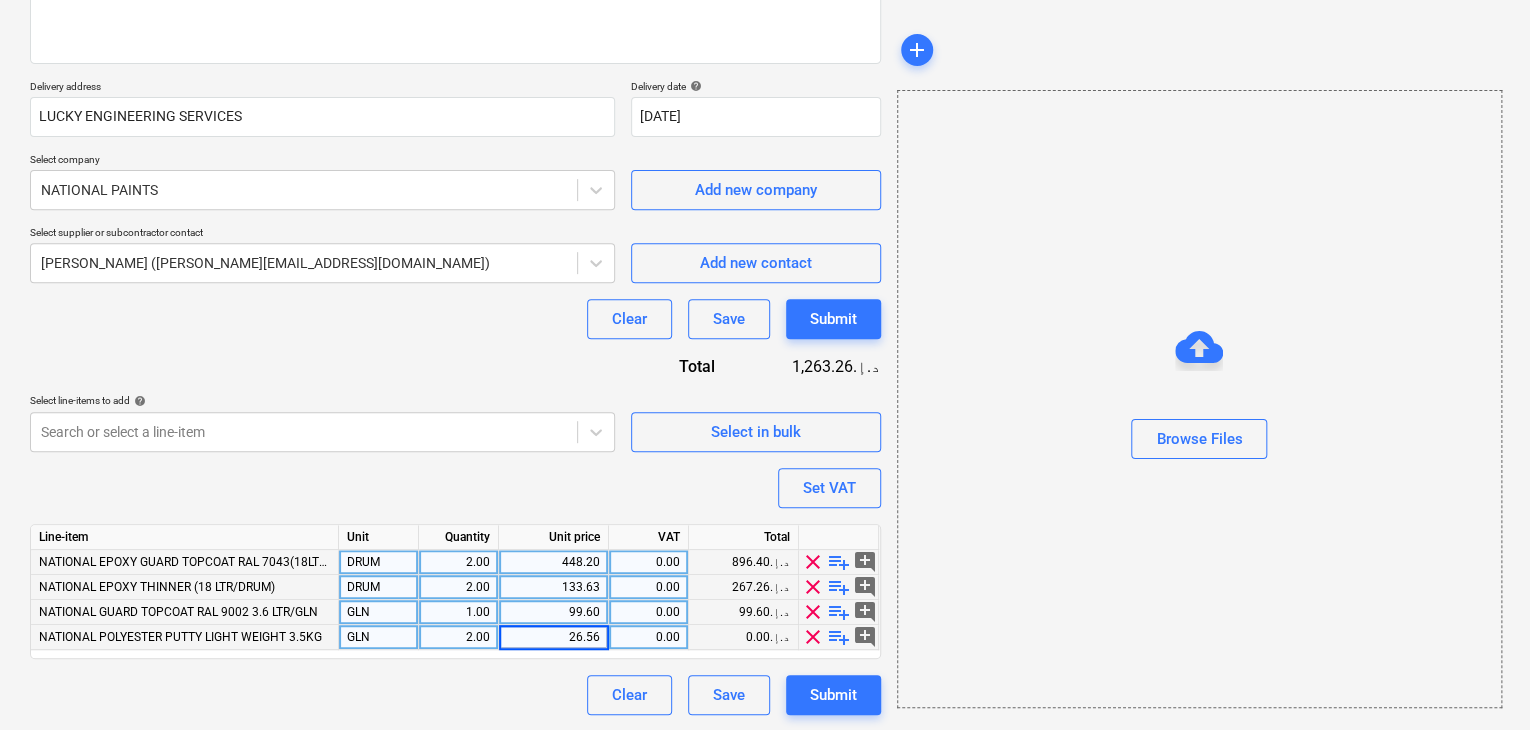 click on "Browse Files" at bounding box center (1199, 399) 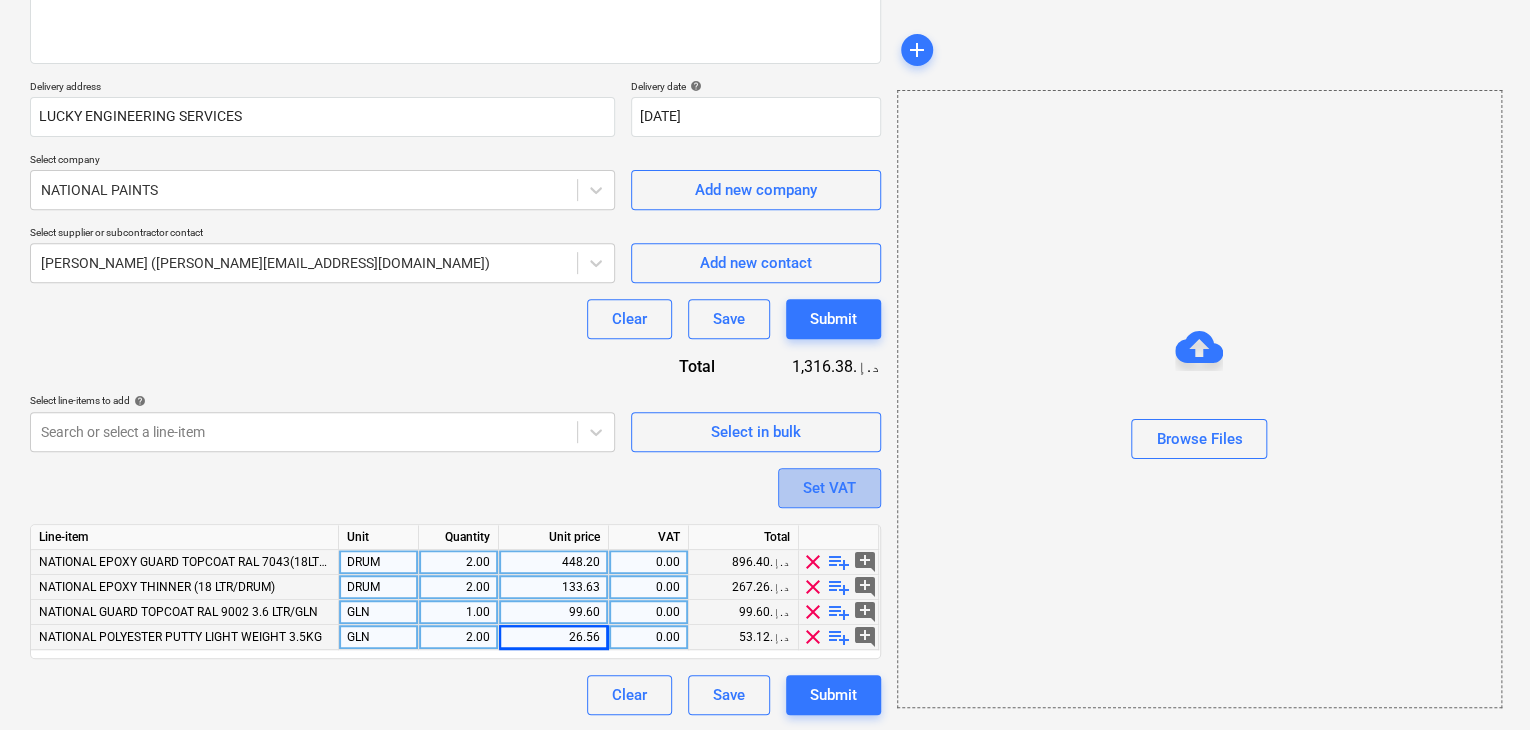 click on "Set VAT" at bounding box center [829, 488] 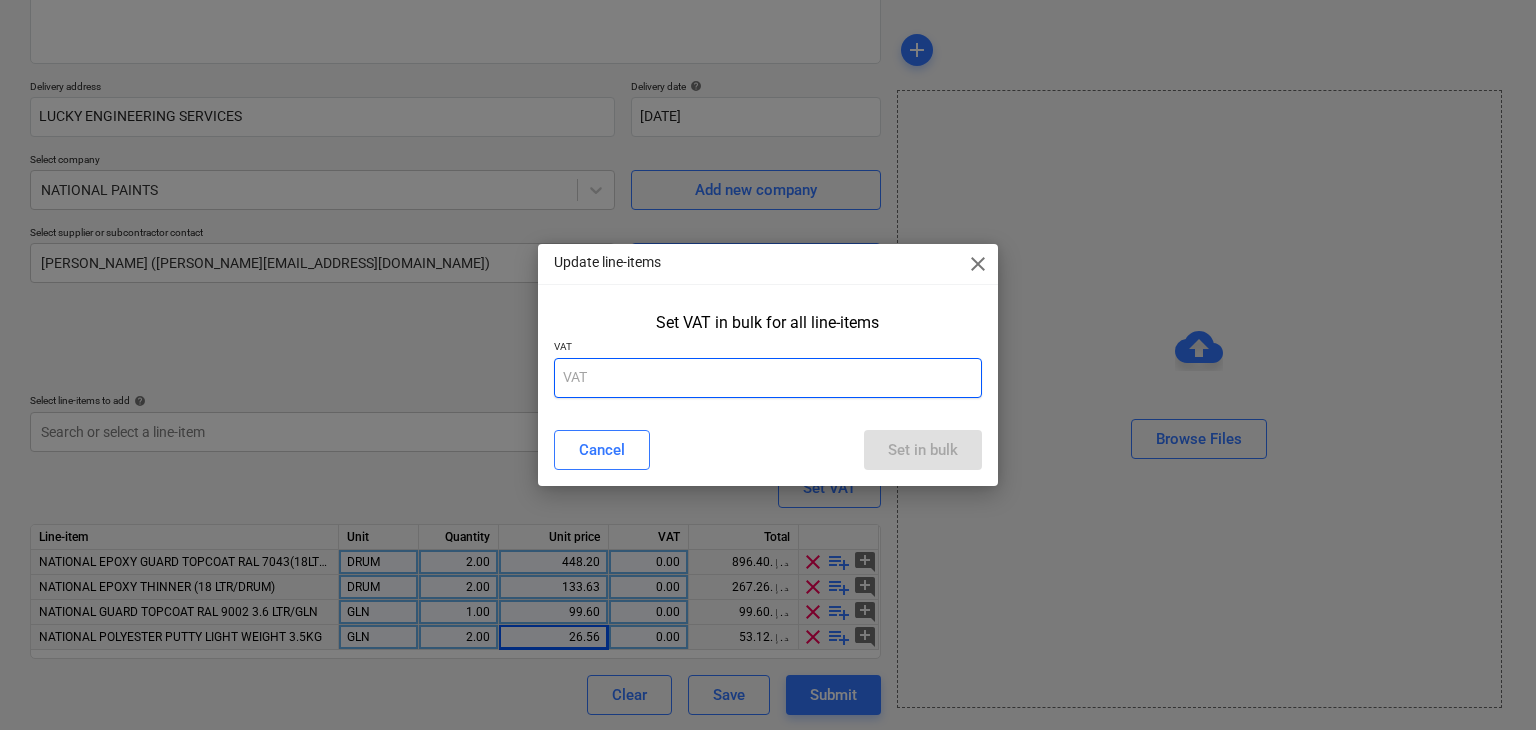 click at bounding box center [768, 378] 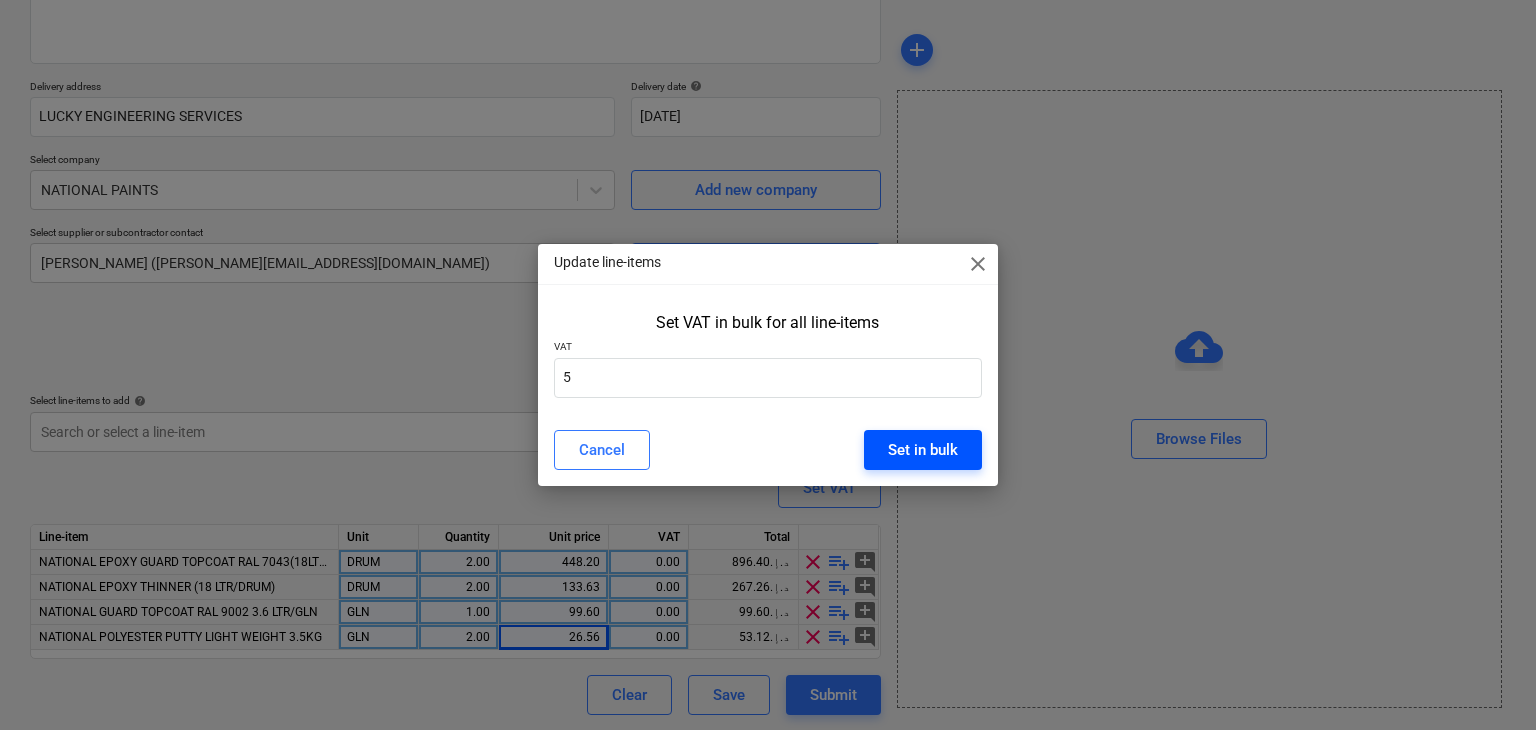 click on "Set in bulk" at bounding box center (923, 450) 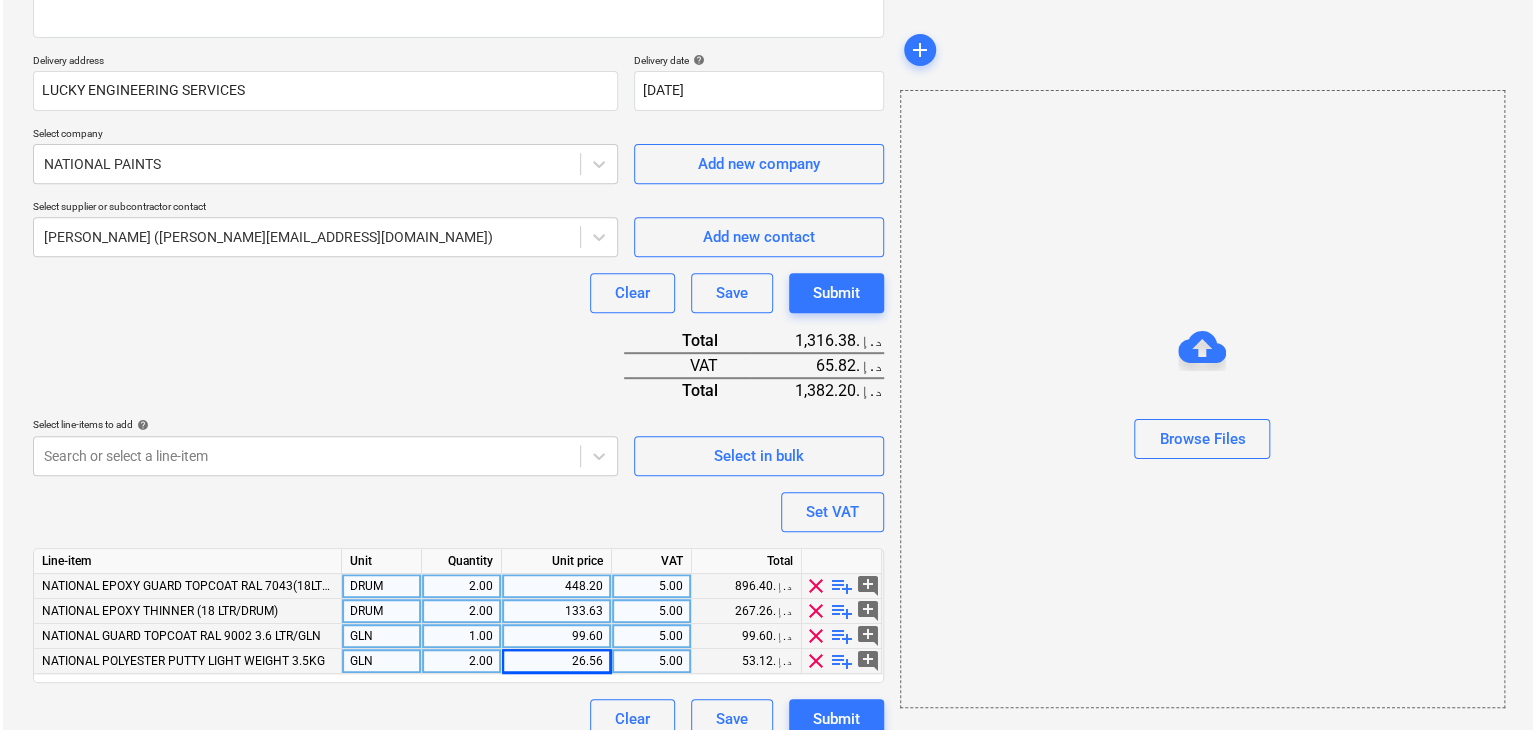 scroll, scrollTop: 344, scrollLeft: 0, axis: vertical 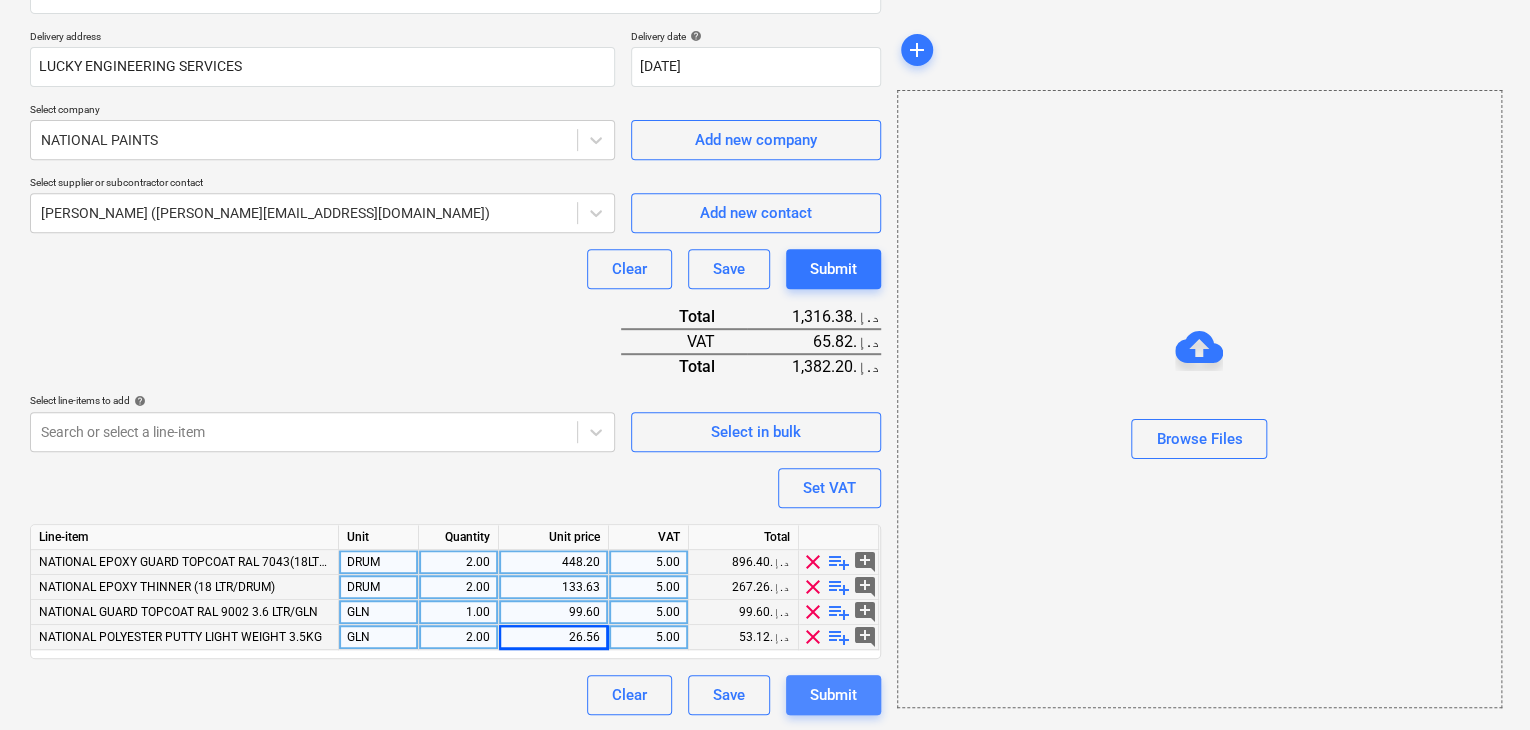 click on "Submit" at bounding box center [833, 695] 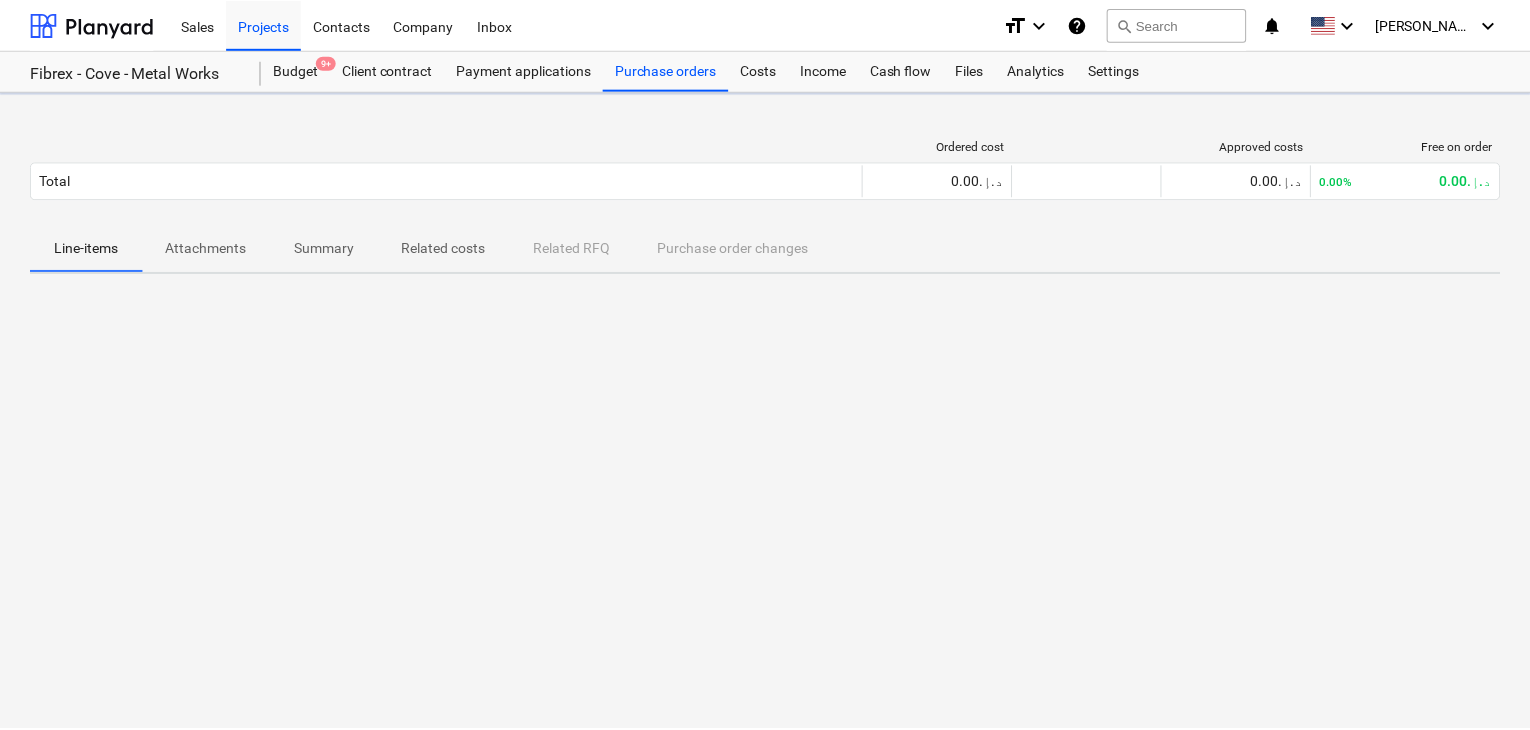 scroll, scrollTop: 0, scrollLeft: 0, axis: both 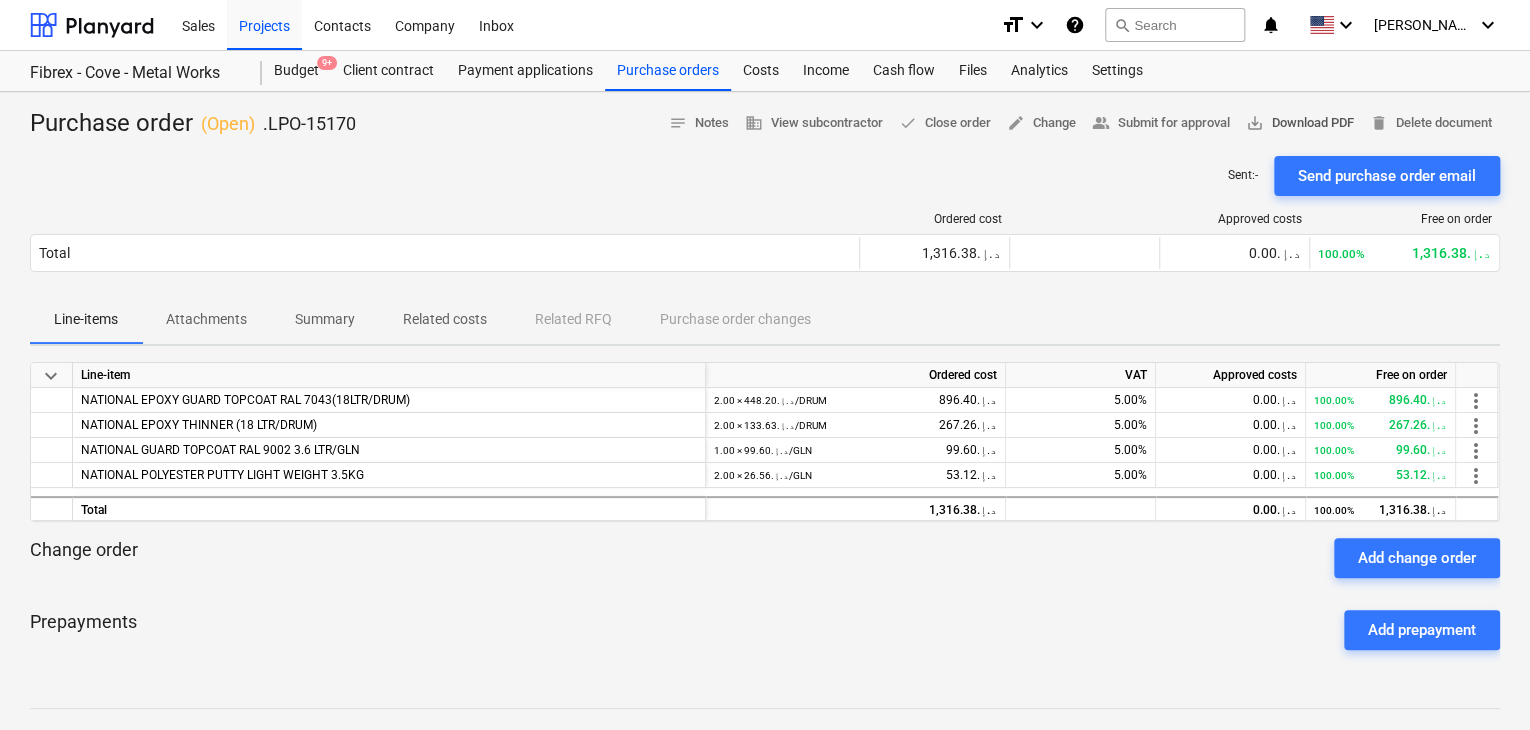 click on "save_alt Download PDF" at bounding box center (1300, 123) 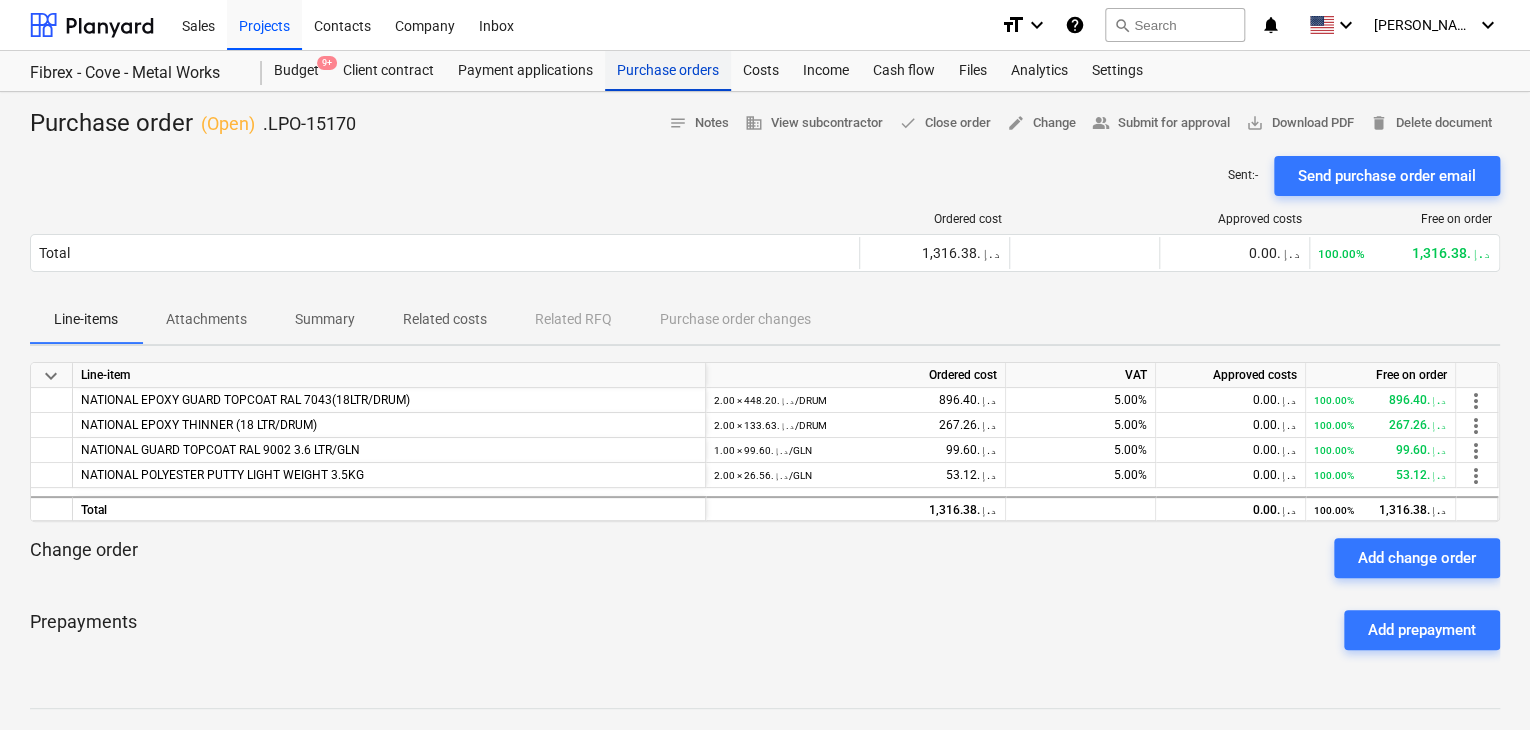 click on "Purchase orders" at bounding box center [668, 71] 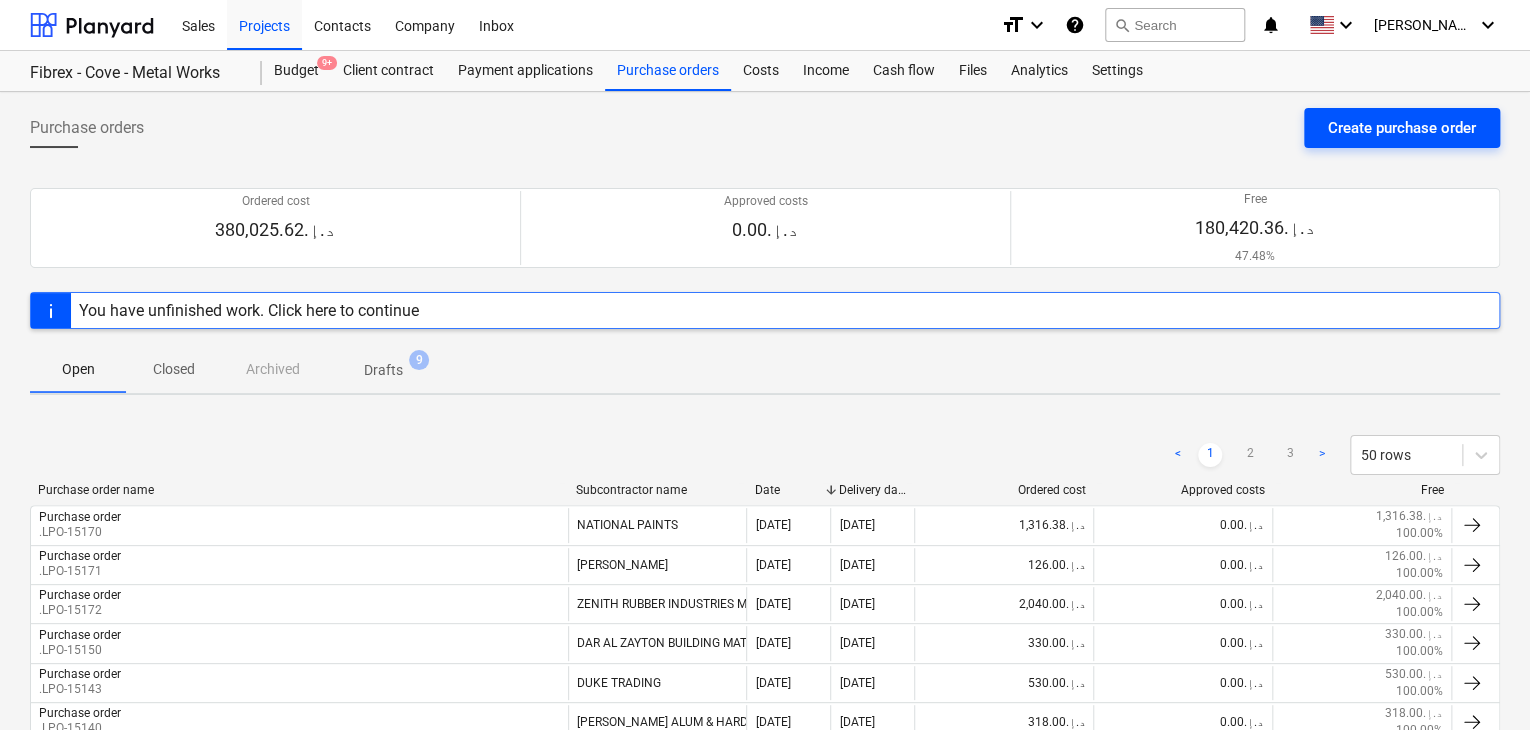 click on "Create purchase order" at bounding box center (1402, 128) 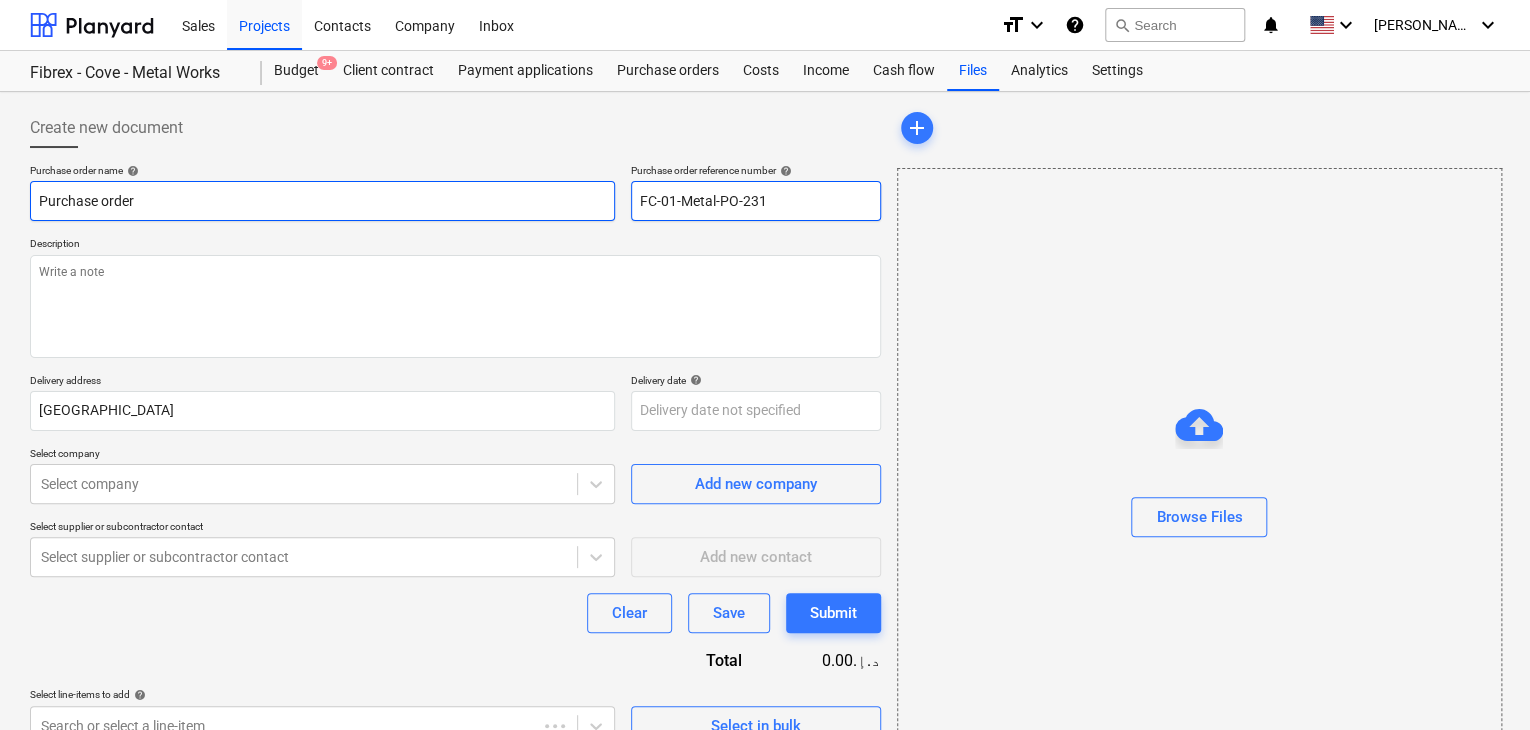 drag, startPoint x: 784, startPoint y: 205, endPoint x: 572, endPoint y: 185, distance: 212.9413 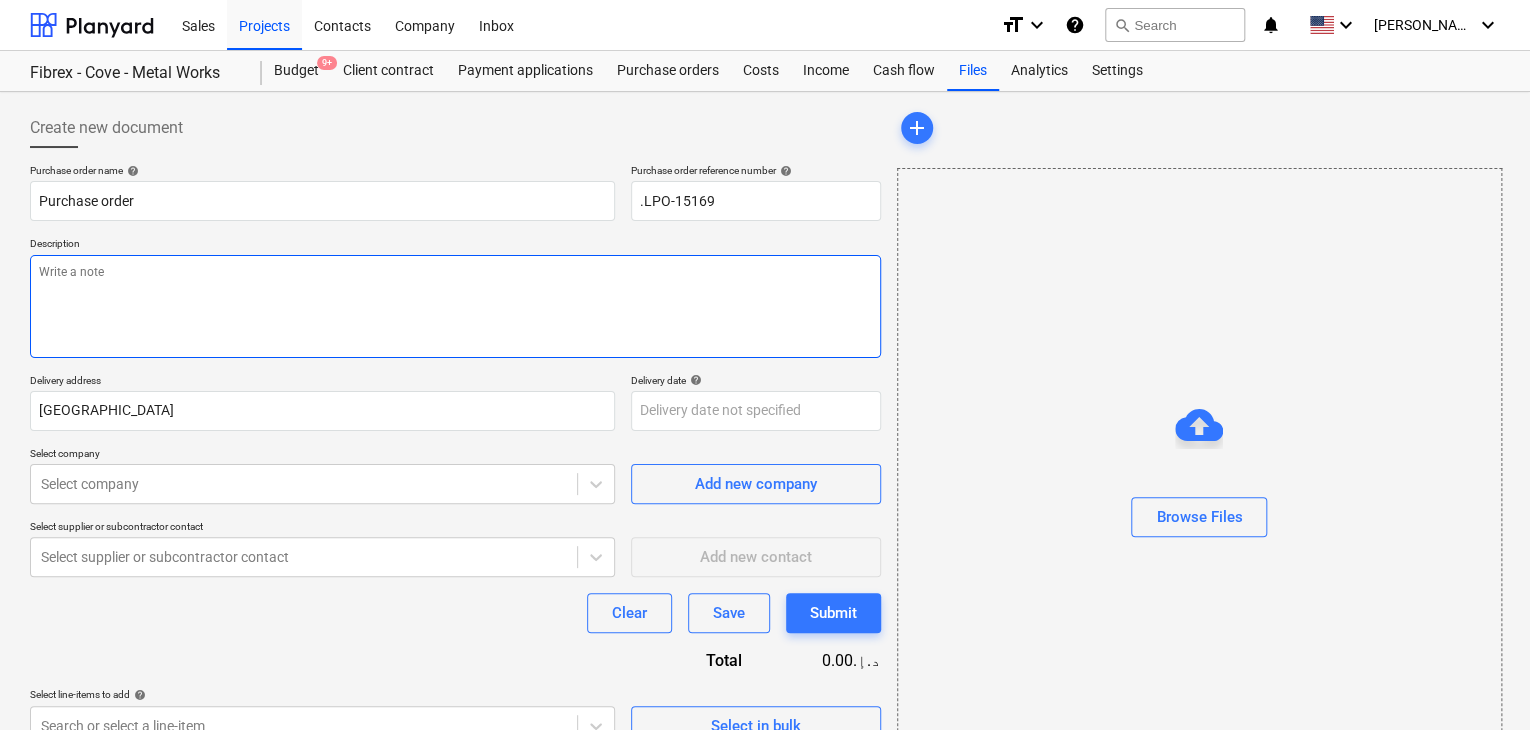 click at bounding box center (455, 306) 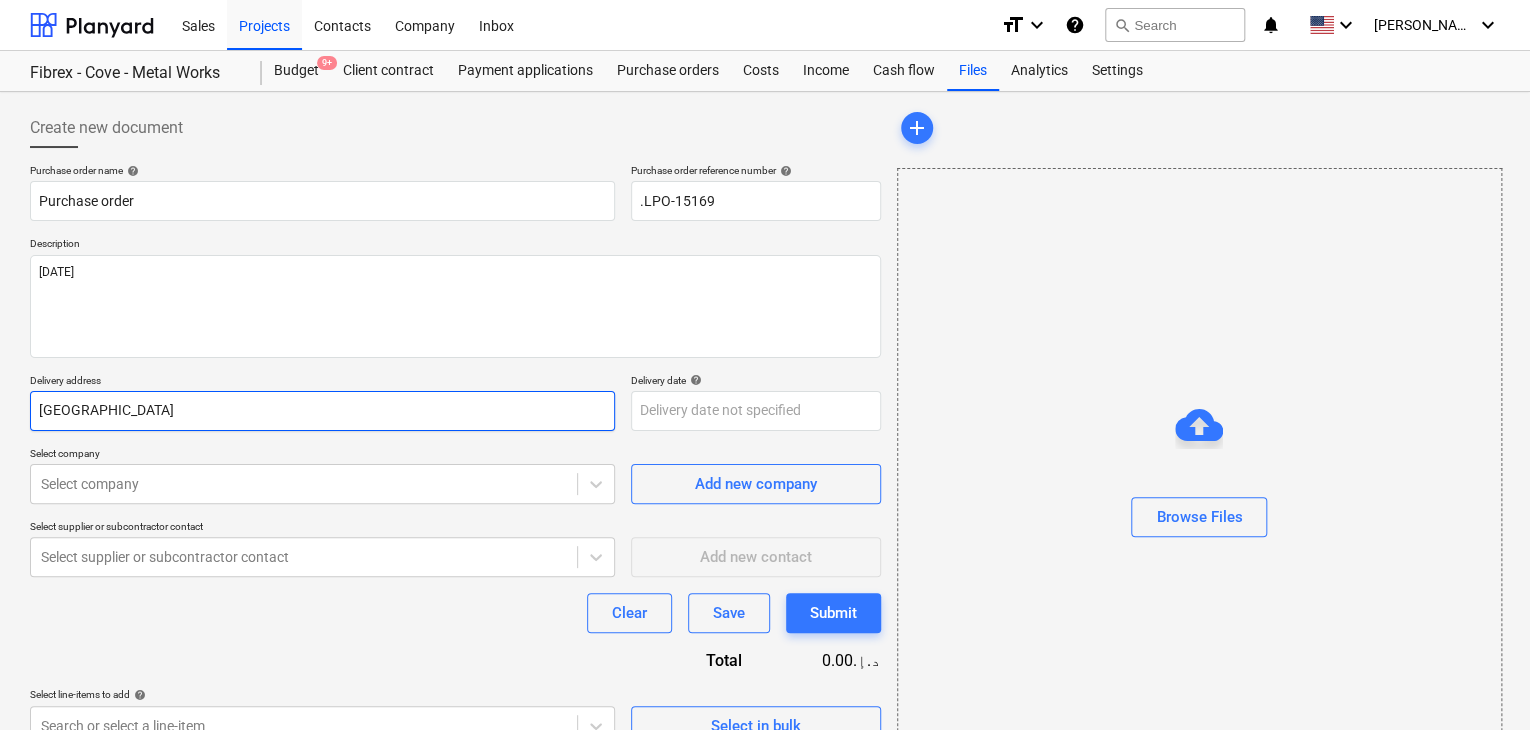 click on "[GEOGRAPHIC_DATA]" at bounding box center [322, 411] 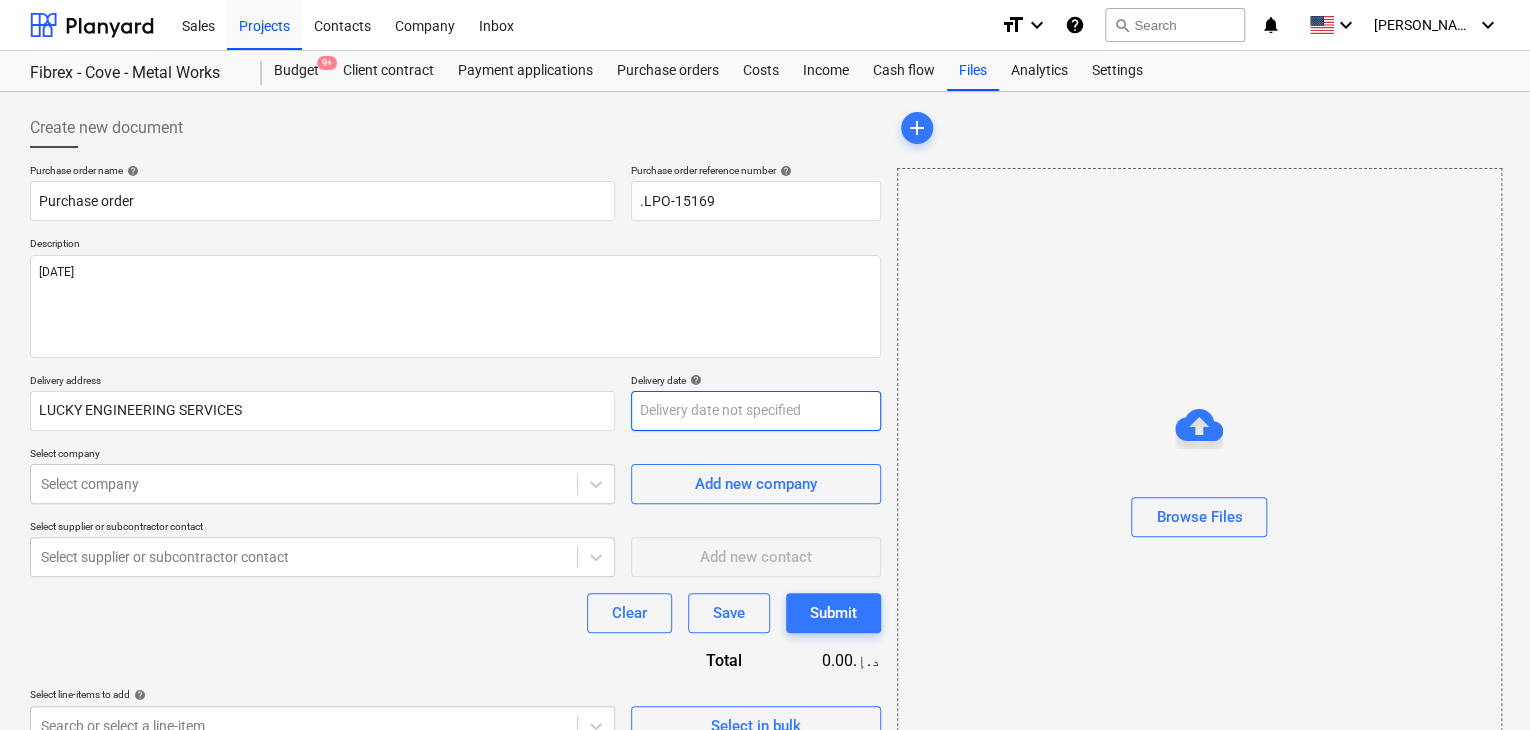 click on "Sales Projects Contacts Company Inbox format_size keyboard_arrow_down help search Search notifications 0 keyboard_arrow_down [PERSON_NAME] keyboard_arrow_down Fibrex - Cove - Metal Works Fibrex - Cove - Metal Works Budget 9+ Client contract Payment applications Purchase orders Costs Income Cash flow Files Analytics Settings Create new document Purchase order name help Purchase order Purchase order reference number help .LPO-15169 Description [DATE] Delivery address LUCKY ENGINEERING SERVICES Delivery date help Press the down arrow key to interact with the calendar and
select a date. Press the question mark key to get the keyboard shortcuts for changing dates. Select company Select company Add new company Select supplier or subcontractor contact Select supplier or subcontractor contact Add new contact Clear Save Submit Total 0.00د.إ.‏ Select line-items to add help Search or select a line-item Select in bulk add Browse Files
x" at bounding box center (765, 365) 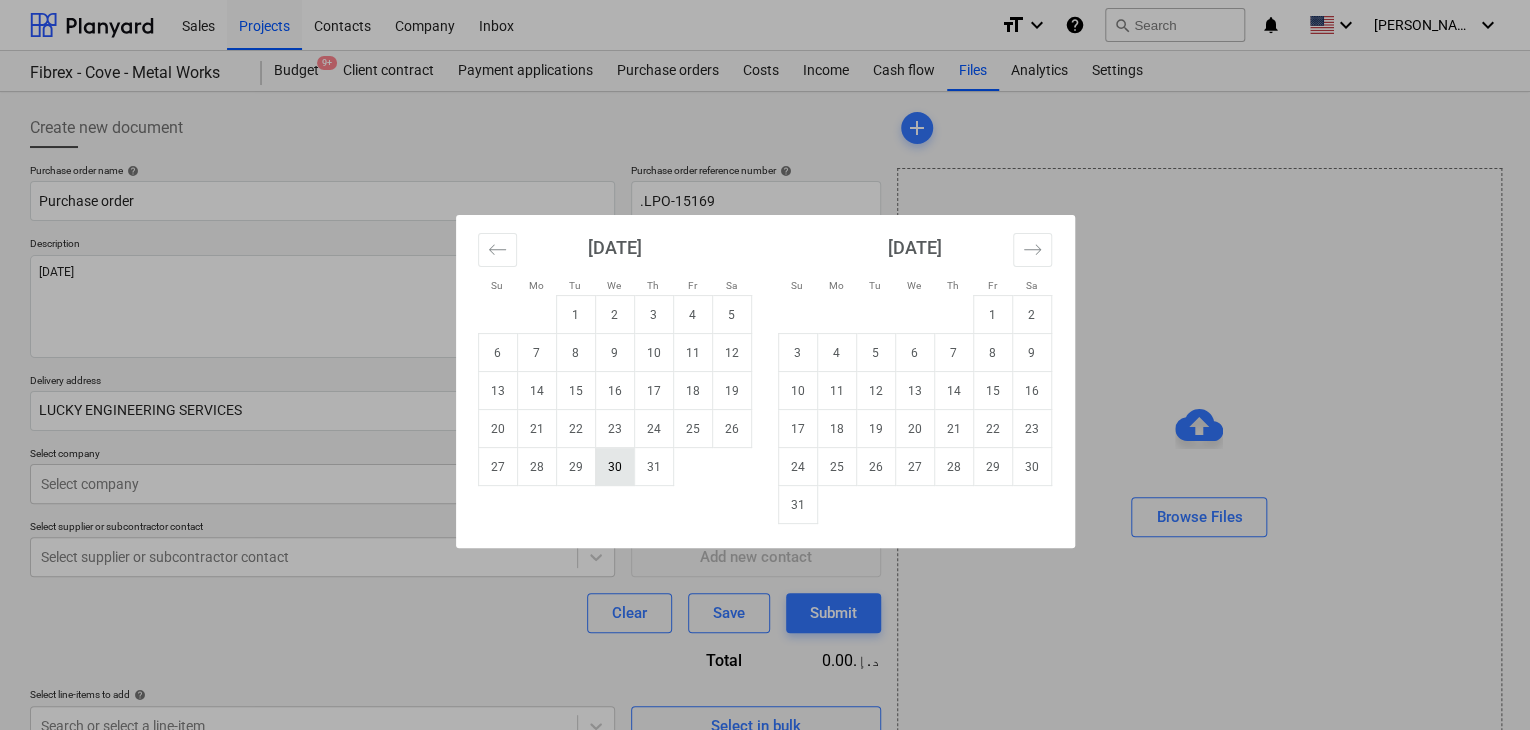 click on "30" at bounding box center [614, 467] 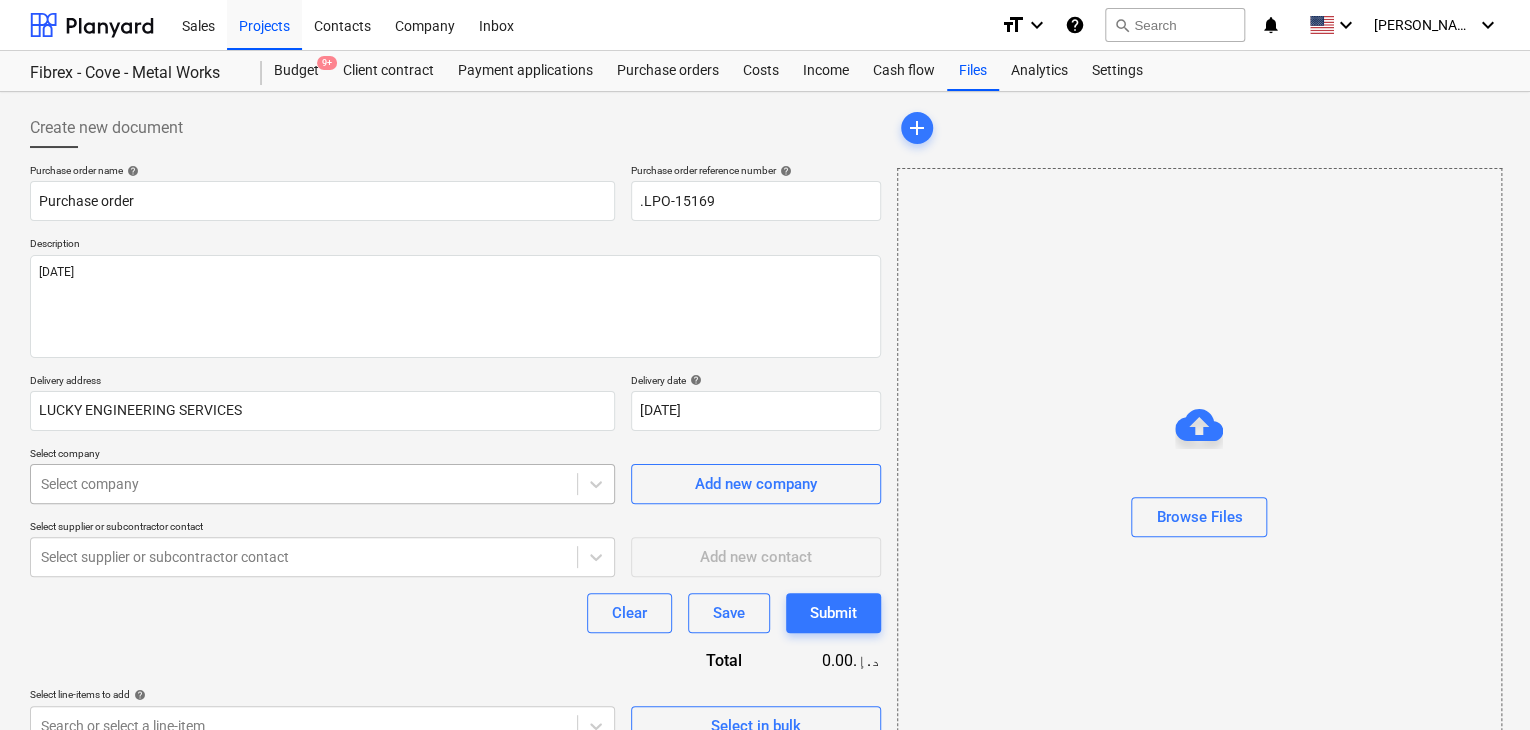 click on "Sales Projects Contacts Company Inbox format_size keyboard_arrow_down help search Search notifications 0 keyboard_arrow_down [PERSON_NAME] keyboard_arrow_down Fibrex - Cove - Metal Works Fibrex - Cove - Metal Works Budget 9+ Client contract Payment applications Purchase orders Costs Income Cash flow Files Analytics Settings Create new document Purchase order name help Purchase order Purchase order reference number help .LPO-15169 Description [DATE] Delivery address LUCKY ENGINEERING SERVICES Delivery date help [DATE] [DATE] Press the down arrow key to interact with the calendar and
select a date. Press the question mark key to get the keyboard shortcuts for changing dates. Select company Select company Add new company Select supplier or subcontractor contact Select supplier or subcontractor contact Add new contact Clear Save Submit Total 0.00د.إ.‏ Select line-items to add help Search or select a line-item Select in bulk add Browse Files
x" at bounding box center [765, 365] 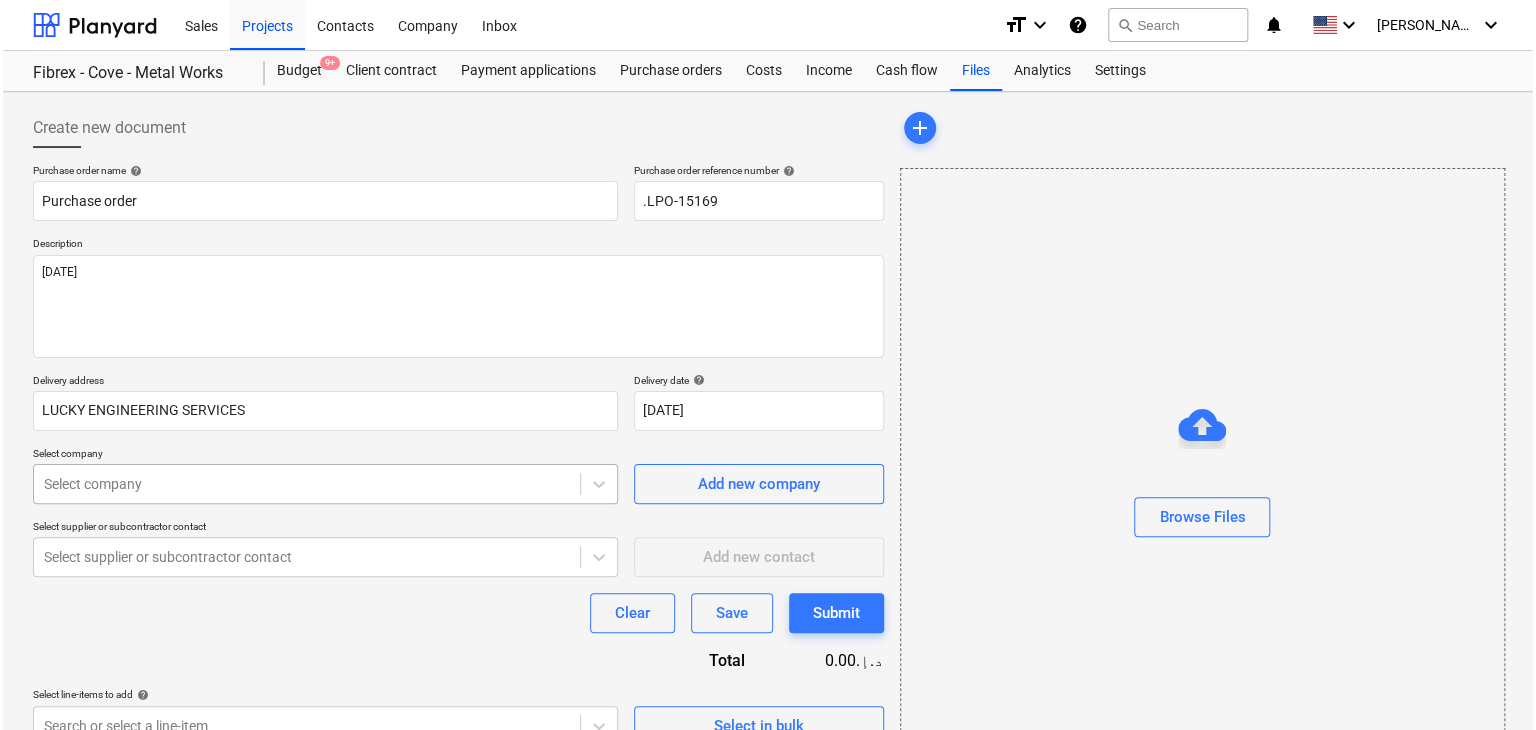scroll, scrollTop: 71, scrollLeft: 0, axis: vertical 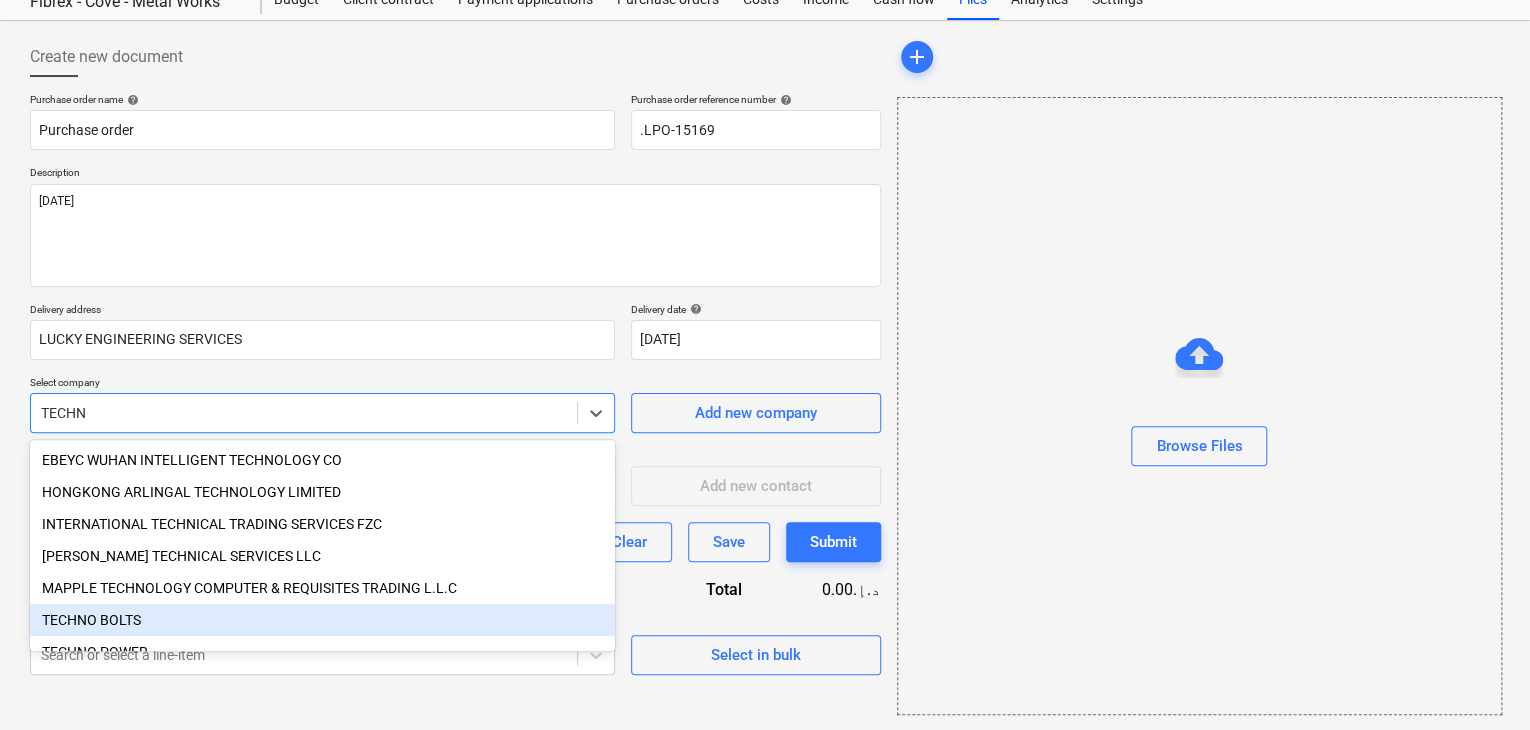 click on "TECHNO BOLTS" at bounding box center (322, 620) 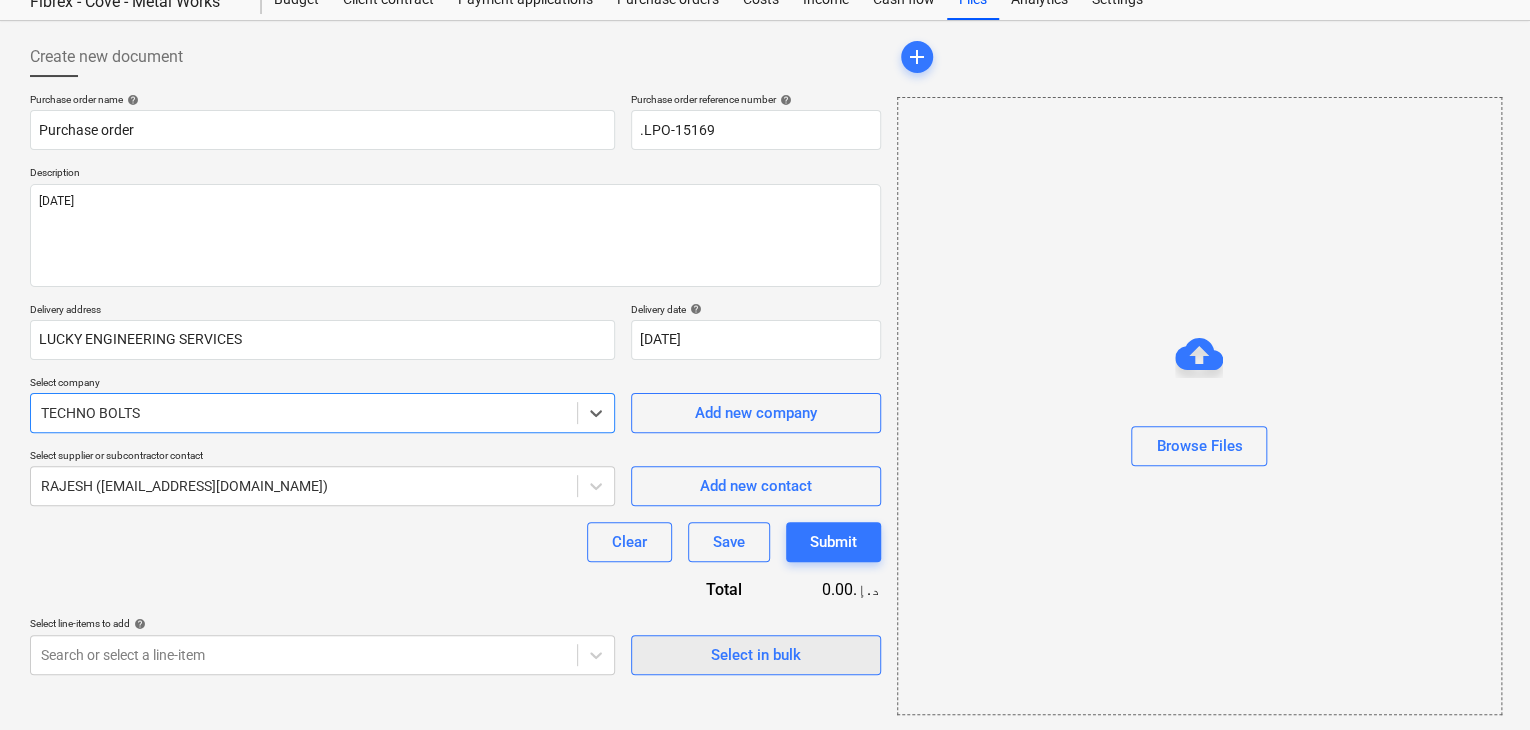 click on "Select in bulk" at bounding box center (756, 655) 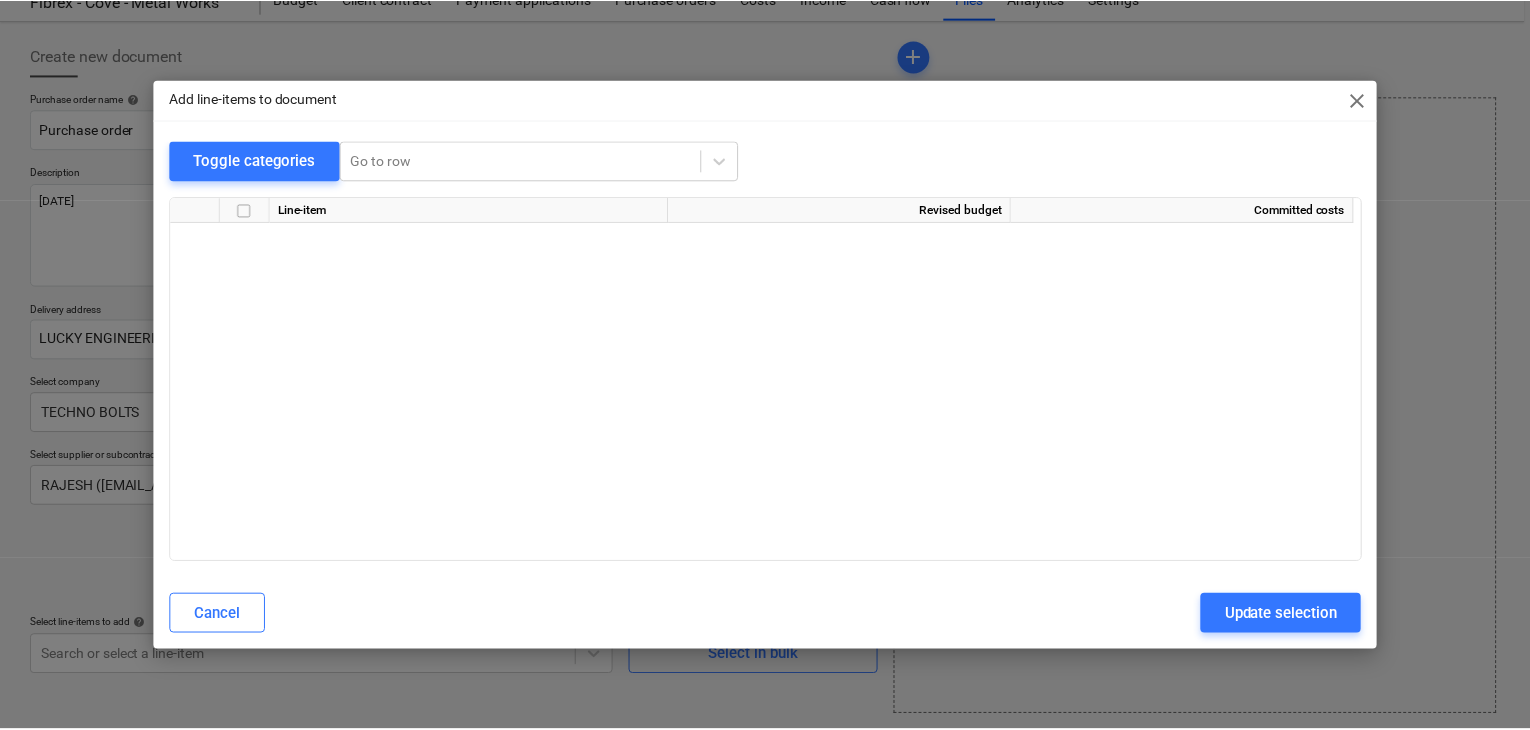 scroll, scrollTop: 21187, scrollLeft: 0, axis: vertical 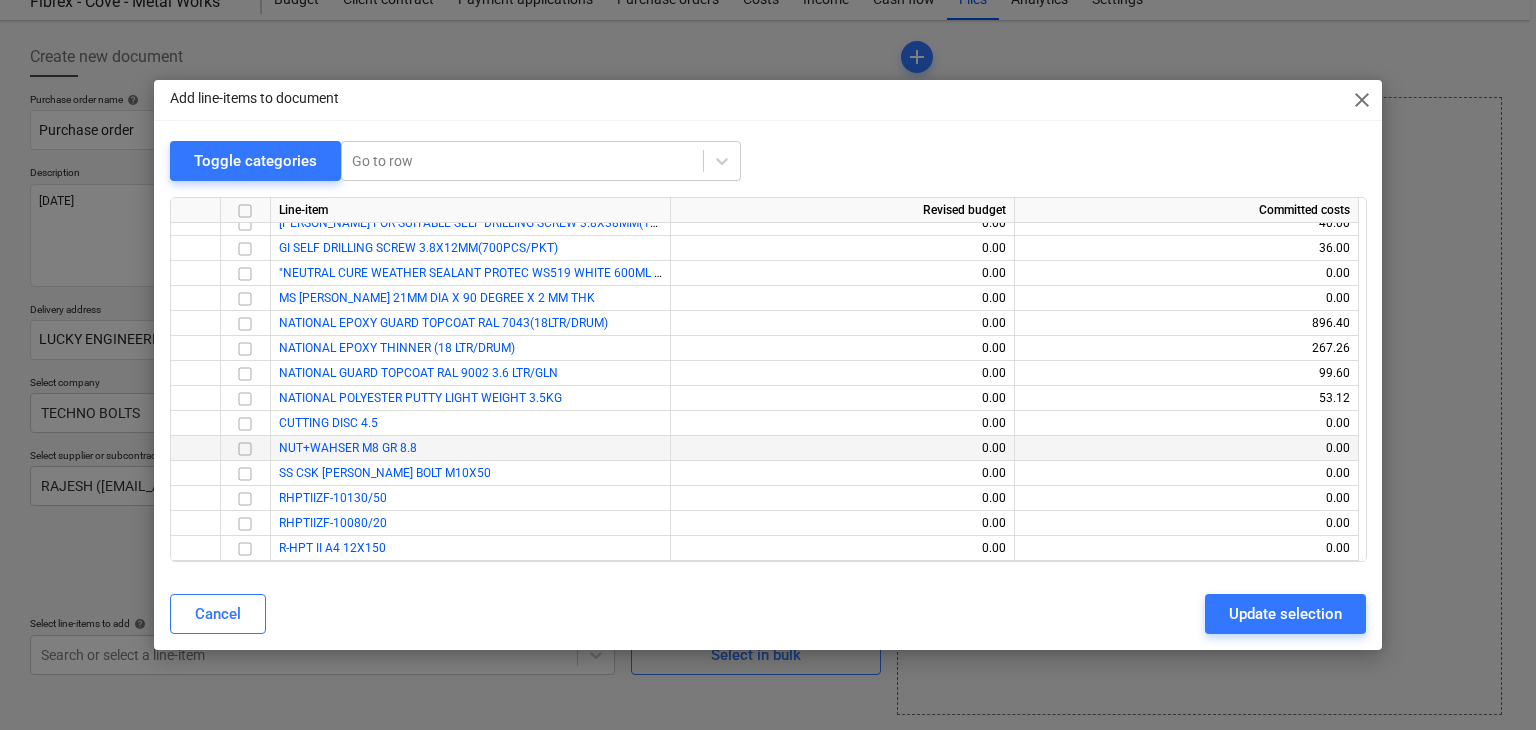 click at bounding box center [245, 449] 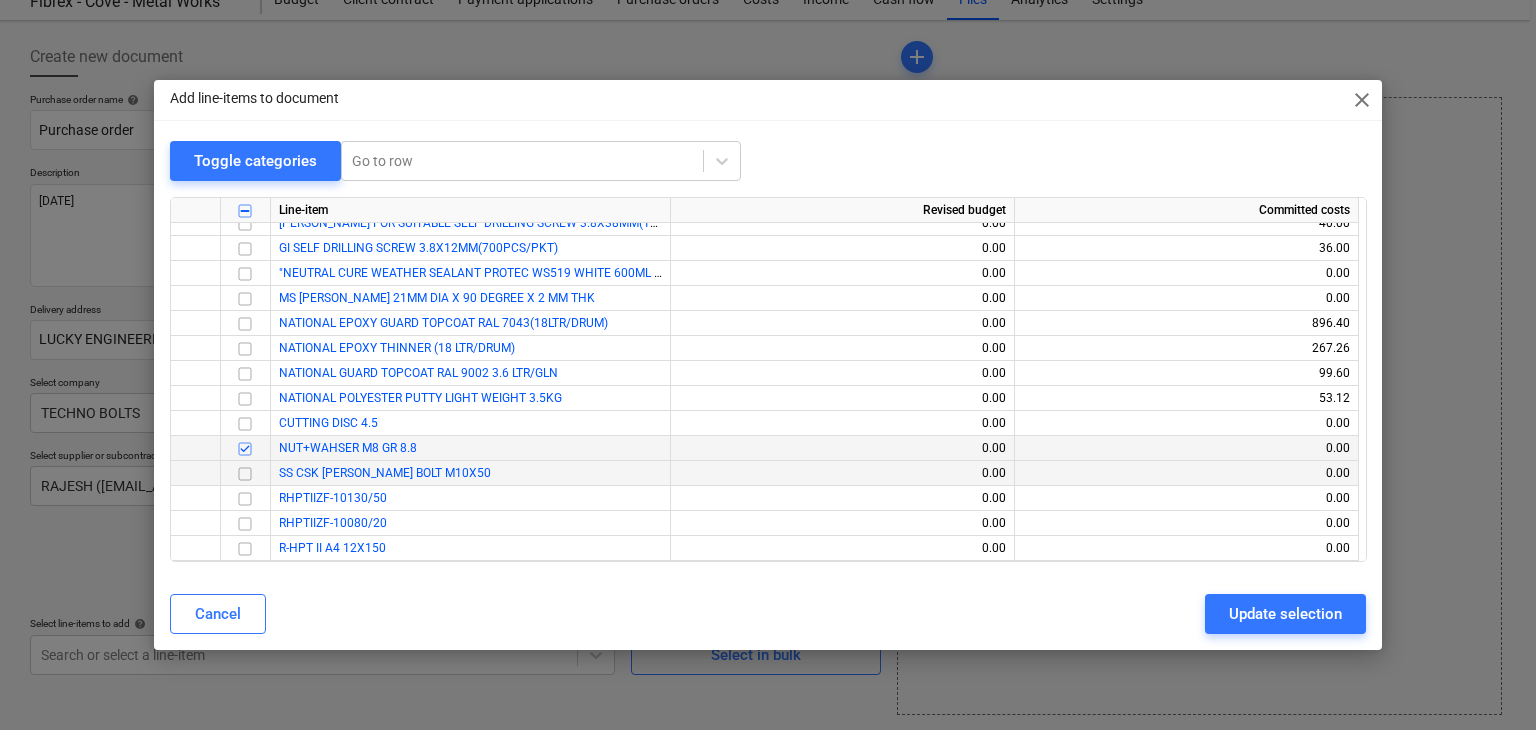 click at bounding box center [245, 474] 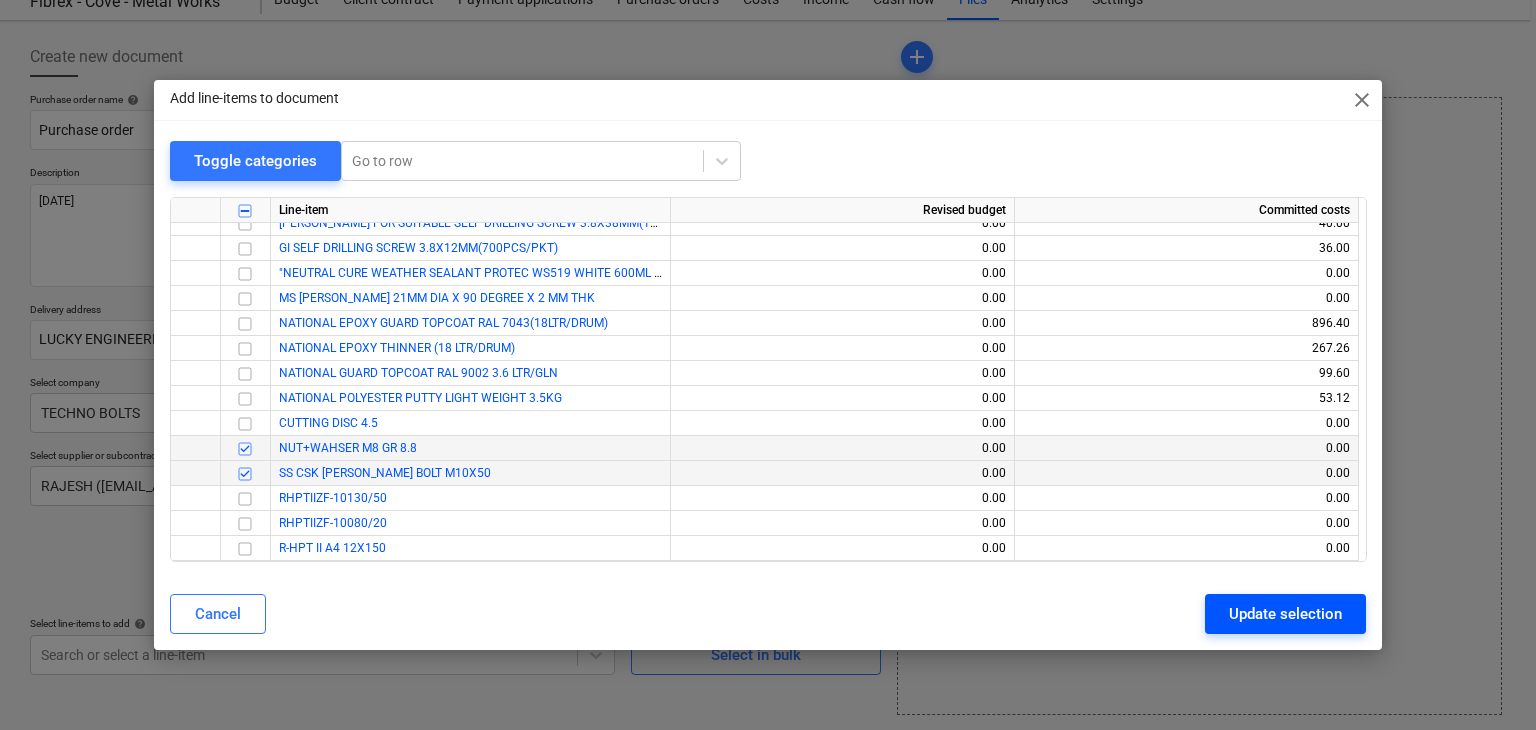 click on "Update selection" at bounding box center [1285, 614] 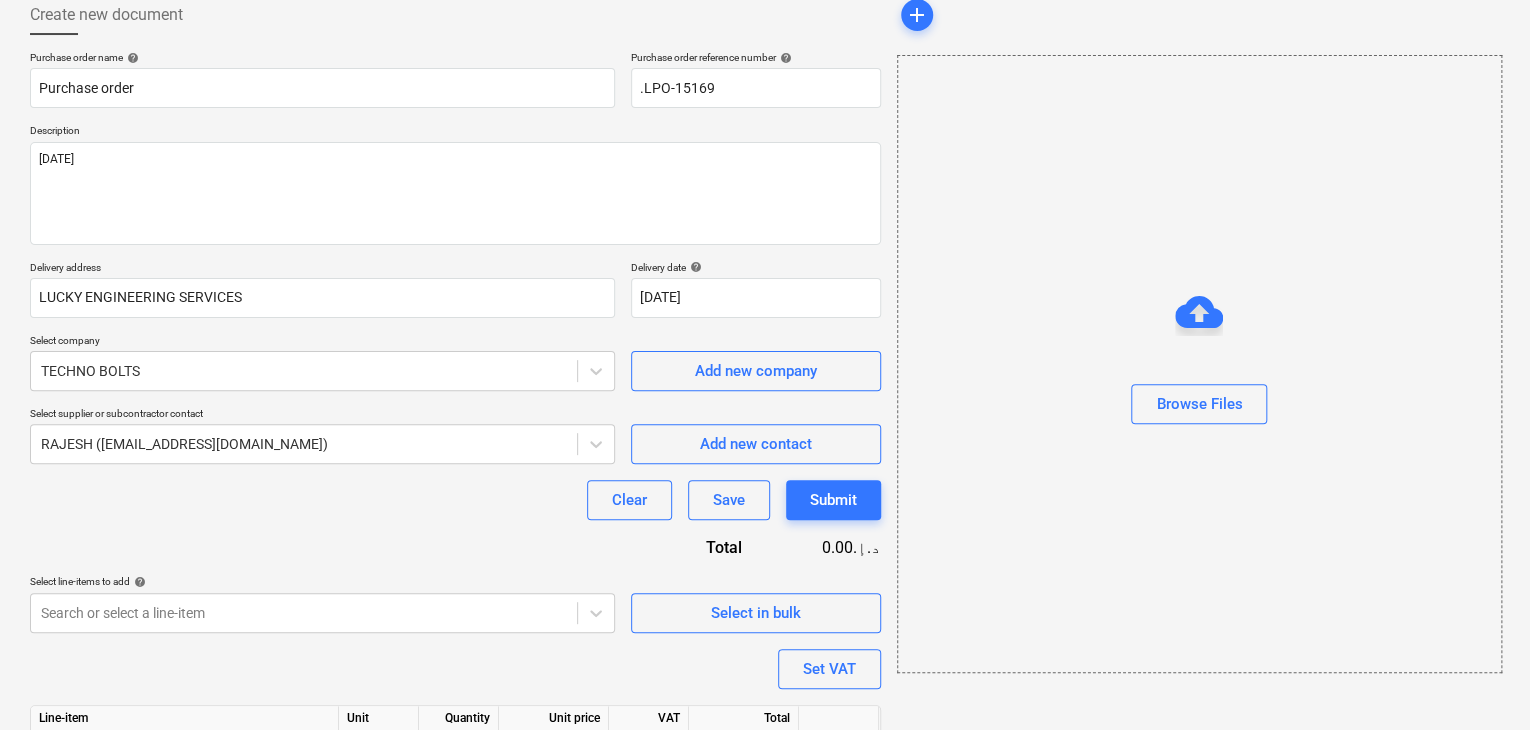scroll, scrollTop: 244, scrollLeft: 0, axis: vertical 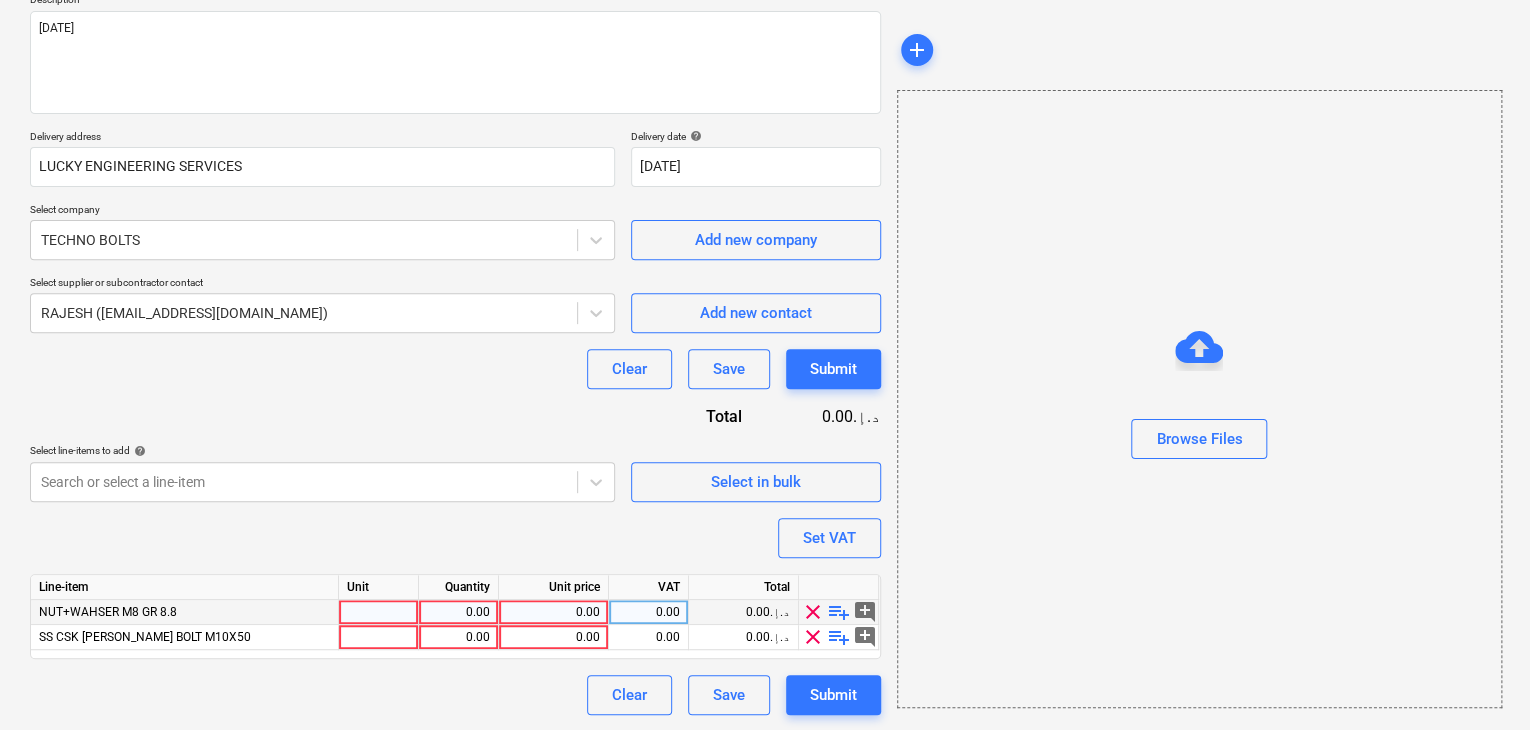click at bounding box center [379, 612] 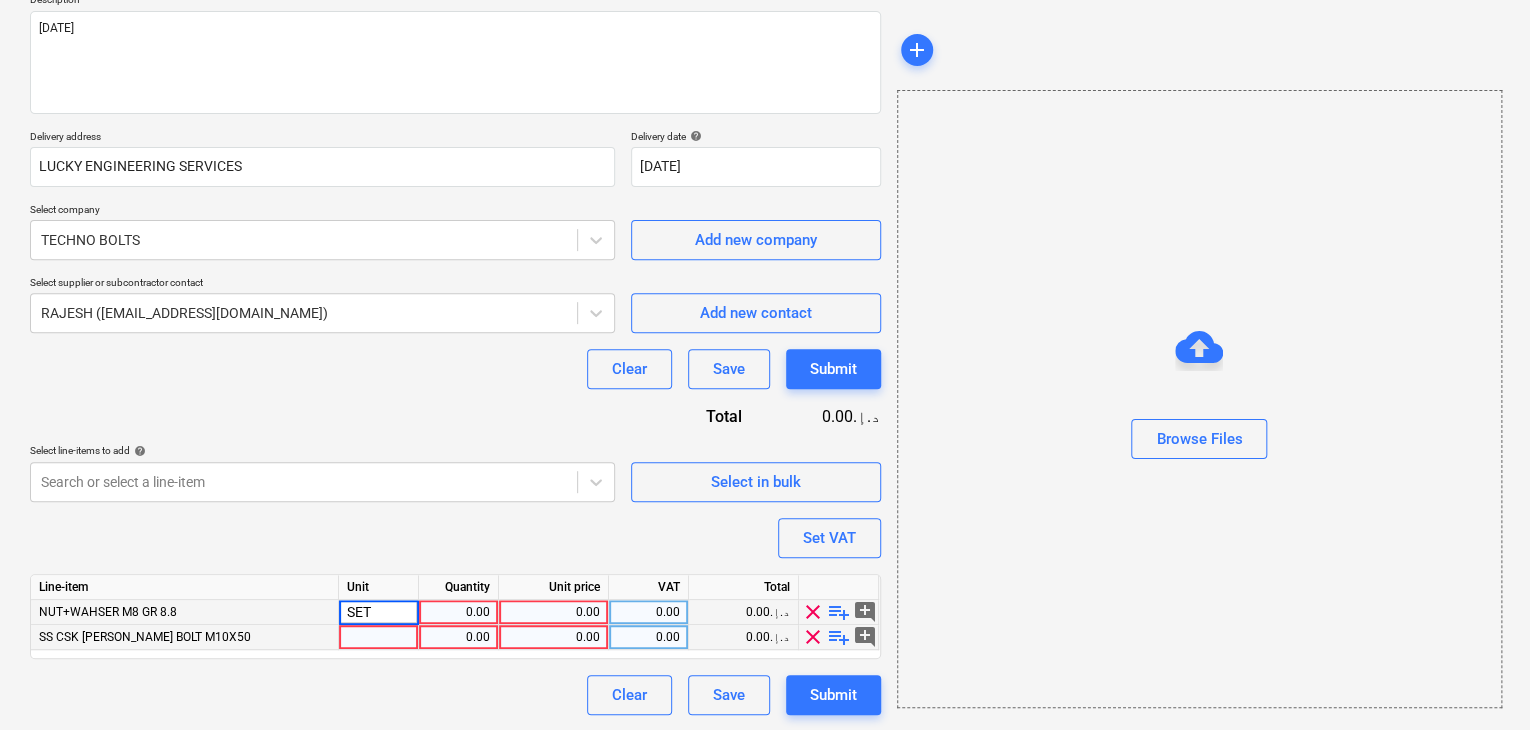 click at bounding box center [379, 637] 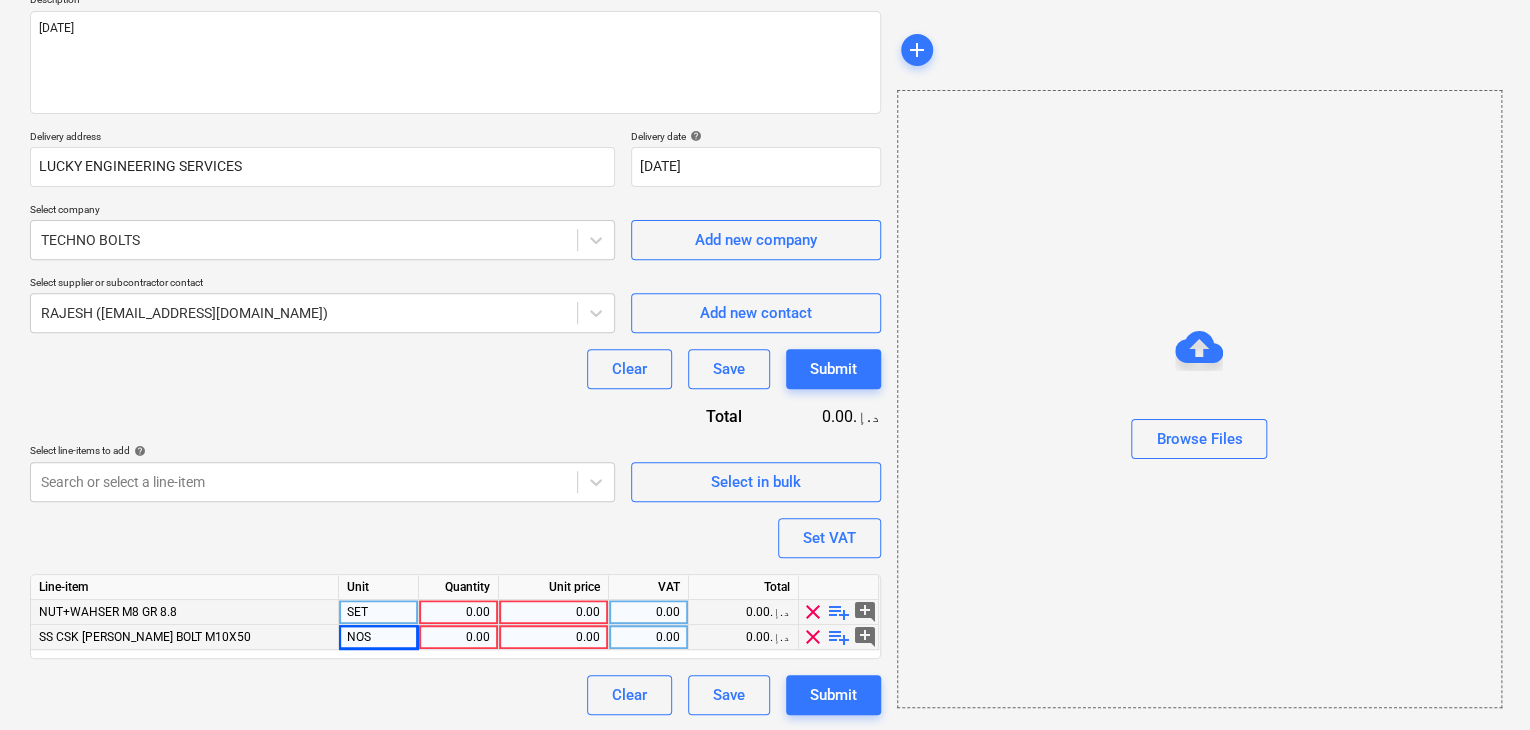 click on "0.00" at bounding box center (458, 612) 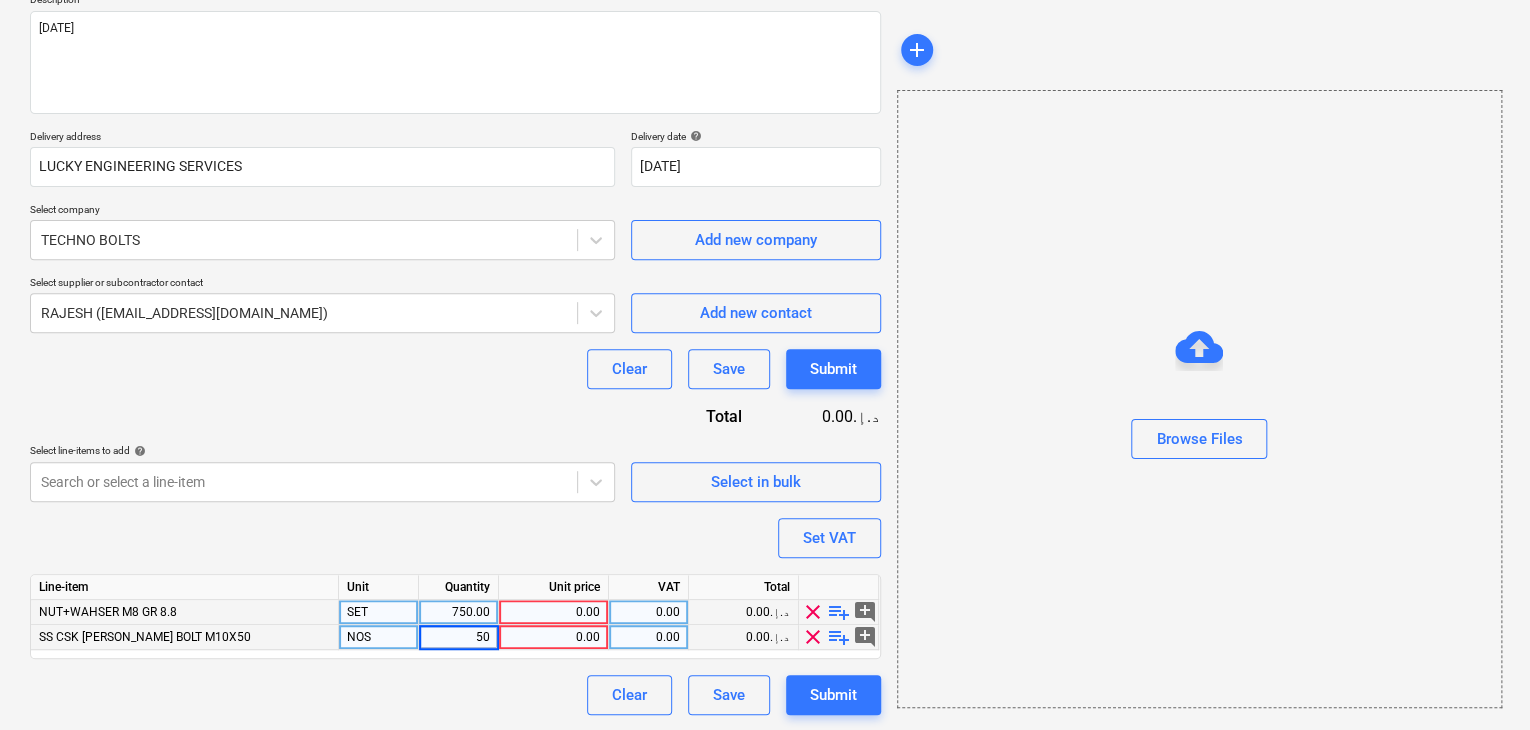 click on "0.00" at bounding box center (553, 612) 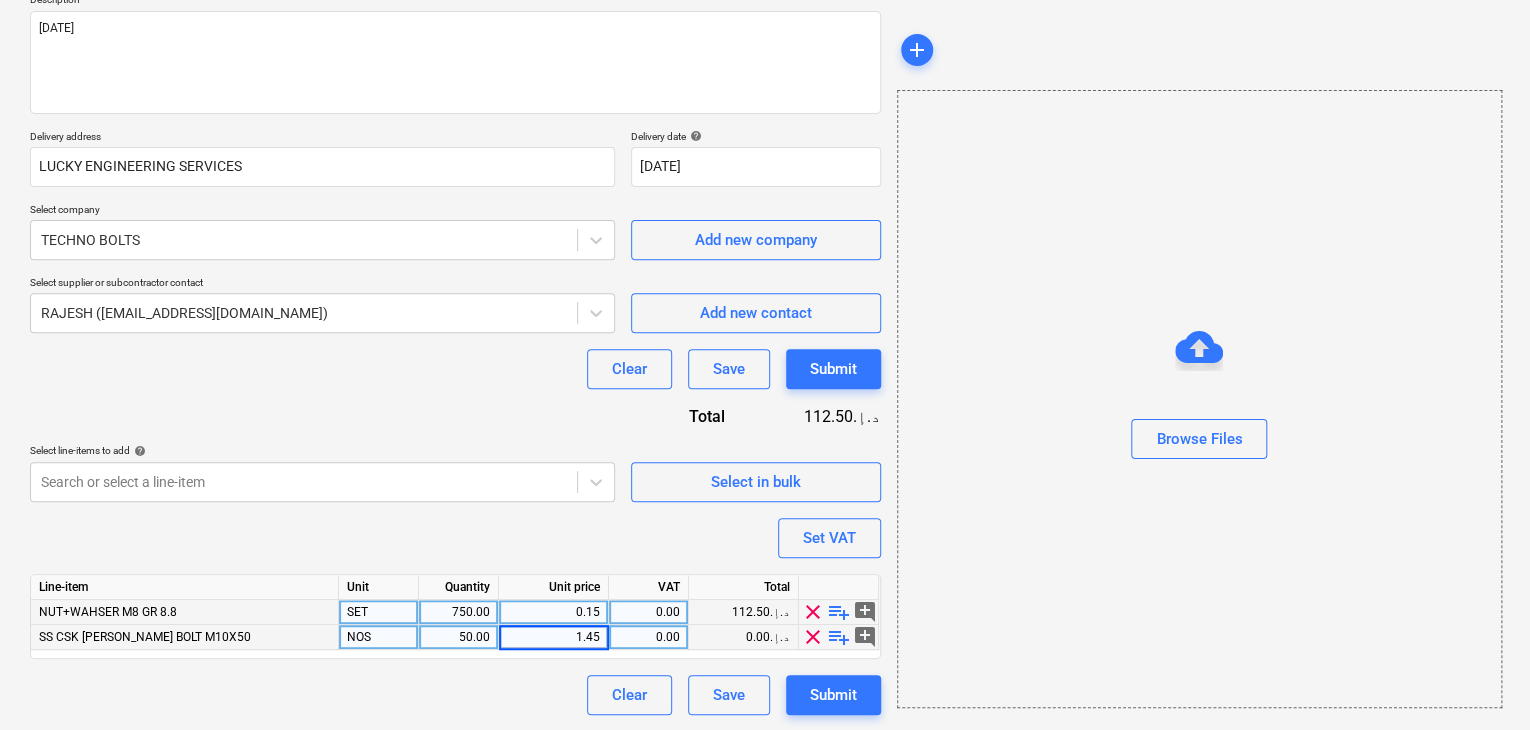 drag, startPoint x: 1042, startPoint y: 536, endPoint x: 948, endPoint y: 516, distance: 96.10411 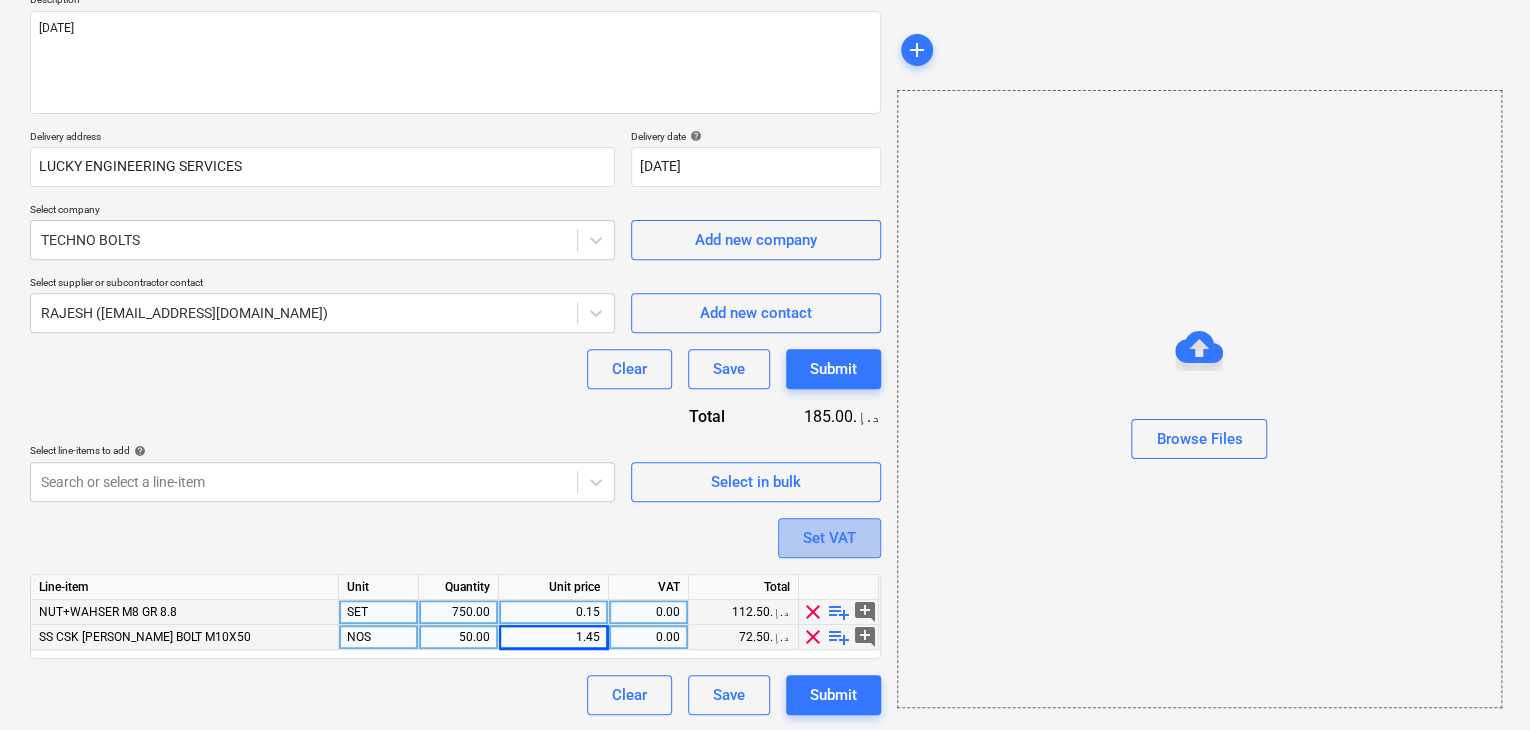 click on "Set VAT" at bounding box center (829, 538) 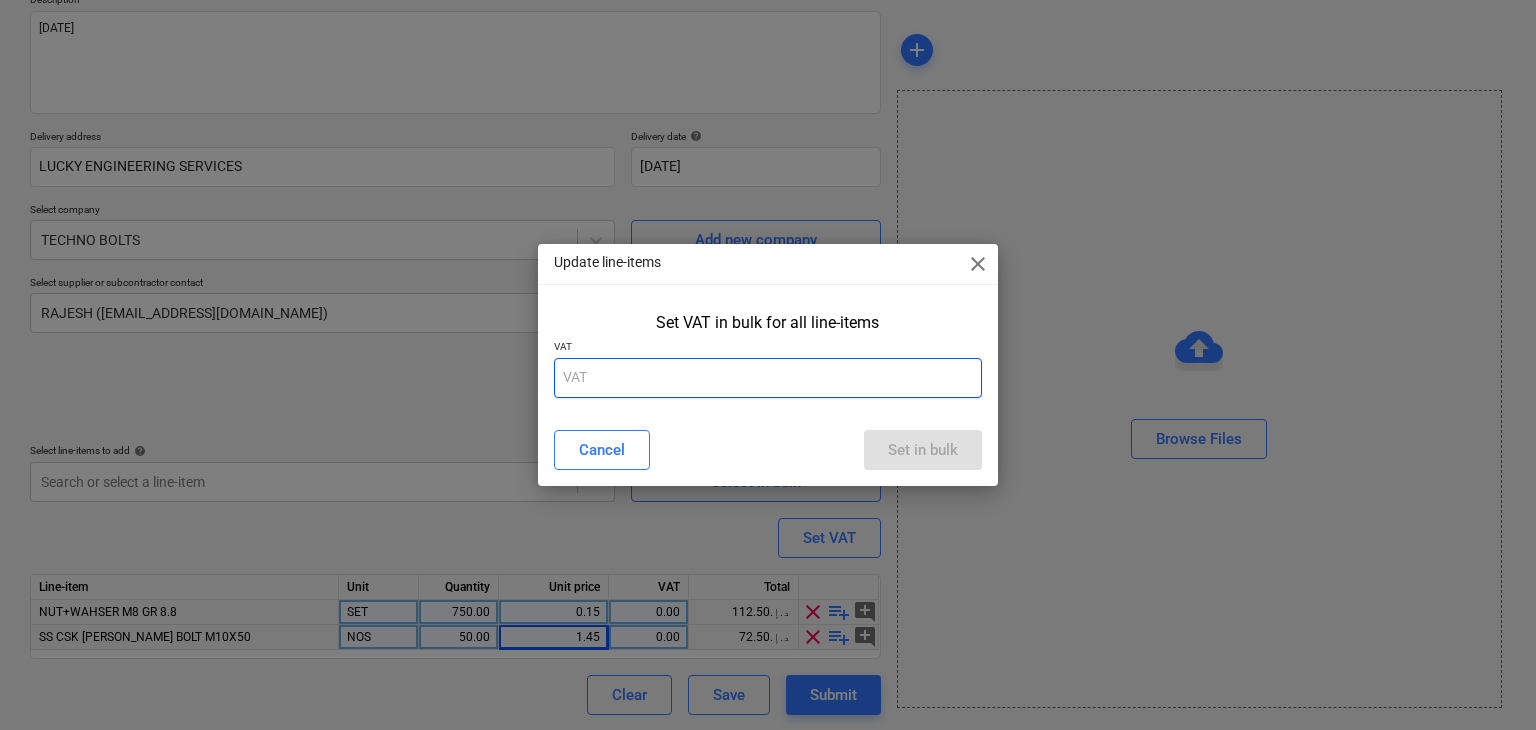 click at bounding box center (768, 378) 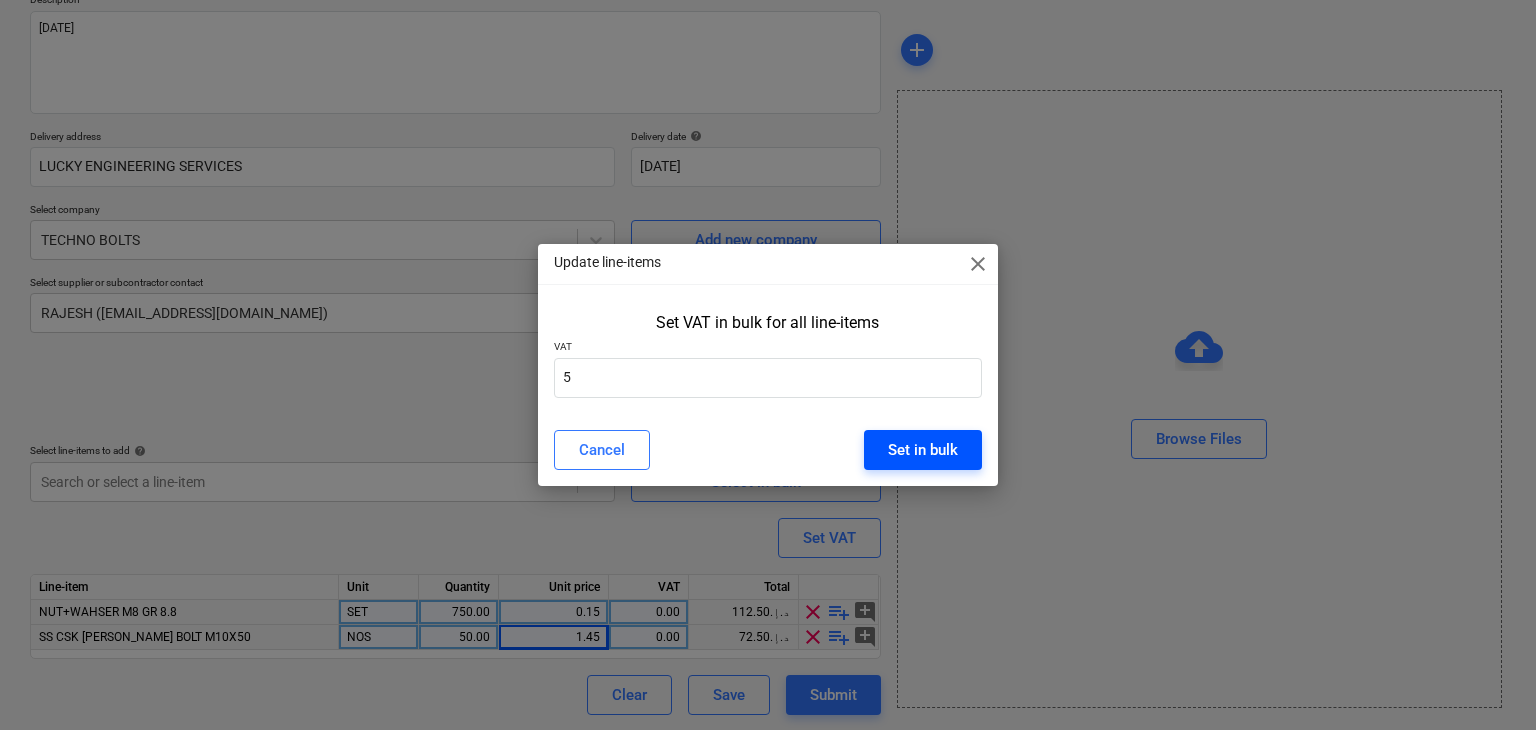 click on "Set in bulk" at bounding box center [923, 450] 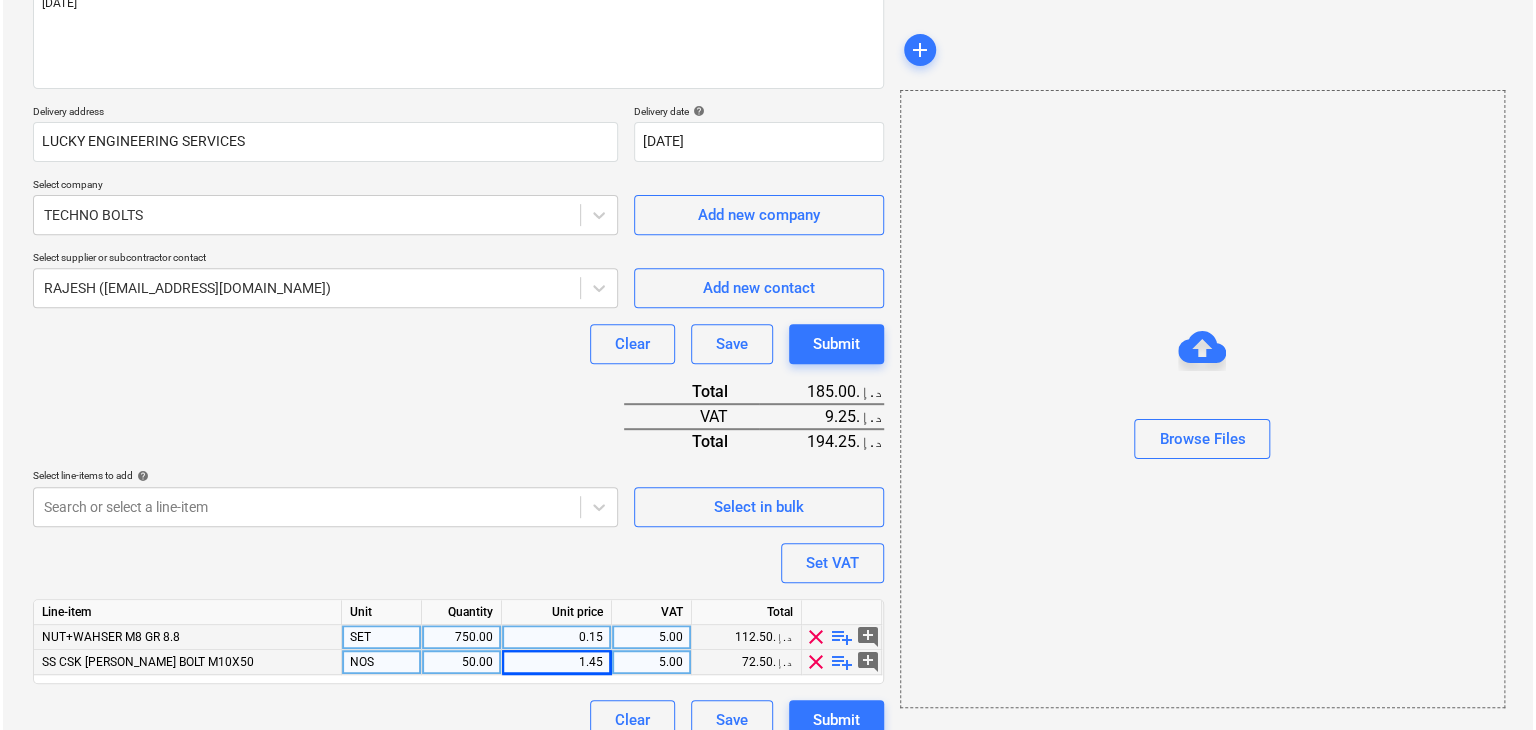 scroll, scrollTop: 294, scrollLeft: 0, axis: vertical 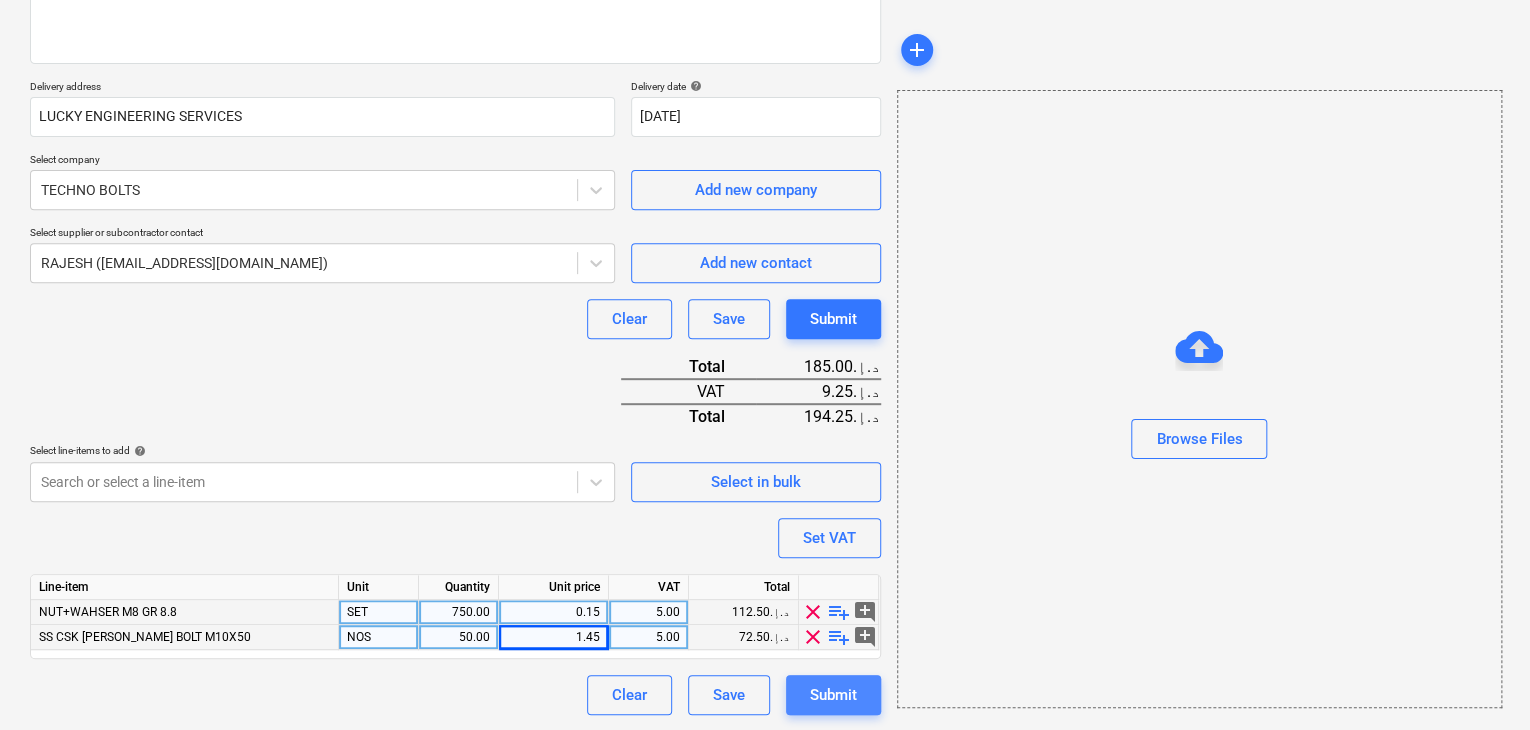 click on "Submit" at bounding box center (833, 695) 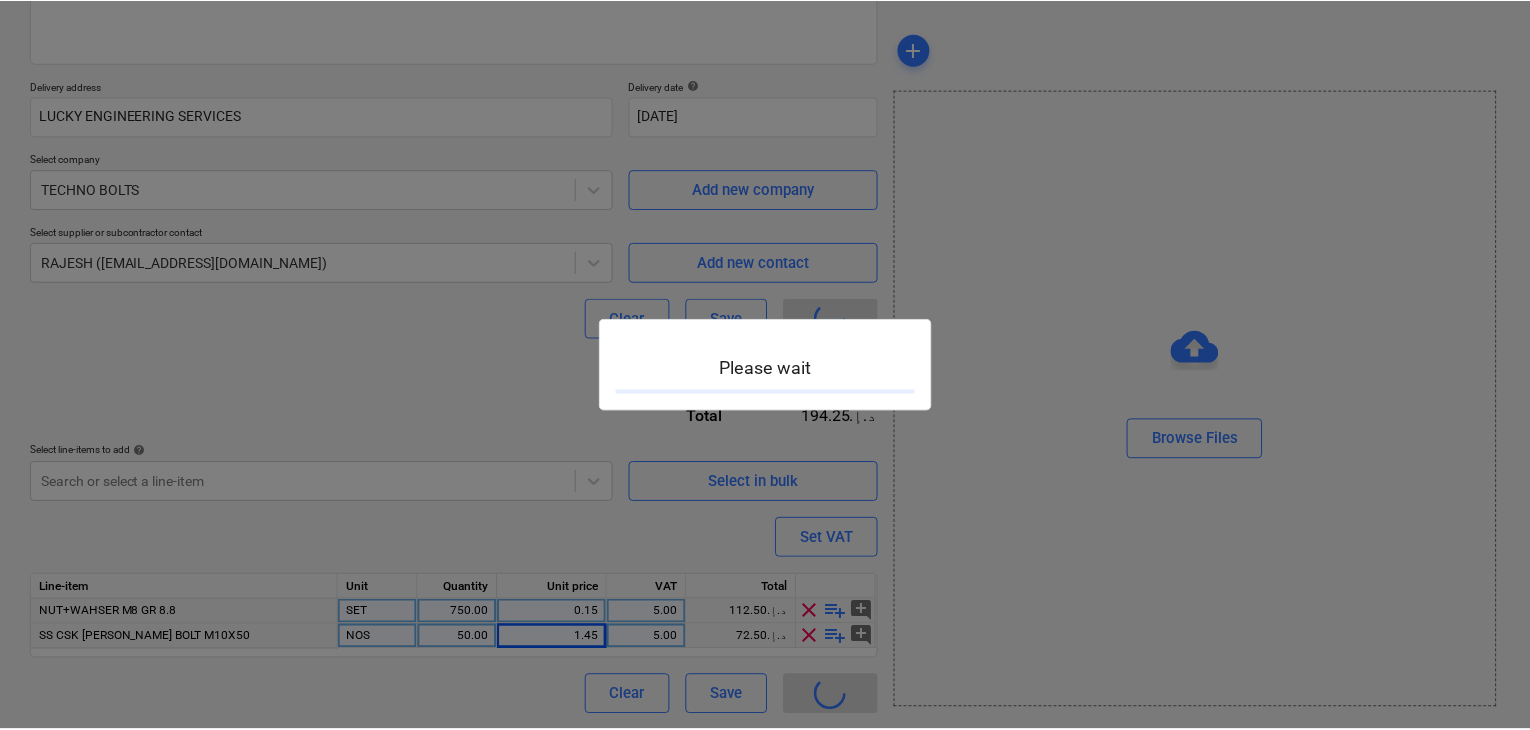 scroll, scrollTop: 0, scrollLeft: 0, axis: both 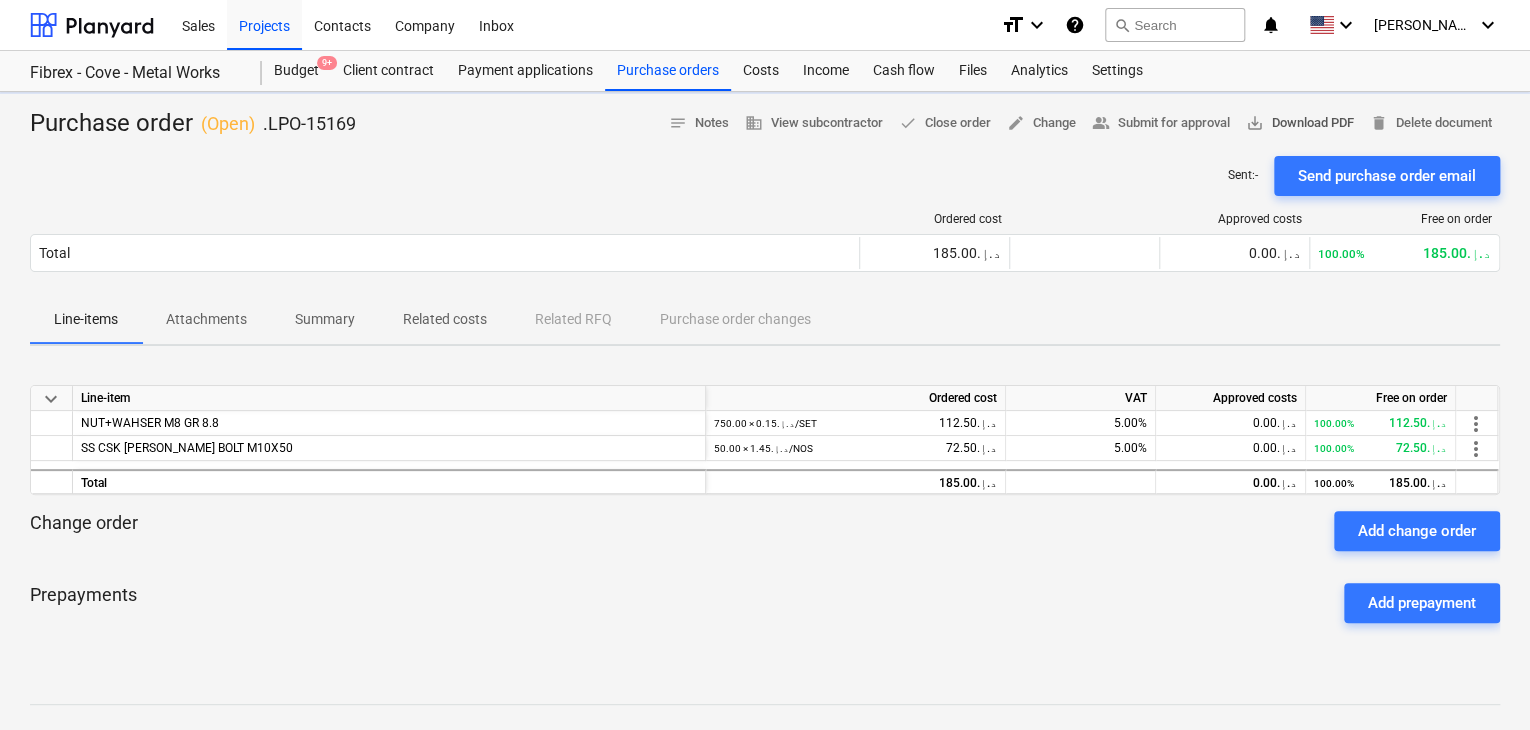 click on "save_alt" at bounding box center [1255, 123] 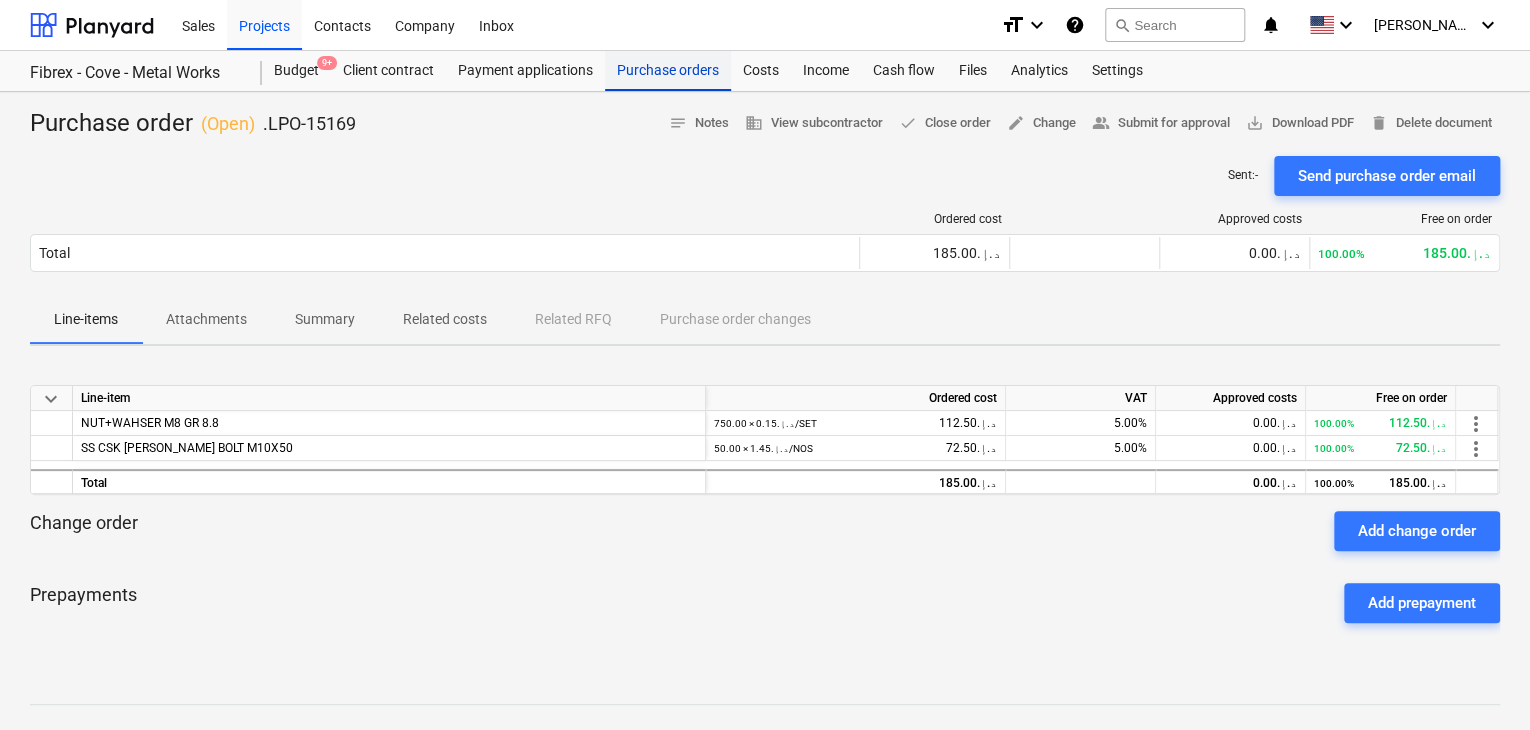 click on "Purchase orders" at bounding box center (668, 71) 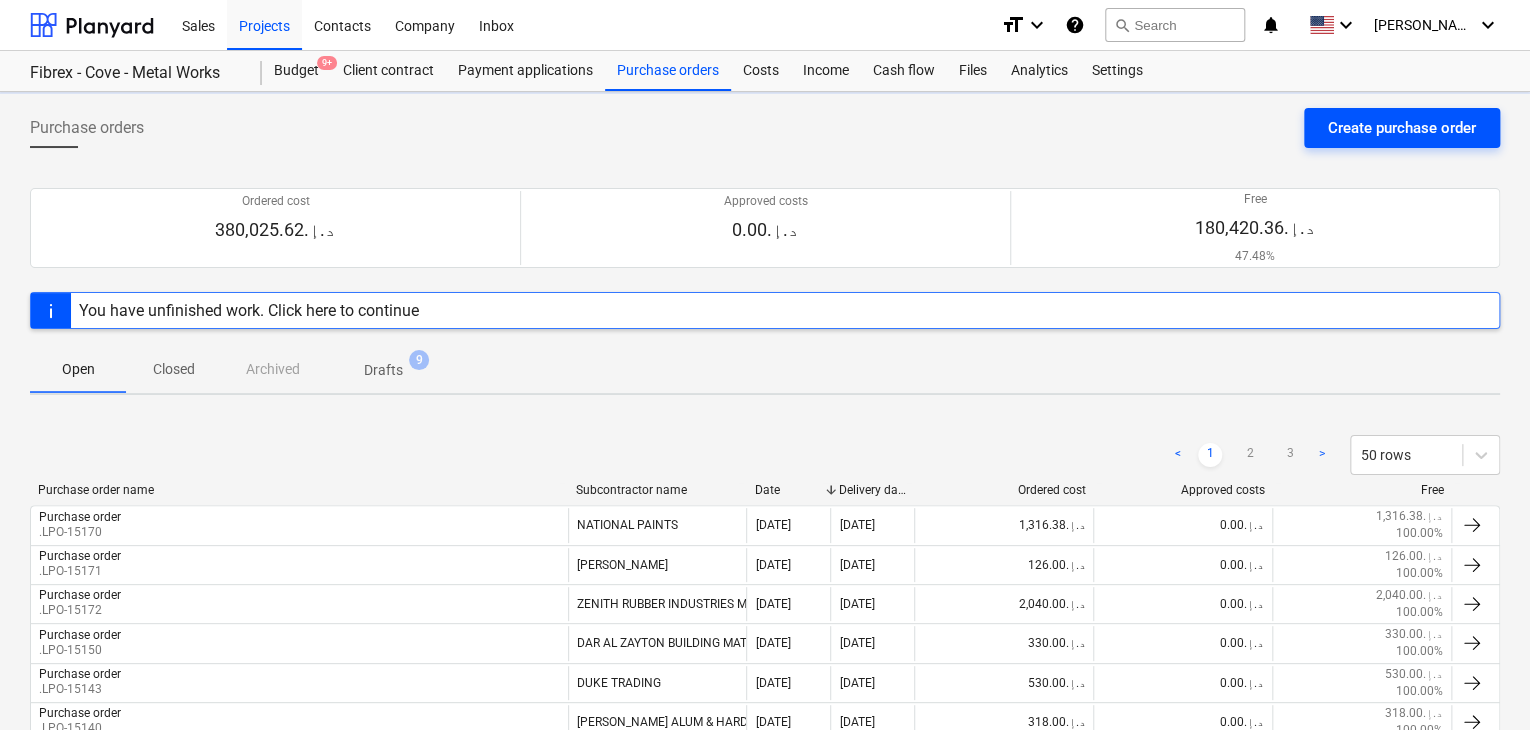 click on "Create purchase order" at bounding box center [1402, 128] 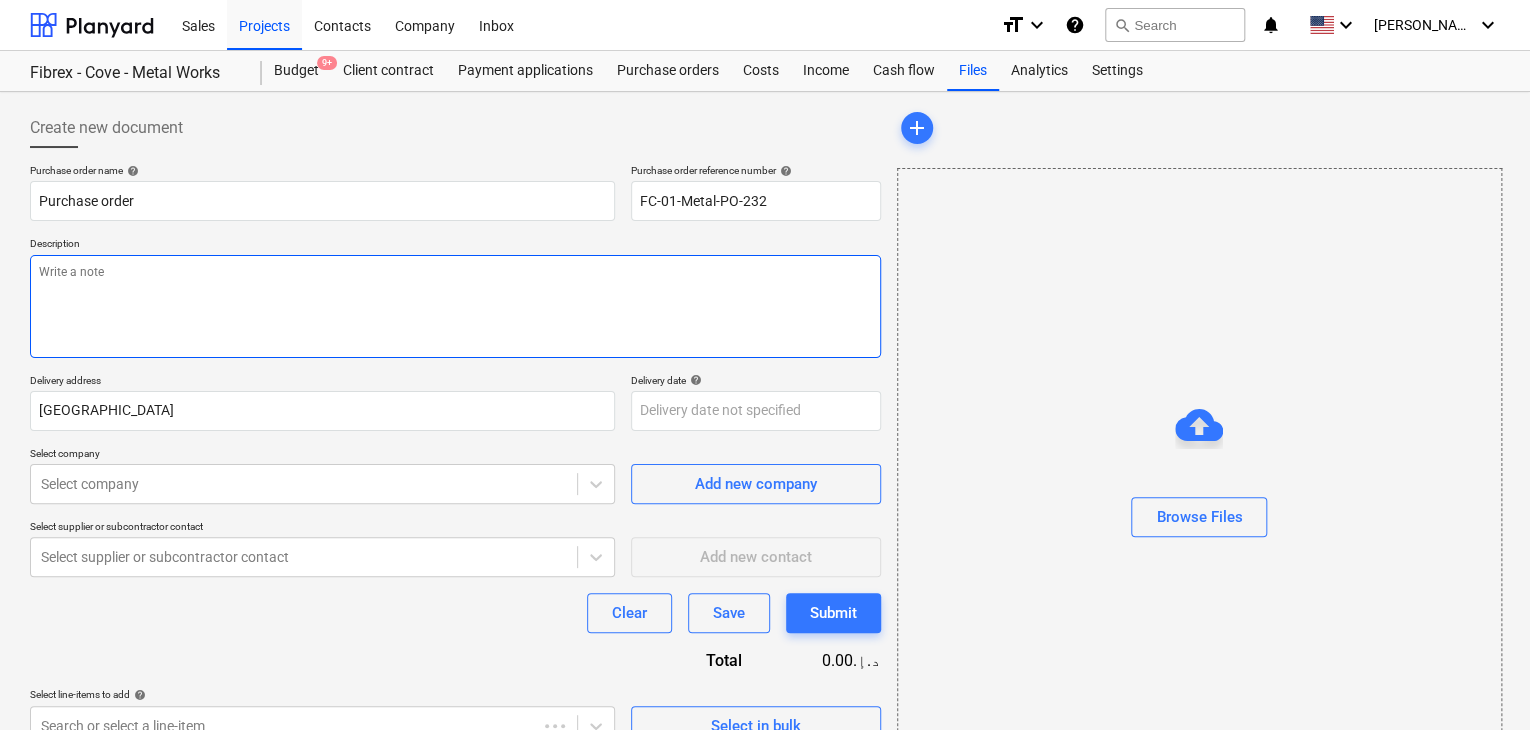 click at bounding box center [455, 306] 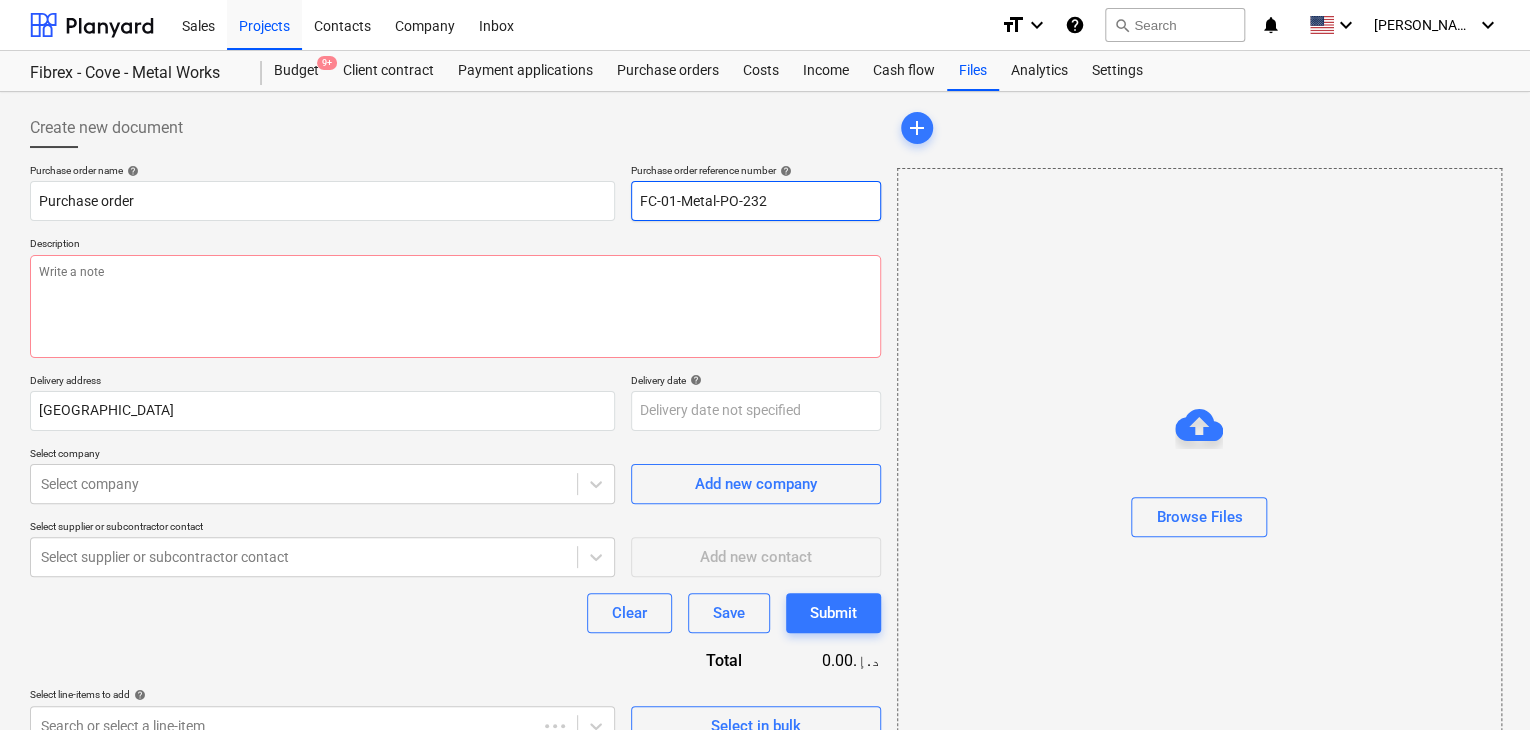 drag, startPoint x: 773, startPoint y: 205, endPoint x: 600, endPoint y: 164, distance: 177.792 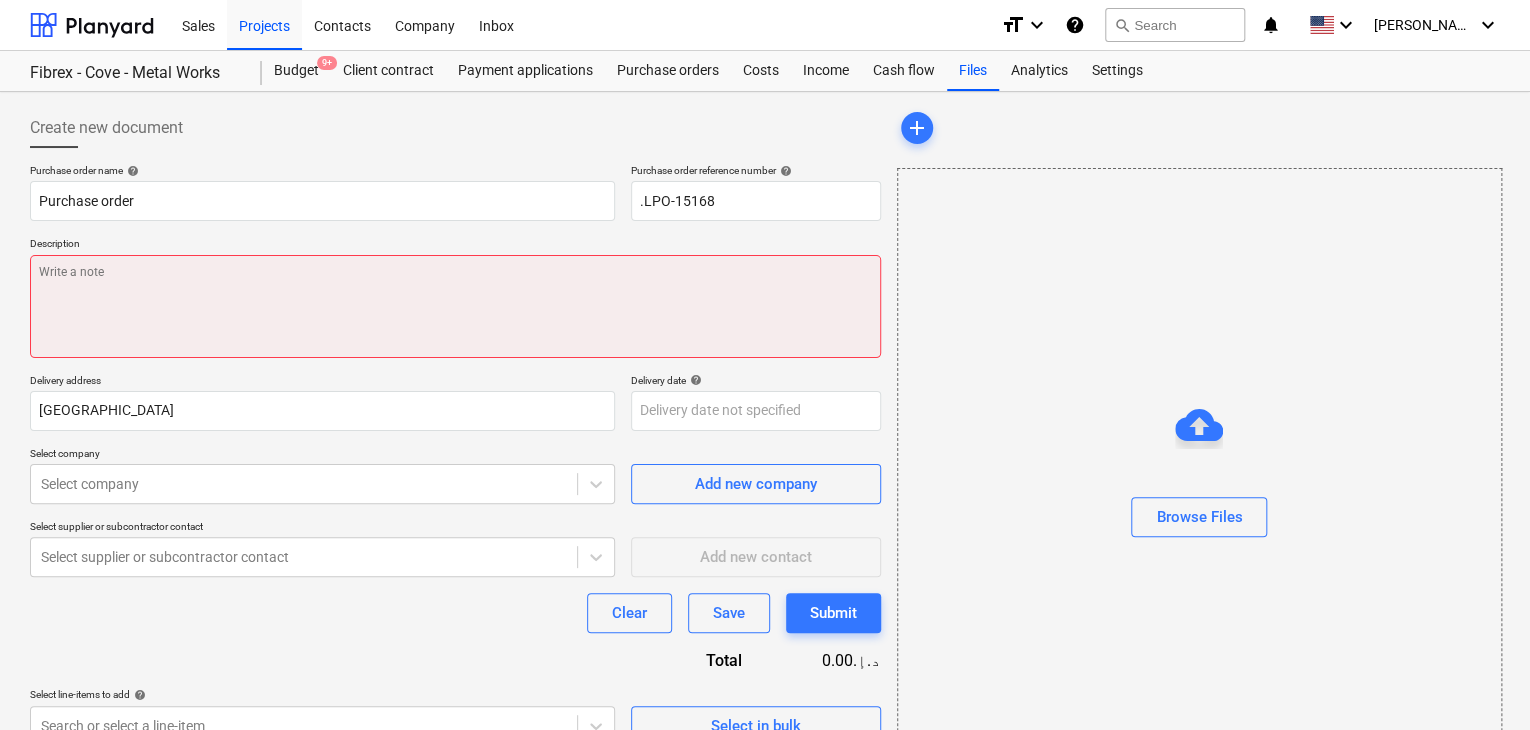 click at bounding box center (455, 306) 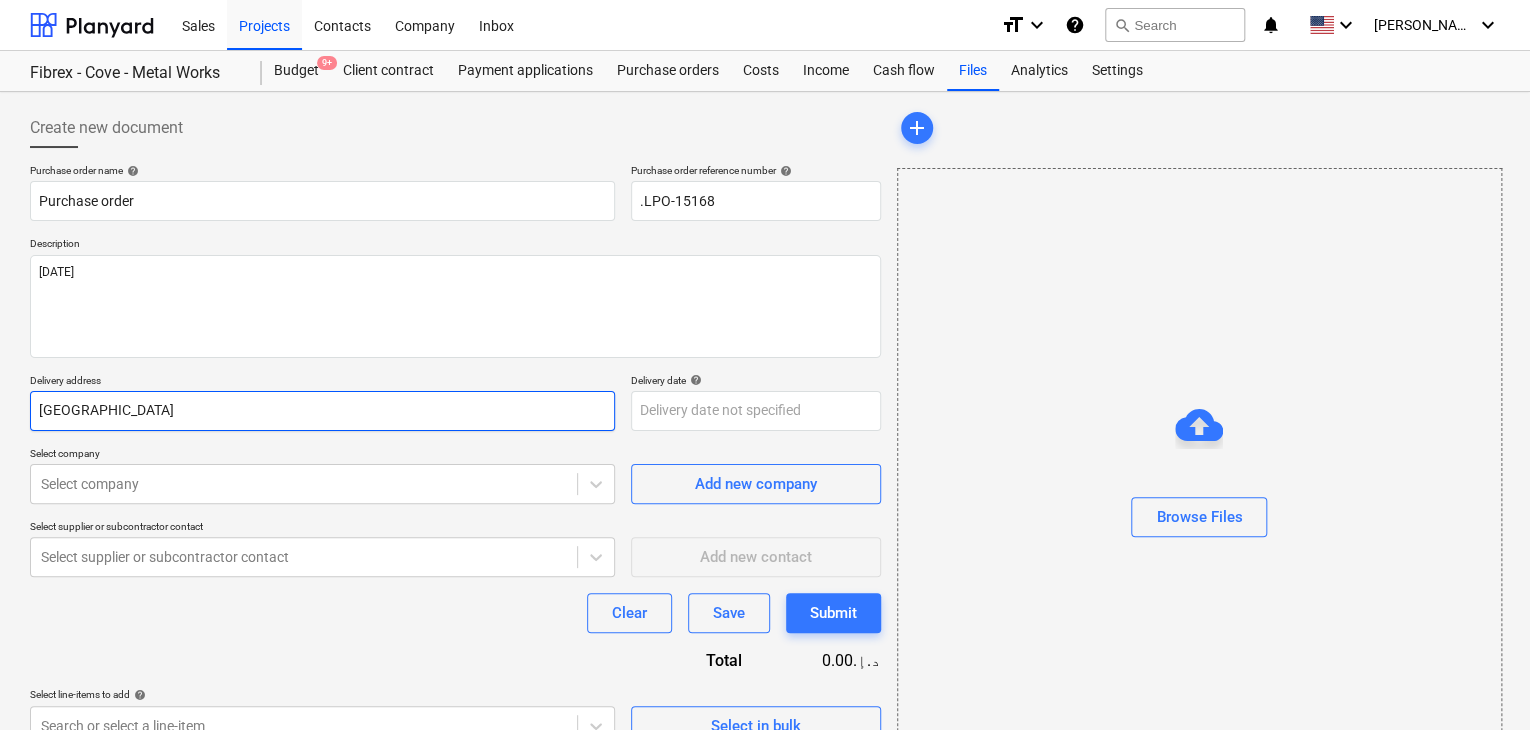 click on "[GEOGRAPHIC_DATA]" at bounding box center (322, 411) 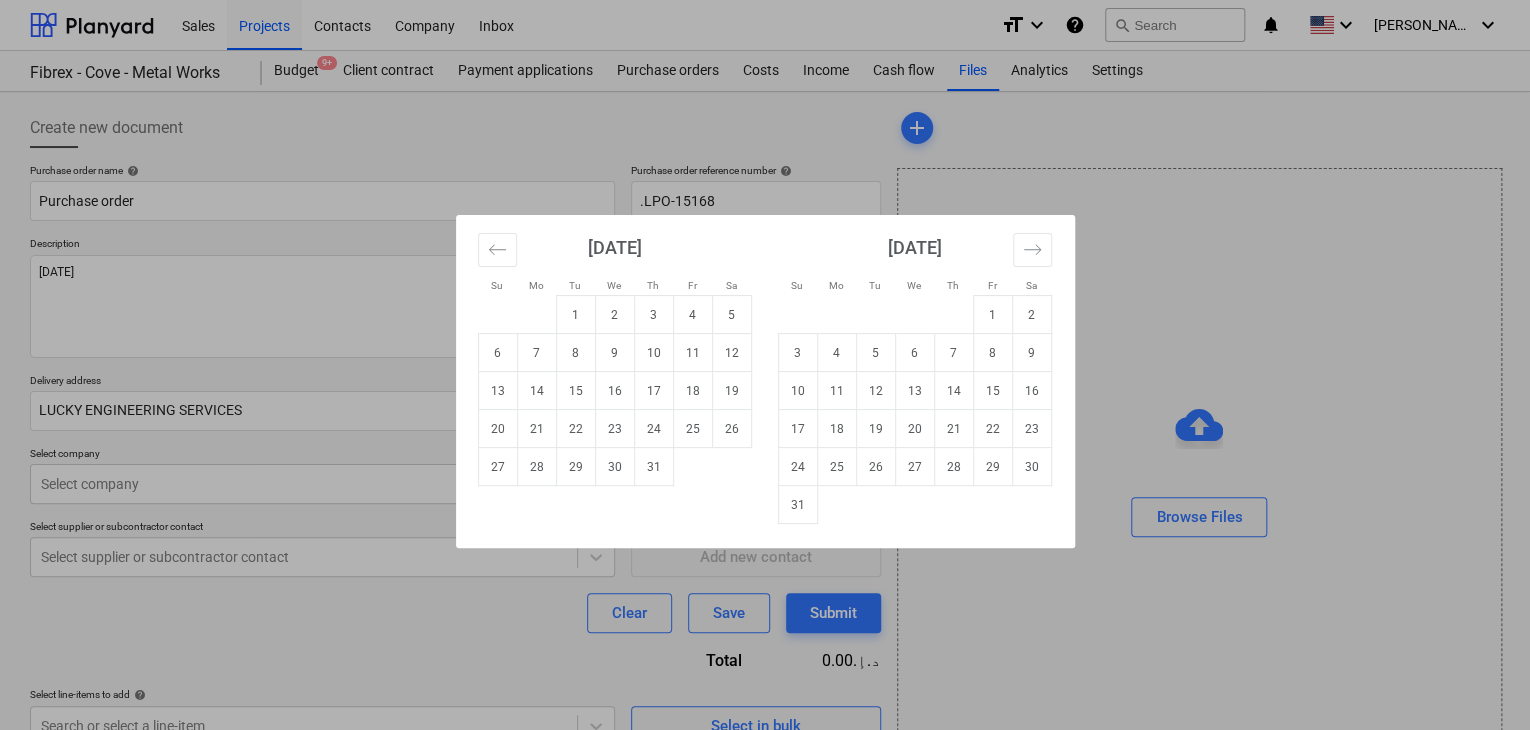 click on "Sales Projects Contacts Company Inbox format_size keyboard_arrow_down help search Search notifications 0 keyboard_arrow_down [PERSON_NAME] keyboard_arrow_down Fibrex - Cove - Metal Works Fibrex - Cove - Metal Works Budget 9+ Client contract Payment applications Purchase orders Costs Income Cash flow Files Analytics Settings Create new document Purchase order name help Purchase order Purchase order reference number help .LPO-15168 Description [DATE] Delivery address LUCKY ENGINEERING SERVICES Delivery date help Press the down arrow key to interact with the calendar and
select a date. Press the question mark key to get the keyboard shortcuts for changing dates. Select company Select company Add new company Select supplier or subcontractor contact Select supplier or subcontractor contact Add new contact Clear Save Submit Total 0.00د.إ.‏ Select line-items to add help Search or select a line-item Select in bulk add Browse Files
x Su Mo Tu We Th Fr Sa Su Mo Tu We Th Fr Sa [DATE] 1 2 3 4 5" at bounding box center (765, 365) 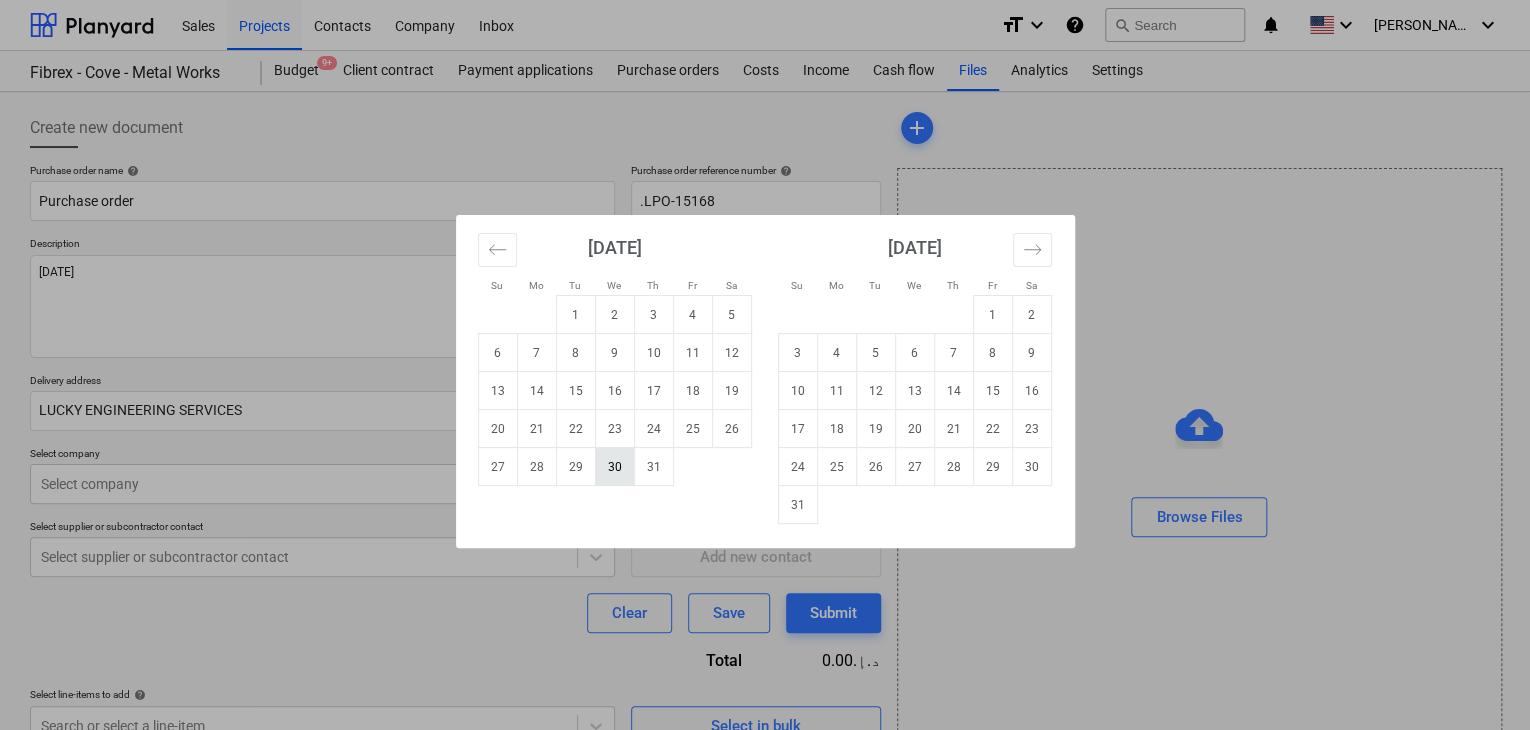 click on "30" at bounding box center [614, 467] 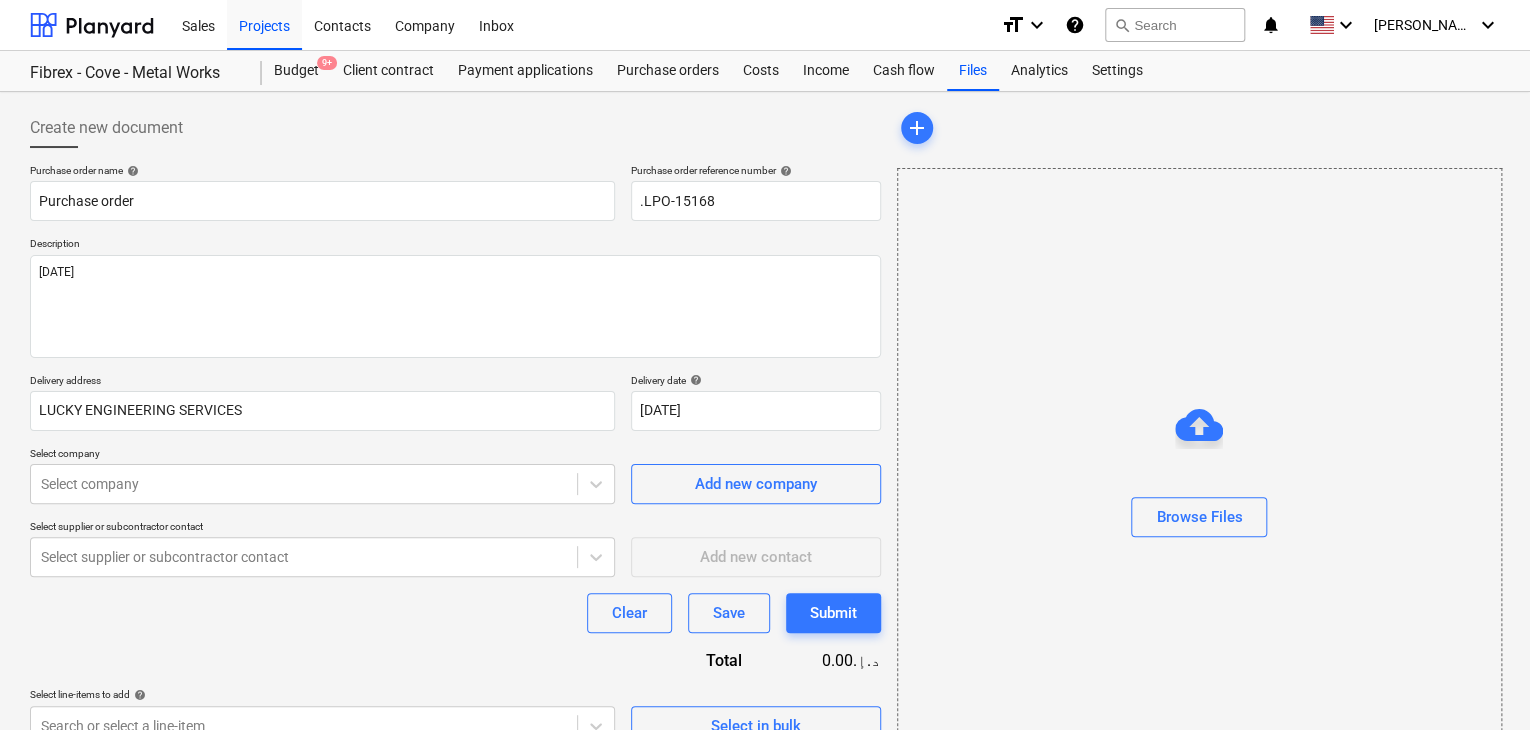 click on "Select company" at bounding box center [322, 455] 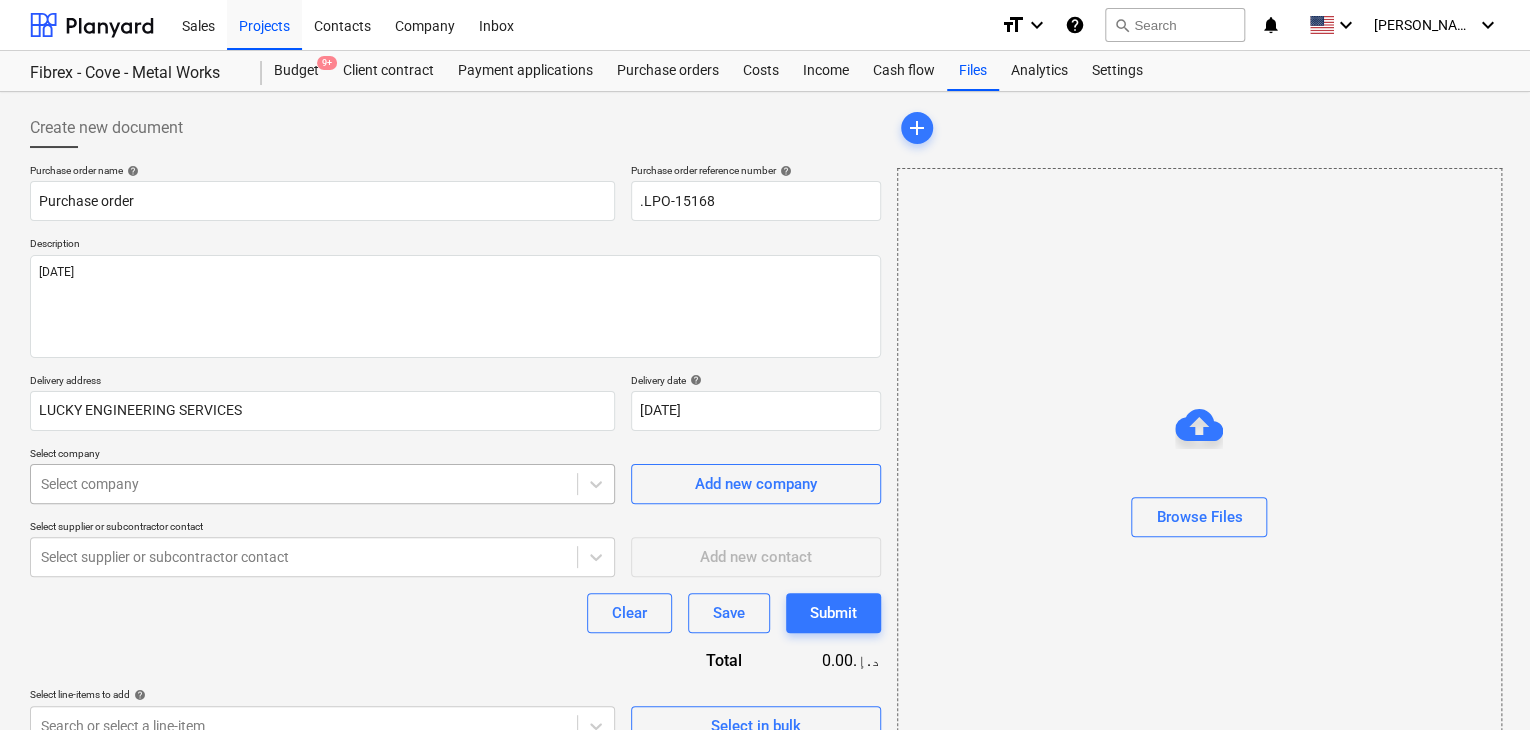 click on "Sales Projects Contacts Company Inbox format_size keyboard_arrow_down help search Search notifications 0 keyboard_arrow_down [PERSON_NAME] keyboard_arrow_down Fibrex - Cove - Metal Works Fibrex - Cove - Metal Works Budget 9+ Client contract Payment applications Purchase orders Costs Income Cash flow Files Analytics Settings Create new document Purchase order name help Purchase order Purchase order reference number help .LPO-15168 Description [DATE] Delivery address LUCKY ENGINEERING SERVICES Delivery date help [DATE] [DATE] Press the down arrow key to interact with the calendar and
select a date. Press the question mark key to get the keyboard shortcuts for changing dates. Select company Select company Add new company Select supplier or subcontractor contact Select supplier or subcontractor contact Add new contact Clear Save Submit Total 0.00د.إ.‏ Select line-items to add help Search or select a line-item Select in bulk add Browse Files
x" at bounding box center (765, 365) 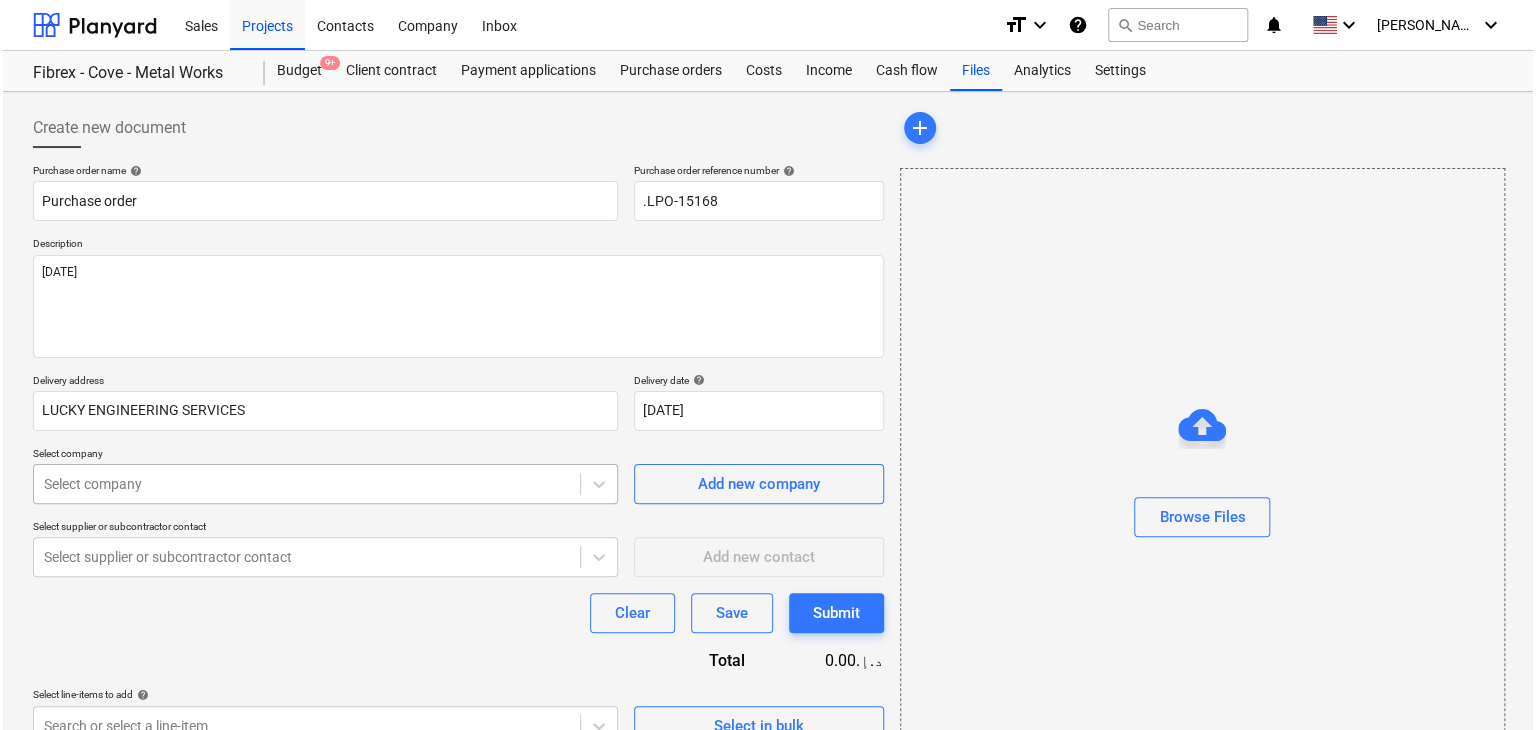 scroll, scrollTop: 71, scrollLeft: 0, axis: vertical 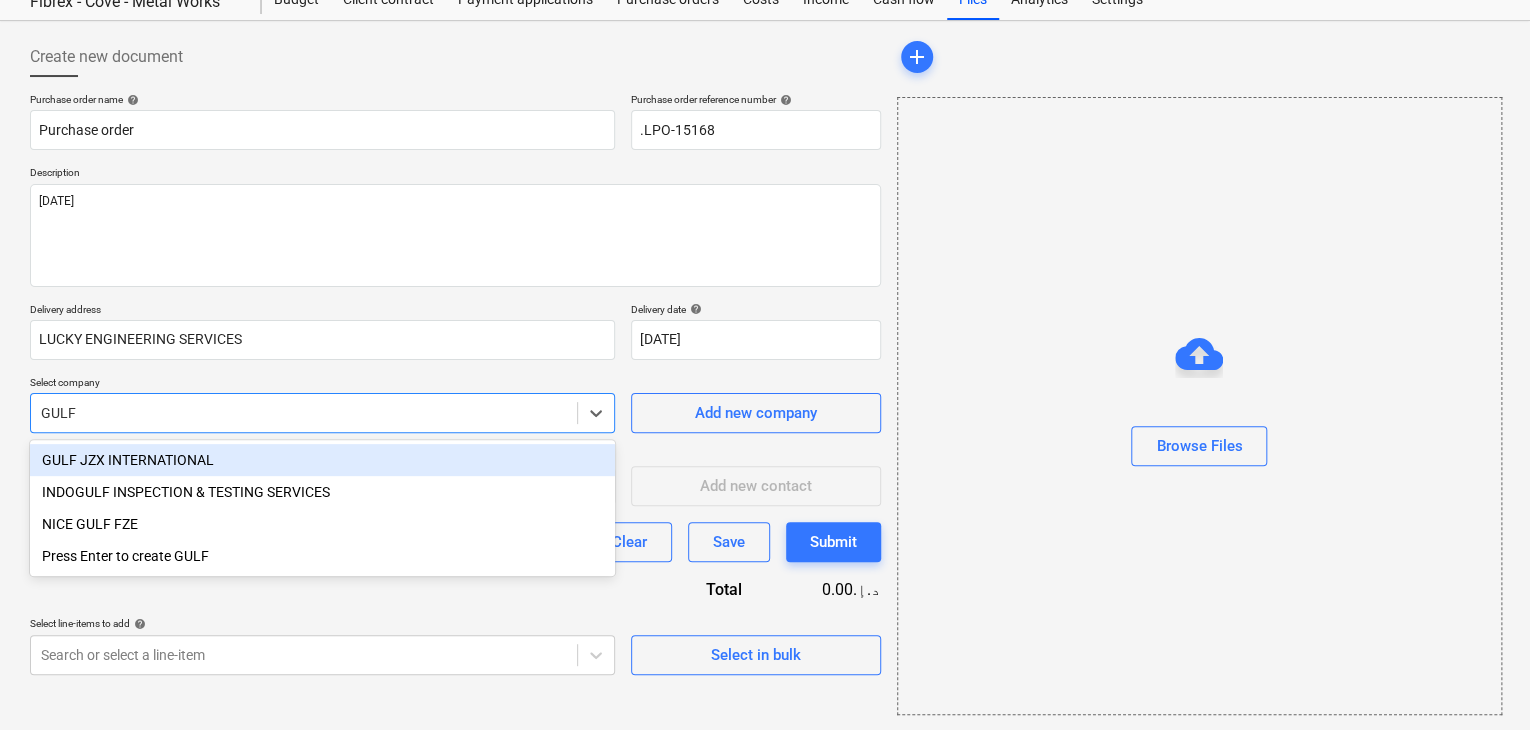 click on "GULF JZX INTERNATIONAL" at bounding box center [322, 460] 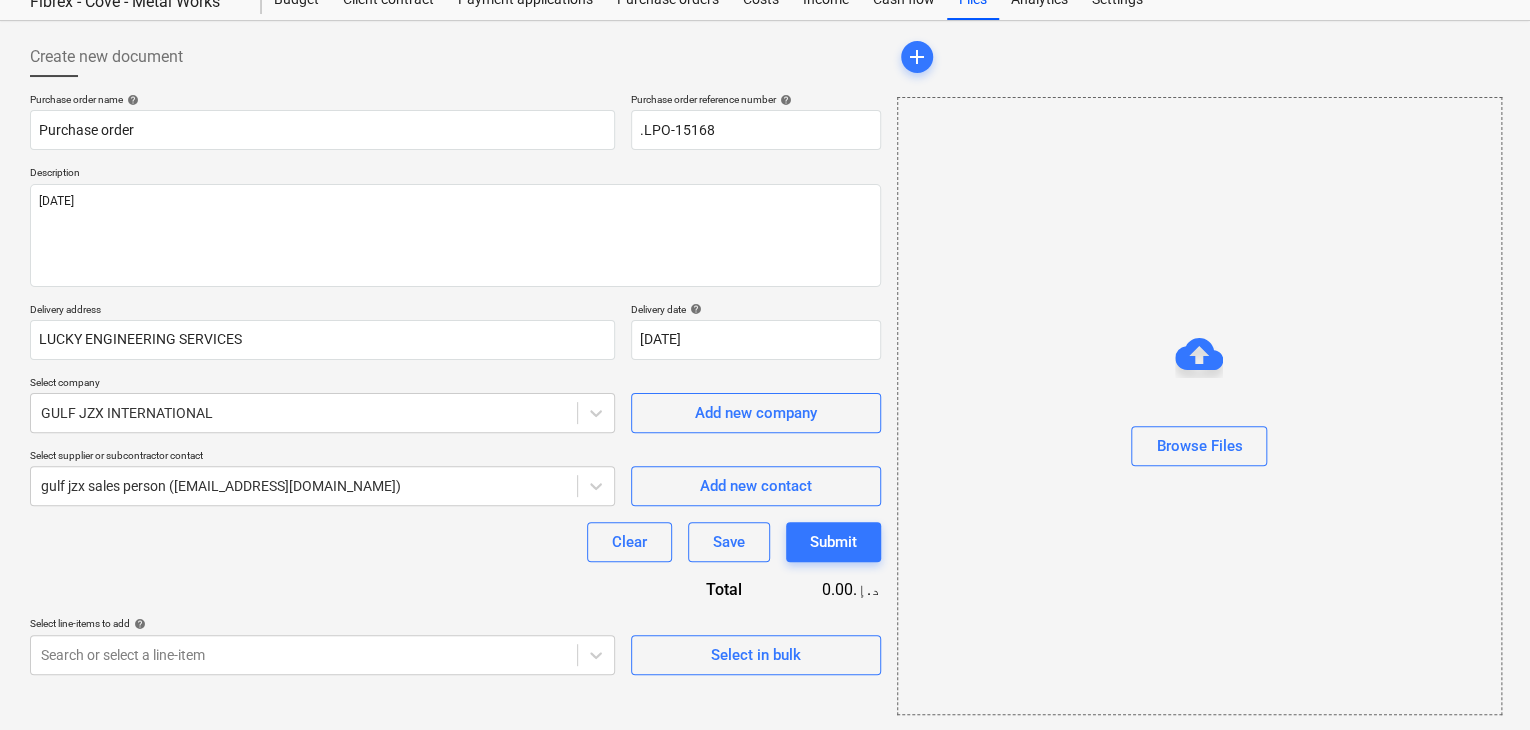 click on "Create new document Purchase order name help Purchase order Purchase order reference number help .LPO-15168 Description [DATE] Delivery address LUCKY ENGINEERING SERVICES Delivery date help [DATE] [DATE] Press the down arrow key to interact with the calendar and
select a date. Press the question mark key to get the keyboard shortcuts for changing dates. Select company GULF JZX INTERNATIONAL   Add new company Select supplier or subcontractor contact gulf jzx sales person  ([EMAIL_ADDRESS][DOMAIN_NAME]) Add new contact Clear Save Submit Total 0.00د.إ.‏ Select line-items to add help Search or select a line-item Select in bulk" at bounding box center (455, 376) 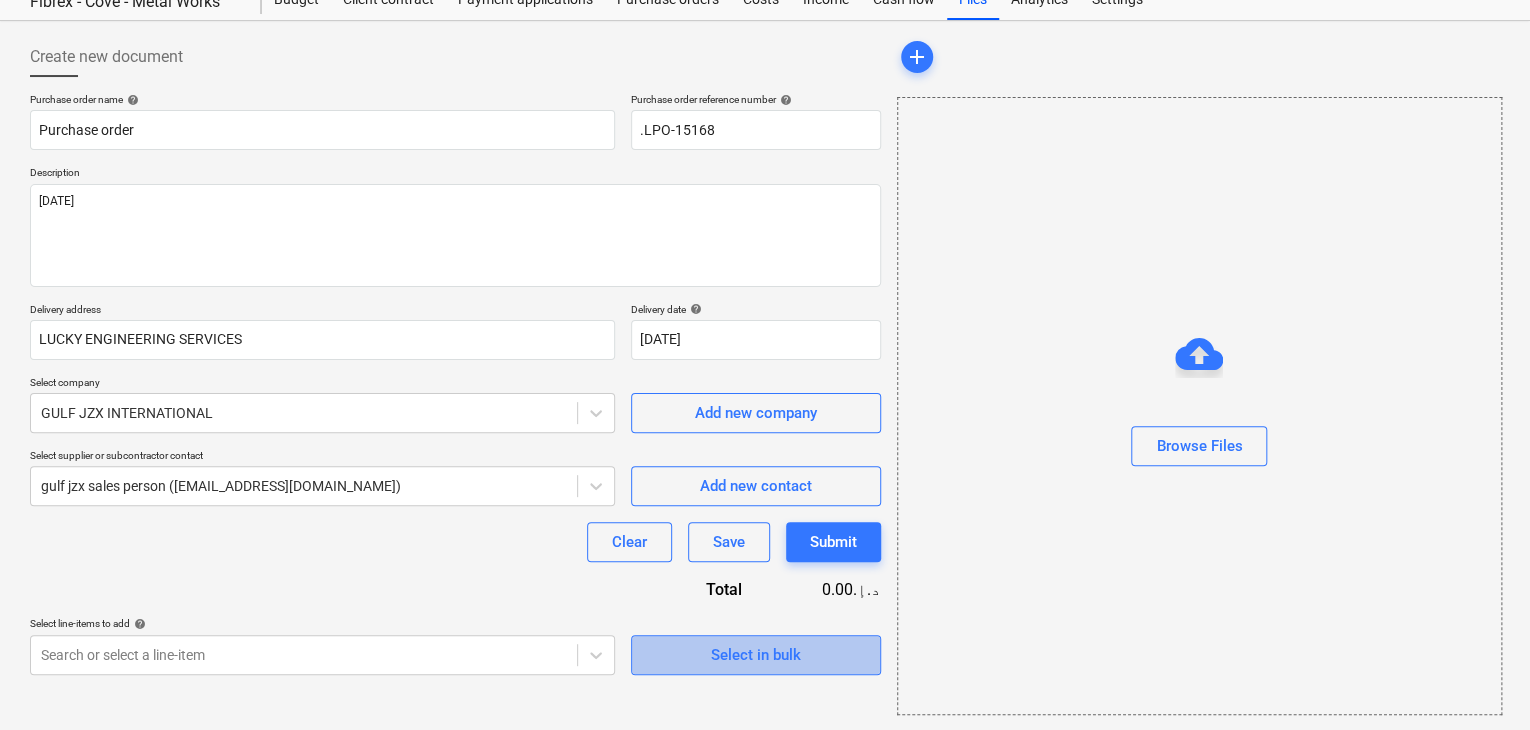 click on "Select in bulk" at bounding box center (756, 655) 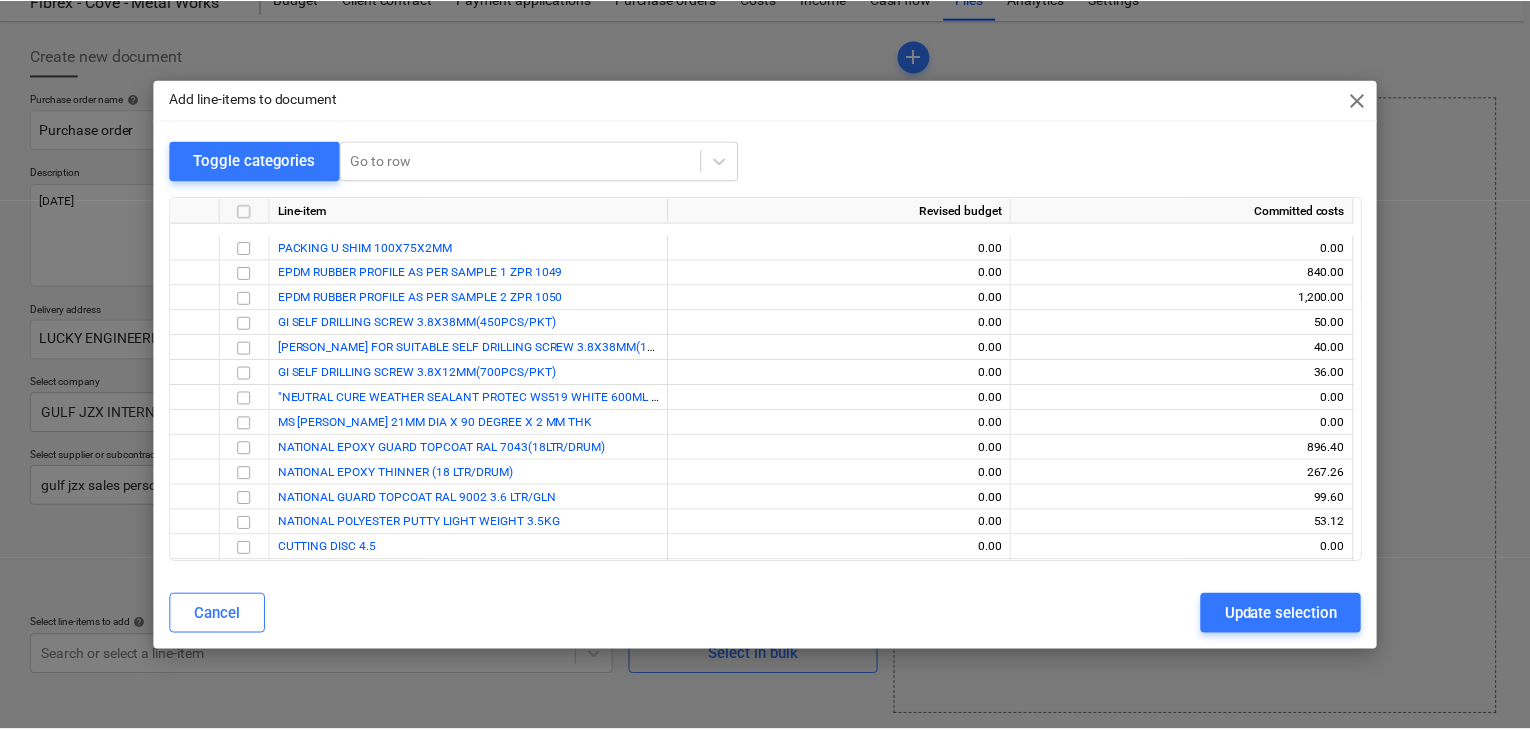 scroll, scrollTop: 21187, scrollLeft: 0, axis: vertical 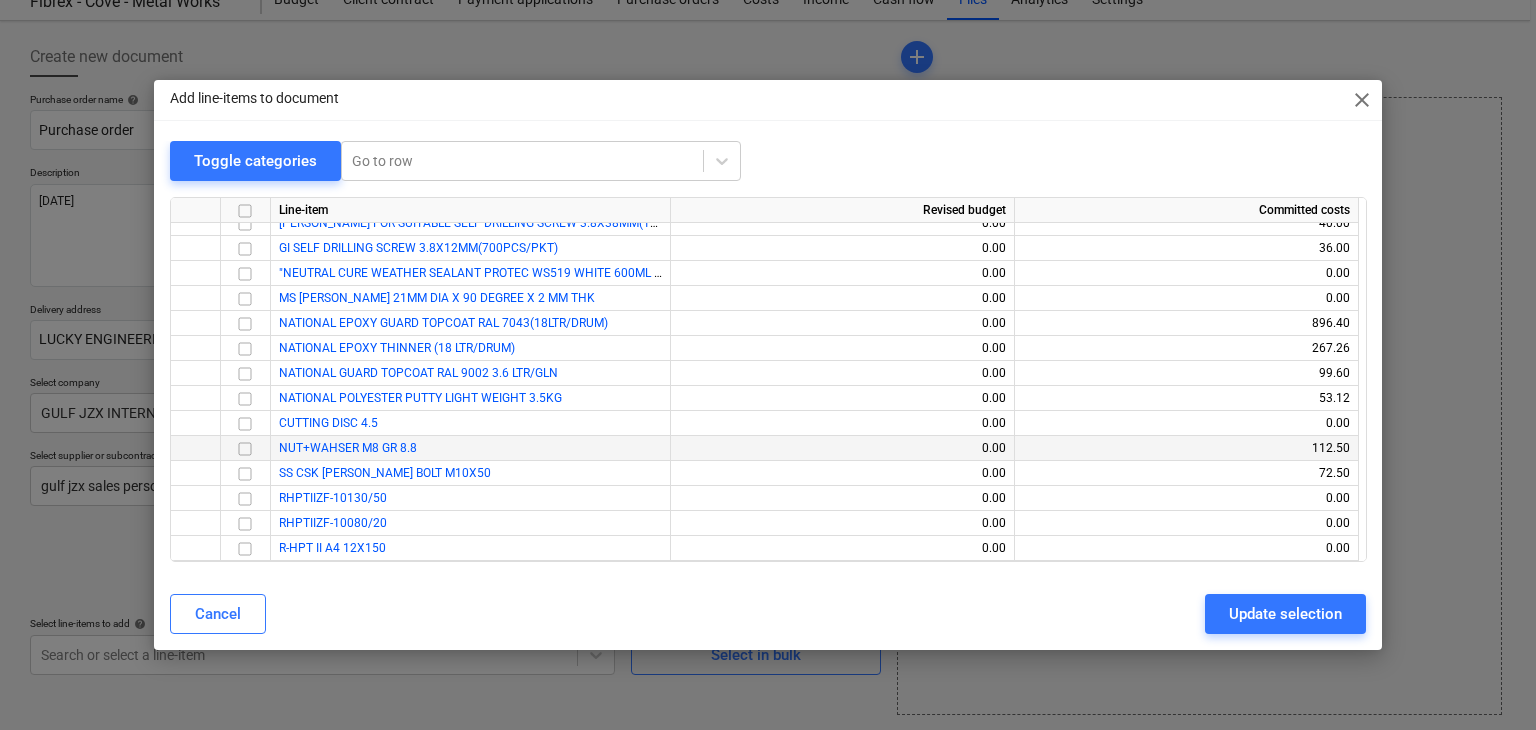 drag, startPoint x: 248, startPoint y: 428, endPoint x: 288, endPoint y: 442, distance: 42.379242 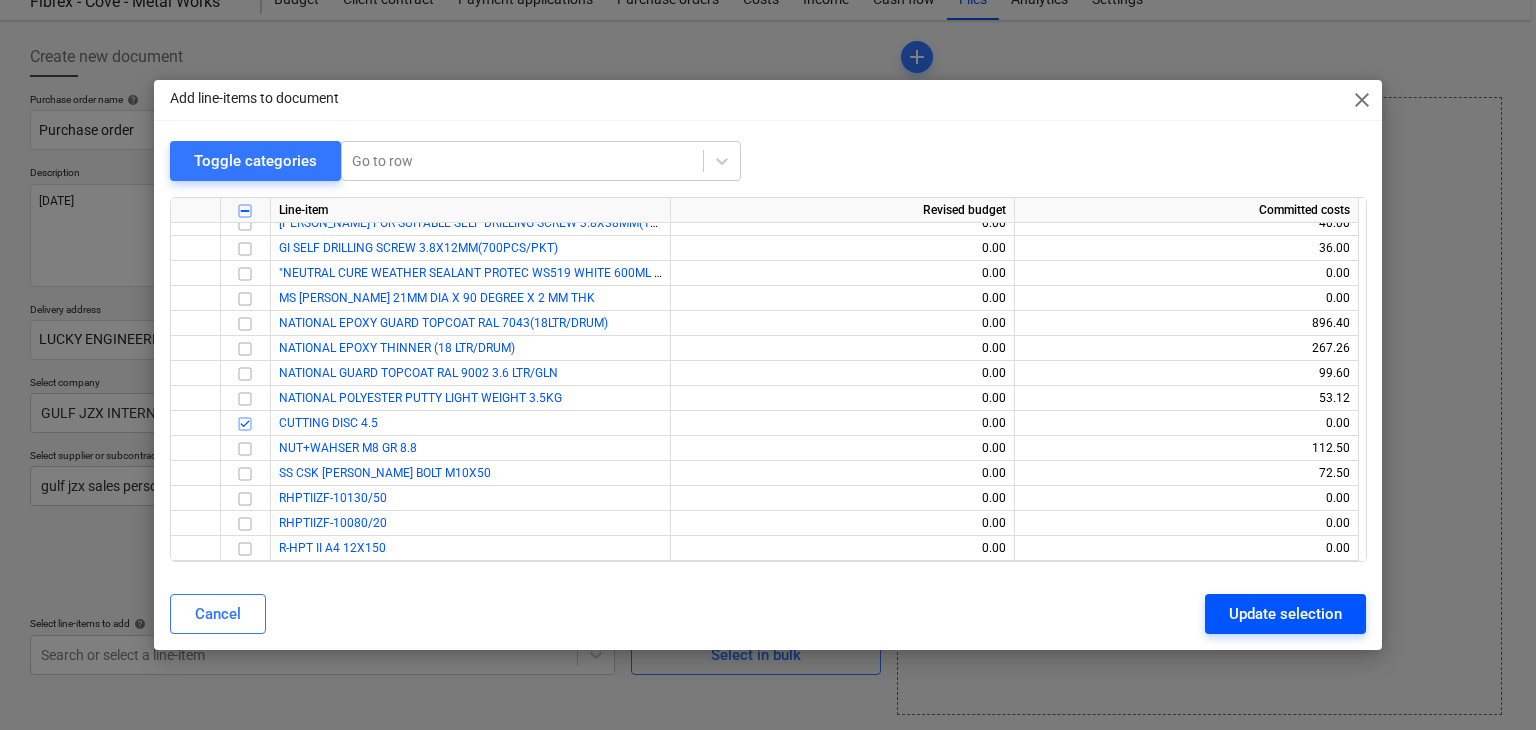click on "Update selection" at bounding box center [1285, 614] 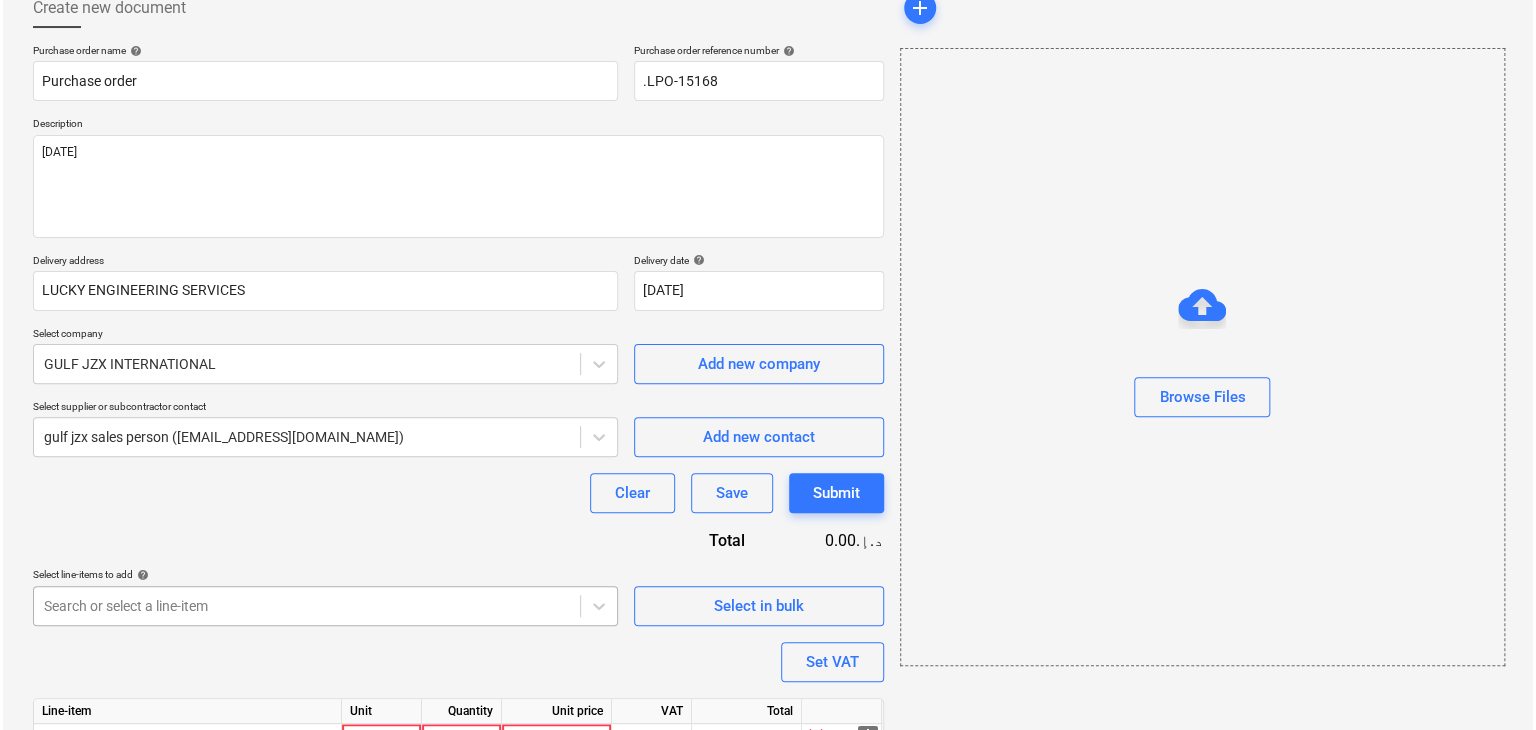 scroll, scrollTop: 220, scrollLeft: 0, axis: vertical 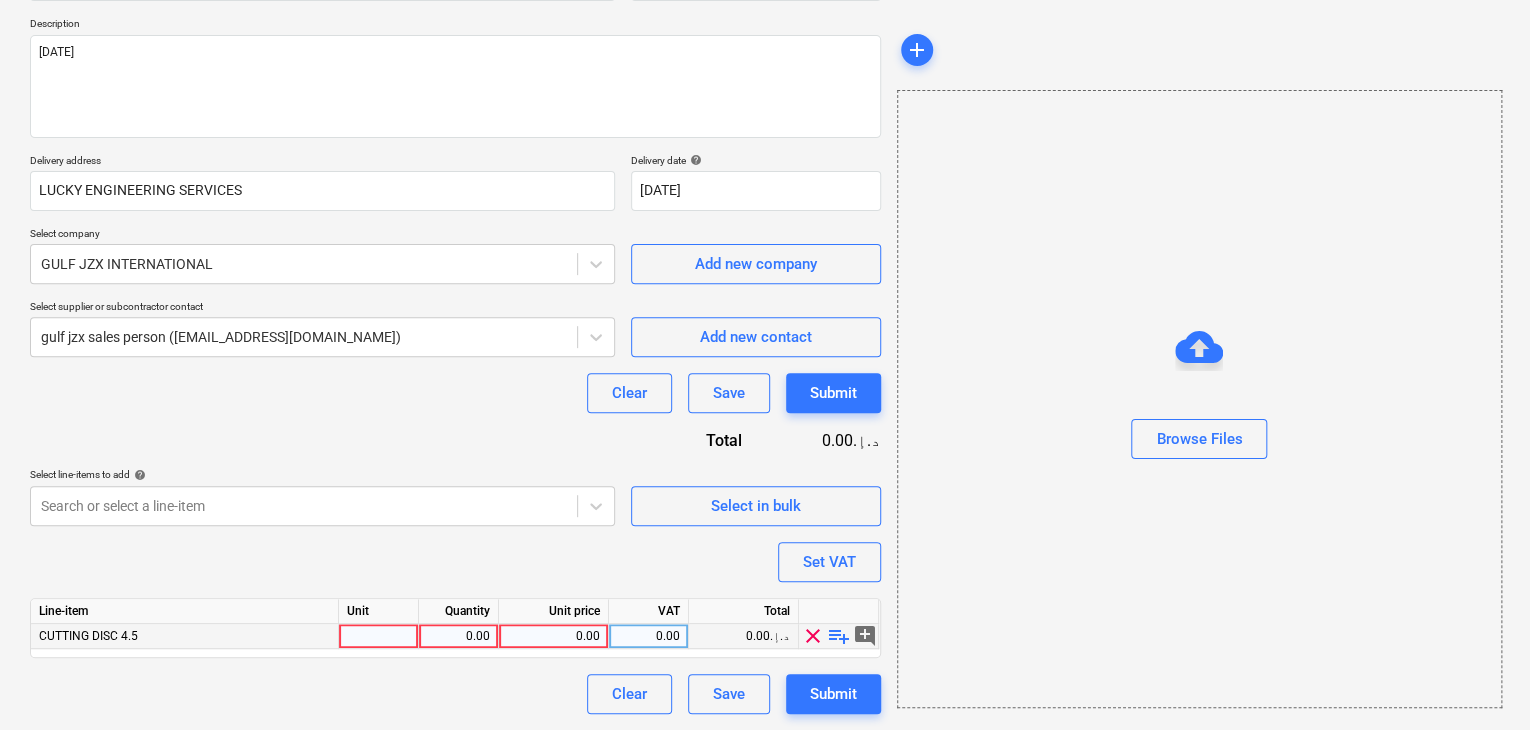 click at bounding box center [379, 636] 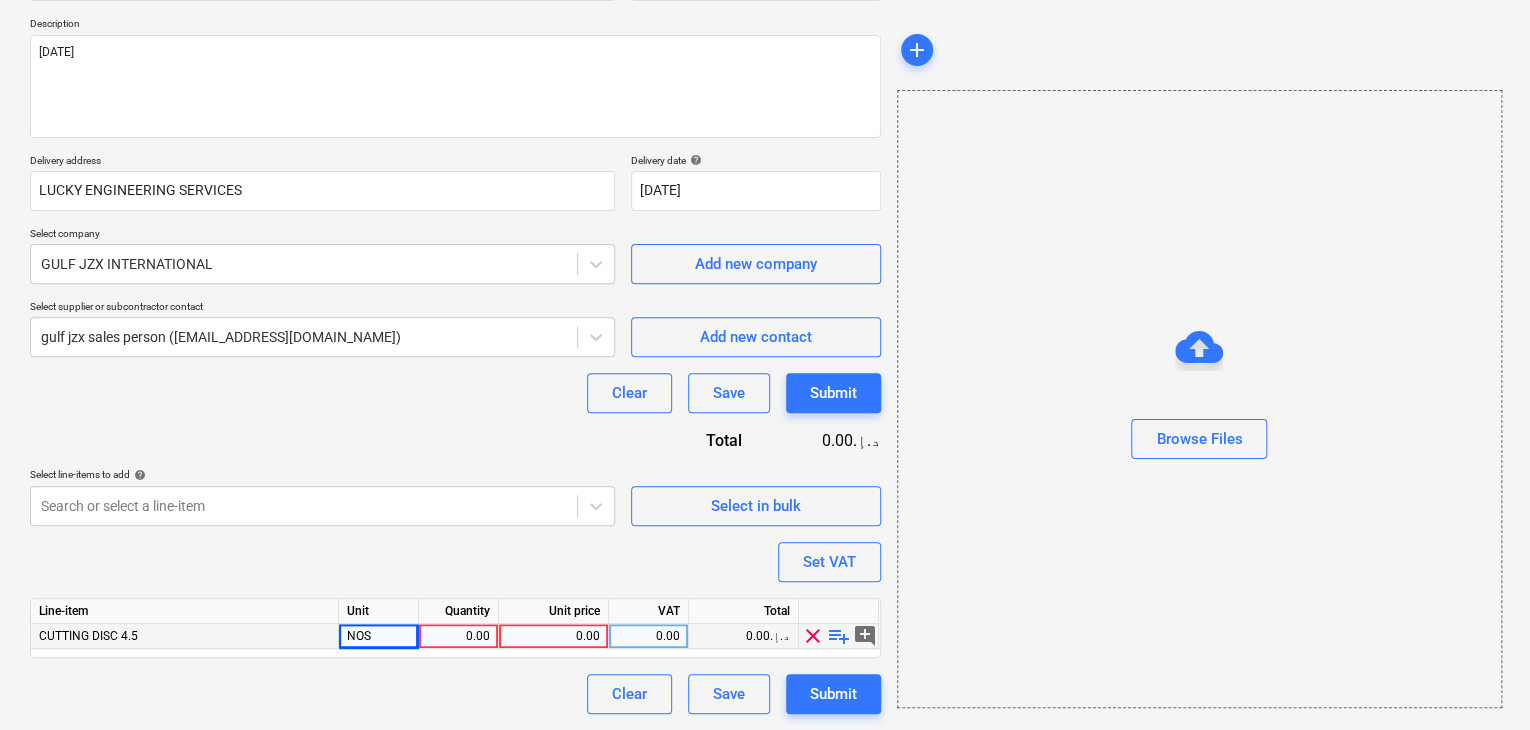 click on "0.00" at bounding box center (458, 636) 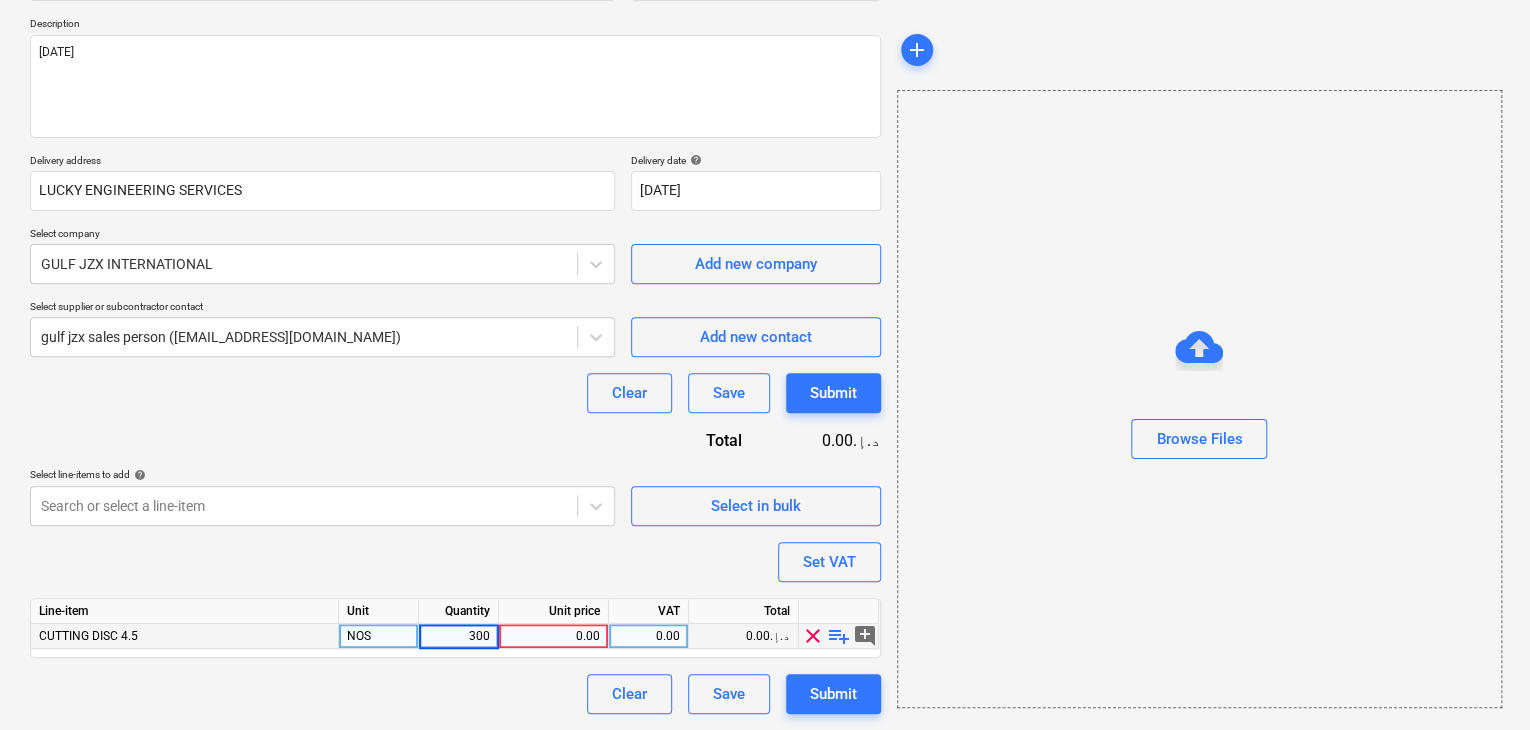 click on "0.00" at bounding box center [553, 636] 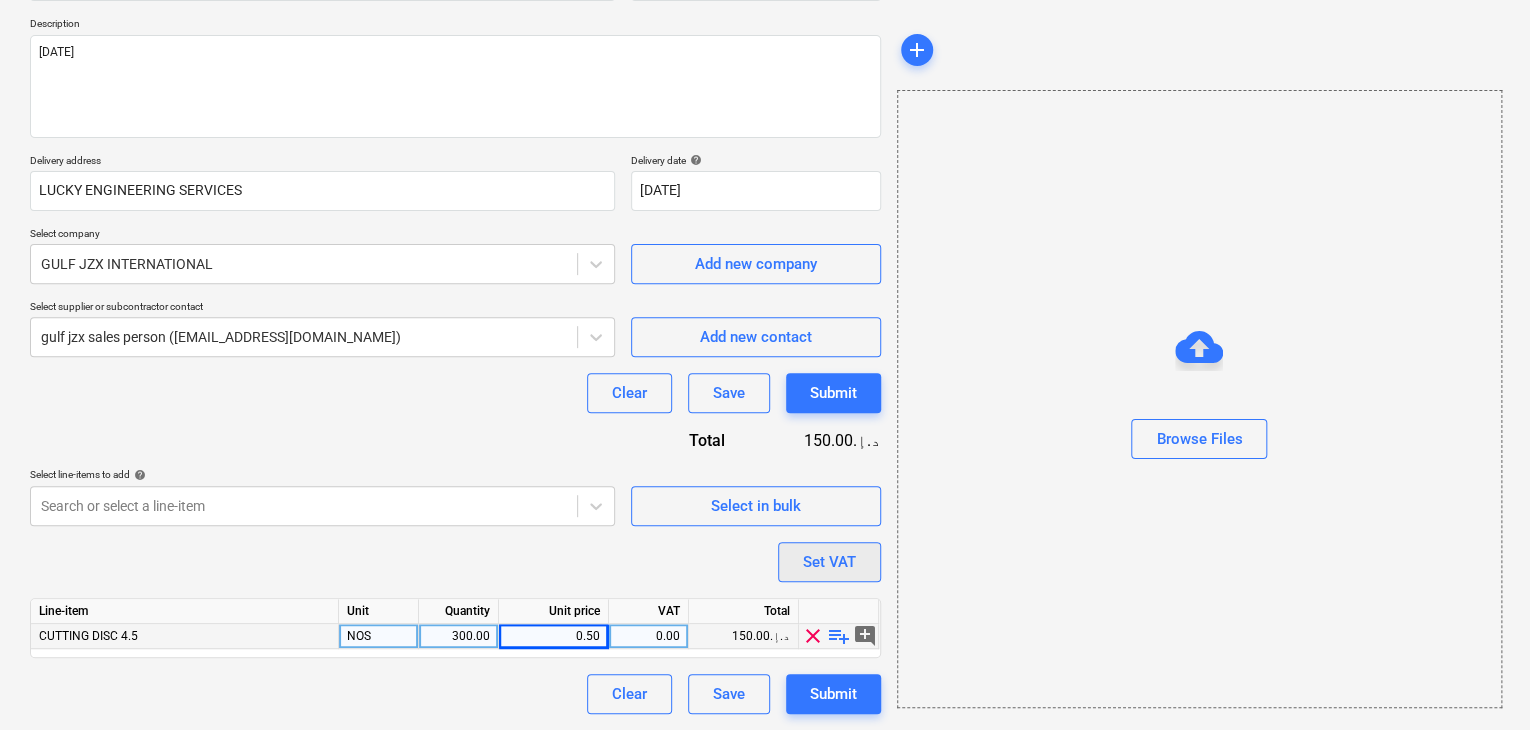 drag, startPoint x: 1025, startPoint y: 600, endPoint x: 869, endPoint y: 558, distance: 161.55495 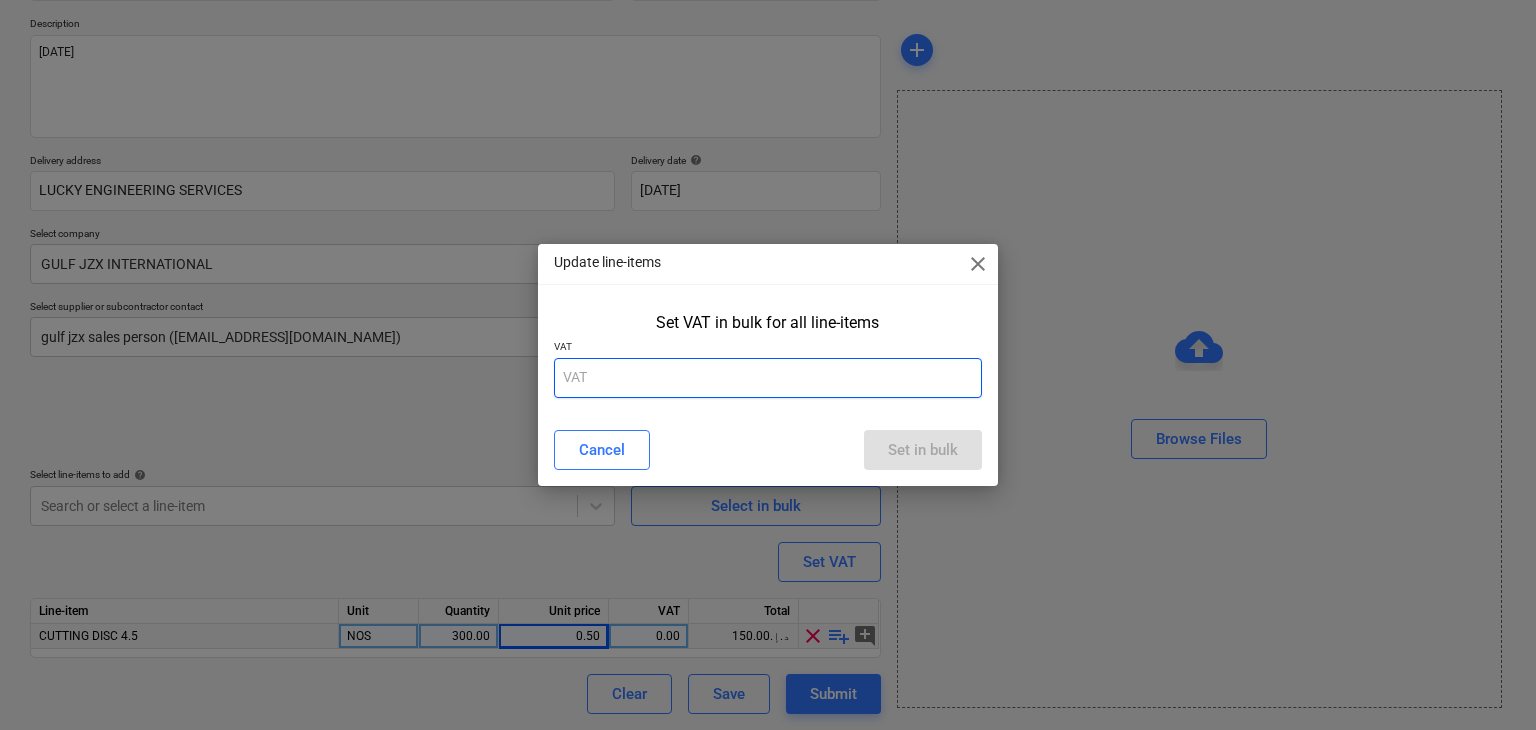 click at bounding box center (768, 378) 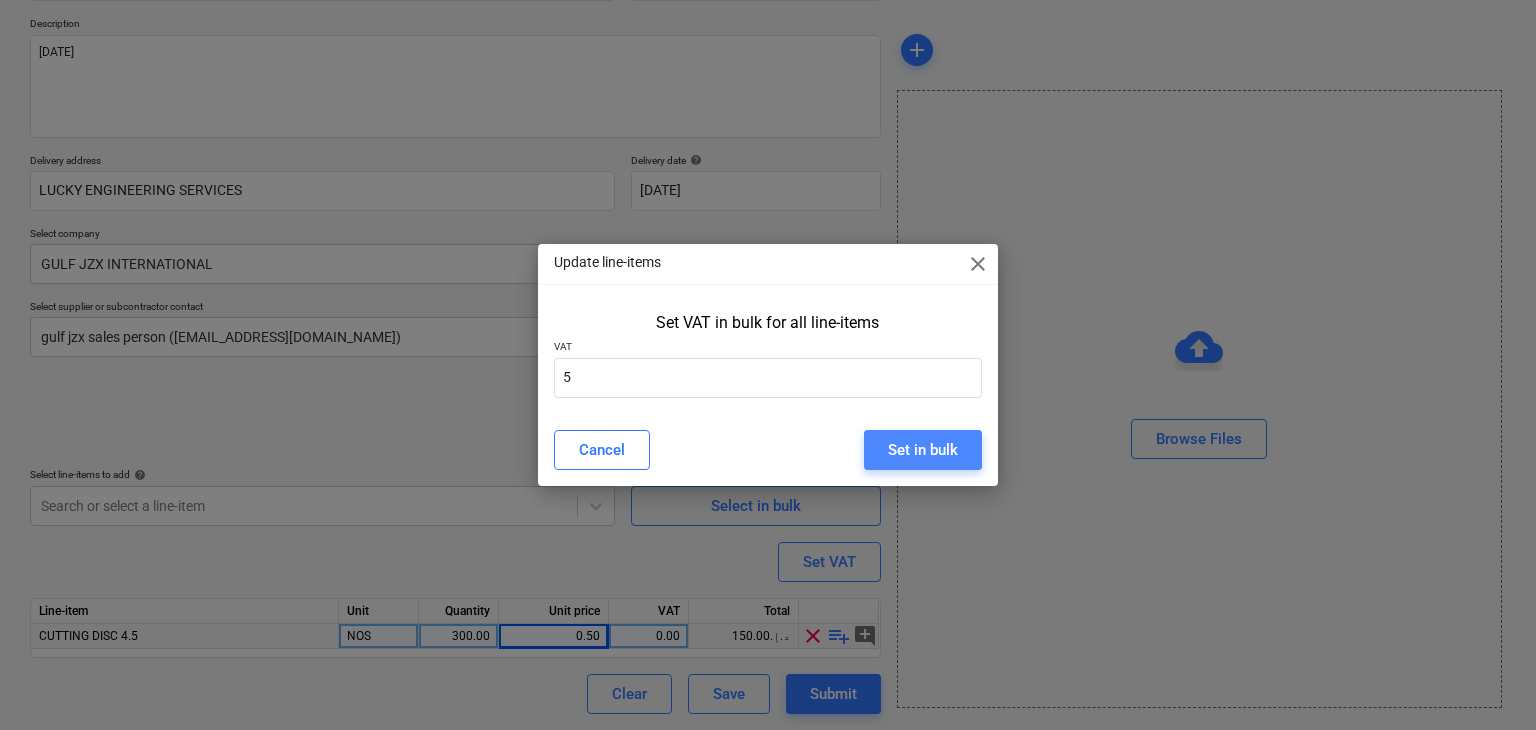 click on "Set in bulk" at bounding box center [923, 450] 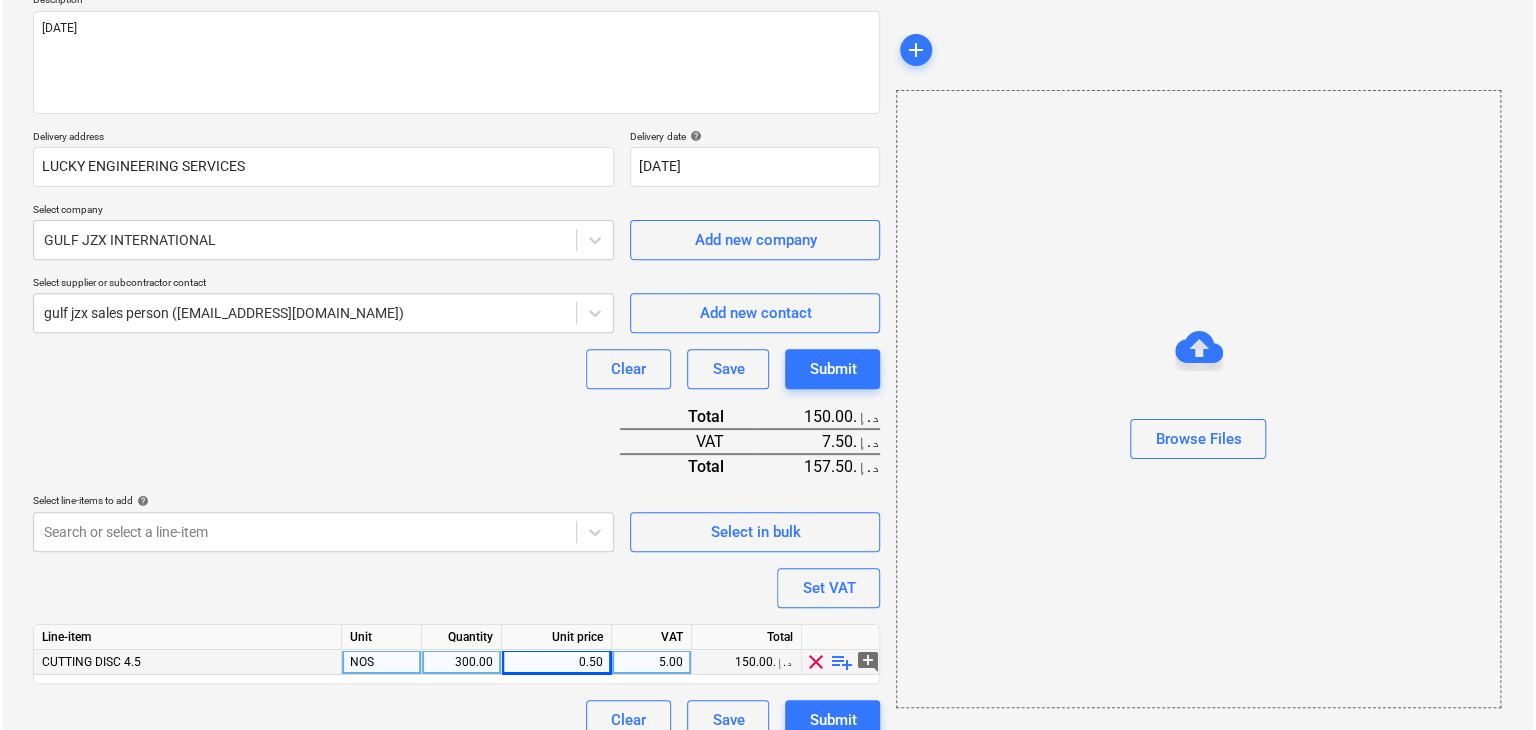 scroll, scrollTop: 269, scrollLeft: 0, axis: vertical 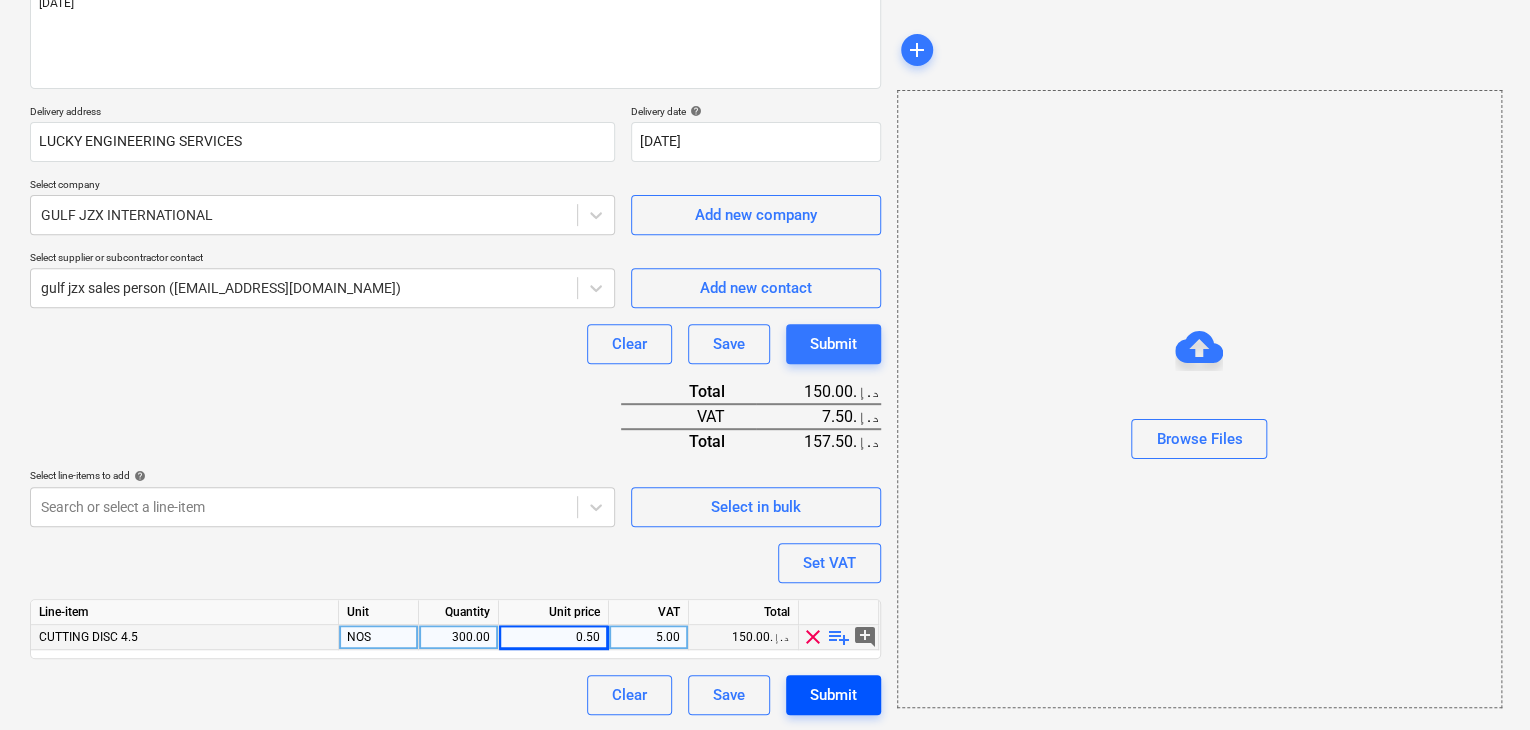 click on "Submit" at bounding box center [833, 695] 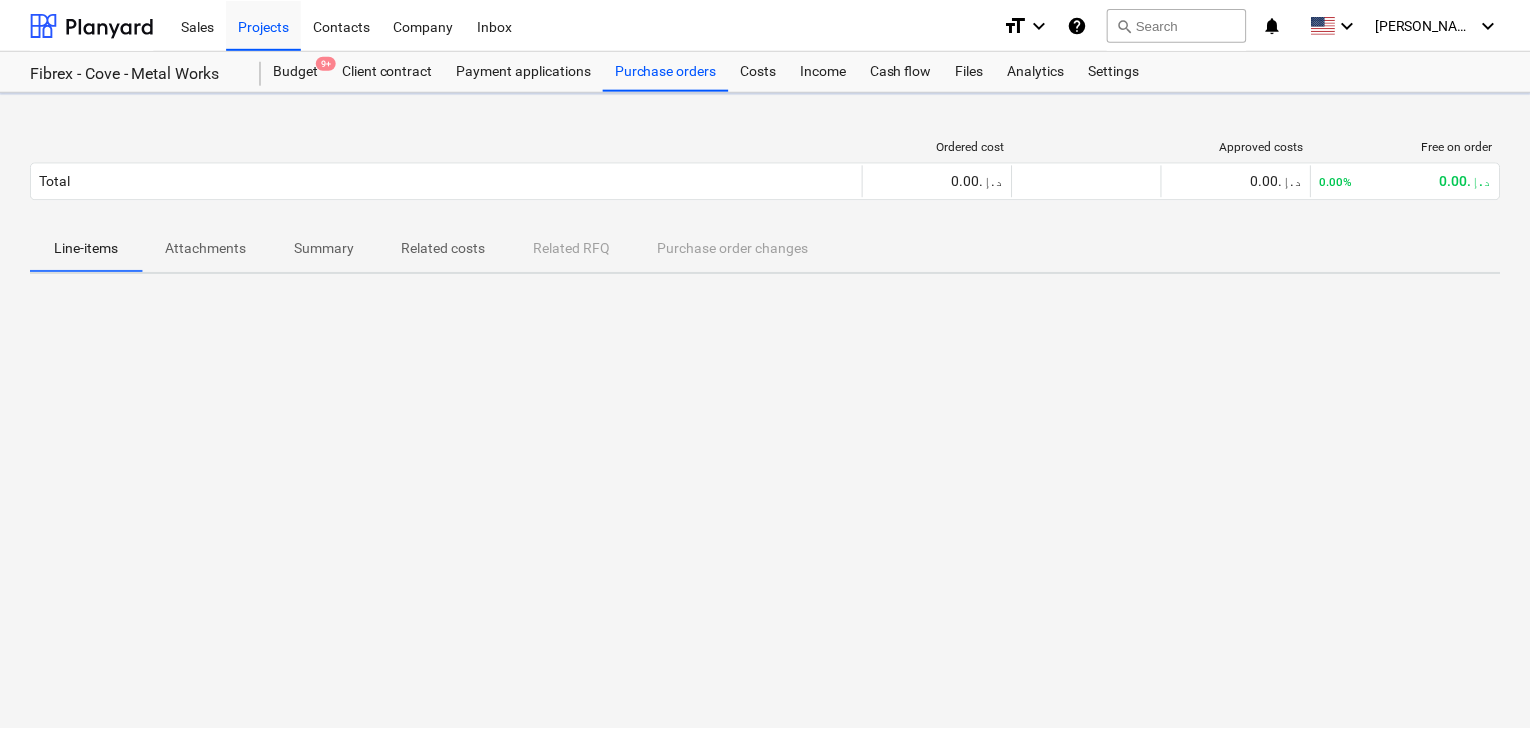 scroll, scrollTop: 0, scrollLeft: 0, axis: both 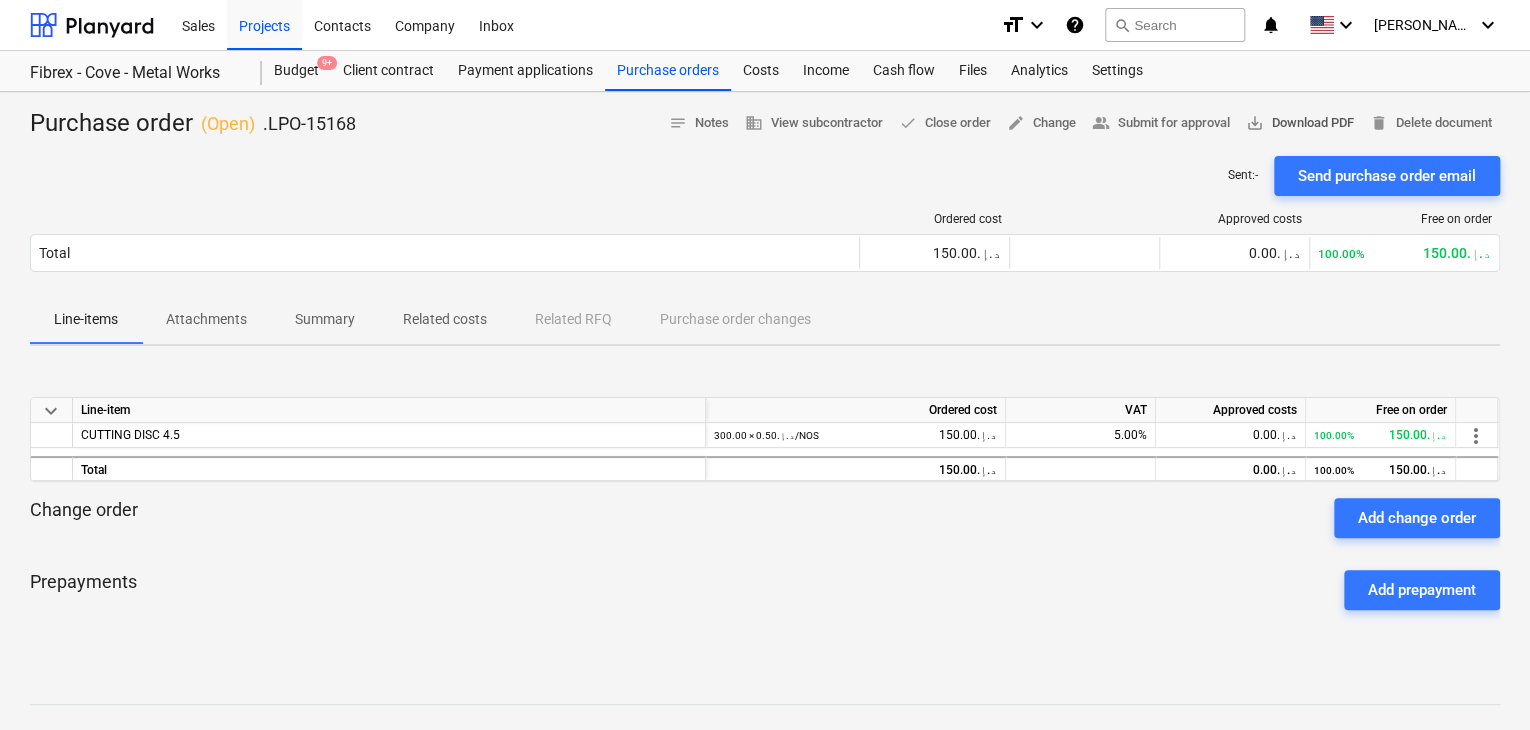 click on "save_alt Download PDF" at bounding box center (1300, 123) 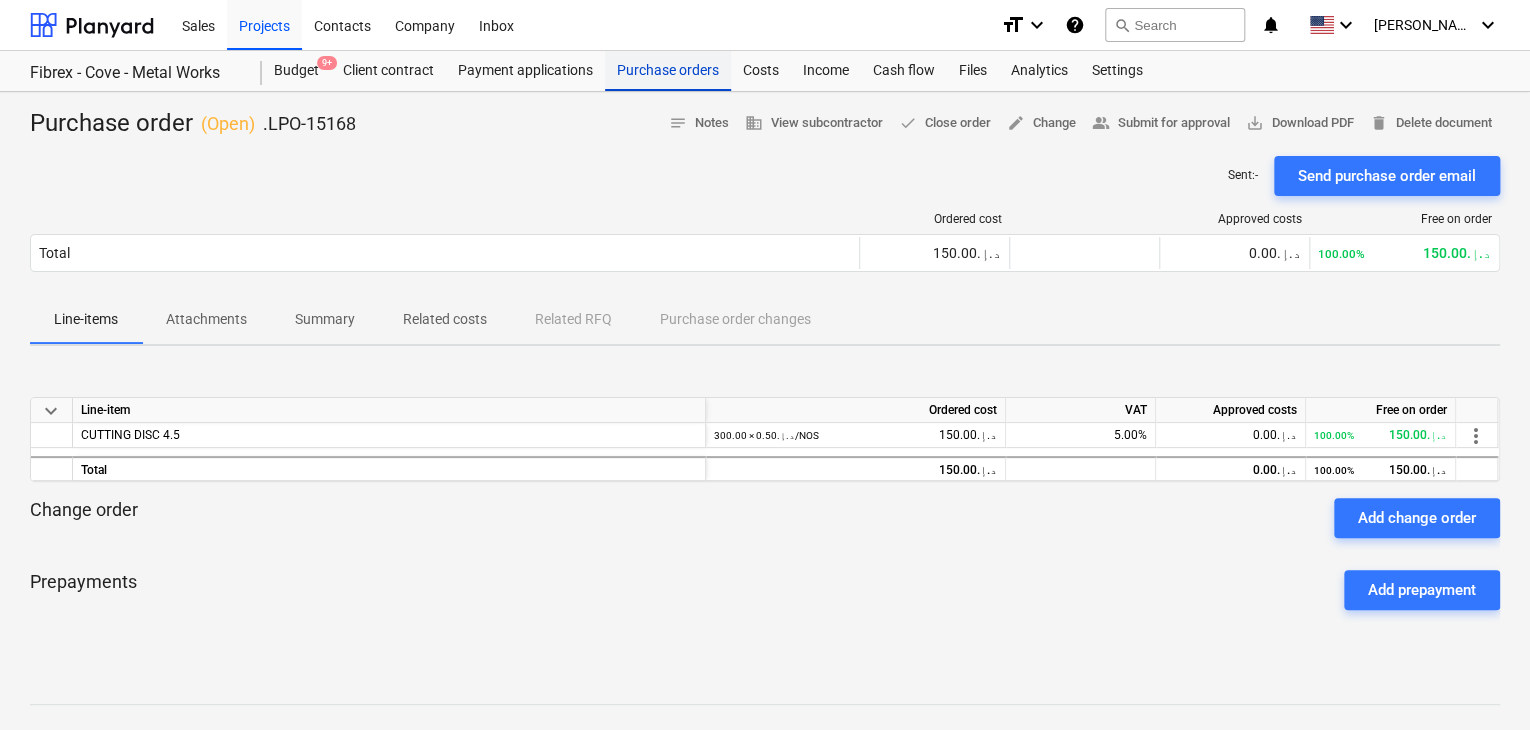 click on "Purchase orders" at bounding box center (668, 71) 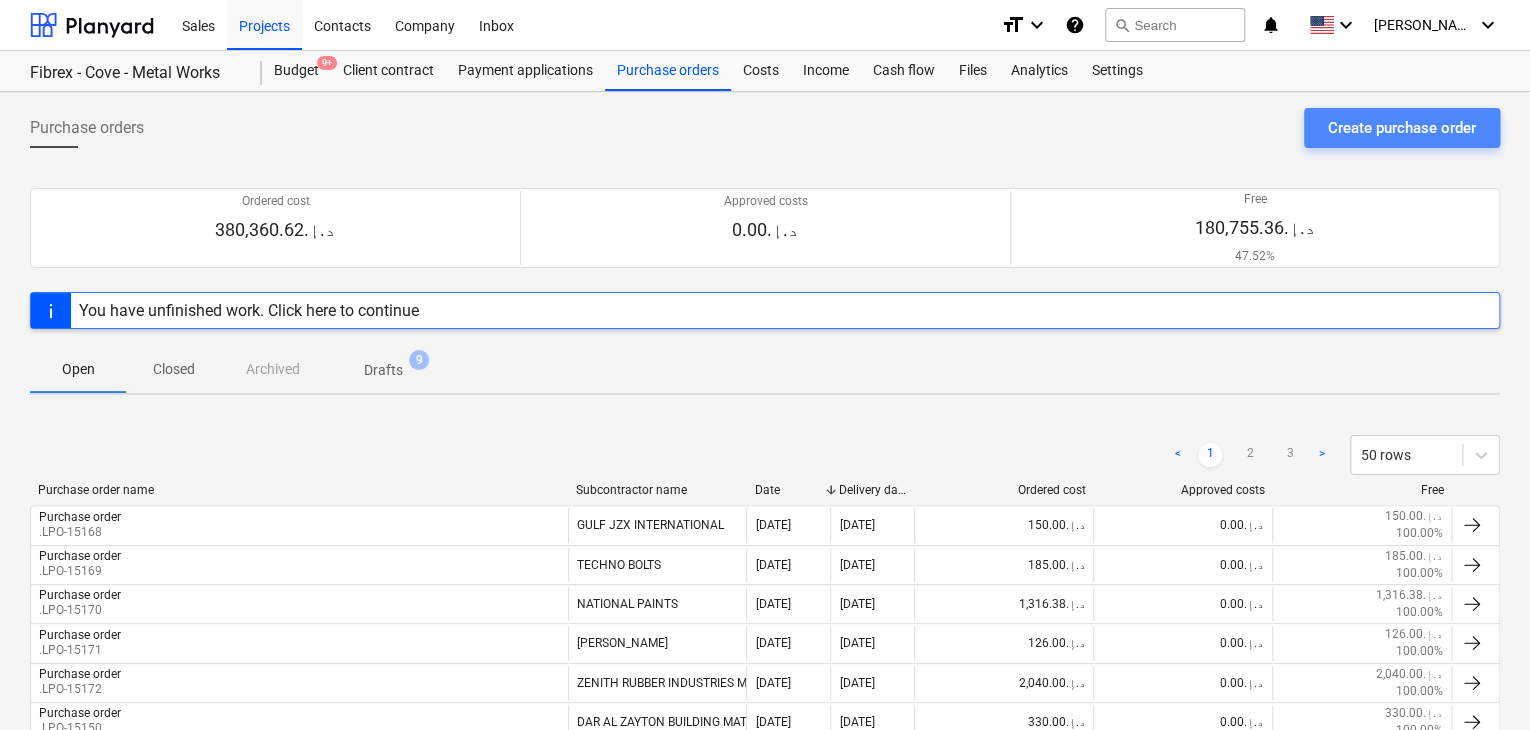 click on "Create purchase order" at bounding box center (1402, 128) 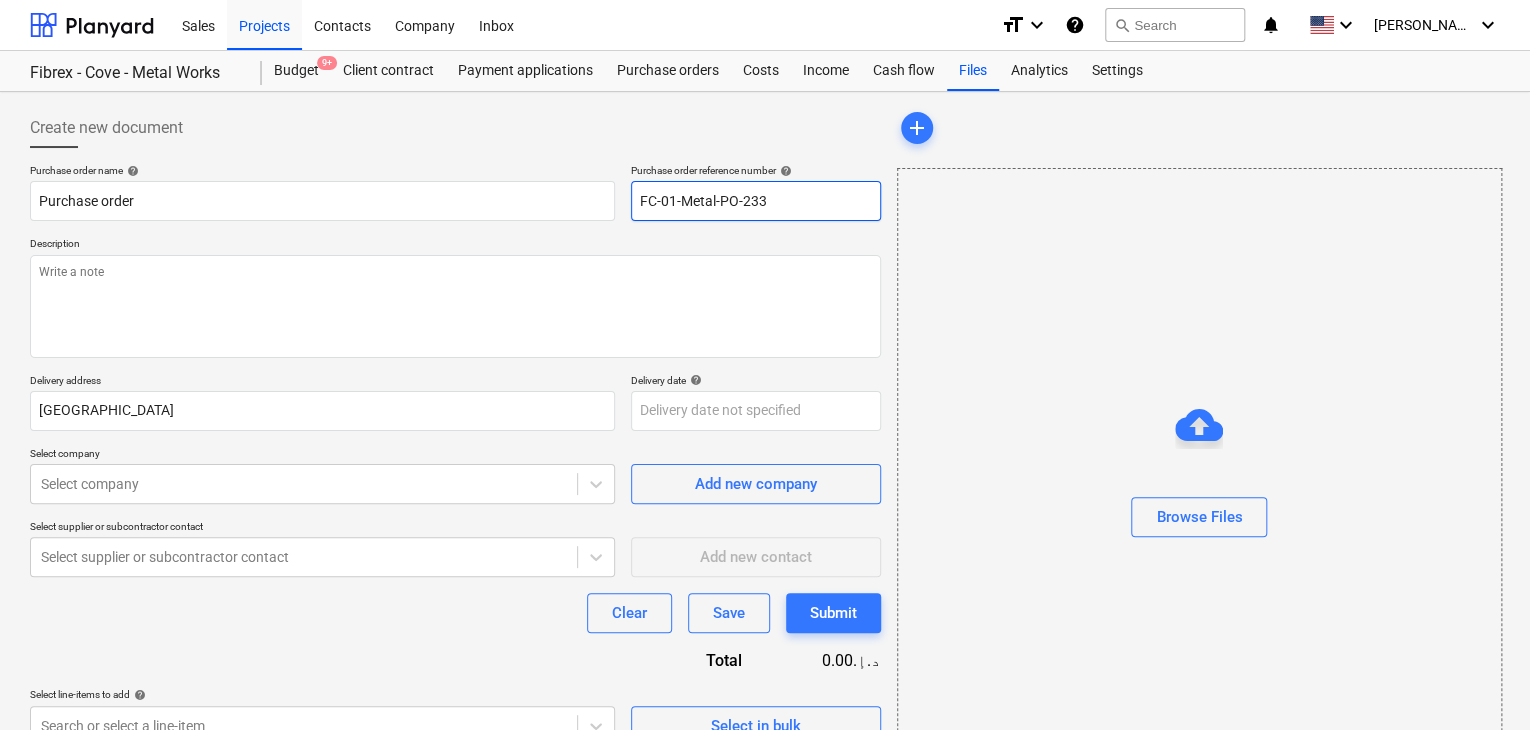 drag, startPoint x: 768, startPoint y: 204, endPoint x: 421, endPoint y: 165, distance: 349.18475 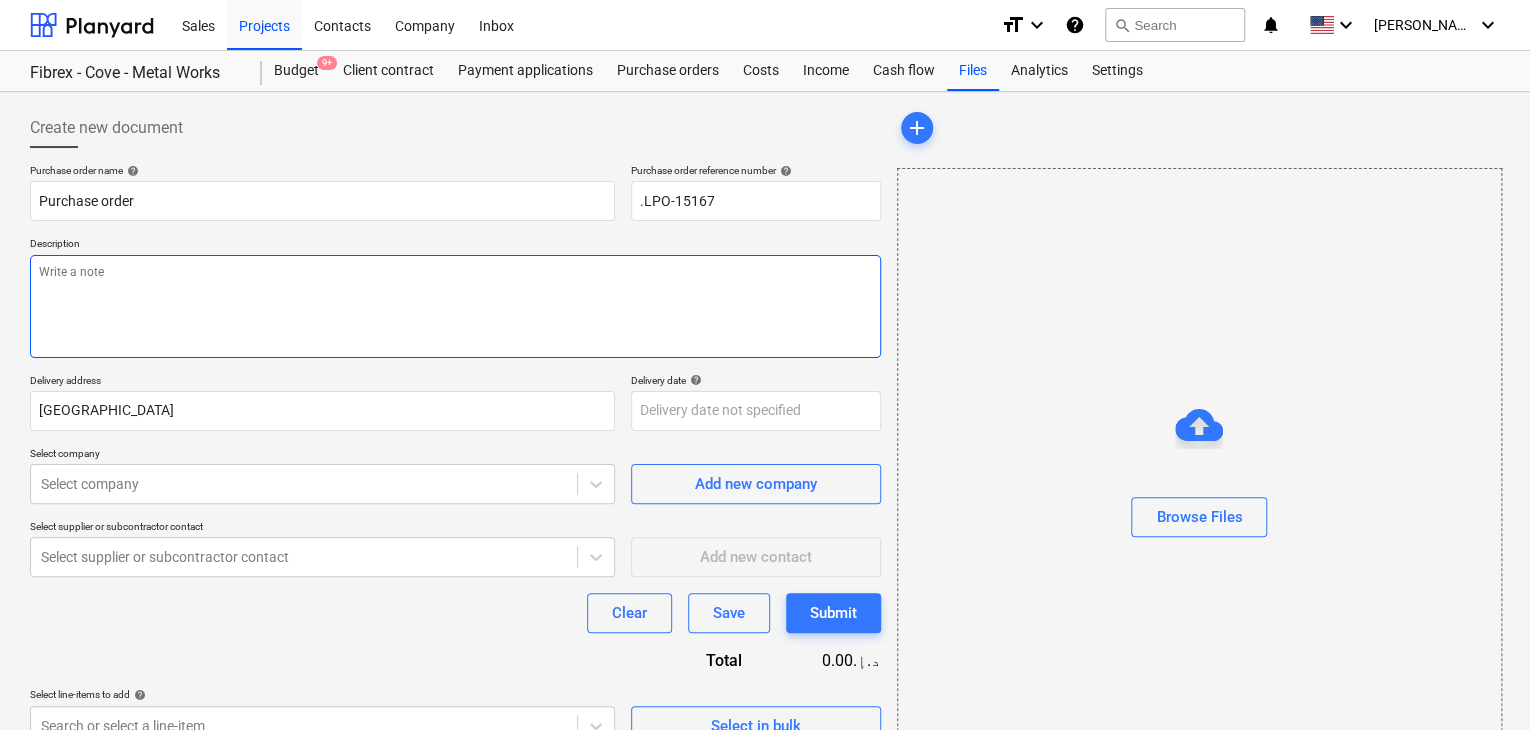 click at bounding box center [455, 306] 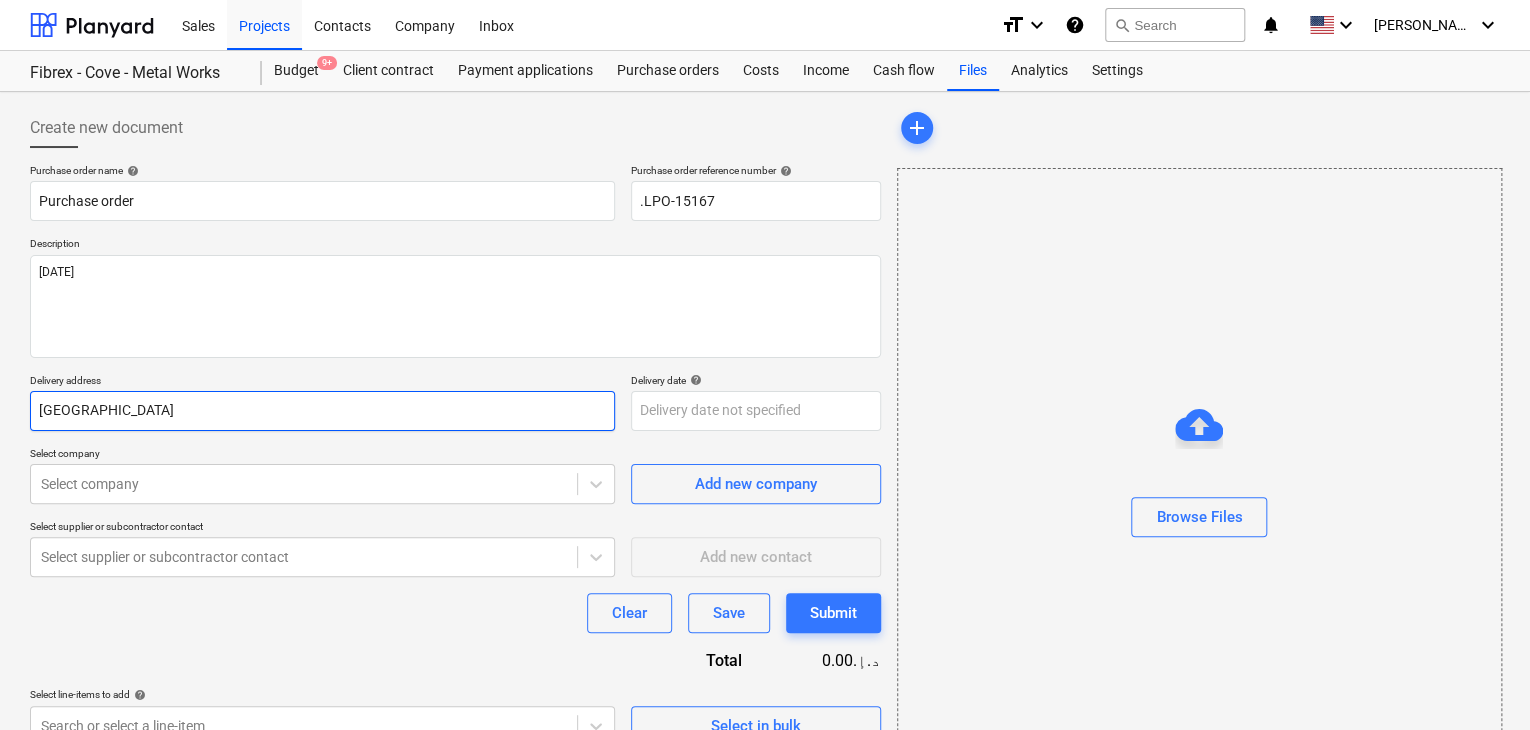 click on "[GEOGRAPHIC_DATA]" at bounding box center (322, 411) 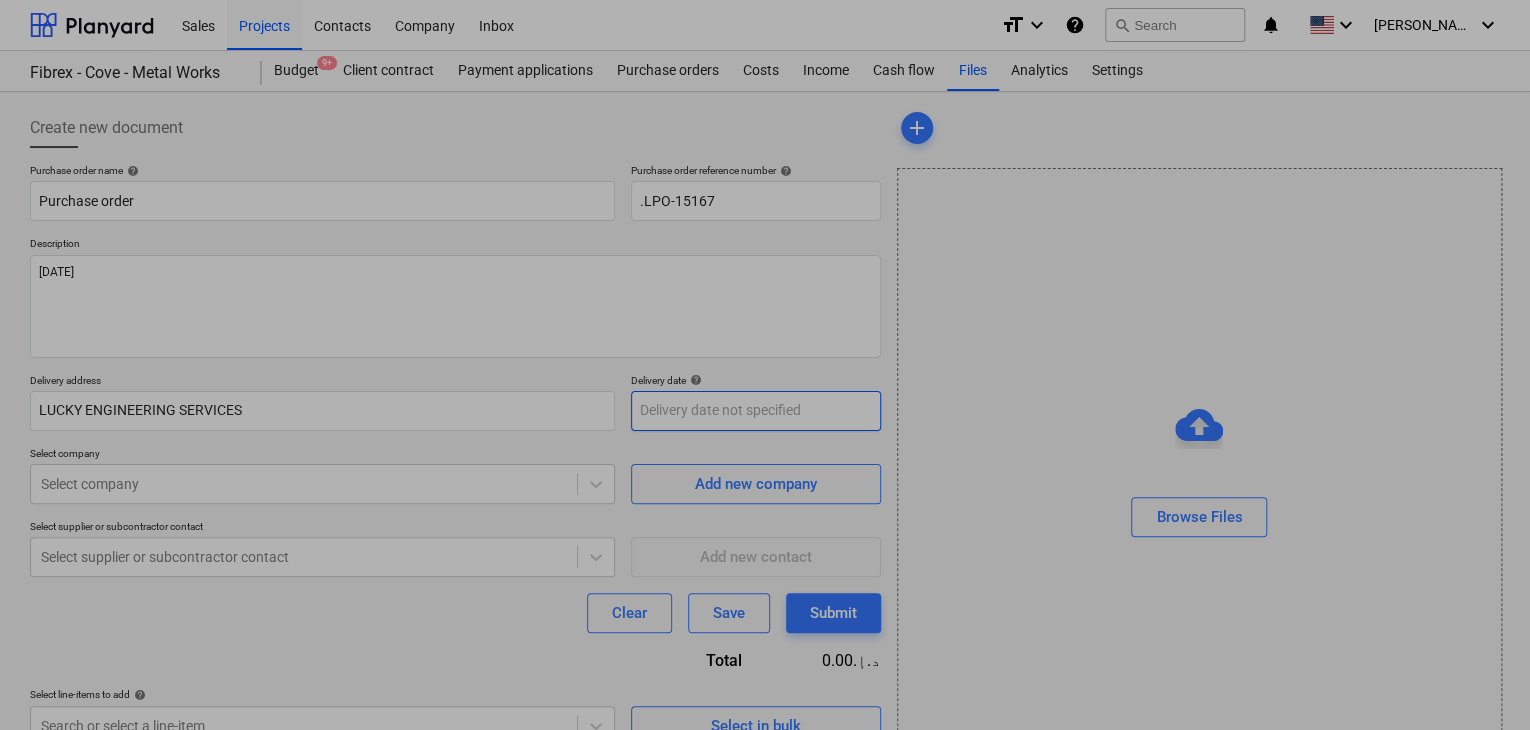 click on "Sales Projects Contacts Company Inbox format_size keyboard_arrow_down help search Search notifications 0 keyboard_arrow_down [PERSON_NAME] keyboard_arrow_down Fibrex - Cove - Metal Works Fibrex - Cove - Metal Works Budget 9+ Client contract Payment applications Purchase orders Costs Income Cash flow Files Analytics Settings Create new document Purchase order name help Purchase order Purchase order reference number help .LPO-15167 Description [DATE] Delivery address LUCKY ENGINEERING SERVICES Delivery date help Press the down arrow key to interact with the calendar and
select a date. Press the question mark key to get the keyboard shortcuts for changing dates. Select company Select company Add new company Select supplier or subcontractor contact Select supplier or subcontractor contact Add new contact Clear Save Submit Total 0.00د.إ.‏ Select line-items to add help Search or select a line-item Select in bulk add Browse Files
x Su Mo Tu We Th Fr Sa Su Mo Tu We Th Fr Sa [DATE] 1 2 3 4 5" at bounding box center [765, 365] 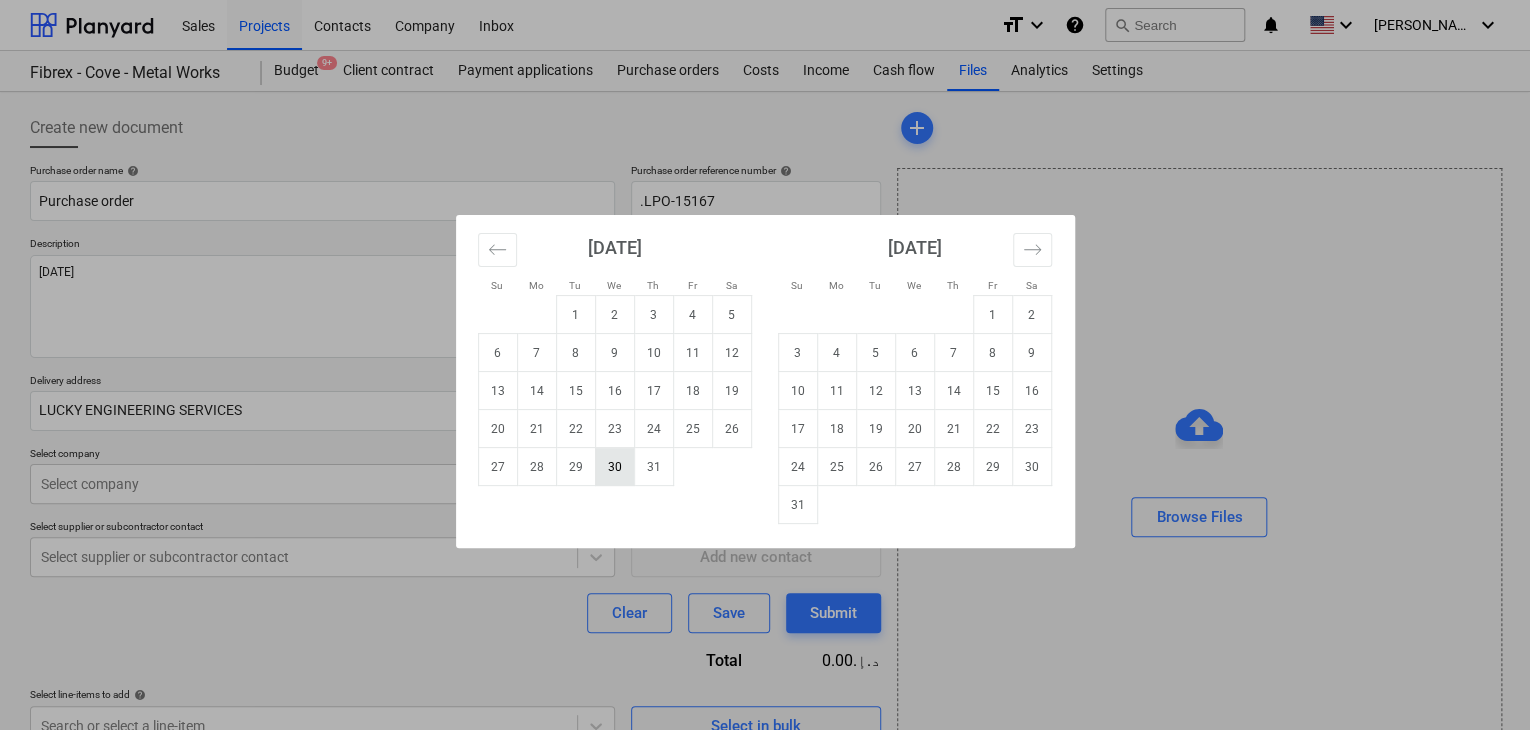 click on "30" at bounding box center [614, 467] 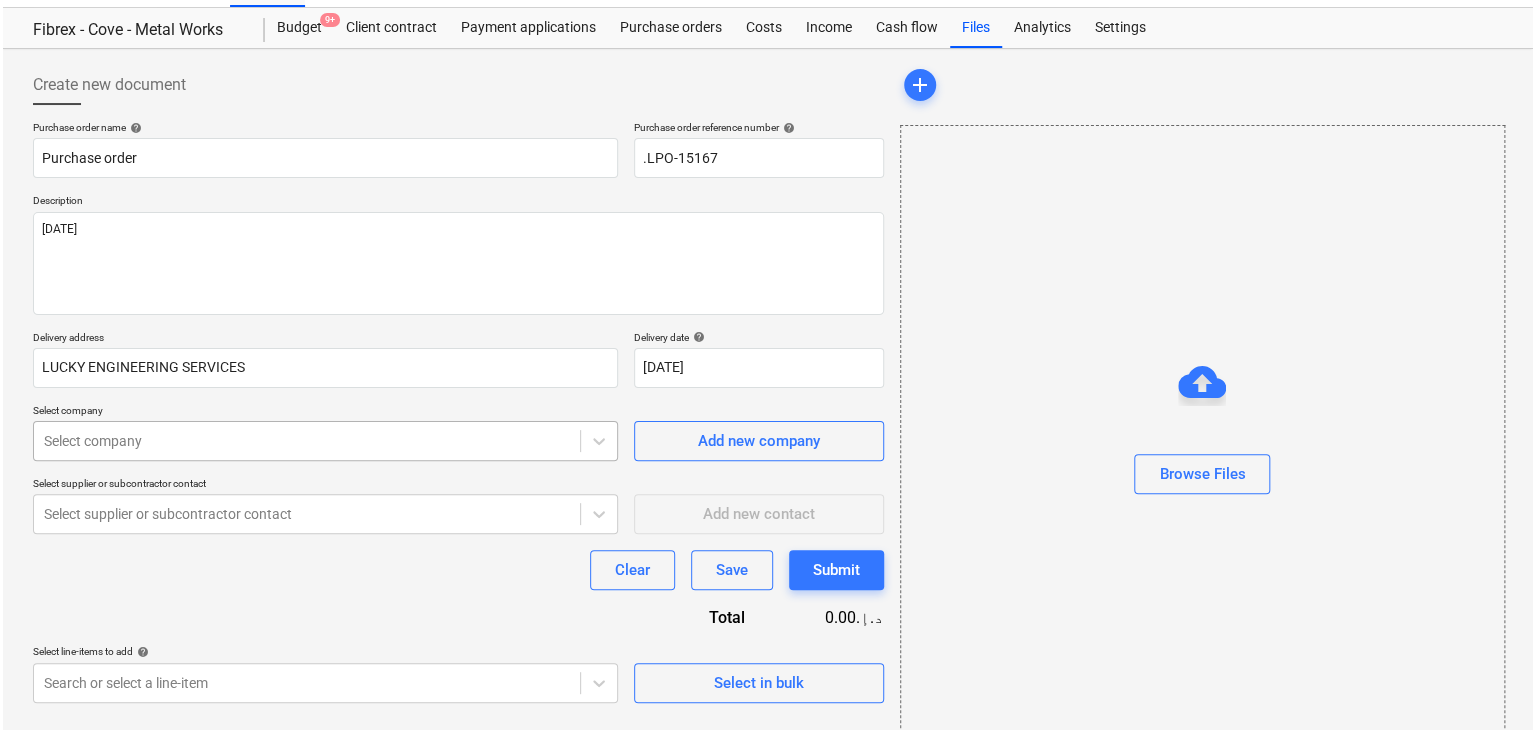 scroll, scrollTop: 71, scrollLeft: 0, axis: vertical 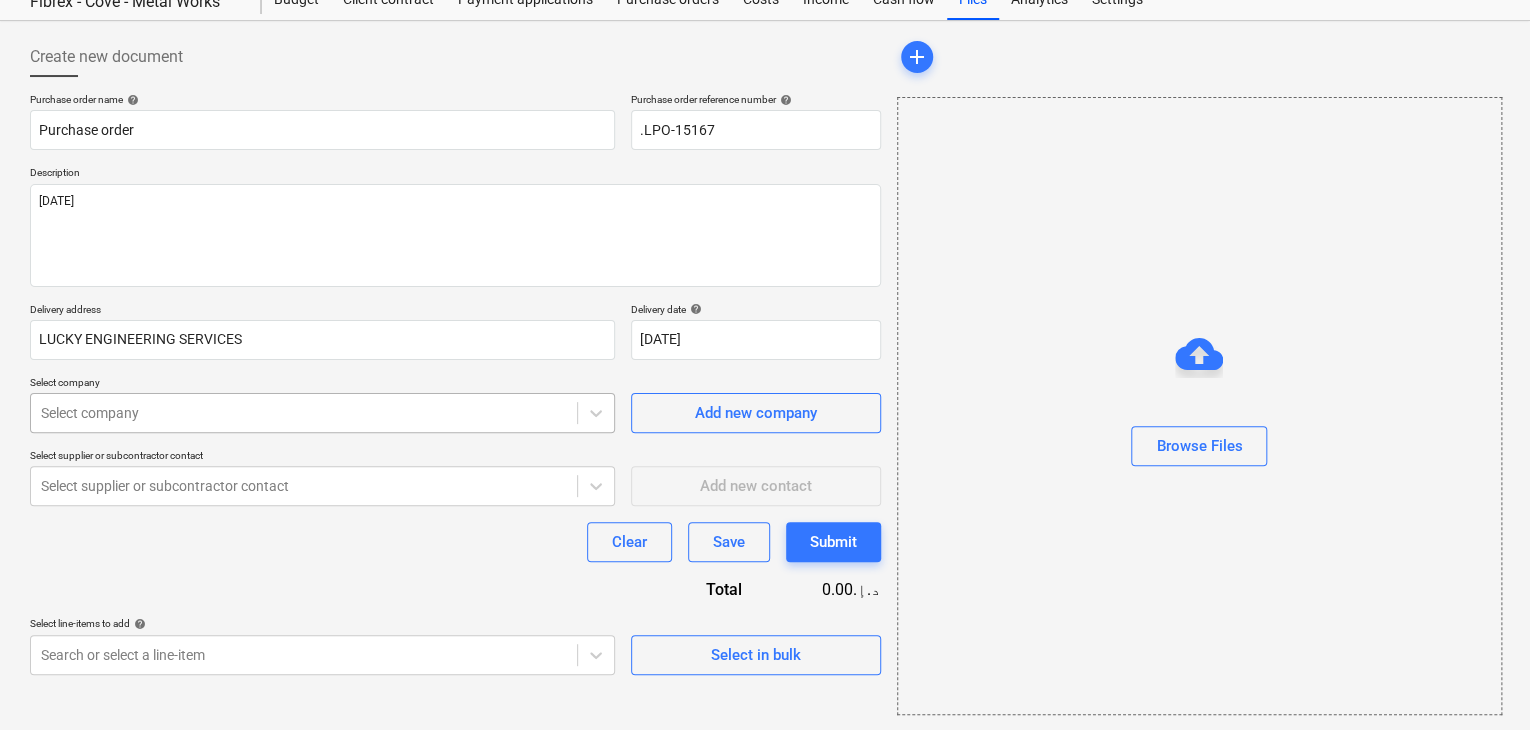 click on "Sales Projects Contacts Company Inbox format_size keyboard_arrow_down help search Search notifications 0 keyboard_arrow_down [PERSON_NAME] keyboard_arrow_down Fibrex - Cove - Metal Works Fibrex - Cove - Metal Works Budget 9+ Client contract Payment applications Purchase orders Costs Income Cash flow Files Analytics Settings Create new document Purchase order name help Purchase order Purchase order reference number help .LPO-15167 Description [DATE] Delivery address LUCKY ENGINEERING SERVICES Delivery date help [DATE] [DATE] Press the down arrow key to interact with the calendar and
select a date. Press the question mark key to get the keyboard shortcuts for changing dates. Select company Select company Add new company Select supplier or subcontractor contact Select supplier or subcontractor contact Add new contact Clear Save Submit Total 0.00د.إ.‏ Select line-items to add help Search or select a line-item Select in bulk add Browse Files
x" at bounding box center [765, 294] 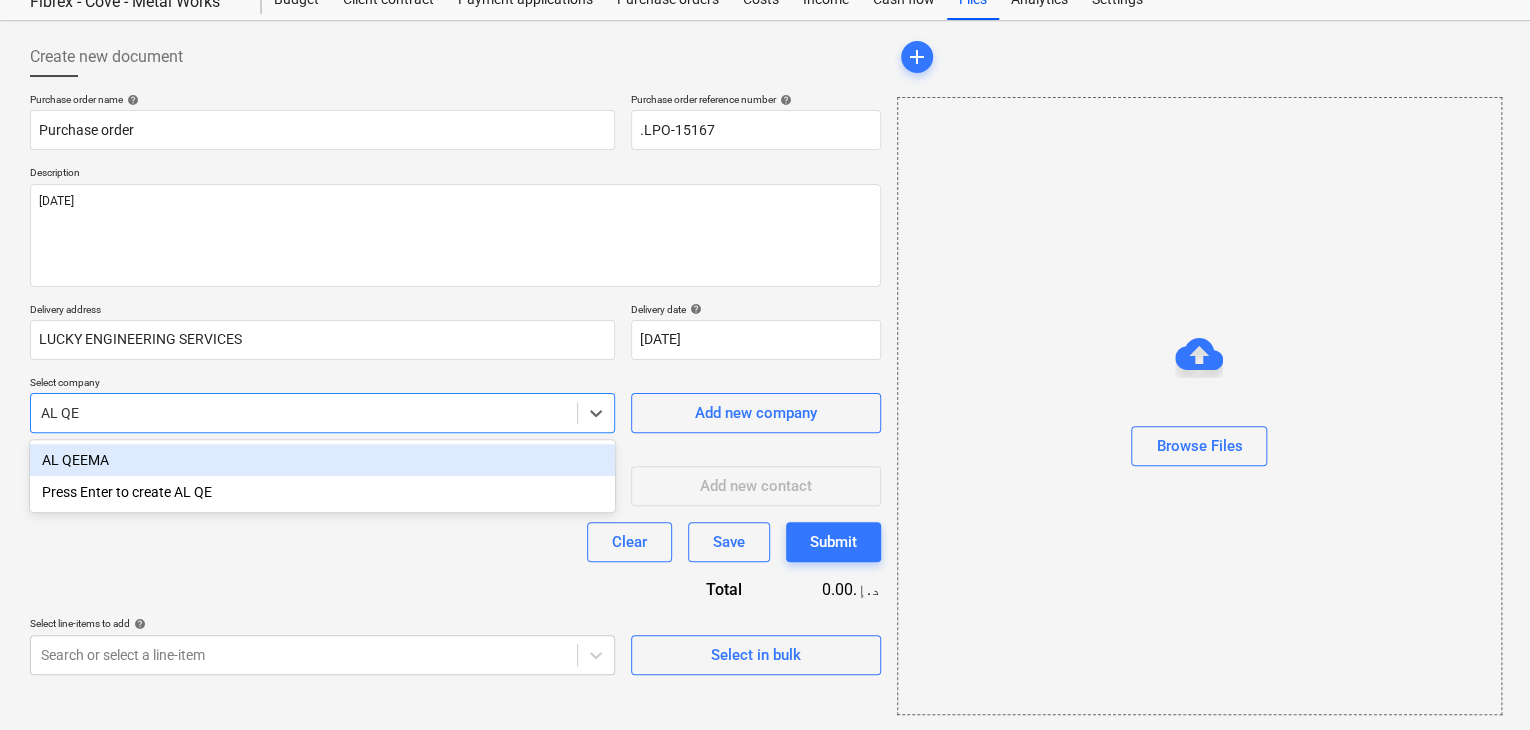 click on "AL QEEMA" at bounding box center (322, 460) 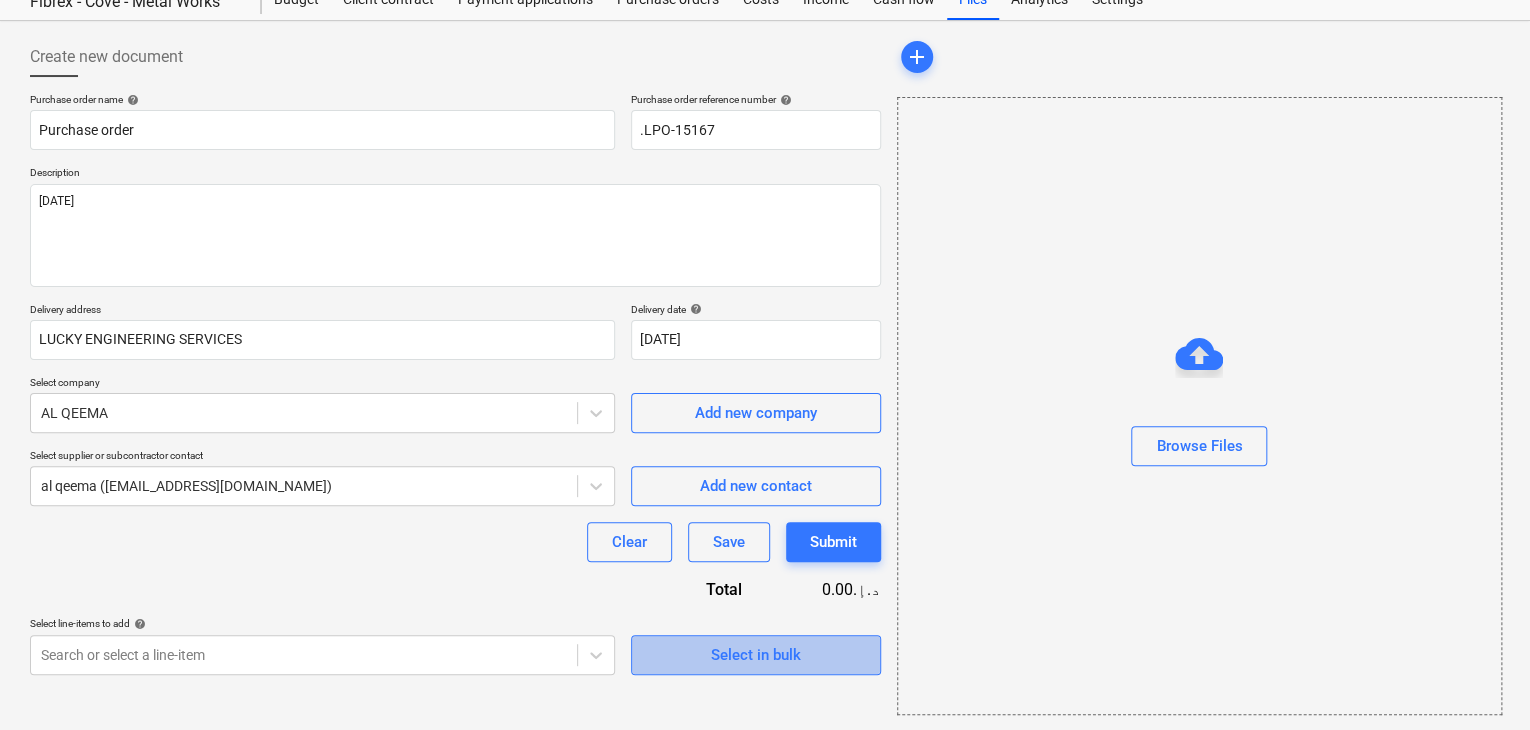 click on "Select in bulk" at bounding box center [756, 655] 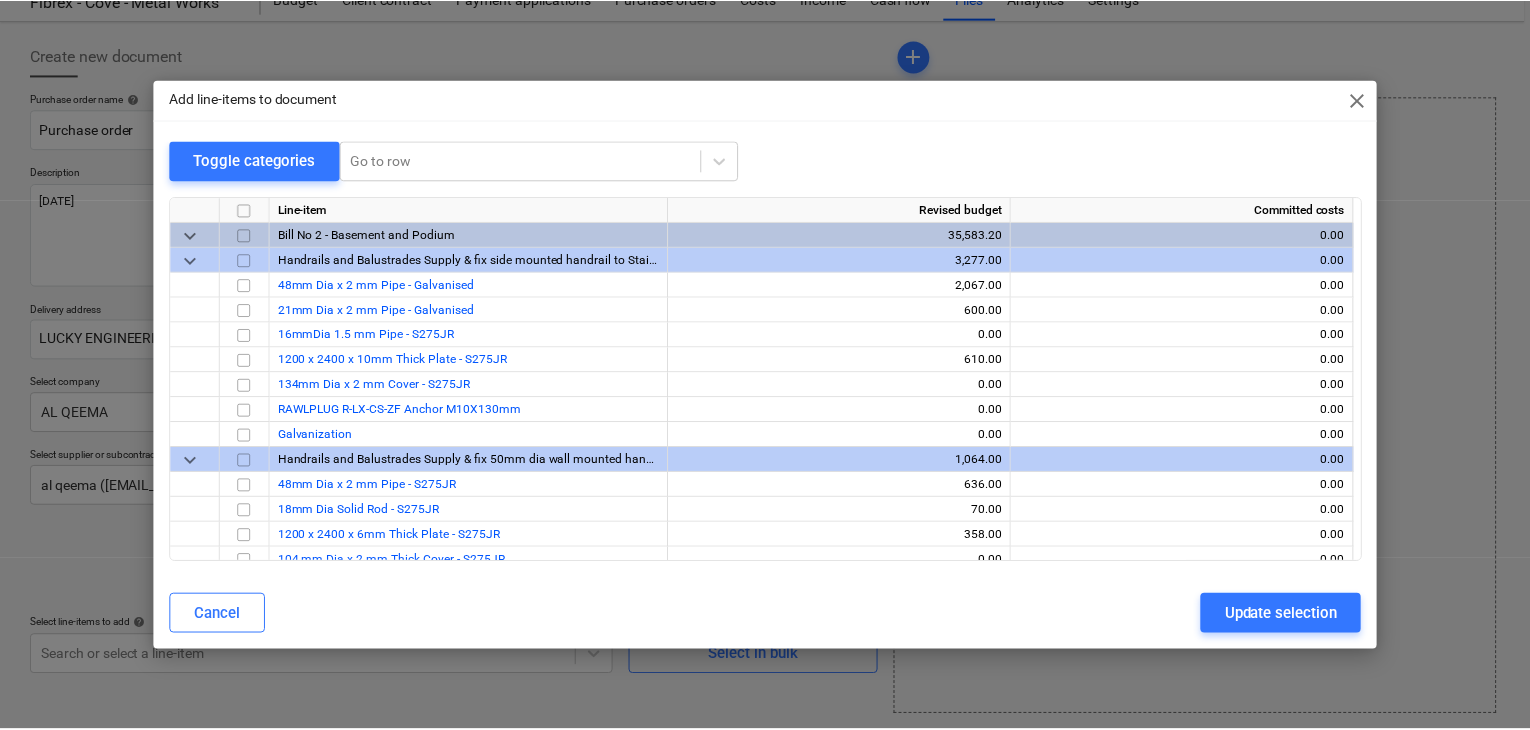scroll, scrollTop: 21187, scrollLeft: 0, axis: vertical 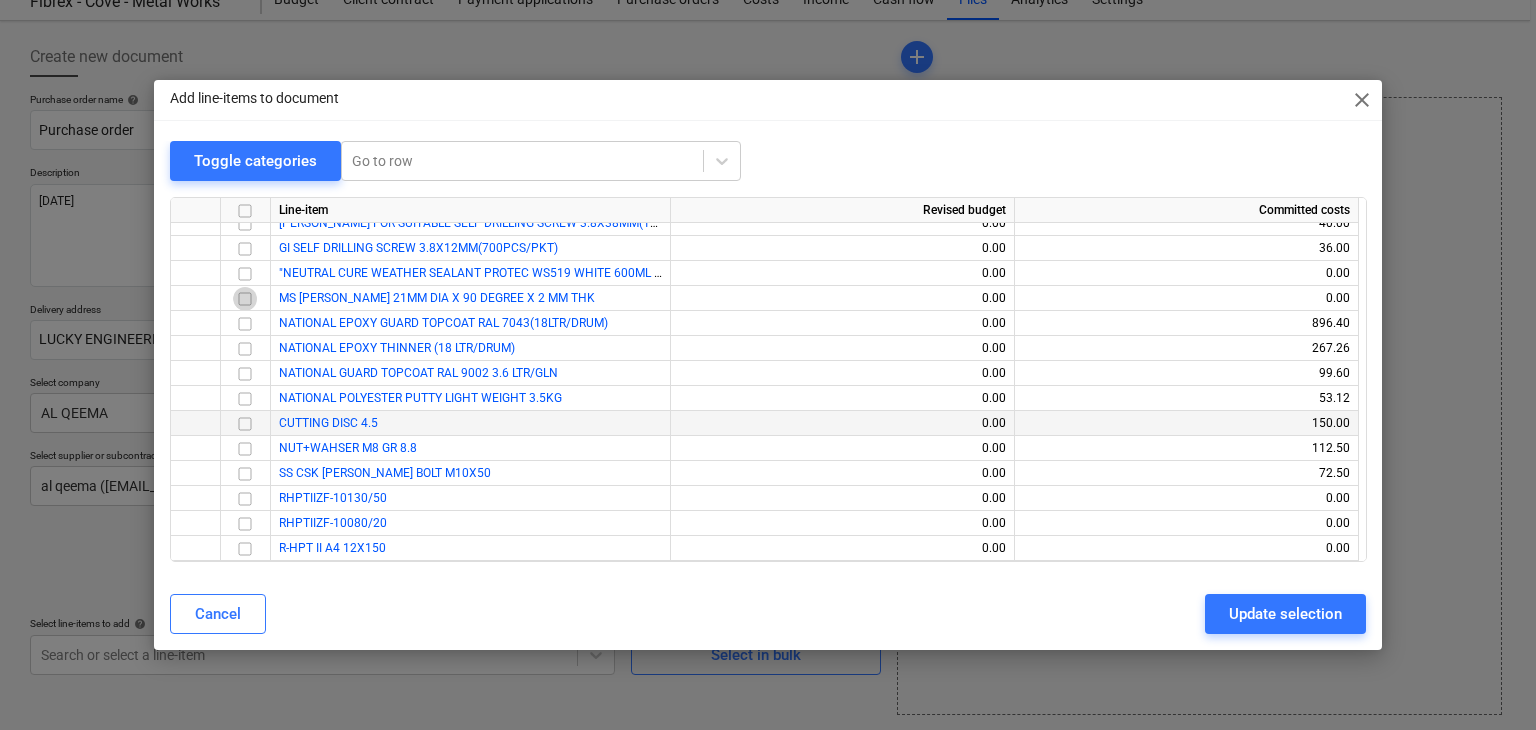 drag, startPoint x: 243, startPoint y: 298, endPoint x: 640, endPoint y: 429, distance: 418.05502 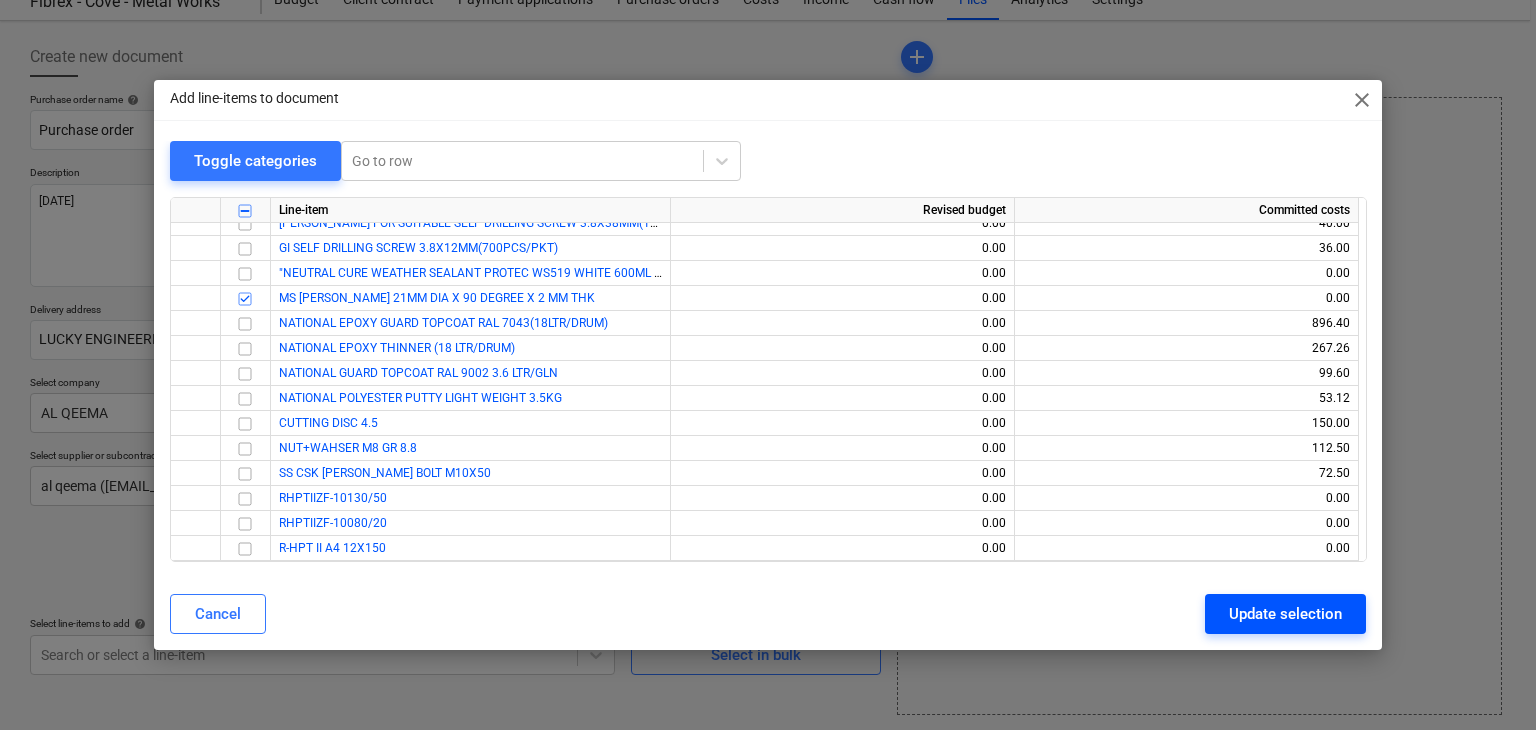 click on "Update selection" at bounding box center (1285, 614) 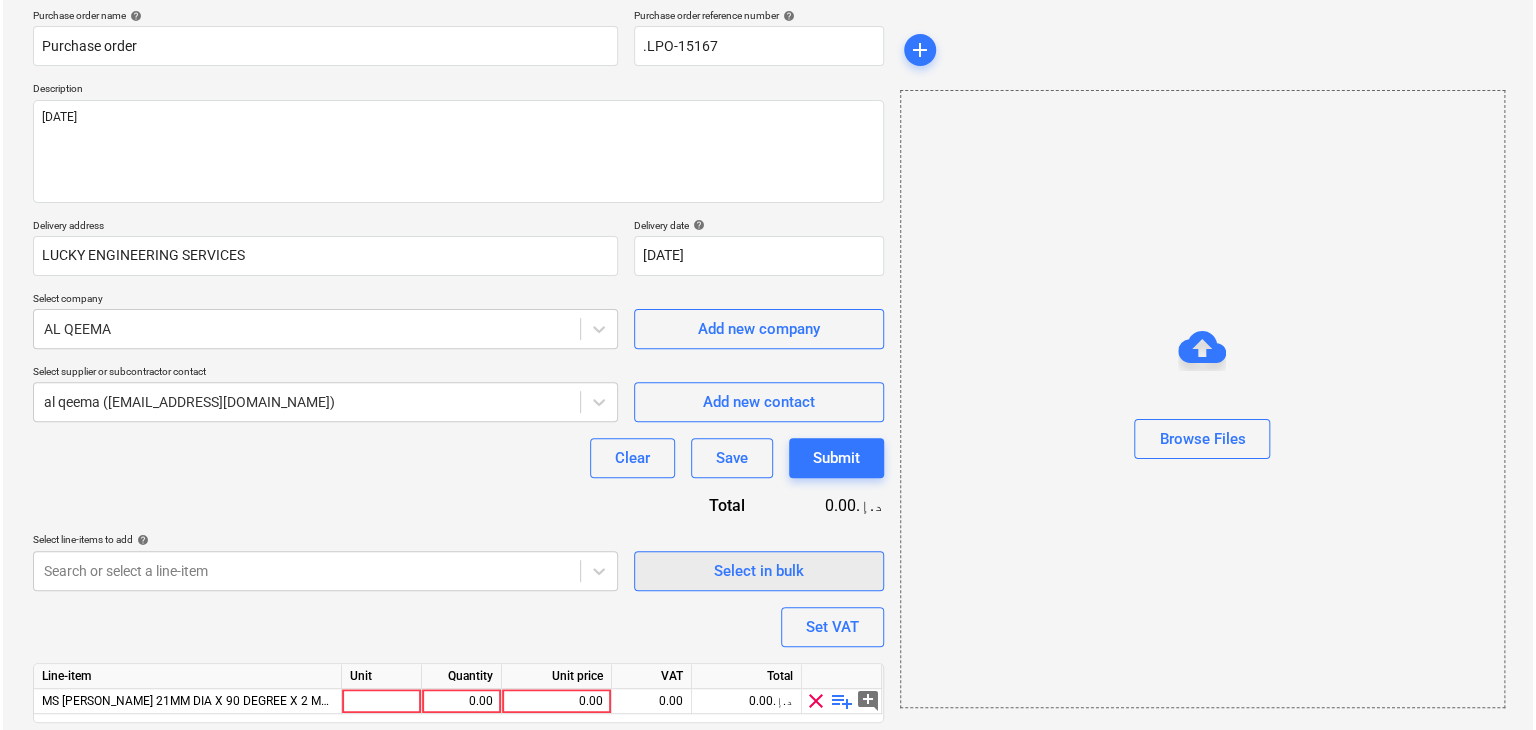 scroll, scrollTop: 220, scrollLeft: 0, axis: vertical 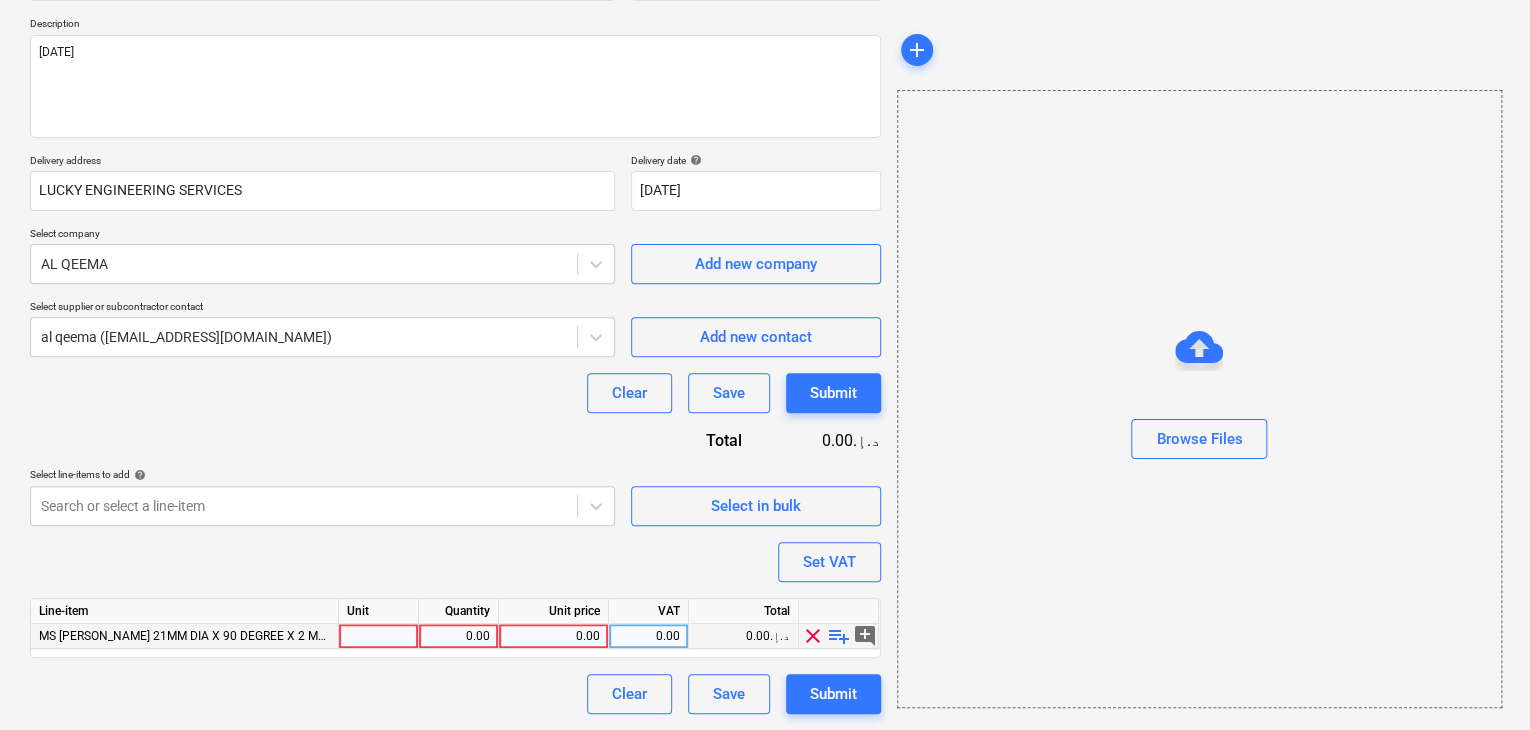 click at bounding box center [379, 636] 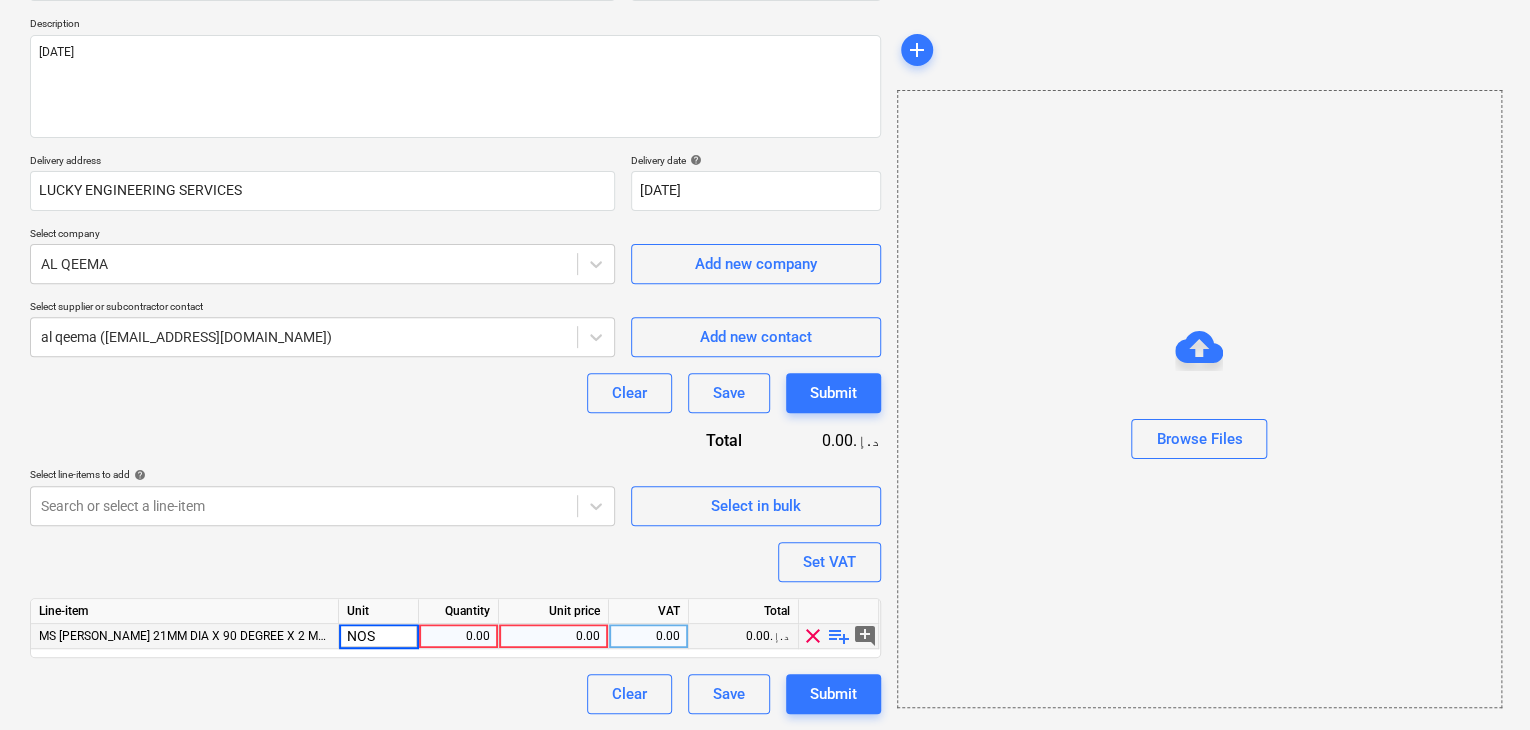 click on "NOS" at bounding box center (378, 636) 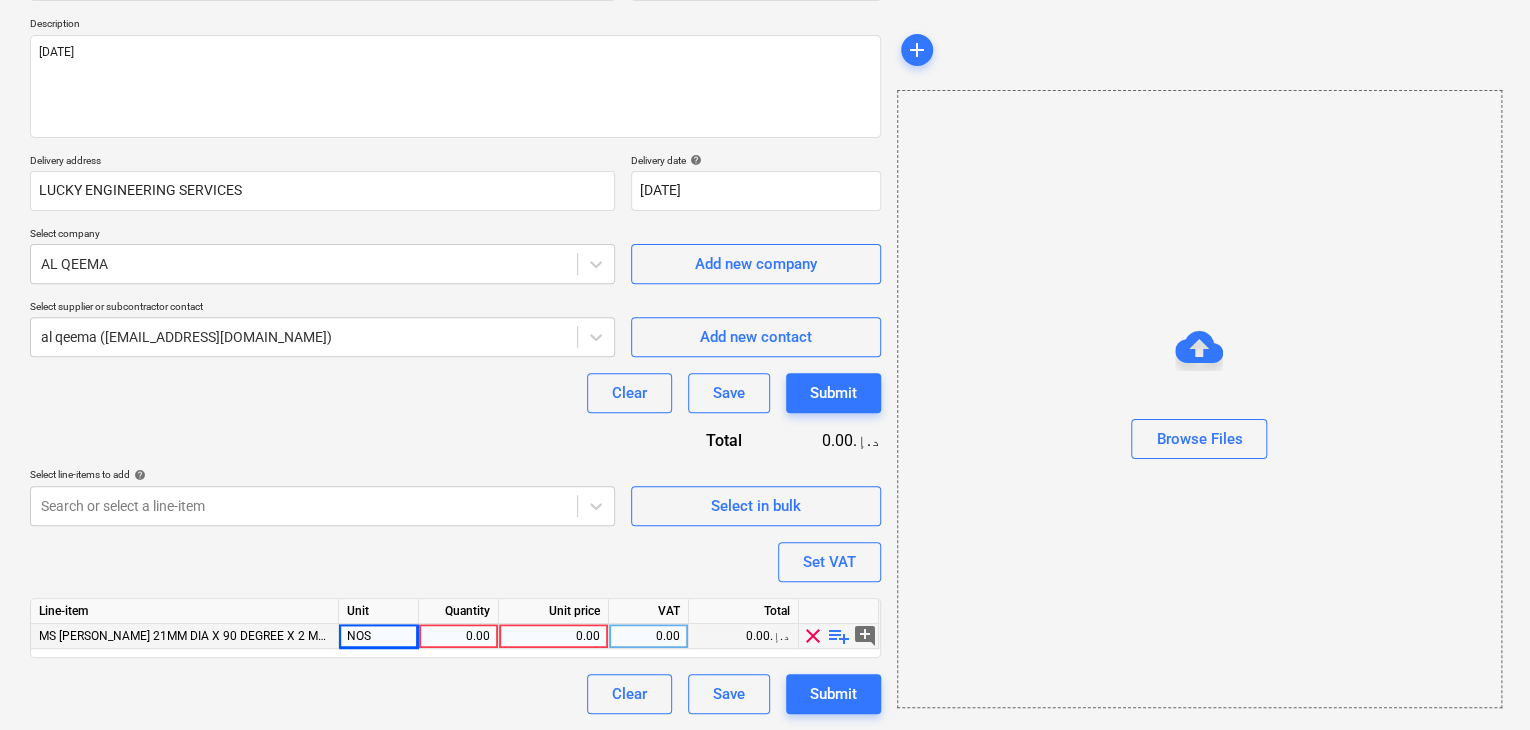 click on "0.00" at bounding box center (458, 636) 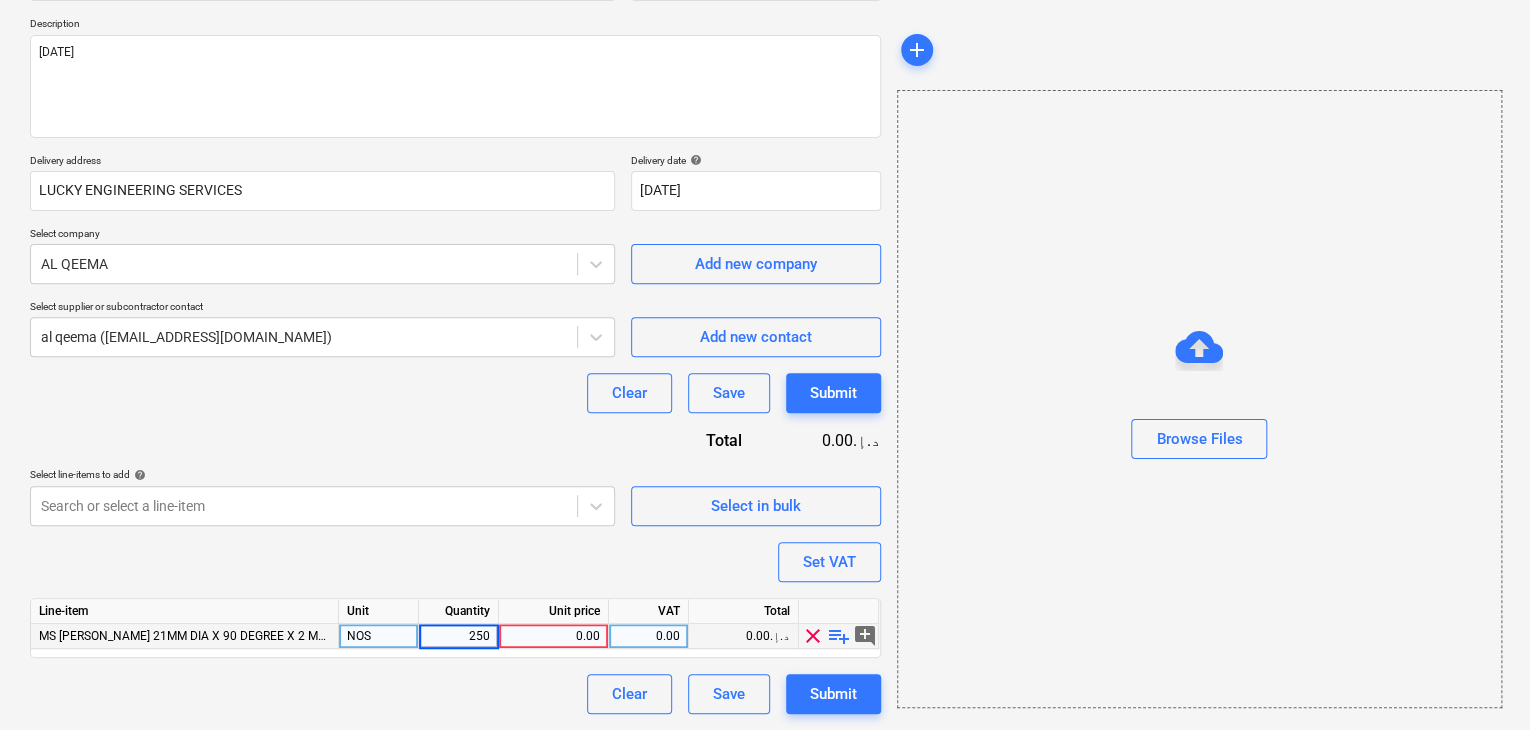 click on "0.00" at bounding box center [553, 636] 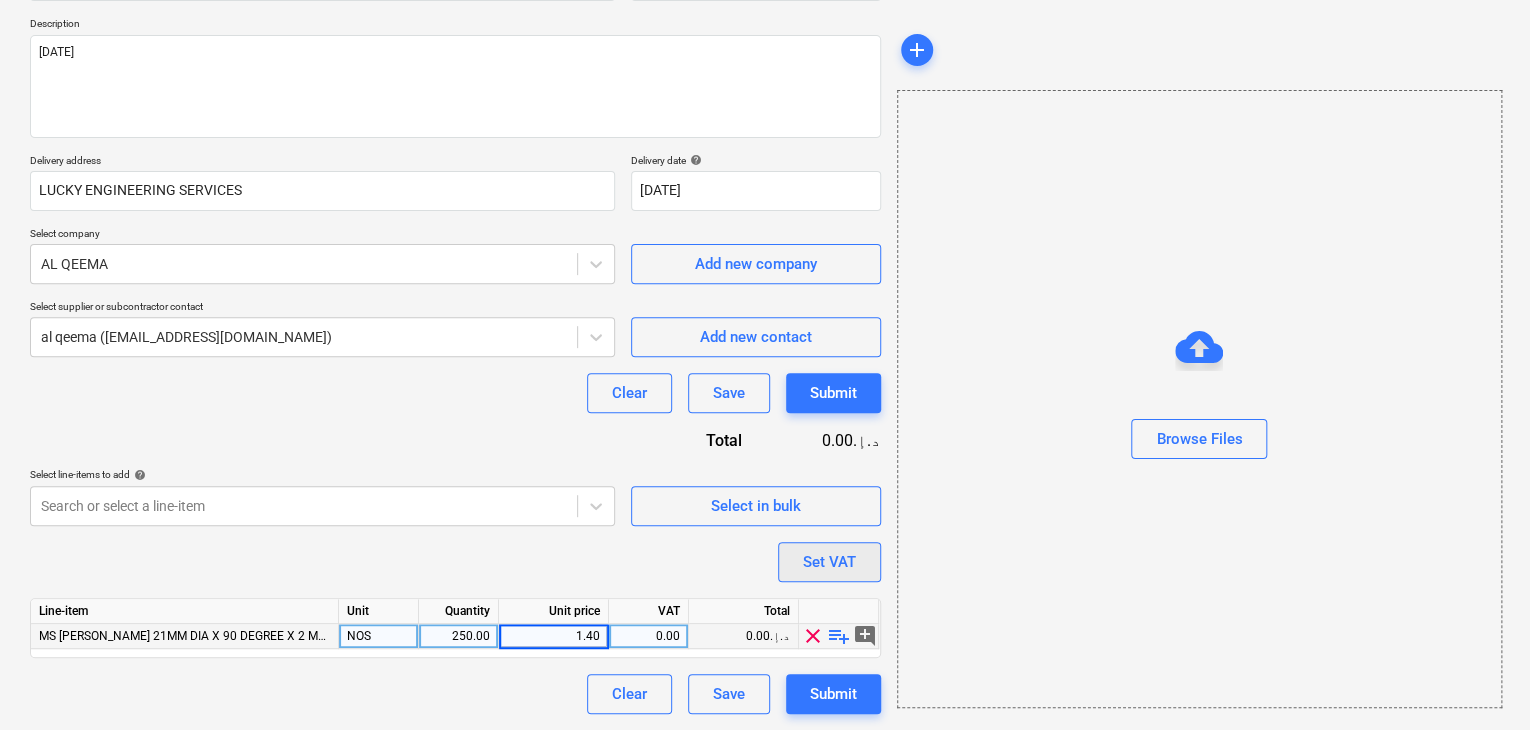 drag, startPoint x: 945, startPoint y: 513, endPoint x: 880, endPoint y: 549, distance: 74.30343 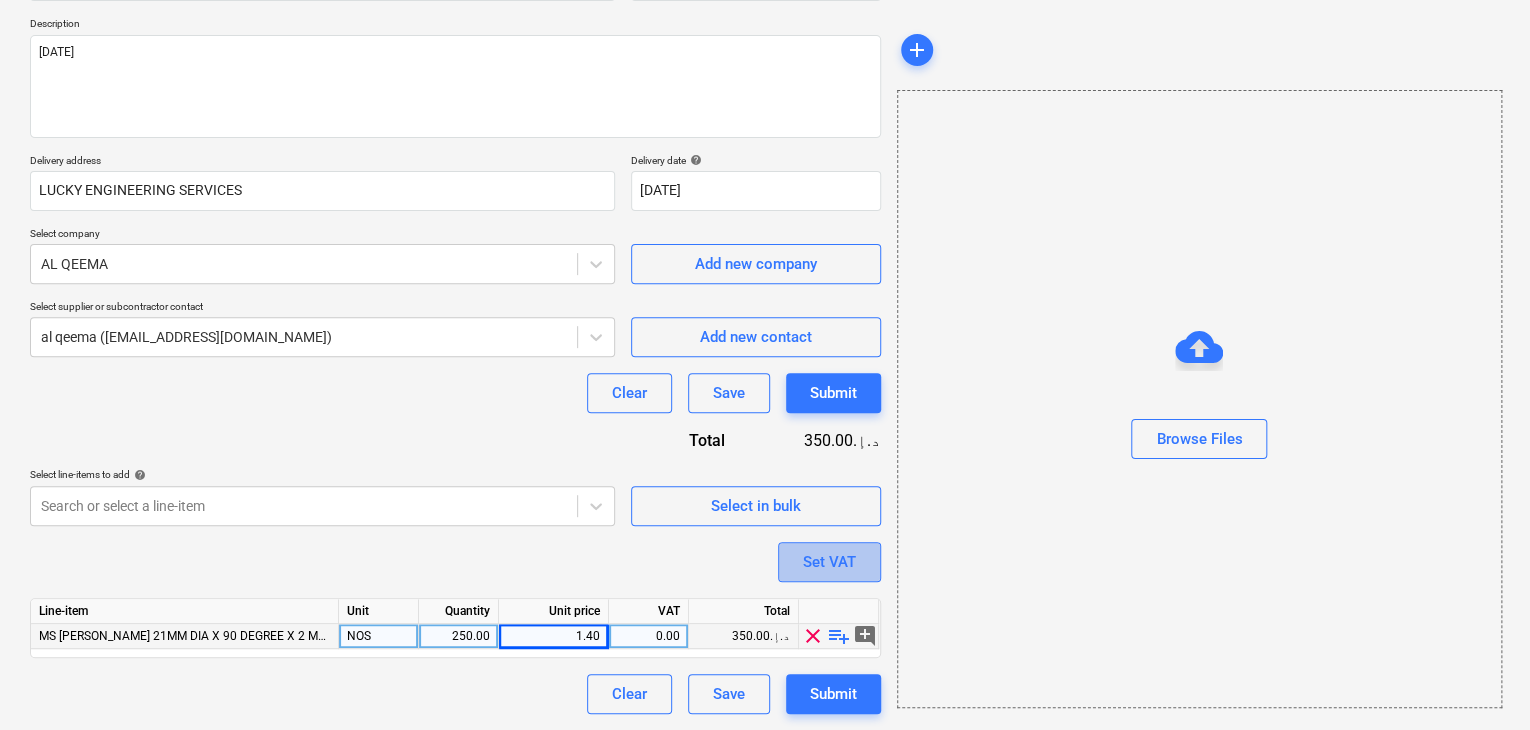 click on "Set VAT" at bounding box center [829, 562] 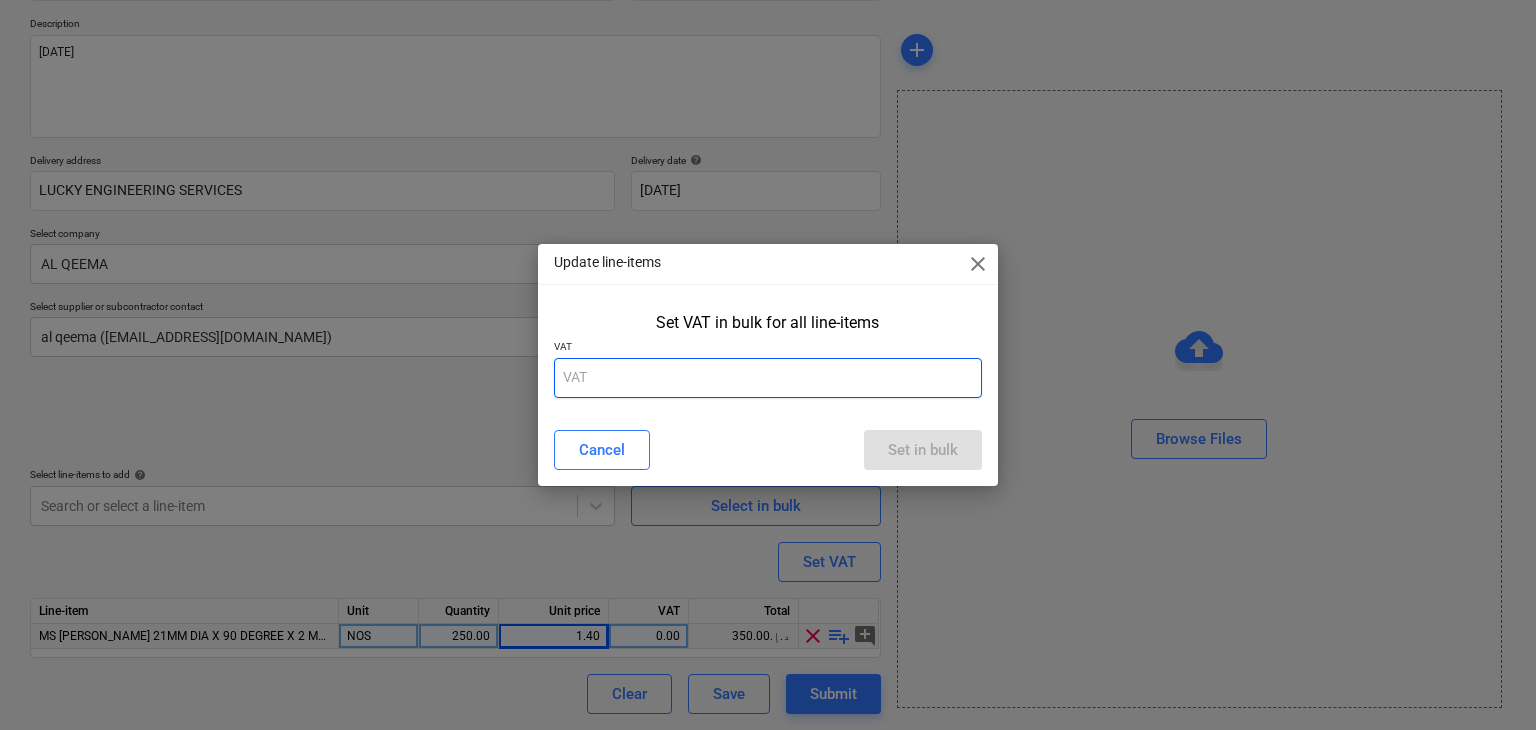 click at bounding box center (768, 378) 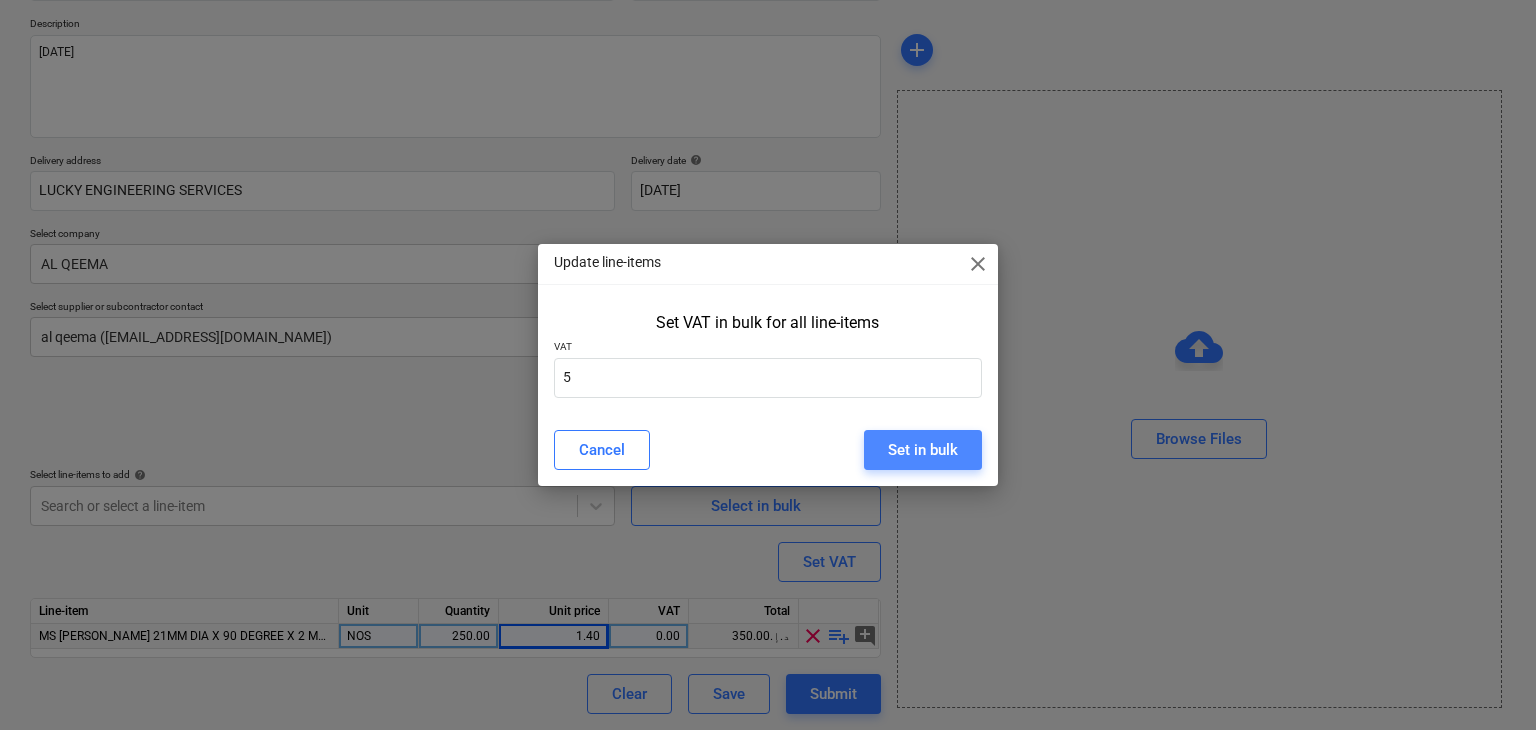 click on "Set in bulk" at bounding box center (923, 450) 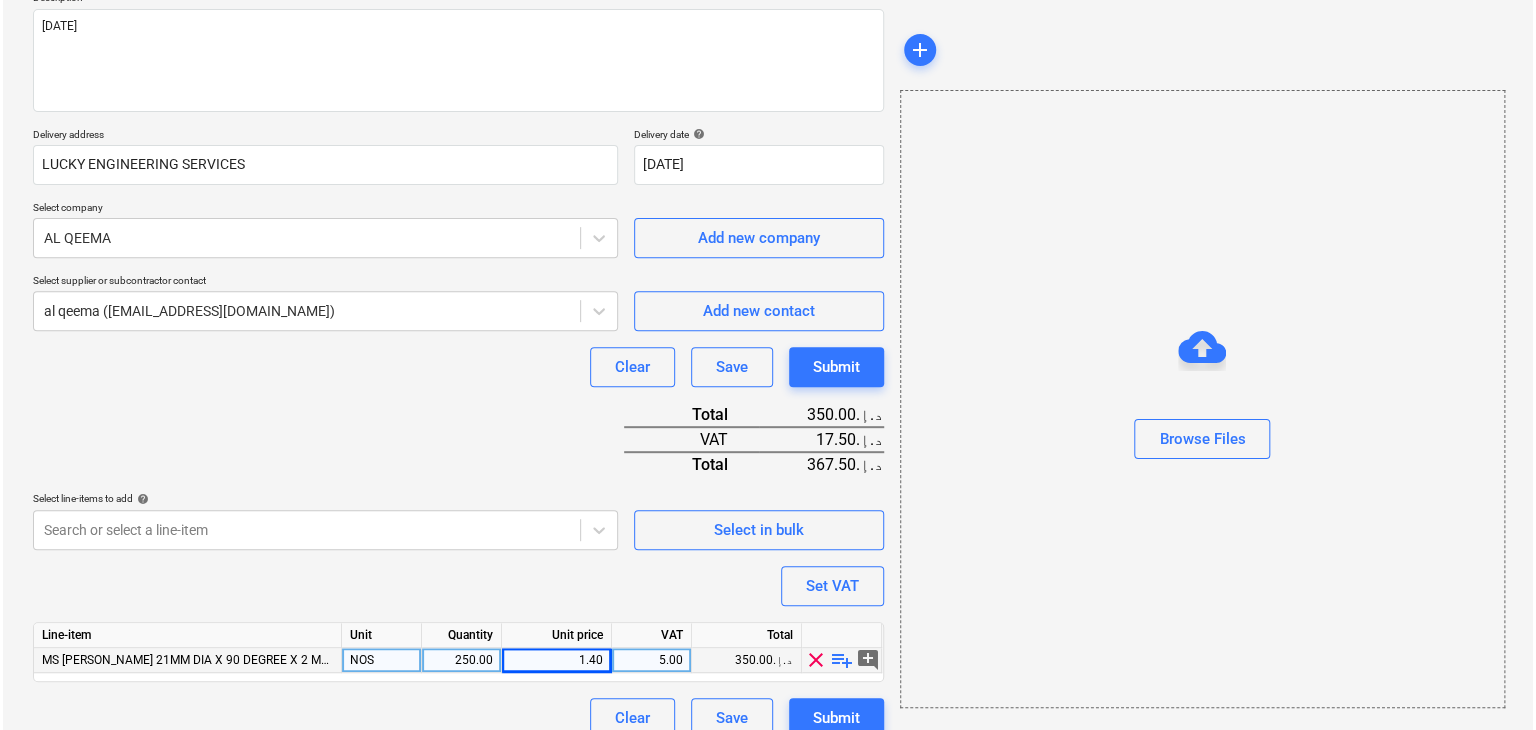 scroll, scrollTop: 269, scrollLeft: 0, axis: vertical 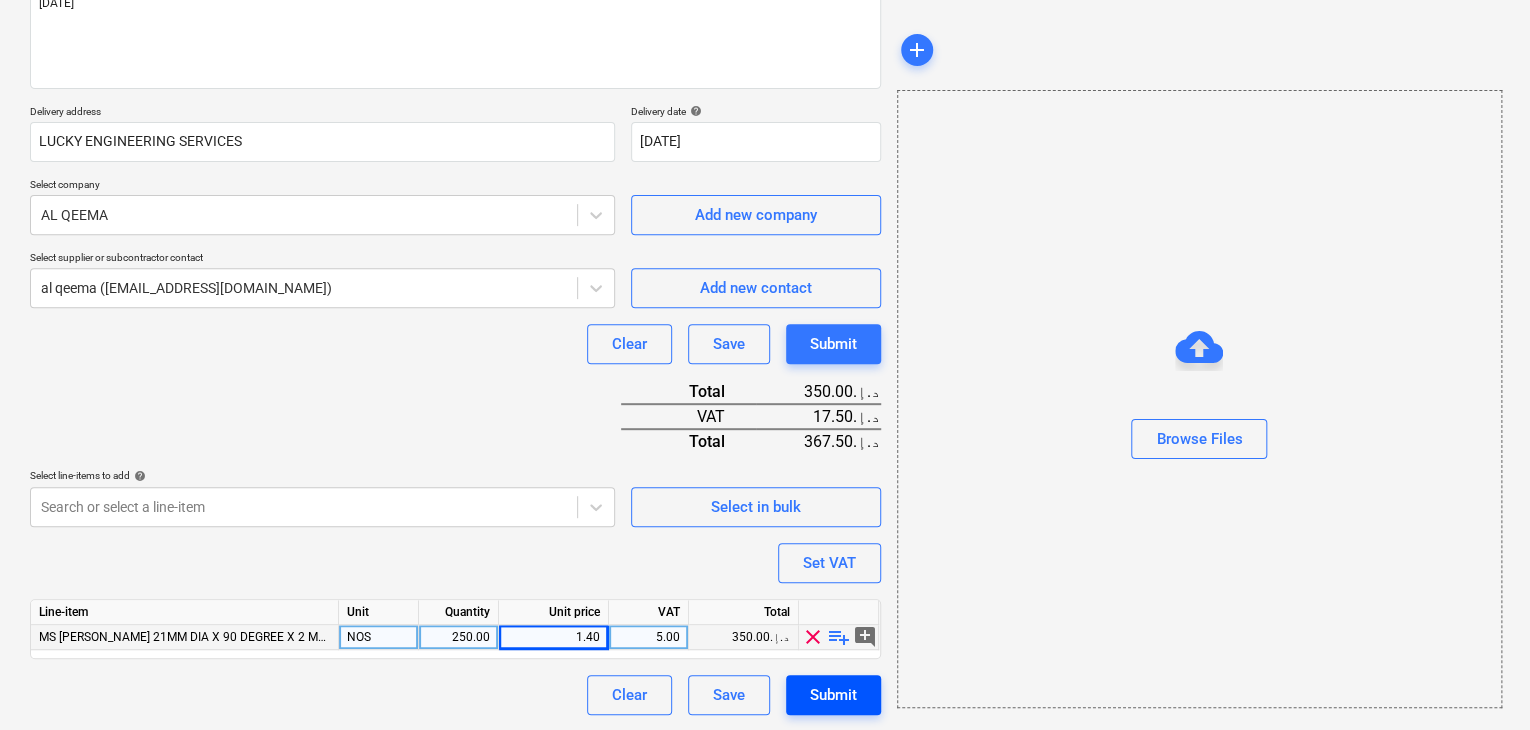 click on "Submit" at bounding box center [833, 695] 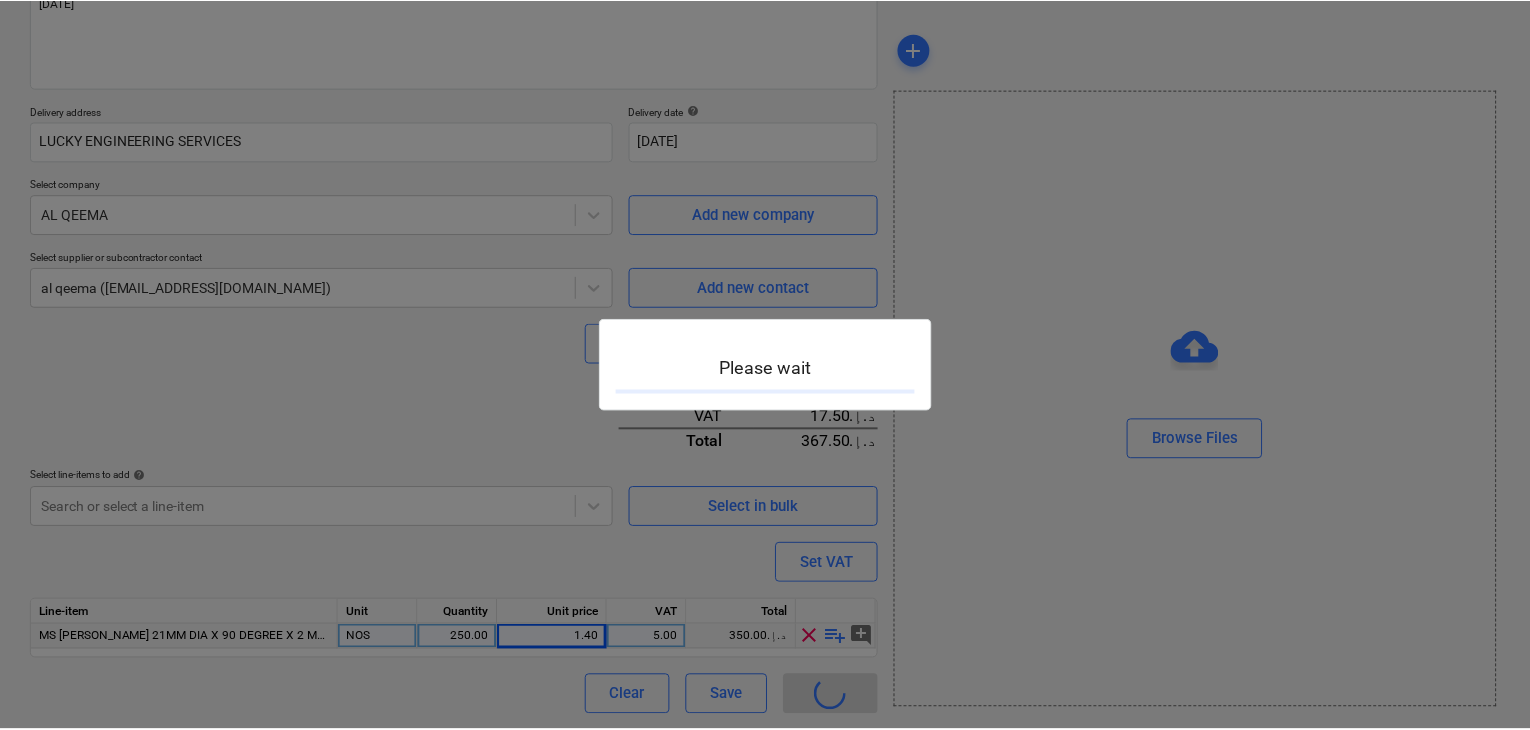 scroll, scrollTop: 0, scrollLeft: 0, axis: both 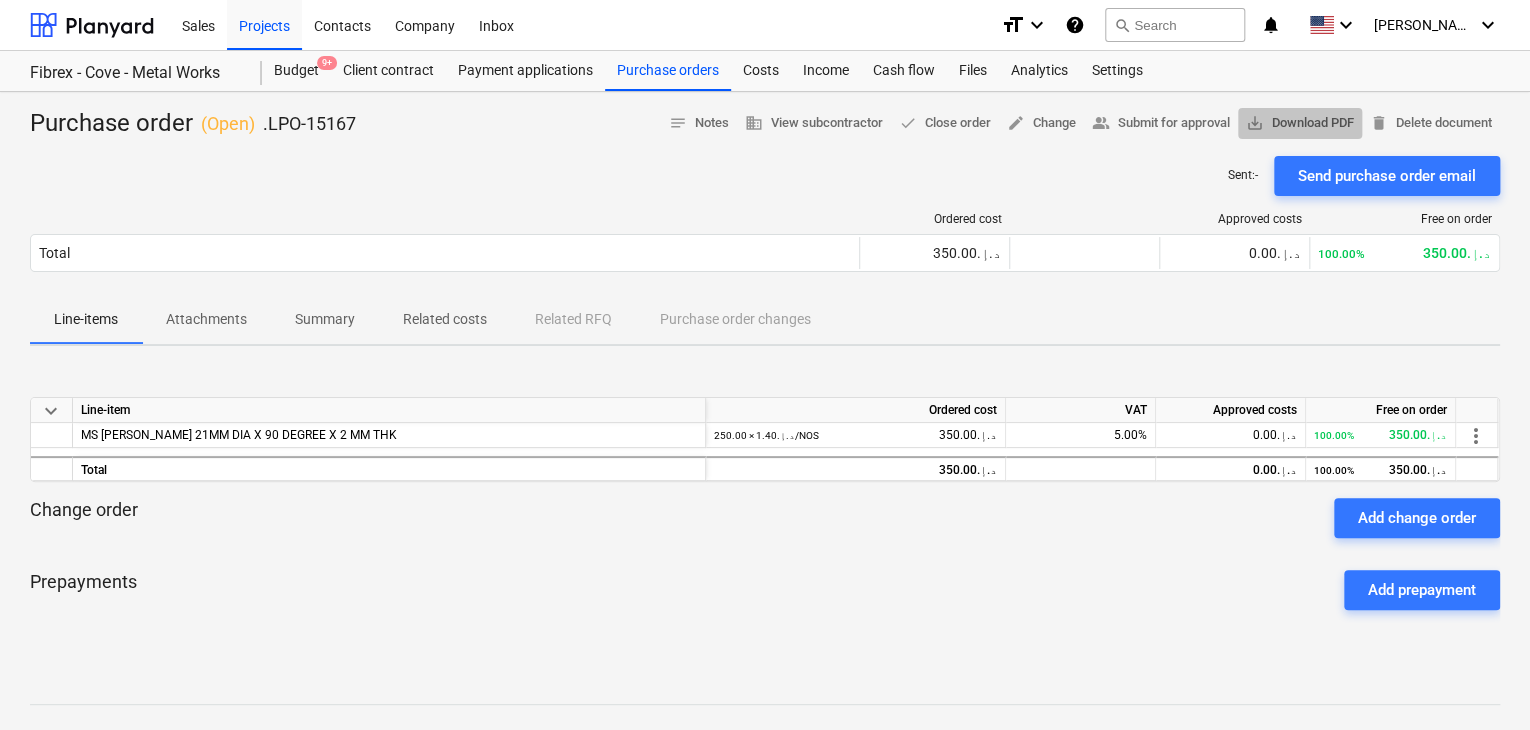 click on "save_alt Download PDF" at bounding box center [1300, 123] 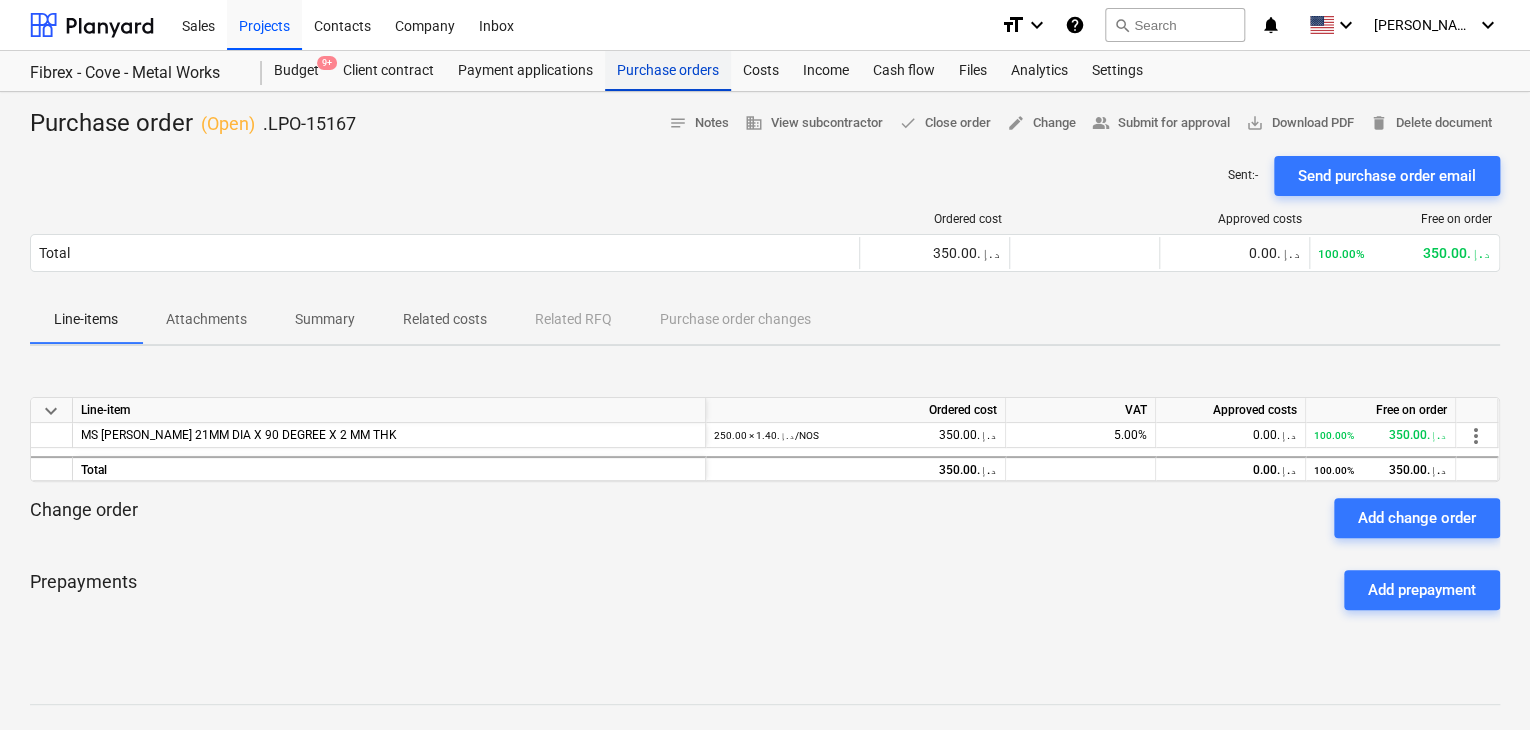 click on "Purchase orders" at bounding box center [668, 71] 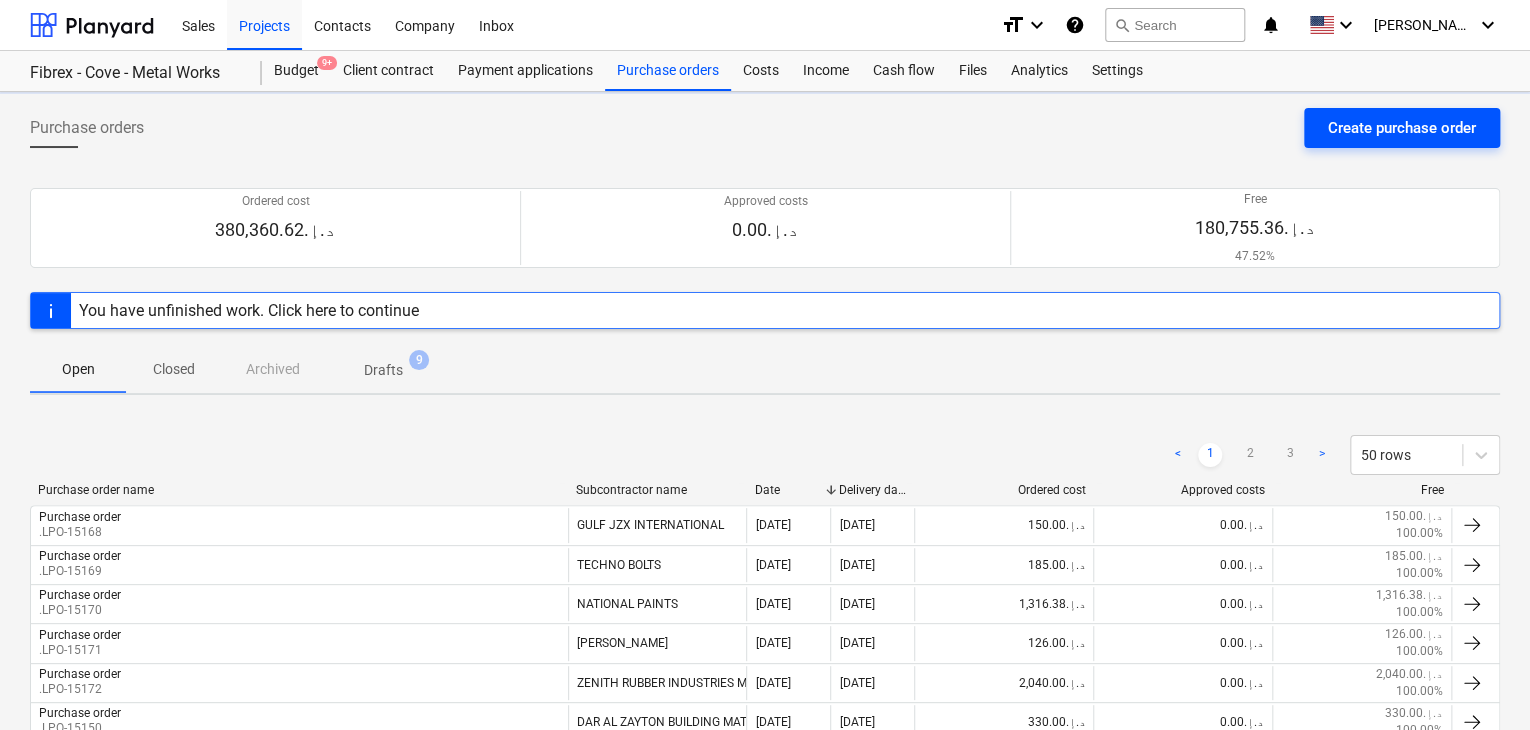 click on "Create purchase order" at bounding box center (1402, 128) 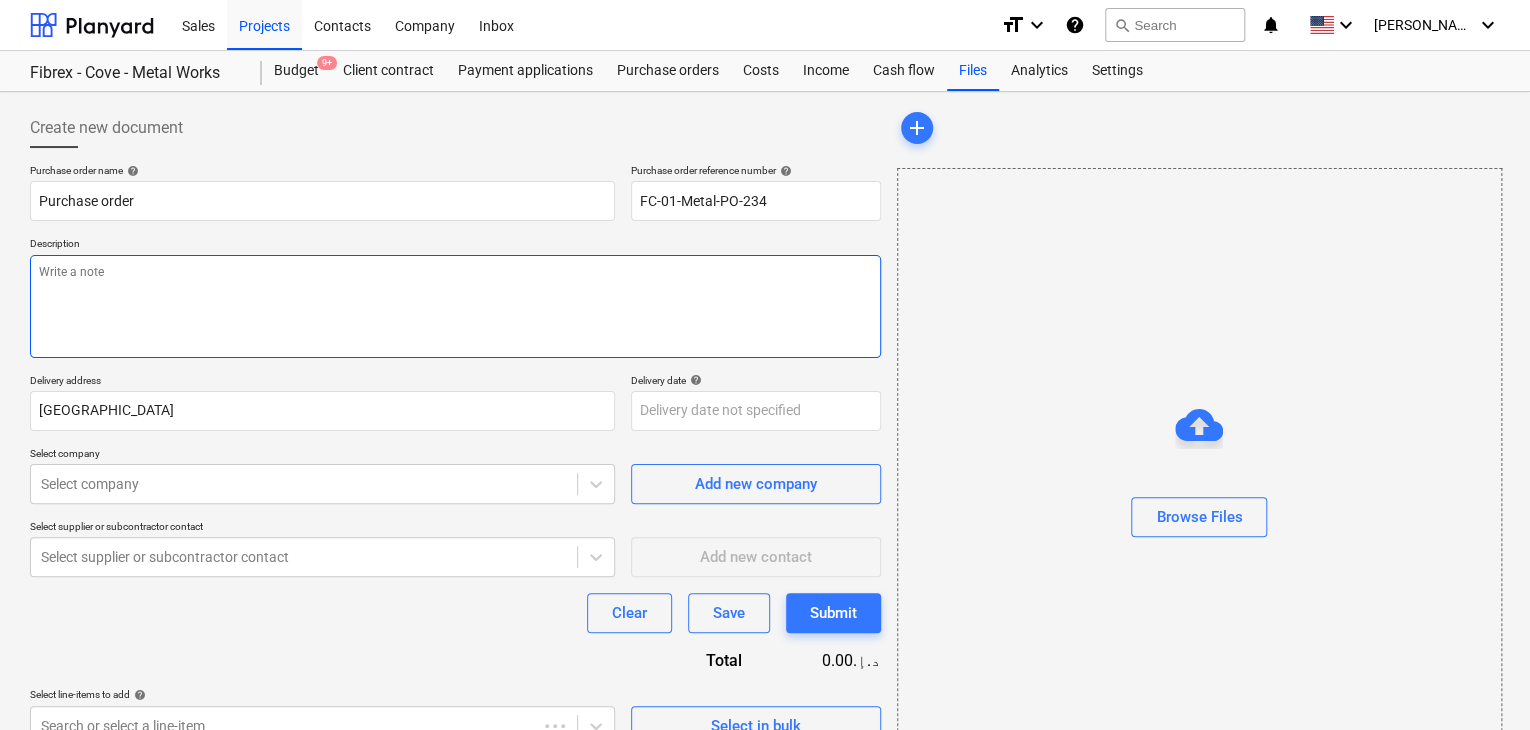 click at bounding box center [455, 306] 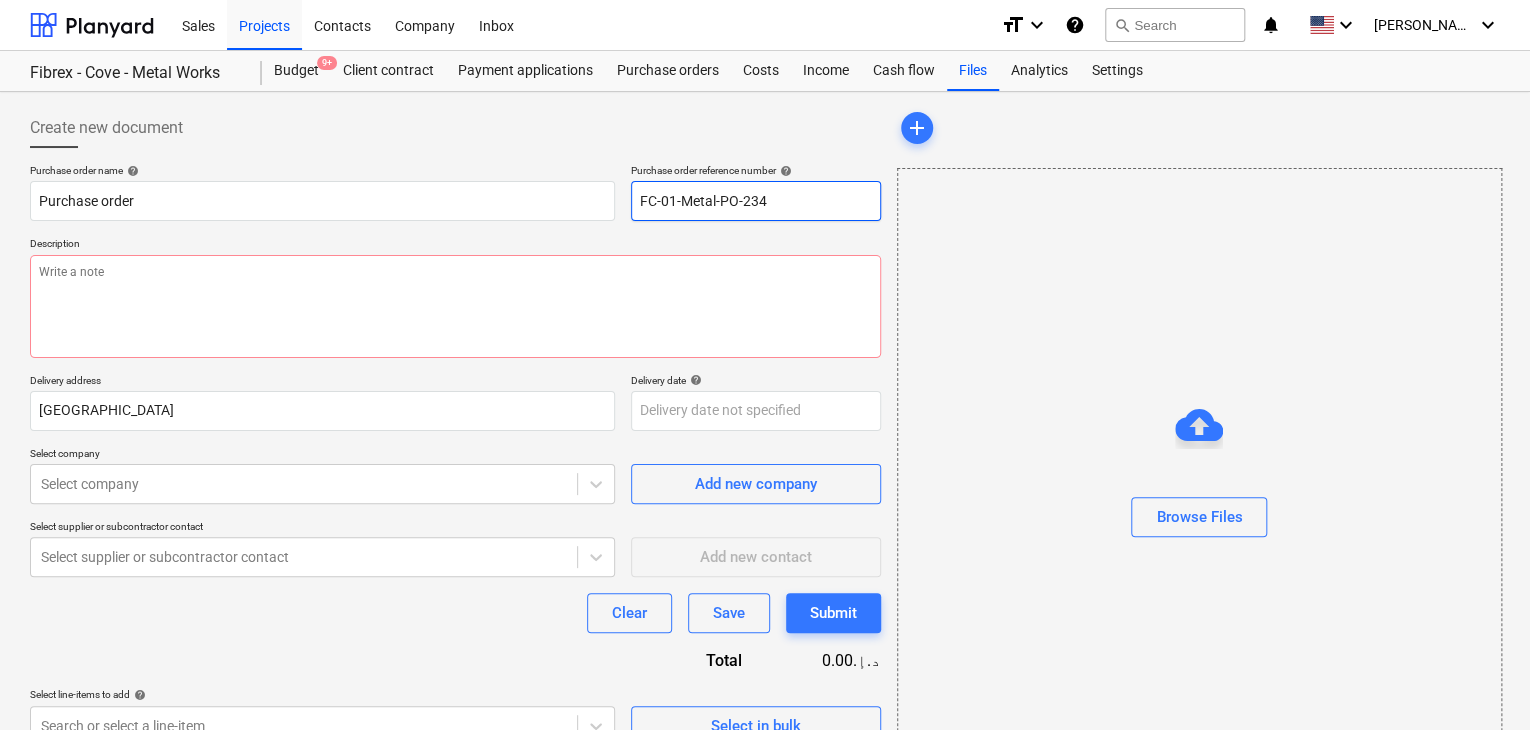drag, startPoint x: 777, startPoint y: 202, endPoint x: 630, endPoint y: 193, distance: 147.27525 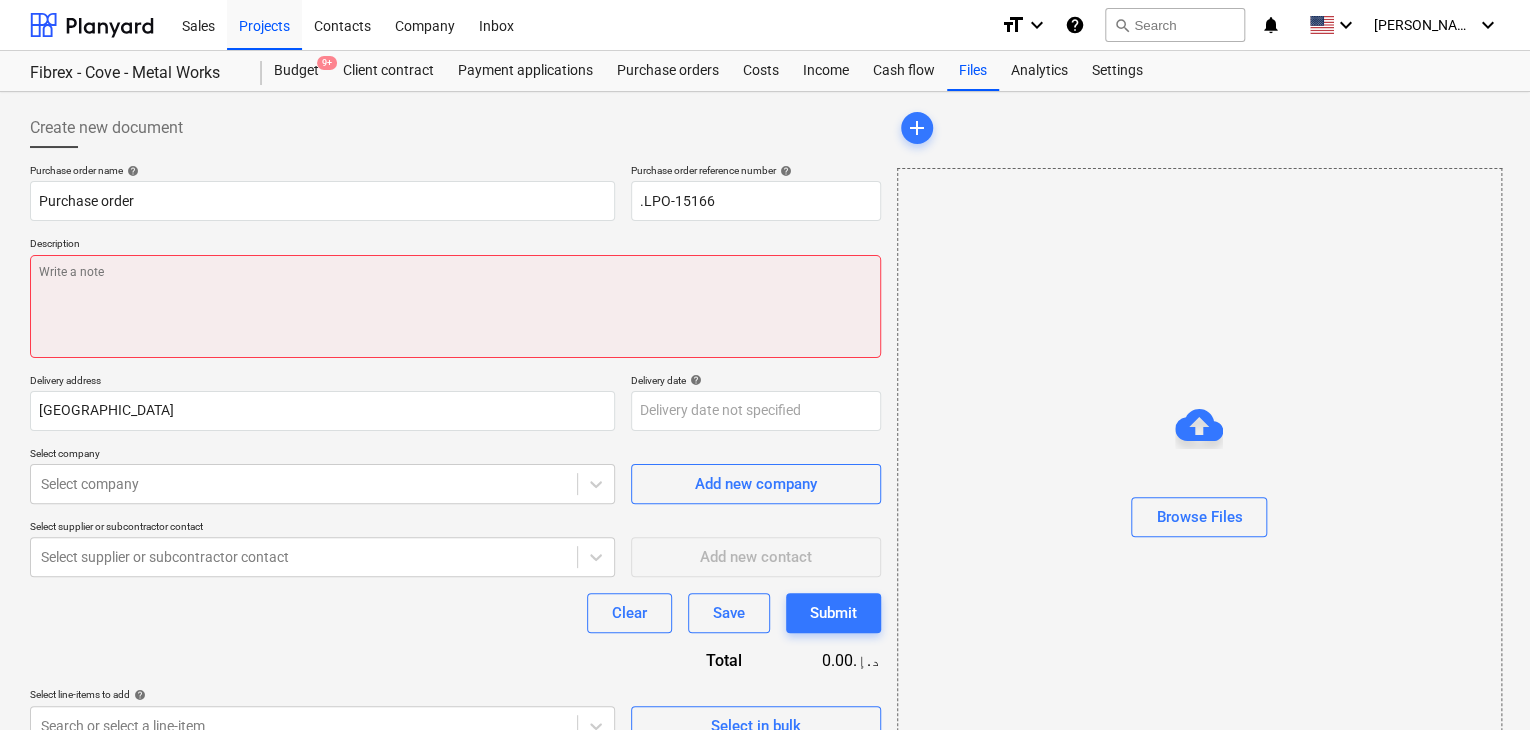 click at bounding box center [455, 306] 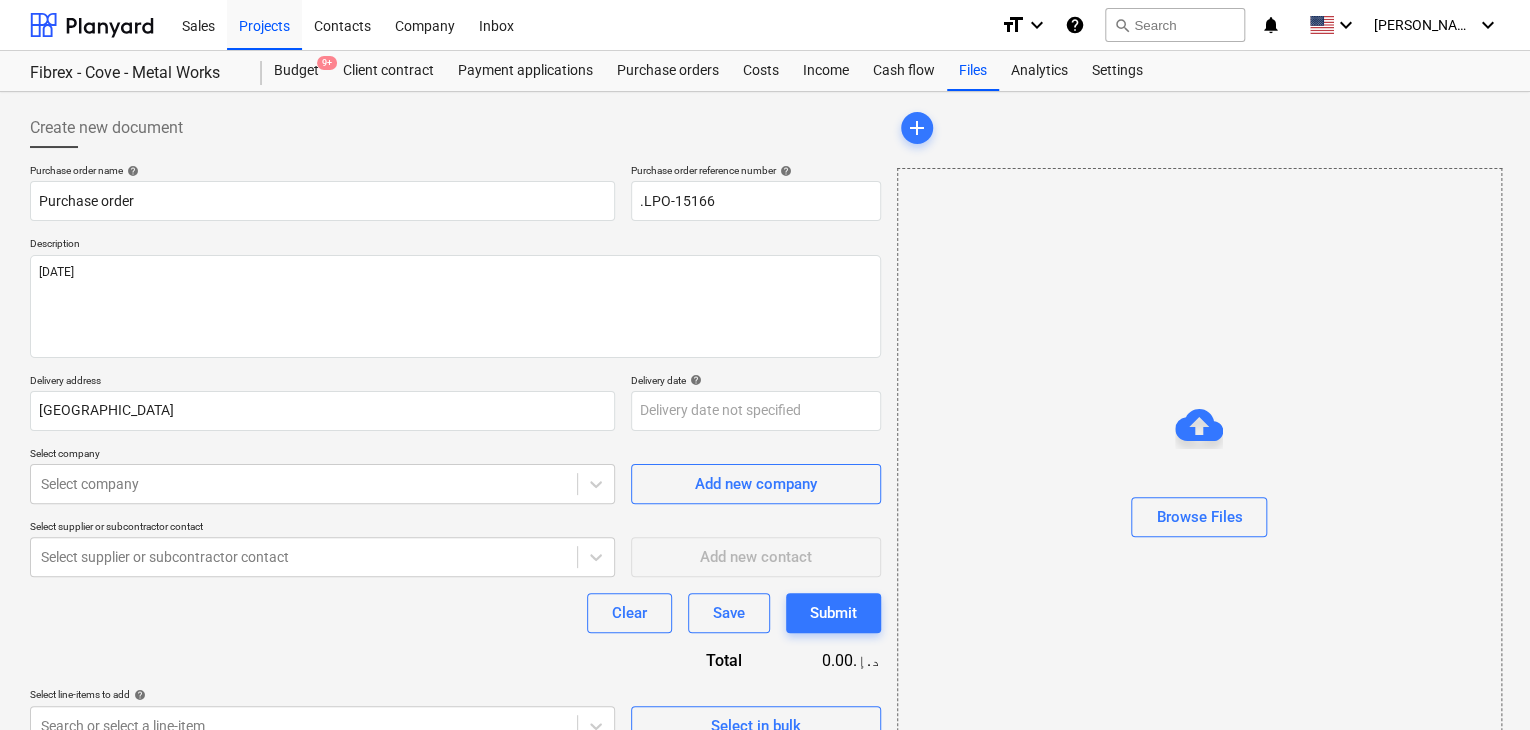 click on "Delivery address" at bounding box center [322, 382] 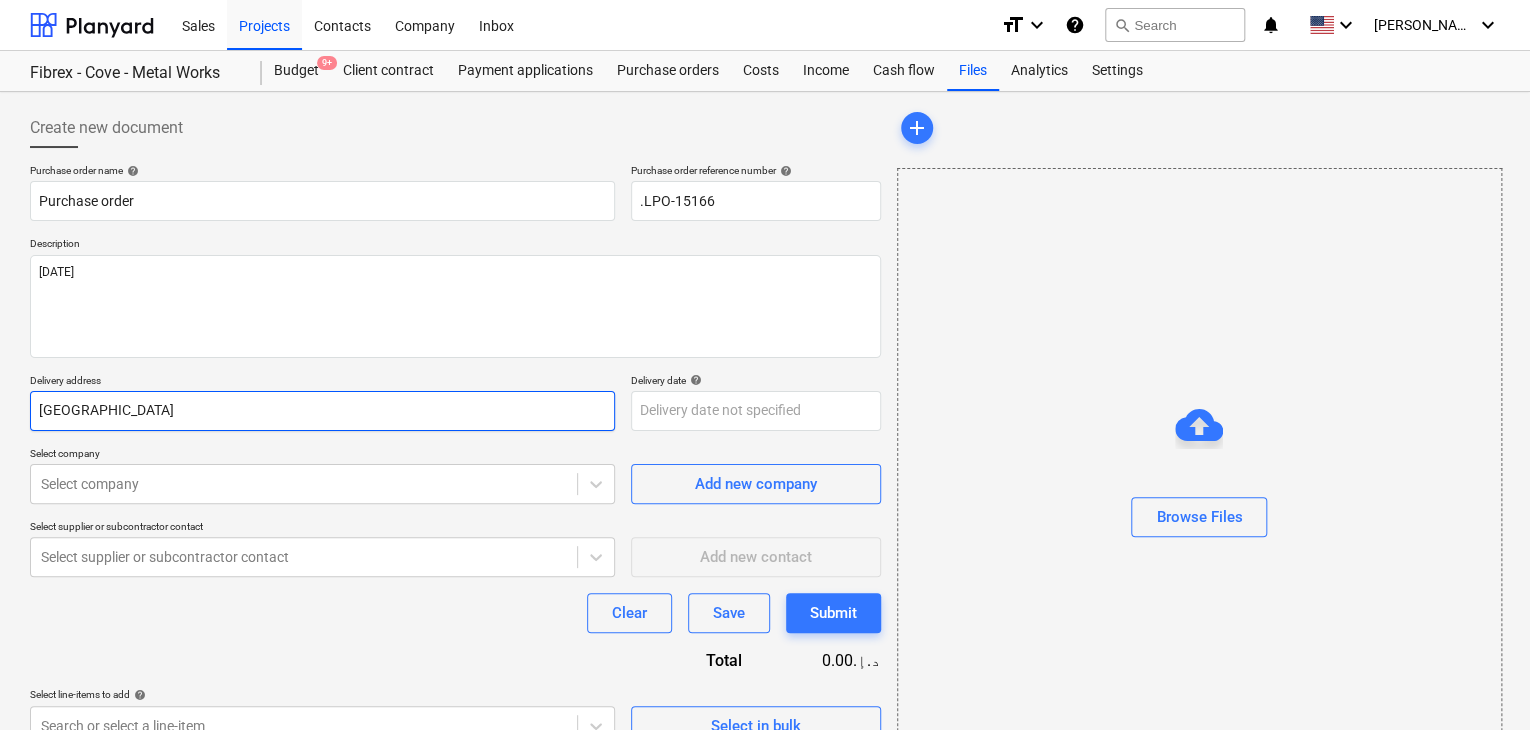 click on "[GEOGRAPHIC_DATA]" at bounding box center [322, 411] 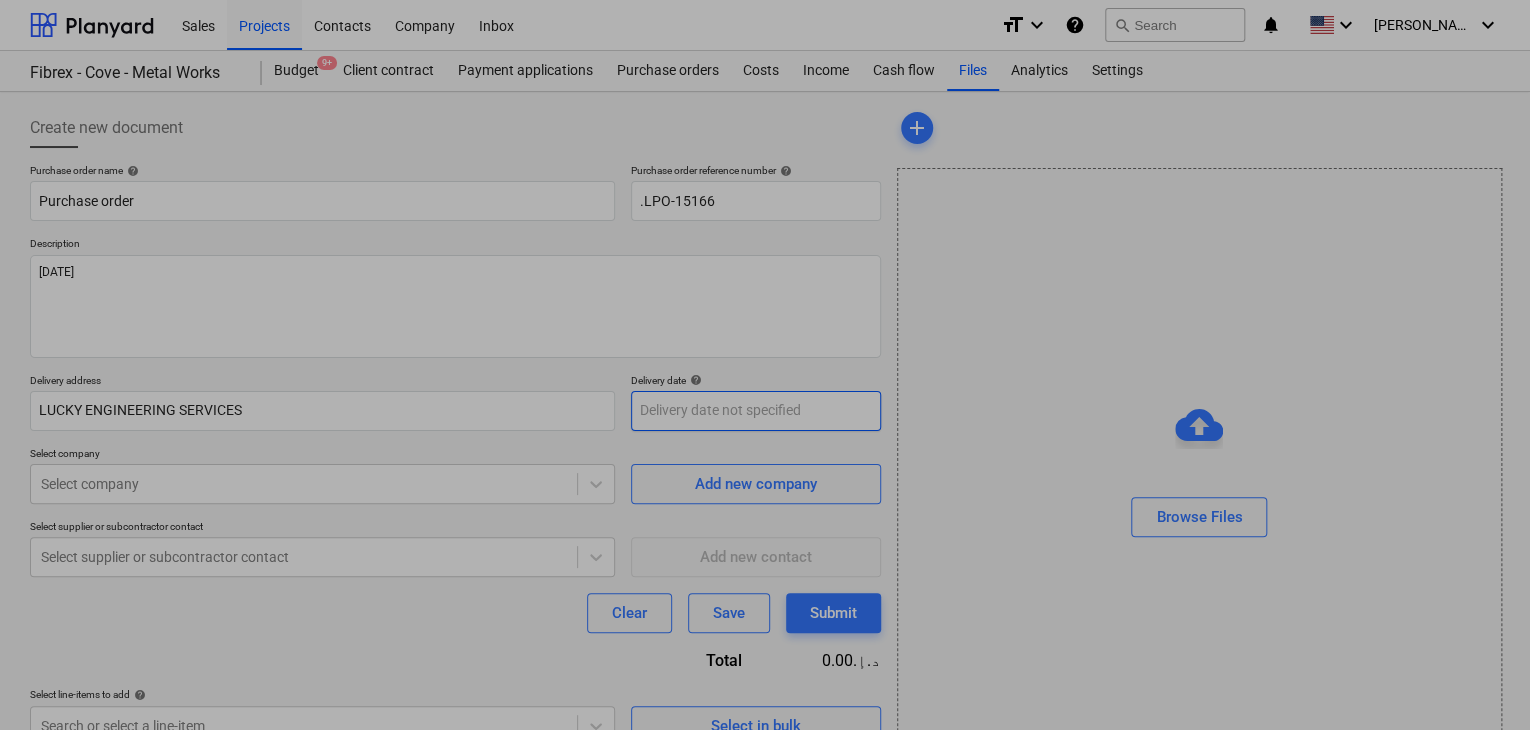 click on "Sales Projects Contacts Company Inbox format_size keyboard_arrow_down help search Search notifications 0 keyboard_arrow_down [PERSON_NAME] keyboard_arrow_down Fibrex - Cove - Metal Works Fibrex - Cove - Metal Works Budget 9+ Client contract Payment applications Purchase orders Costs Income Cash flow Files Analytics Settings Create new document Purchase order name help Purchase order Purchase order reference number help .LPO-15166 Description [DATE] Delivery address LUCKY ENGINEERING SERVICES Delivery date help Press the down arrow key to interact with the calendar and
select a date. Press the question mark key to get the keyboard shortcuts for changing dates. Select company Select company Add new company Select supplier or subcontractor contact Select supplier or subcontractor contact Add new contact Clear Save Submit Total 0.00د.إ.‏ Select line-items to add help Search or select a line-item Select in bulk add Browse Files
x Su Mo Tu We Th Fr Sa Su Mo Tu We Th Fr Sa [DATE] 1 2 3 4 5" at bounding box center [765, 365] 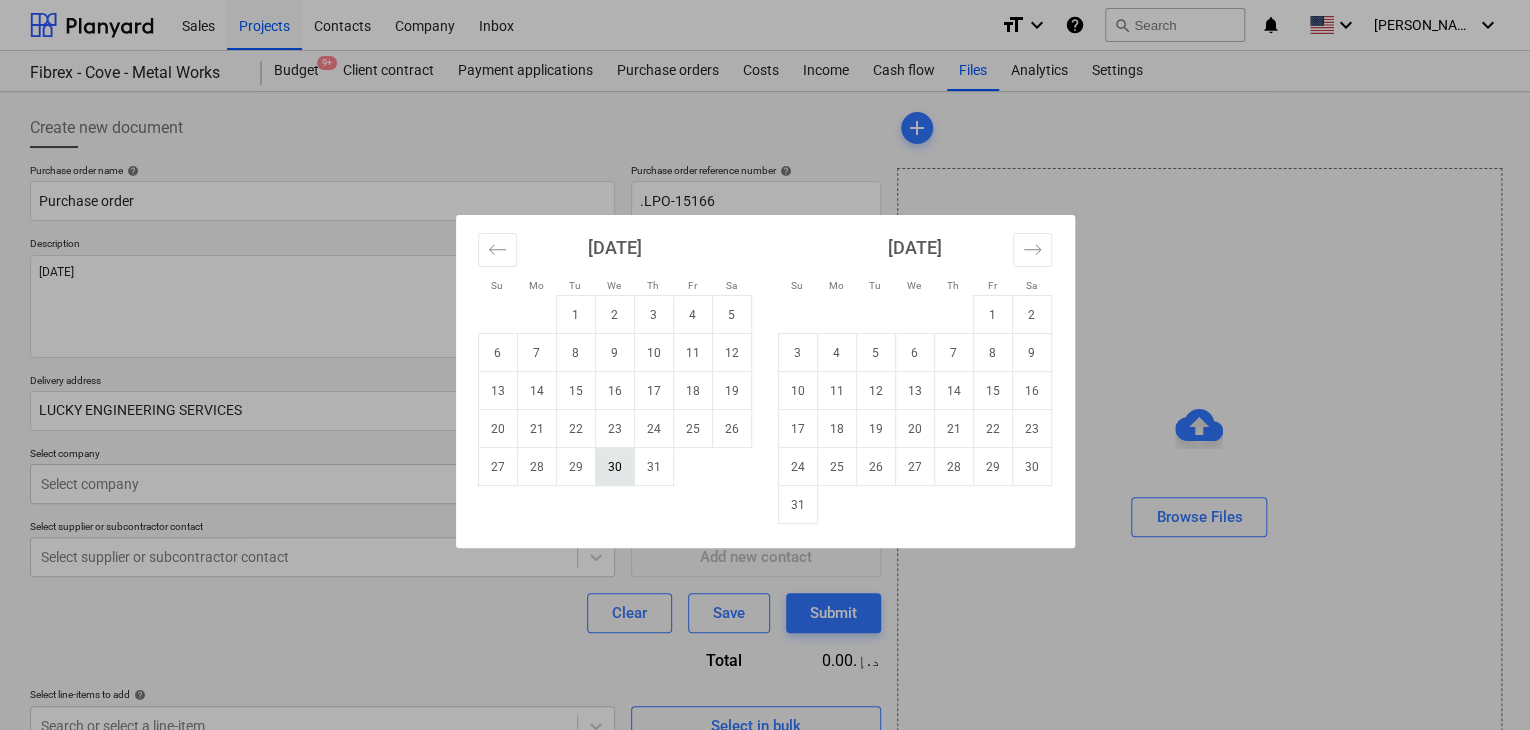 click on "30" at bounding box center [614, 467] 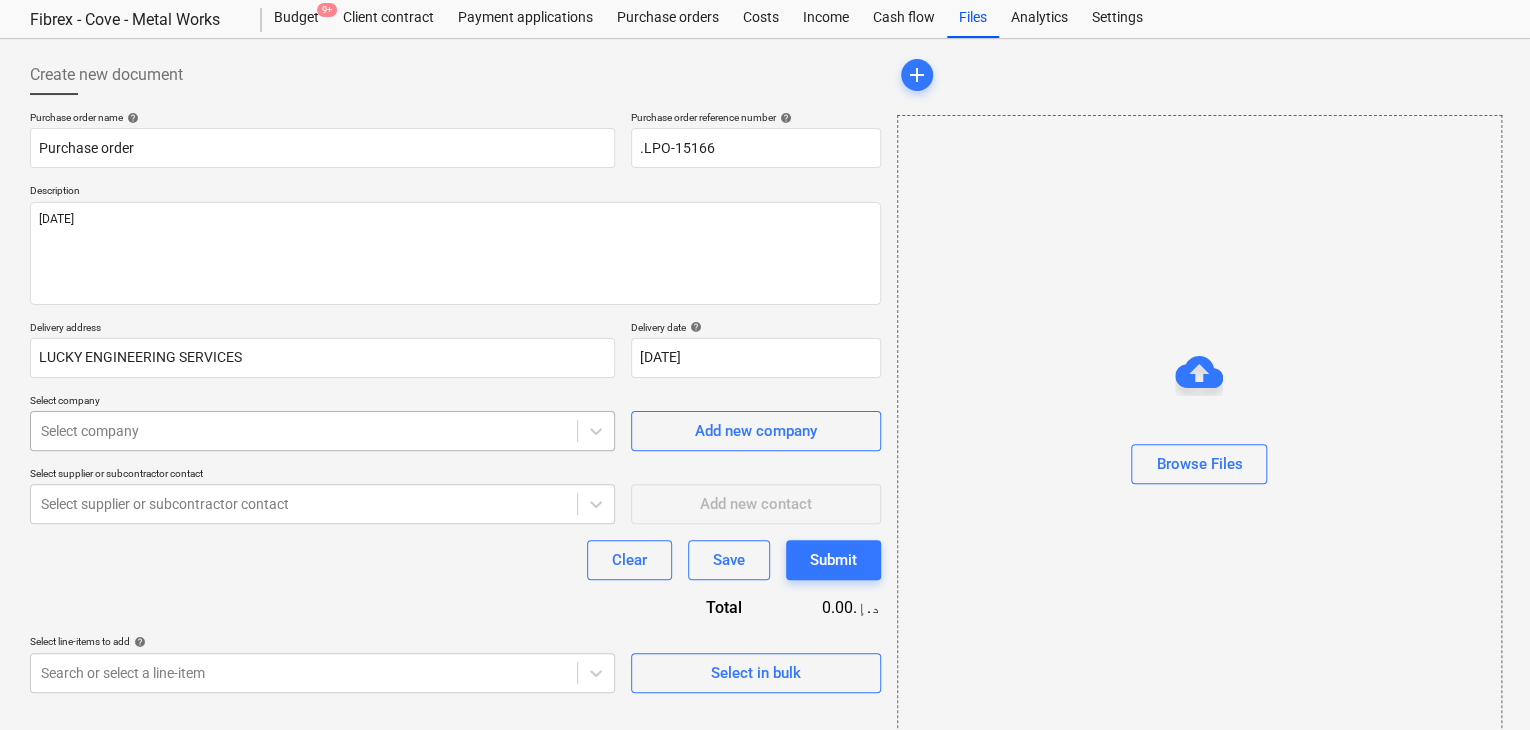 click on "Sales Projects Contacts Company Inbox format_size keyboard_arrow_down help search Search notifications 0 keyboard_arrow_down [PERSON_NAME] keyboard_arrow_down Fibrex - Cove - Metal Works Fibrex - Cove - Metal Works Budget 9+ Client contract Payment applications Purchase orders Costs Income Cash flow Files Analytics Settings Create new document Purchase order name help Purchase order Purchase order reference number help .LPO-15166 Description [DATE] Delivery address LUCKY ENGINEERING SERVICES Delivery date help [DATE] [DATE] Press the down arrow key to interact with the calendar and
select a date. Press the question mark key to get the keyboard shortcuts for changing dates. Select company Select company Add new company Select supplier or subcontractor contact Select supplier or subcontractor contact Add new contact Clear Save Submit Total 0.00د.إ.‏ Select line-items to add help Search or select a line-item Select in bulk add Browse Files
x" at bounding box center [765, 312] 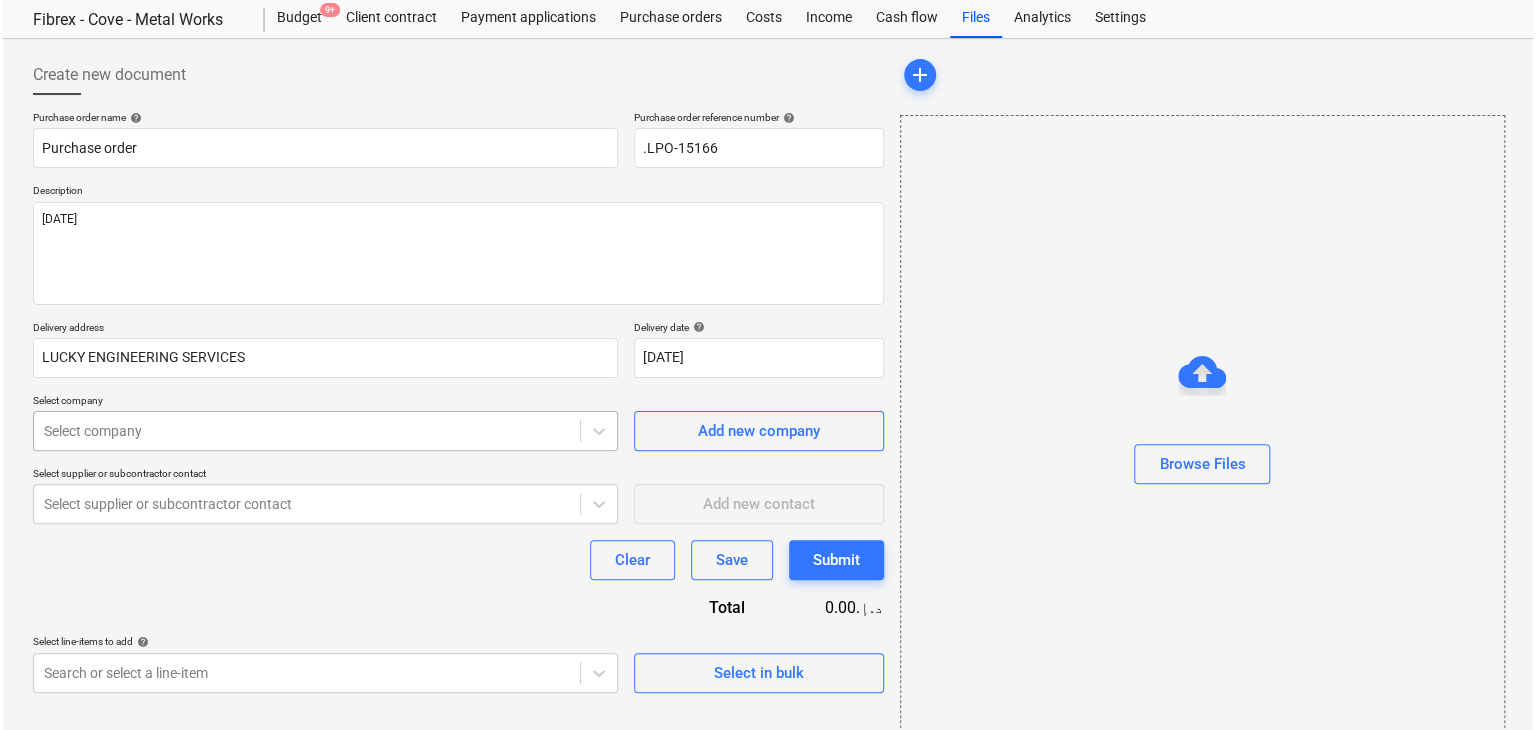 scroll, scrollTop: 71, scrollLeft: 0, axis: vertical 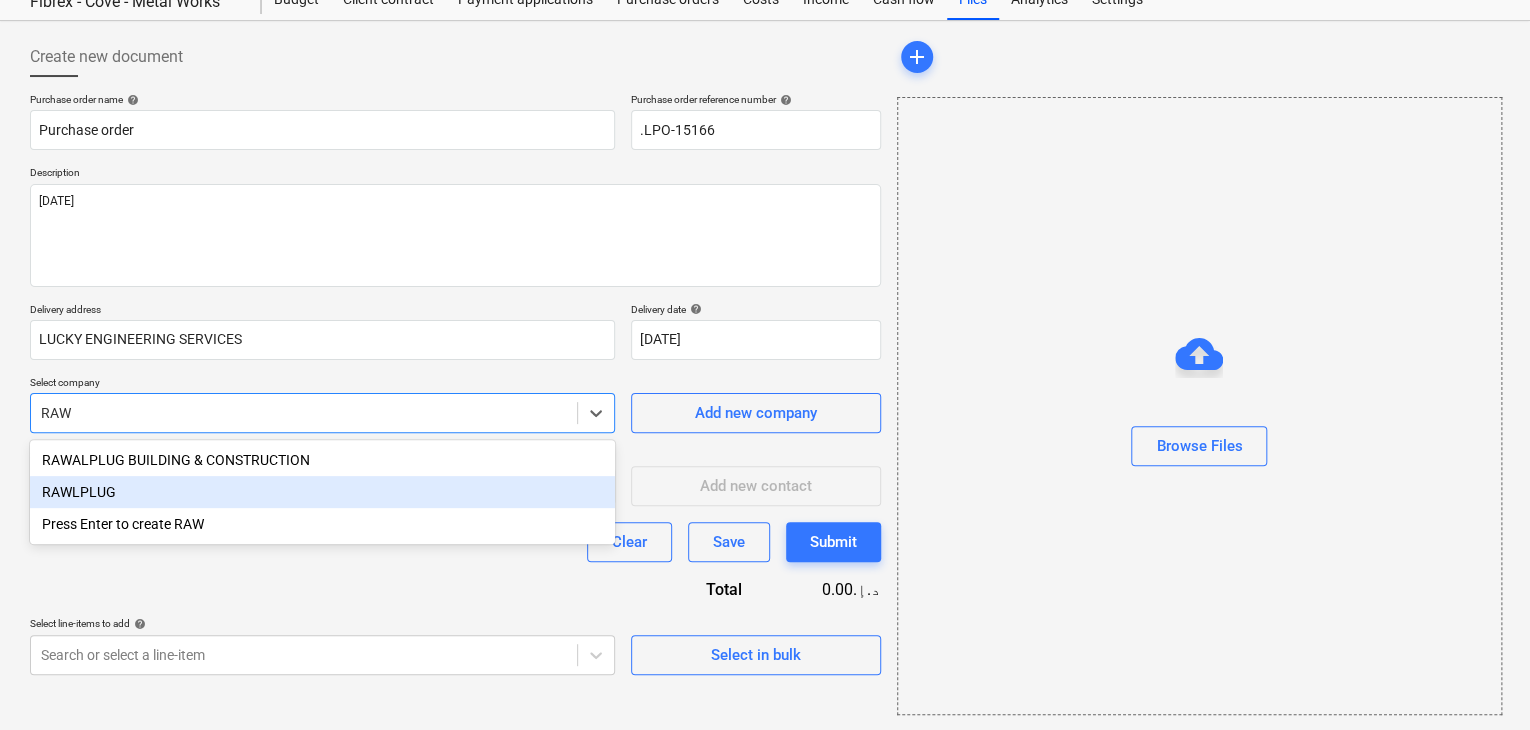 click on "RAWLPLUG" at bounding box center (322, 492) 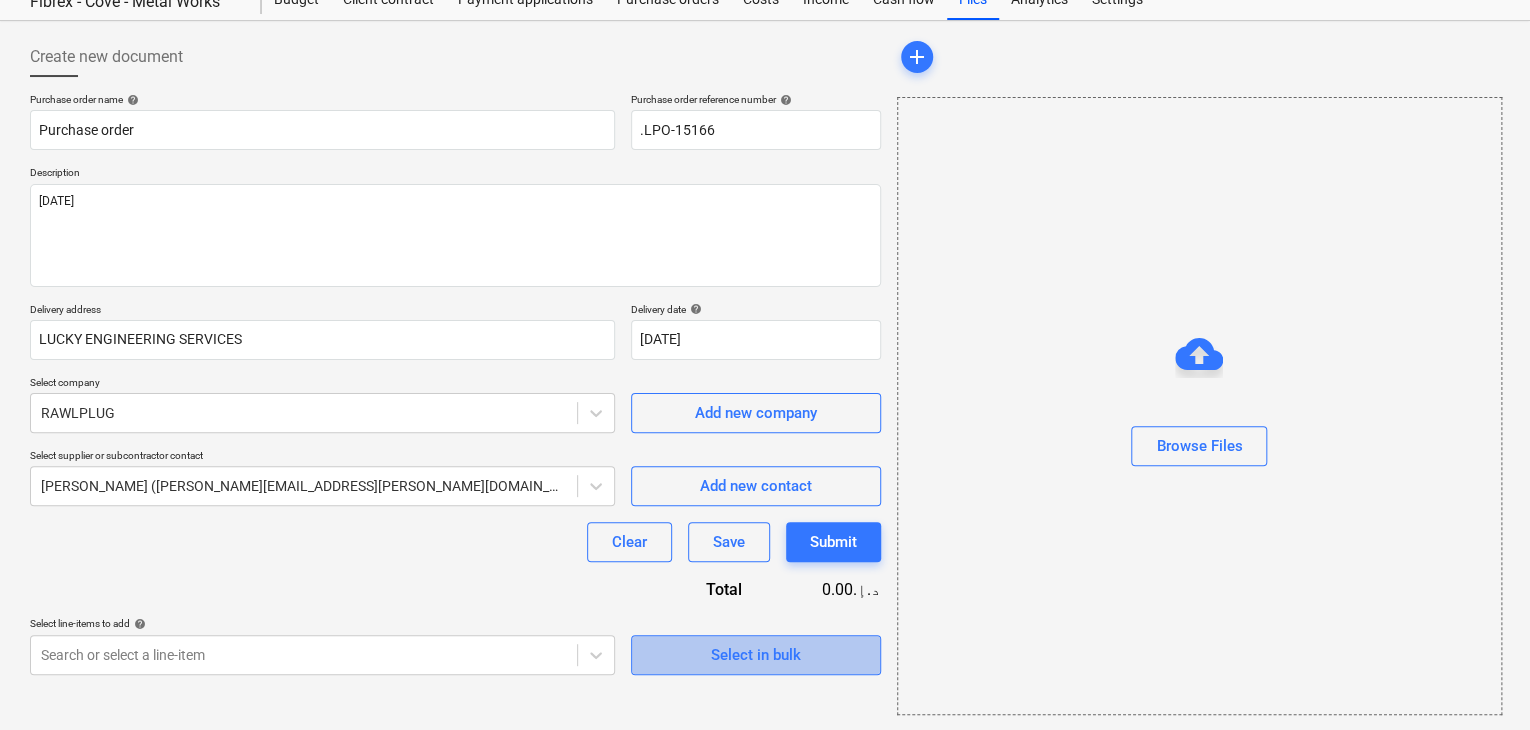 click on "Select in bulk" at bounding box center [756, 655] 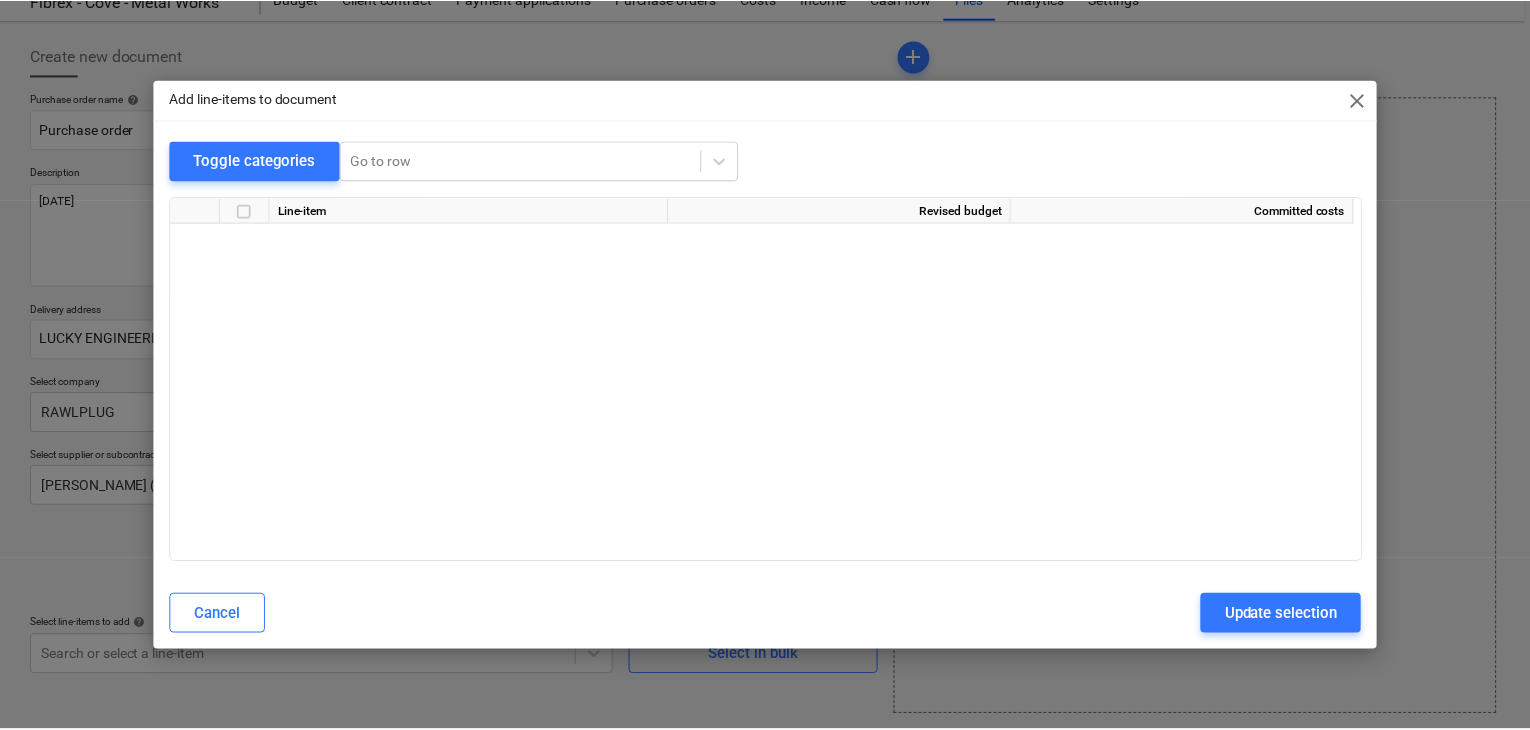 scroll, scrollTop: 21187, scrollLeft: 0, axis: vertical 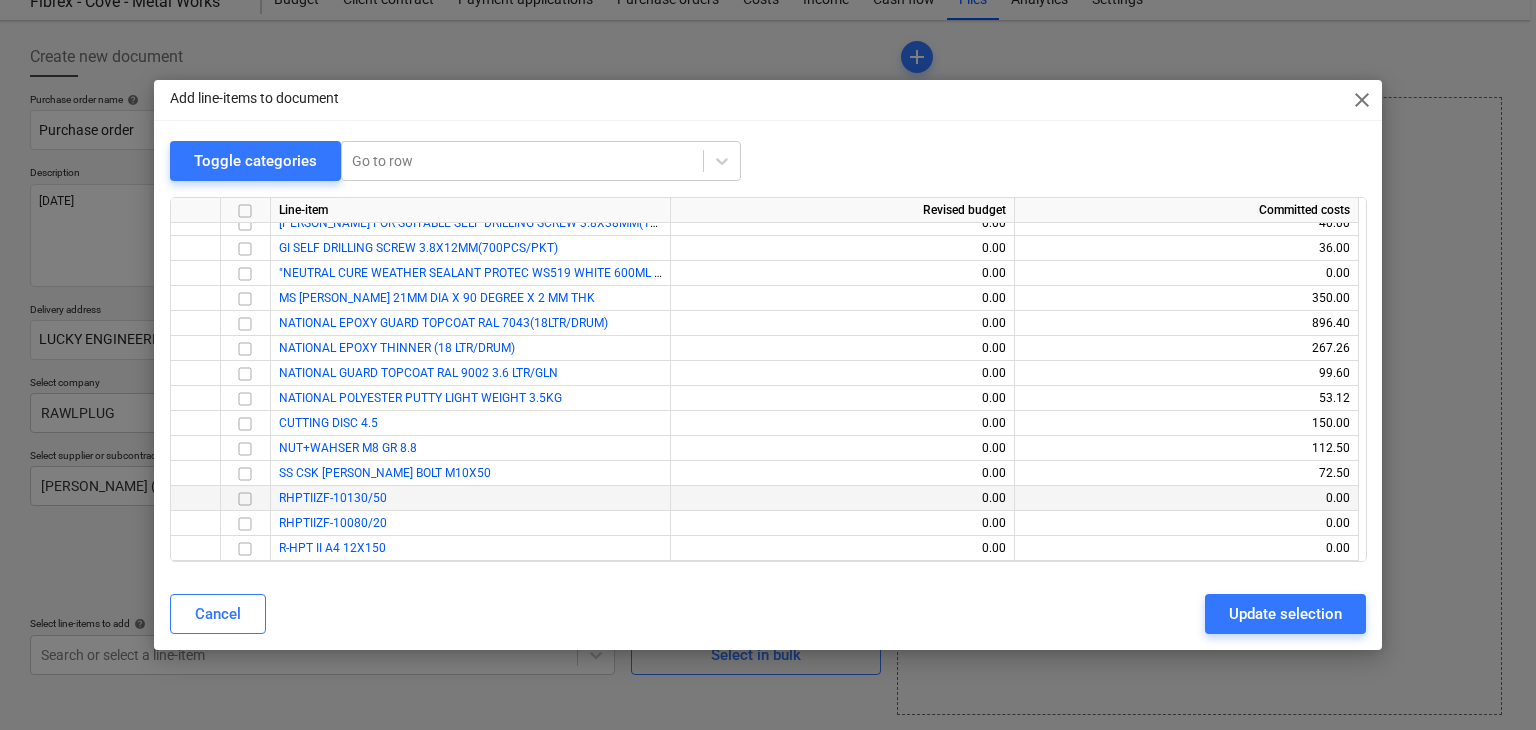 click at bounding box center [245, 499] 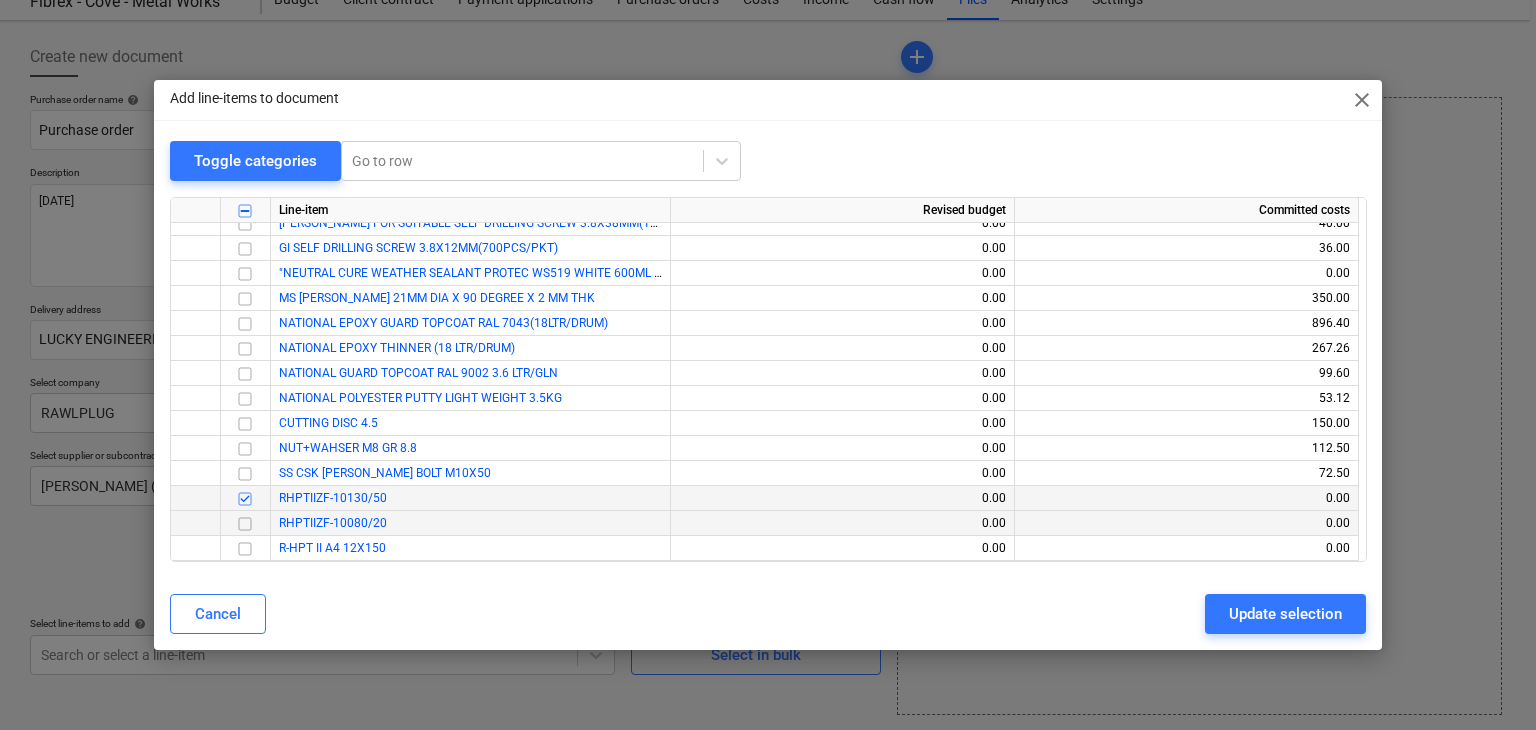 click at bounding box center [245, 524] 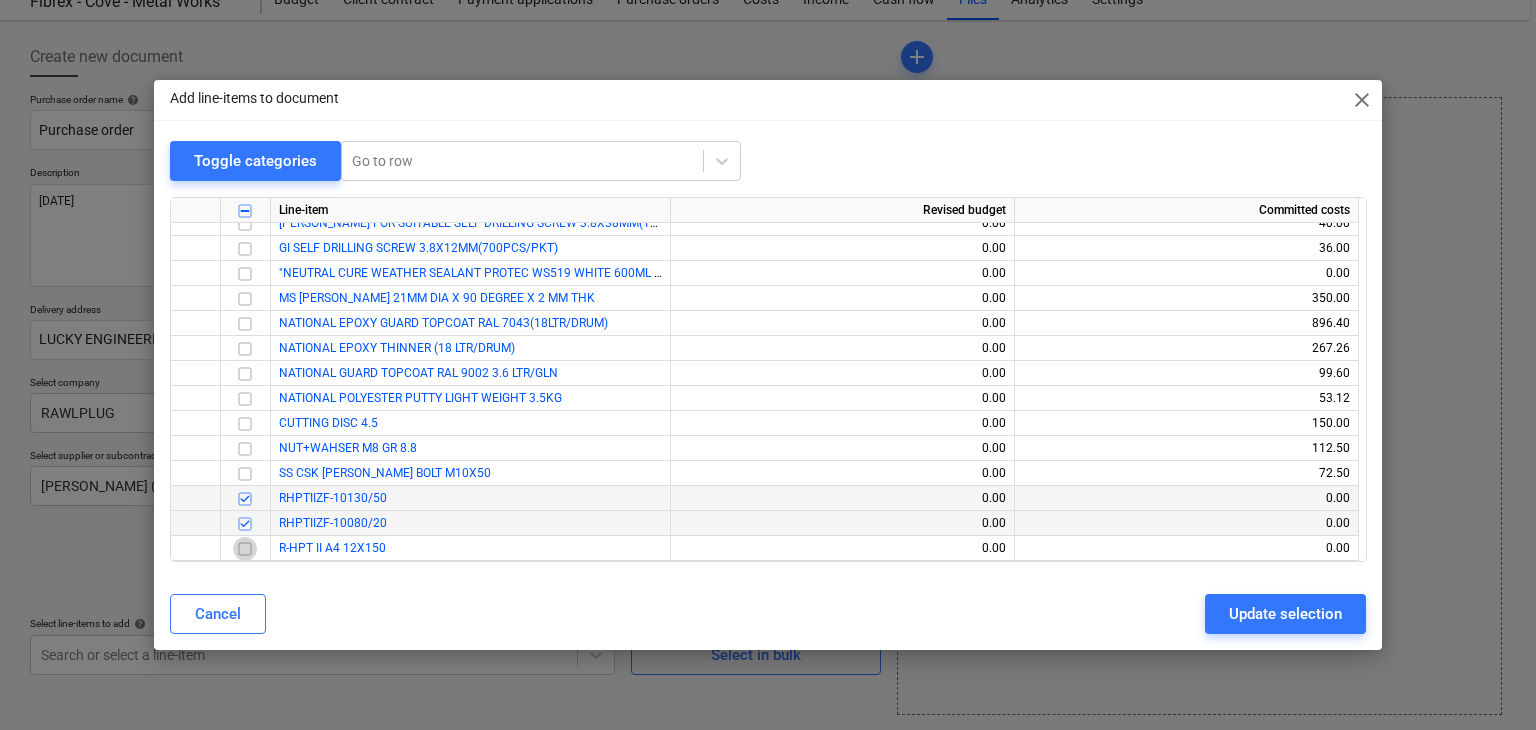 click at bounding box center [245, 549] 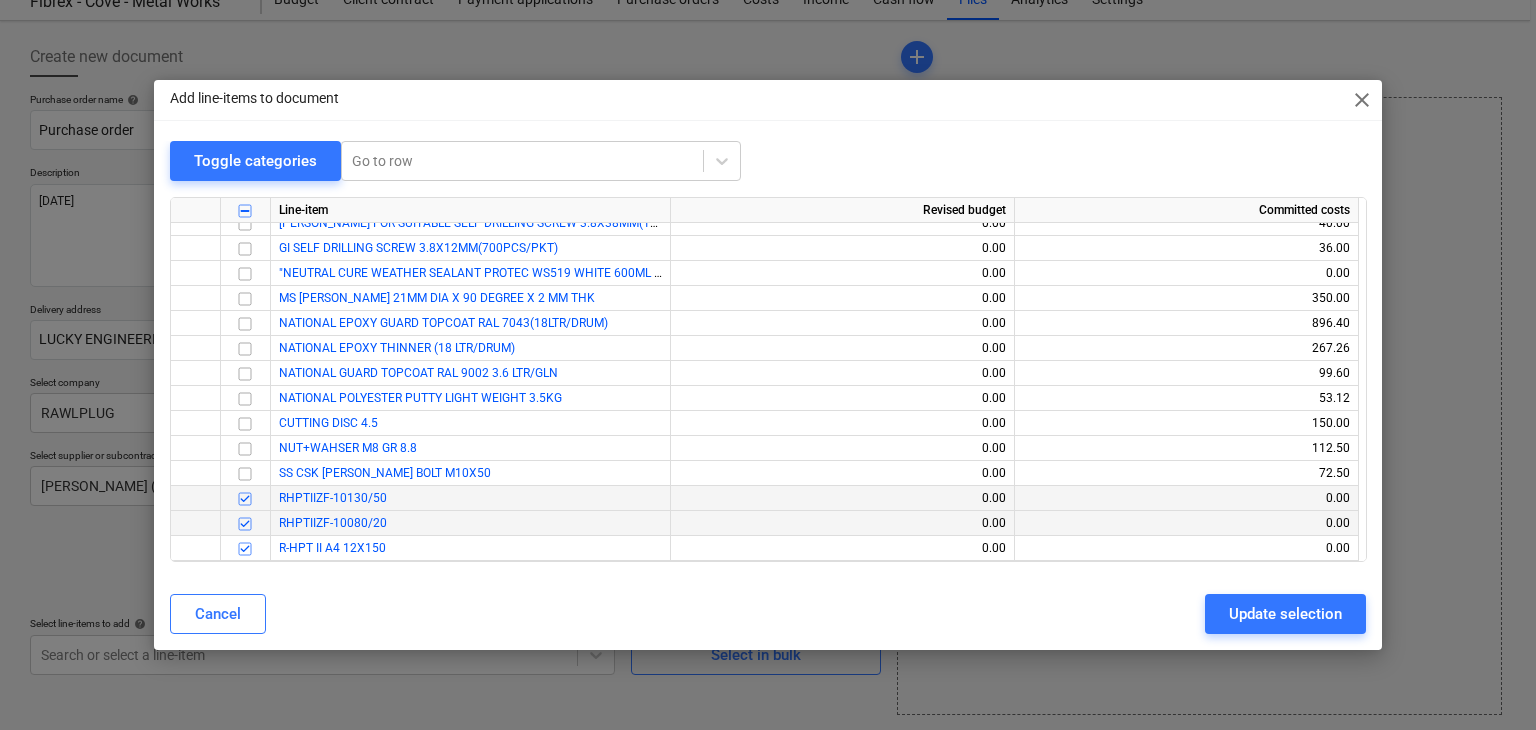 drag, startPoint x: 1284, startPoint y: 622, endPoint x: 1257, endPoint y: 608, distance: 30.413813 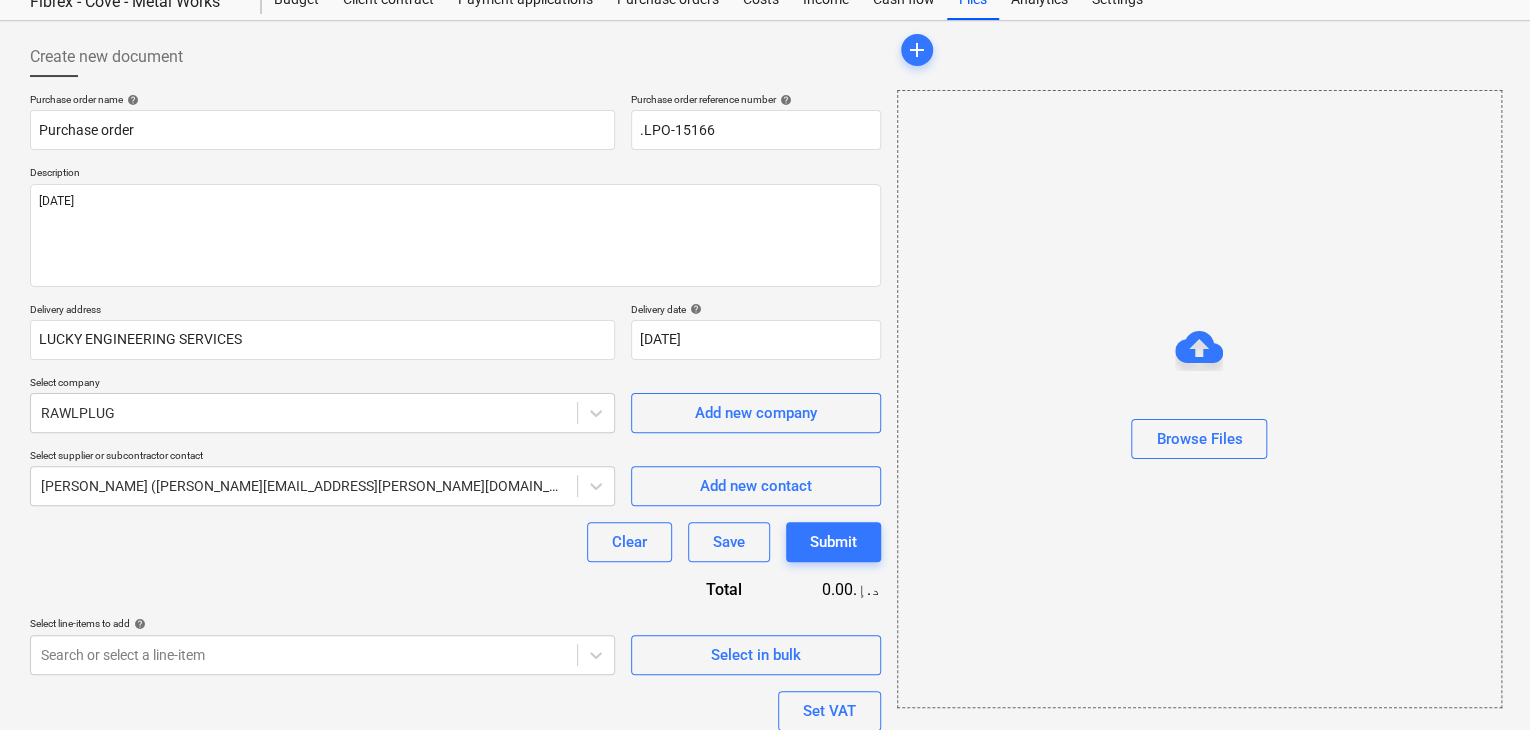 scroll, scrollTop: 269, scrollLeft: 0, axis: vertical 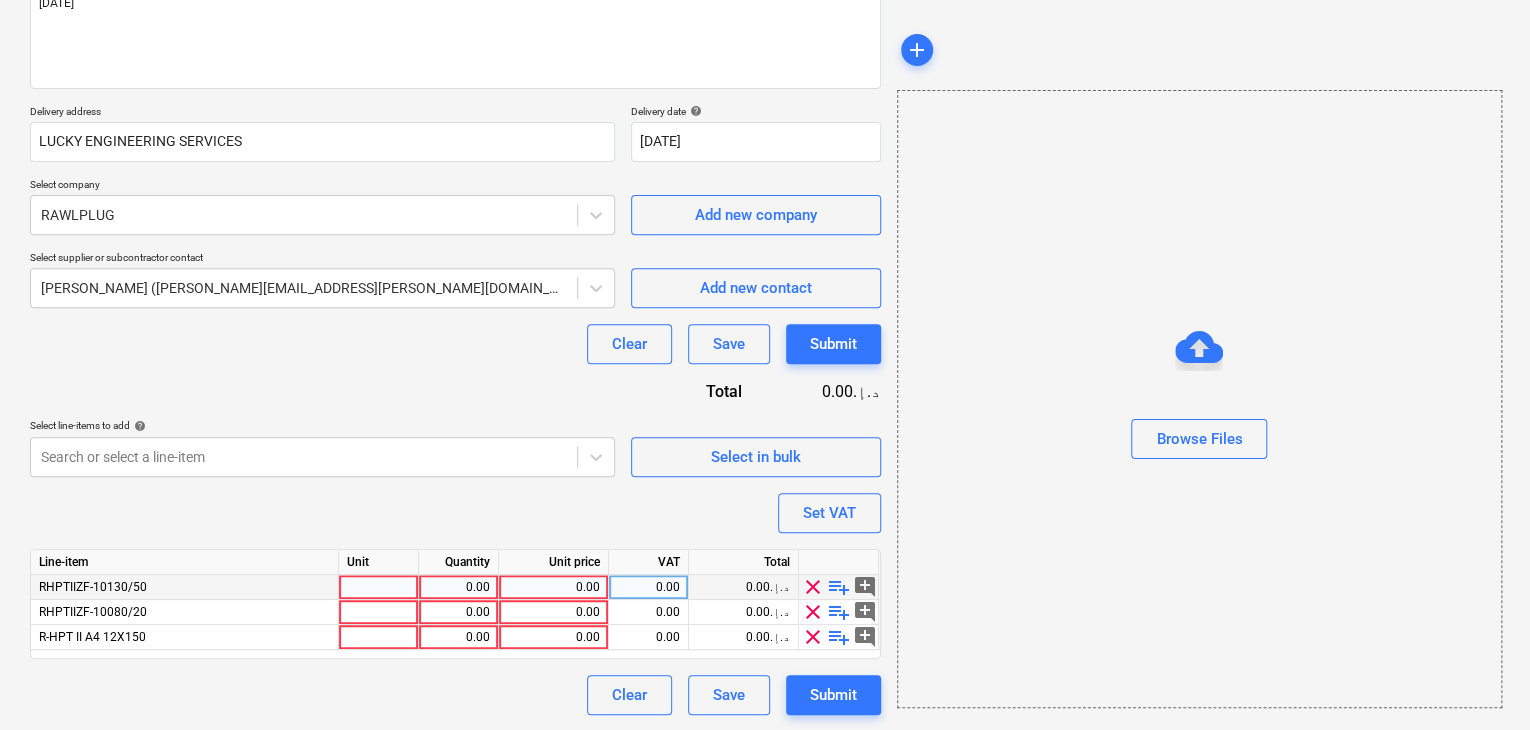 click at bounding box center [379, 587] 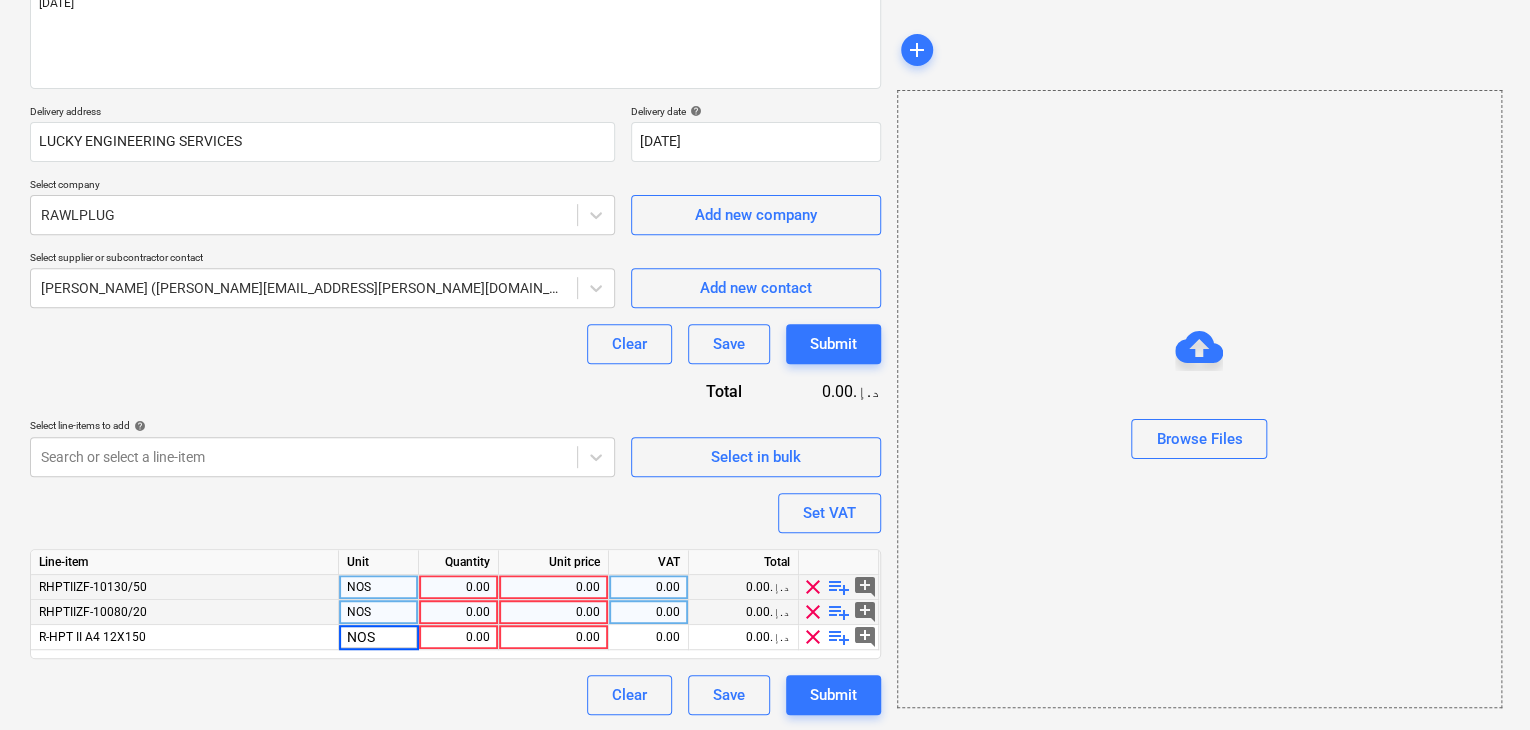 click on "0.00" at bounding box center (458, 612) 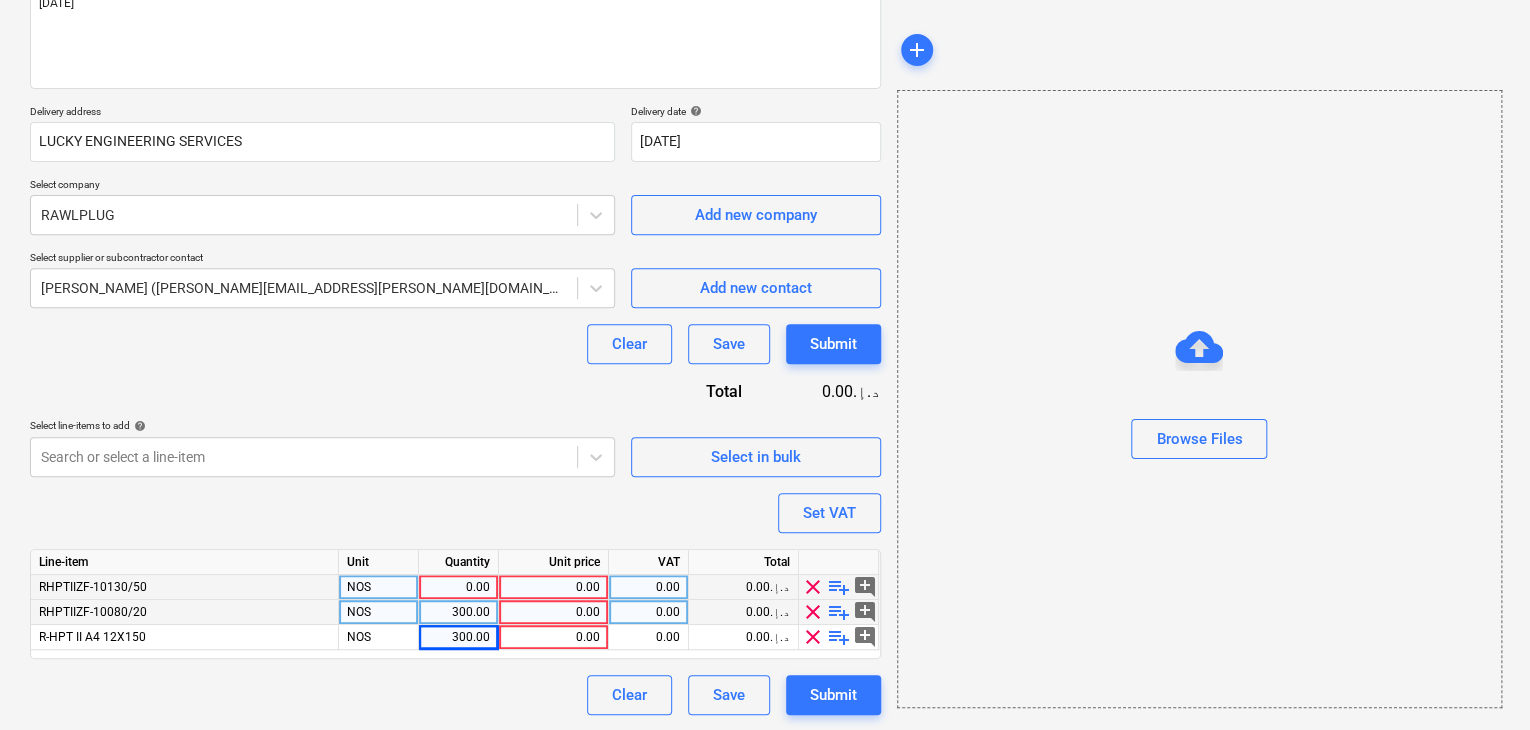 click on "0.00" at bounding box center (458, 587) 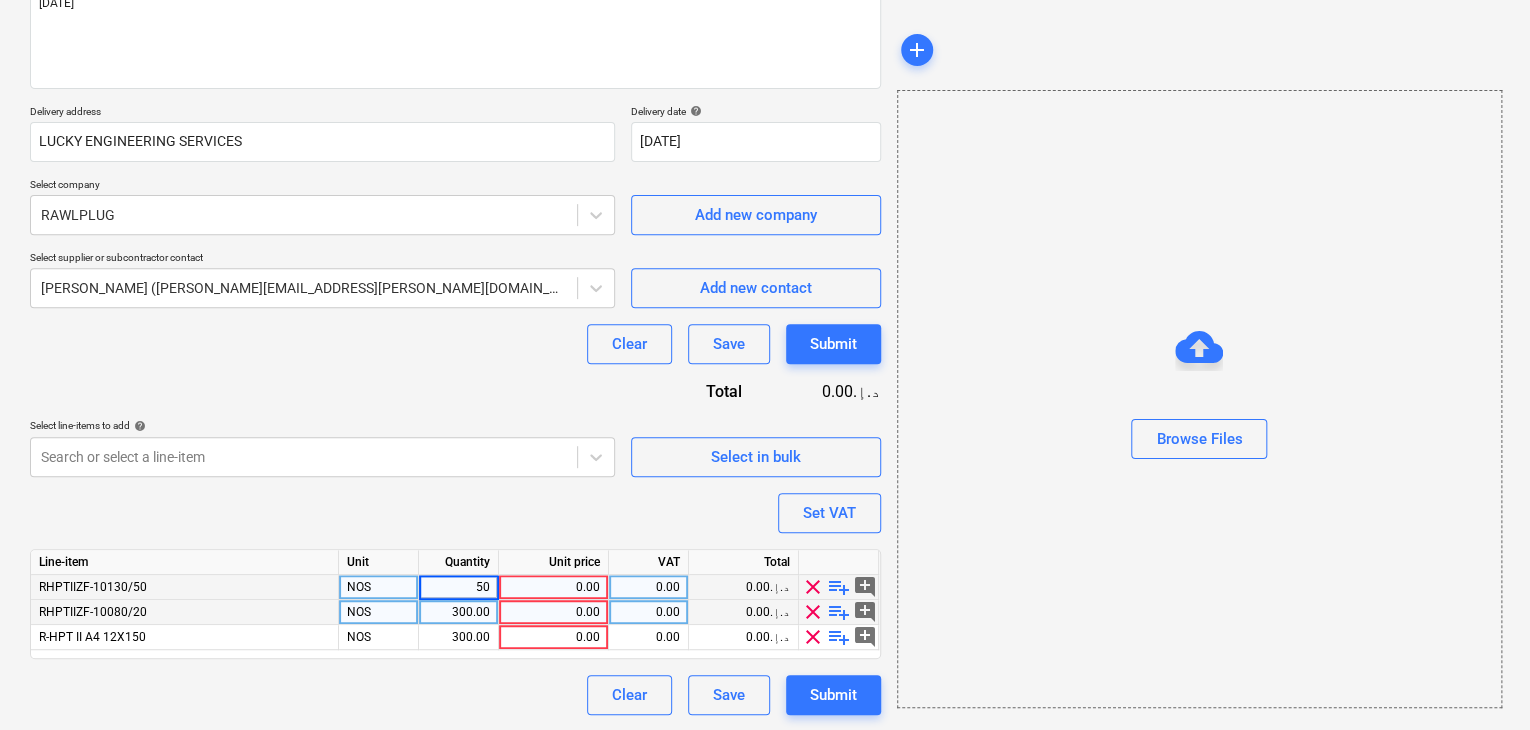 click on "0.00" at bounding box center [553, 587] 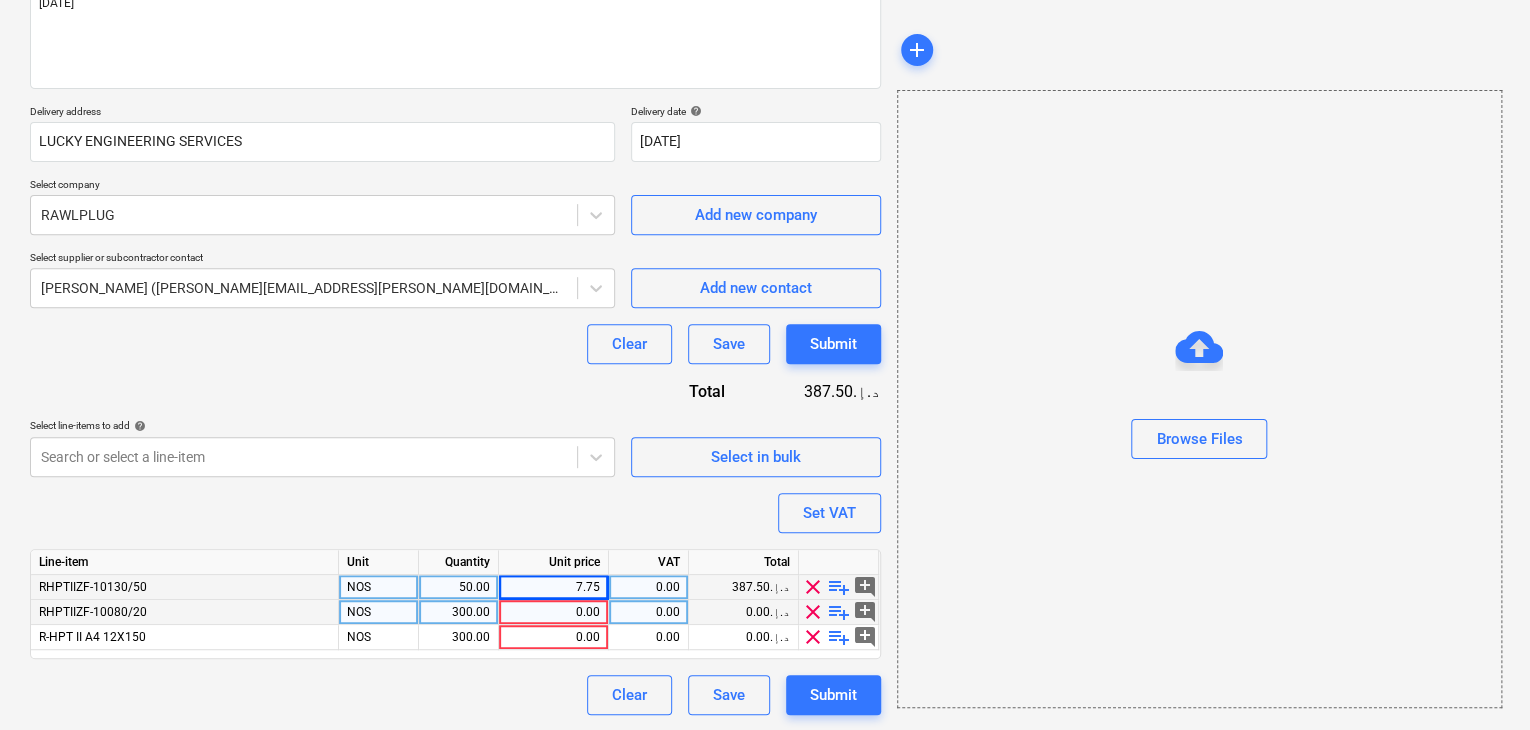 click on "0.00" at bounding box center (553, 612) 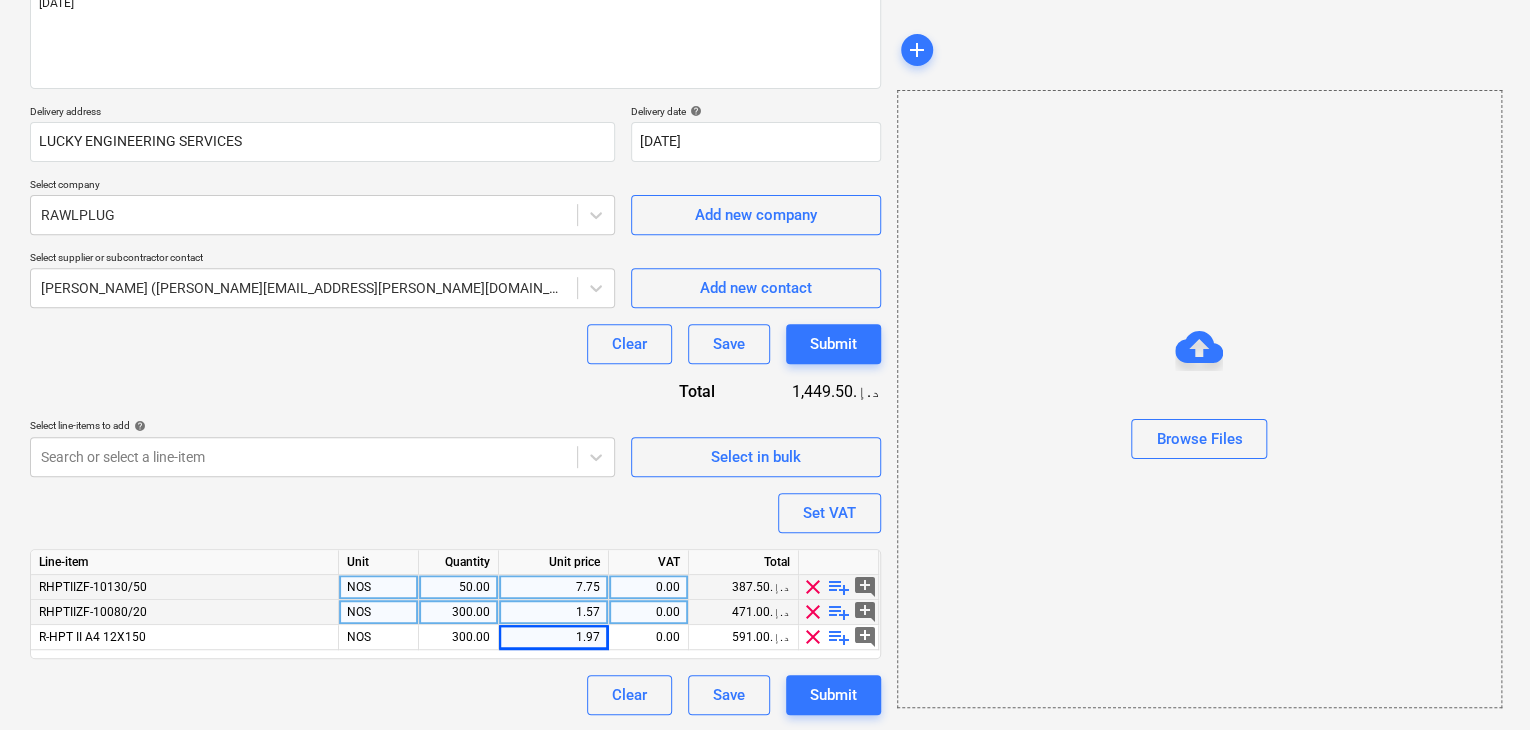 click on "Browse Files" at bounding box center (1199, 399) 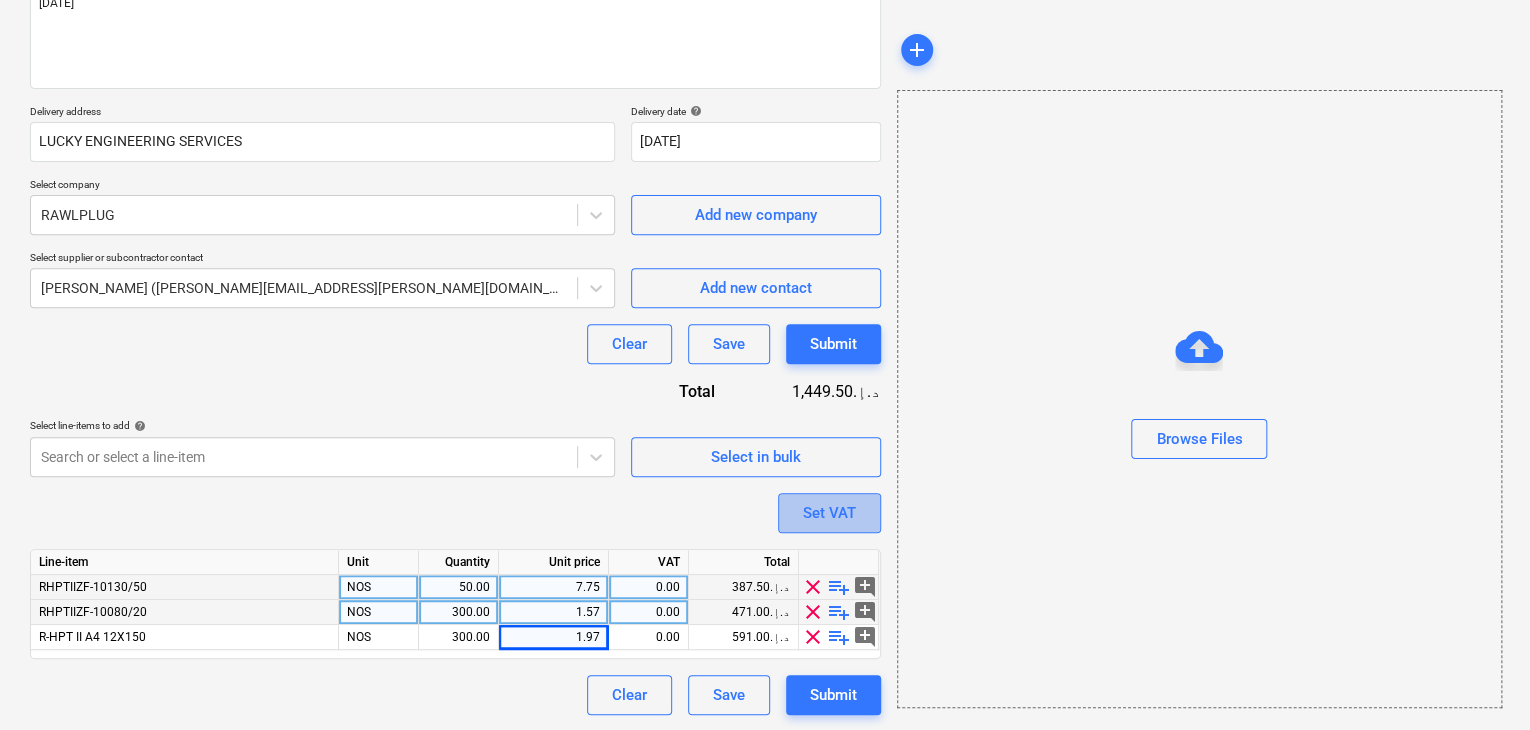 click on "Set VAT" at bounding box center [829, 513] 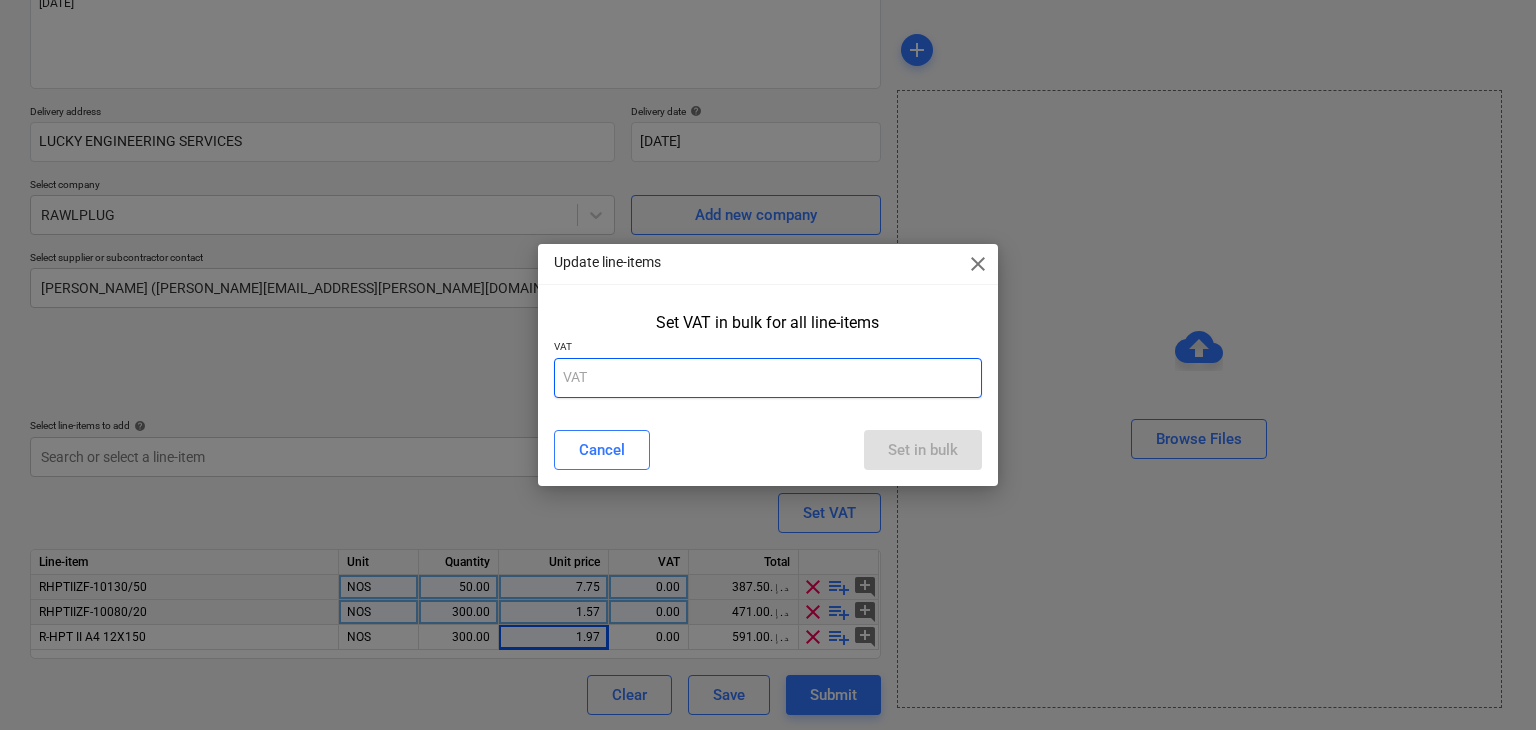click at bounding box center (768, 378) 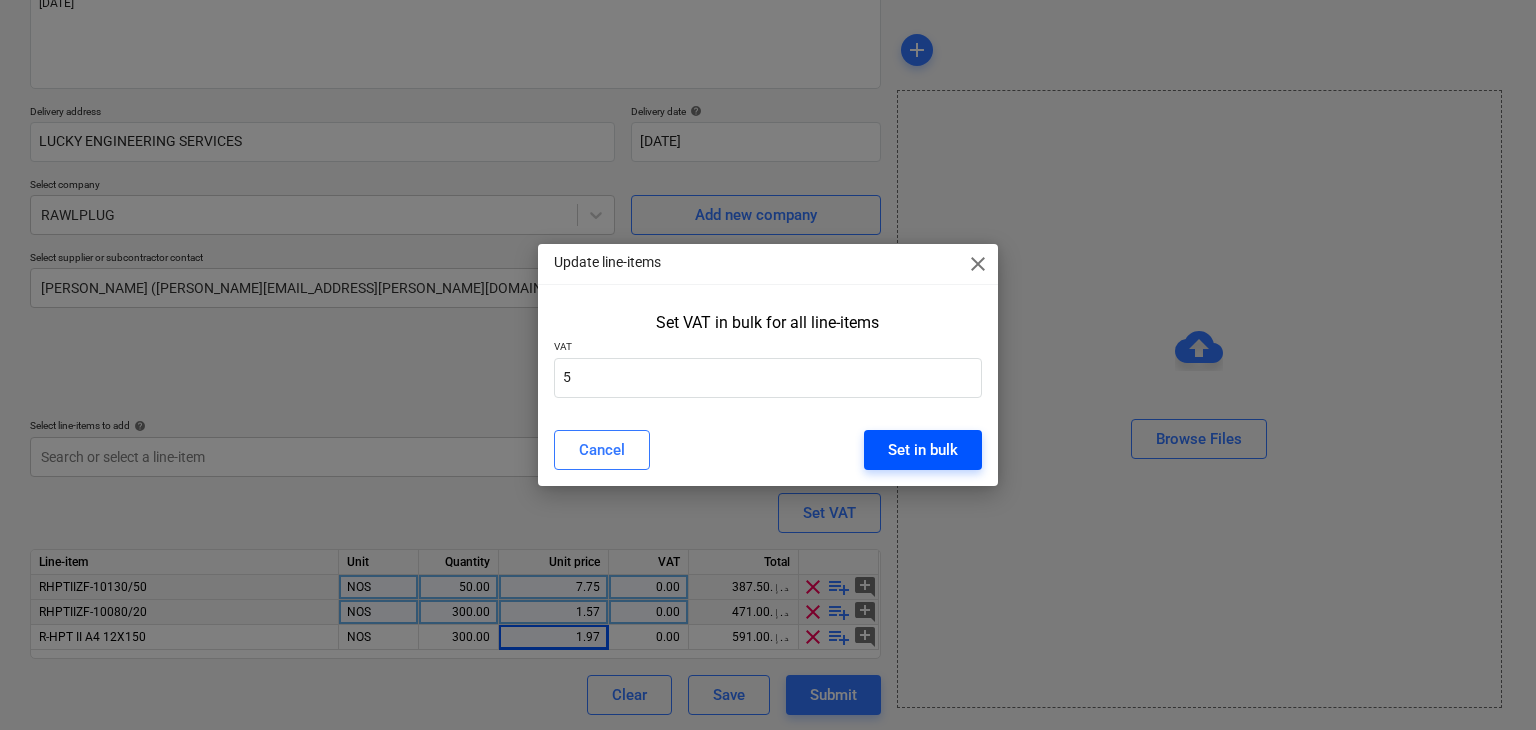 click on "Set in bulk" at bounding box center (923, 450) 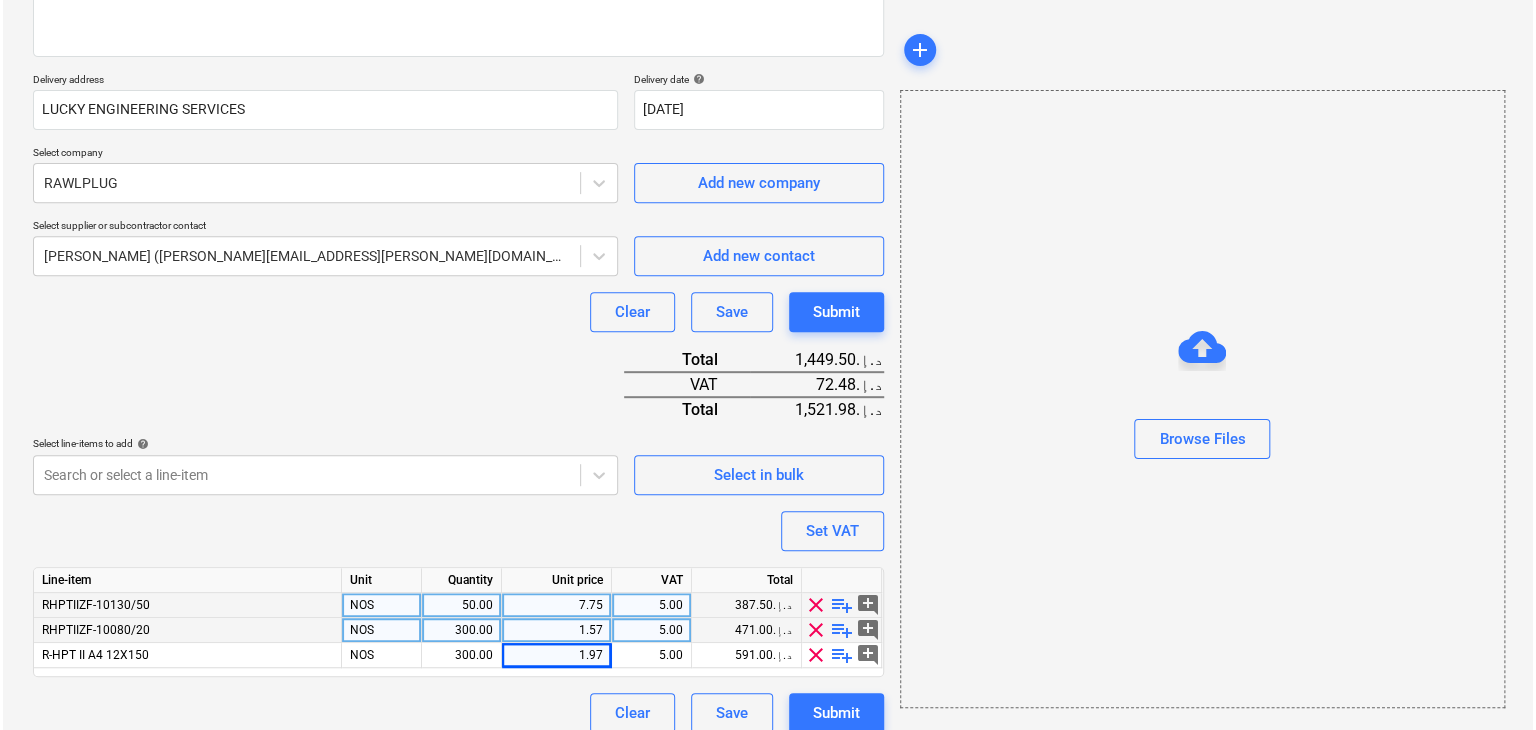 scroll, scrollTop: 319, scrollLeft: 0, axis: vertical 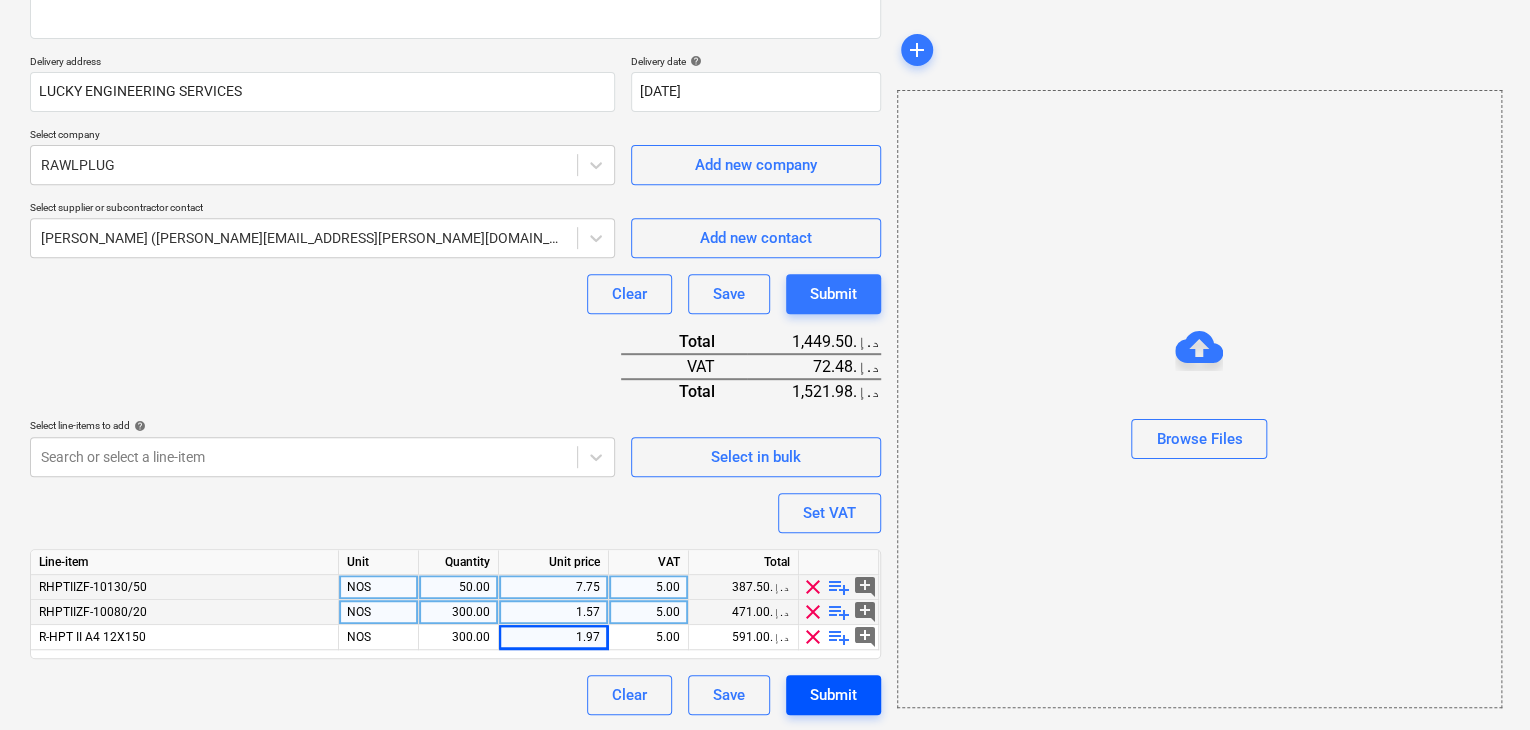 click on "Submit" at bounding box center (833, 695) 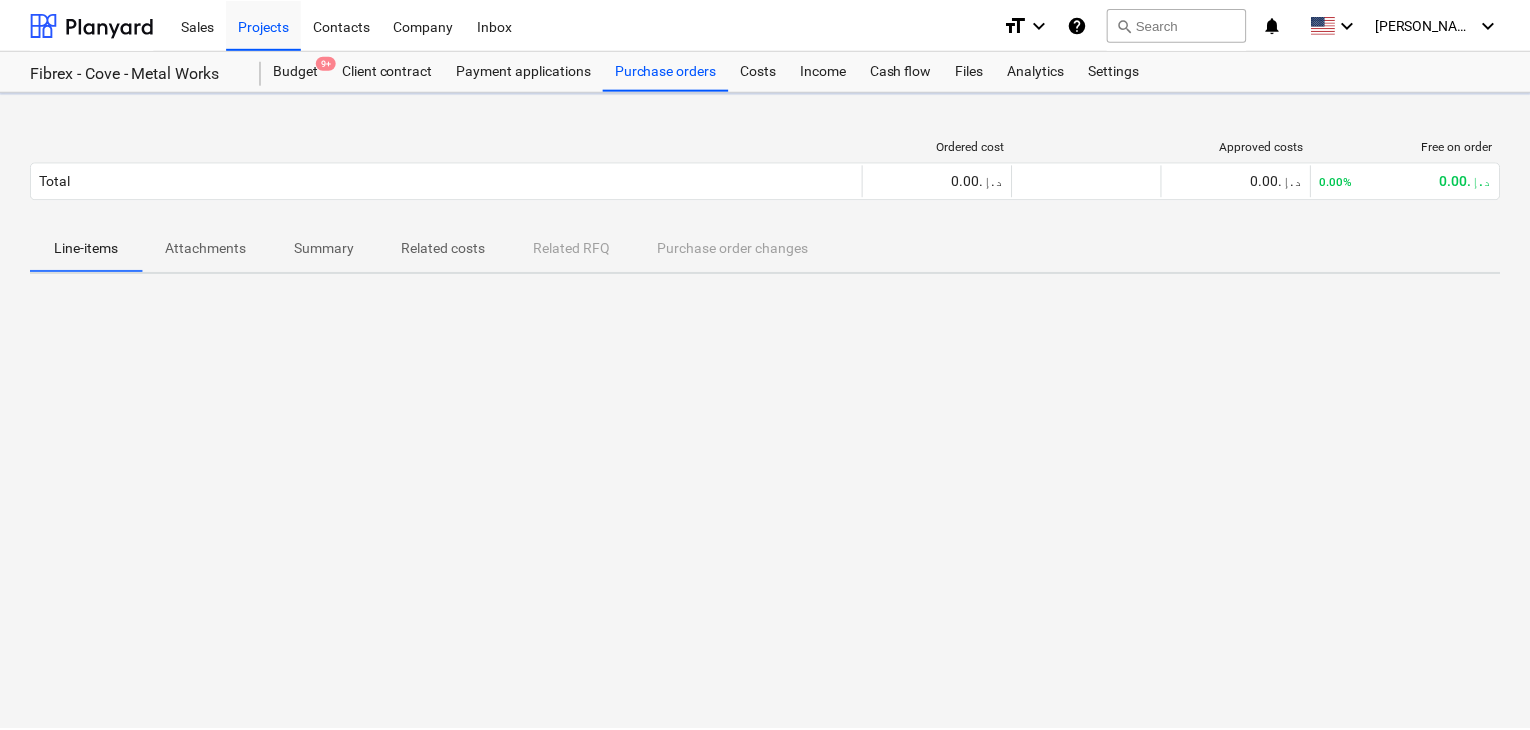 scroll, scrollTop: 0, scrollLeft: 0, axis: both 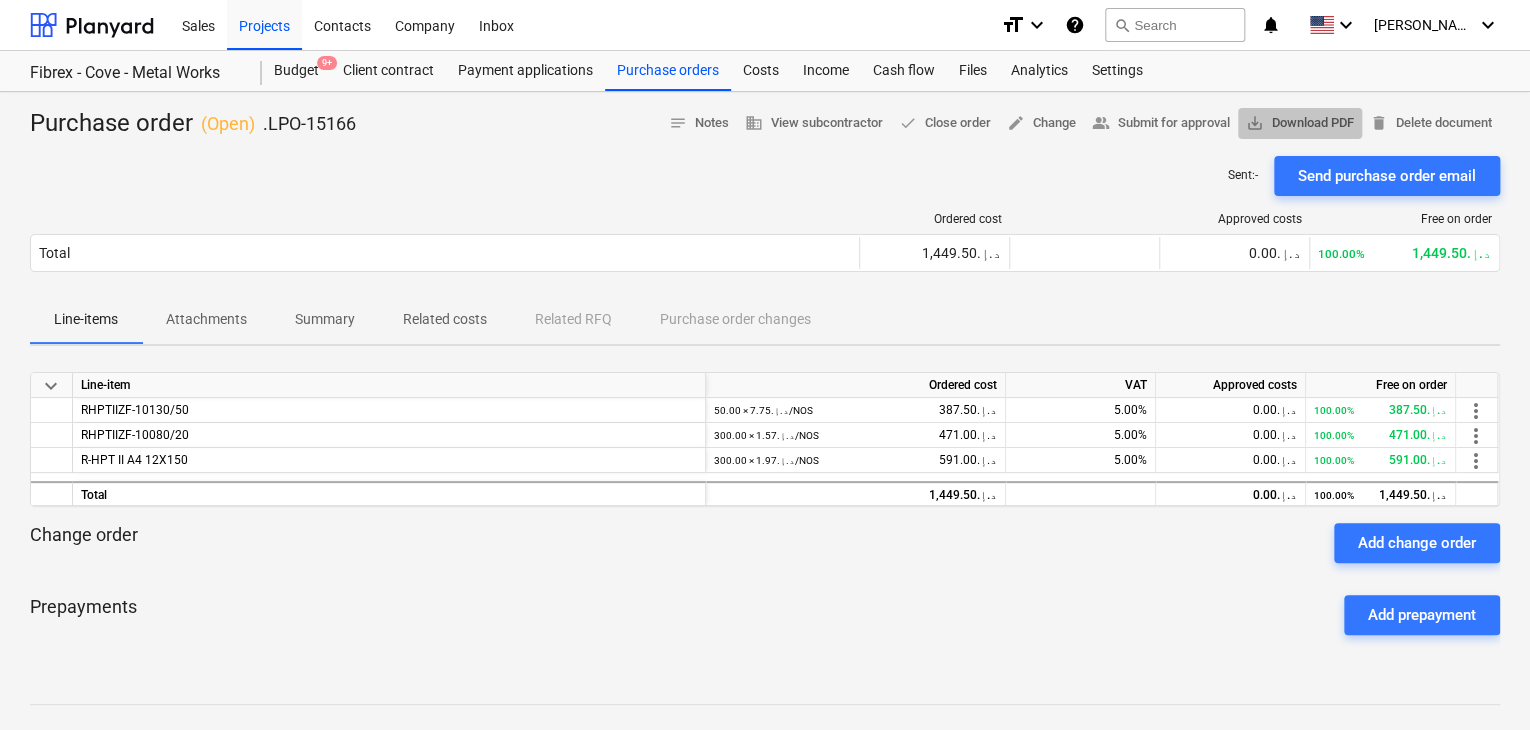 click on "save_alt Download PDF" at bounding box center (1300, 123) 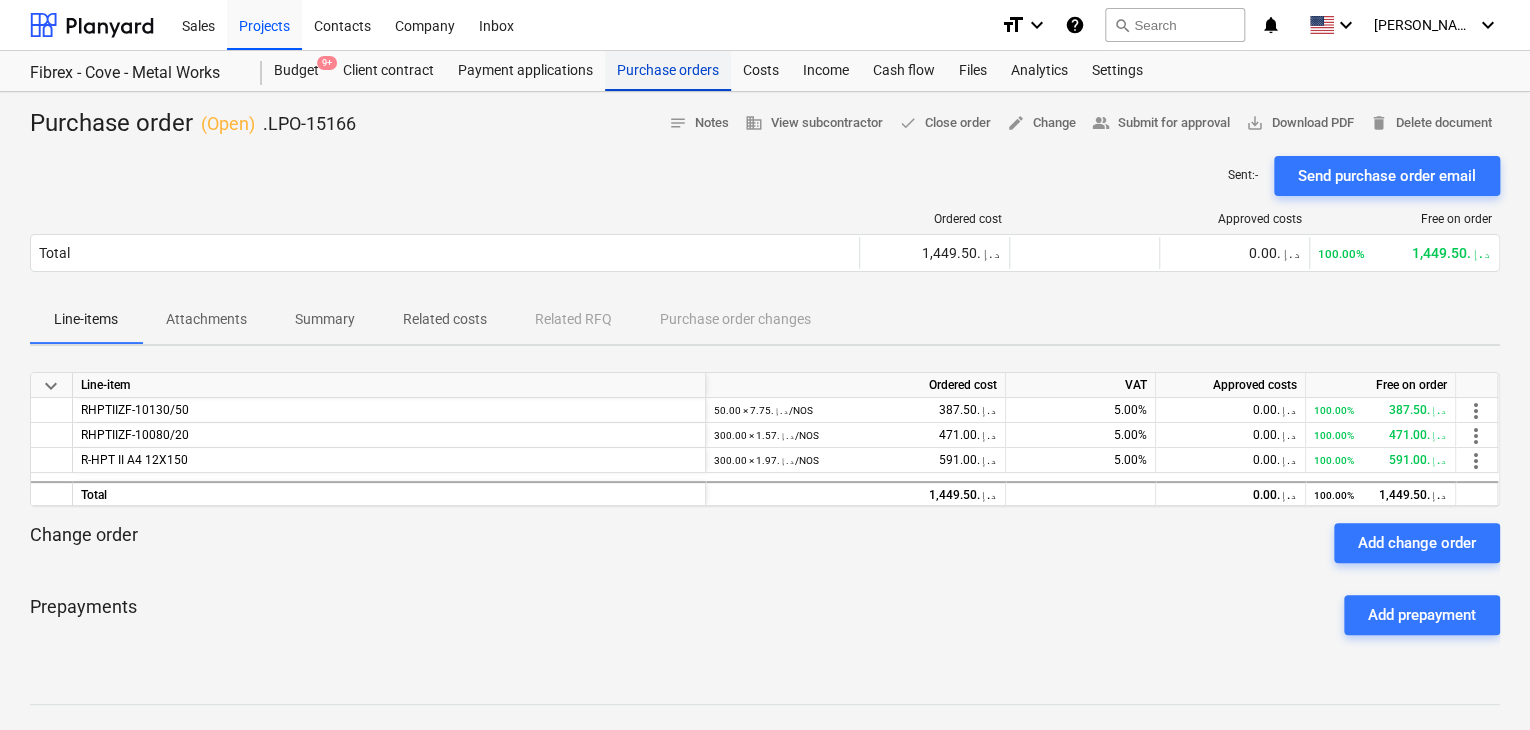 click on "Purchase orders" at bounding box center (668, 71) 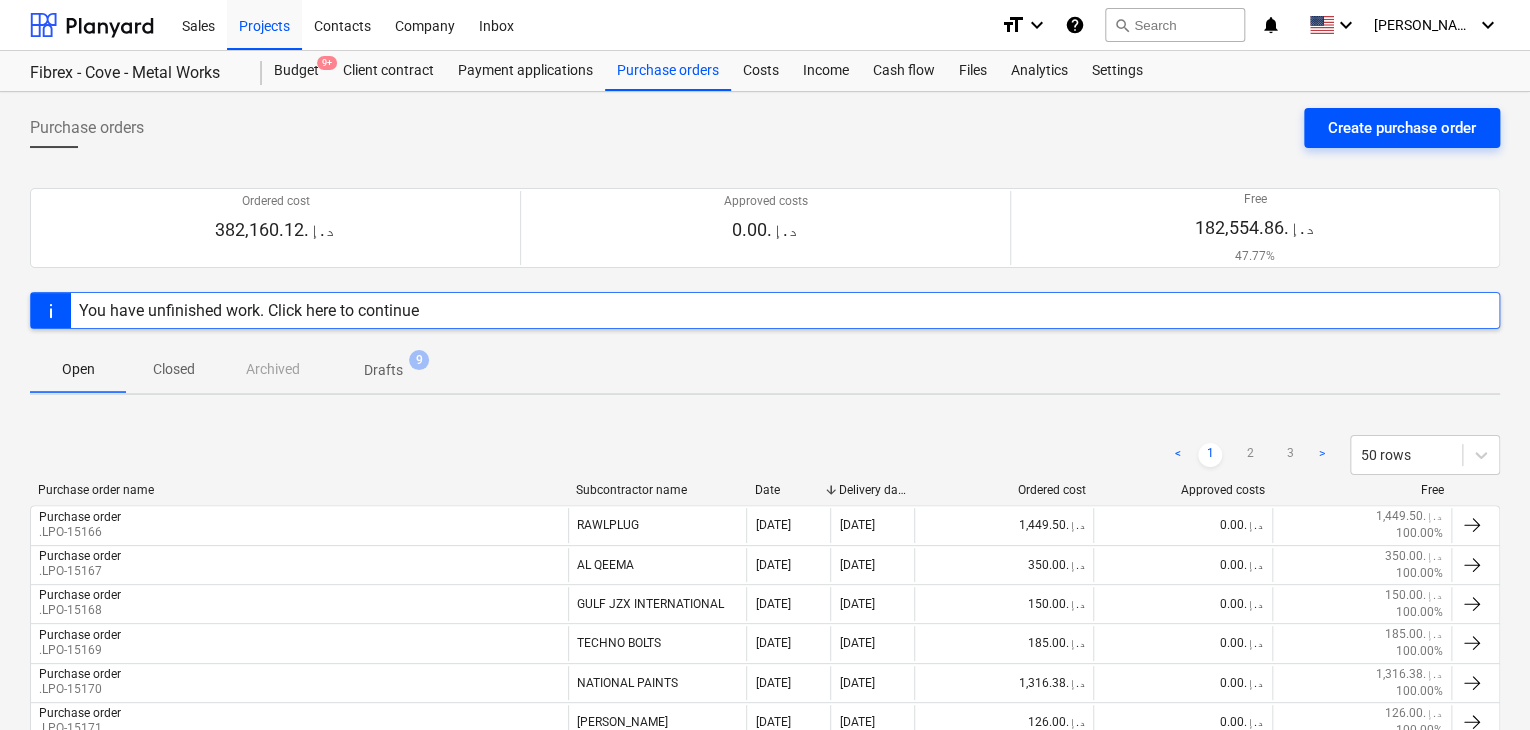 click on "Create purchase order" at bounding box center [1402, 128] 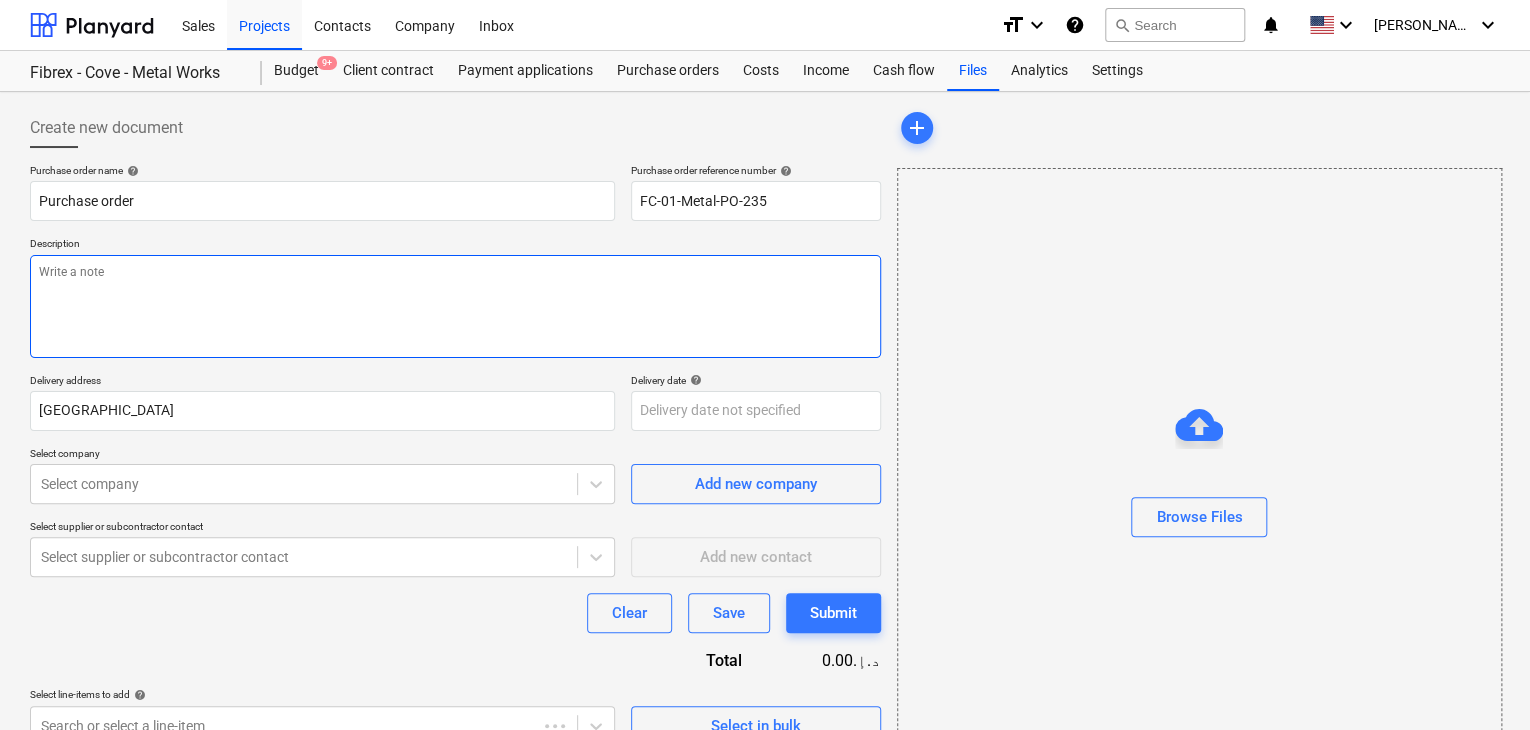 click at bounding box center (455, 306) 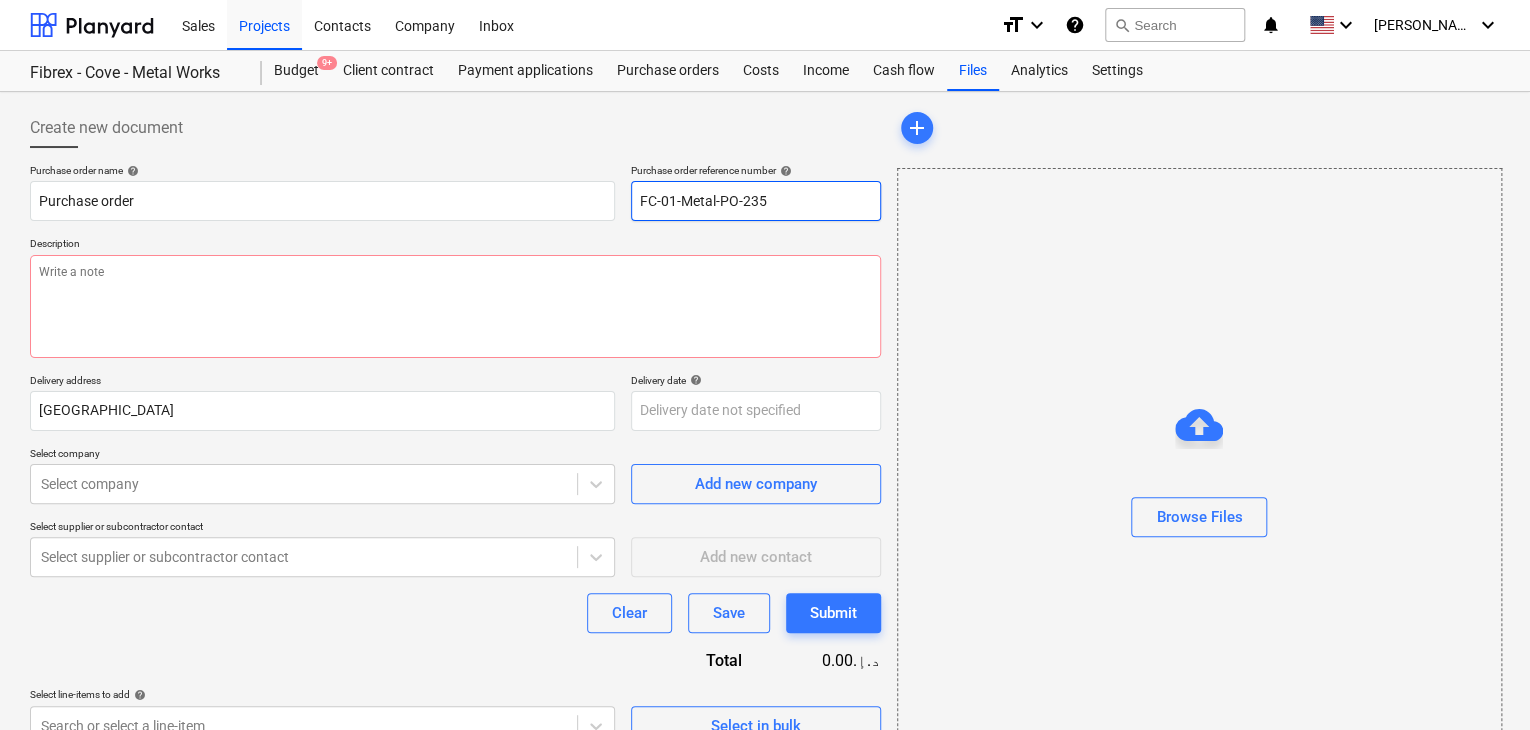 drag, startPoint x: 796, startPoint y: 186, endPoint x: 487, endPoint y: 143, distance: 311.97757 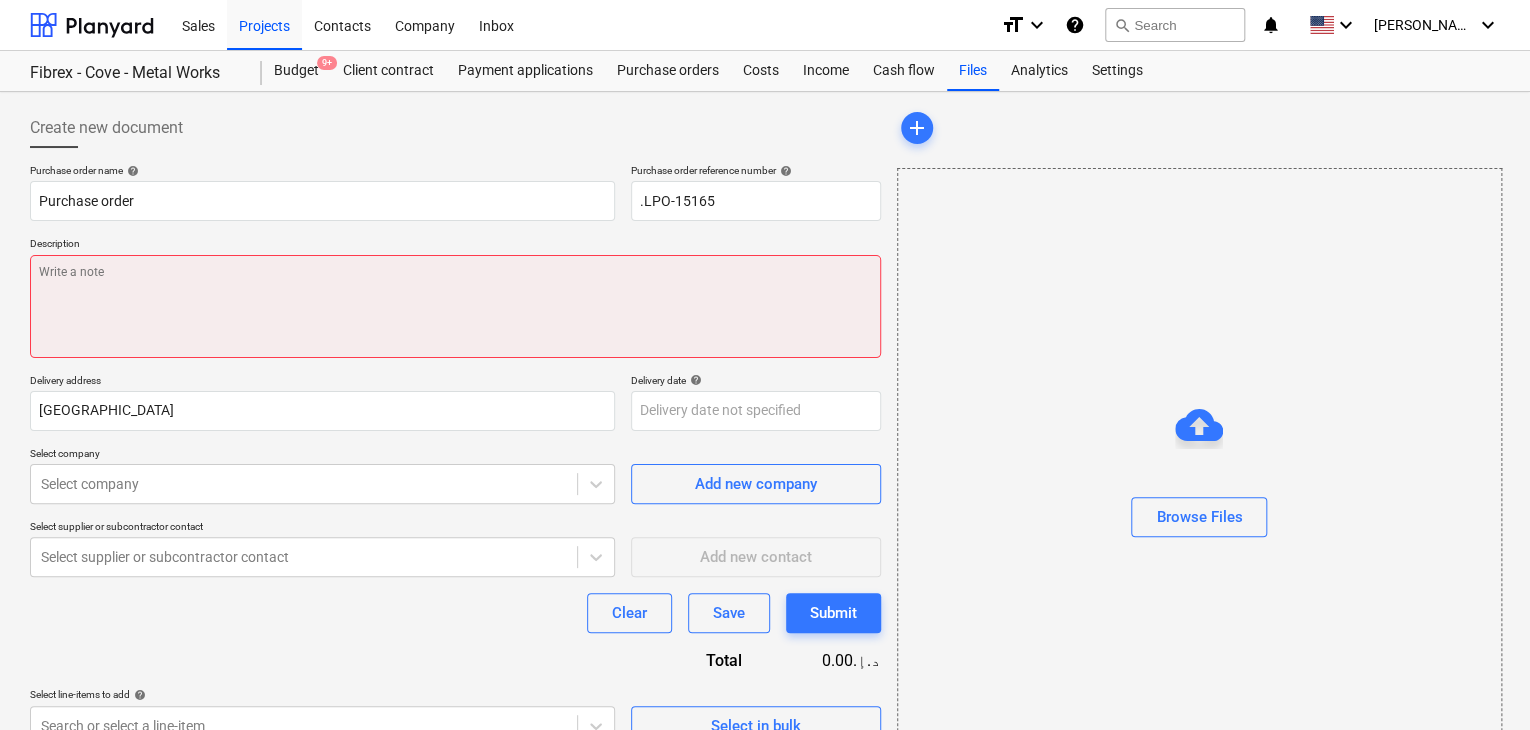 click at bounding box center (455, 306) 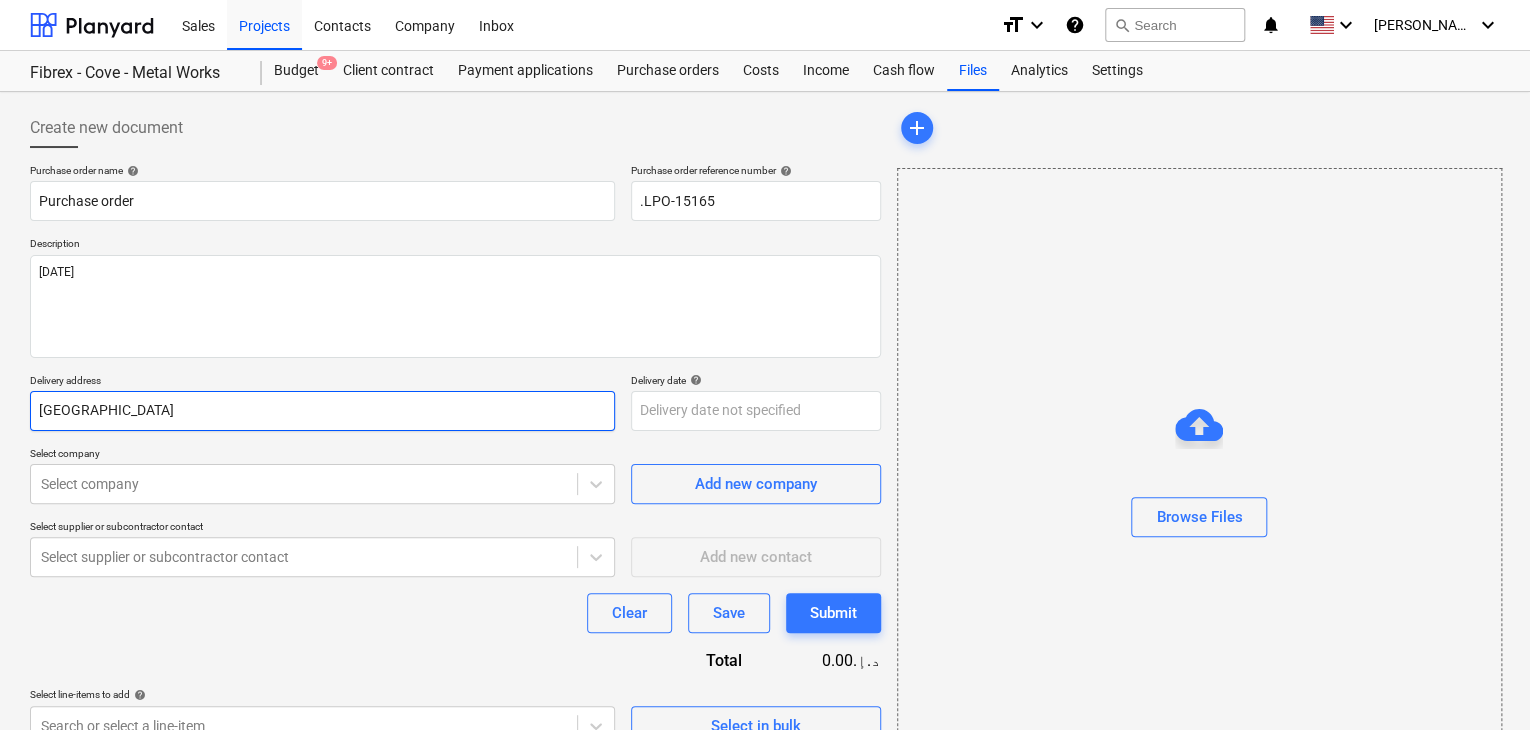 click on "[GEOGRAPHIC_DATA]" at bounding box center (322, 411) 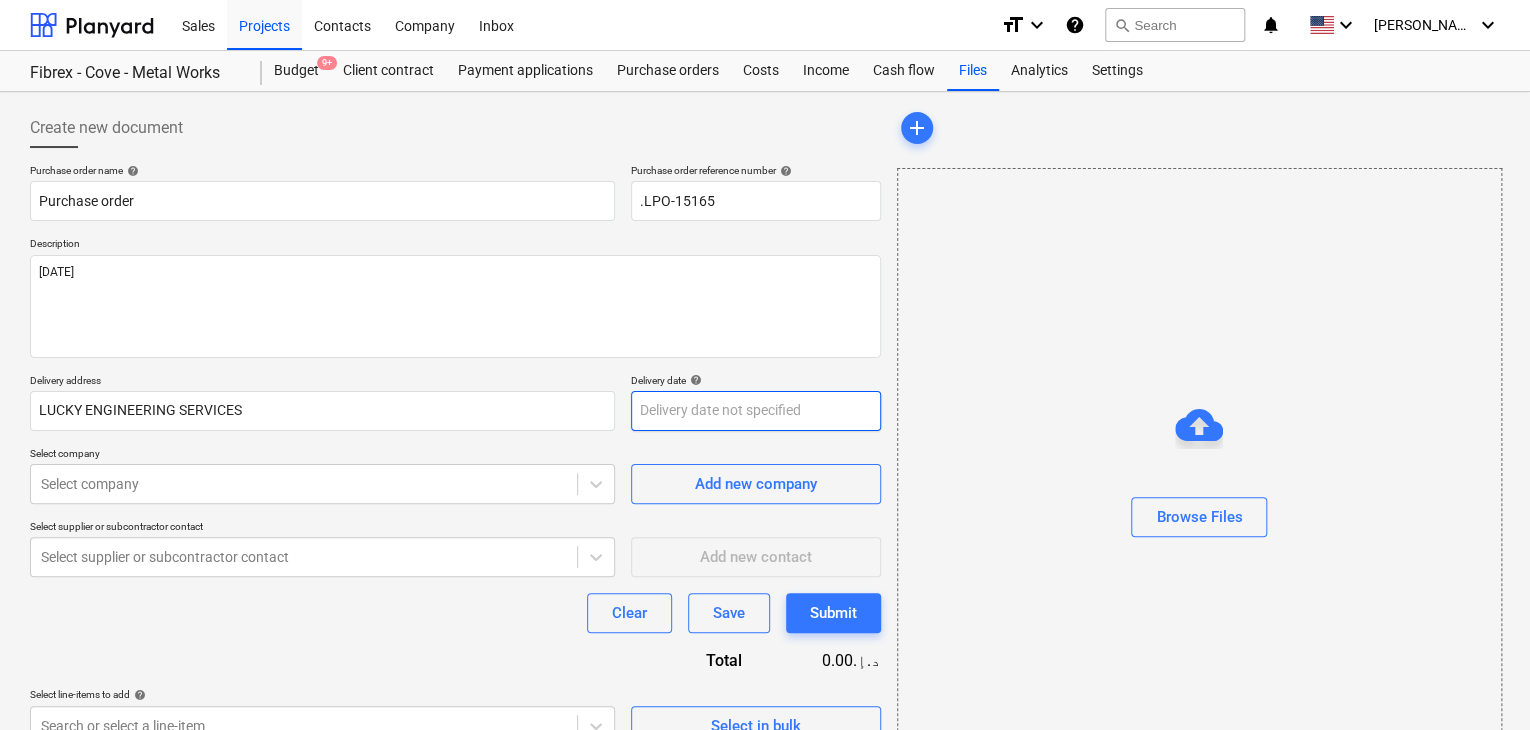 click on "Sales Projects Contacts Company Inbox format_size keyboard_arrow_down help search Search notifications 0 keyboard_arrow_down [PERSON_NAME] keyboard_arrow_down Fibrex - Cove - Metal Works Fibrex - Cove - Metal Works Budget 9+ Client contract Payment applications Purchase orders Costs Income Cash flow Files Analytics Settings Create new document Purchase order name help Purchase order Purchase order reference number help .LPO-15165 Description [DATE] Delivery address LUCKY ENGINEERING SERVICES Delivery date help Press the down arrow key to interact with the calendar and
select a date. Press the question mark key to get the keyboard shortcuts for changing dates. Select company Select company Add new company Select supplier or subcontractor contact Select supplier or subcontractor contact Add new contact Clear Save Submit Total 0.00د.إ.‏ Select line-items to add help Search or select a line-item Select in bulk add Browse Files
x" at bounding box center (765, 365) 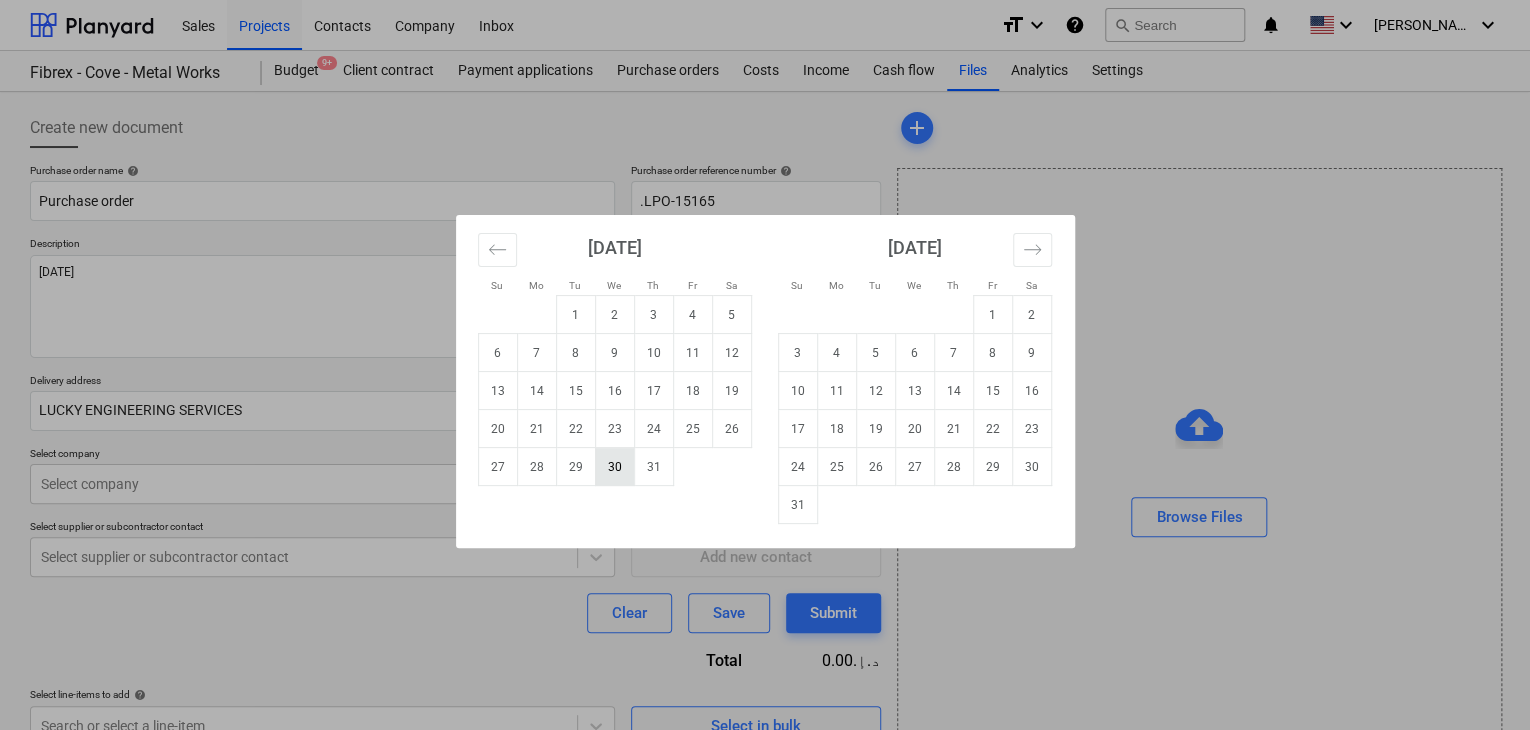 click on "30" at bounding box center (614, 467) 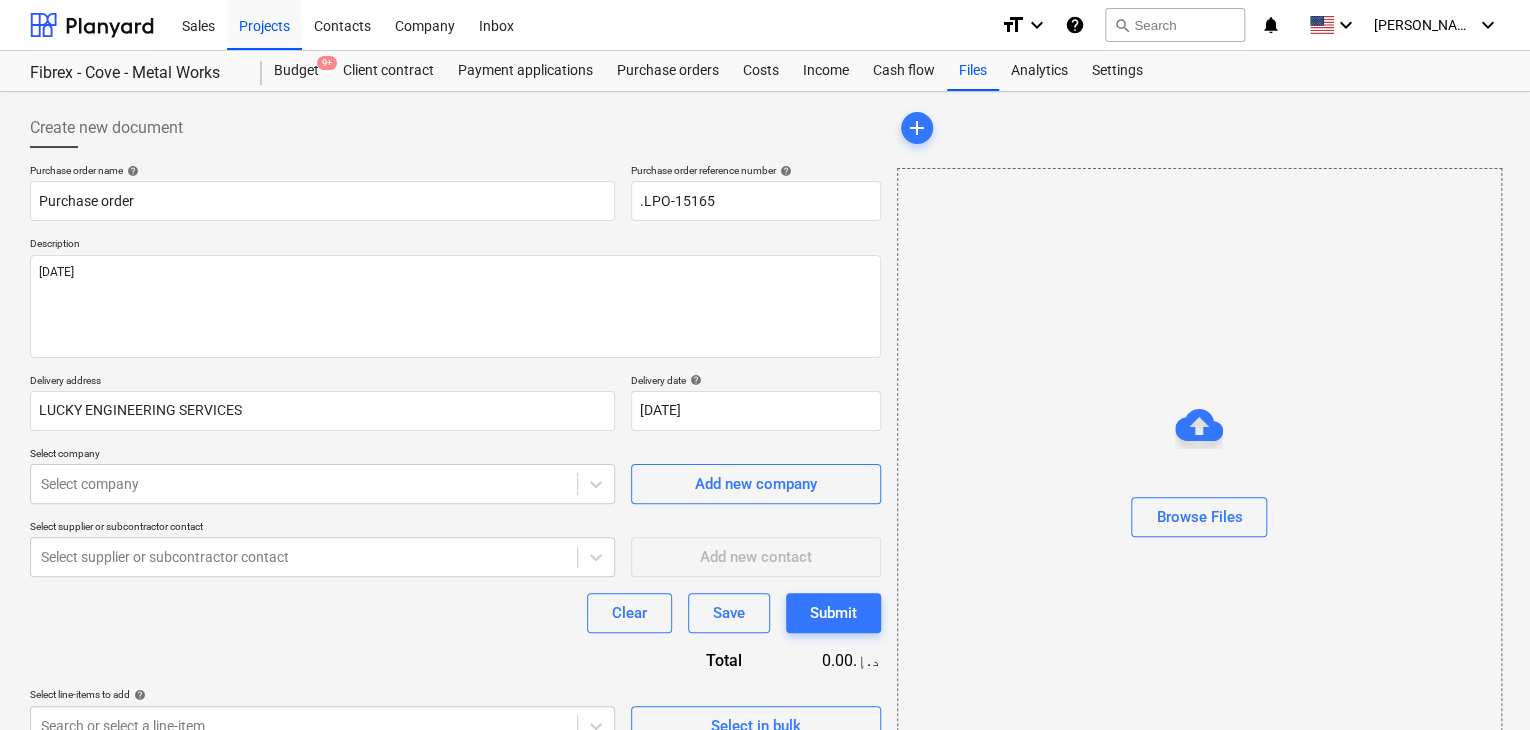 click on "Select company" at bounding box center (322, 455) 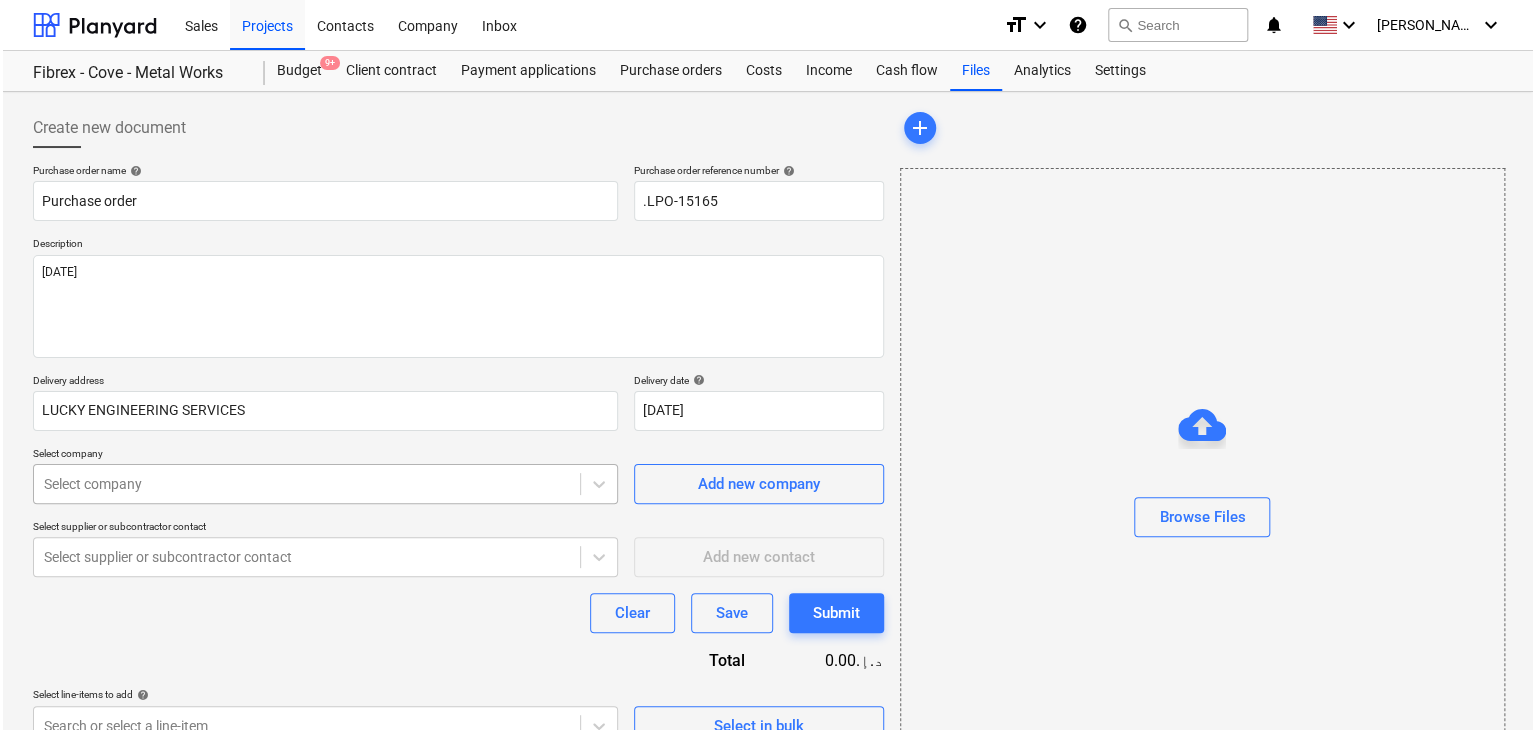 scroll, scrollTop: 71, scrollLeft: 0, axis: vertical 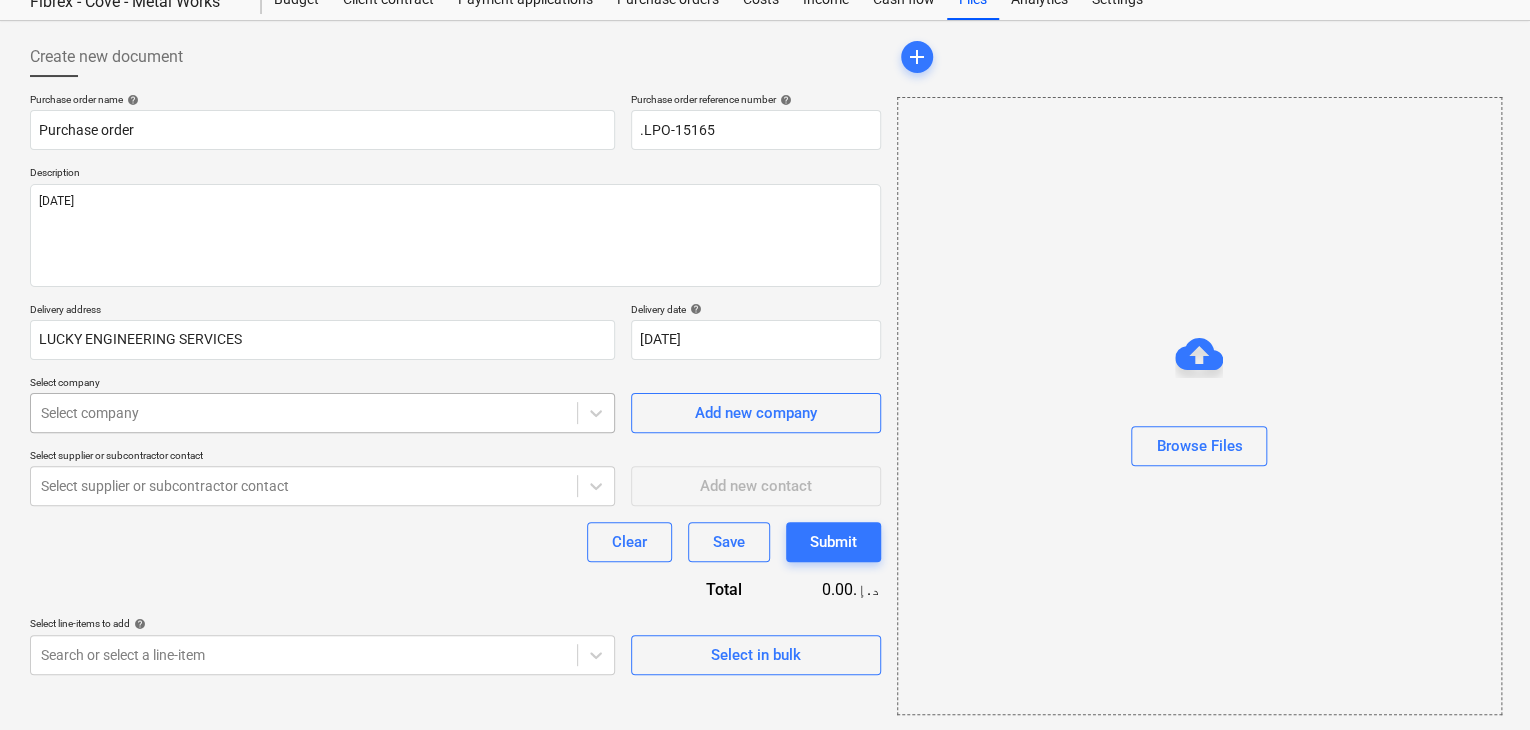 click on "Sales Projects Contacts Company Inbox format_size keyboard_arrow_down help search Search notifications 0 keyboard_arrow_down [PERSON_NAME] keyboard_arrow_down Fibrex - Cove - Metal Works Fibrex - Cove - Metal Works Budget 9+ Client contract Payment applications Purchase orders Costs Income Cash flow Files Analytics Settings Create new document Purchase order name help Purchase order Purchase order reference number help .LPO-15165 Description [DATE] Delivery address LUCKY ENGINEERING SERVICES Delivery date help [DATE] [DATE] Press the down arrow key to interact with the calendar and
select a date. Press the question mark key to get the keyboard shortcuts for changing dates. Select company Select company Add new company Select supplier or subcontractor contact Select supplier or subcontractor contact Add new contact Clear Save Submit Total 0.00د.إ.‏ Select line-items to add help Search or select a line-item Select in bulk add Browse Files
x" at bounding box center [765, 294] 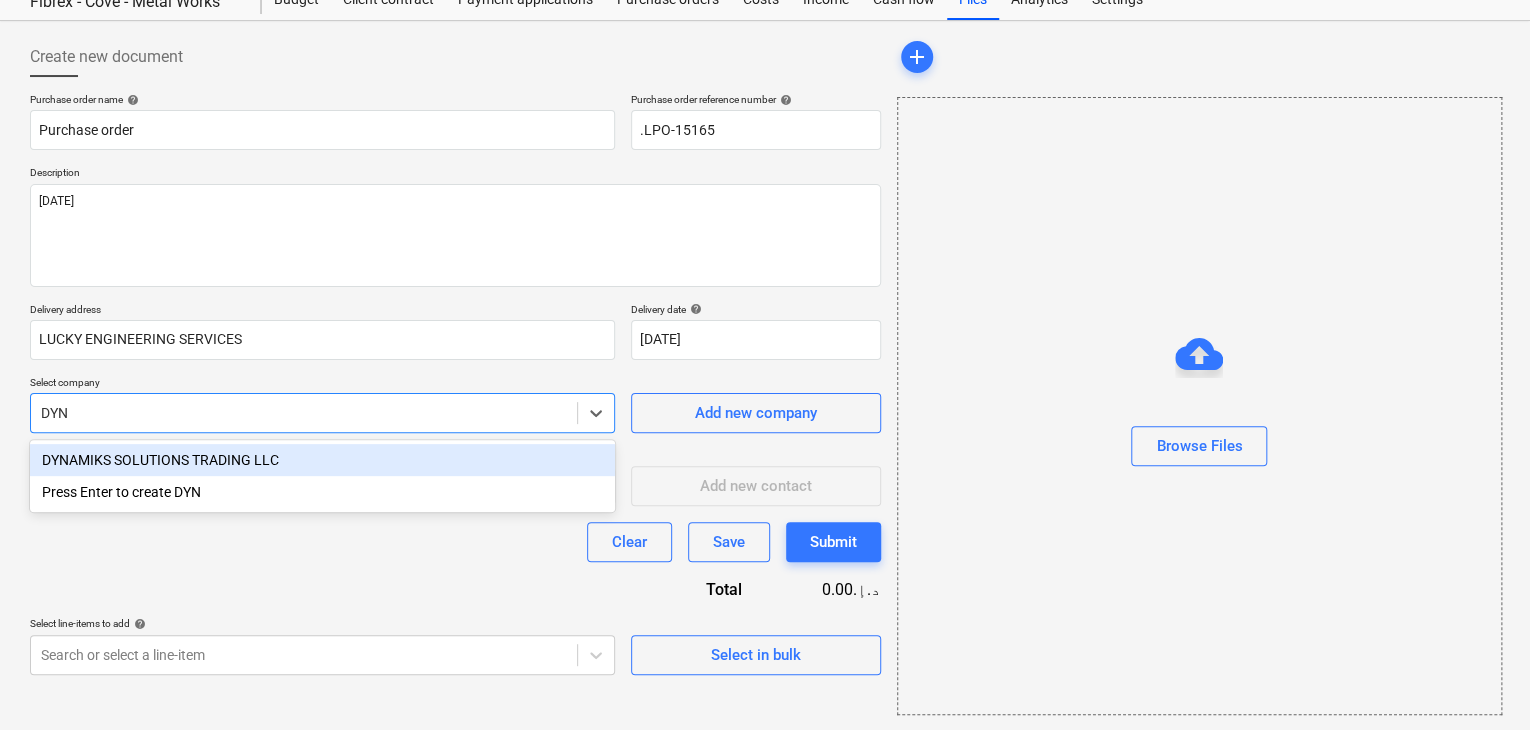 click on "DYNAMIKS SOLUTIONS TRADING LLC" at bounding box center (322, 460) 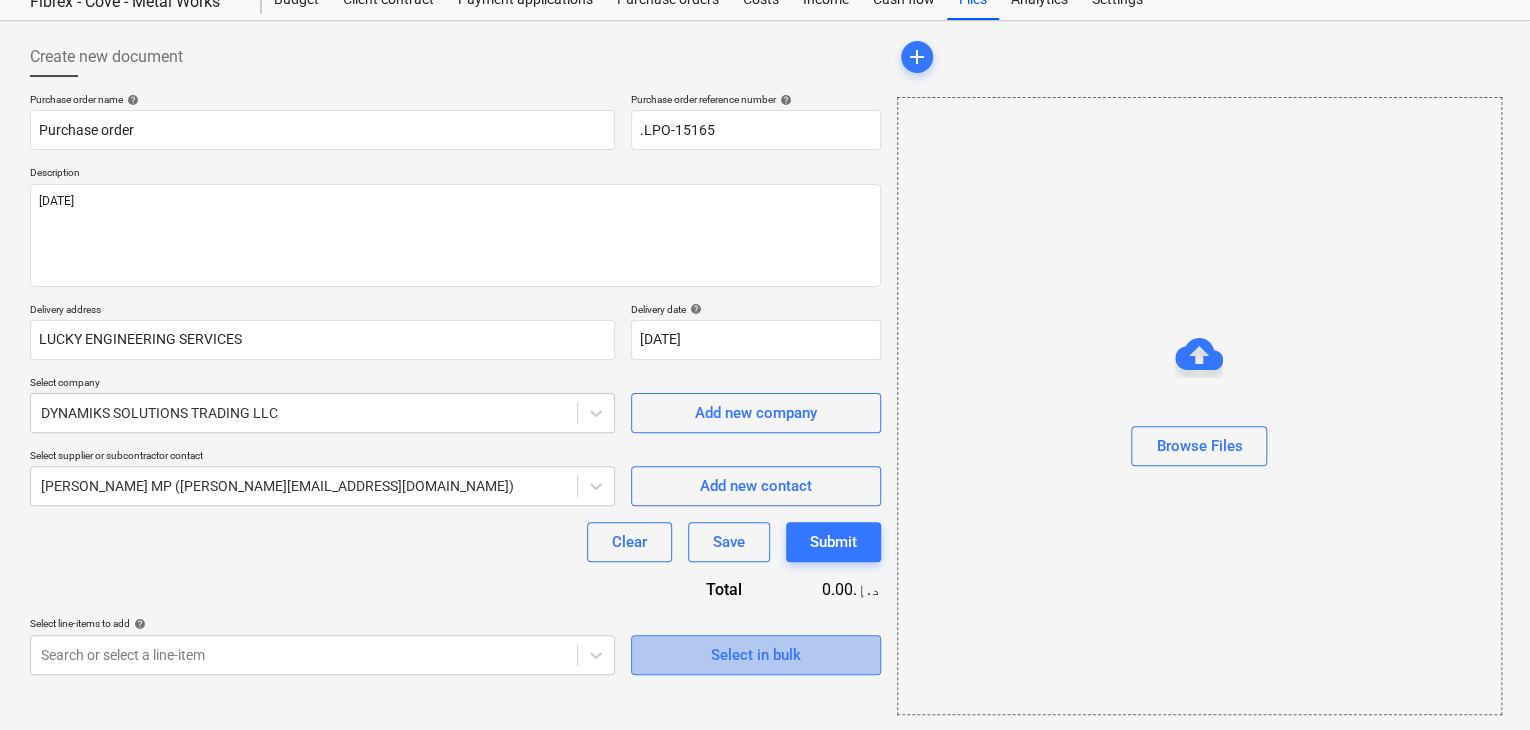 click on "Select in bulk" at bounding box center [756, 655] 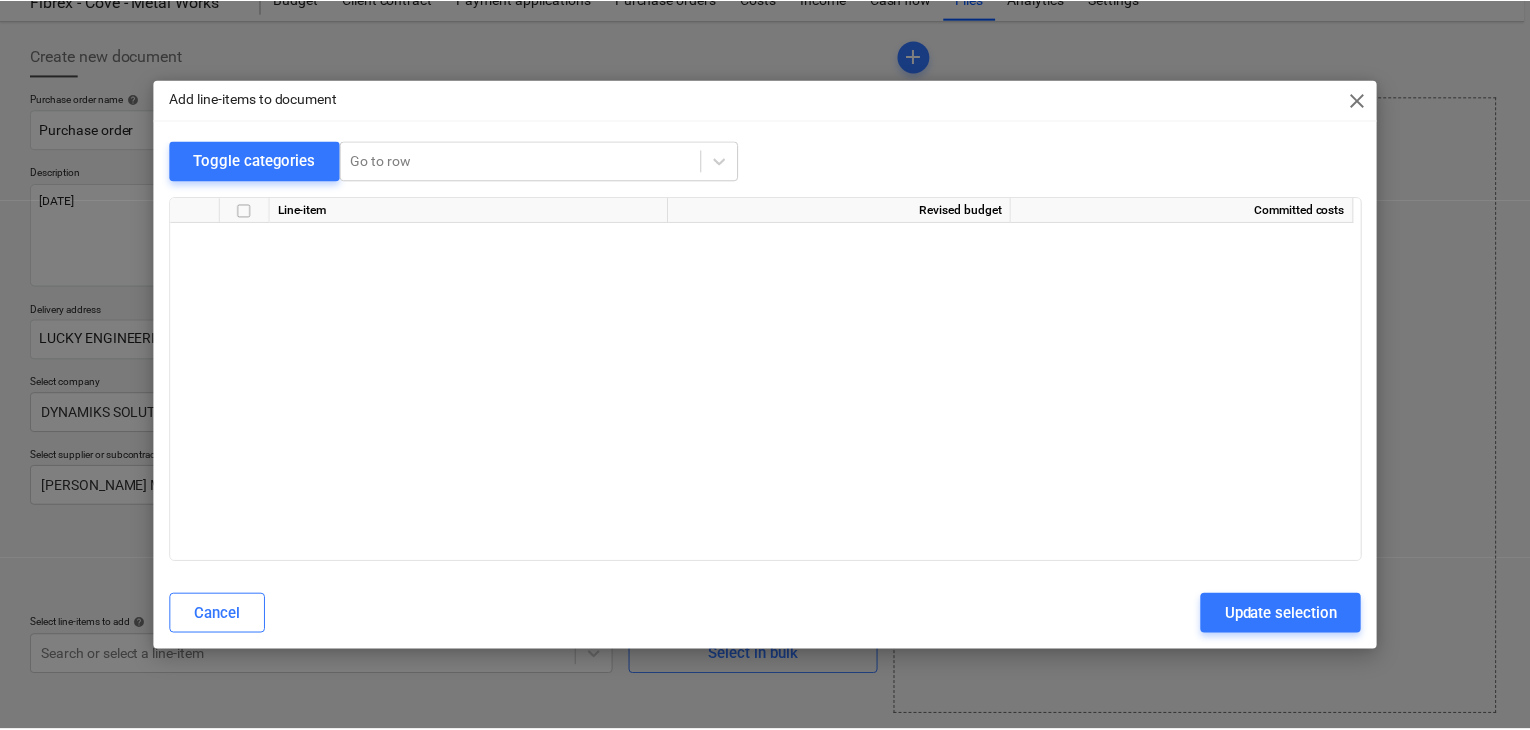 scroll, scrollTop: 21187, scrollLeft: 0, axis: vertical 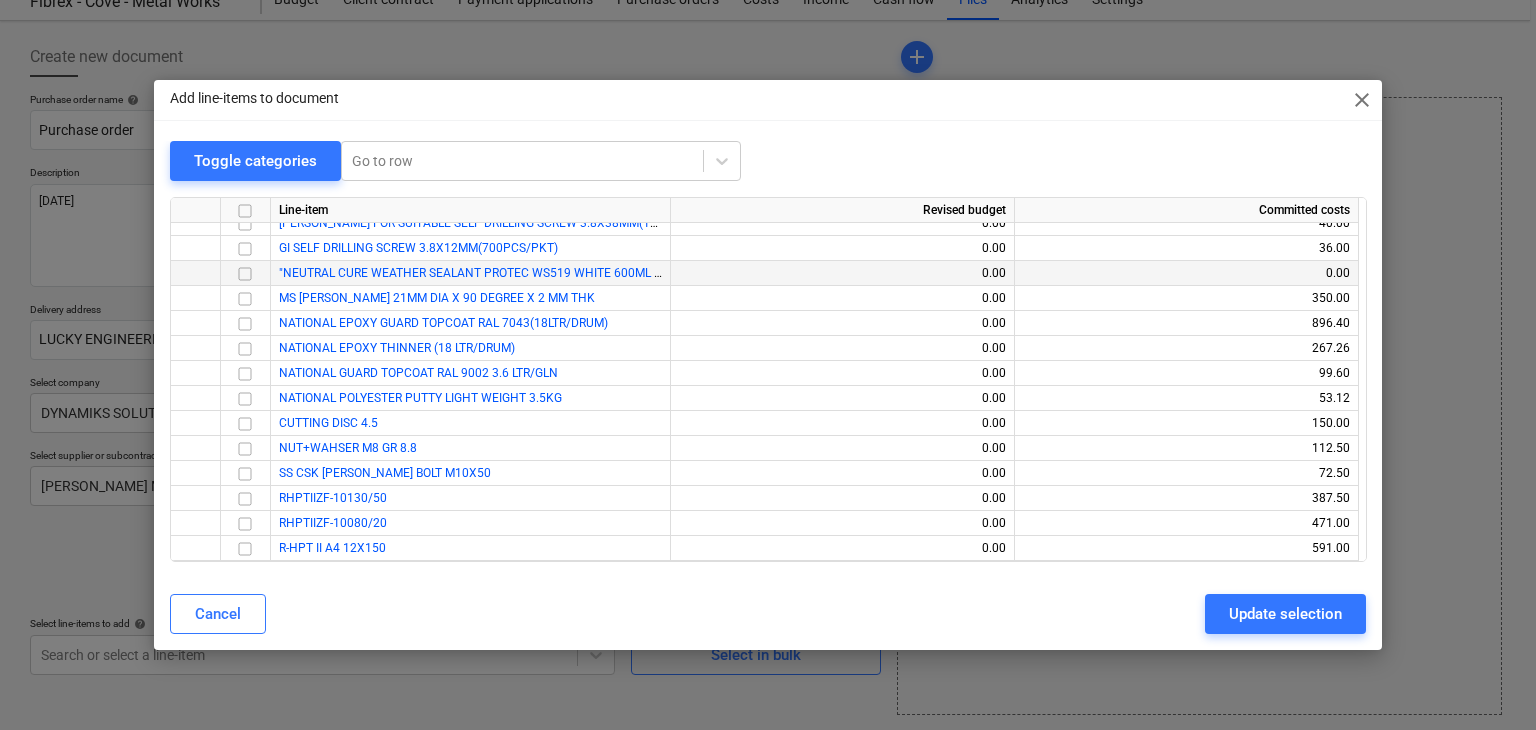 click at bounding box center [245, 274] 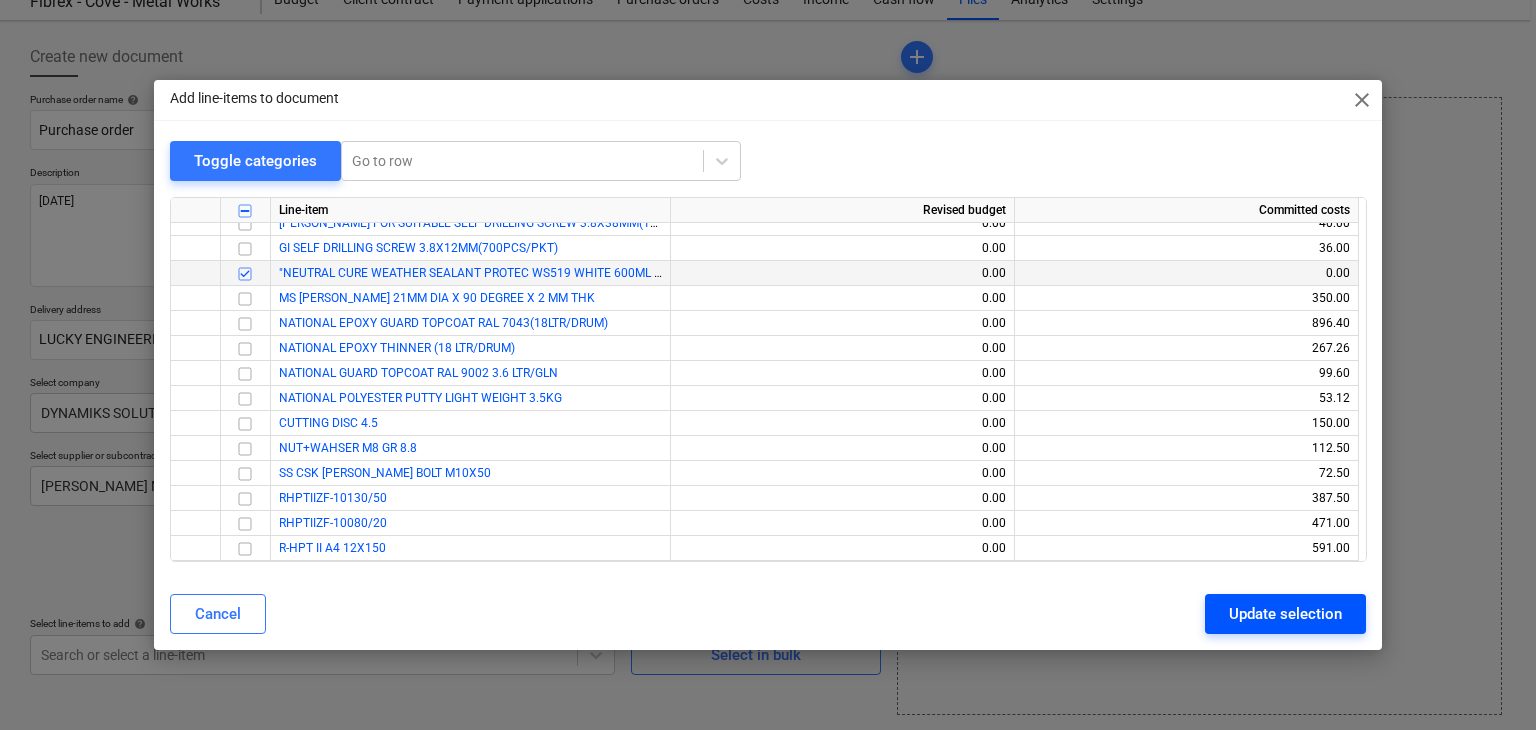 click on "Update selection" at bounding box center [1285, 614] 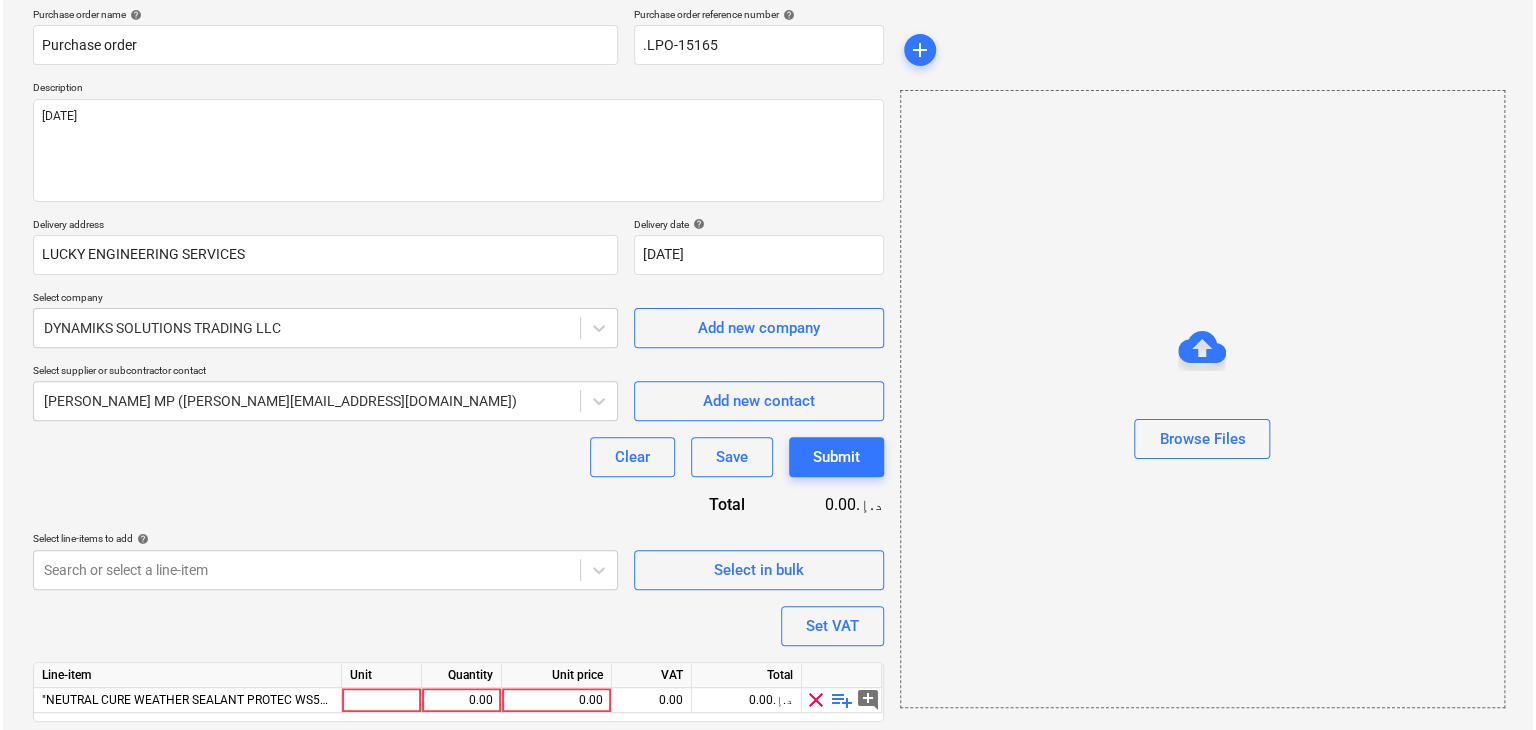 scroll, scrollTop: 220, scrollLeft: 0, axis: vertical 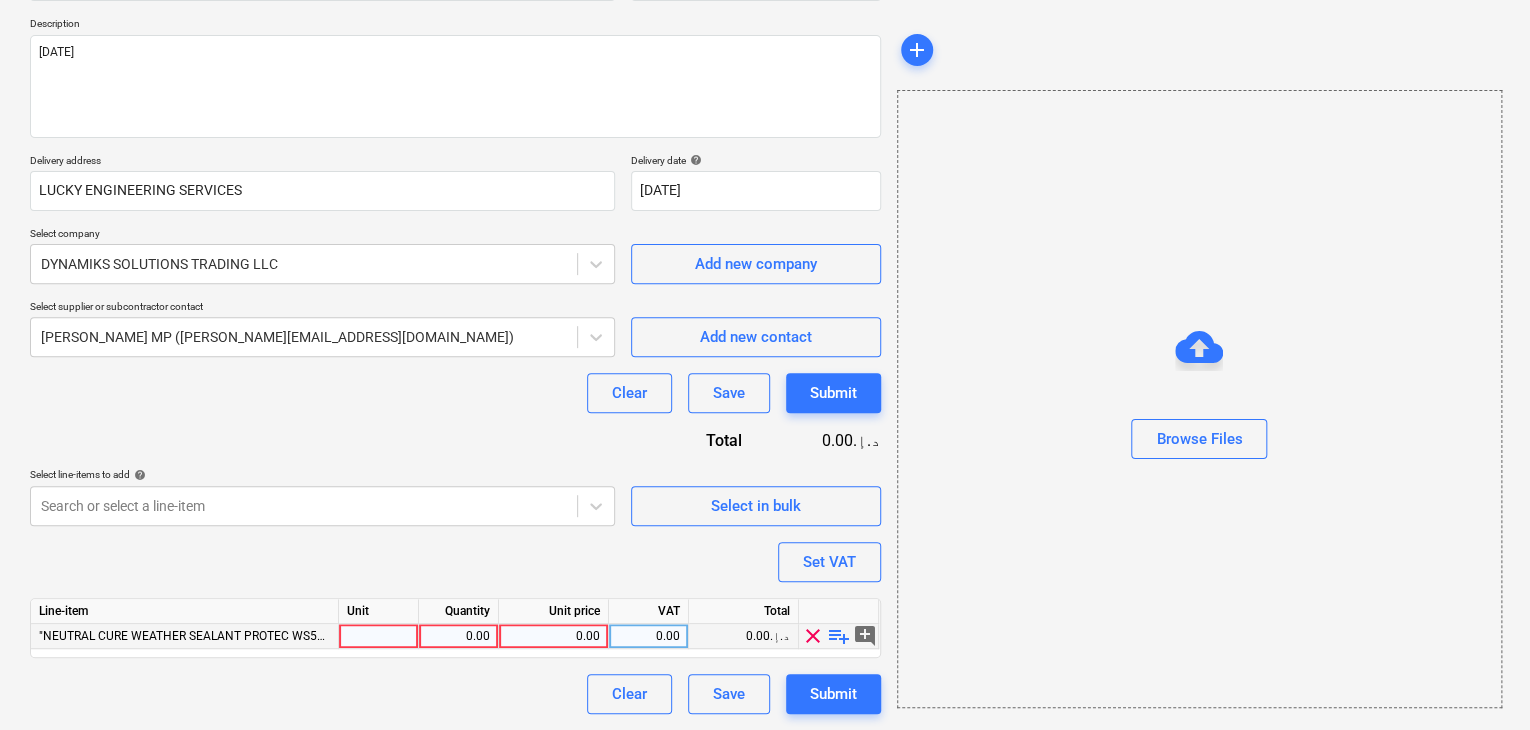 click at bounding box center [379, 636] 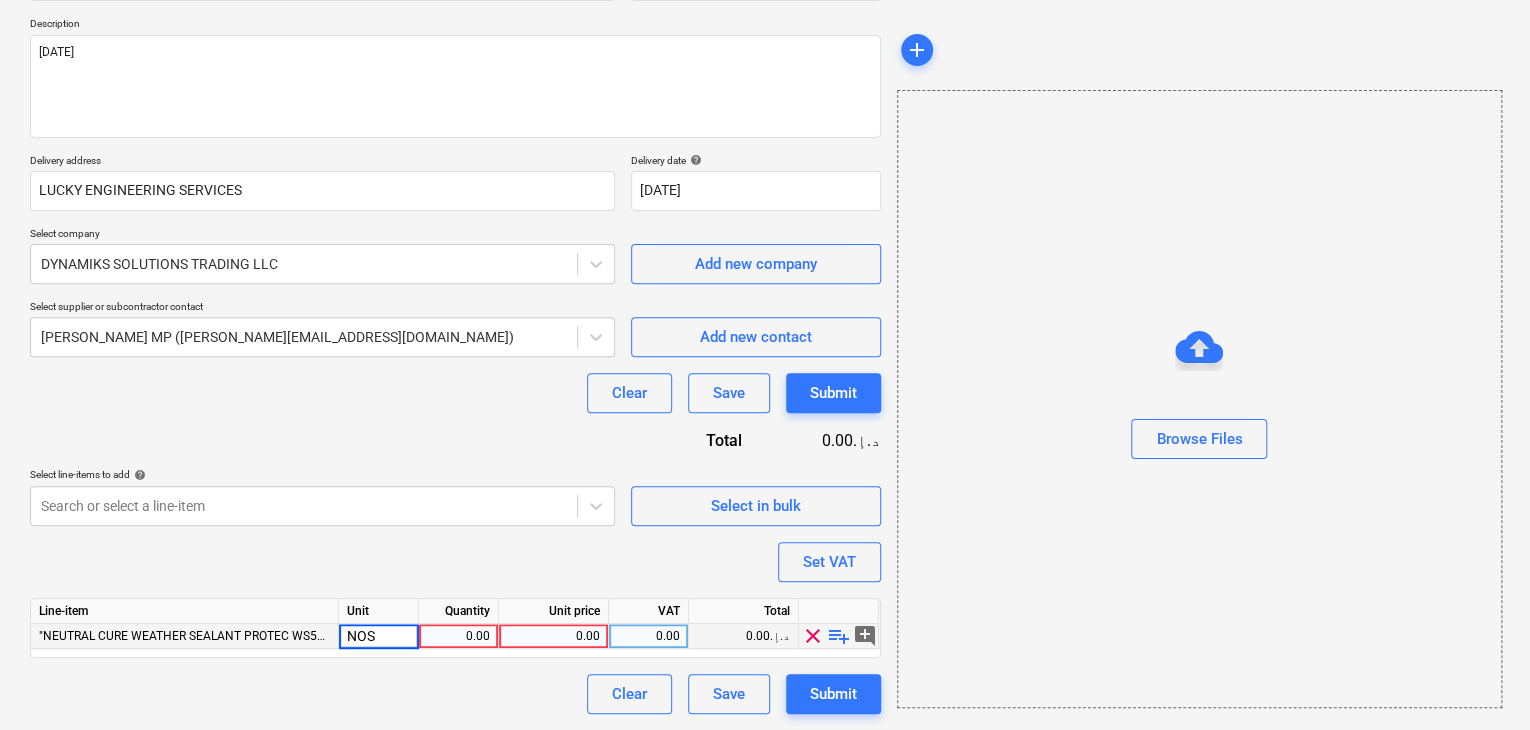 click on "0.00" at bounding box center (458, 636) 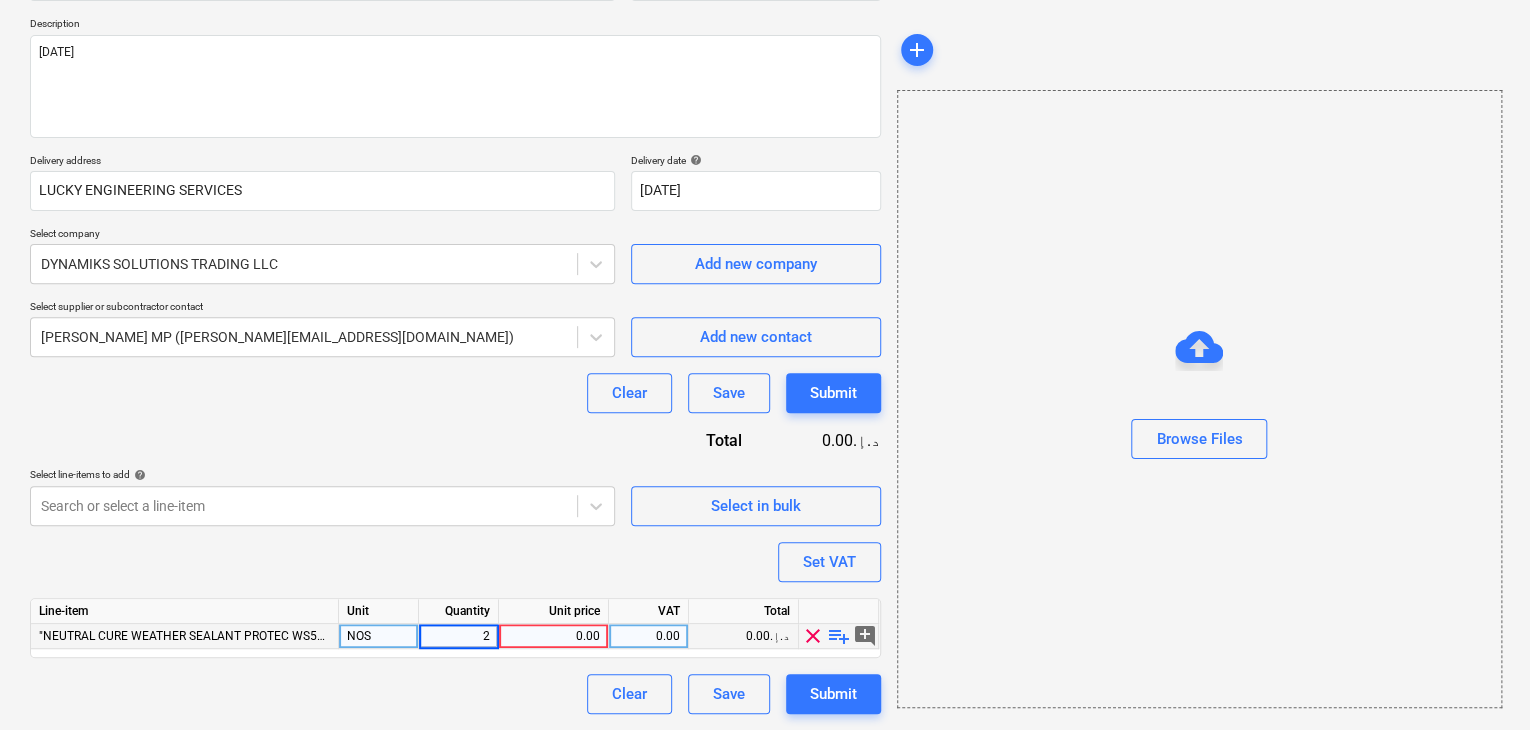 click on "NOS" at bounding box center (379, 636) 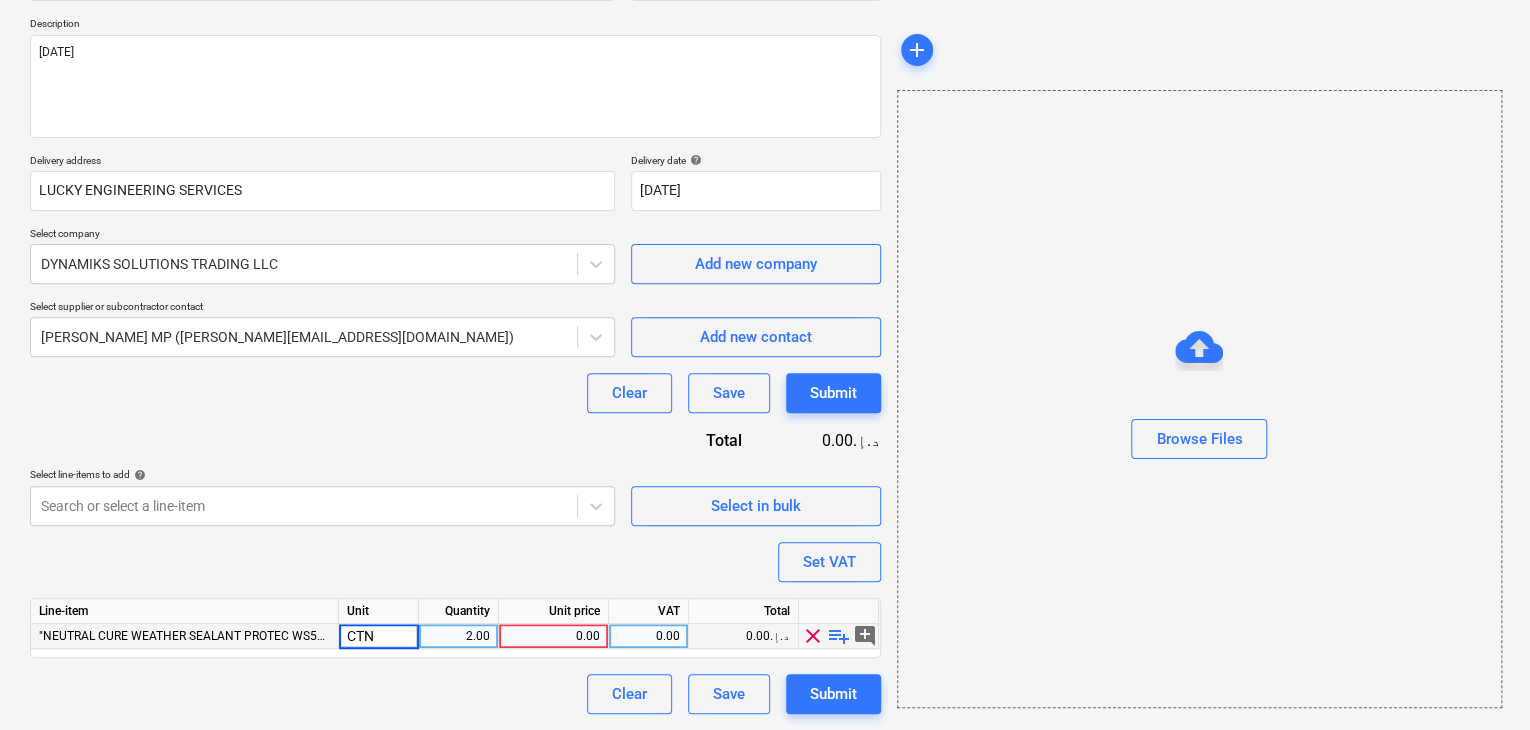 click on "0.00" at bounding box center (553, 636) 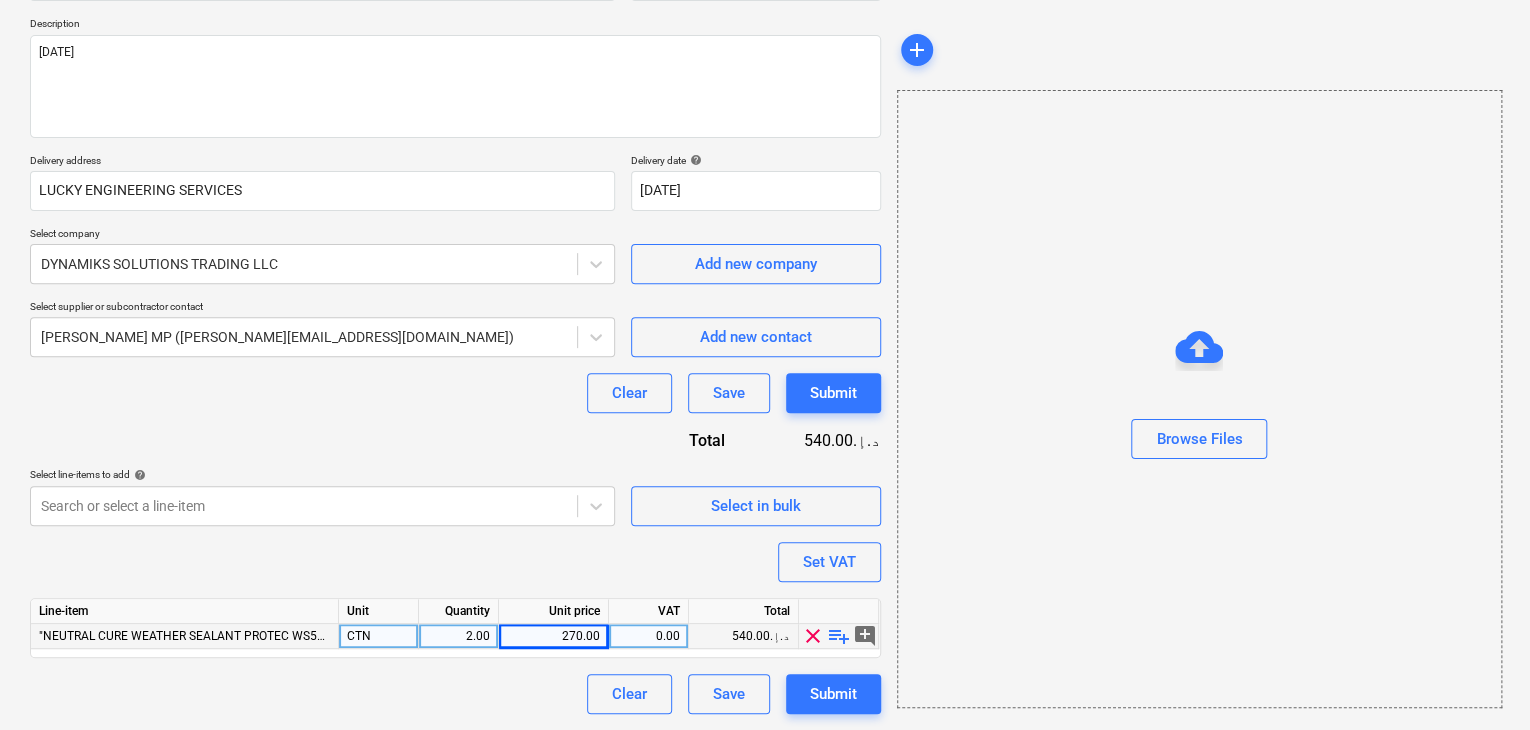 click on "Browse Files" at bounding box center [1199, 399] 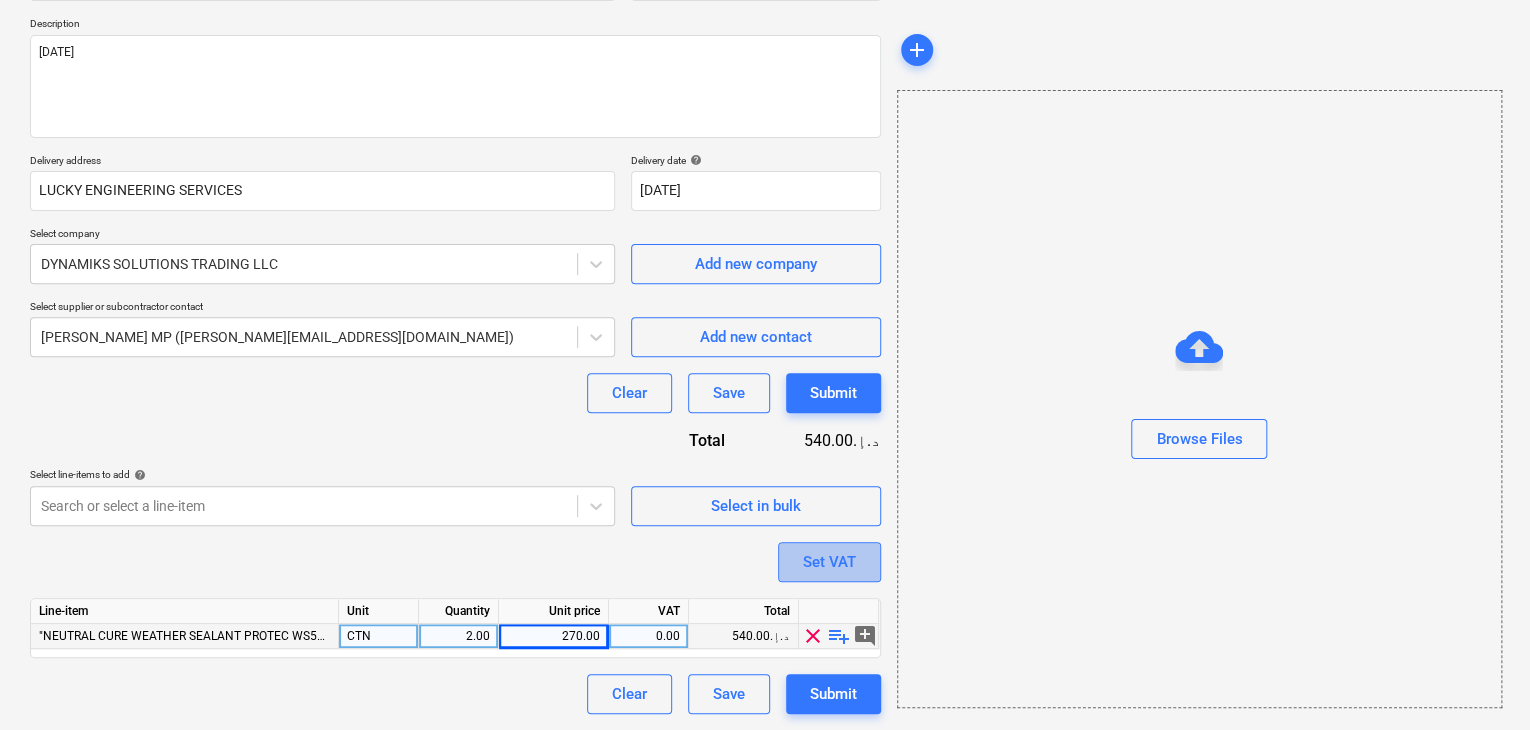 click on "Set VAT" at bounding box center [829, 562] 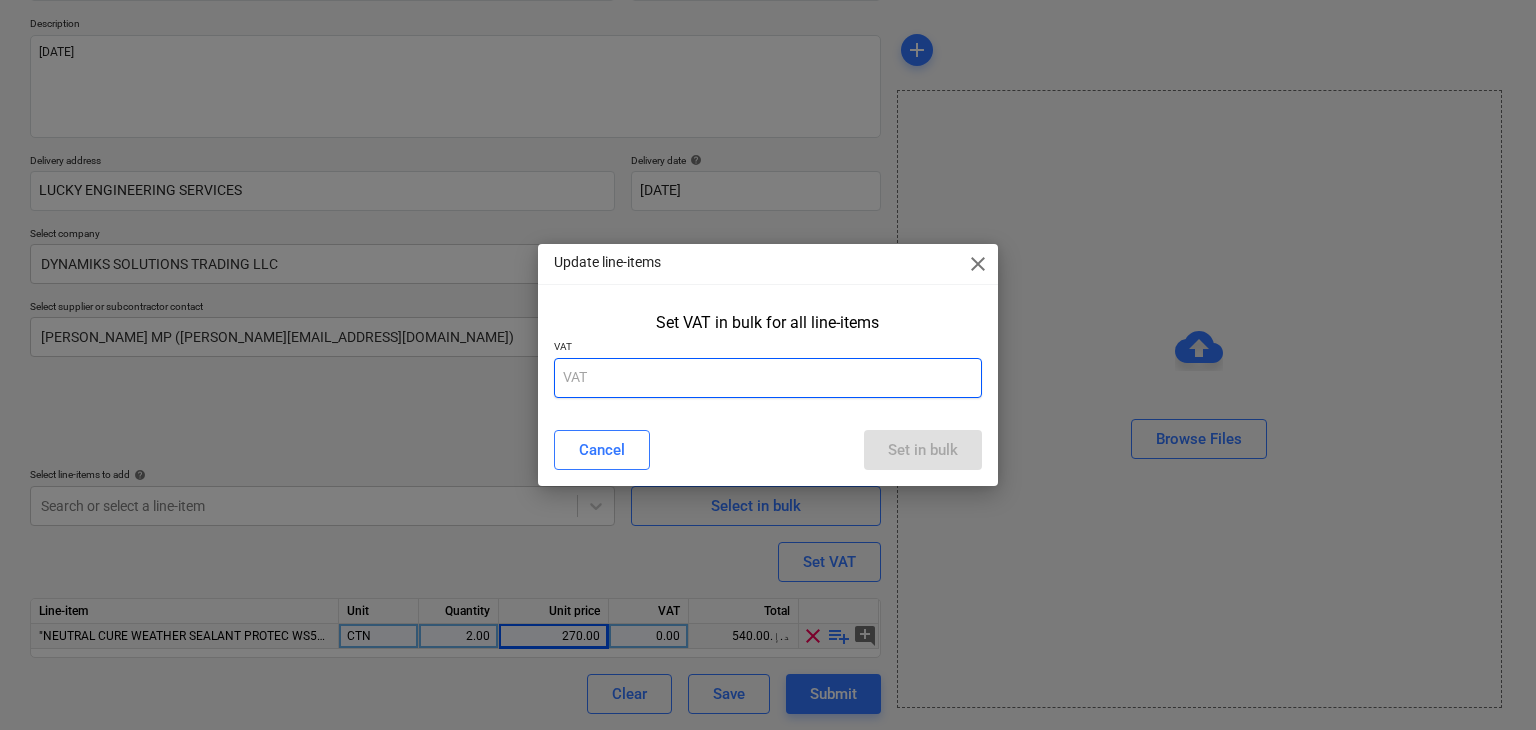 click at bounding box center [768, 378] 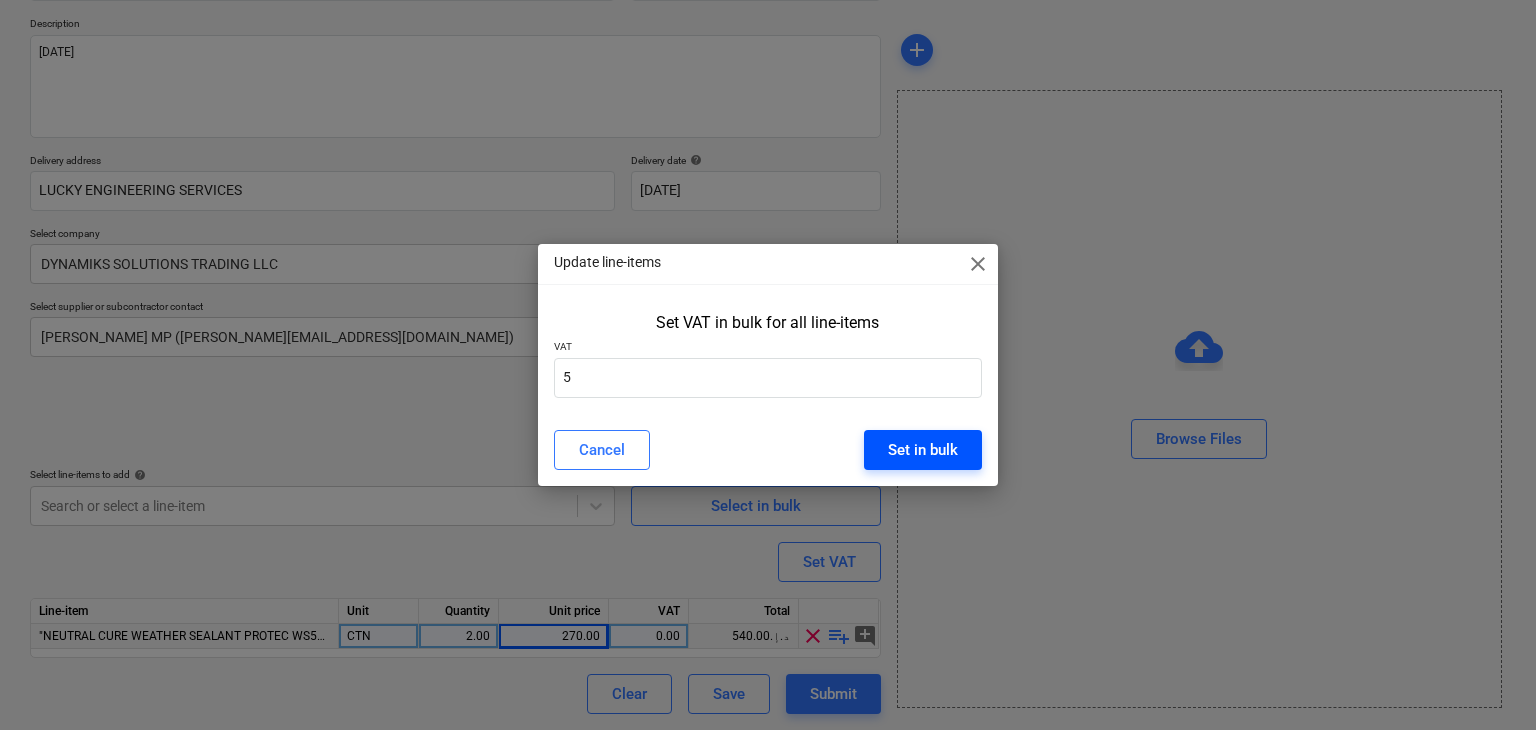 click on "Set in bulk" at bounding box center [923, 450] 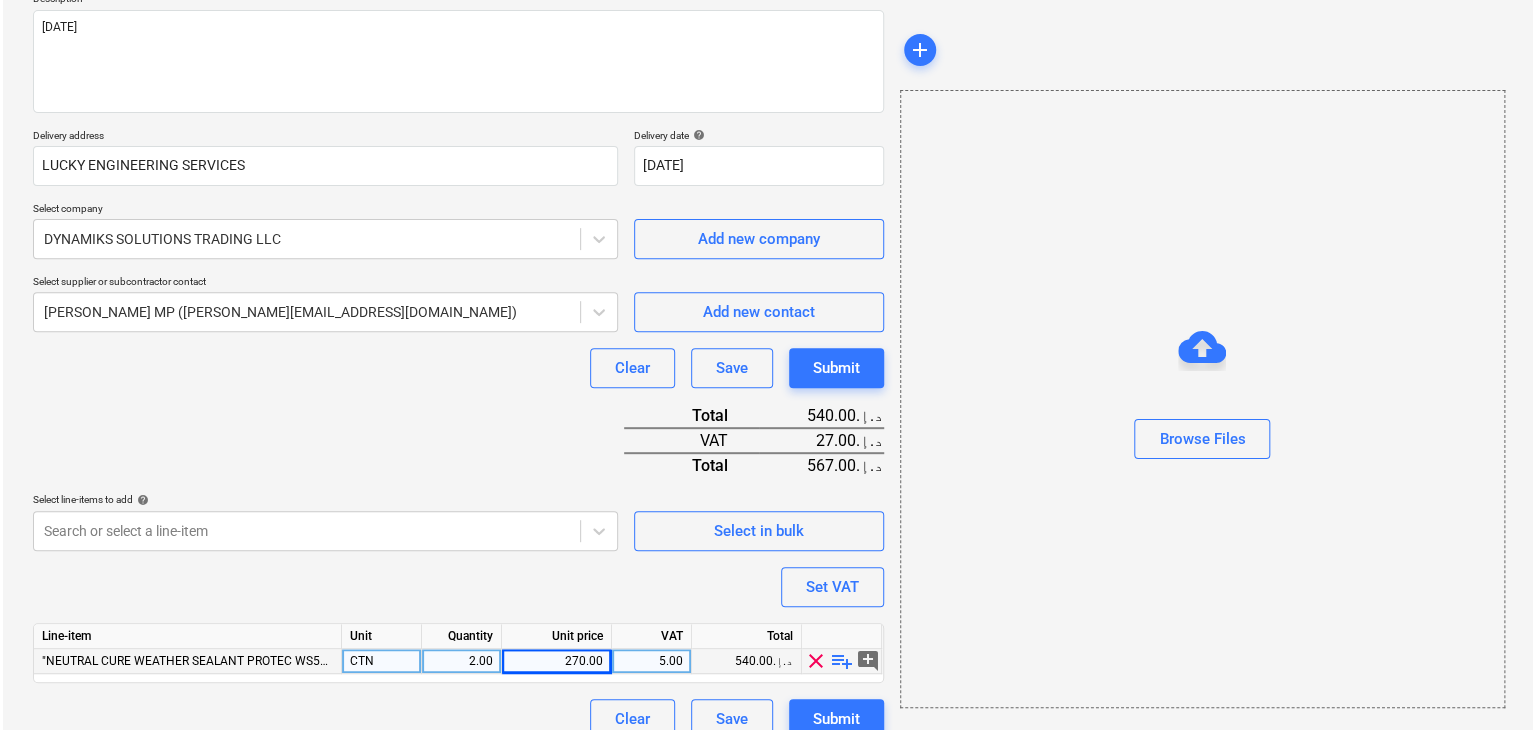 scroll, scrollTop: 269, scrollLeft: 0, axis: vertical 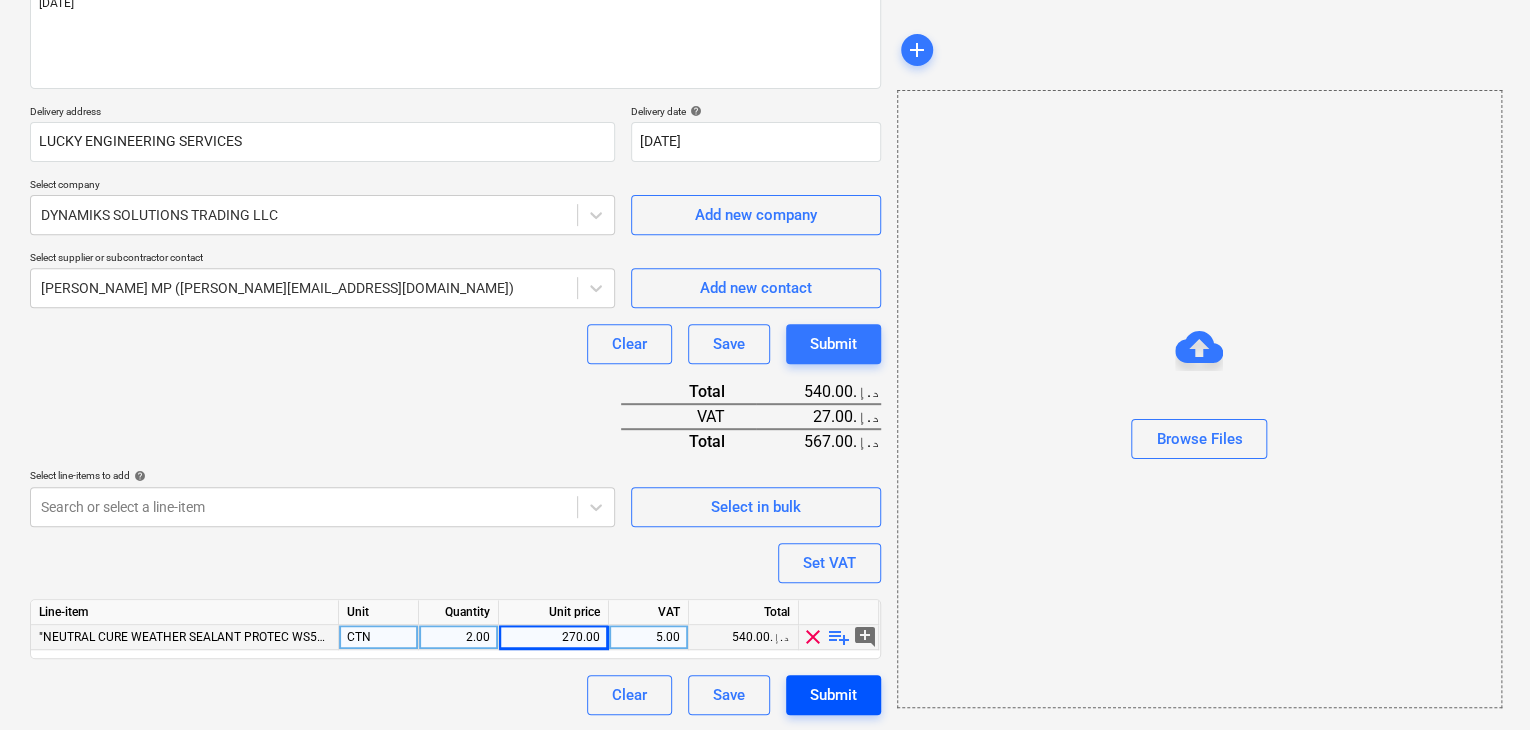 click on "Submit" at bounding box center (833, 695) 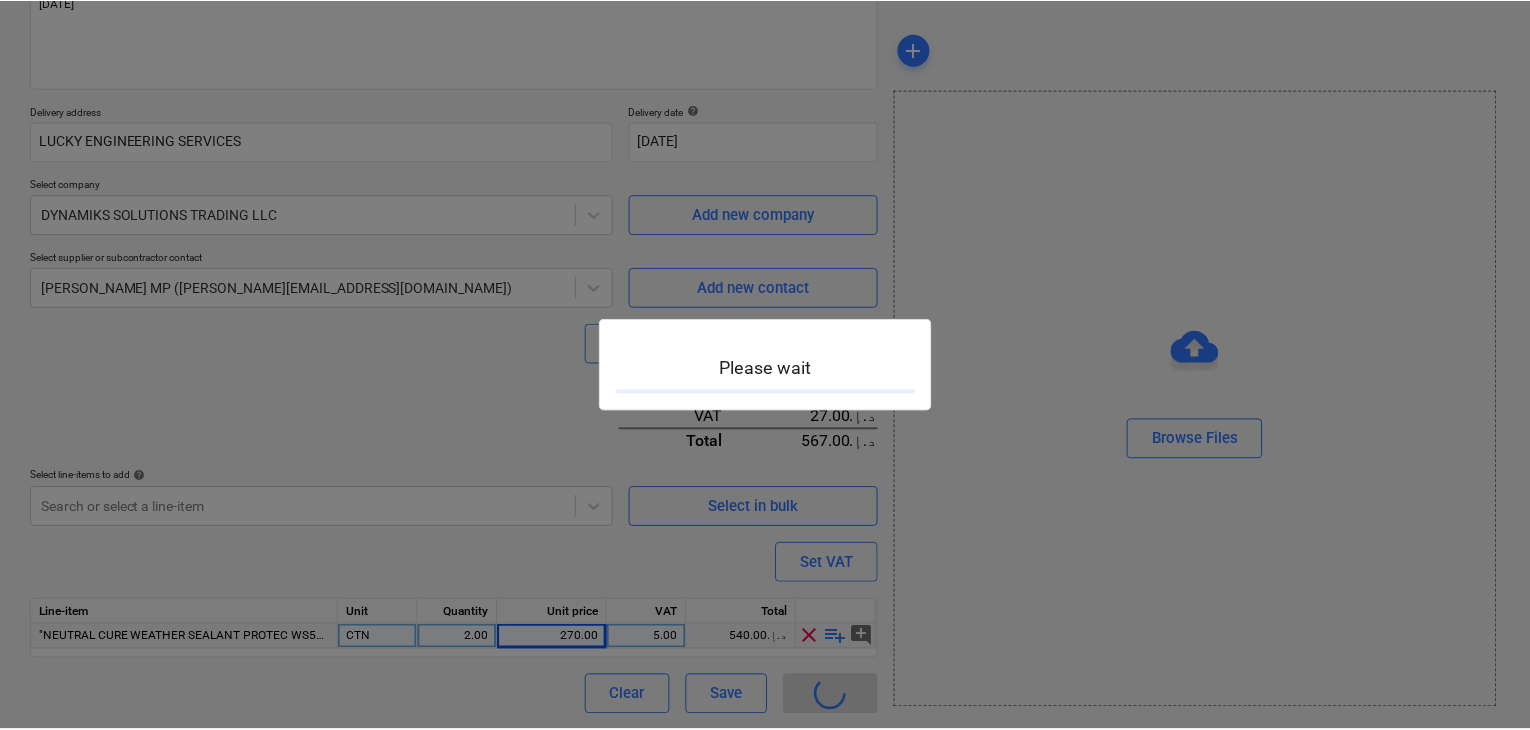 scroll, scrollTop: 0, scrollLeft: 0, axis: both 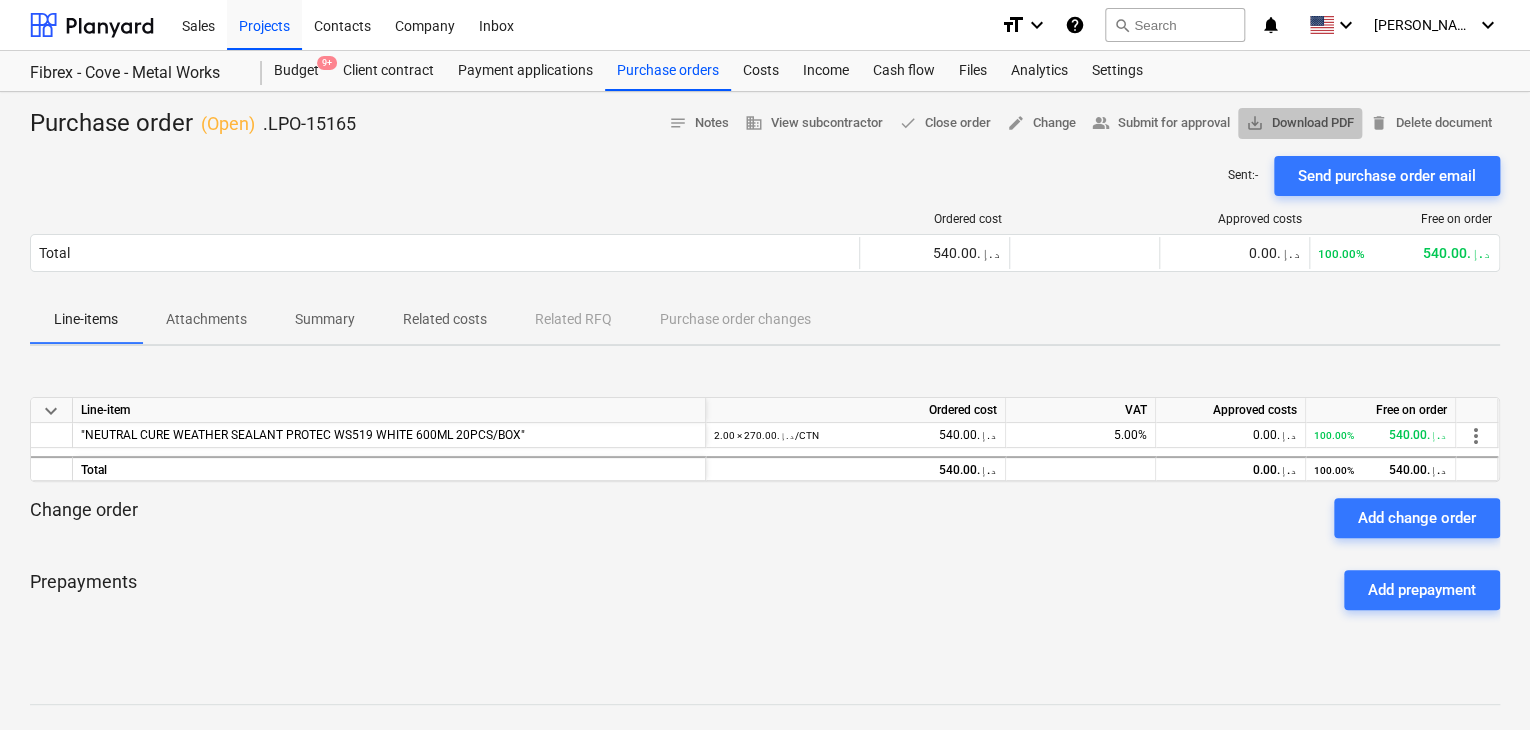 click on "save_alt Download PDF" at bounding box center [1300, 123] 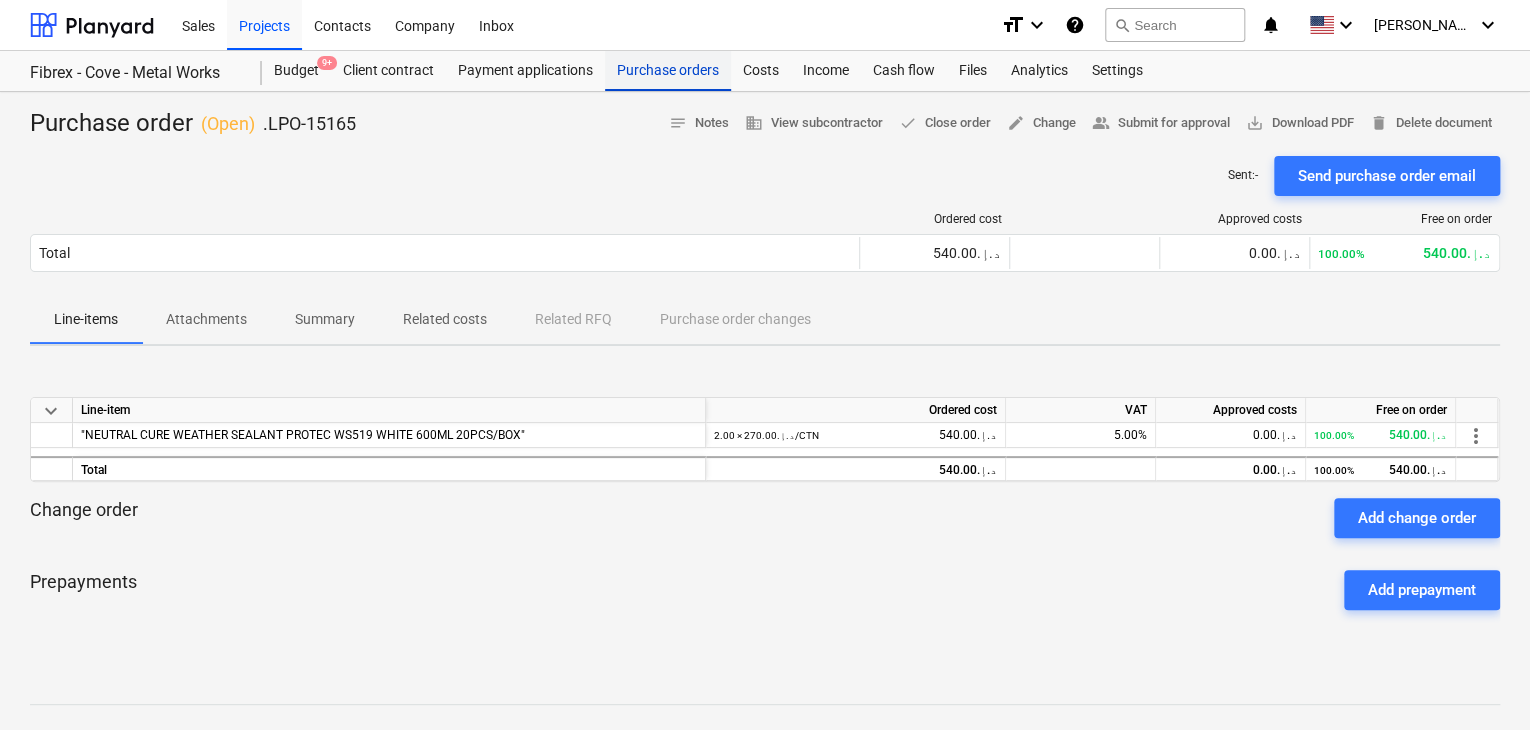 click on "Purchase orders" at bounding box center (668, 71) 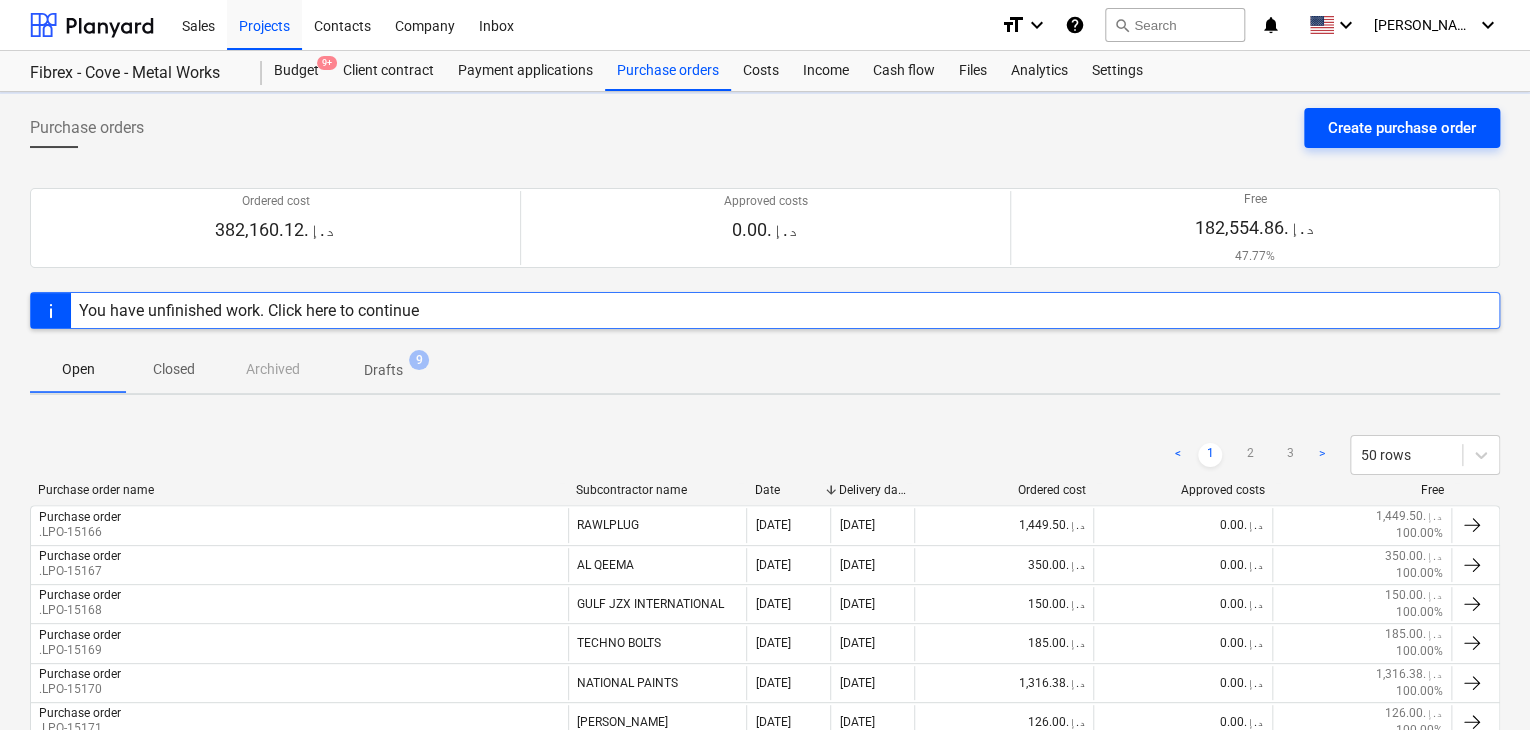 click on "Create purchase order" at bounding box center [1402, 128] 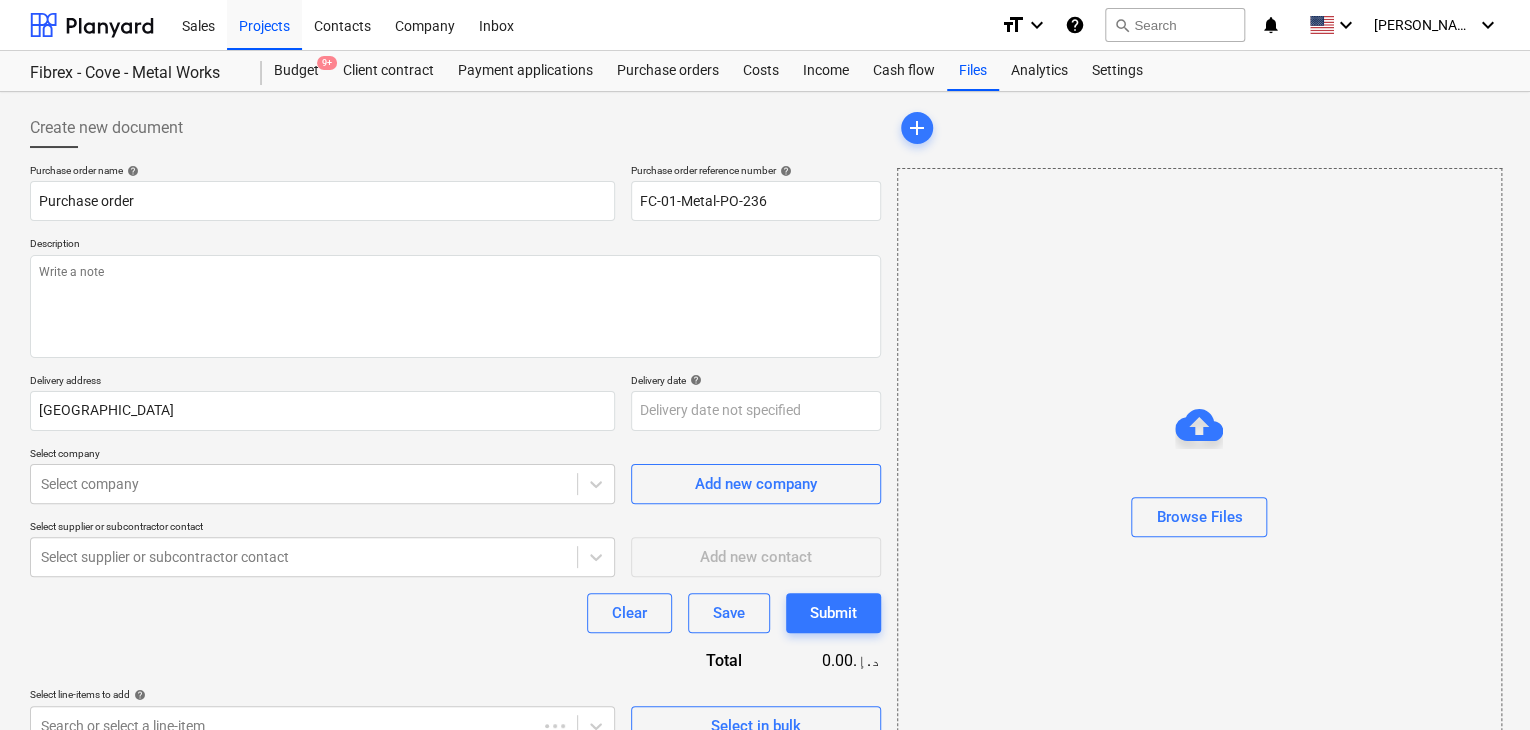 click on "Description" at bounding box center [455, 245] 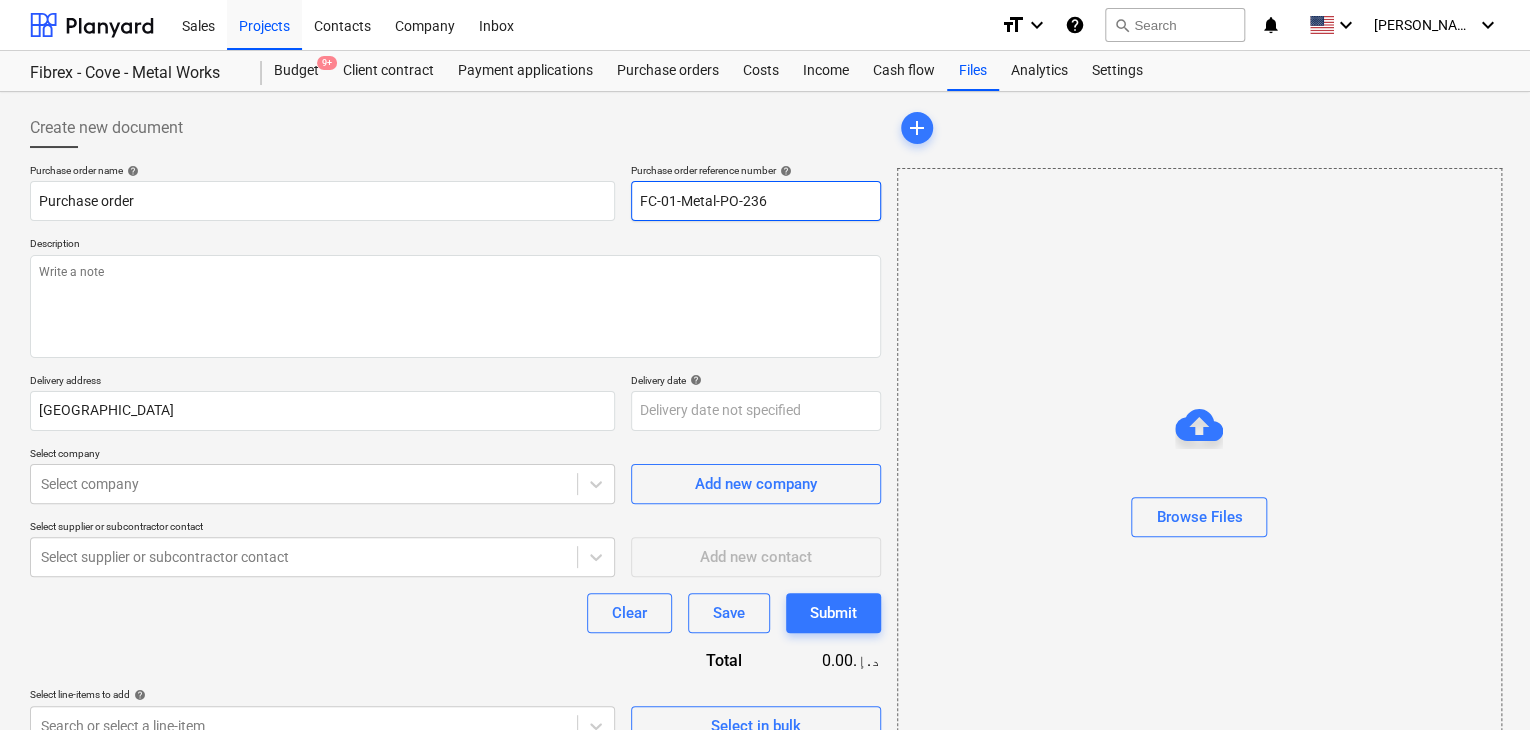 drag, startPoint x: 787, startPoint y: 193, endPoint x: 507, endPoint y: 151, distance: 283.13248 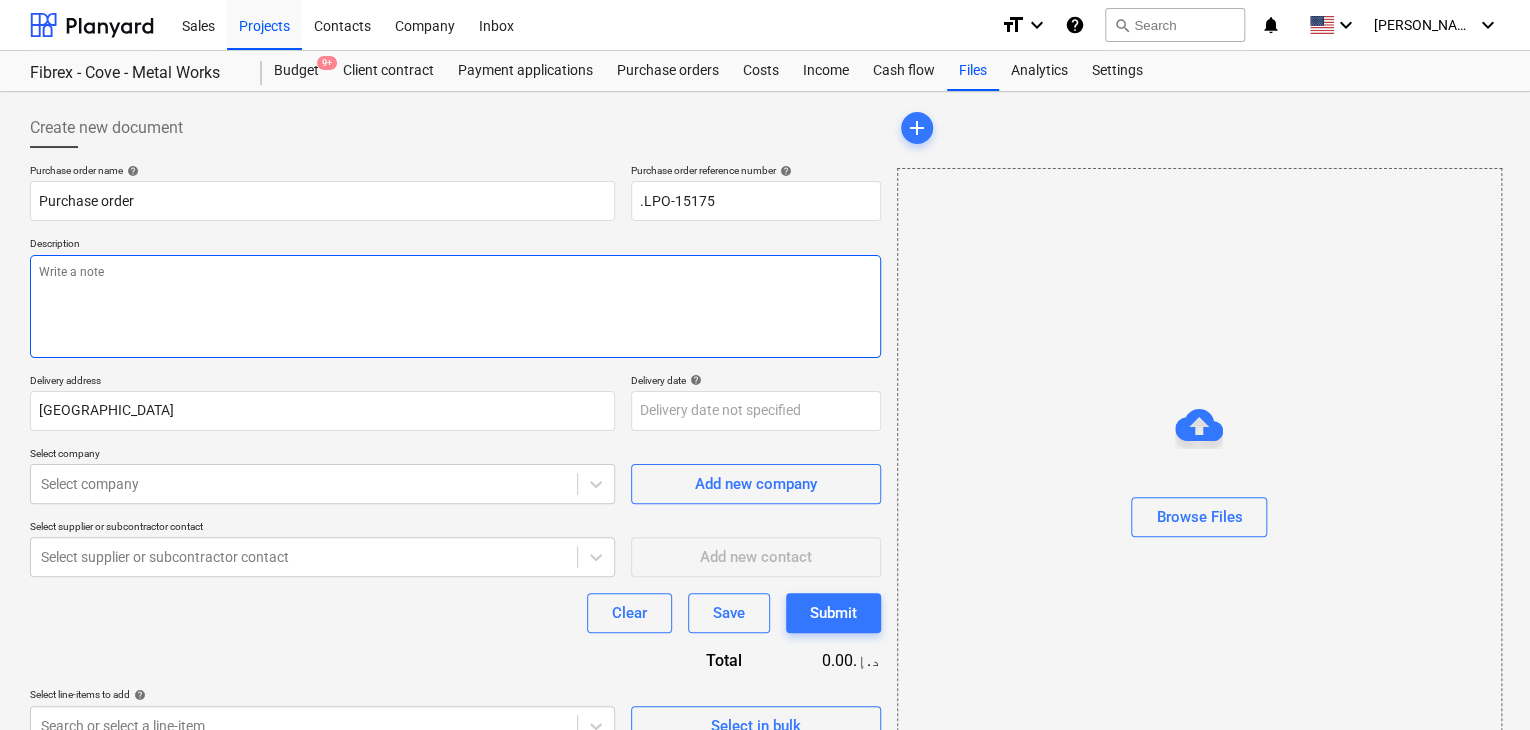 click at bounding box center [455, 306] 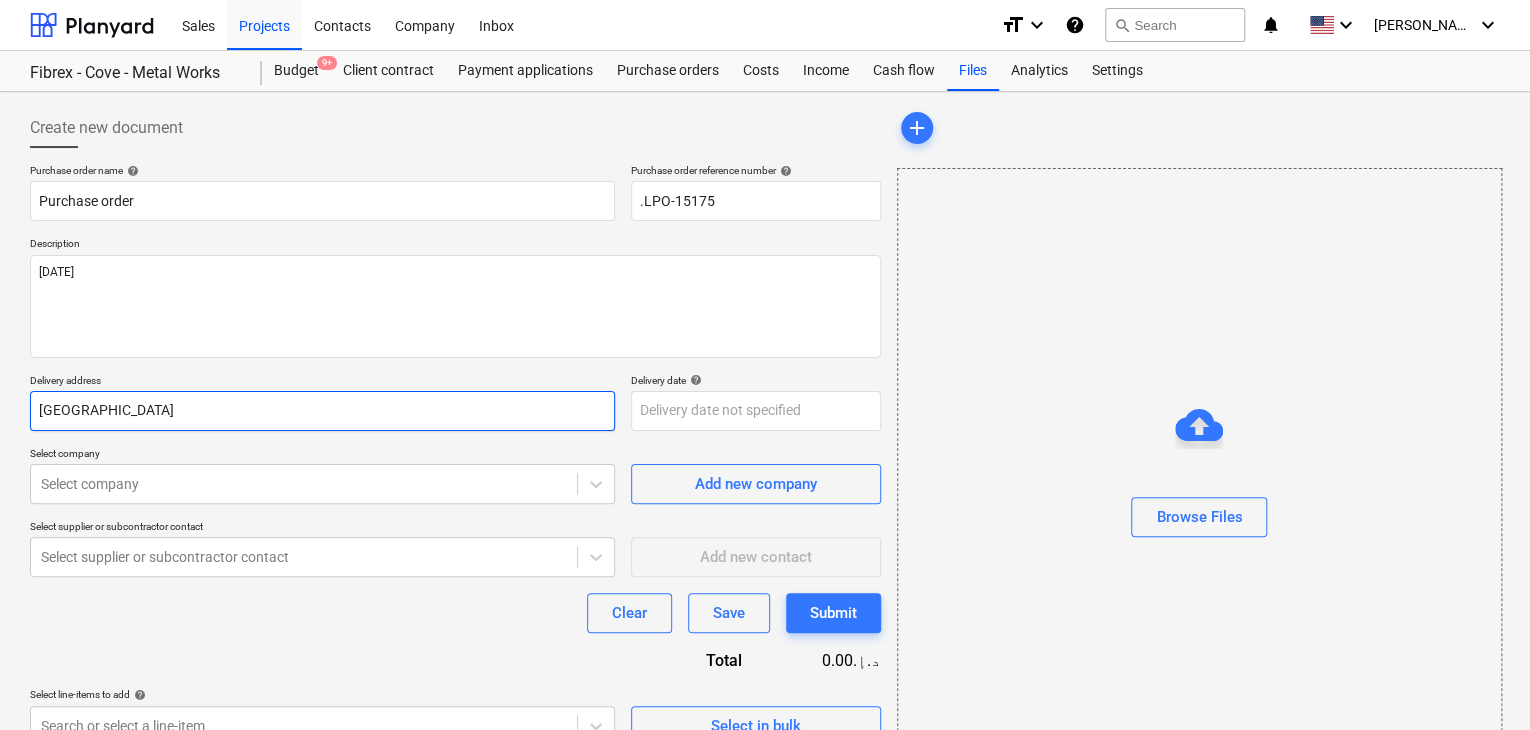 click on "[GEOGRAPHIC_DATA]" at bounding box center [322, 411] 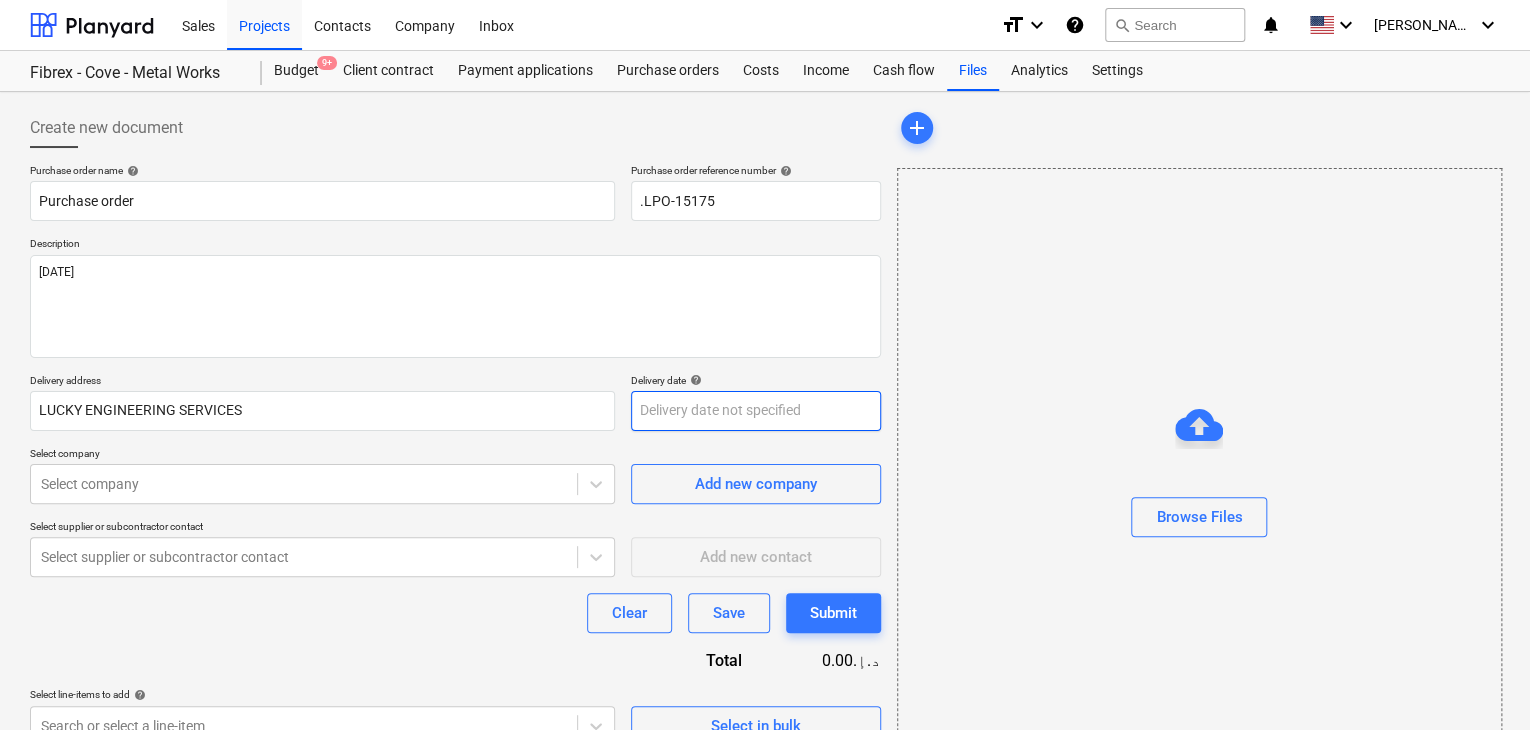 click on "Sales Projects Contacts Company Inbox format_size keyboard_arrow_down help search Search notifications 0 keyboard_arrow_down [PERSON_NAME] keyboard_arrow_down Fibrex - Cove - Metal Works Fibrex - Cove - Metal Works Budget 9+ Client contract Payment applications Purchase orders Costs Income Cash flow Files Analytics Settings Create new document Purchase order name help Purchase order Purchase order reference number help .LPO-15175 Description [DATE] Delivery address LUCKY ENGINEERING SERVICES Delivery date help Press the down arrow key to interact with the calendar and
select a date. Press the question mark key to get the keyboard shortcuts for changing dates. Select company Select company Add new company Select supplier or subcontractor contact Select supplier or subcontractor contact Add new contact Clear Save Submit Total 0.00د.إ.‏ Select line-items to add help Search or select a line-item Select in bulk add Browse Files
x" at bounding box center [765, 365] 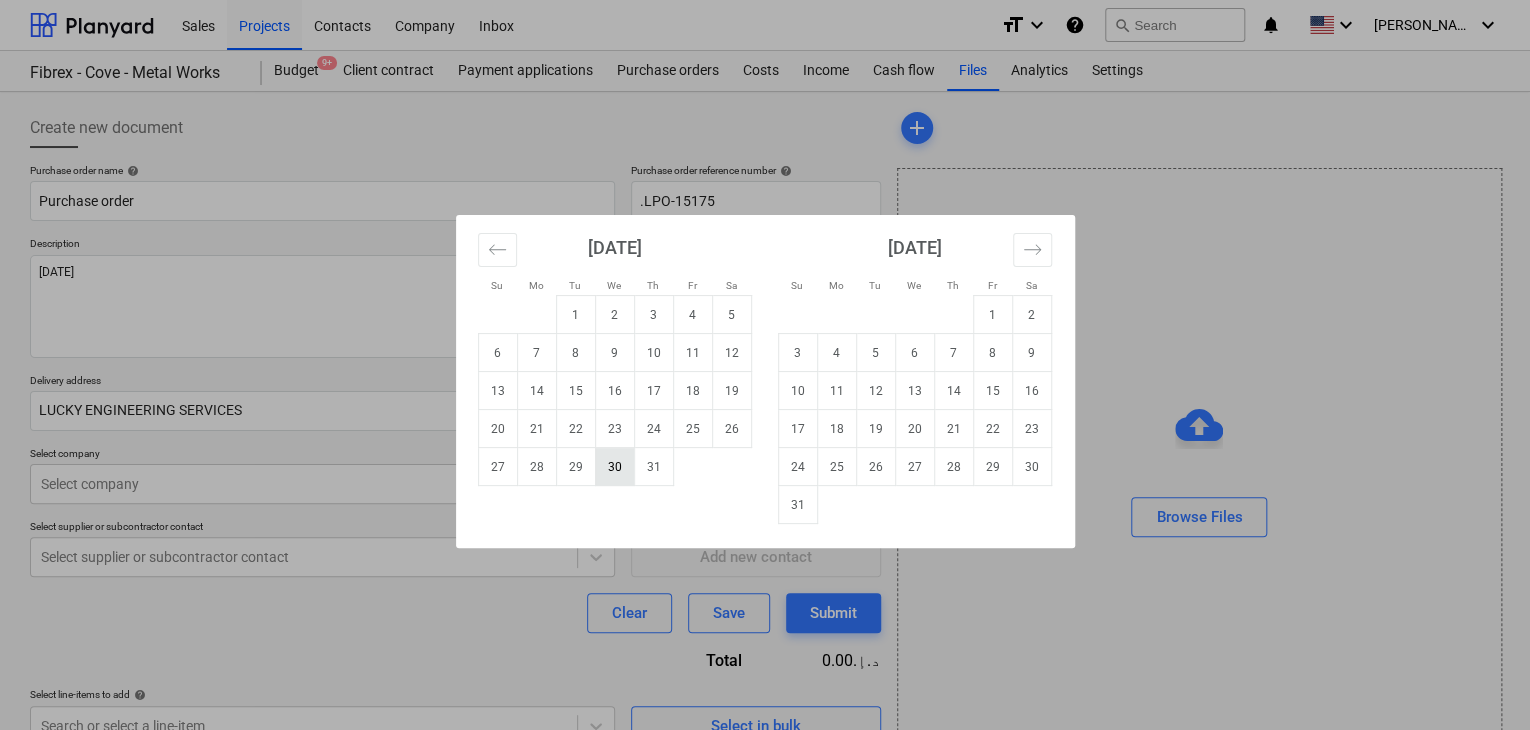 click on "30" at bounding box center (614, 467) 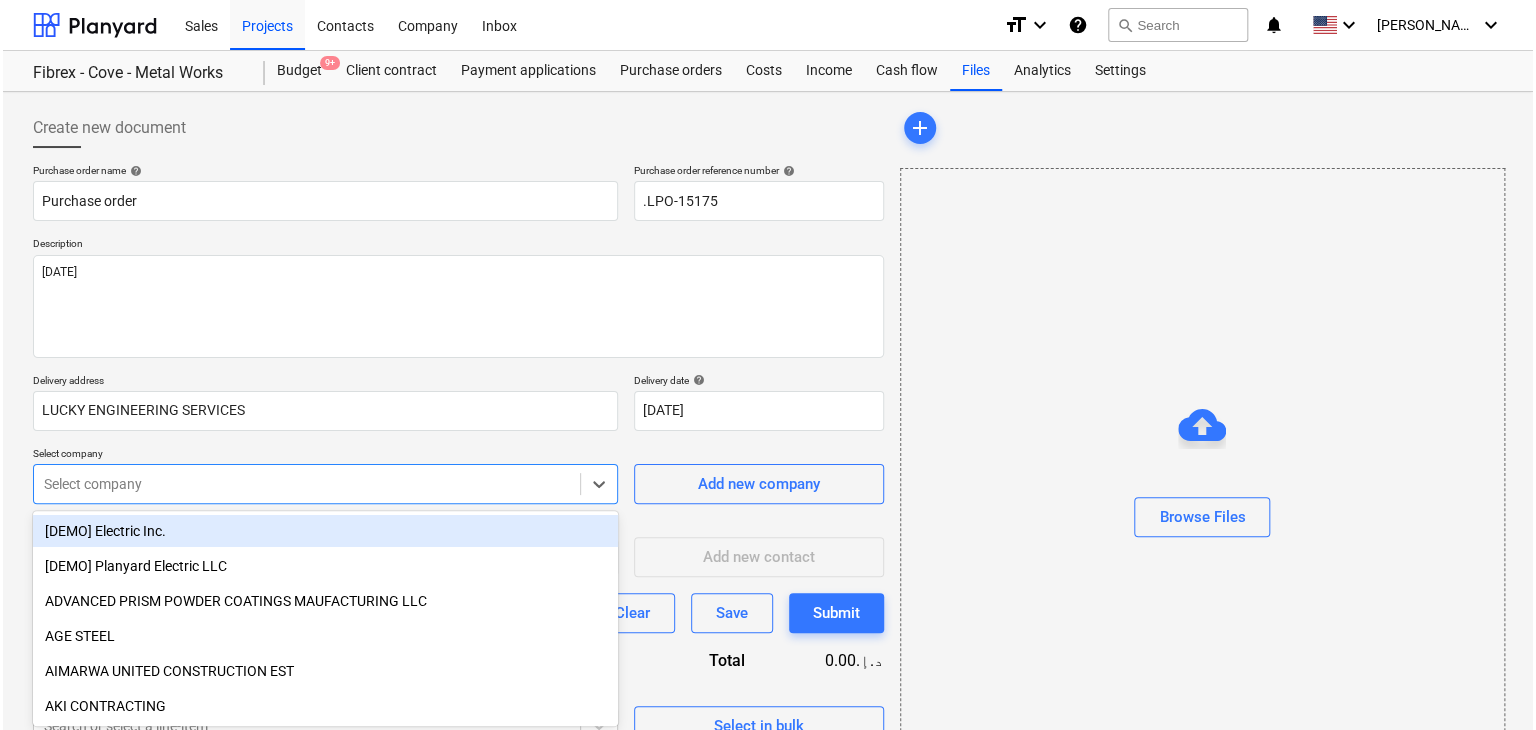 scroll, scrollTop: 71, scrollLeft: 0, axis: vertical 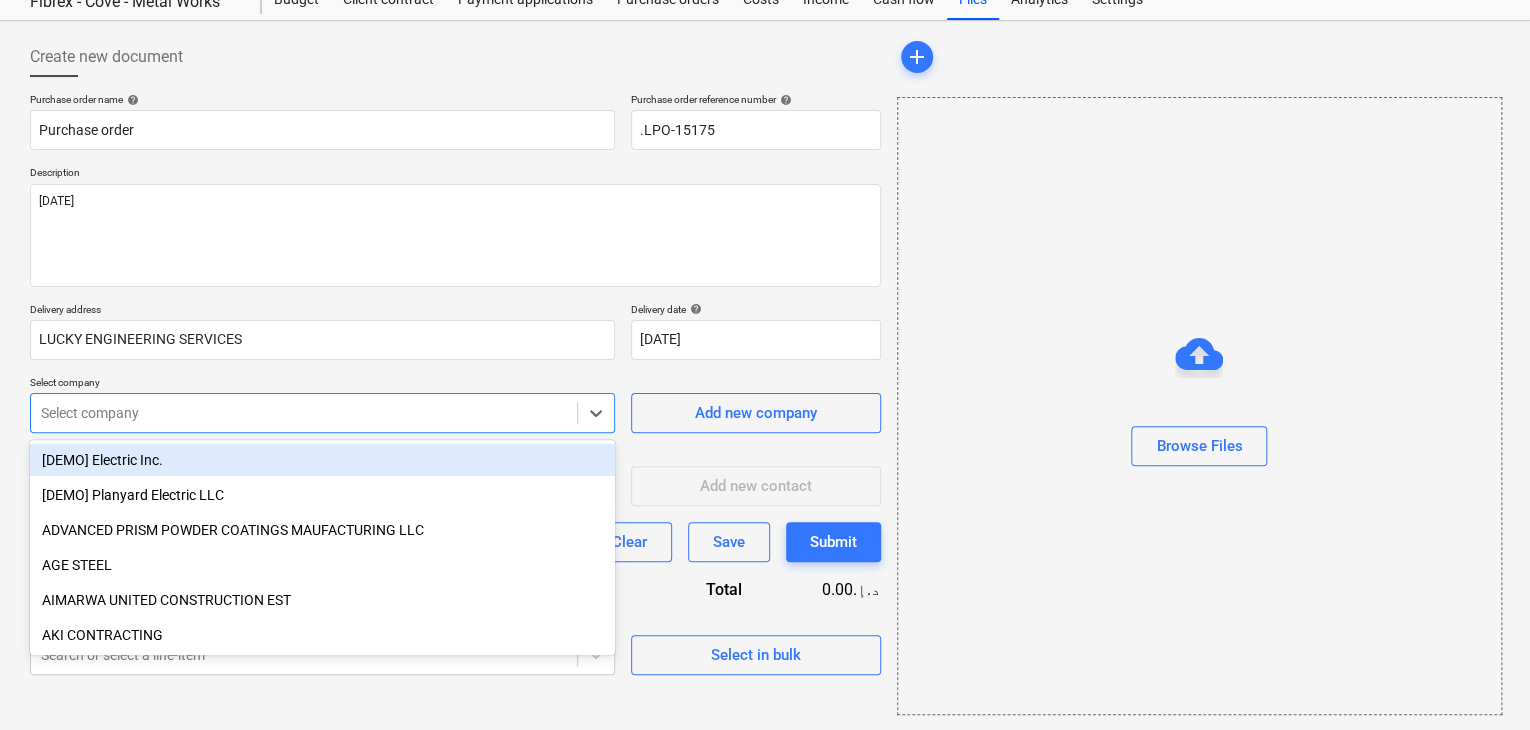 click on "Sales Projects Contacts Company Inbox format_size keyboard_arrow_down help search Search notifications 0 keyboard_arrow_down [PERSON_NAME] keyboard_arrow_down Fibrex - Cove - Metal Works Fibrex - Cove - Metal Works Budget 9+ Client contract Payment applications Purchase orders Costs Income Cash flow Files Analytics Settings Create new document Purchase order name help Purchase order Purchase order reference number help .LPO-15175 Description [DATE] Delivery address LUCKY ENGINEERING SERVICES Delivery date help [DATE] [DATE] Press the down arrow key to interact with the calendar and
select a date. Press the question mark key to get the keyboard shortcuts for changing dates. Select company option [DEMO] Electric Inc.   focused, 1 of 203. 203 results available. Use Up and Down to choose options, press Enter to select the currently focused option, press Escape to exit the menu, press Tab to select the option and exit the menu. Select company Add new company Add new contact Clear Save Submit Total" at bounding box center (765, 294) 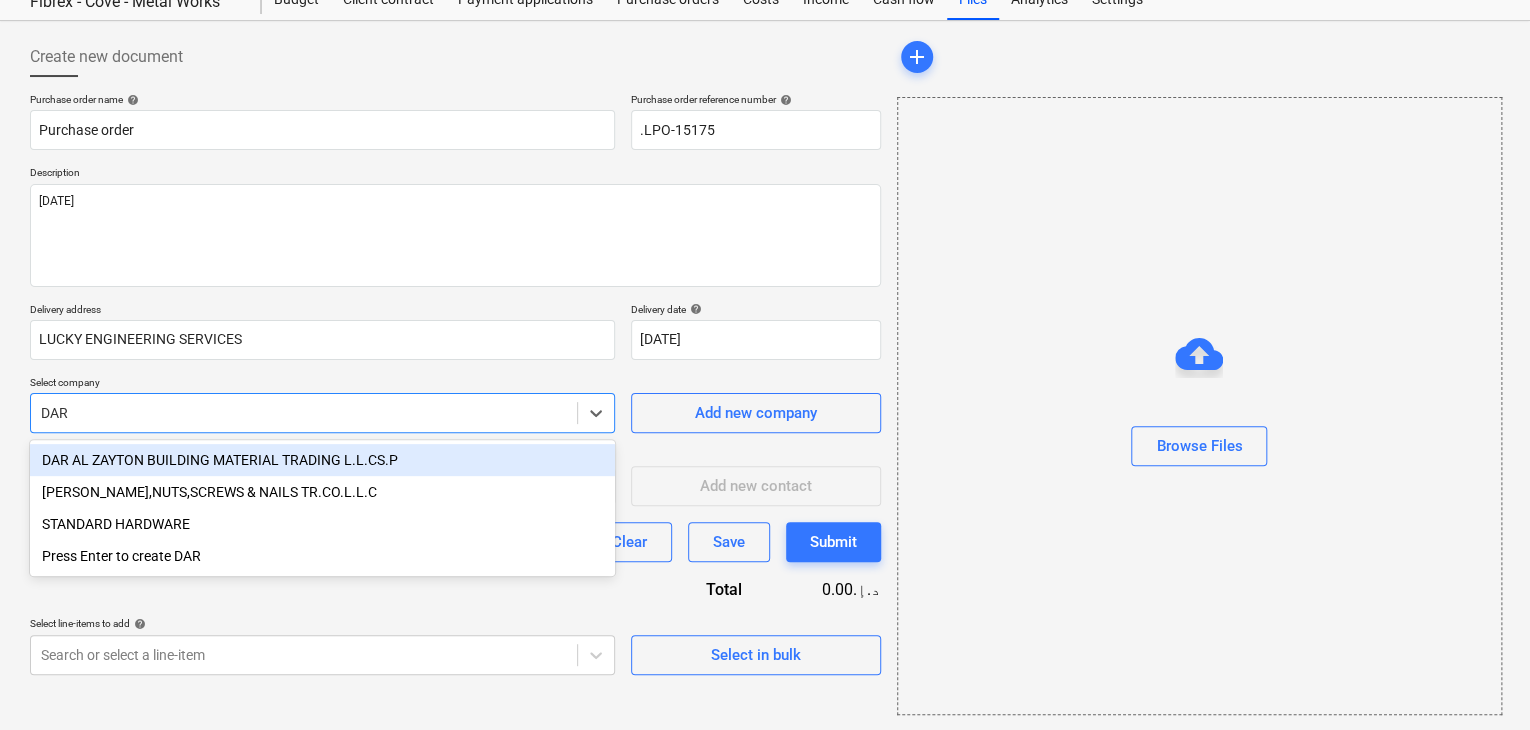 click on "DAR AL ZAYTON BUILDING MATERIAL TRADING L.L.CS.P" at bounding box center [322, 460] 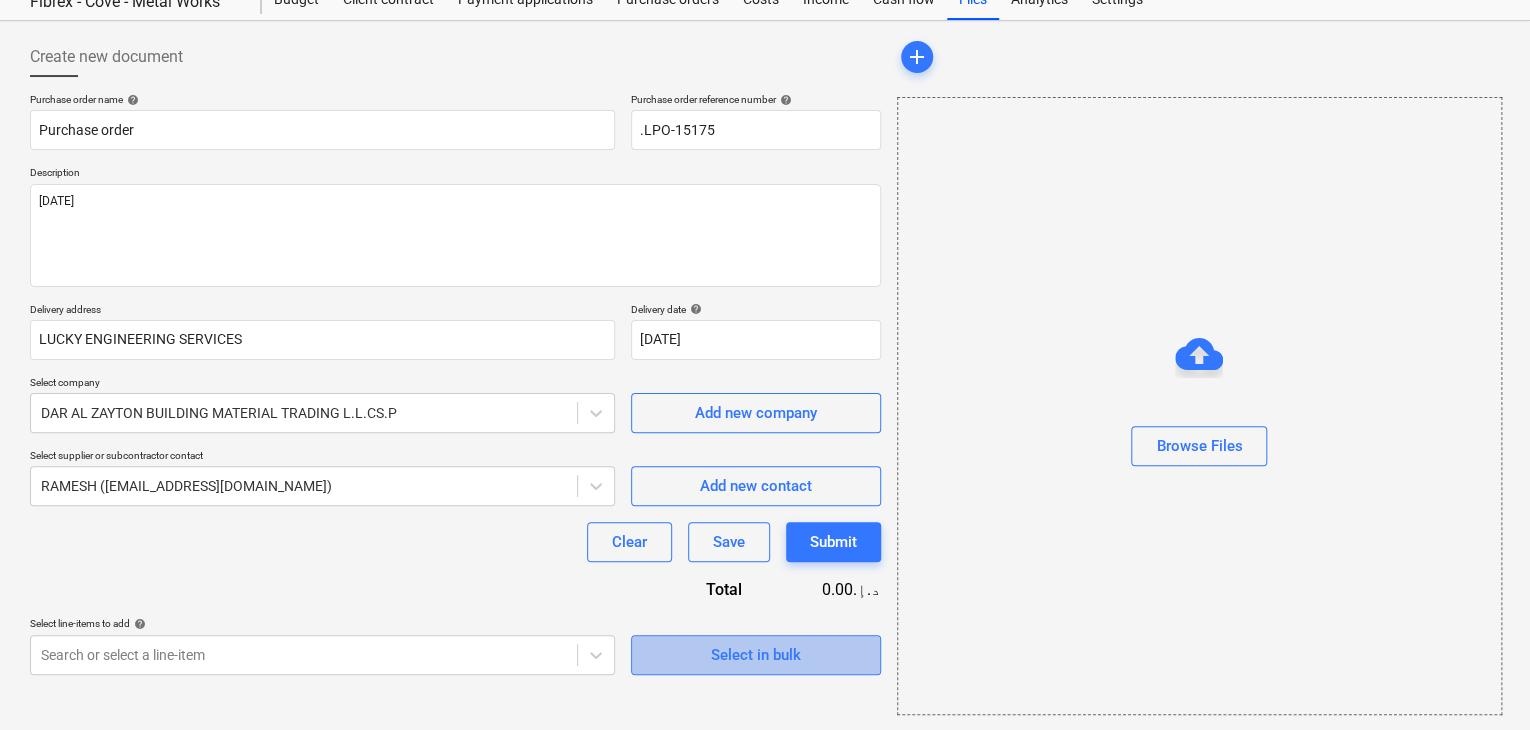 click on "Select in bulk" at bounding box center (756, 655) 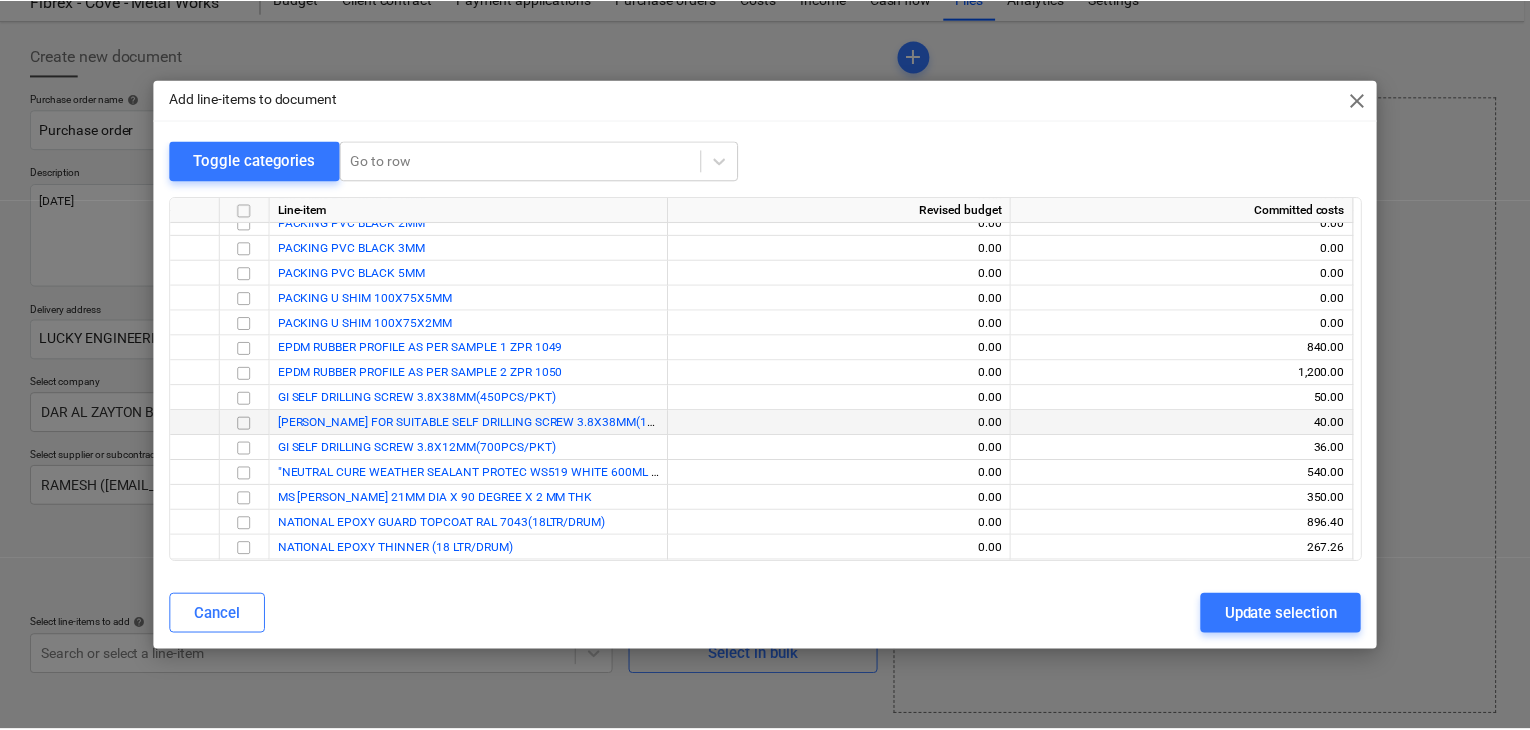 scroll, scrollTop: 20887, scrollLeft: 0, axis: vertical 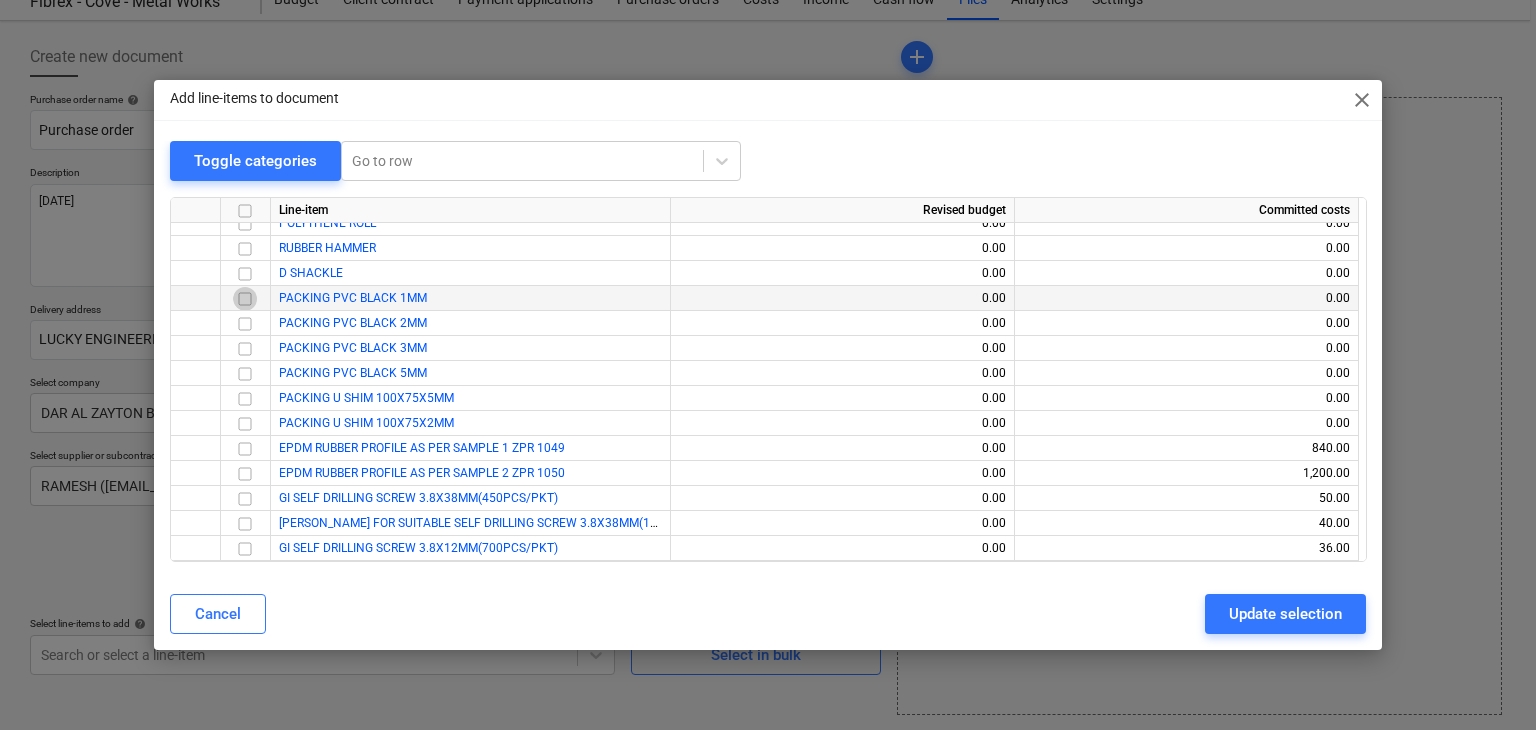 click at bounding box center (245, 299) 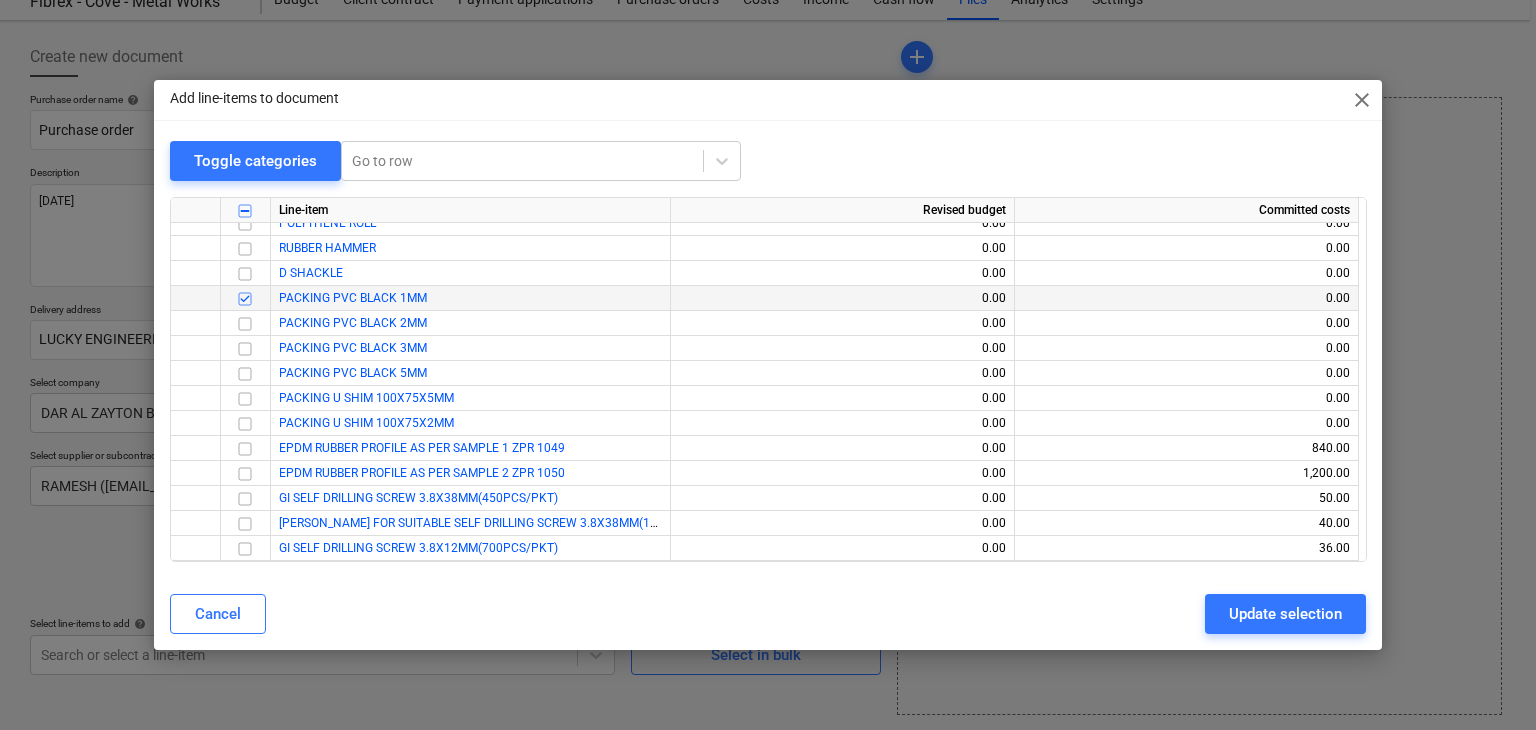 click at bounding box center (245, 324) 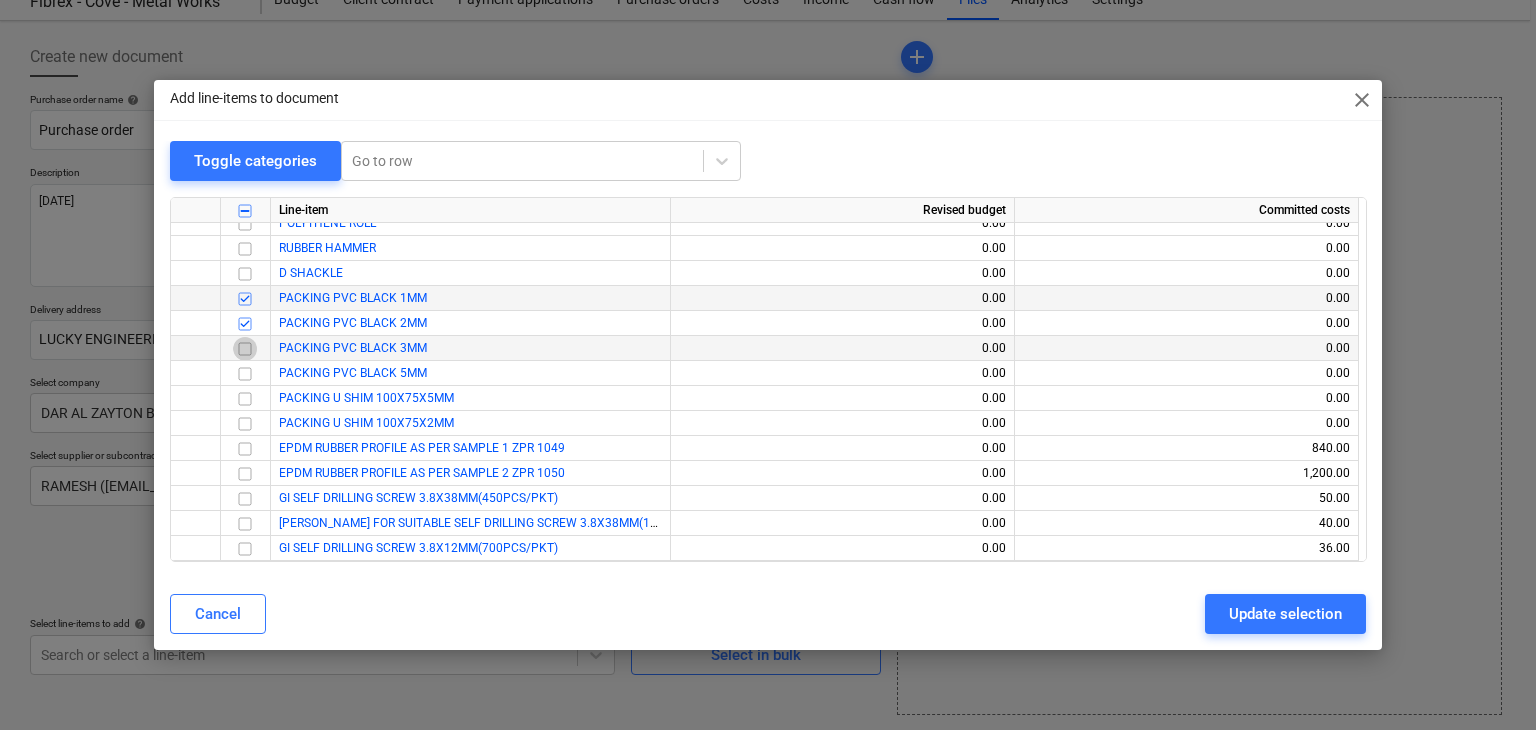 click at bounding box center (245, 349) 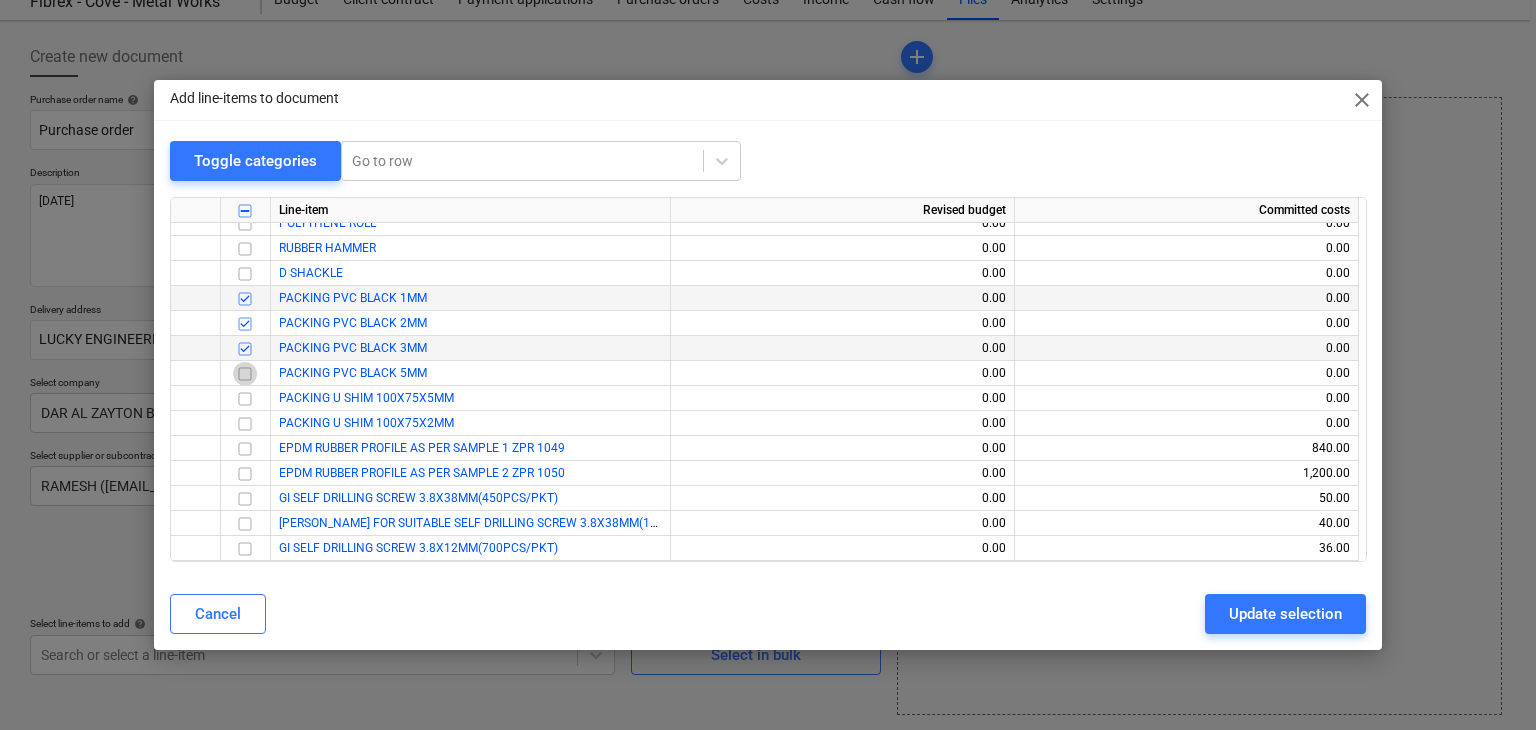 click at bounding box center (245, 374) 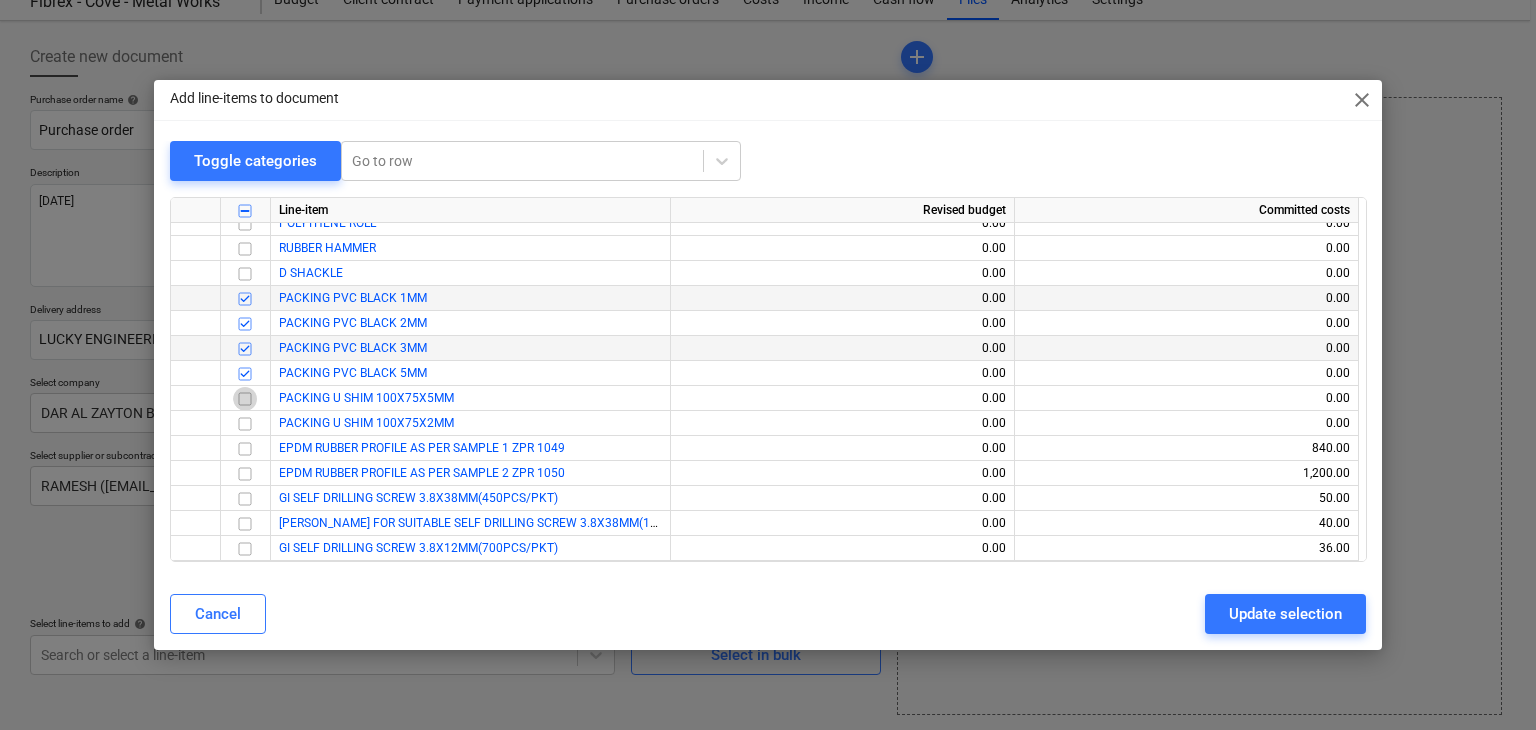 click at bounding box center (245, 399) 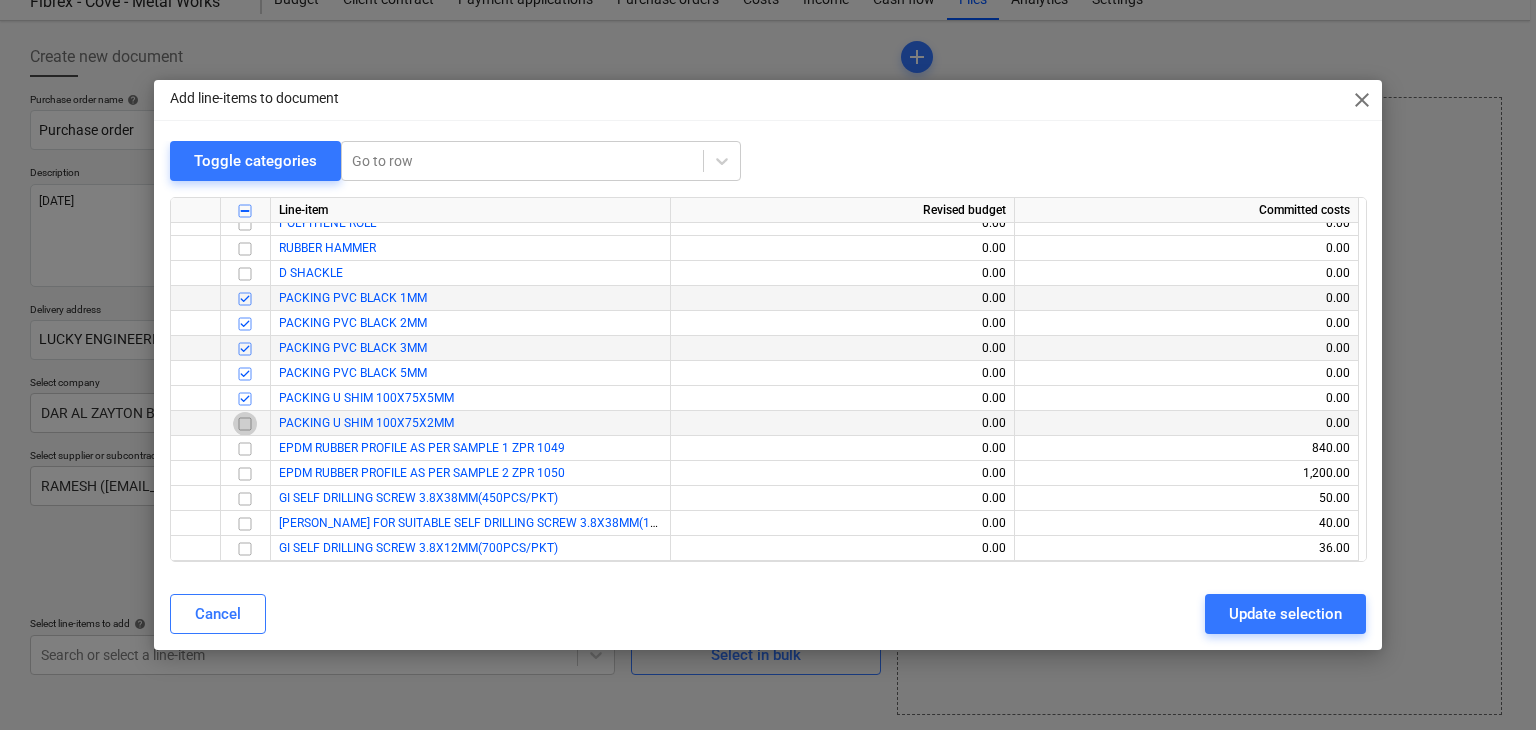 click at bounding box center (245, 424) 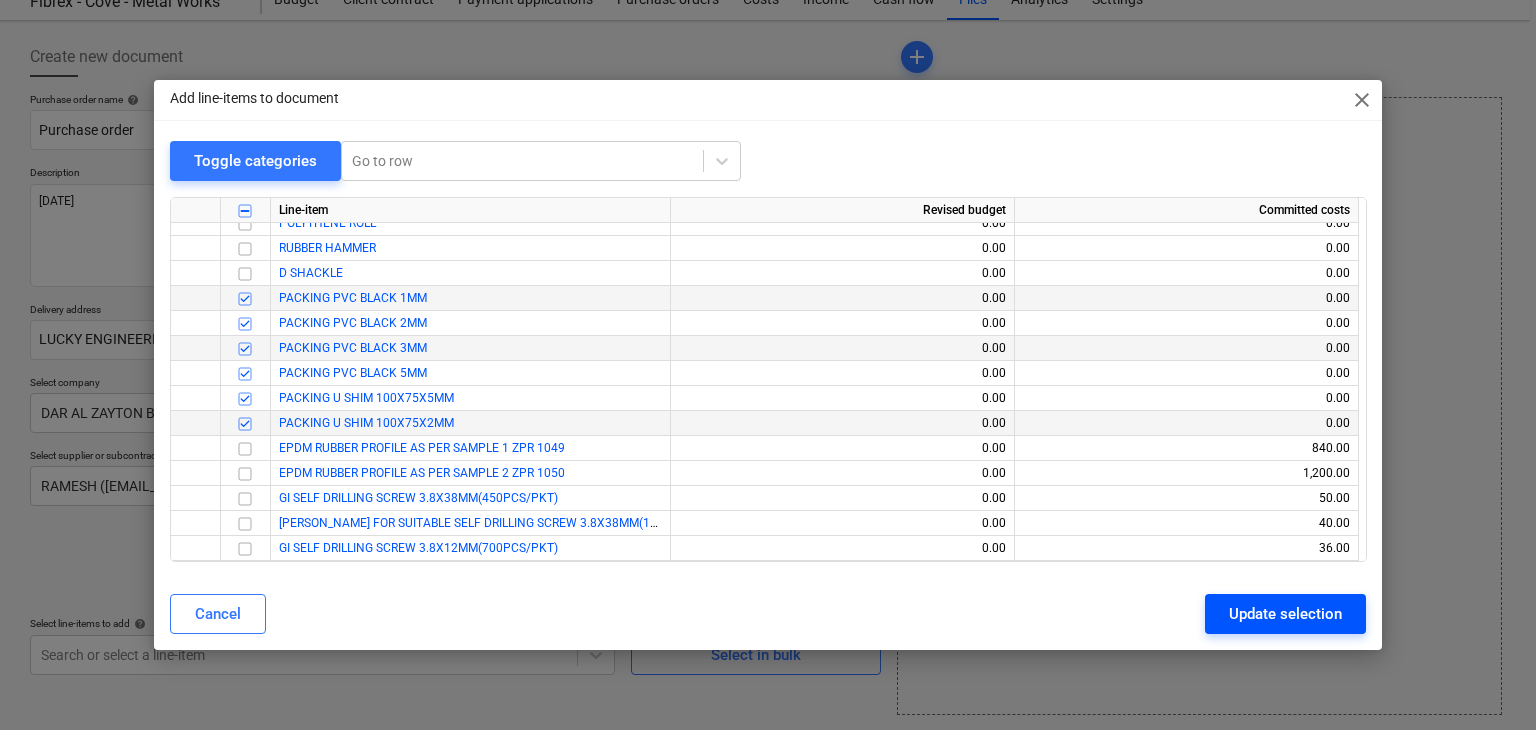 click on "Update selection" at bounding box center [1285, 614] 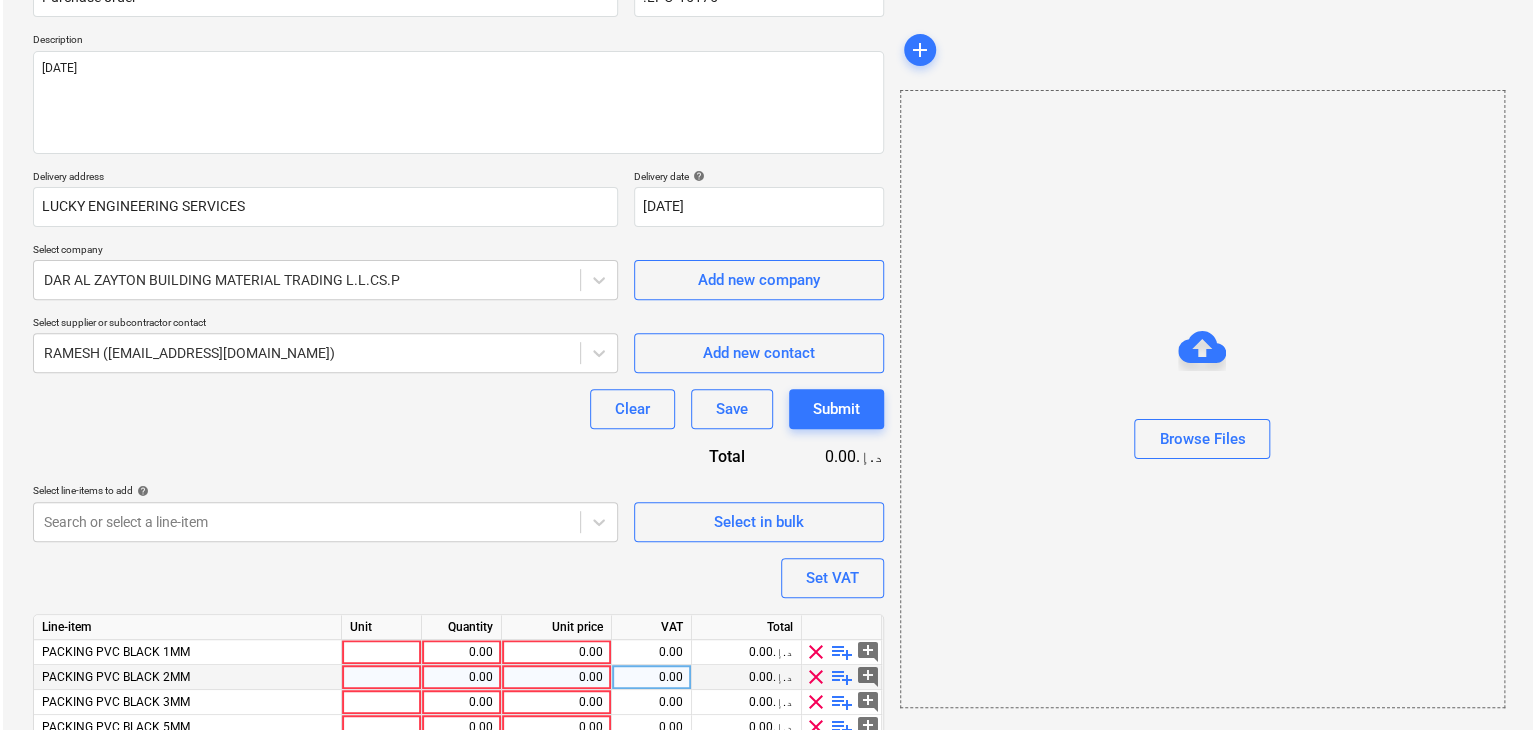 scroll, scrollTop: 344, scrollLeft: 0, axis: vertical 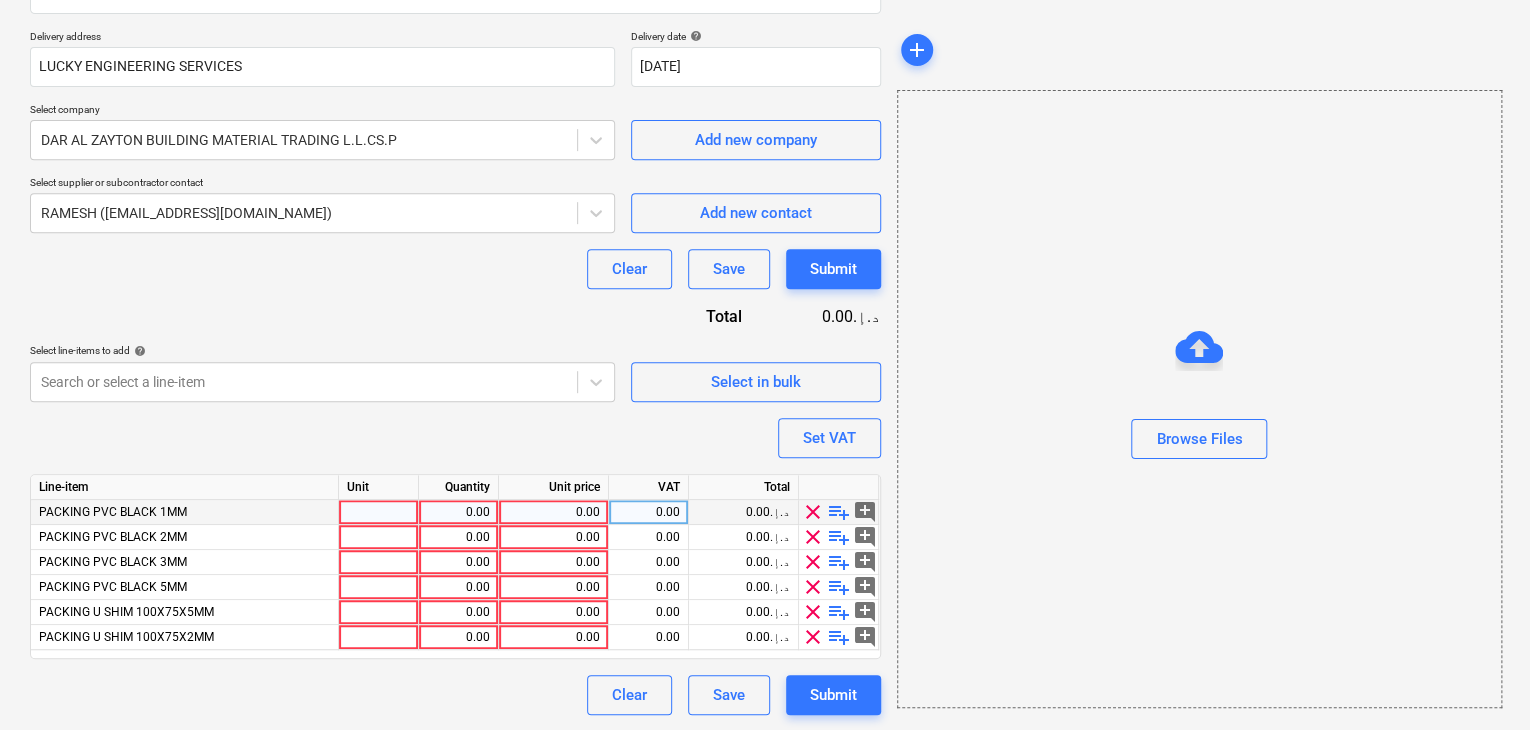 click at bounding box center [379, 512] 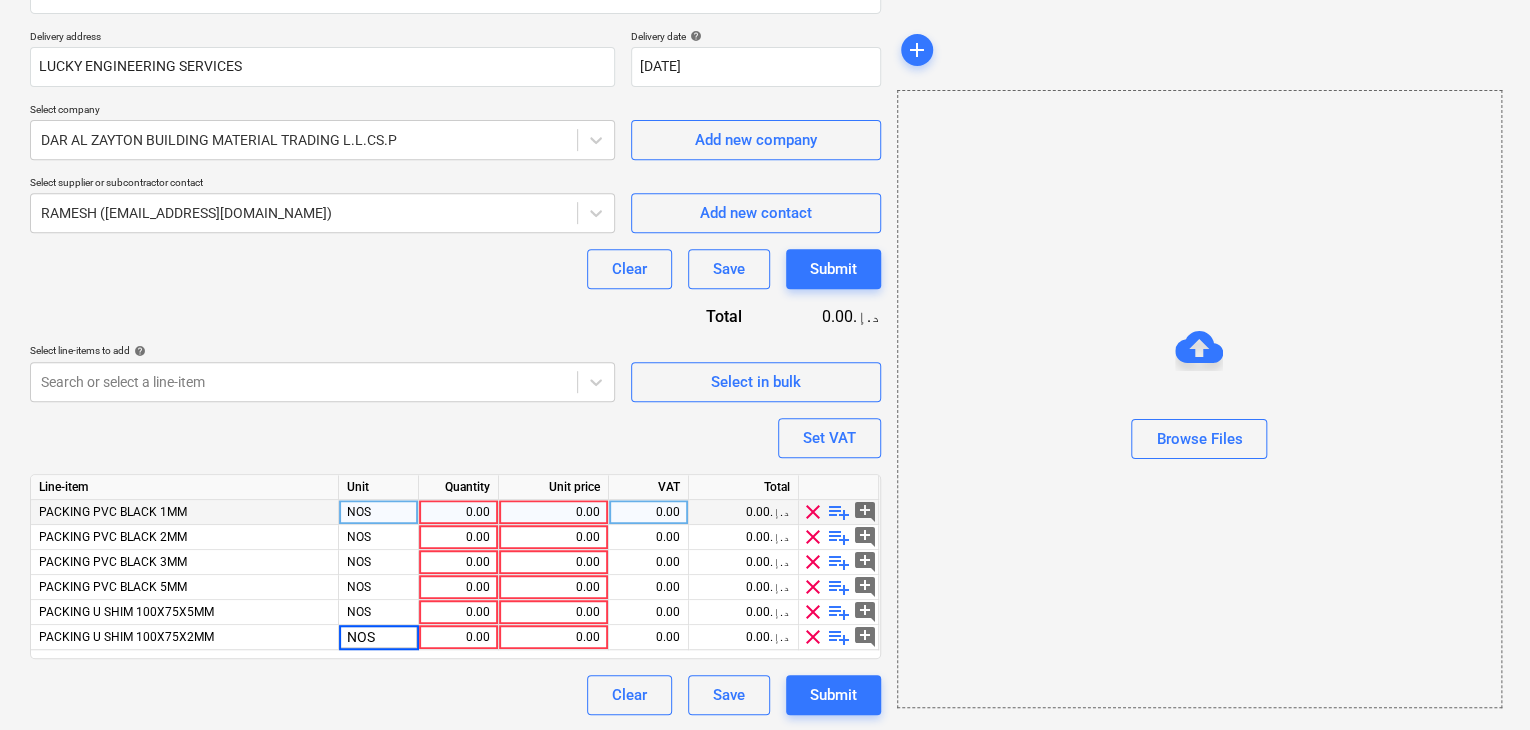 click on "0.00" at bounding box center (458, 512) 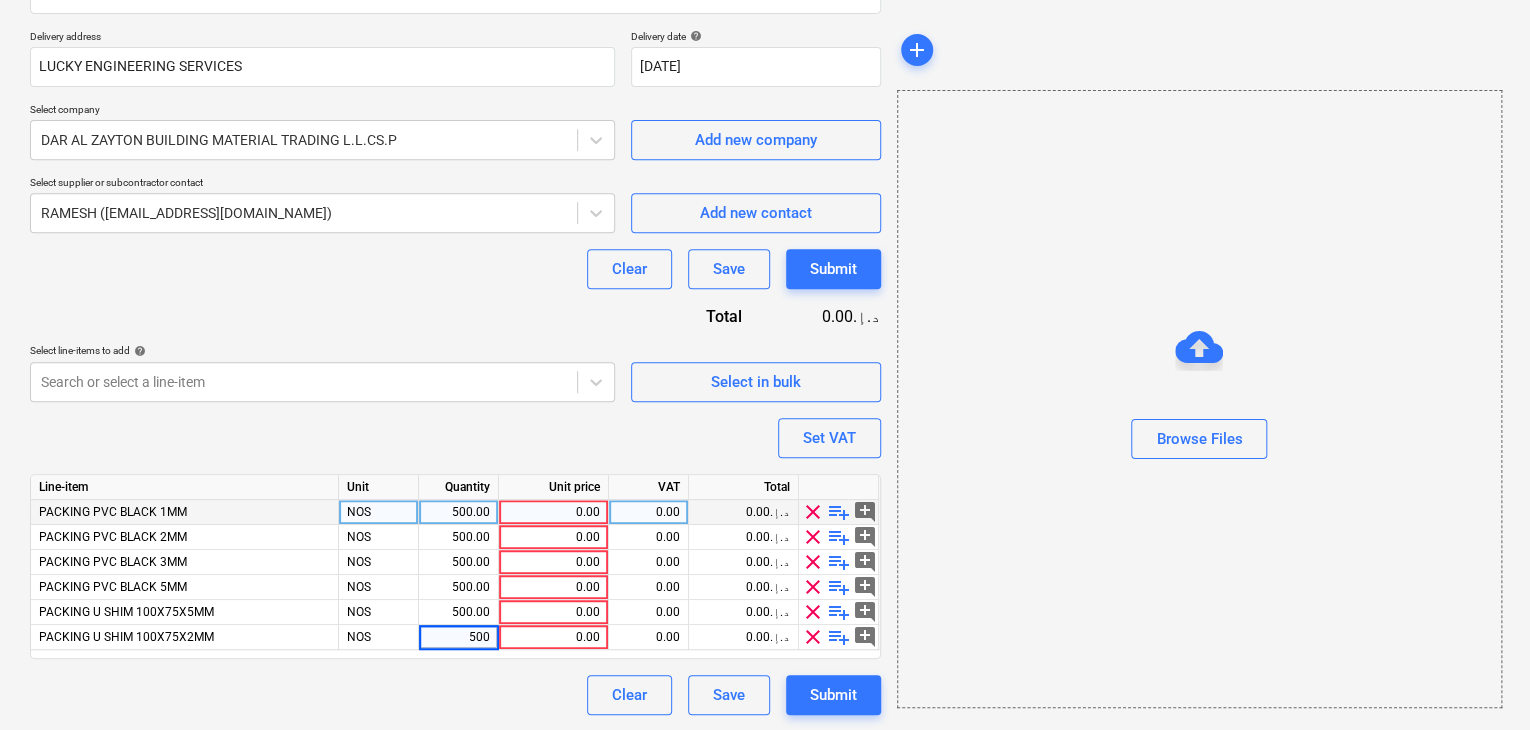 click on "0.00" at bounding box center (553, 512) 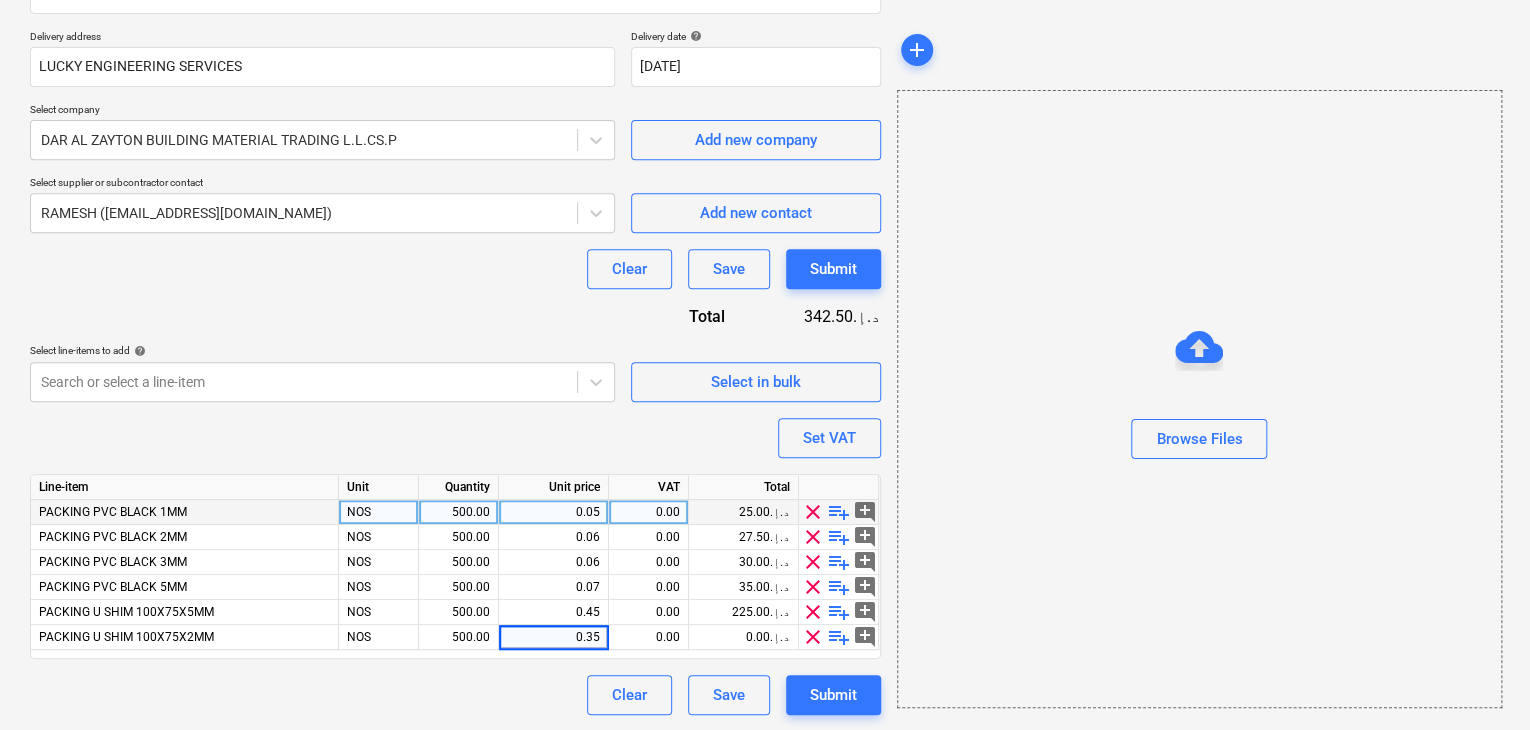 click on "add Browse Files" at bounding box center [1198, 239] 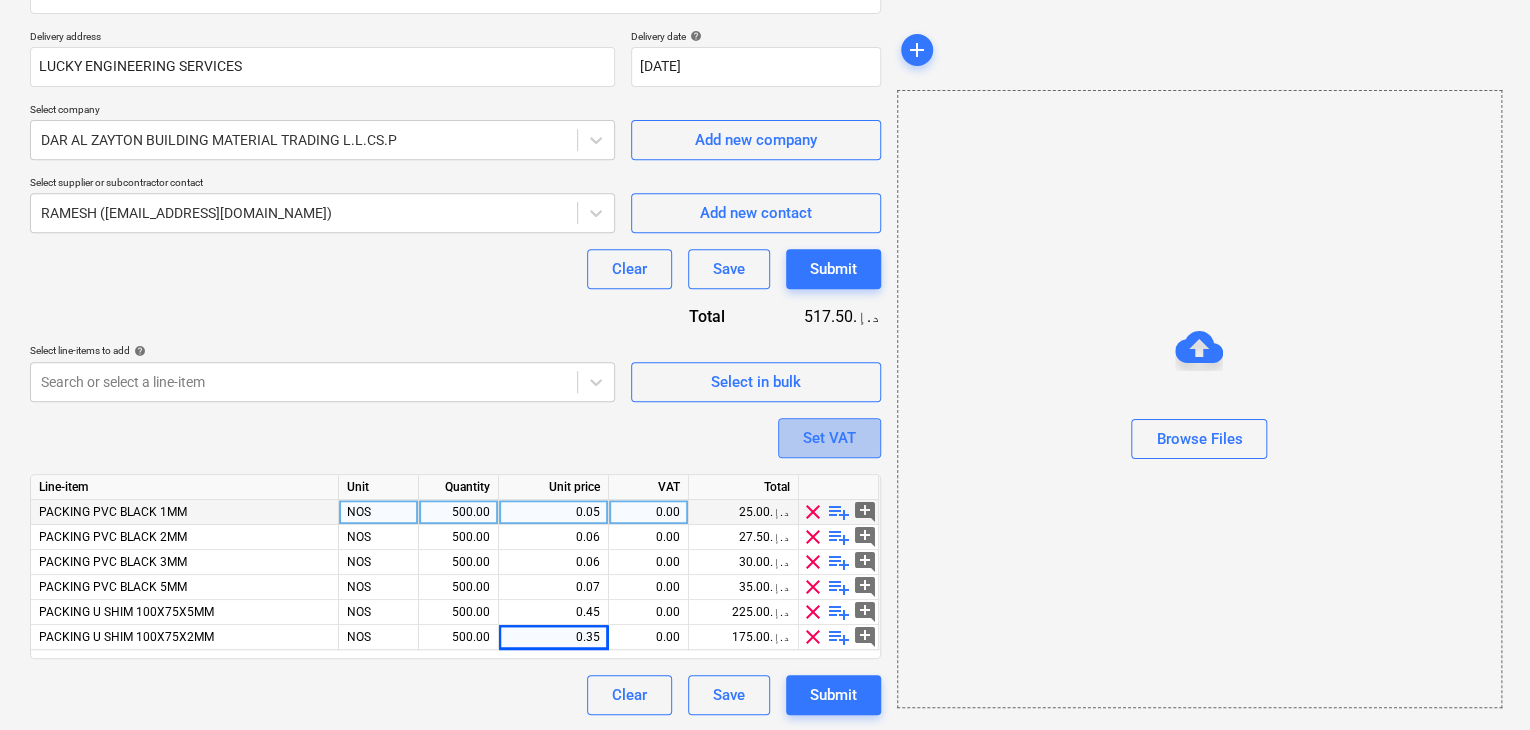 click on "Set VAT" at bounding box center [829, 438] 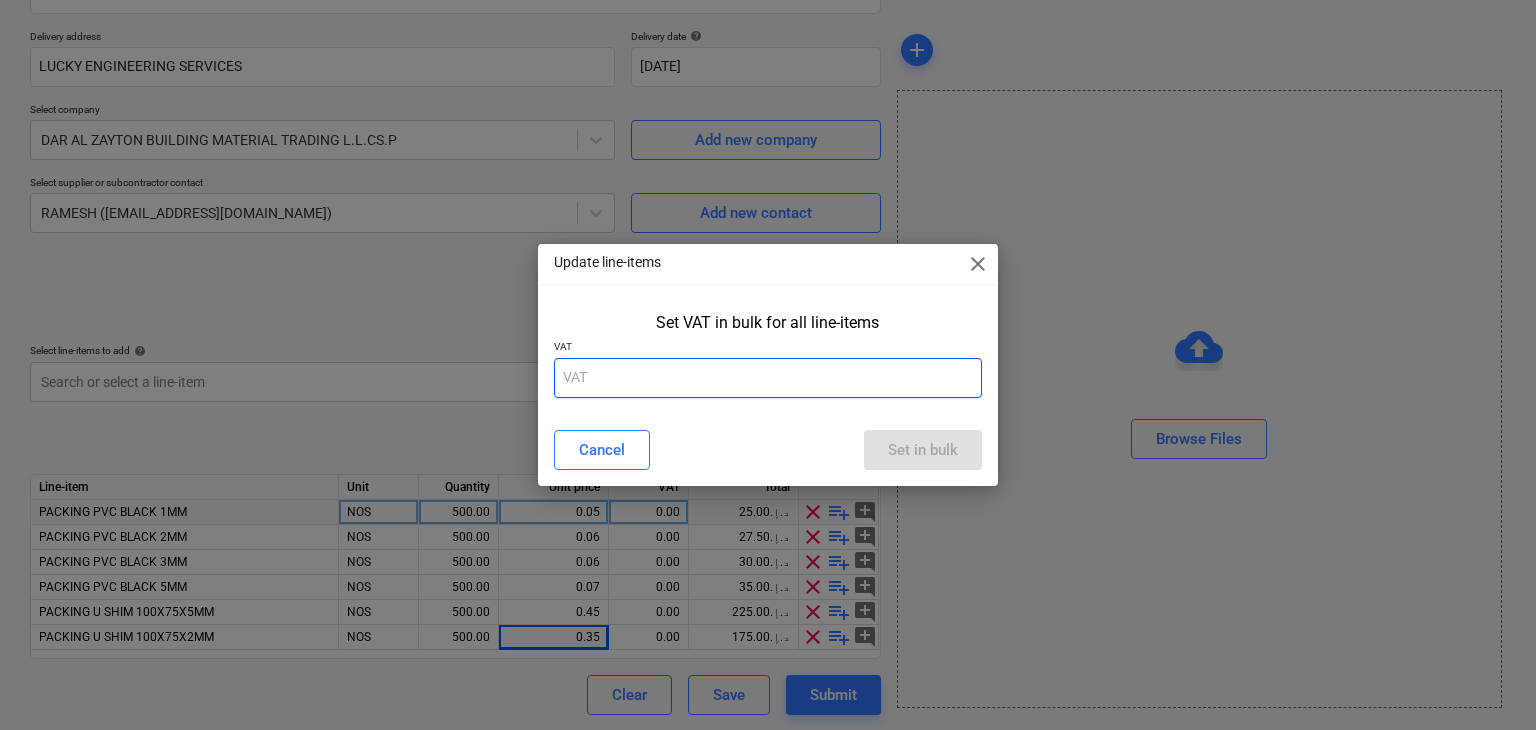 click at bounding box center (768, 378) 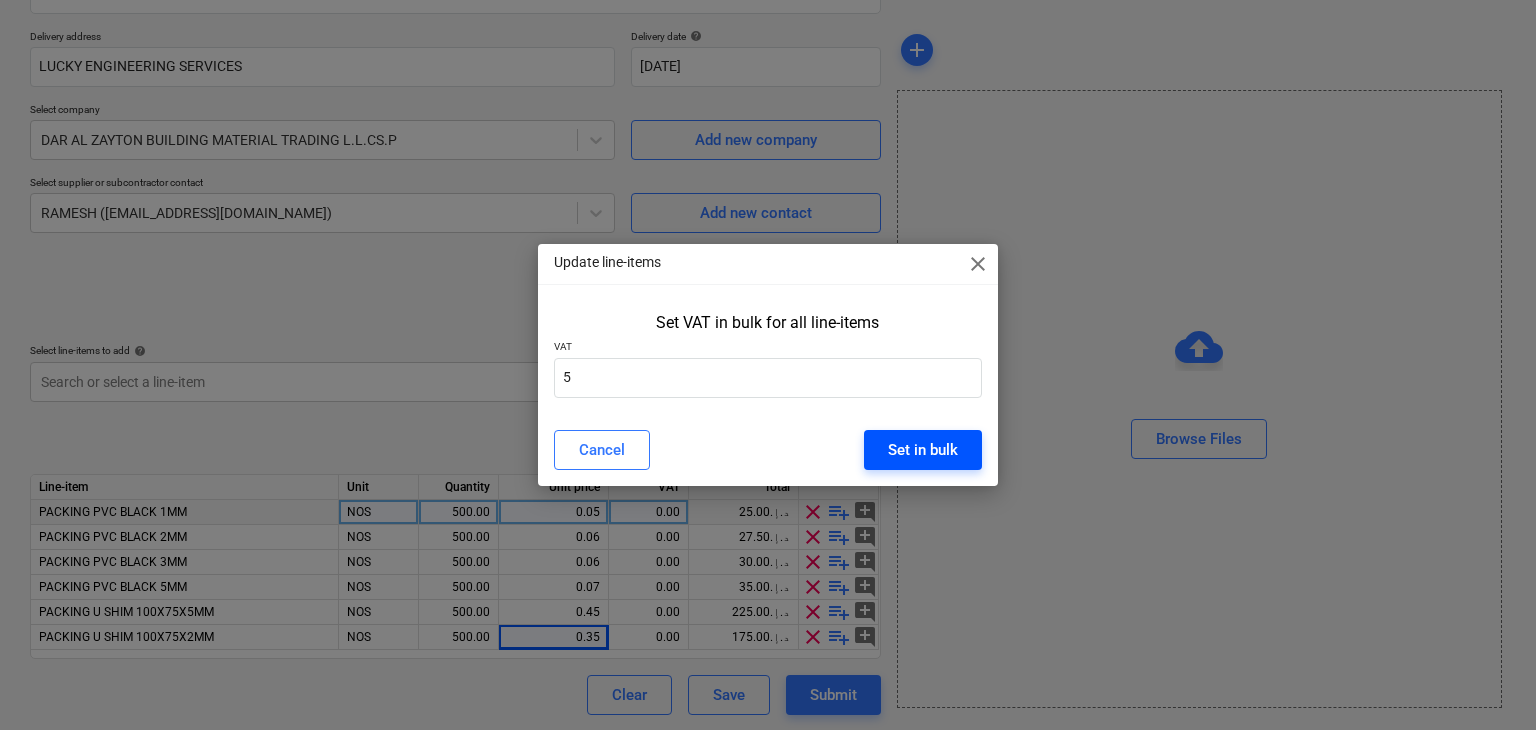 click on "Set in bulk" at bounding box center [923, 450] 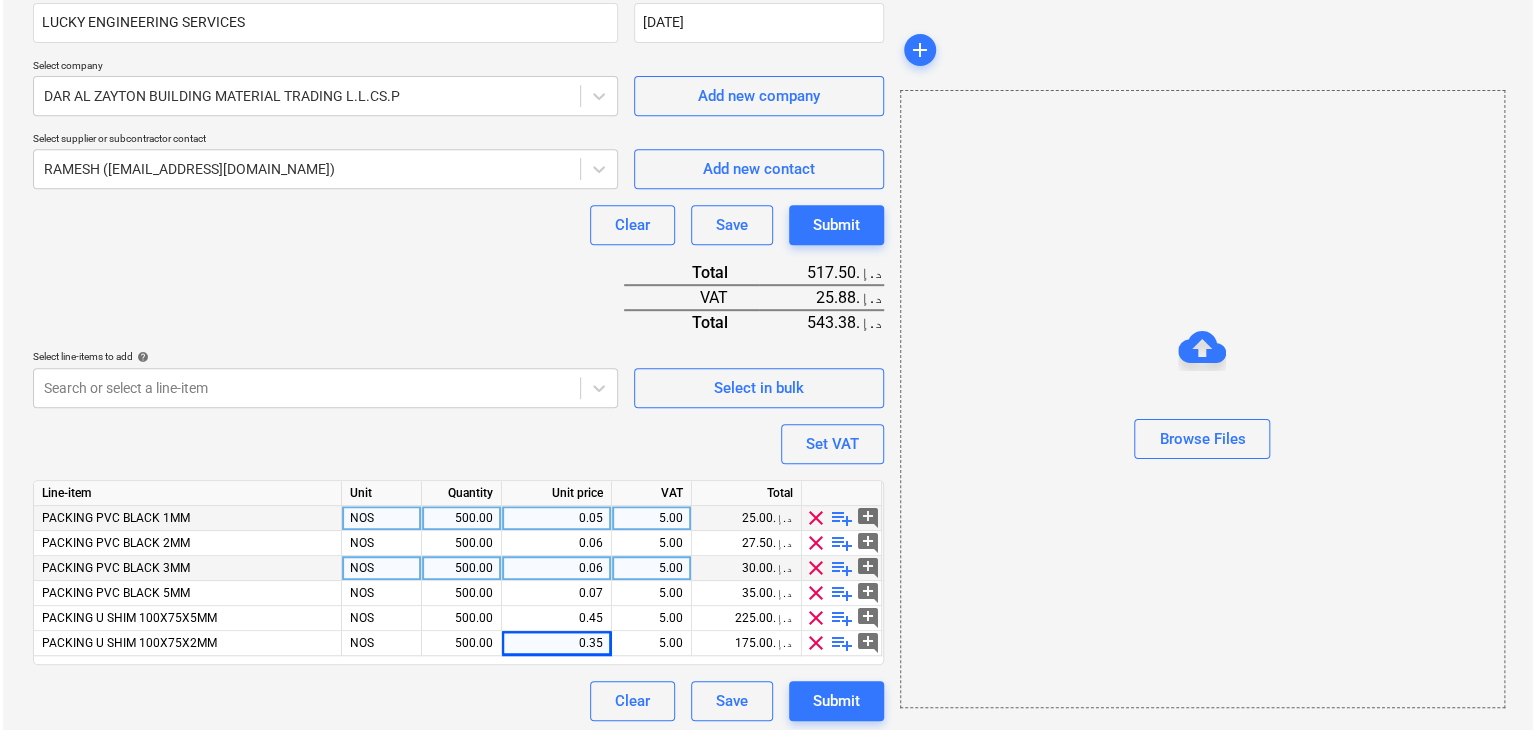 scroll, scrollTop: 394, scrollLeft: 0, axis: vertical 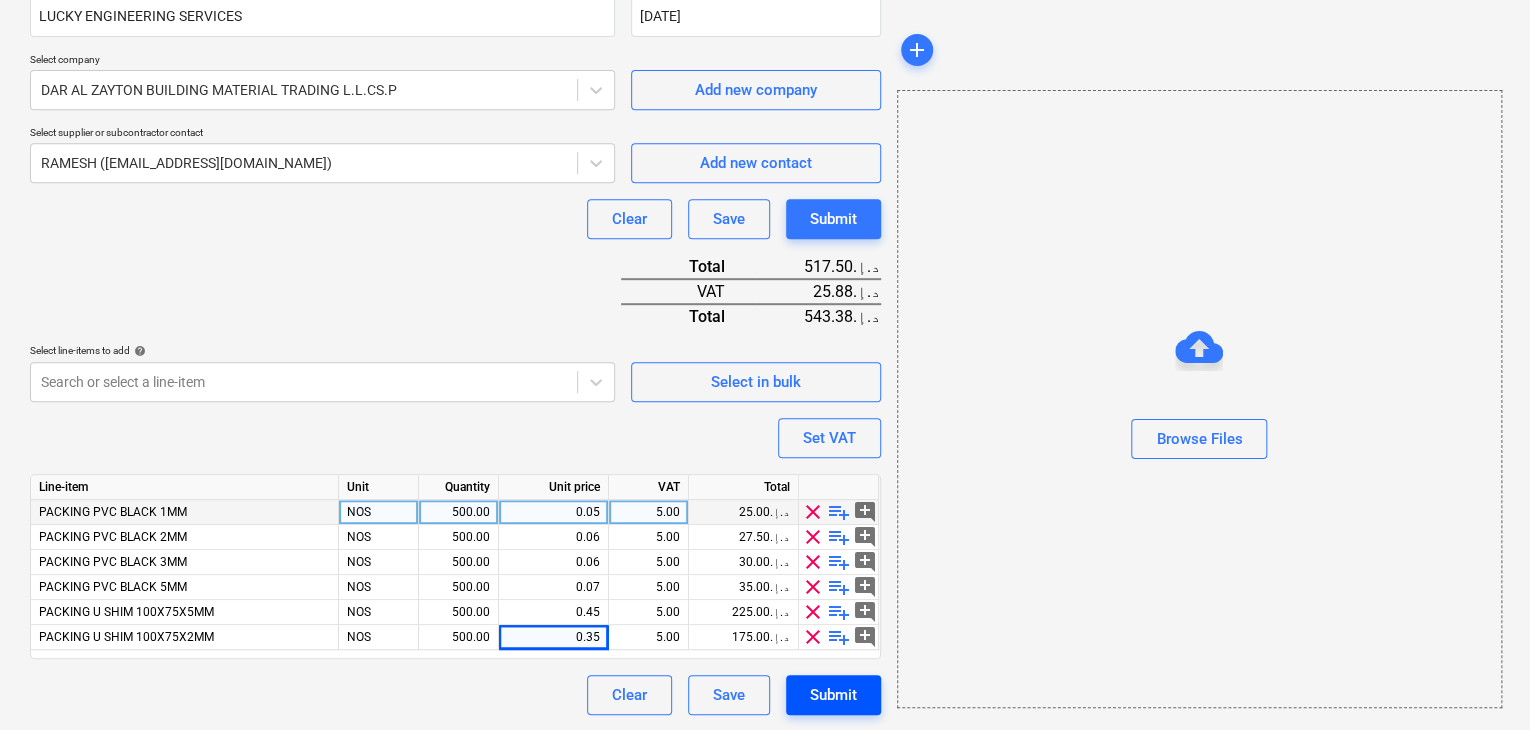 click on "Submit" at bounding box center [833, 695] 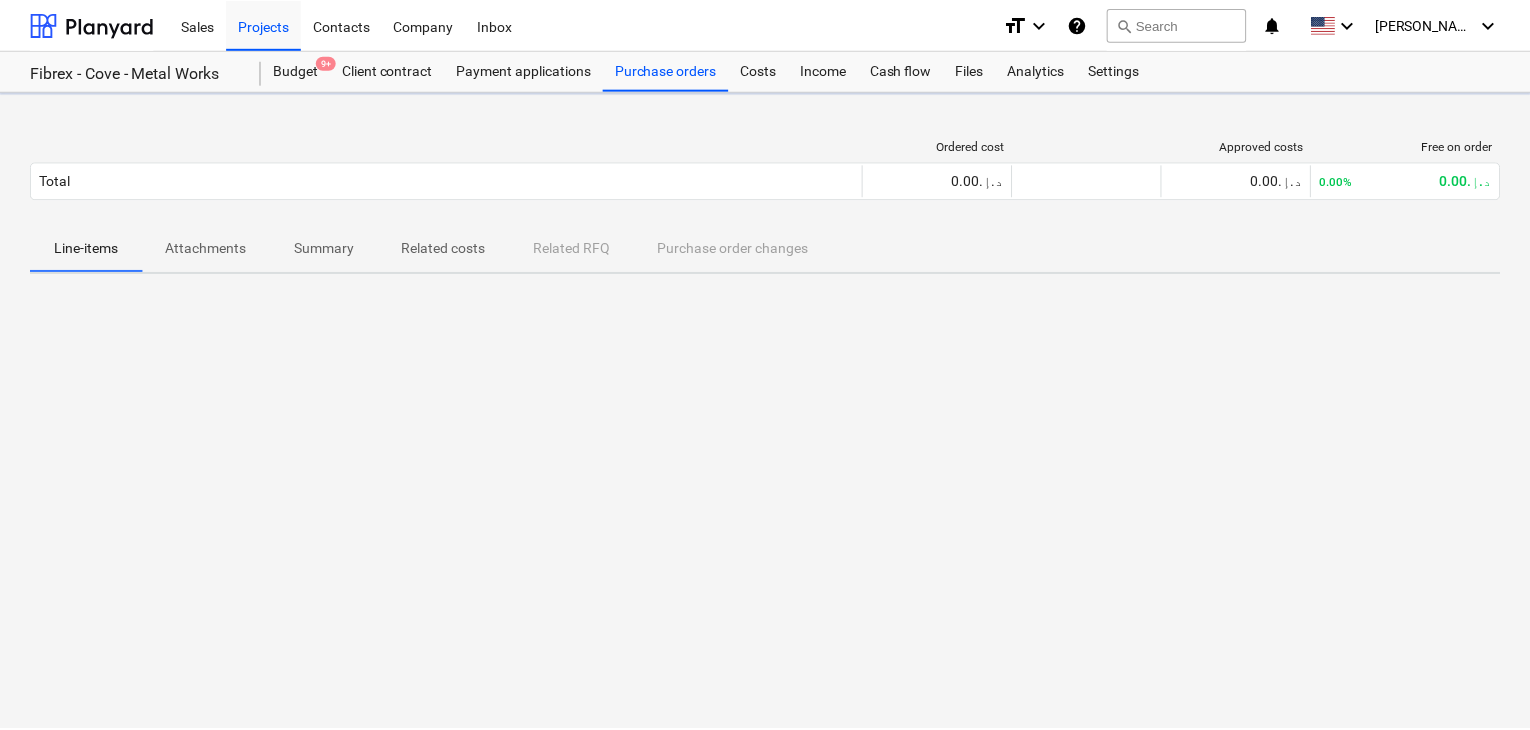 scroll, scrollTop: 0, scrollLeft: 0, axis: both 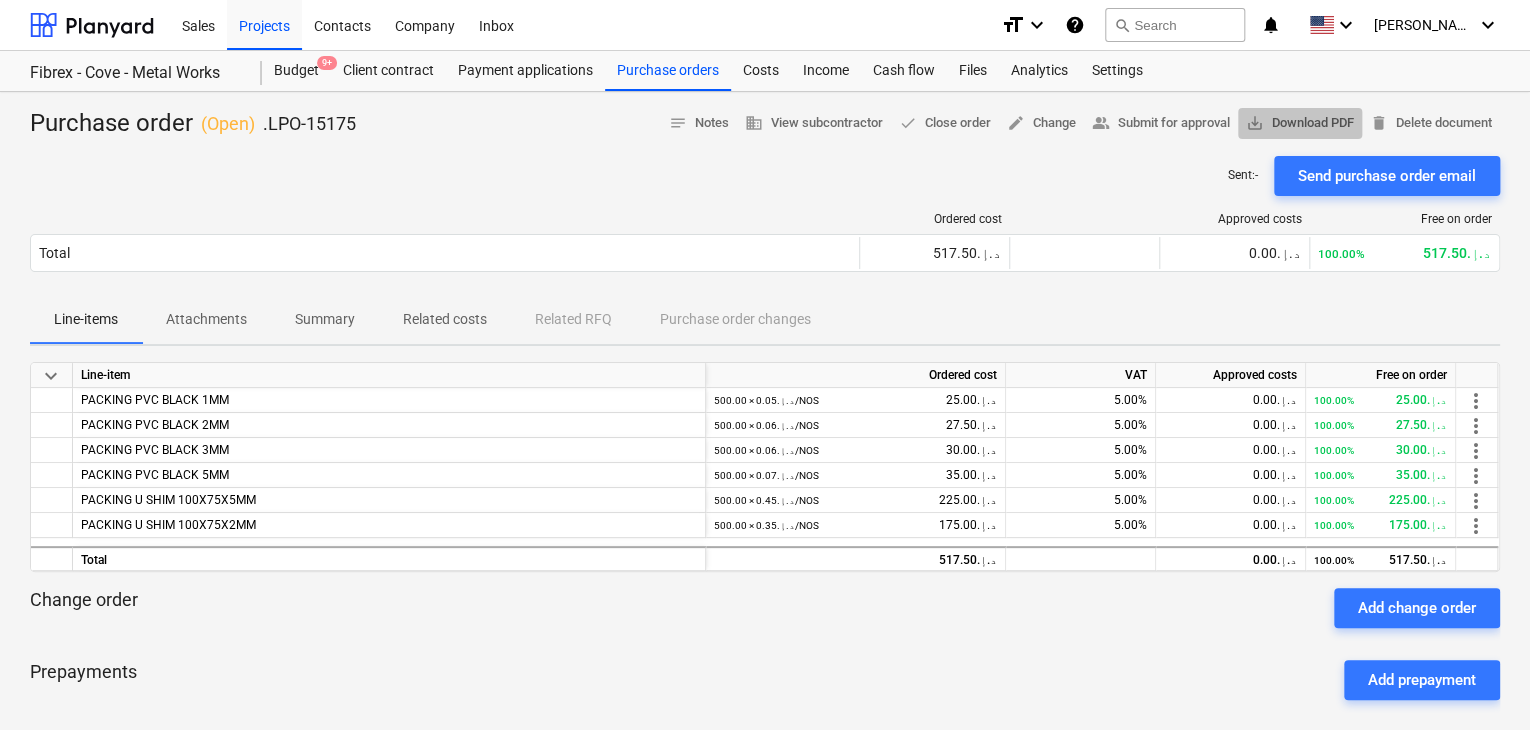 click on "save_alt Download PDF" at bounding box center (1300, 123) 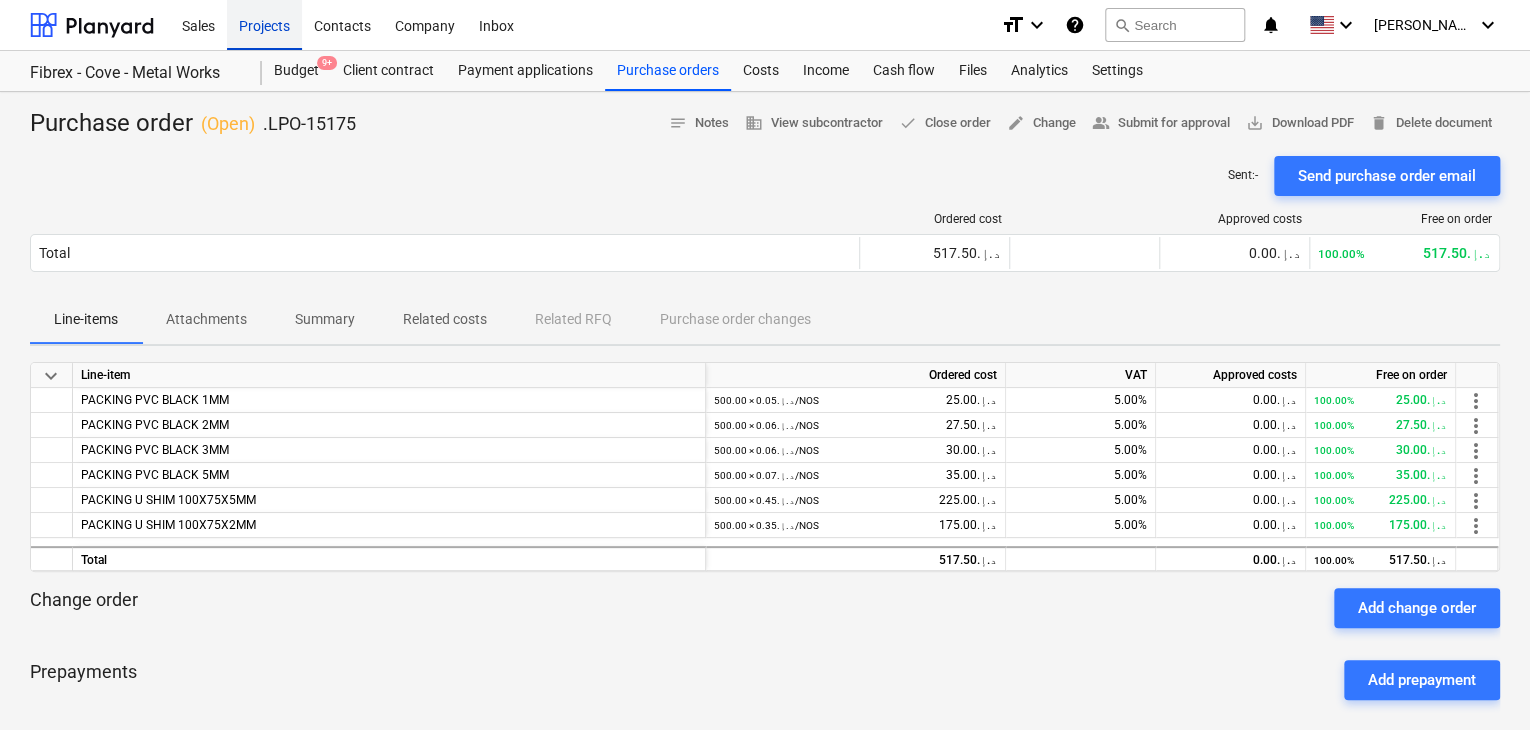 click on "Projects" at bounding box center [264, 24] 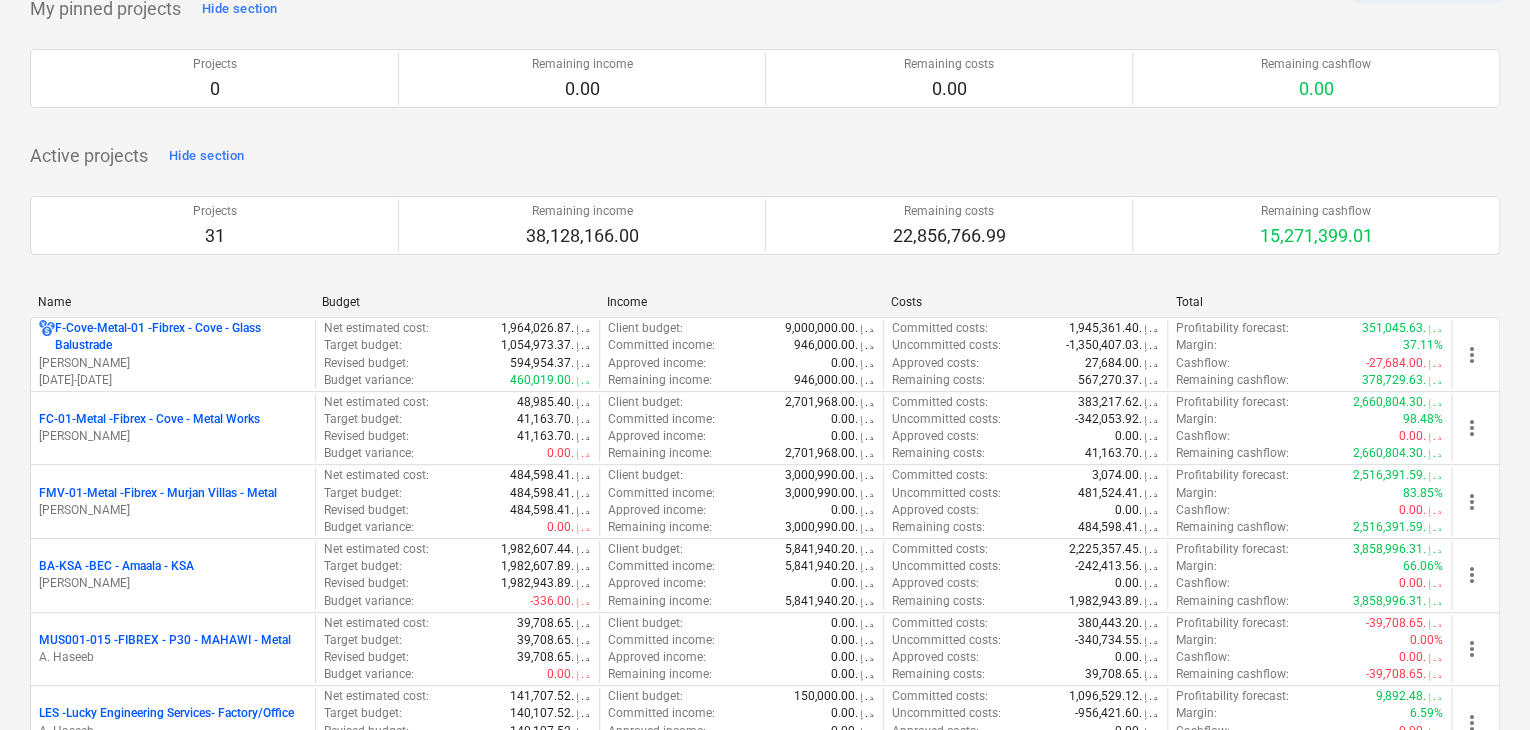 scroll, scrollTop: 200, scrollLeft: 0, axis: vertical 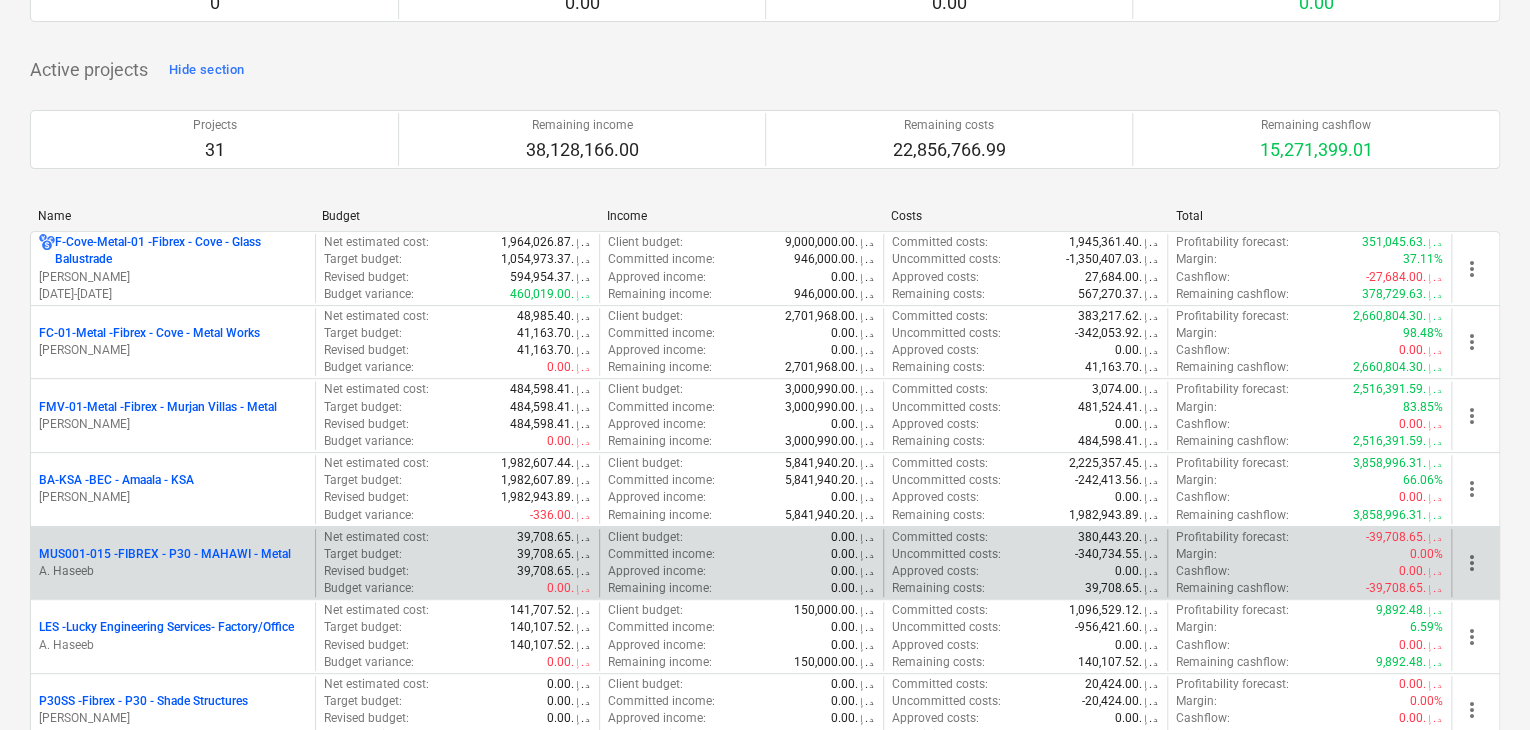 click on "MUS001-015 -  FIBREX - P30 - MAHAWI - Metal" at bounding box center [165, 554] 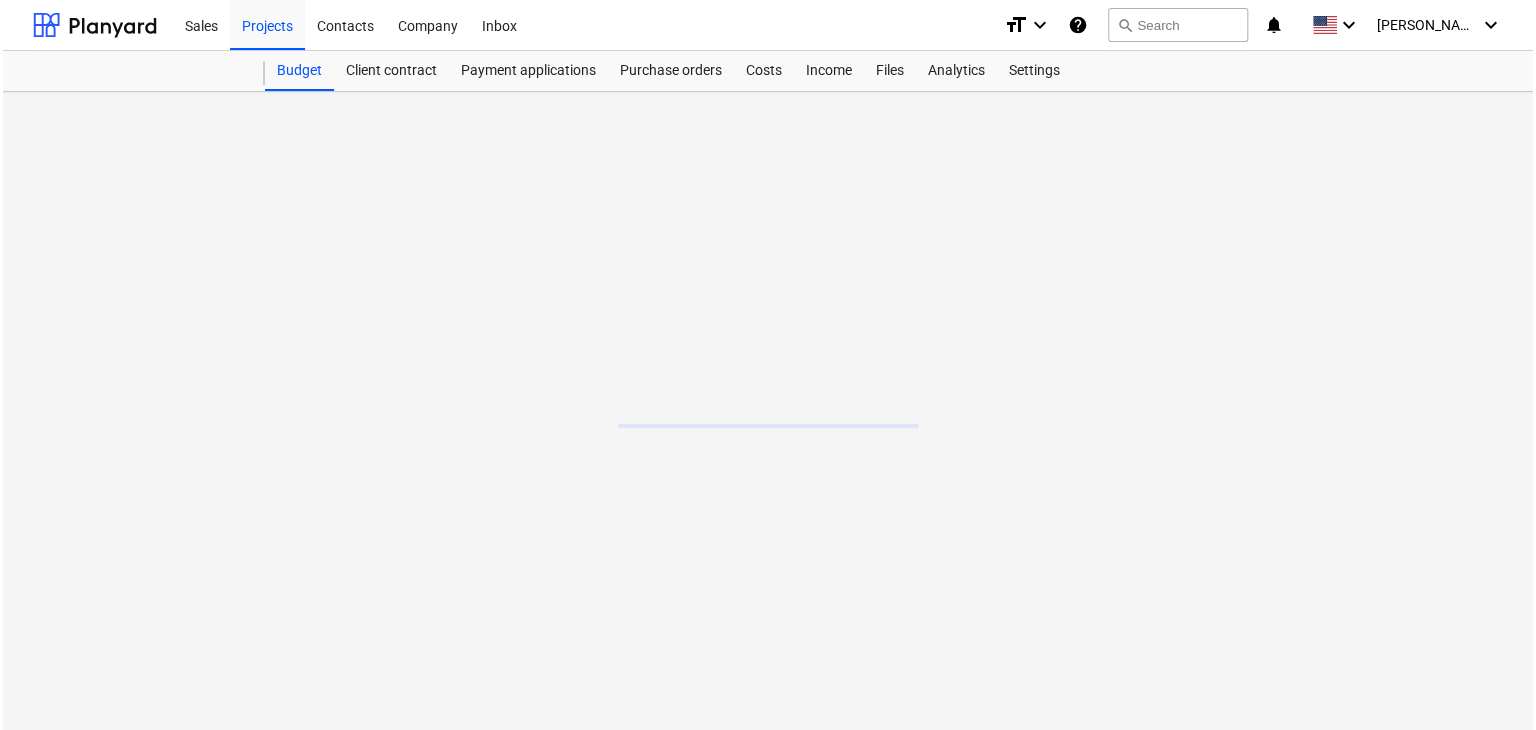 scroll, scrollTop: 0, scrollLeft: 0, axis: both 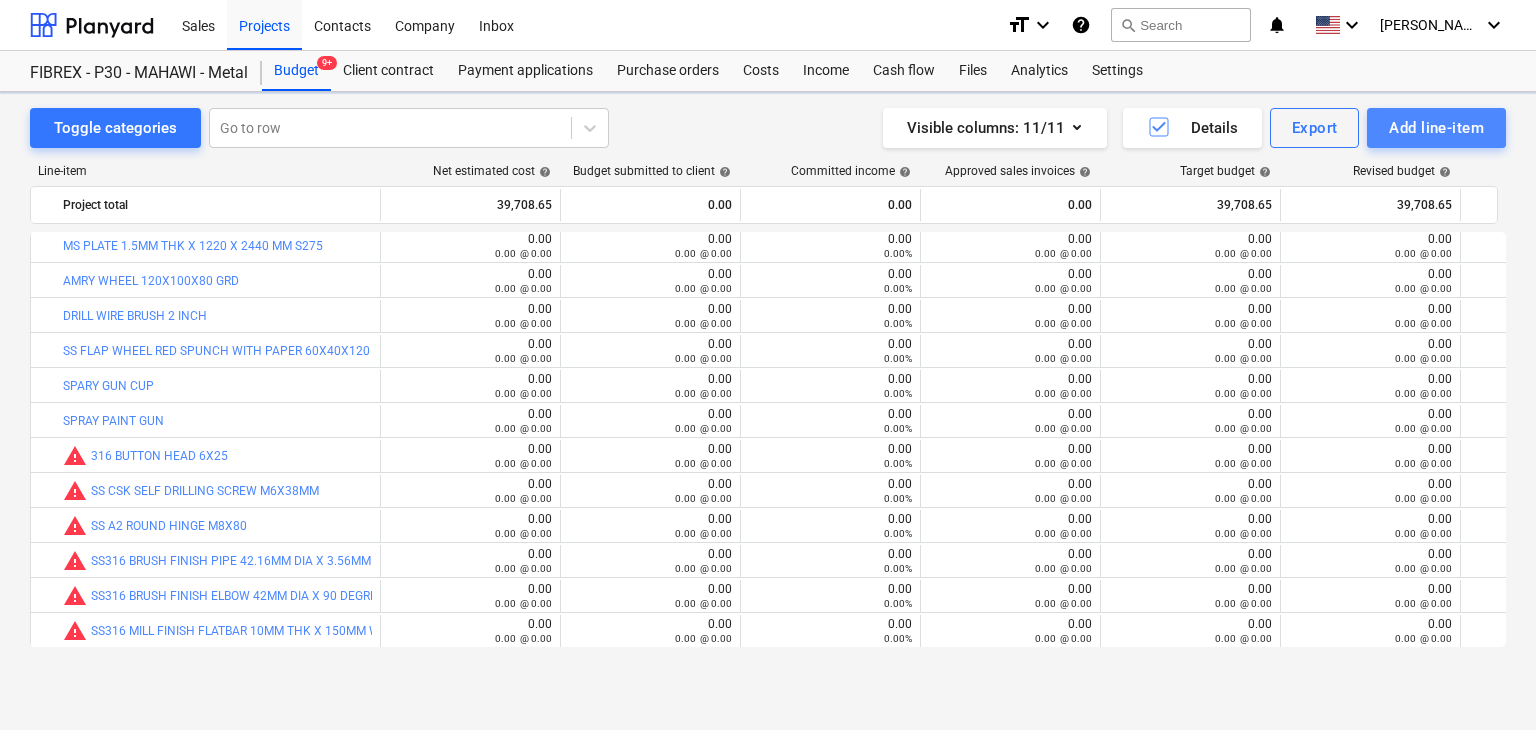 click on "Add line-item" at bounding box center [1436, 128] 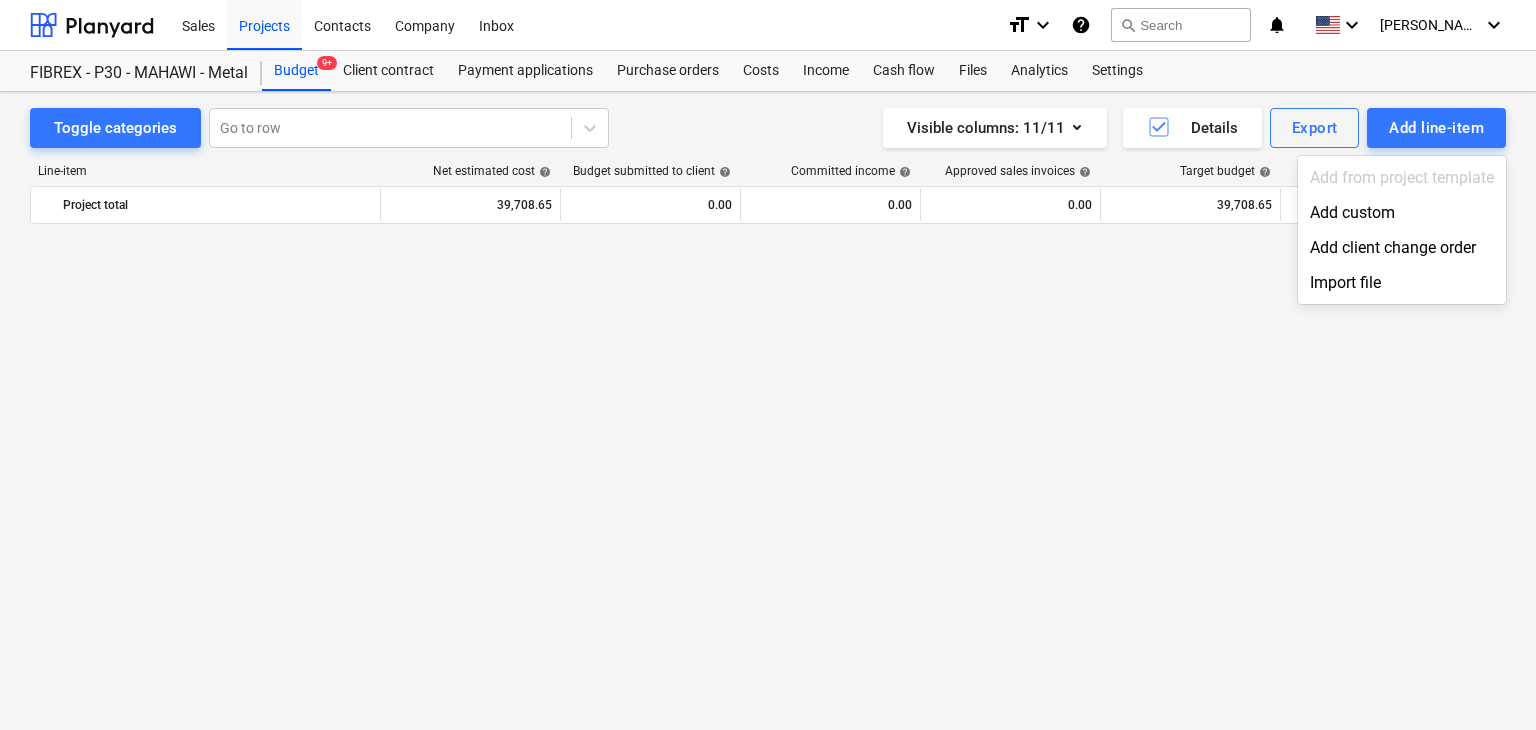 scroll, scrollTop: 10715, scrollLeft: 0, axis: vertical 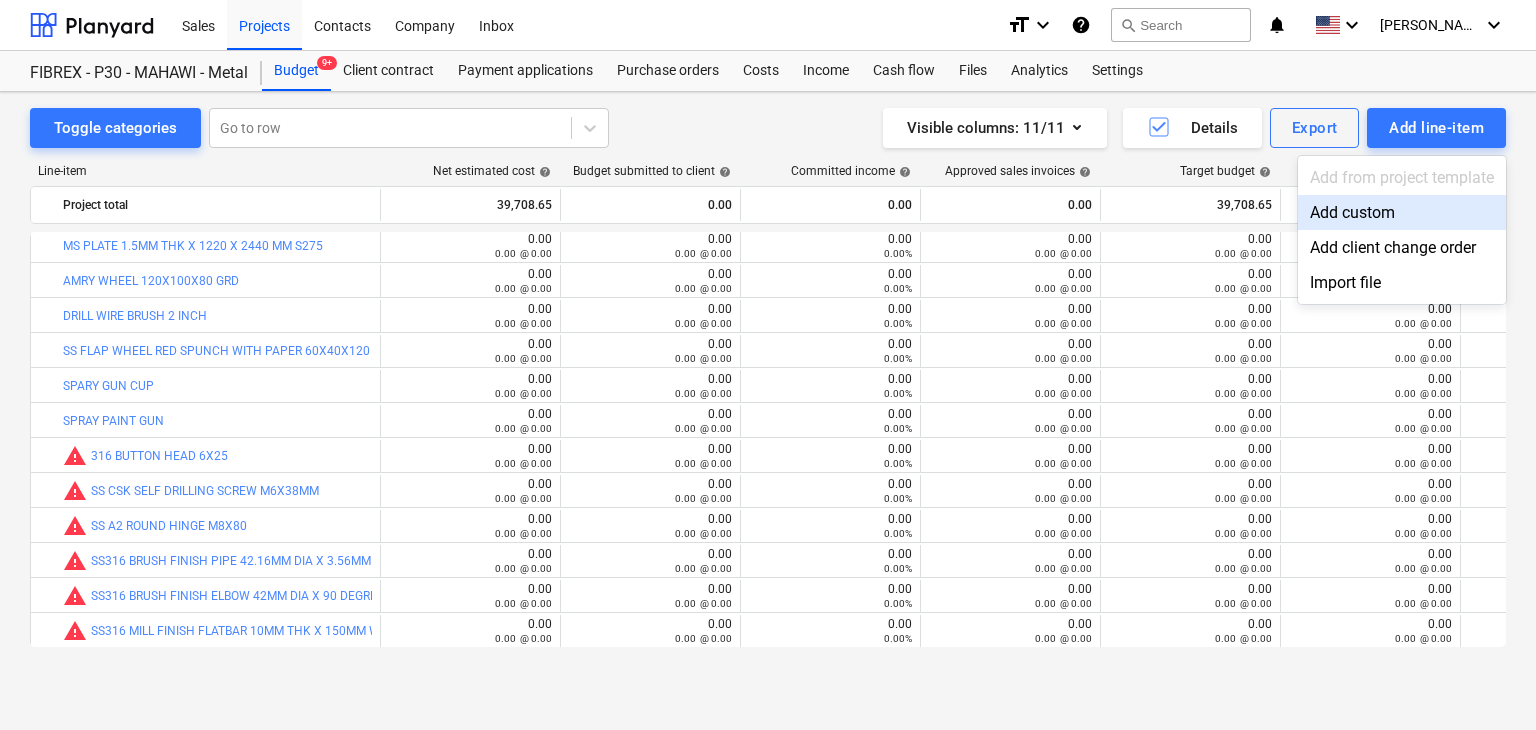 click on "Add custom" at bounding box center [1402, 212] 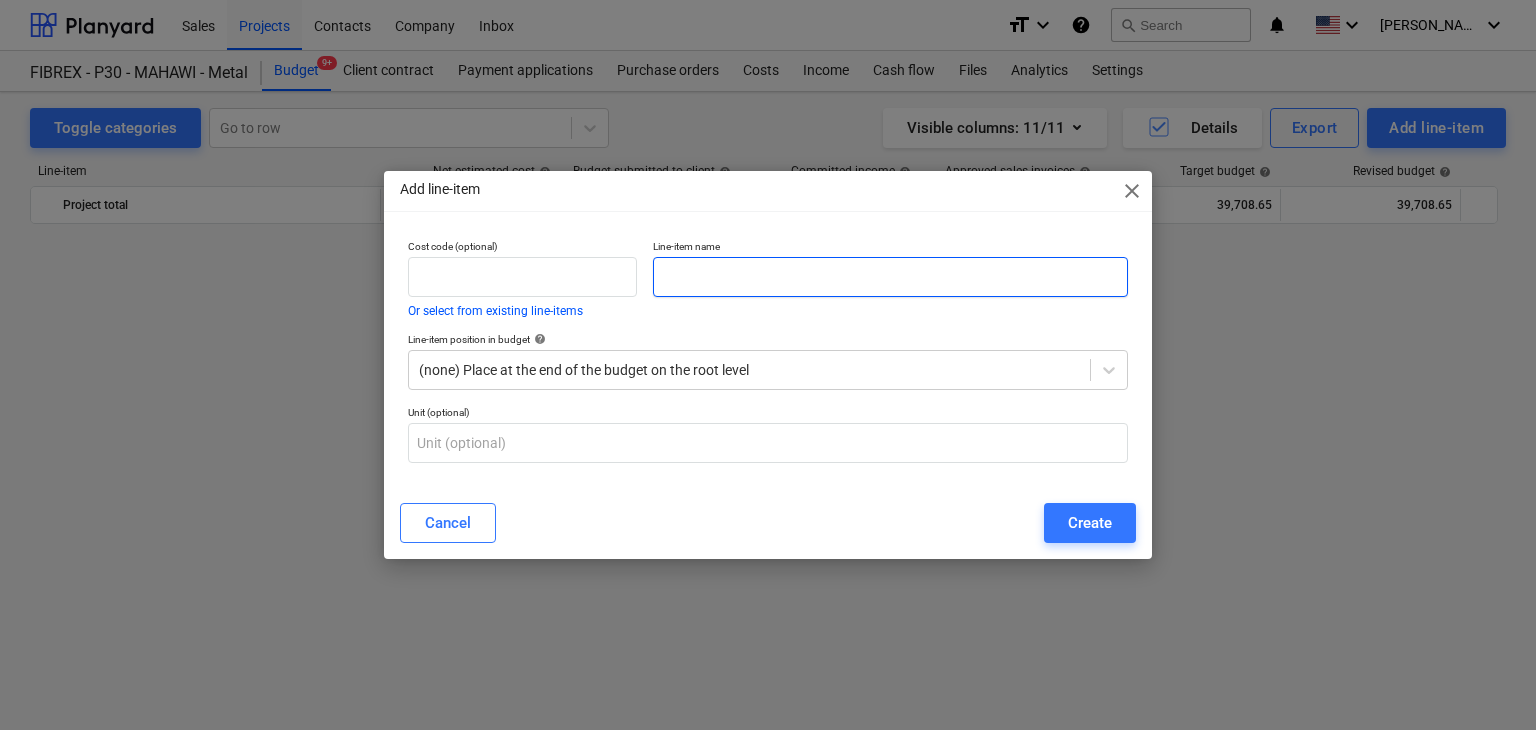 scroll, scrollTop: 10715, scrollLeft: 0, axis: vertical 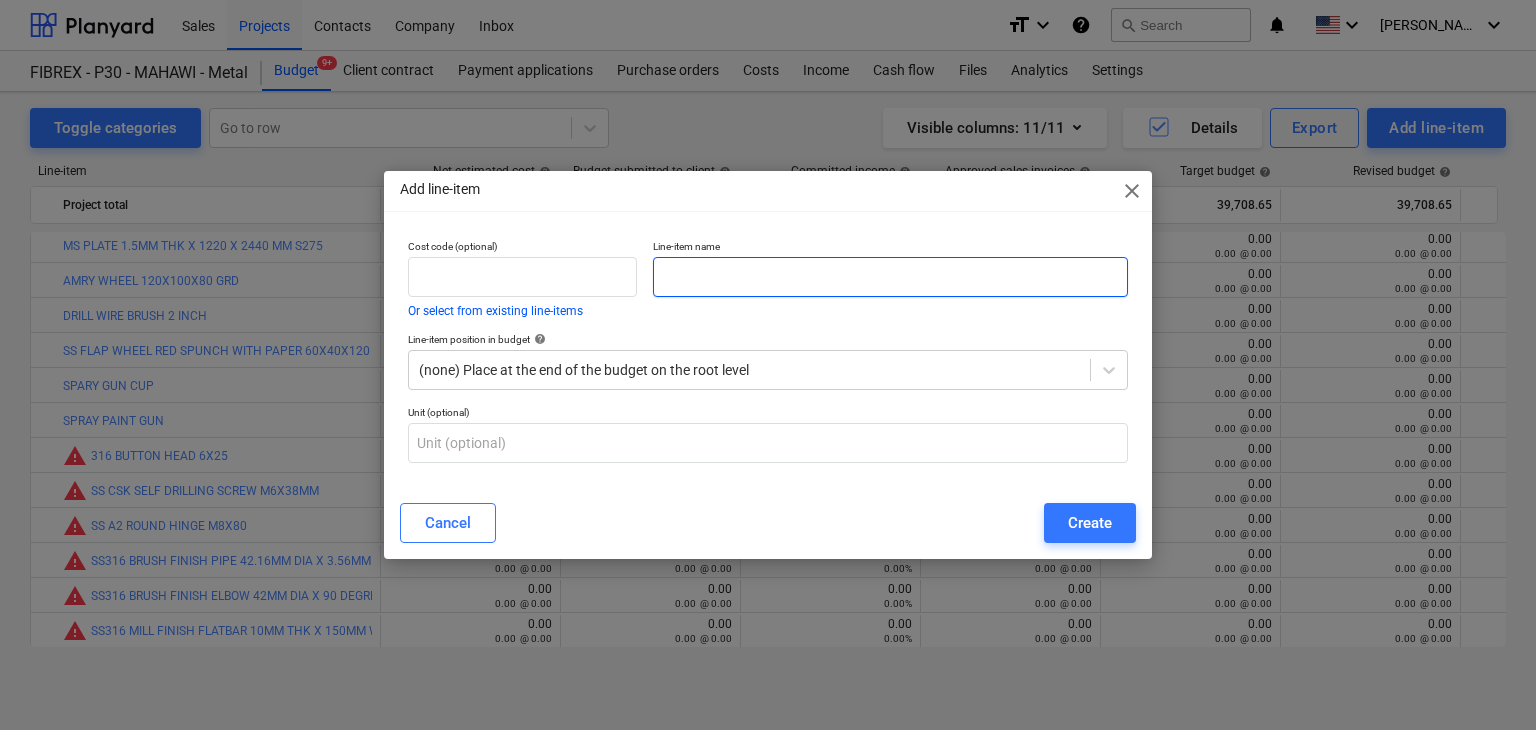 click at bounding box center (890, 277) 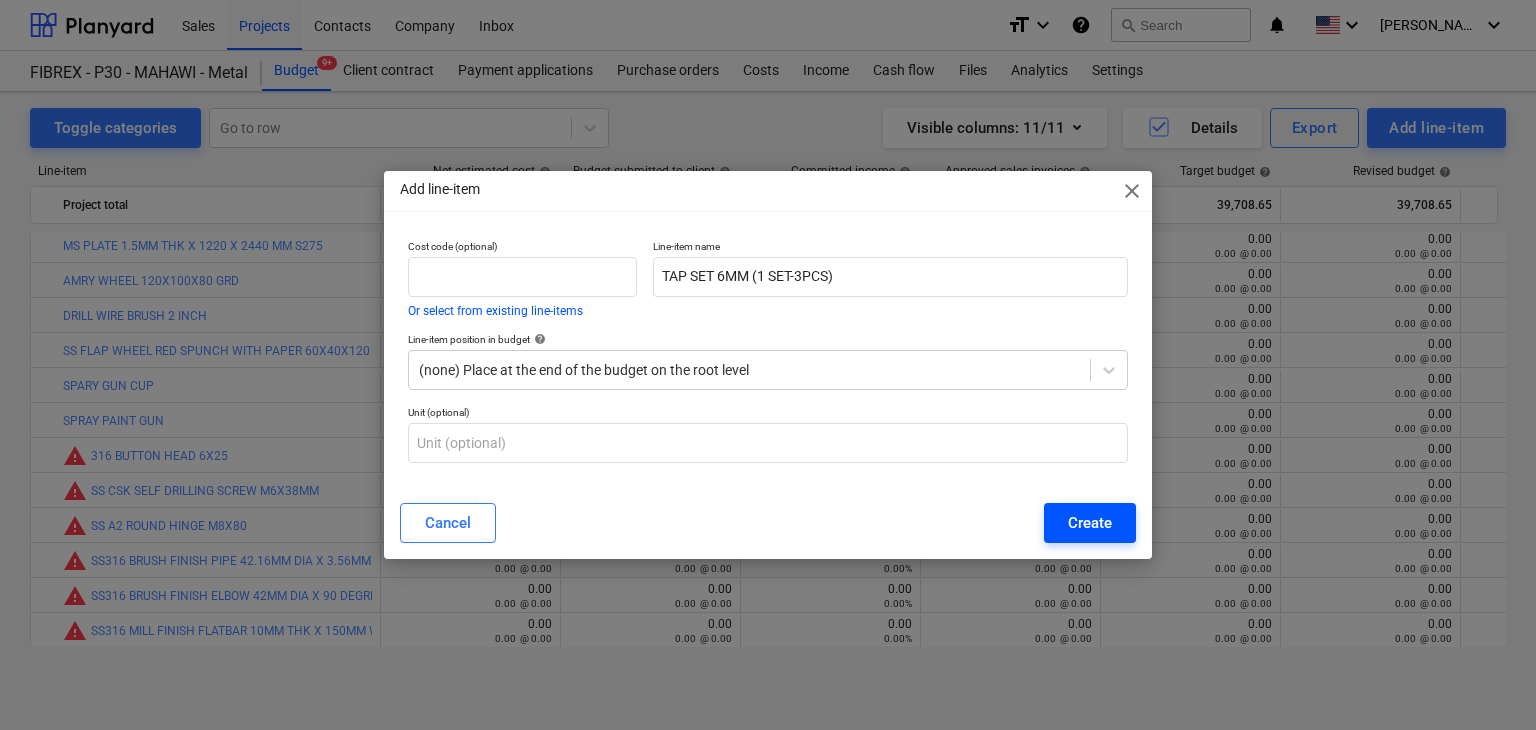 click on "Create" at bounding box center [1090, 523] 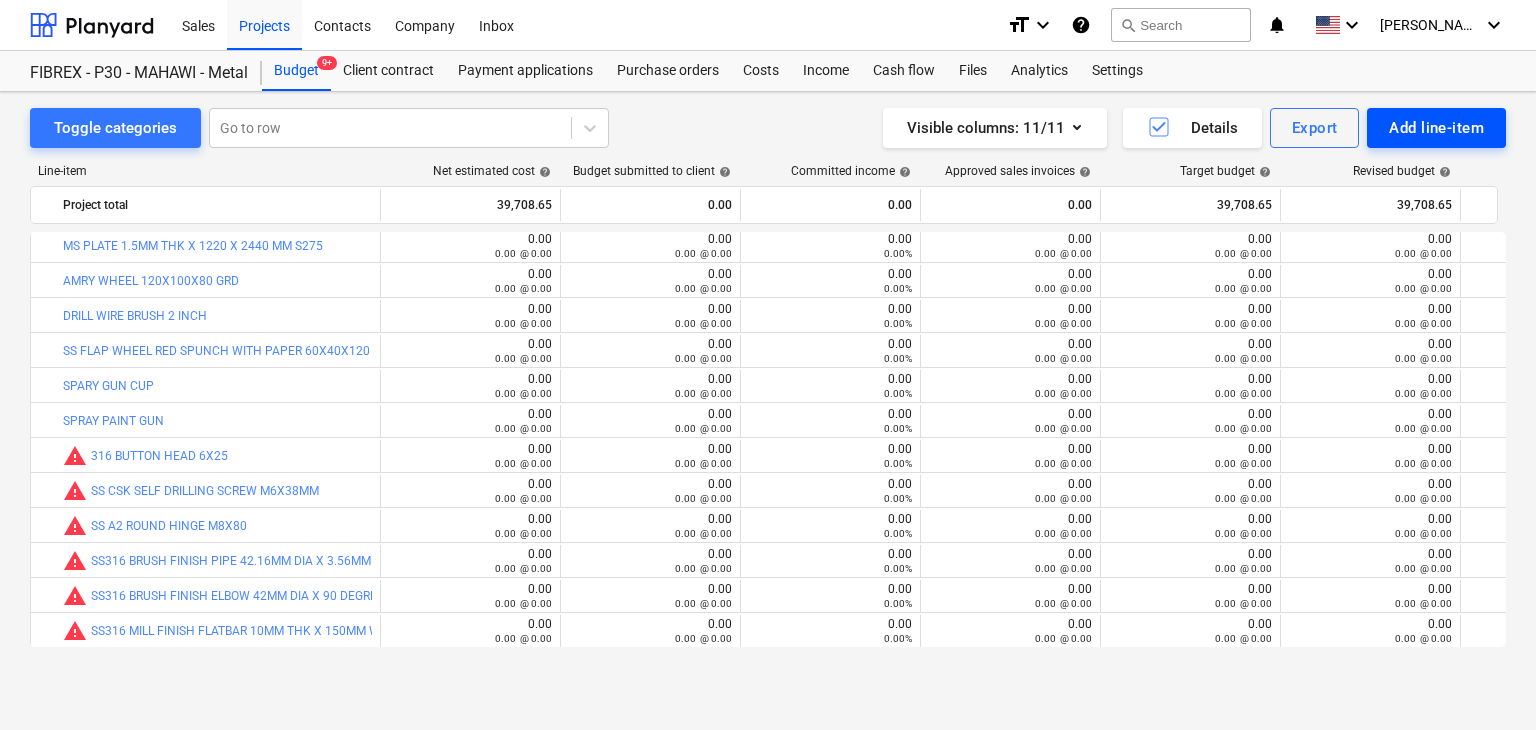click on "Add line-item" at bounding box center (1436, 128) 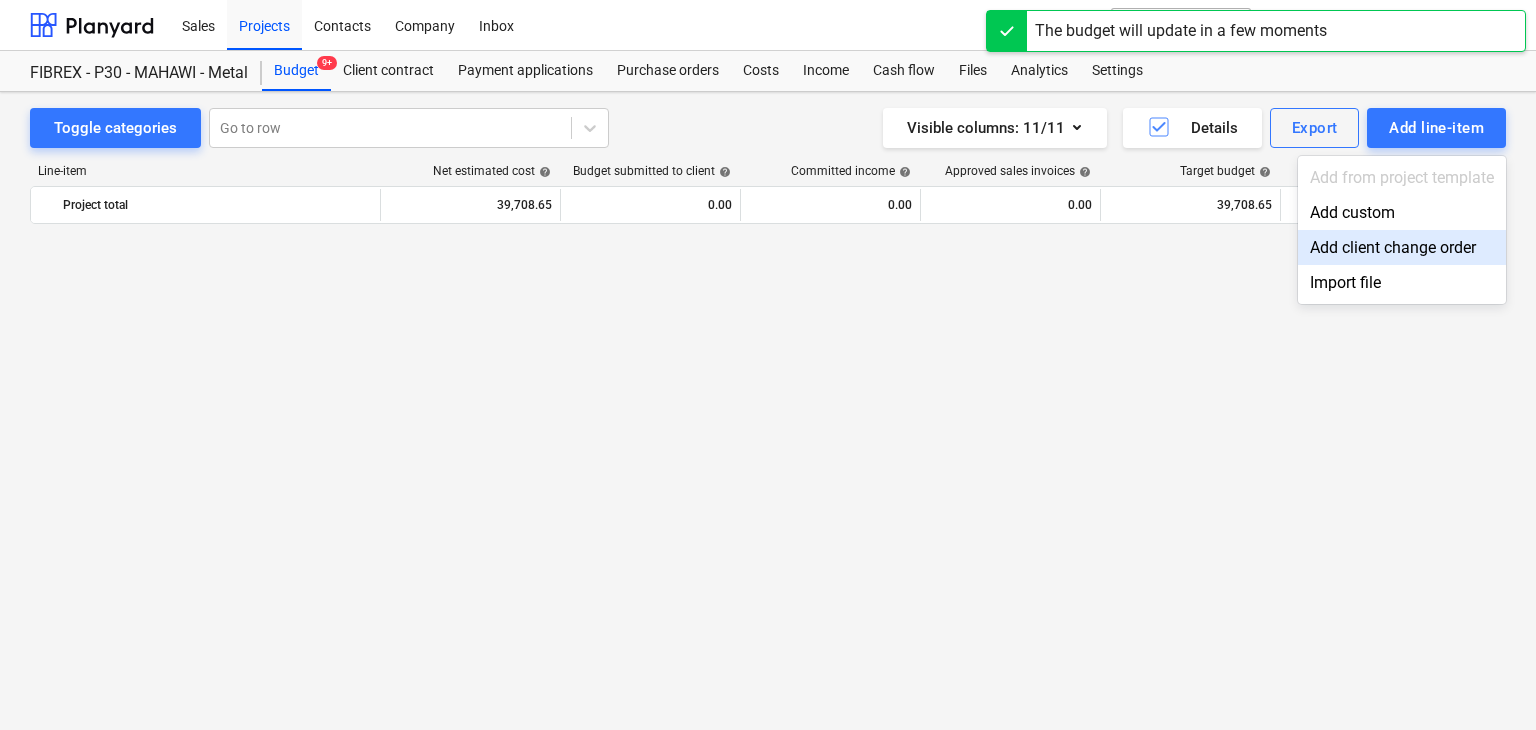 scroll, scrollTop: 10715, scrollLeft: 0, axis: vertical 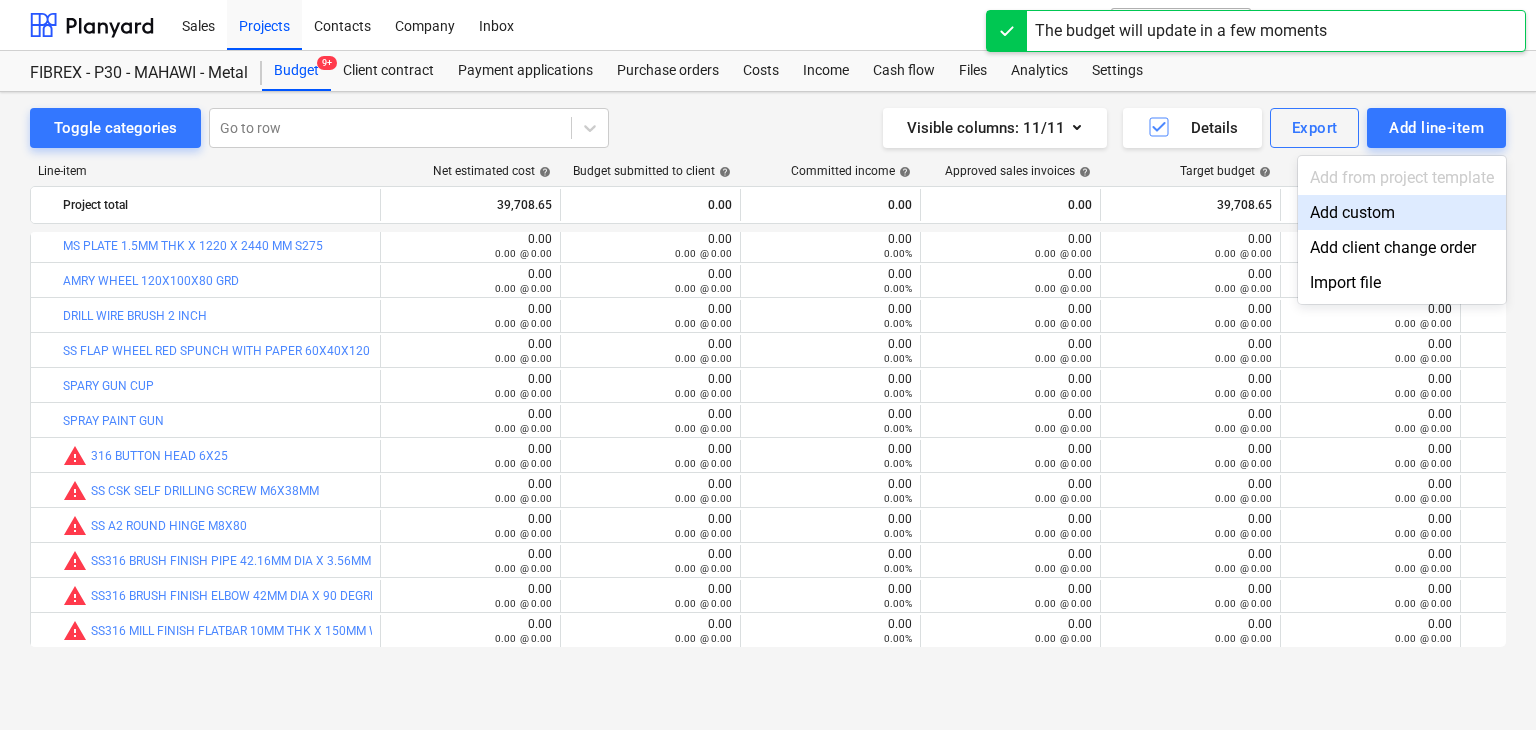 click on "Add from project template" at bounding box center (1402, 177) 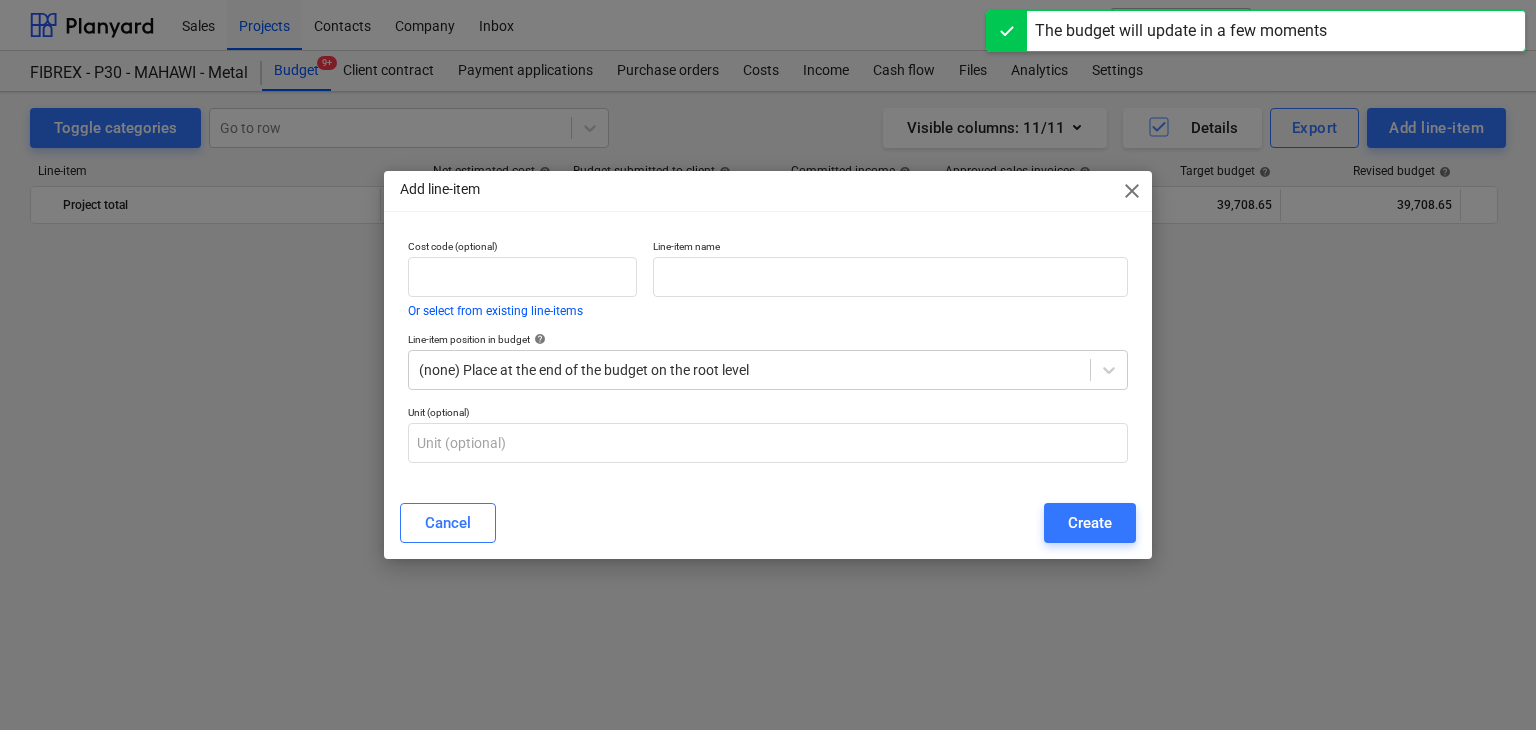 click on "Line-item name" at bounding box center [890, 278] 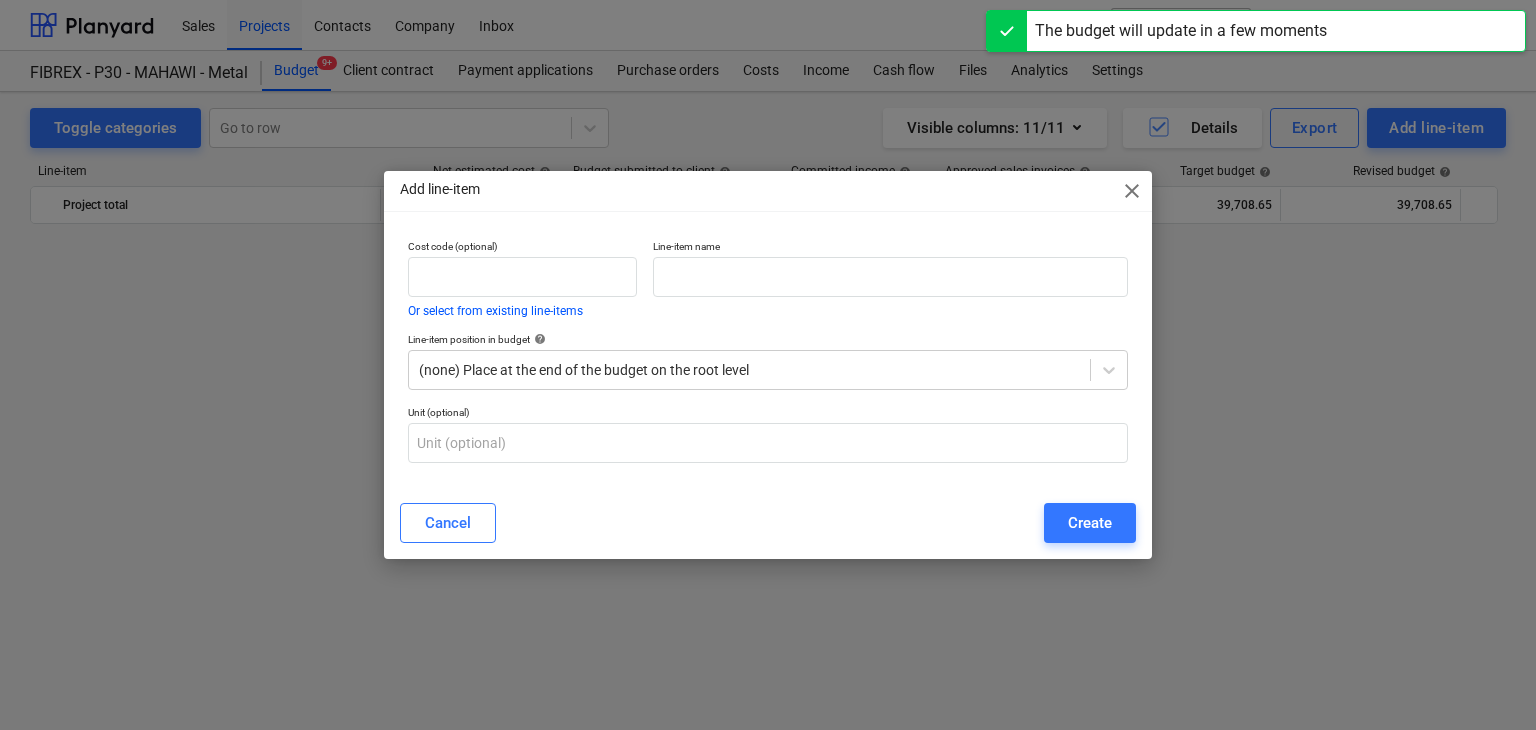 scroll, scrollTop: 10715, scrollLeft: 0, axis: vertical 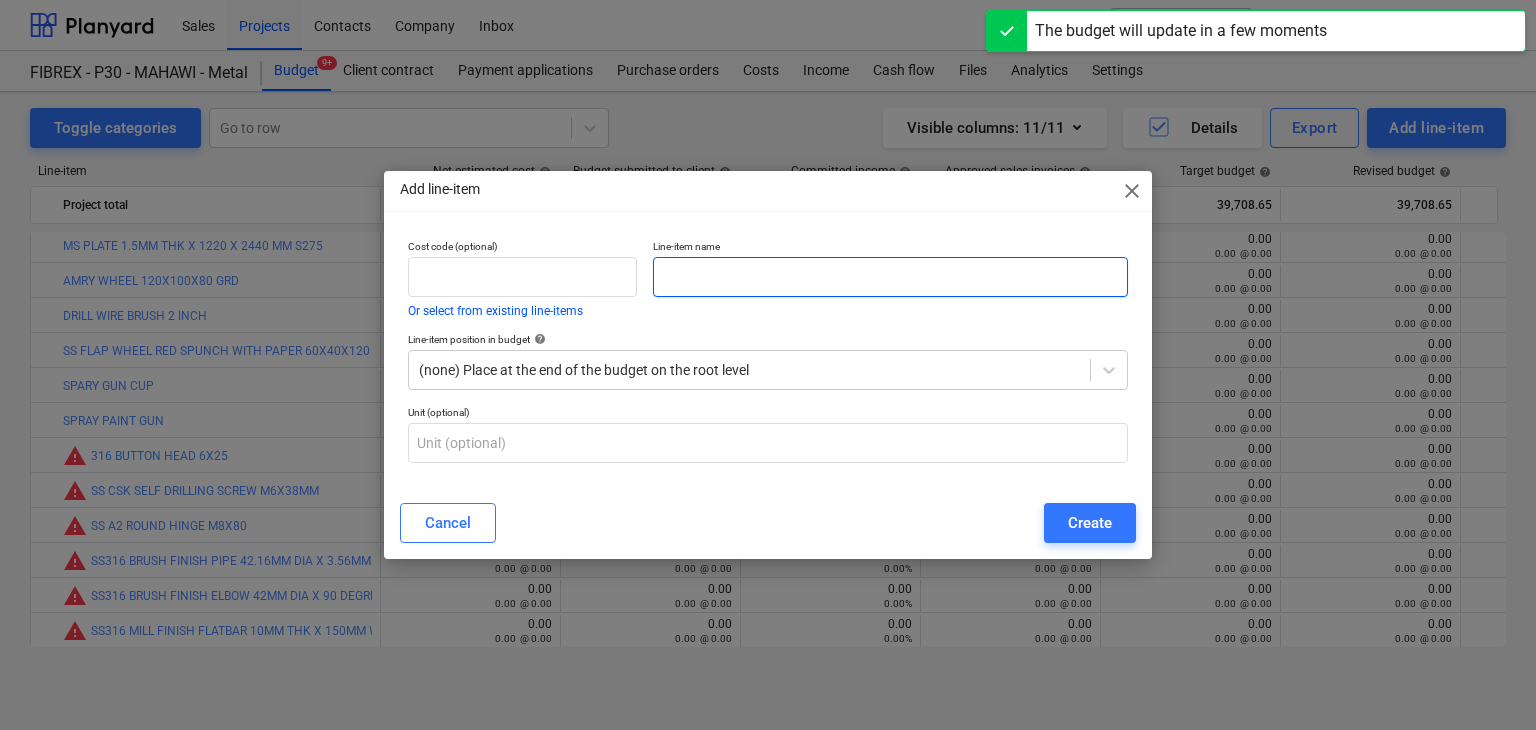 click at bounding box center (890, 277) 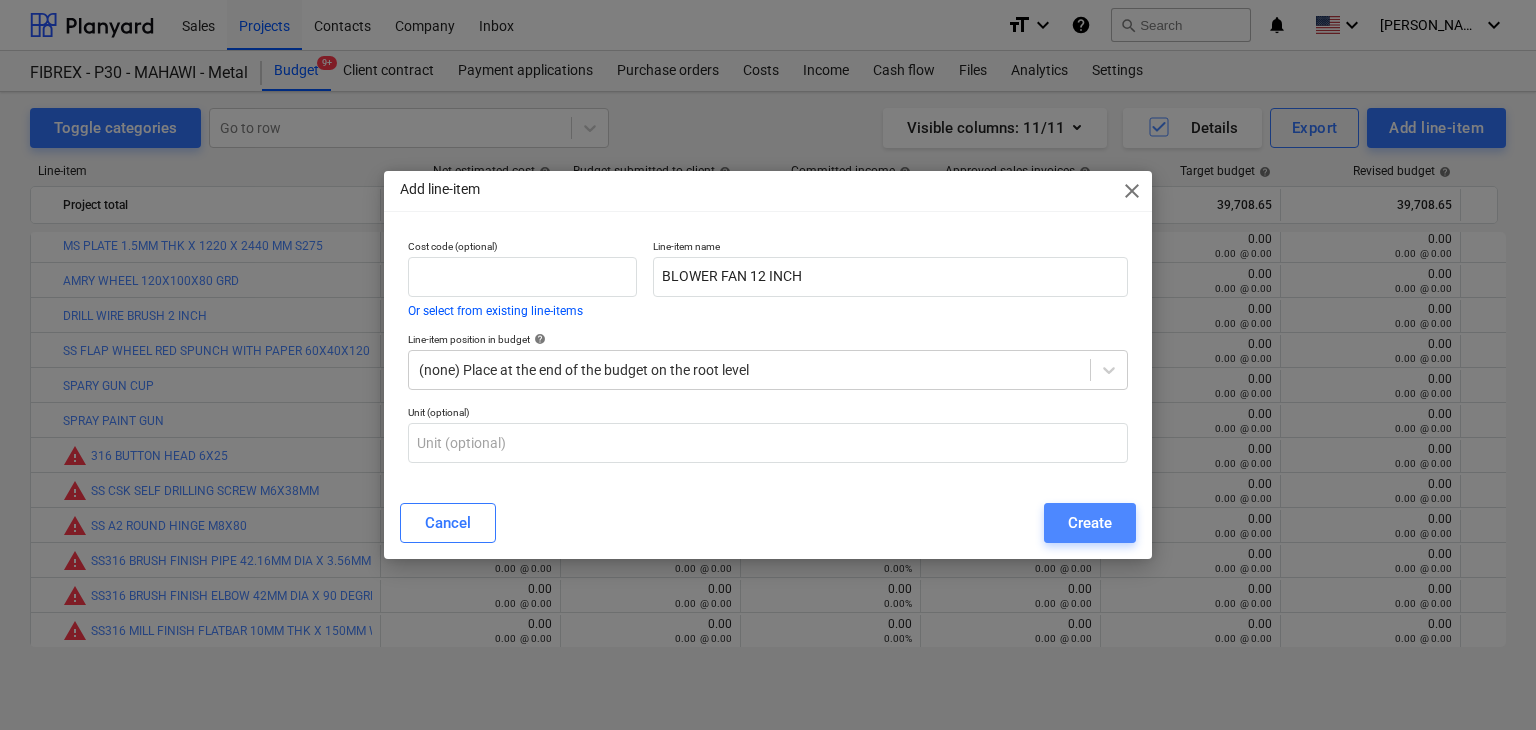 click on "Create" at bounding box center [1090, 523] 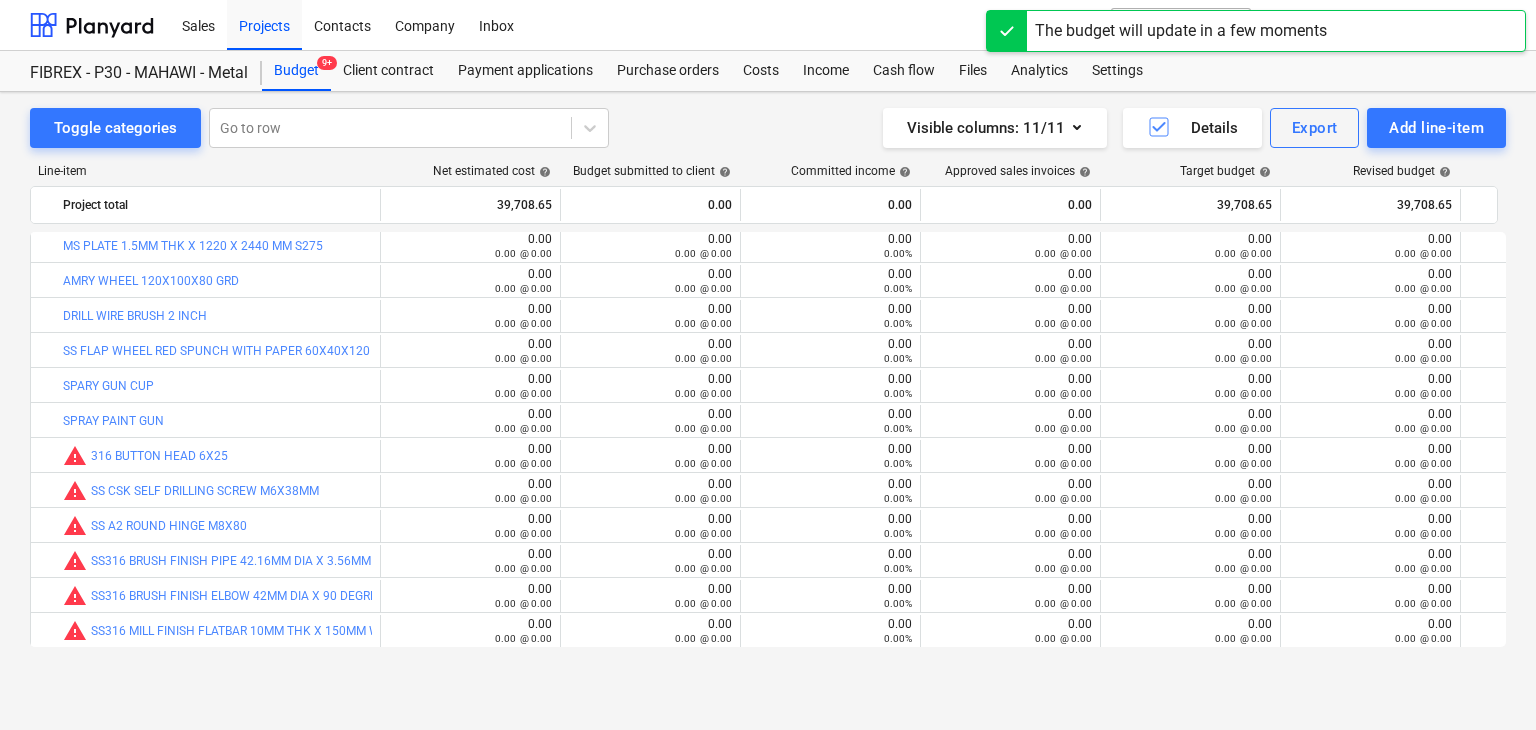 click on "Sales Projects Contacts Company Inbox" at bounding box center [580, 25] 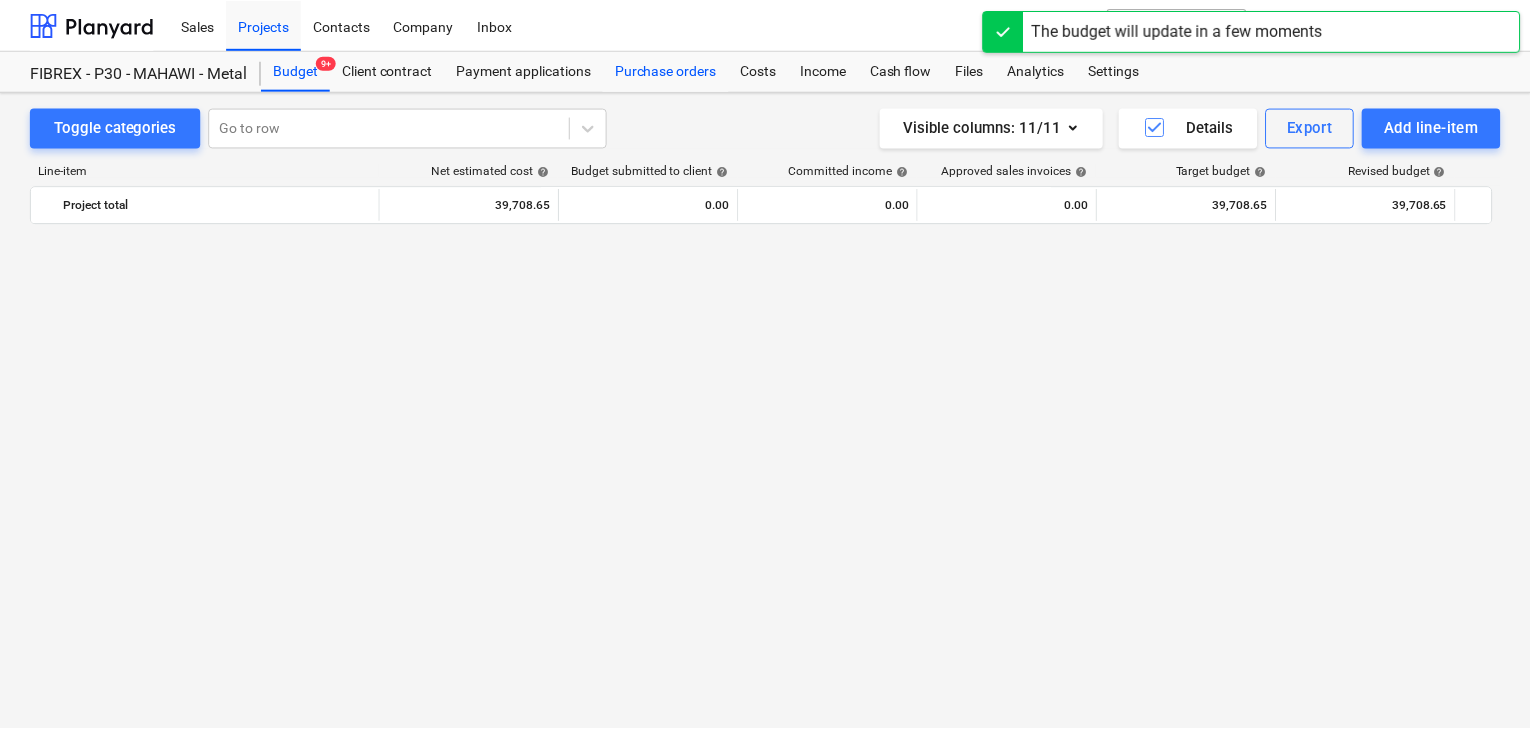 scroll, scrollTop: 10715, scrollLeft: 0, axis: vertical 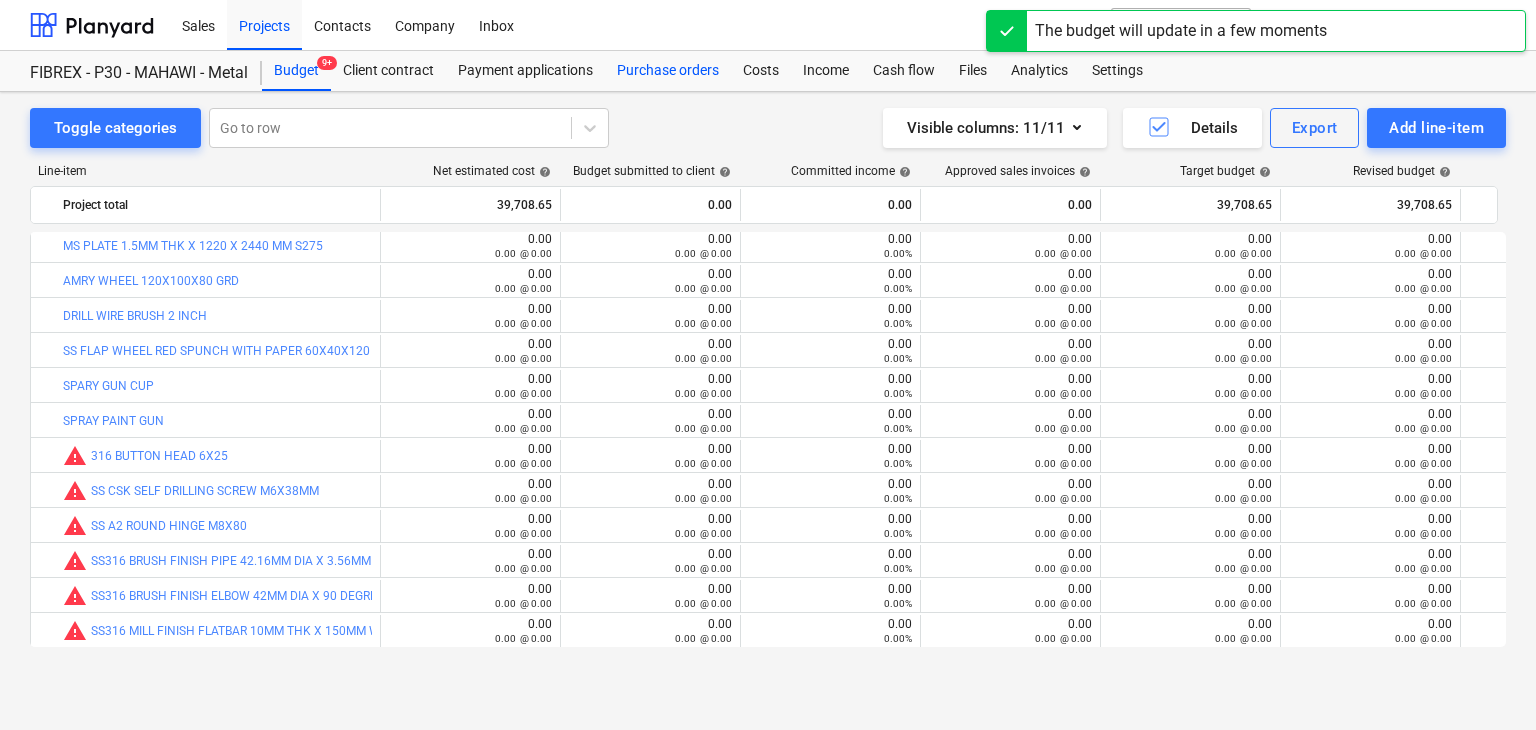 click on "Purchase orders" at bounding box center (668, 71) 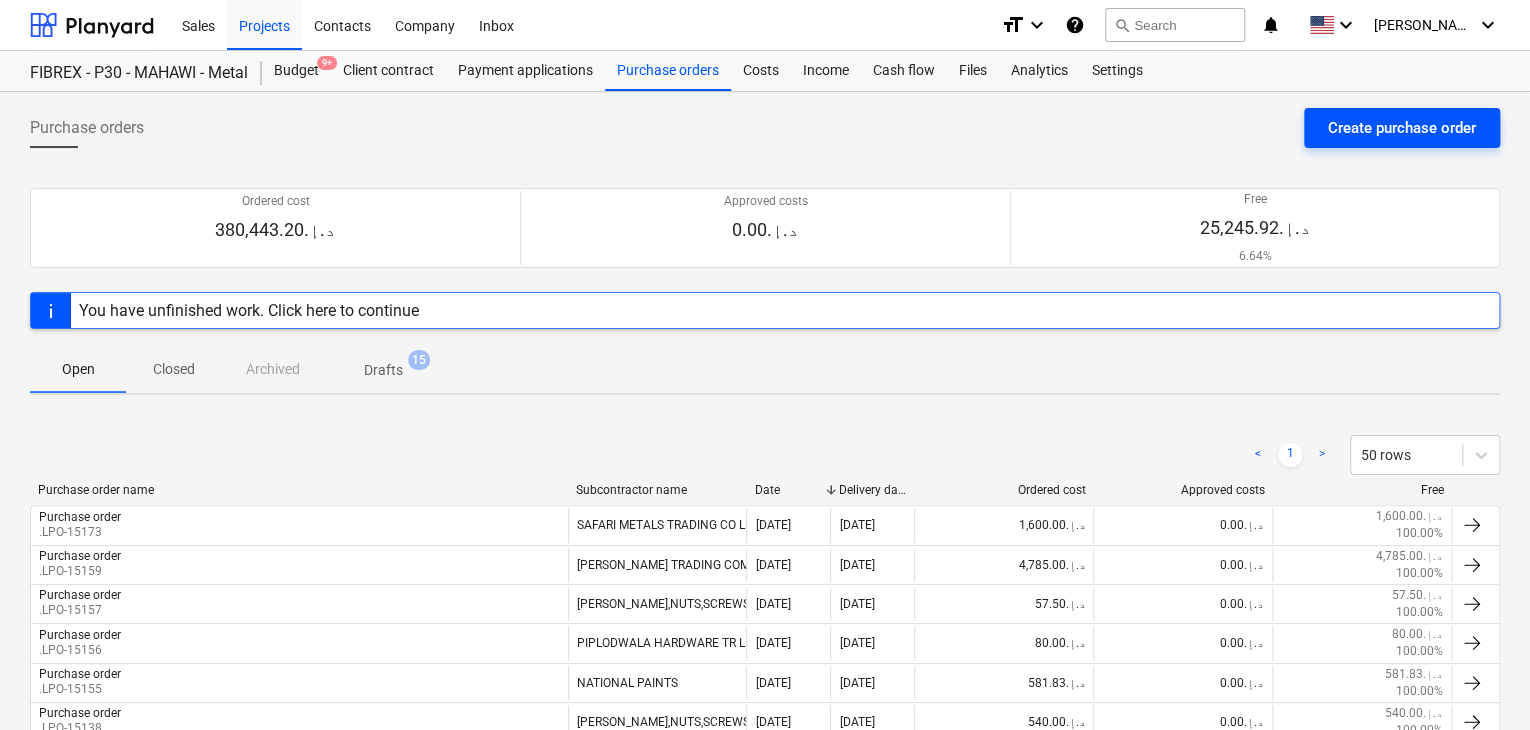 click on "Create purchase order" at bounding box center (1402, 128) 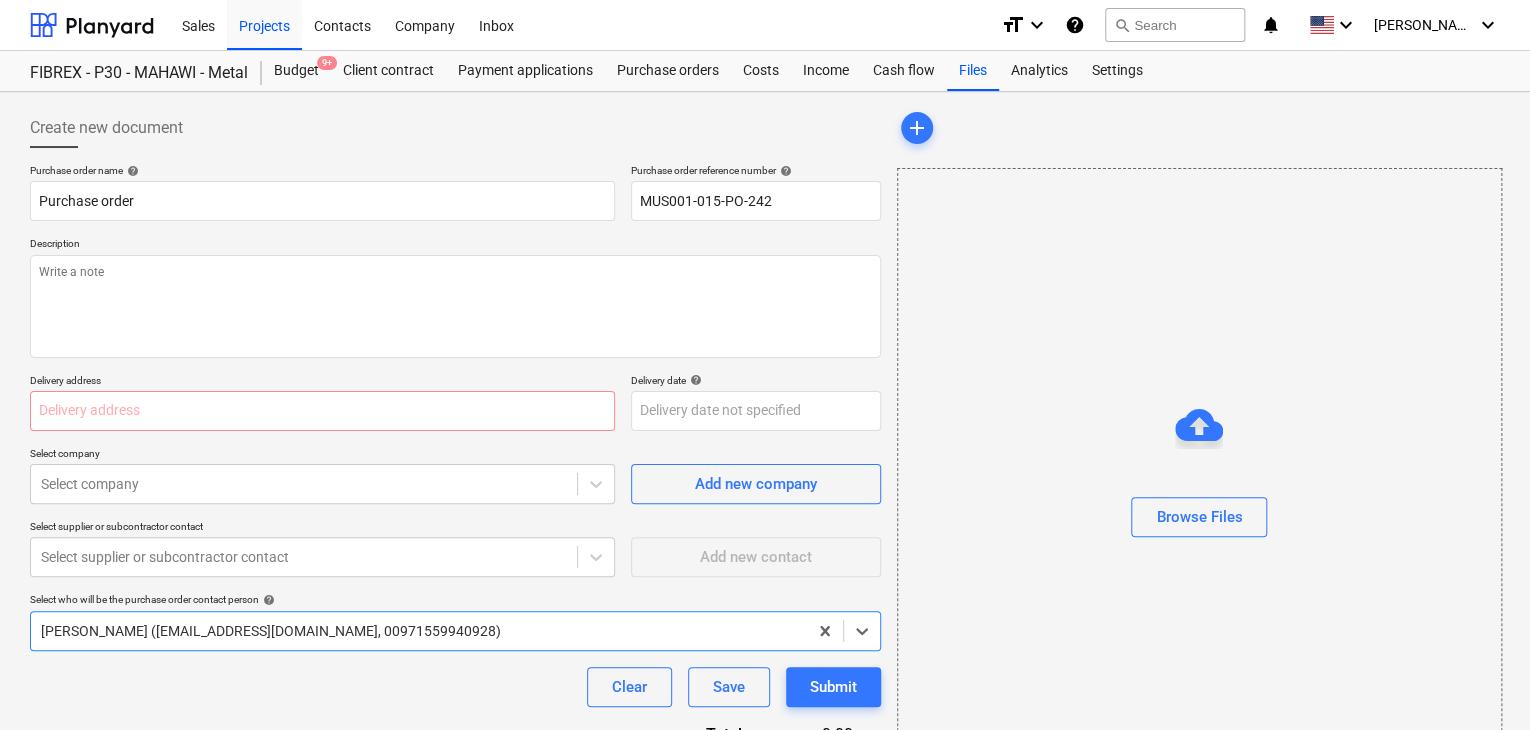 click on "Description" at bounding box center [455, 245] 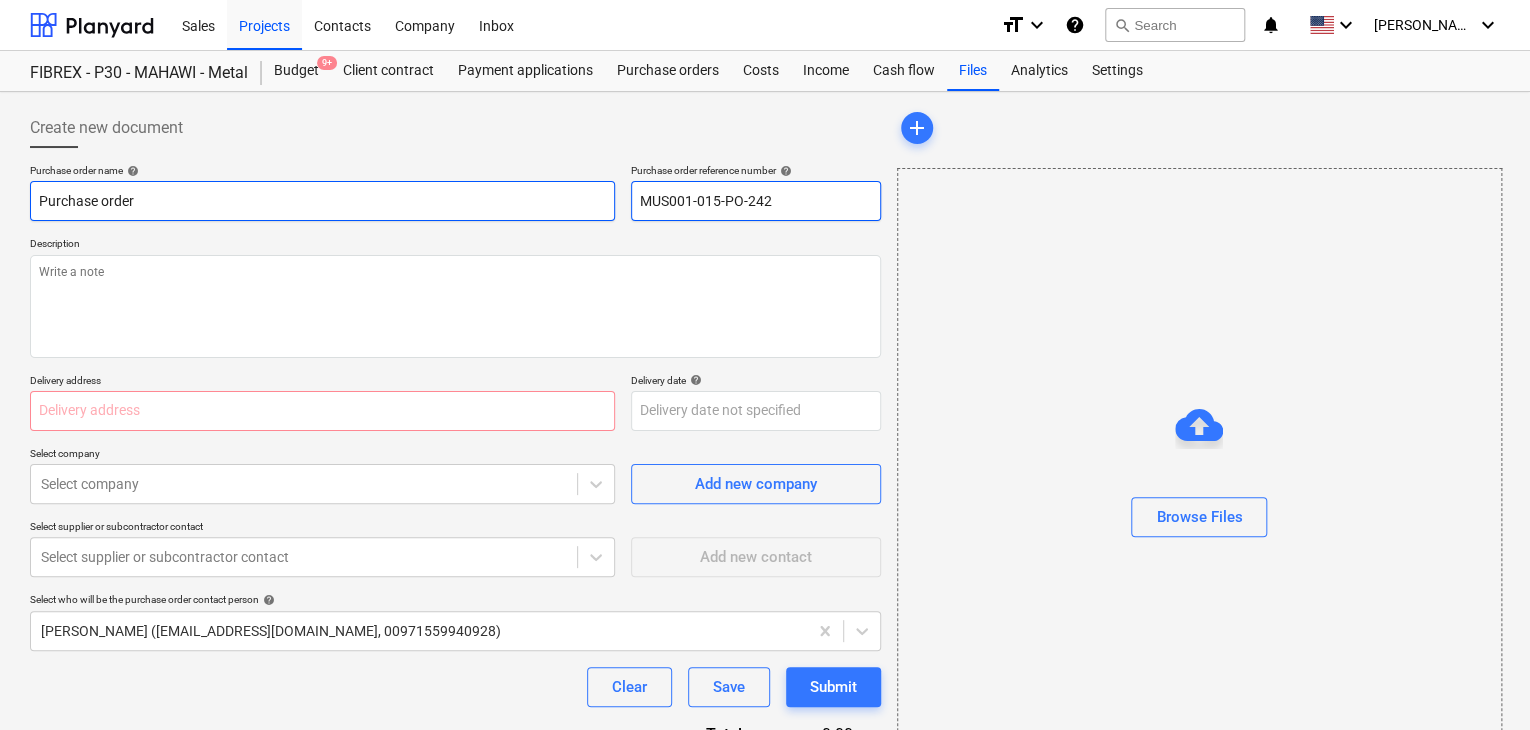 drag, startPoint x: 790, startPoint y: 203, endPoint x: 445, endPoint y: 205, distance: 345.0058 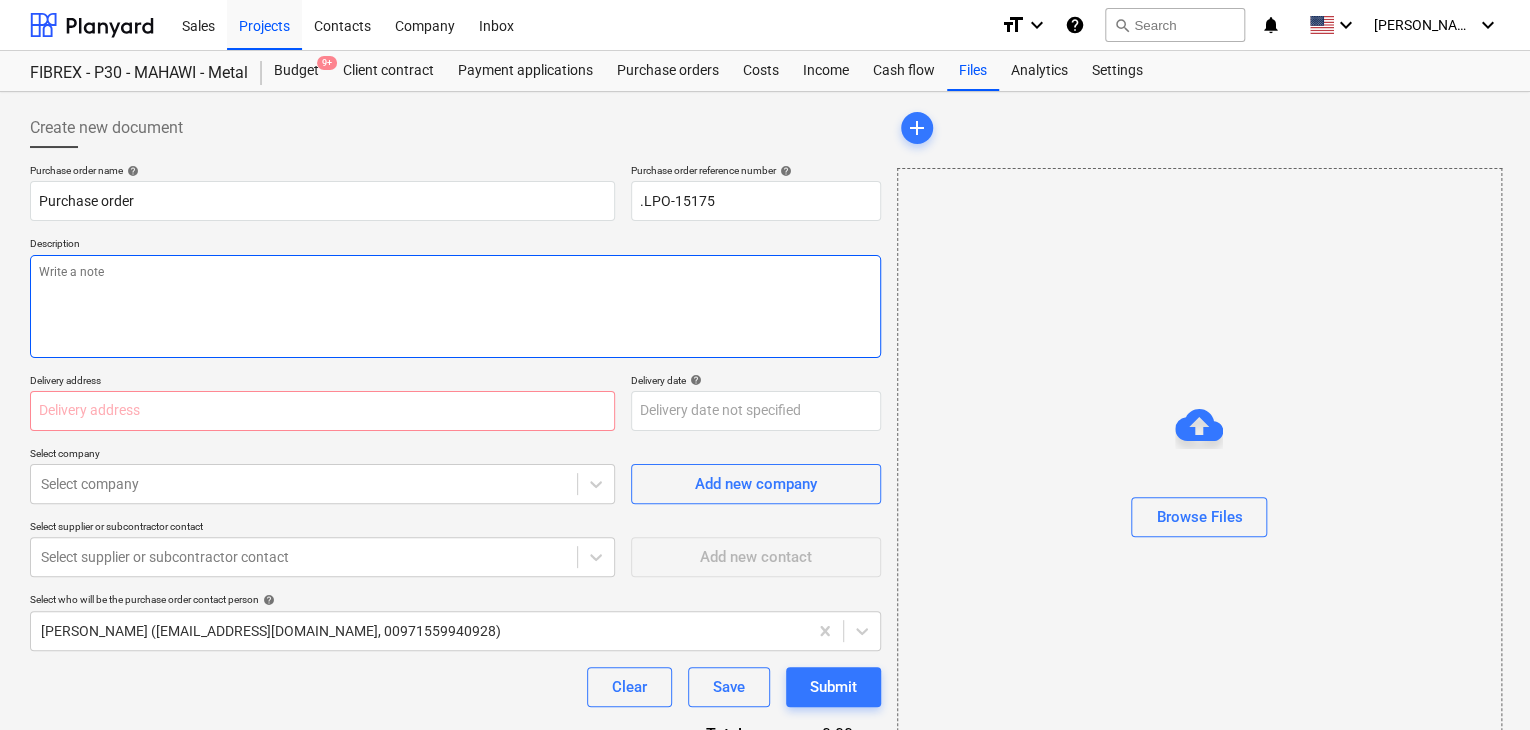 click at bounding box center [455, 306] 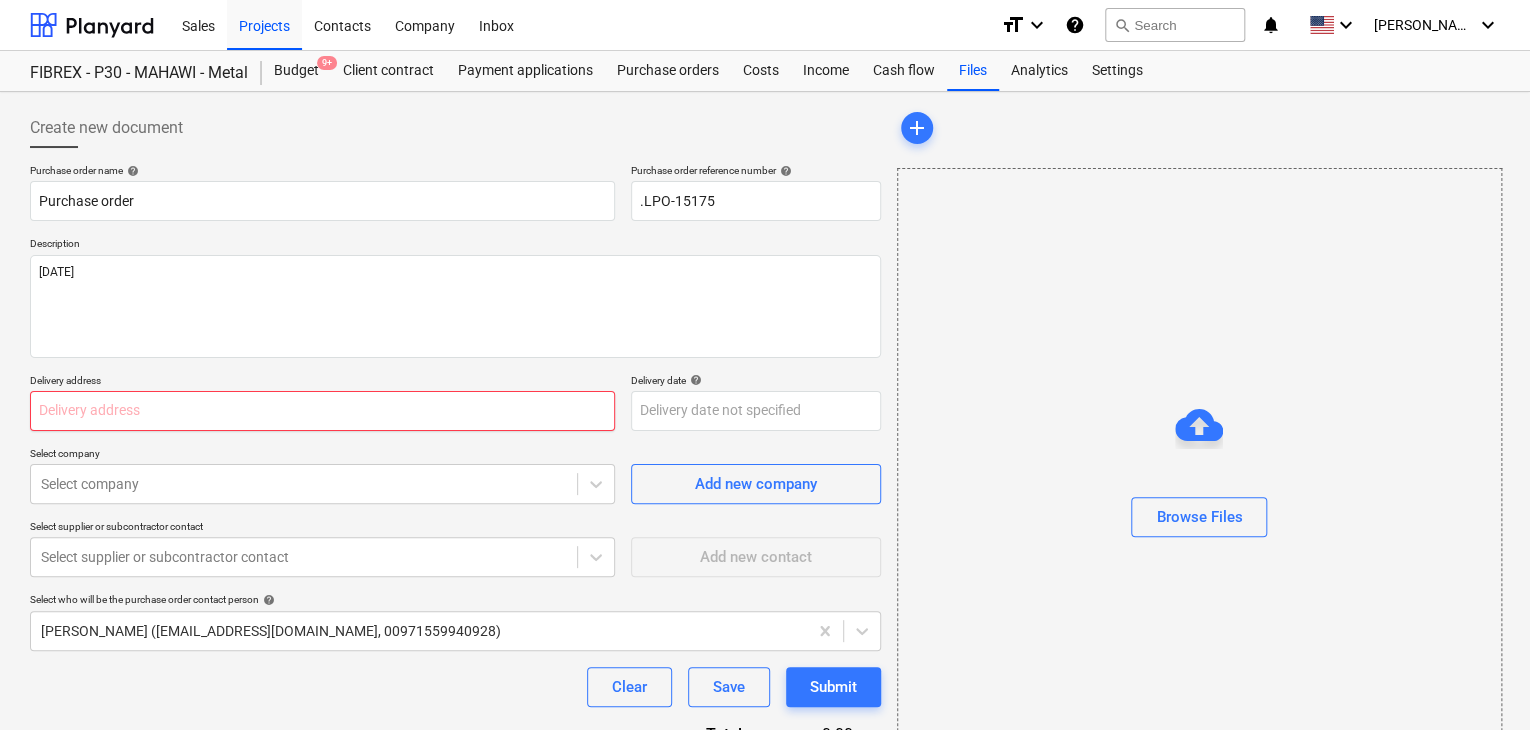 click at bounding box center (322, 411) 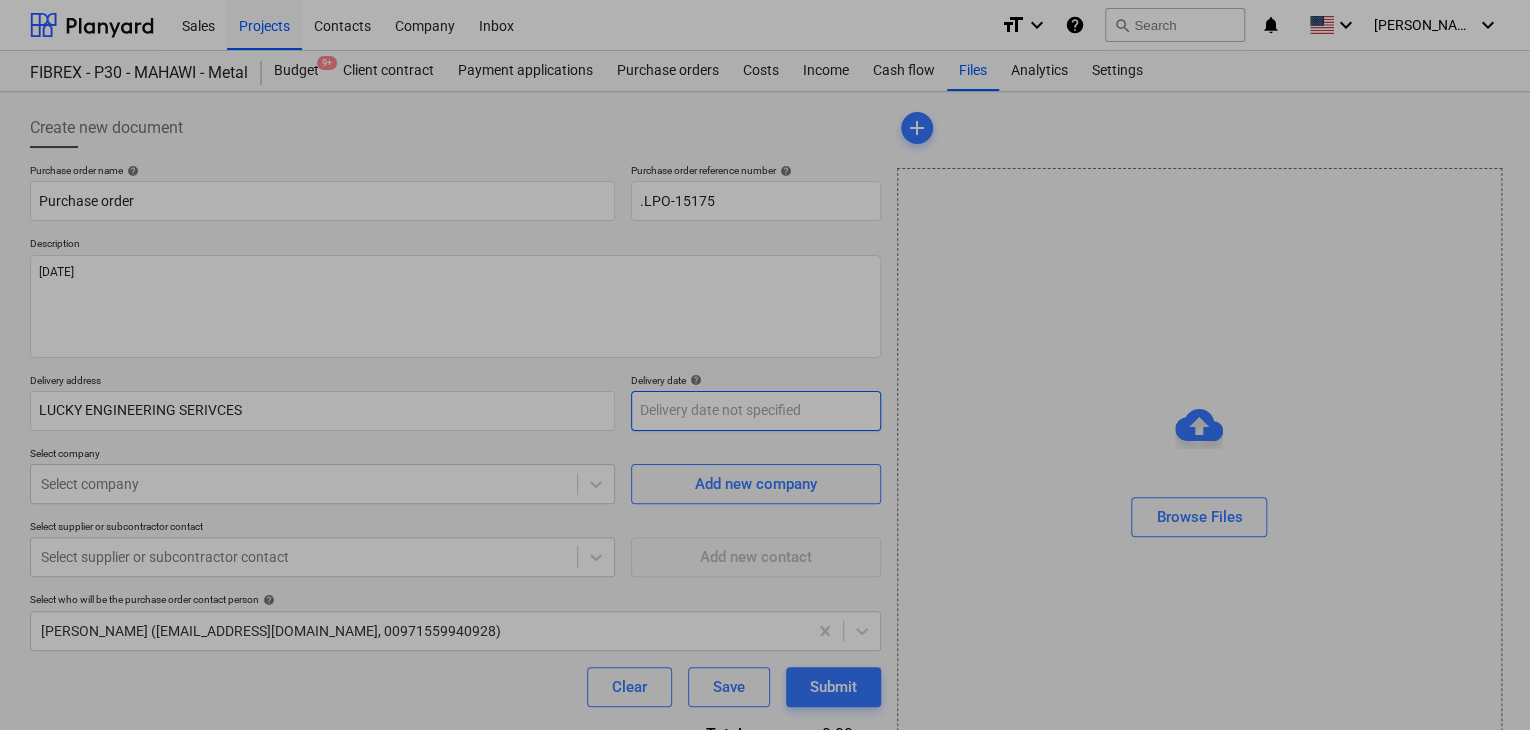 click on "Sales Projects Contacts Company Inbox format_size keyboard_arrow_down help search Search notifications 0 keyboard_arrow_down [PERSON_NAME] keyboard_arrow_down FIBREX - P30 - MAHAWI - Metal Budget 9+ Client contract Payment applications Purchase orders Costs Income Cash flow Files Analytics Settings Create new document Purchase order name help Purchase order Purchase order reference number help .LPO-15175 Description [DATE] Delivery address LUCKY ENGINEERING SERIVCES Delivery date help Press the down arrow key to interact with the calendar and
select a date. Press the question mark key to get the keyboard shortcuts for changing dates. Select company Select company Add new company Select supplier or subcontractor contact Select supplier or subcontractor contact Add new contact Select who will be the purchase order contact person help [PERSON_NAME] ([EMAIL_ADDRESS][DOMAIN_NAME], 00971559940928) Clear Save Submit Total 0.00د.إ.‏ Select line-items to add help Search or select a line-item Select in bulk add" at bounding box center [765, 365] 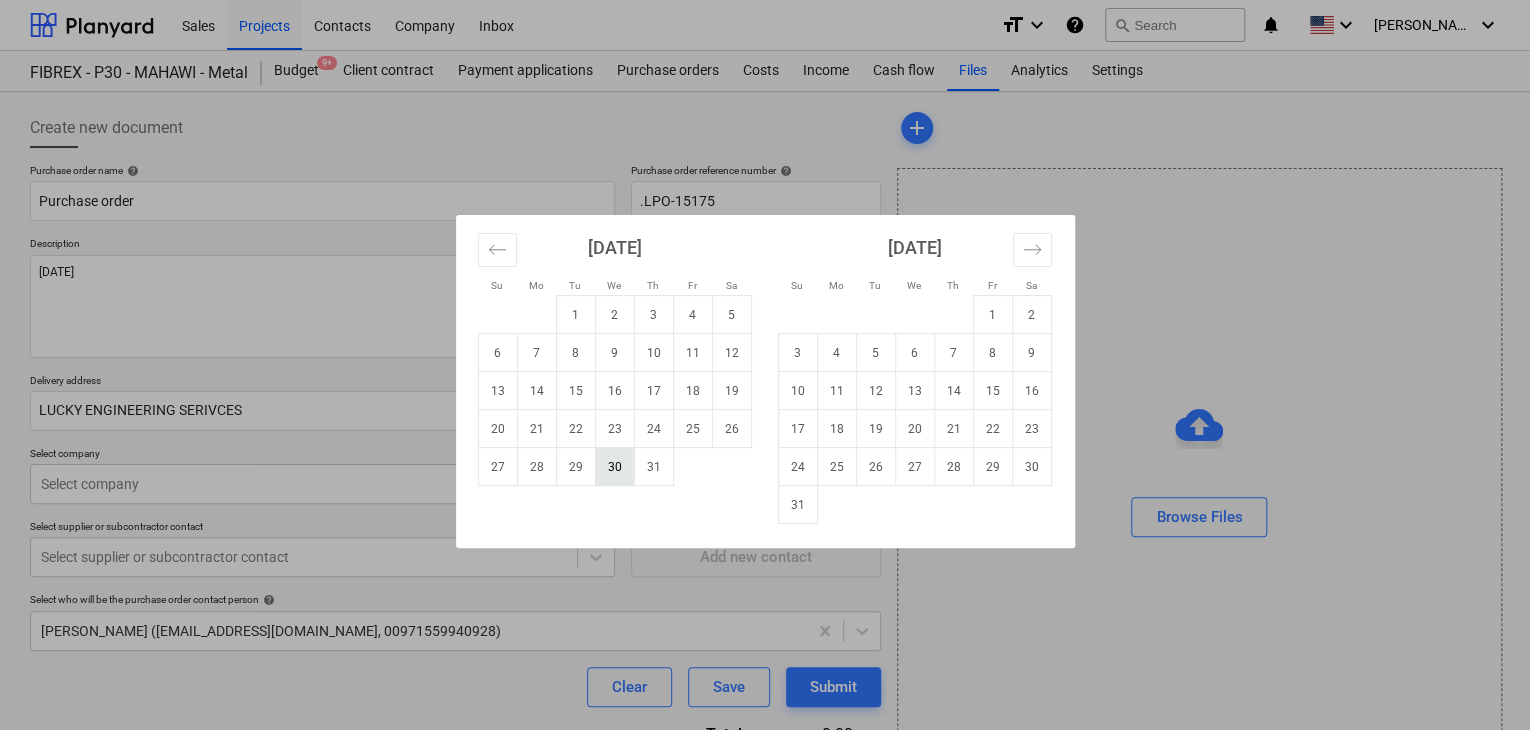 click on "30" at bounding box center [614, 467] 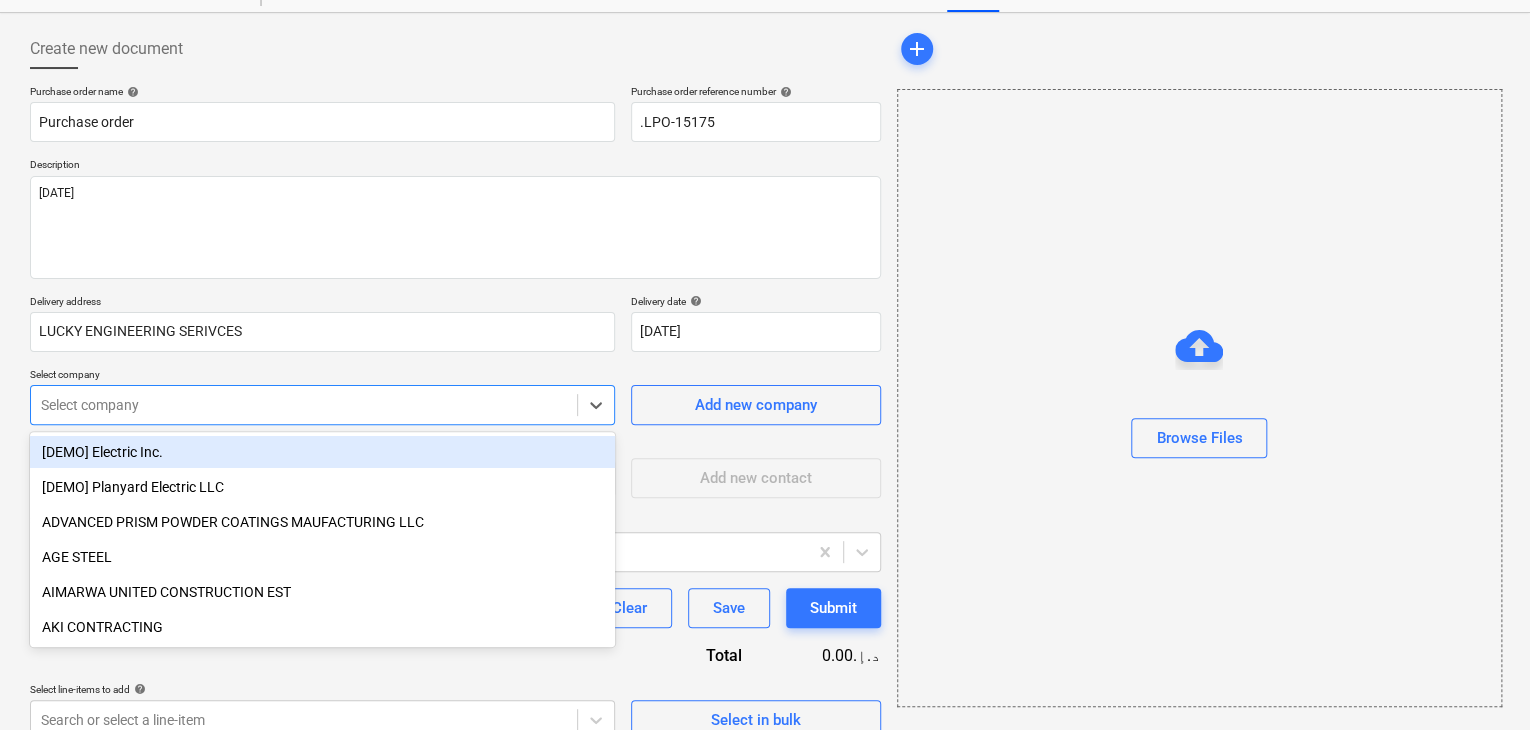 click on "Sales Projects Contacts Company Inbox format_size keyboard_arrow_down help search Search notifications 0 keyboard_arrow_down [PERSON_NAME] keyboard_arrow_down FIBREX - P30 - MAHAWI - Metal Budget 9+ Client contract Payment applications Purchase orders Costs Income Cash flow Files Analytics Settings Create new document Purchase order name help Purchase order Purchase order reference number help .LPO-15175 Description [DATE] Delivery address LUCKY ENGINEERING SERIVCES Delivery date help [DATE] [DATE] Press the down arrow key to interact with the calendar and
select a date. Press the question mark key to get the keyboard shortcuts for changing dates. Select company option [DEMO] Electric Inc.   focused, 1 of 203. 203 results available. Use Up and Down to choose options, press Enter to select the currently focused option, press Escape to exit the menu, press Tab to select the option and exit the menu. Select company Add new company Select supplier or subcontractor contact Add new contact help add" at bounding box center [765, 286] 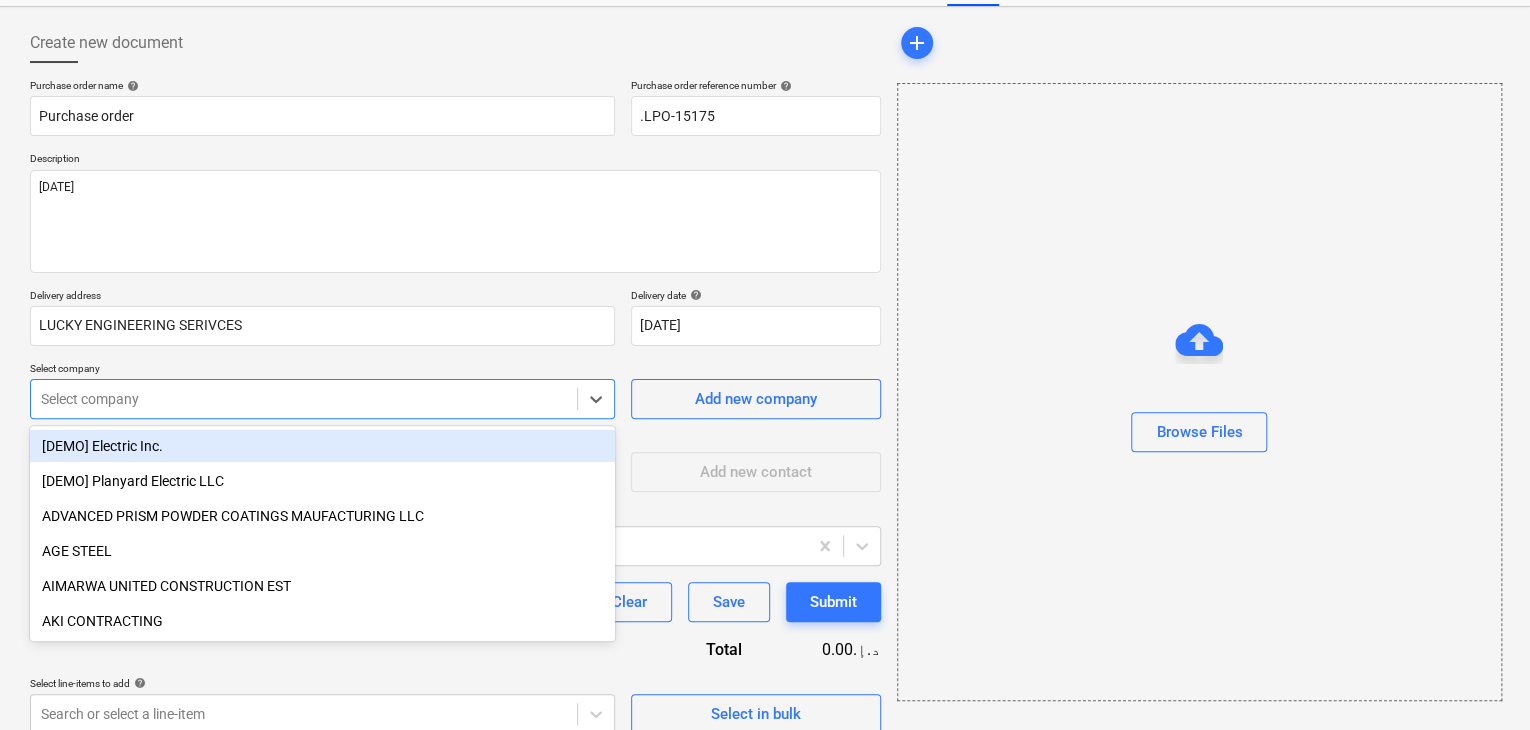 scroll, scrollTop: 93, scrollLeft: 0, axis: vertical 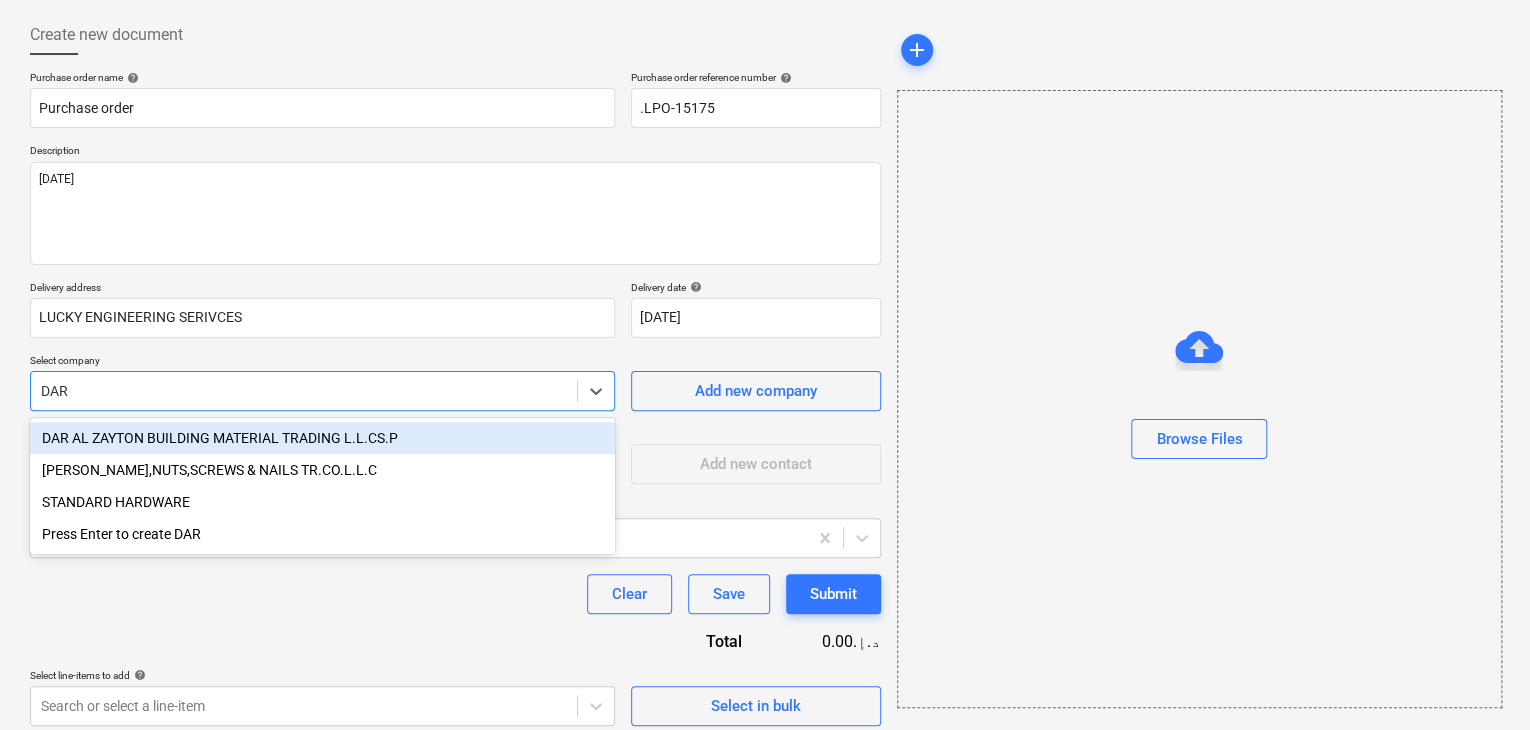click on "DAR AL ZAYTON BUILDING MATERIAL TRADING L.L.CS.P" at bounding box center (322, 438) 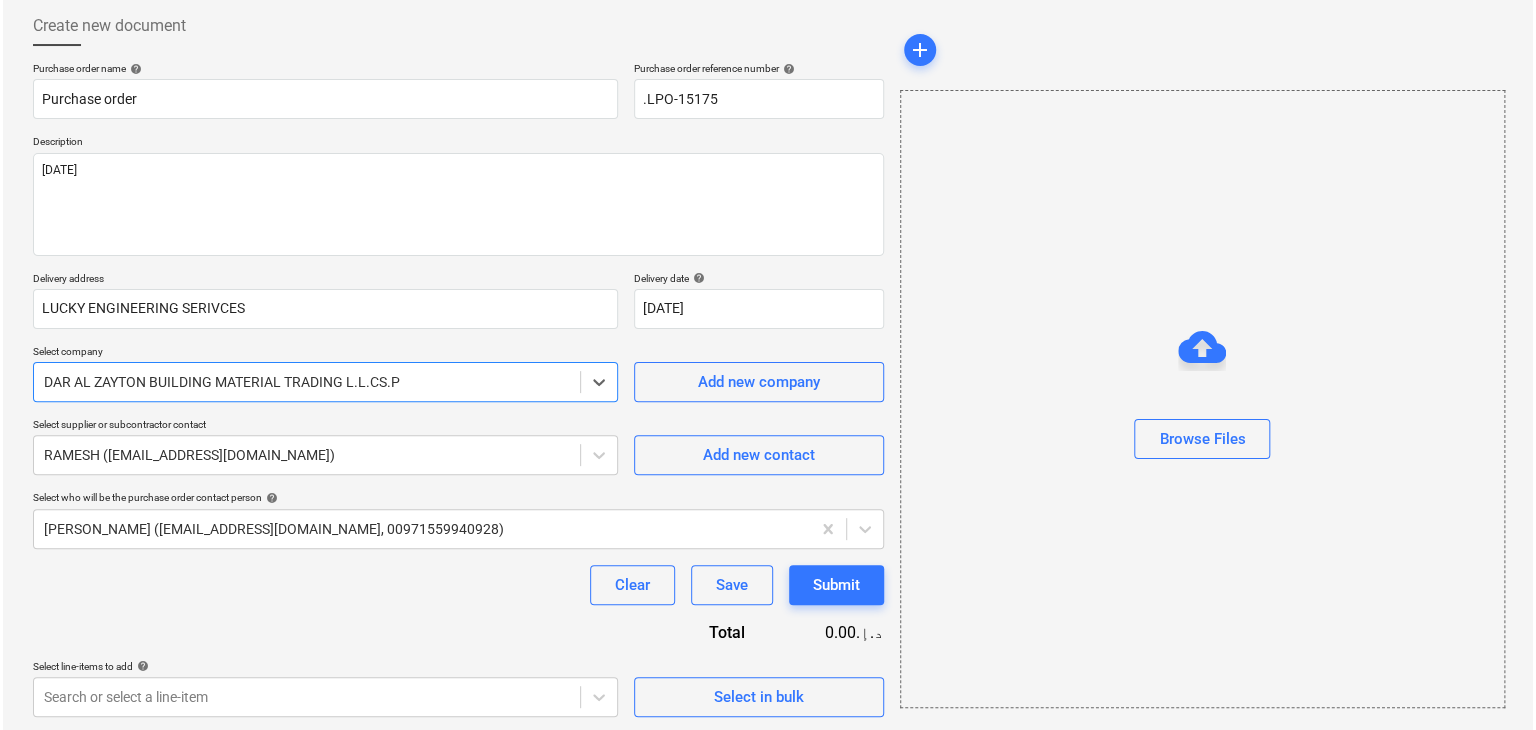scroll, scrollTop: 104, scrollLeft: 0, axis: vertical 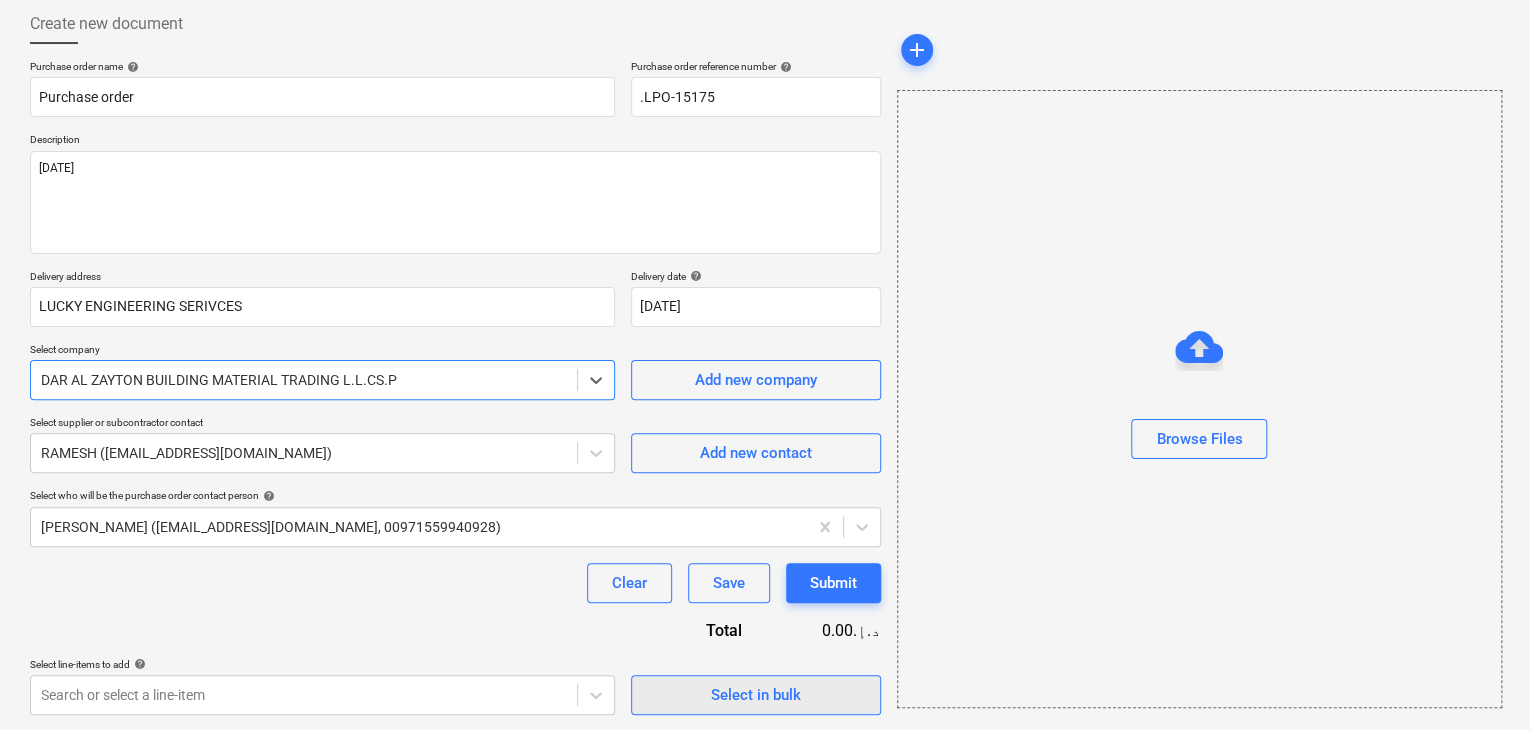 click on "Select in bulk" at bounding box center (756, 695) 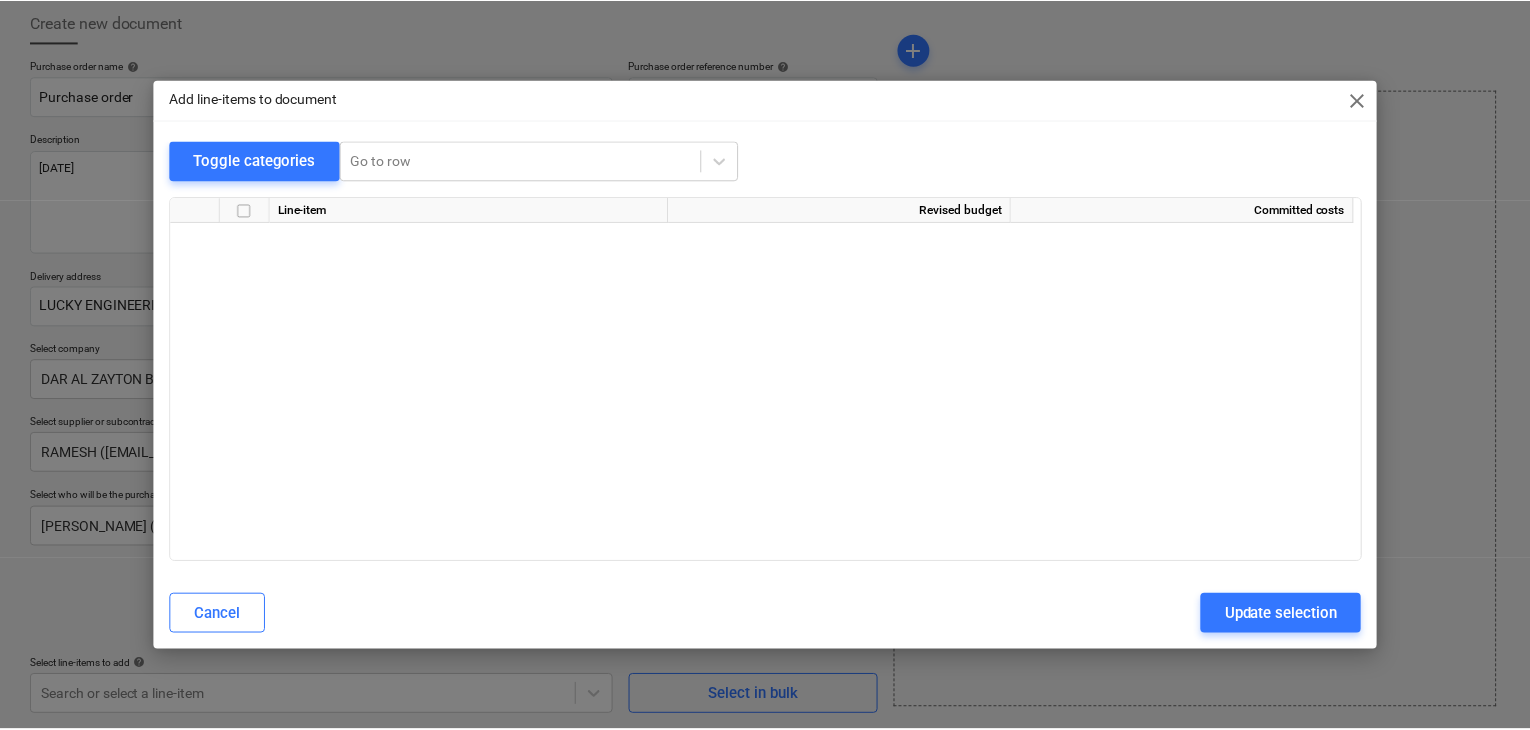 scroll, scrollTop: 7687, scrollLeft: 0, axis: vertical 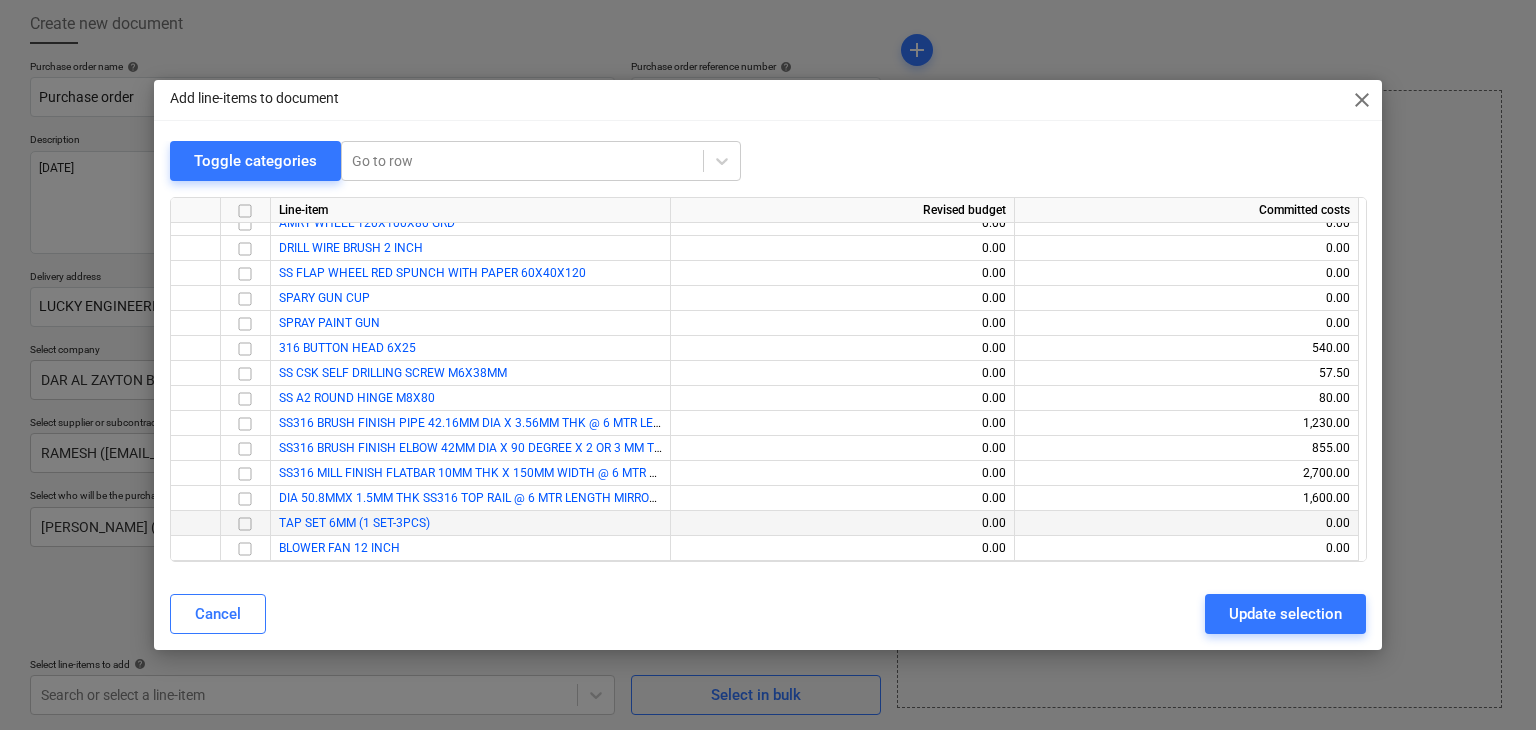 click at bounding box center [245, 524] 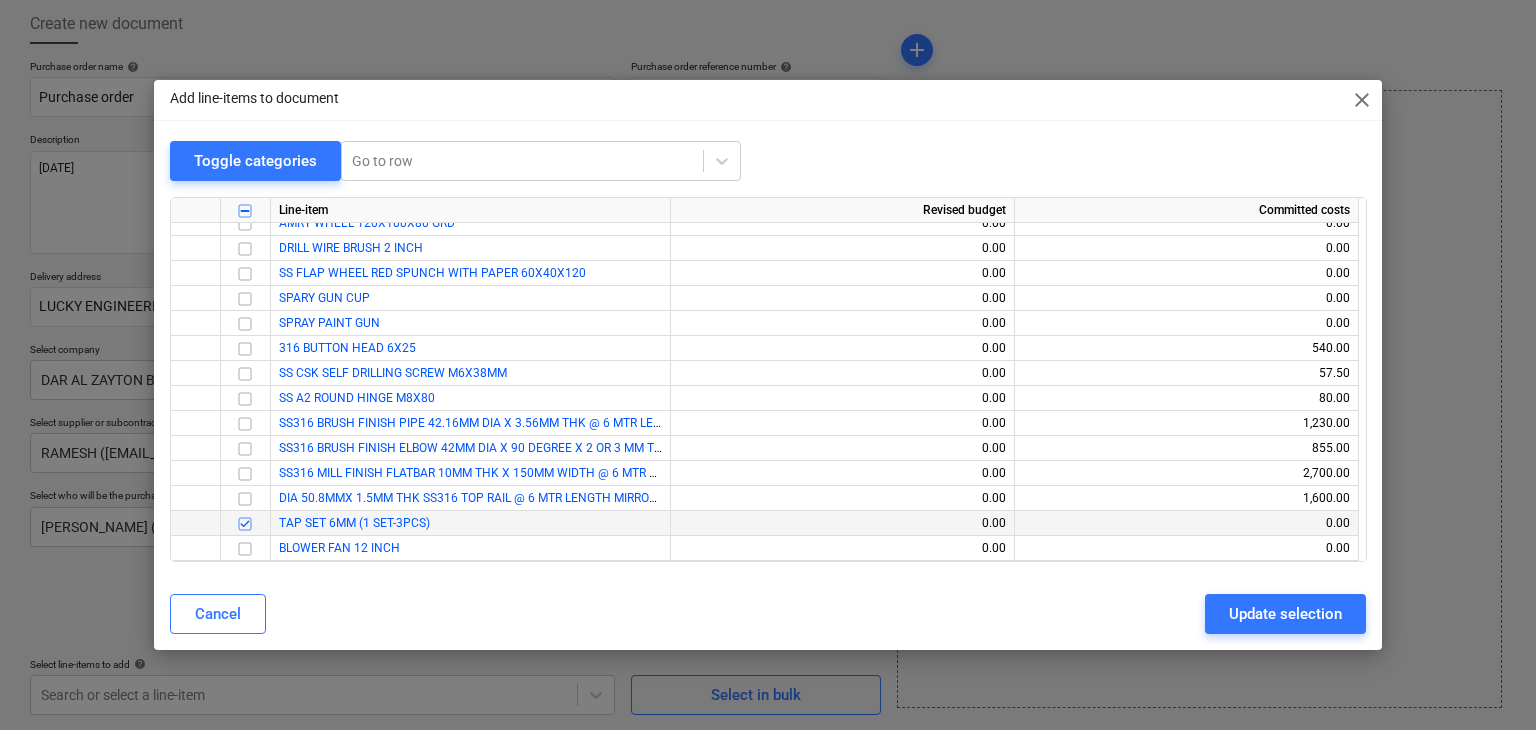 click on "Update selection" at bounding box center (1285, 614) 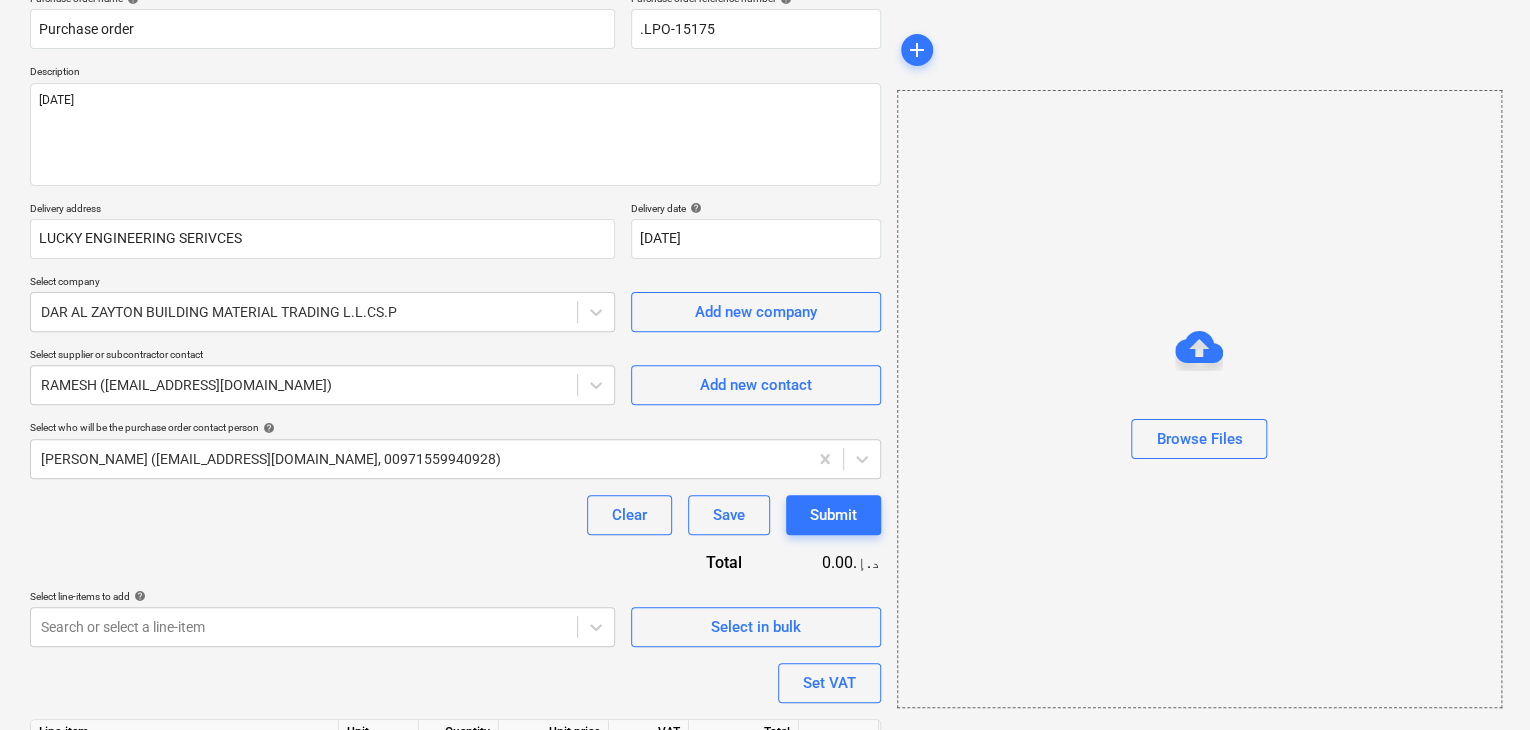 scroll, scrollTop: 292, scrollLeft: 0, axis: vertical 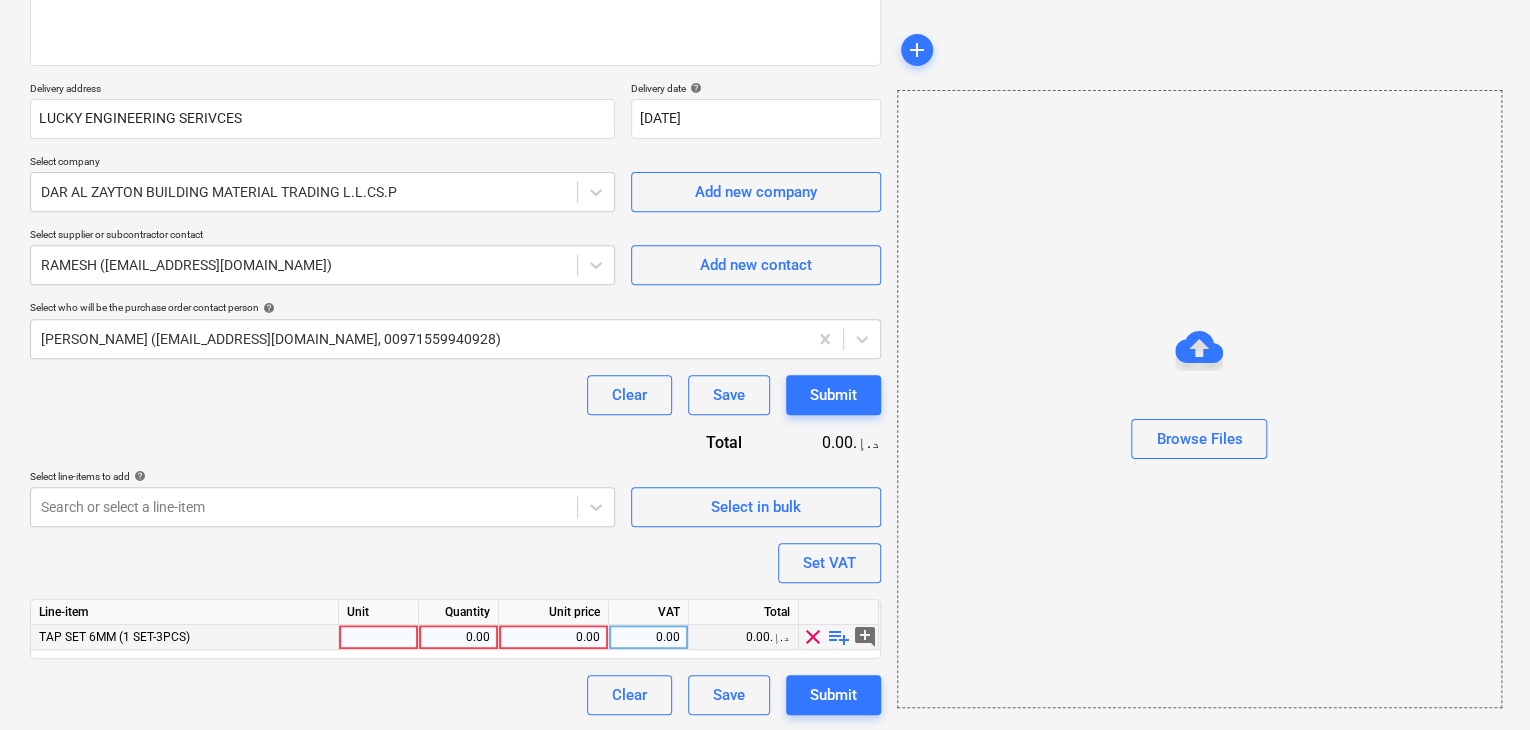 click at bounding box center (379, 637) 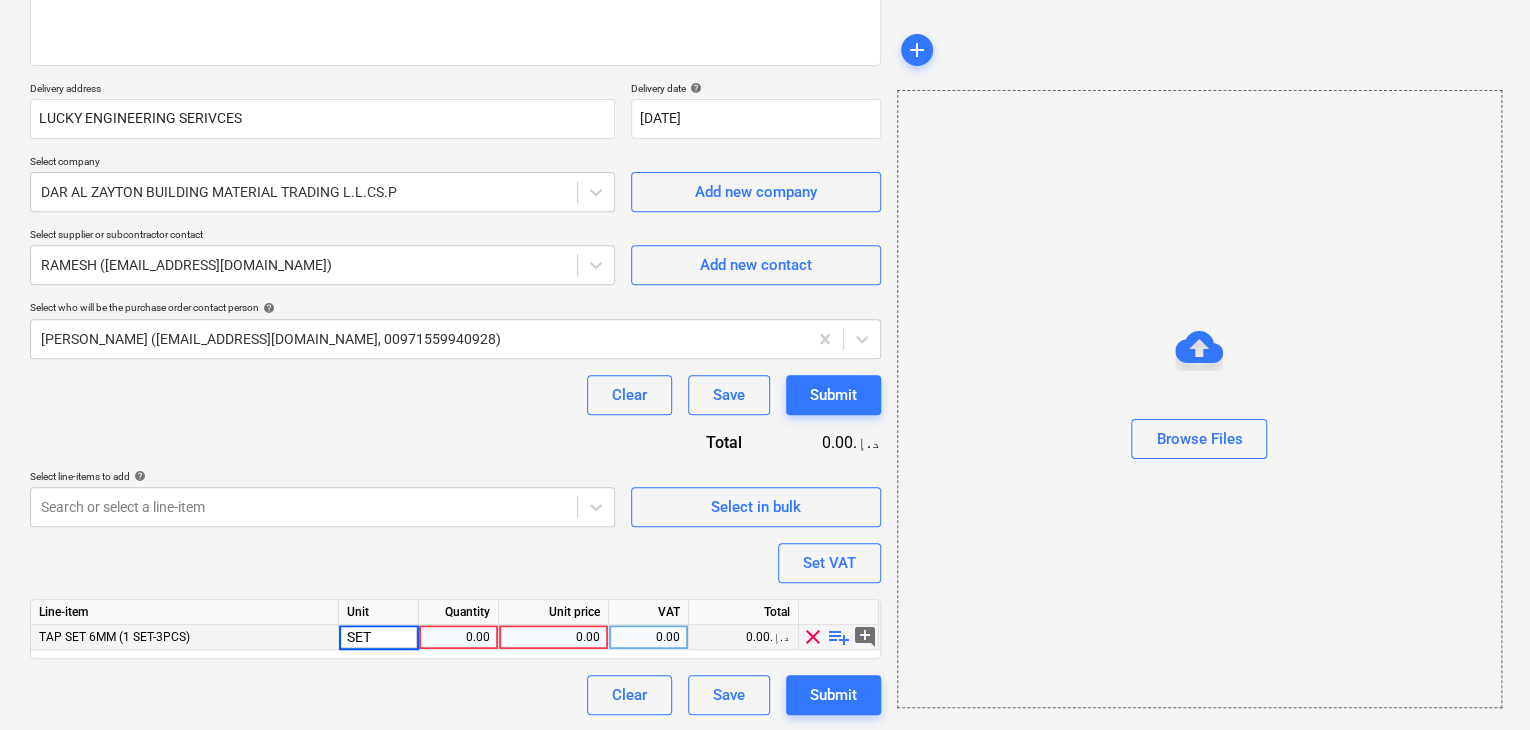 click on "0.00" at bounding box center (458, 637) 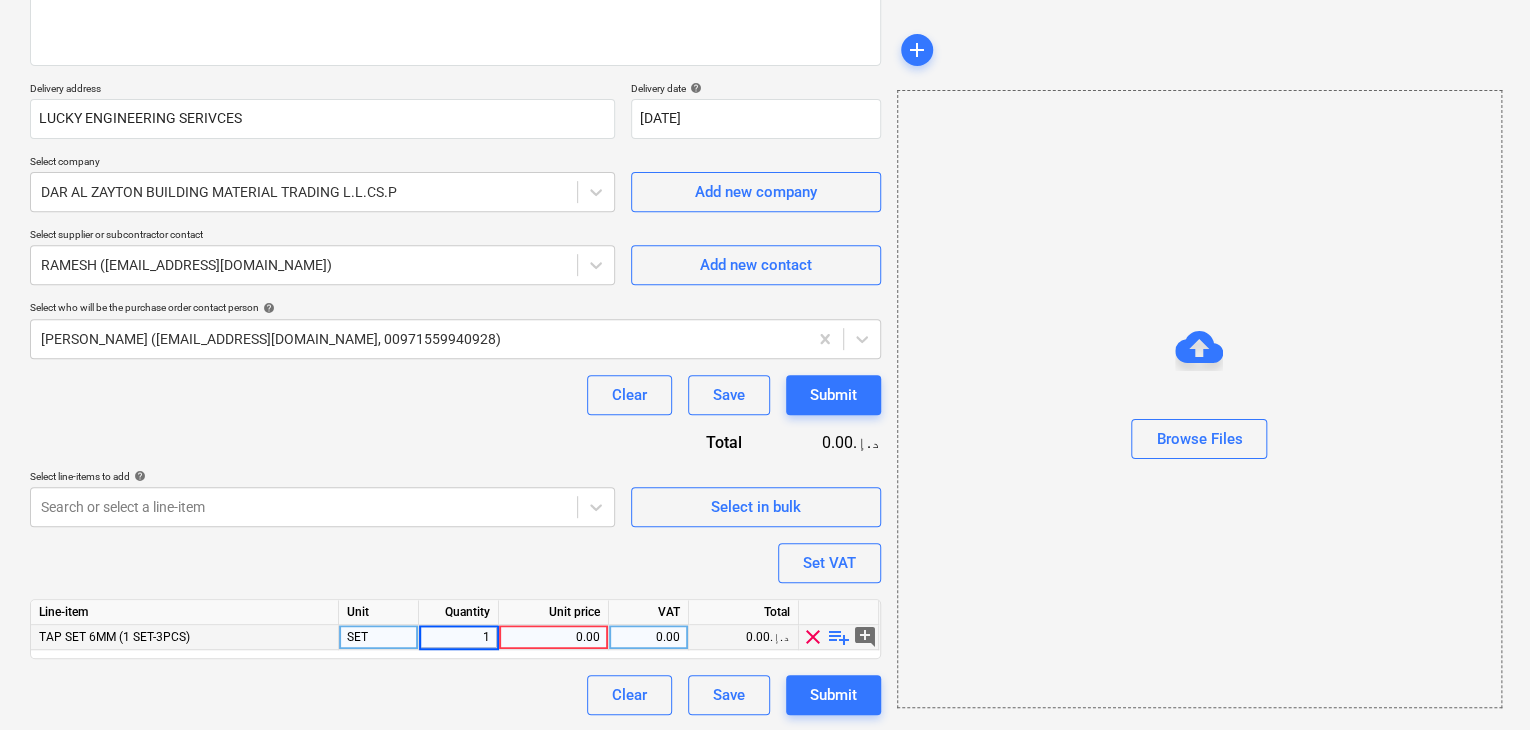 click on "0.00" at bounding box center (553, 637) 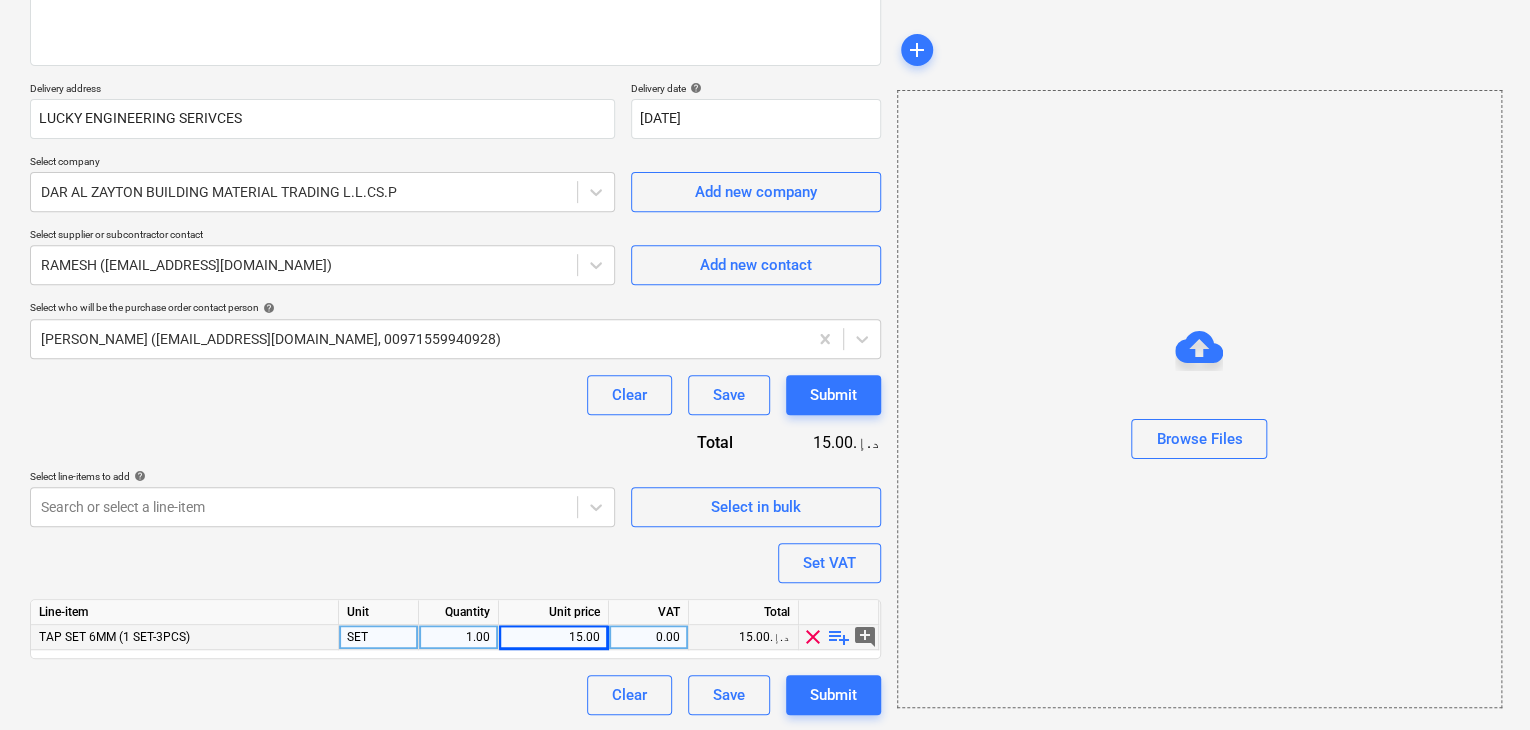 click on "Browse Files" at bounding box center (1199, 399) 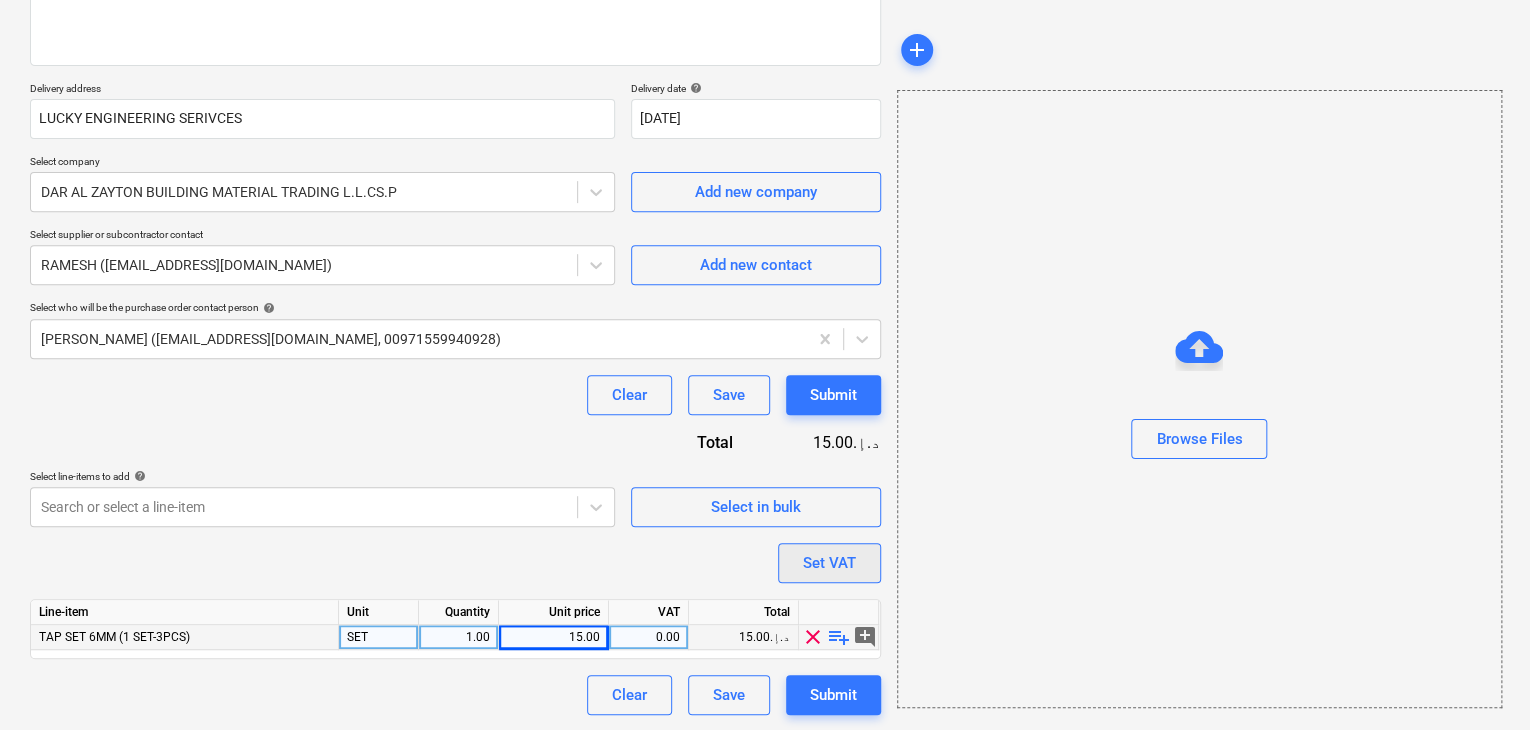 click on "Set VAT" at bounding box center [829, 563] 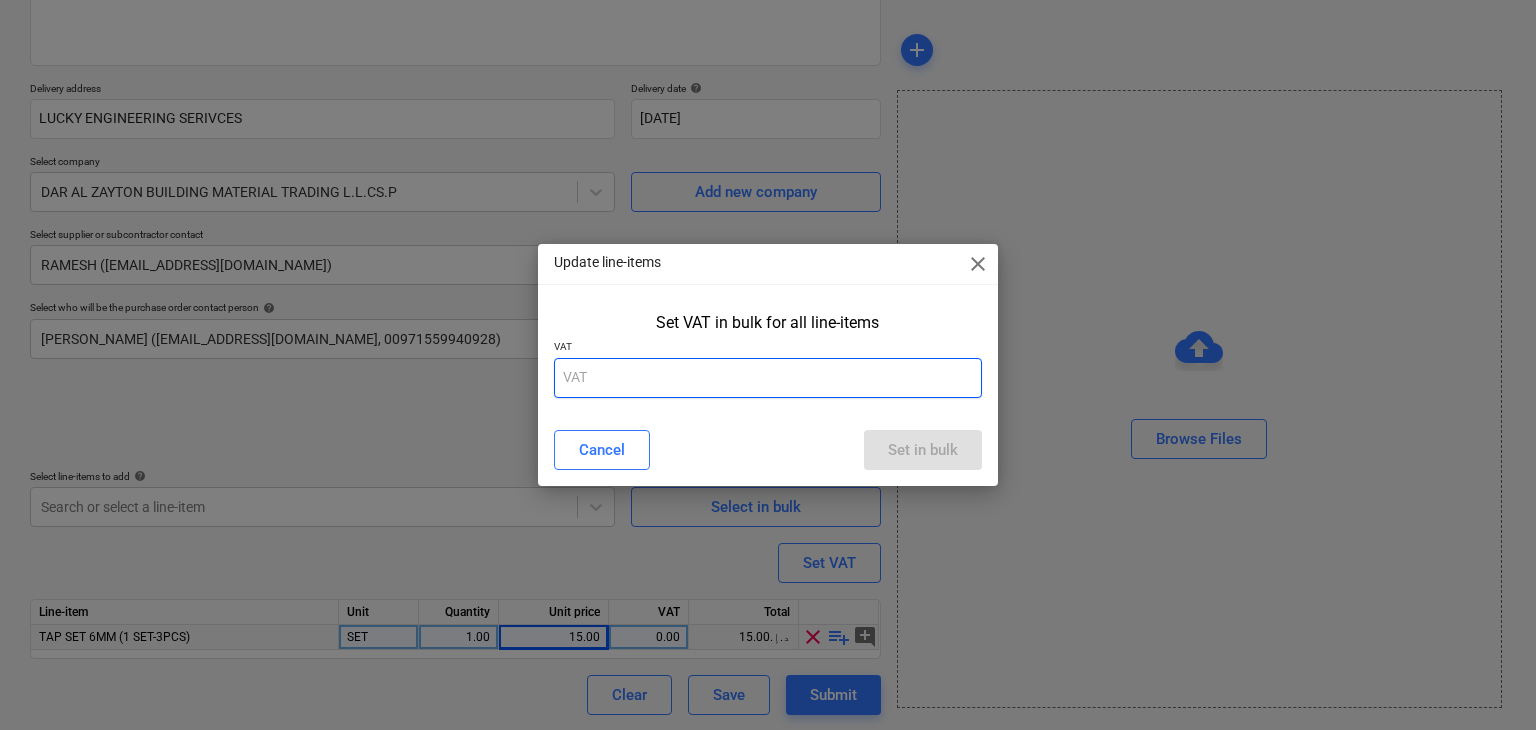 click at bounding box center (768, 378) 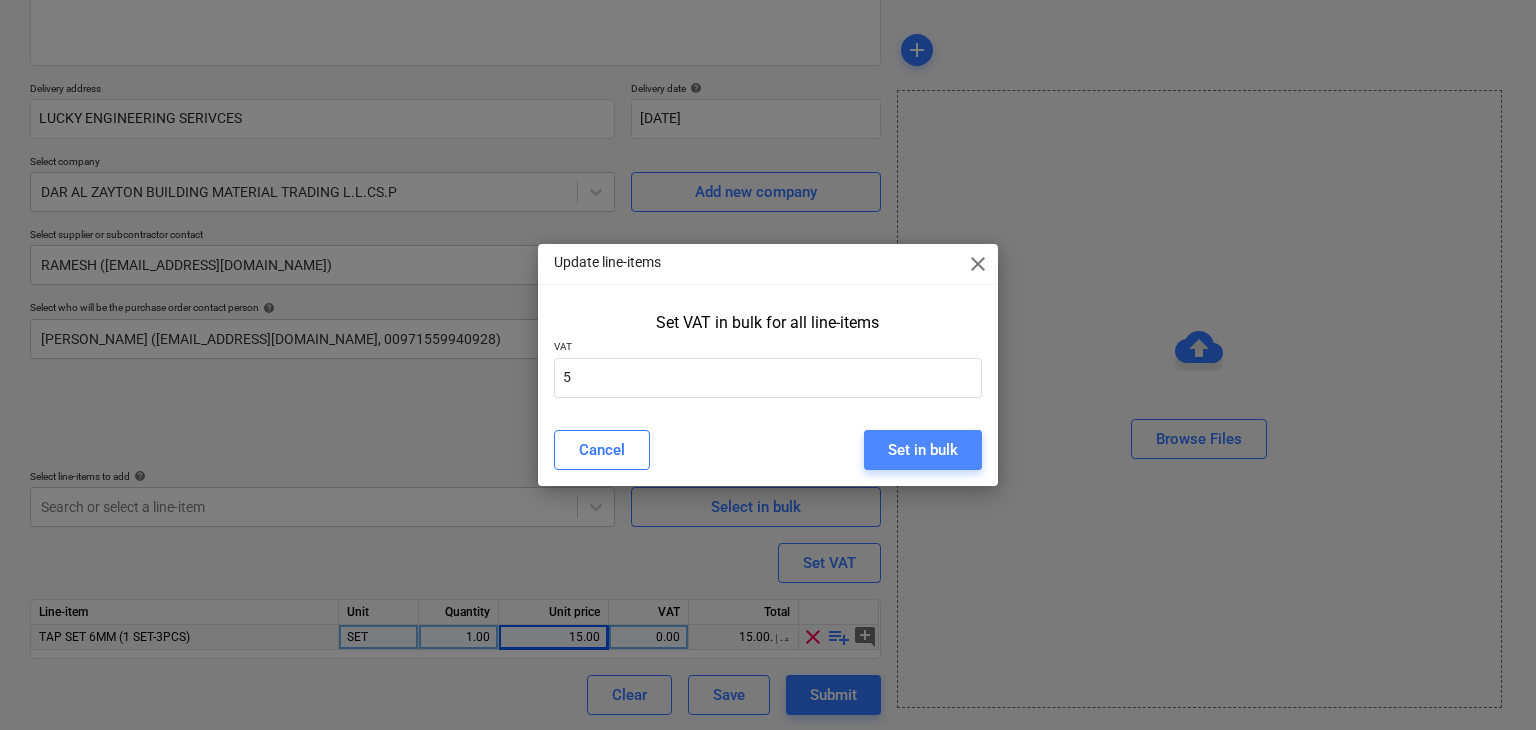 click on "Set in bulk" at bounding box center [923, 450] 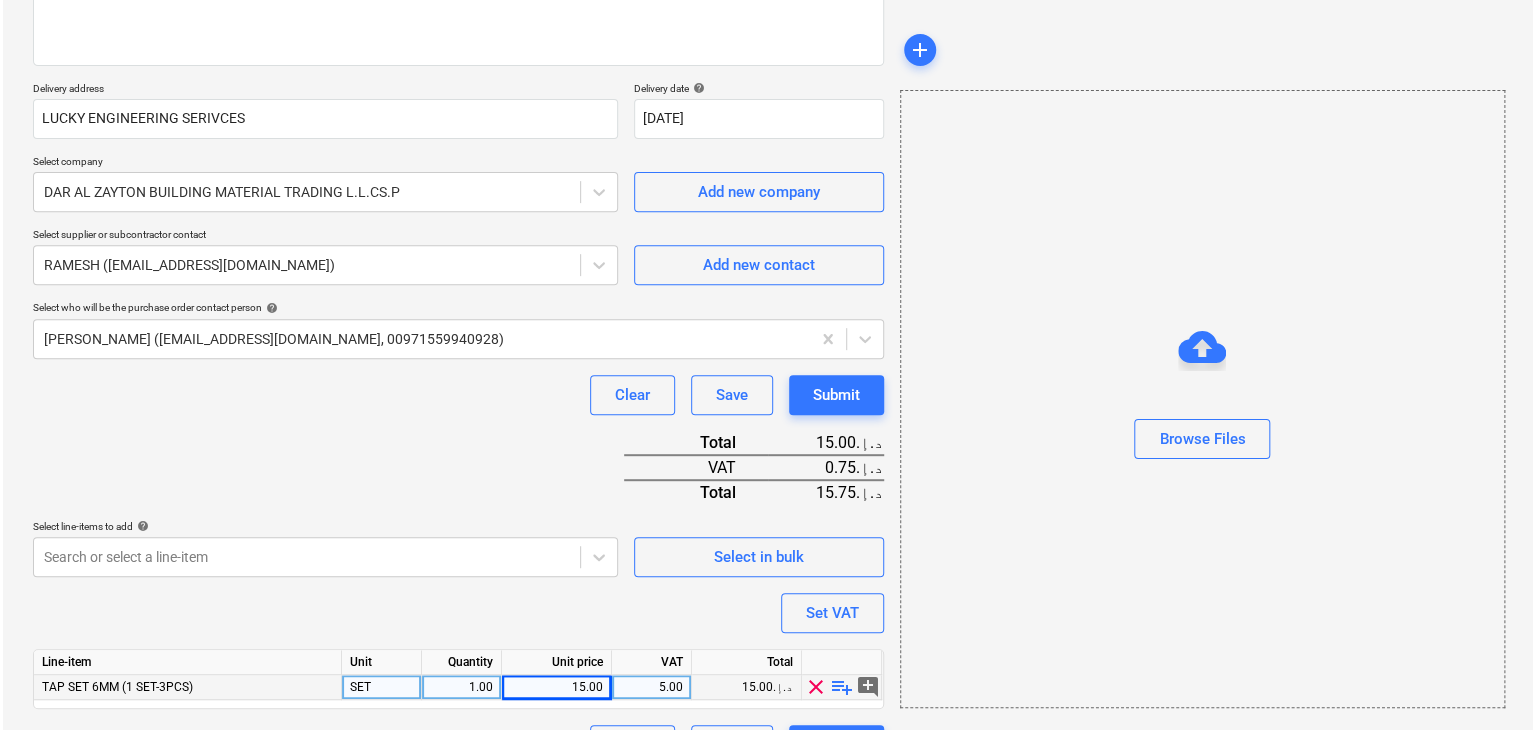 scroll, scrollTop: 342, scrollLeft: 0, axis: vertical 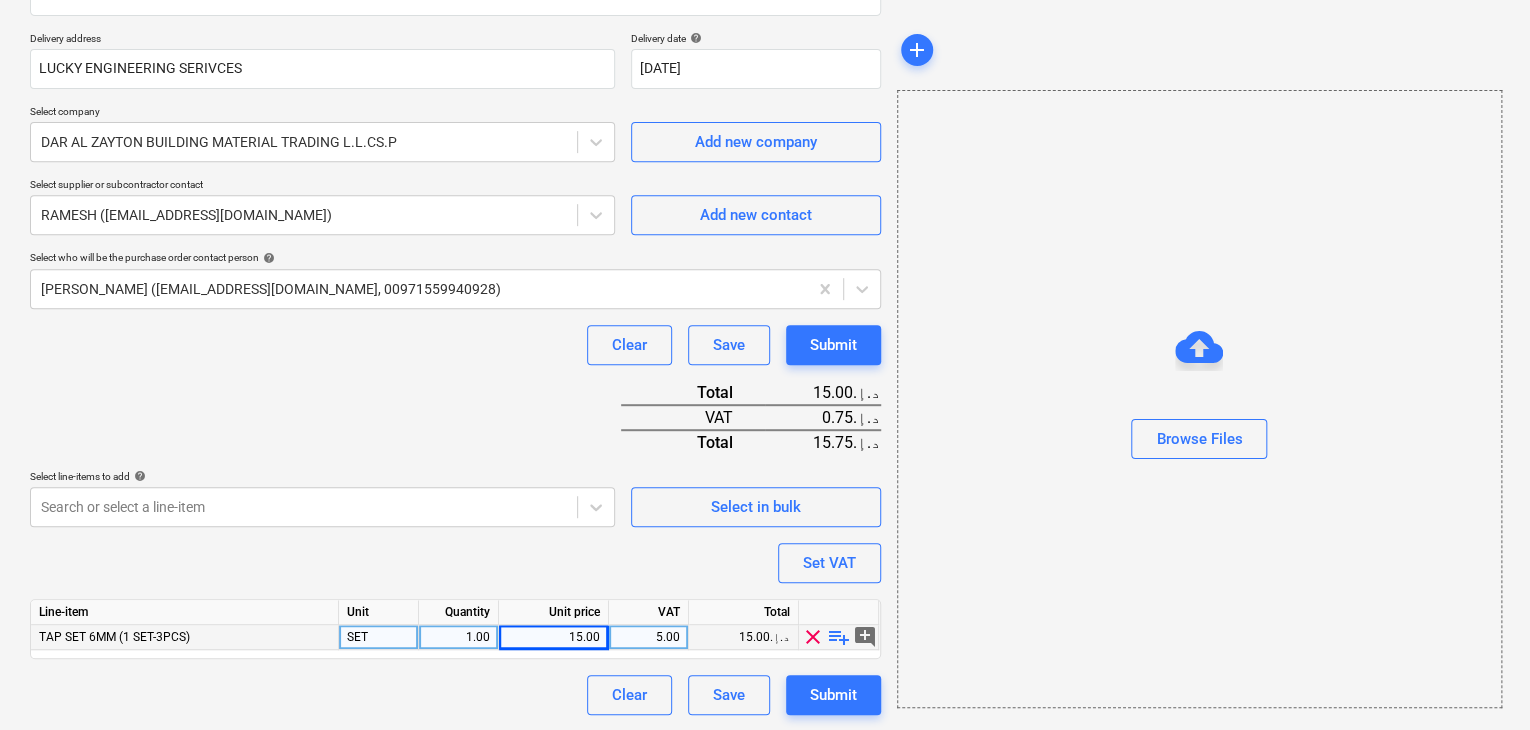 click on "Purchase order name help Purchase order Purchase order reference number help .LPO-15175 Description [DATE] Delivery address LUCKY ENGINEERING SERIVCES Delivery date help [DATE] [DATE] Press the down arrow key to interact with the calendar and
select a date. Press the question mark key to get the keyboard shortcuts for changing dates. Select company DAR AL ZAYTON BUILDING MATERIAL TRADING L.L.CS.P   Add new company Select supplier or subcontractor contact [PERSON_NAME]  ([EMAIL_ADDRESS][DOMAIN_NAME]) Add new contact Select who will be the purchase order contact person help [PERSON_NAME] ([EMAIL_ADDRESS][DOMAIN_NAME], 00971559940928) Clear Save Submit Total 15.00د.إ.‏ VAT 0.75د.إ.‏ Total 15.75د.إ.‏ Select line-items to add help Search or select a line-item Select in bulk Set VAT Line-item Unit Quantity Unit price VAT Total  TAP SET 6MM (1 SET-3PCS) SET 1.00 15.00 5.00 15.00د.إ.‏ clear playlist_add add_comment Clear Save Submit" at bounding box center [455, 268] 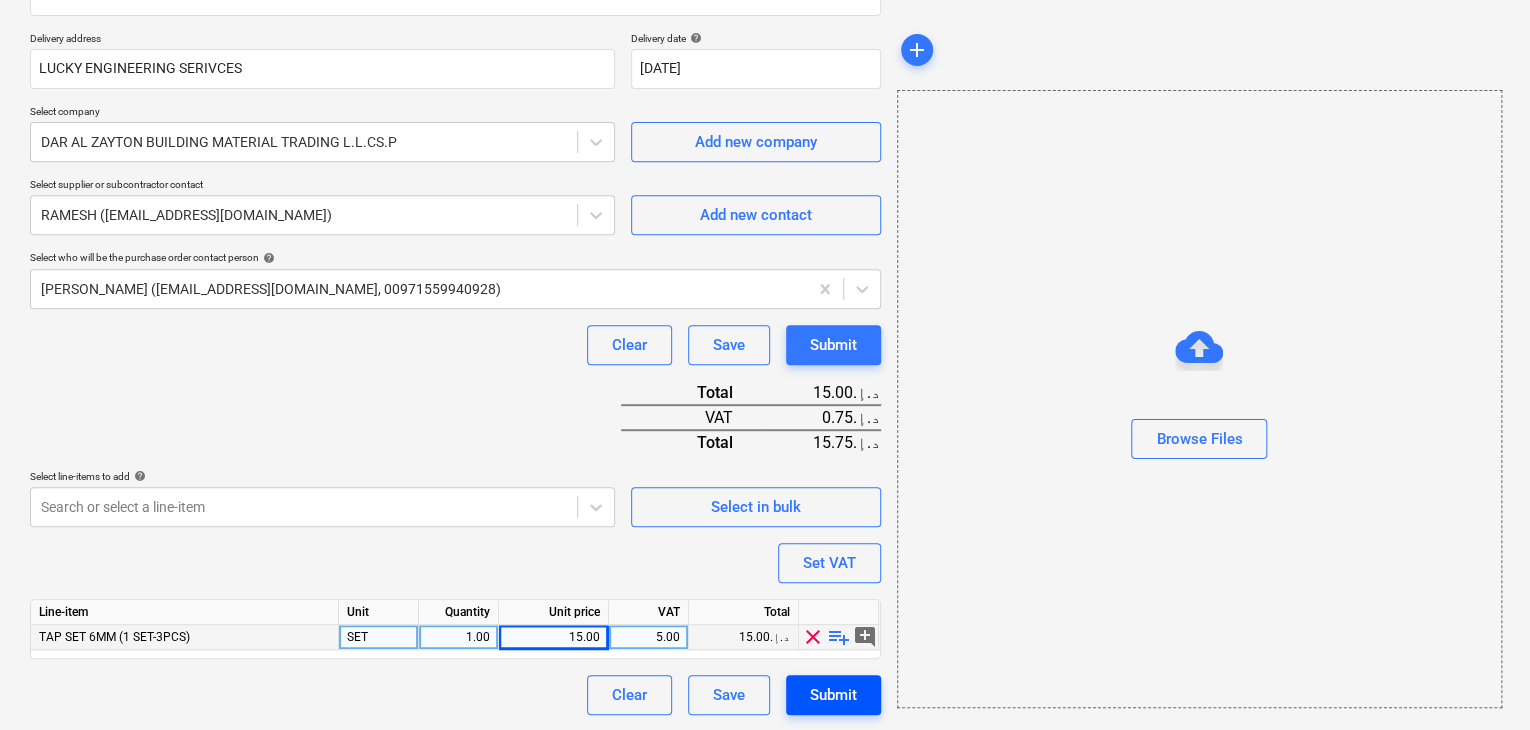 click on "Submit" at bounding box center (833, 695) 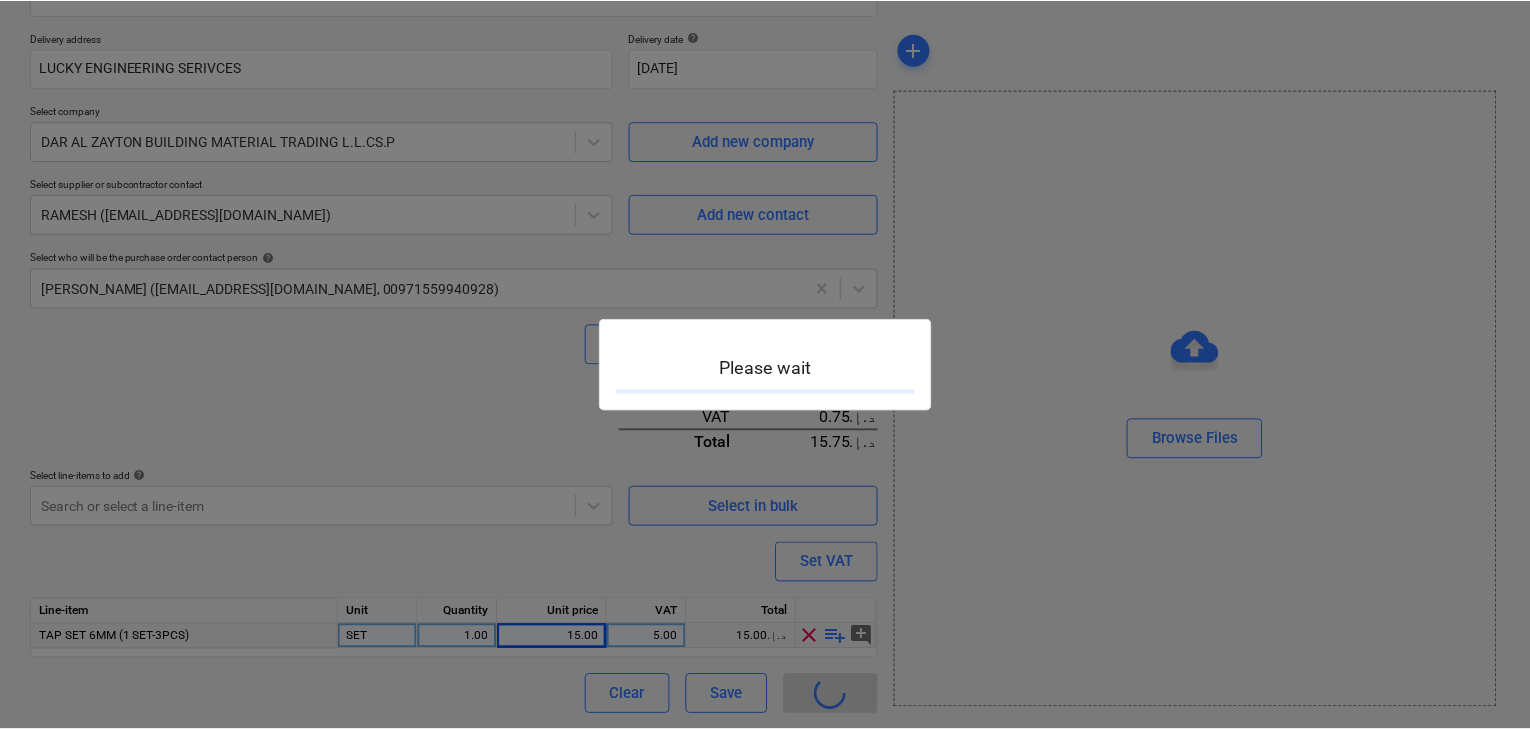 scroll, scrollTop: 0, scrollLeft: 0, axis: both 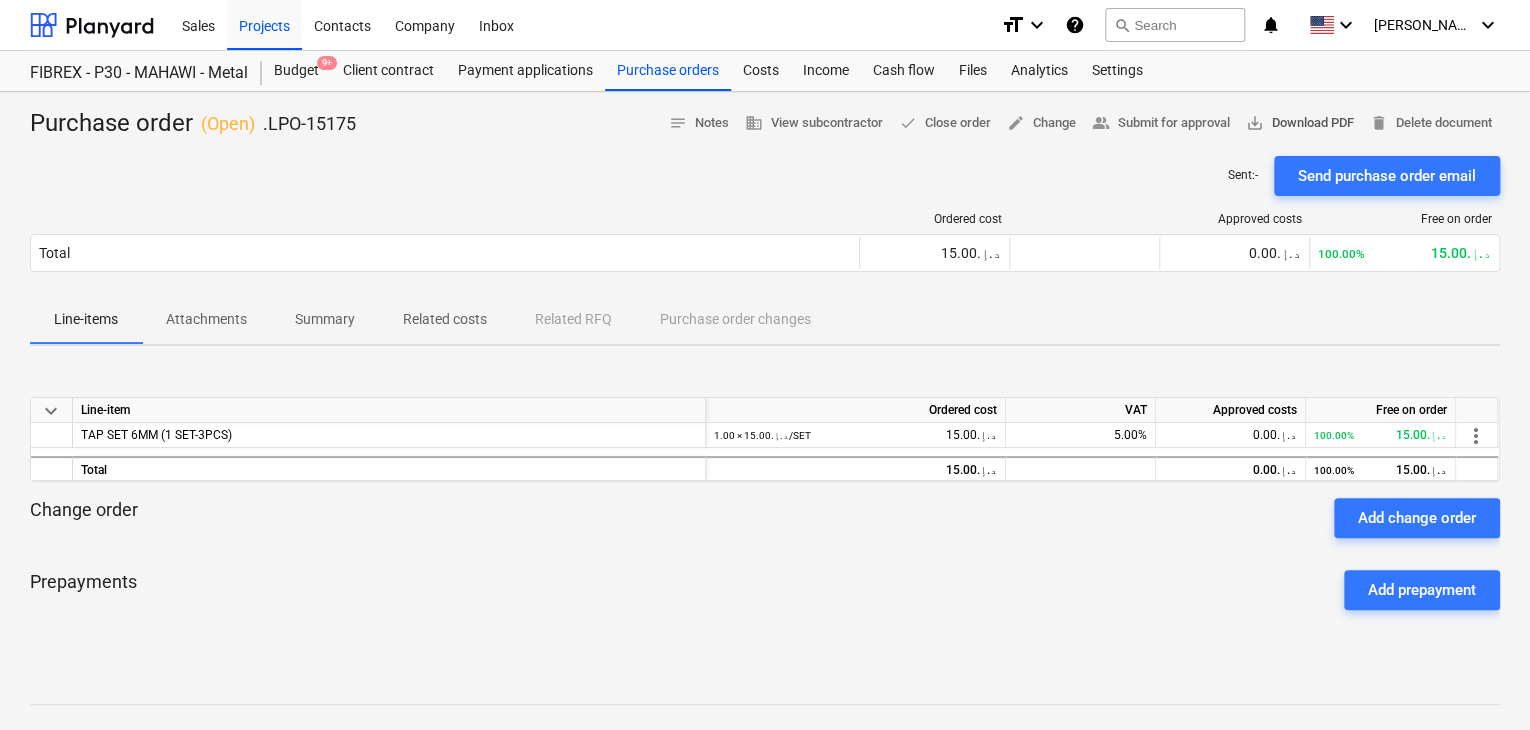 click on "save_alt Download PDF" at bounding box center (1300, 123) 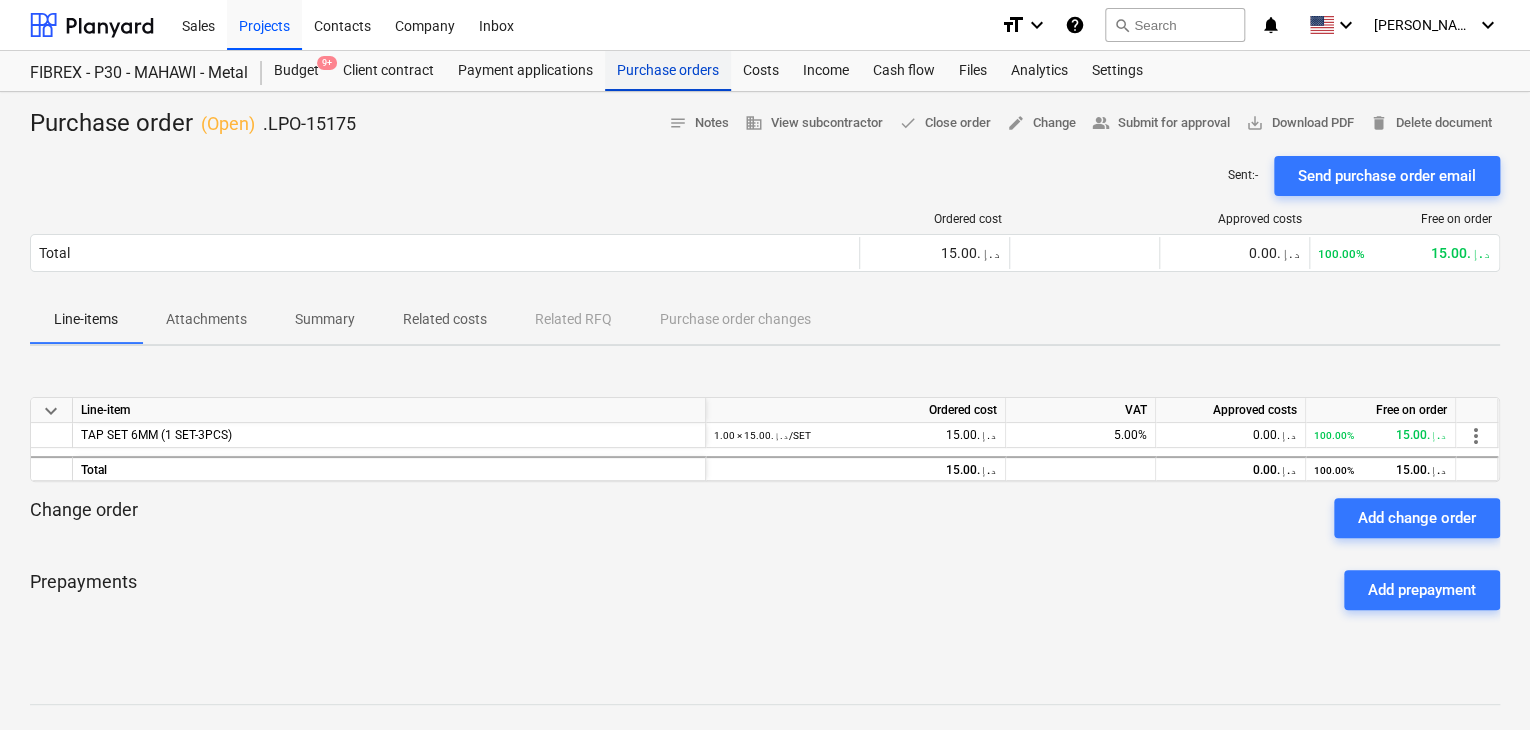 click on "Purchase orders" at bounding box center [668, 71] 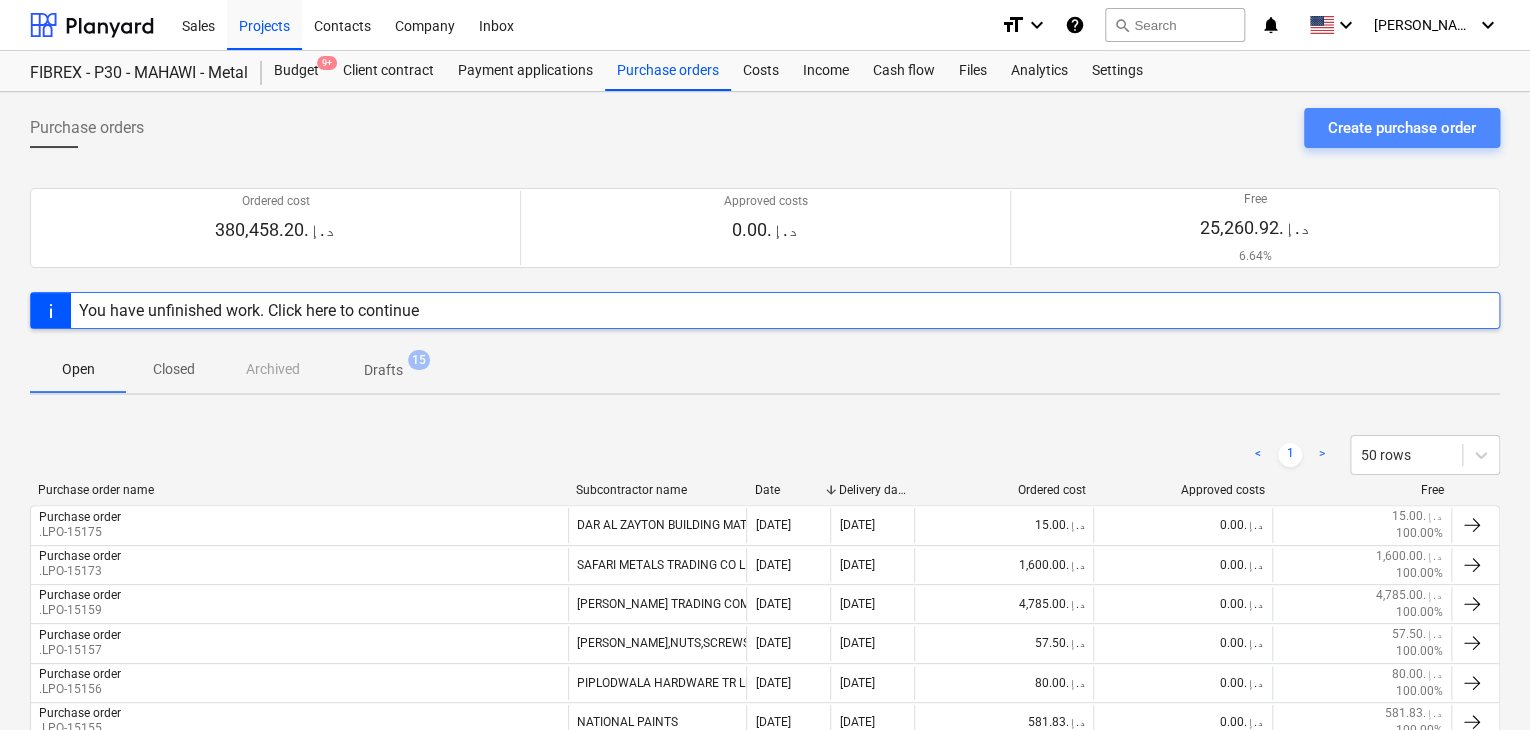 click on "Create purchase order" at bounding box center (1402, 128) 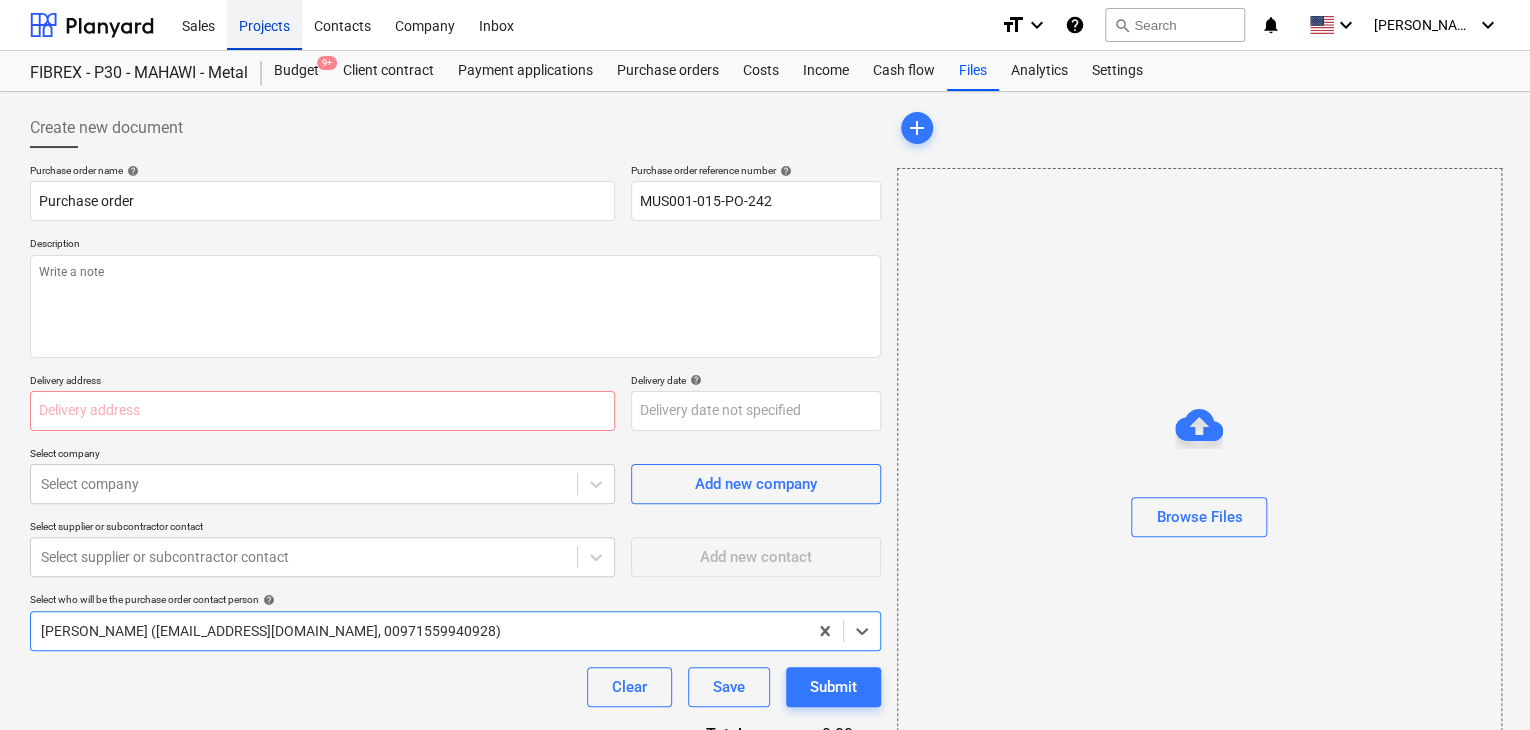 click on "Projects" at bounding box center (264, 24) 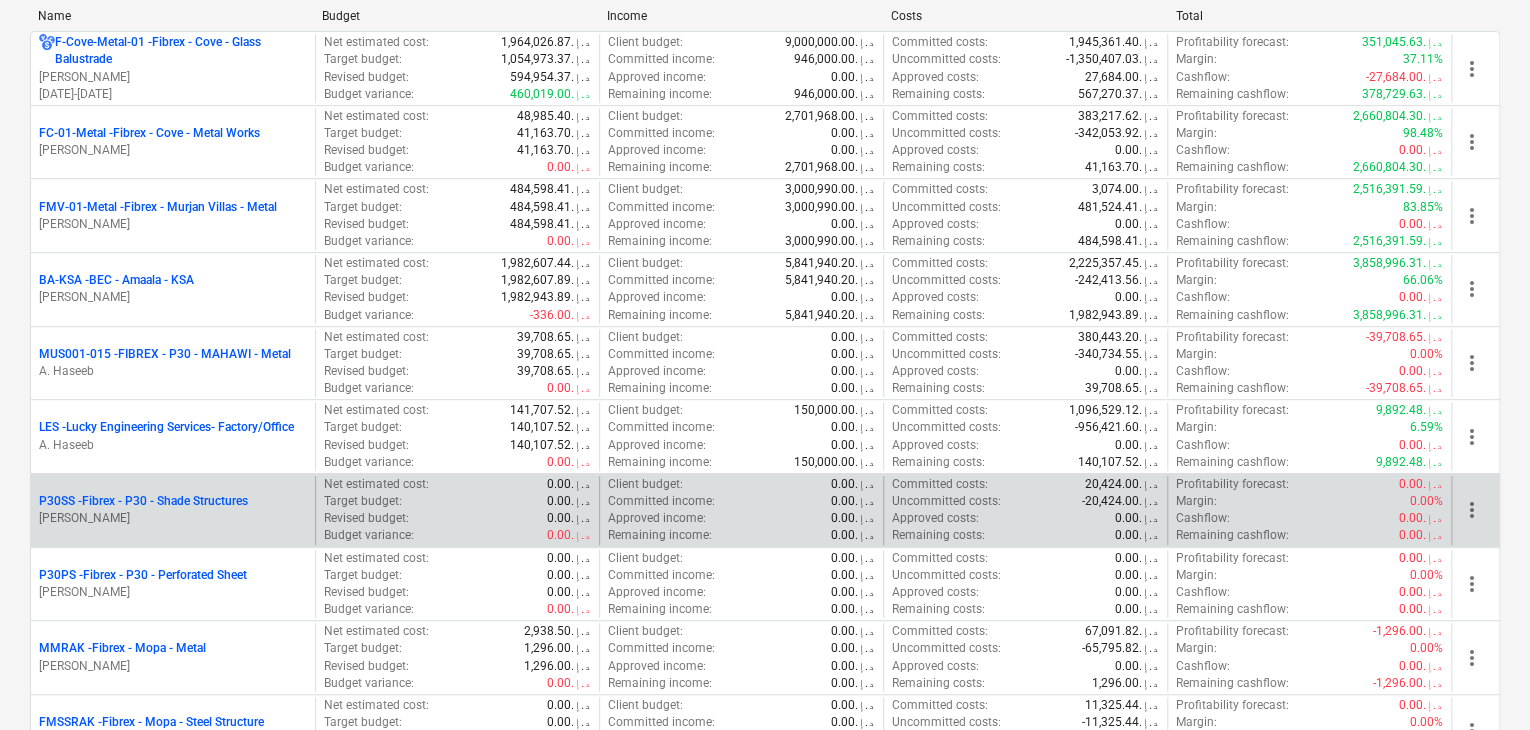 scroll, scrollTop: 700, scrollLeft: 0, axis: vertical 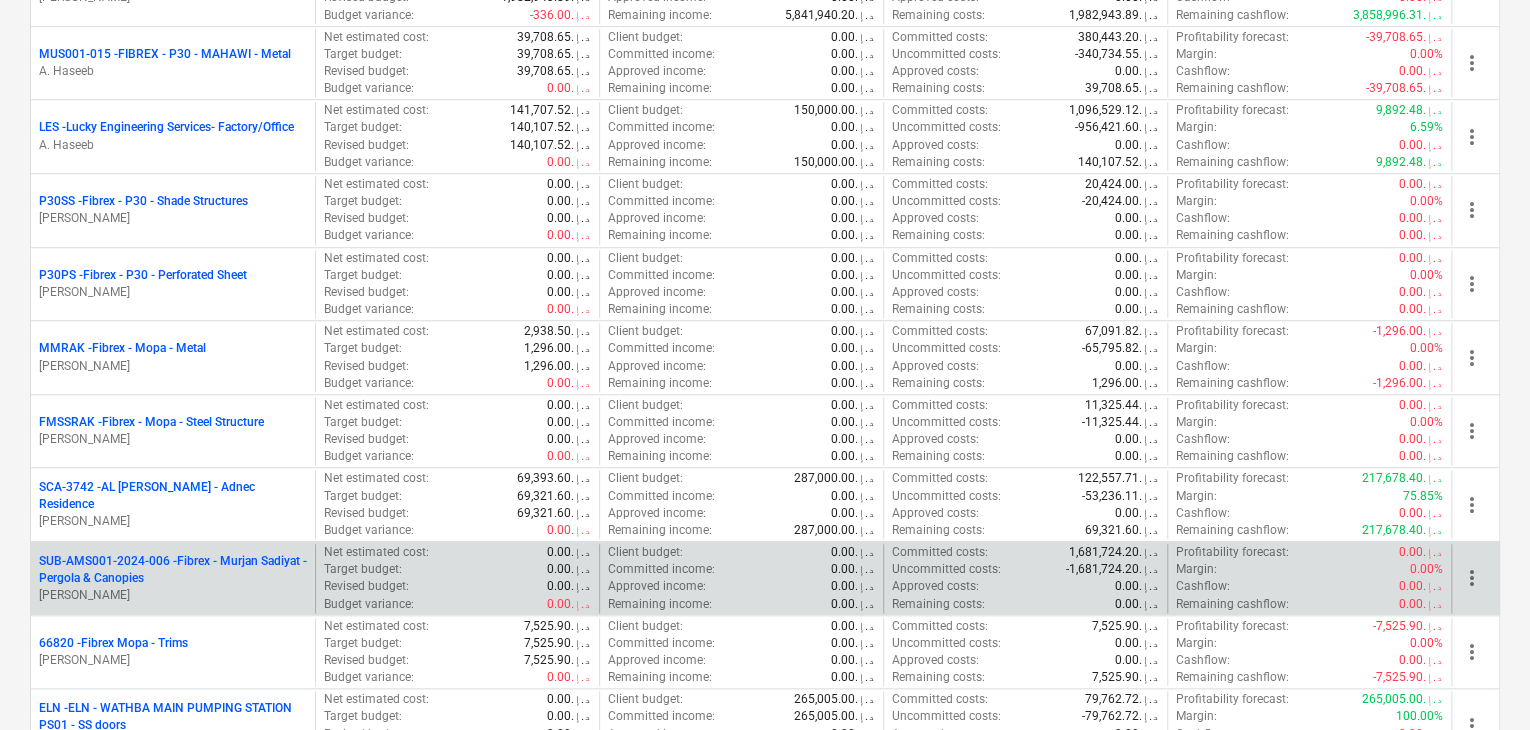 click on "SUB-AMS001-2024-006 -  Fibrex - Murjan Sadiyat - Pergola & Canopies" at bounding box center [173, 570] 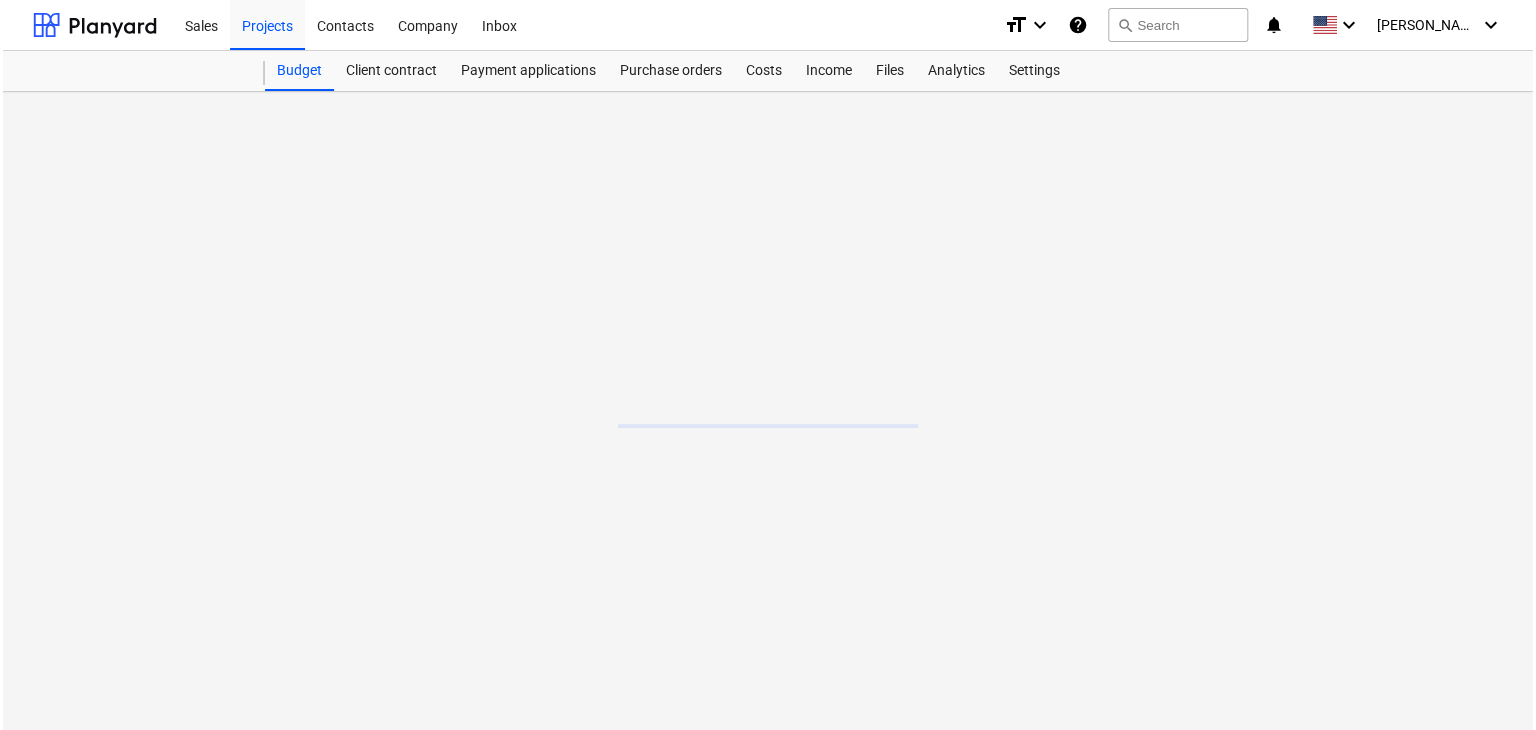 scroll, scrollTop: 0, scrollLeft: 0, axis: both 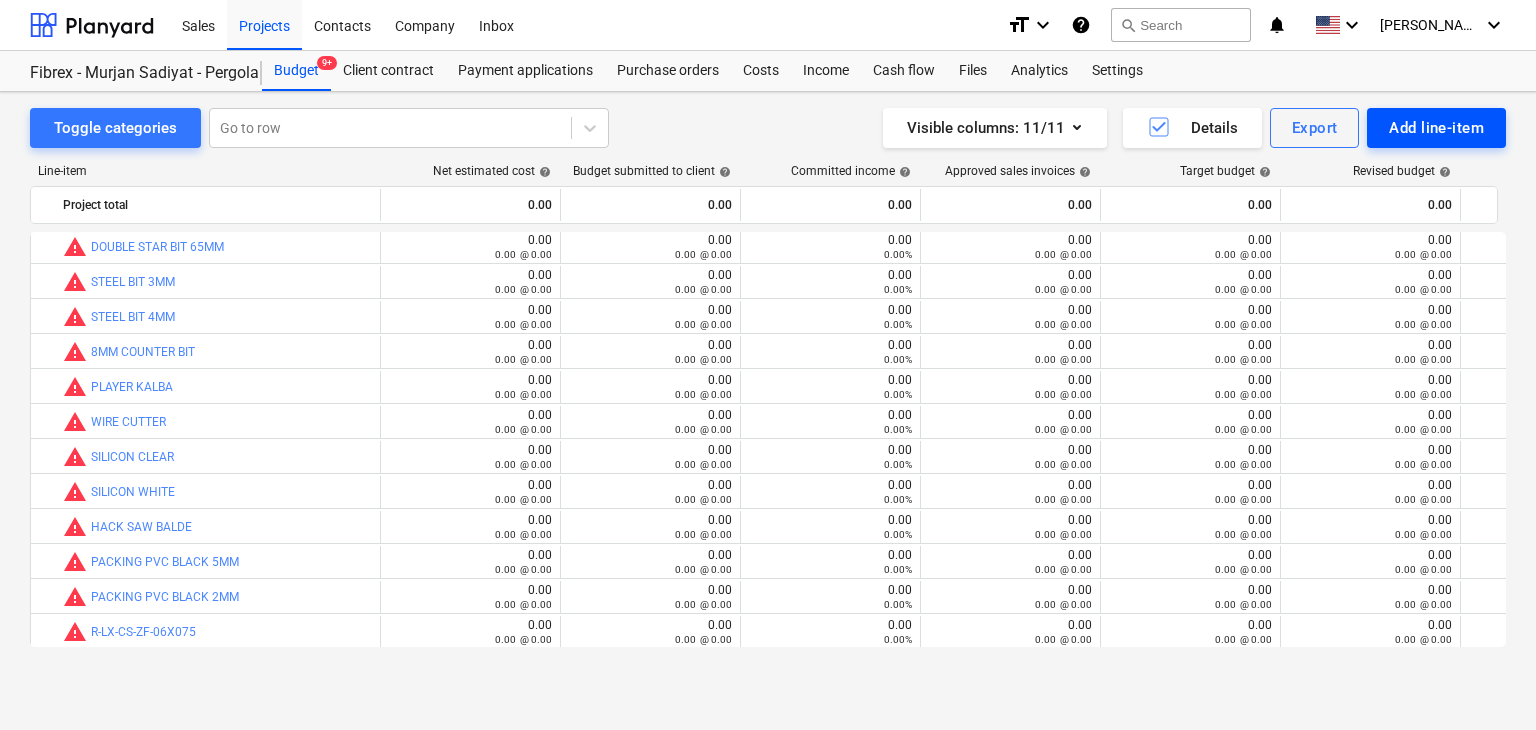 click on "Add line-item" at bounding box center [1436, 128] 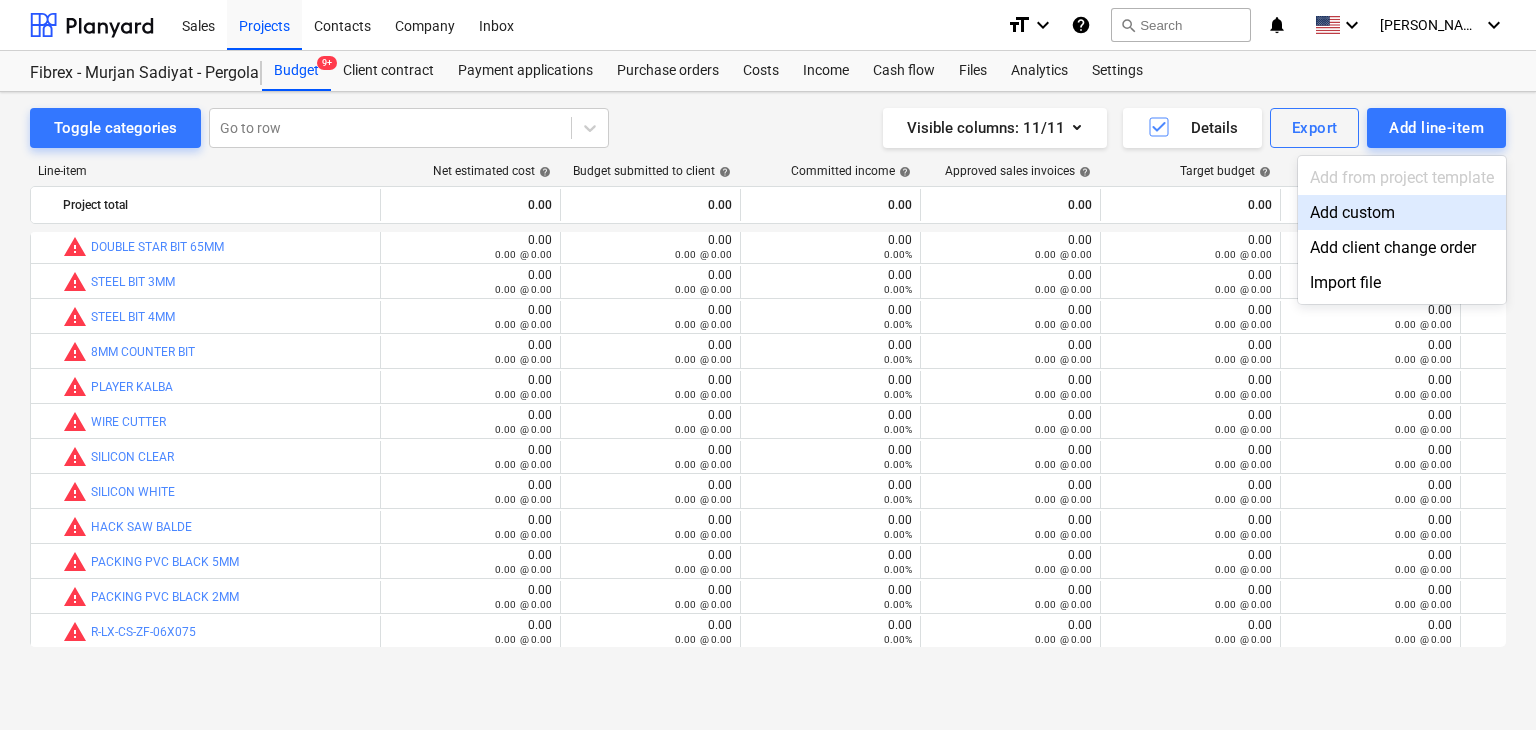 click on "Add custom" at bounding box center (1402, 212) 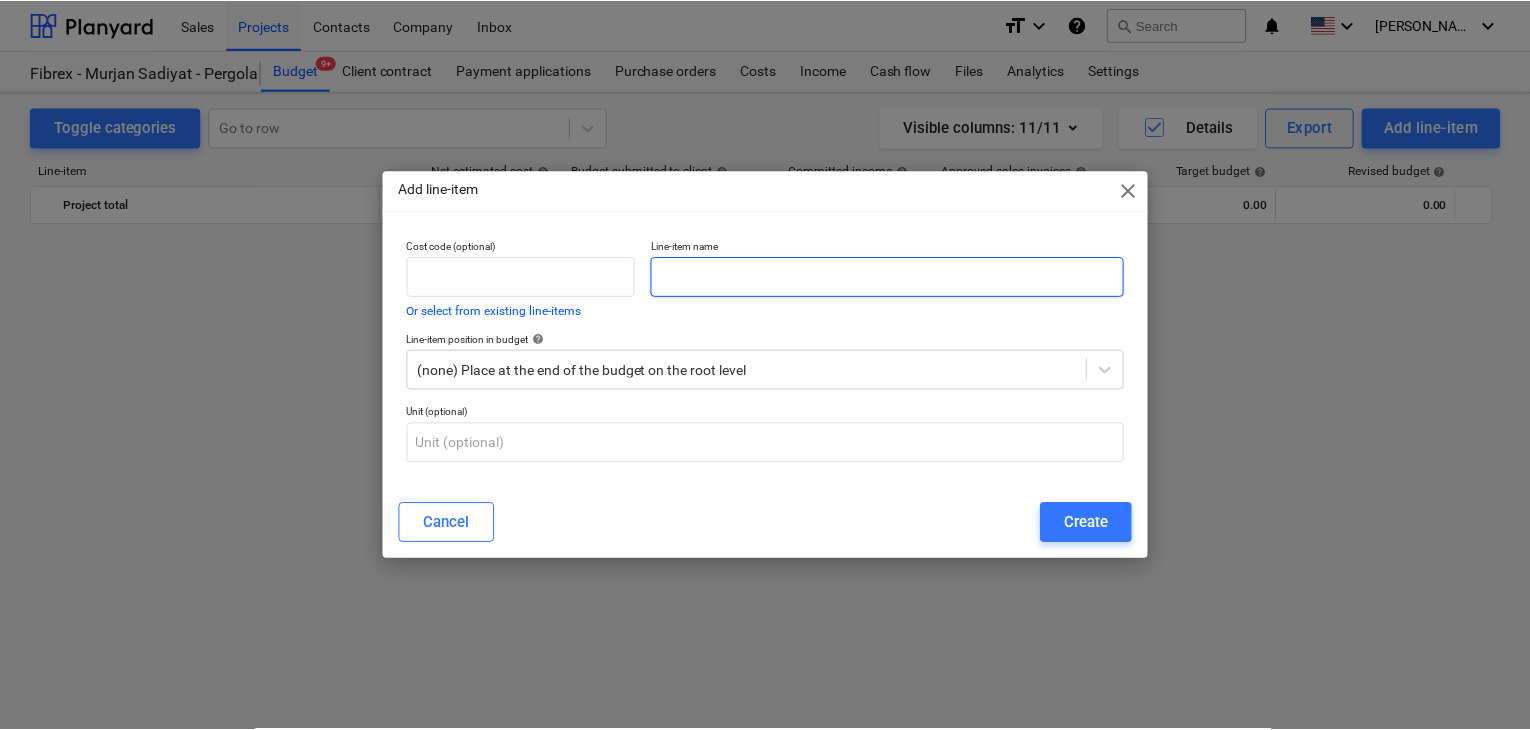 scroll, scrollTop: 10469, scrollLeft: 0, axis: vertical 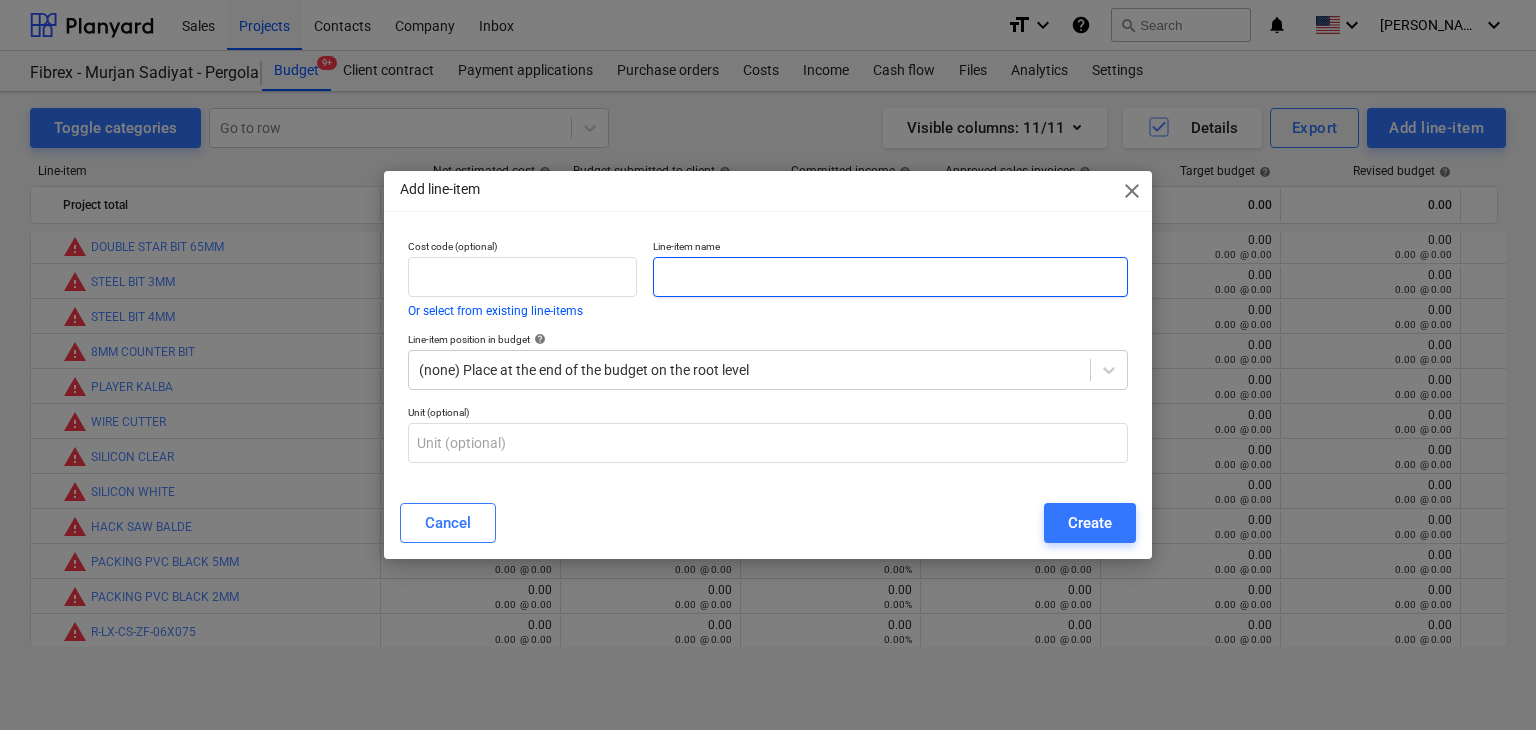 click at bounding box center [890, 277] 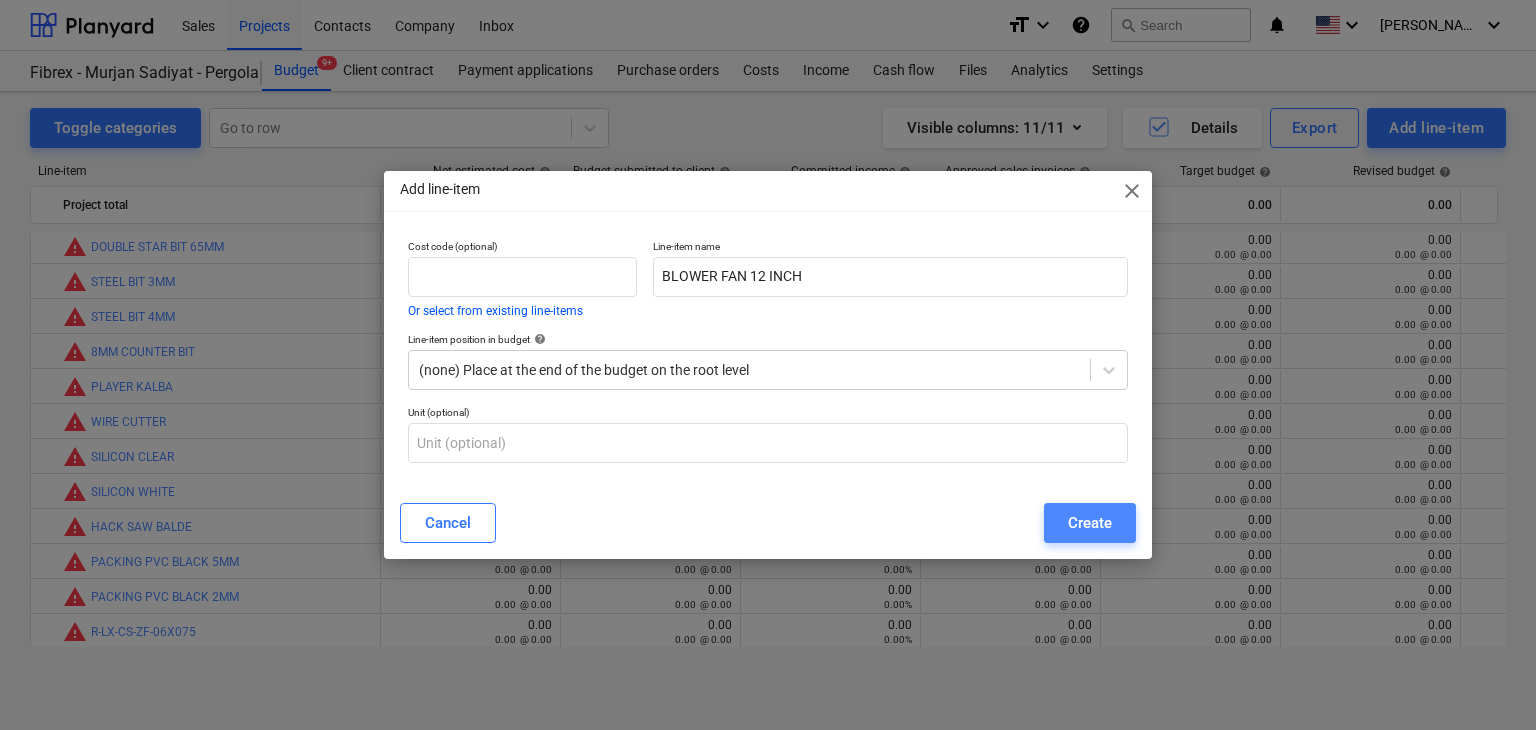click on "Create" at bounding box center (1090, 523) 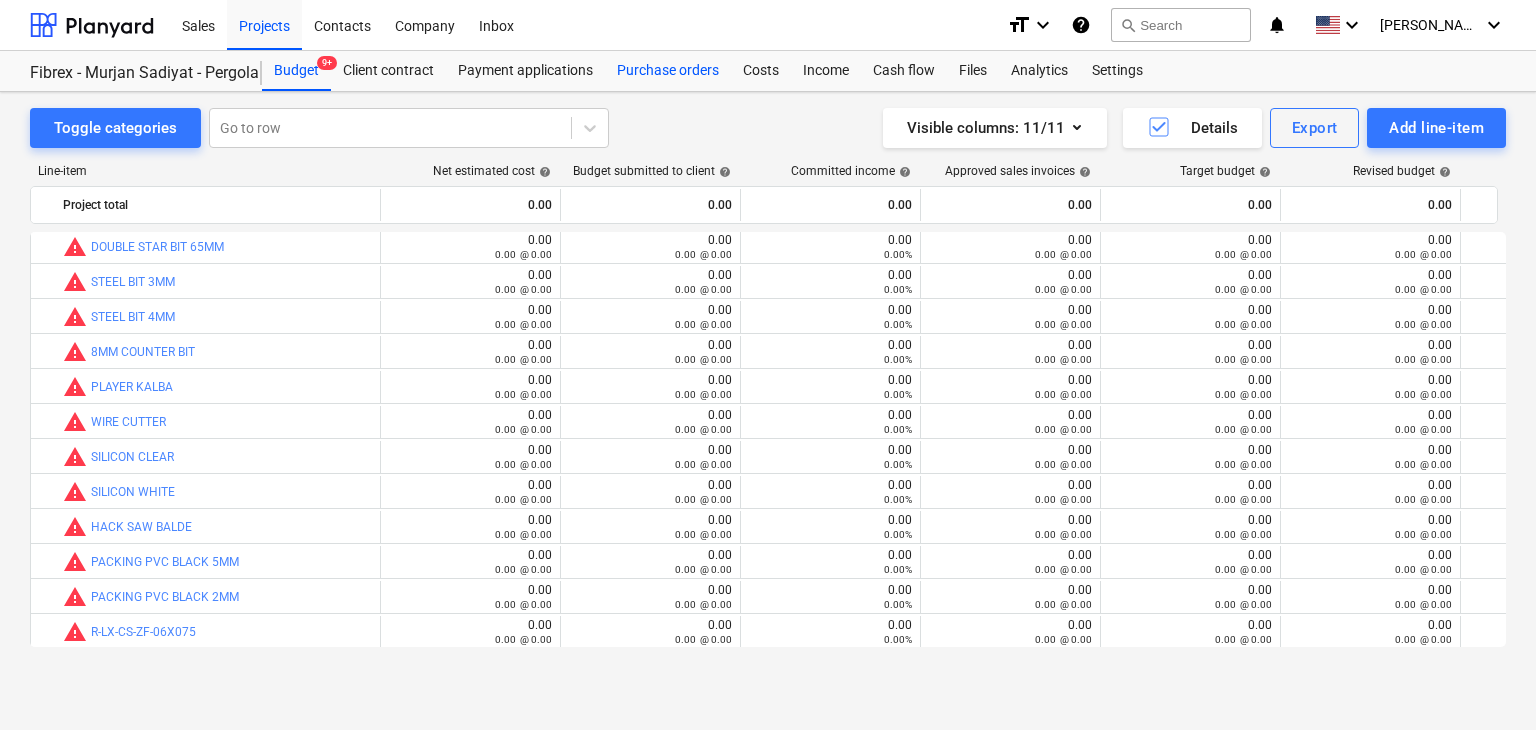 click on "Purchase orders" at bounding box center (668, 71) 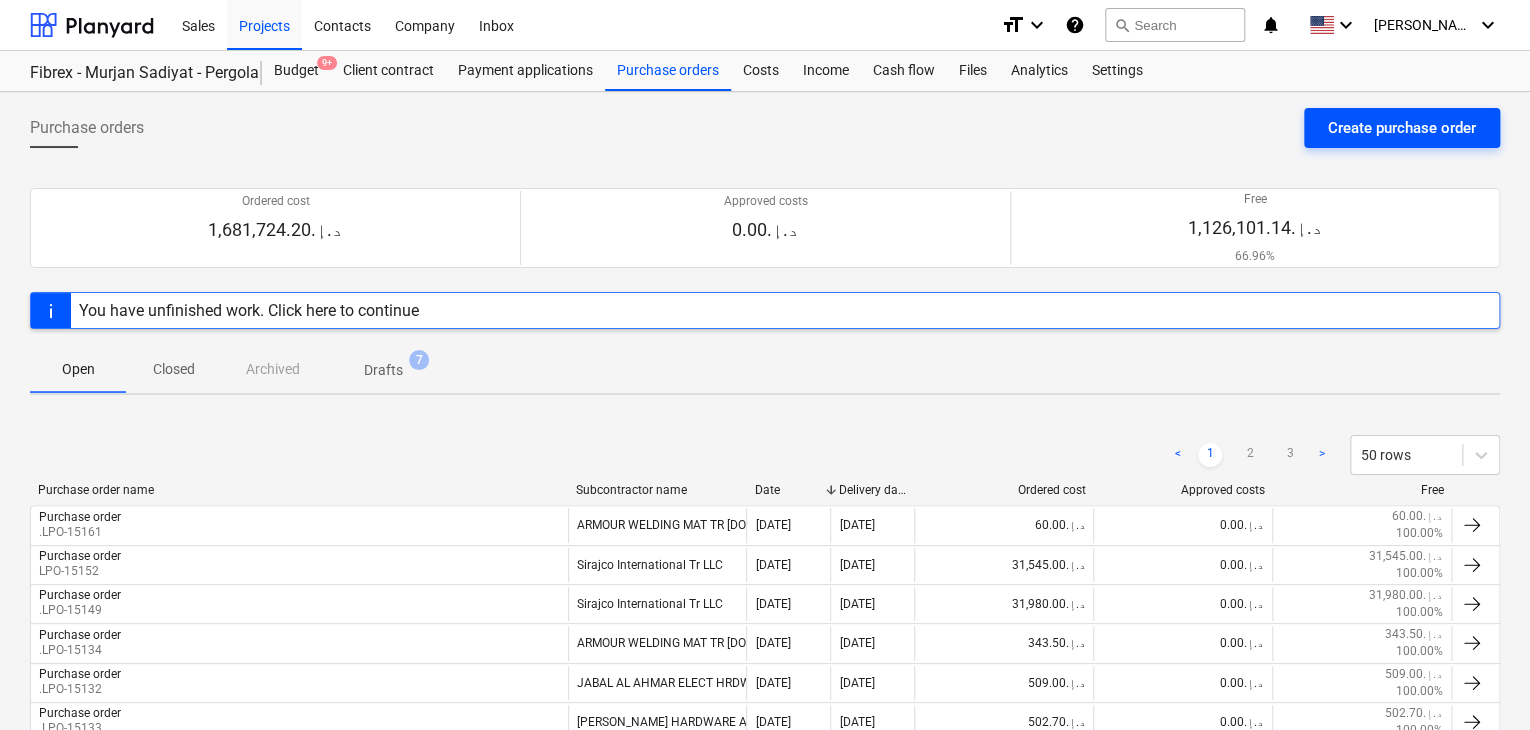 click on "Create purchase order" at bounding box center (1402, 128) 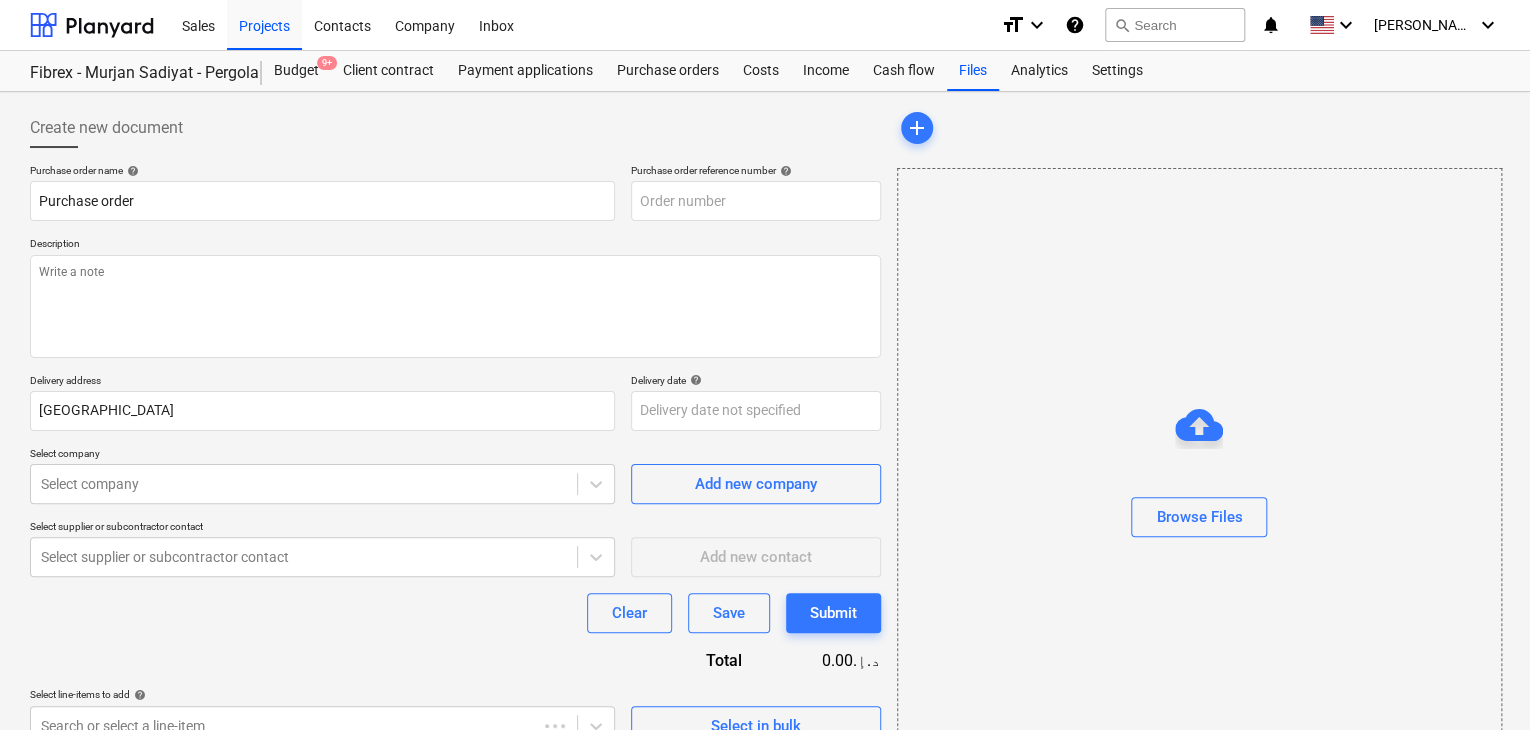 click on "Description" at bounding box center (455, 245) 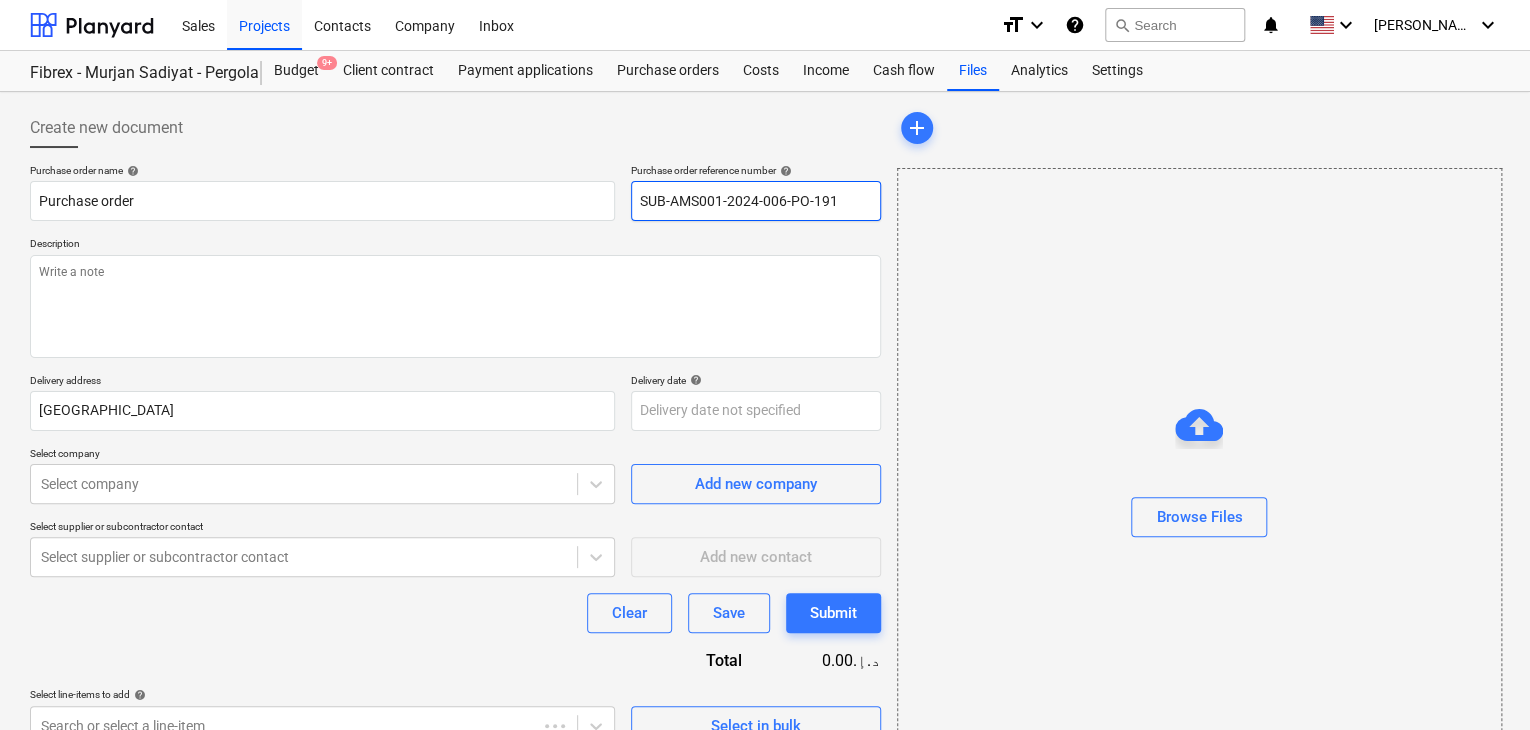 click on "SUB-AMS001-2024-006-PO-191" at bounding box center (756, 201) 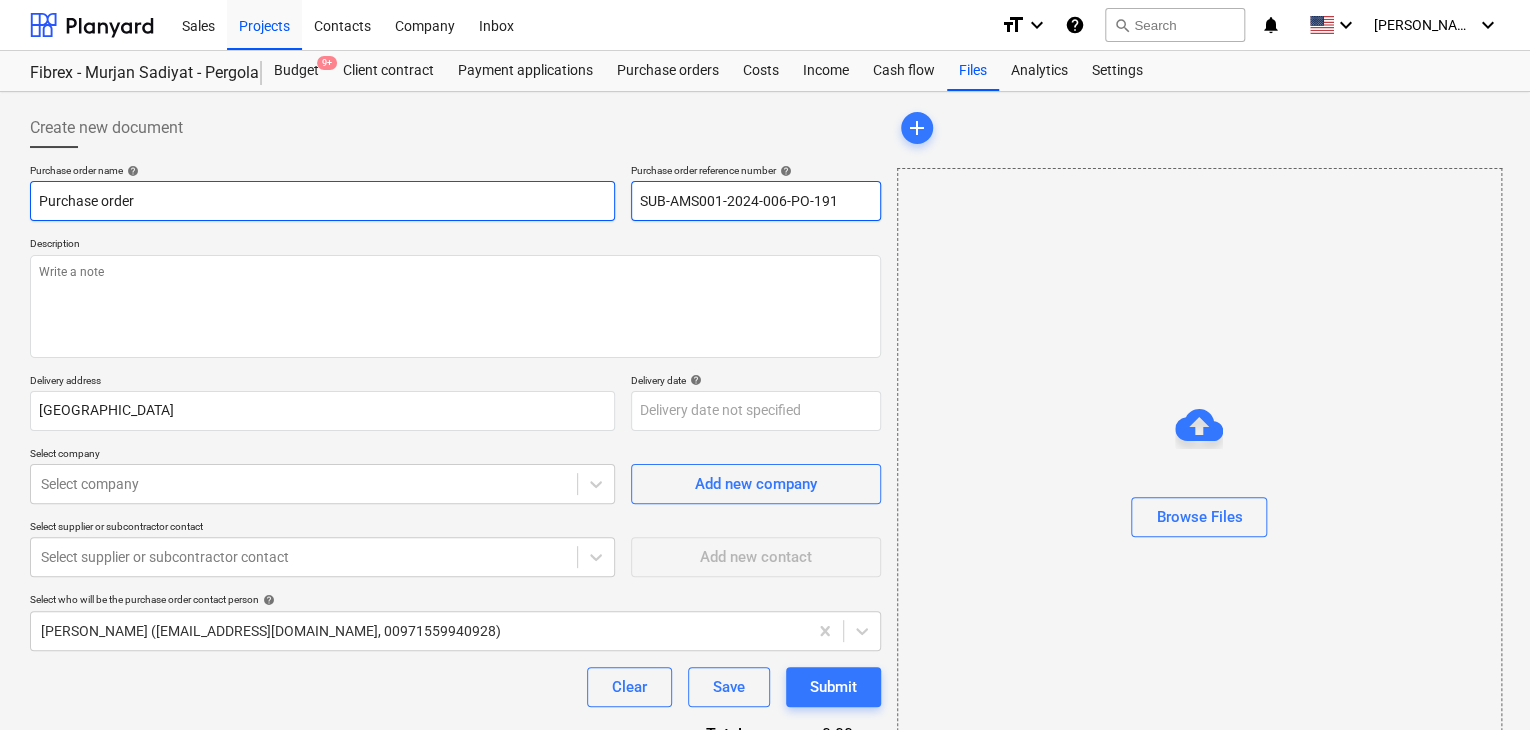 drag, startPoint x: 840, startPoint y: 197, endPoint x: 482, endPoint y: 202, distance: 358.0349 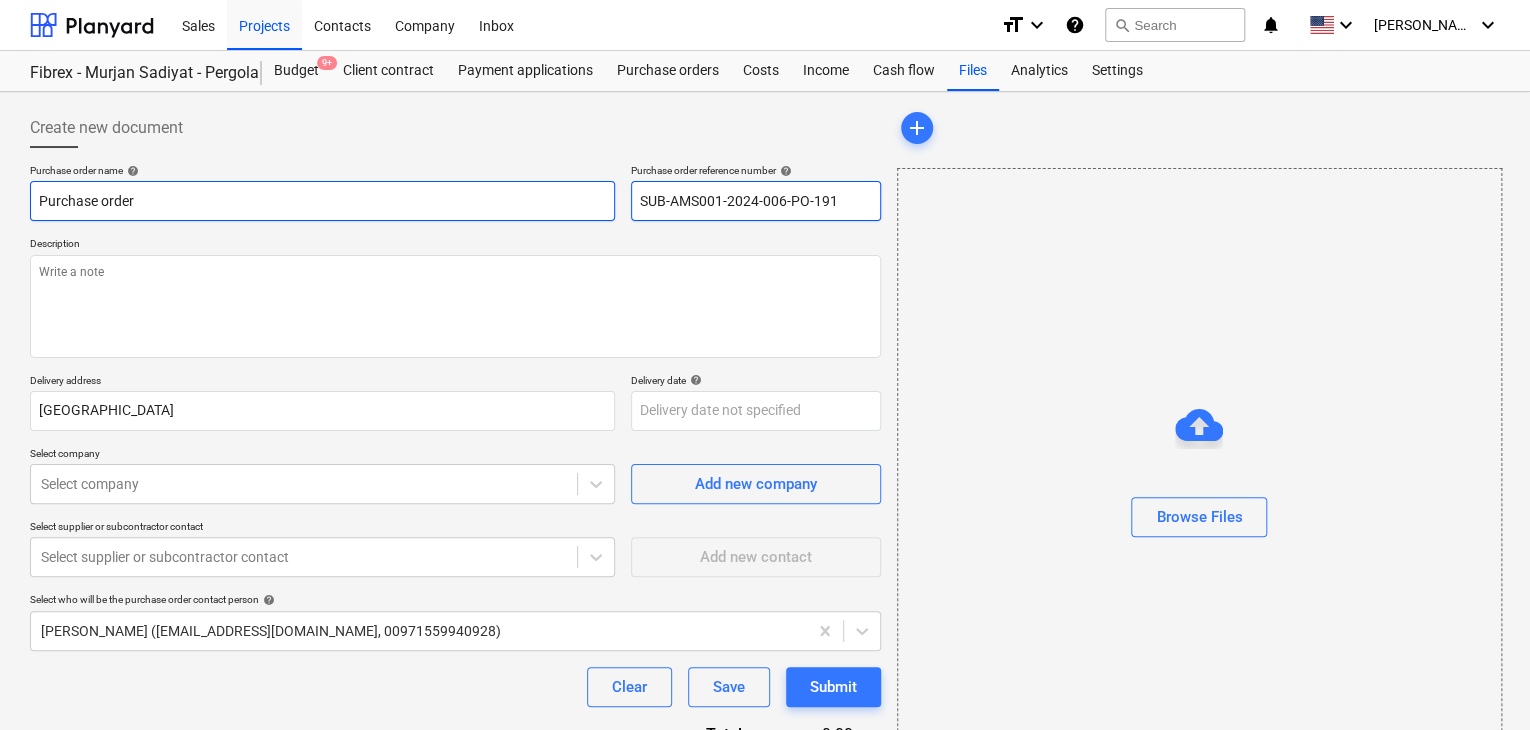 click on "Purchase order name help Purchase order Purchase order reference number help SUB-AMS001-2024-006-PO-191" at bounding box center (455, 192) 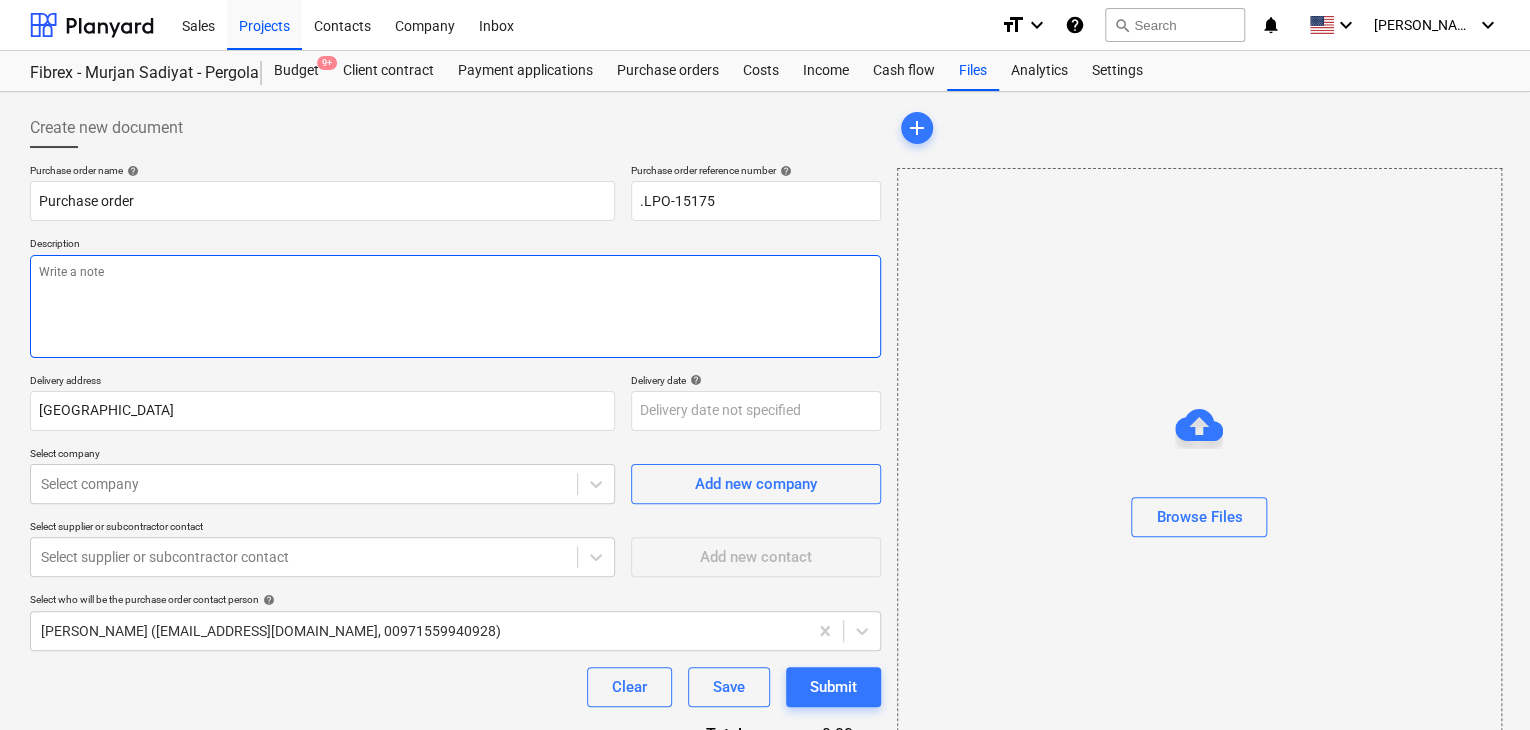click at bounding box center [455, 306] 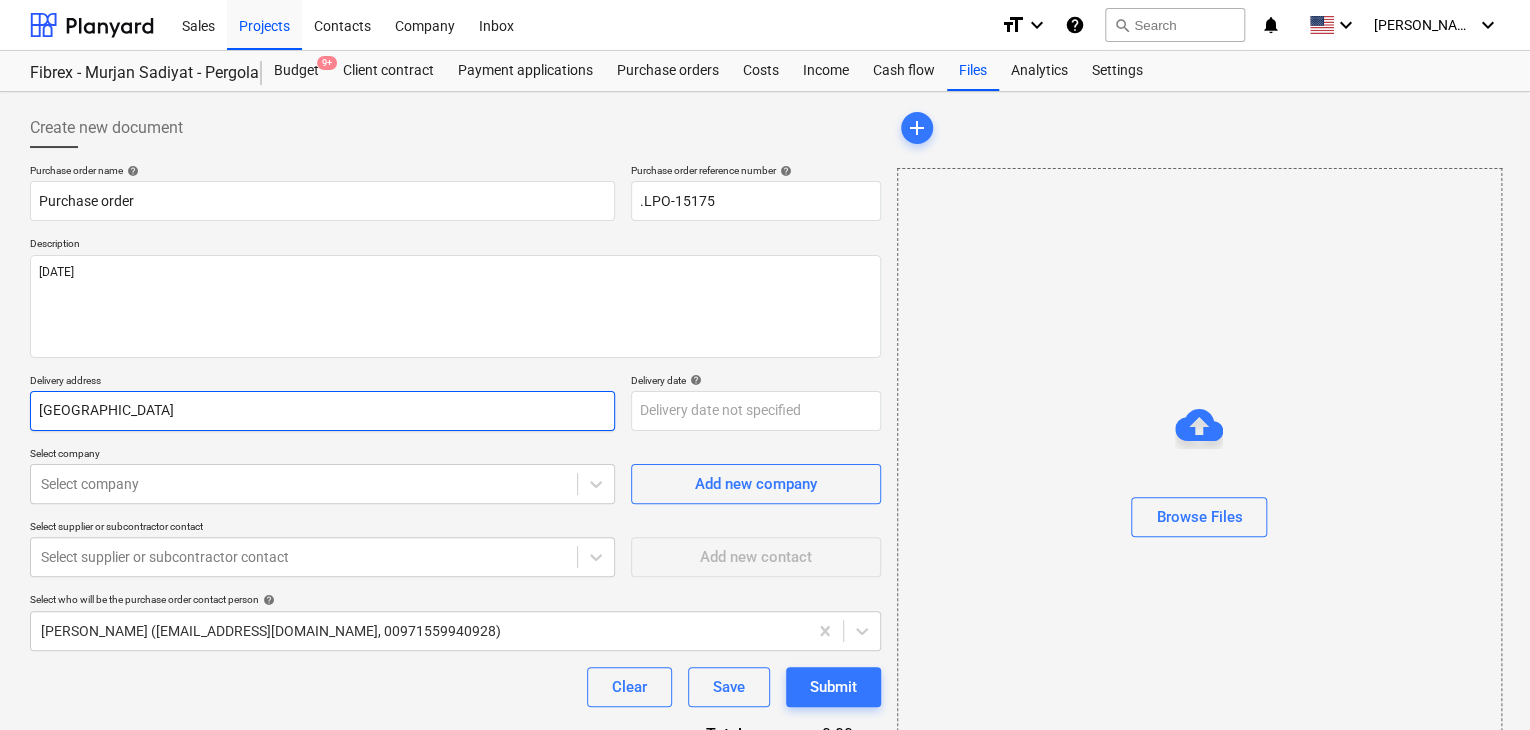 click on "[GEOGRAPHIC_DATA]" at bounding box center [322, 411] 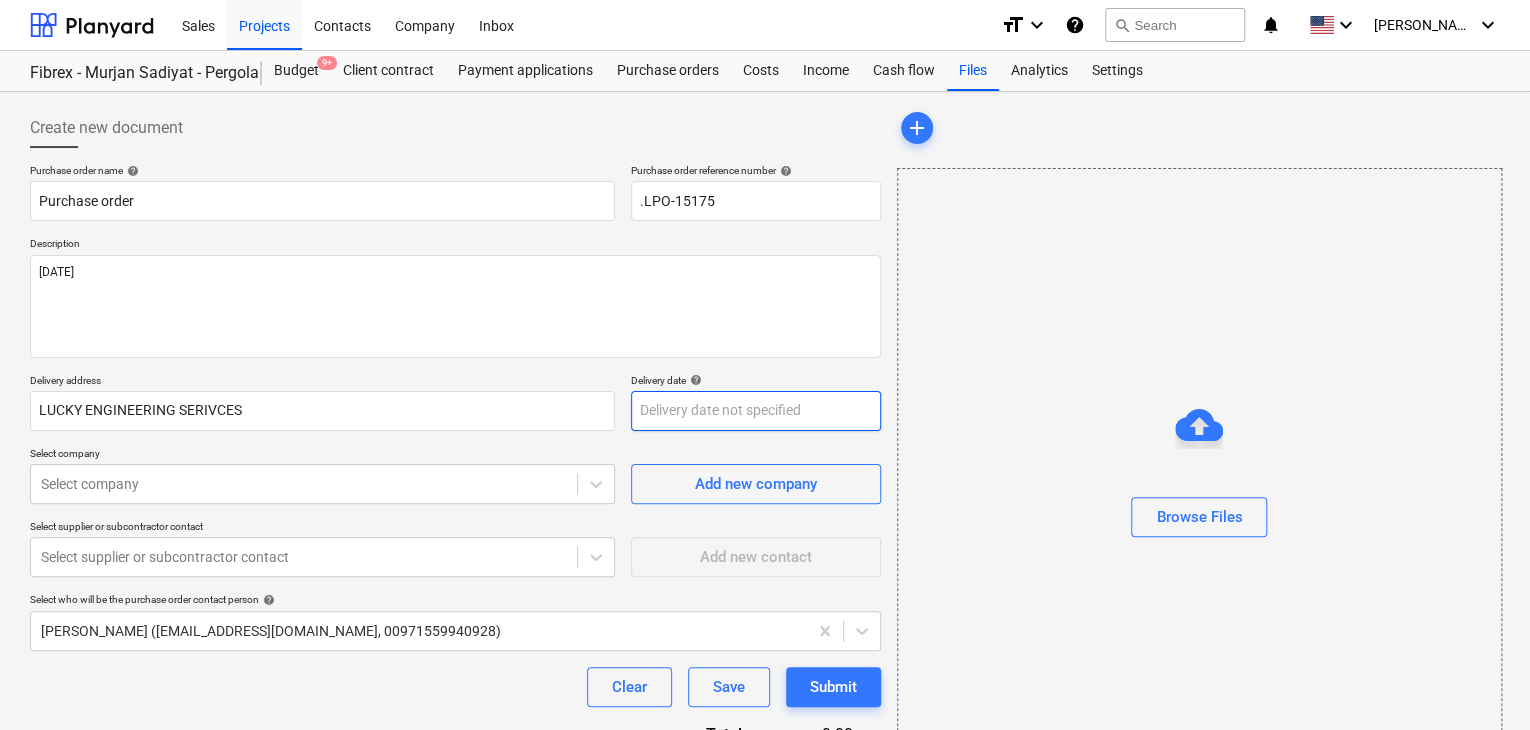 click on "Sales Projects Contacts Company Inbox format_size keyboard_arrow_down help search Search notifications 0 keyboard_arrow_down [PERSON_NAME] keyboard_arrow_down Fibrex - Murjan Sadiyat - Pergola & Canopies Budget 9+ Client contract Payment applications Purchase orders Costs Income Cash flow Files Analytics Settings Create new document Purchase order name help Purchase order Purchase order reference number help .LPO-15175 Description [DATE] Delivery address LUCKY ENGINEERING SERIVCES Delivery date help Press the down arrow key to interact with the calendar and
select a date. Press the question mark key to get the keyboard shortcuts for changing dates. Select company Select company Add new company Select supplier or subcontractor contact Select supplier or subcontractor contact Add new contact Select who will be the purchase order contact person help [PERSON_NAME] ([EMAIL_ADDRESS][DOMAIN_NAME], 00971559940928) Clear Save Submit Total 0.00د.إ.‏ Select line-items to add help Search or select a line-item add" at bounding box center [765, 365] 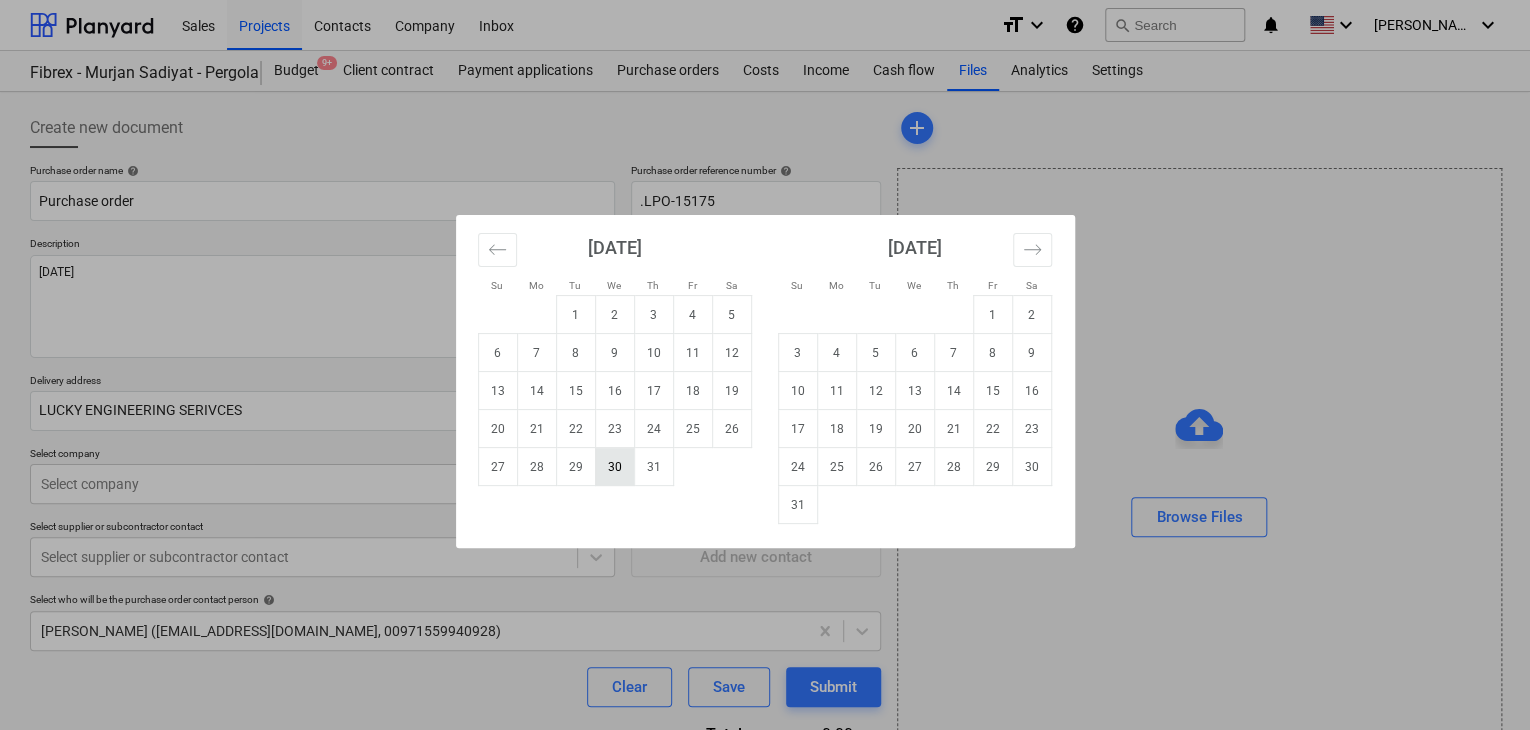 click on "30" at bounding box center [614, 467] 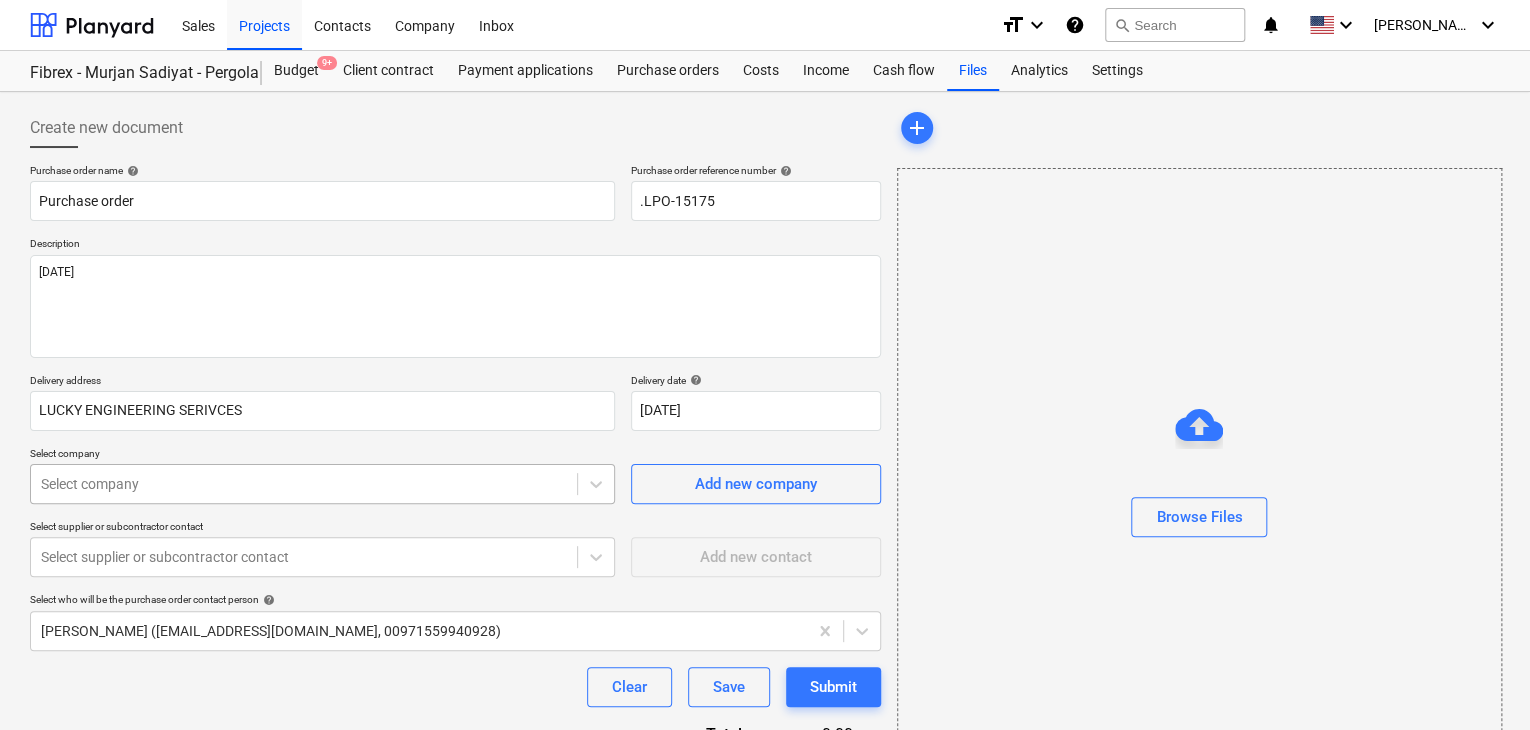 click on "Sales Projects Contacts Company Inbox format_size keyboard_arrow_down help search Search notifications 0 keyboard_arrow_down [PERSON_NAME] keyboard_arrow_down Fibrex - Murjan Sadiyat - Pergola & Canopies Budget 9+ Client contract Payment applications Purchase orders Costs Income Cash flow Files Analytics Settings Create new document Purchase order name help Purchase order Purchase order reference number help .LPO-15175 Description [DATE] Delivery address LUCKY ENGINEERING SERIVCES Delivery date help [DATE] [DATE] Press the down arrow key to interact with the calendar and
select a date. Press the question mark key to get the keyboard shortcuts for changing dates. Select company Select company Add new company Select supplier or subcontractor contact Select supplier or subcontractor contact Add new contact Select who will be the purchase order contact person help [PERSON_NAME] ([EMAIL_ADDRESS][DOMAIN_NAME], 00971559940928) Clear Save Submit Total 0.00د.إ.‏ Select line-items to add help add
x" at bounding box center (765, 365) 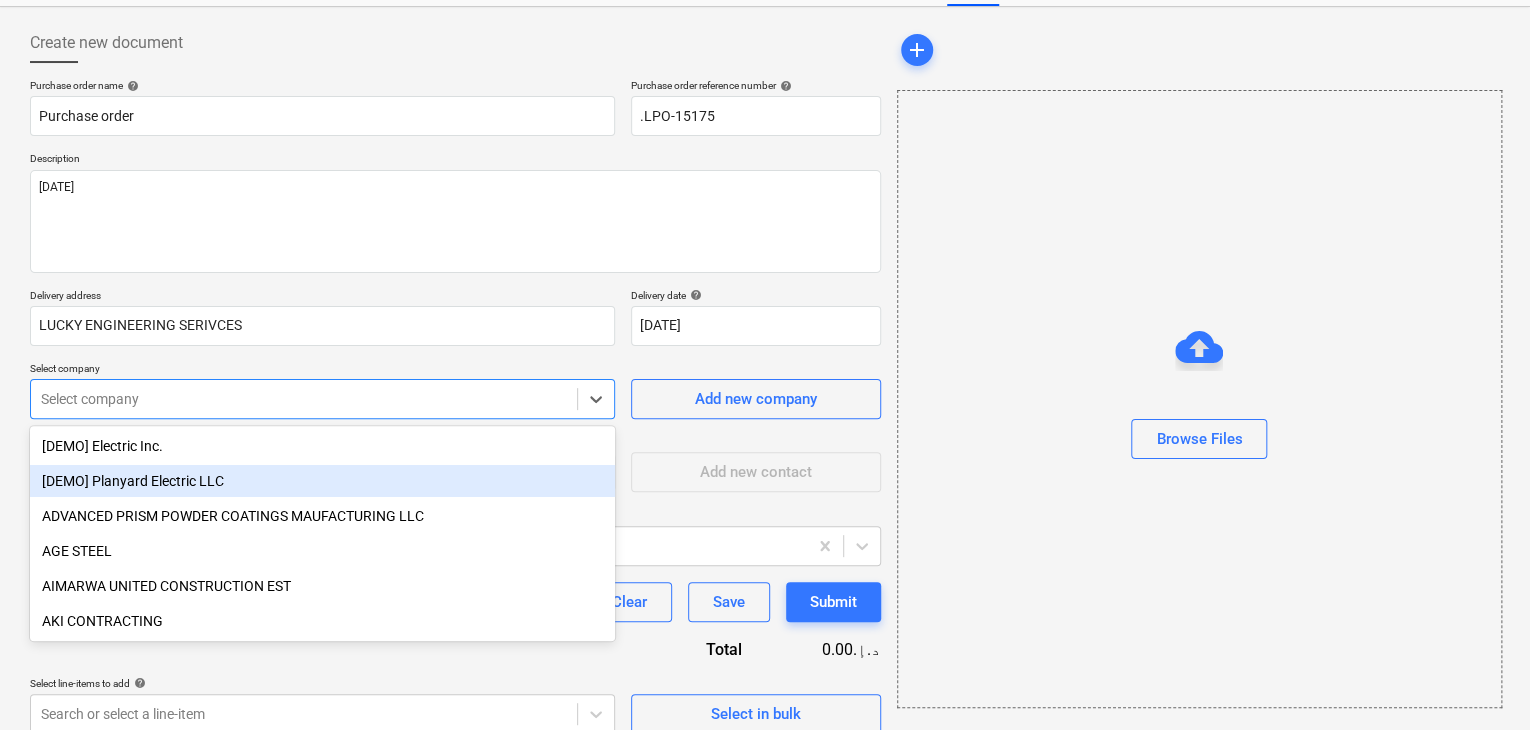 scroll, scrollTop: 93, scrollLeft: 0, axis: vertical 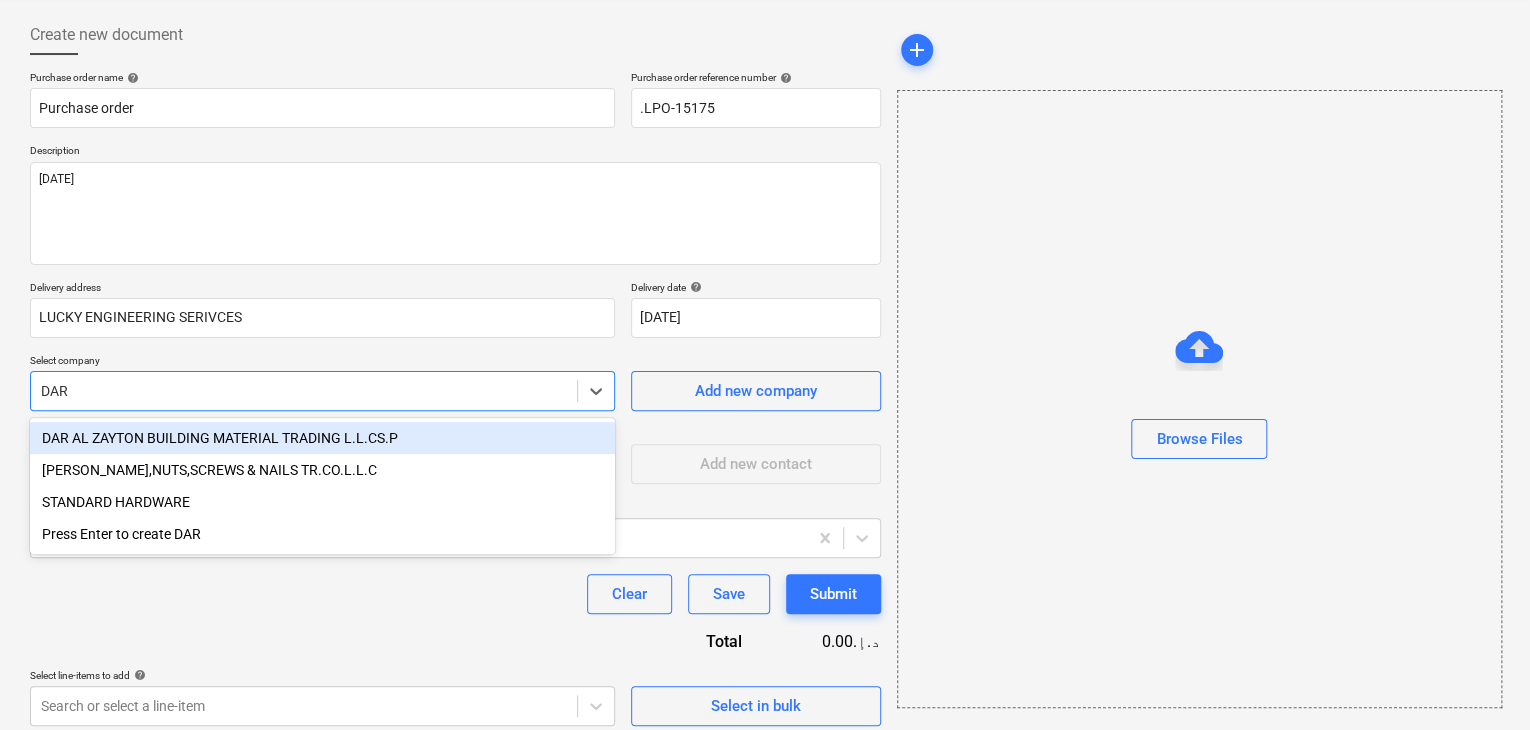 click on "DAR AL ZAYTON BUILDING MATERIAL TRADING L.L.CS.P" at bounding box center [322, 438] 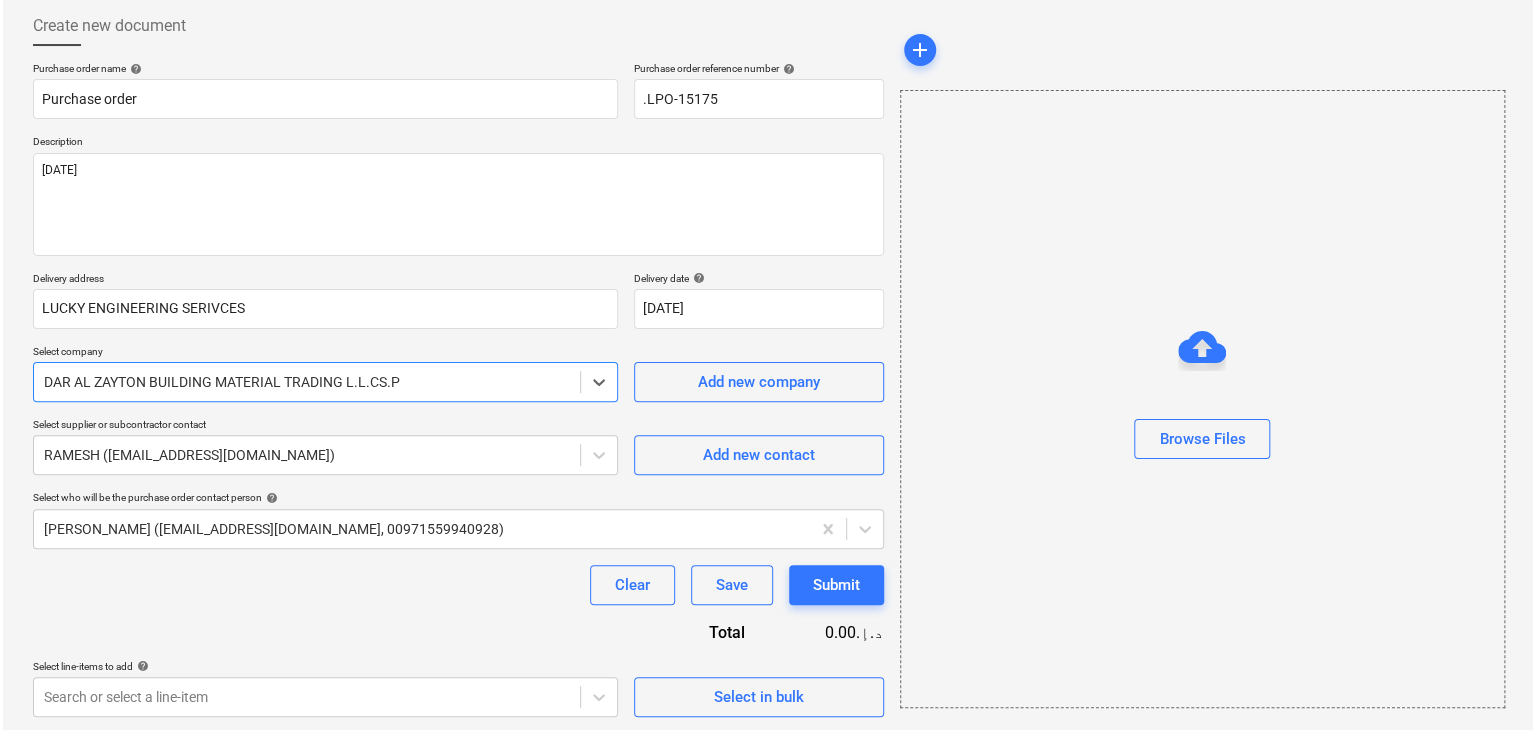 scroll, scrollTop: 104, scrollLeft: 0, axis: vertical 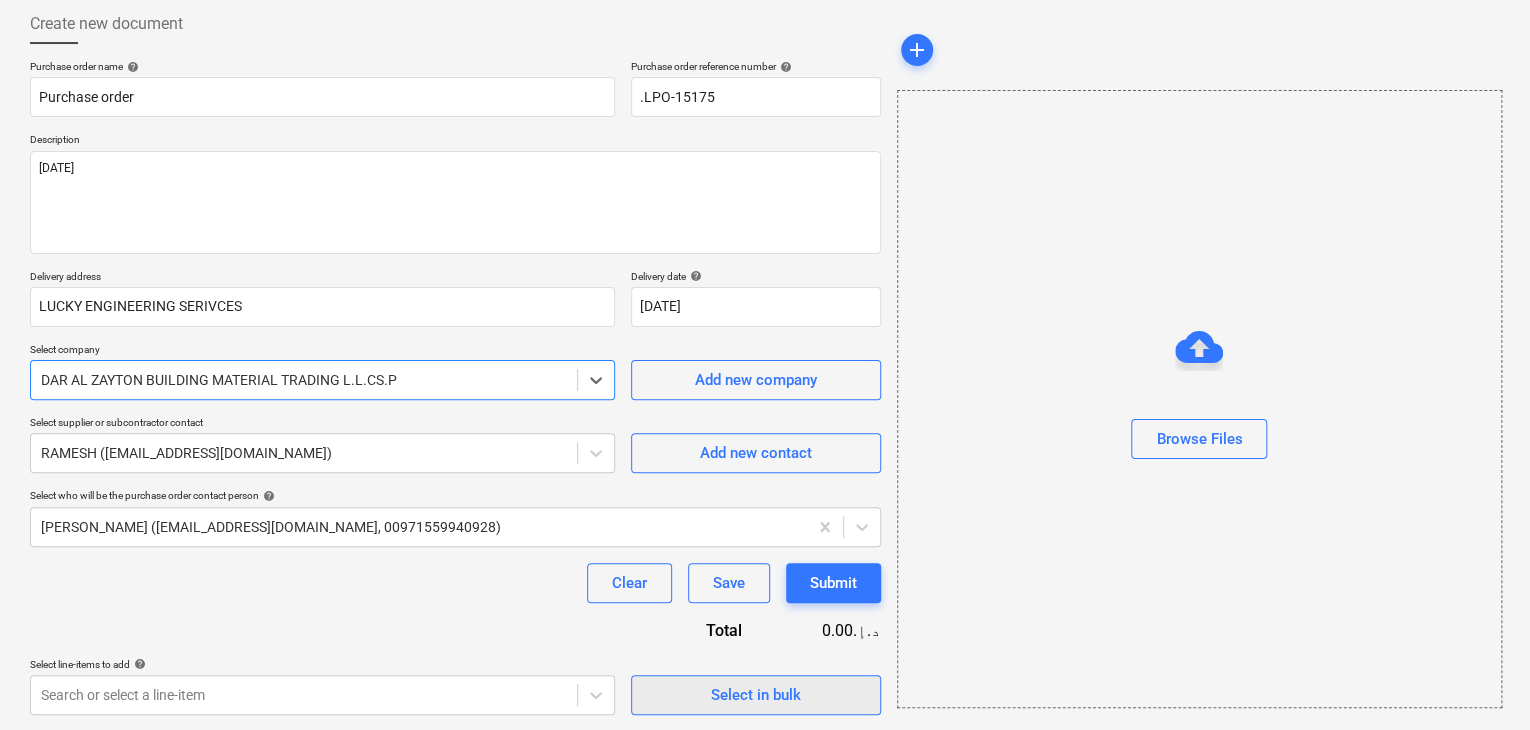 click on "Select in bulk" at bounding box center [756, 695] 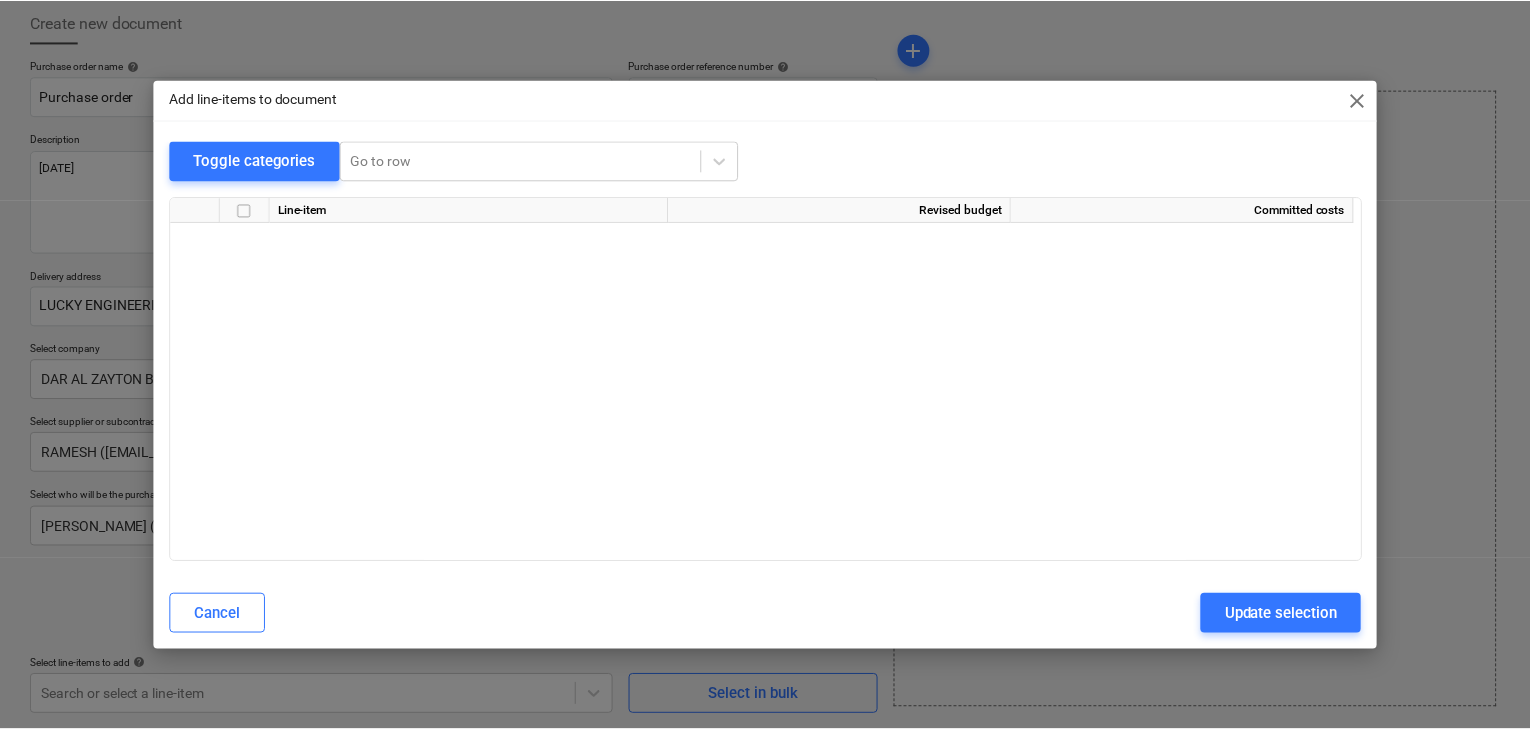 scroll, scrollTop: 7512, scrollLeft: 0, axis: vertical 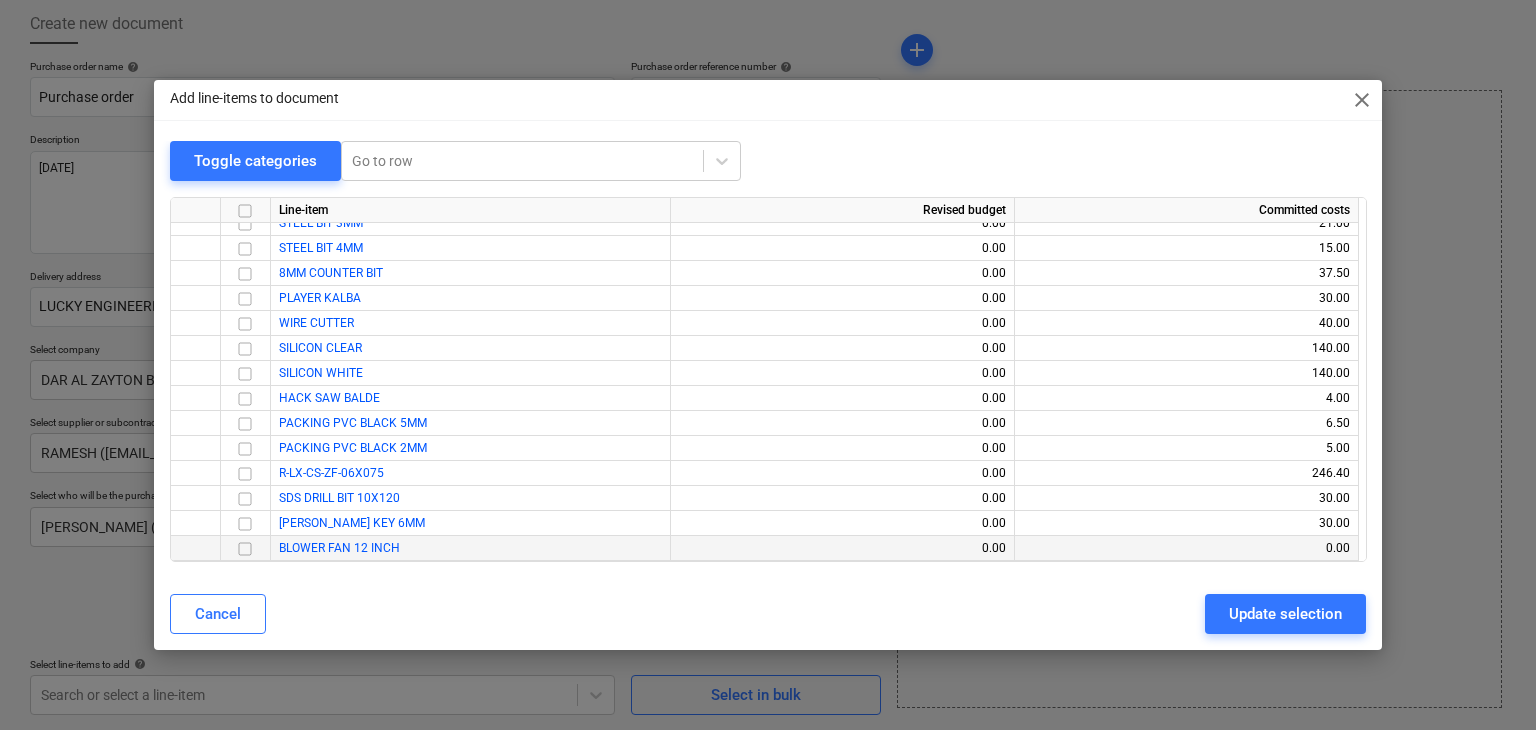 click at bounding box center (245, 549) 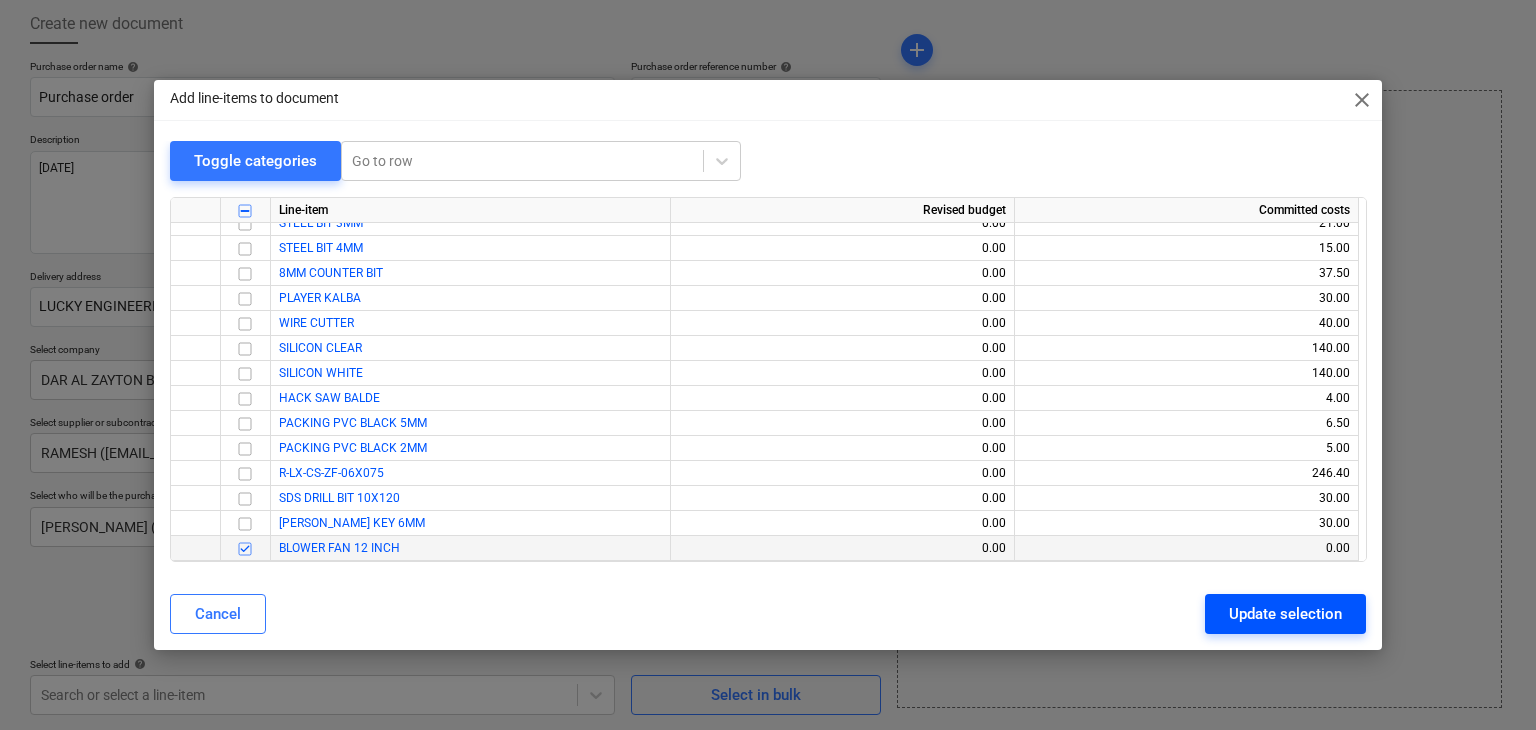 click on "Update selection" at bounding box center [1285, 614] 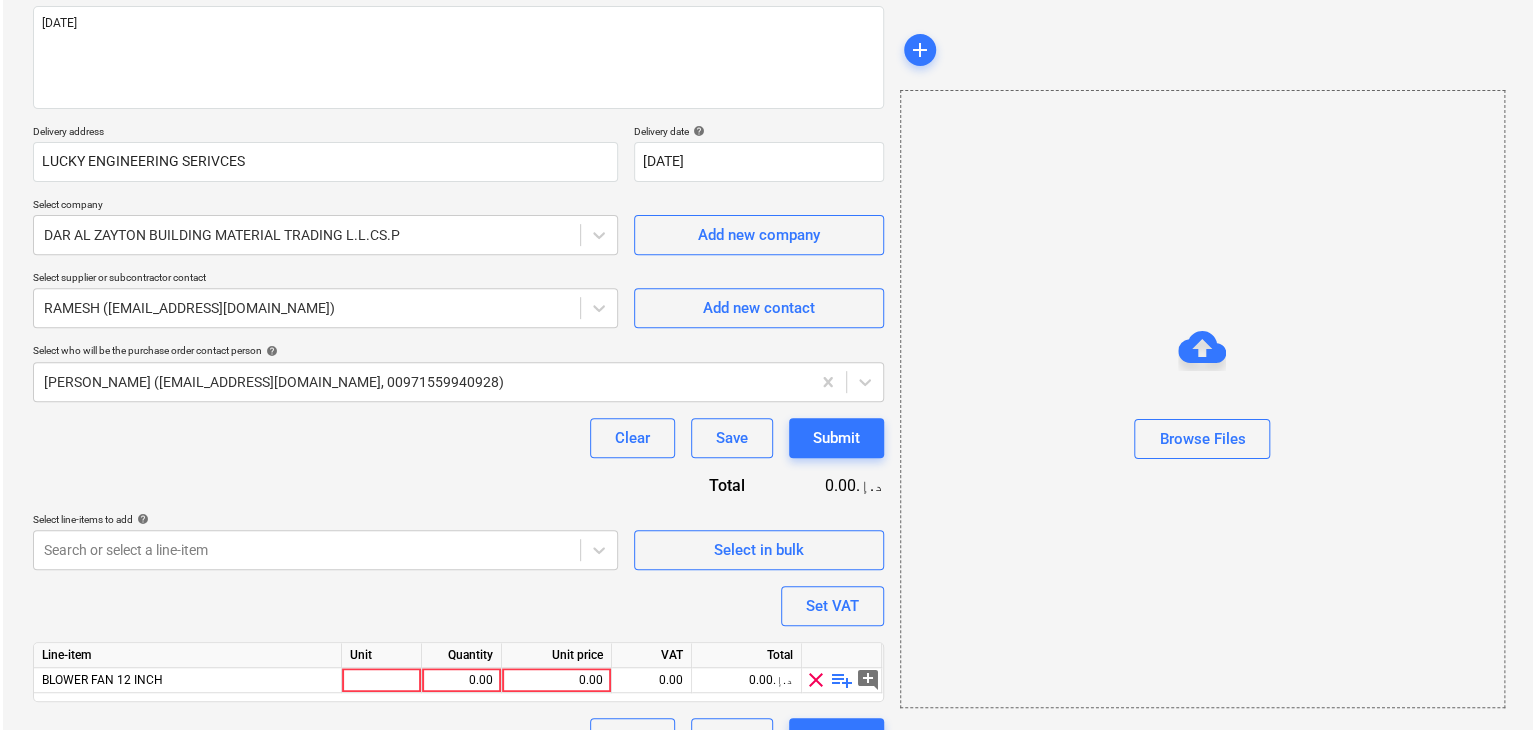 scroll, scrollTop: 292, scrollLeft: 0, axis: vertical 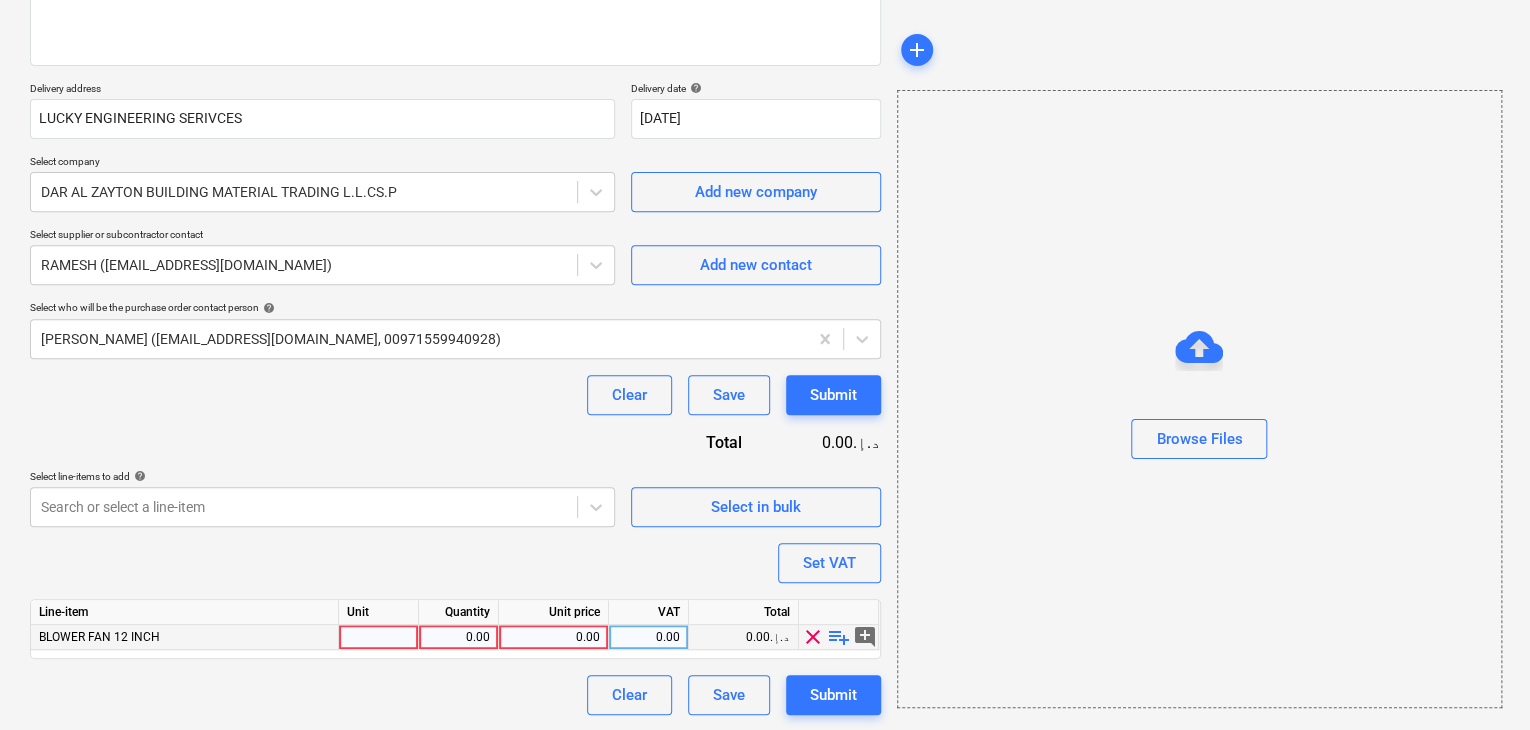 click at bounding box center (379, 637) 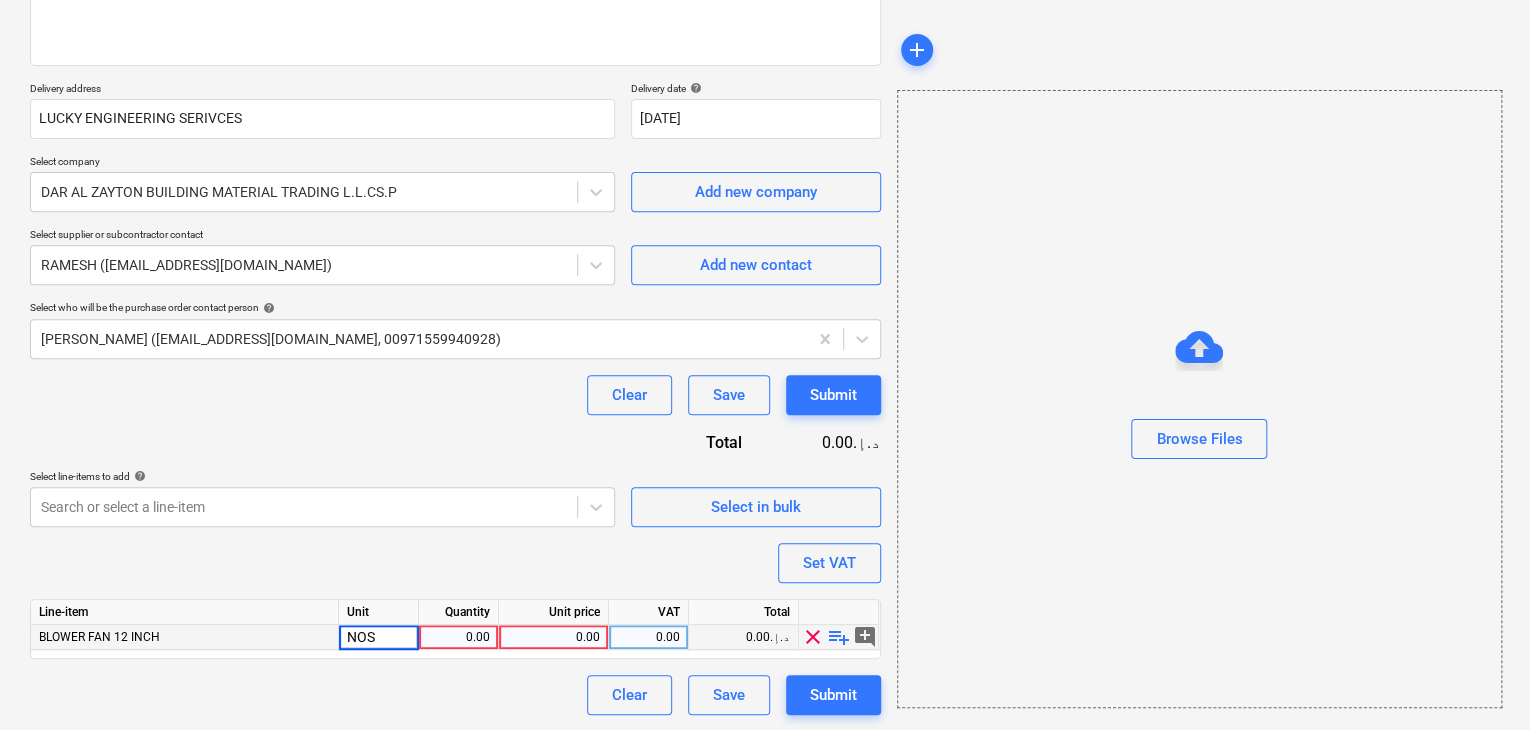click on "0.00" at bounding box center [458, 637] 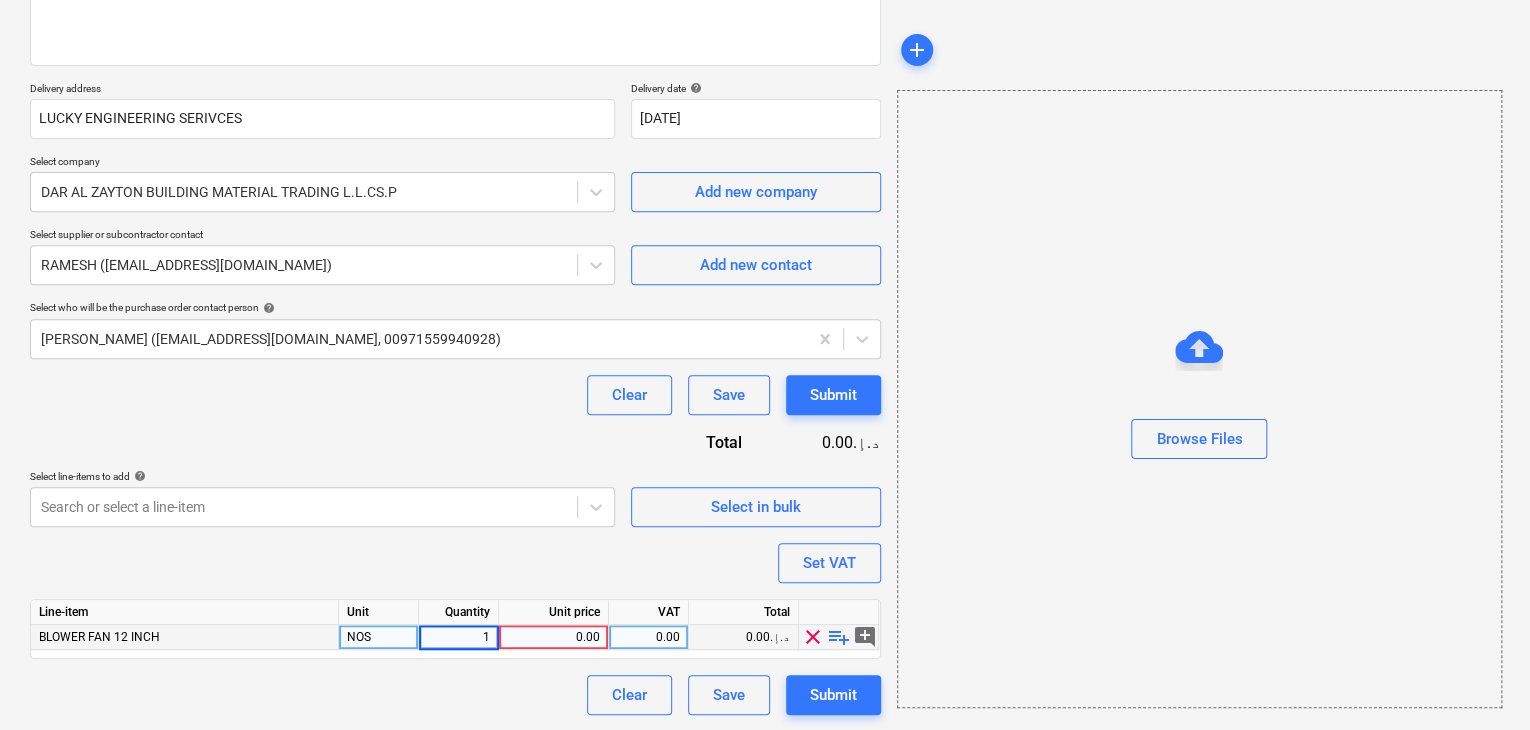 click on "0.00" at bounding box center [553, 637] 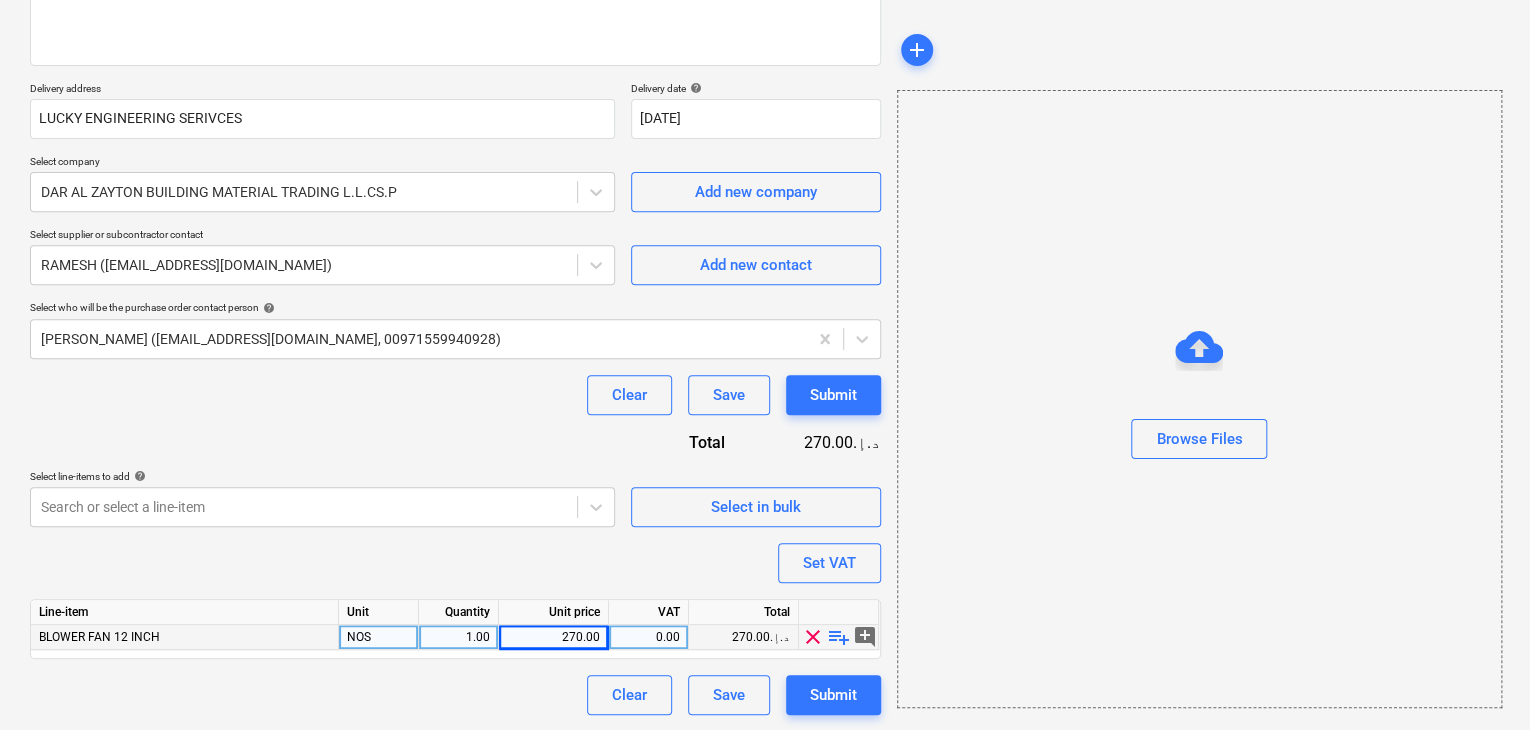 click on "Browse Files" at bounding box center (1199, 399) 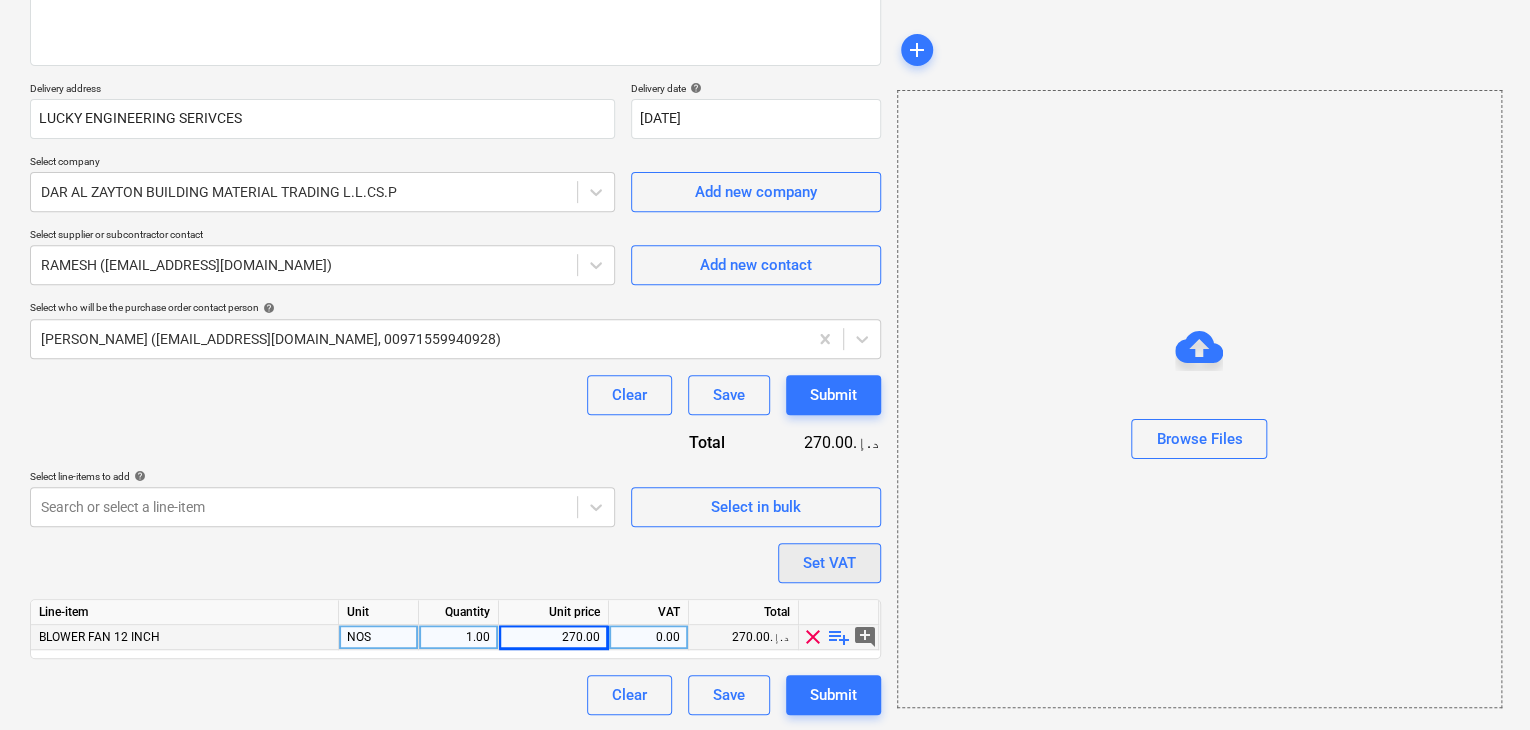 click on "Set VAT" at bounding box center [829, 563] 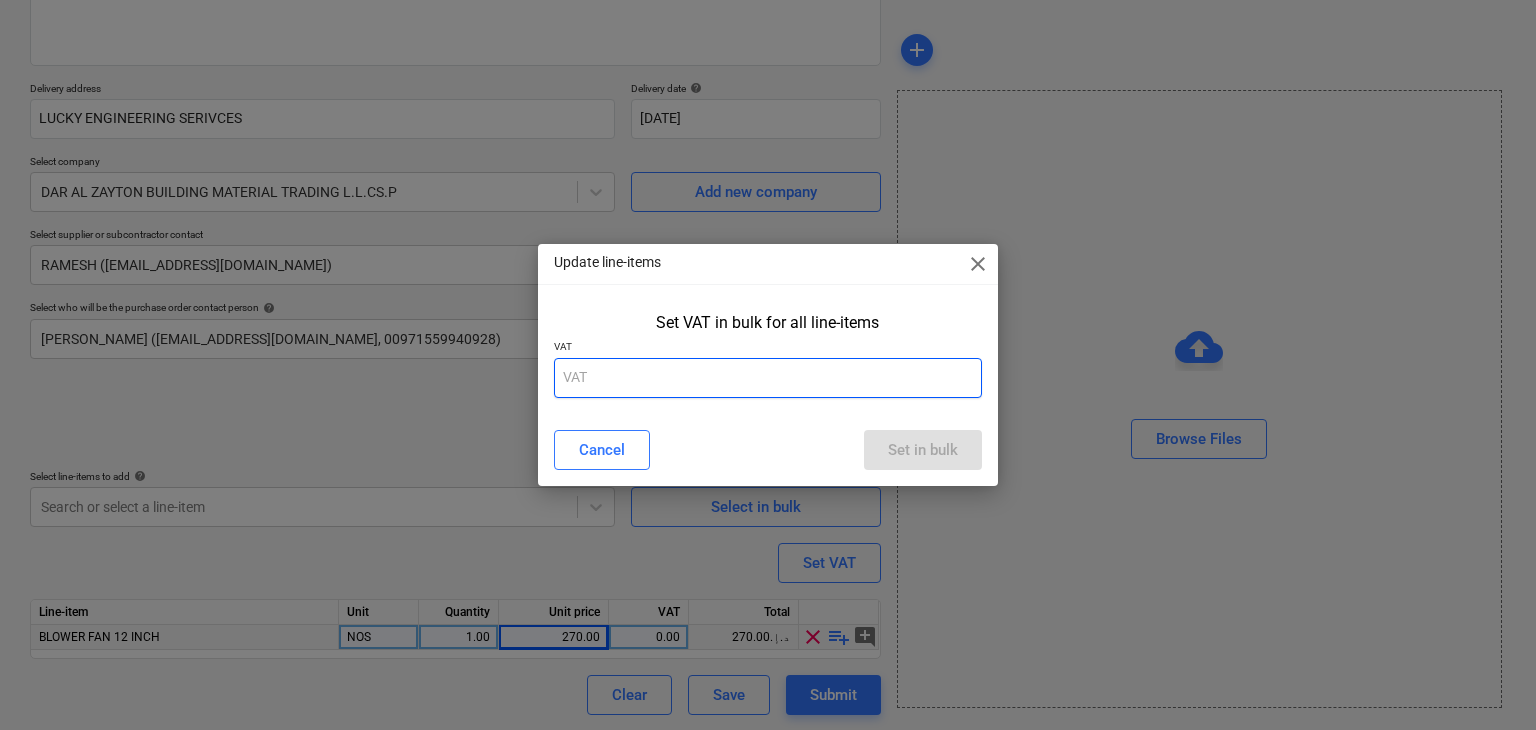 click at bounding box center (768, 378) 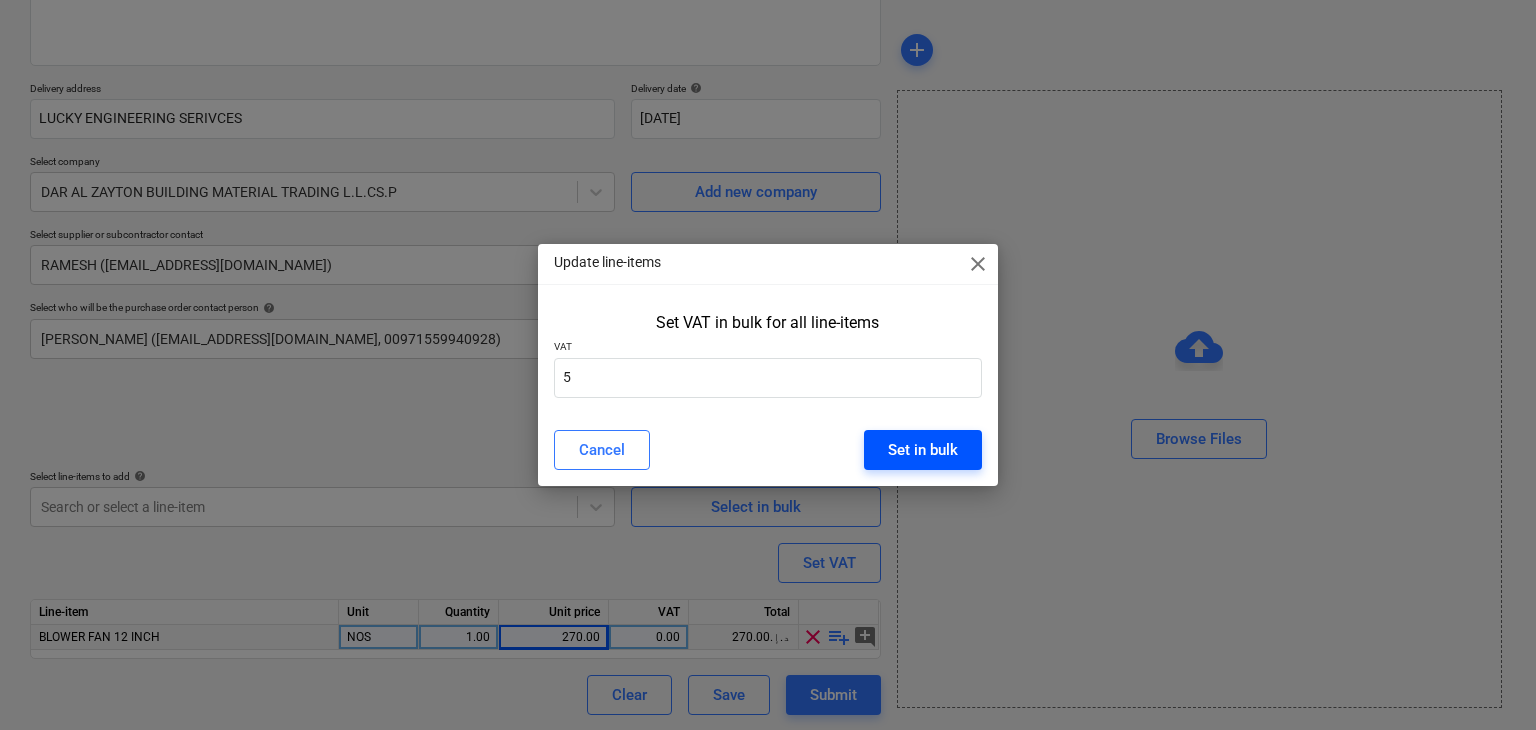 click on "Set in bulk" at bounding box center (923, 450) 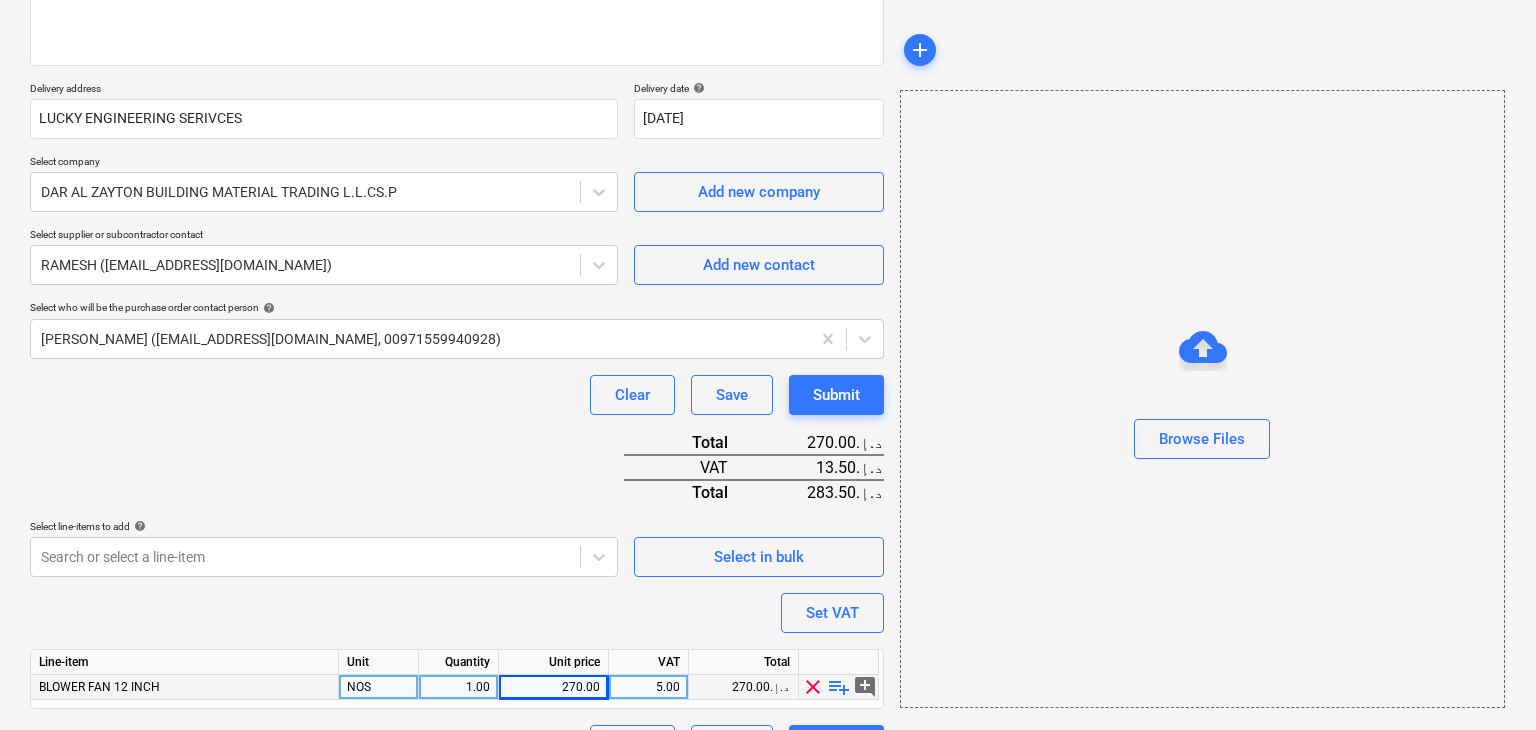 scroll, scrollTop: 342, scrollLeft: 0, axis: vertical 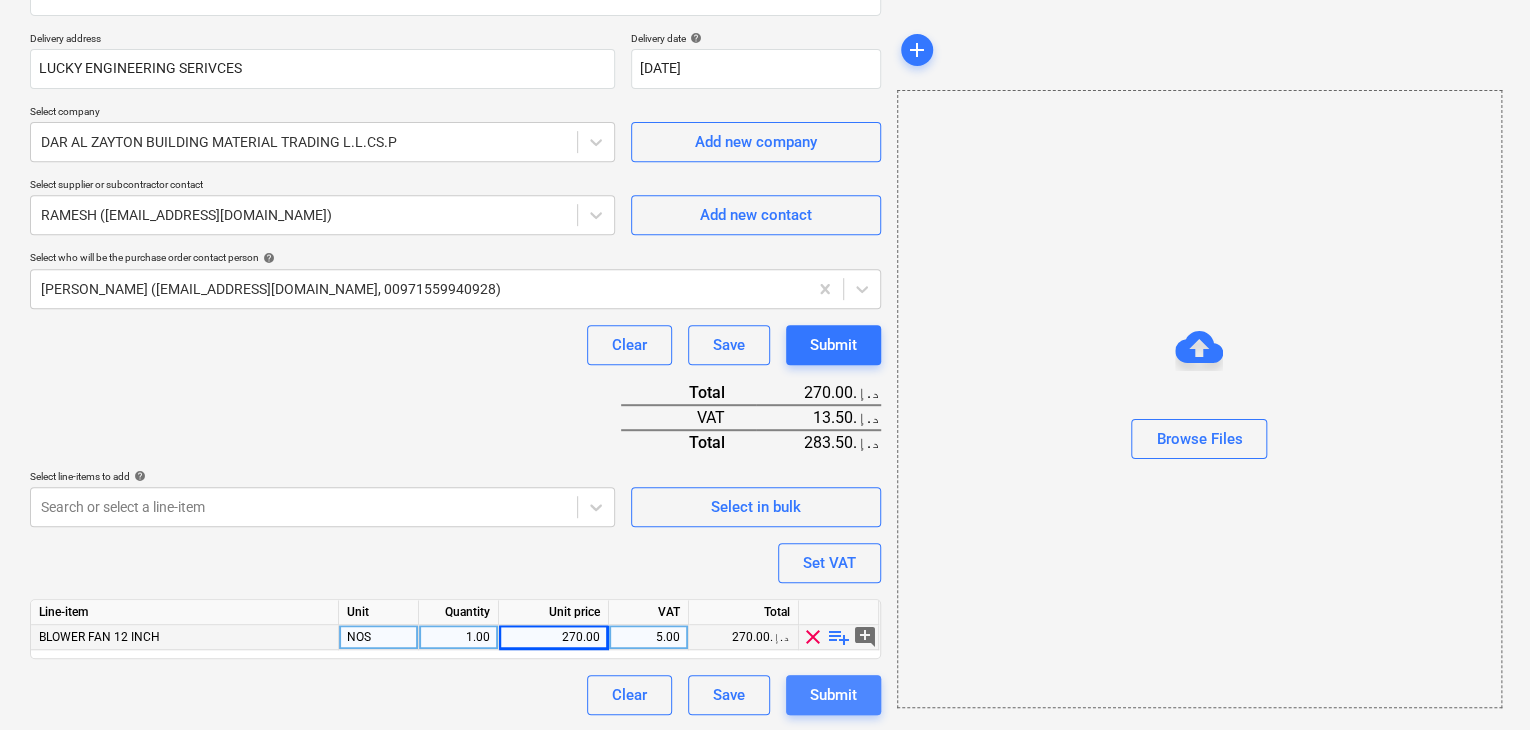 click on "Submit" at bounding box center [833, 695] 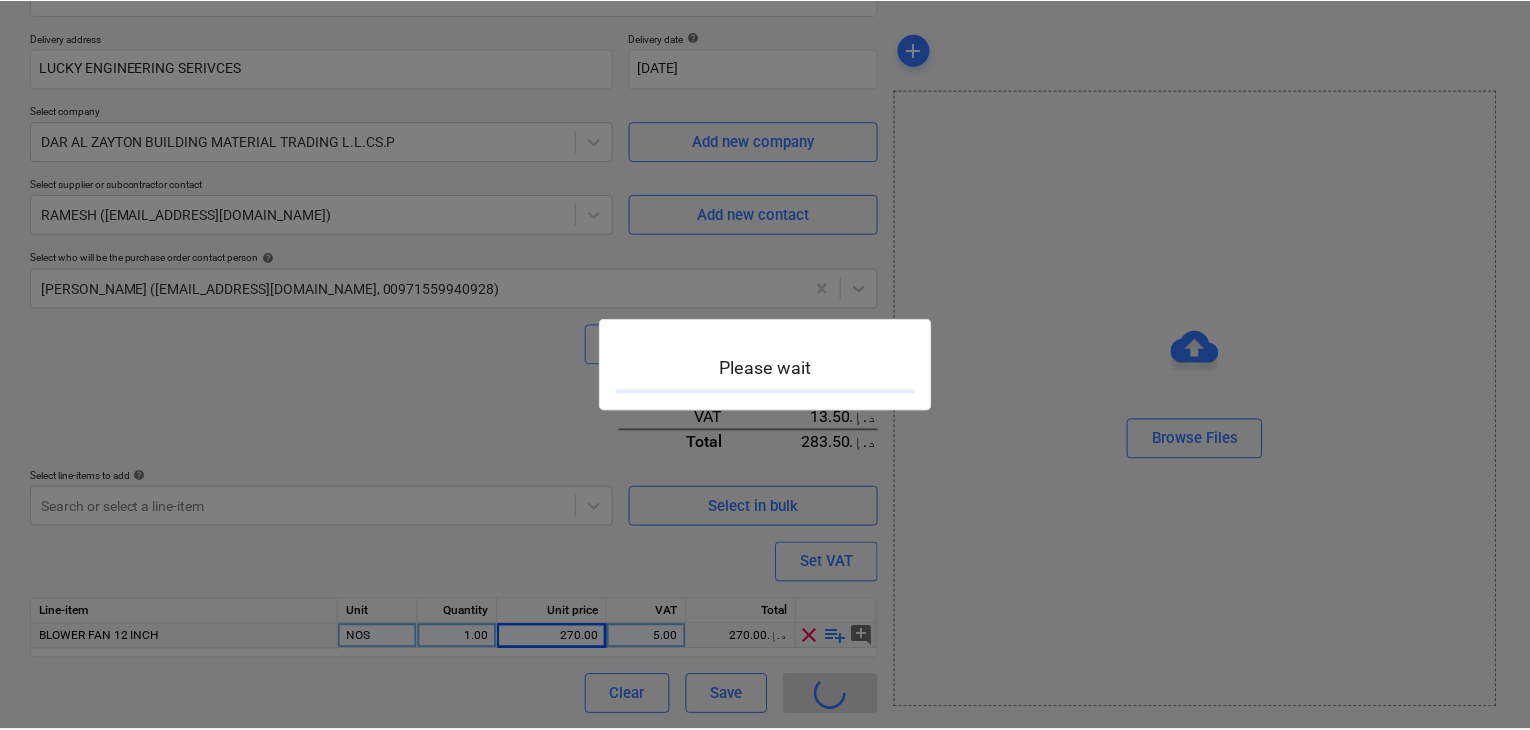 scroll, scrollTop: 0, scrollLeft: 0, axis: both 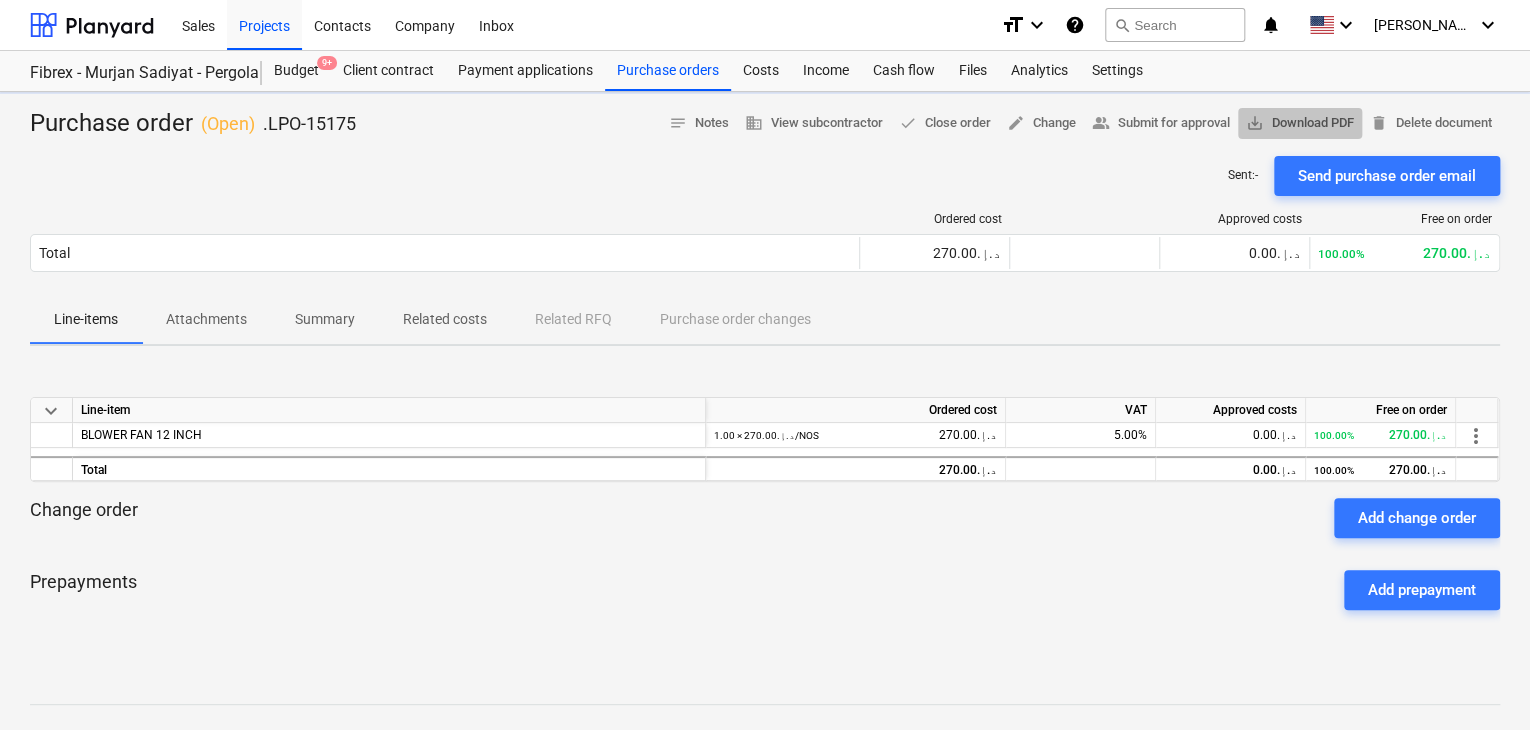 click on "save_alt Download PDF" at bounding box center (1300, 123) 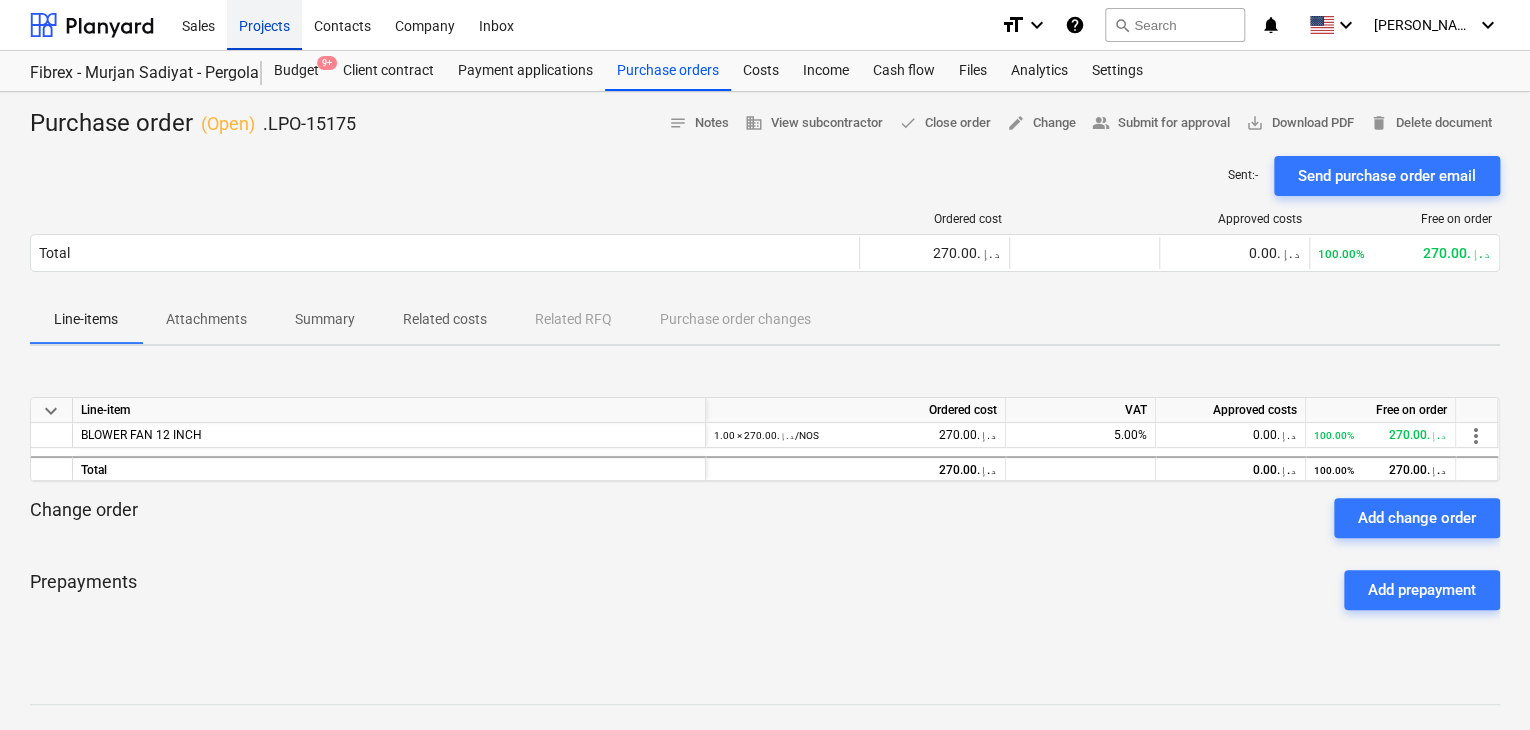 click on "Projects" at bounding box center [264, 24] 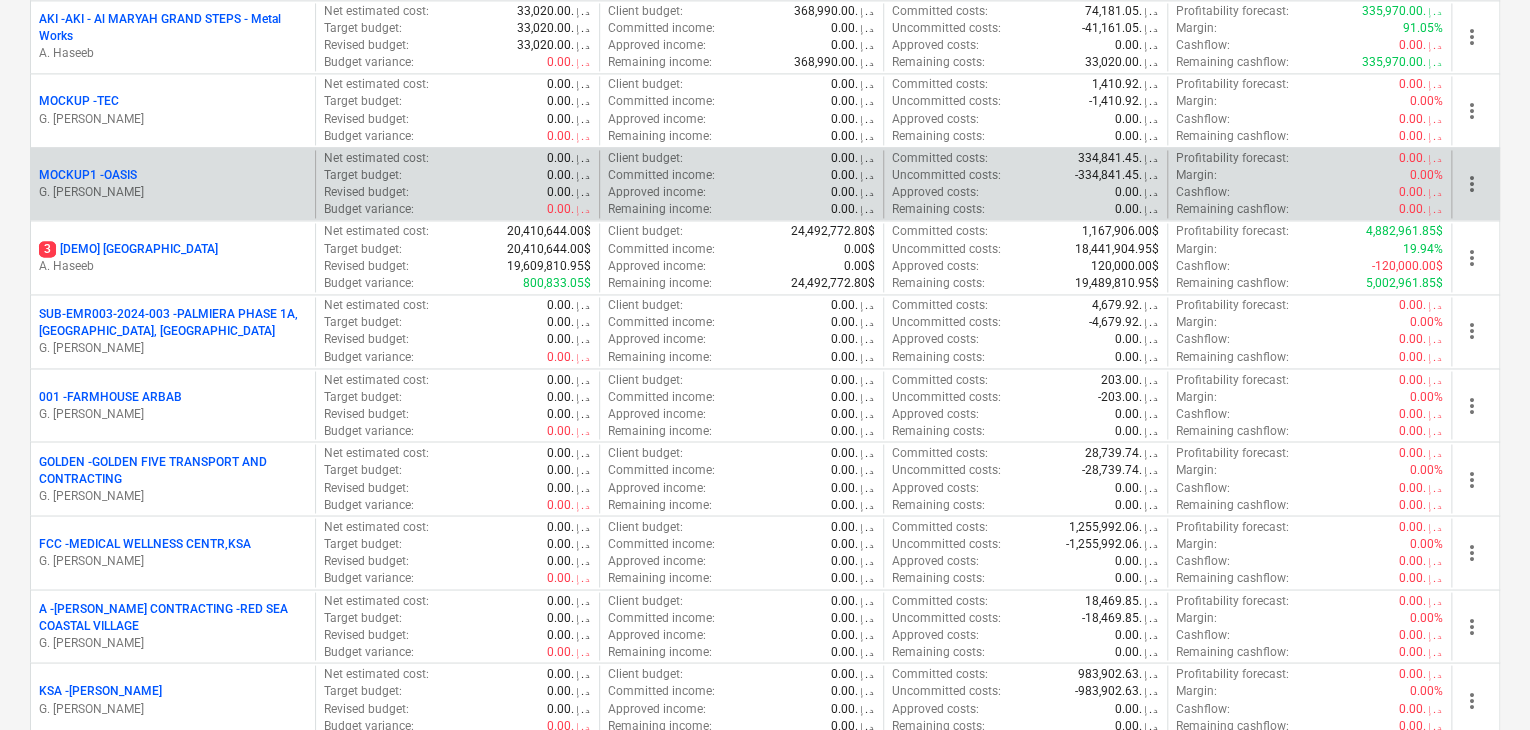 scroll, scrollTop: 1700, scrollLeft: 0, axis: vertical 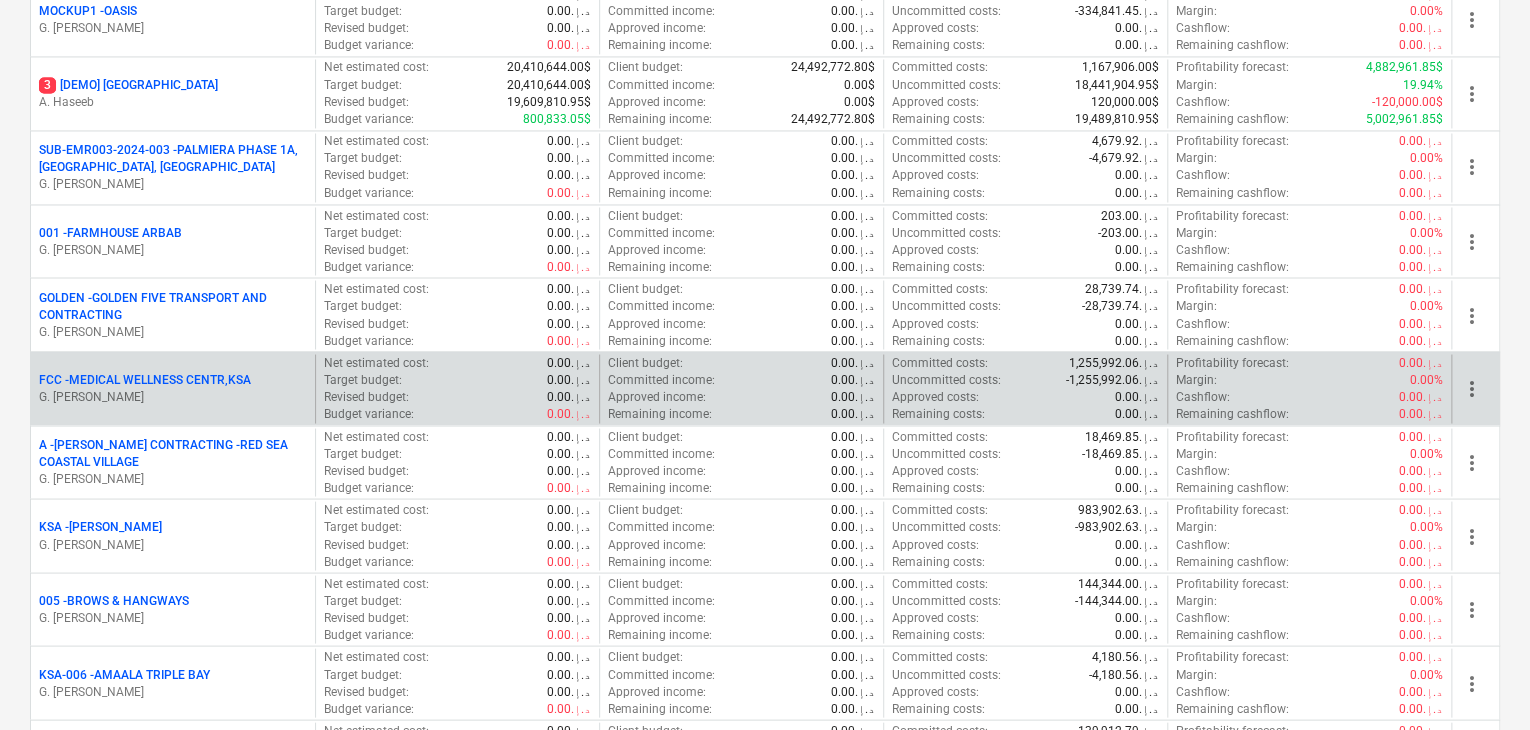 click on "FCC -  MEDICAL WELLNESS CENTR,KSA" at bounding box center (145, 379) 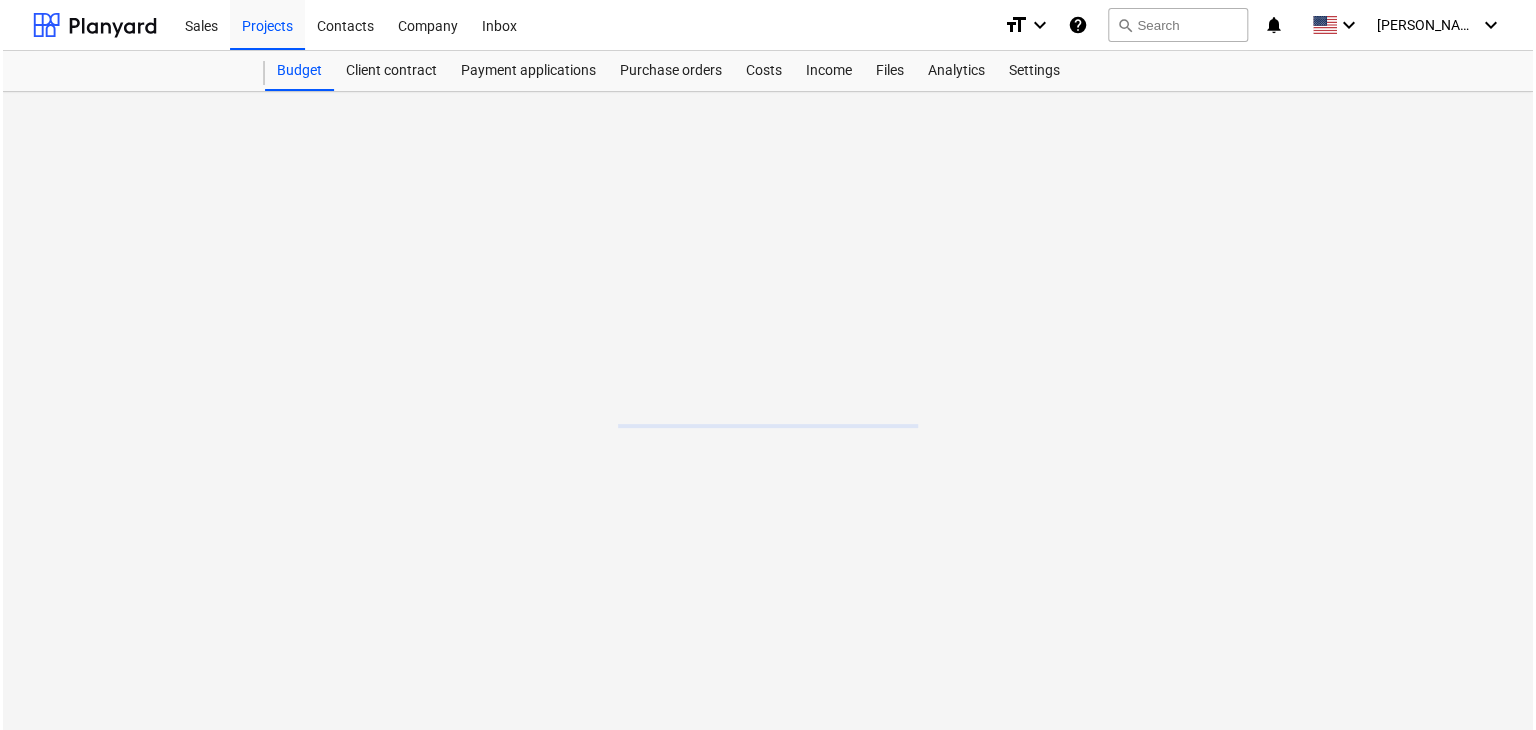 scroll, scrollTop: 0, scrollLeft: 0, axis: both 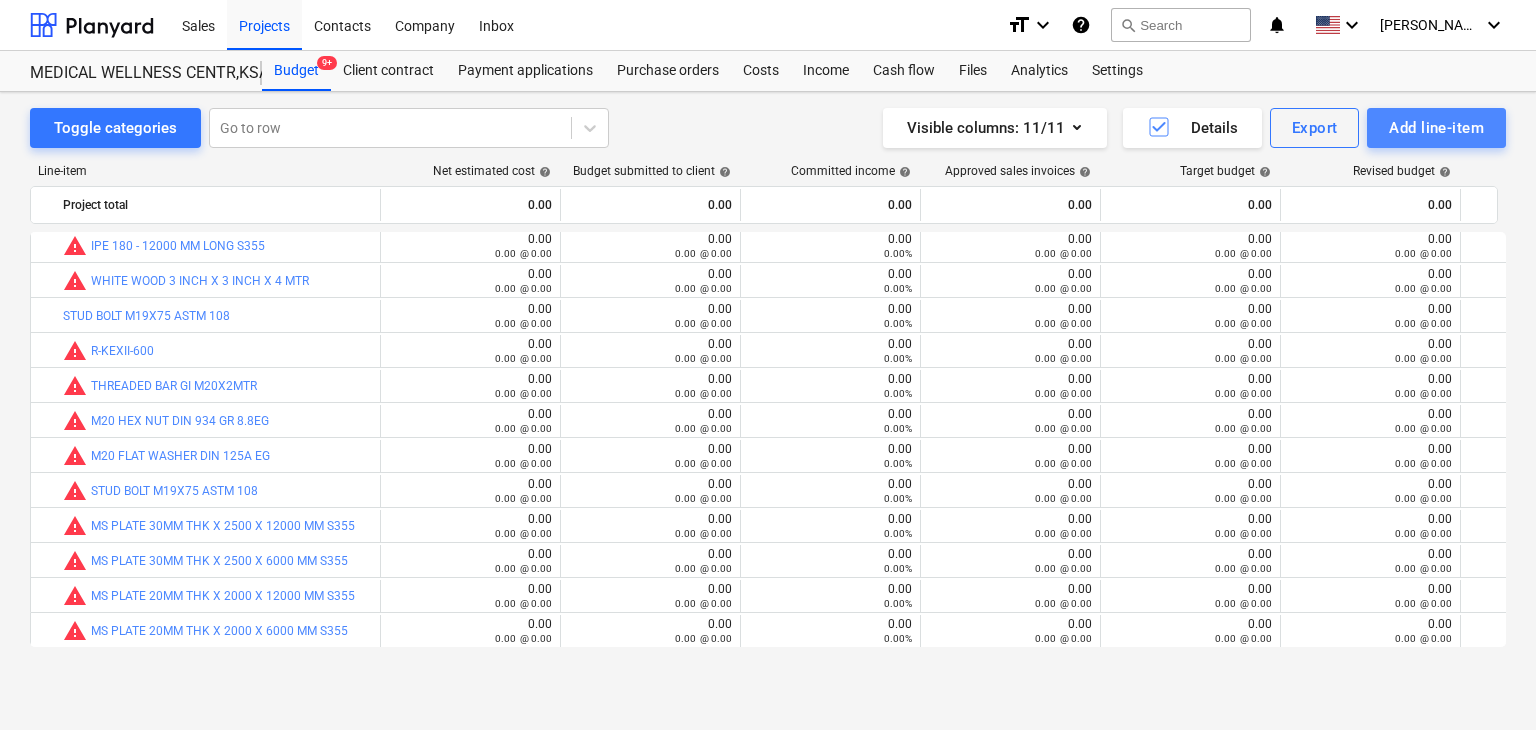 click on "Add line-item" at bounding box center [1436, 128] 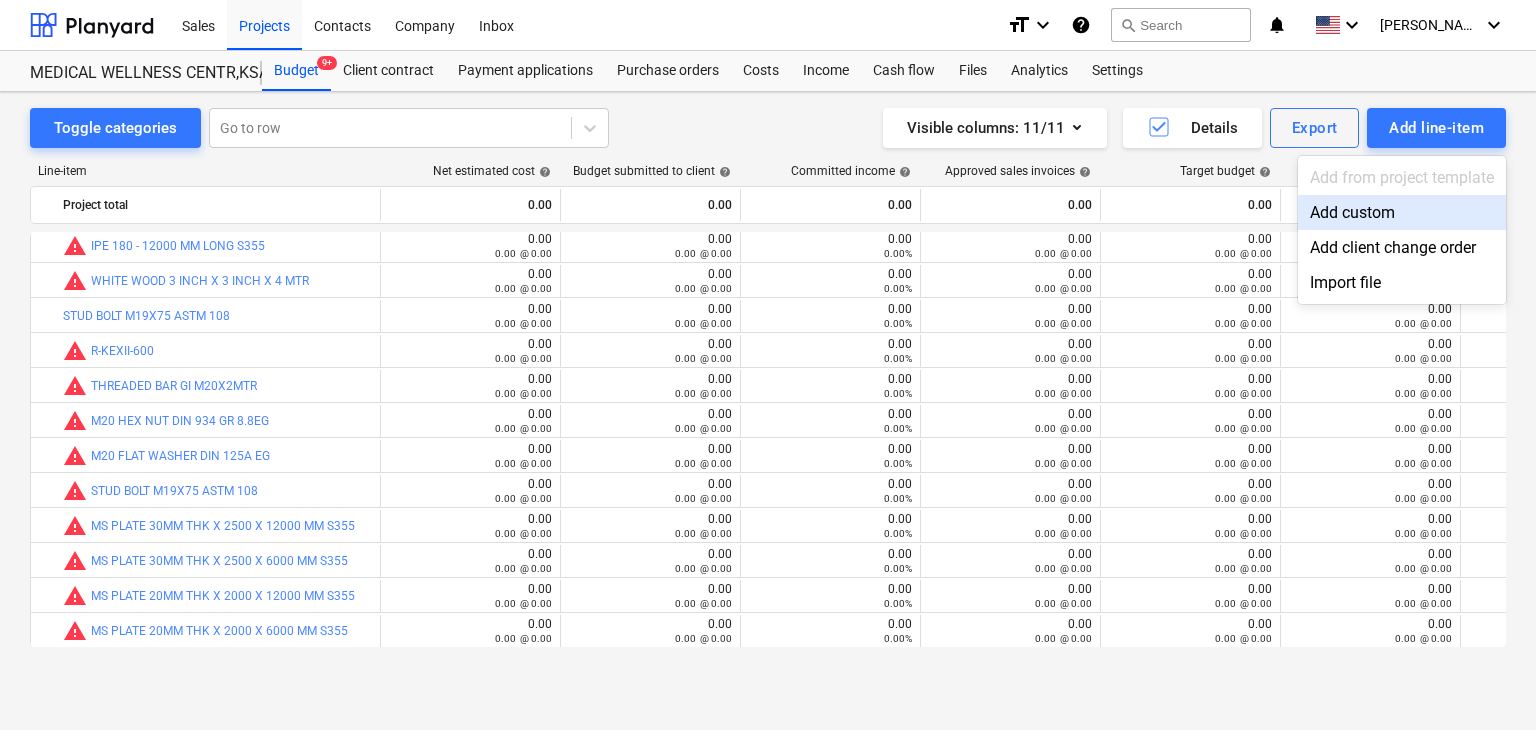 click on "Add custom" at bounding box center [1402, 212] 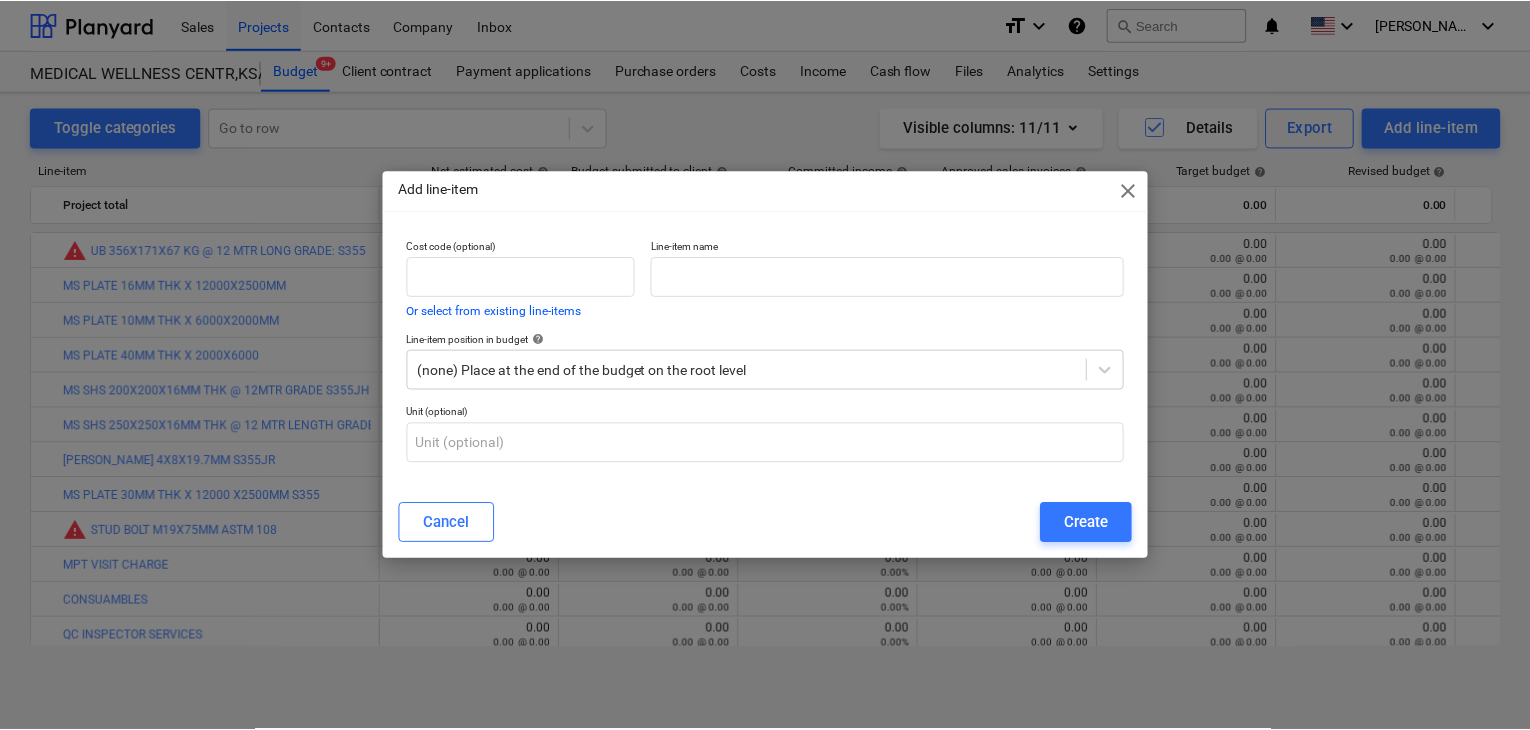 scroll, scrollTop: 635, scrollLeft: 0, axis: vertical 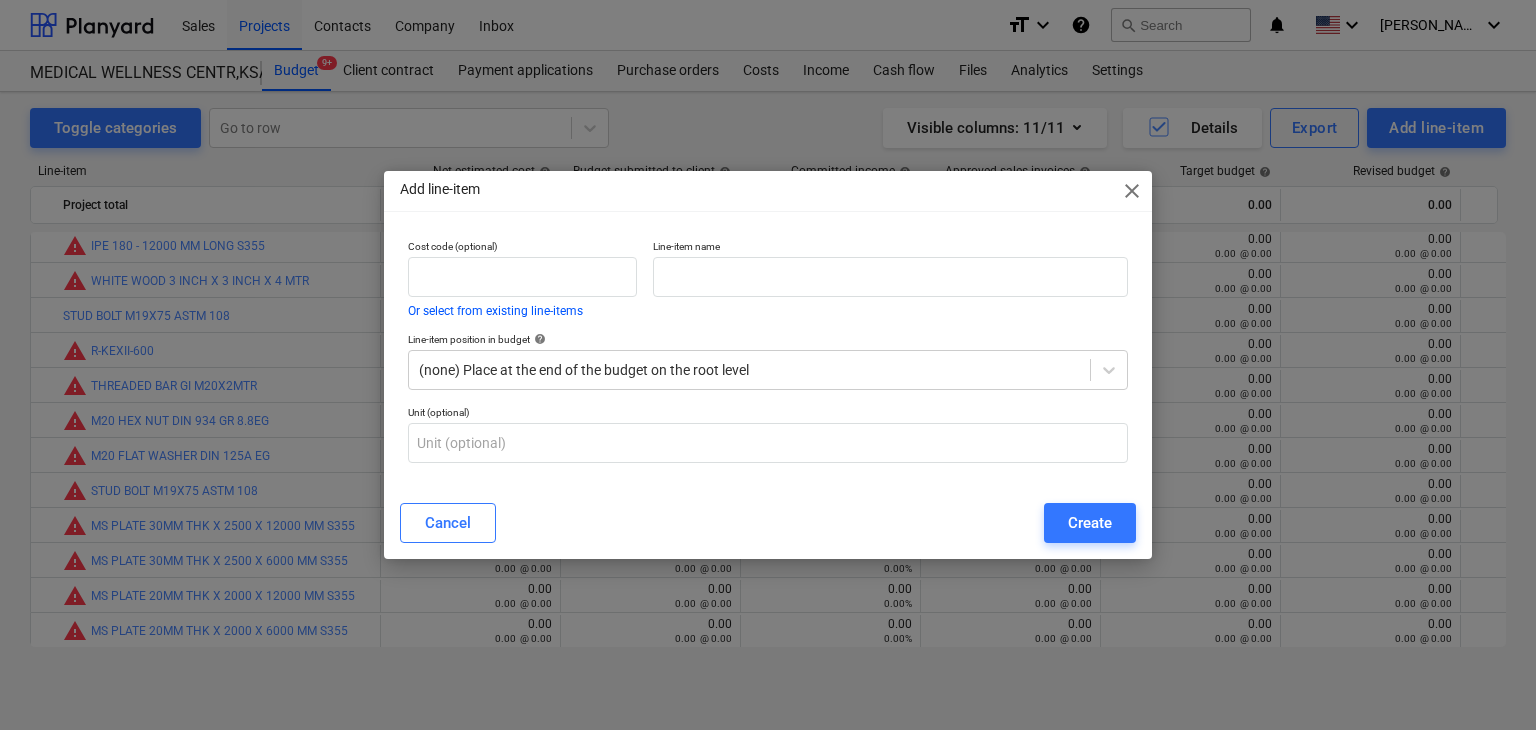 click on "Line-item name" at bounding box center (890, 248) 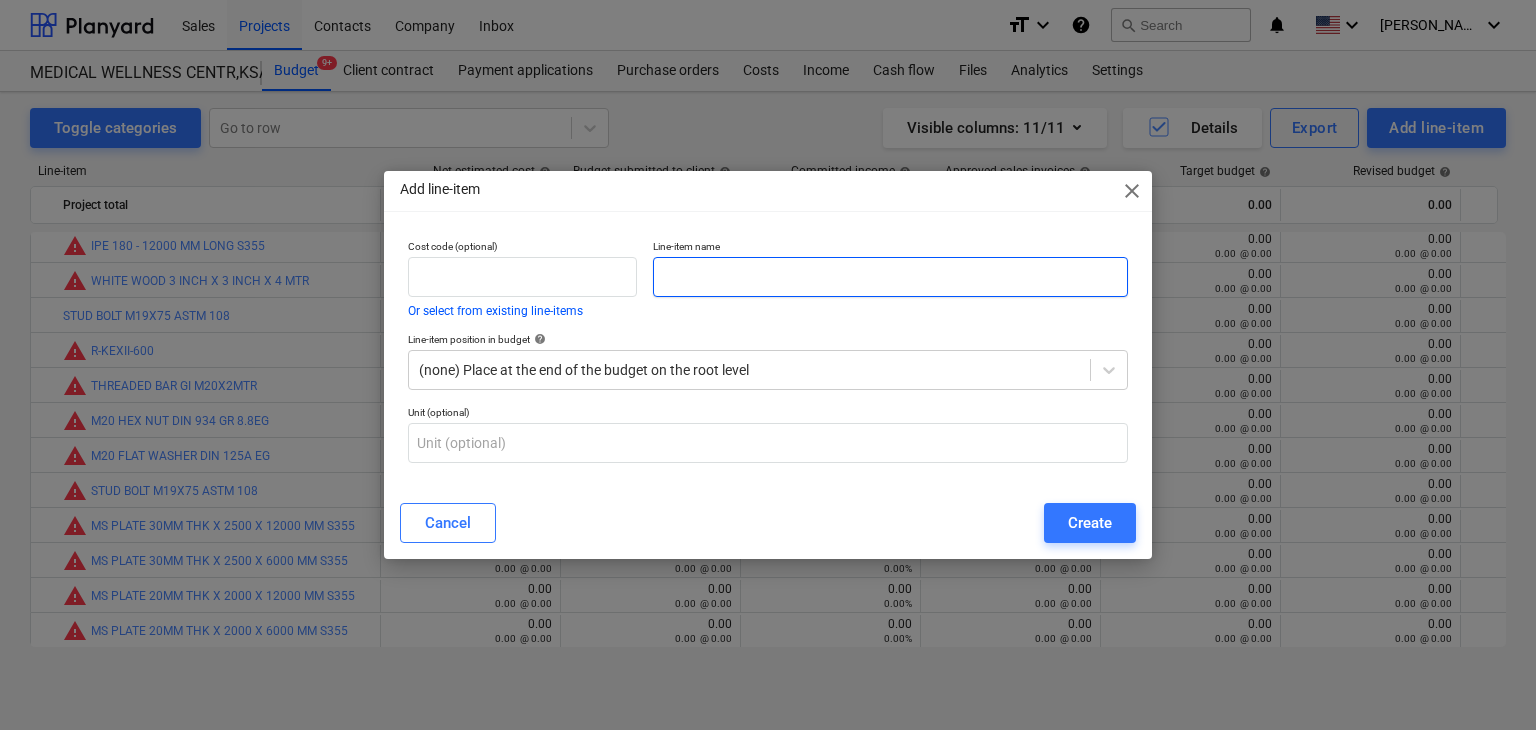 click at bounding box center [890, 277] 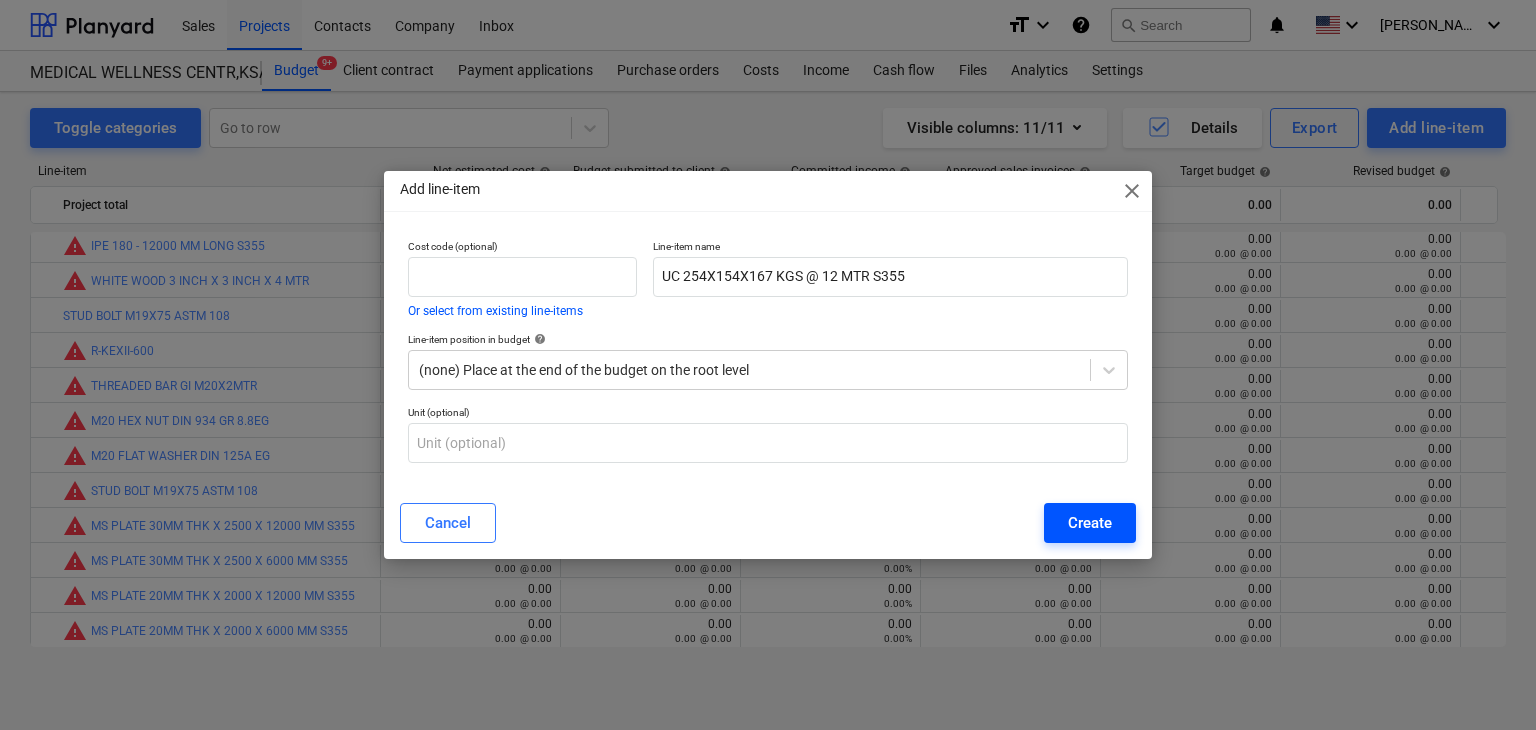click on "Create" at bounding box center [1090, 523] 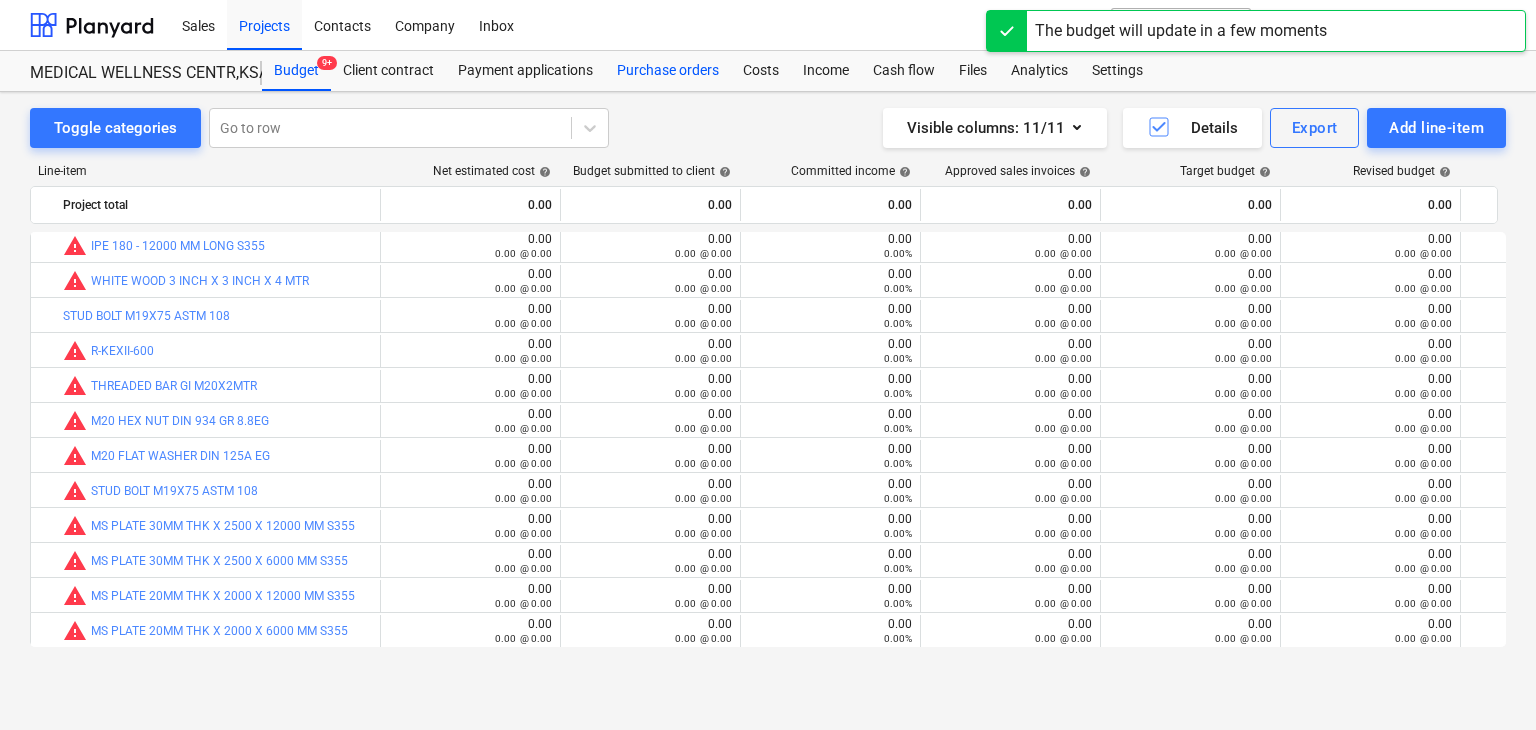 click on "Purchase orders" at bounding box center (668, 71) 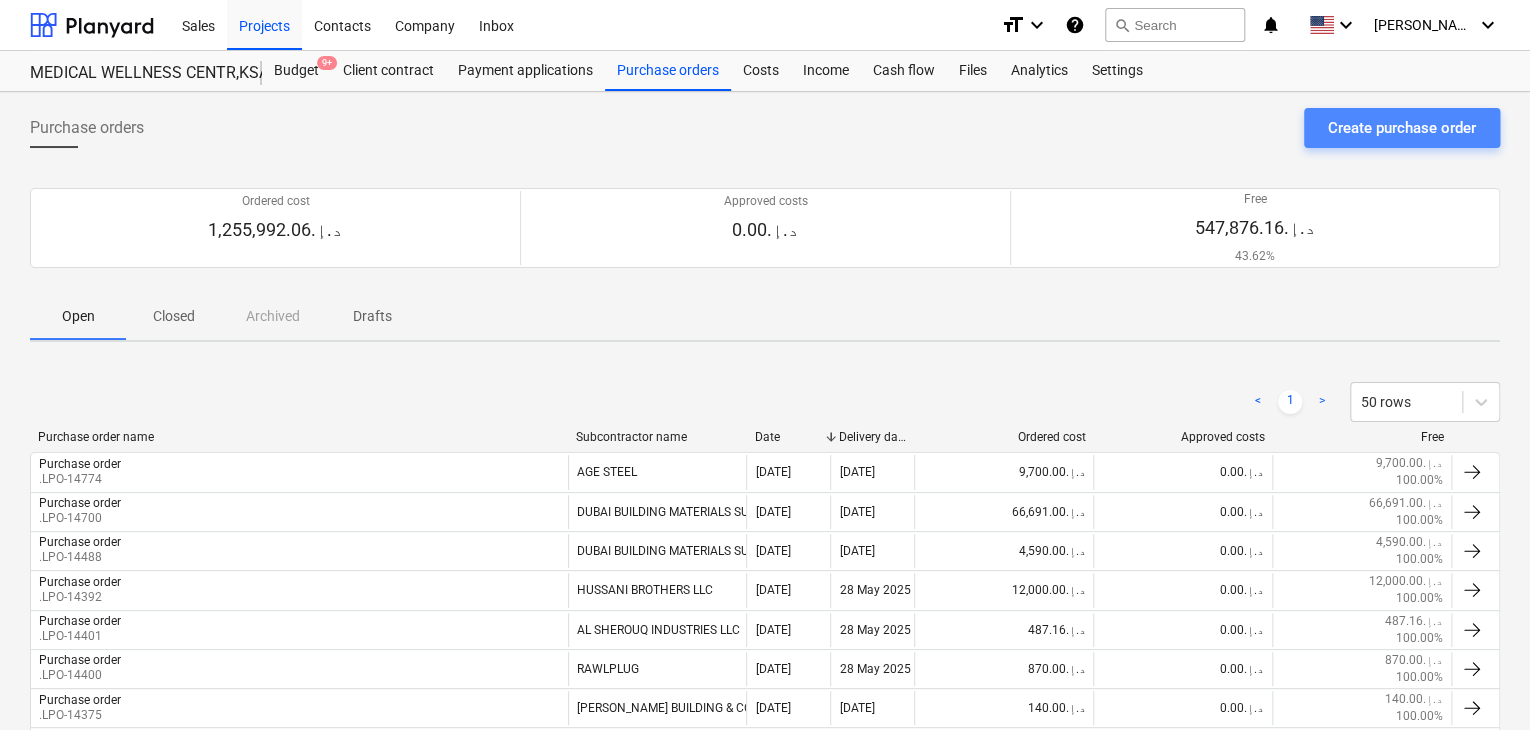 click on "Create purchase order" at bounding box center [1402, 128] 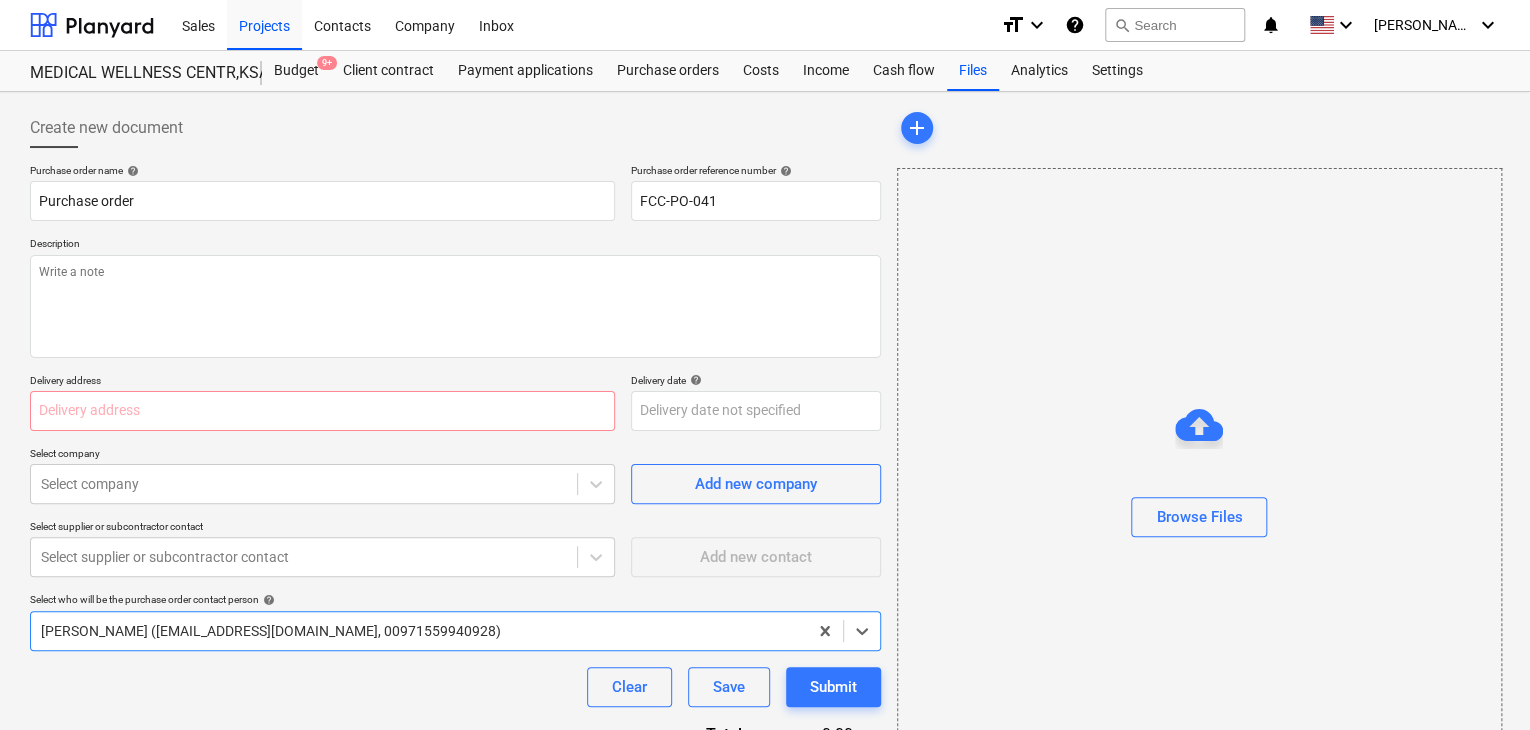 click on "Description" at bounding box center [455, 245] 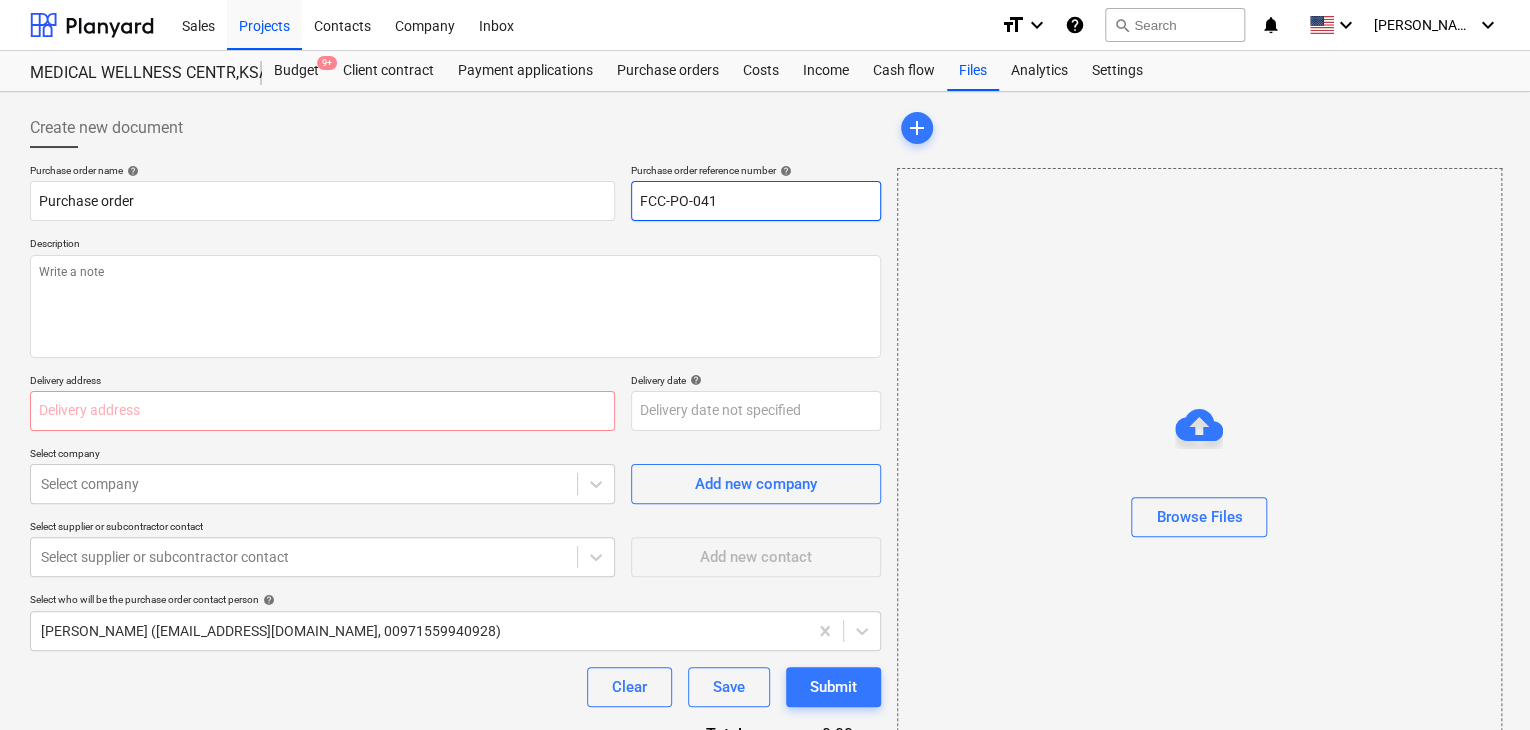 drag, startPoint x: 755, startPoint y: 206, endPoint x: 586, endPoint y: 179, distance: 171.14322 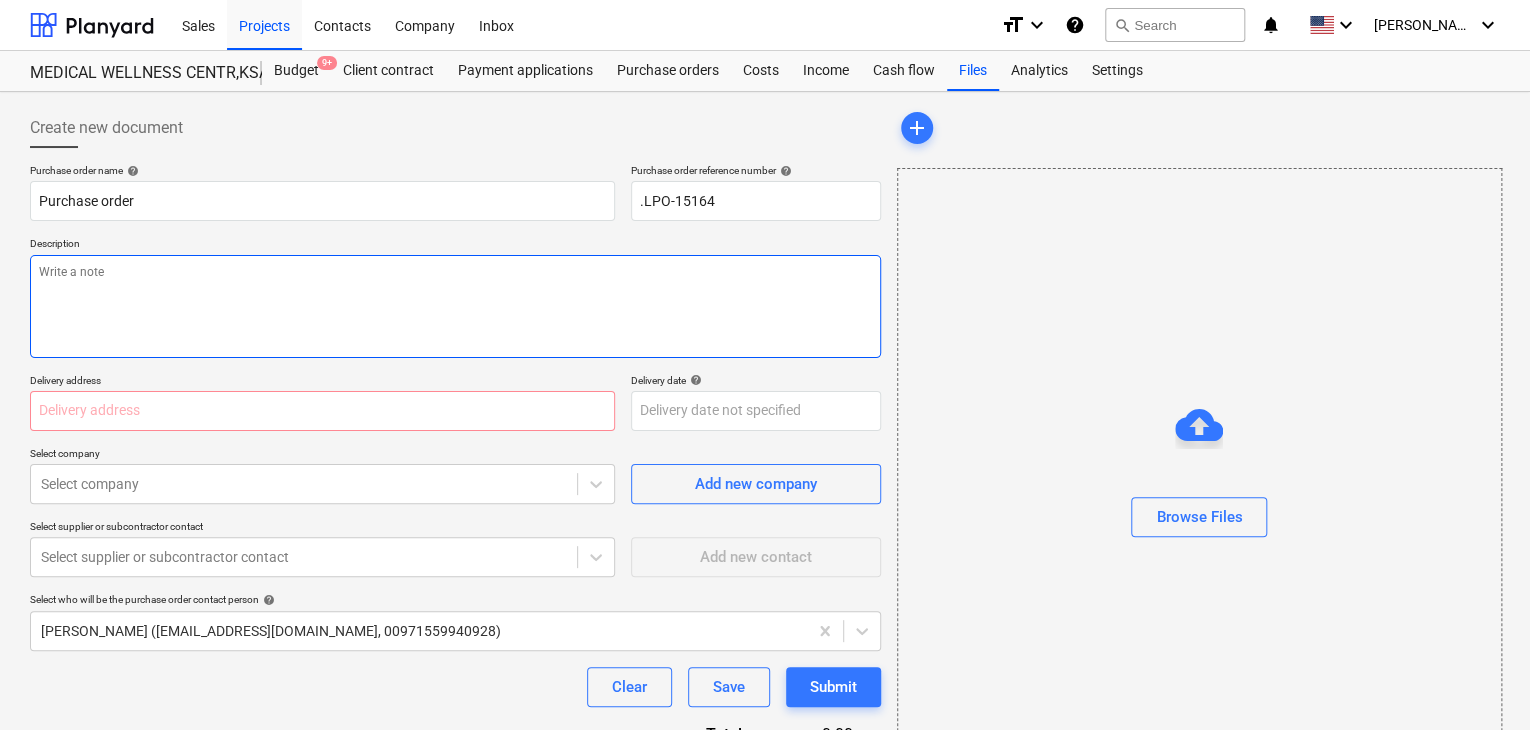 click at bounding box center (455, 306) 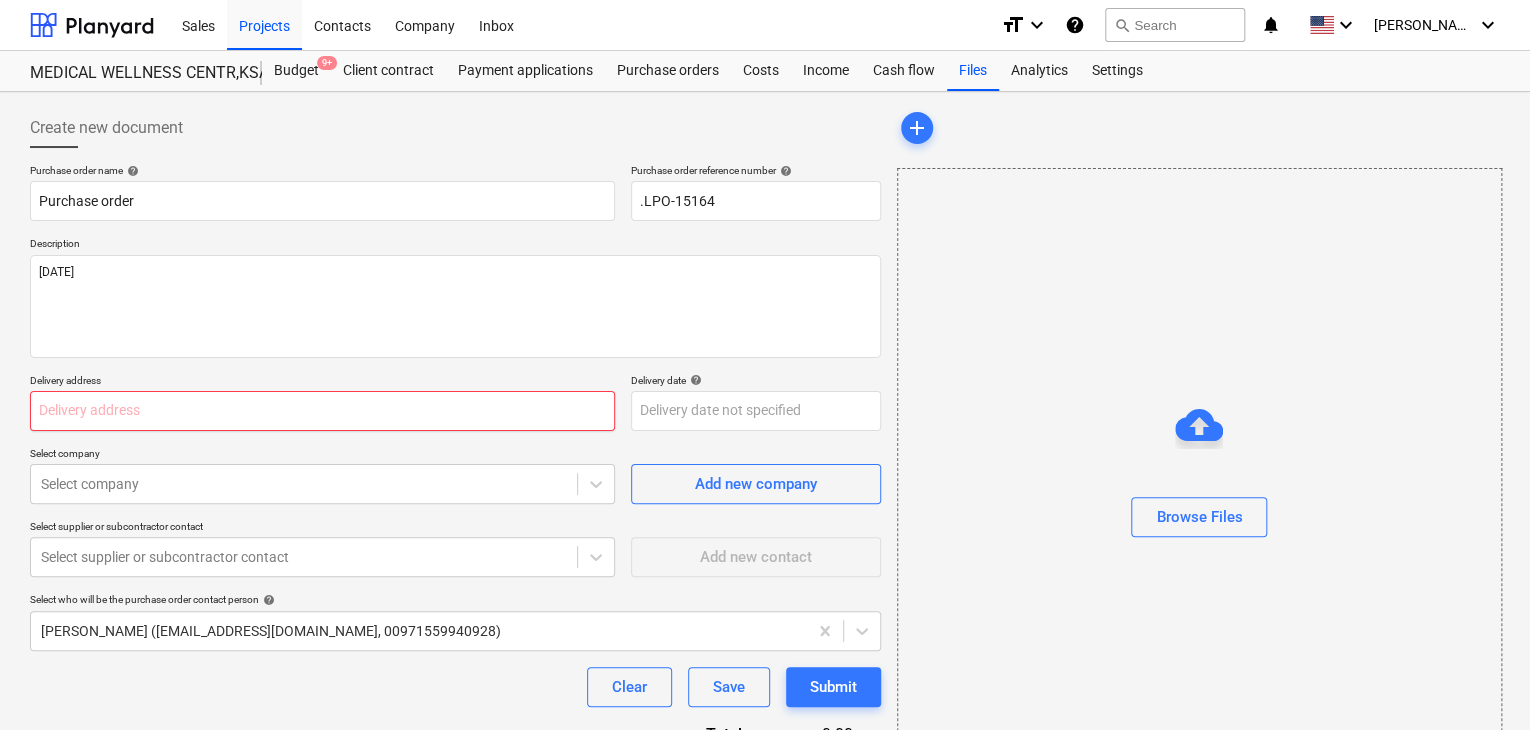 click at bounding box center [322, 411] 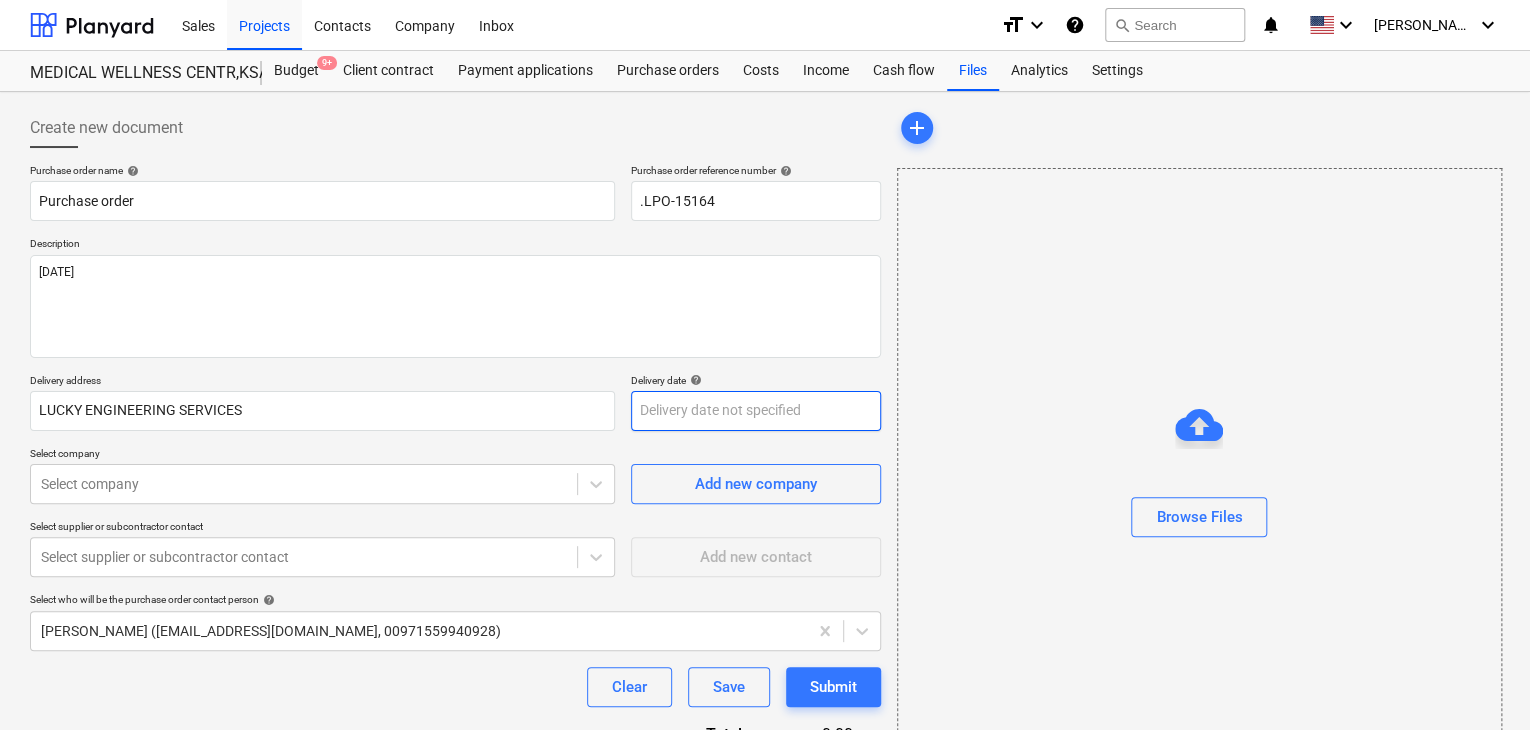 click on "Sales Projects Contacts Company Inbox format_size keyboard_arrow_down help search Search notifications 0 keyboard_arrow_down [PERSON_NAME] keyboard_arrow_down MEDICAL WELLNESS CENTR,KSA Budget 9+ Client contract Payment applications Purchase orders Costs Income Cash flow Files Analytics Settings Create new document Purchase order name help Purchase order Purchase order reference number help .LPO-15164 Description [DATE] Delivery address LUCKY ENGINEERING SERVICES Delivery date help Press the down arrow key to interact with the calendar and
select a date. Press the question mark key to get the keyboard shortcuts for changing dates. Select company Select company Add new company Select supplier or subcontractor contact Select supplier or subcontractor contact Add new contact Select who will be the purchase order contact person help [PERSON_NAME] ([EMAIL_ADDRESS][DOMAIN_NAME], 00971559940928) Clear Save Submit Total 0.00د.إ.‏ Select line-items to add help Search or select a line-item Select in bulk add" at bounding box center (765, 365) 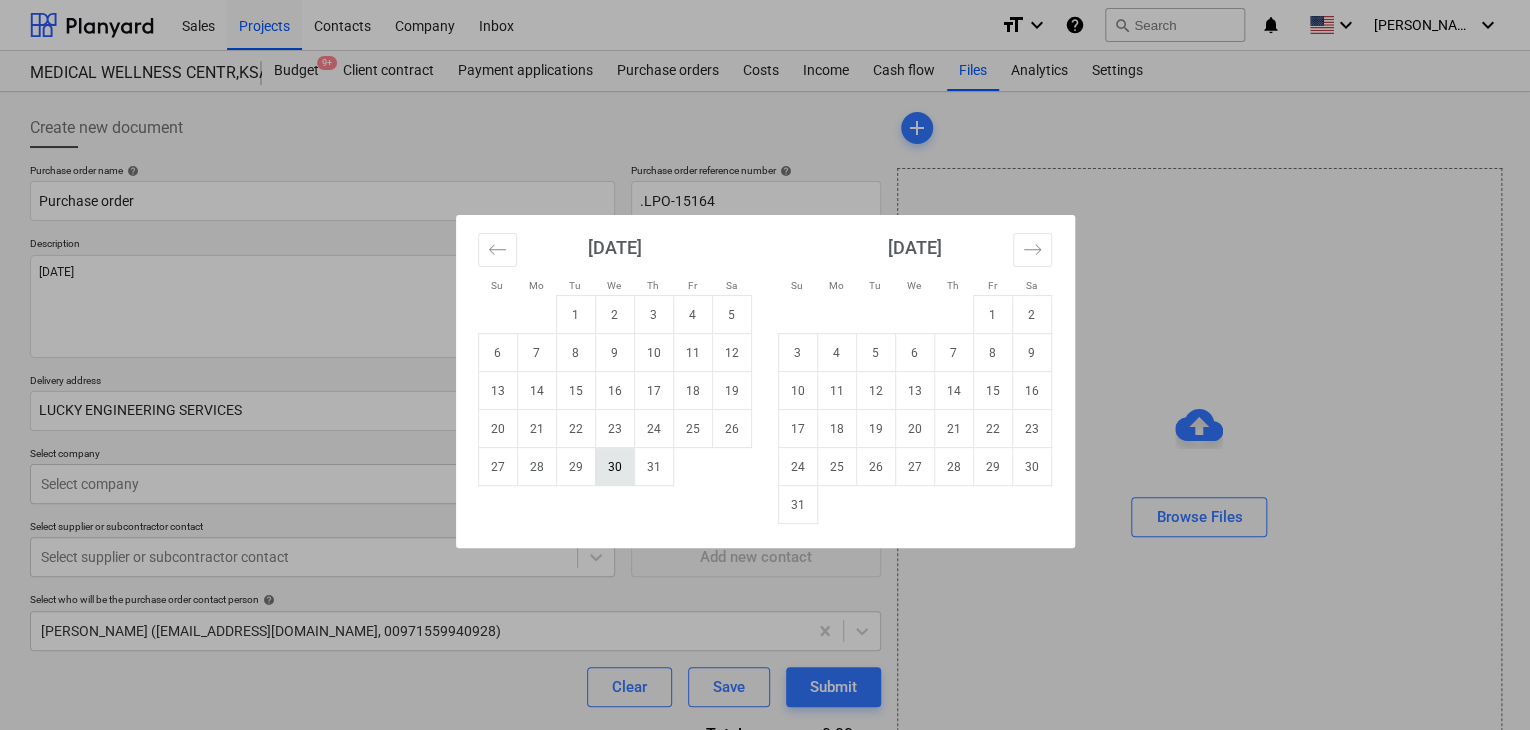 click on "30" at bounding box center [614, 467] 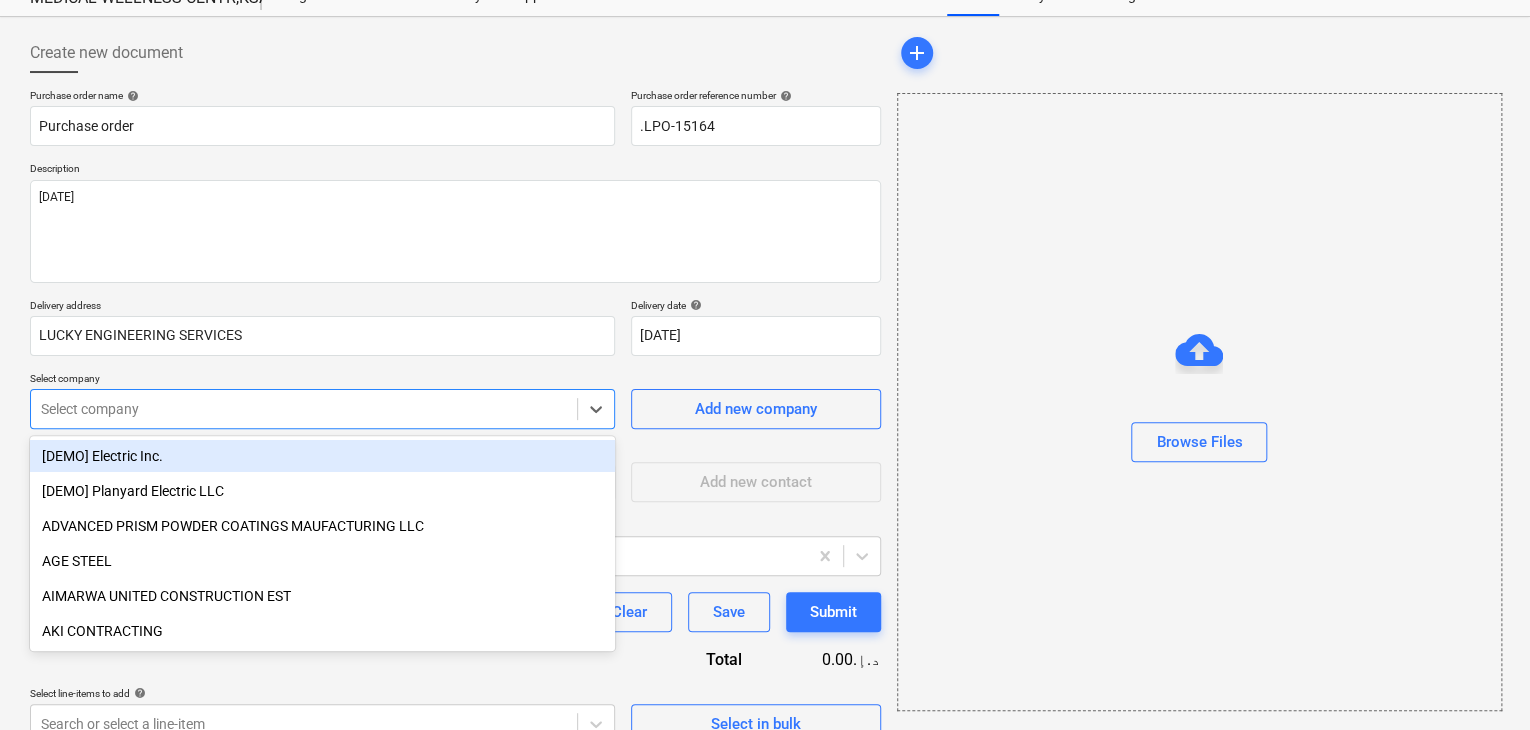 click on "Sales Projects Contacts Company Inbox format_size keyboard_arrow_down help search Search notifications 0 keyboard_arrow_down [PERSON_NAME] keyboard_arrow_down MEDICAL WELLNESS CENTR,KSA Budget 9+ Client contract Payment applications Purchase orders Costs Income Cash flow Files Analytics Settings Create new document Purchase order name help Purchase order Purchase order reference number help .LPO-15164 Description [DATE] Delivery address LUCKY ENGINEERING SERVICES Delivery date help [DATE] [DATE] Press the down arrow key to interact with the calendar and
select a date. Press the question mark key to get the keyboard shortcuts for changing dates. Select company option [DEMO] Electric Inc.   focused, 1 of 203. 203 results available. Use Up and Down to choose options, press Enter to select the currently focused option, press Escape to exit the menu, press Tab to select the option and exit the menu. Select company Add new company Select supplier or subcontractor contact Add new contact help Clear" at bounding box center [765, 290] 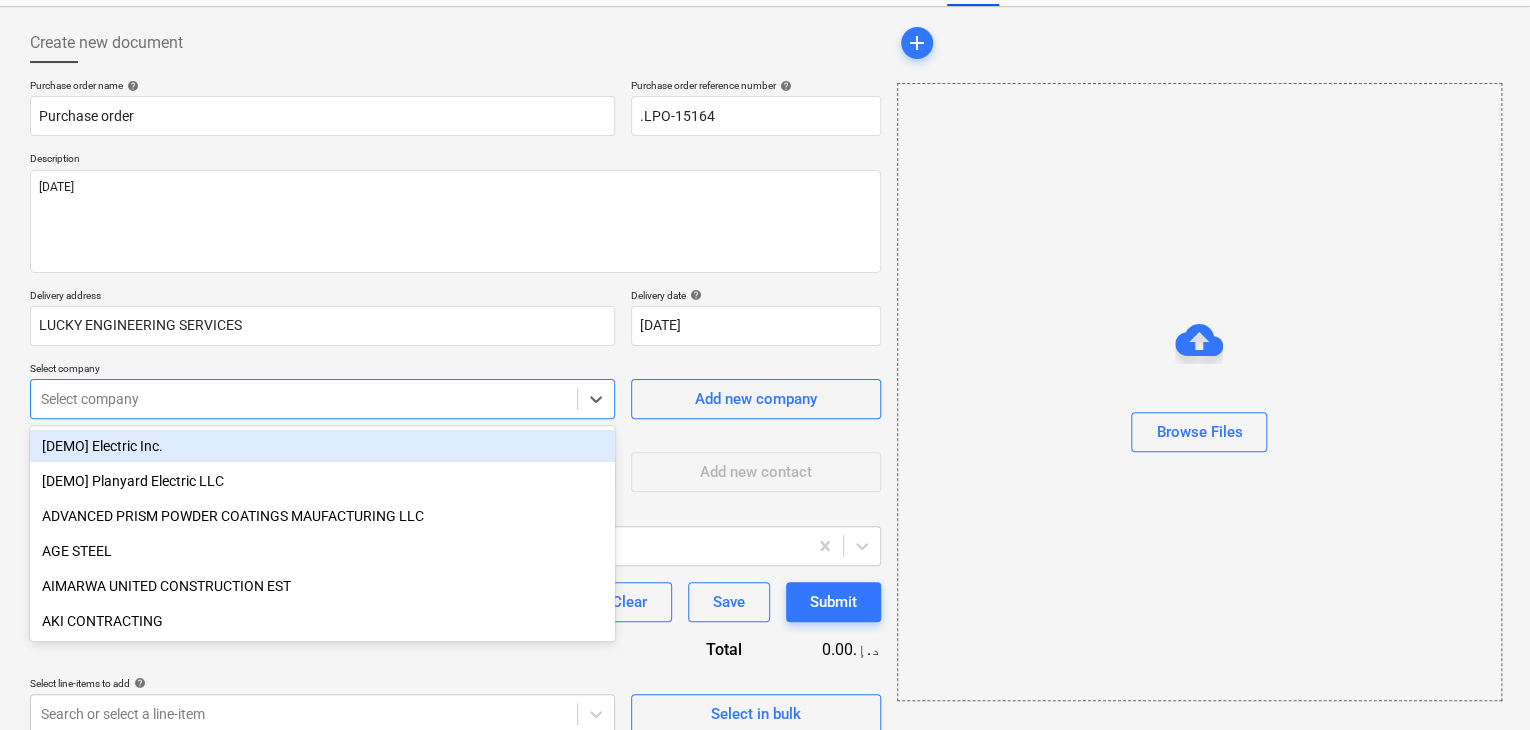 scroll, scrollTop: 93, scrollLeft: 0, axis: vertical 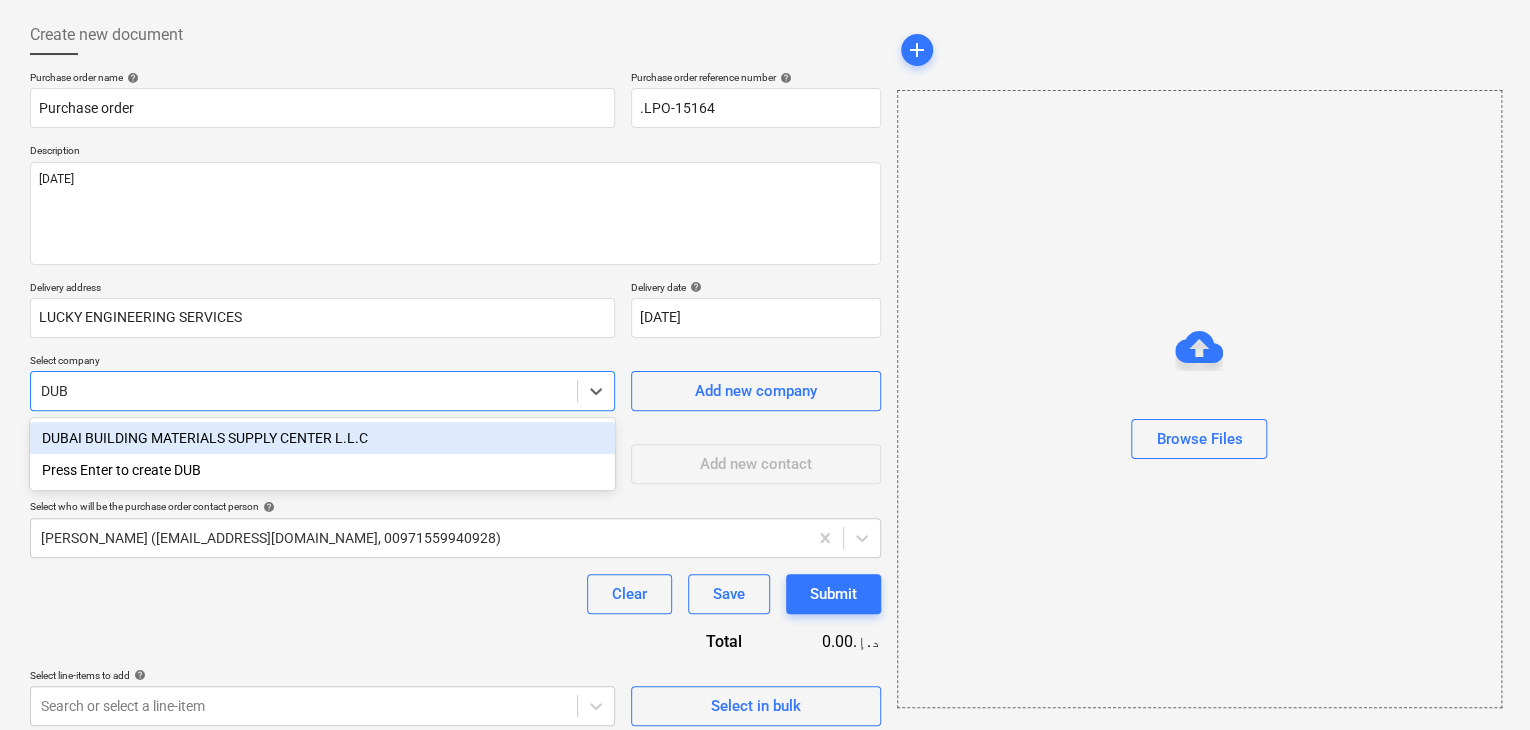 click on "DUBAI BUILDING MATERIALS SUPPLY CENTER L.L.C" at bounding box center [322, 438] 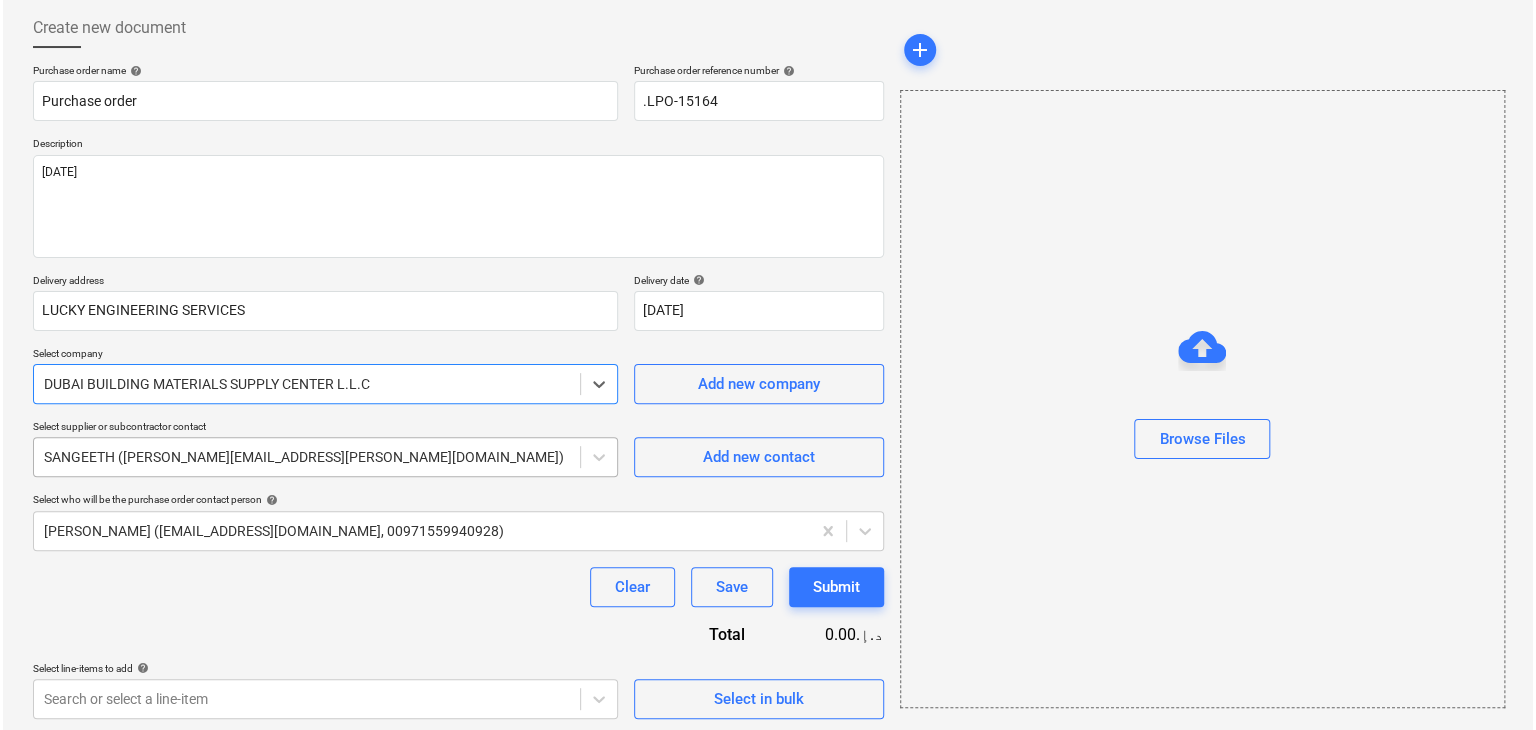 scroll, scrollTop: 104, scrollLeft: 0, axis: vertical 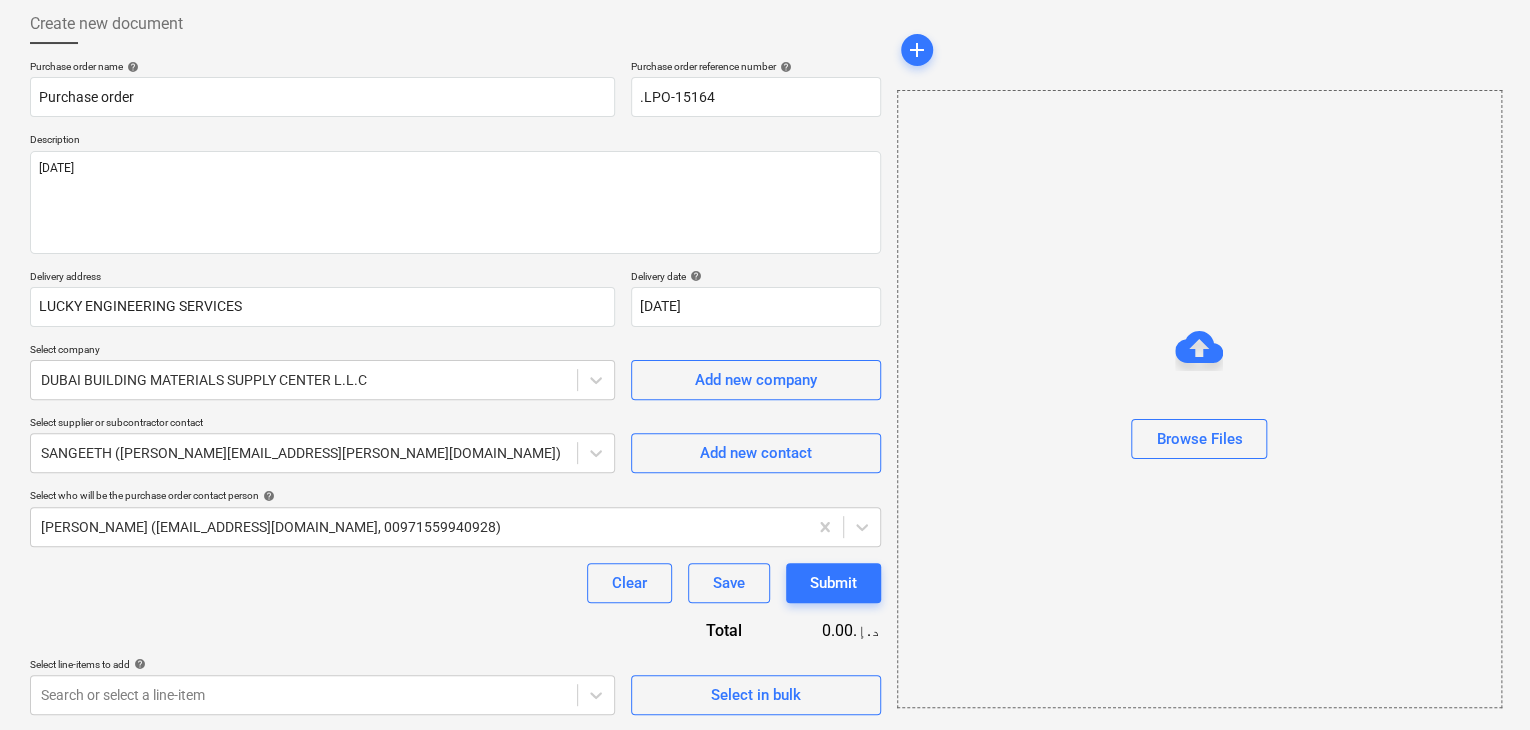 click on "Select in bulk" at bounding box center [756, 686] 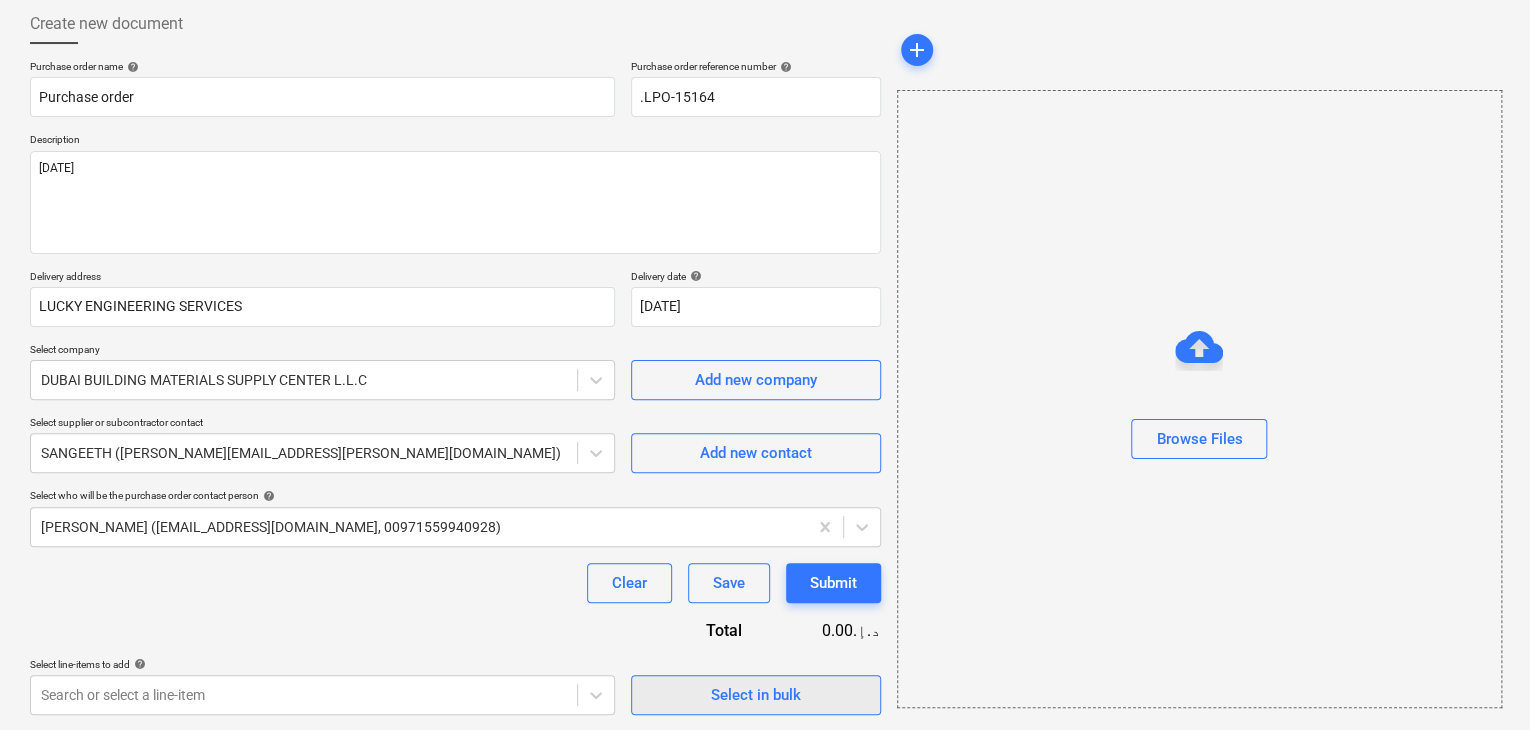 click on "Select in bulk" at bounding box center [756, 695] 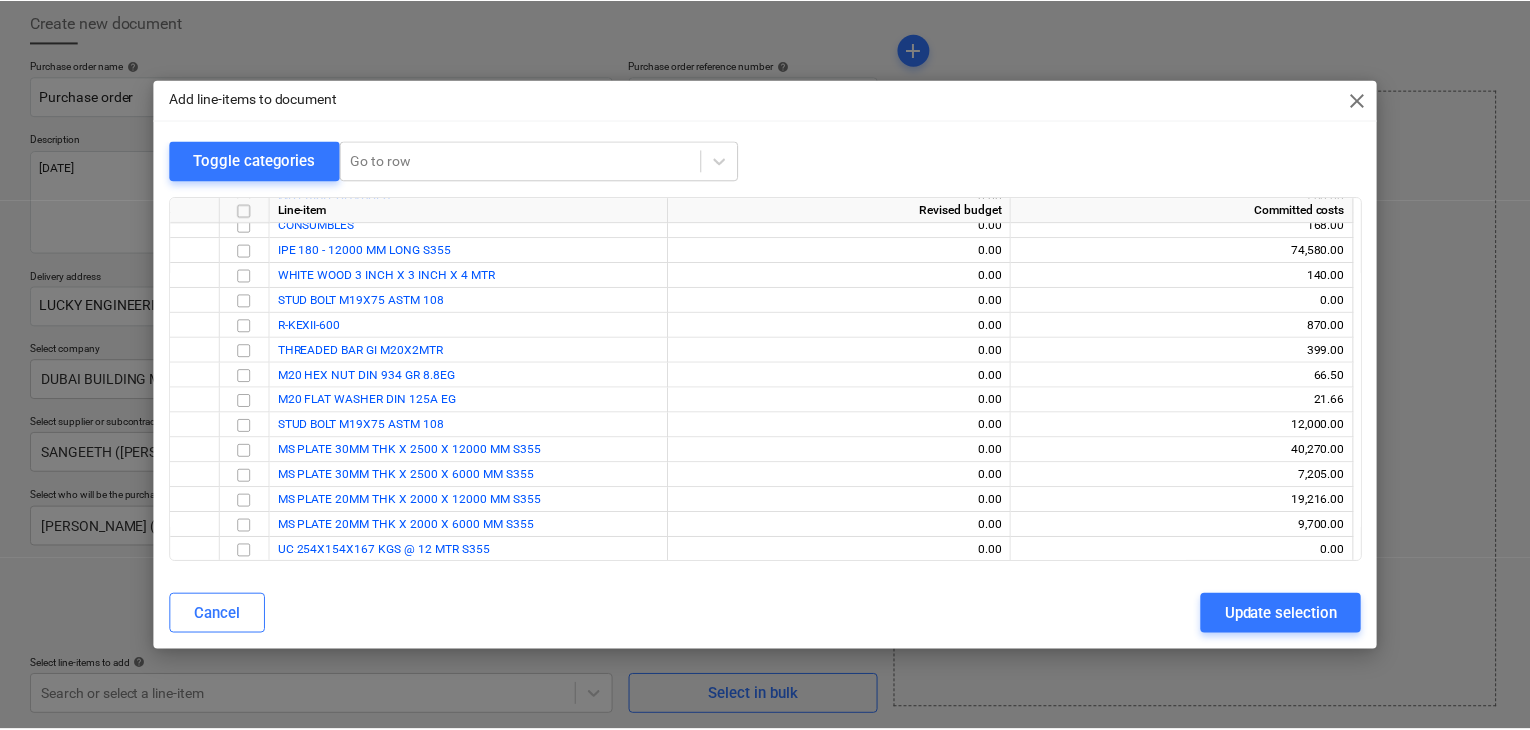 scroll, scrollTop: 436, scrollLeft: 0, axis: vertical 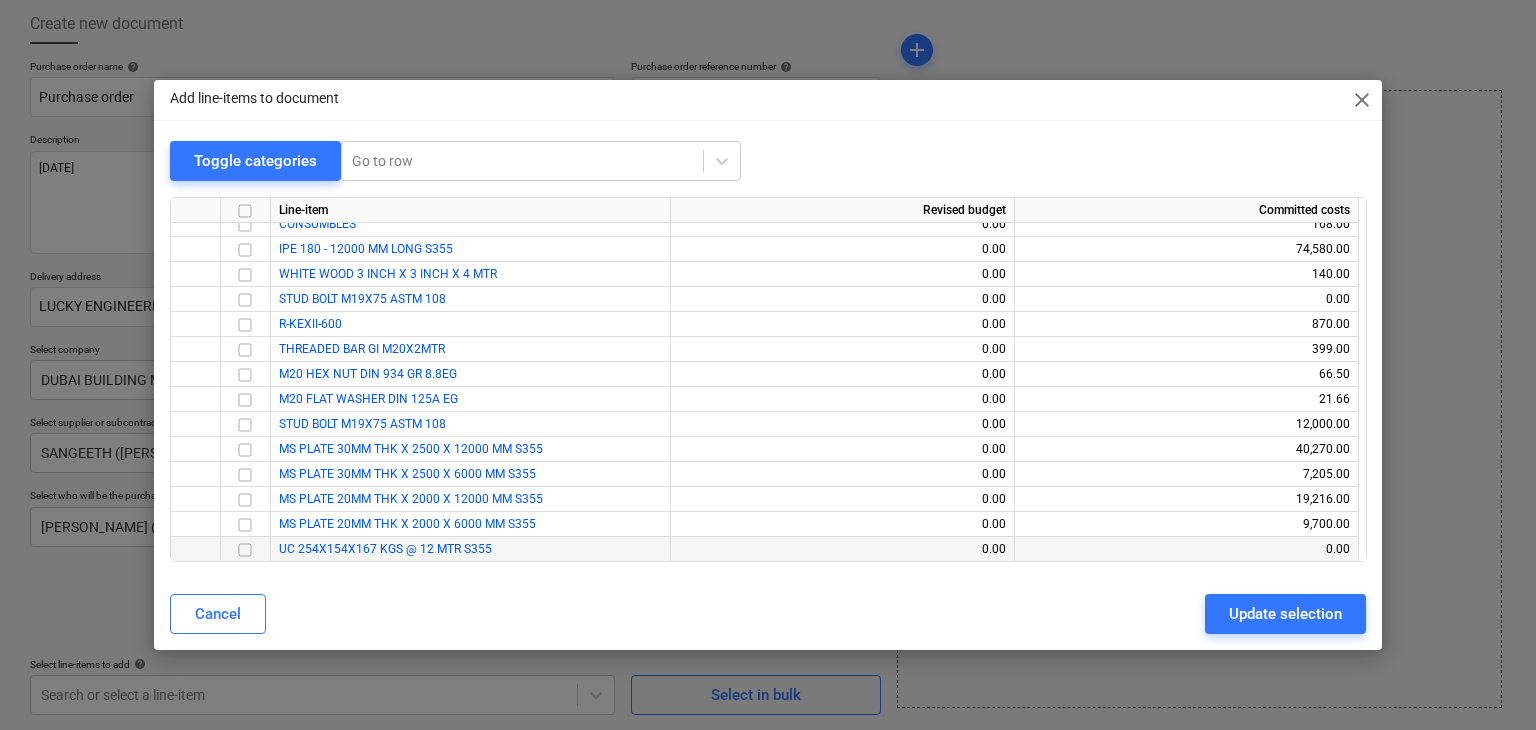 click at bounding box center [245, 550] 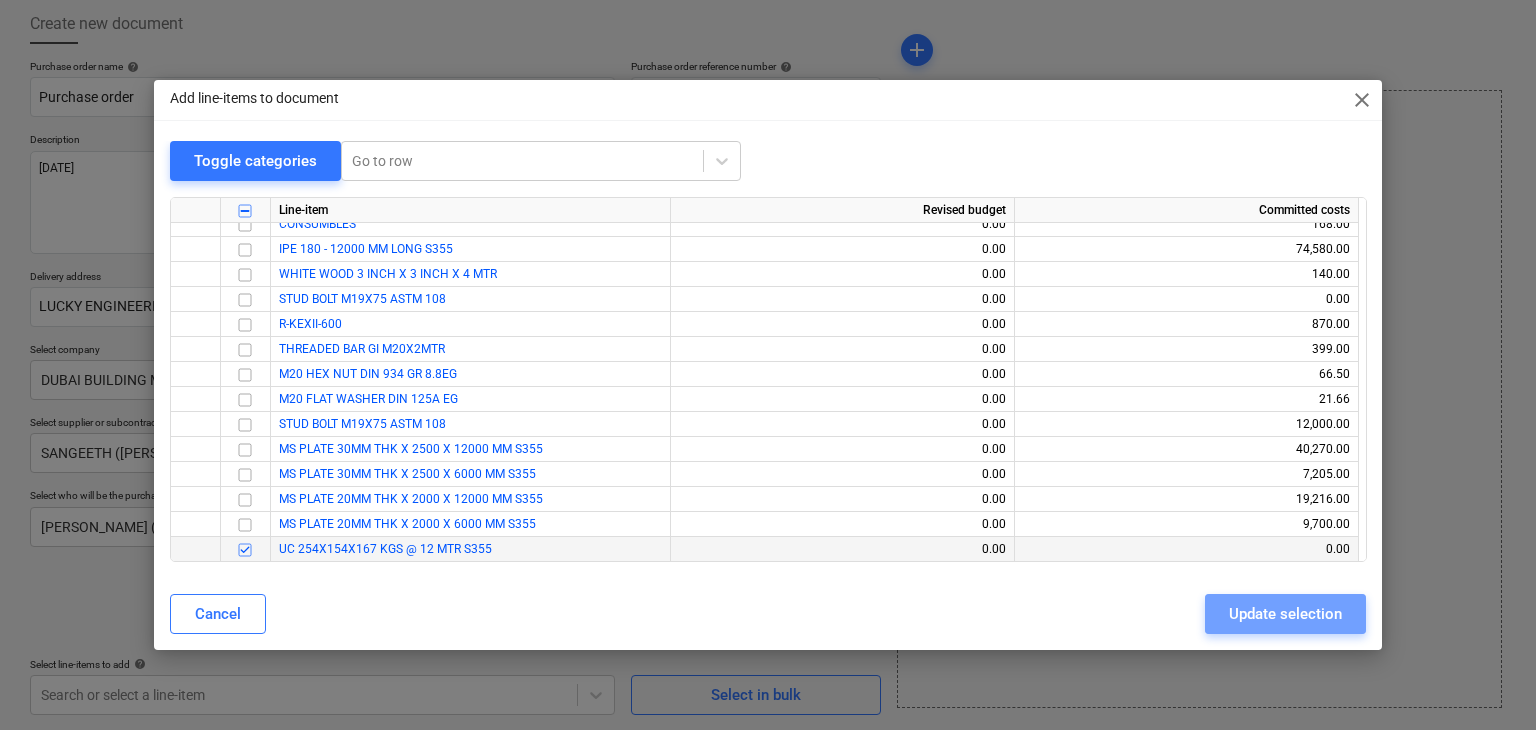 drag, startPoint x: 1266, startPoint y: 607, endPoint x: 1191, endPoint y: 577, distance: 80.77747 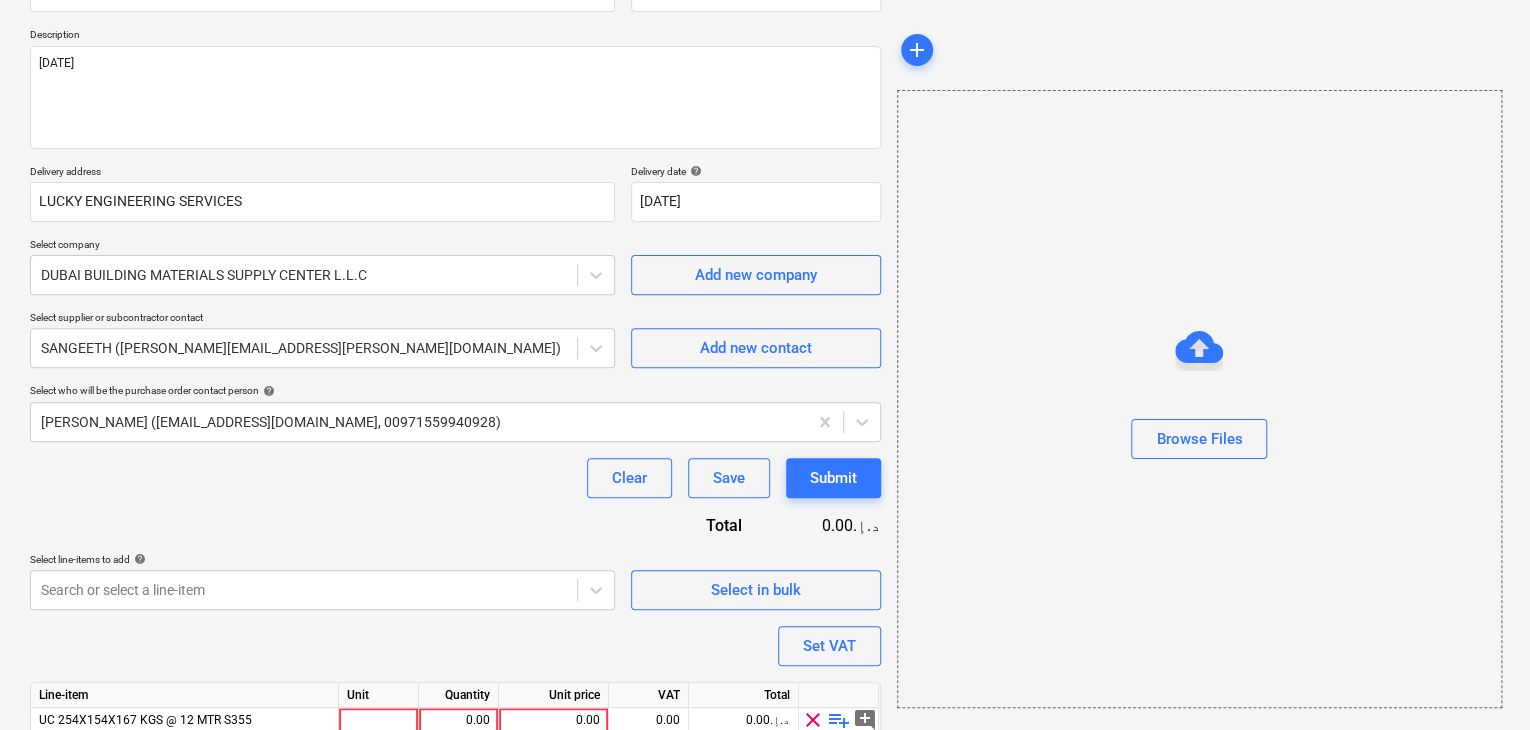 scroll, scrollTop: 292, scrollLeft: 0, axis: vertical 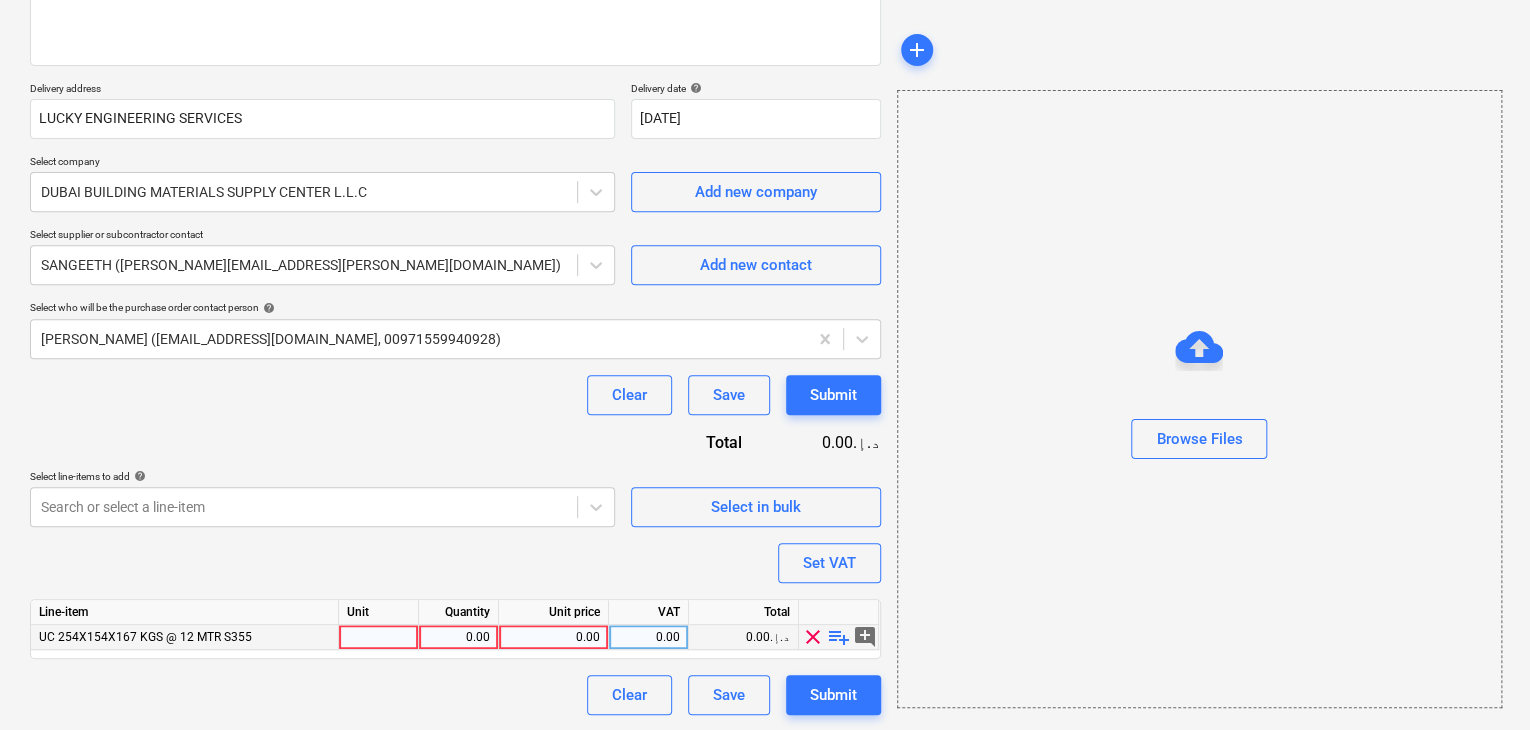 click at bounding box center [379, 637] 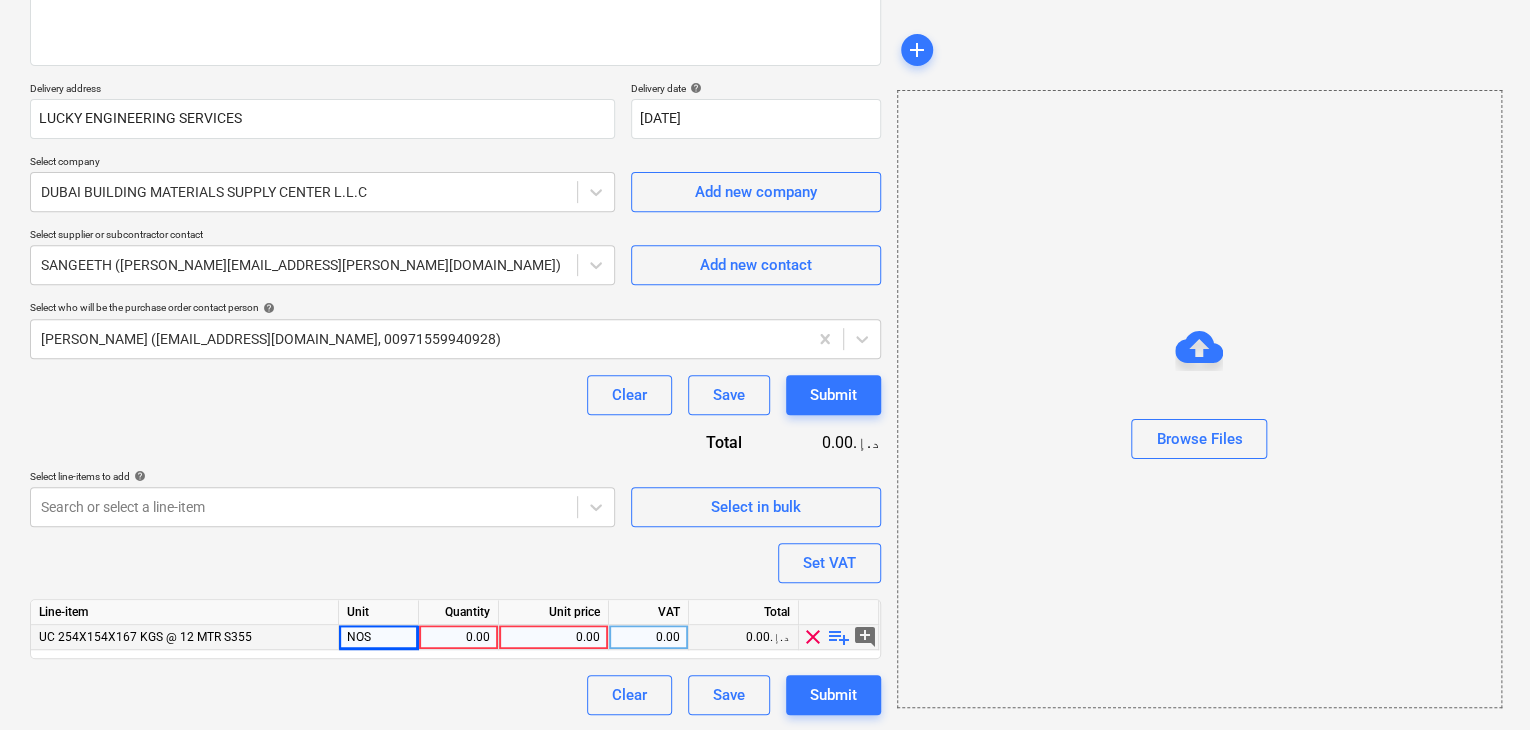 click on "0.00" at bounding box center [459, 637] 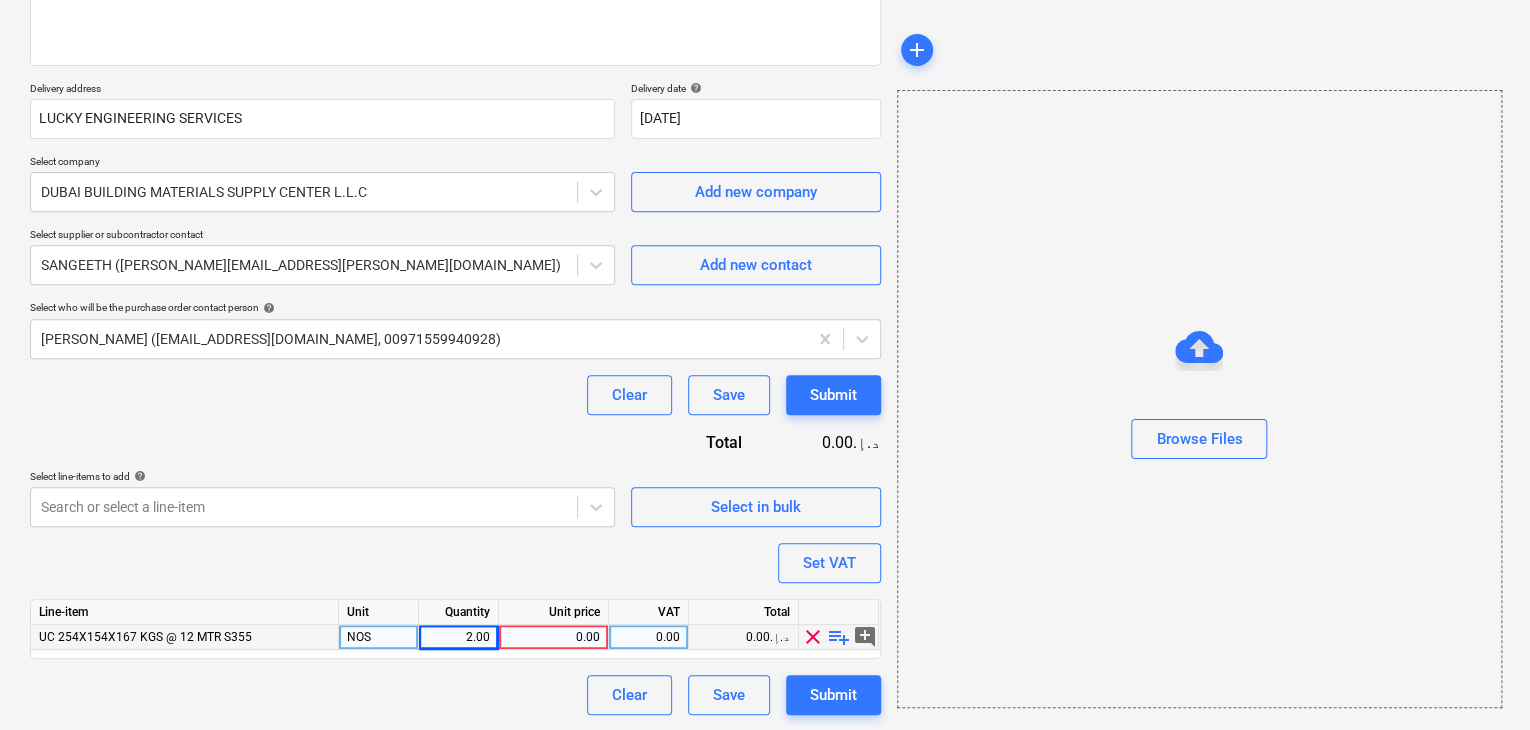 click on "0.00" at bounding box center [554, 637] 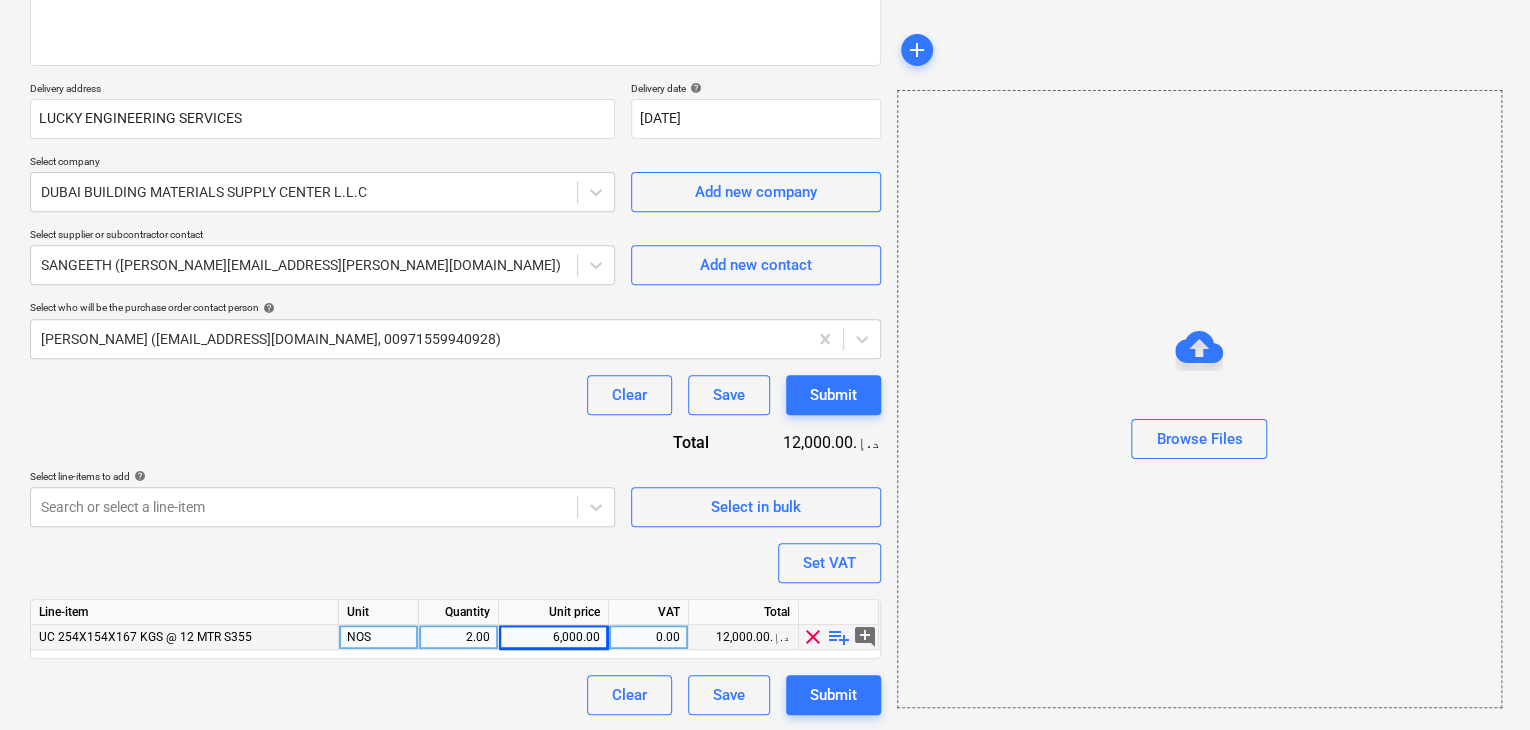 click on "Browse Files" at bounding box center (1199, 399) 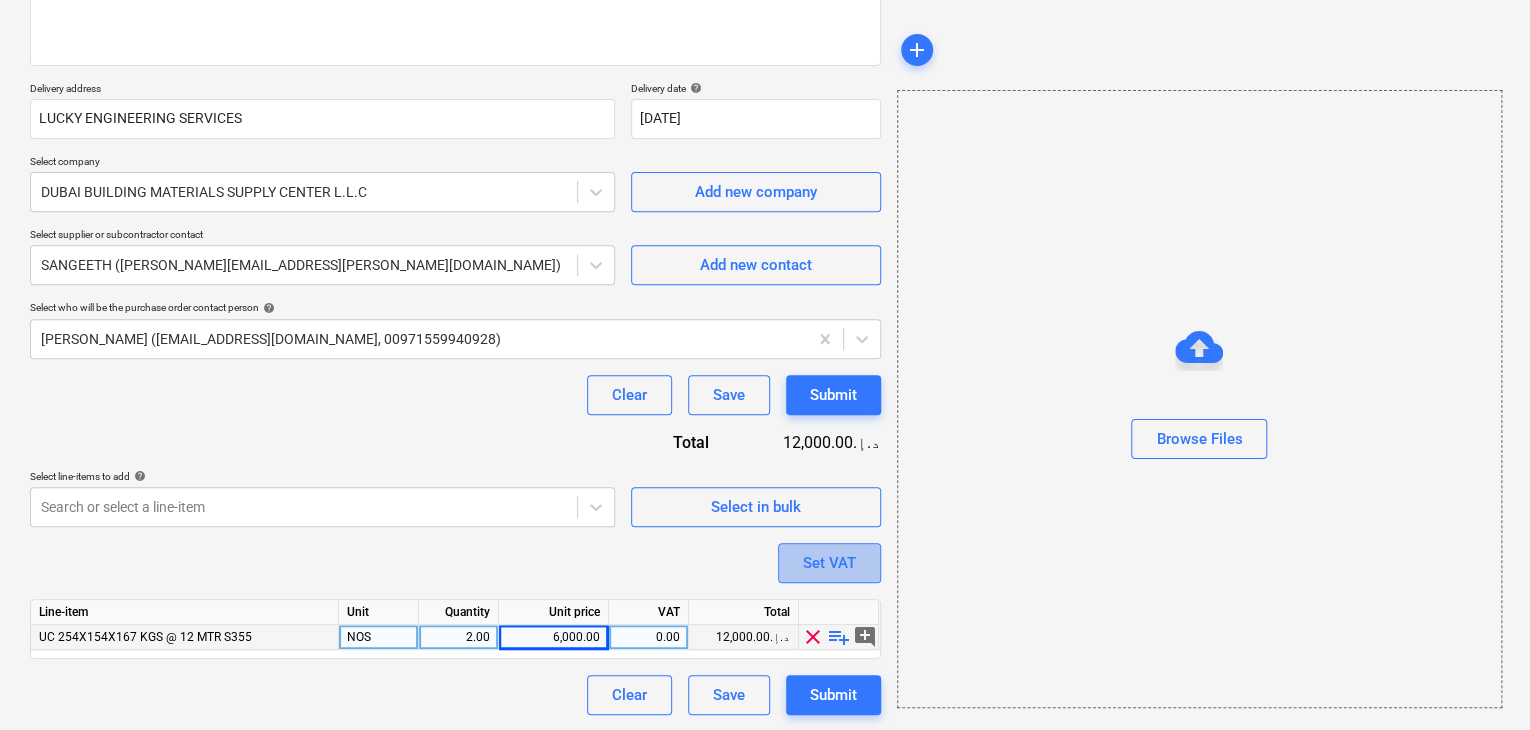 click on "Set VAT" at bounding box center [829, 563] 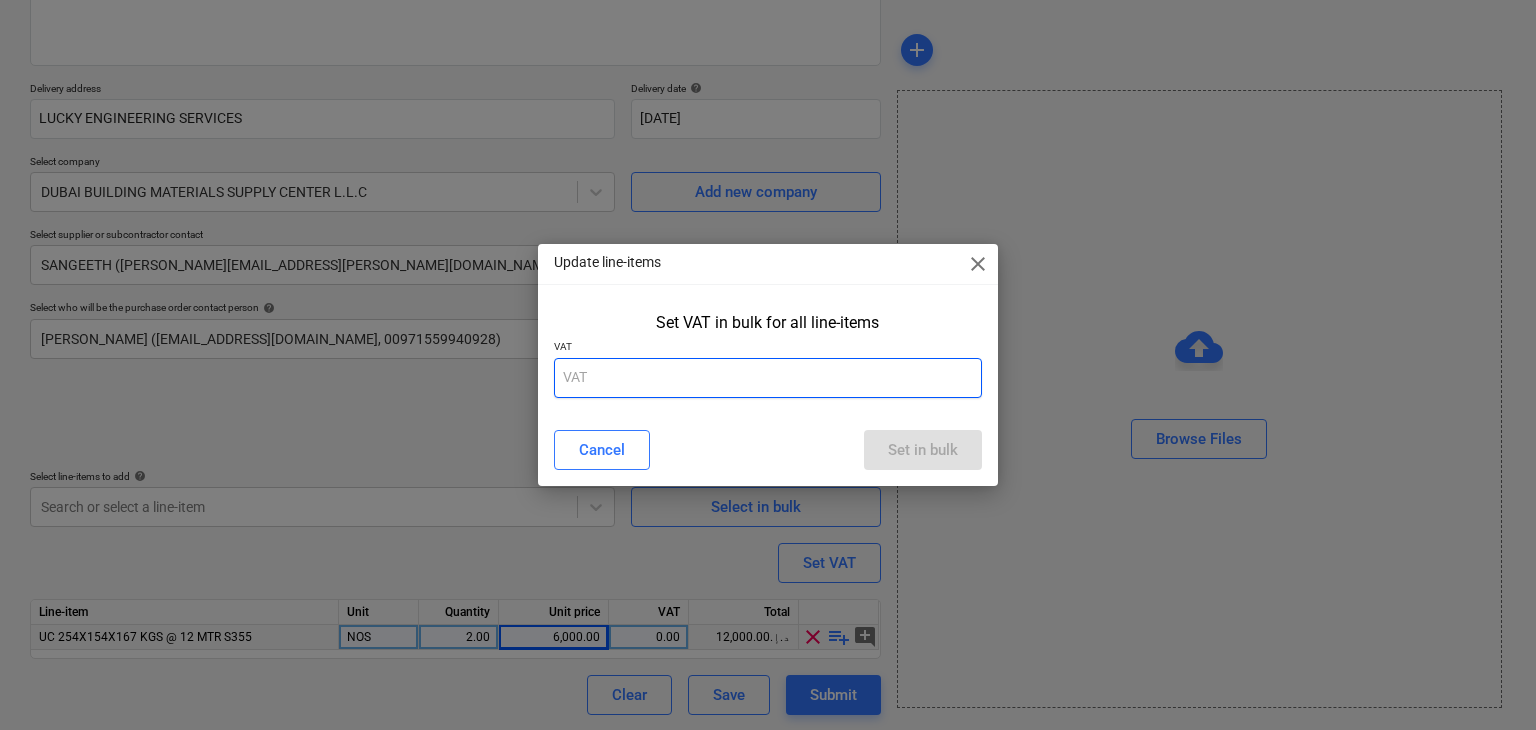 click at bounding box center (768, 378) 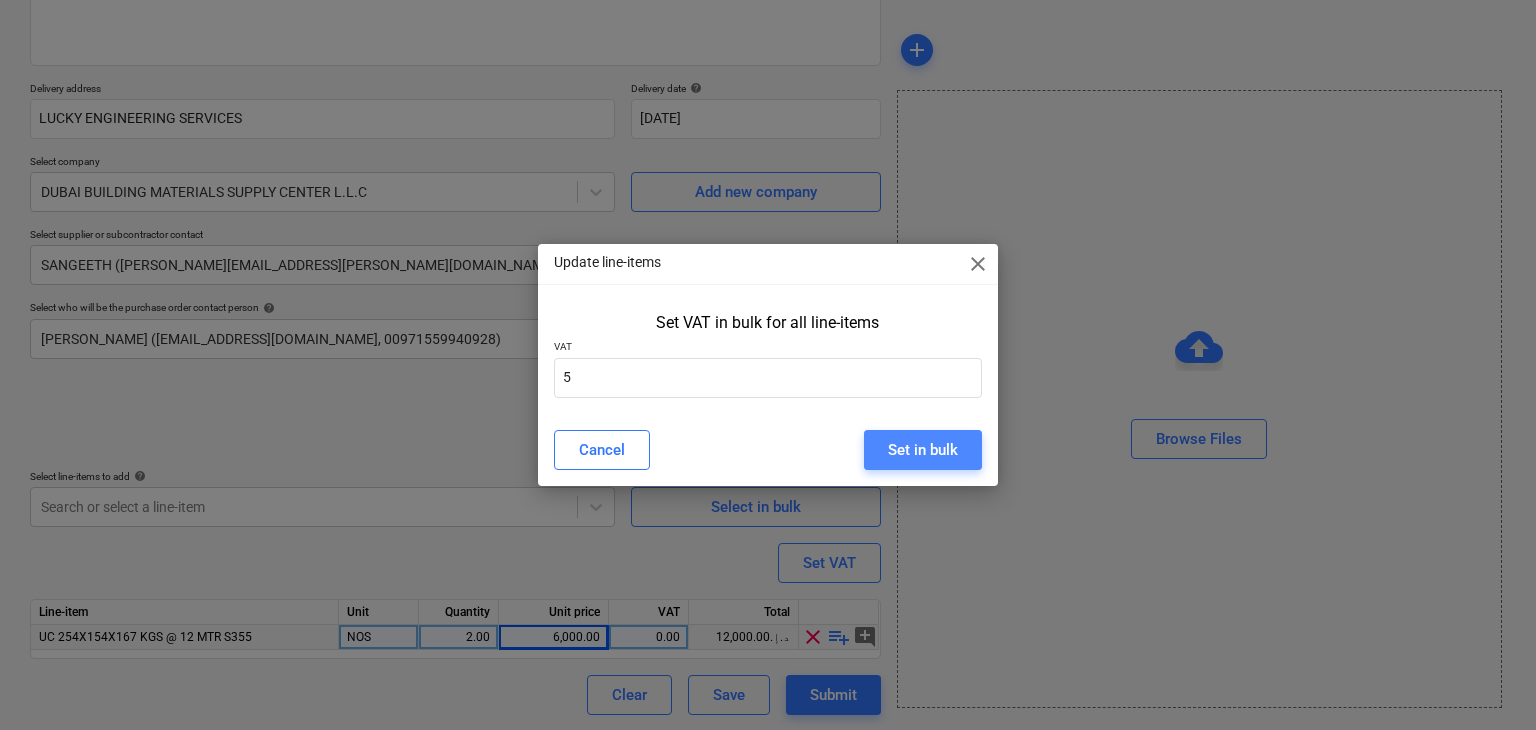 click on "Set in bulk" at bounding box center (923, 450) 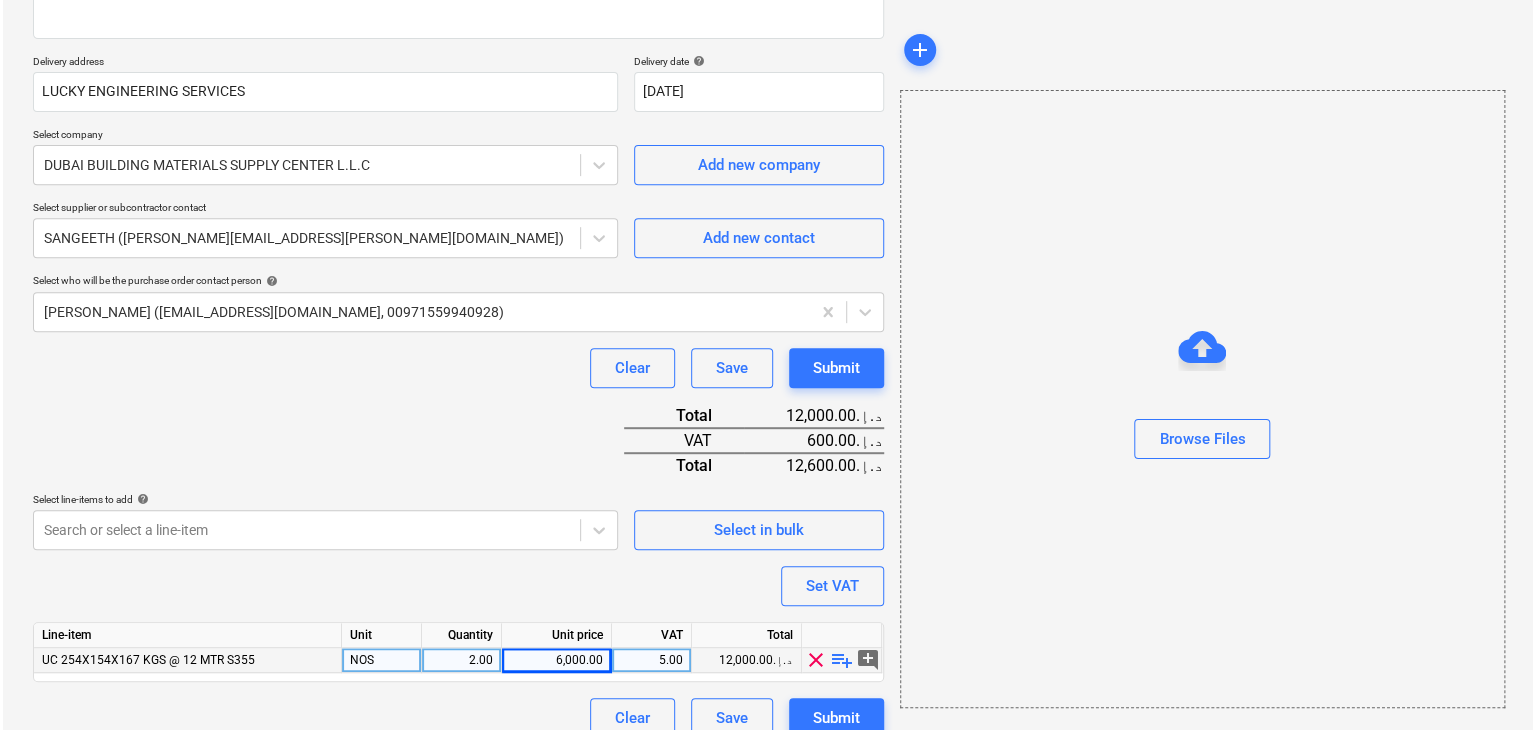 scroll, scrollTop: 342, scrollLeft: 0, axis: vertical 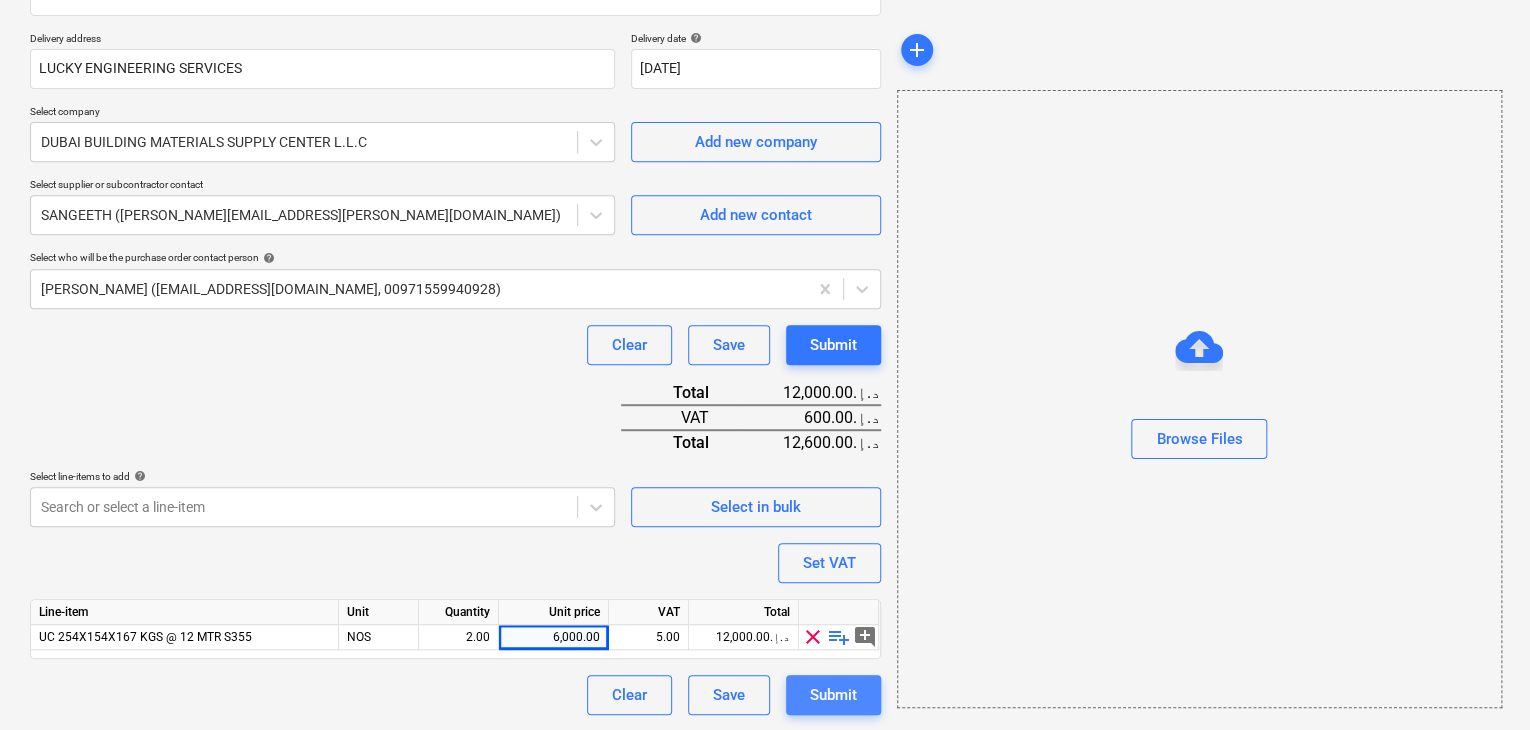 click on "Submit" at bounding box center (833, 695) 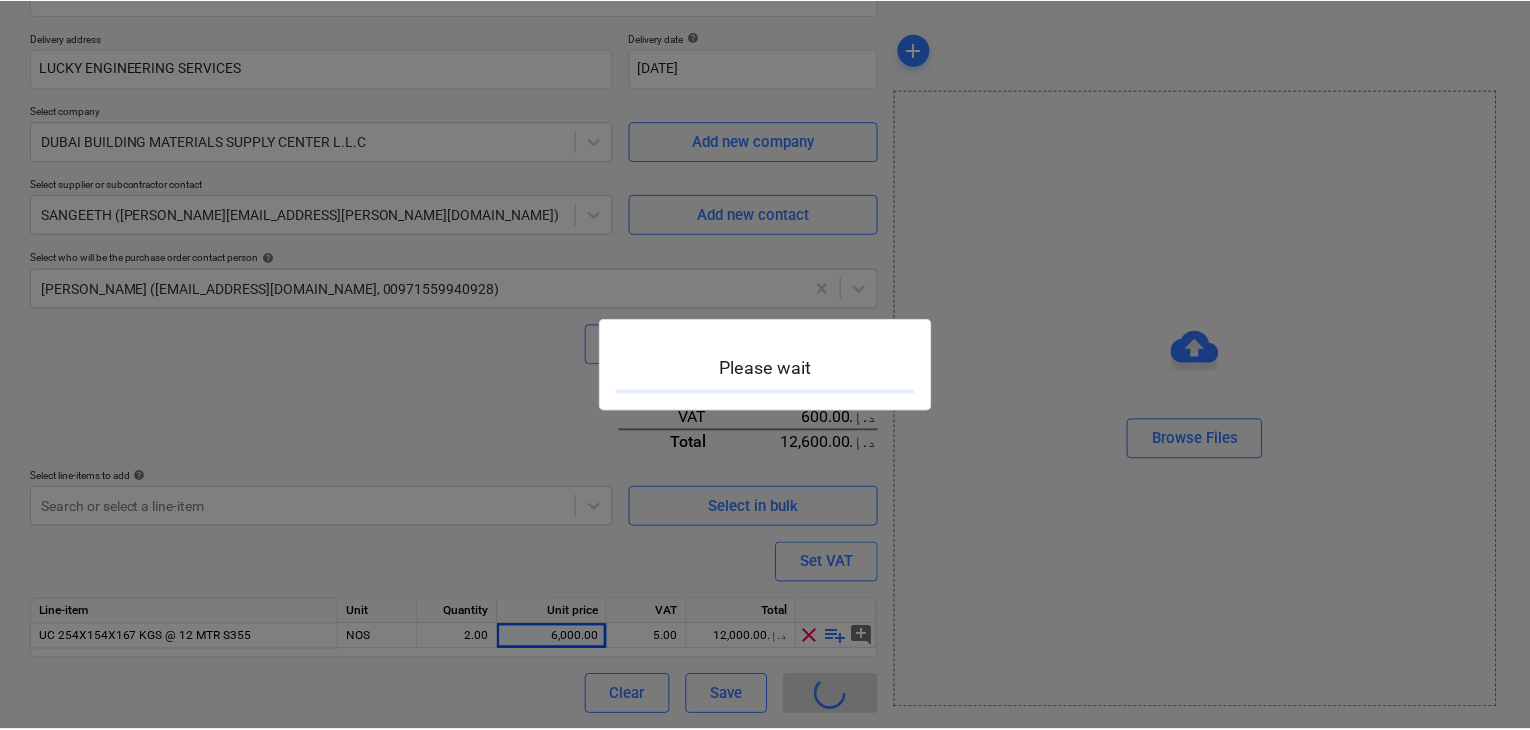 scroll, scrollTop: 0, scrollLeft: 0, axis: both 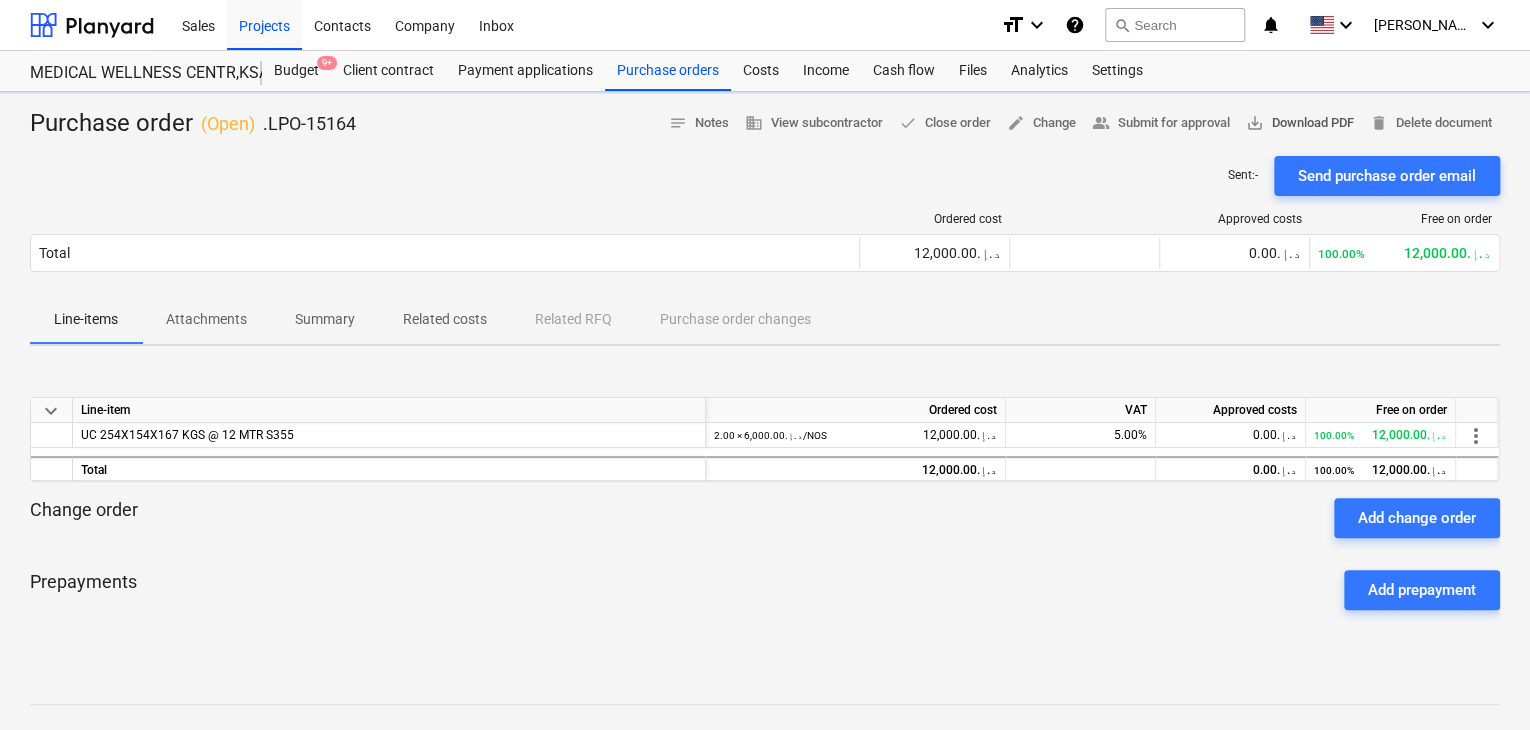 click on "save_alt Download PDF" at bounding box center (1300, 123) 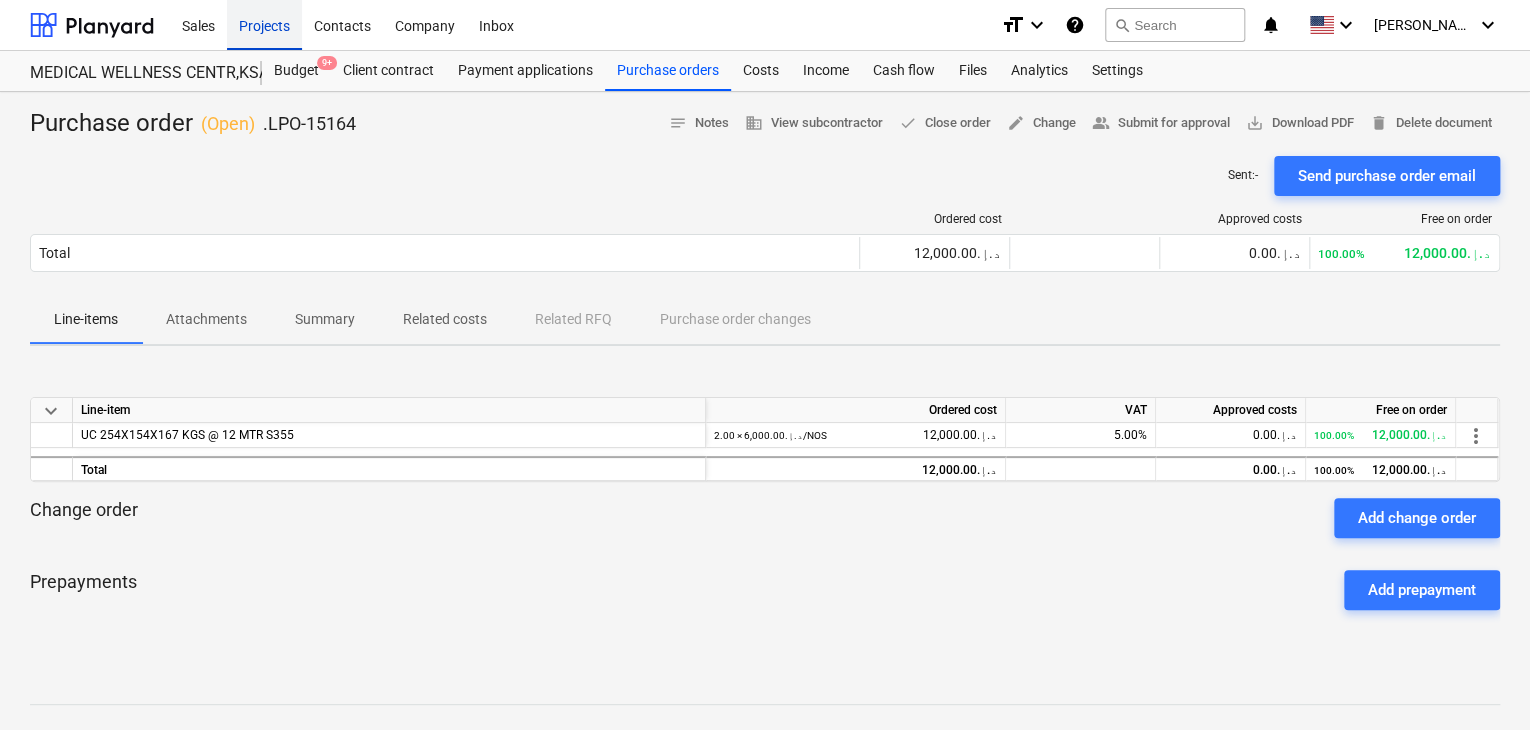 click on "Projects" at bounding box center (264, 24) 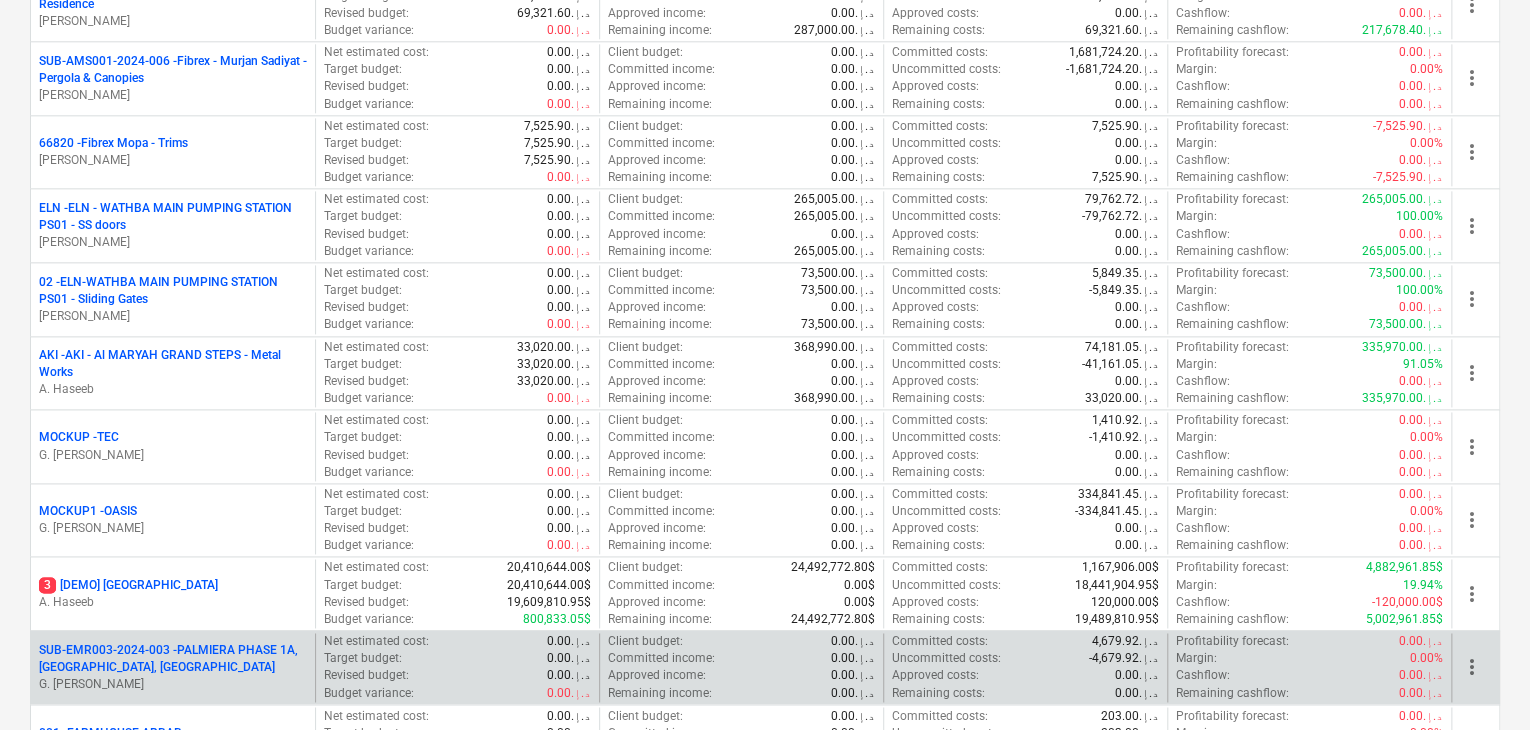 scroll, scrollTop: 1000, scrollLeft: 0, axis: vertical 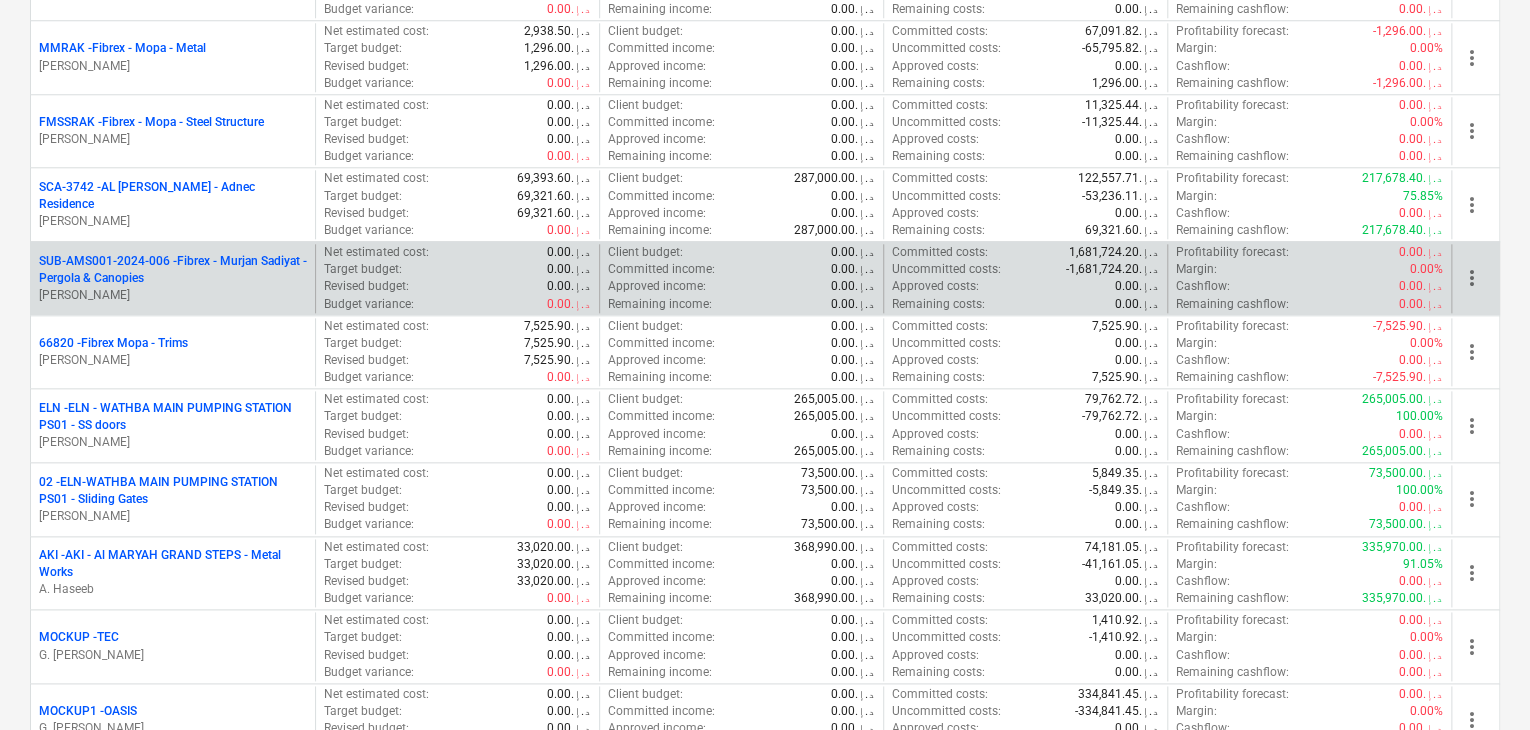 click on "[PERSON_NAME]" at bounding box center (173, 295) 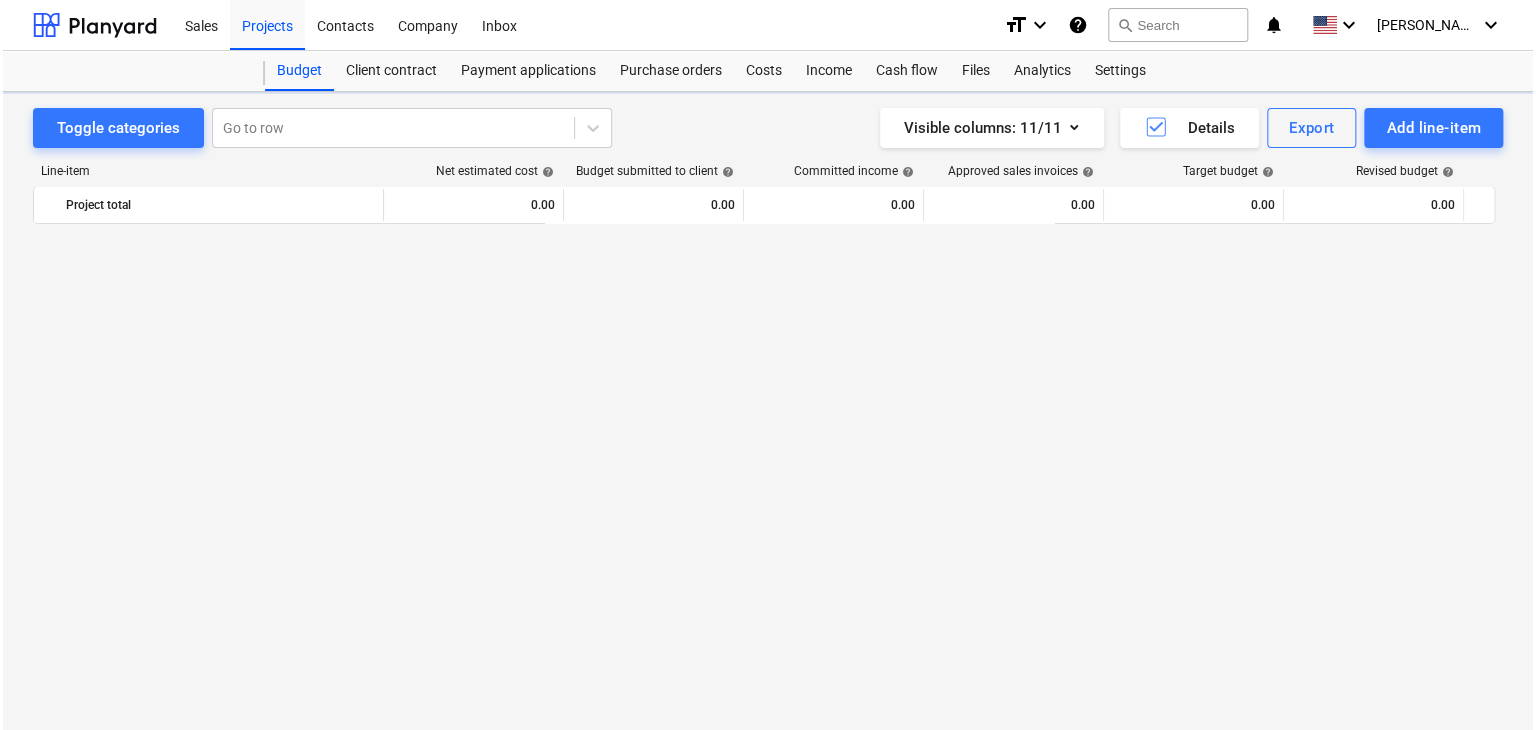 scroll, scrollTop: 0, scrollLeft: 0, axis: both 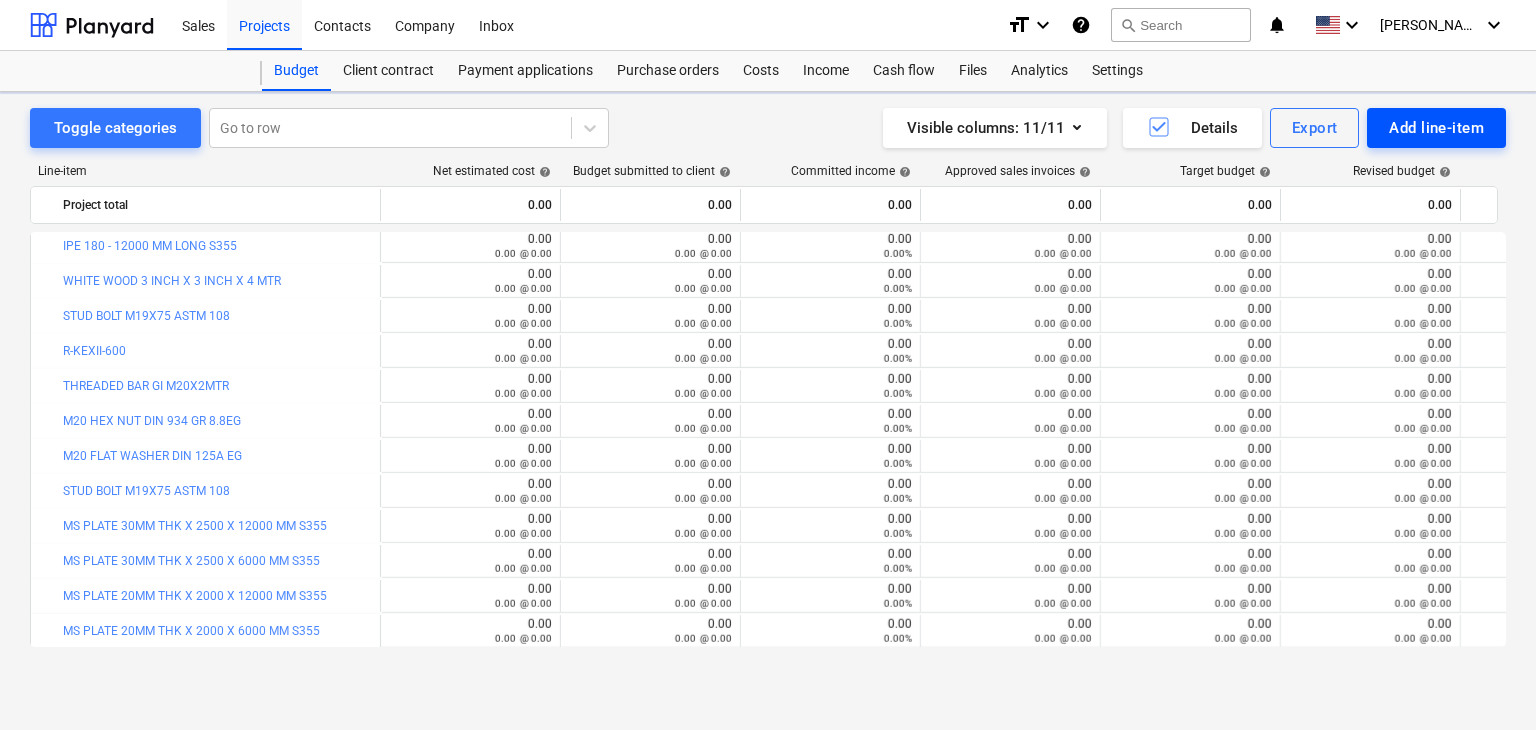click on "Add line-item" at bounding box center (1436, 128) 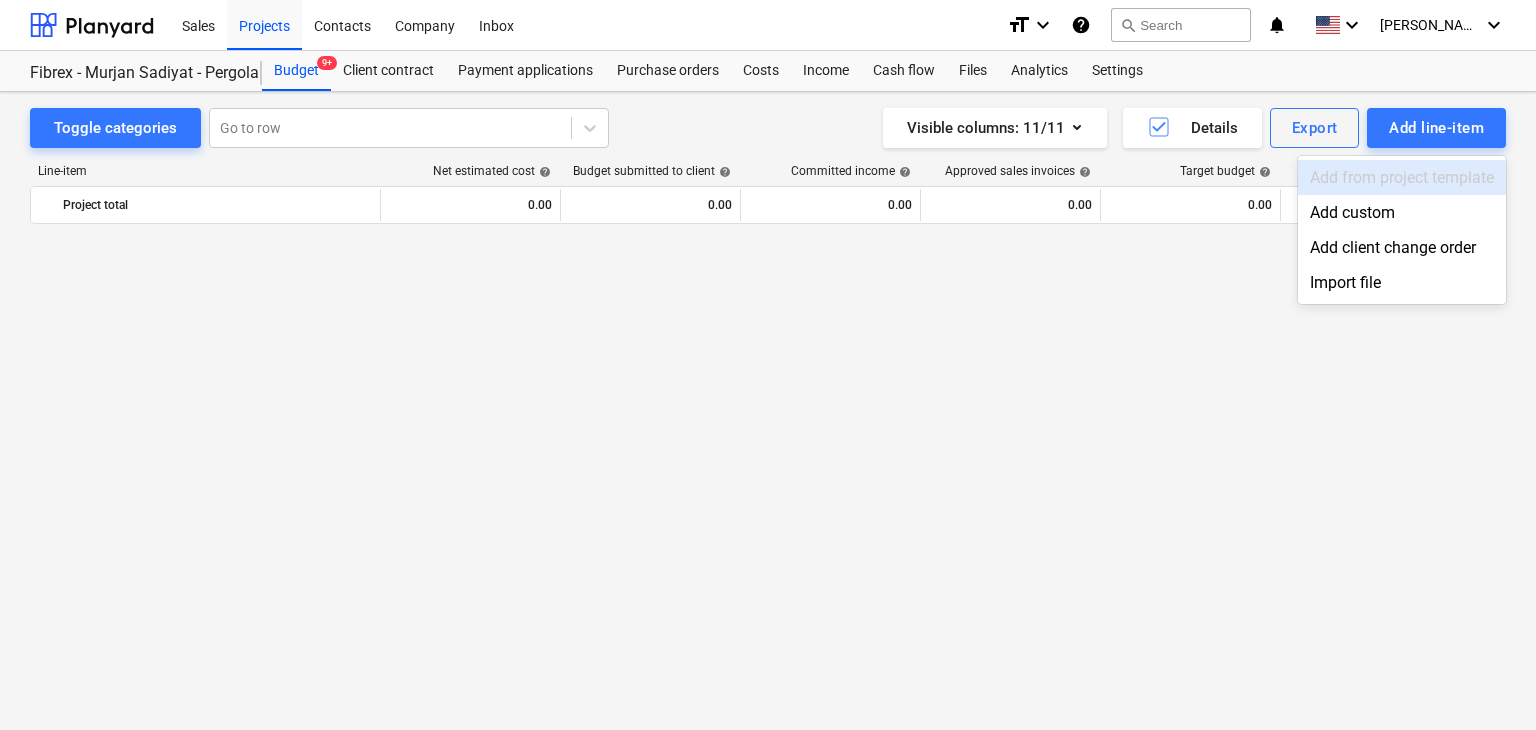scroll, scrollTop: 10469, scrollLeft: 0, axis: vertical 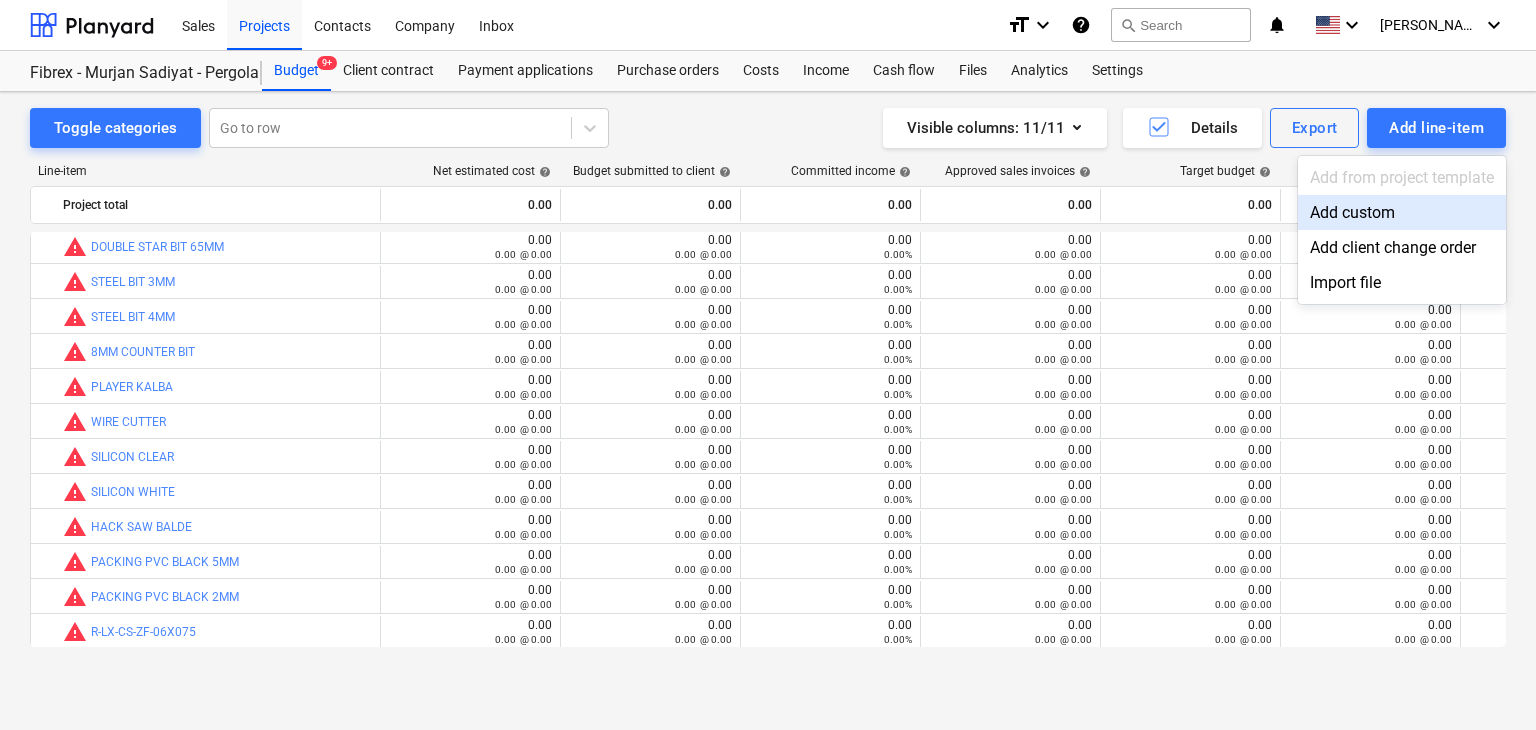 click on "Add custom" at bounding box center [1402, 212] 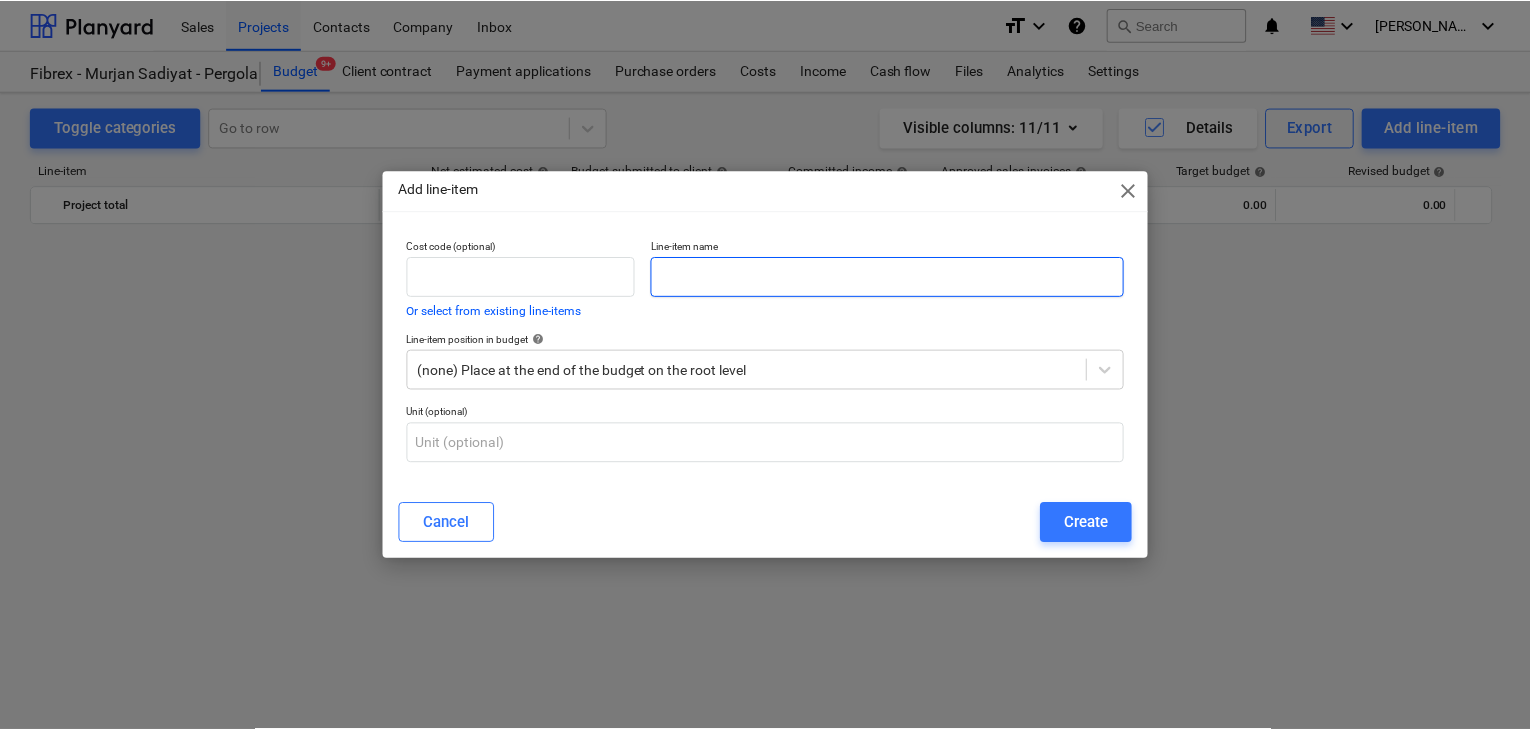 scroll, scrollTop: 10469, scrollLeft: 0, axis: vertical 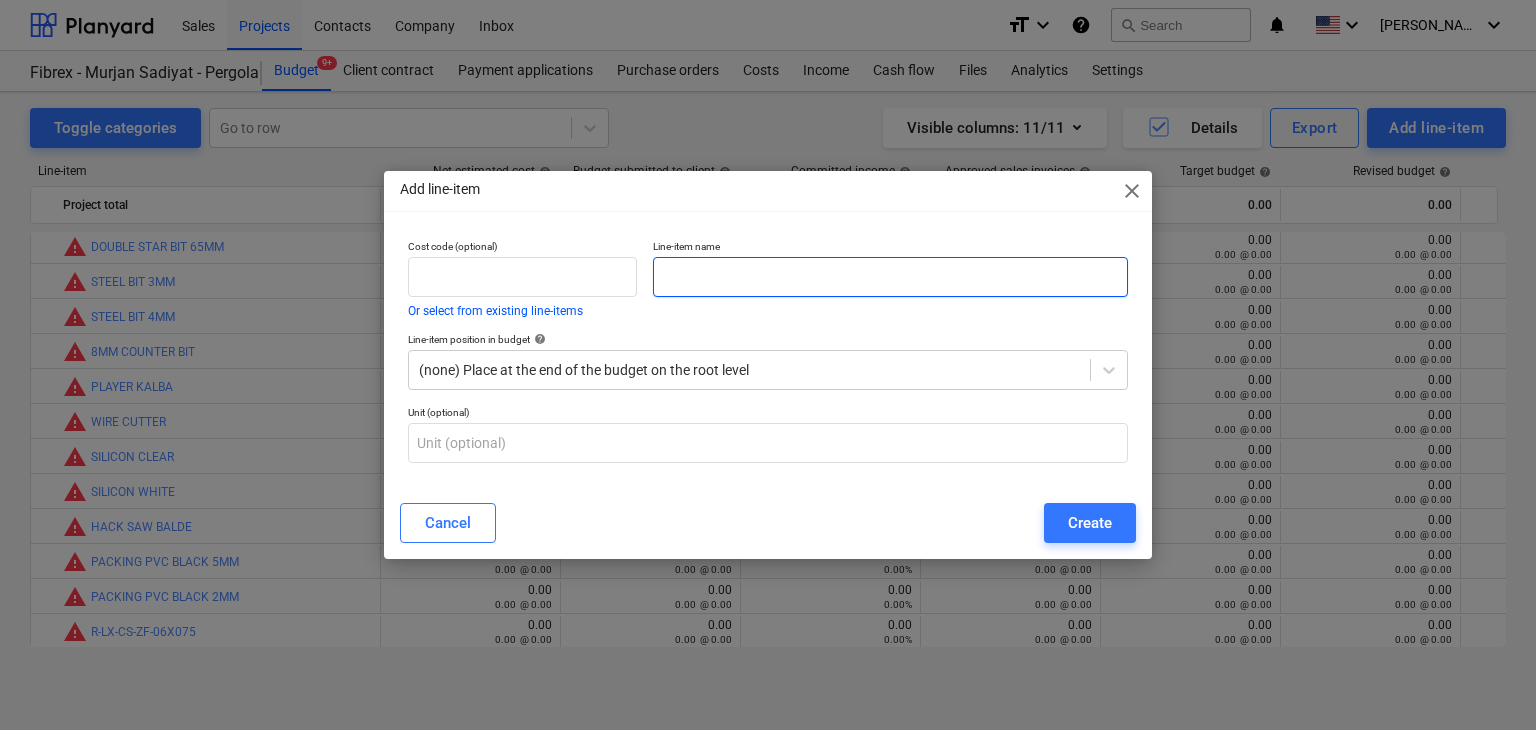 click at bounding box center (890, 277) 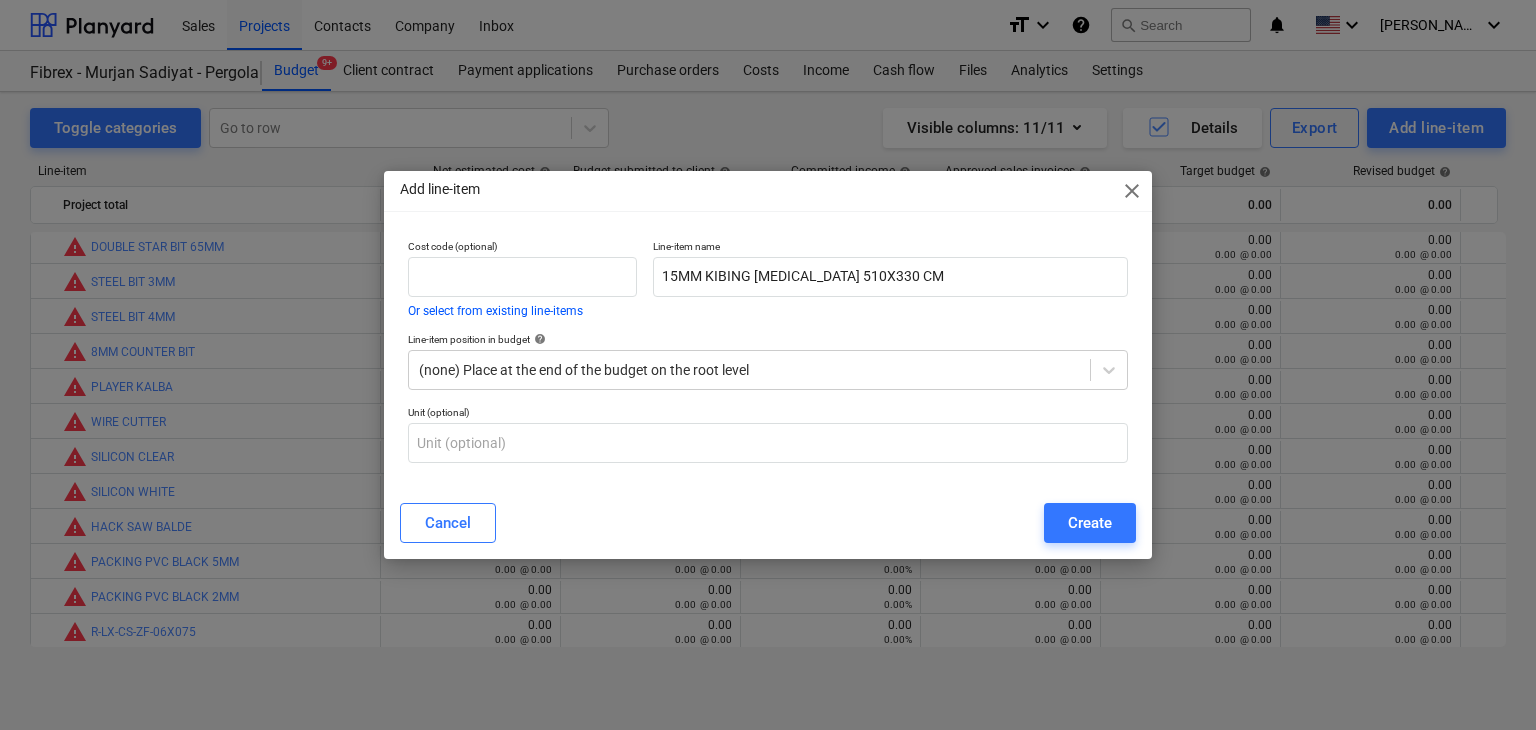 click on "Create" at bounding box center [1090, 523] 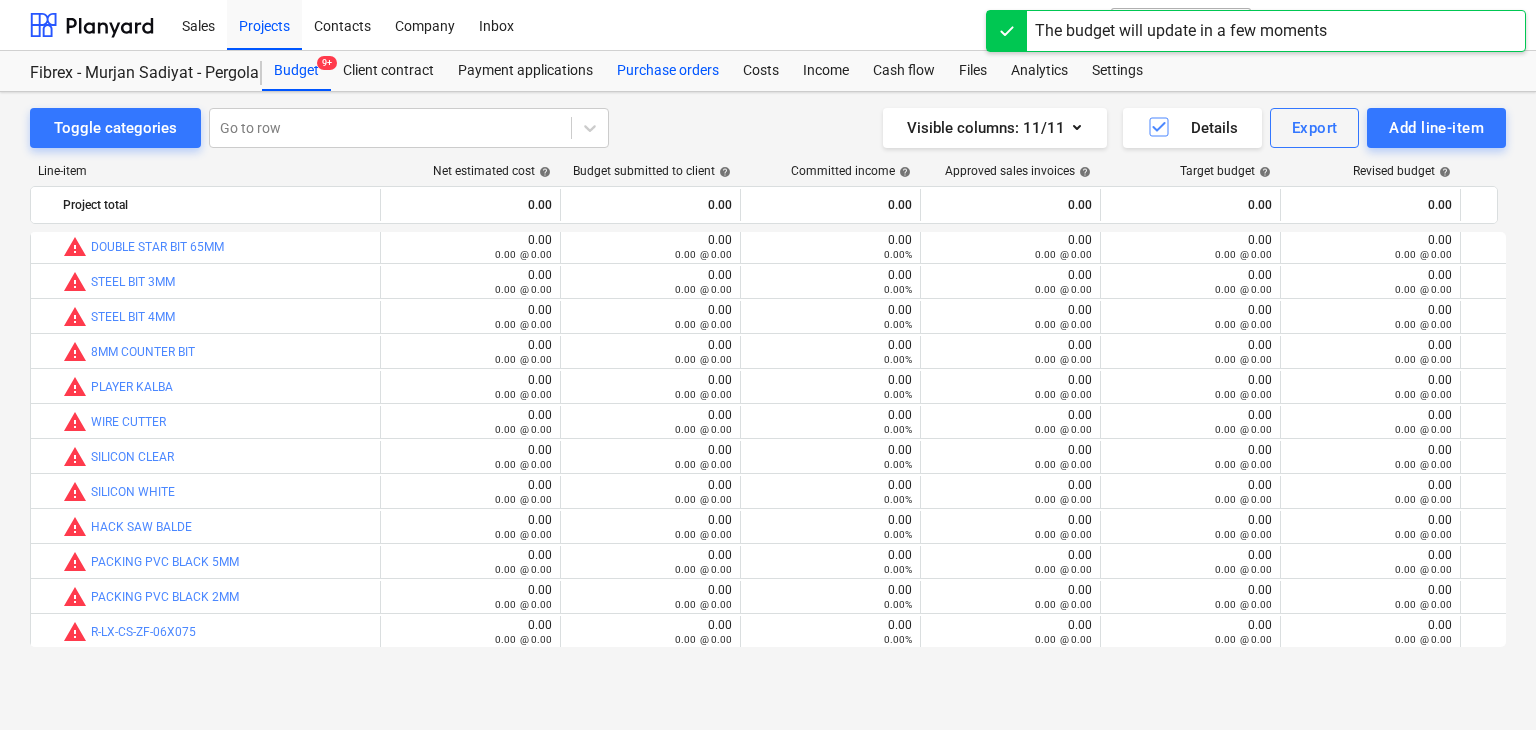 click on "Purchase orders" at bounding box center [668, 71] 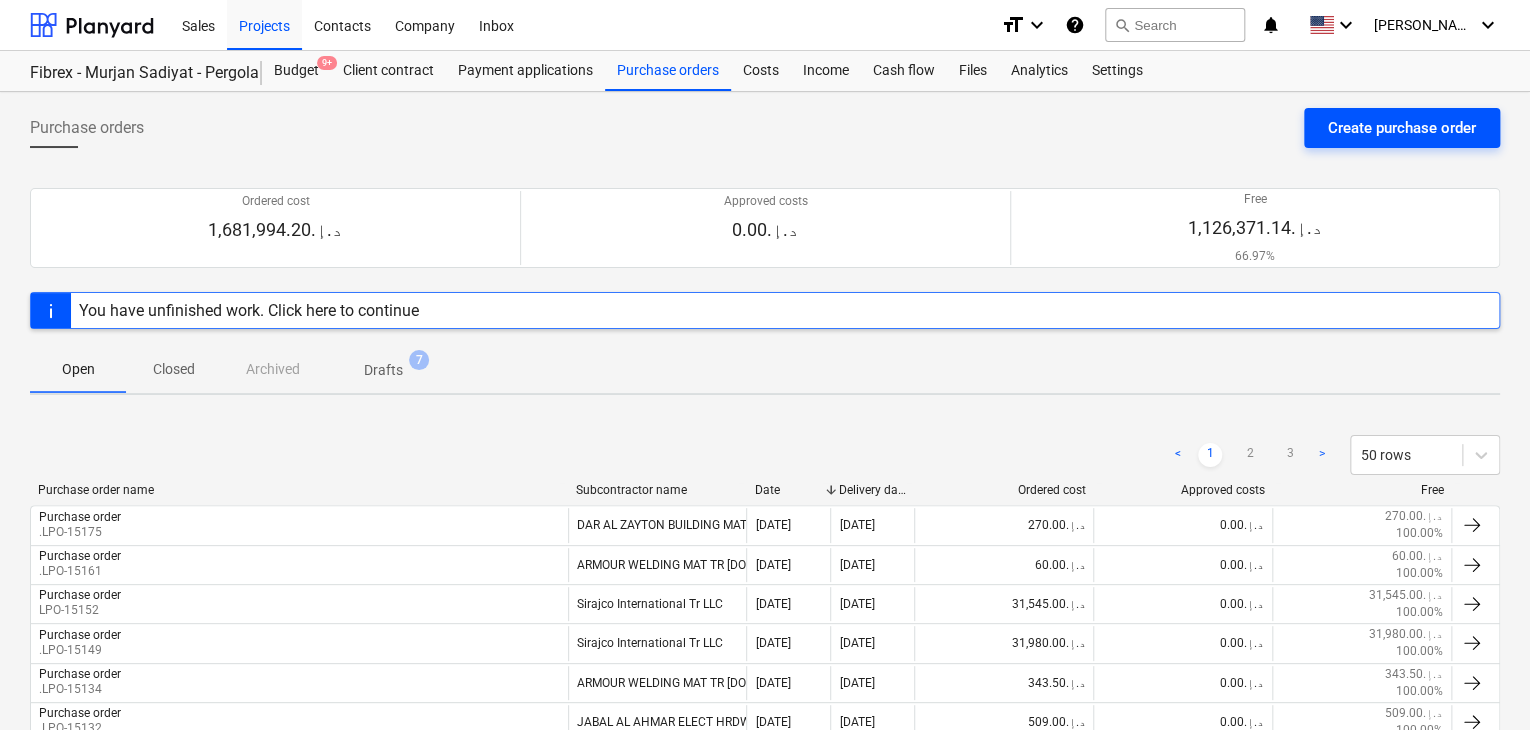 click on "Create purchase order" at bounding box center [1402, 128] 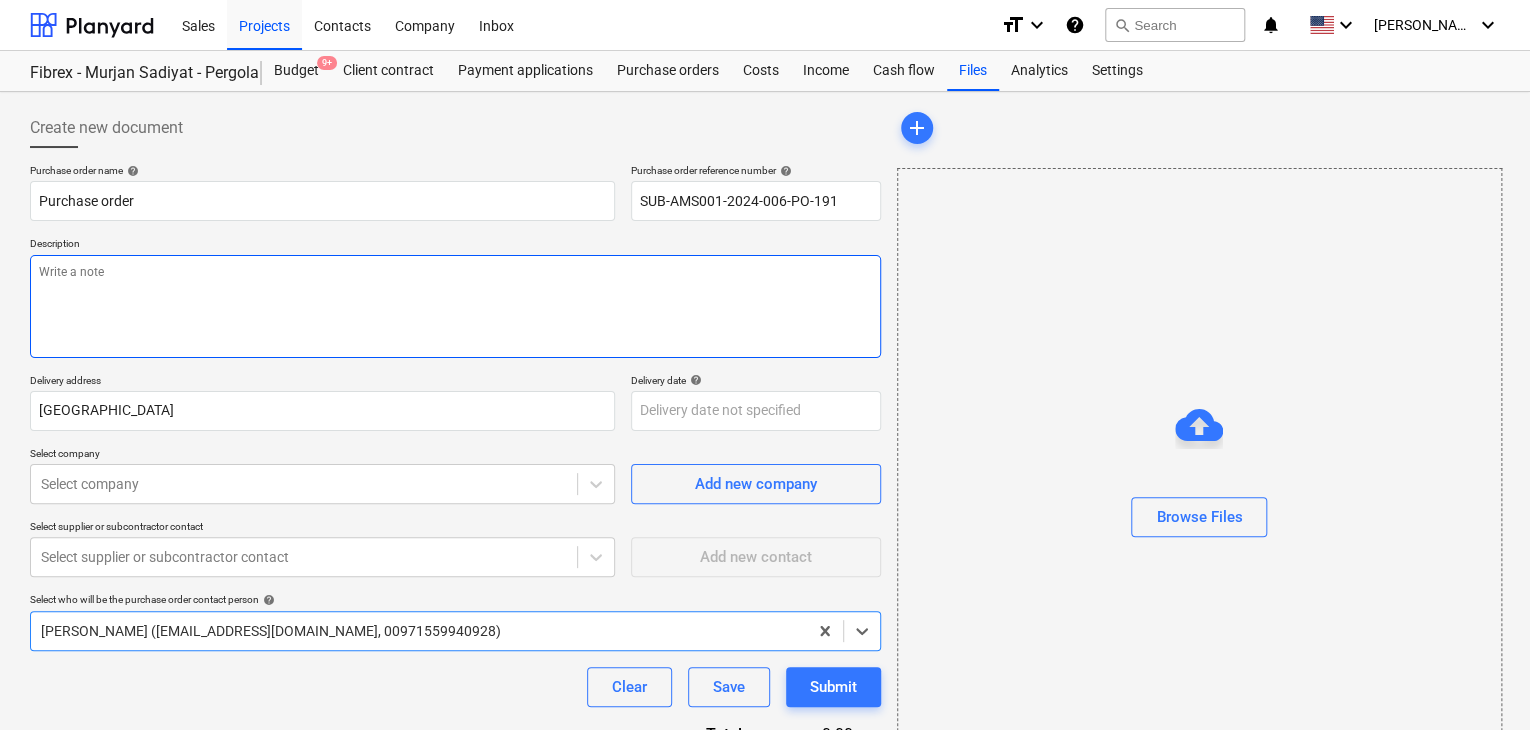 click at bounding box center (455, 306) 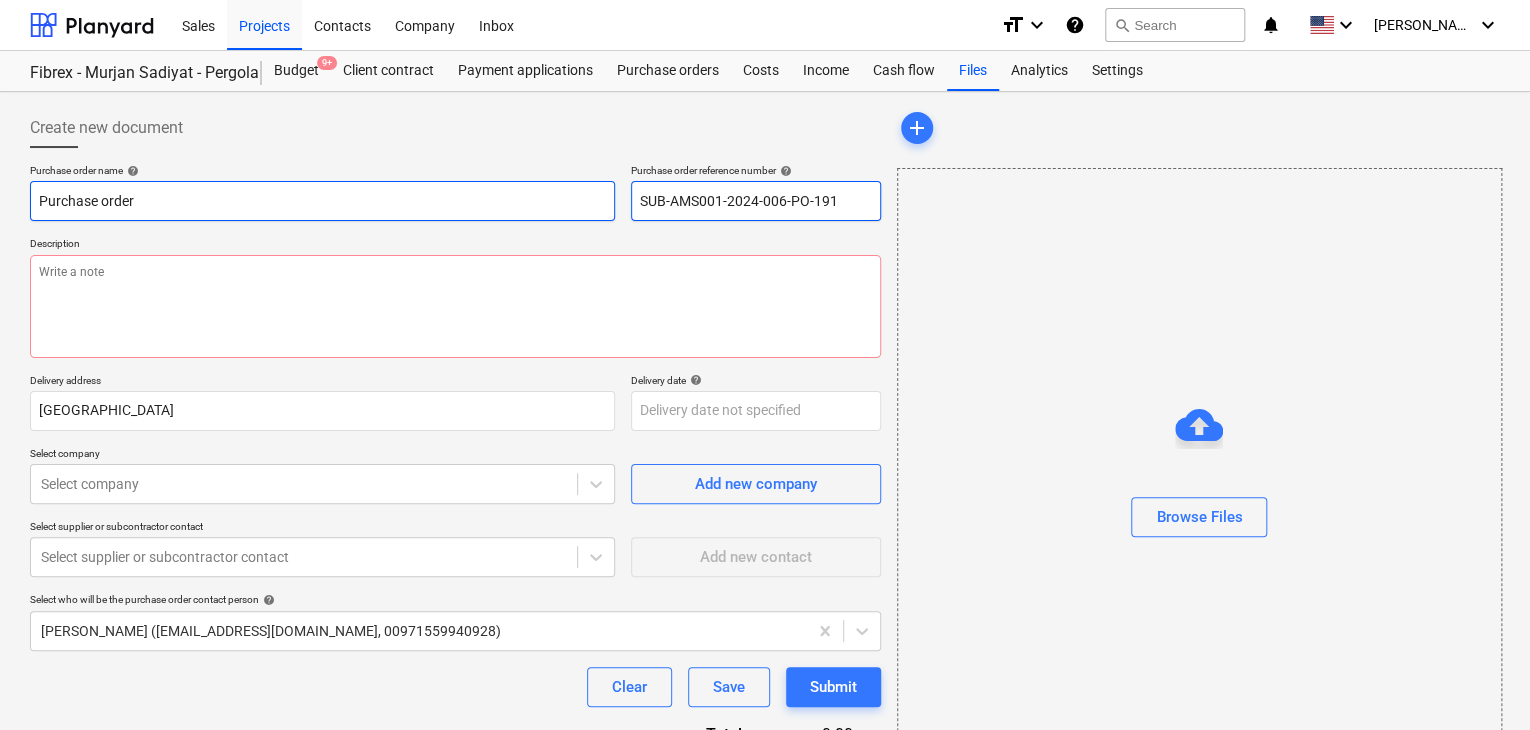 drag, startPoint x: 752, startPoint y: 214, endPoint x: 569, endPoint y: 210, distance: 183.04372 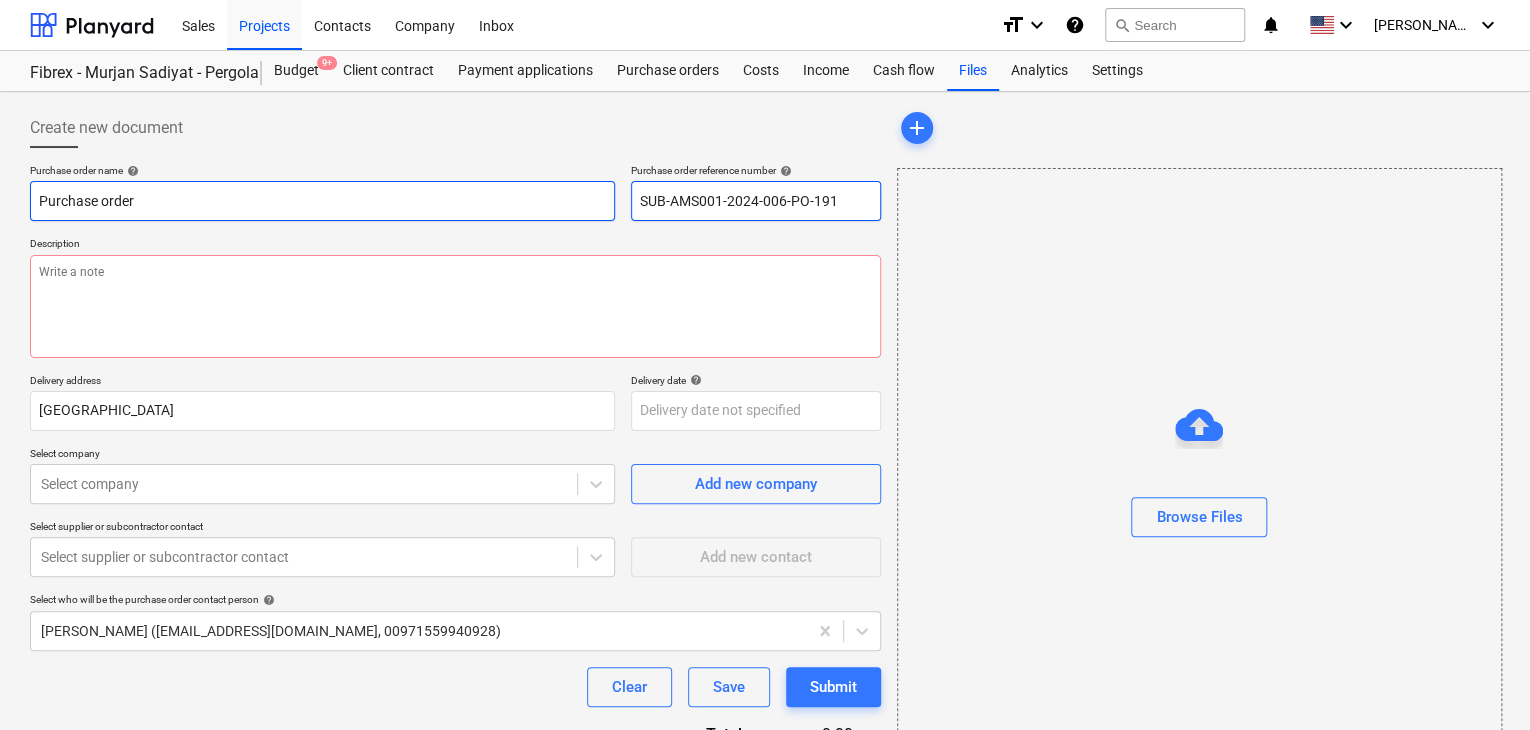 click on "Purchase order name help Purchase order Purchase order reference number help SUB-AMS001-2024-006-PO-191" at bounding box center [455, 192] 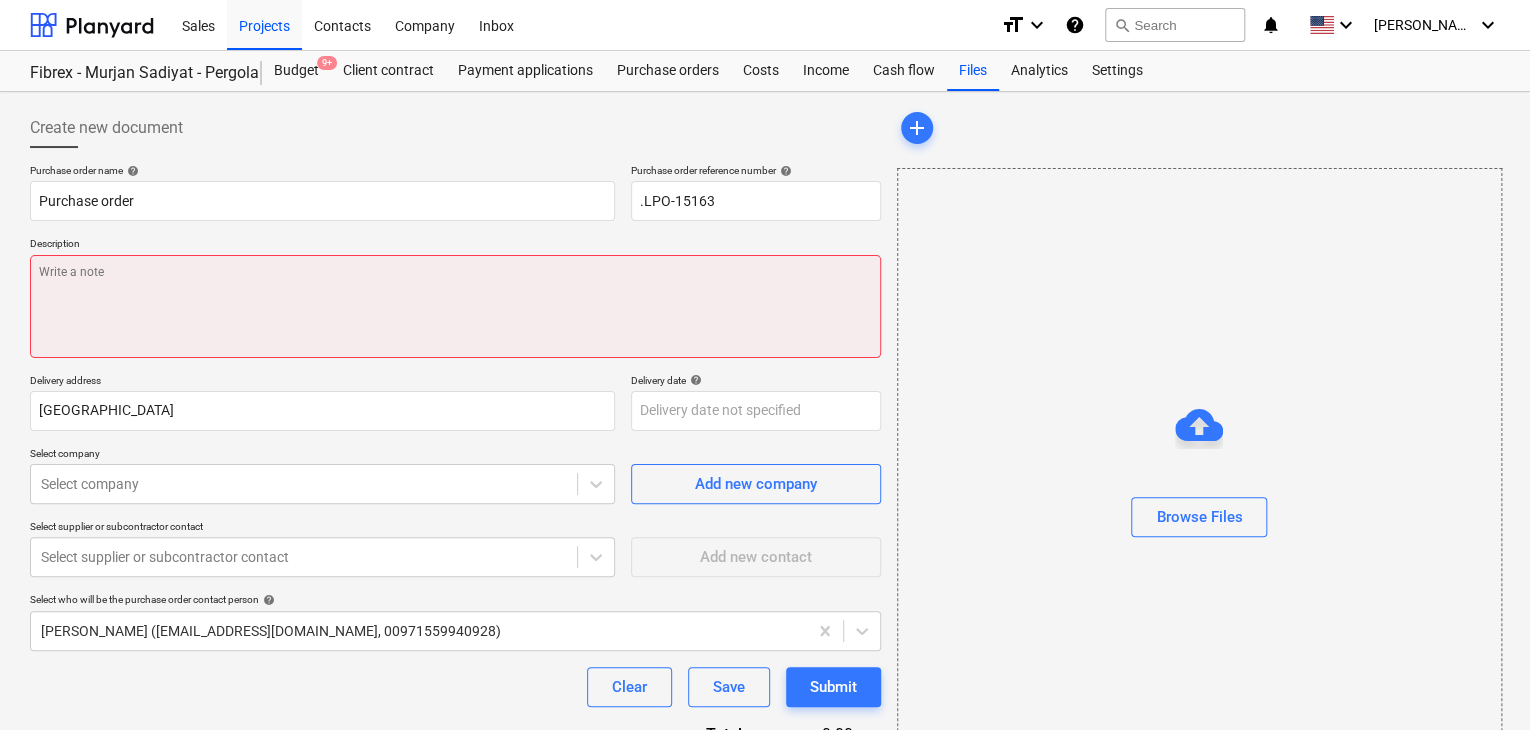 click at bounding box center (455, 306) 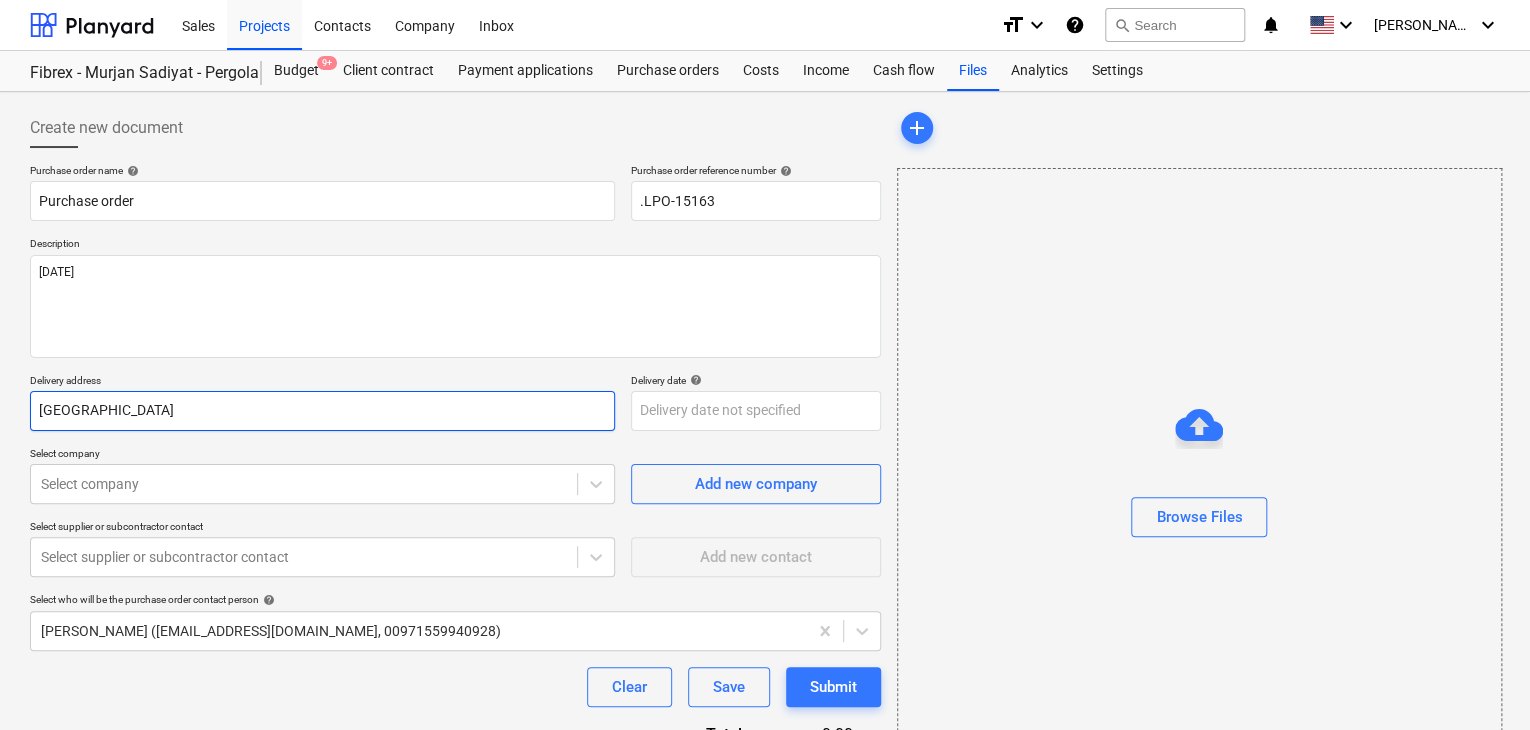 click on "[GEOGRAPHIC_DATA]" at bounding box center [322, 411] 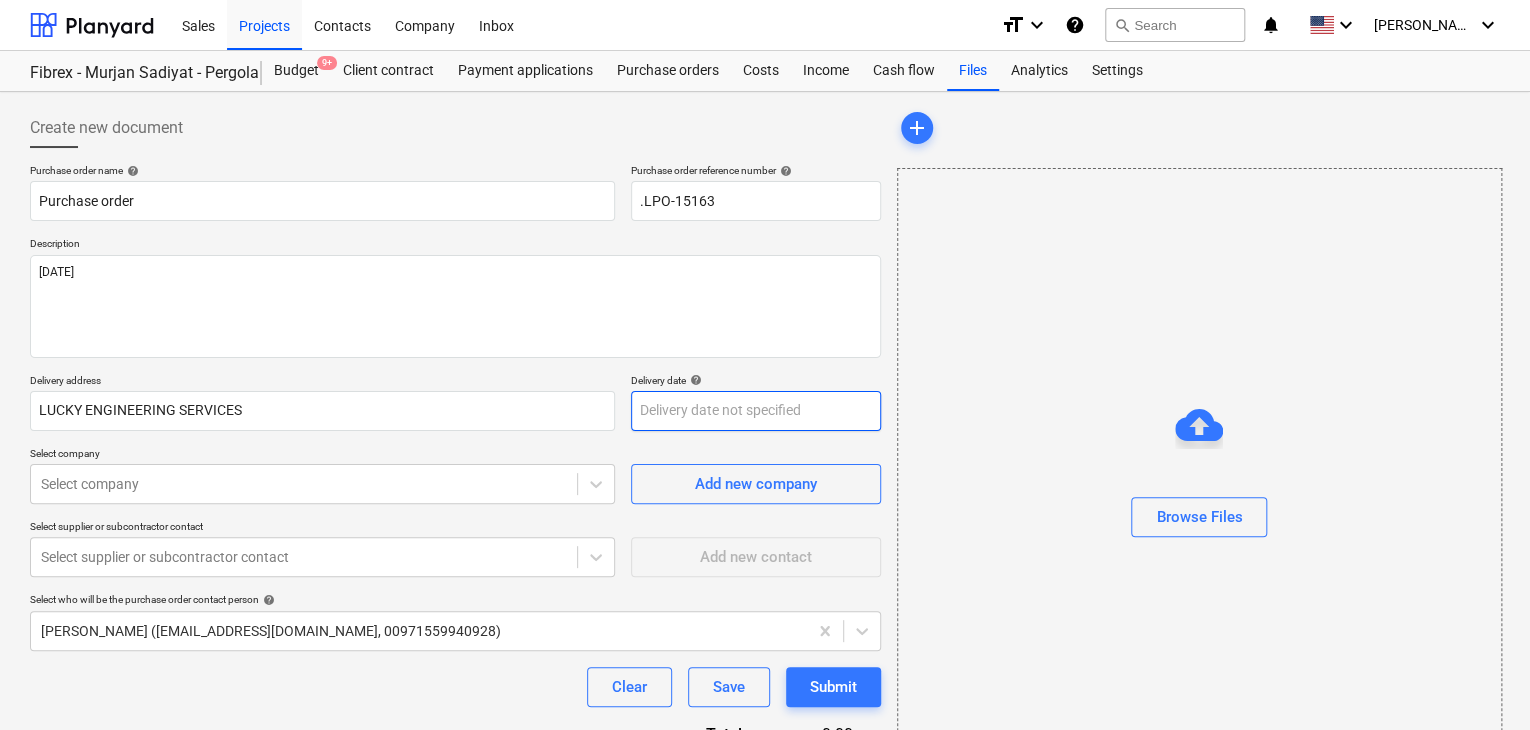 click on "Sales Projects Contacts Company Inbox format_size keyboard_arrow_down help search Search notifications 0 keyboard_arrow_down [PERSON_NAME] keyboard_arrow_down Fibrex - Murjan Sadiyat - Pergola & Canopies Budget 9+ Client contract Payment applications Purchase orders Costs Income Cash flow Files Analytics Settings Create new document Purchase order name help Purchase order Purchase order reference number help .LPO-15163 Description [DATE] Delivery address LUCKY ENGINEERING SERVICES Delivery date help Press the down arrow key to interact with the calendar and
select a date. Press the question mark key to get the keyboard shortcuts for changing dates. Select company Select company Add new company Select supplier or subcontractor contact Select supplier or subcontractor contact Add new contact Select who will be the purchase order contact person help [PERSON_NAME] ([EMAIL_ADDRESS][DOMAIN_NAME], 00971559940928) Clear Save Submit Total 0.00د.إ.‏ Select line-items to add help Search or select a line-item add" at bounding box center (765, 365) 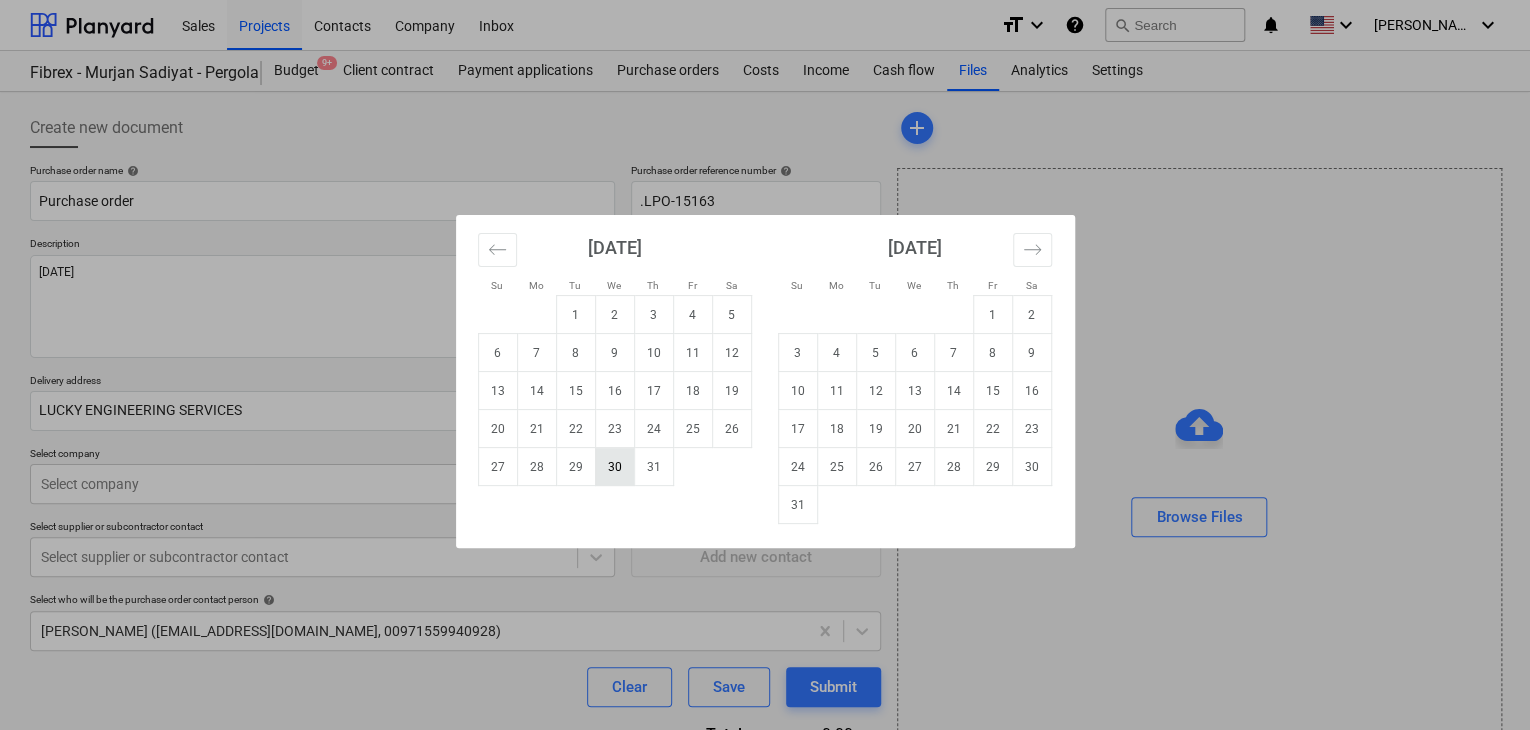 click on "30" at bounding box center (614, 467) 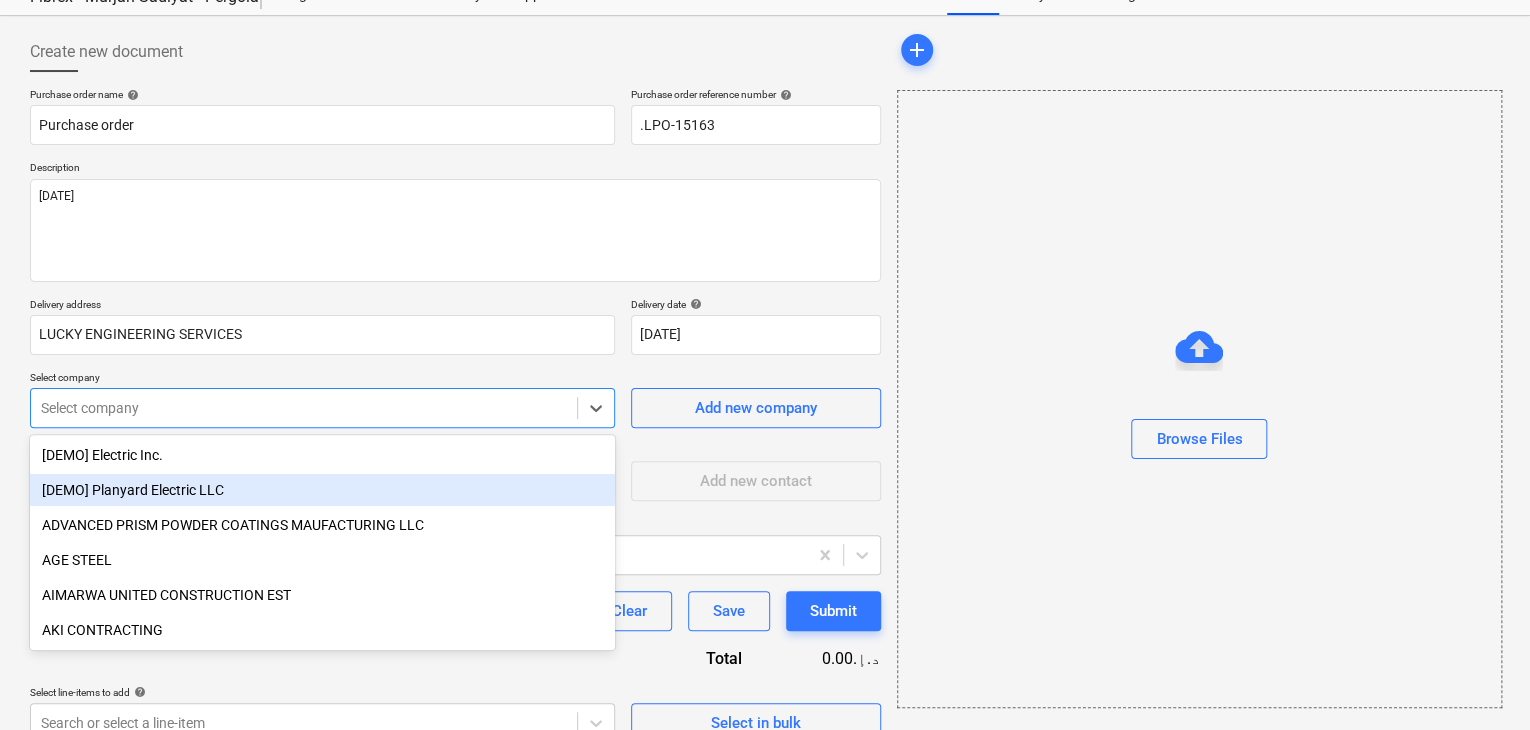click on "Sales Projects Contacts Company Inbox format_size keyboard_arrow_down help search Search notifications 0 keyboard_arrow_down [PERSON_NAME] keyboard_arrow_down Fibrex - Murjan Sadiyat - Pergola & Canopies Budget 9+ Client contract Payment applications Purchase orders Costs Income Cash flow Files Analytics Settings Create new document Purchase order name help Purchase order Purchase order reference number help .LPO-15163 Description [DATE] Delivery address LUCKY ENGINEERING SERVICES Delivery date help [DATE] [DATE] Press the down arrow key to interact with the calendar and
select a date. Press the question mark key to get the keyboard shortcuts for changing dates. Select company option [DEMO] Planyard Electric LLC   focused, 2 of 203. 203 results available. Use Up and Down to choose options, press Enter to select the currently focused option, press Escape to exit the menu, press Tab to select the option and exit the menu. Select company Add new company Select supplier or subcontractor contact x" at bounding box center (765, 289) 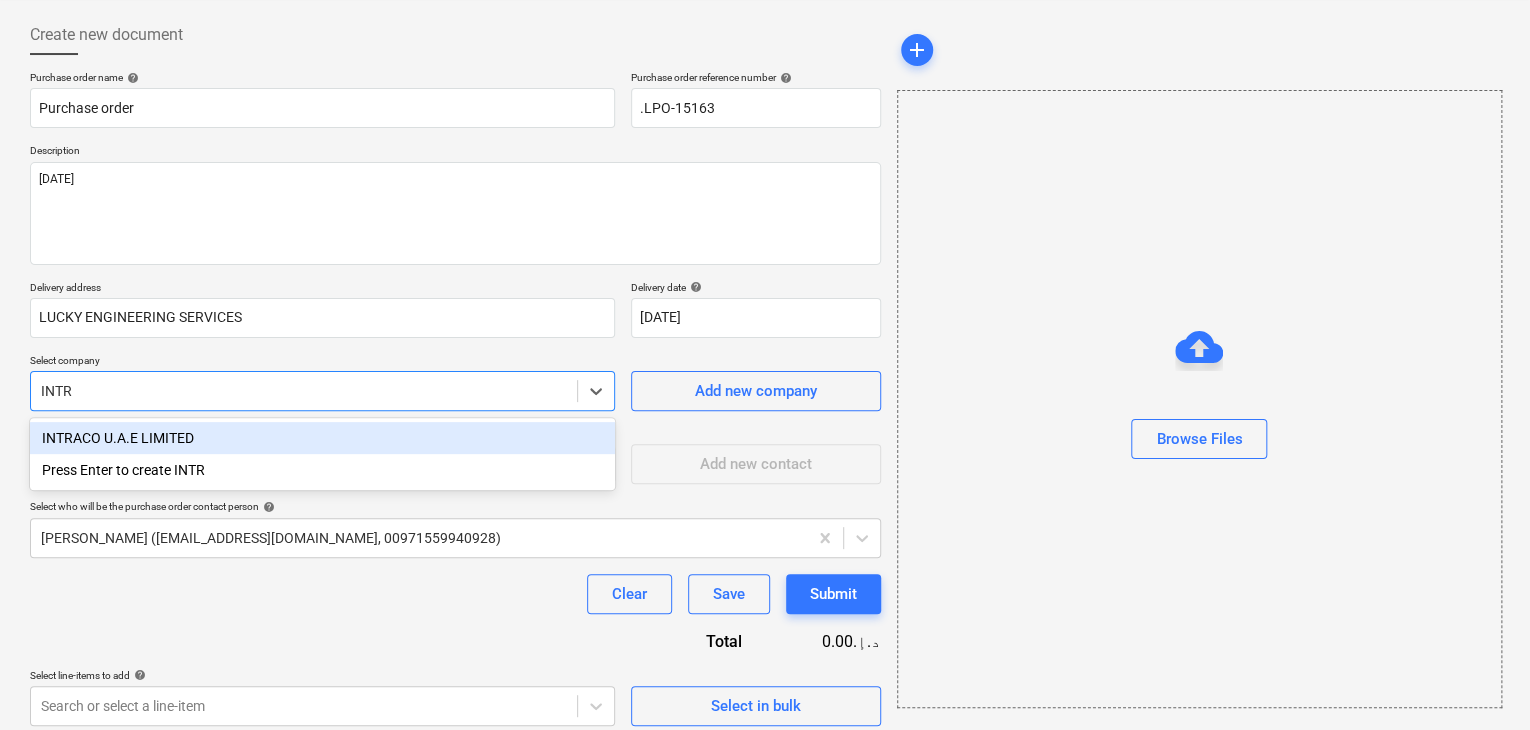 drag, startPoint x: 231, startPoint y: 441, endPoint x: 231, endPoint y: 417, distance: 24 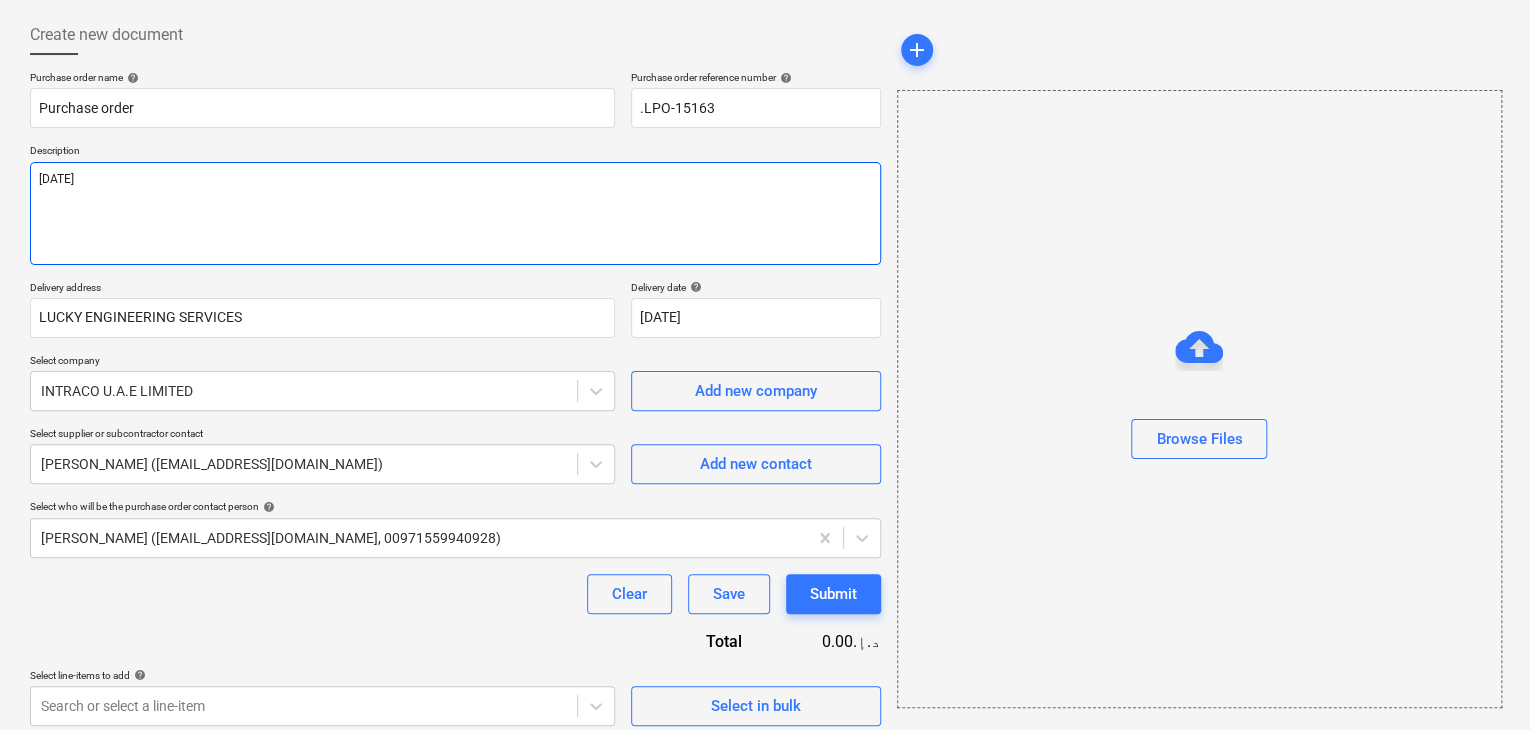 click on "[DATE]" at bounding box center [455, 213] 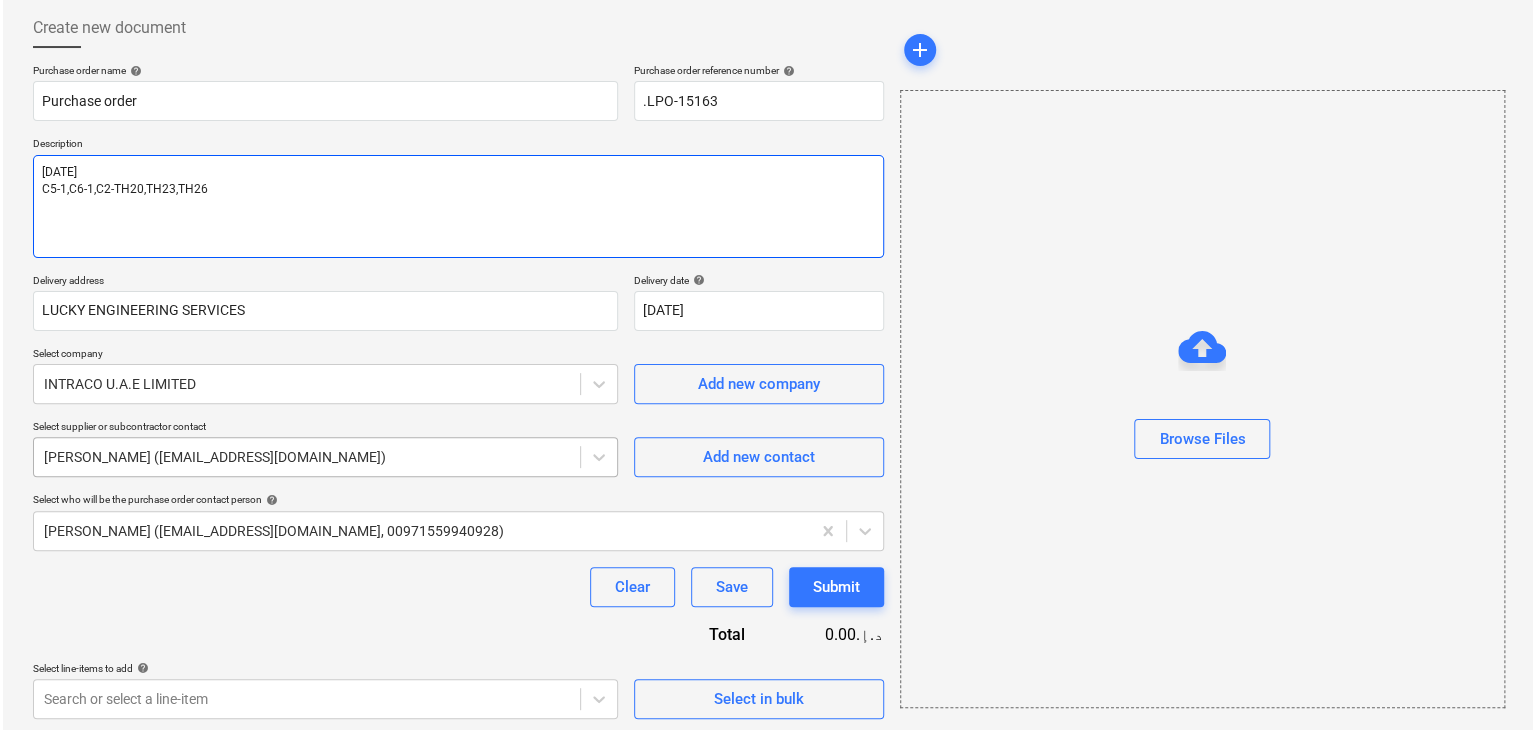 scroll, scrollTop: 104, scrollLeft: 0, axis: vertical 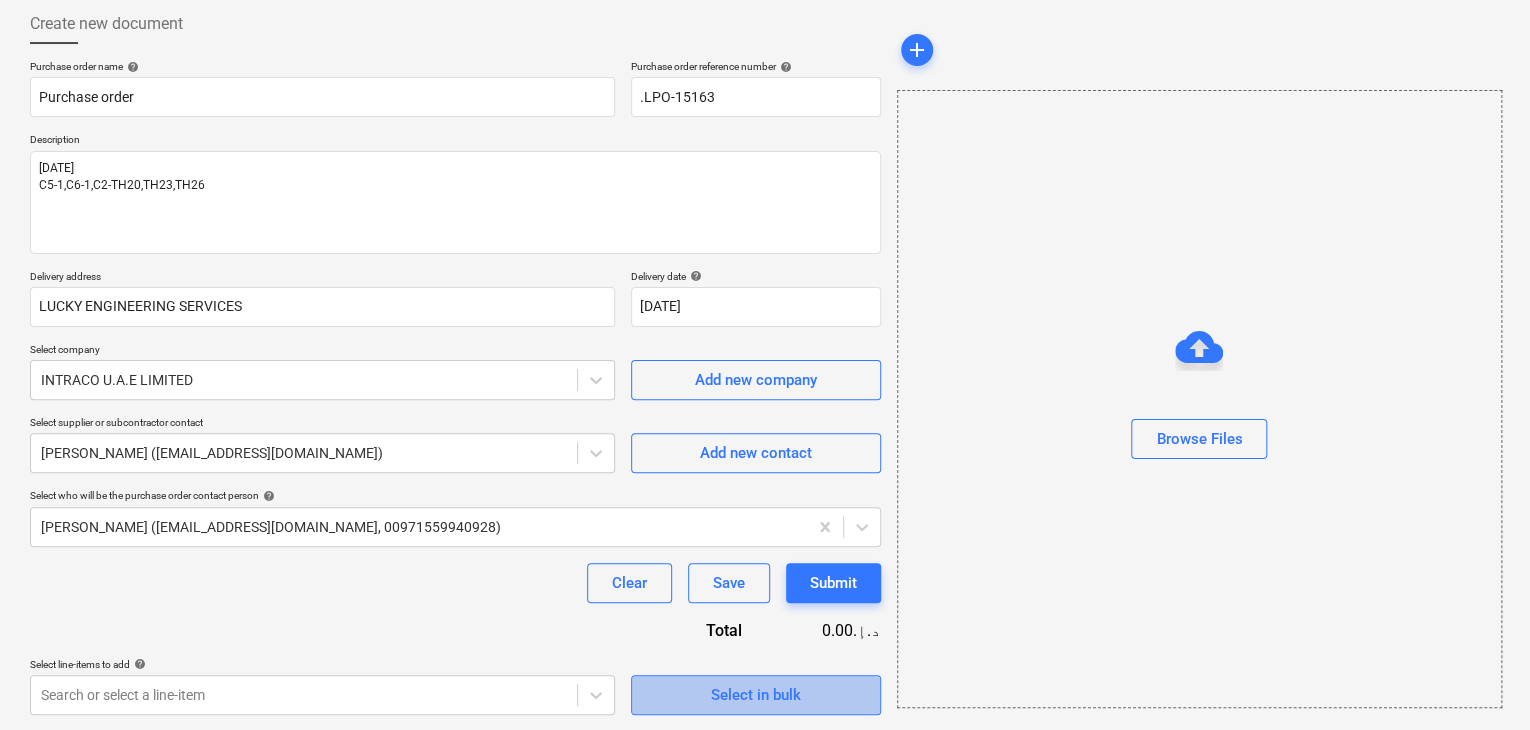 click on "Select in bulk" at bounding box center (756, 695) 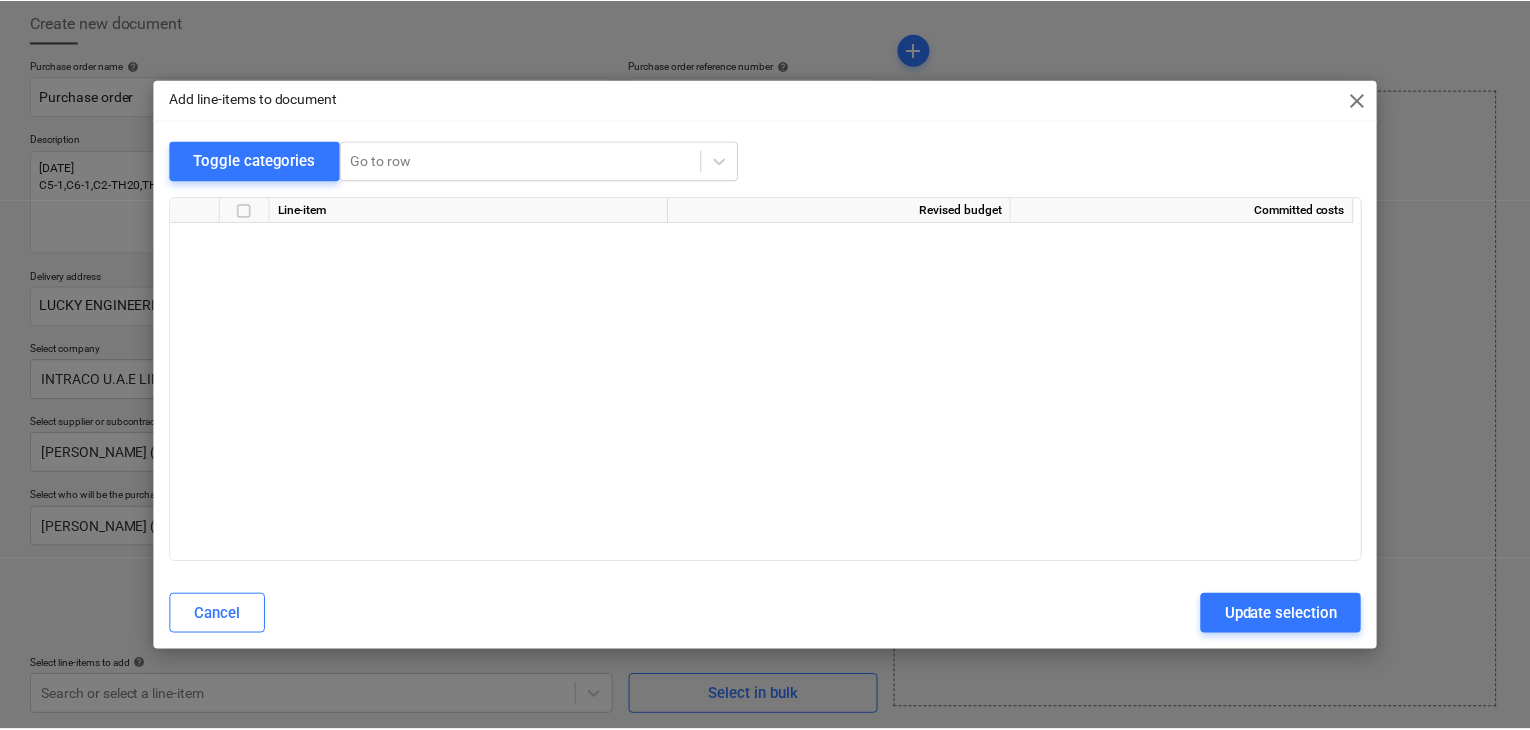 scroll, scrollTop: 7536, scrollLeft: 0, axis: vertical 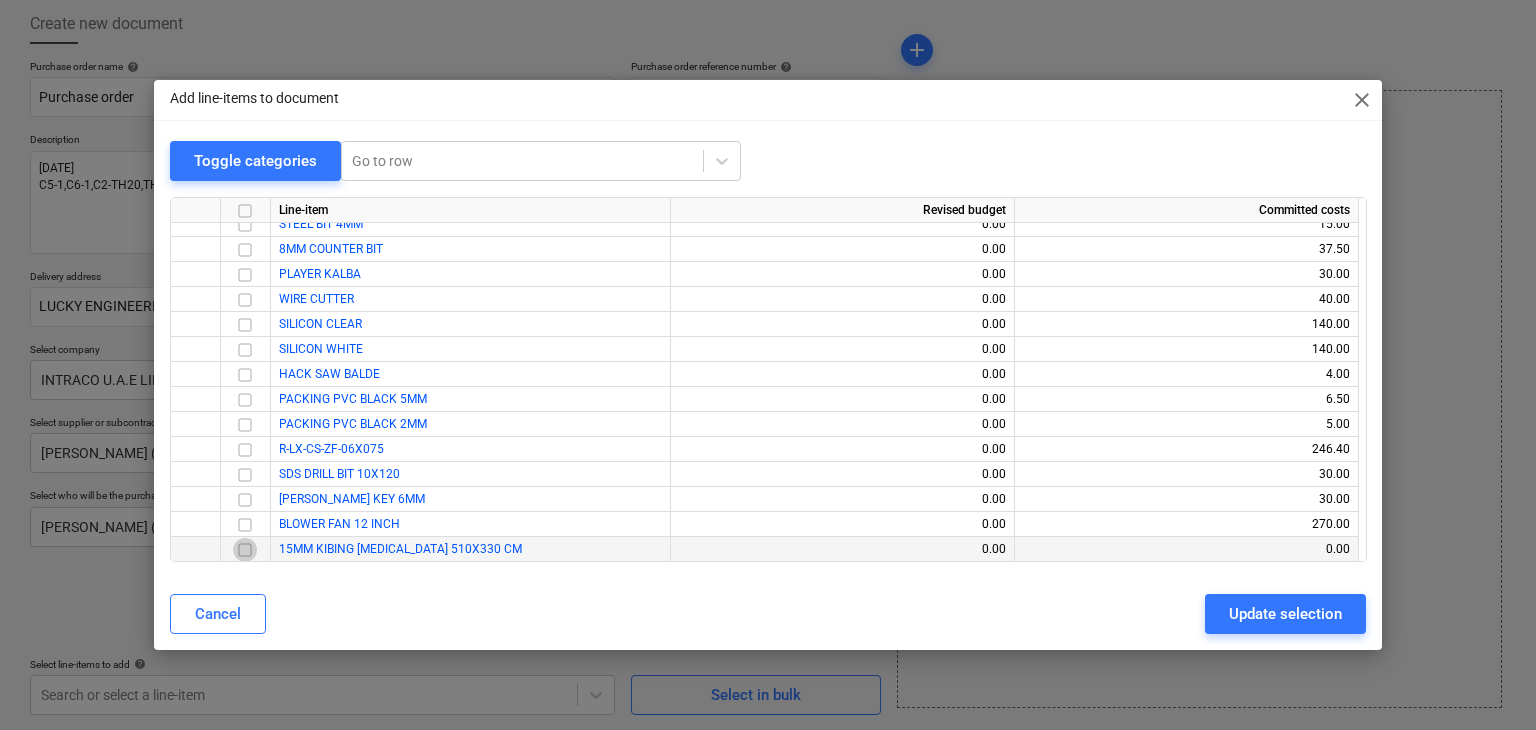 drag, startPoint x: 238, startPoint y: 549, endPoint x: 928, endPoint y: 615, distance: 693.14935 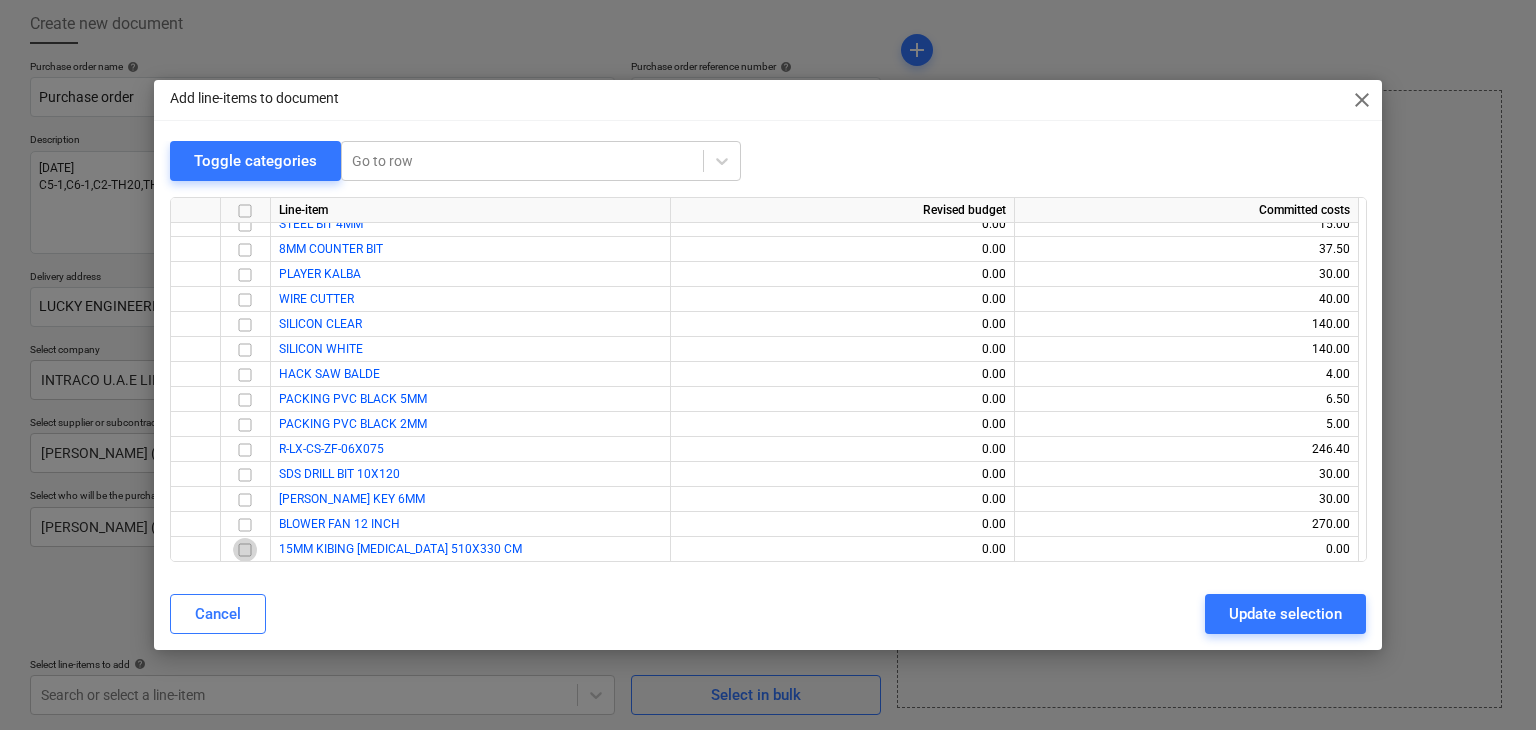 click at bounding box center [245, 550] 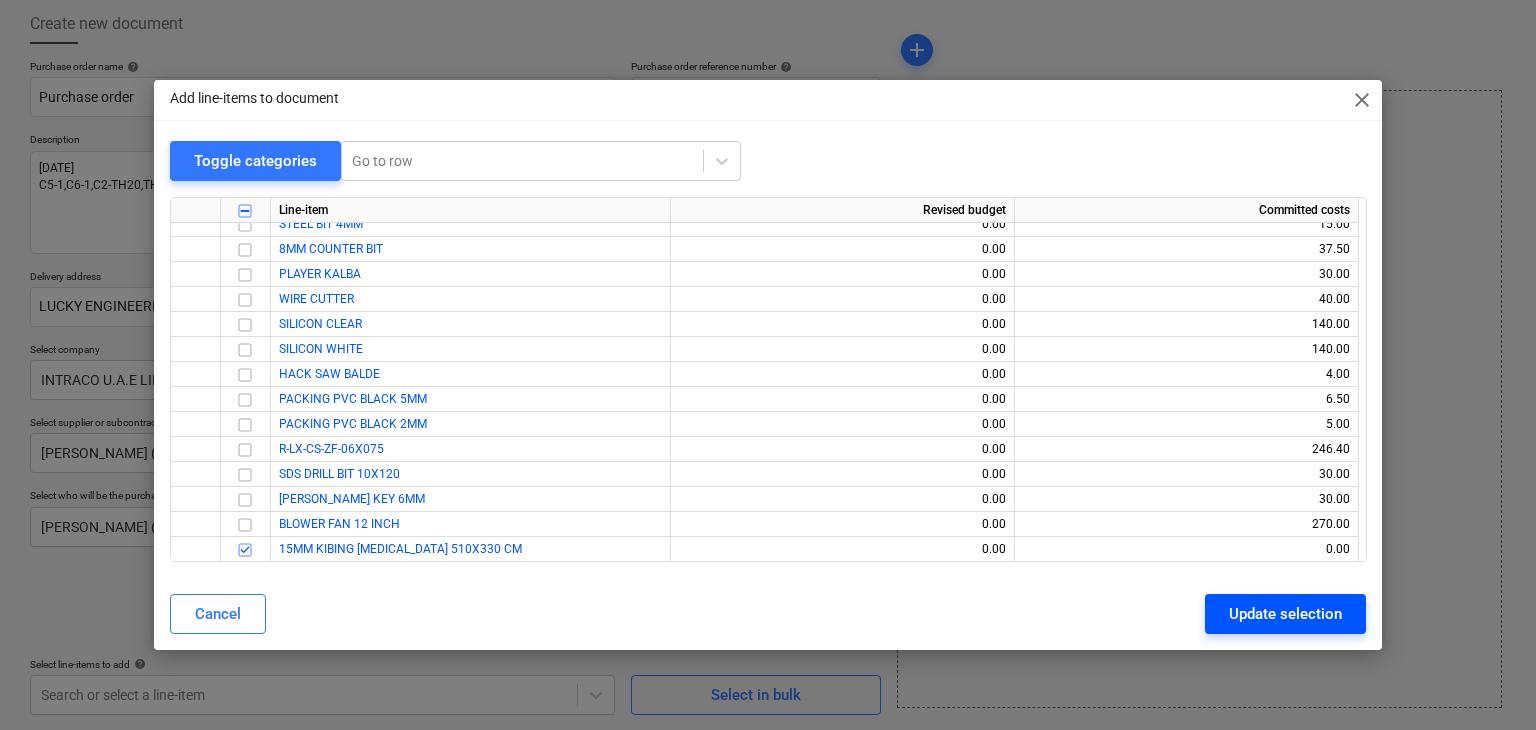 click on "Update selection" at bounding box center (1285, 614) 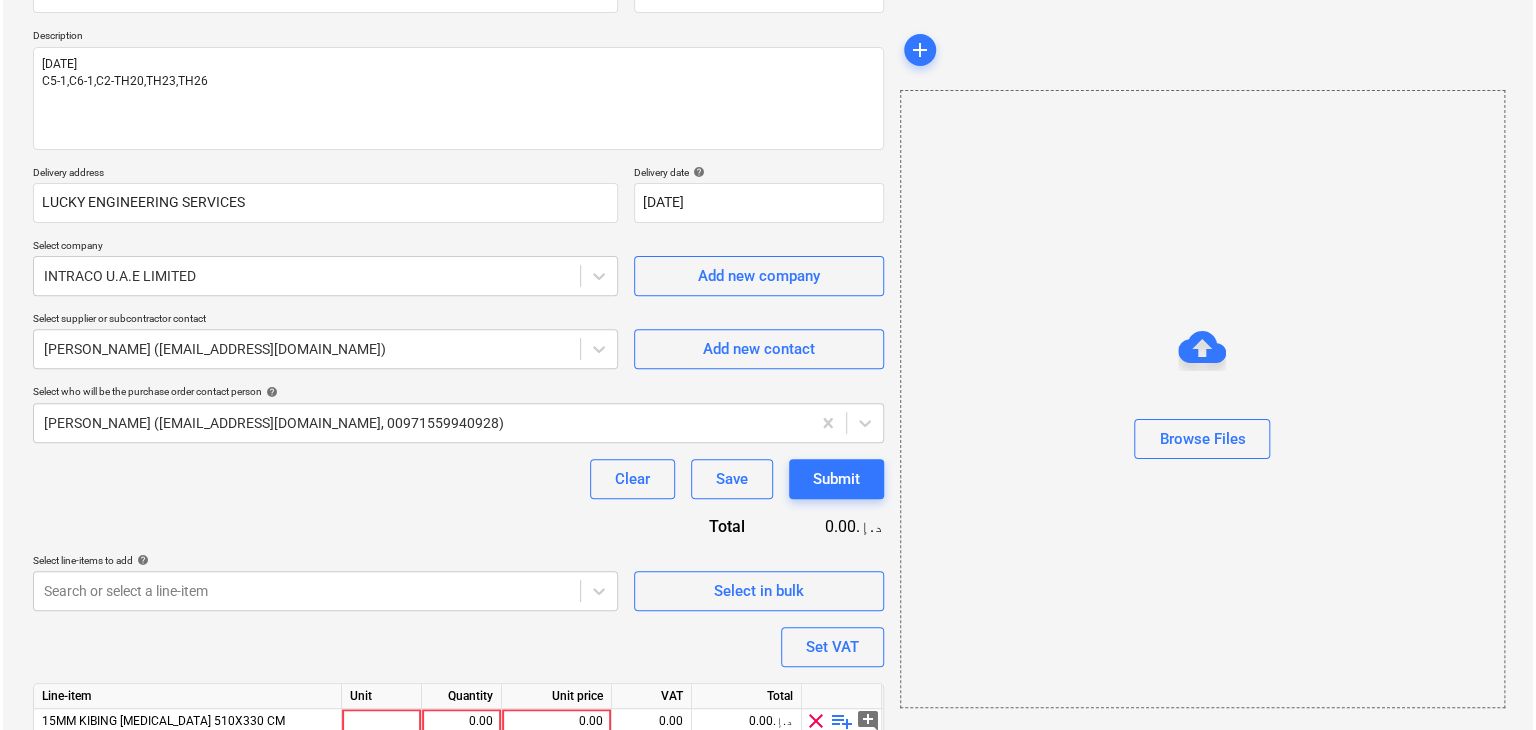 scroll, scrollTop: 292, scrollLeft: 0, axis: vertical 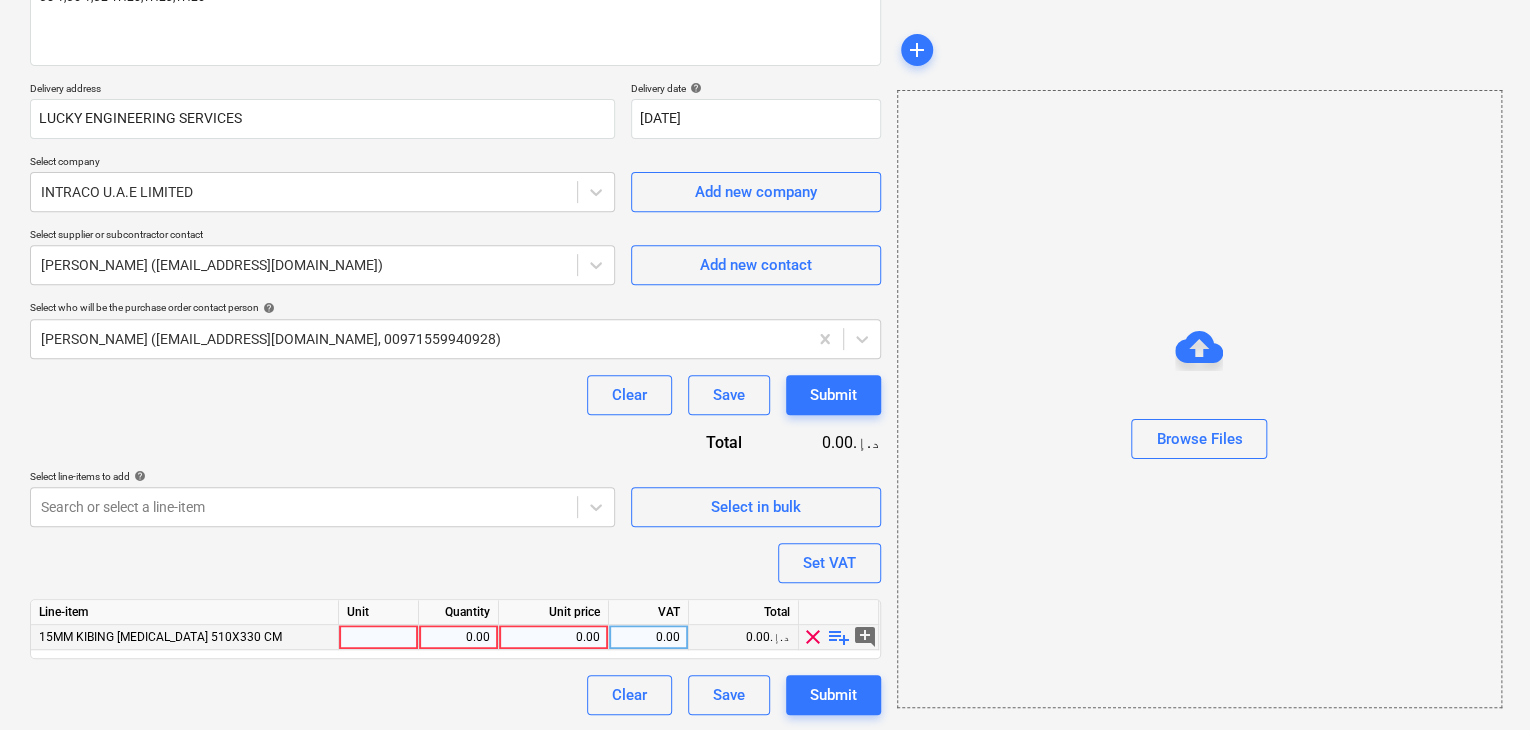 click at bounding box center (379, 637) 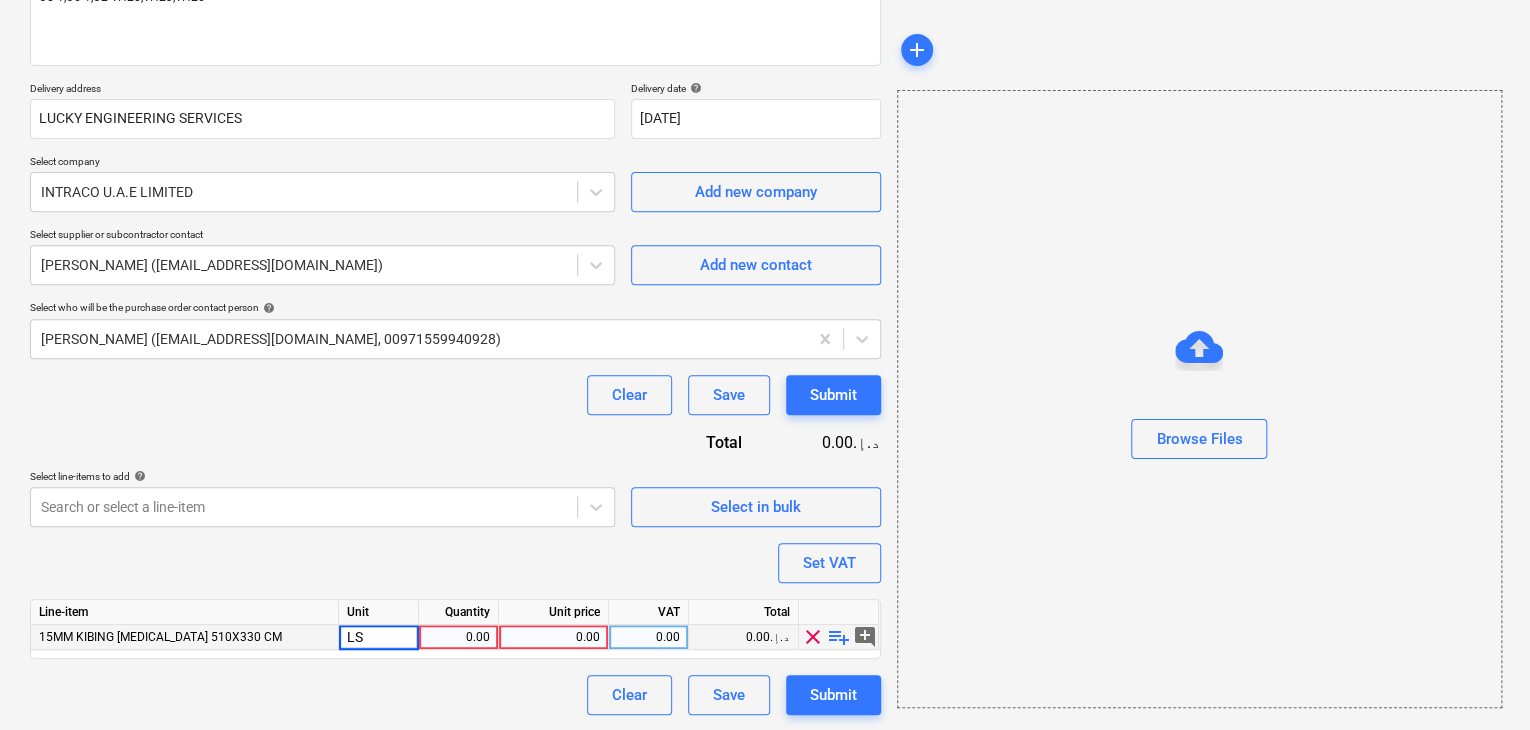 click on "0.00" at bounding box center (458, 637) 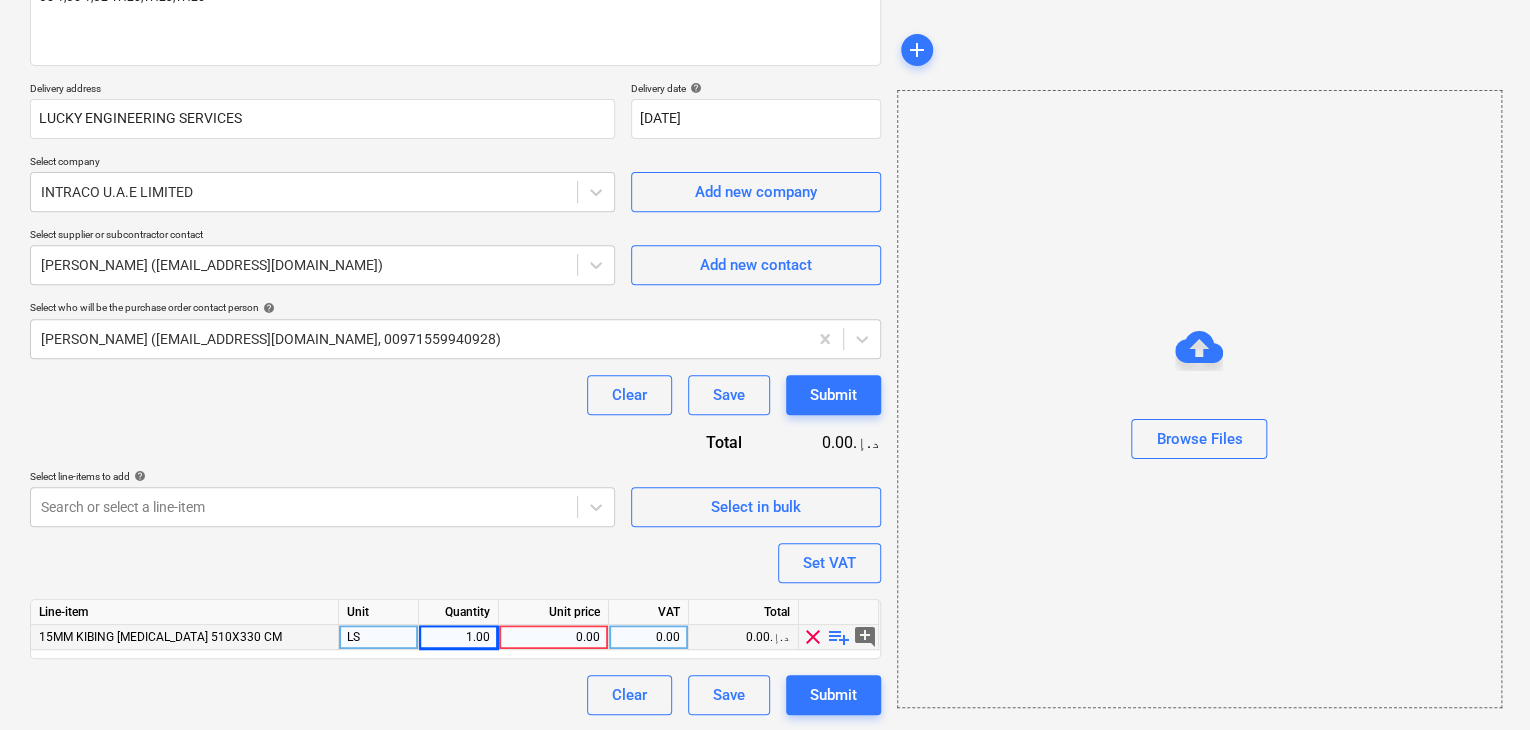 click on "0.00" at bounding box center [553, 637] 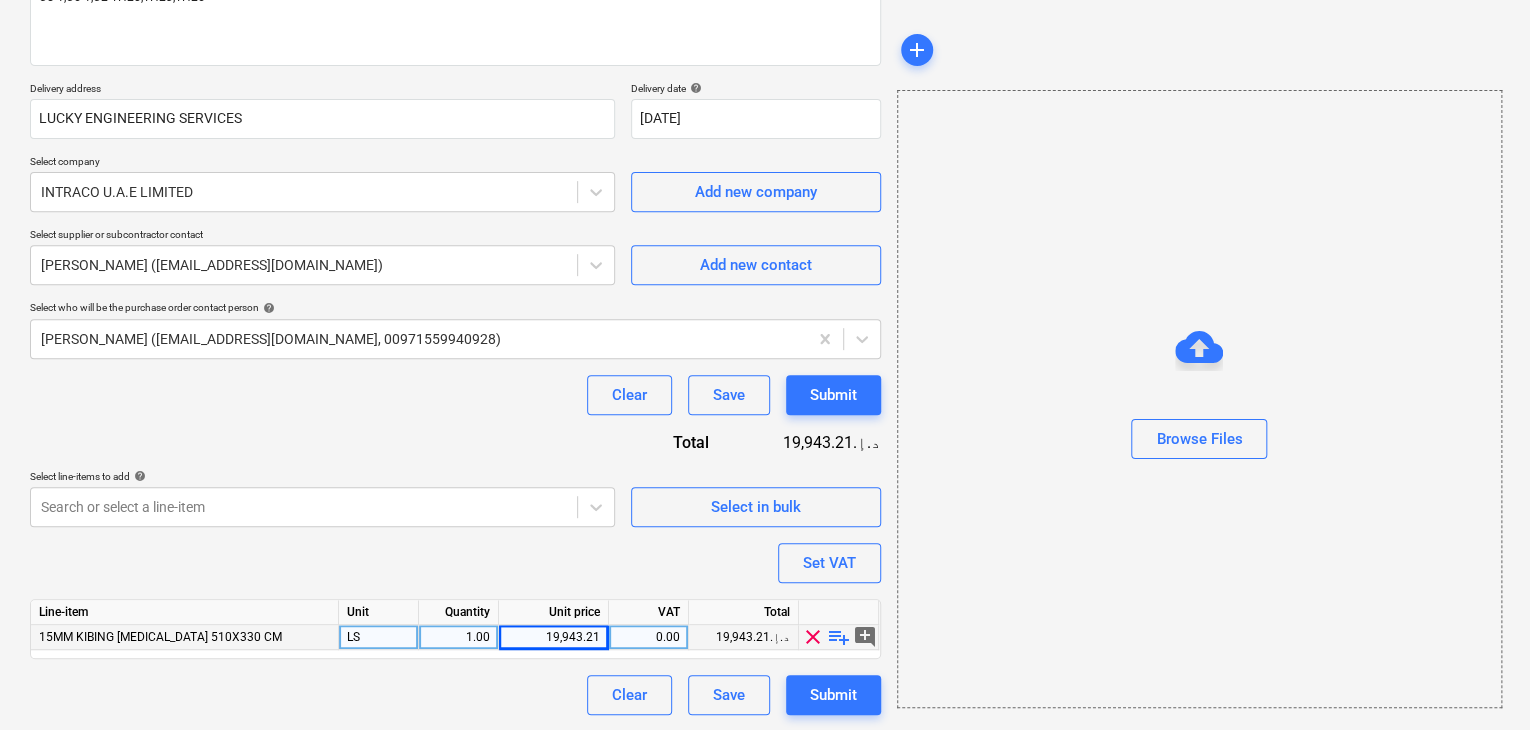 click on "Browse Files" at bounding box center [1199, 399] 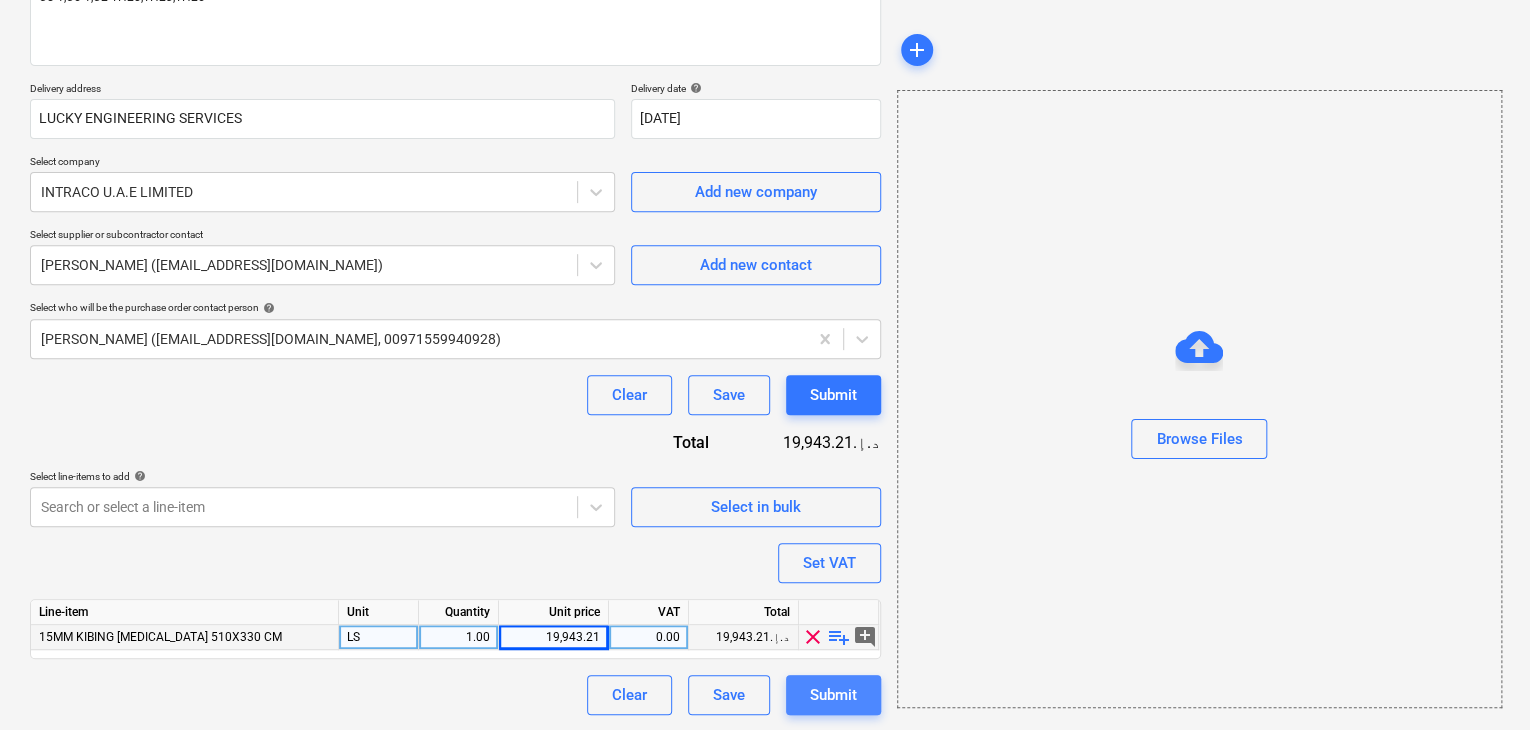 click on "Submit" at bounding box center [833, 695] 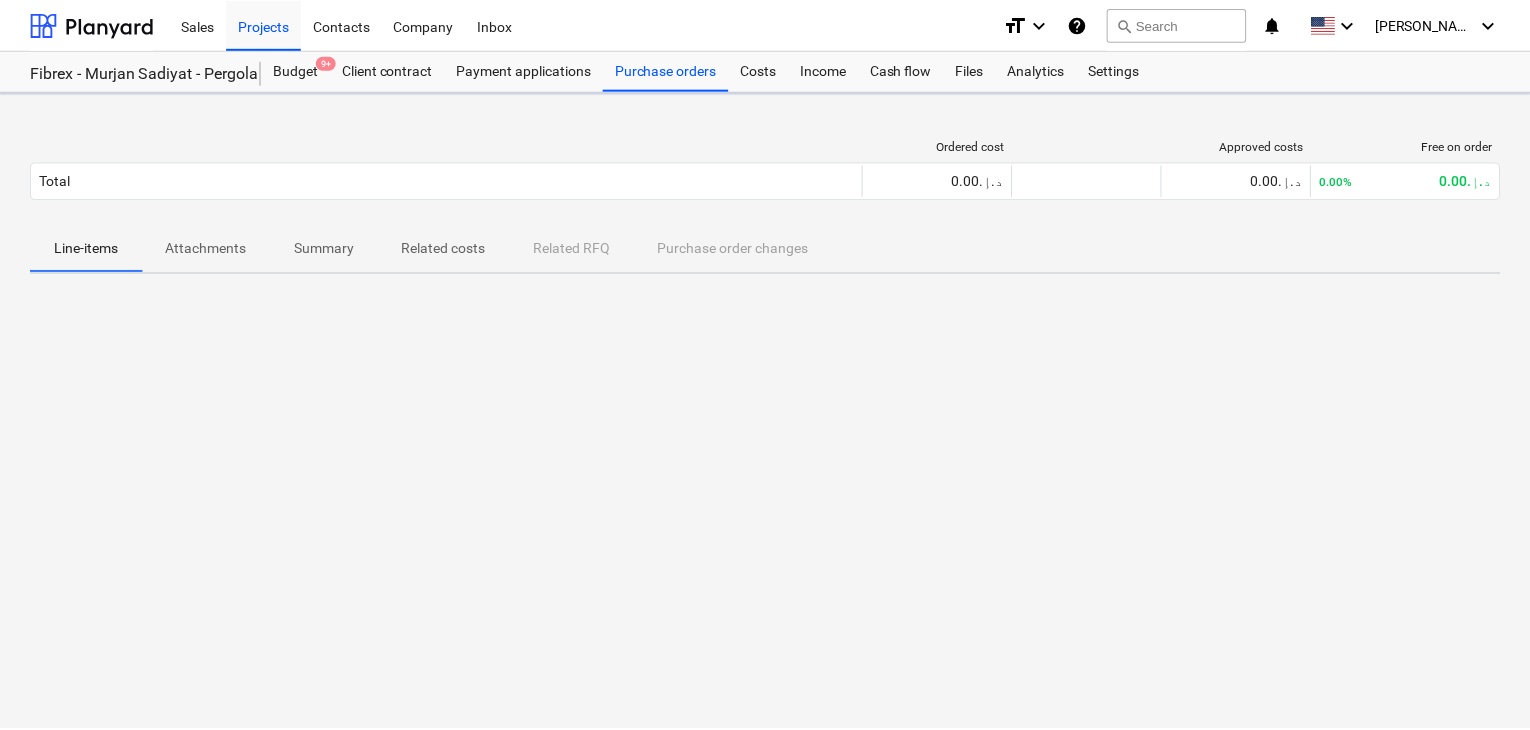 scroll, scrollTop: 0, scrollLeft: 0, axis: both 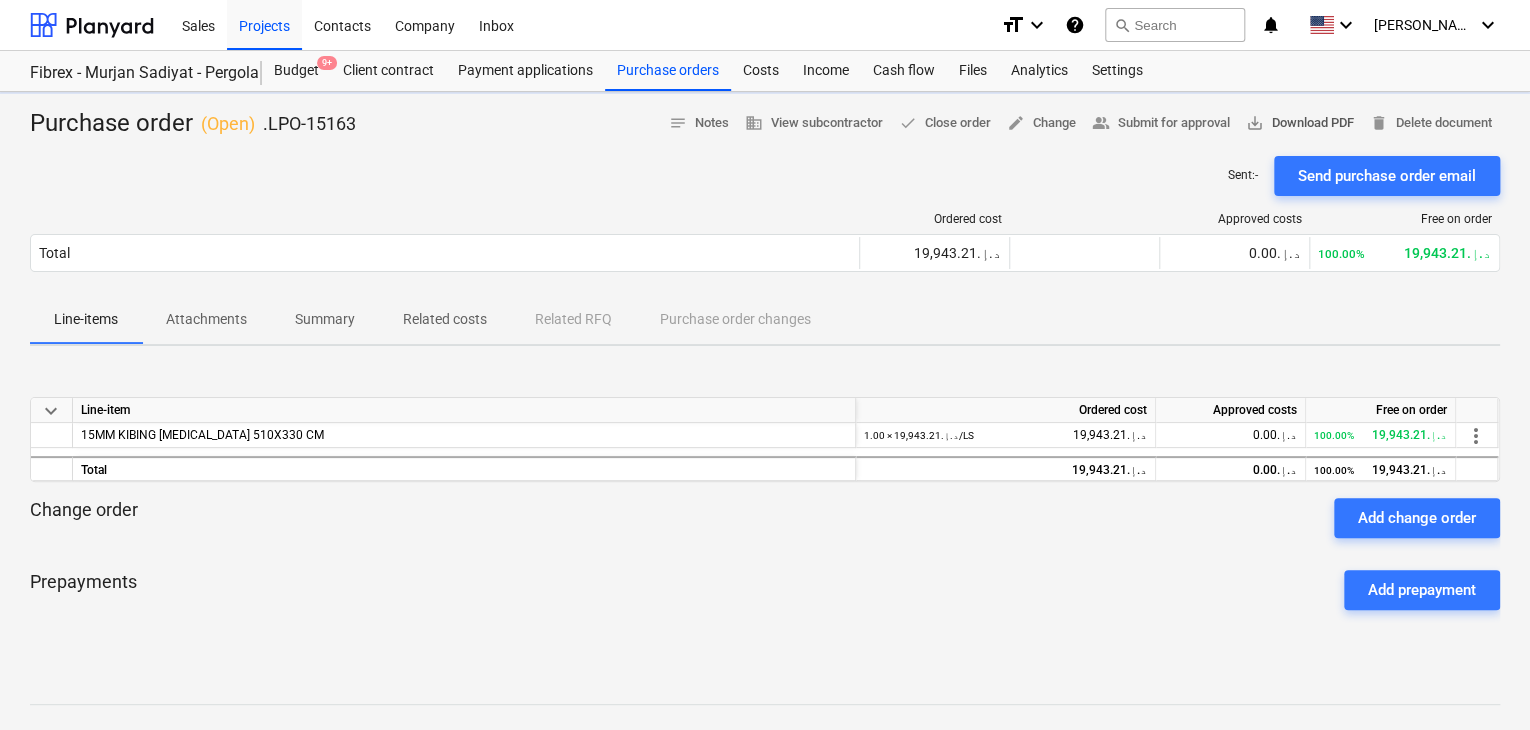 click on "save_alt Download PDF" at bounding box center (1300, 123) 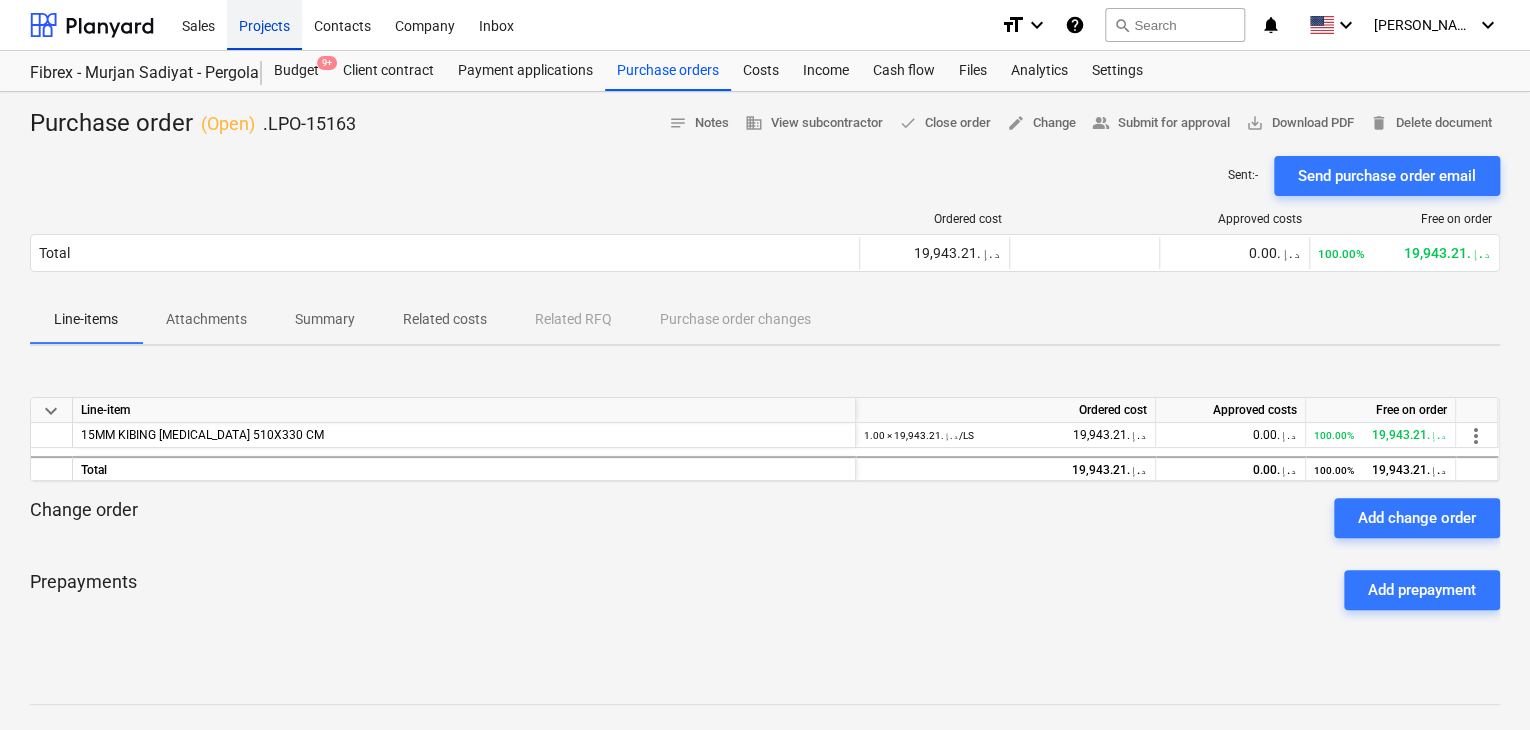click on "Projects" at bounding box center (264, 24) 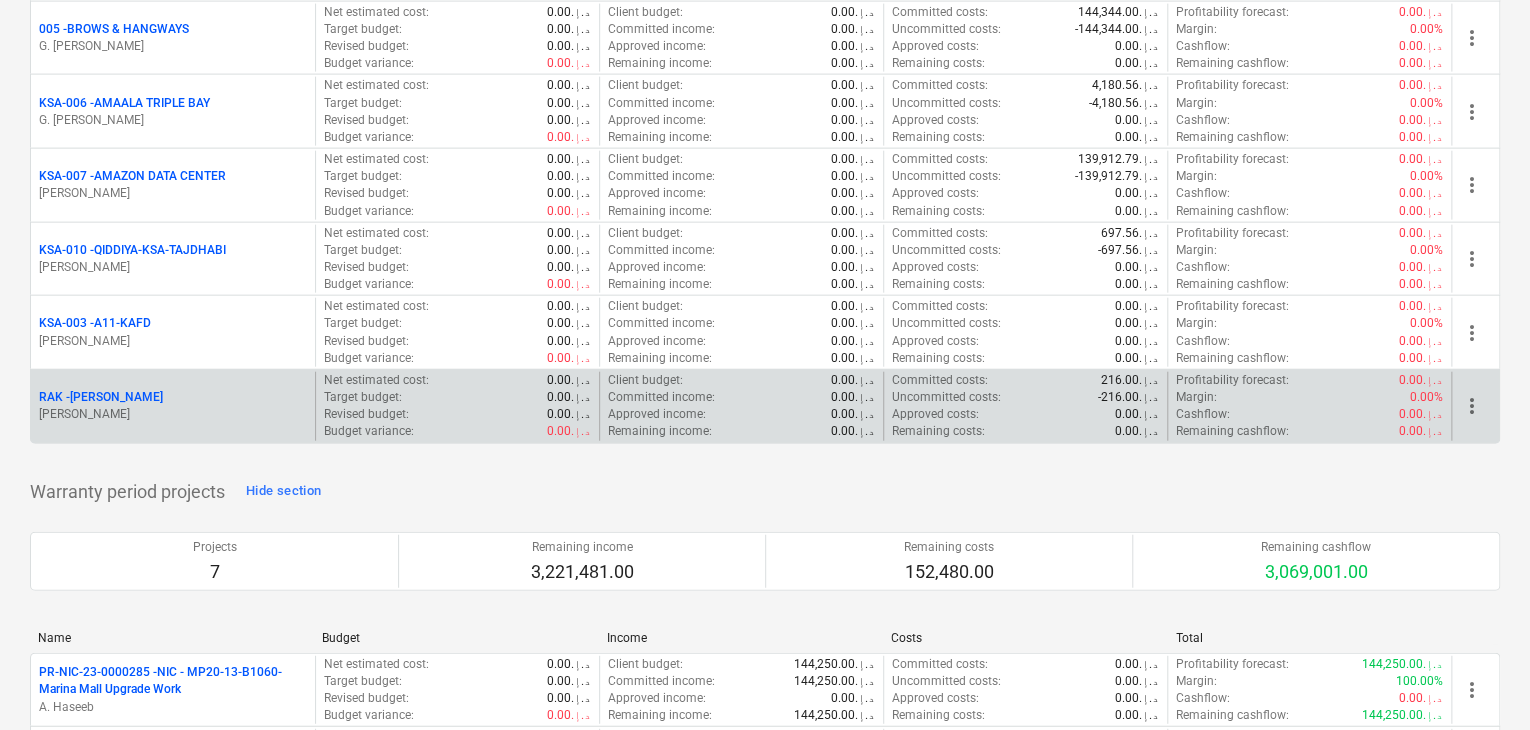 scroll, scrollTop: 2300, scrollLeft: 0, axis: vertical 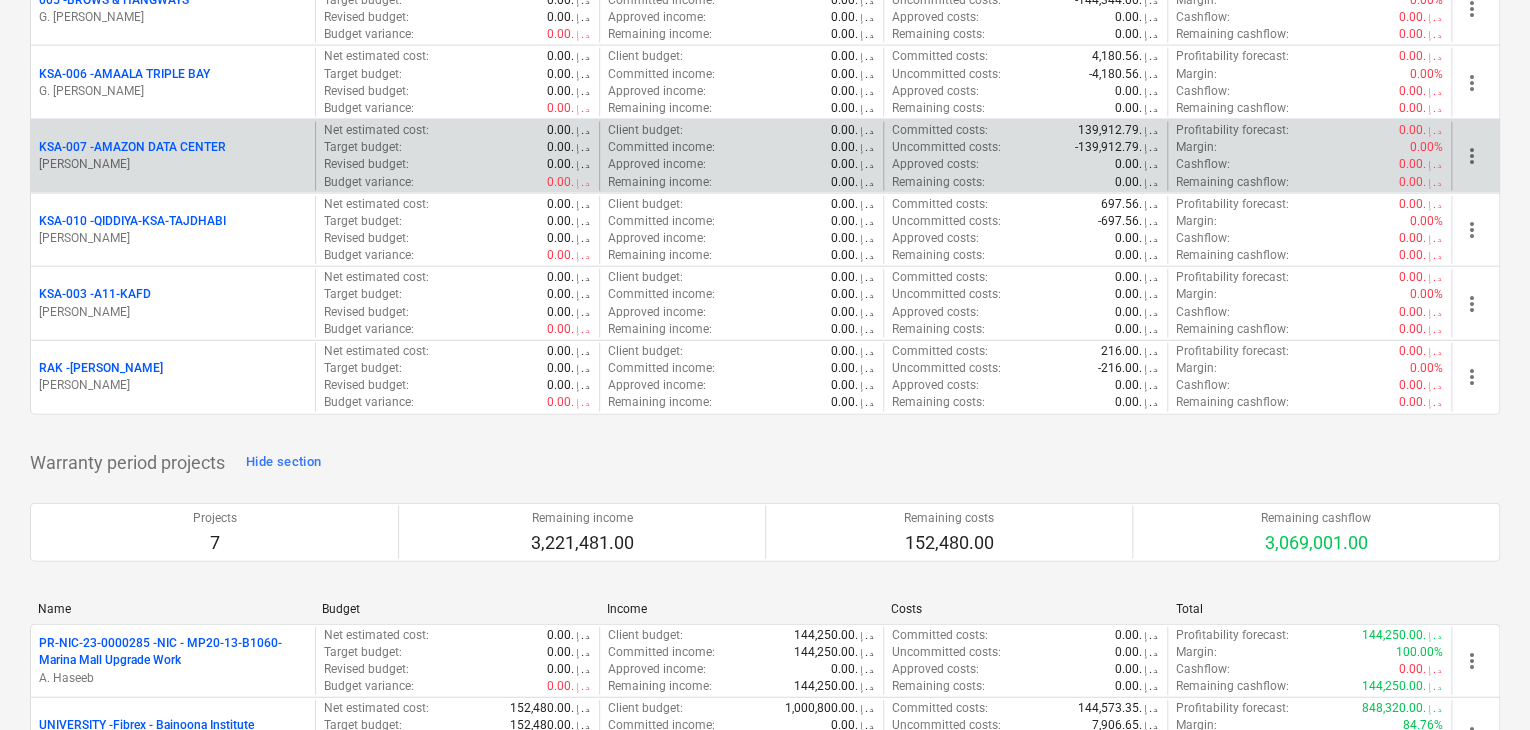 click on "KSA-007 -  AMAZON DATA CENTER" at bounding box center (132, 147) 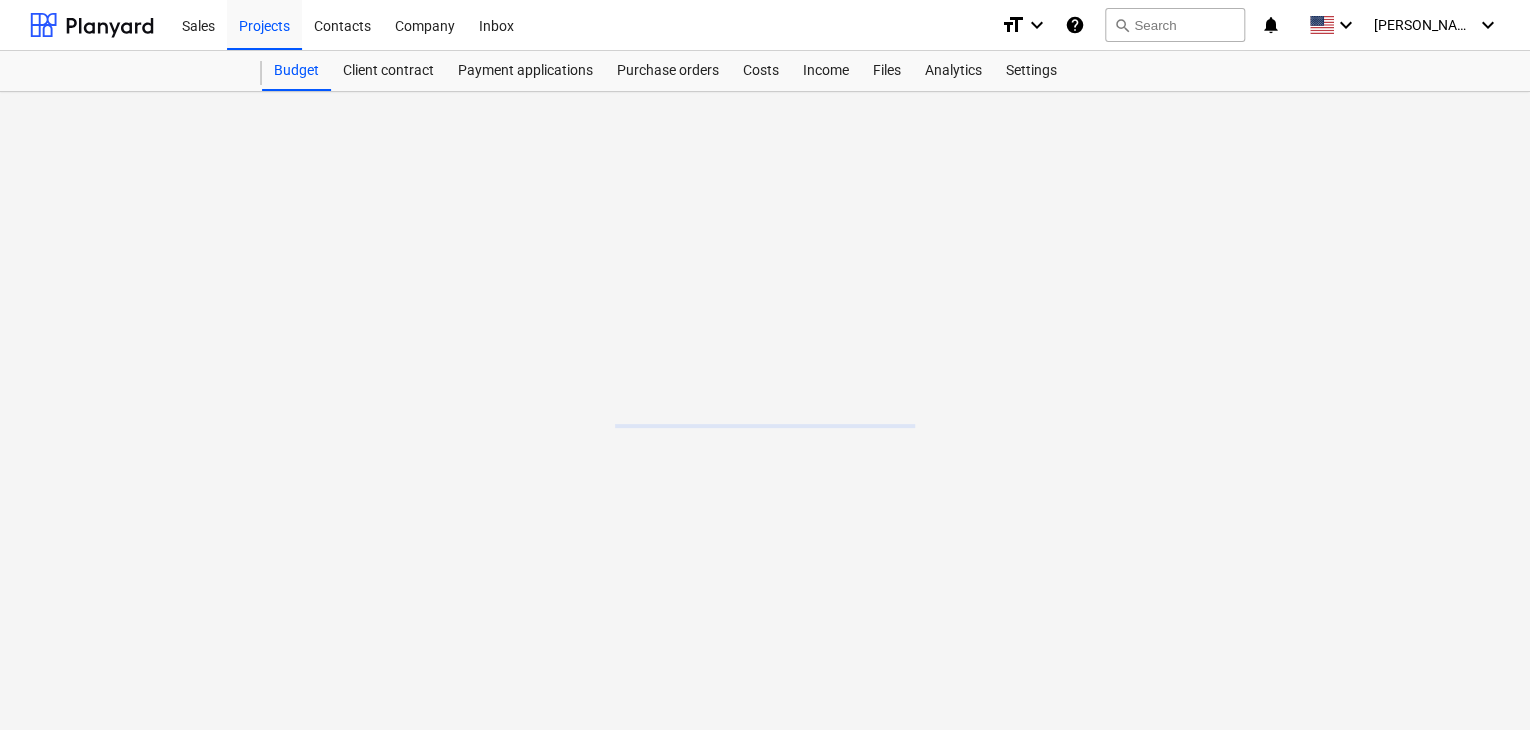scroll, scrollTop: 0, scrollLeft: 0, axis: both 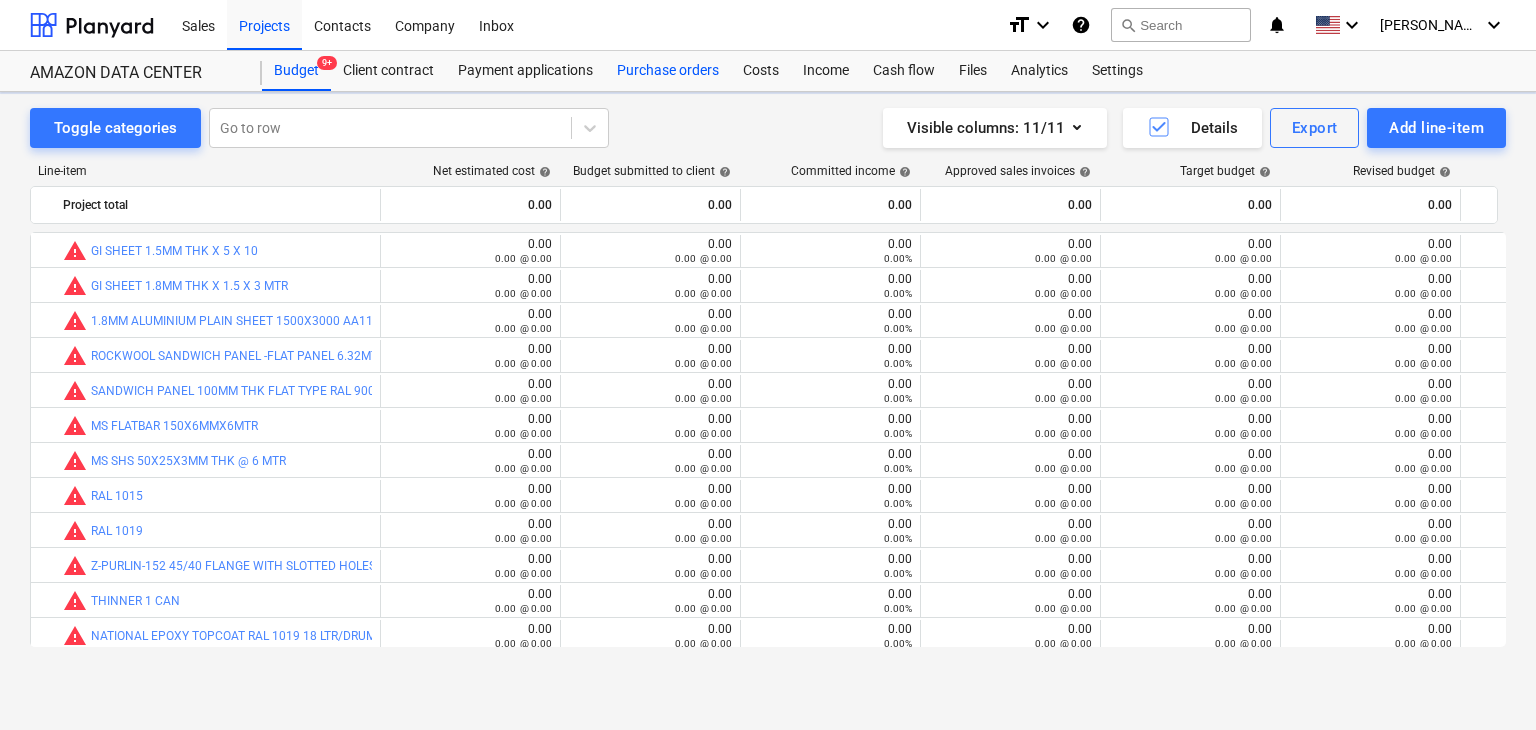 click on "Purchase orders" at bounding box center [668, 71] 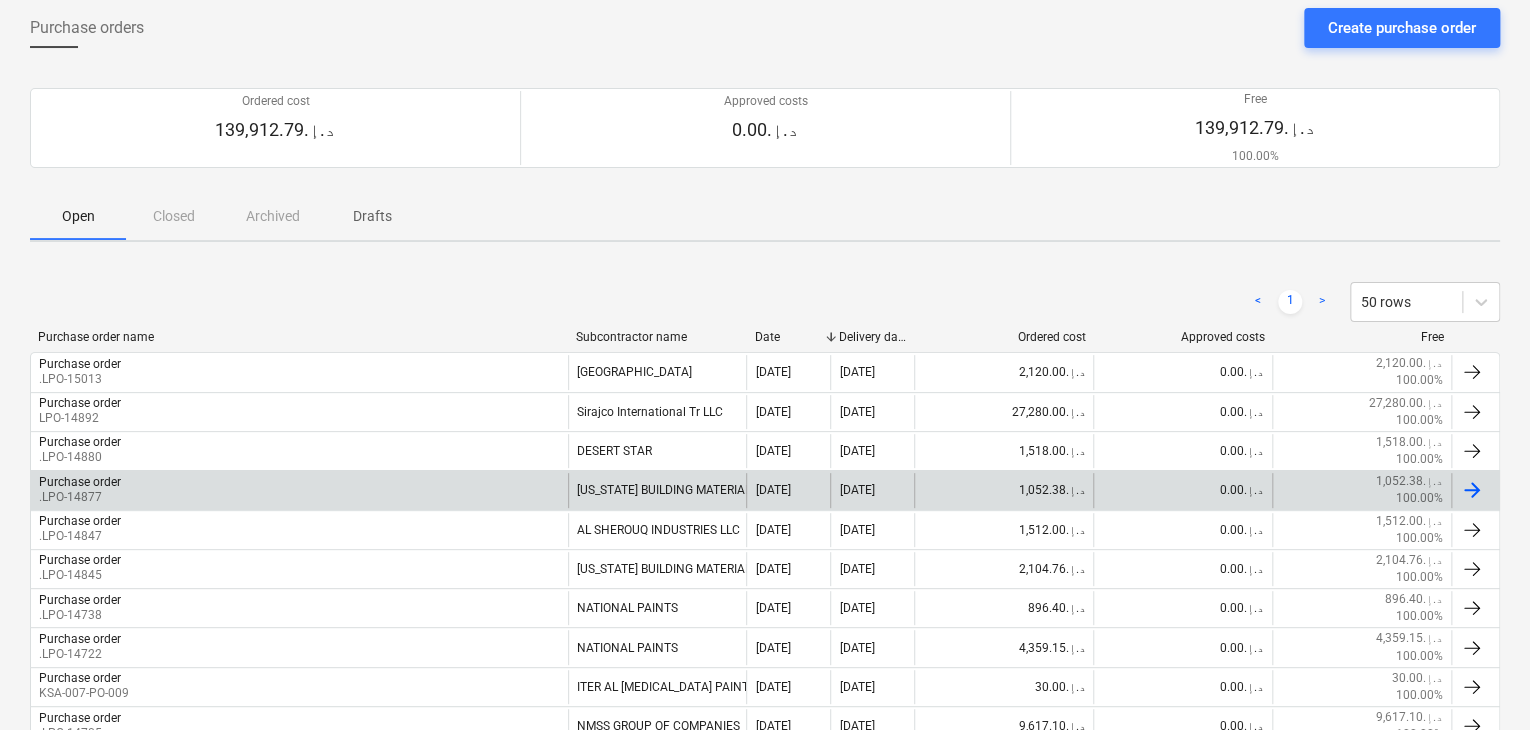scroll, scrollTop: 200, scrollLeft: 0, axis: vertical 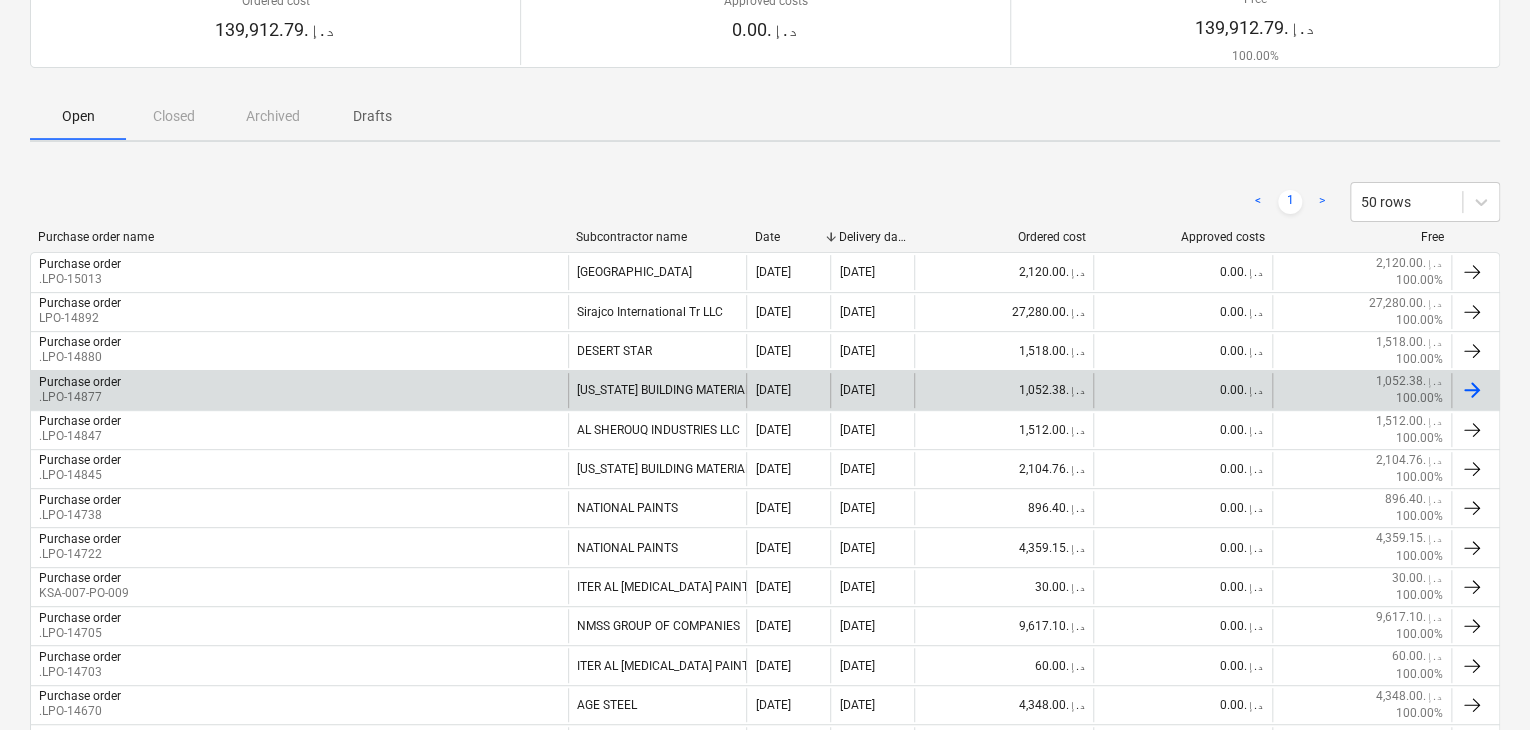 click on "Purchase order .LPO-14877" at bounding box center [299, 390] 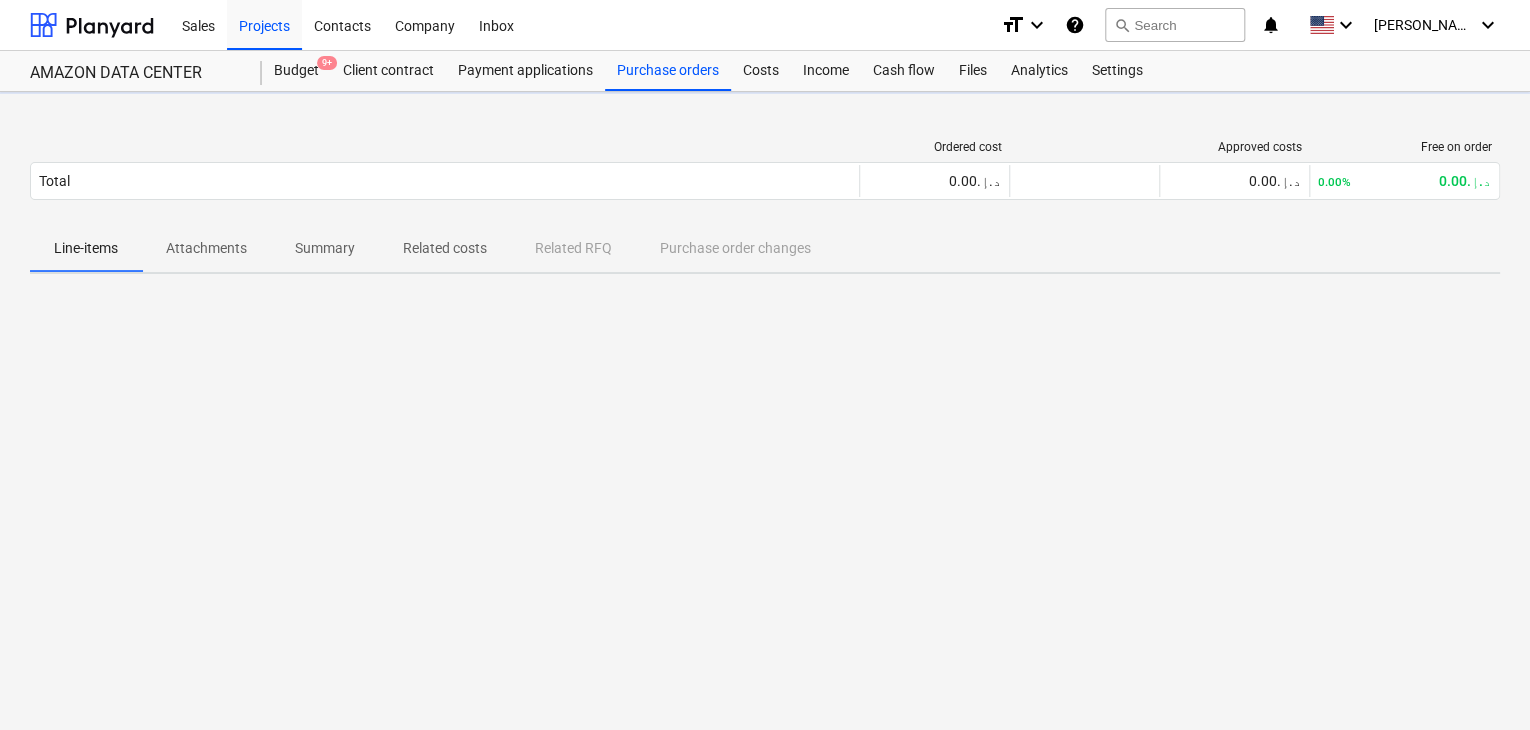 scroll, scrollTop: 0, scrollLeft: 0, axis: both 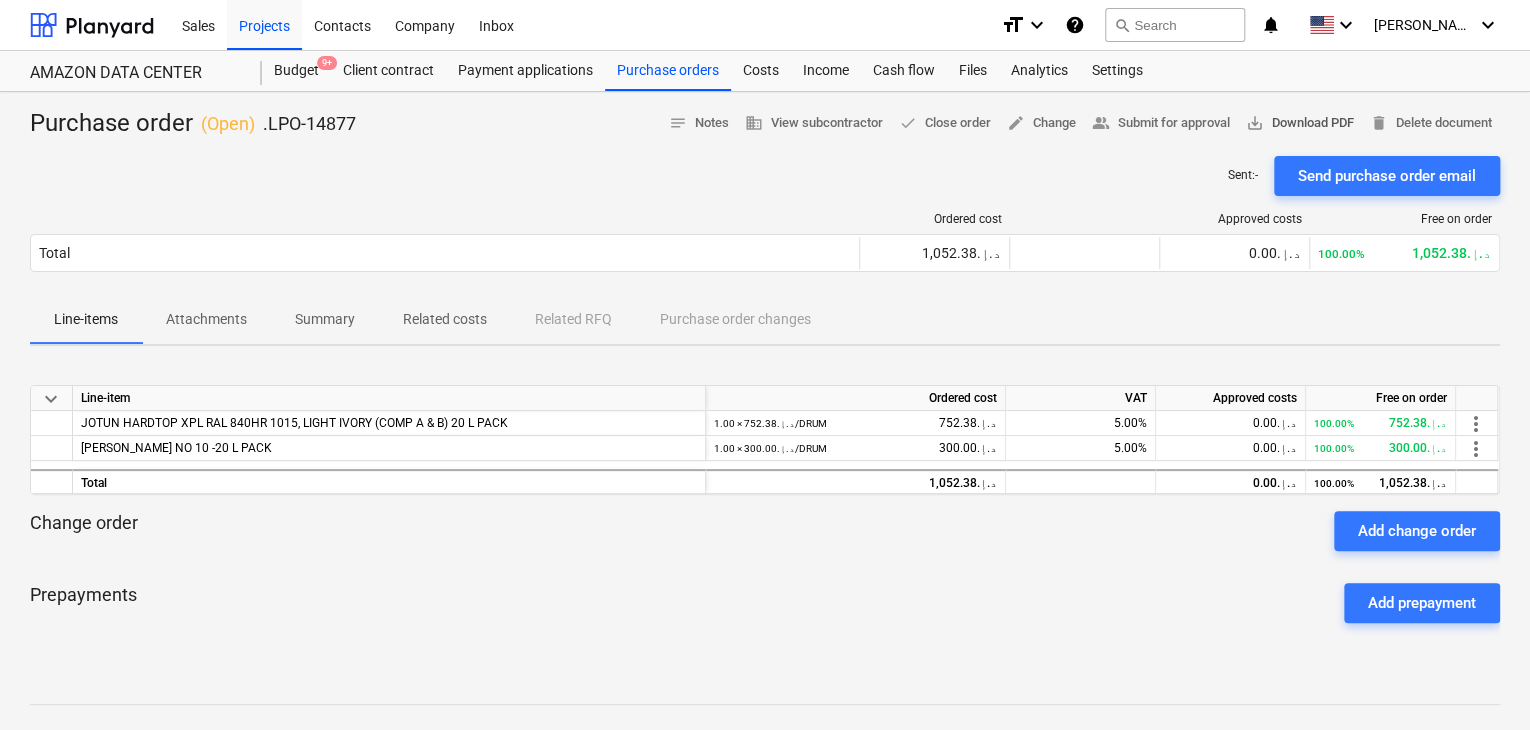 click on "save_alt Download PDF" at bounding box center (1300, 123) 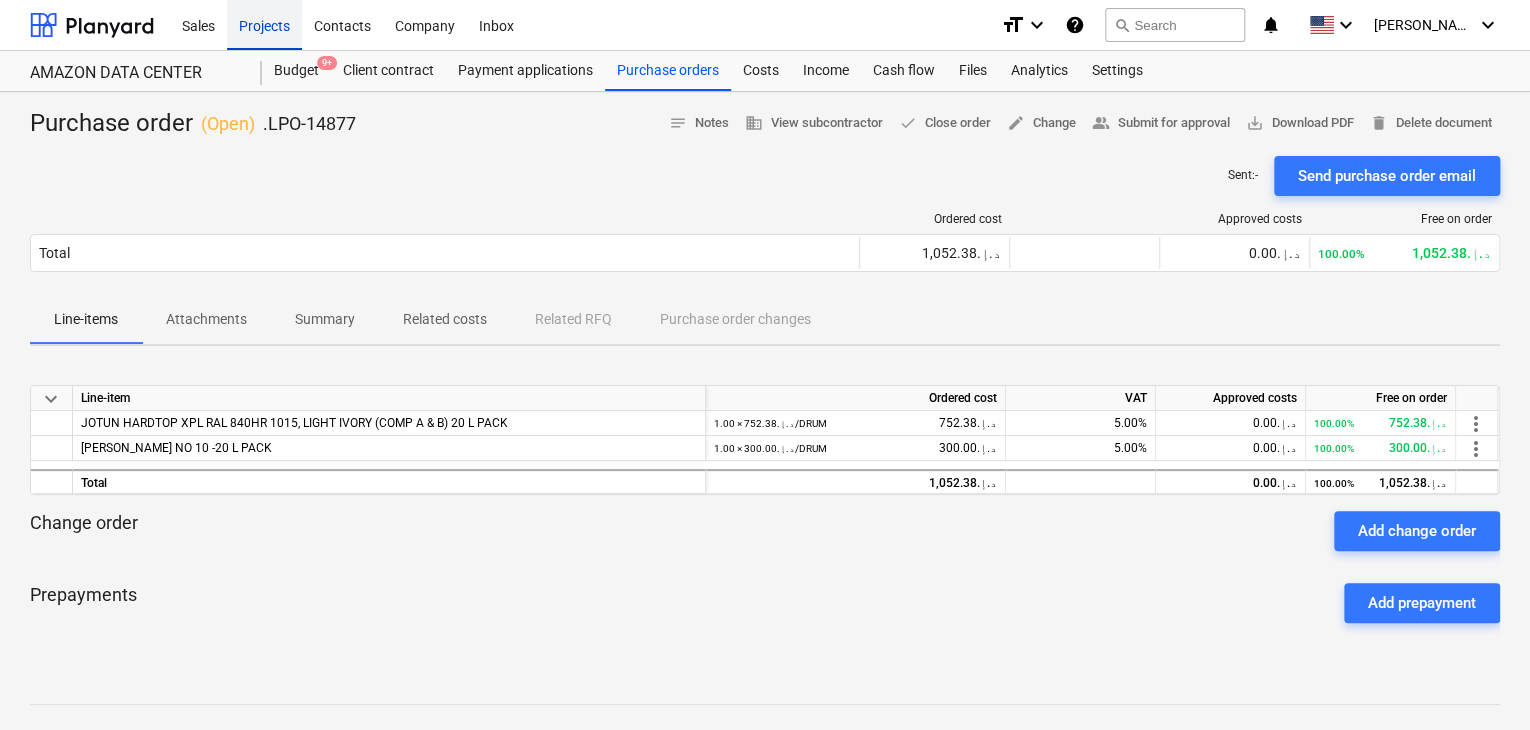 click on "Projects" at bounding box center (264, 24) 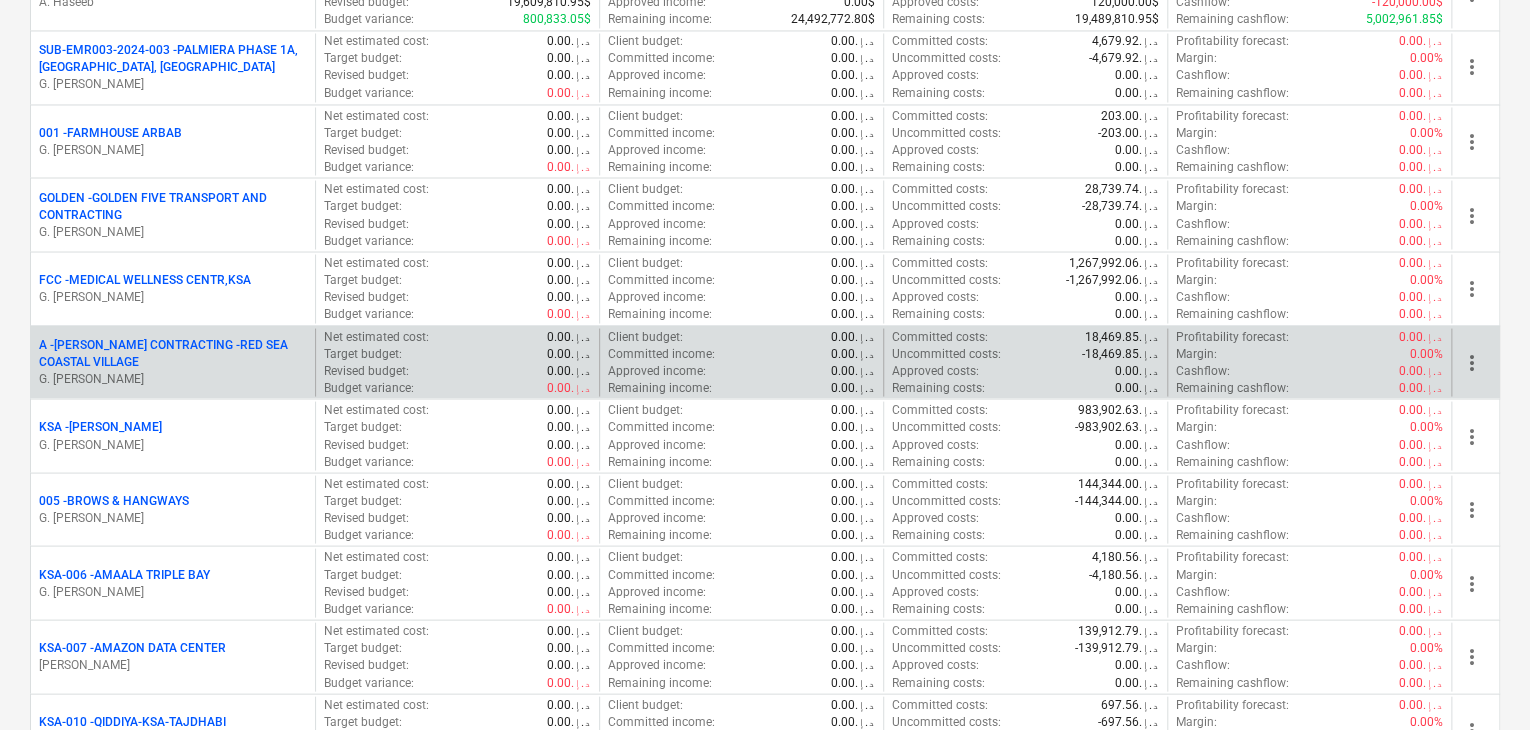 scroll, scrollTop: 2000, scrollLeft: 0, axis: vertical 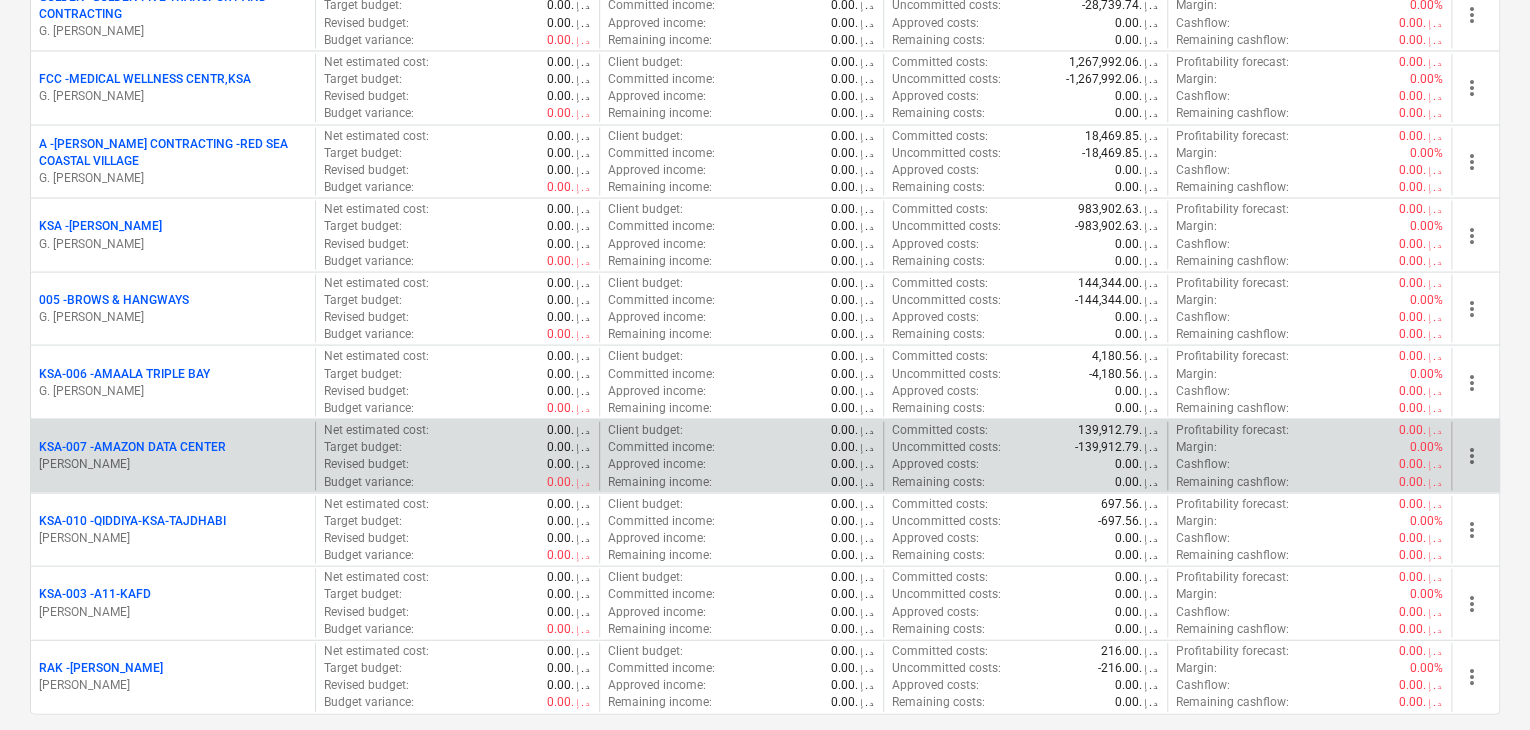 click on "[PERSON_NAME]" at bounding box center (173, 464) 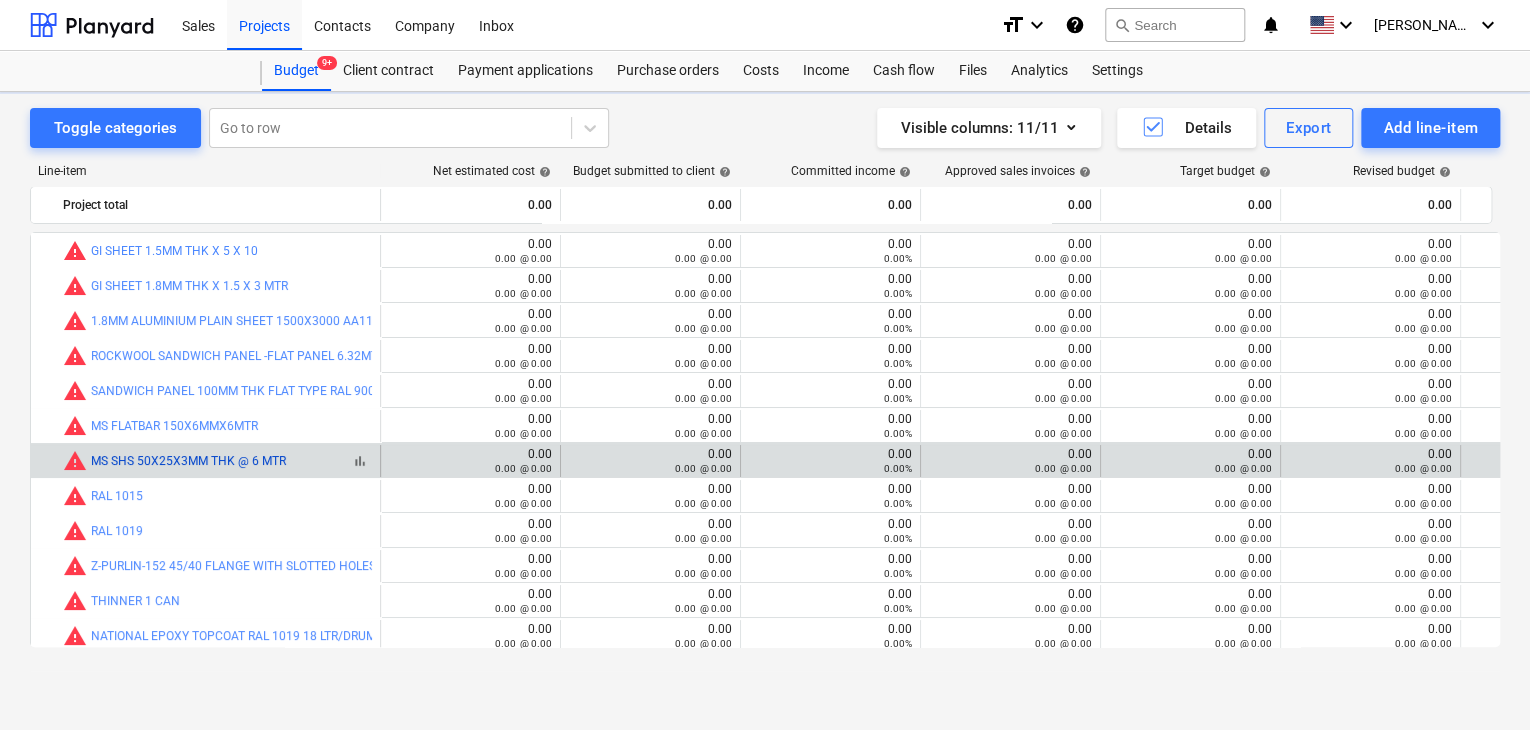 scroll, scrollTop: 0, scrollLeft: 0, axis: both 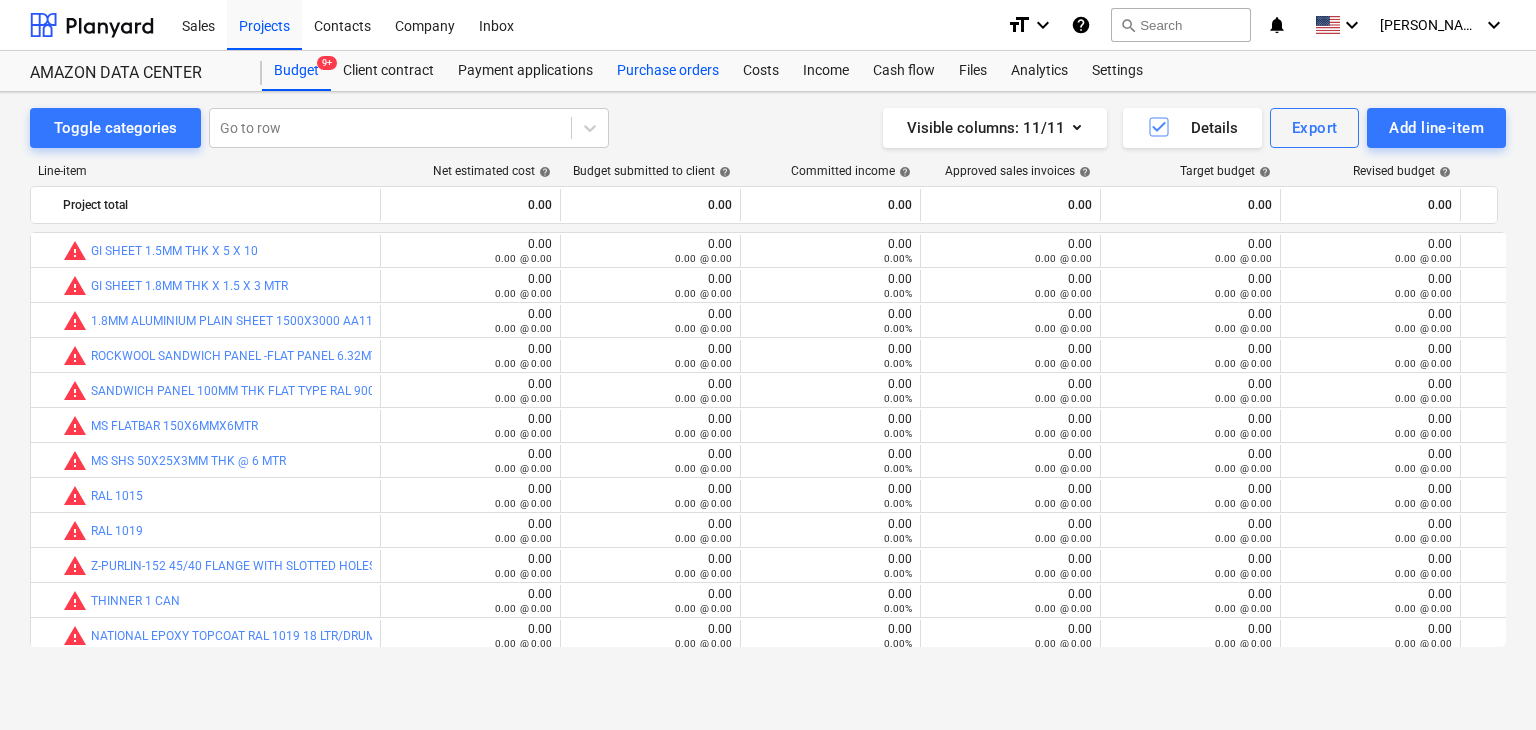 click on "Purchase orders" at bounding box center (668, 71) 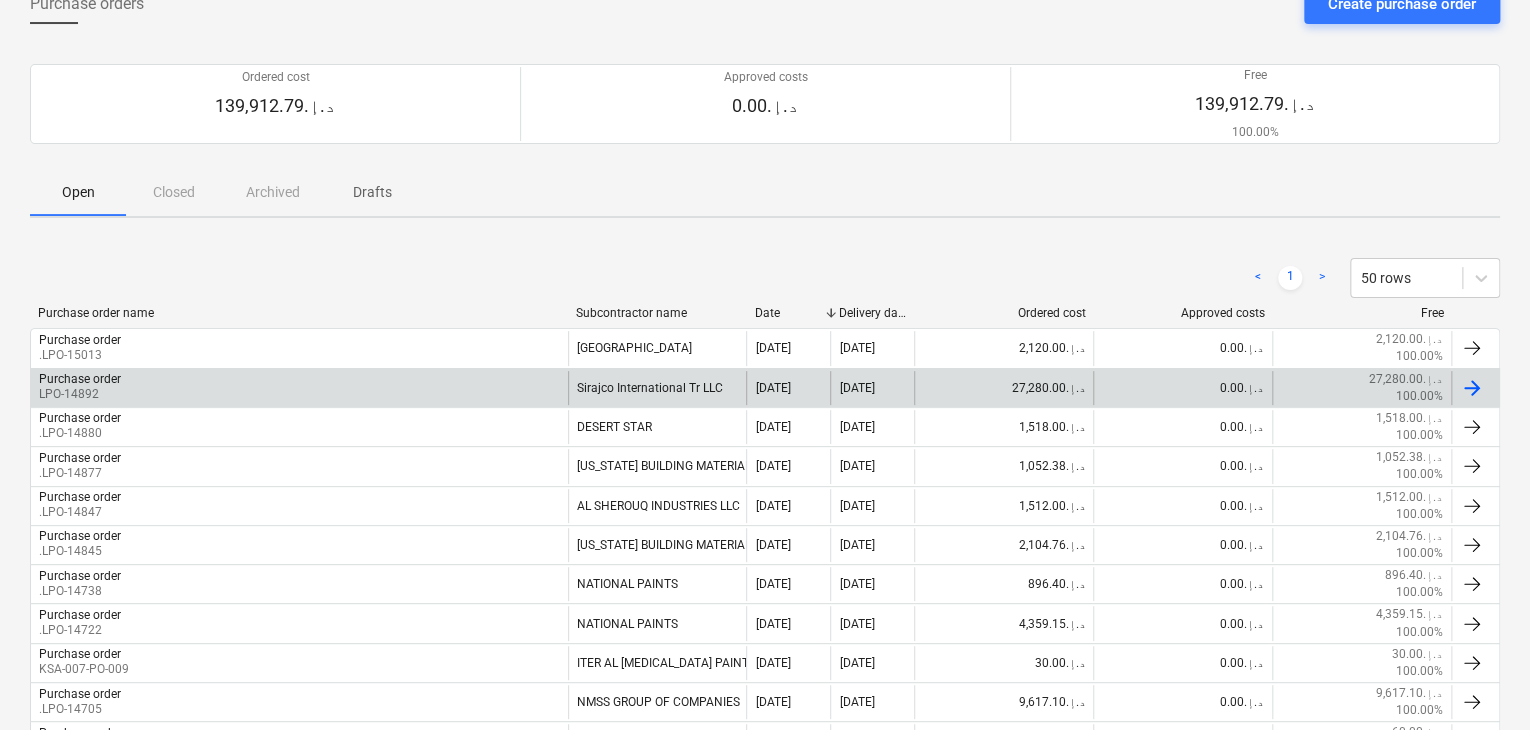 scroll, scrollTop: 300, scrollLeft: 0, axis: vertical 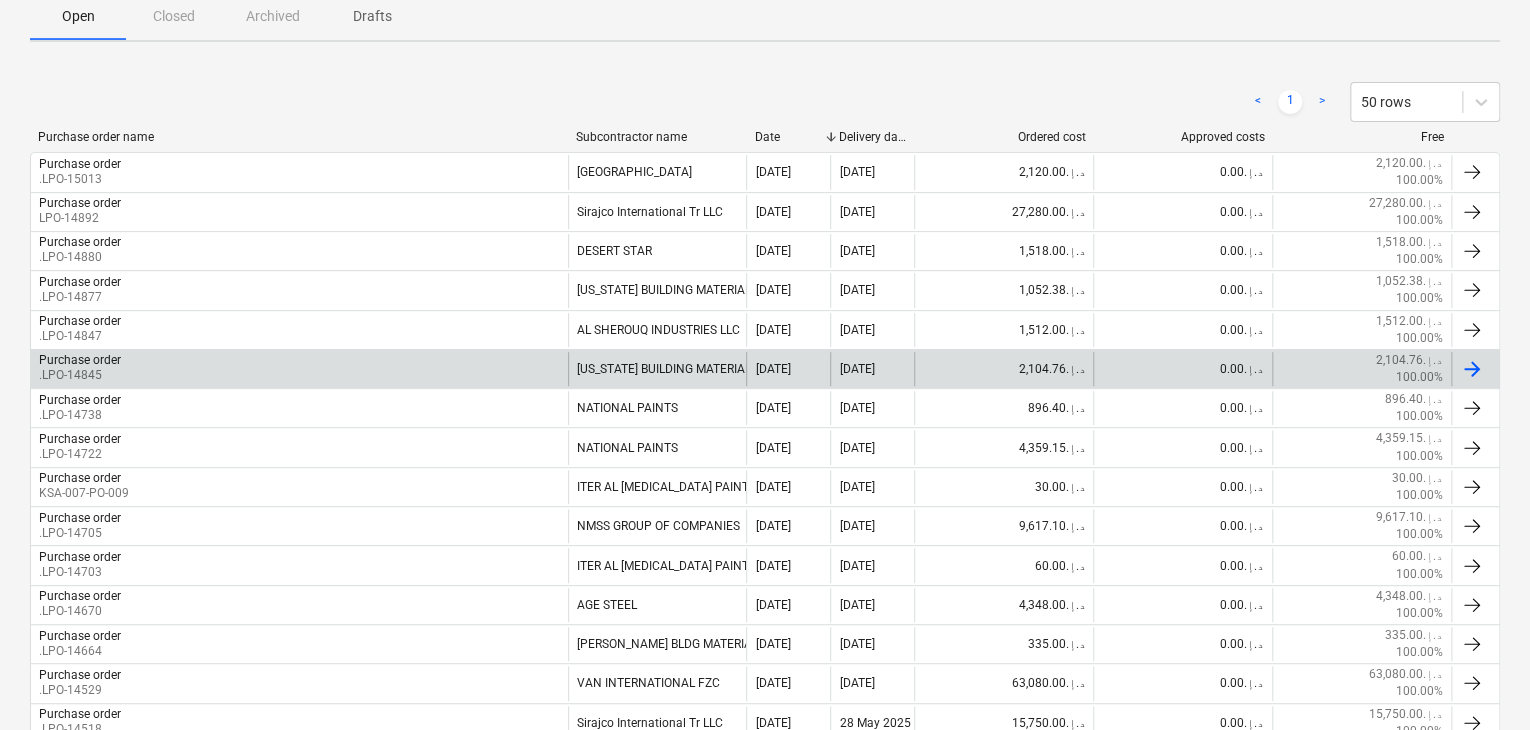 click on "Purchase order .LPO-14845" at bounding box center [299, 369] 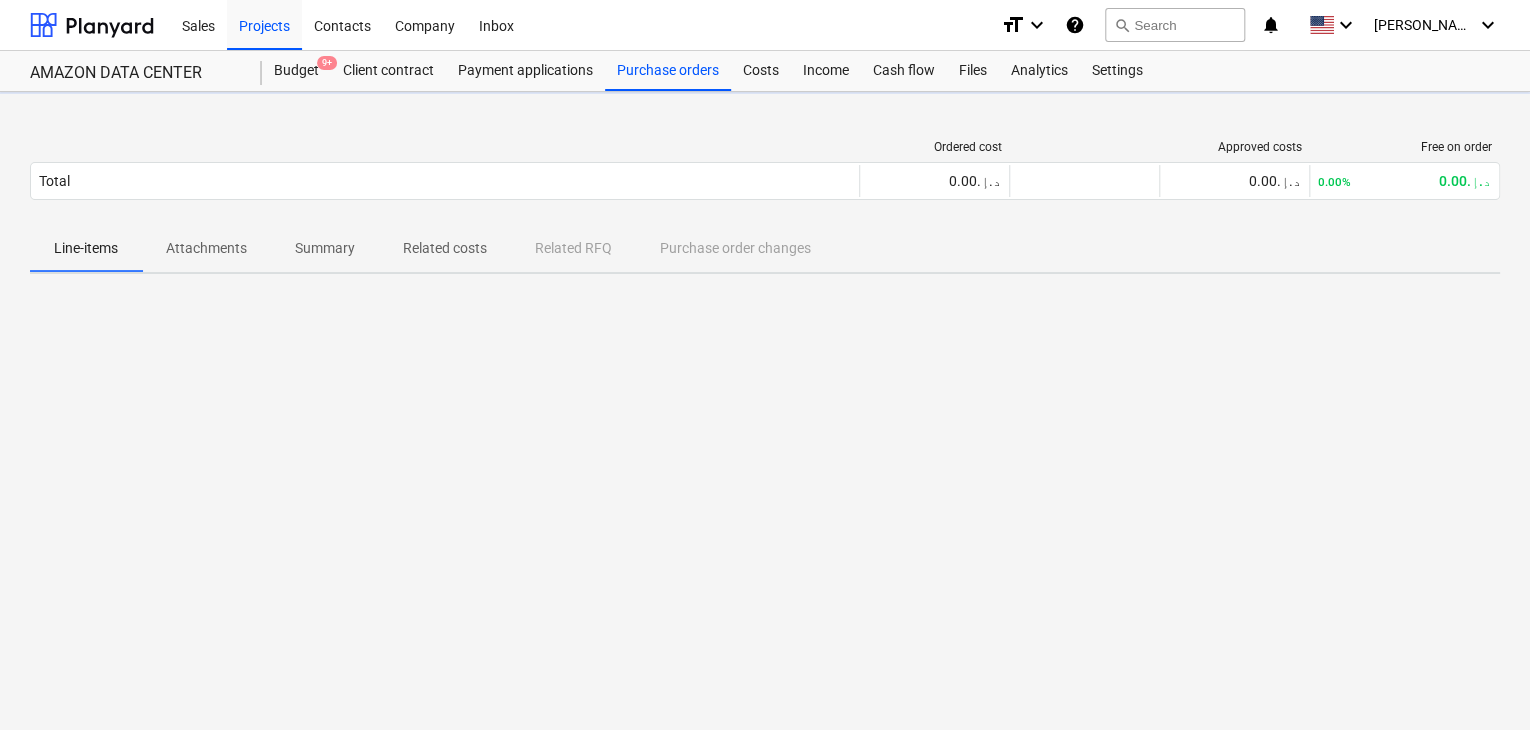 scroll, scrollTop: 0, scrollLeft: 0, axis: both 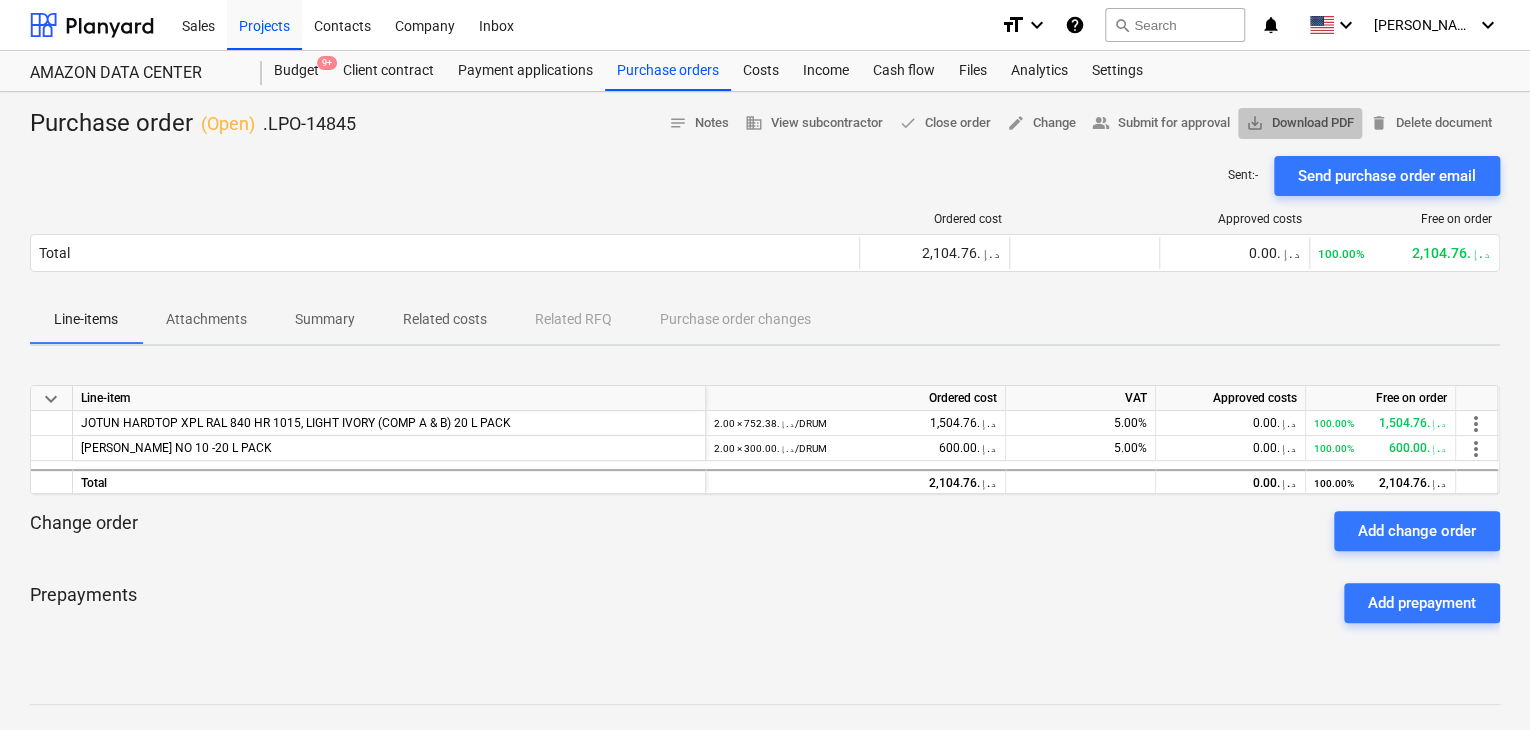 click on "save_alt Download PDF" at bounding box center [1300, 123] 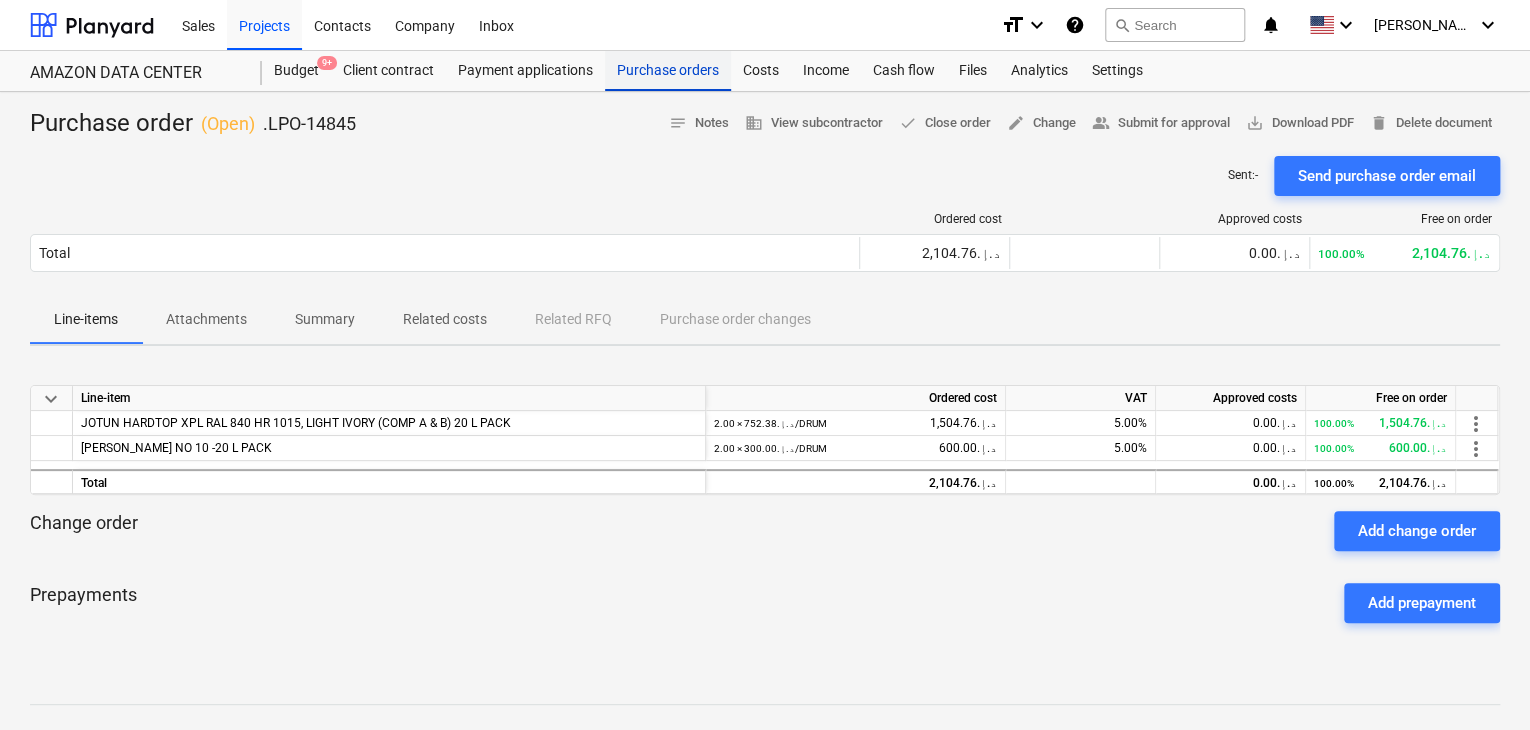 click on "Purchase orders" at bounding box center [668, 71] 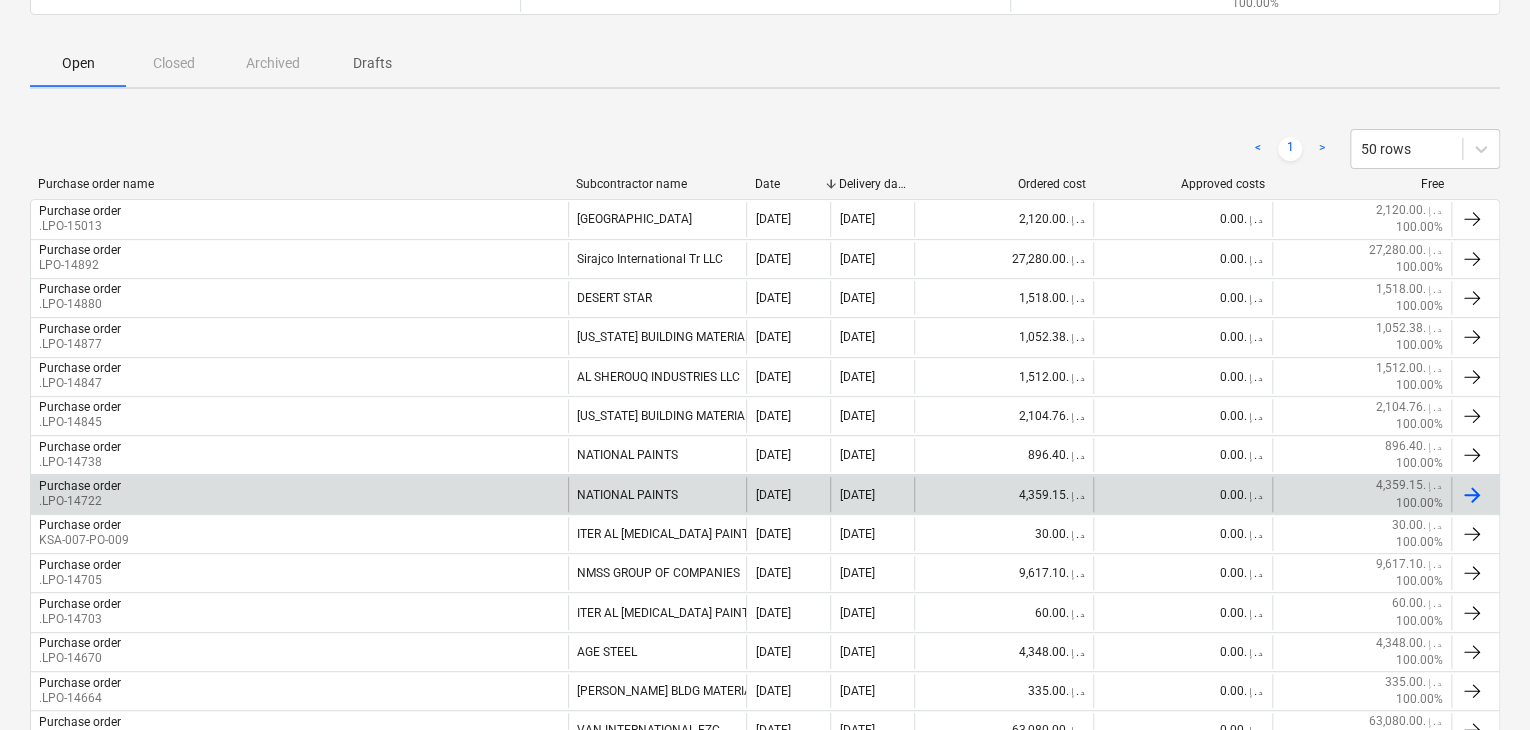 scroll, scrollTop: 300, scrollLeft: 0, axis: vertical 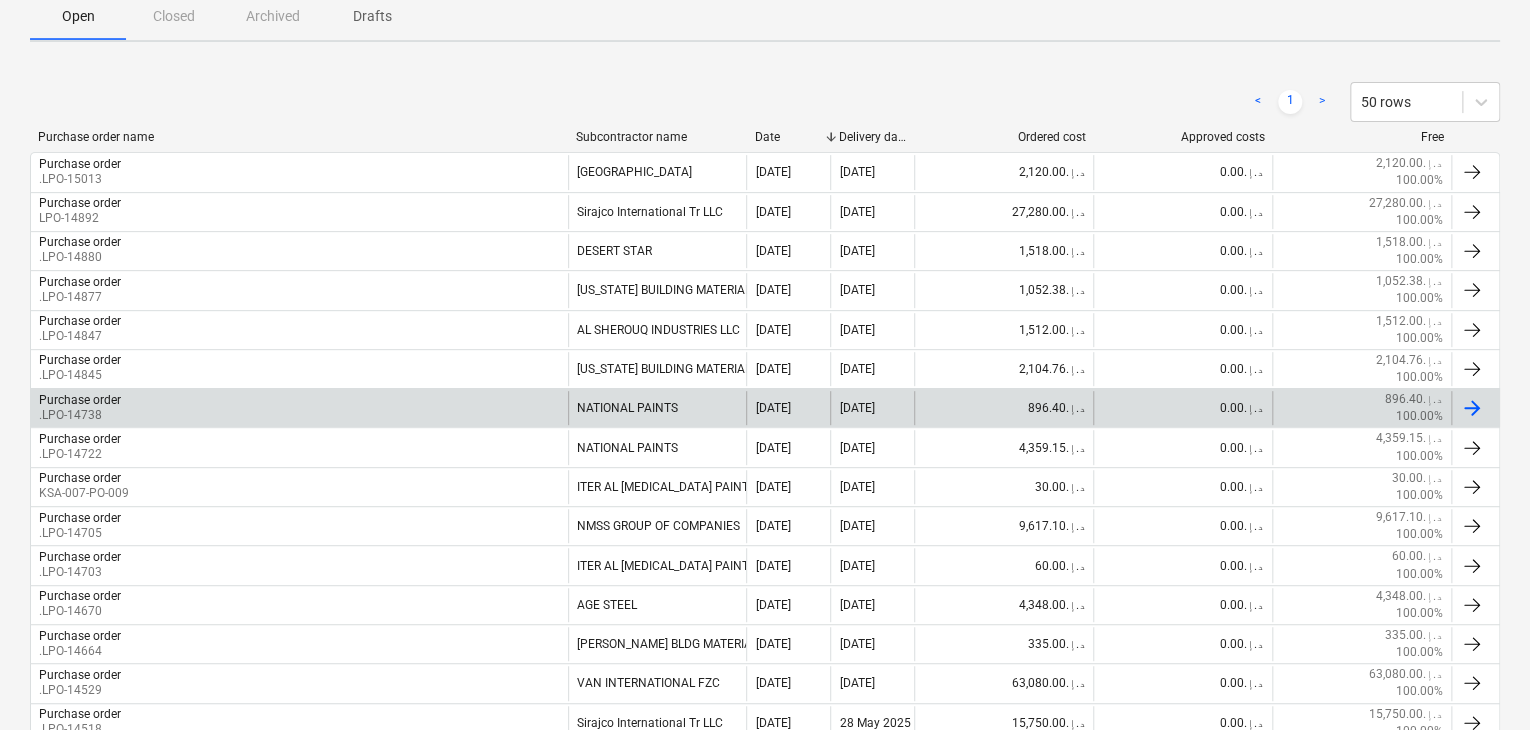 click on "Purchase order .LPO-14738" at bounding box center [299, 408] 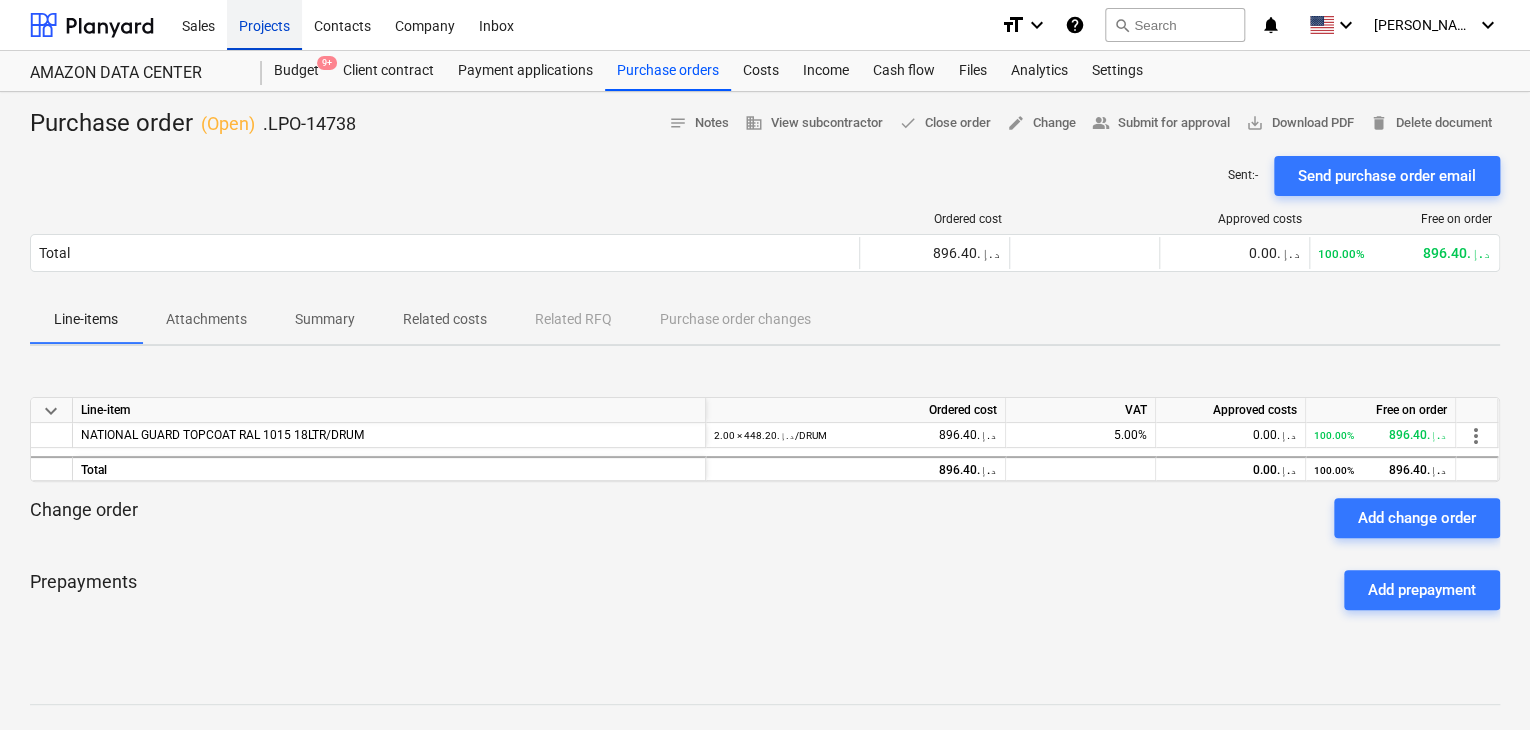 click on "Projects" at bounding box center (264, 24) 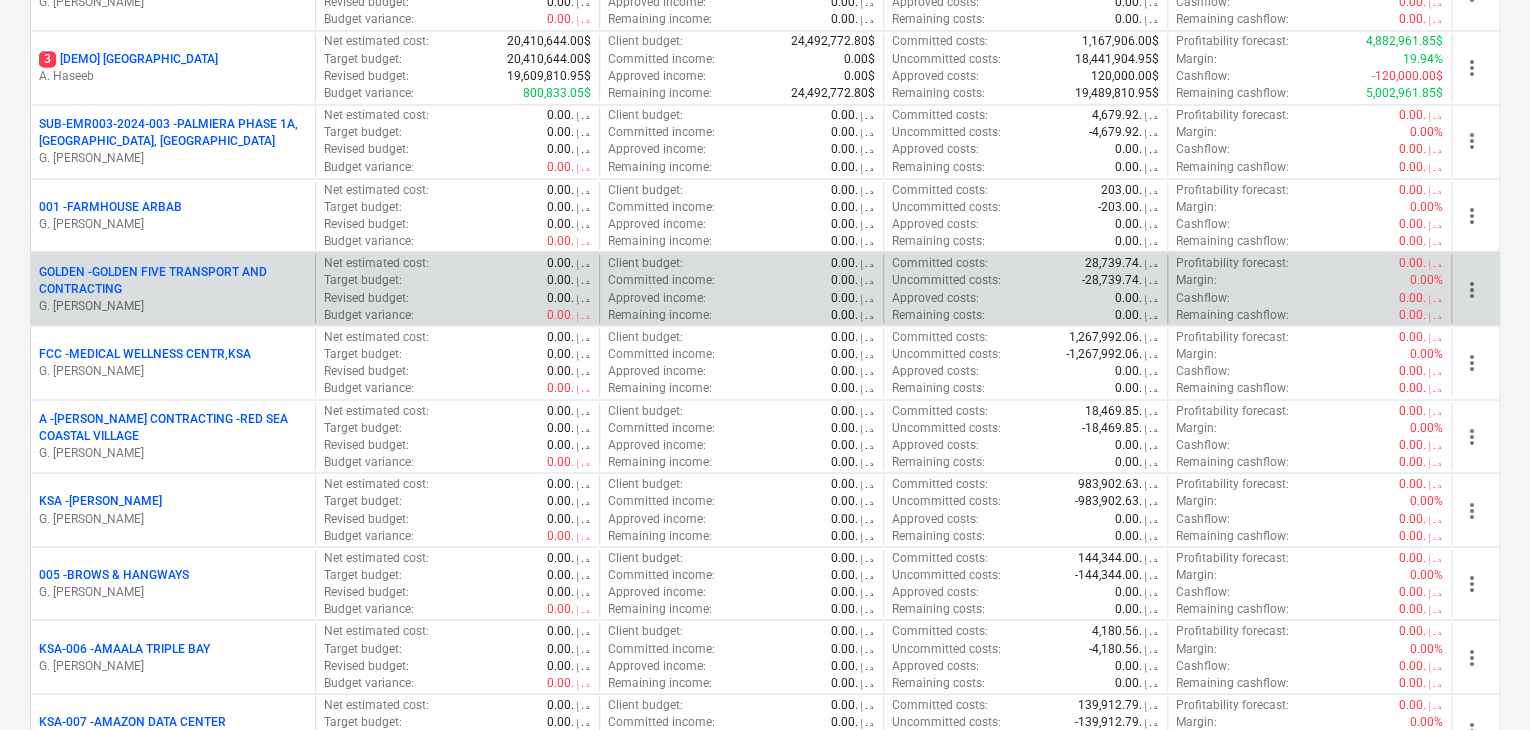 scroll, scrollTop: 1800, scrollLeft: 0, axis: vertical 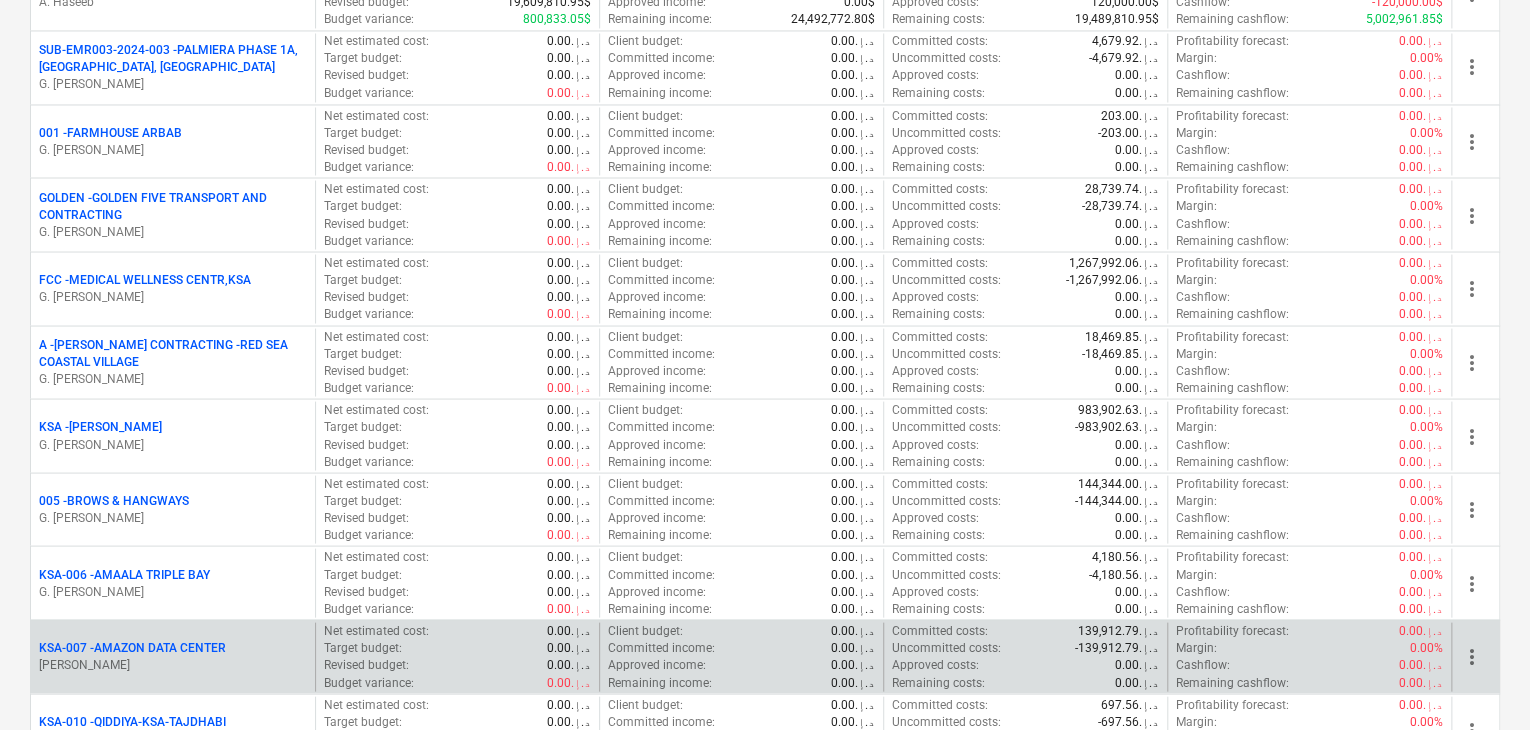 click on "KSA-007 -  AMAZON DATA CENTER" at bounding box center [132, 647] 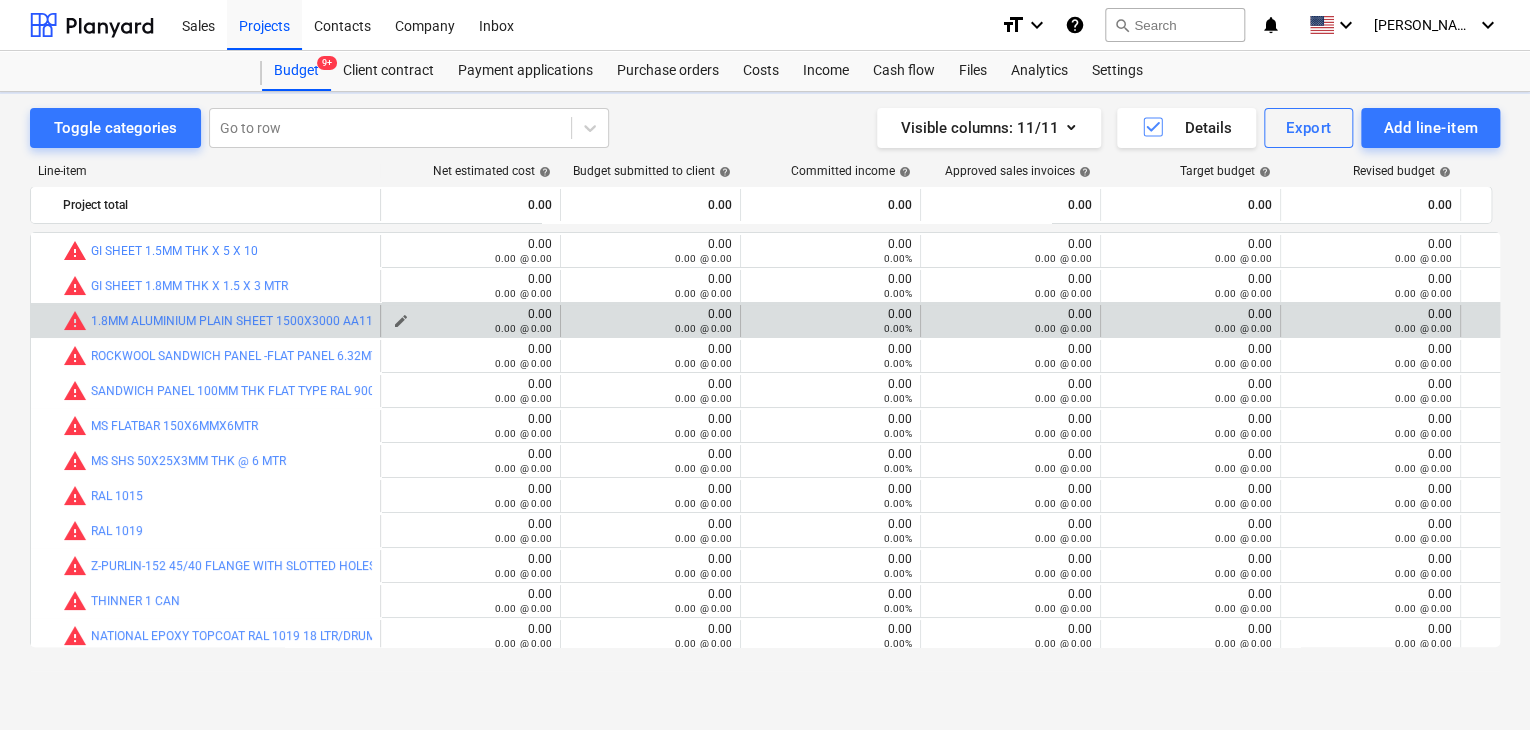 scroll, scrollTop: 0, scrollLeft: 0, axis: both 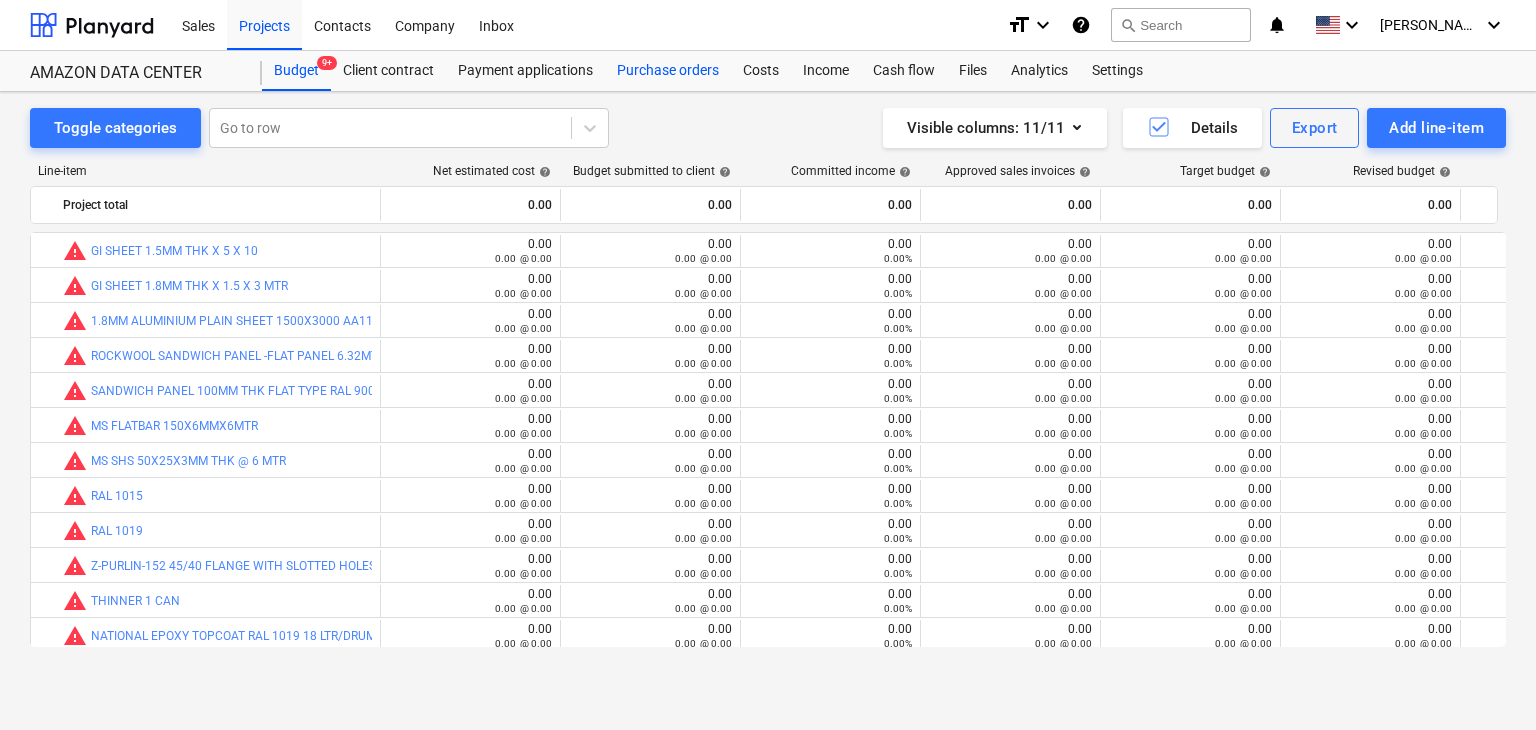 click on "Purchase orders" at bounding box center [668, 71] 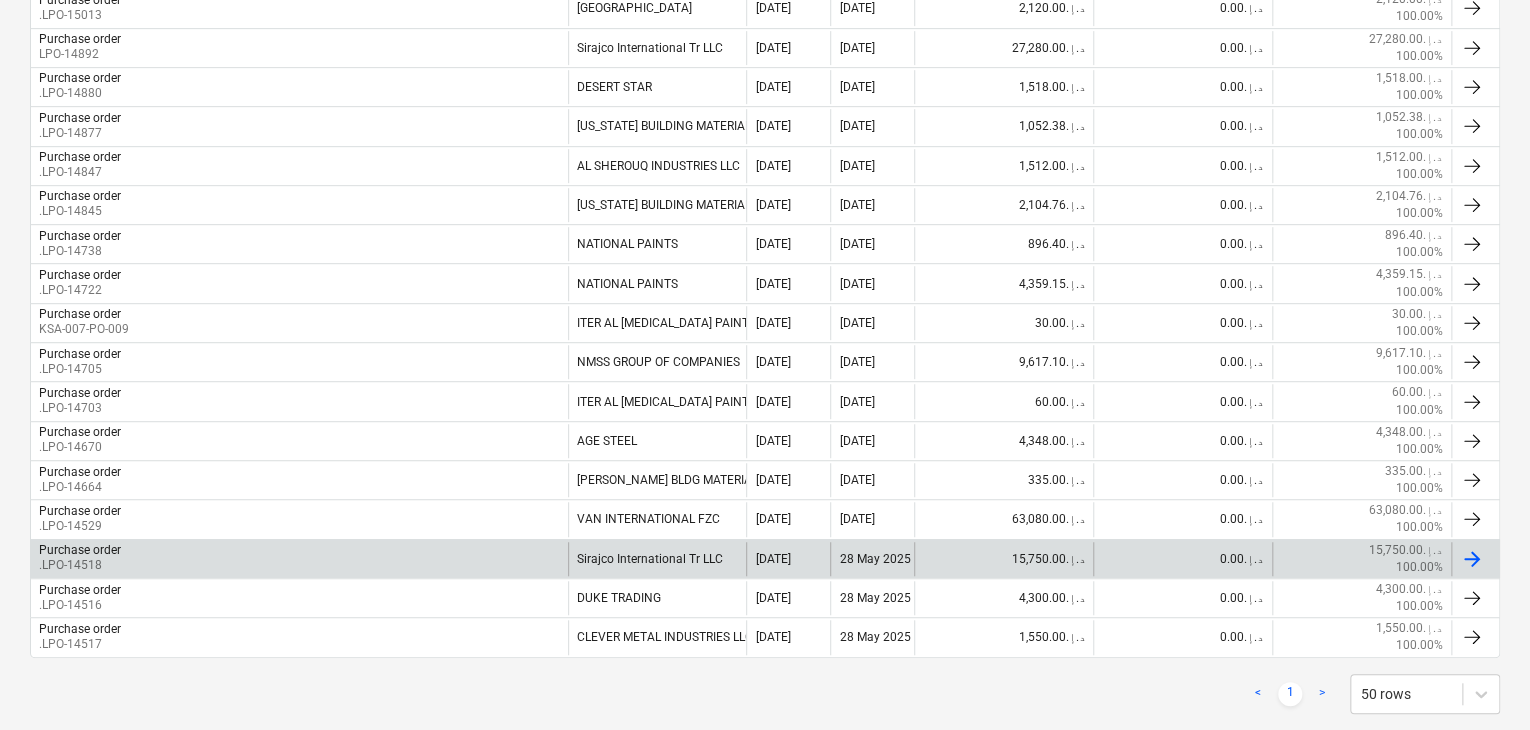 scroll, scrollTop: 499, scrollLeft: 0, axis: vertical 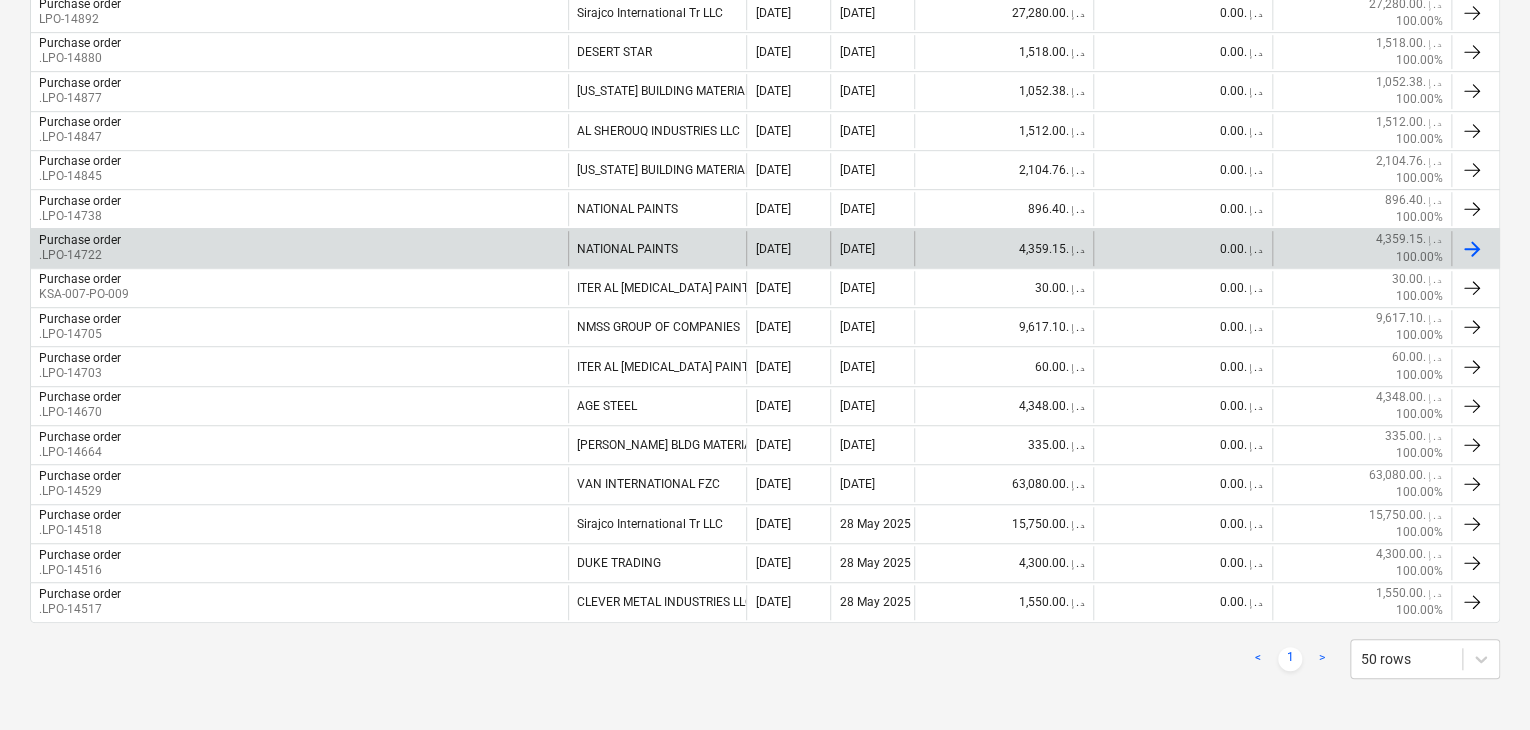 click on "Purchase order .LPO-14722" at bounding box center [299, 248] 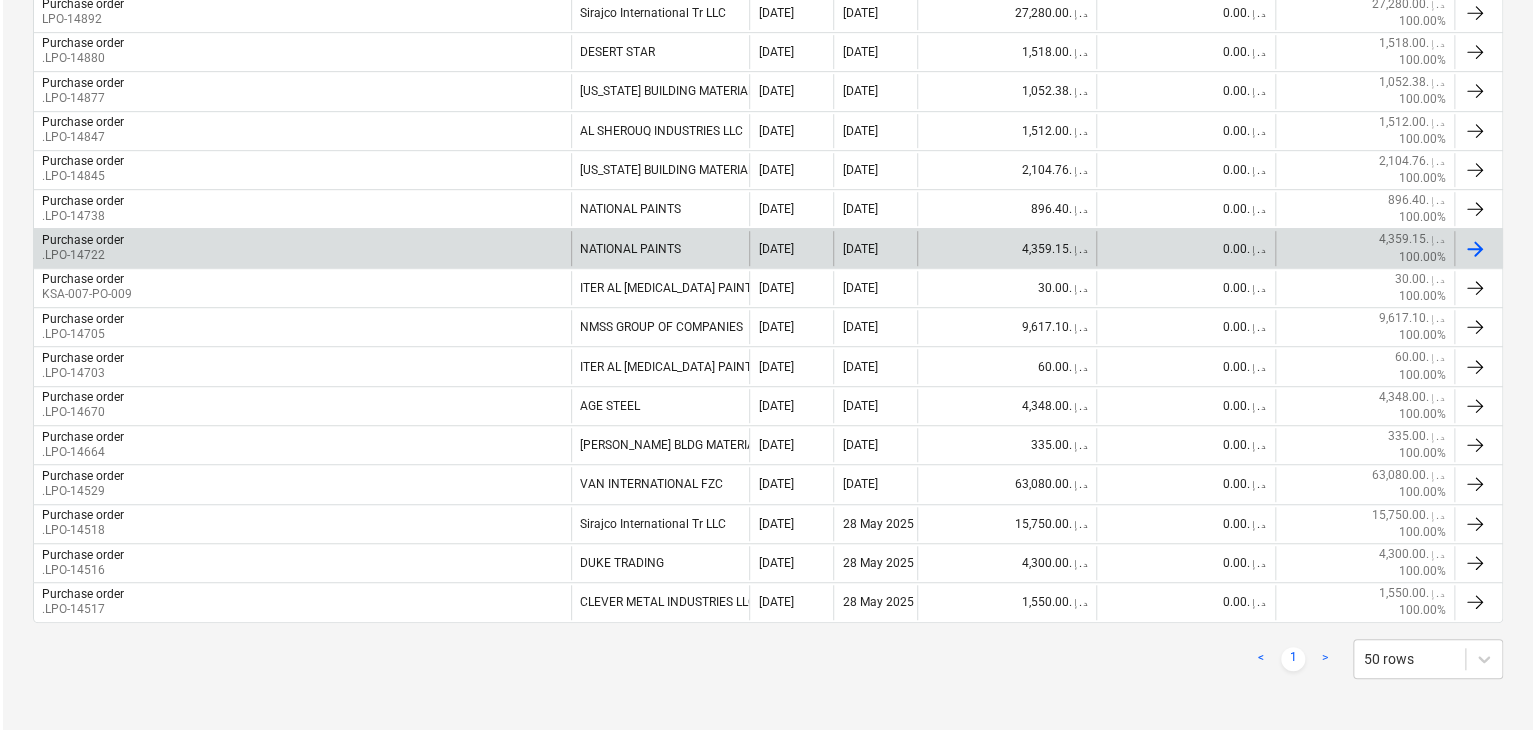 scroll, scrollTop: 0, scrollLeft: 0, axis: both 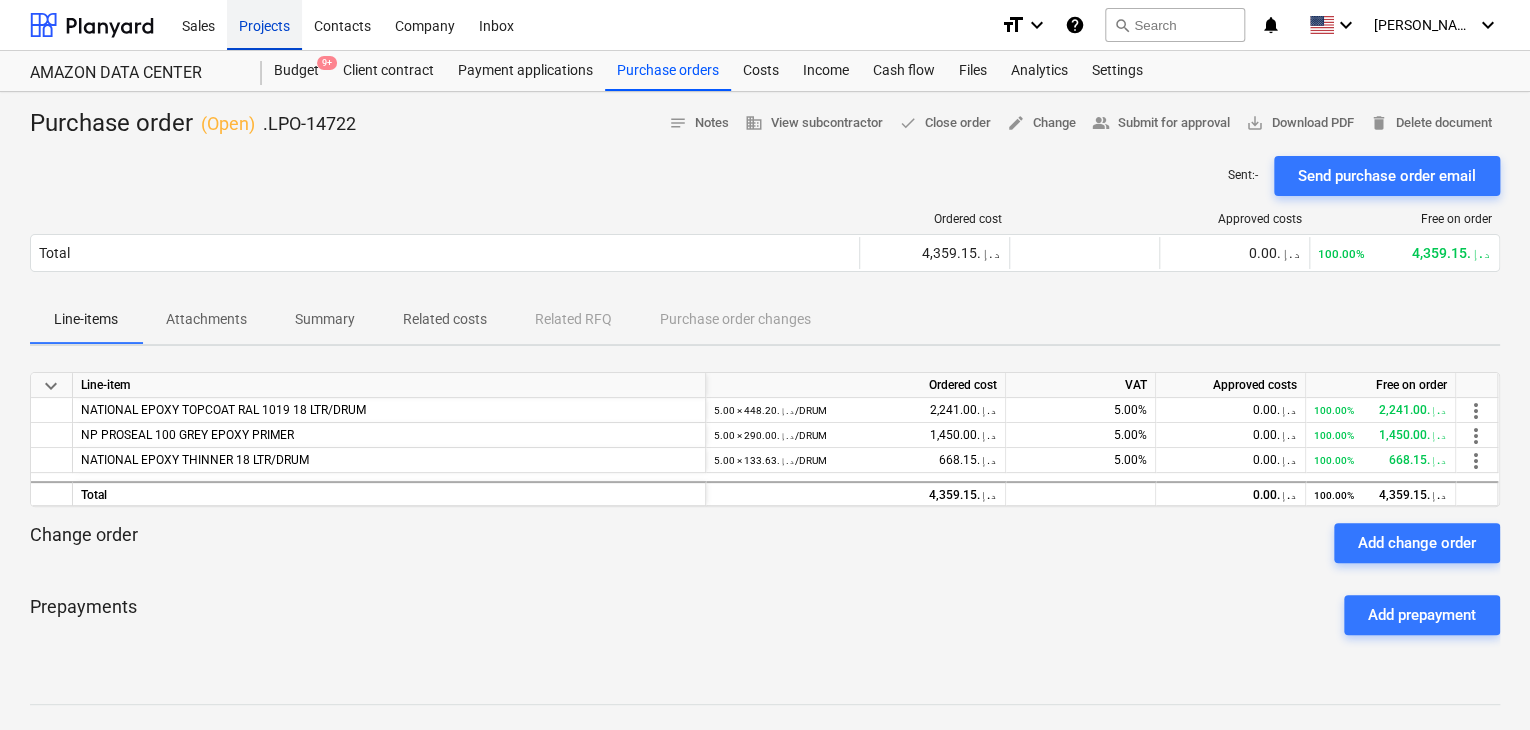 click on "Projects" at bounding box center (264, 24) 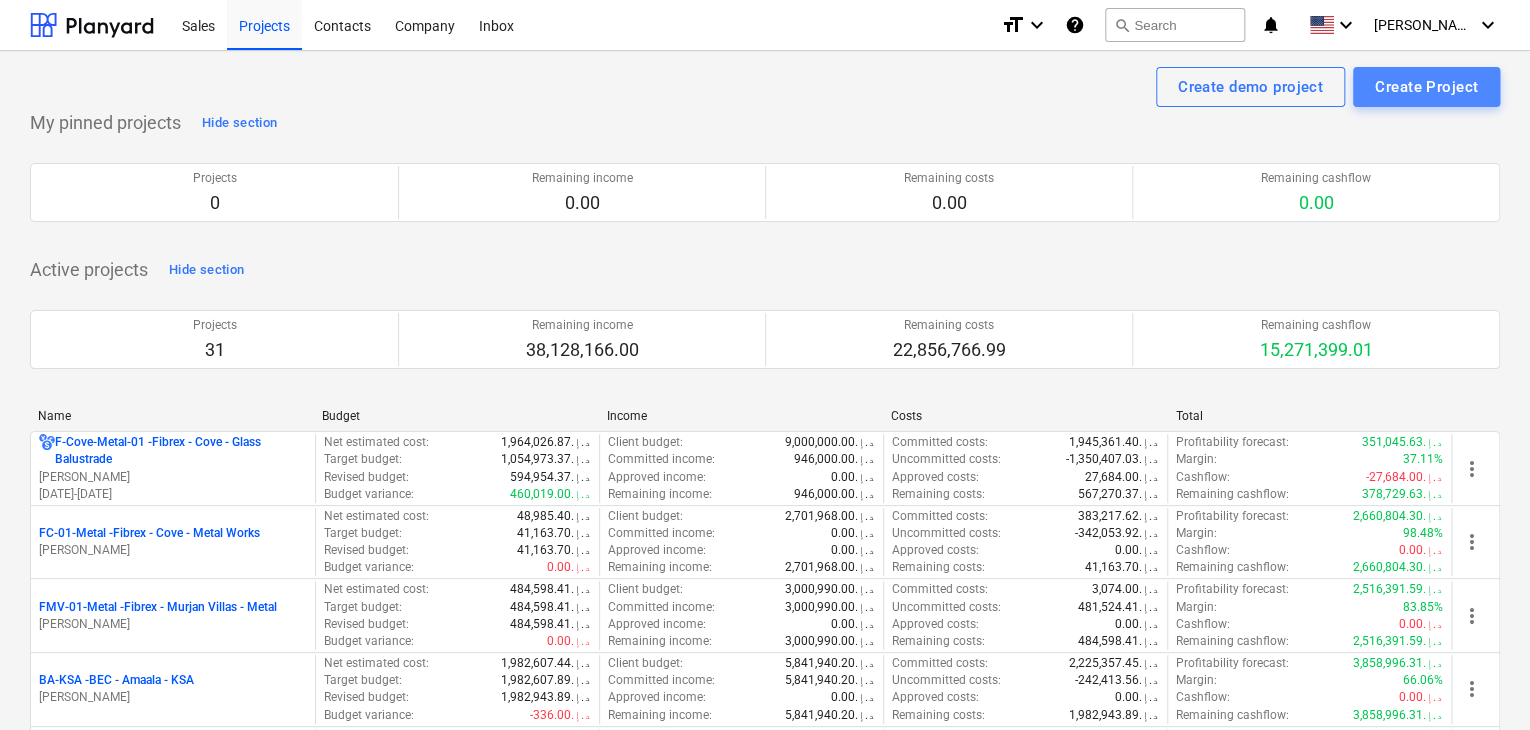 click on "Create Project" at bounding box center [1426, 87] 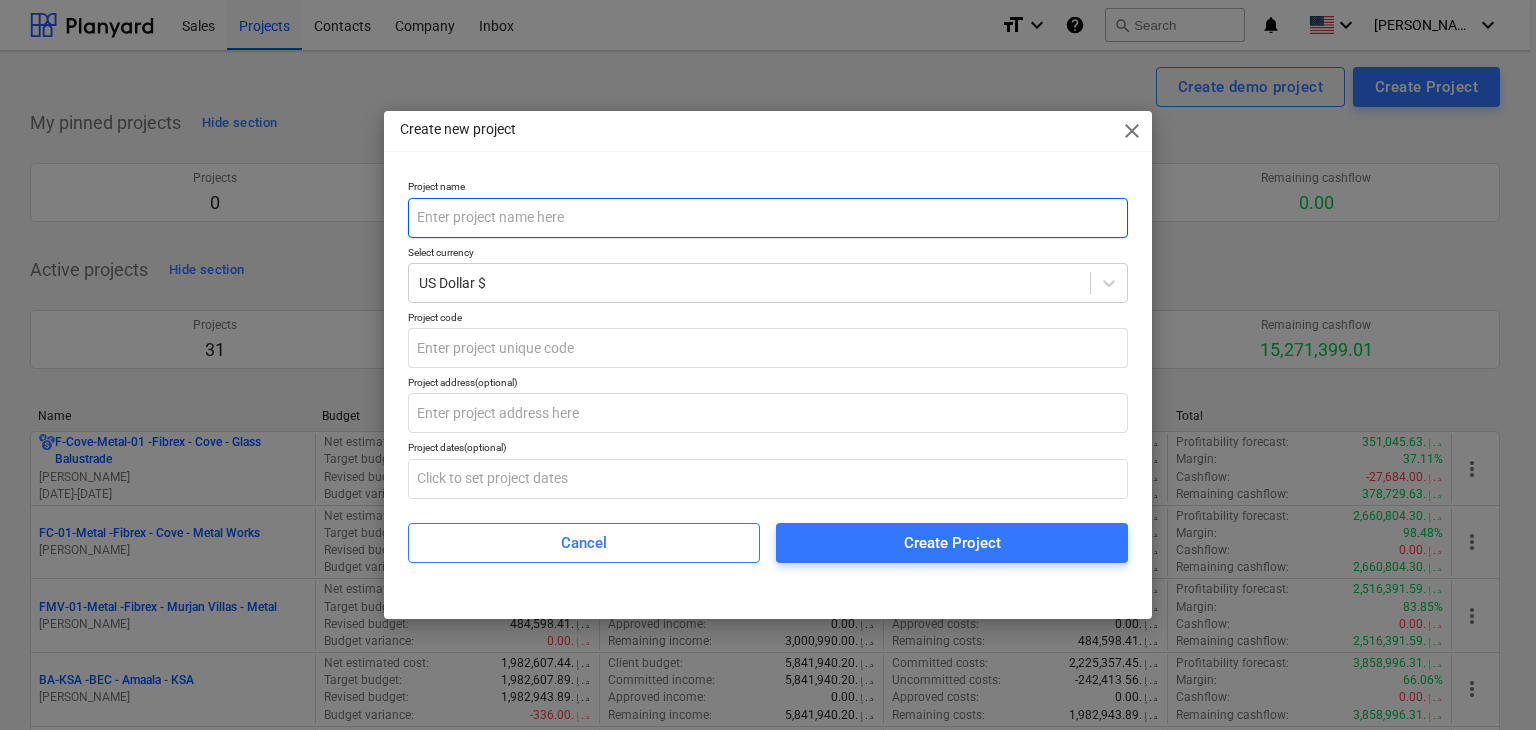 click at bounding box center [768, 218] 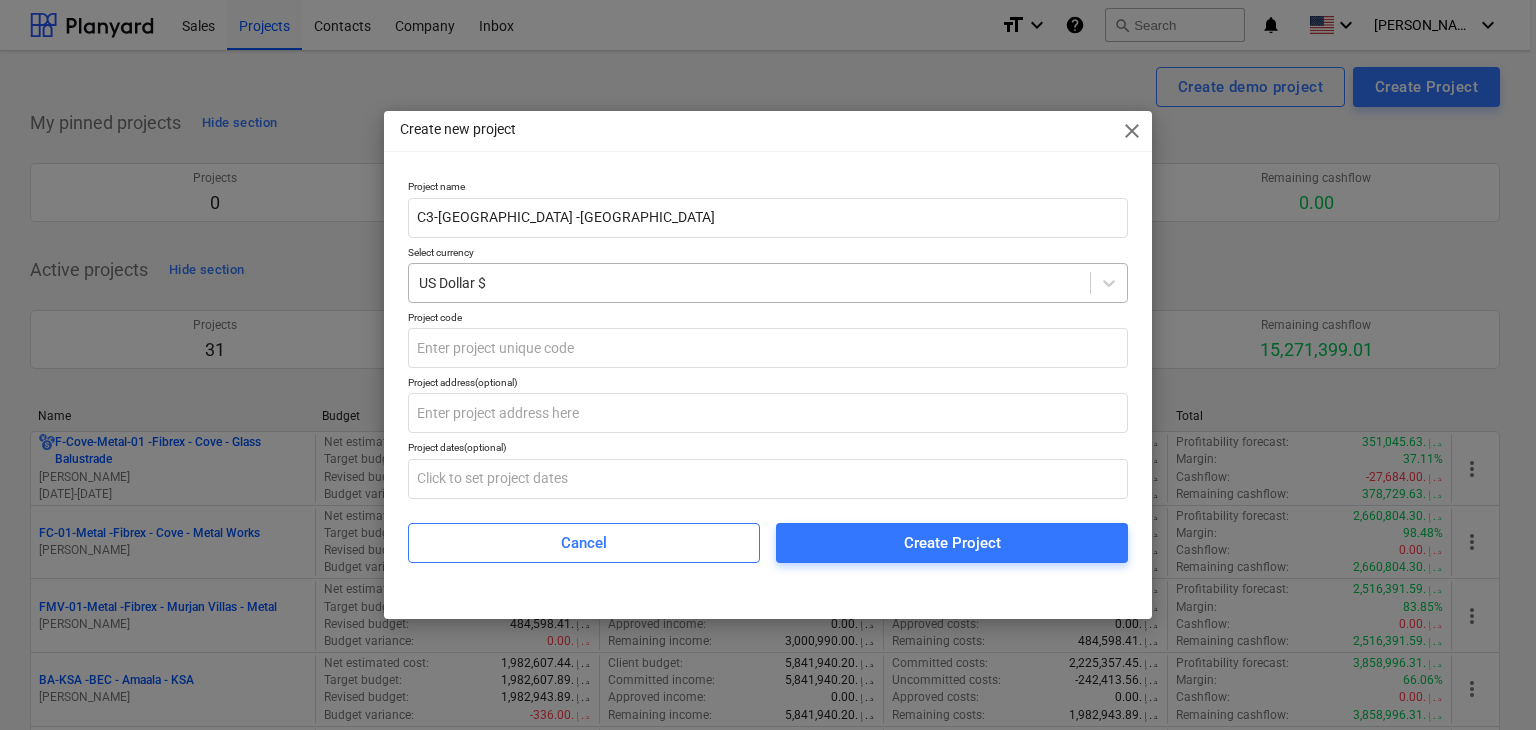 click at bounding box center [749, 283] 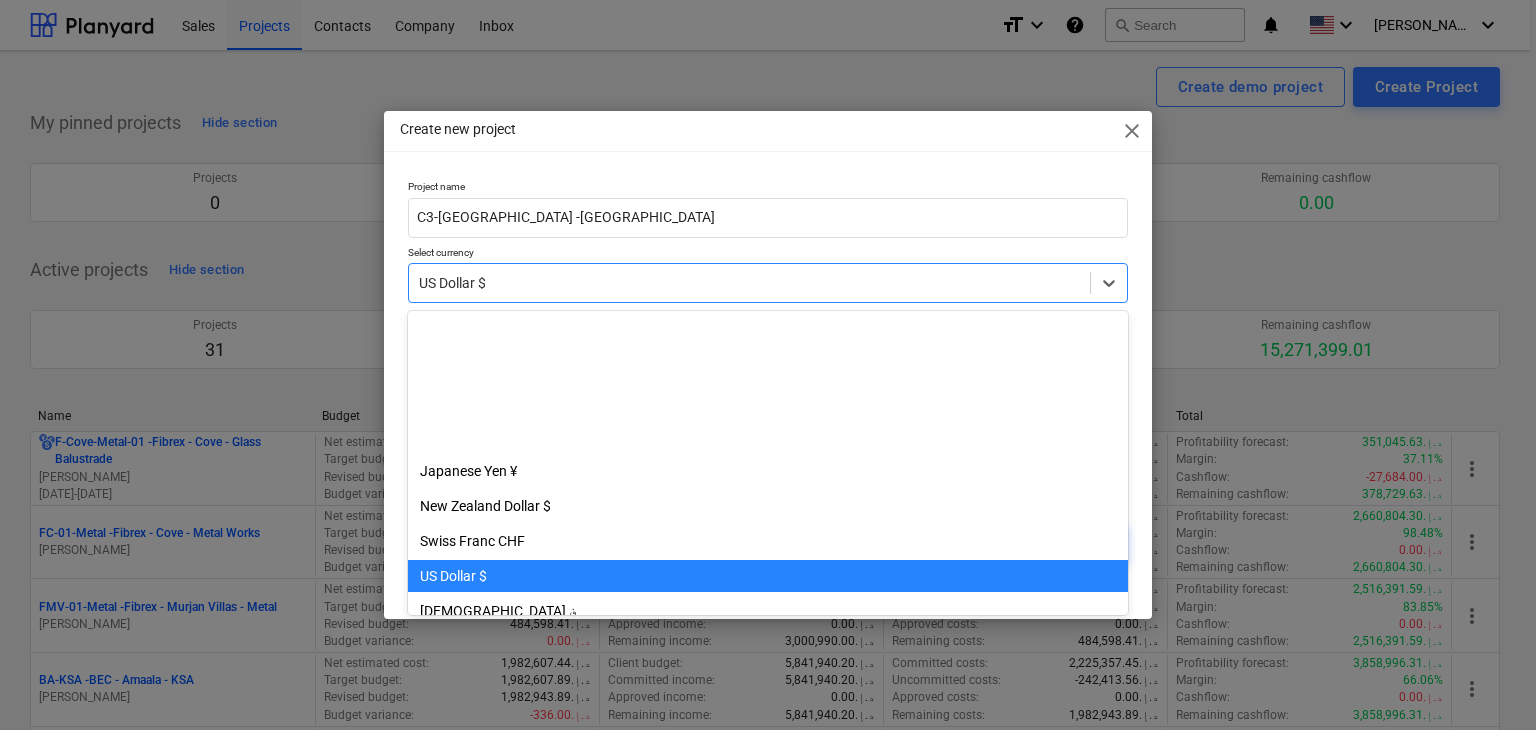 scroll, scrollTop: 244, scrollLeft: 0, axis: vertical 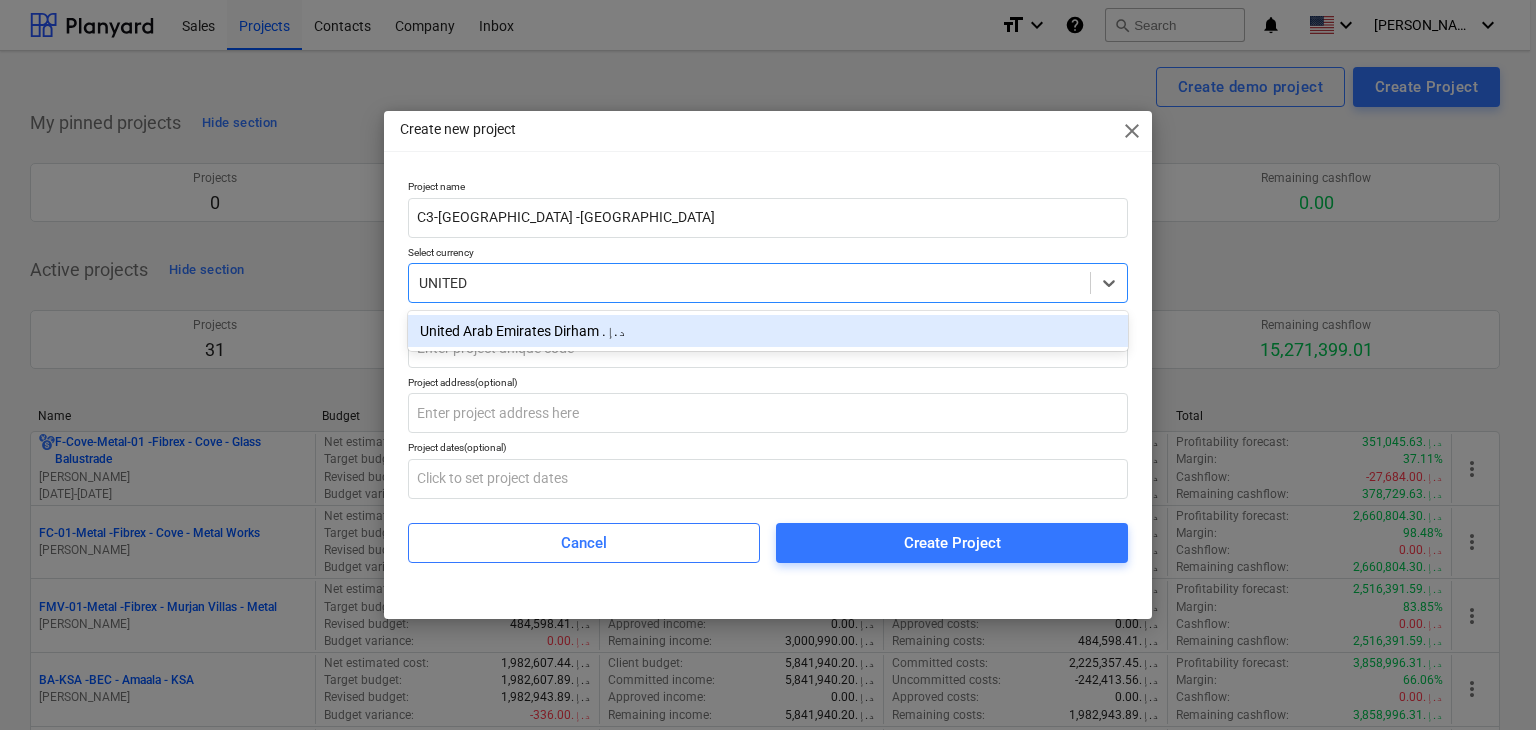 click on "United Arab Emirates Dirham د.إ.‏" at bounding box center [768, 331] 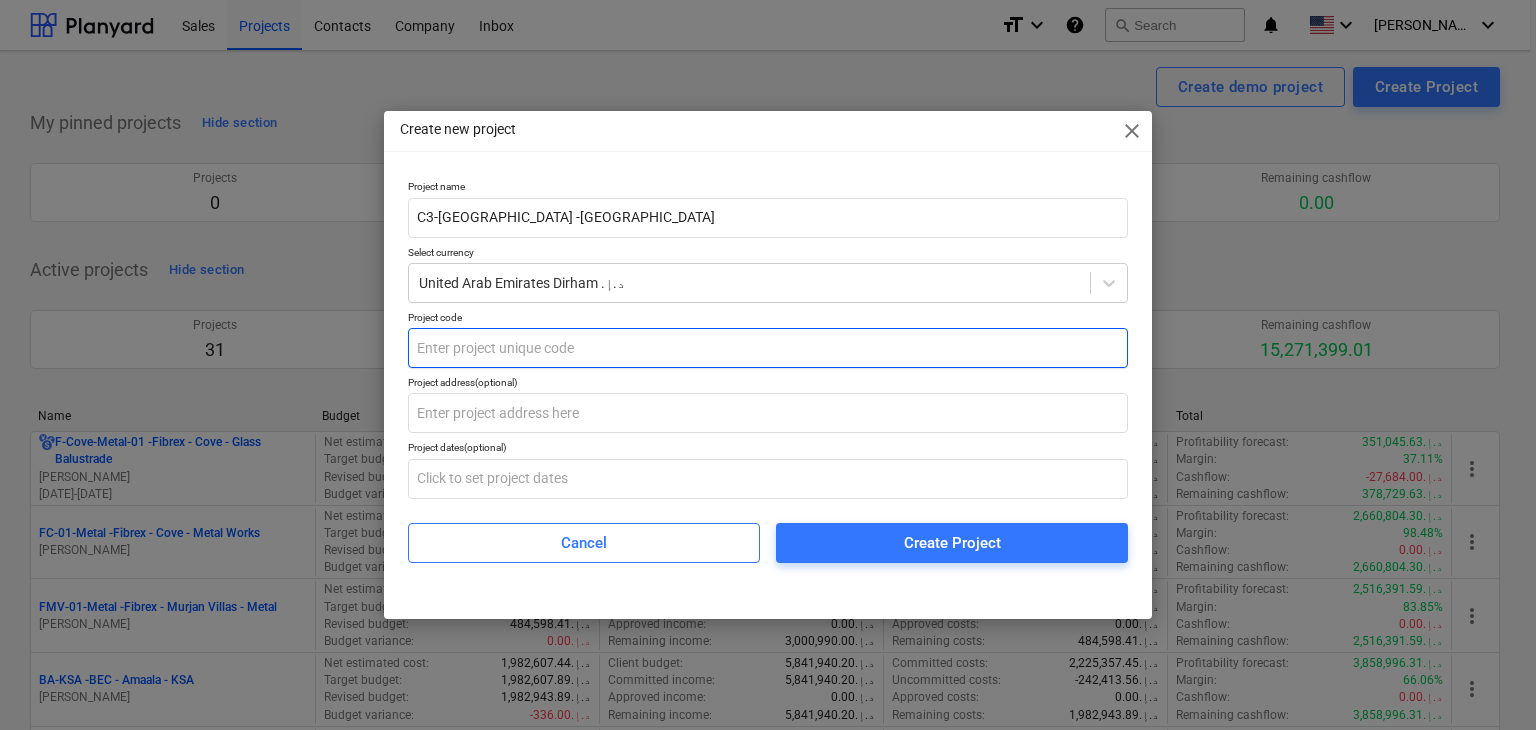 click at bounding box center (768, 348) 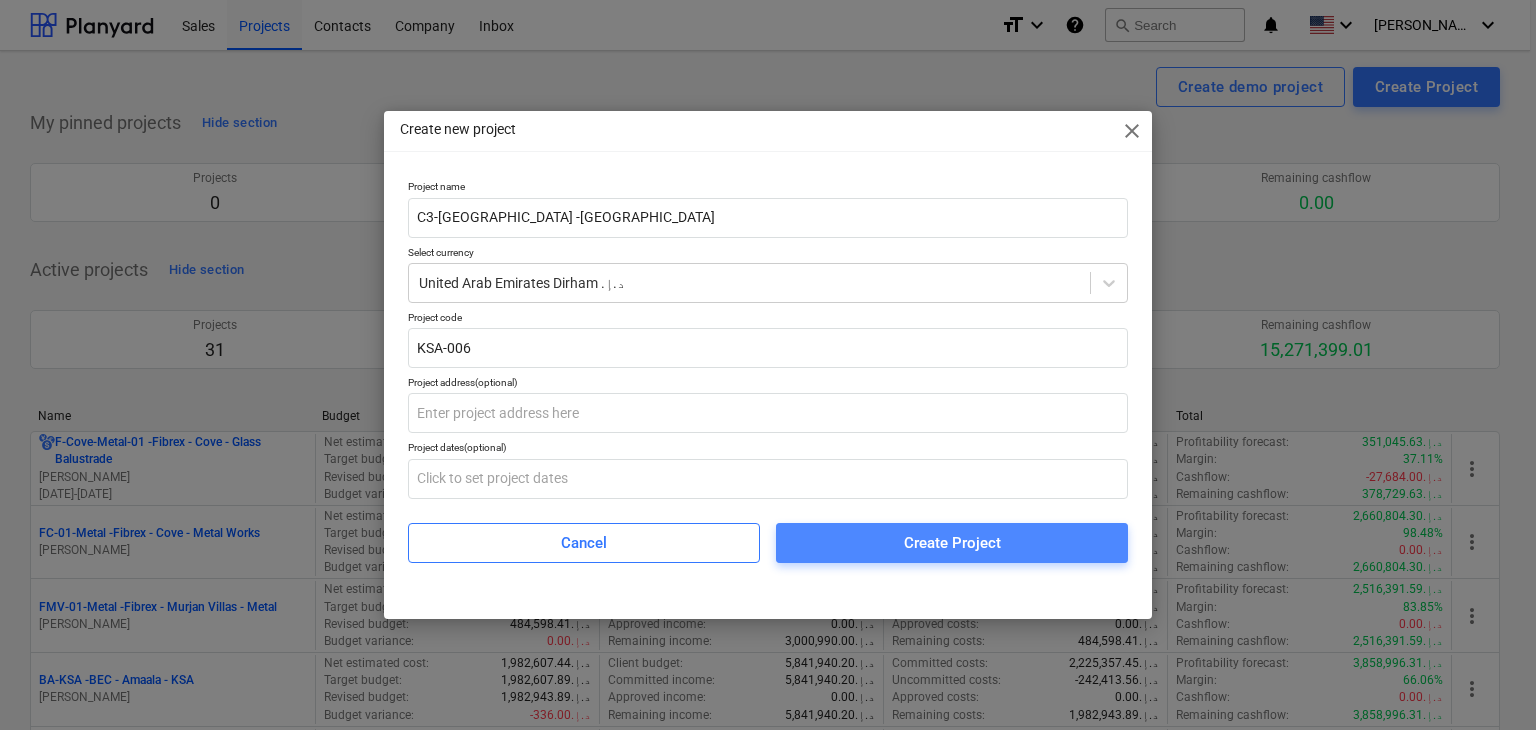 click on "Create Project" at bounding box center [952, 543] 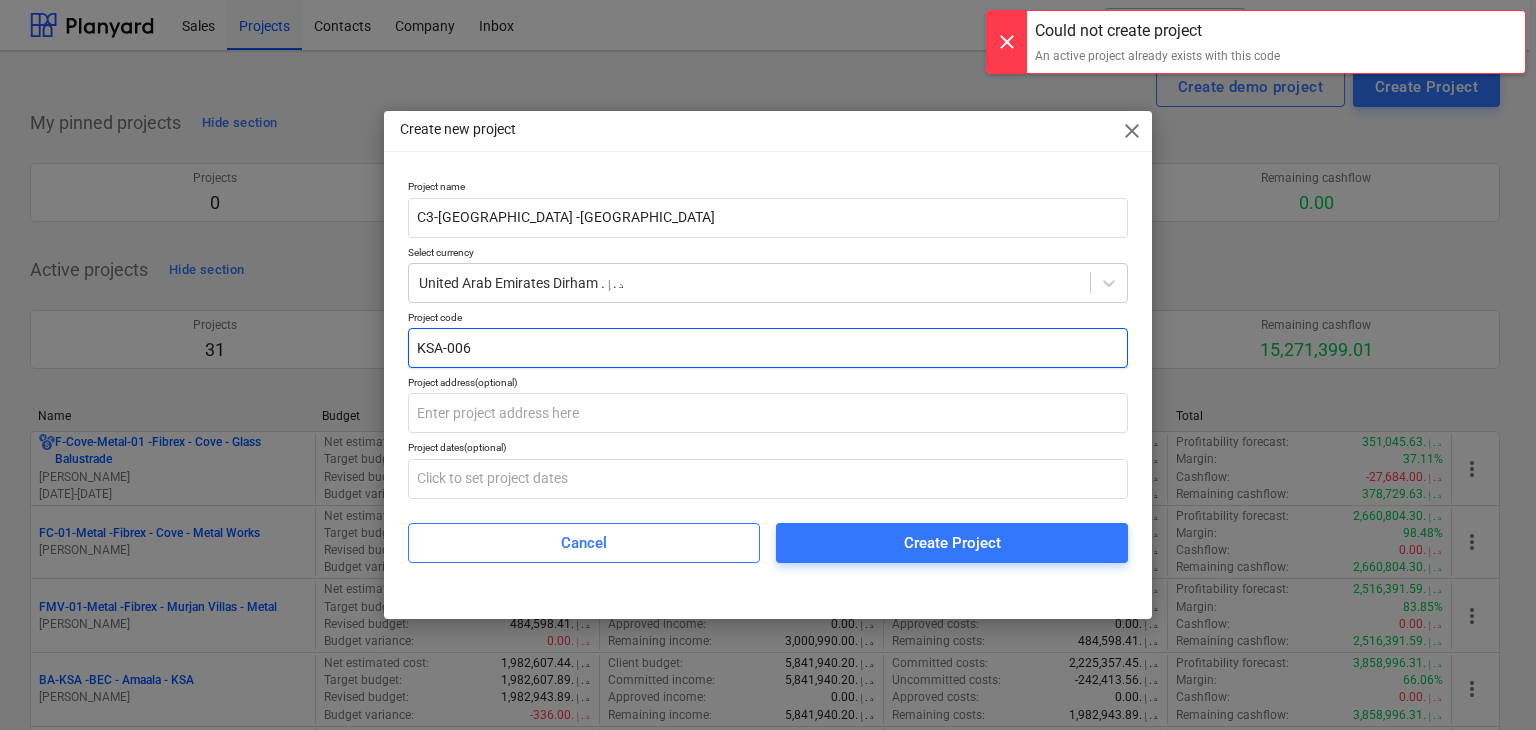 click on "KSA-006" at bounding box center [768, 348] 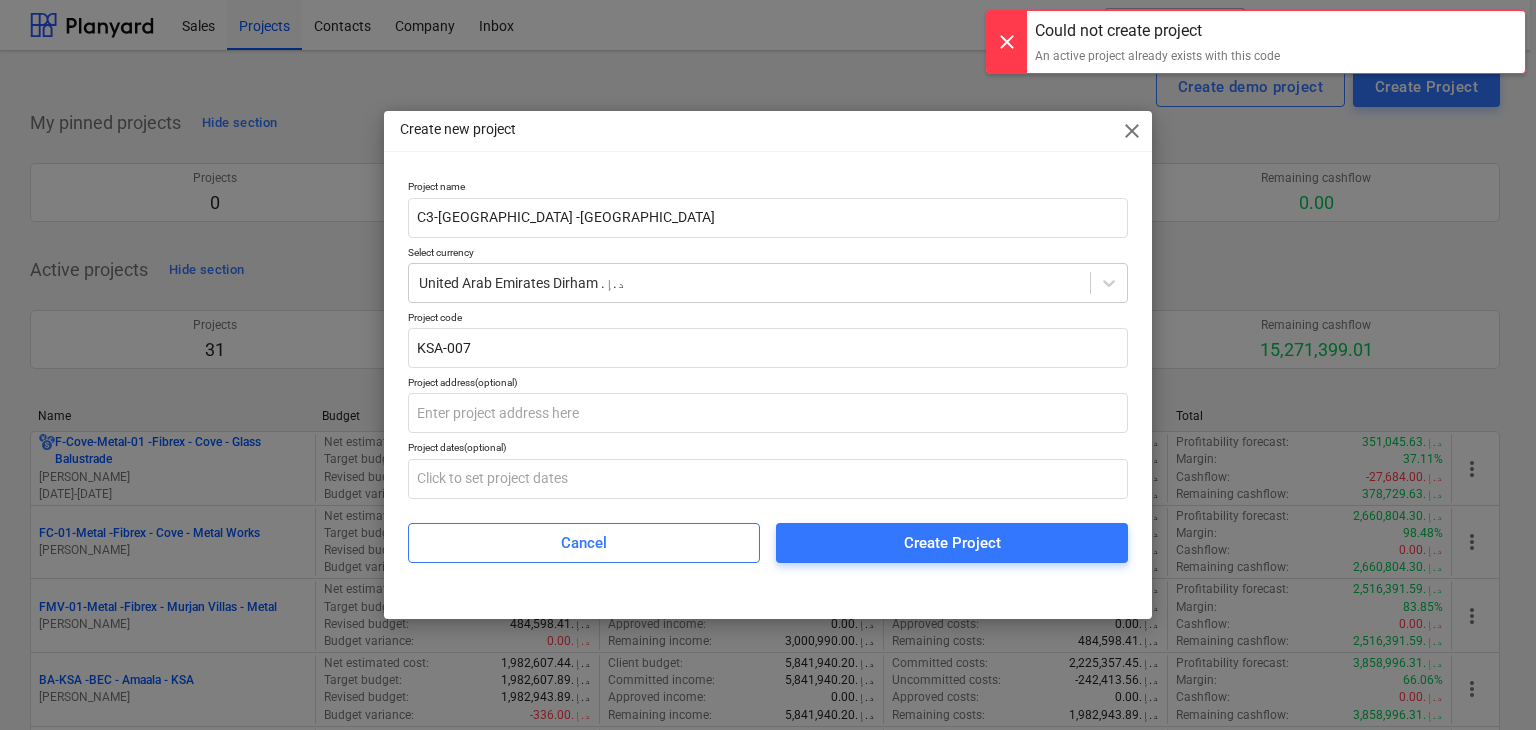 drag, startPoint x: 872, startPoint y: 524, endPoint x: 868, endPoint y: 547, distance: 23.345236 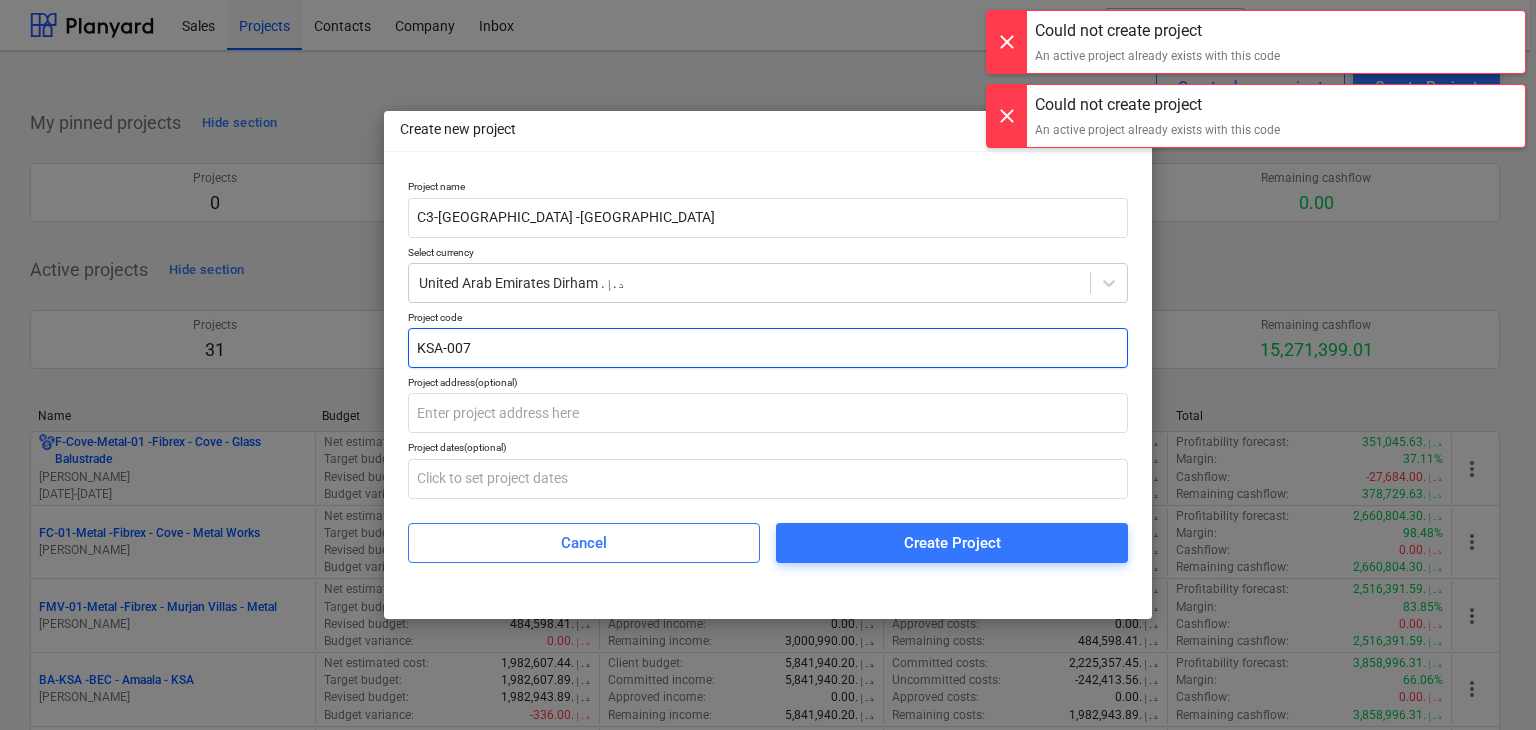 click on "KSA-007" at bounding box center (768, 348) 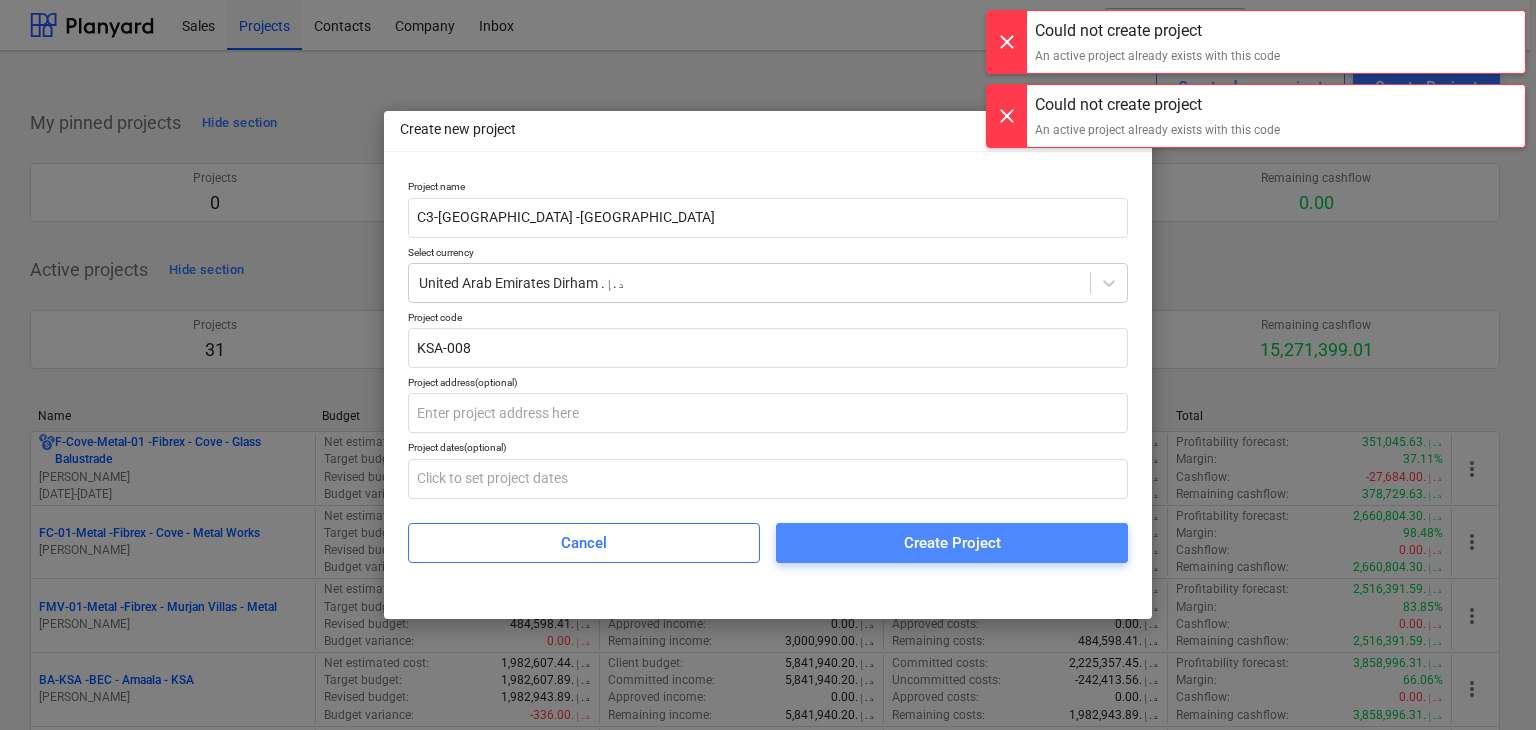 click on "Create Project" at bounding box center (952, 543) 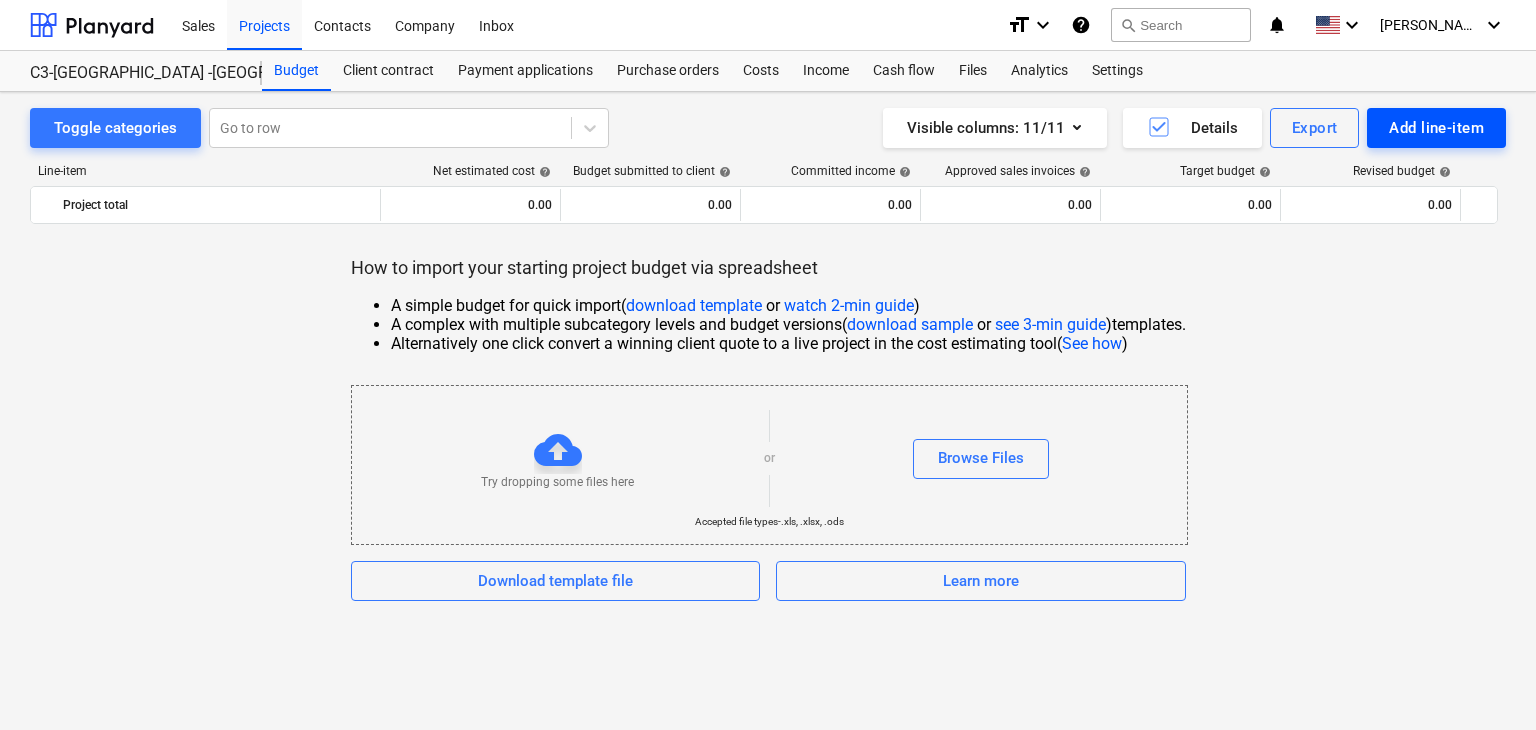 click on "Add line-item" at bounding box center (1436, 128) 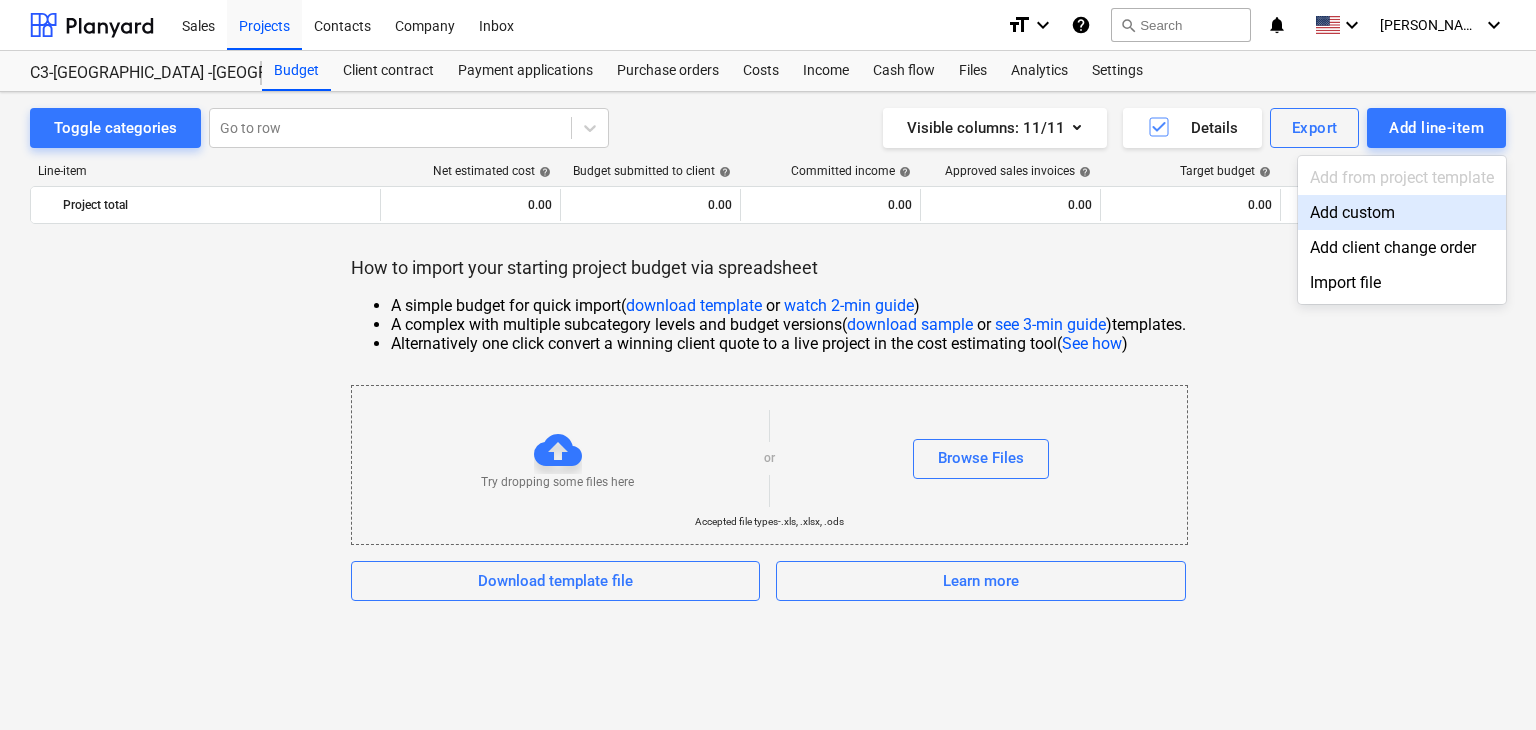 click on "Add custom" at bounding box center [1402, 212] 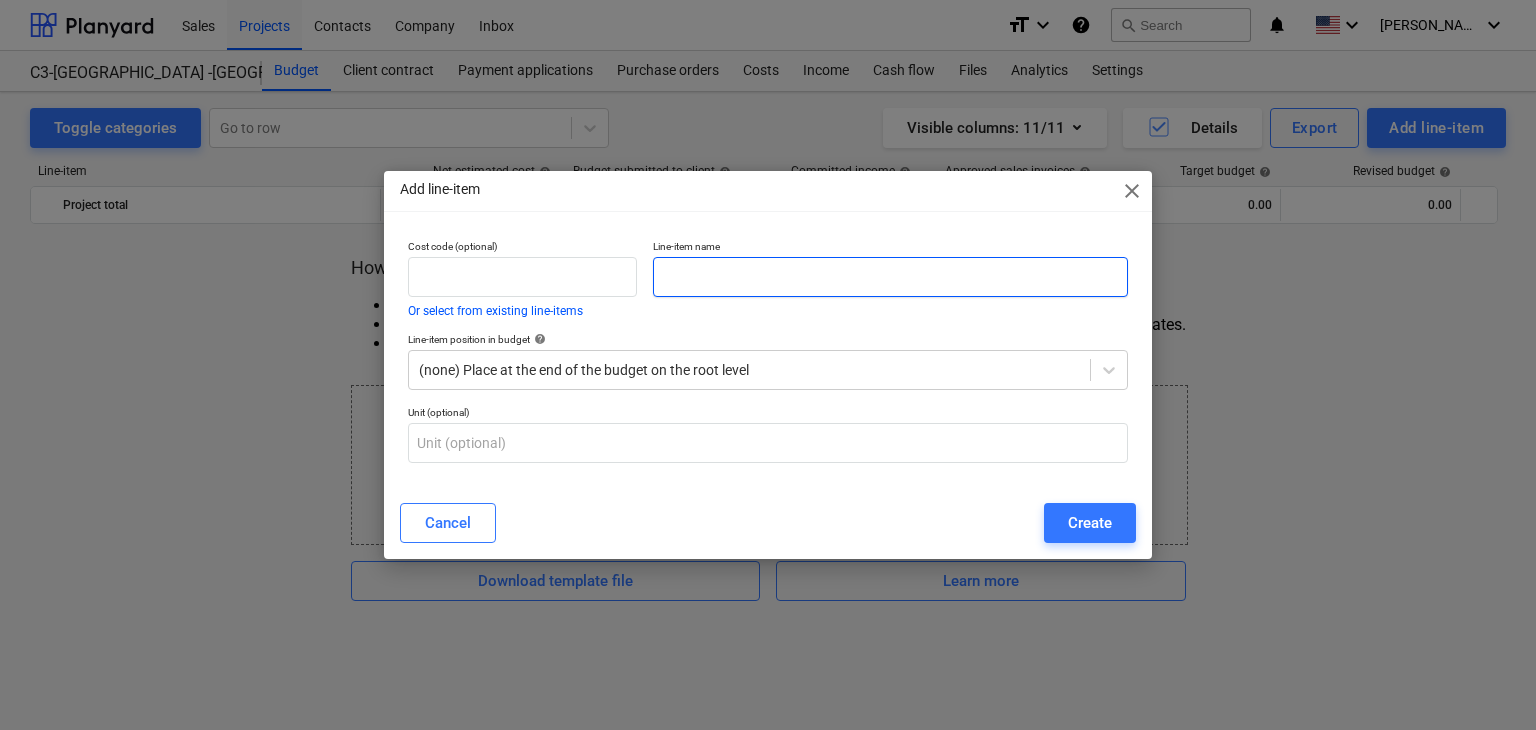 click at bounding box center [890, 277] 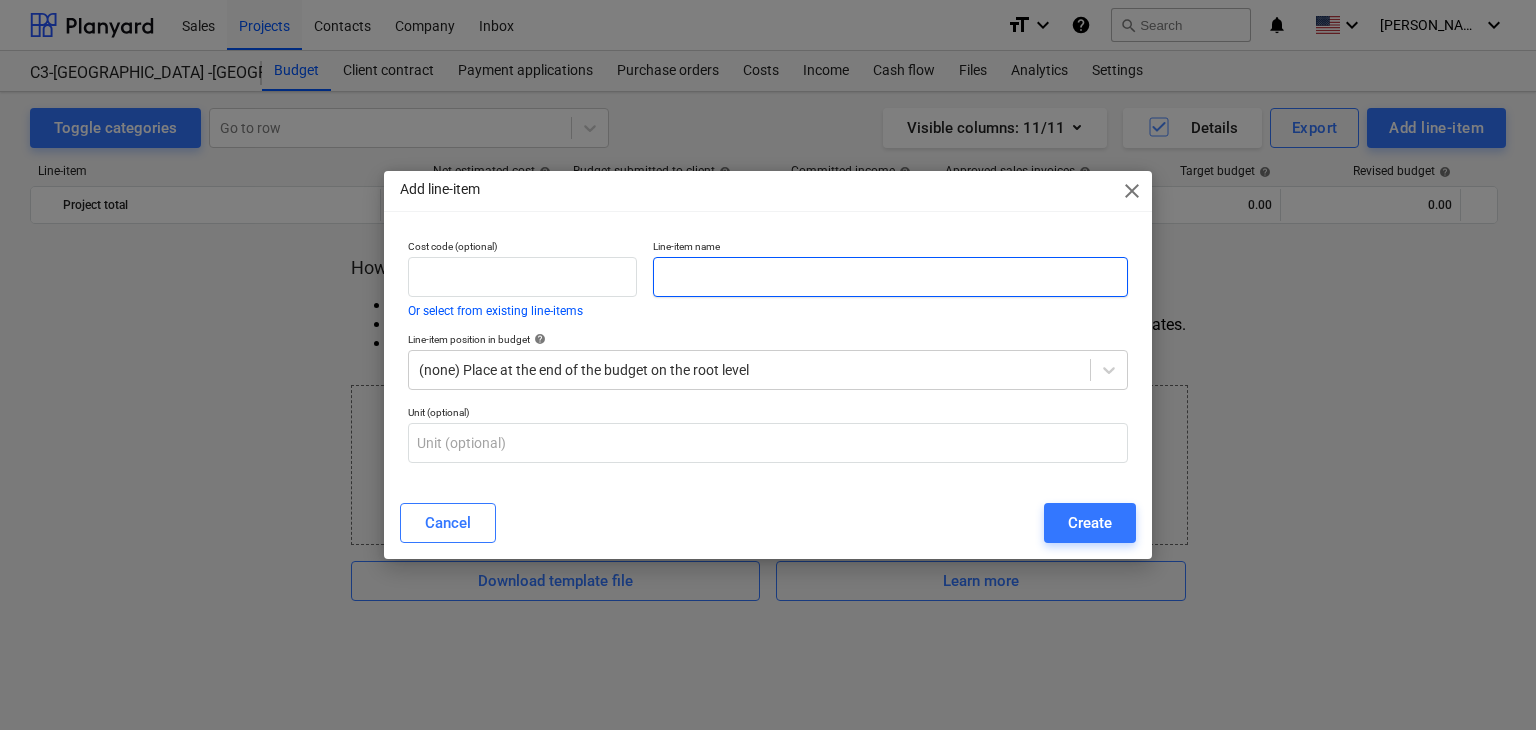 paste on "MS PLATE 5MM THK X 2000 X 6000 MM A36" 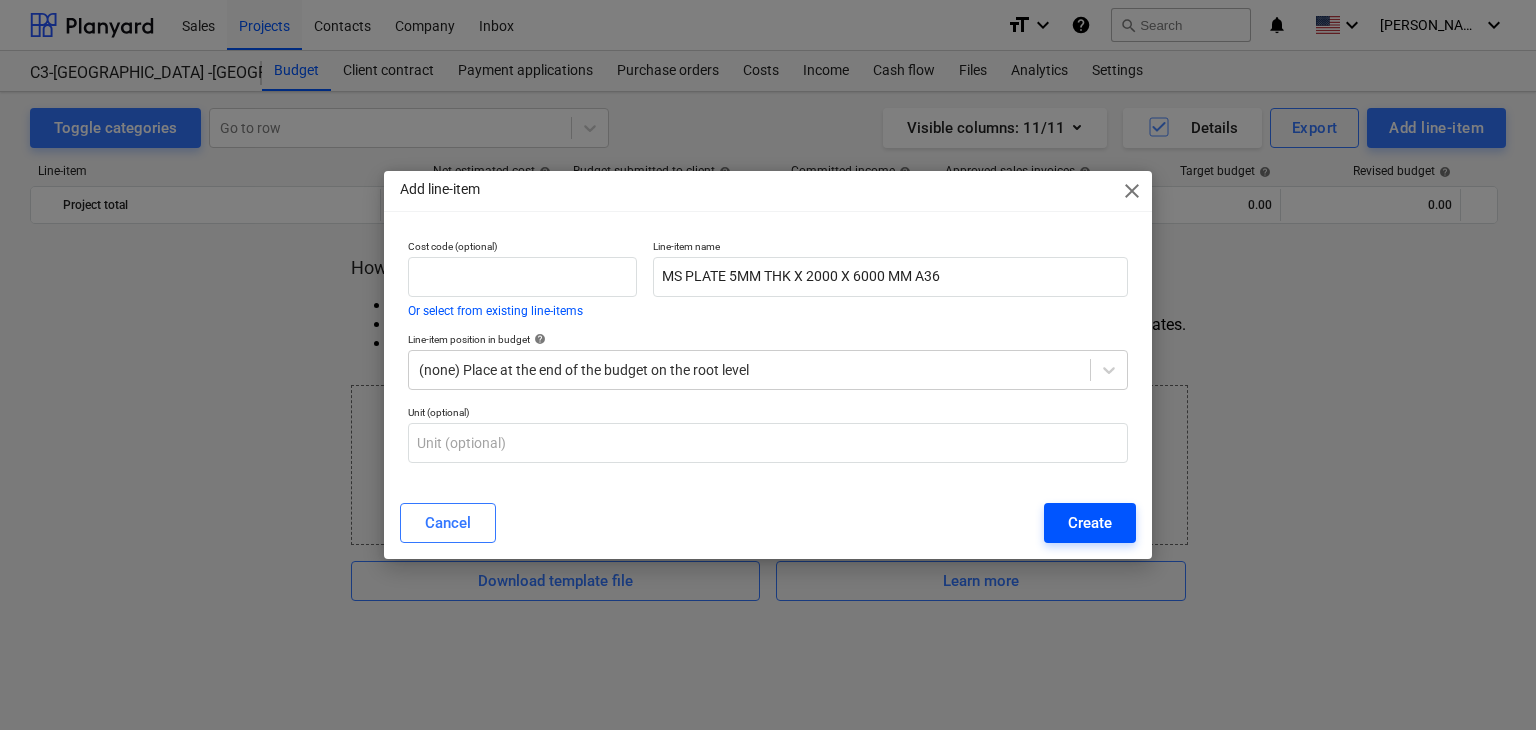 click on "Create" at bounding box center (1090, 523) 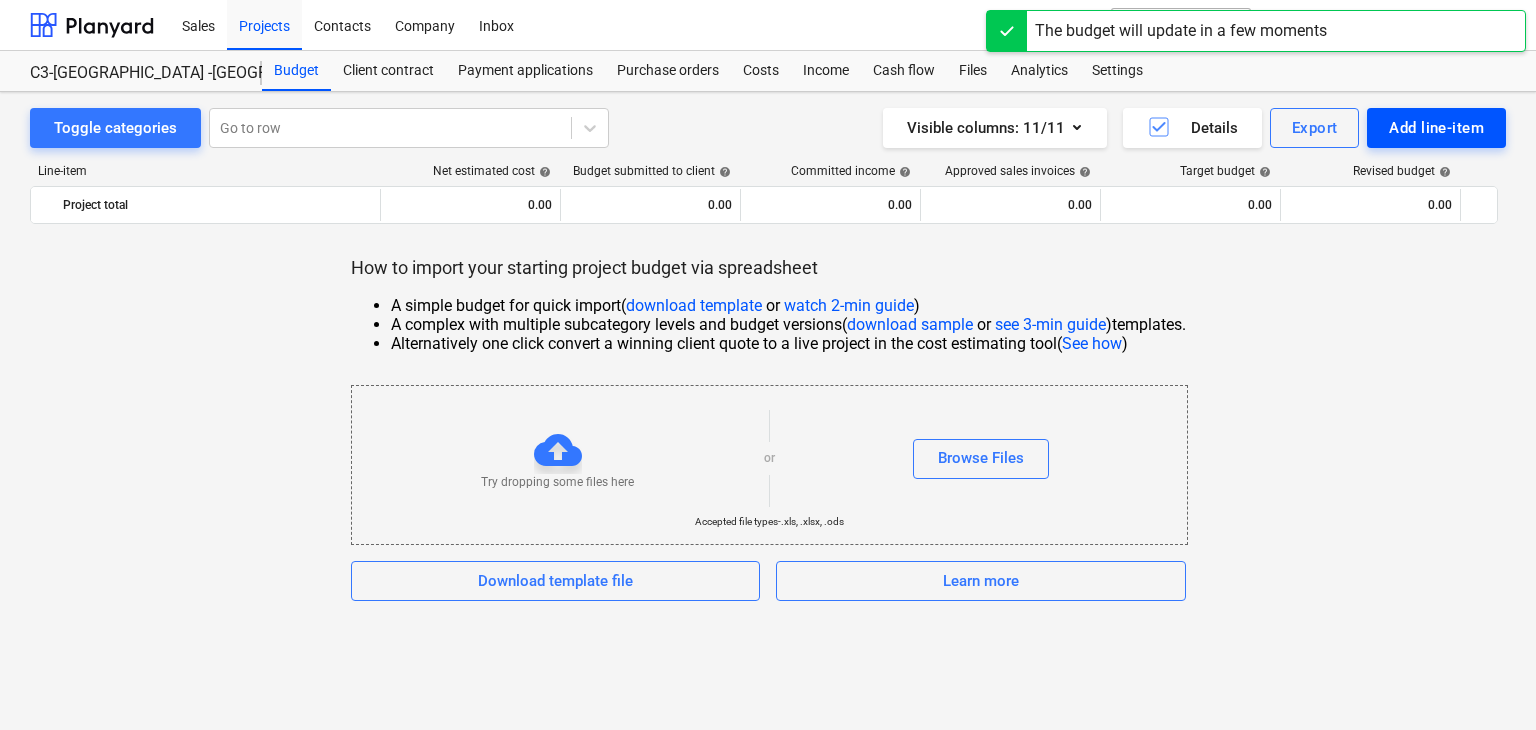 click on "Add line-item" at bounding box center [1436, 128] 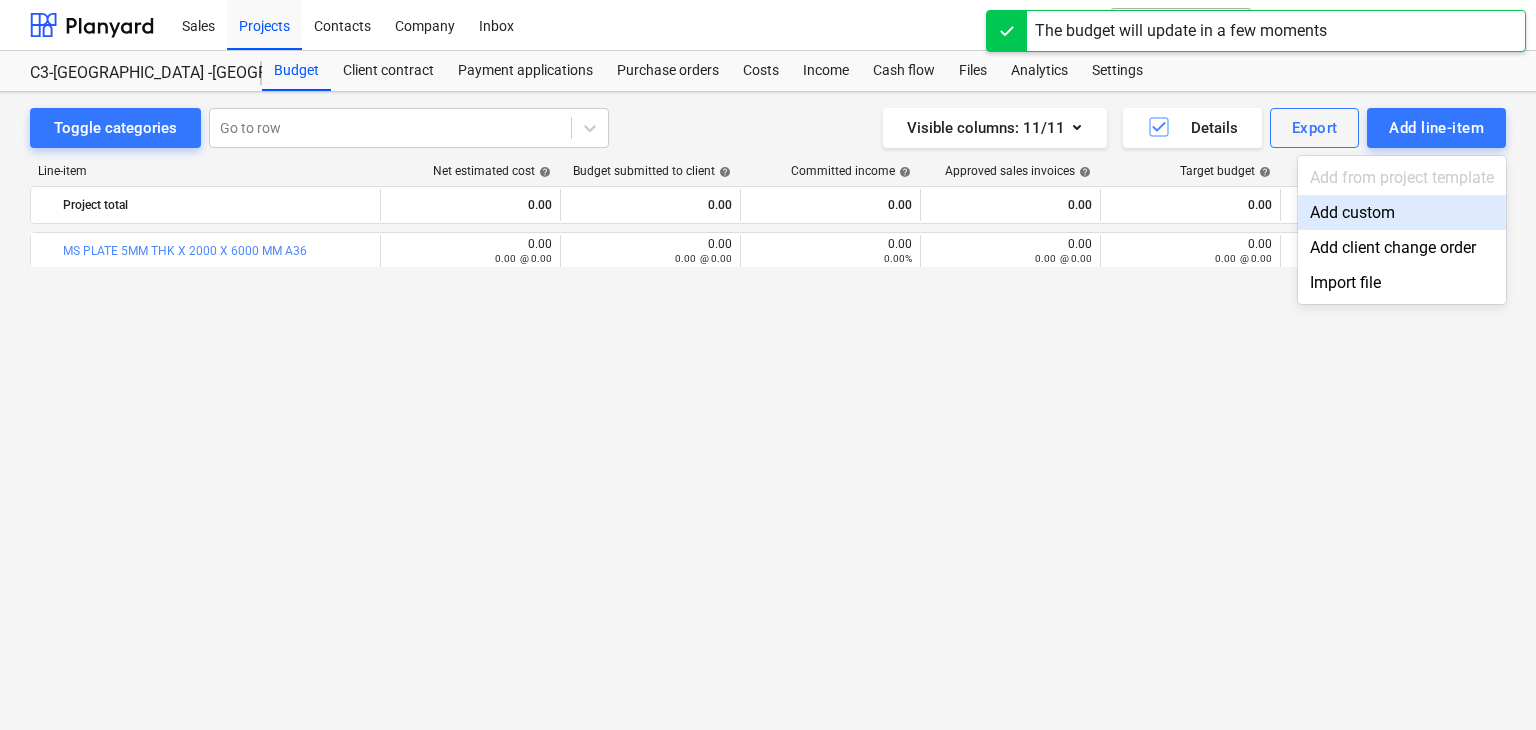 click on "Add custom" at bounding box center (1402, 212) 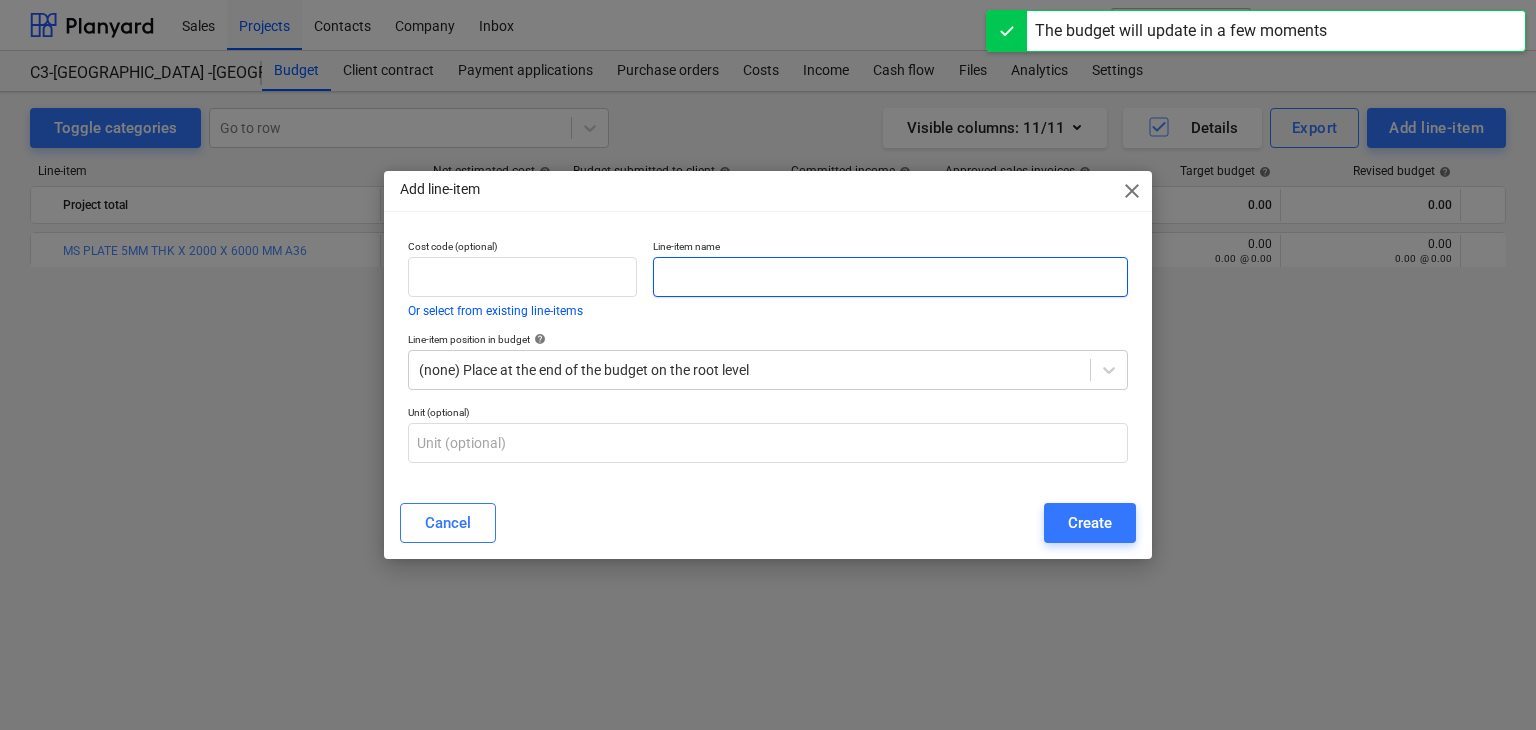 click at bounding box center [890, 277] 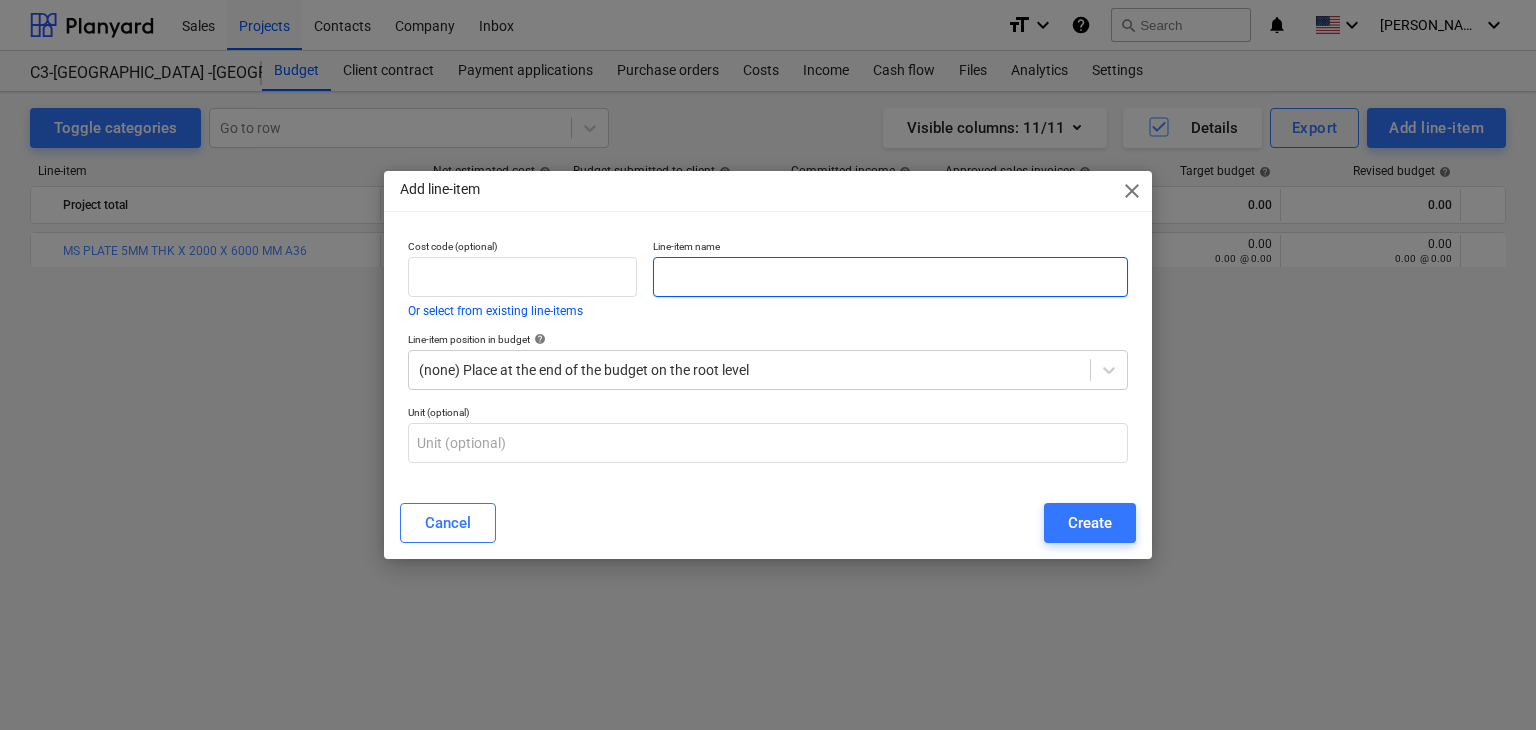 paste on "MS PLATE 6MM THK X 1220 X 2440 MM A36" 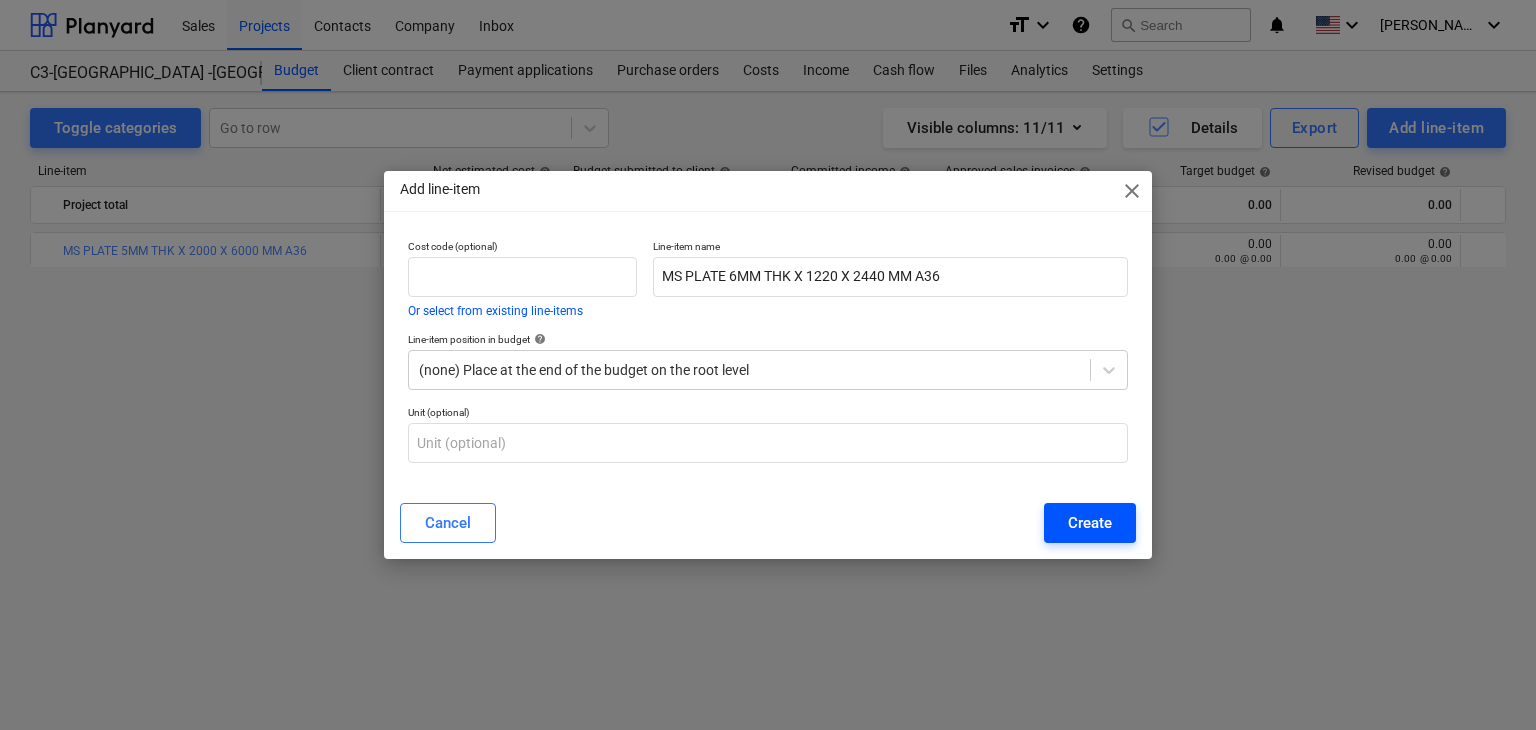 click on "Create" at bounding box center (1090, 523) 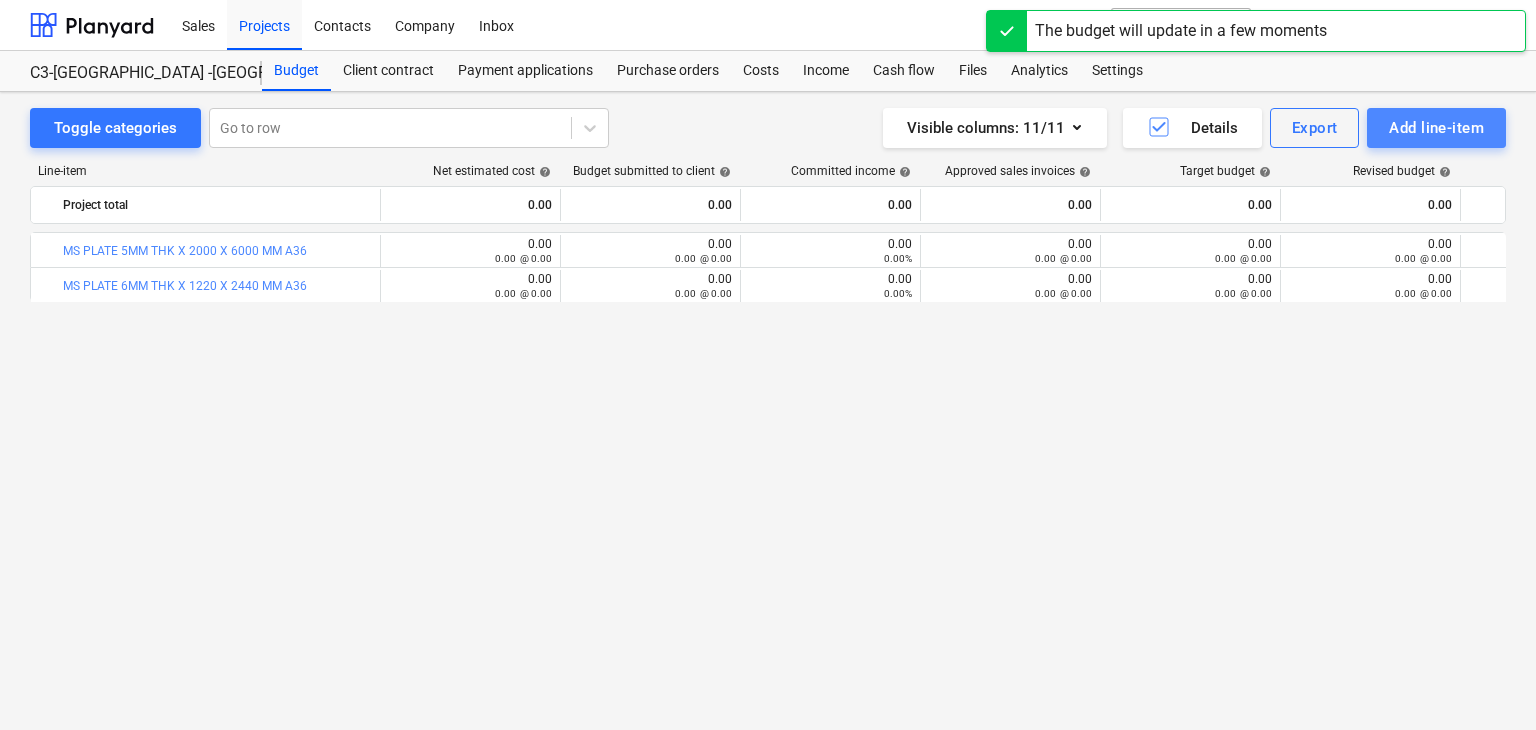 click on "Add line-item" at bounding box center [1436, 128] 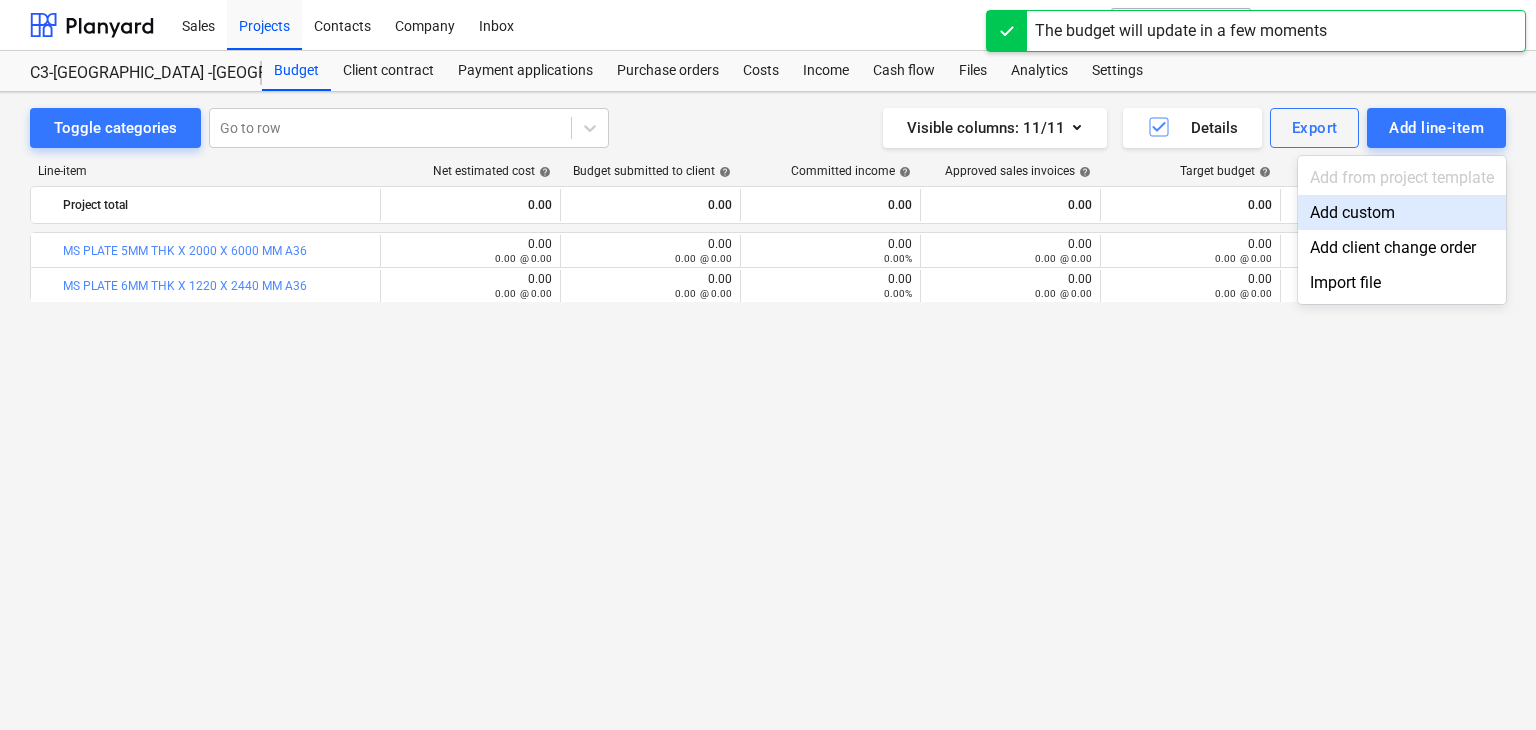 click on "Add custom" at bounding box center (1402, 212) 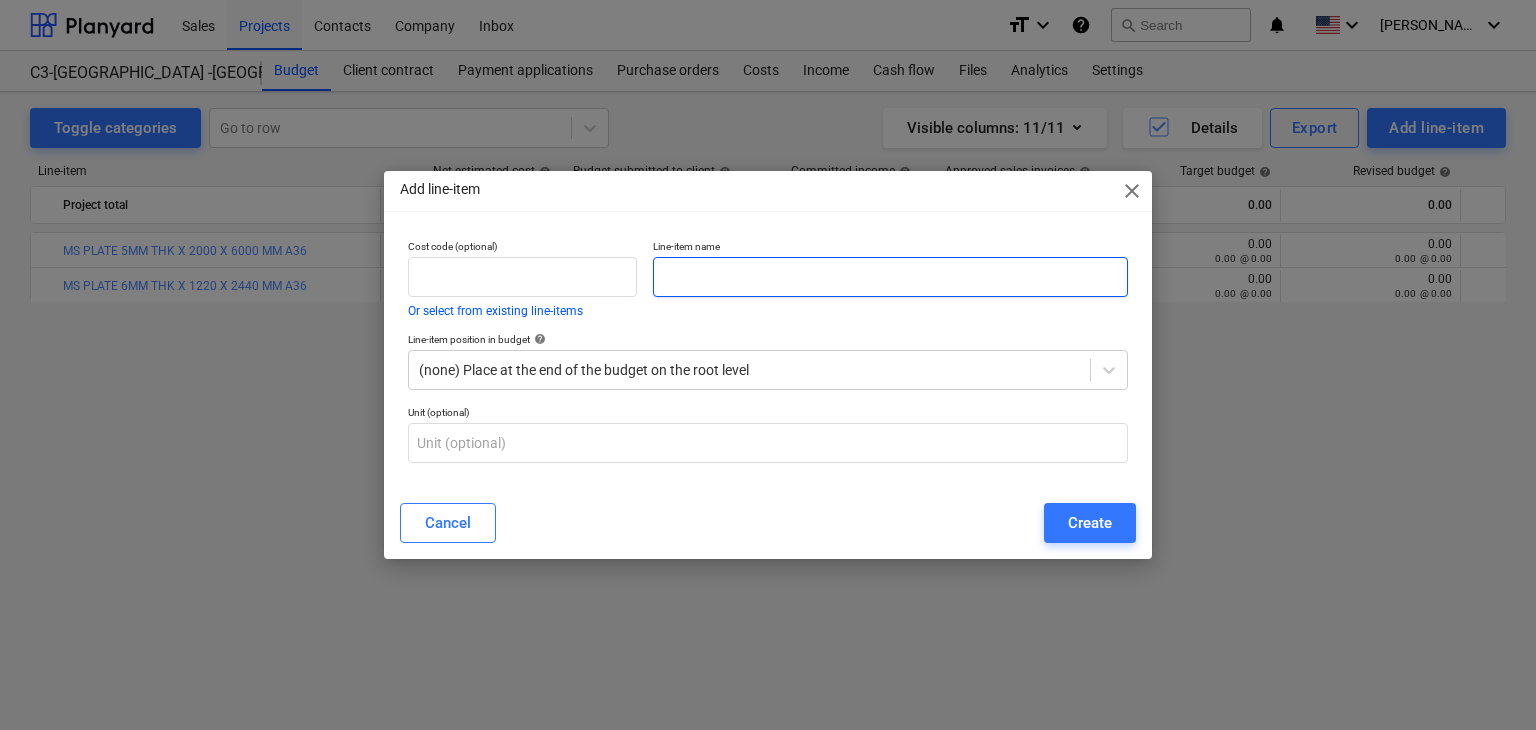 click at bounding box center [890, 277] 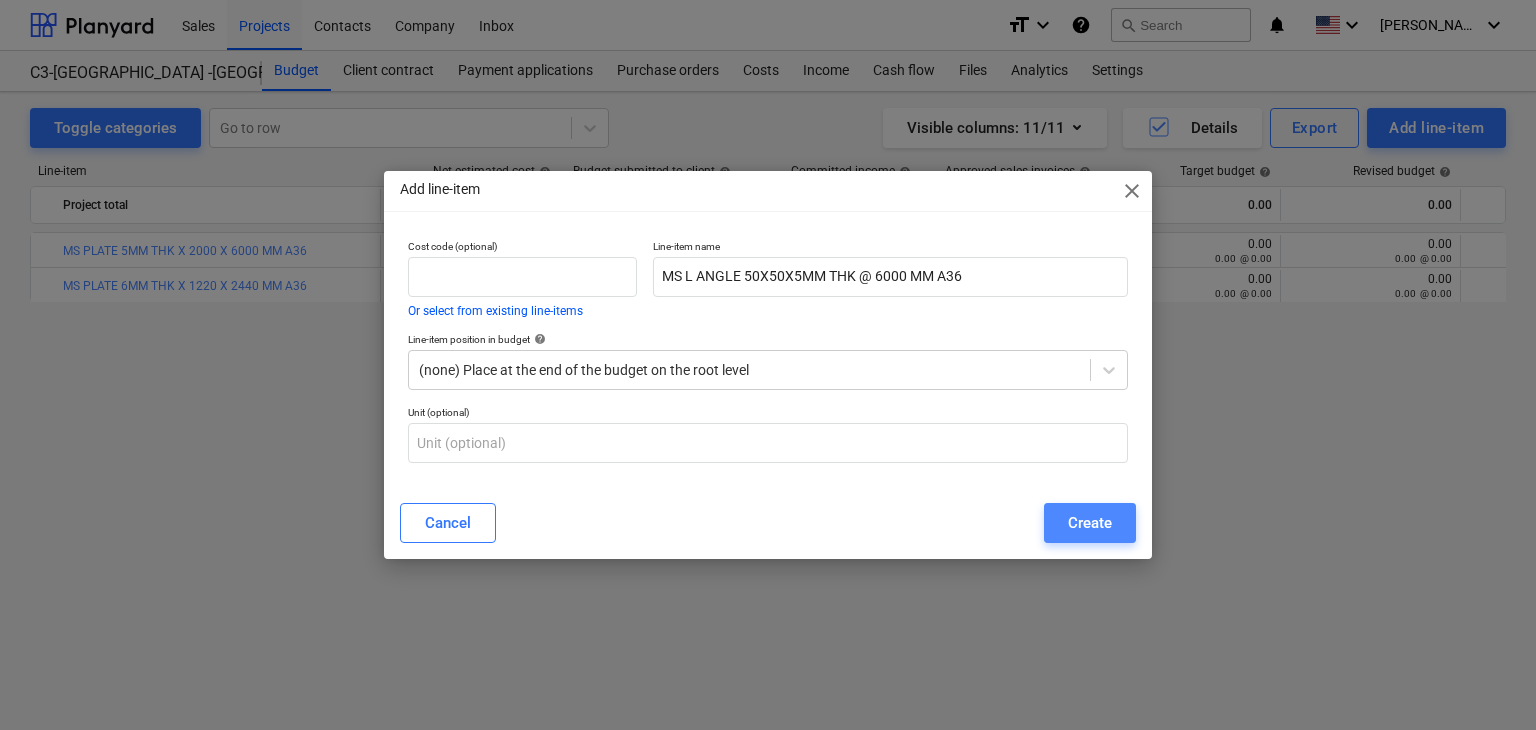 click on "Create" at bounding box center [1090, 523] 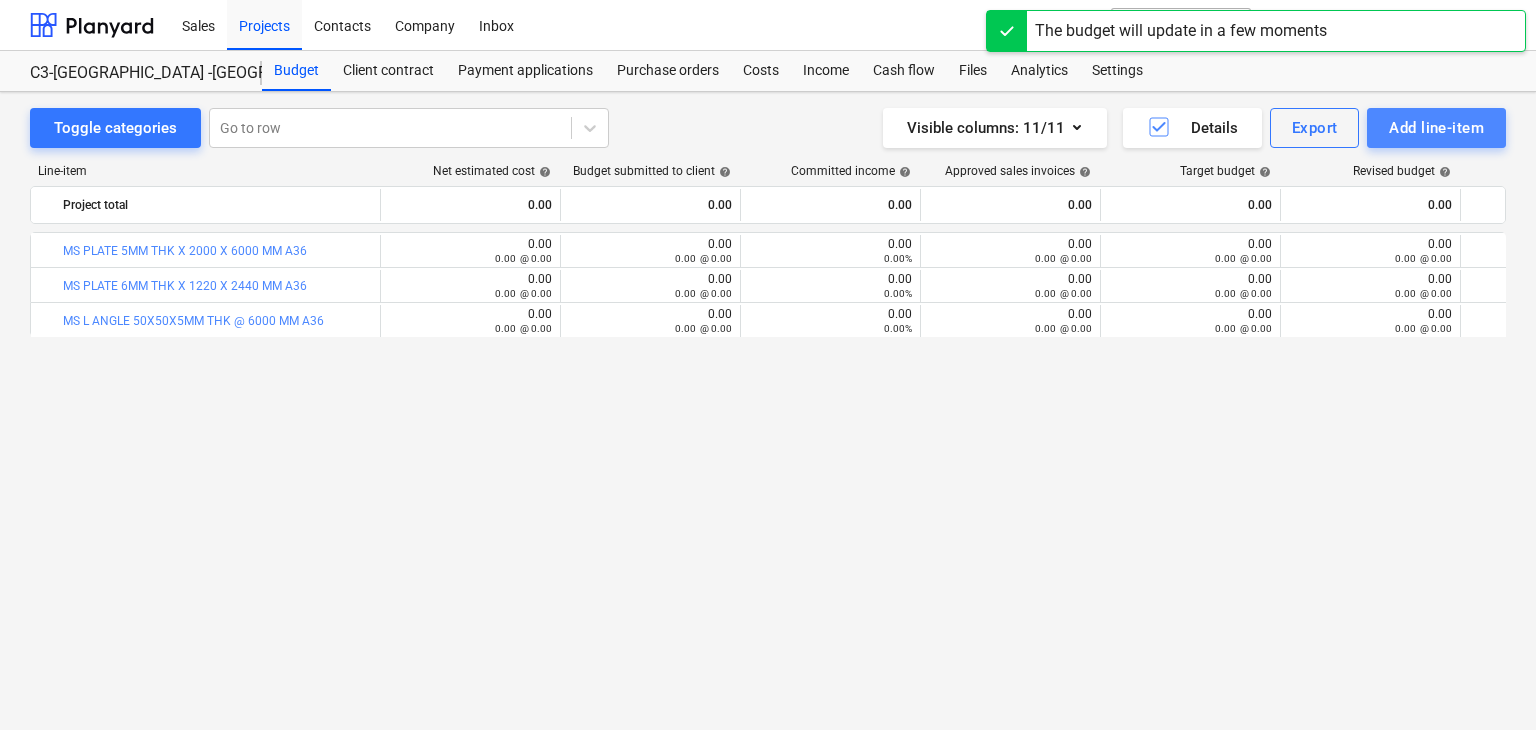 click on "Add line-item" at bounding box center [1436, 128] 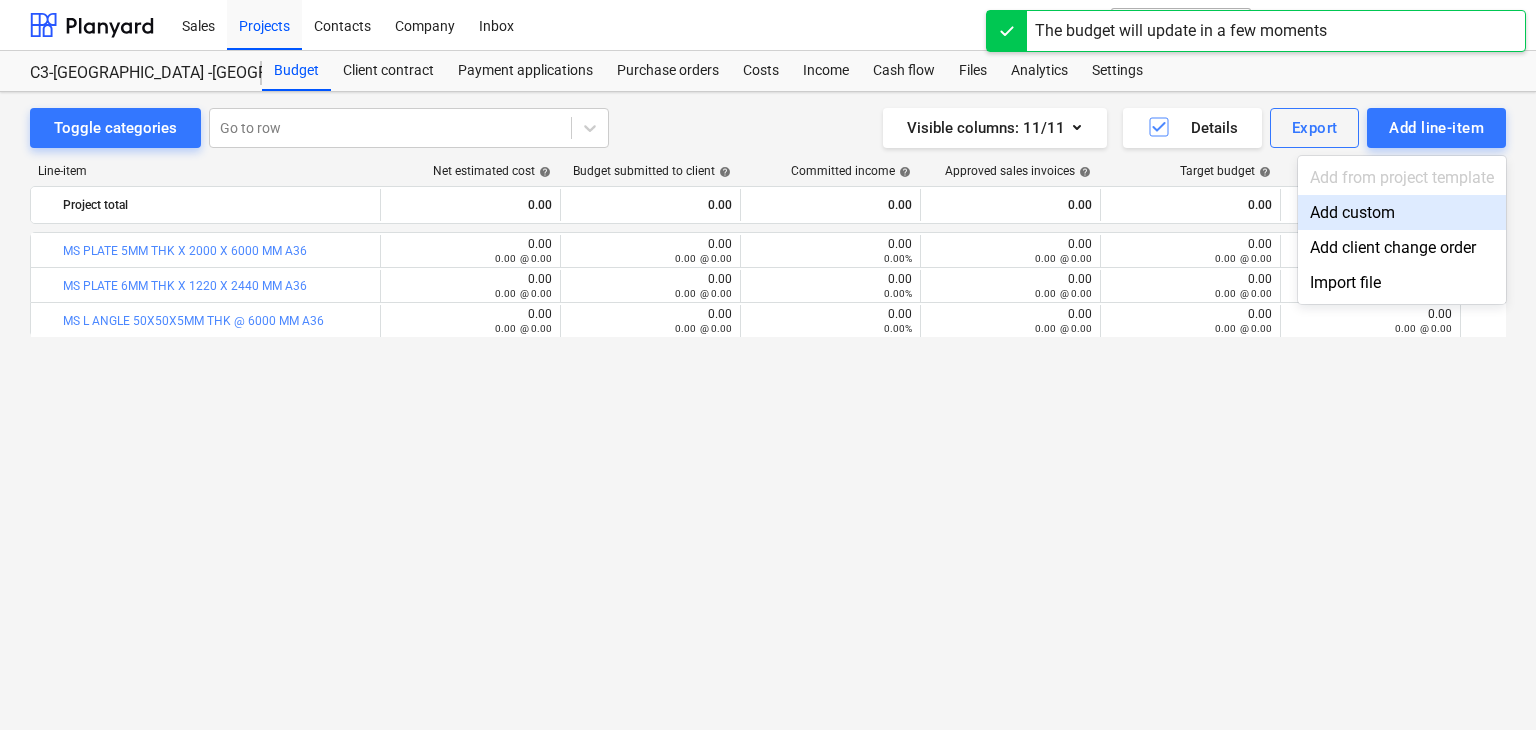 click on "Add custom" at bounding box center (1402, 212) 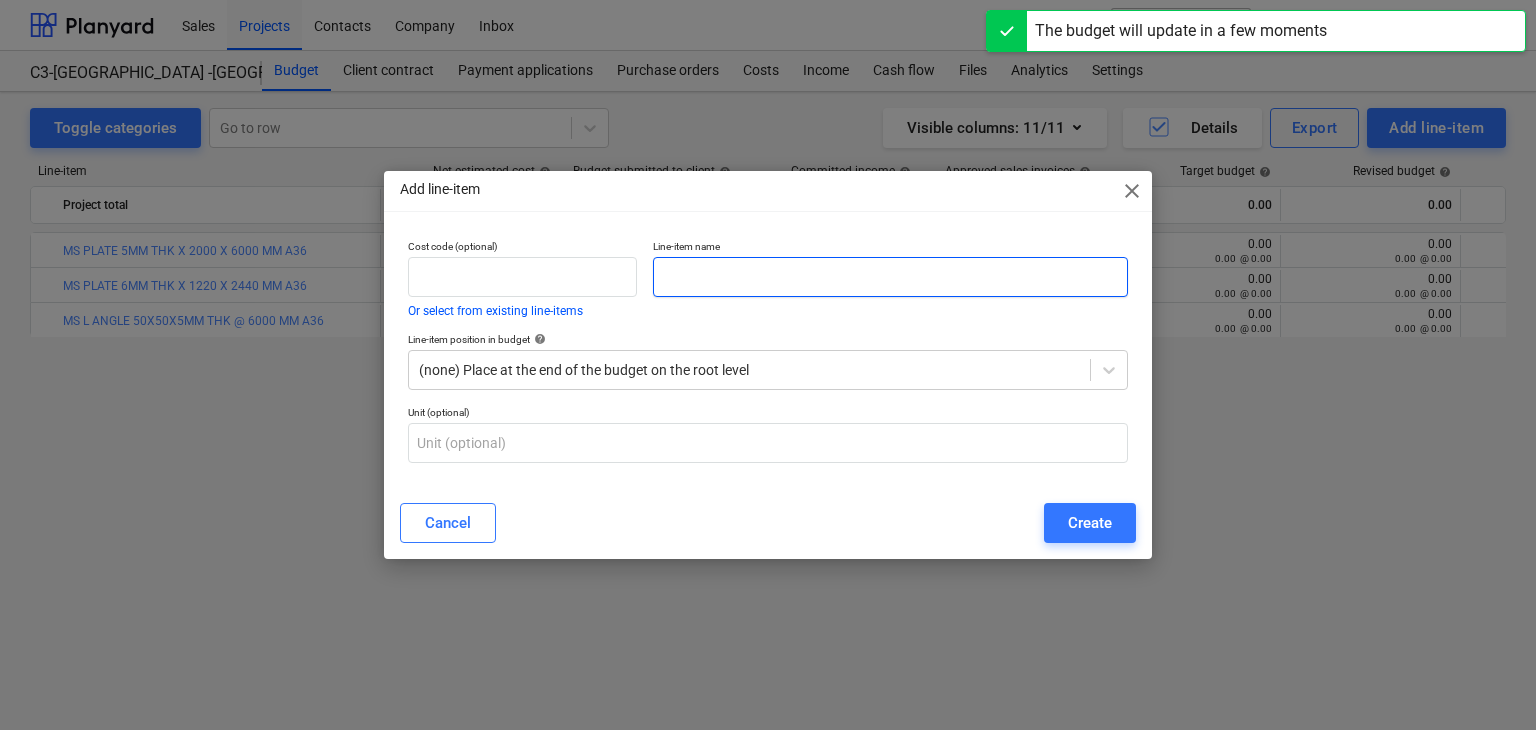 drag, startPoint x: 678, startPoint y: 271, endPoint x: 628, endPoint y: 301, distance: 58.30952 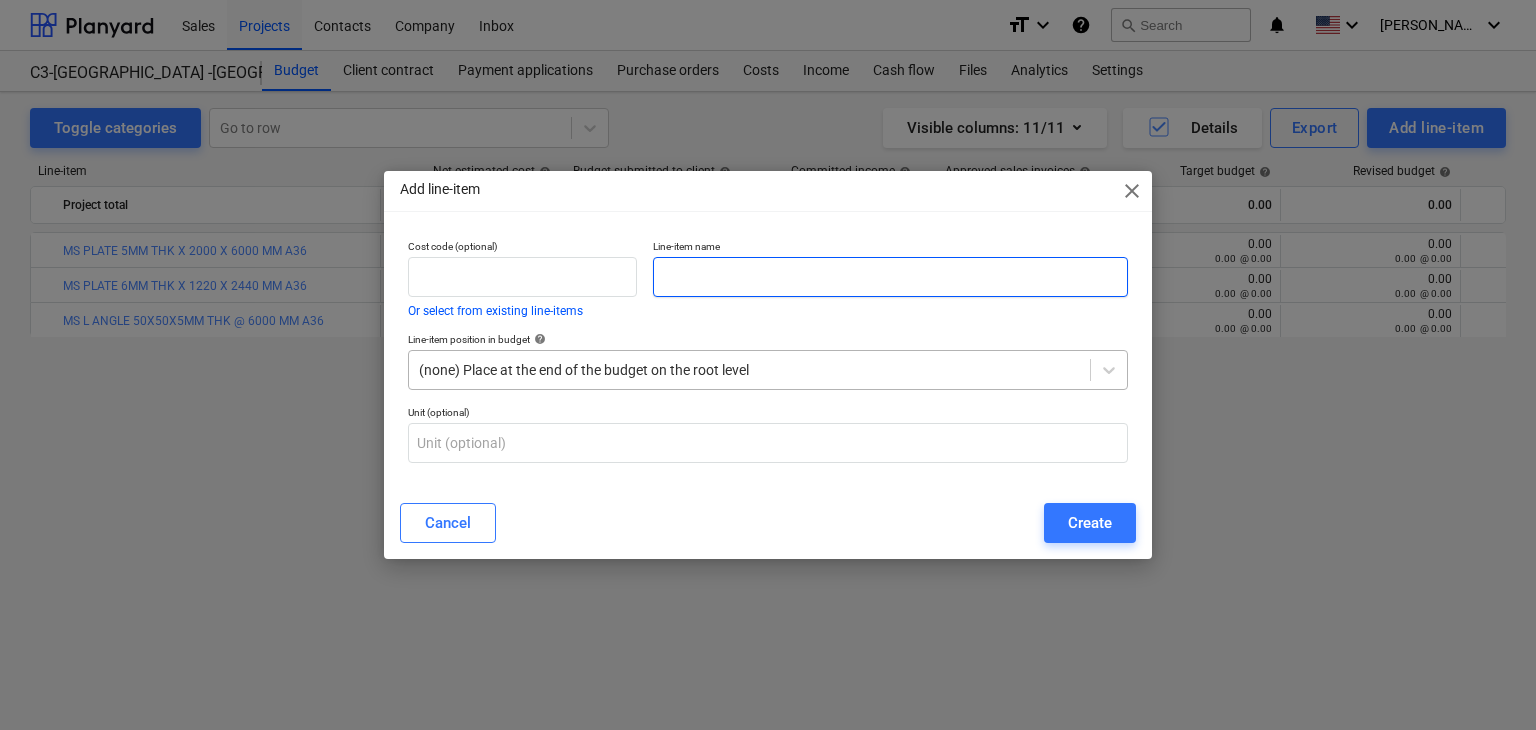 paste on "GI GR 8.8 CONNECTION BOLT M12X50" 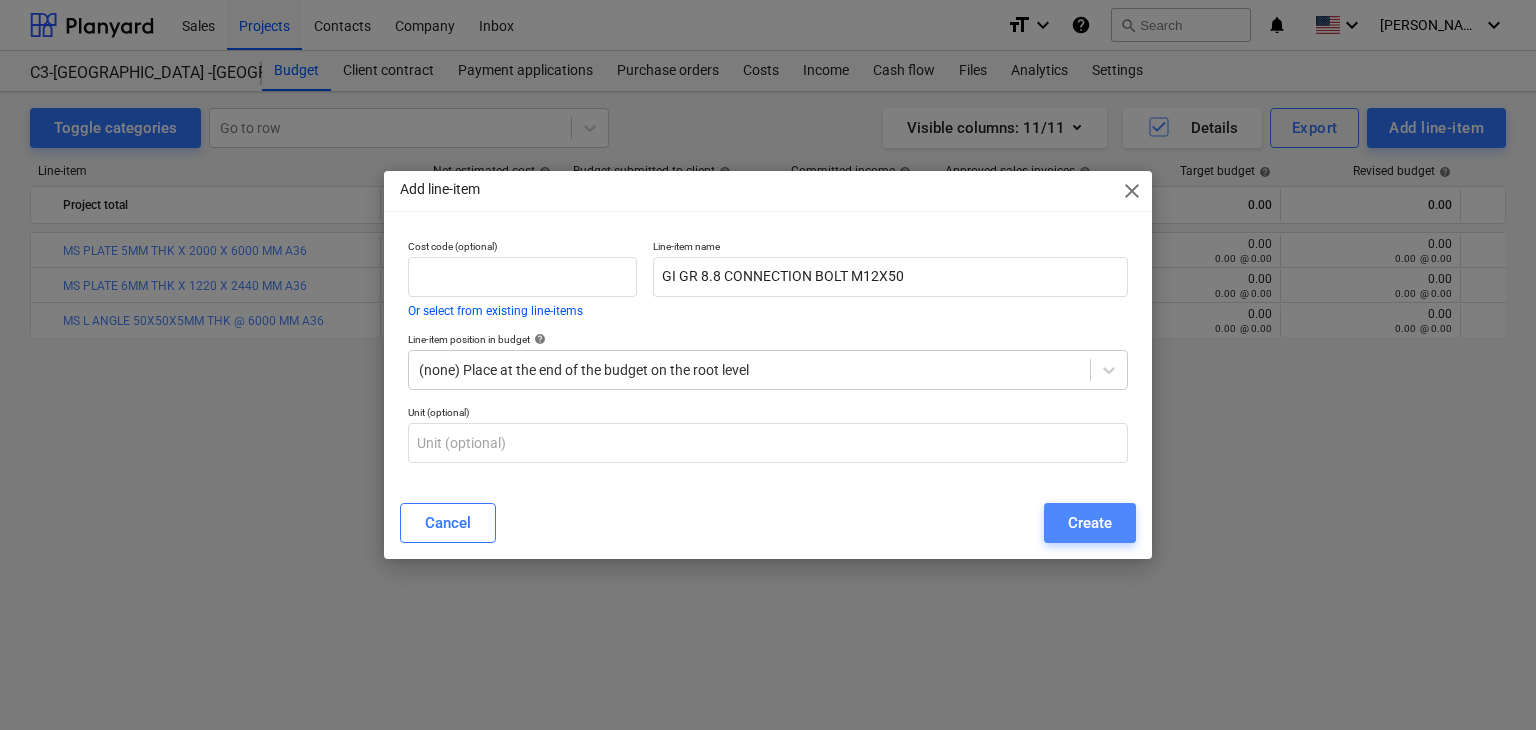 click on "Create" at bounding box center (1090, 523) 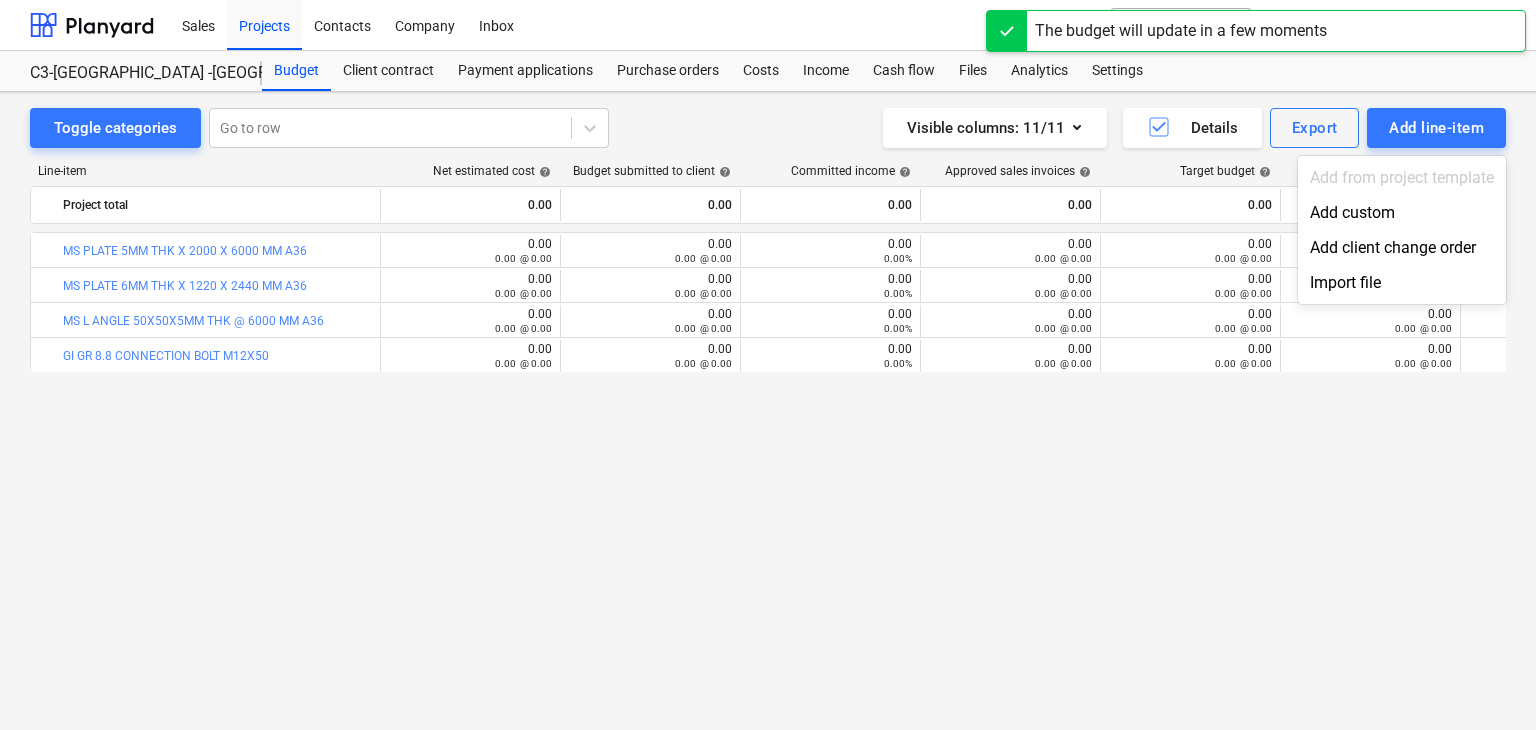 scroll, scrollTop: 0, scrollLeft: 0, axis: both 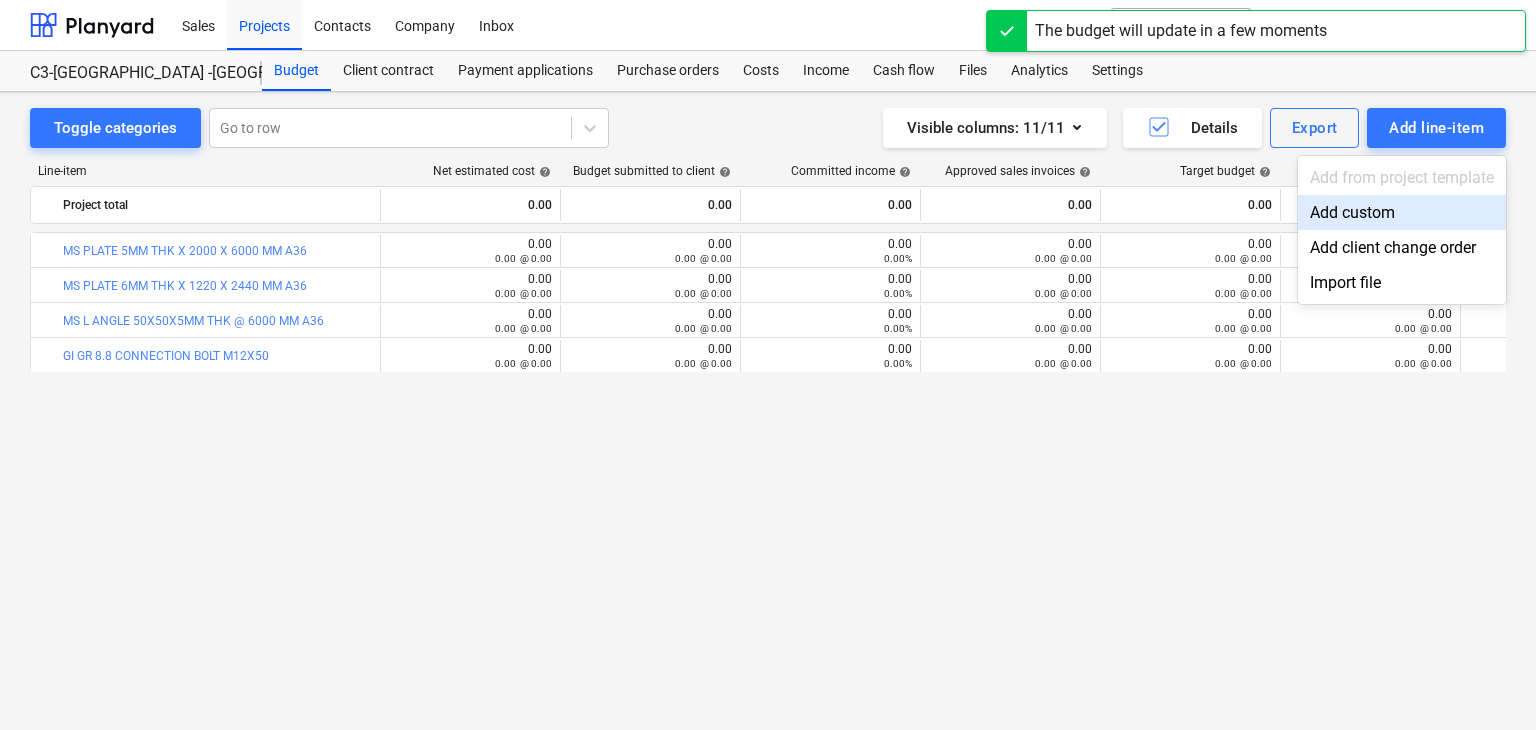 click on "Add custom" at bounding box center [1402, 212] 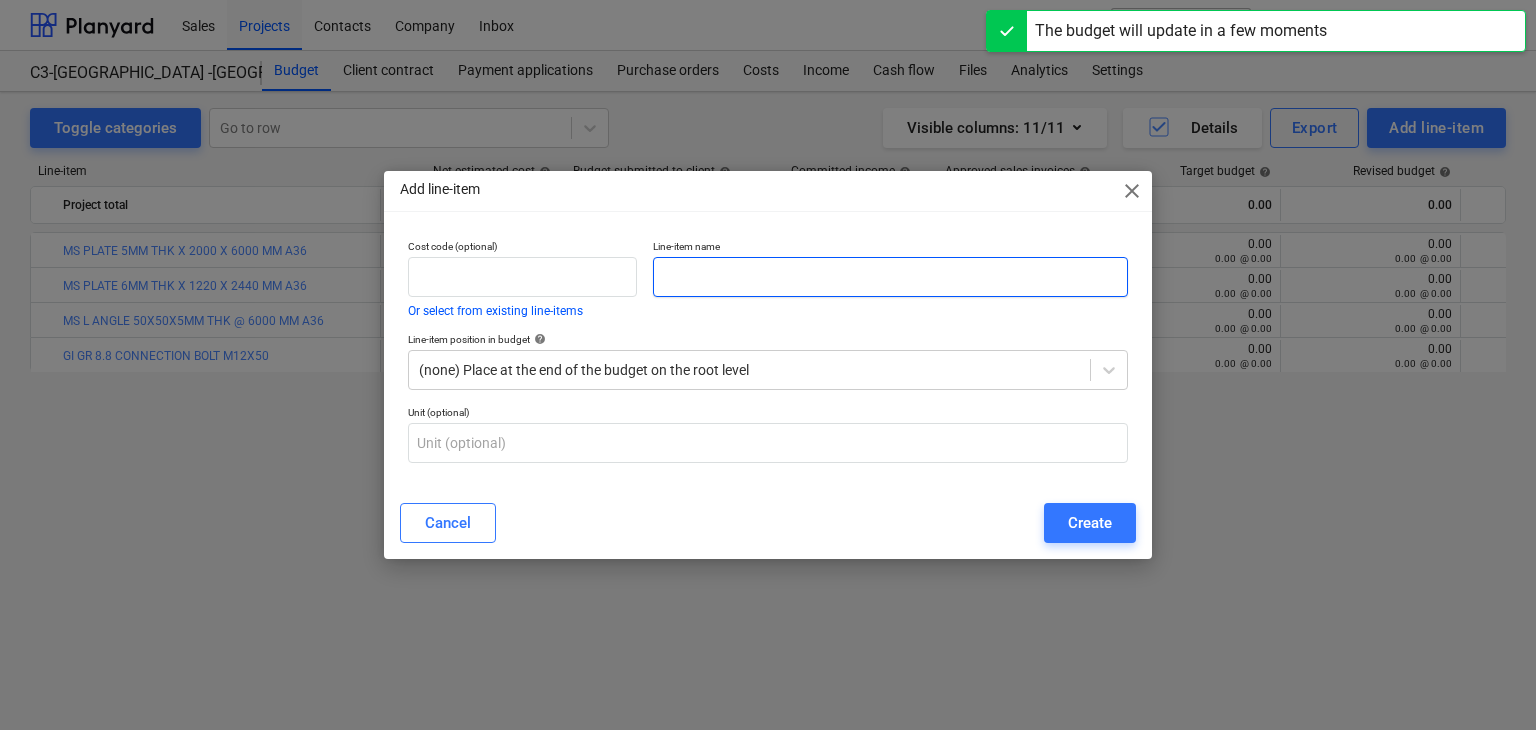click at bounding box center (890, 277) 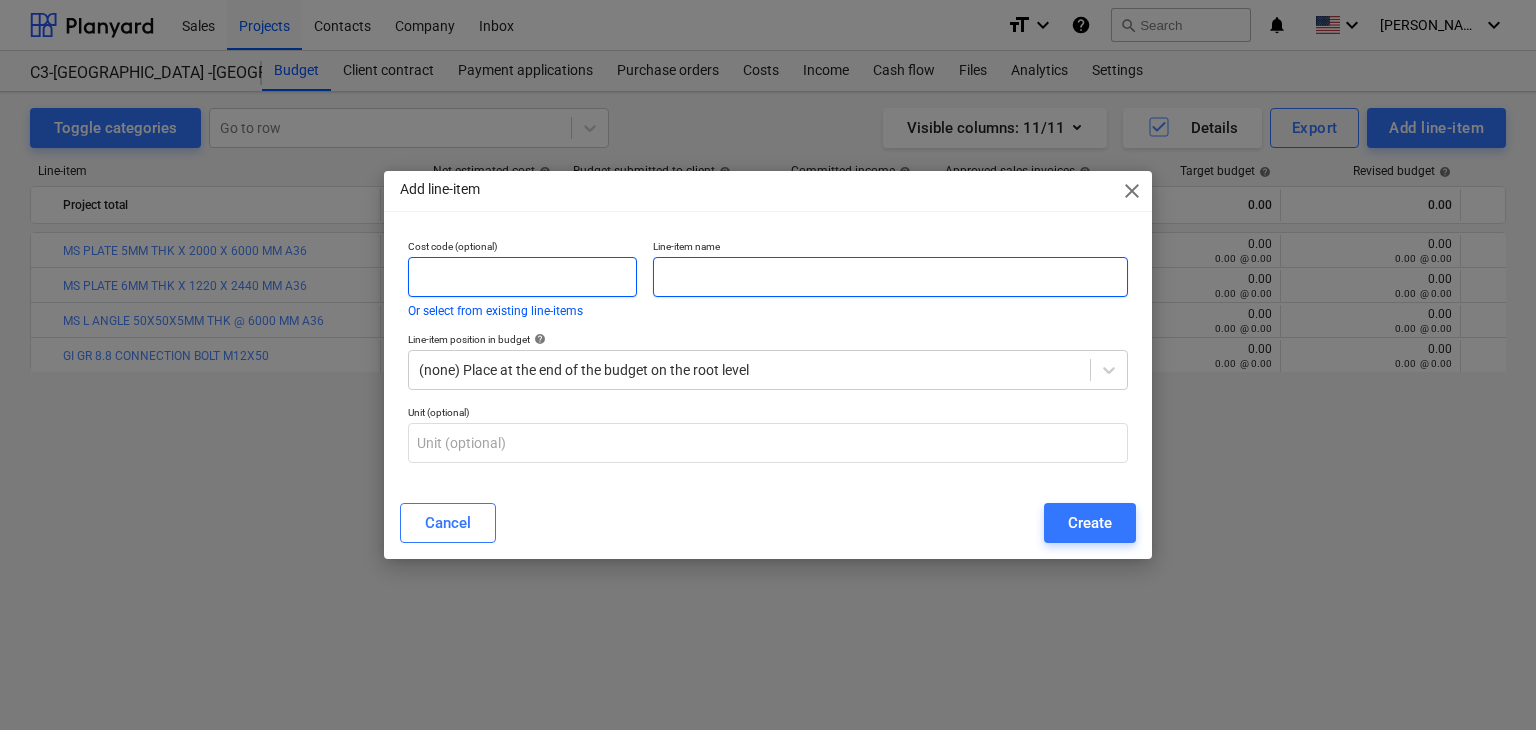 paste on "GI GR 8.8 NUT M12" 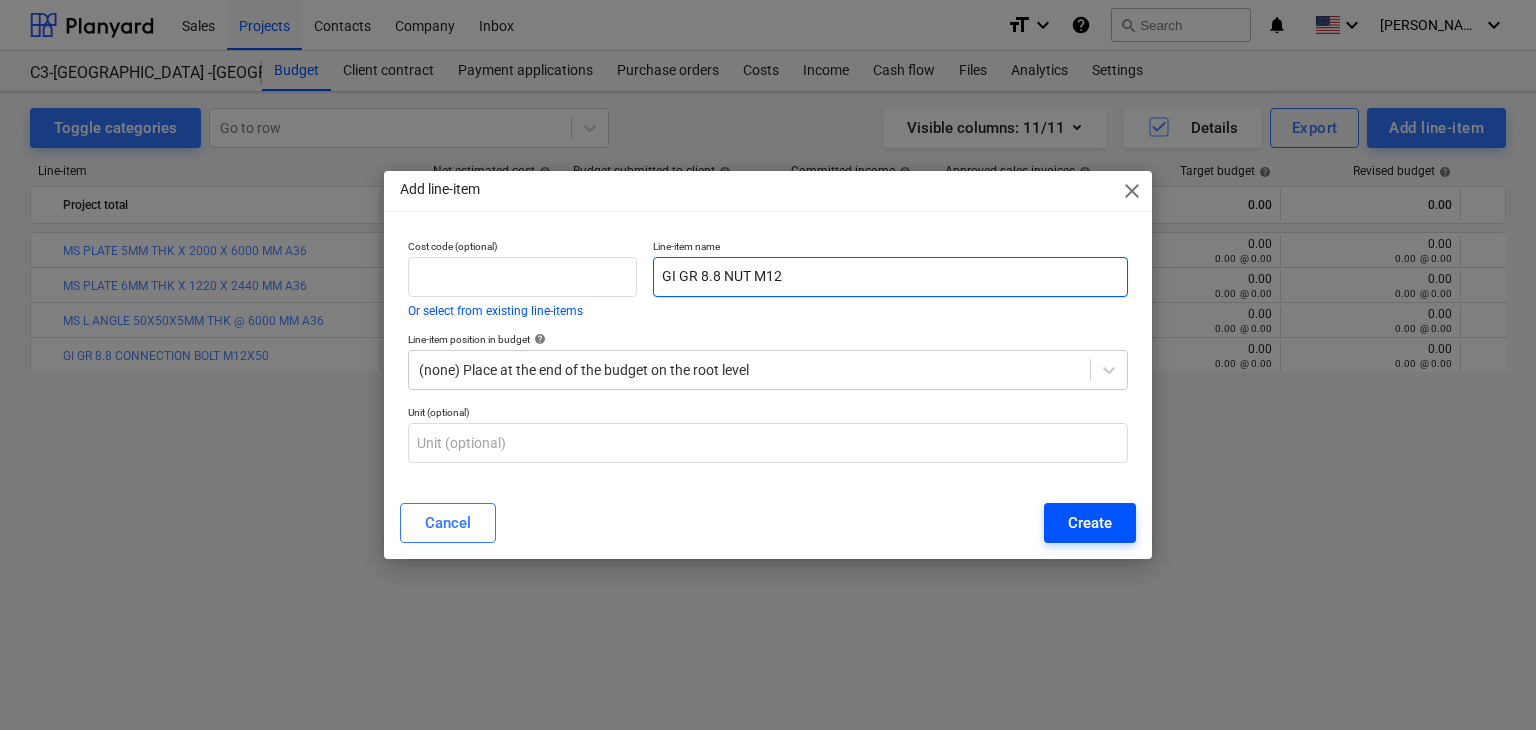 type on "GI GR 8.8 NUT M12" 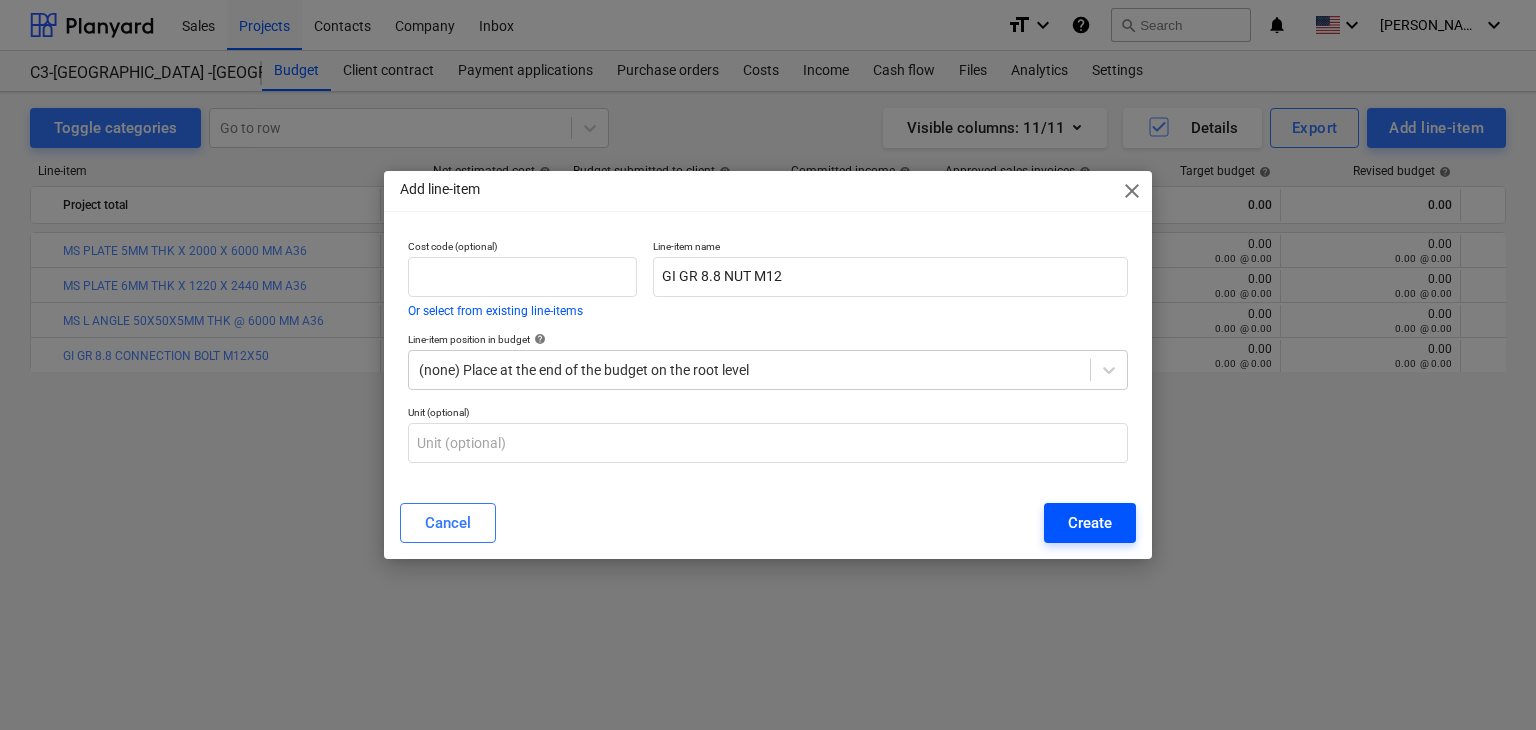 click on "Create" at bounding box center [1090, 523] 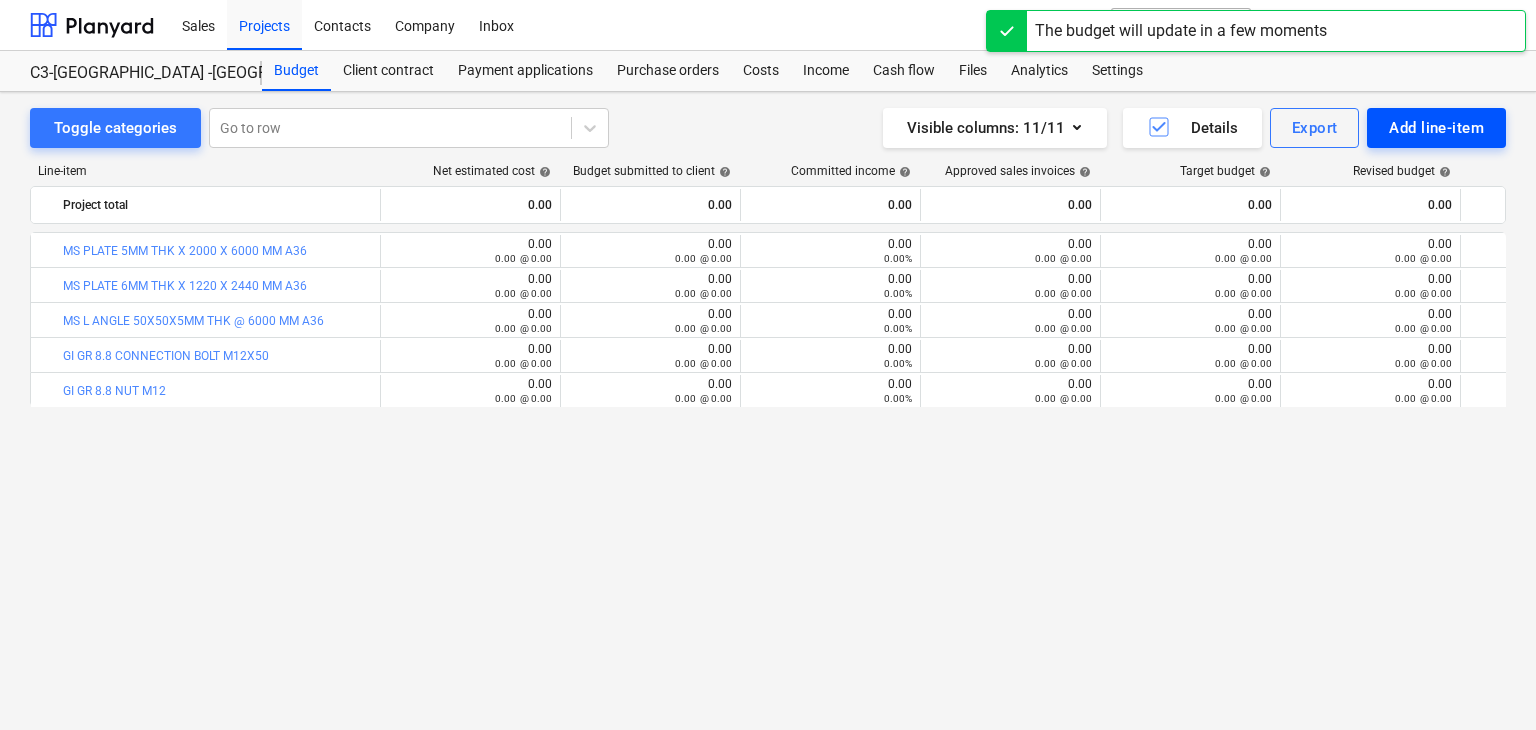 click on "Add line-item" at bounding box center (1436, 128) 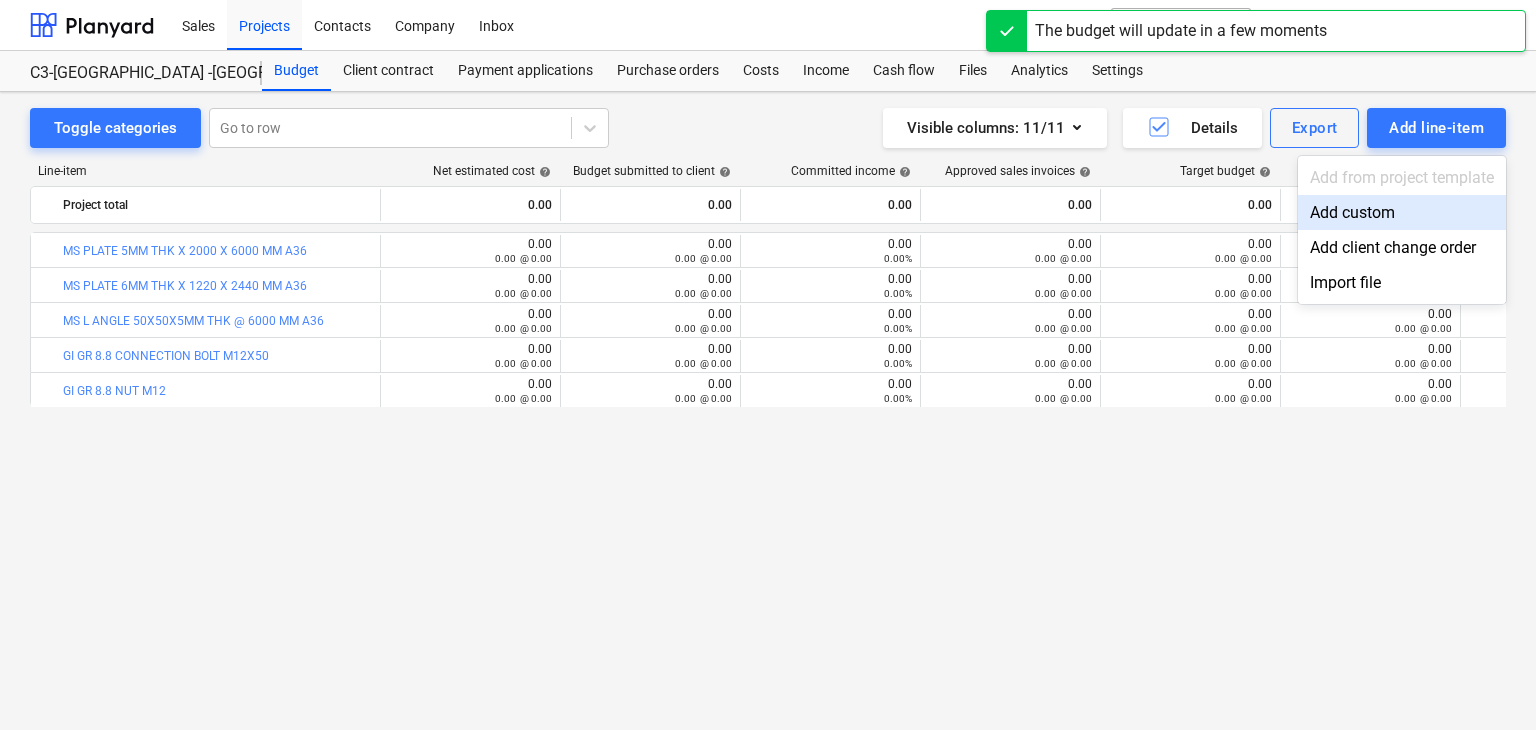 click on "Add custom" at bounding box center (1402, 212) 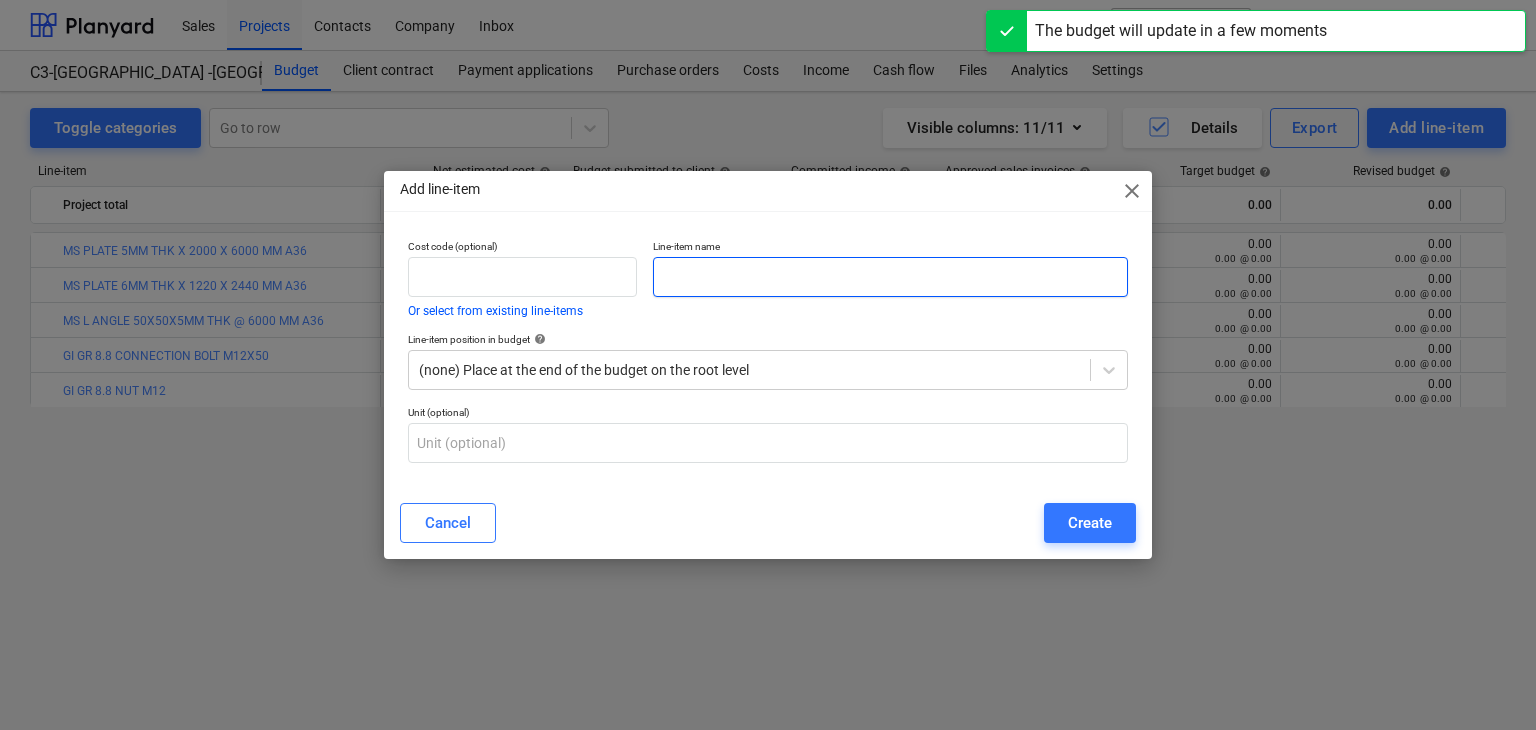 click at bounding box center (890, 277) 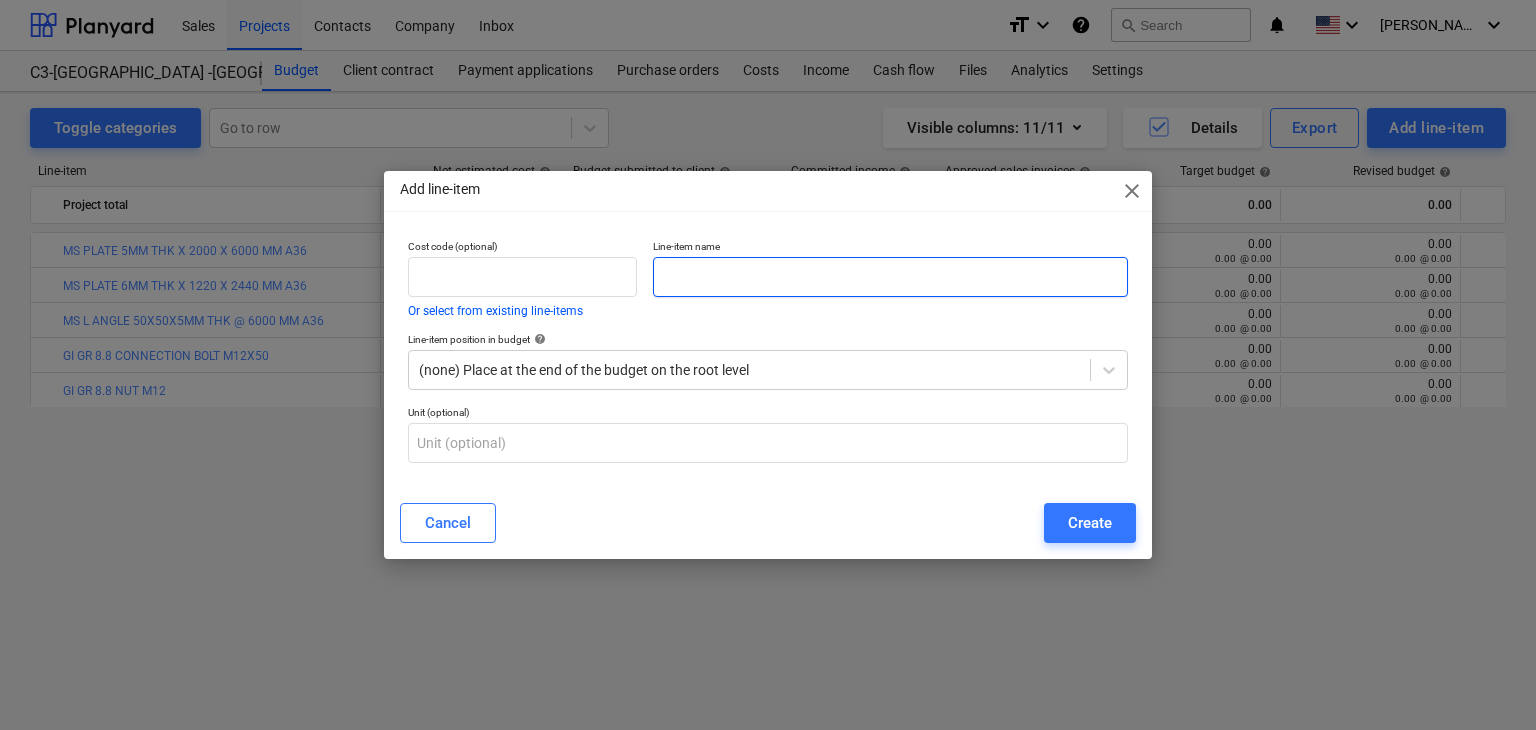 paste on "GI GR 8.8 WASHER M12" 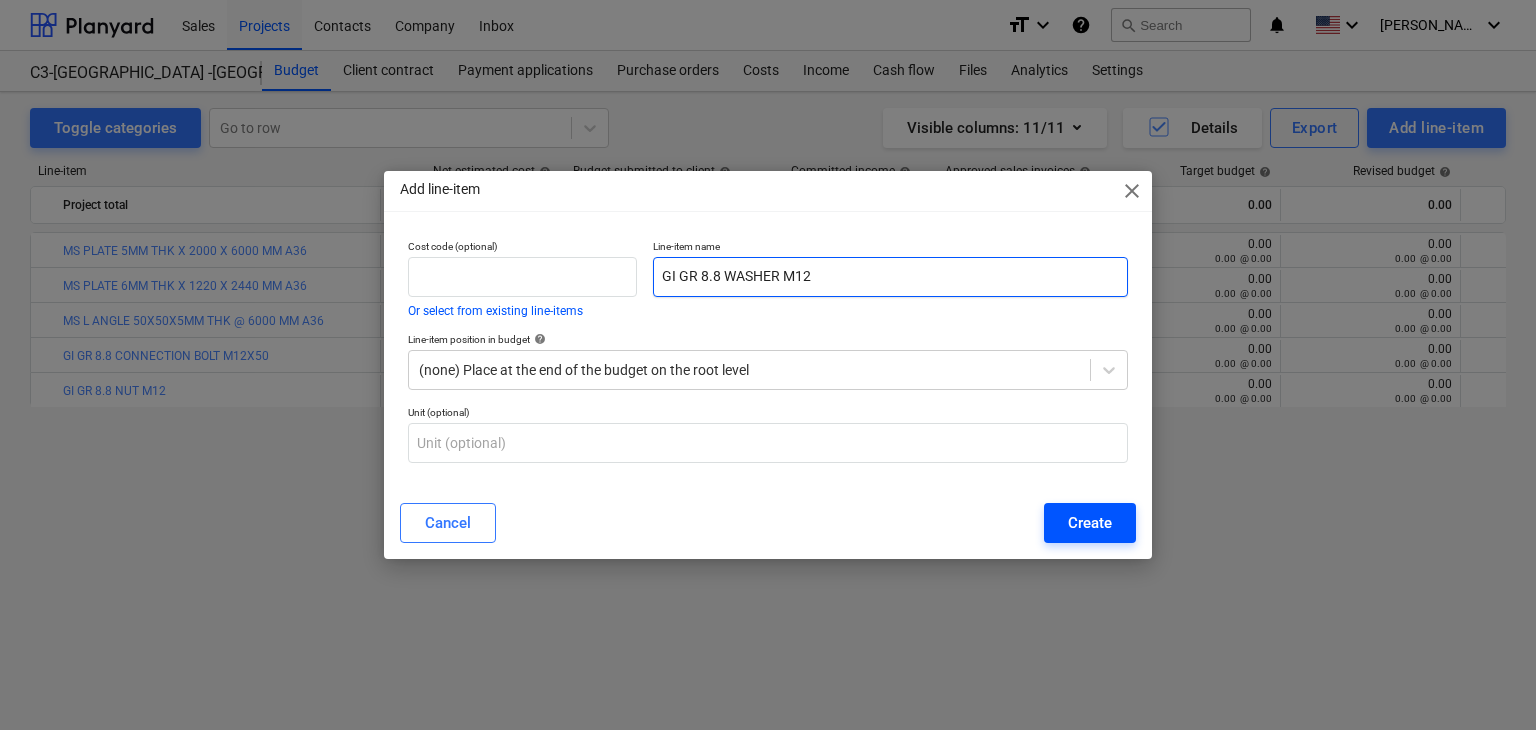 type on "GI GR 8.8 WASHER M12" 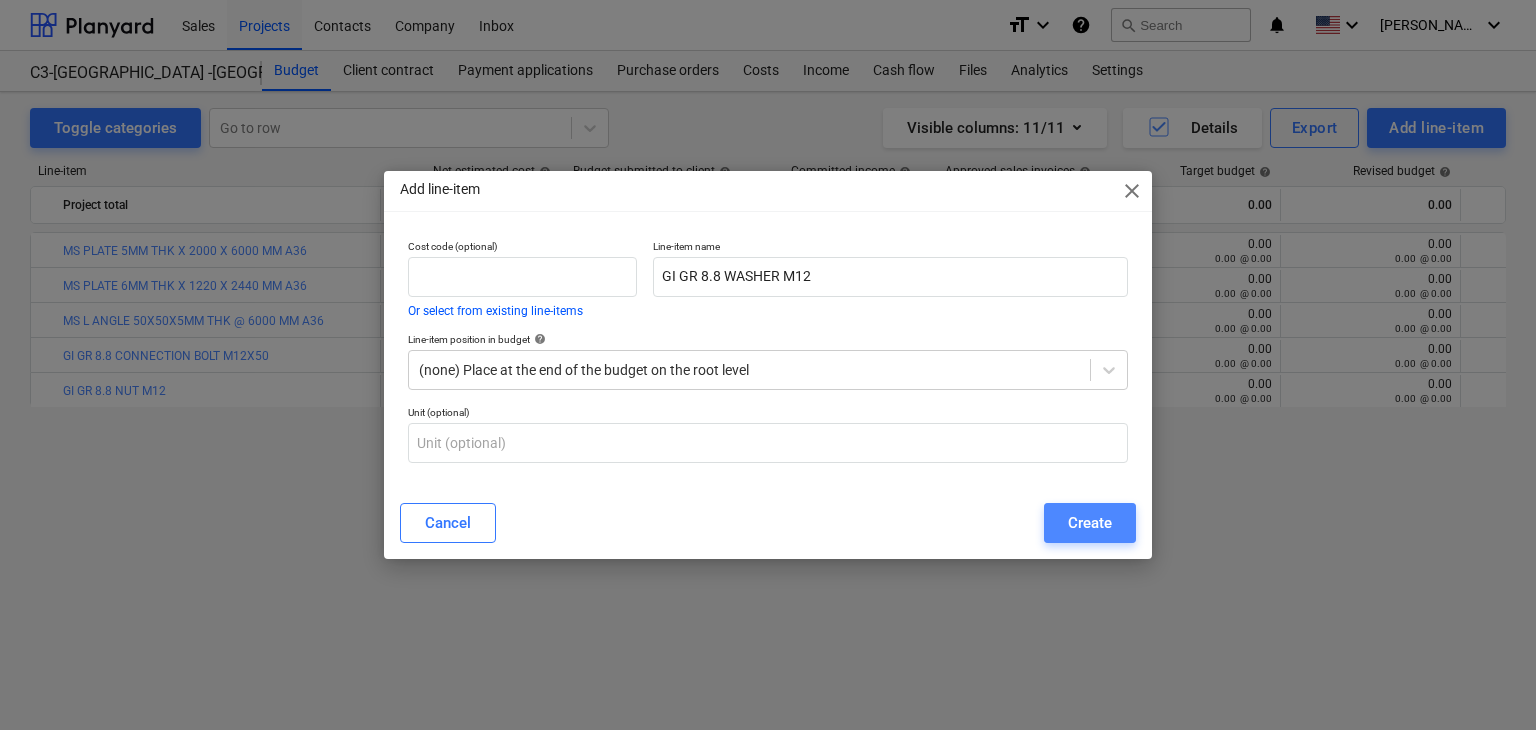 click on "Create" at bounding box center (1090, 523) 